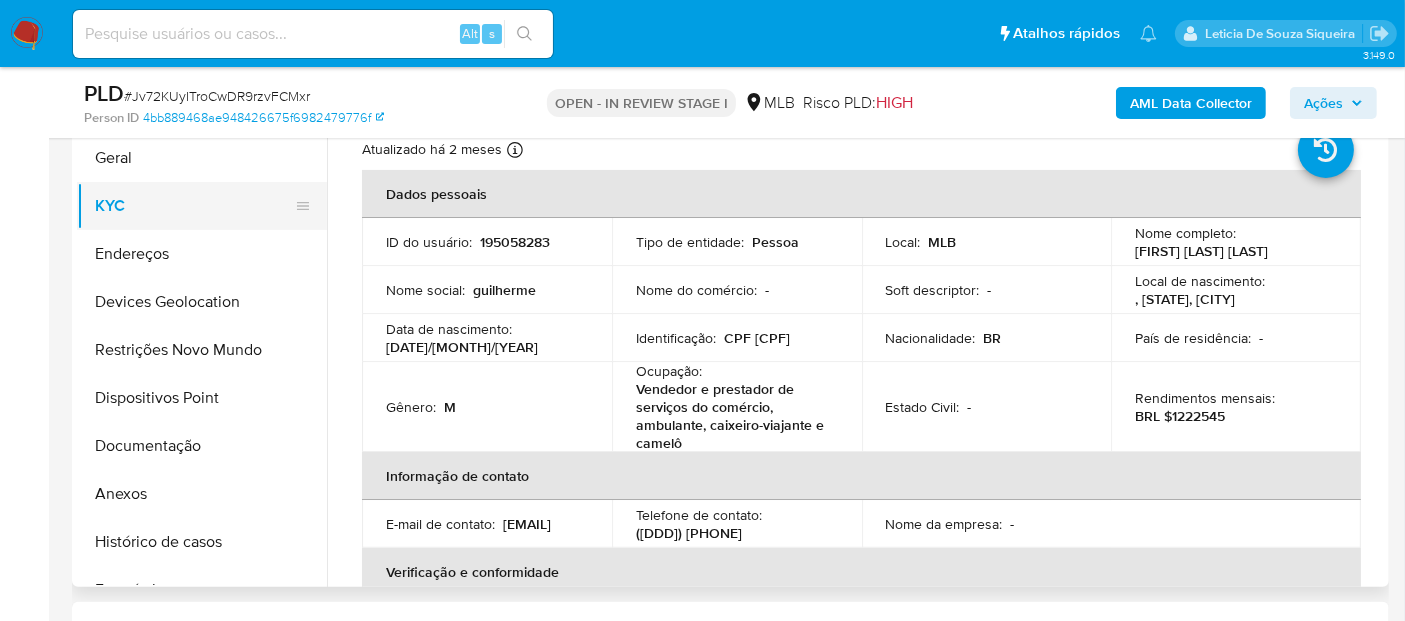 scroll, scrollTop: 333, scrollLeft: 0, axis: vertical 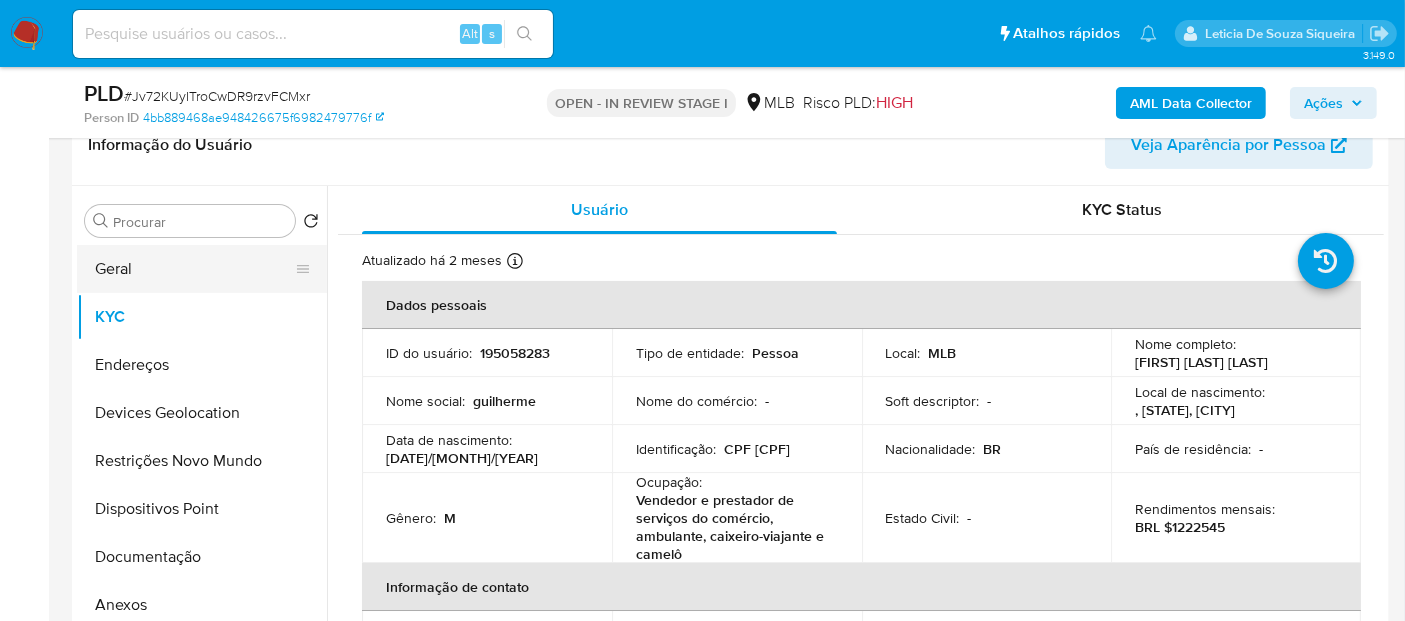click on "Geral" at bounding box center (194, 269) 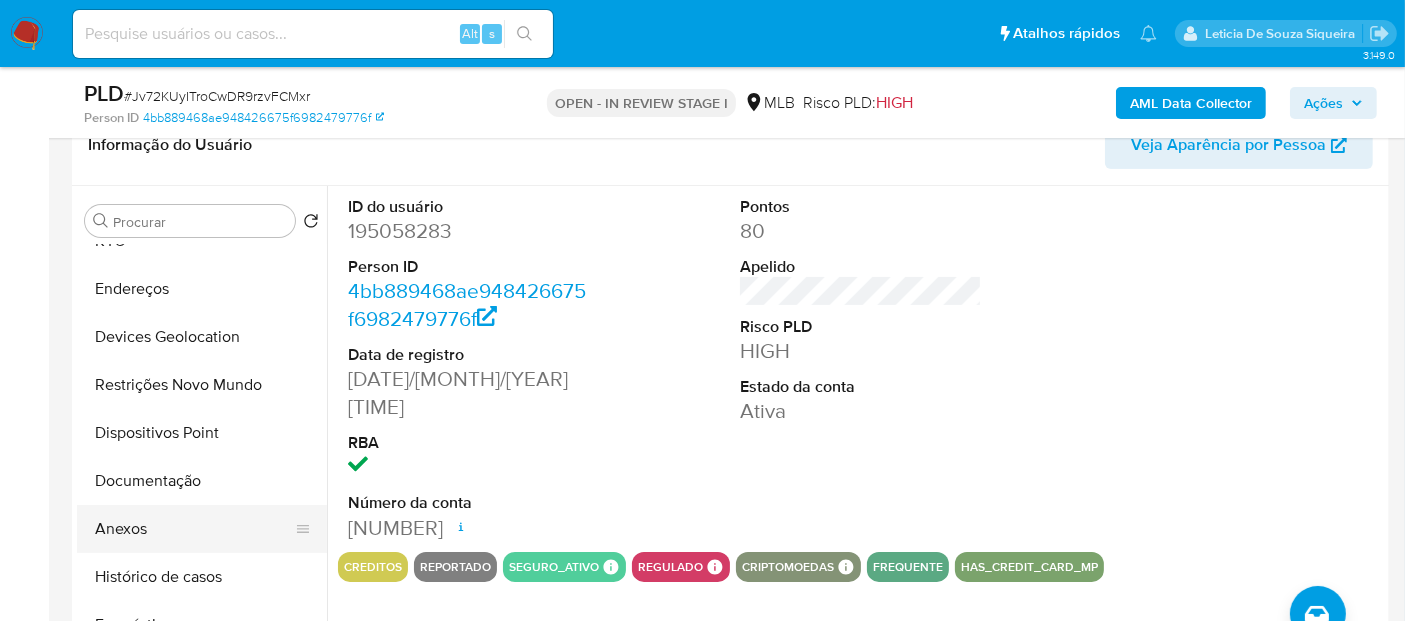 scroll, scrollTop: 111, scrollLeft: 0, axis: vertical 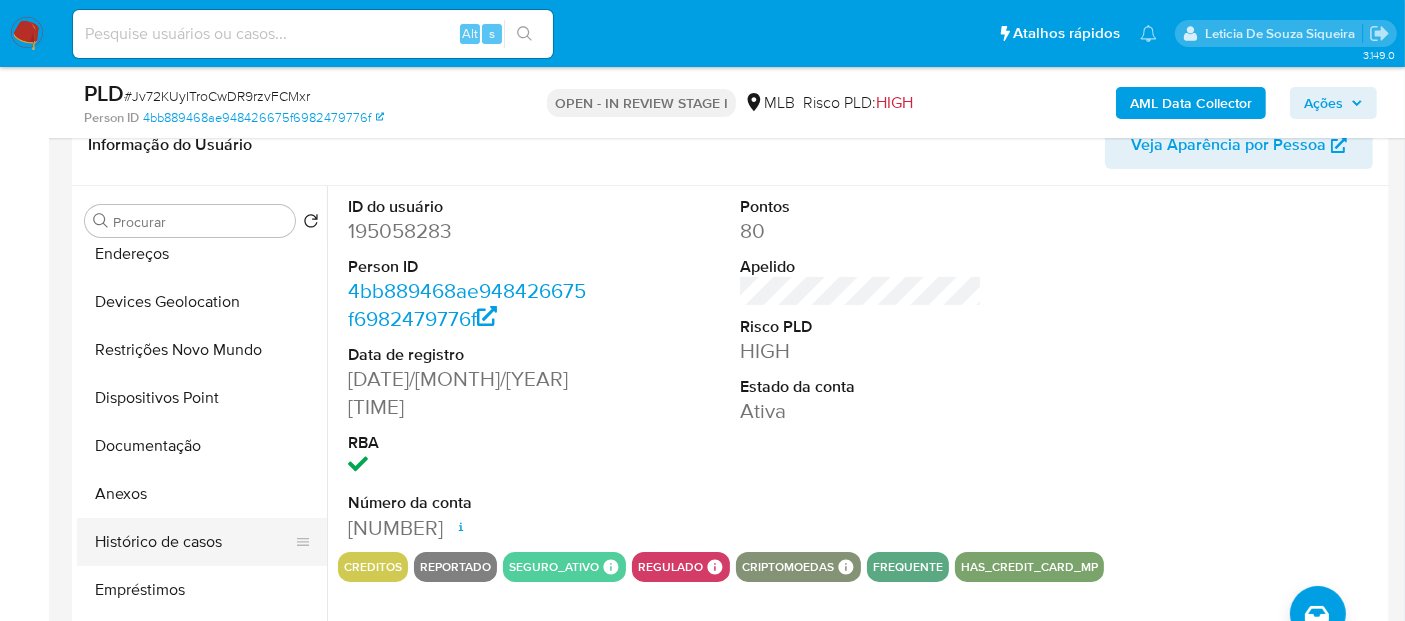 click on "Histórico de casos" at bounding box center (194, 542) 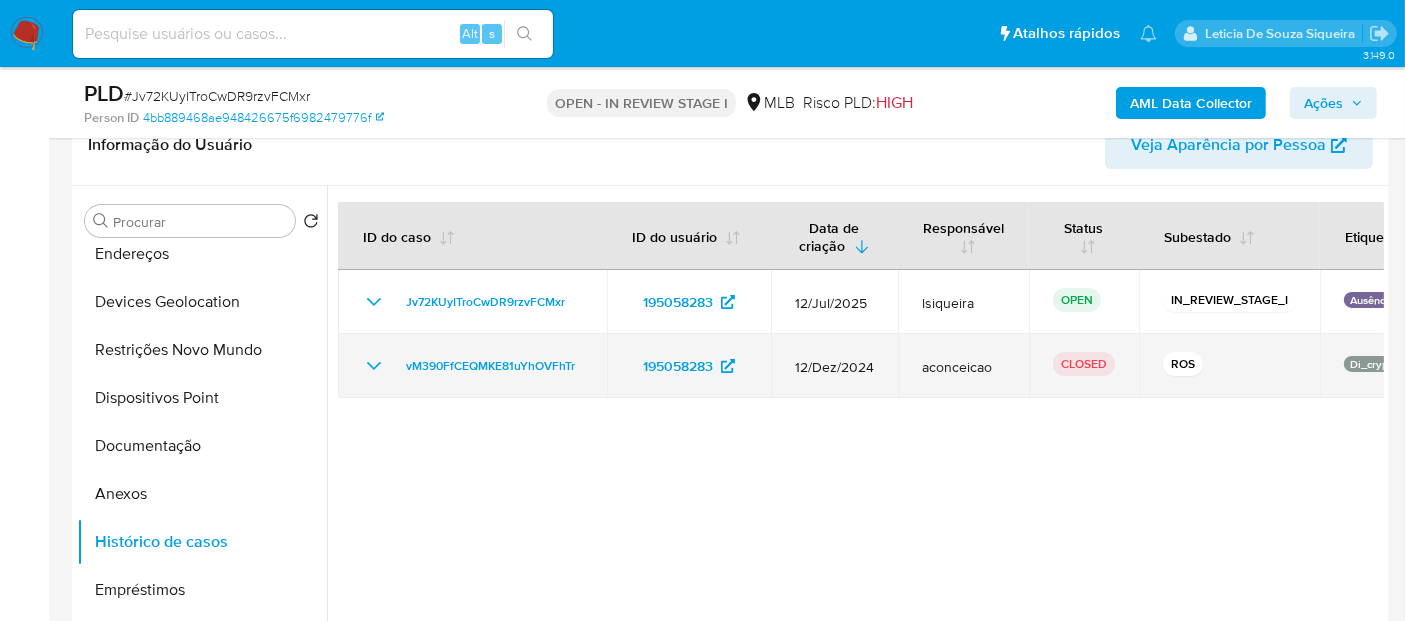 click 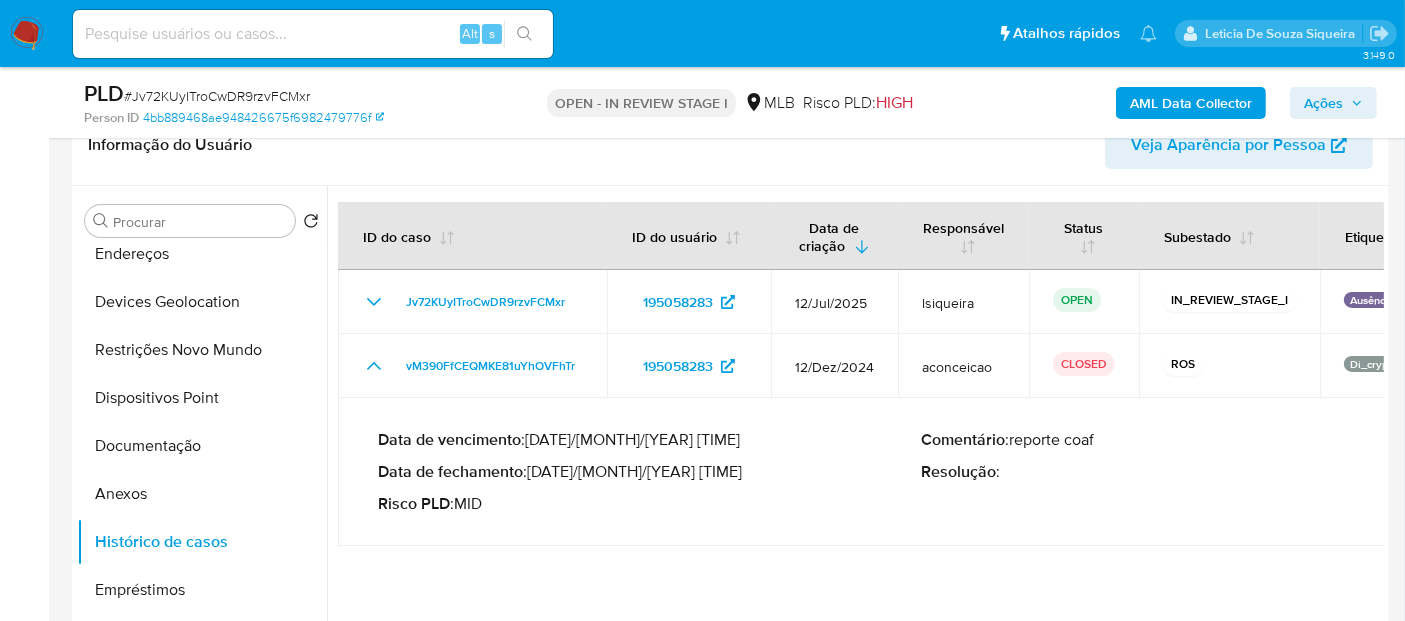 drag, startPoint x: 617, startPoint y: 468, endPoint x: 534, endPoint y: 471, distance: 83.0542 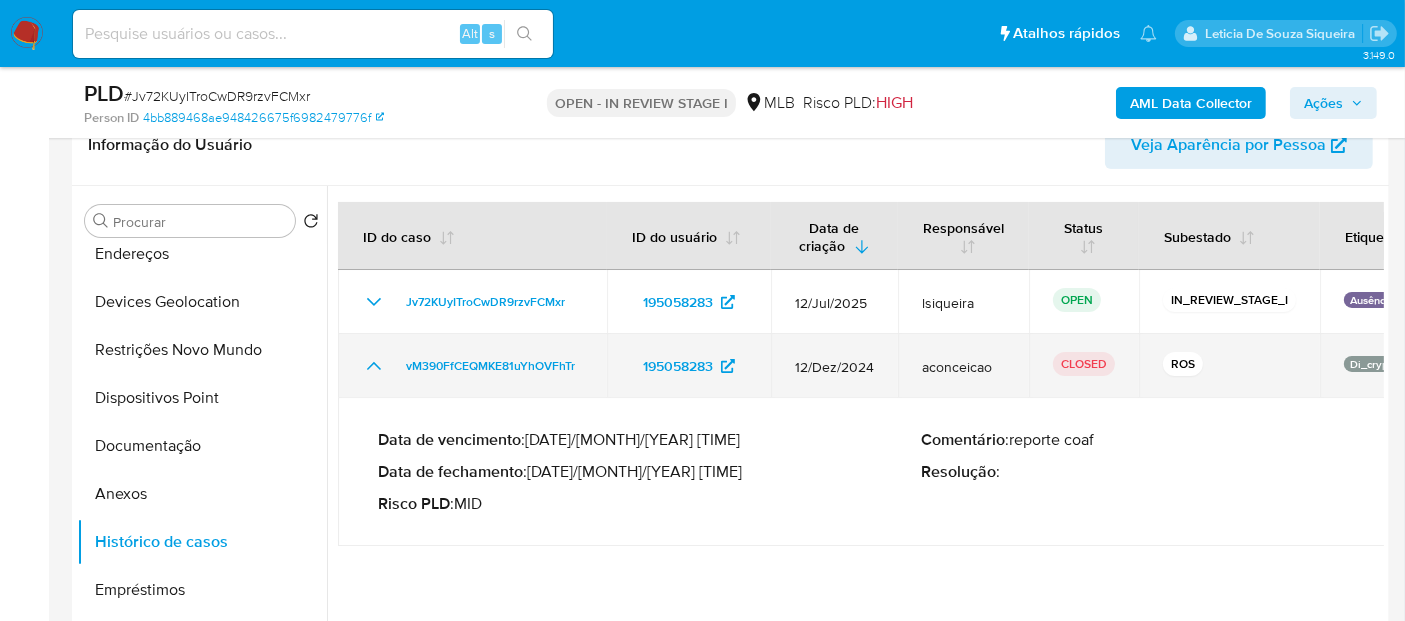 click 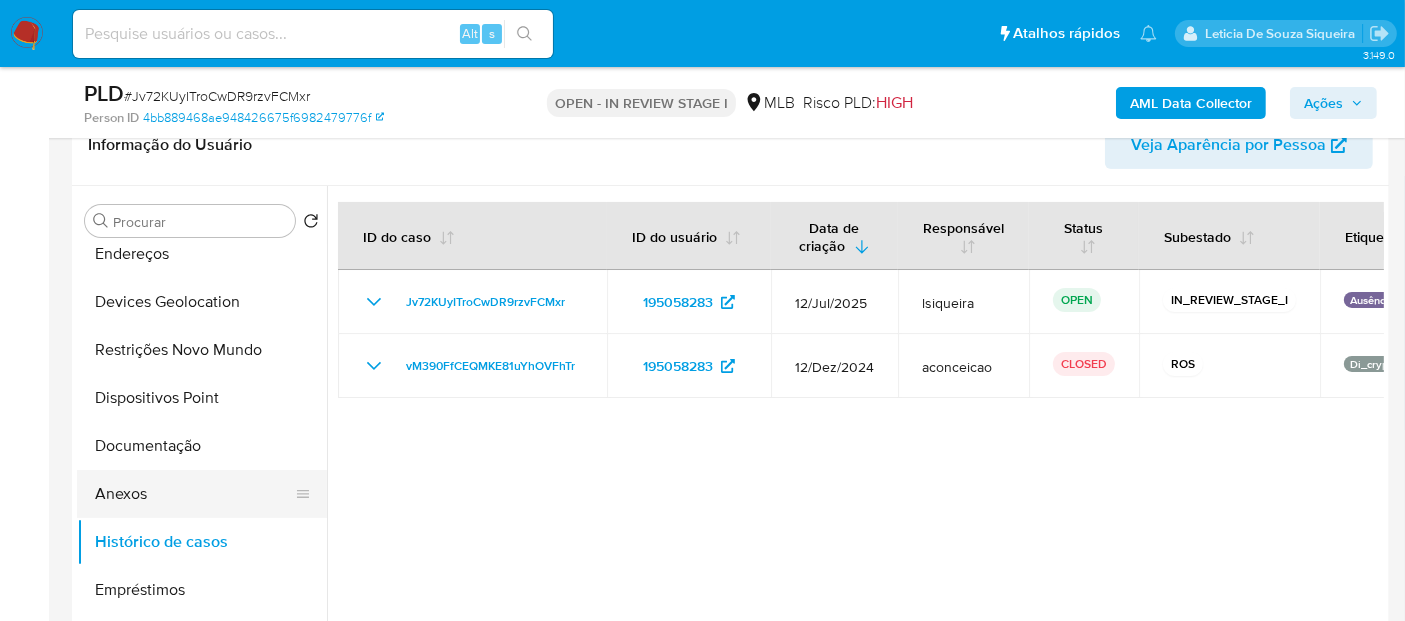 click on "Anexos" at bounding box center (194, 494) 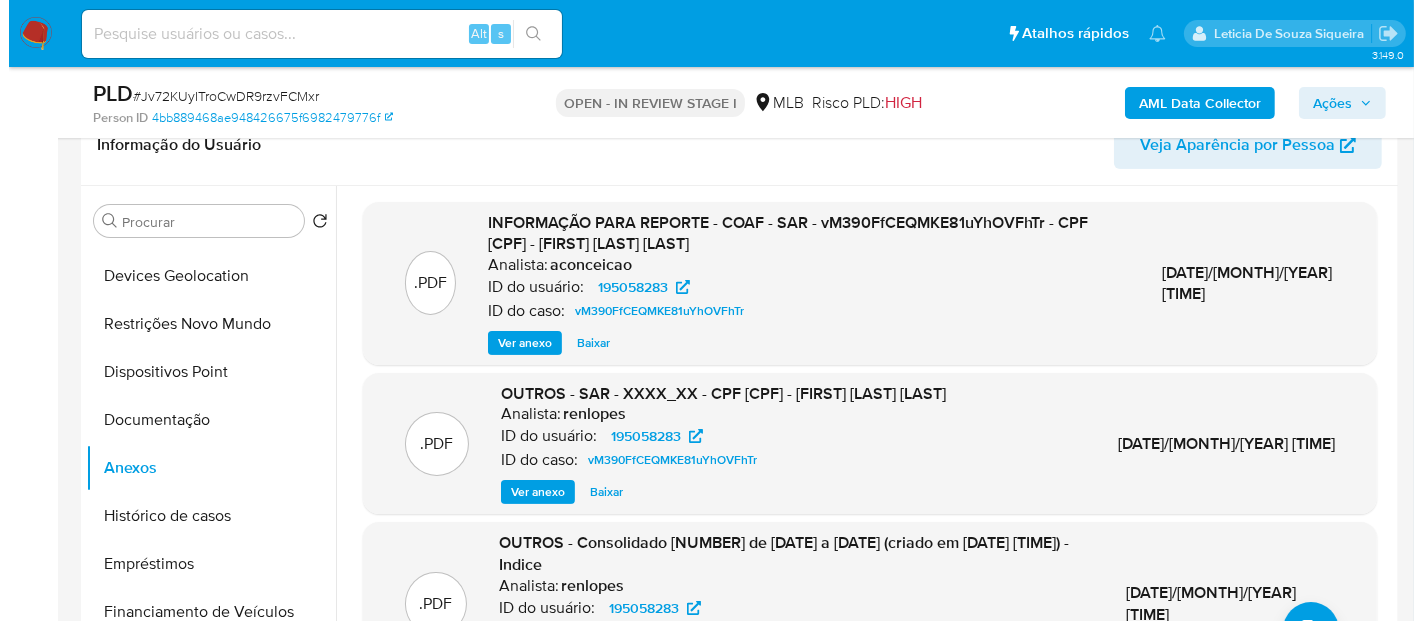 scroll, scrollTop: 111, scrollLeft: 0, axis: vertical 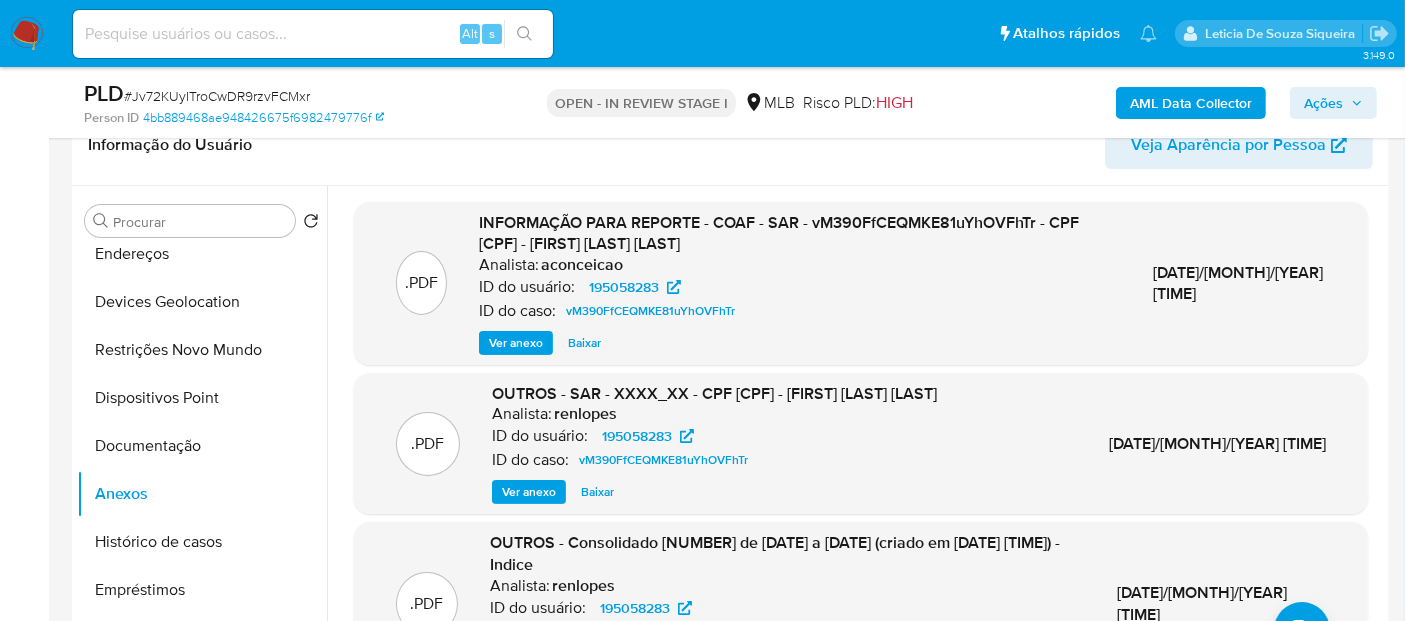 drag, startPoint x: 512, startPoint y: 342, endPoint x: 431, endPoint y: 327, distance: 82.37718 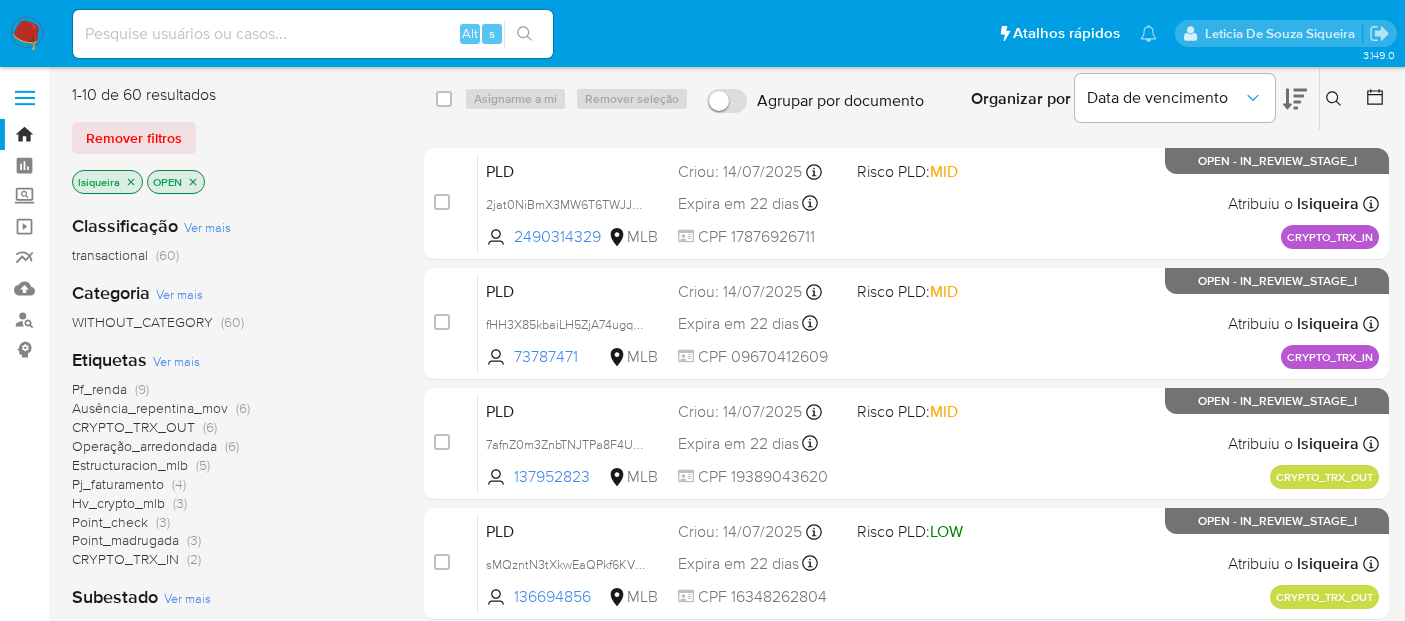 scroll, scrollTop: 0, scrollLeft: 0, axis: both 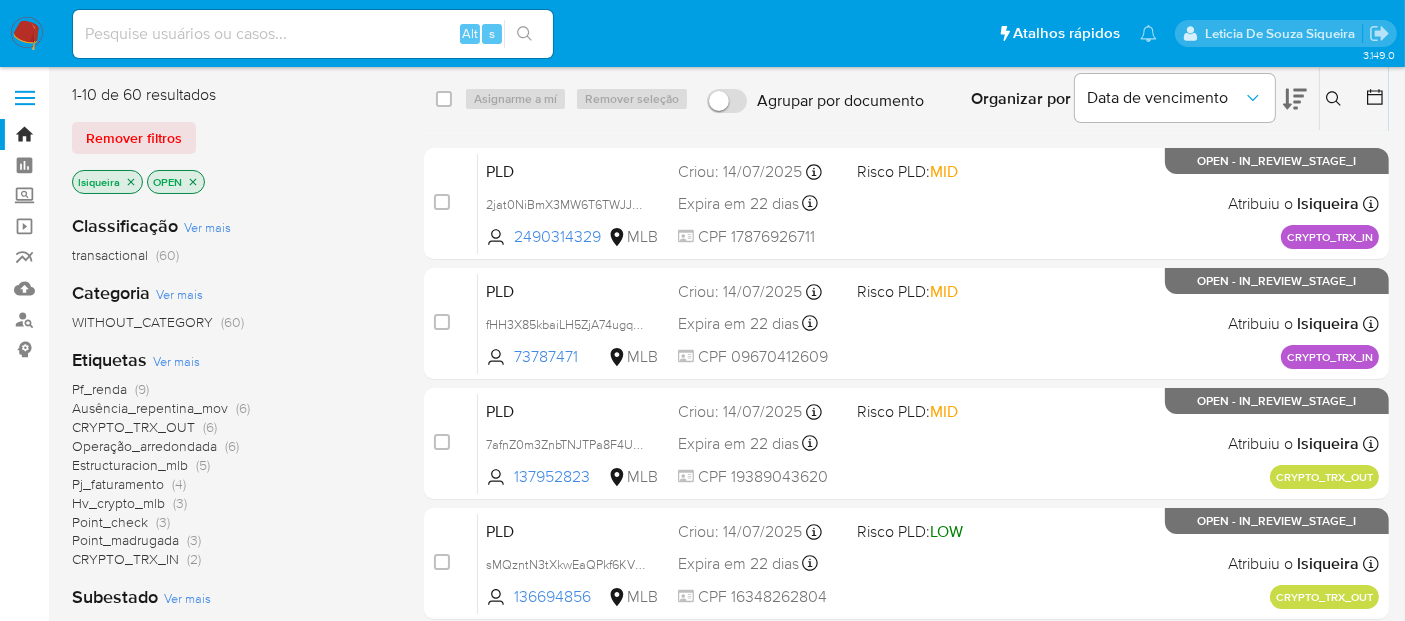 click at bounding box center (27, 34) 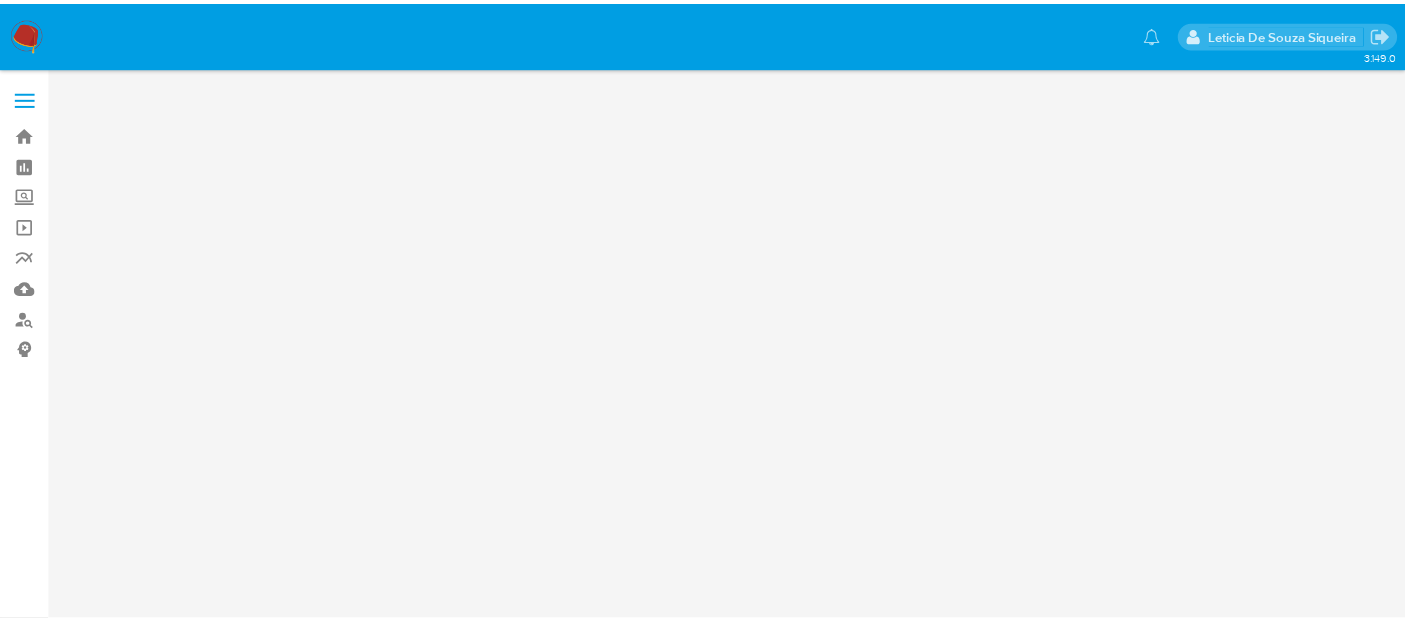 scroll, scrollTop: 0, scrollLeft: 0, axis: both 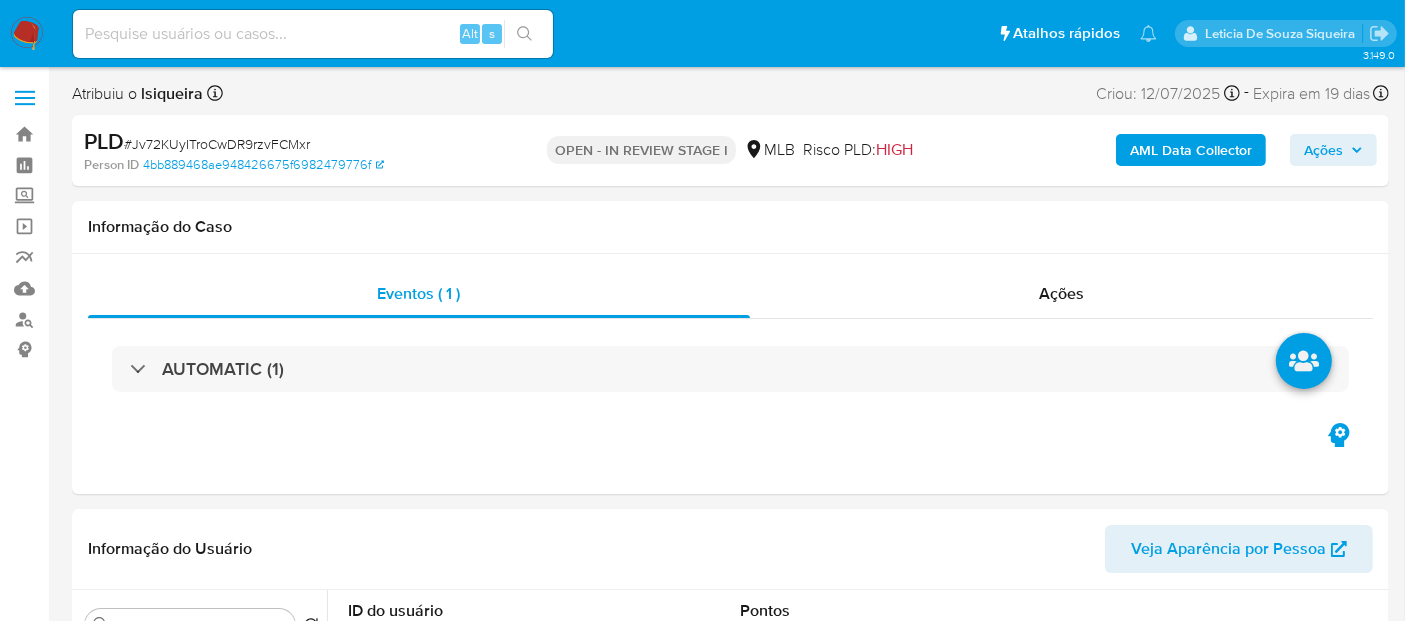 select on "10" 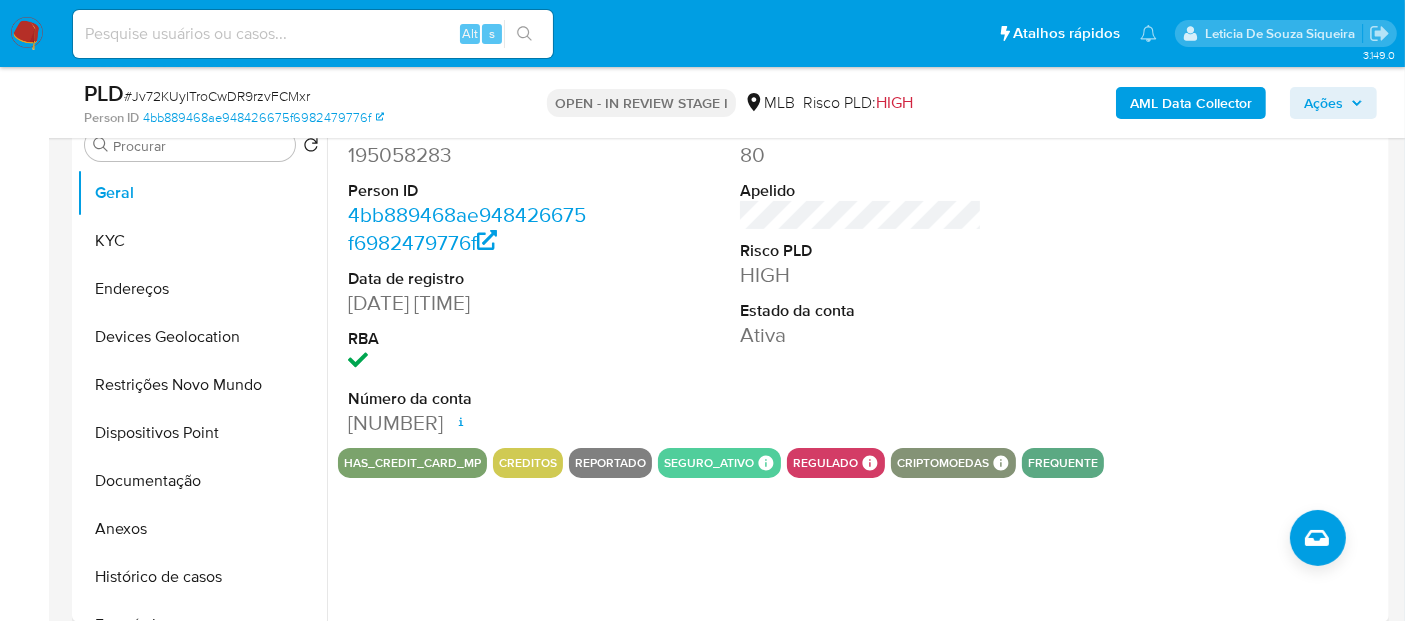 scroll, scrollTop: 444, scrollLeft: 0, axis: vertical 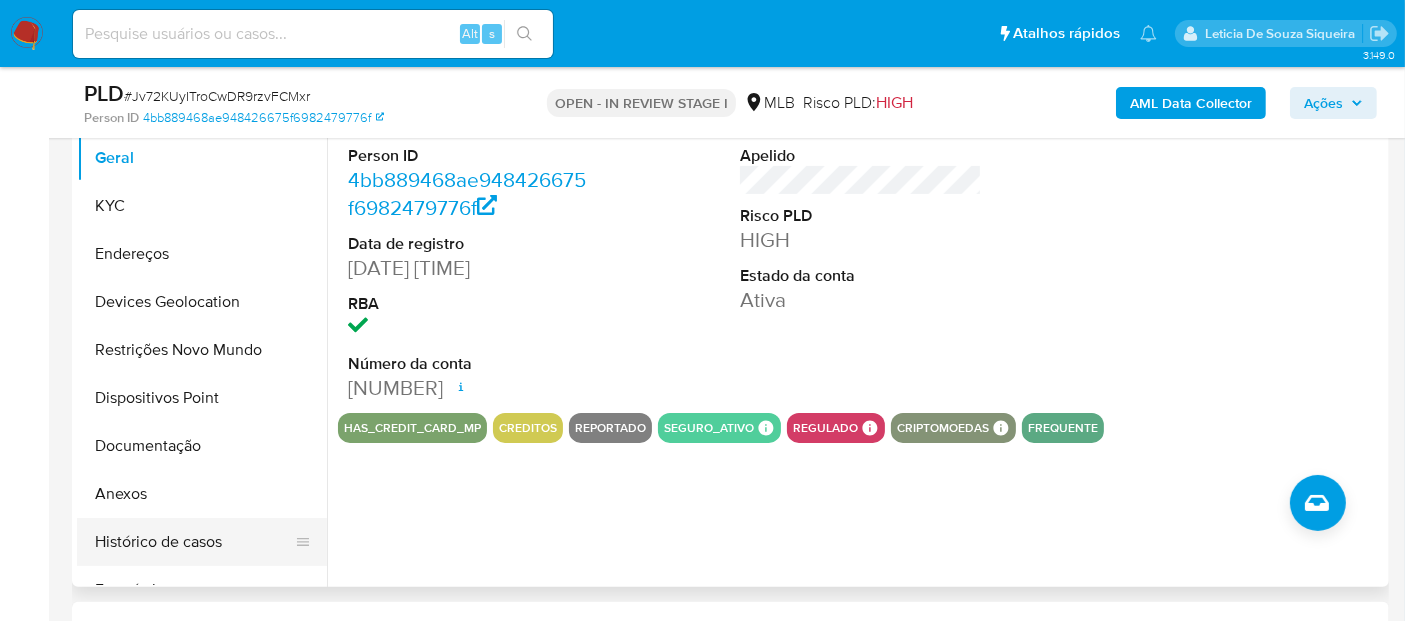 click on "Histórico de casos" at bounding box center (194, 542) 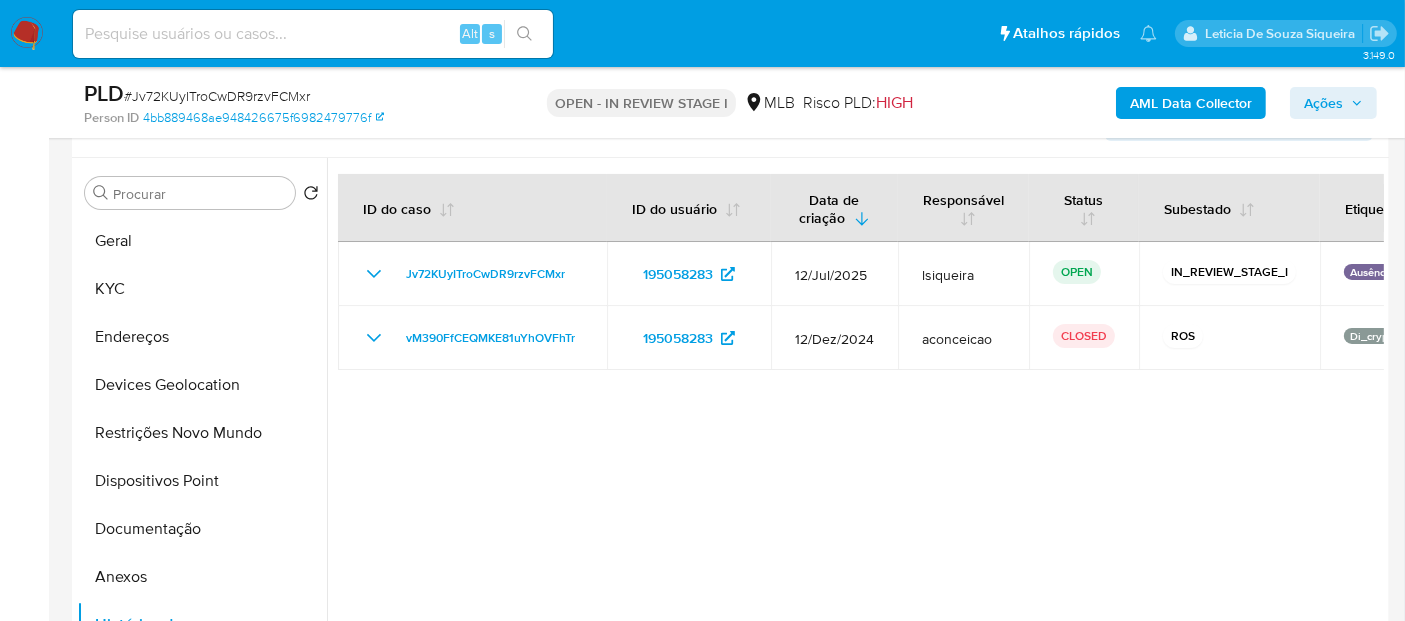 scroll, scrollTop: 222, scrollLeft: 0, axis: vertical 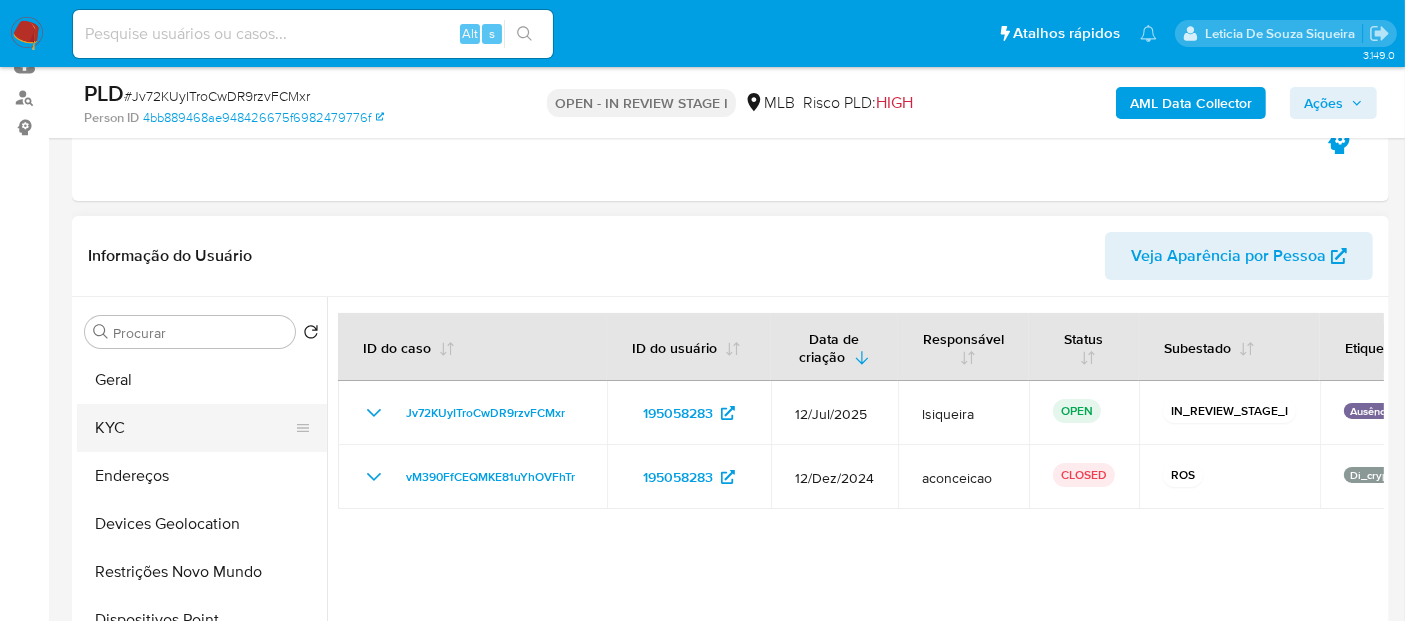 click on "KYC" at bounding box center (194, 428) 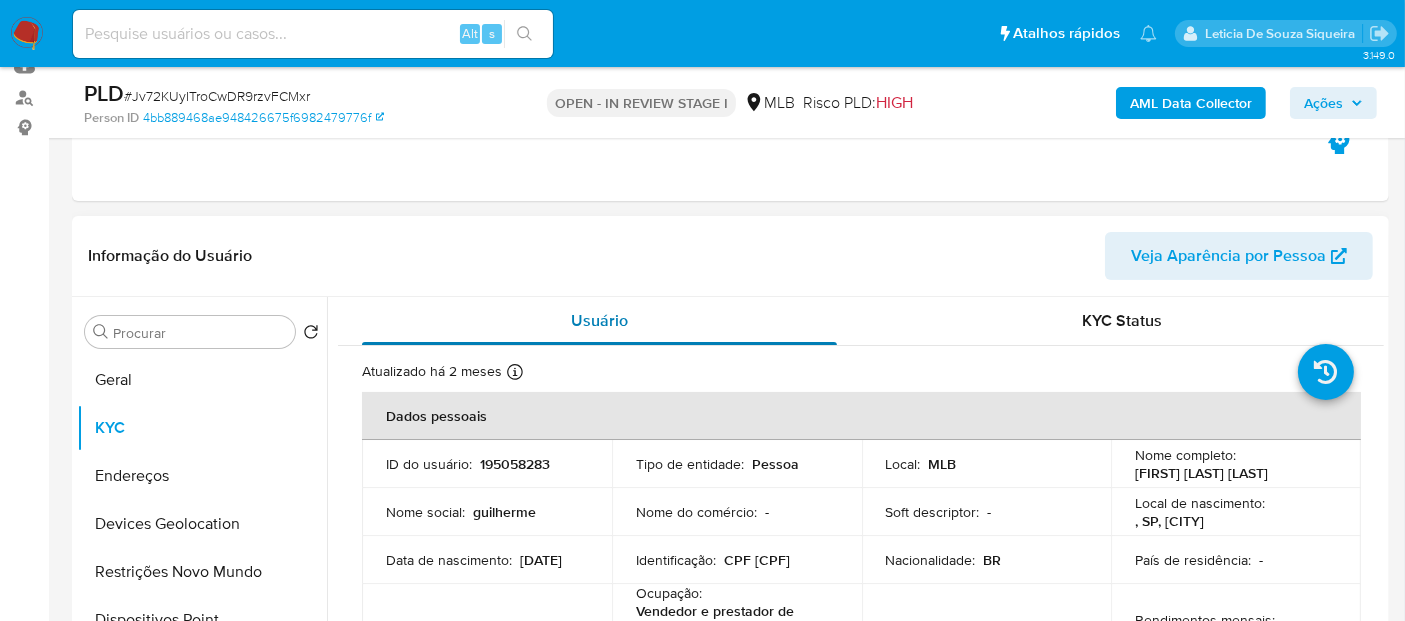 scroll, scrollTop: 111, scrollLeft: 0, axis: vertical 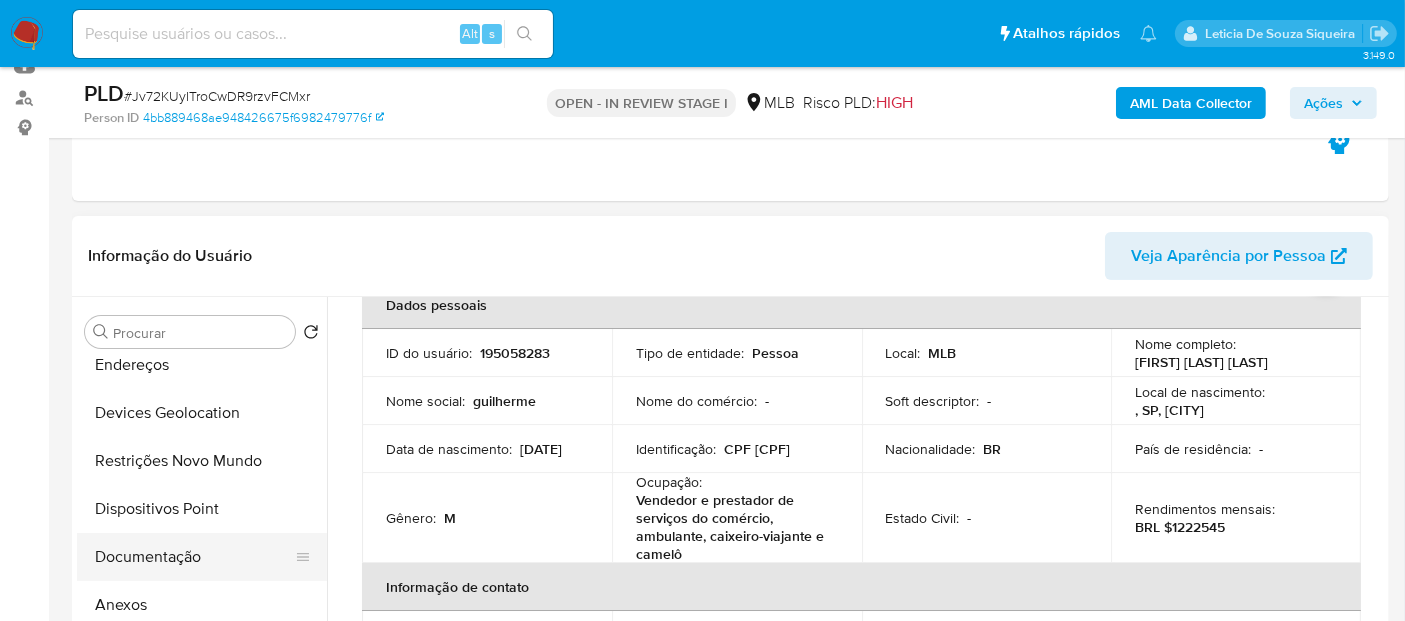 click on "Documentação" at bounding box center (194, 557) 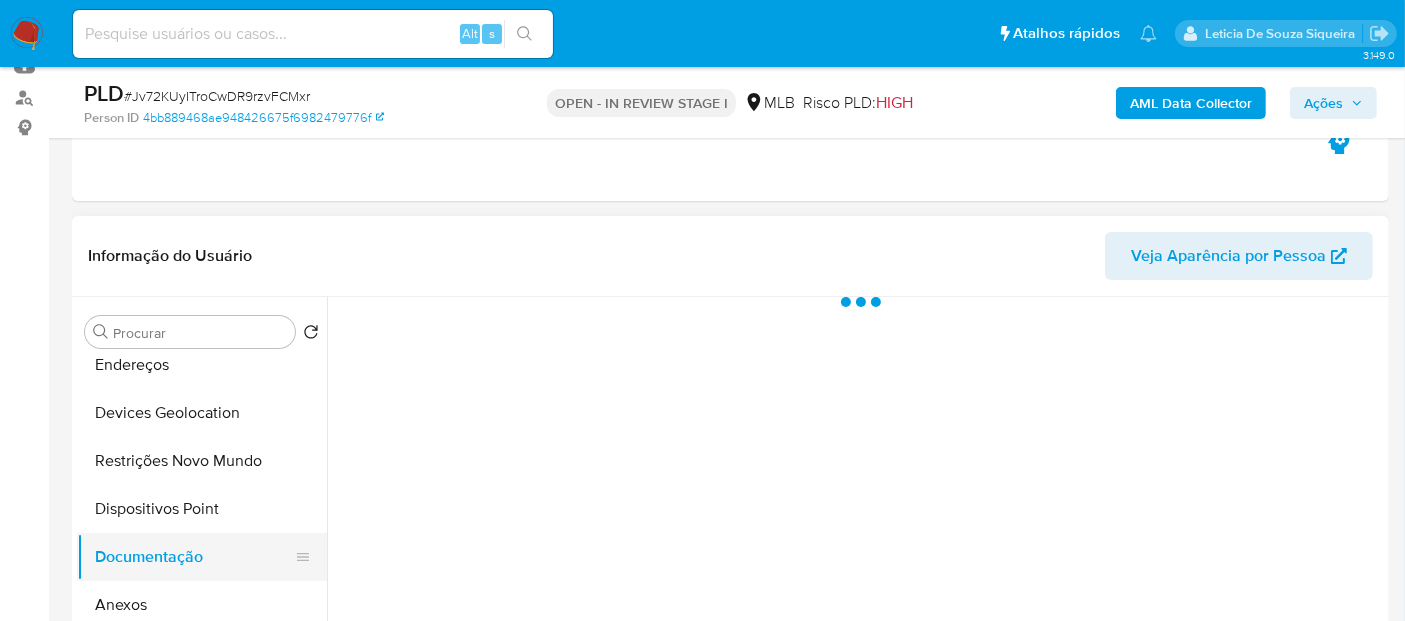 scroll, scrollTop: 0, scrollLeft: 0, axis: both 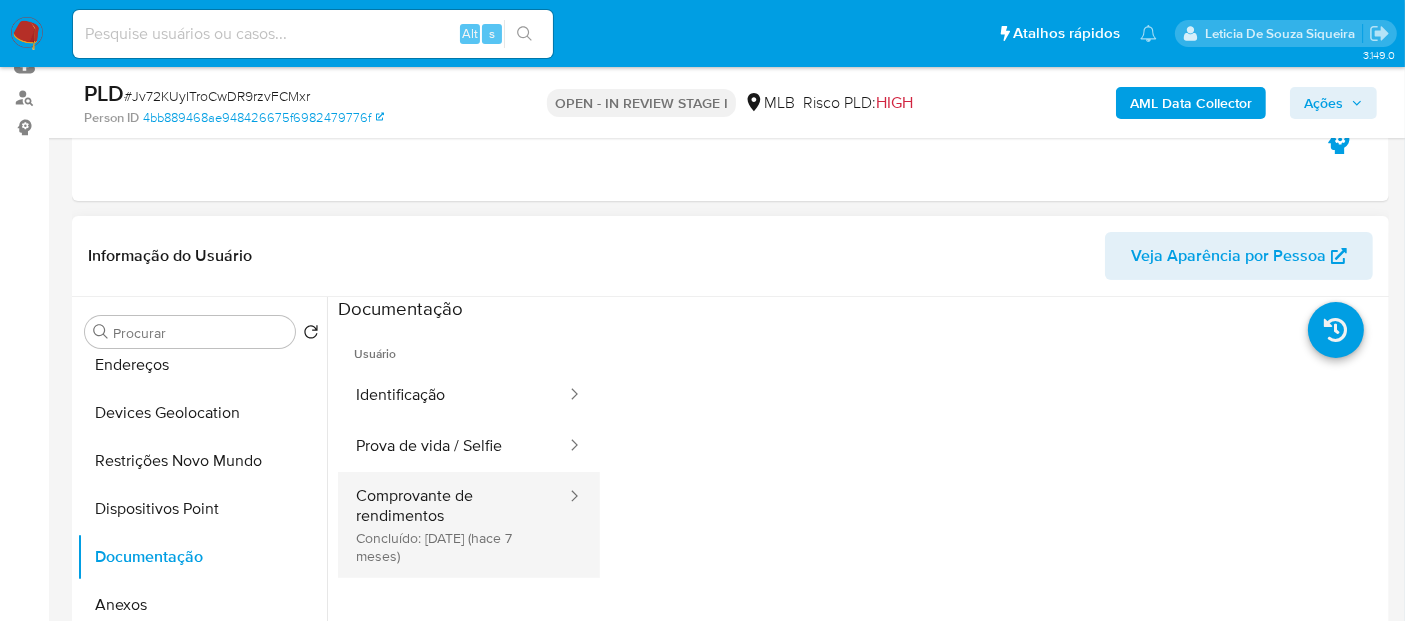 click on "Comprovante de rendimentos Concluído: 30/12/2024 (hace 7 meses)" at bounding box center [453, 525] 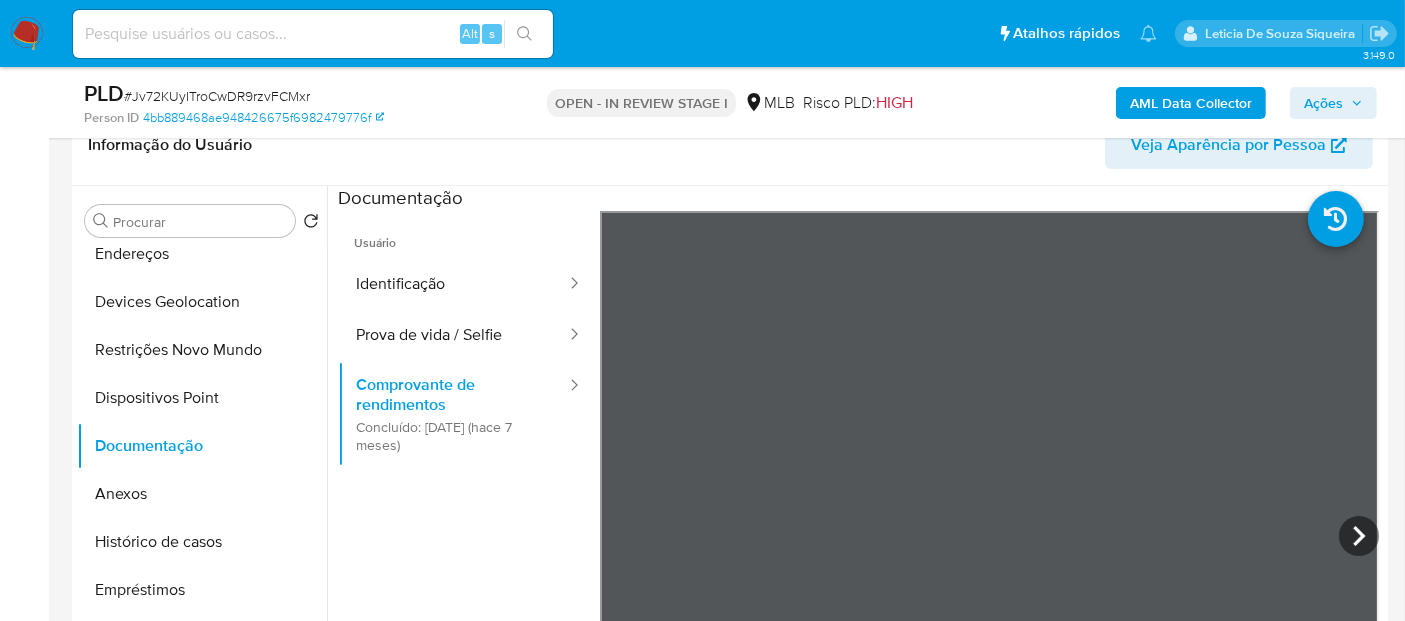 scroll, scrollTop: 444, scrollLeft: 0, axis: vertical 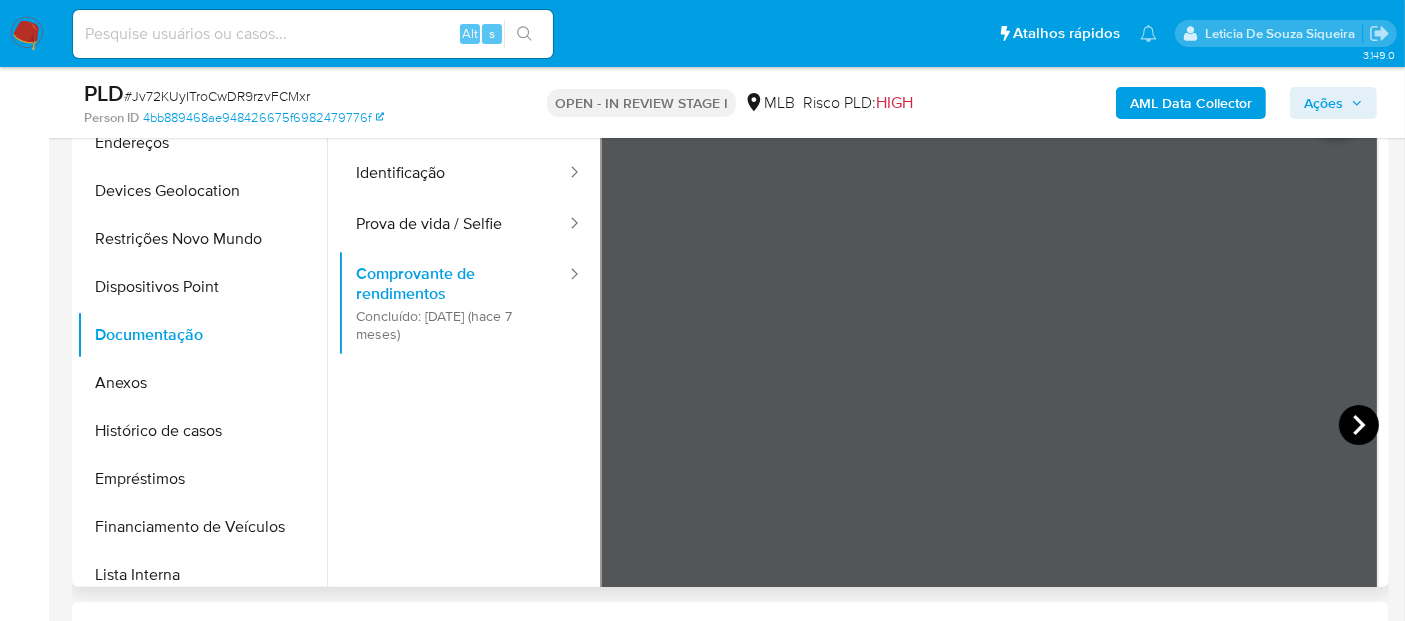 click 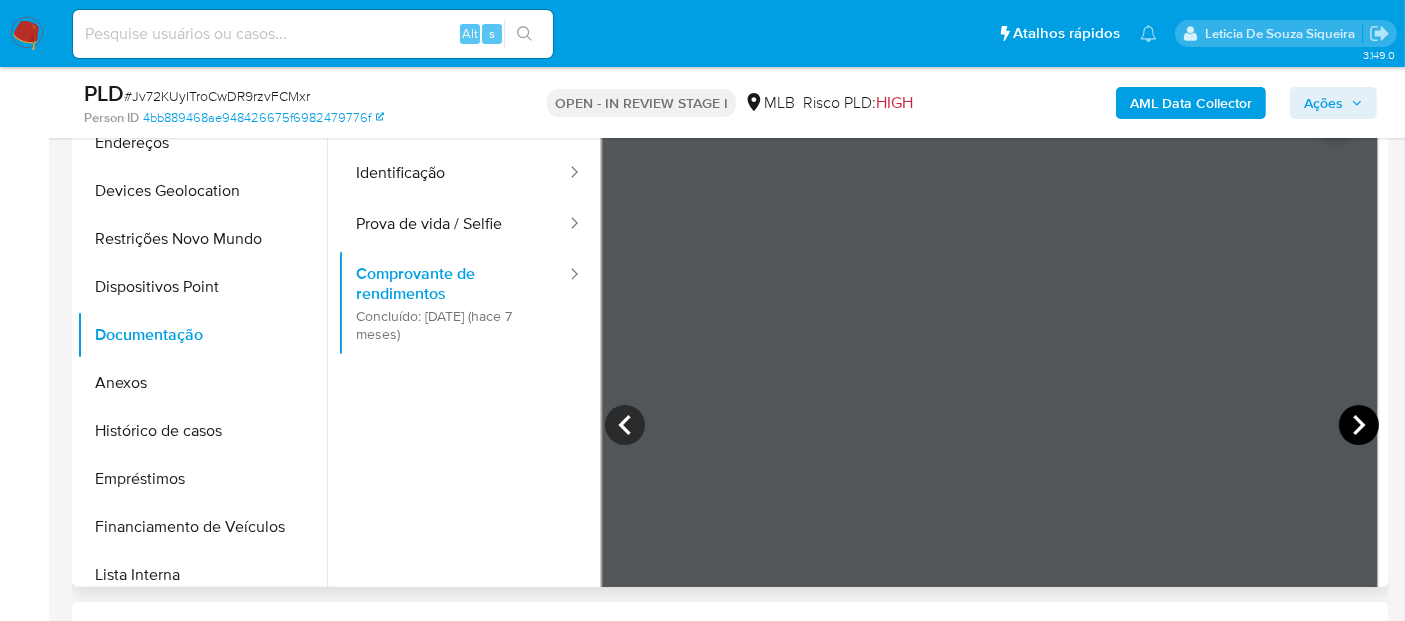 click 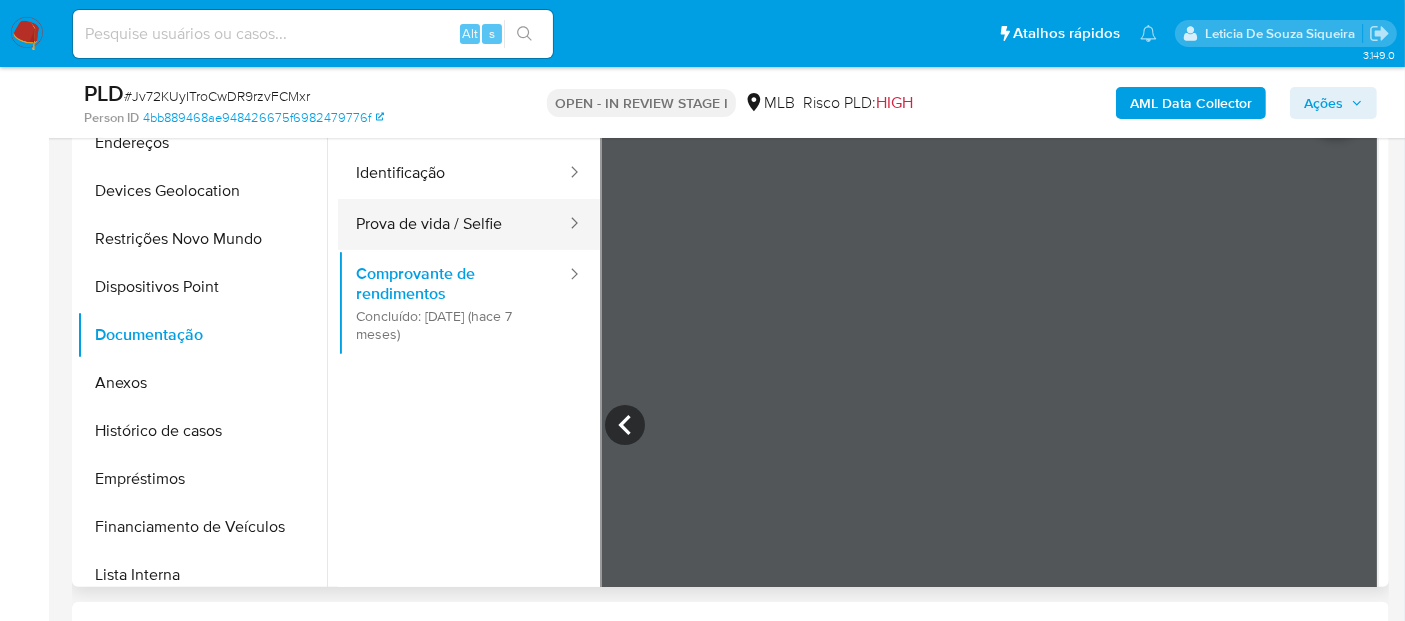 click on "Prova de vida / Selfie" at bounding box center [453, 224] 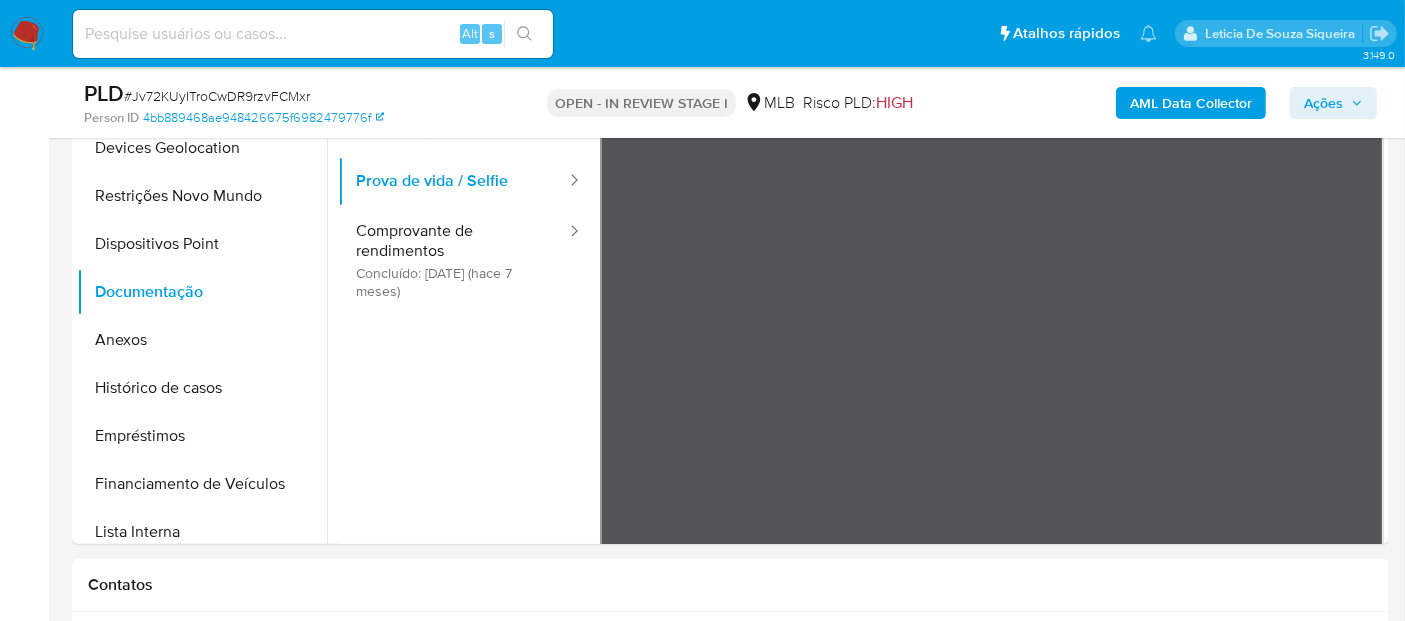scroll, scrollTop: 666, scrollLeft: 0, axis: vertical 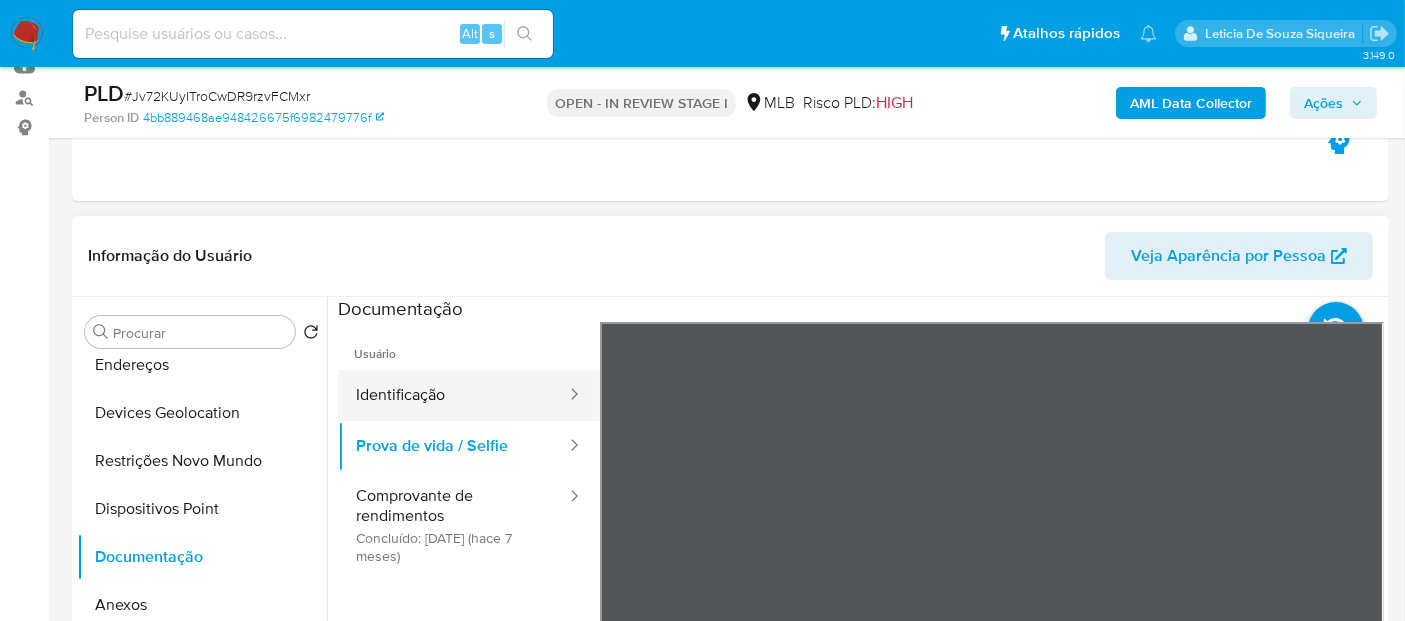 click on "Identificação" at bounding box center [453, 395] 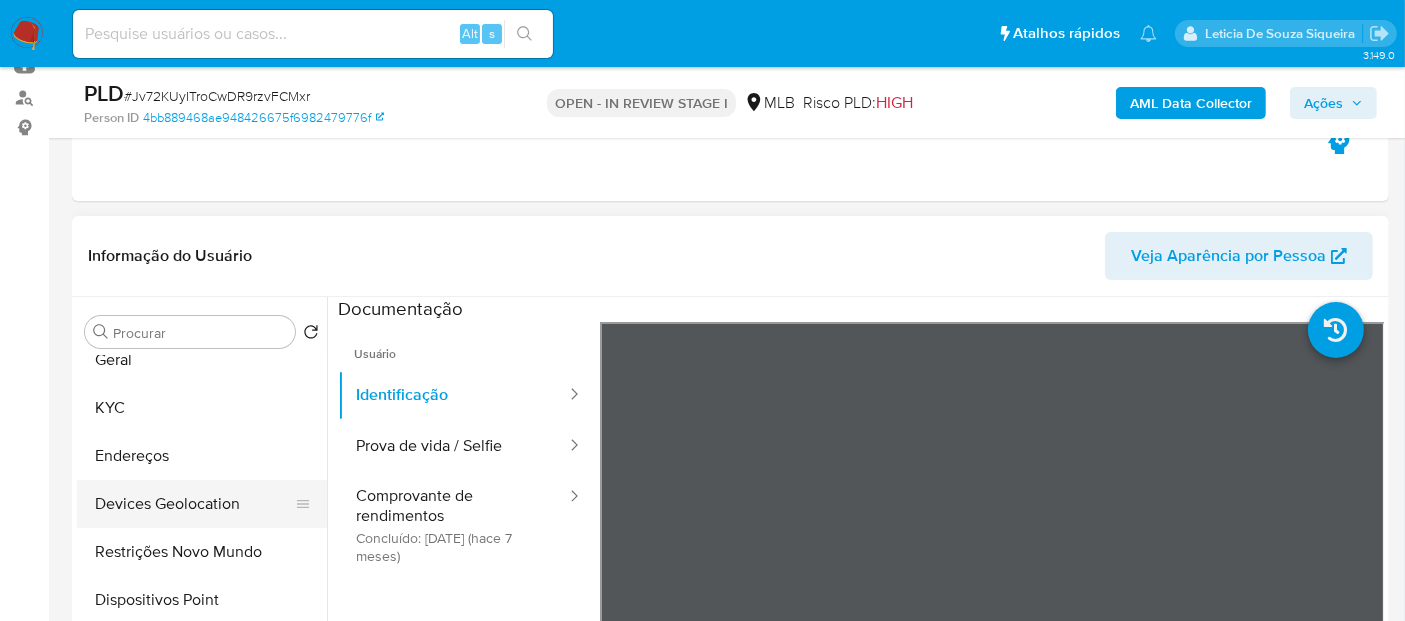 scroll, scrollTop: 0, scrollLeft: 0, axis: both 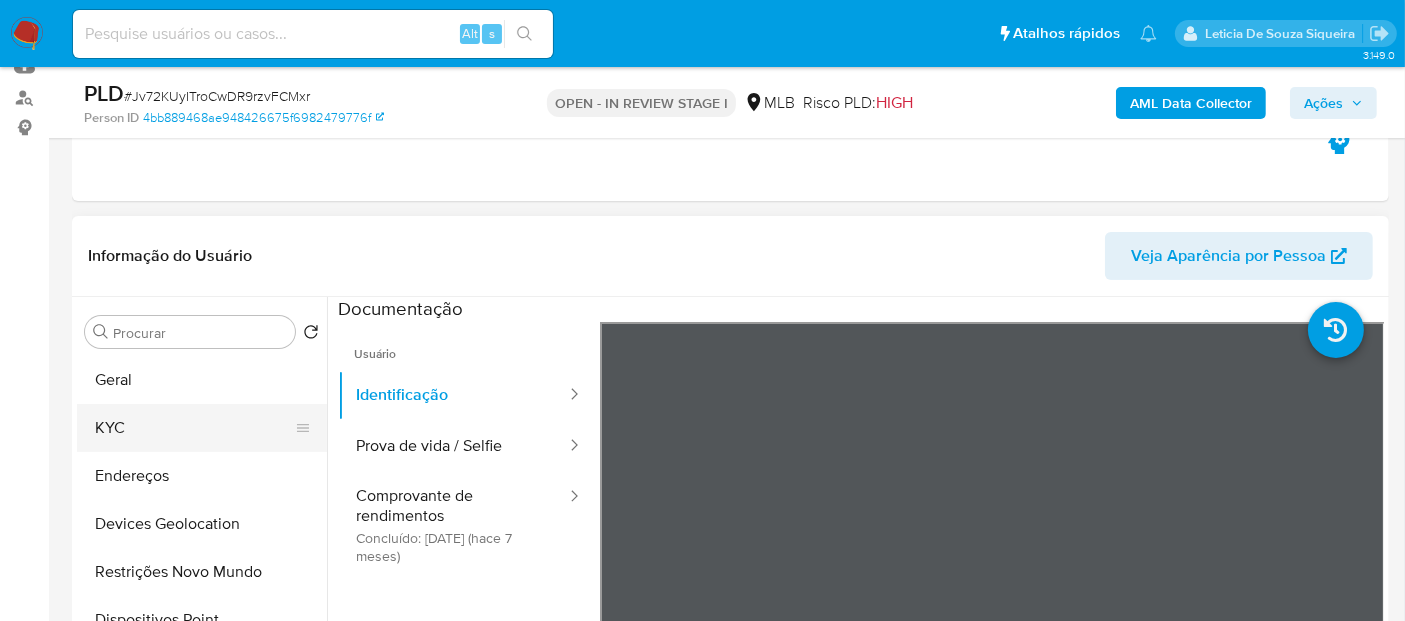 click on "KYC" at bounding box center [194, 428] 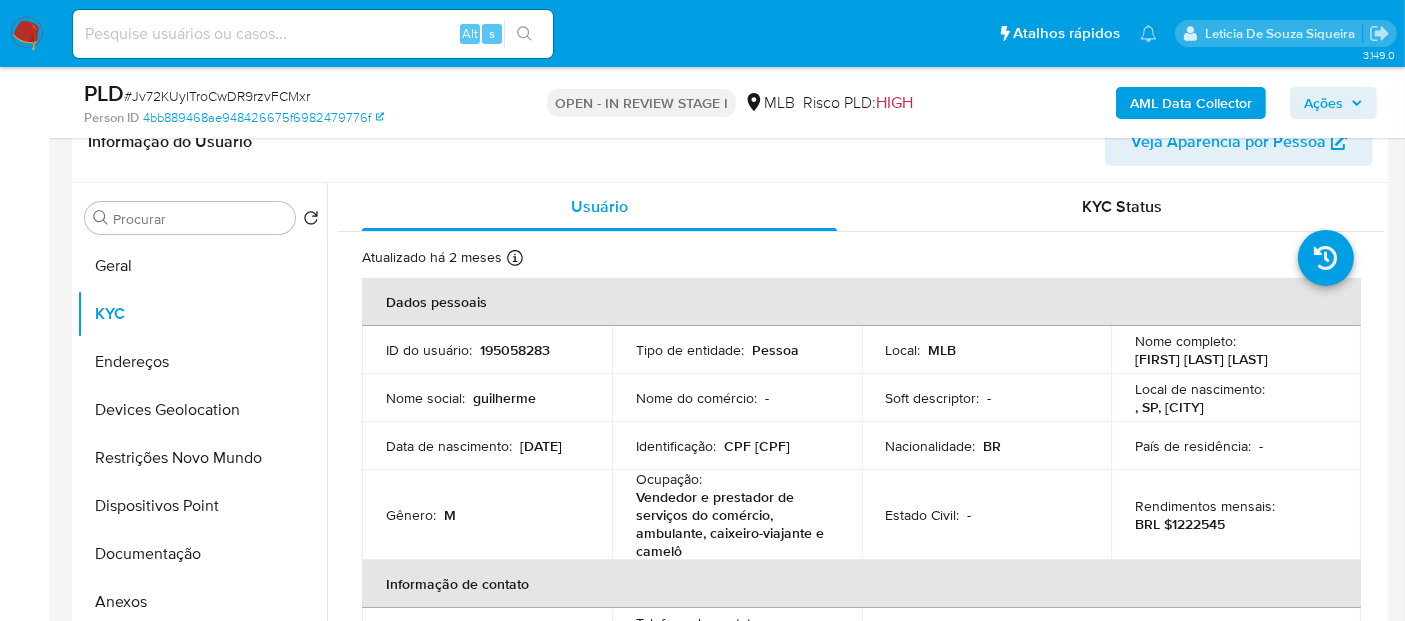 scroll, scrollTop: 444, scrollLeft: 0, axis: vertical 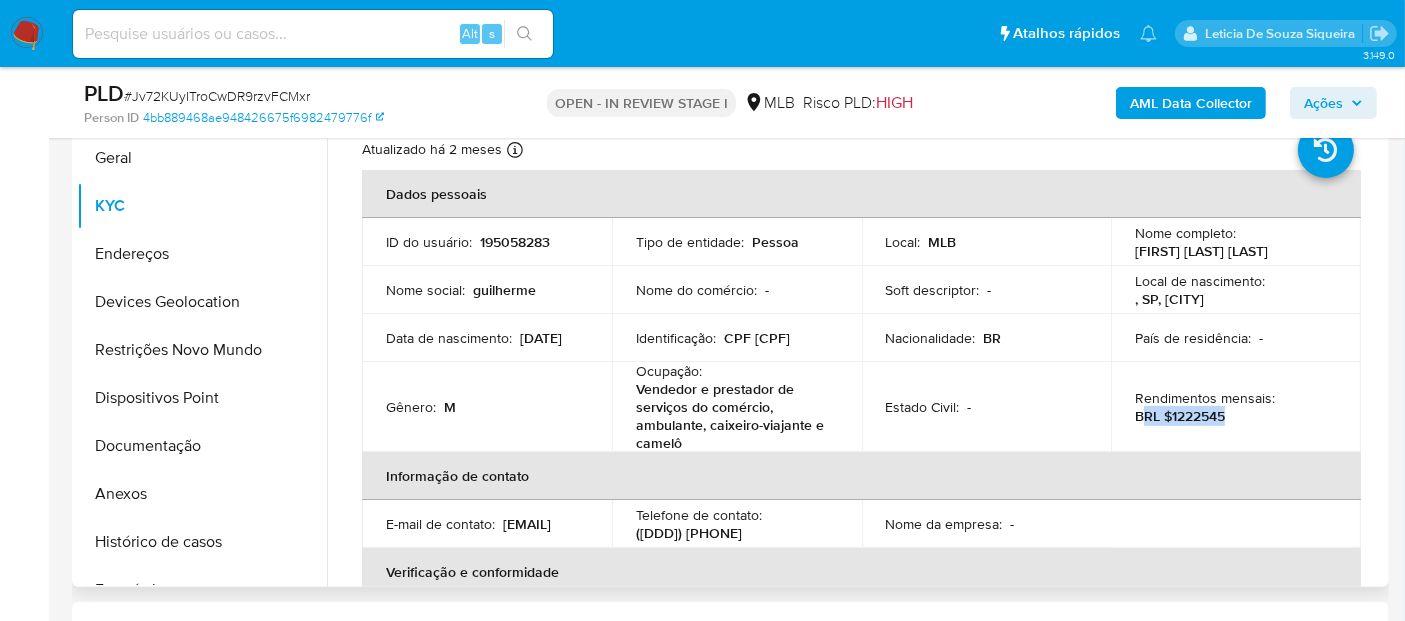 drag, startPoint x: 1142, startPoint y: 424, endPoint x: 1281, endPoint y: 427, distance: 139.03236 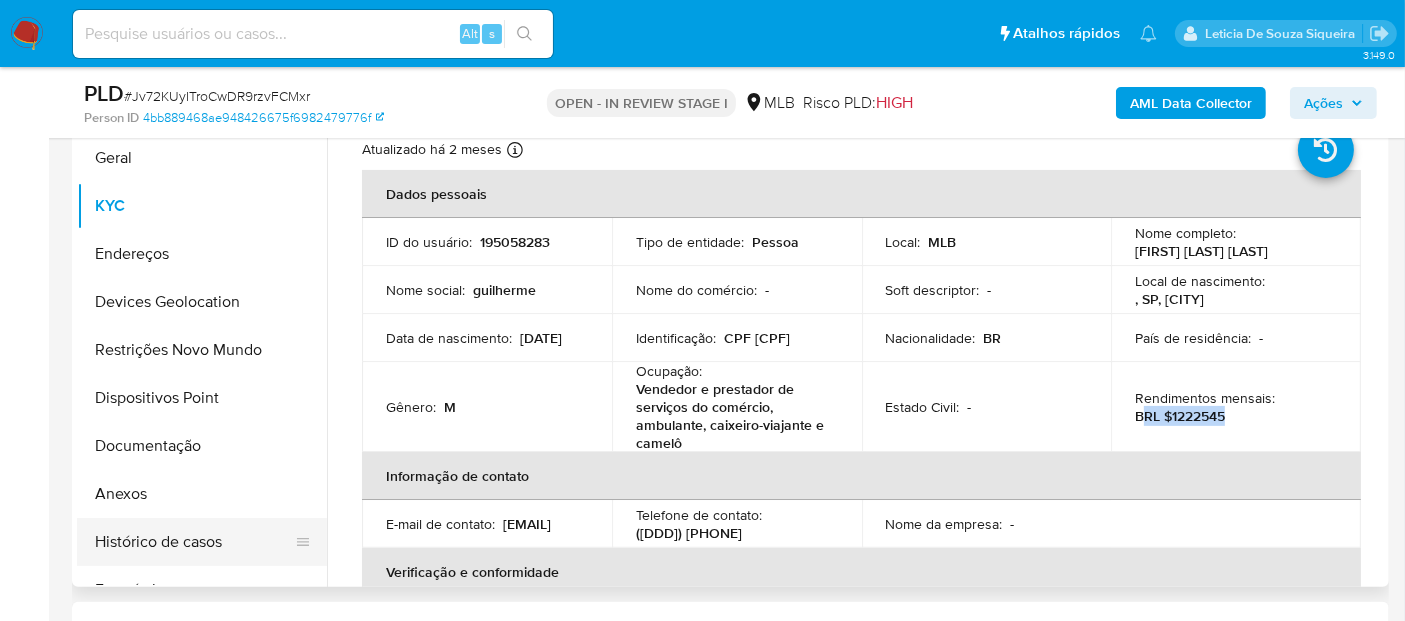 click on "Histórico de casos" at bounding box center (194, 542) 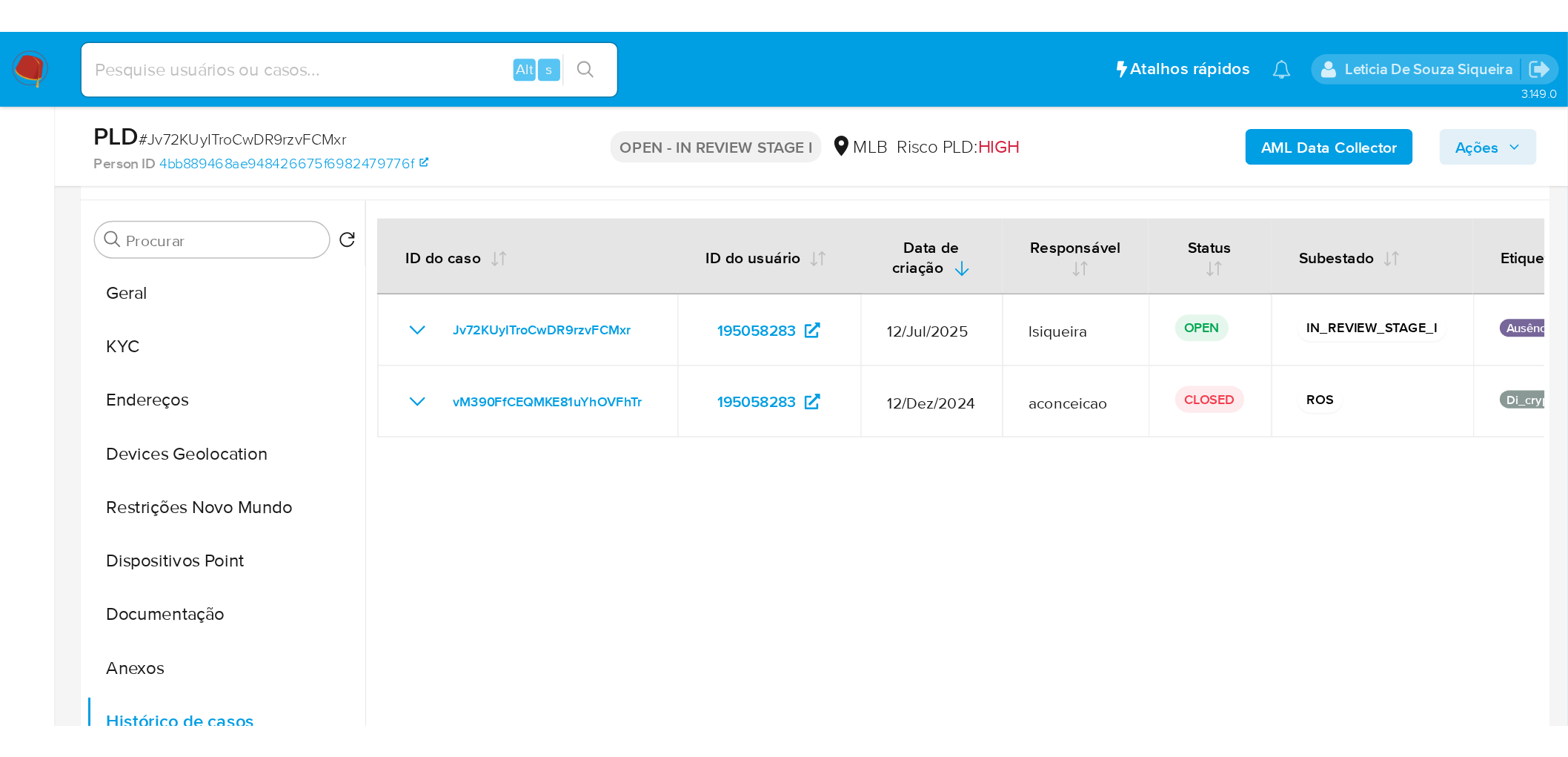 scroll, scrollTop: 247, scrollLeft: 0, axis: vertical 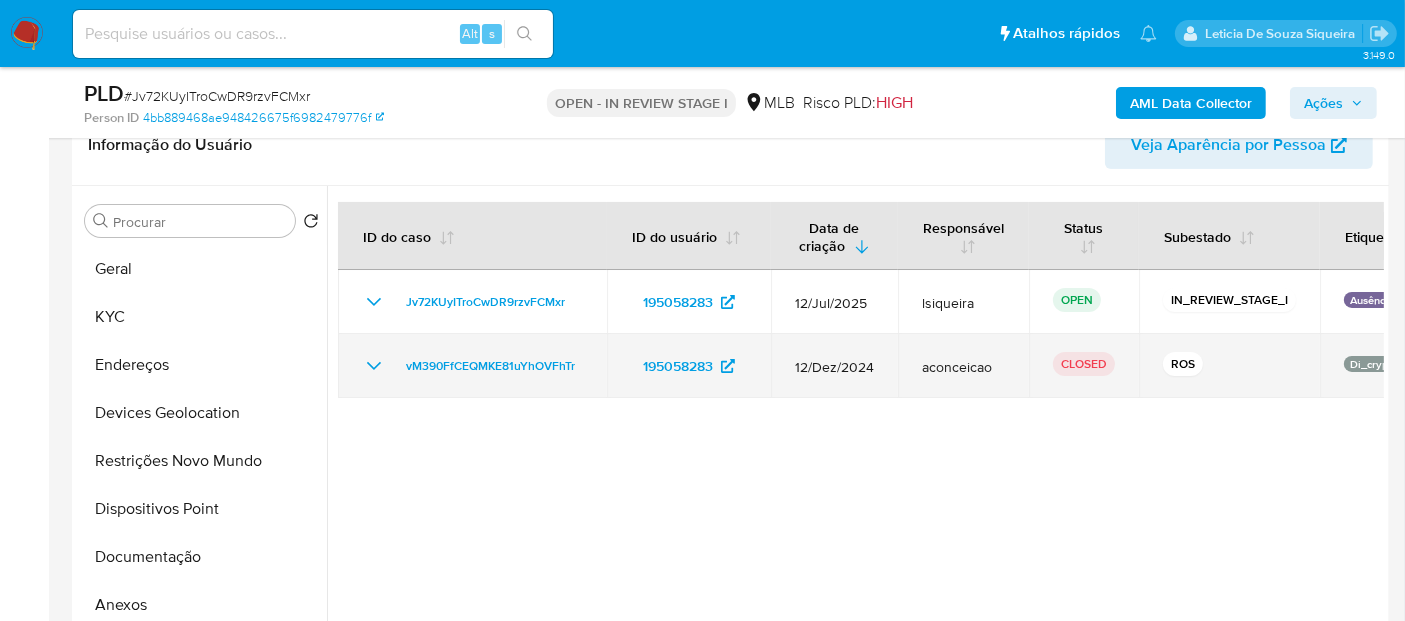 click 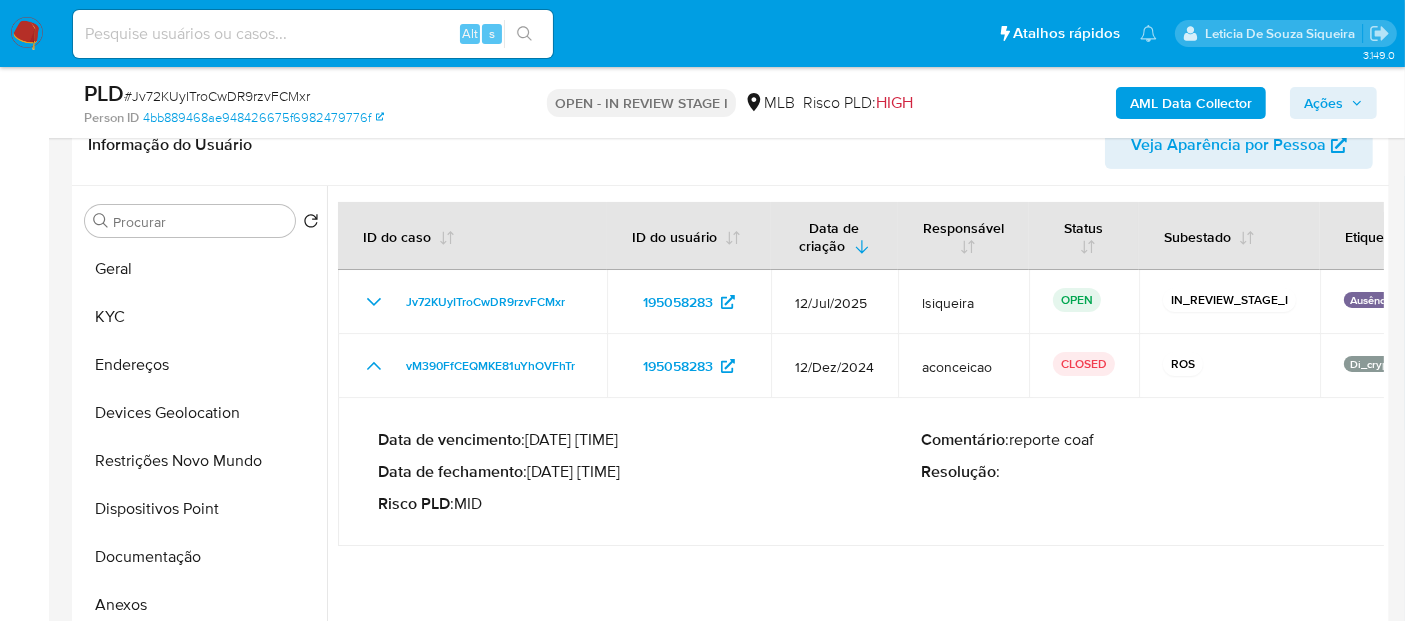drag, startPoint x: 617, startPoint y: 467, endPoint x: 538, endPoint y: 467, distance: 79 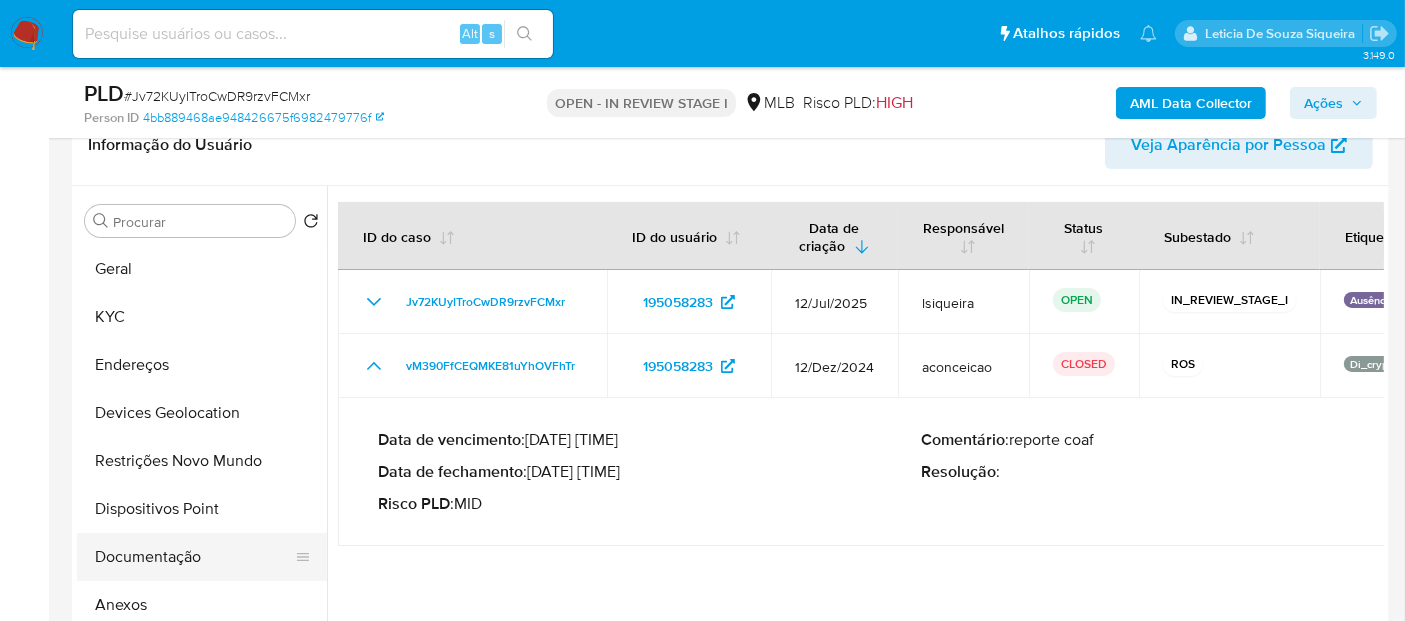 click on "Documentação" at bounding box center [194, 557] 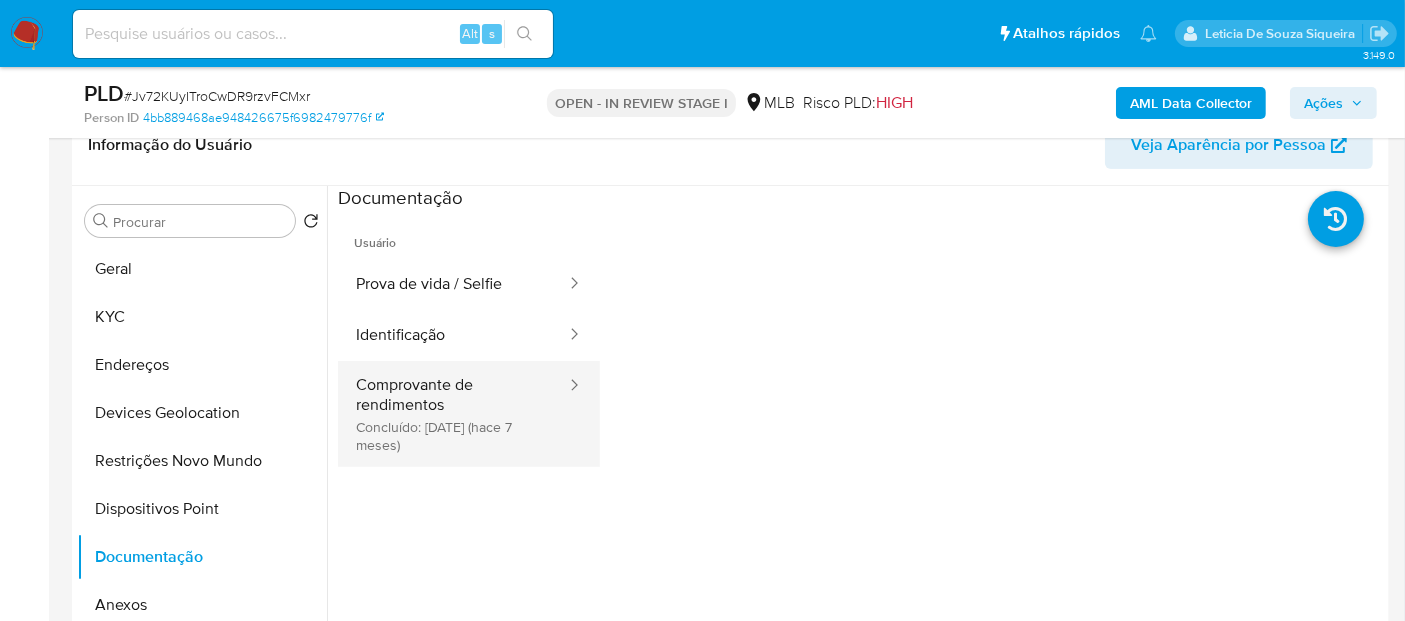 click on "Comprovante de rendimentos Concluído: 30/12/2024 (hace 7 meses)" at bounding box center (453, 414) 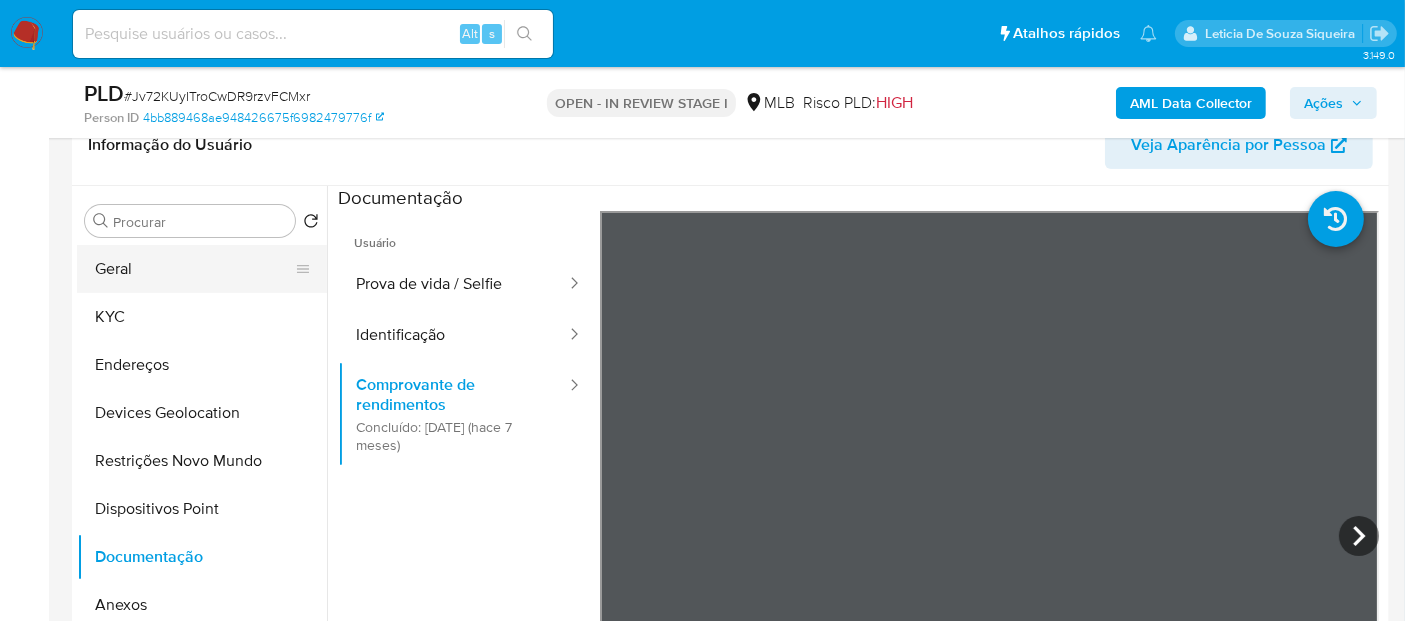 click on "Geral" at bounding box center [194, 269] 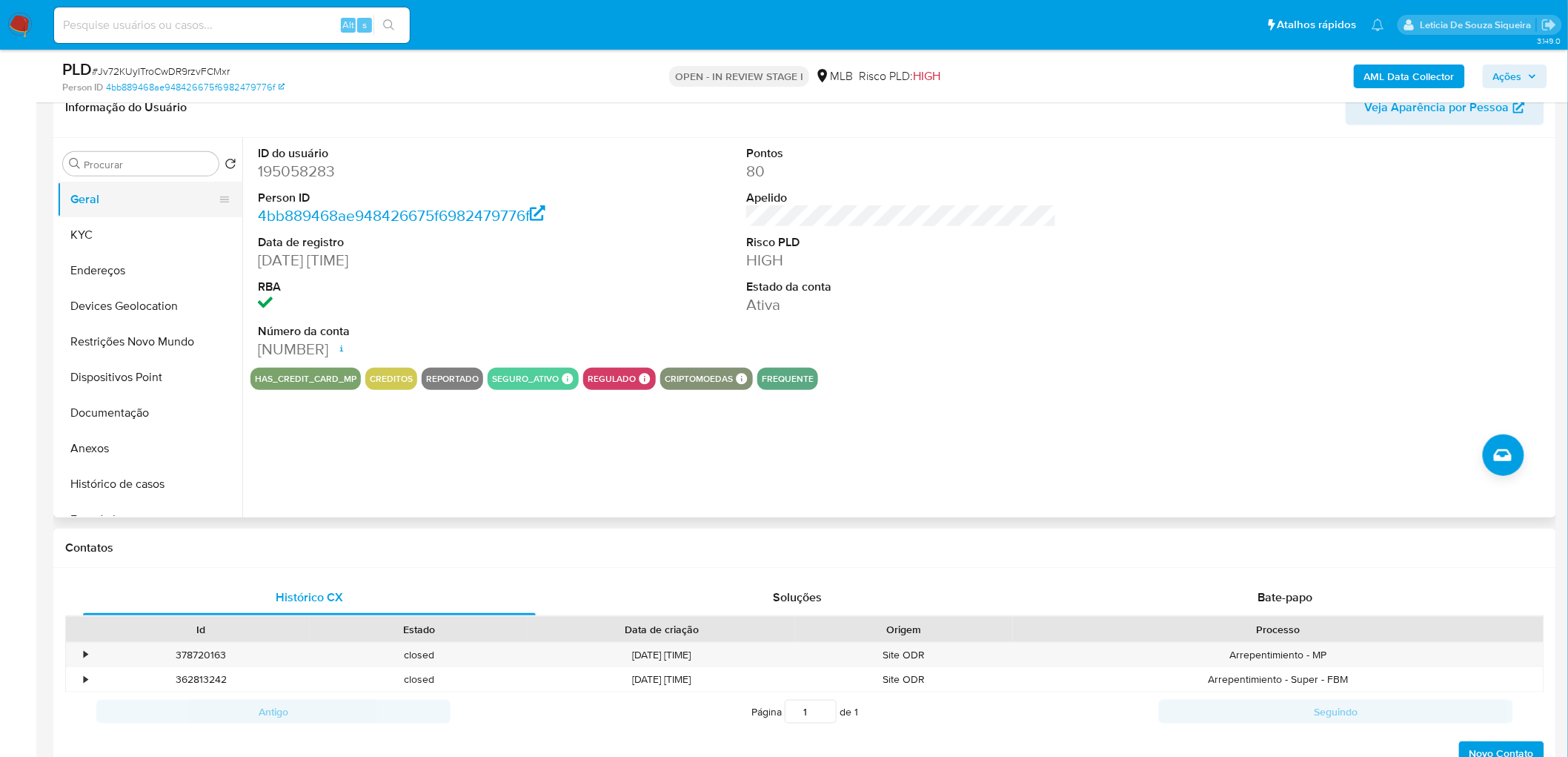 click on "Geral" at bounding box center [144, 199] 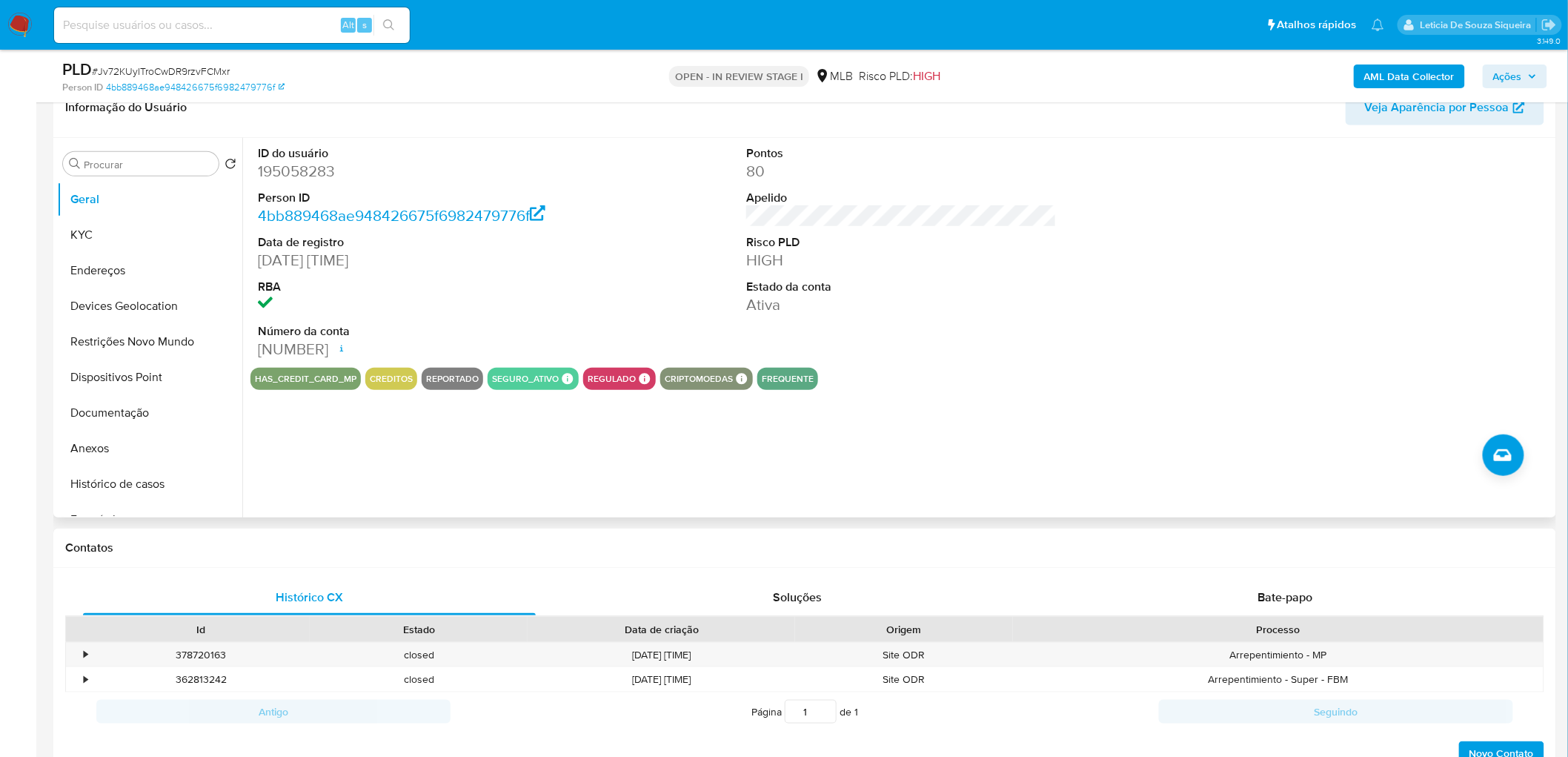 click on "has_credit_card_mp creditos reportado seguro_ativo   Seguro Ativo Products Total Protection 1 regulado   Regulado MLB BACEN COMPLIES LEGACY Mark Id MLB_BACEN Compliant is_compliant Created At 2022-02-09T20:08:20Z criptomoedas   Criptomoedas Paxos Coins Id ETH,USDP,BTC,LTC,LINK,UNI Ripio Coins Id MUSD,MCN,MBRL frequente" at bounding box center [901, 379] 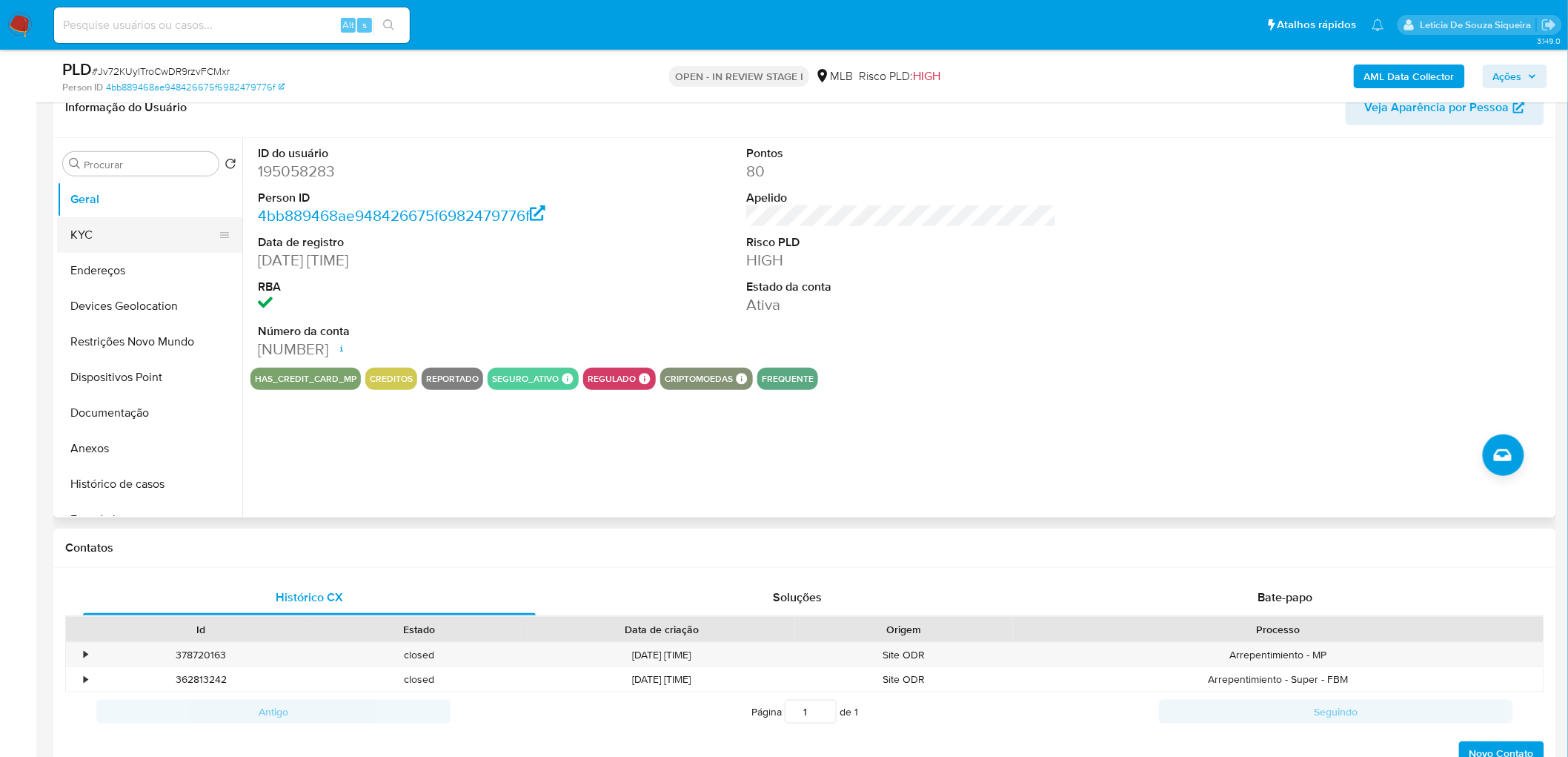drag, startPoint x: 116, startPoint y: 231, endPoint x: 65, endPoint y: 232, distance: 51.0098 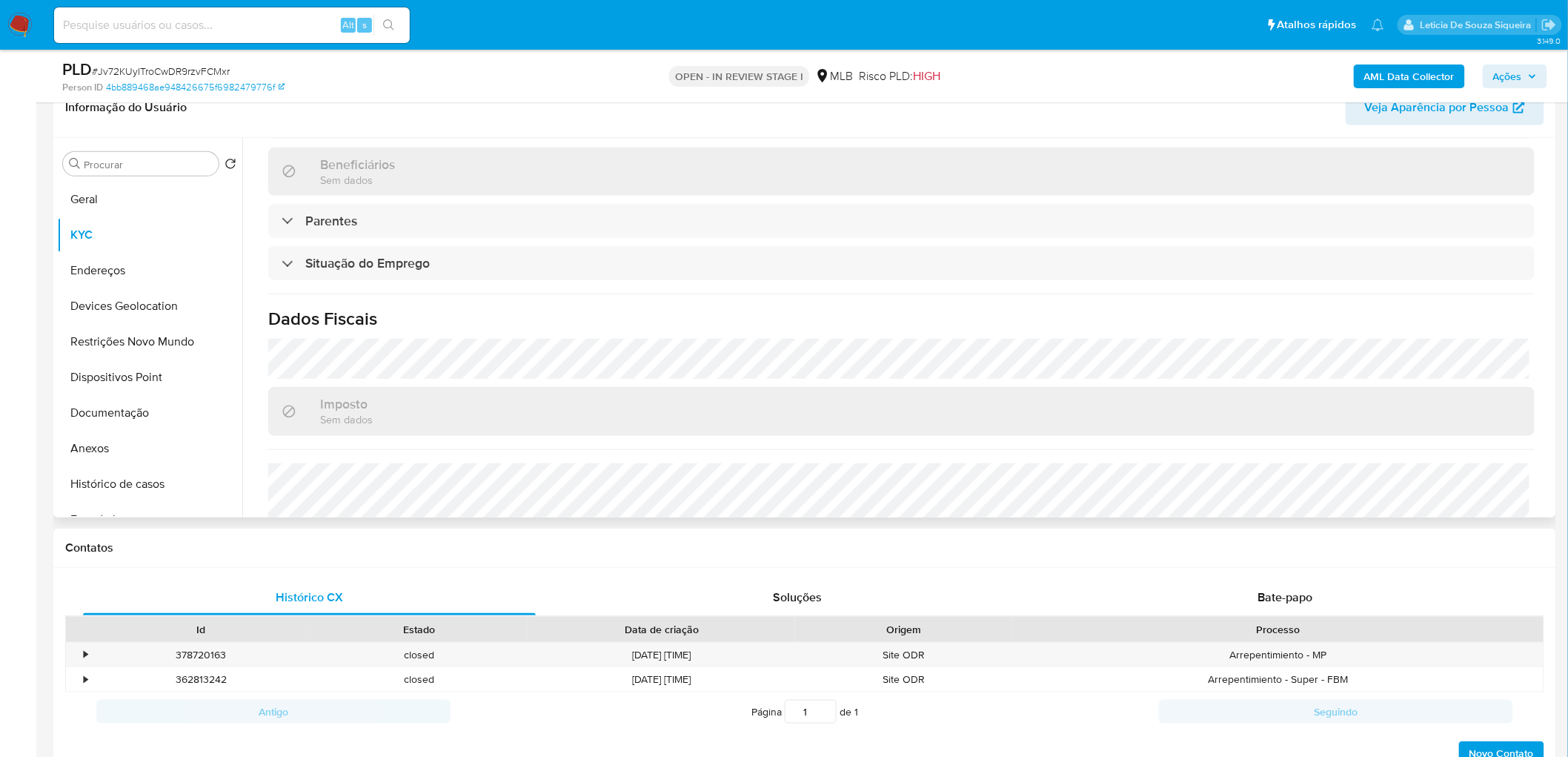 scroll, scrollTop: 576, scrollLeft: 0, axis: vertical 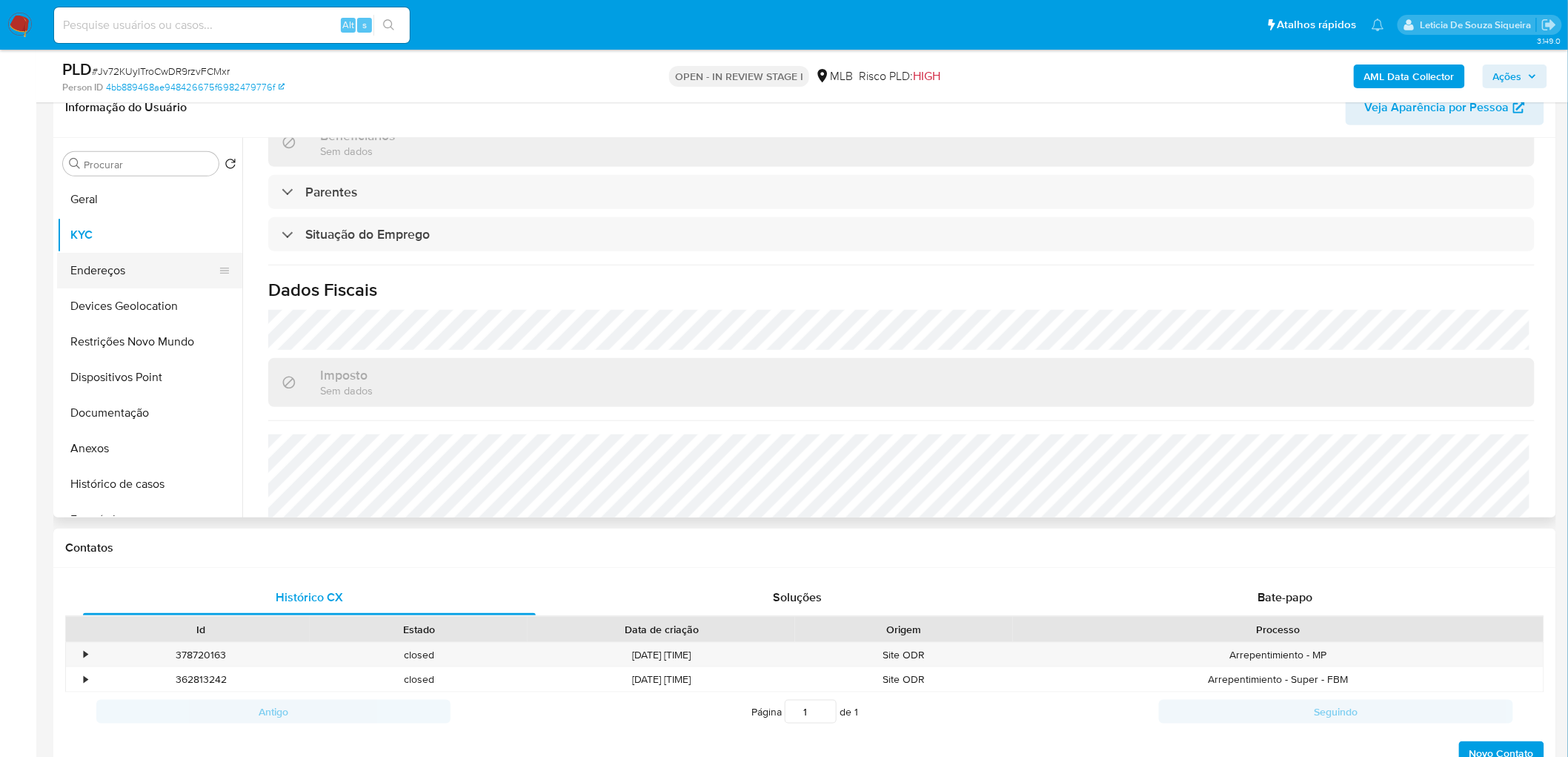 click on "Endereços" at bounding box center [144, 271] 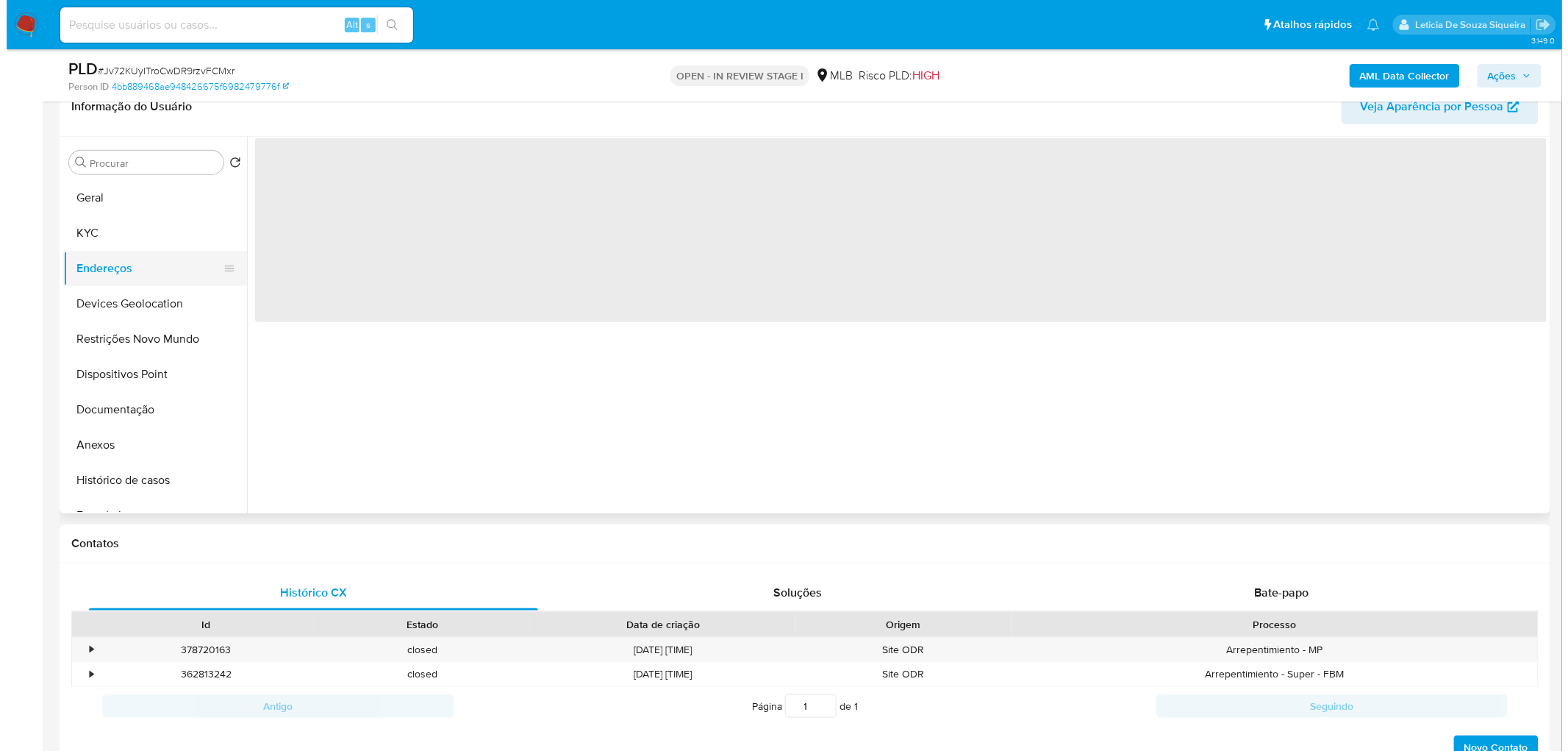 scroll, scrollTop: 0, scrollLeft: 0, axis: both 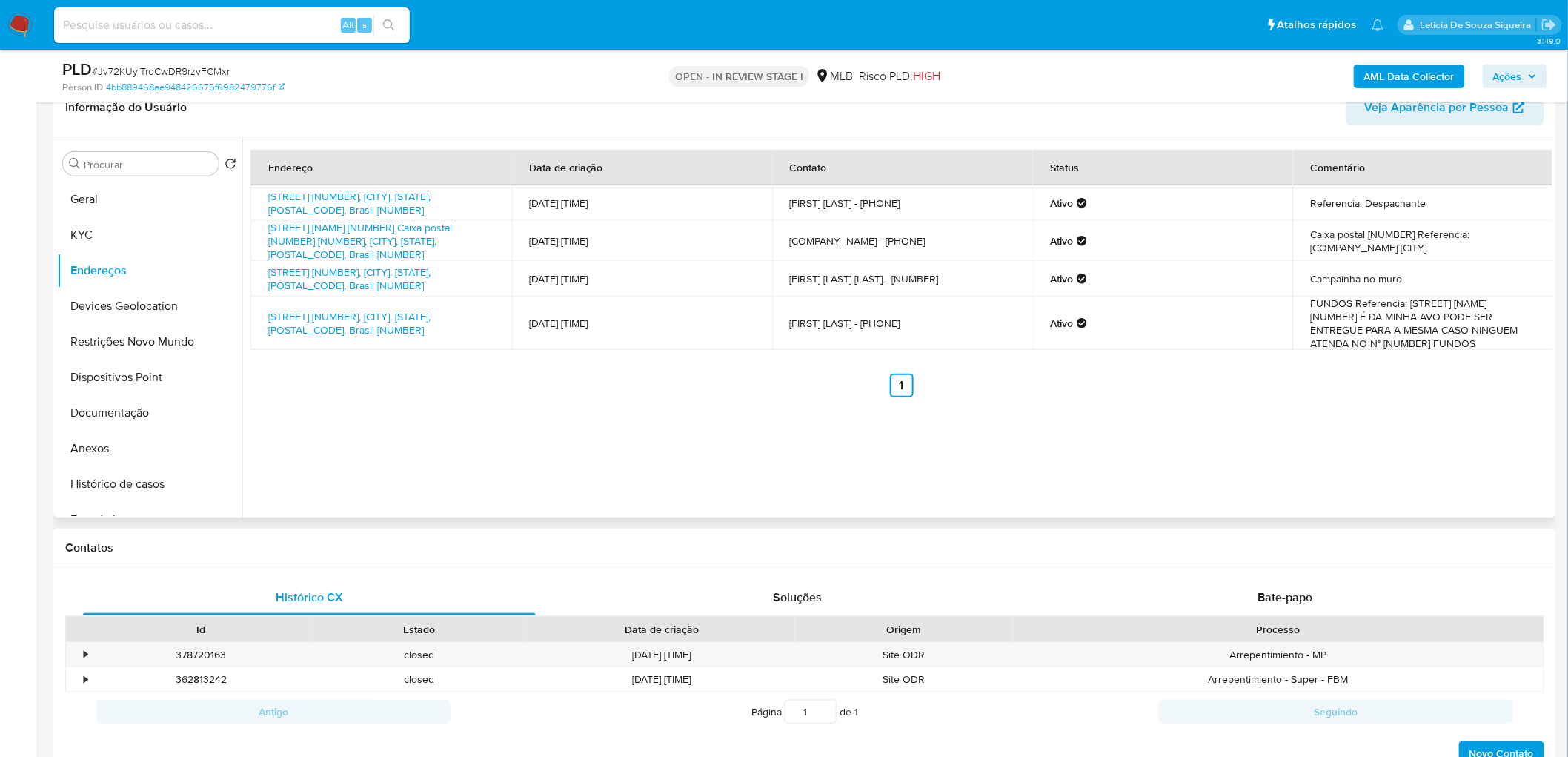 type 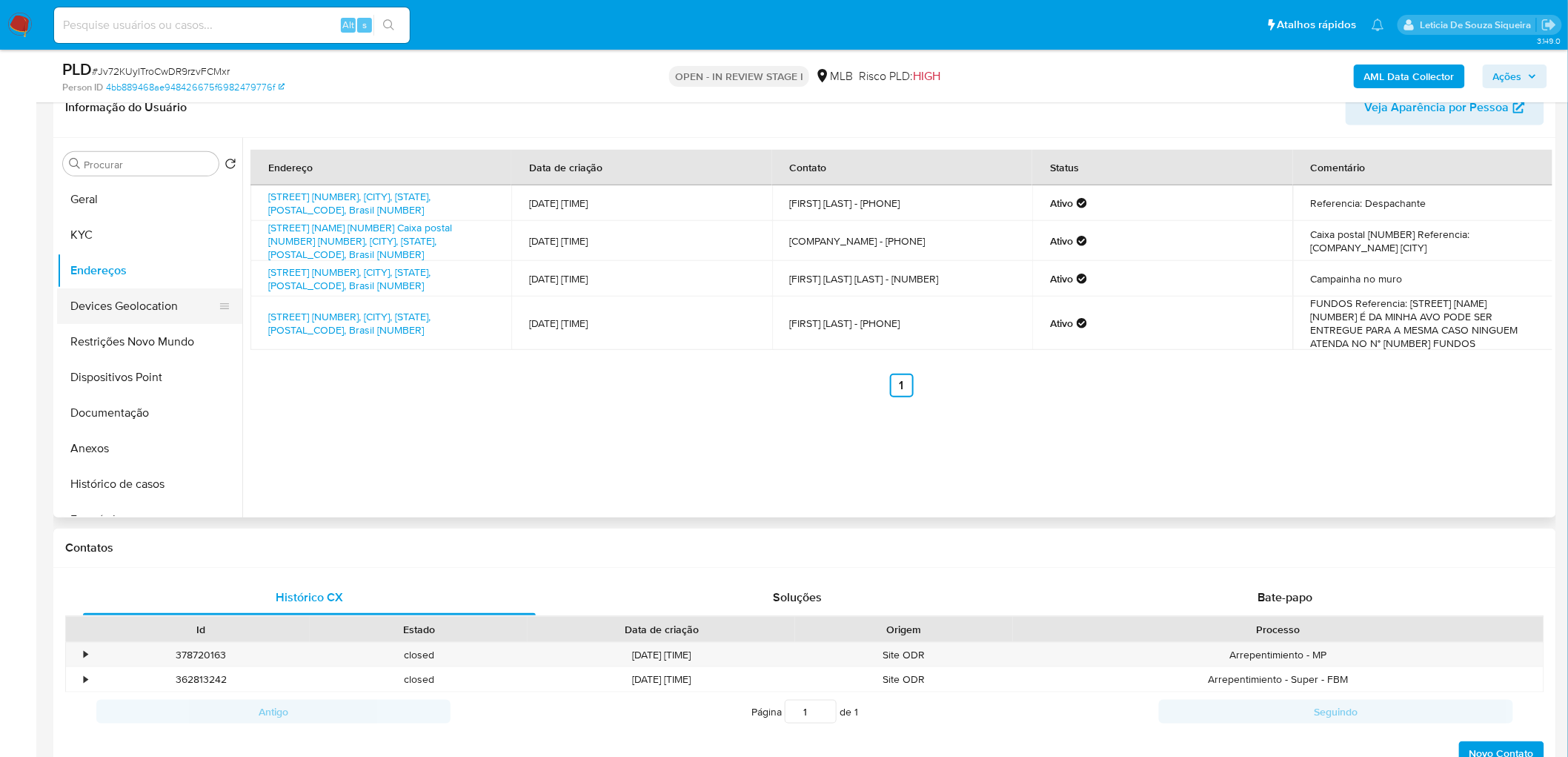 click on "Devices Geolocation" at bounding box center (144, 306) 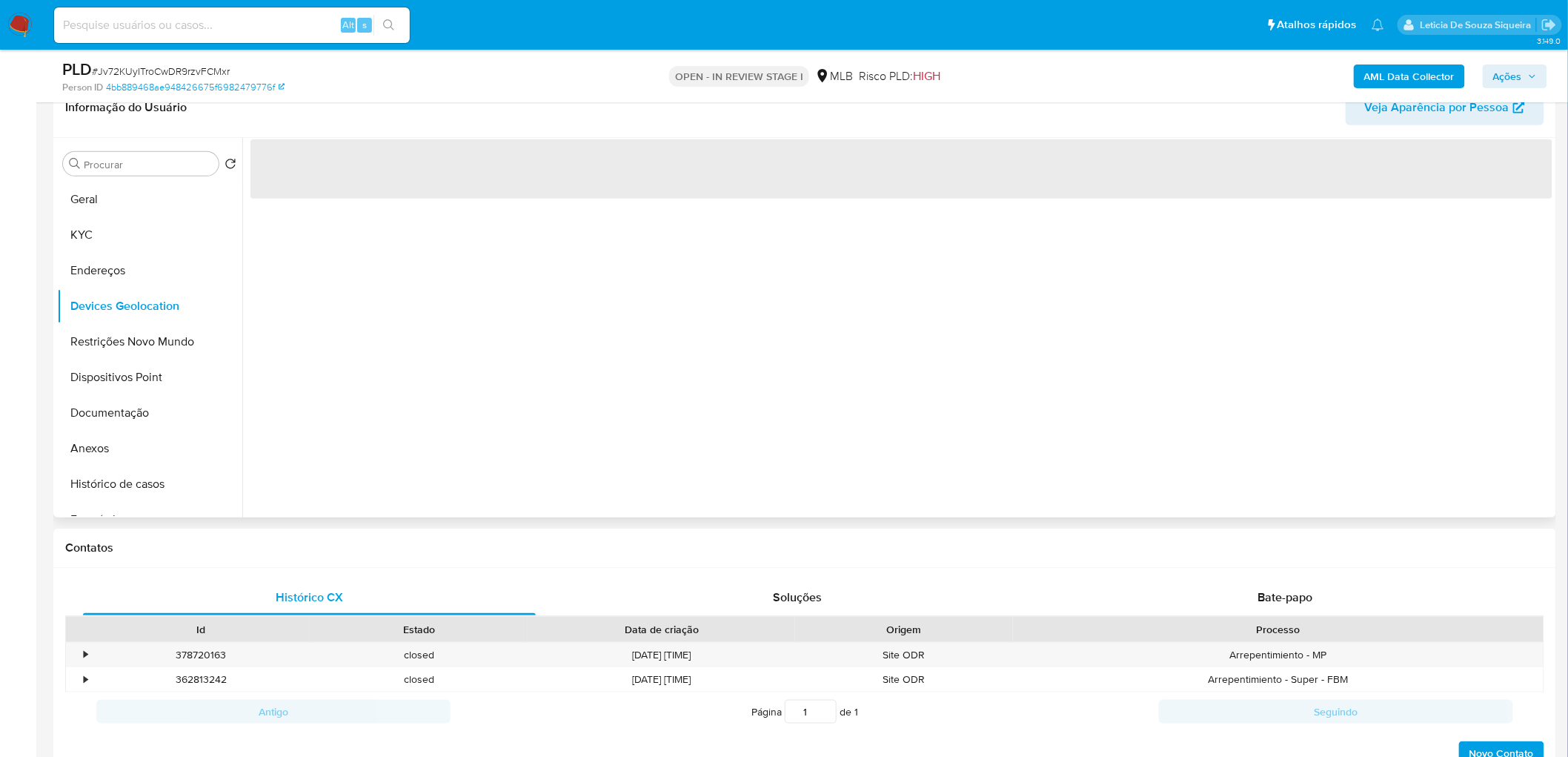 type 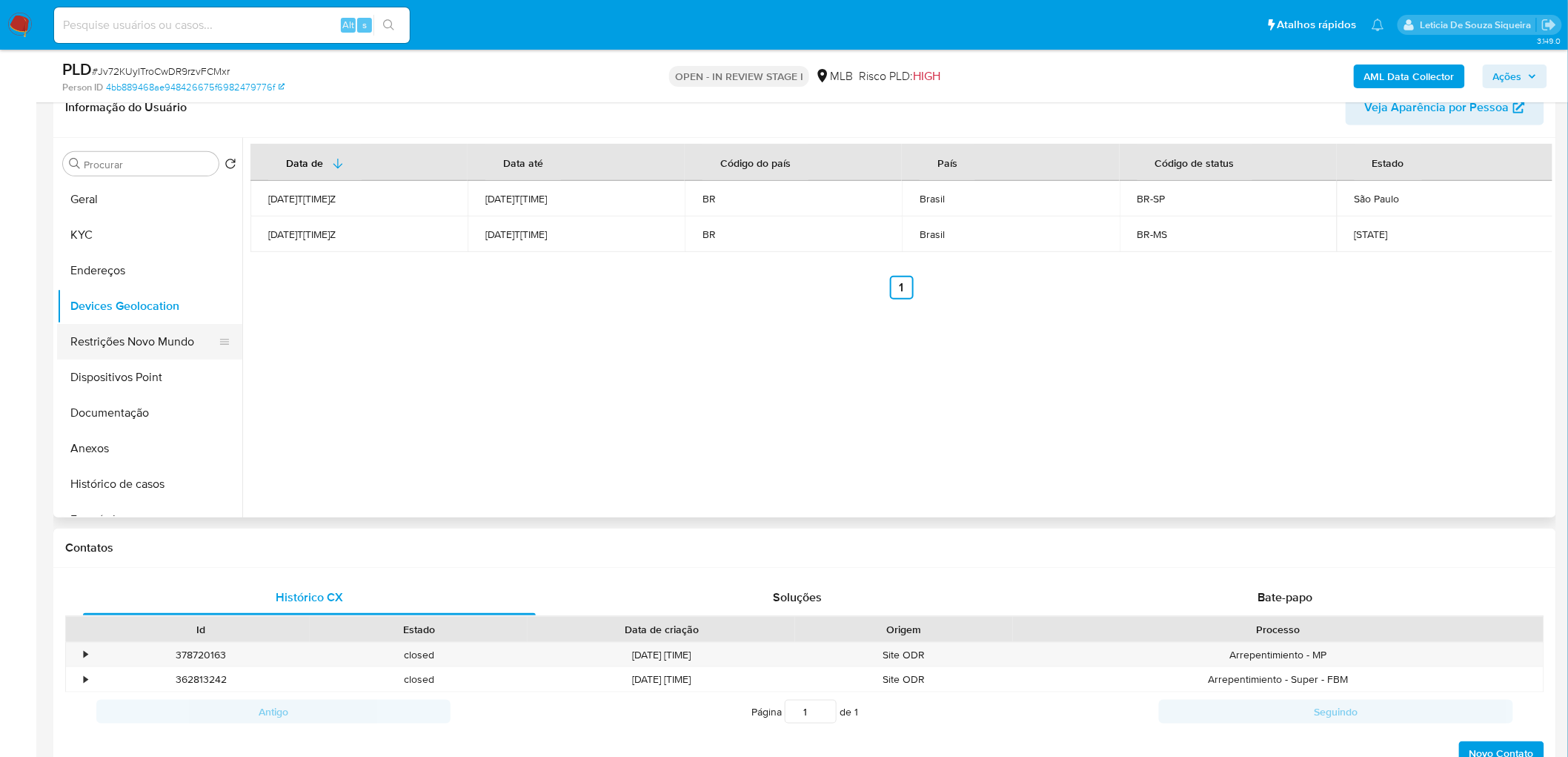 click on "Restrições Novo Mundo" at bounding box center (144, 342) 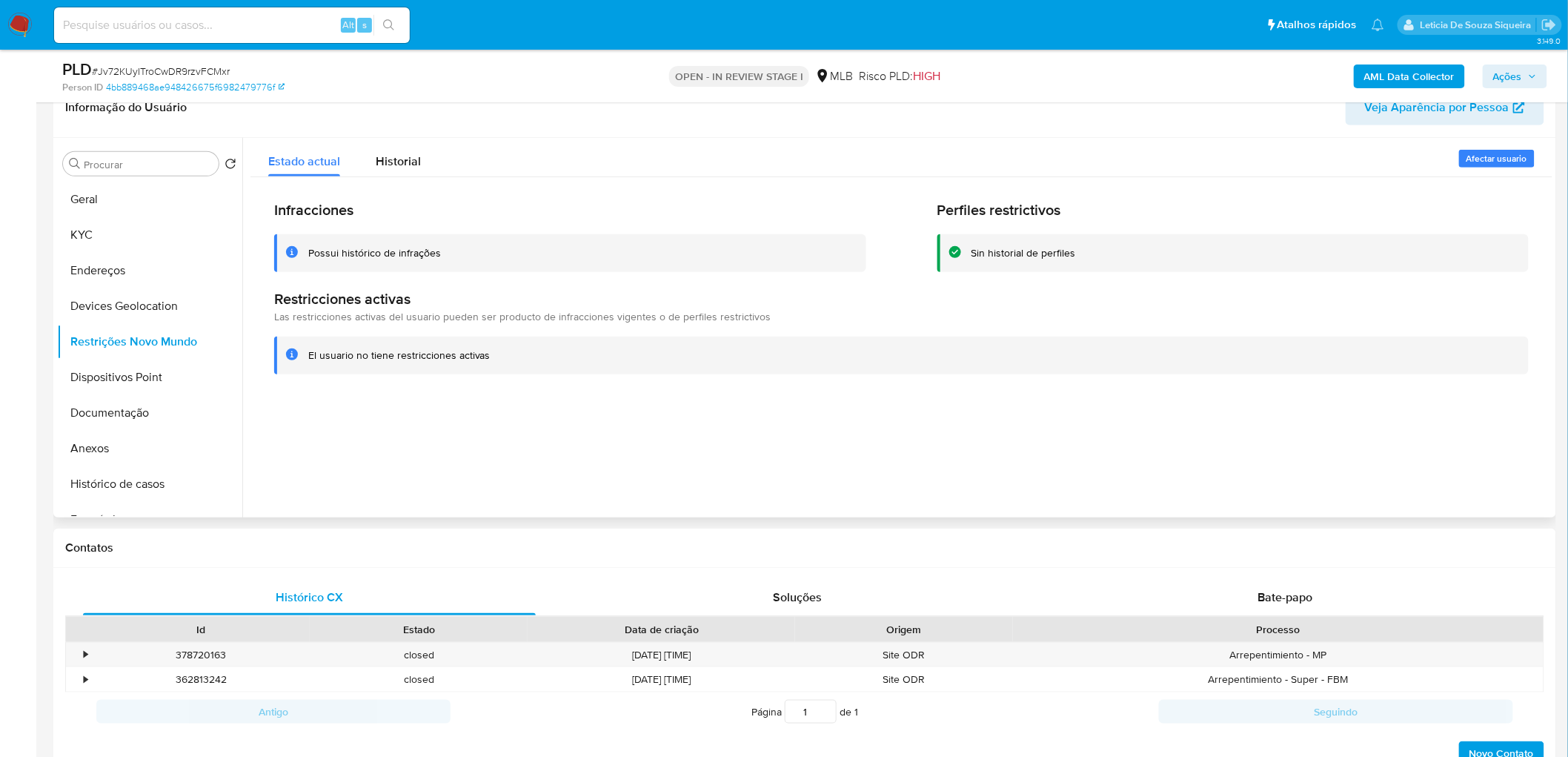 type 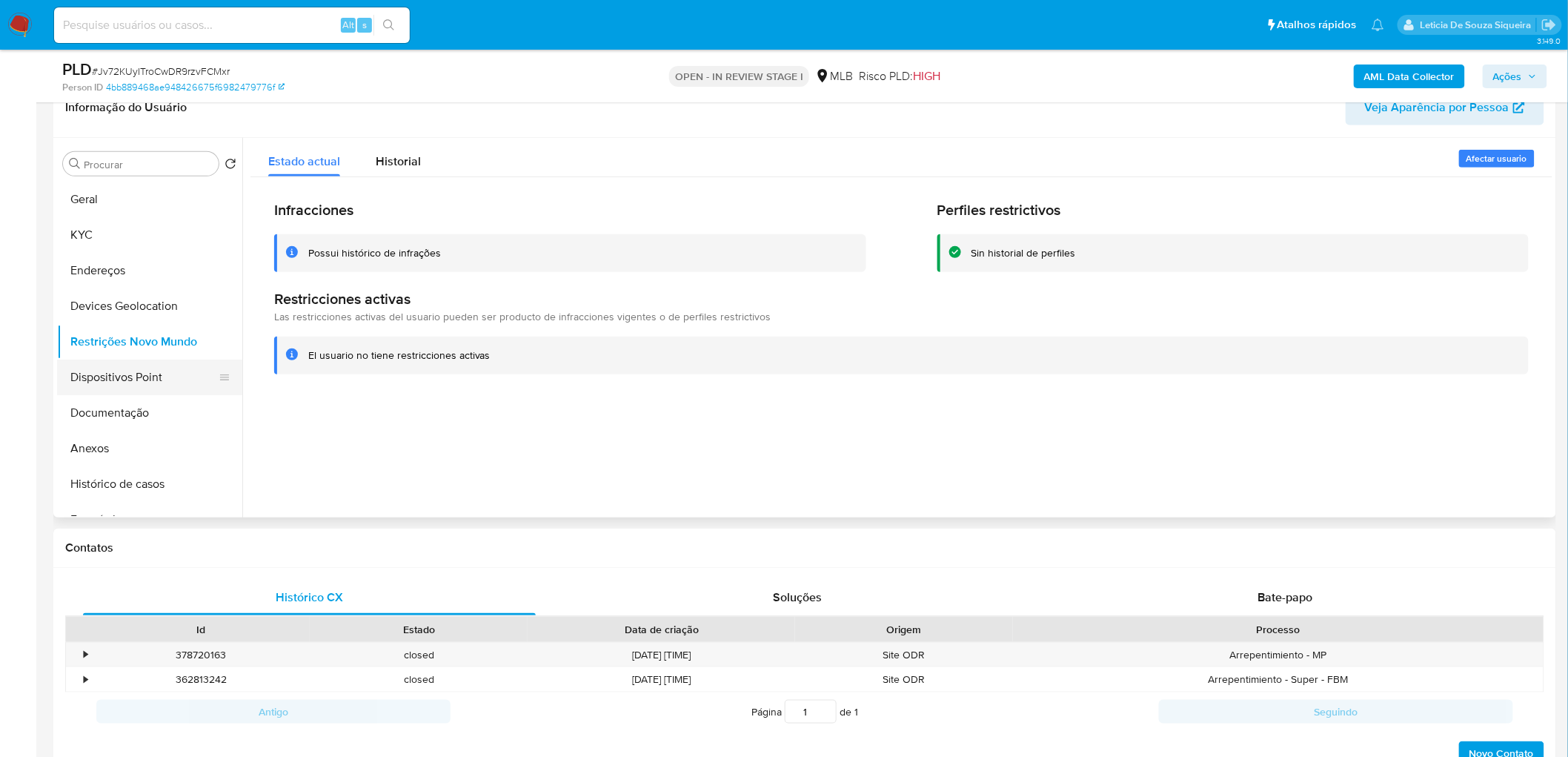 click on "Dispositivos Point" at bounding box center (144, 377) 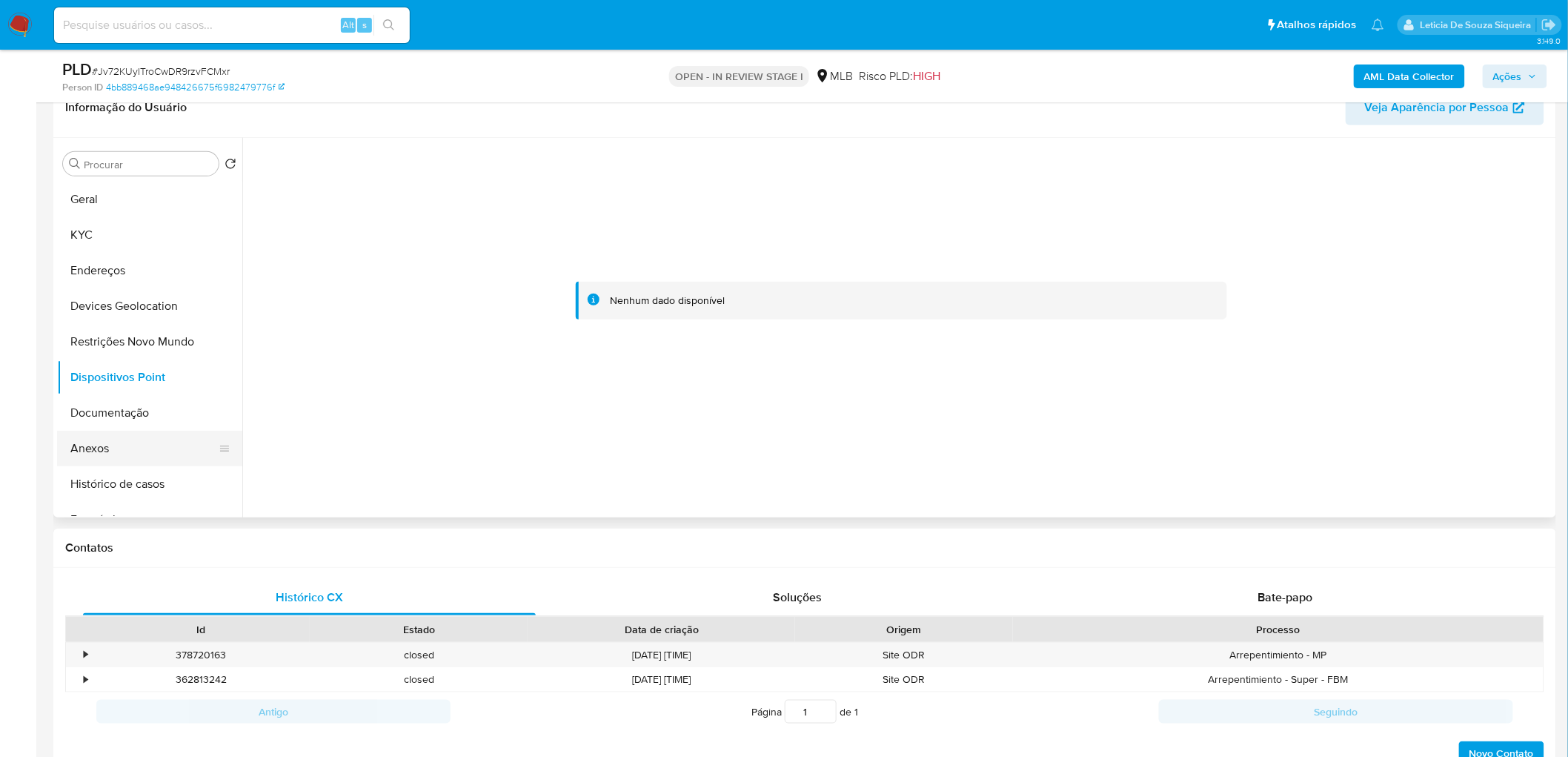 click on "Anexos" at bounding box center (144, 449) 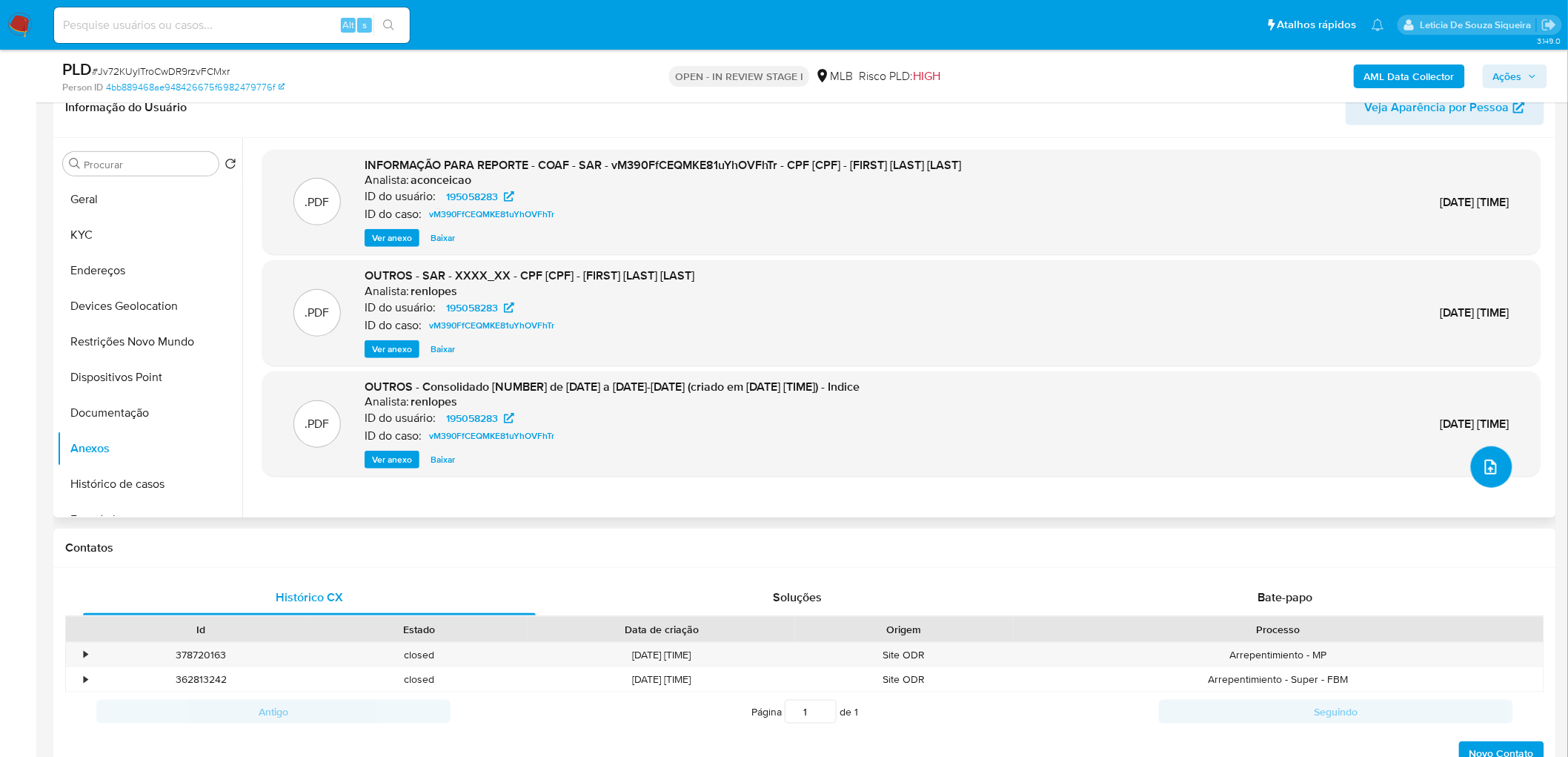 click at bounding box center (1491, 467) 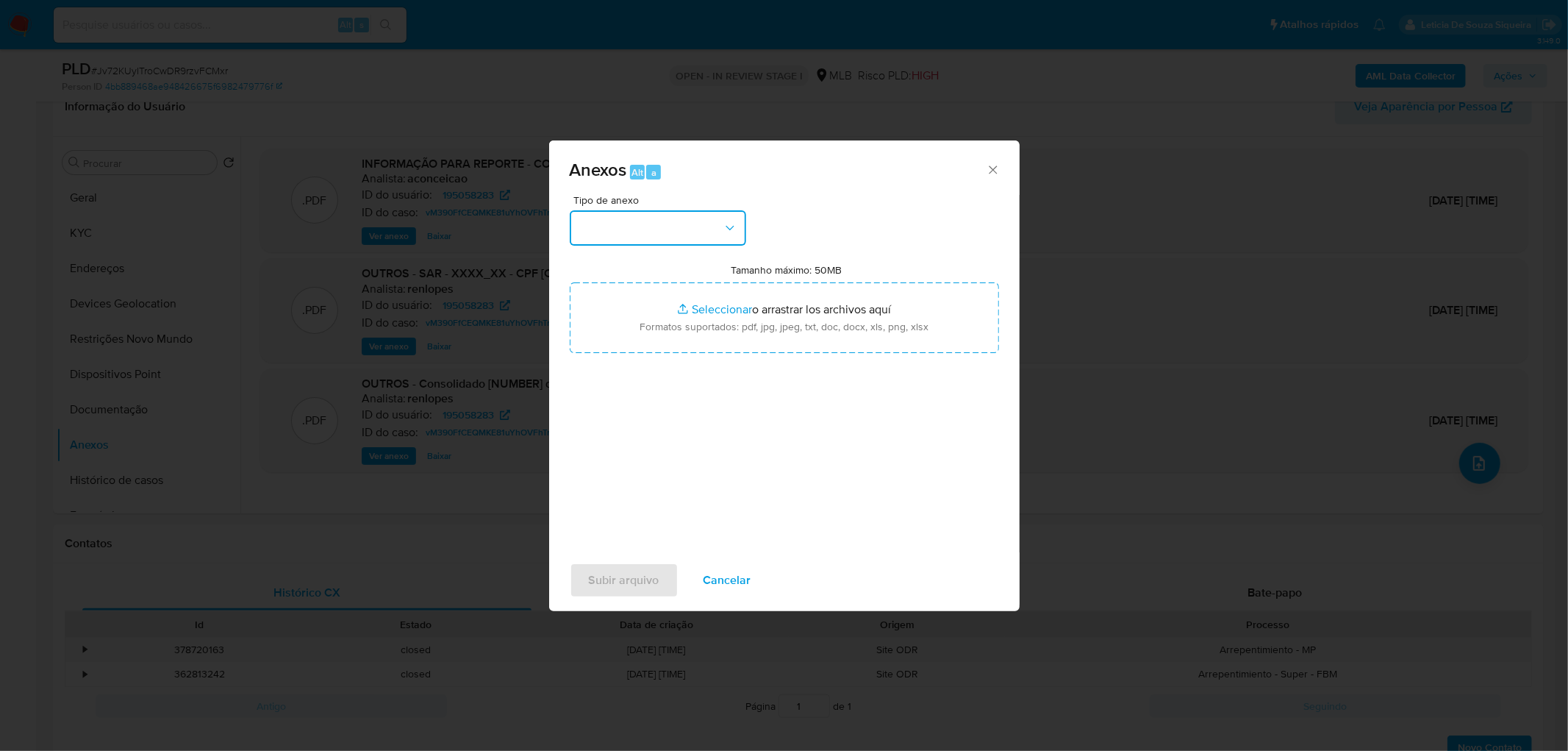 click at bounding box center (658, 228) 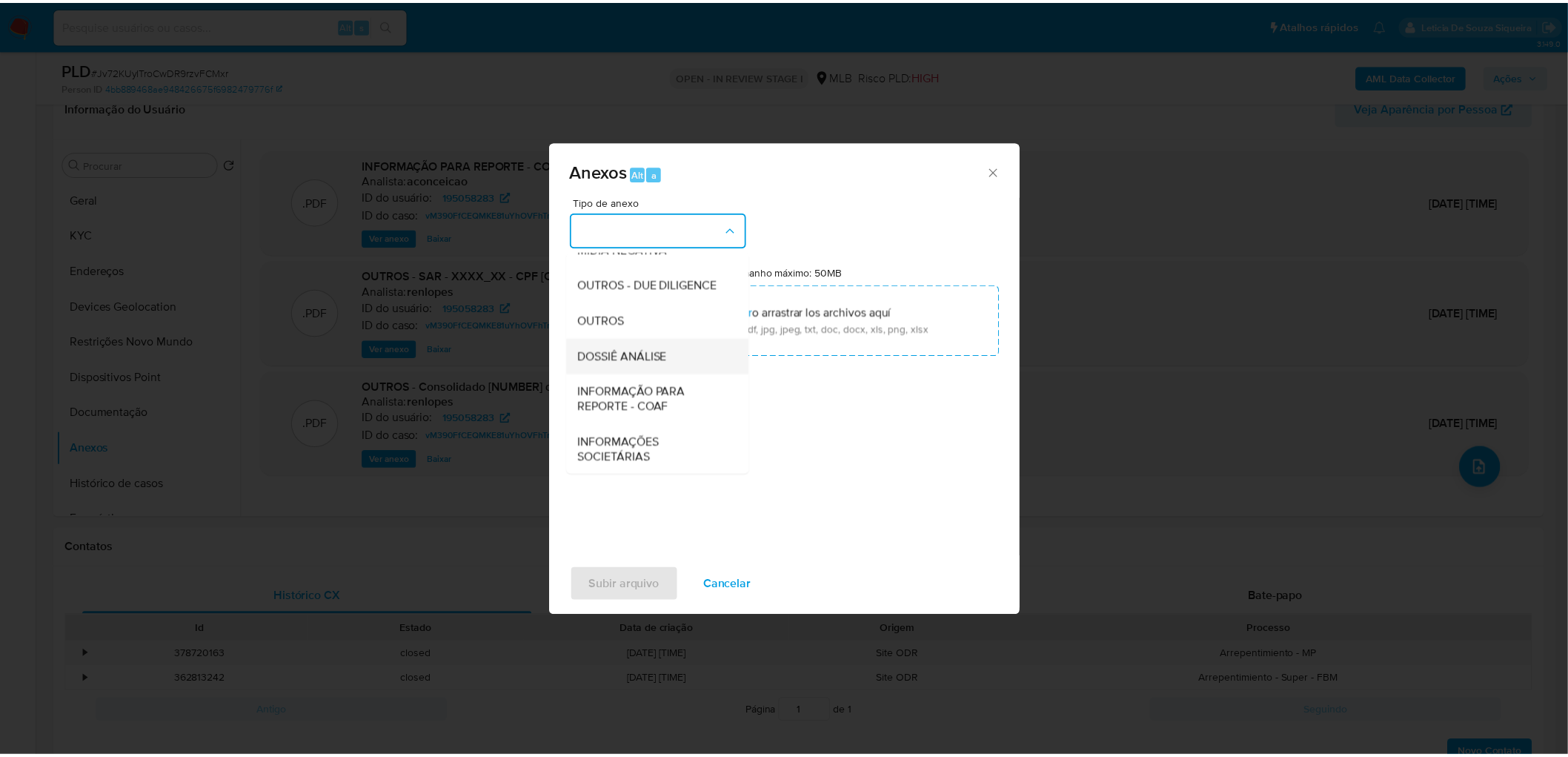 scroll, scrollTop: 228, scrollLeft: 0, axis: vertical 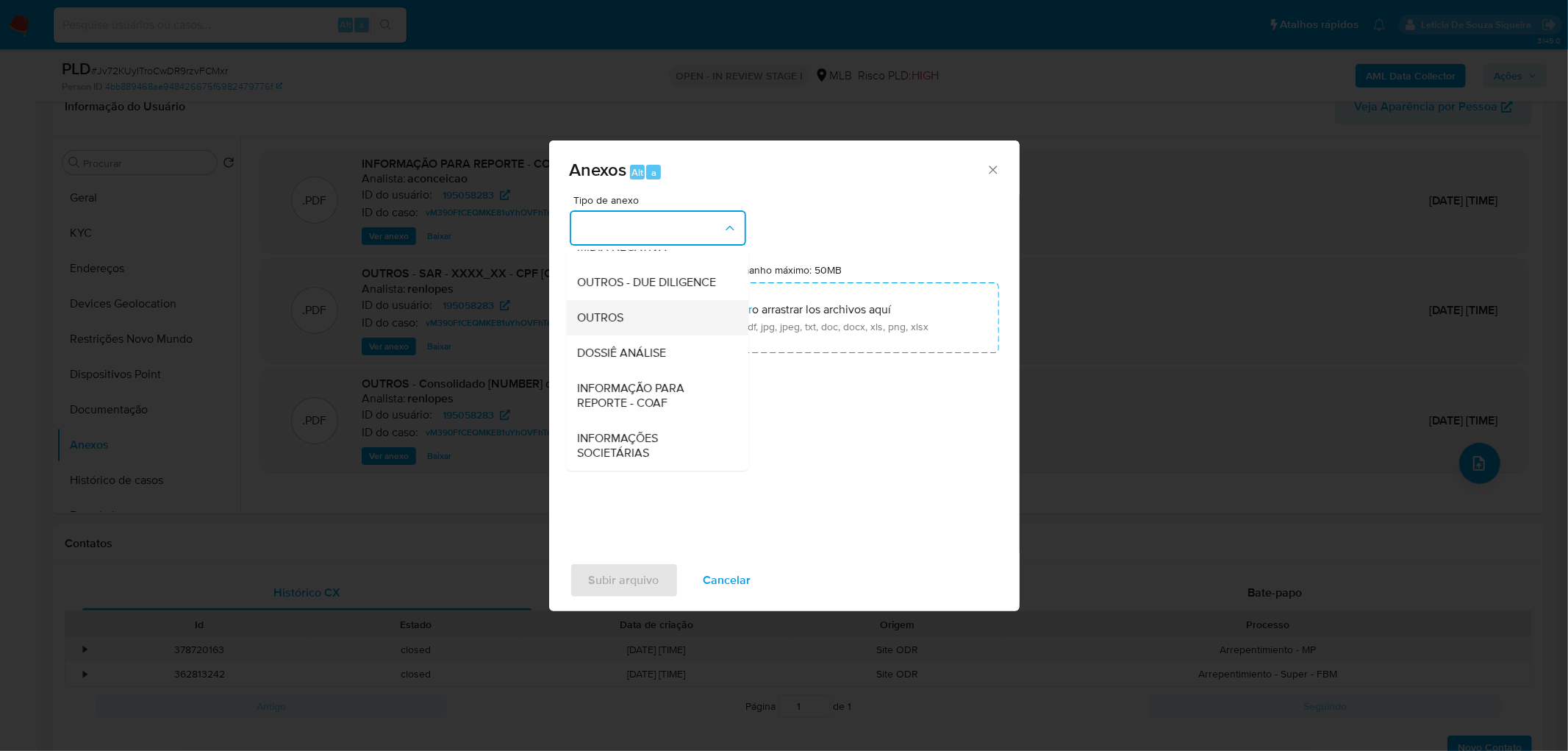 click on "OUTROS" at bounding box center [653, 318] 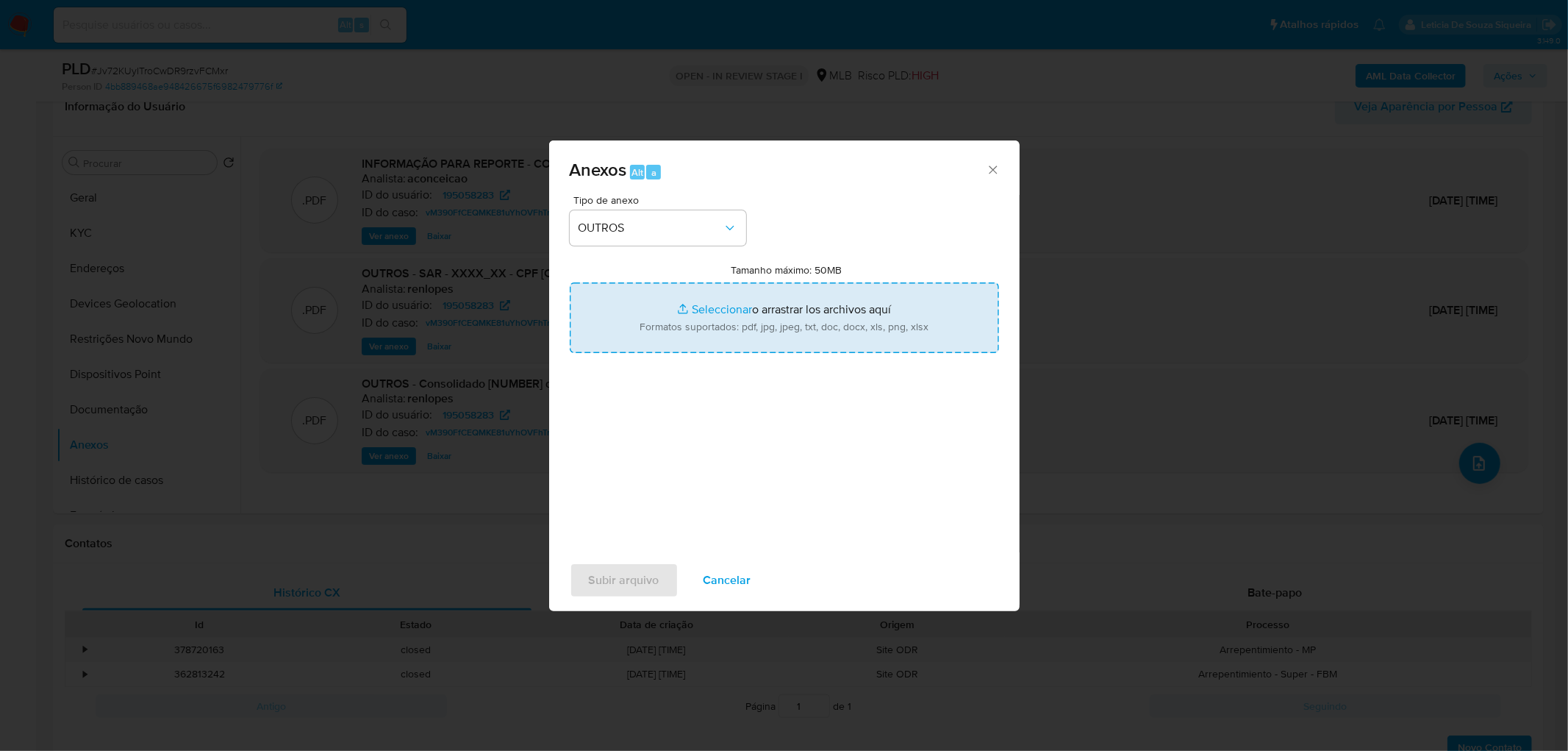 click on "Tamanho máximo: 50MB Seleccionar archivos" at bounding box center [784, 318] 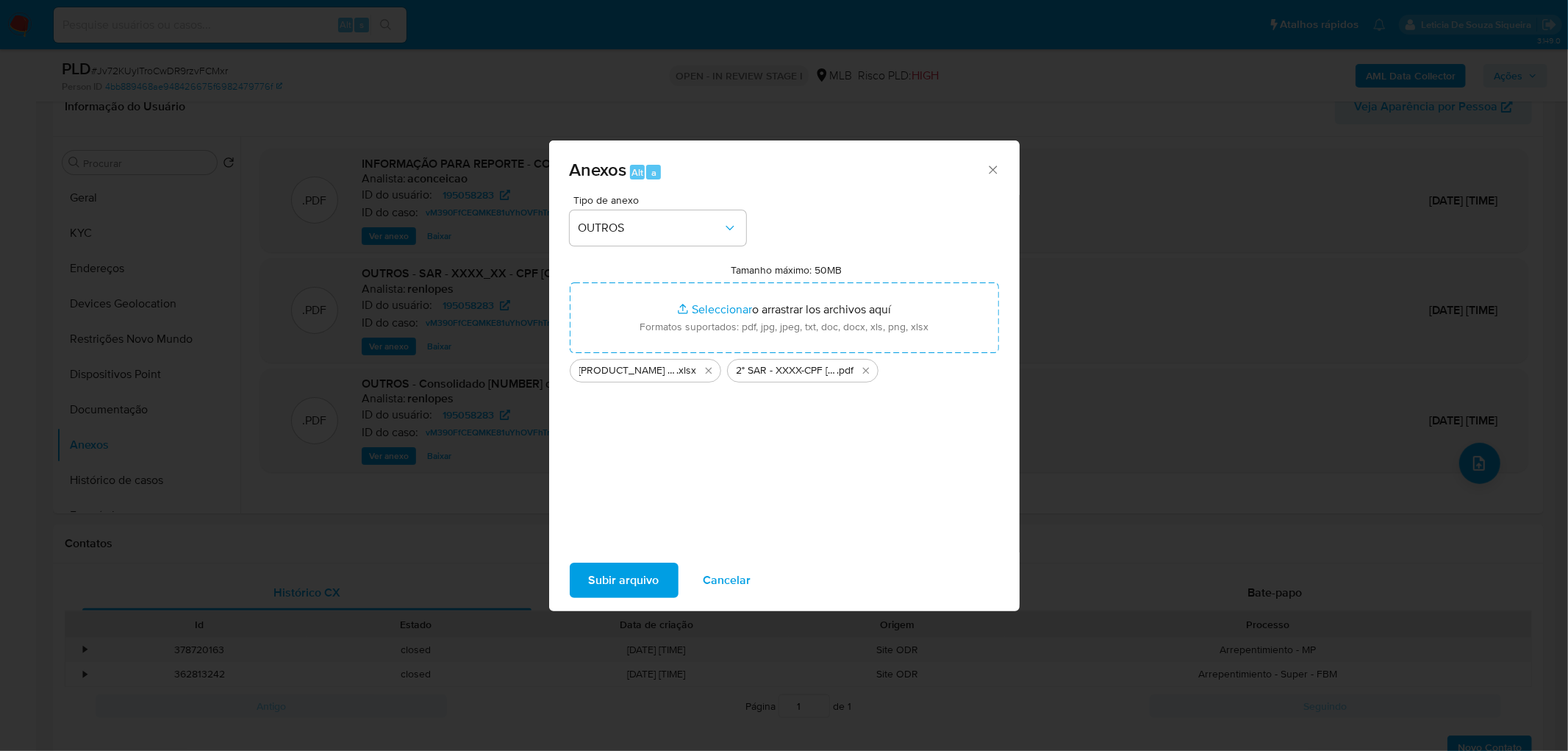 click on "Subir arquivo" at bounding box center [624, 580] 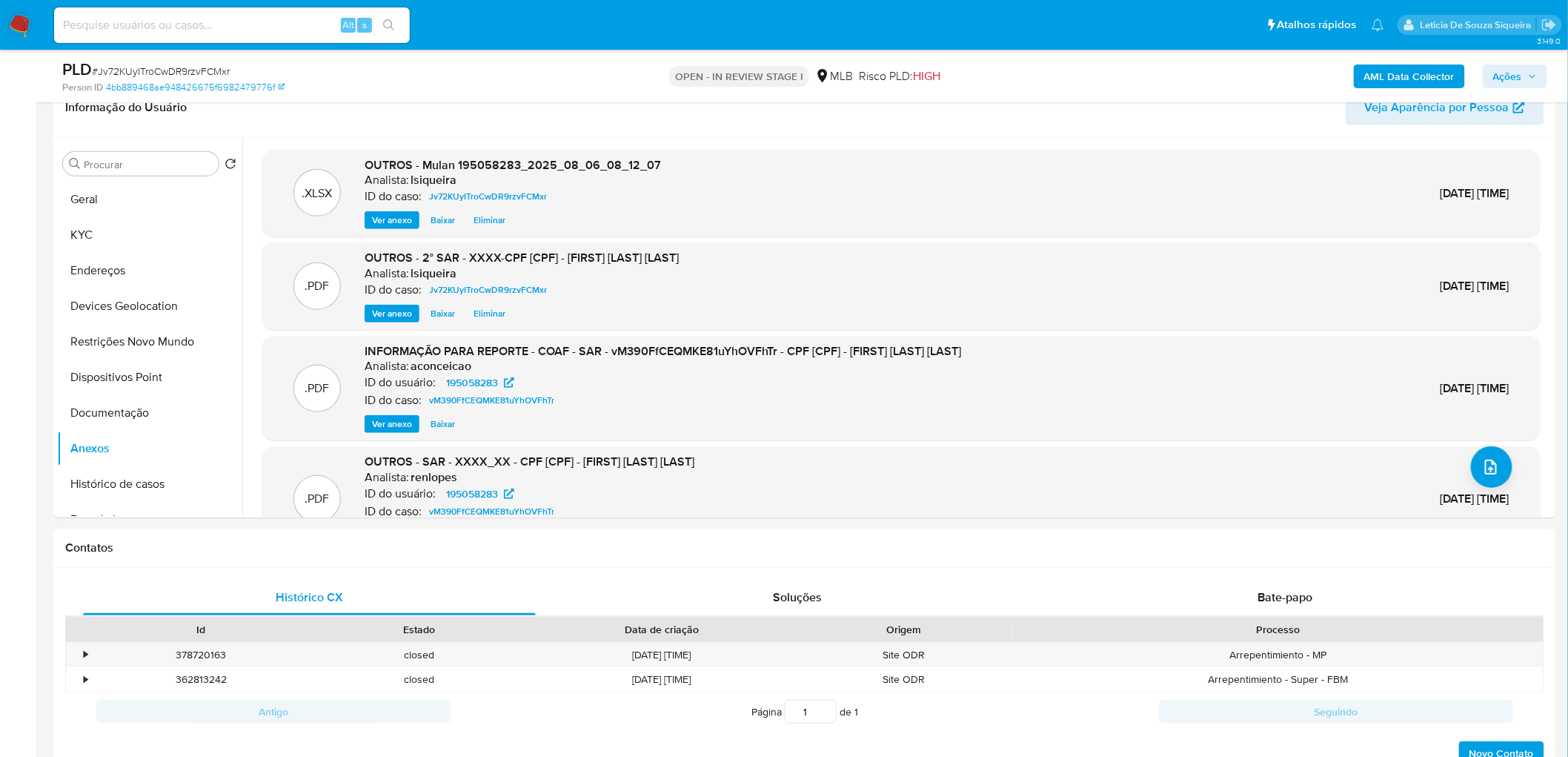 click on "Ações" at bounding box center [1507, 76] 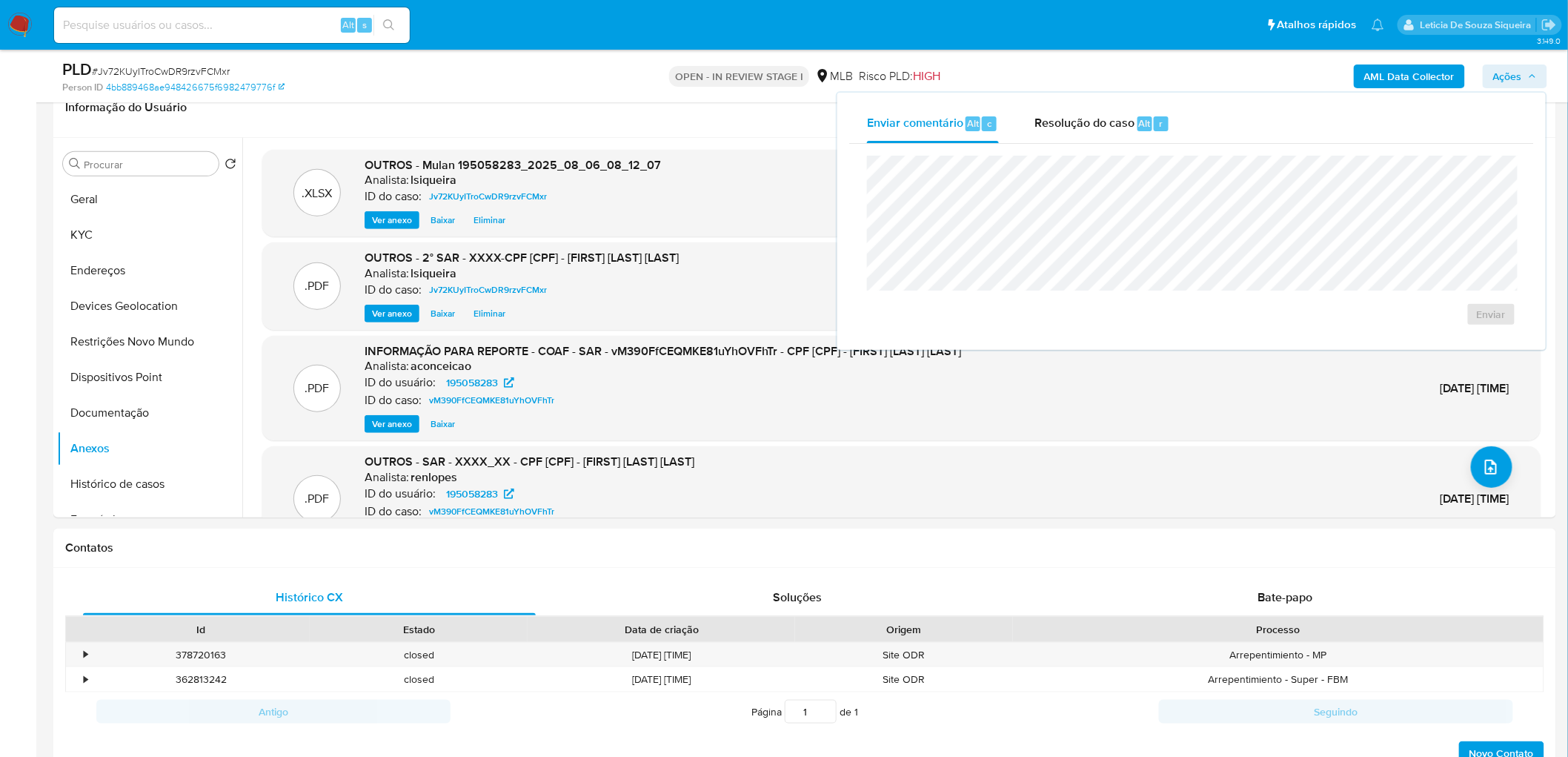 drag, startPoint x: 1132, startPoint y: 129, endPoint x: 1119, endPoint y: 153, distance: 27.29469 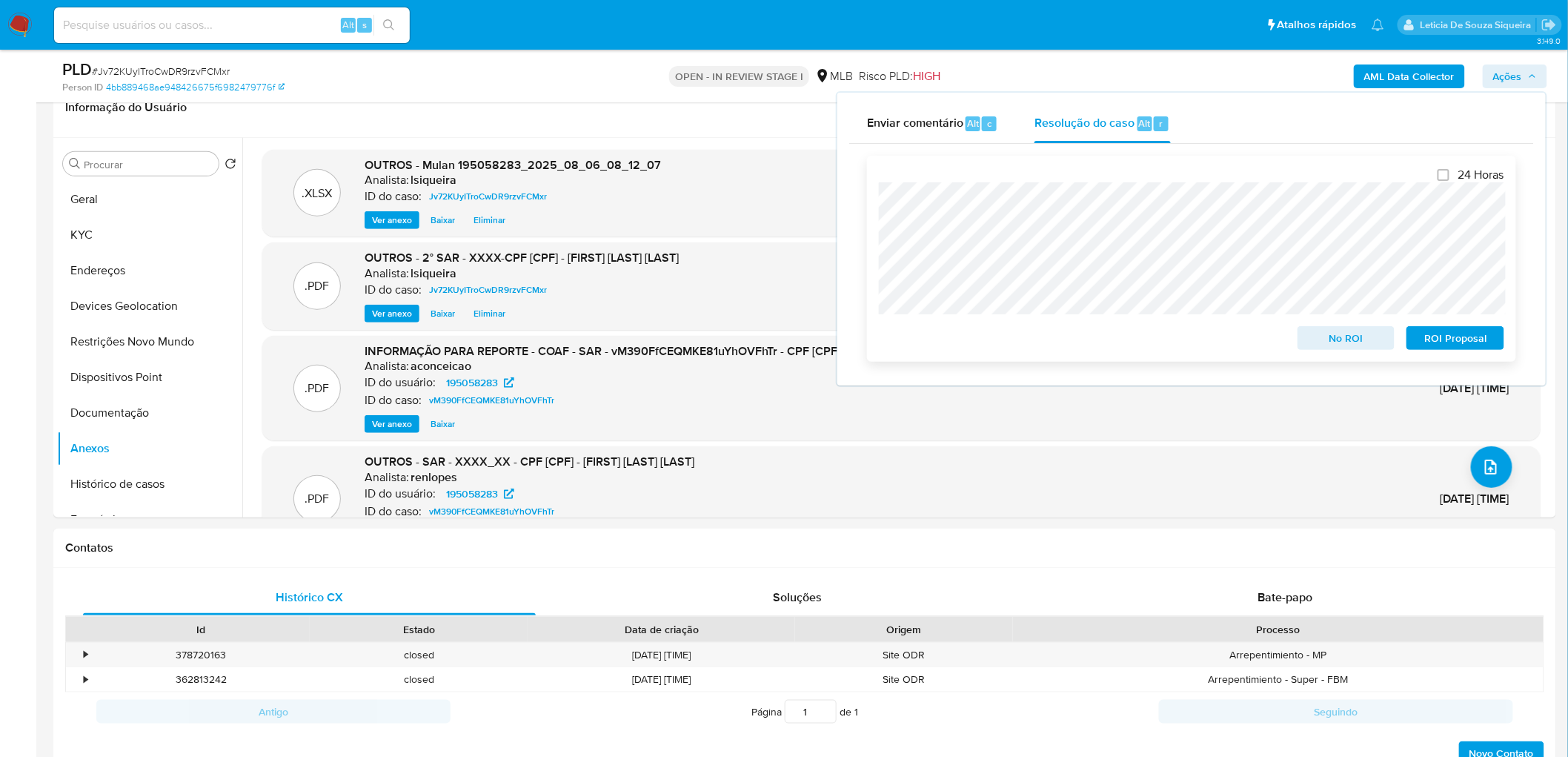 click on "ROI Proposal" at bounding box center (1455, 338) 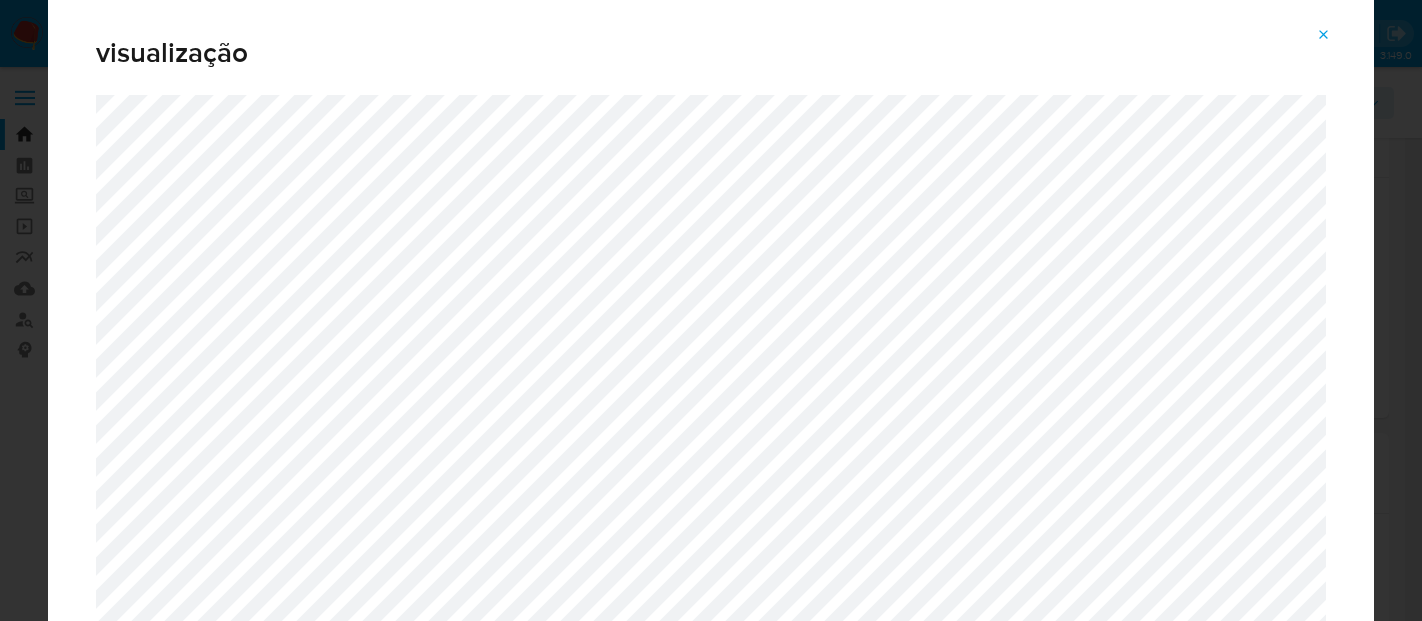 select on "10" 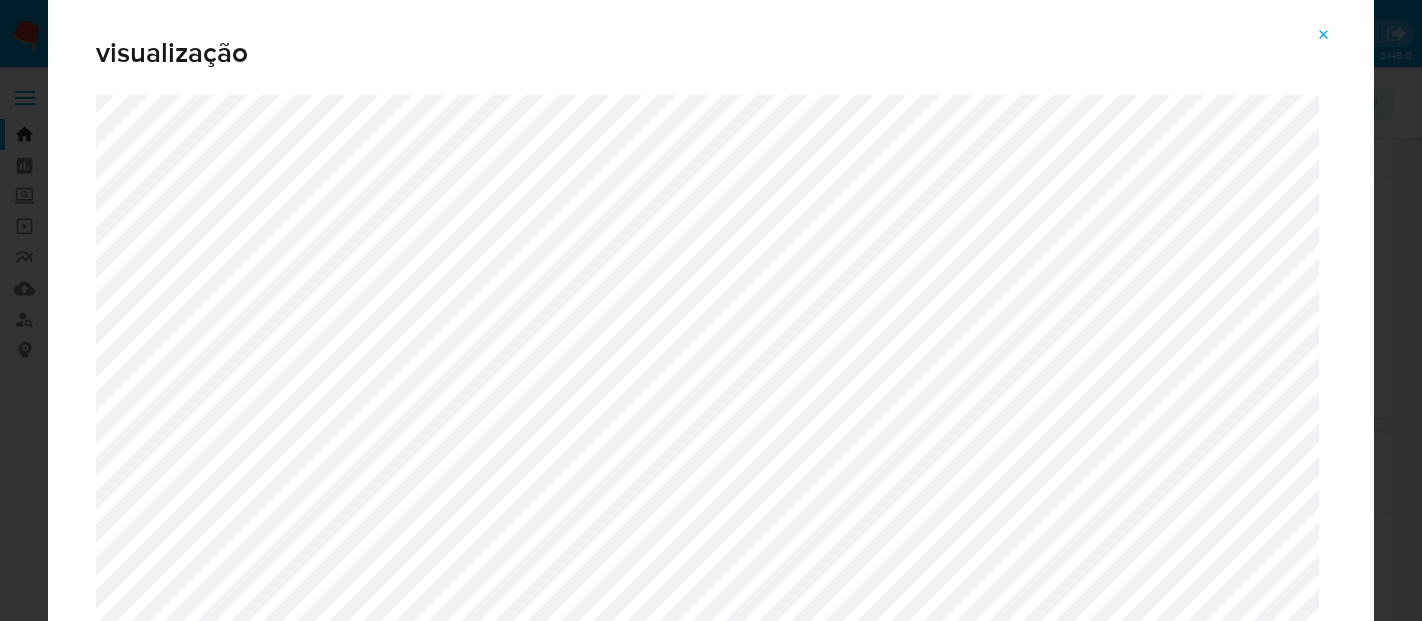 scroll, scrollTop: 222, scrollLeft: 0, axis: vertical 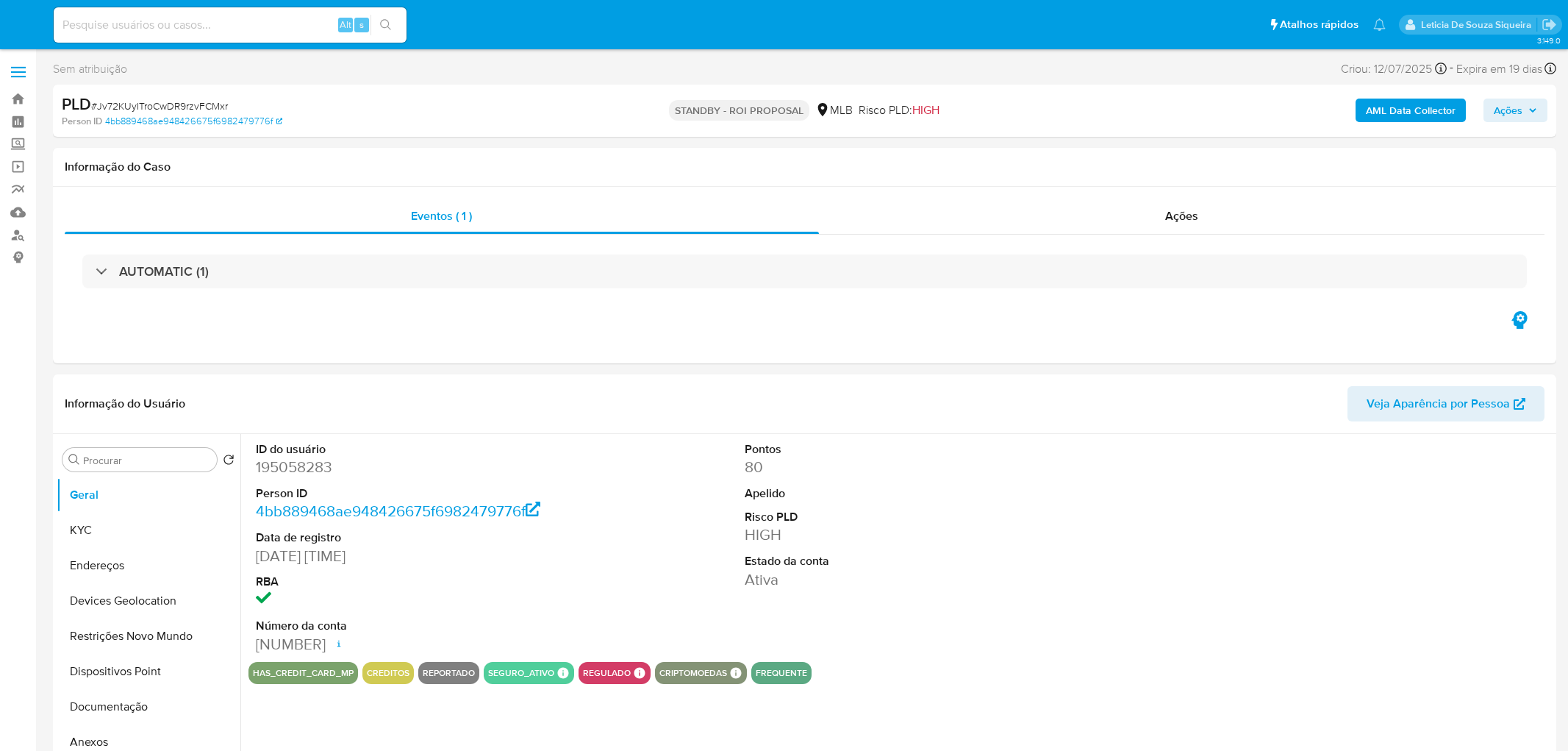 select on "10" 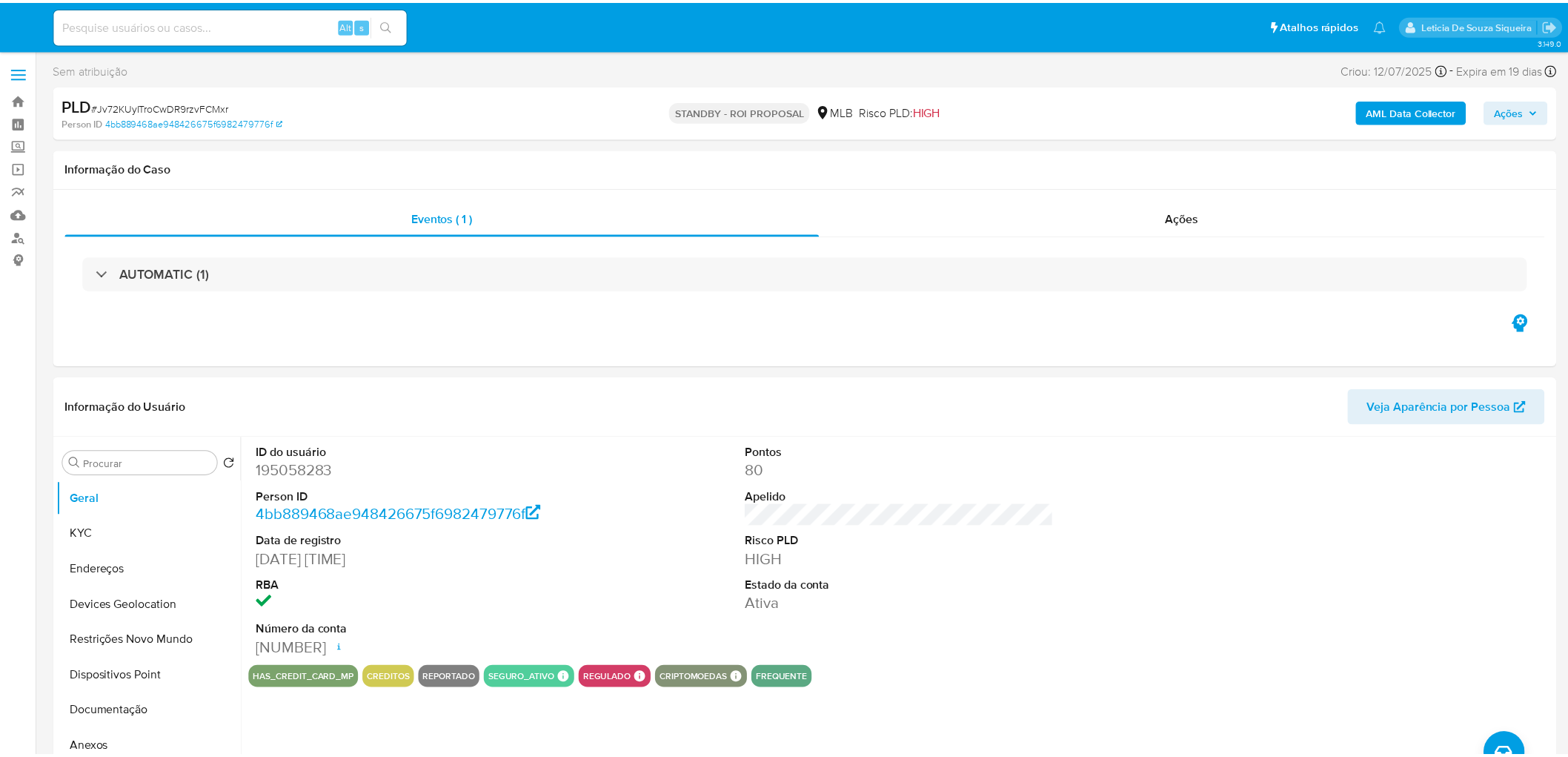 scroll, scrollTop: 0, scrollLeft: 0, axis: both 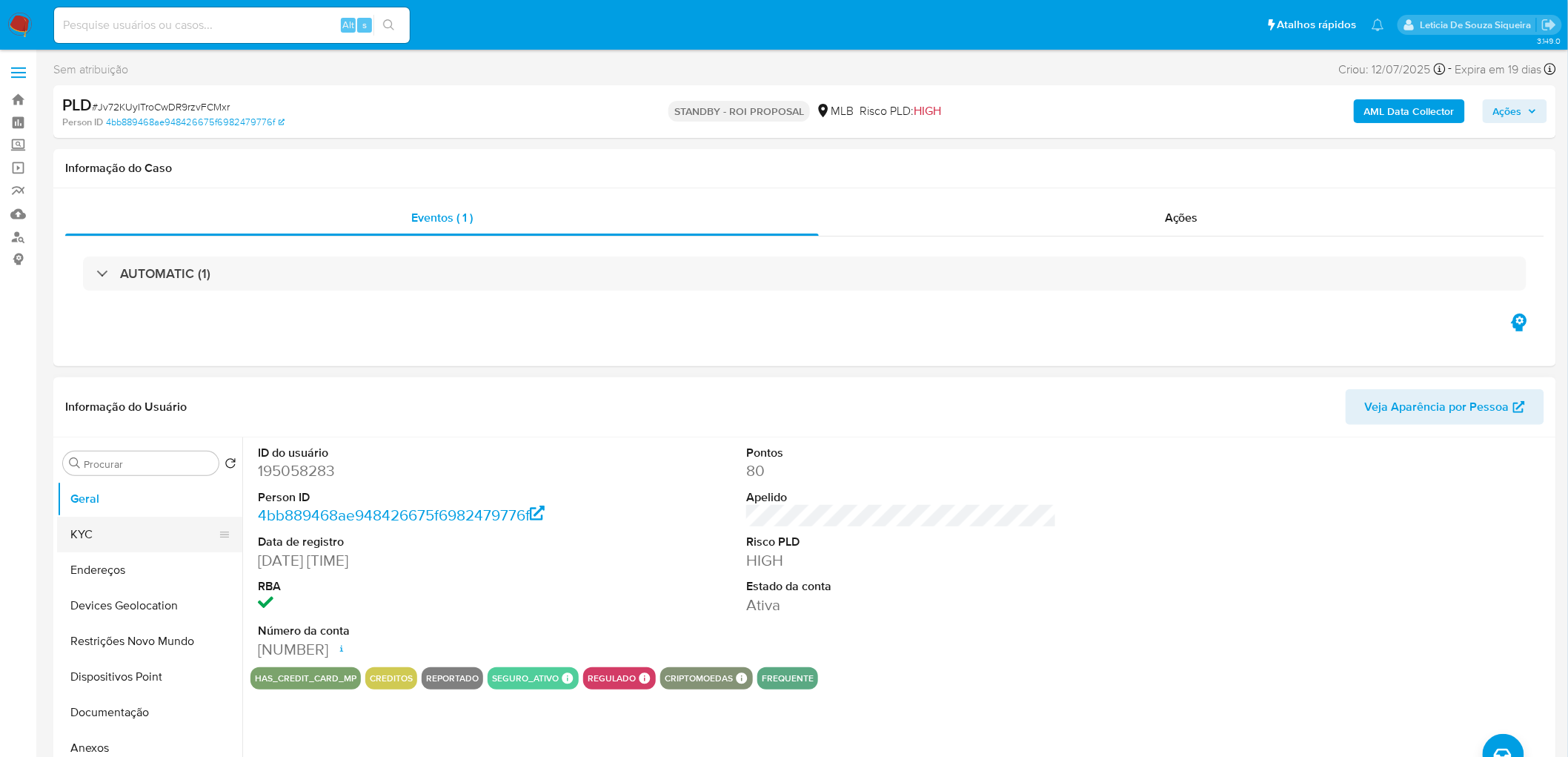 click on "KYC" at bounding box center (144, 535) 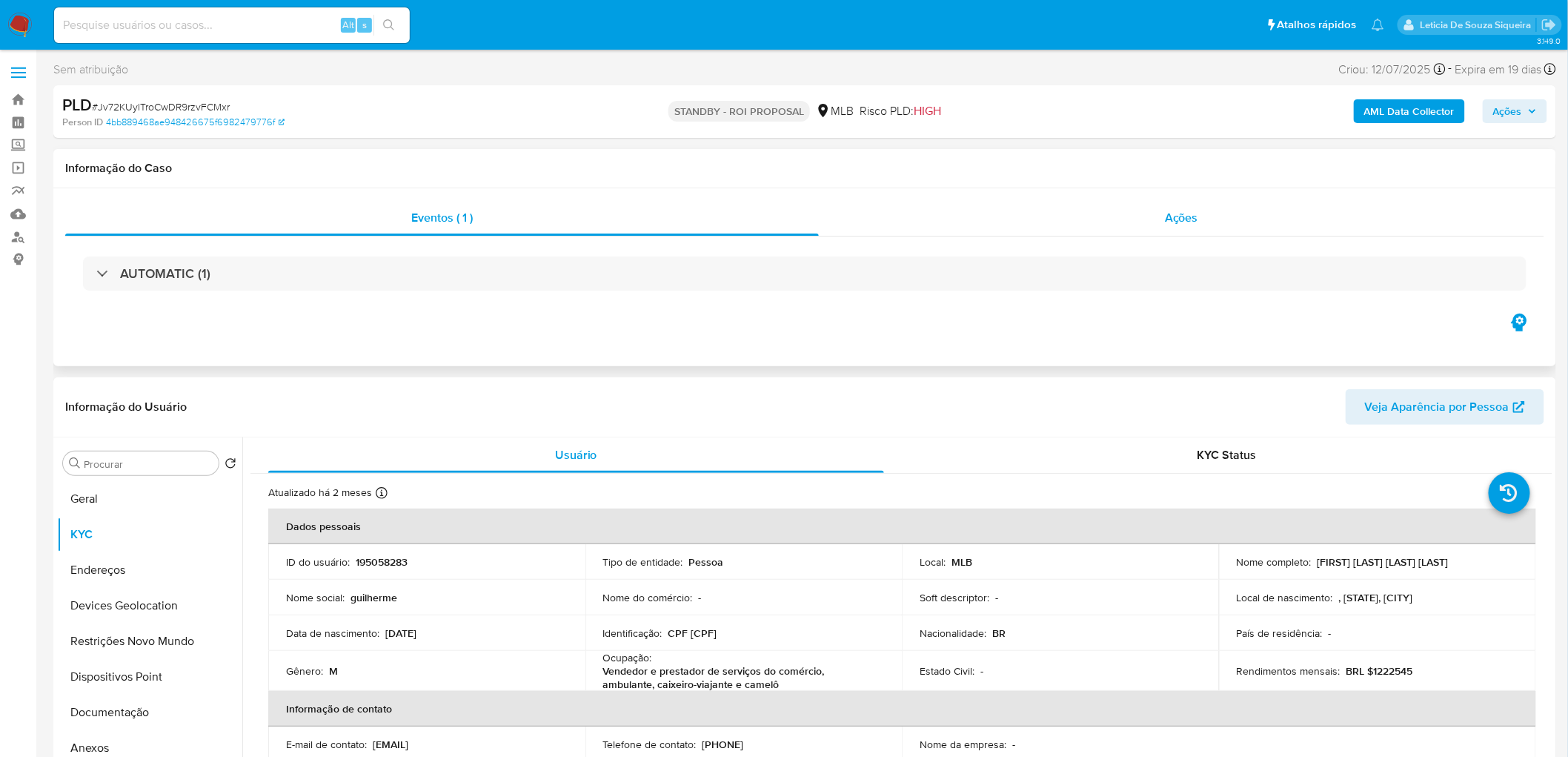 click on "Ações" at bounding box center [1181, 218] 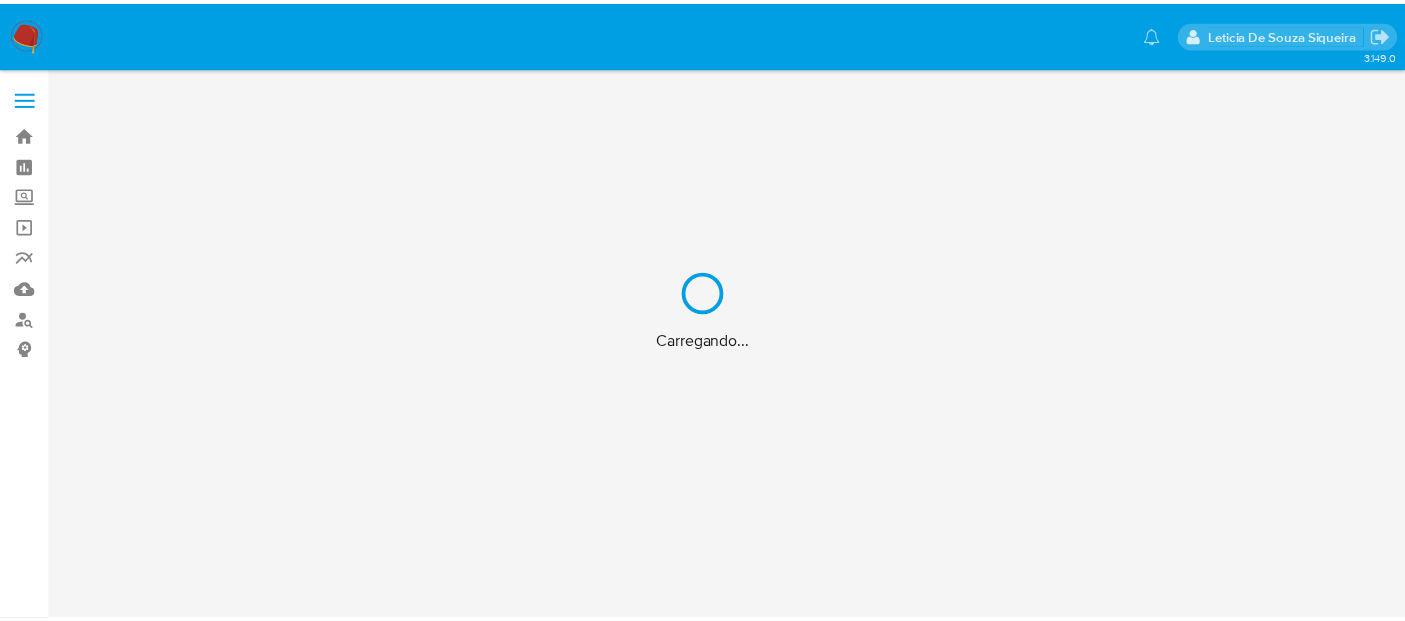 scroll, scrollTop: 0, scrollLeft: 0, axis: both 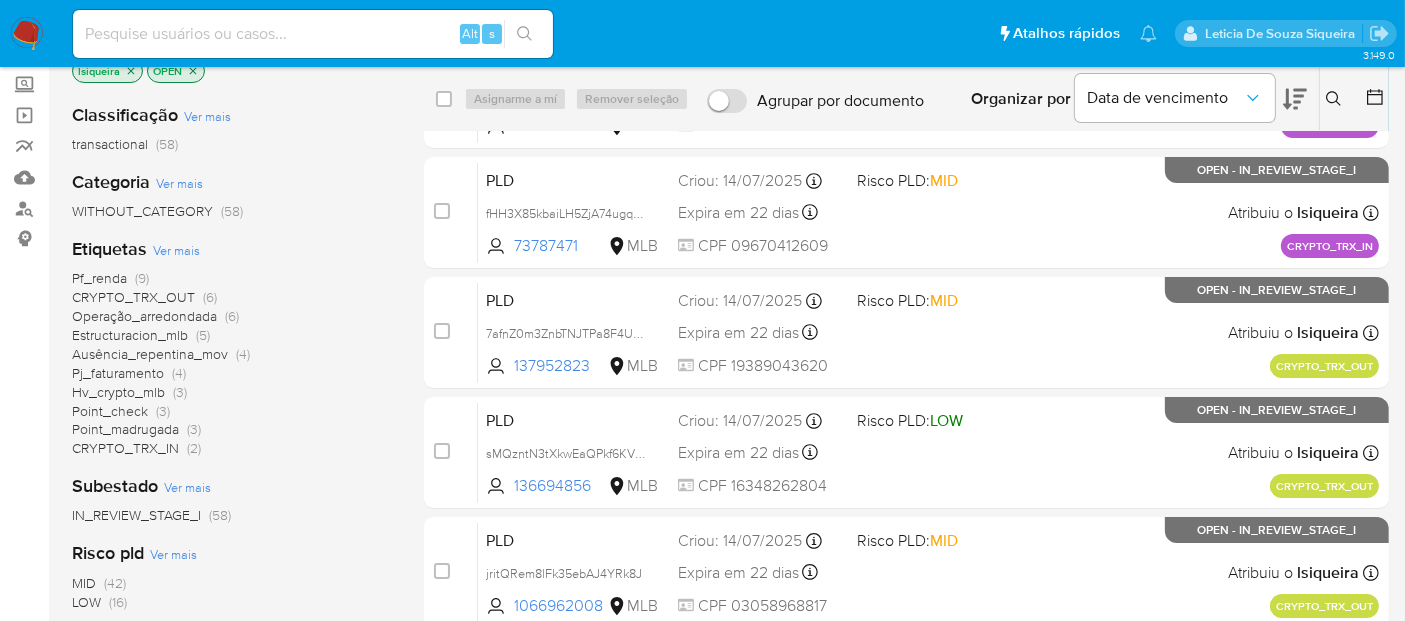 click on "Ver mais" at bounding box center (176, 250) 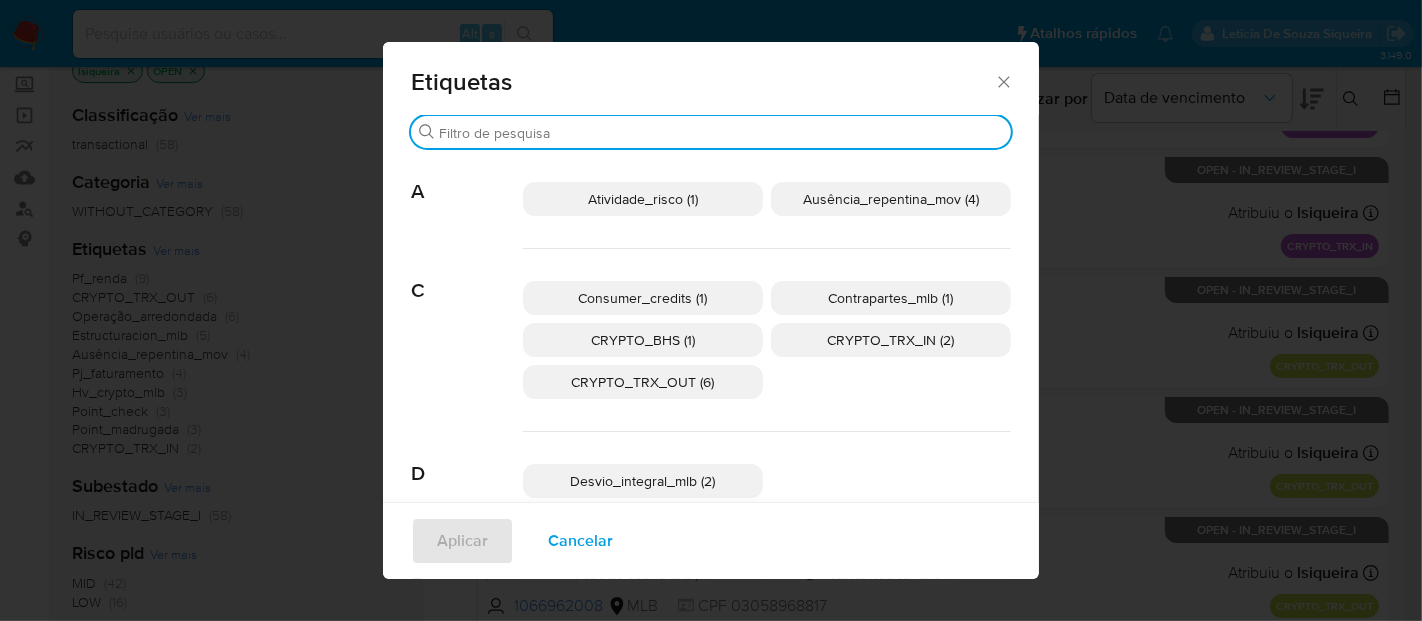 click on "Buscar" at bounding box center [721, 133] 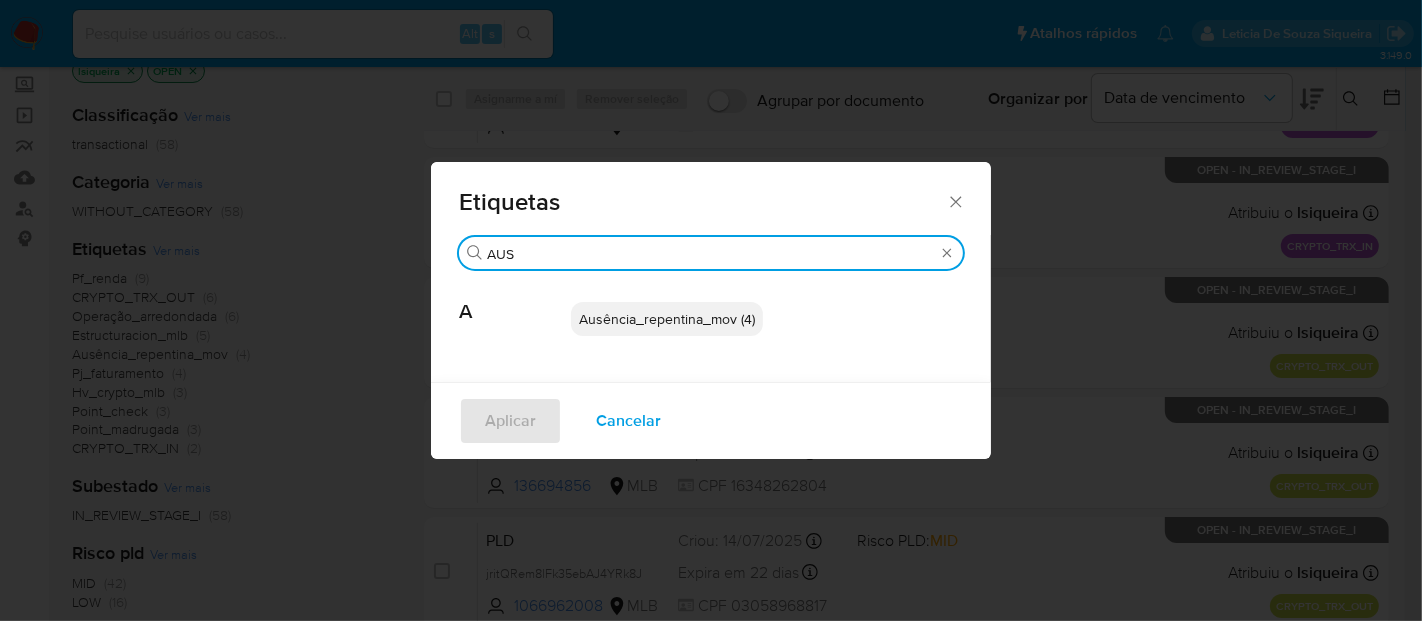 type on "AUS" 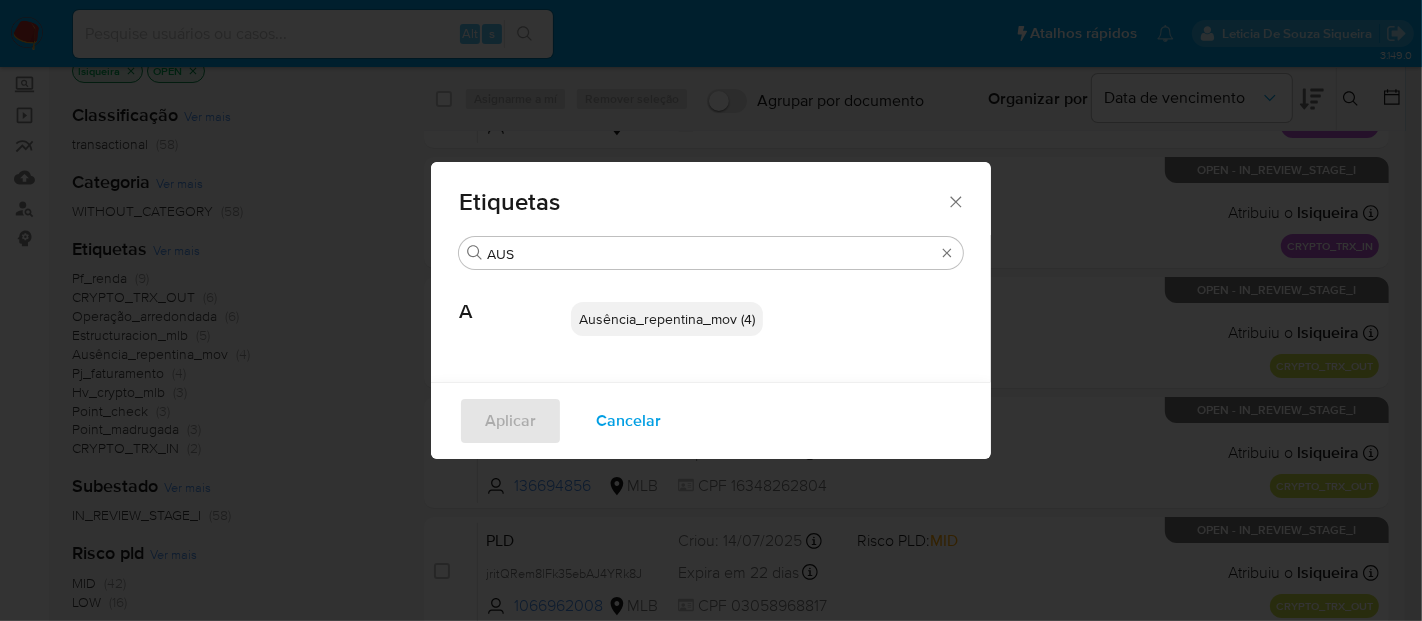 click on "Ausência_repentina_mov (4)" at bounding box center [667, 319] 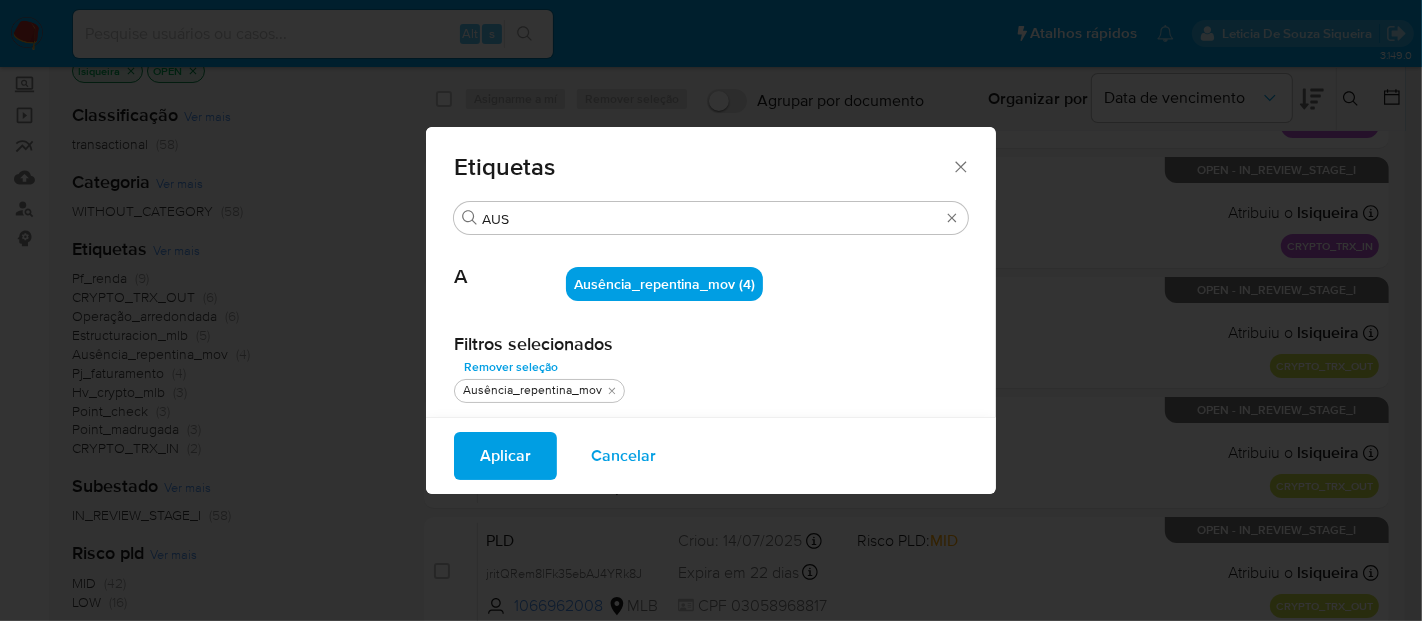 click on "Aplicar" at bounding box center [505, 456] 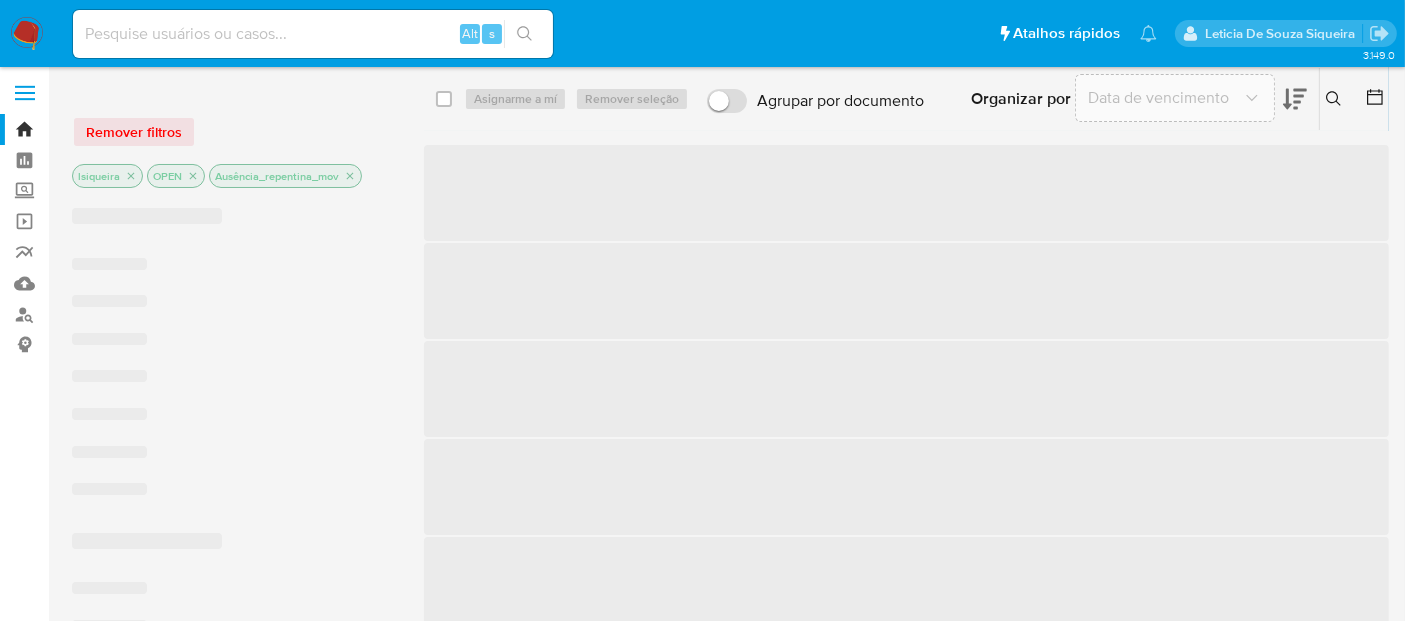scroll, scrollTop: 0, scrollLeft: 0, axis: both 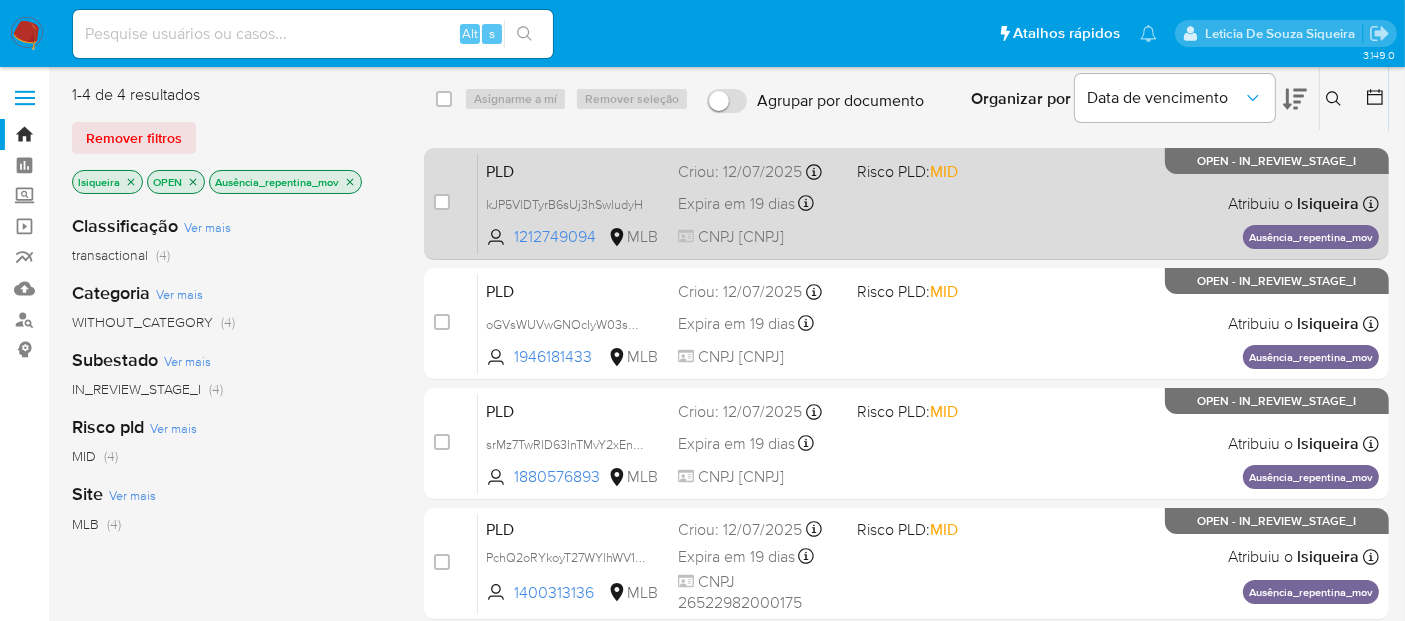 click on "PLD kJP5VlDTyrB6sUj3hSwludyH 1212749094 MLB Risco PLD:  MID Criou: 12/07/2025   Criou: 12/07/2025 01:10:52 Expira em 19 dias   Expira em 26/08/2025 01:10:53 CNPJ   46256349000190 Atribuiu o   lsiqueira   Asignado el: 24/07/2025 16:20:54 Ausência_repentina_mov OPEN - IN_REVIEW_STAGE_I" at bounding box center [928, 203] 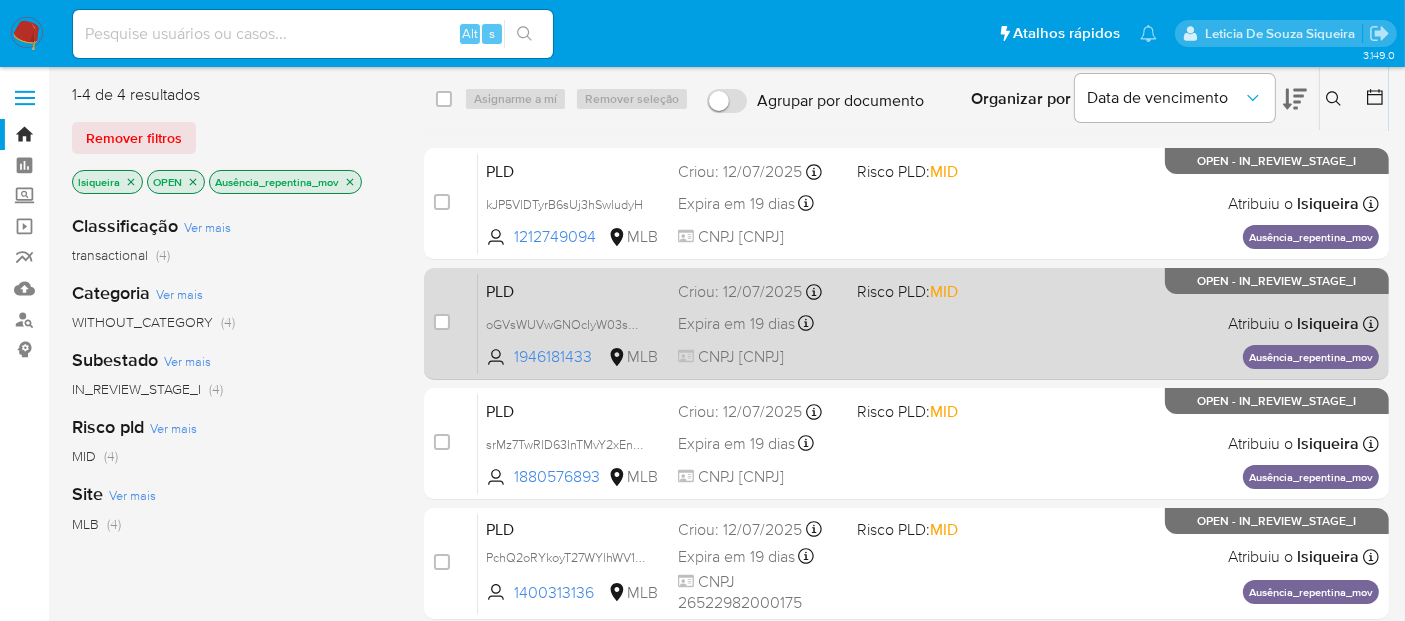 click on "PLD oGVsWUVwGNOcIyW03sOa6Kg9 1946181433 MLB Risco PLD:  MID Criou: 12/07/2025   Criou: 12/07/2025 01:03:36 Expira em 19 dias   Expira em 26/08/2025 01:03:36 CNPJ   56263164000166 Atribuiu o   lsiqueira   Asignado el: 24/07/2025 16:21:27 Ausência_repentina_mov OPEN - IN_REVIEW_STAGE_I" at bounding box center (928, 323) 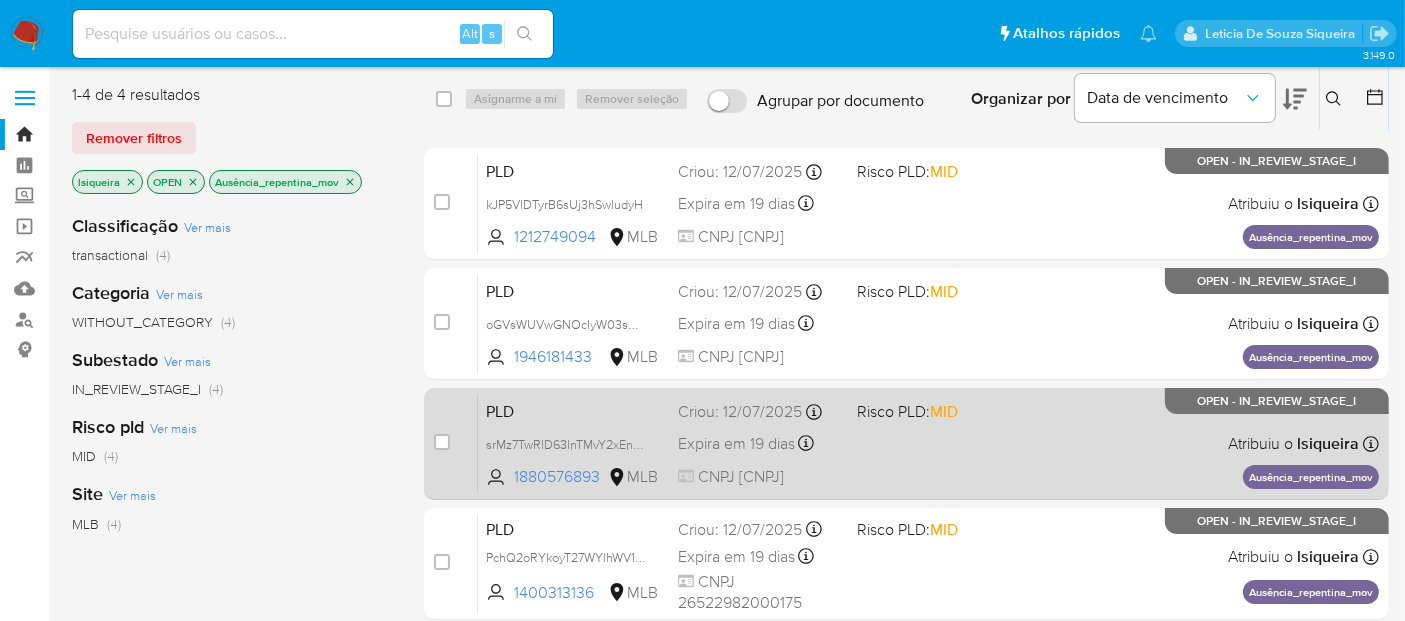 click on "PLD srMz7TwRlD63InTMvY2xEnGY 1880576893 MLB Risco PLD:  MID Criou: 12/07/2025   Criou: 12/07/2025 01:00:30 Expira em 19 dias   Expira em 26/08/2025 01:00:31 CNPJ   44852555000137 Atribuiu o   lsiqueira   Asignado el: 24/07/2025 16:20:56 Ausência_repentina_mov OPEN - IN_REVIEW_STAGE_I" at bounding box center (928, 443) 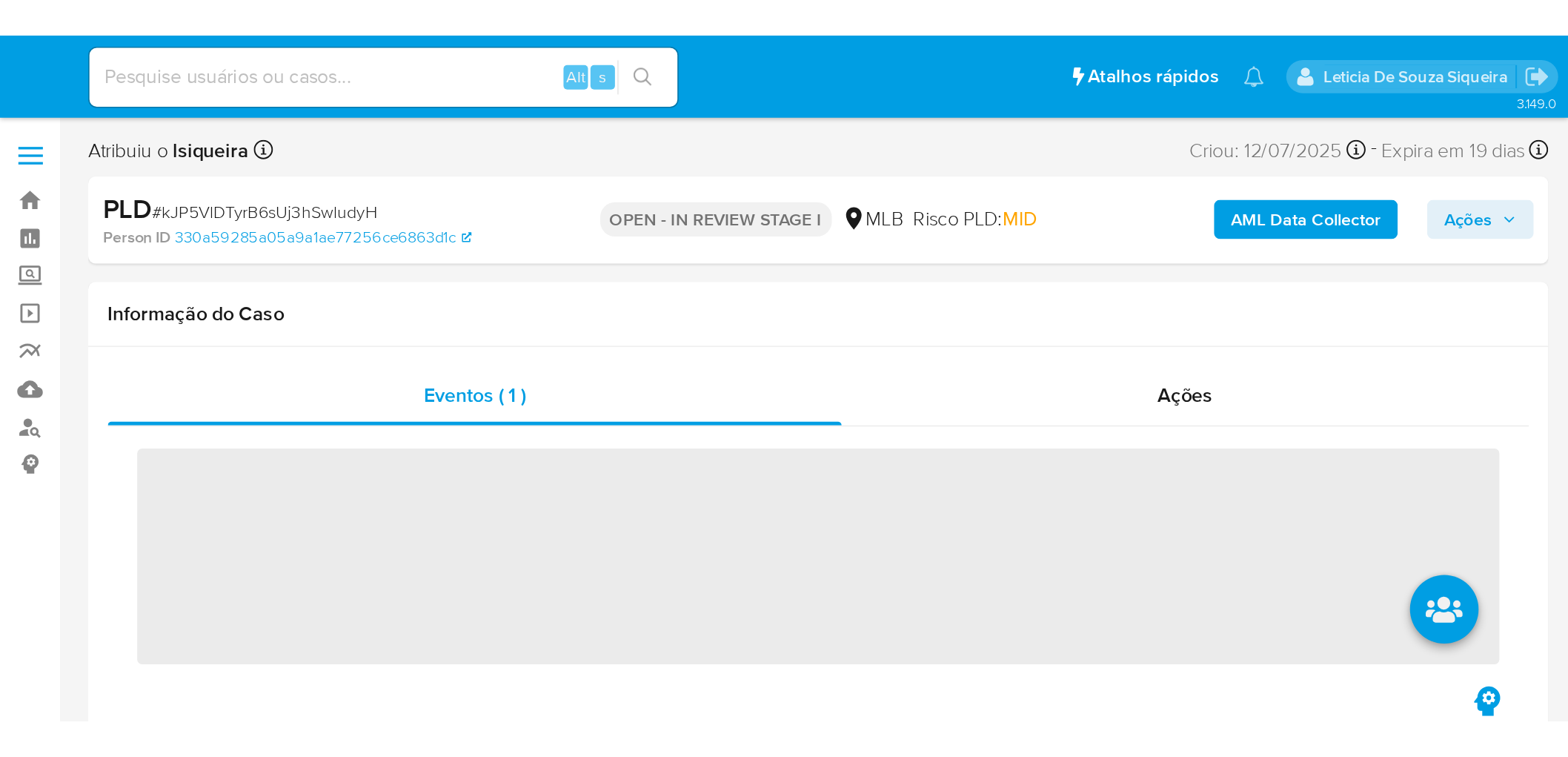 scroll, scrollTop: 0, scrollLeft: 0, axis: both 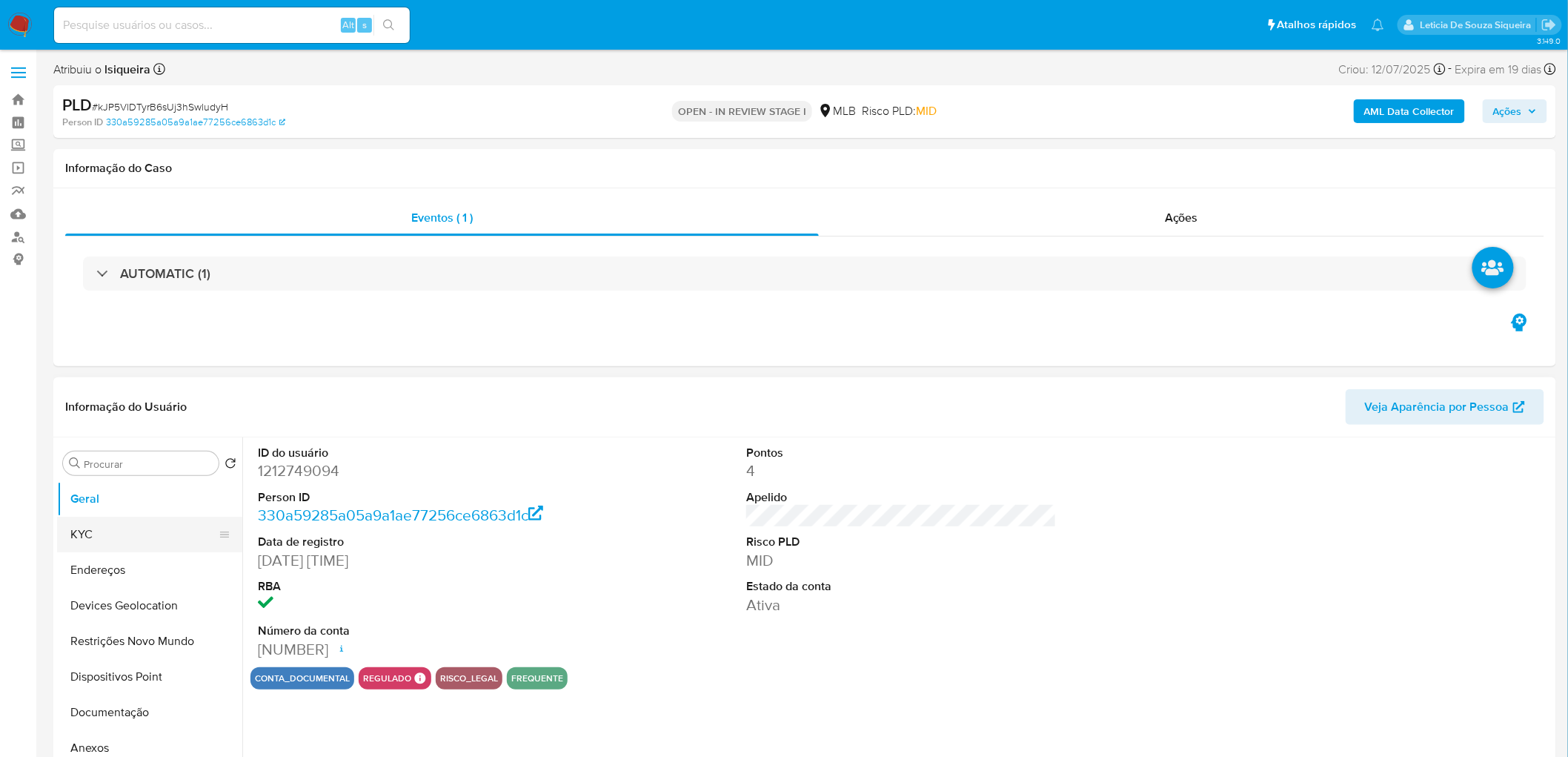 click on "KYC" at bounding box center (144, 535) 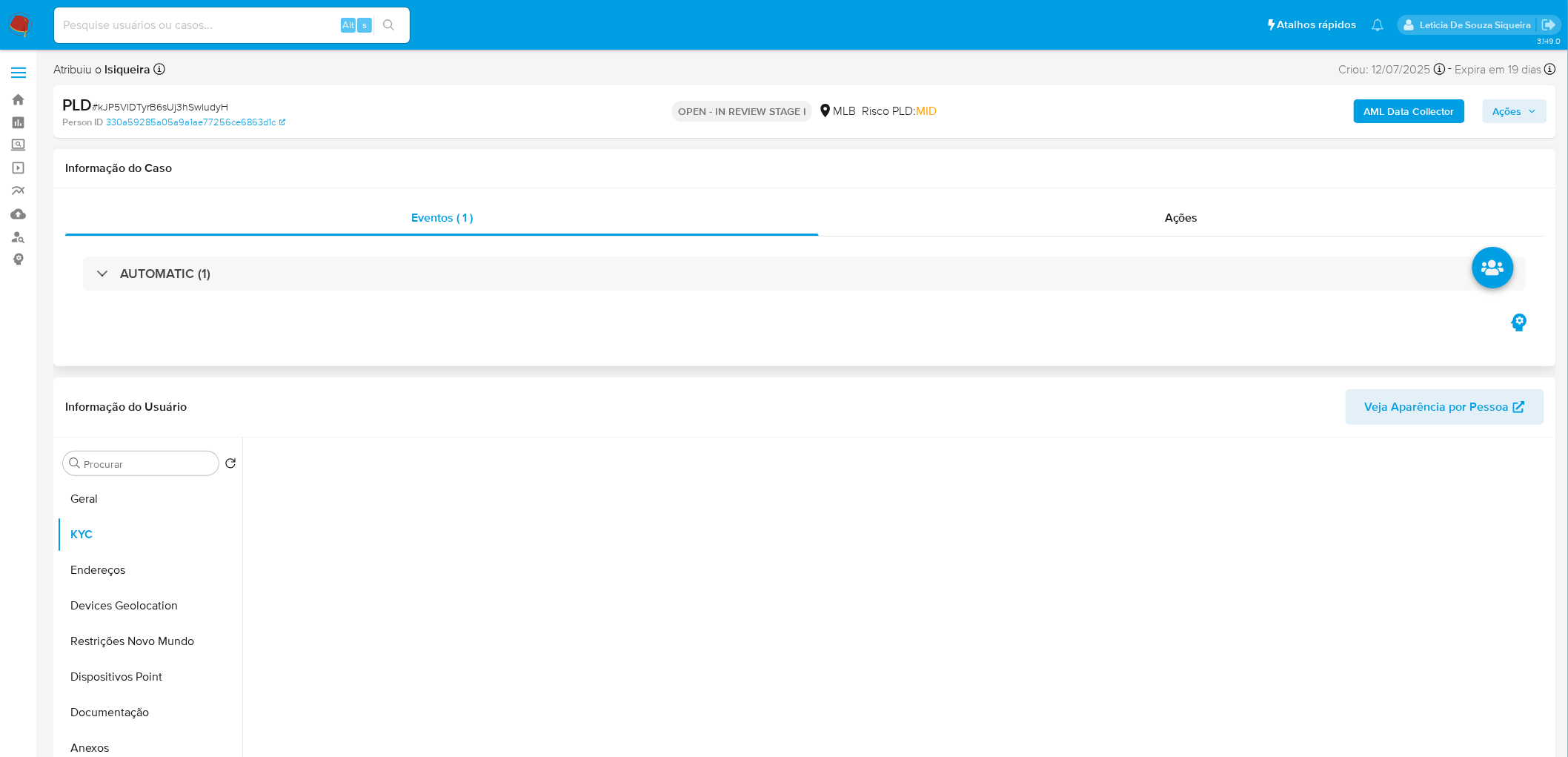 select on "10" 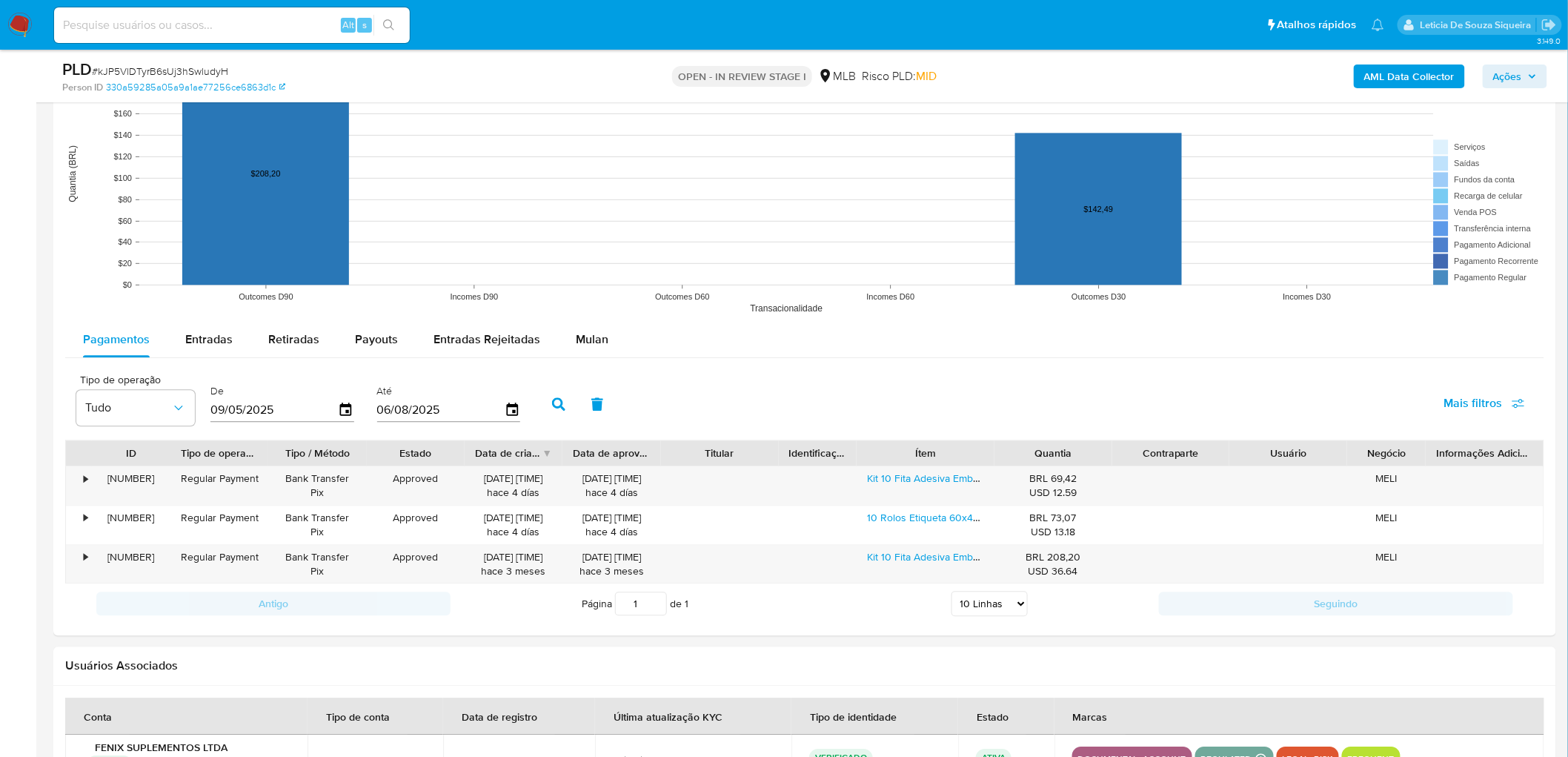 scroll, scrollTop: 1346, scrollLeft: 0, axis: vertical 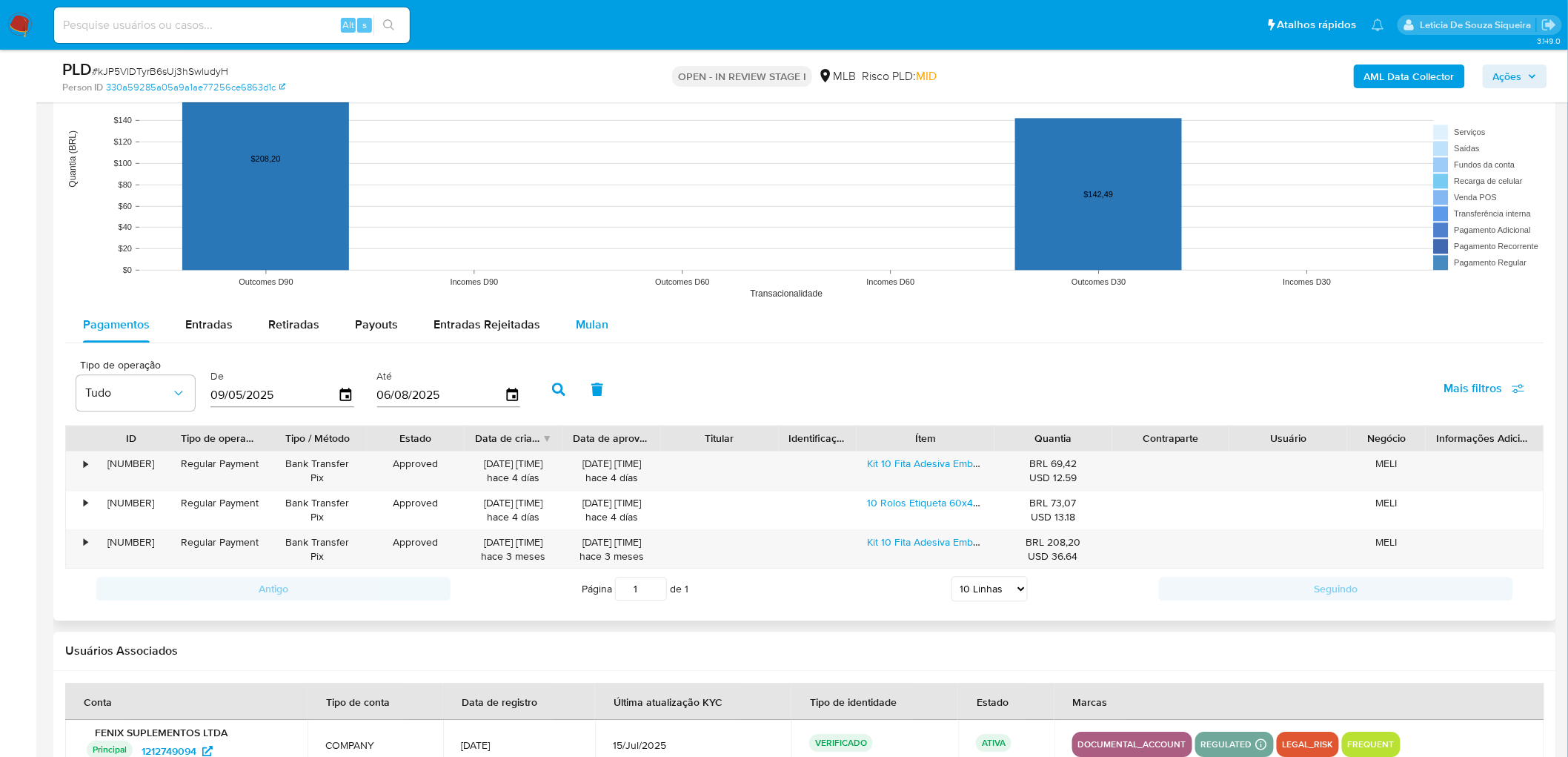 click on "Mulan" at bounding box center (592, 325) 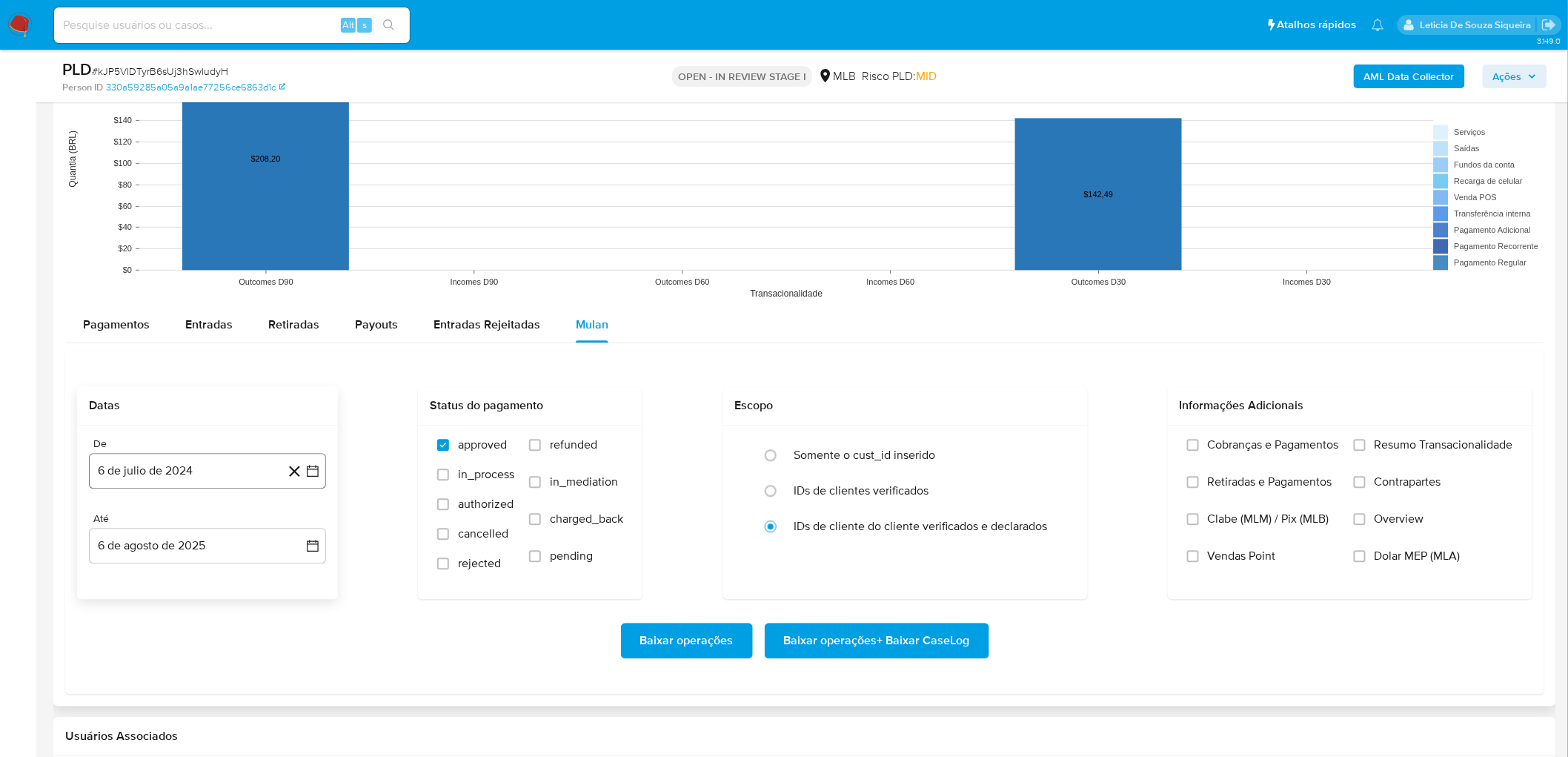 click on "6 de julio de 2024" at bounding box center (207, 471) 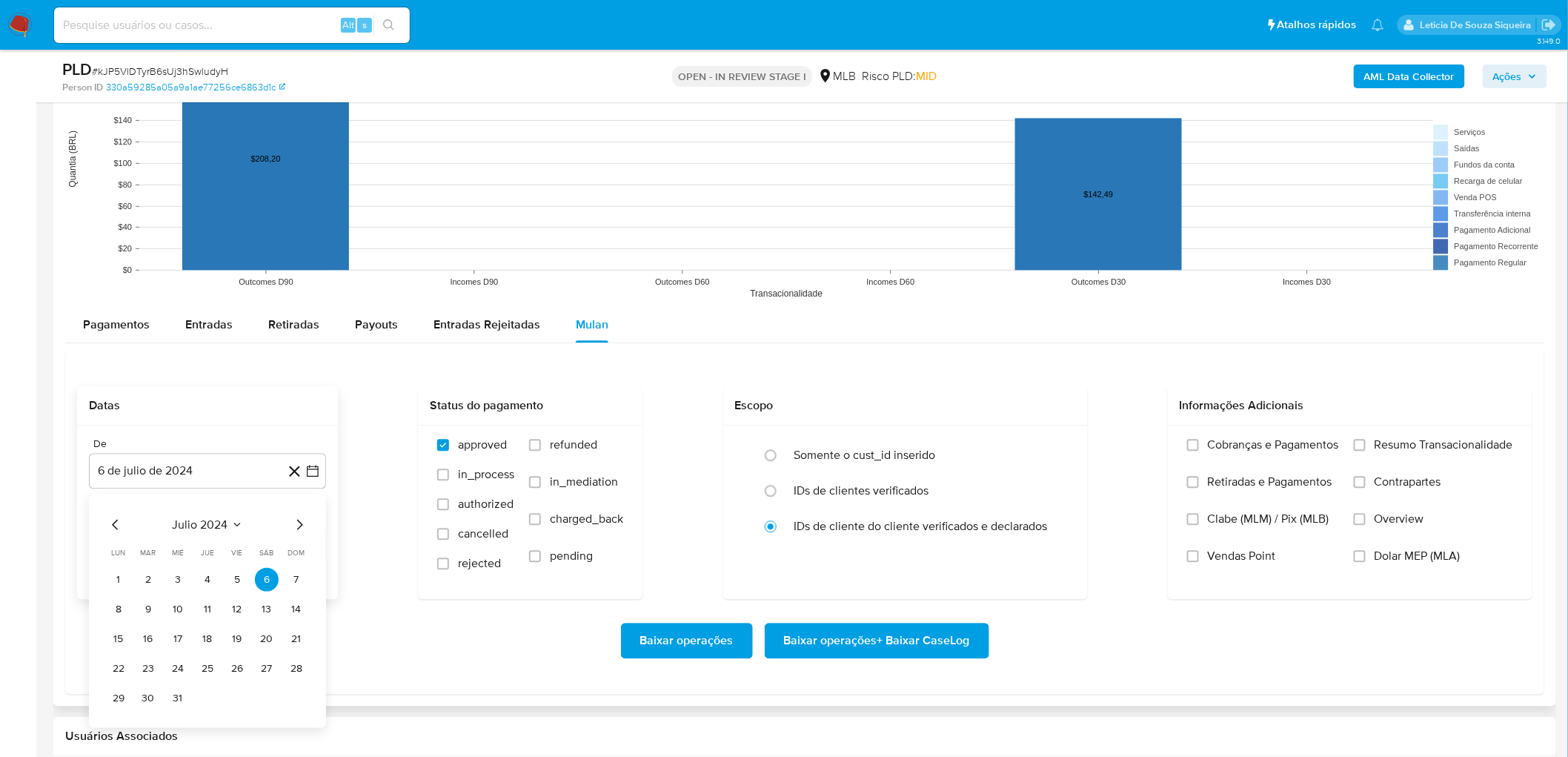 click on "julio 2024" at bounding box center (200, 525) 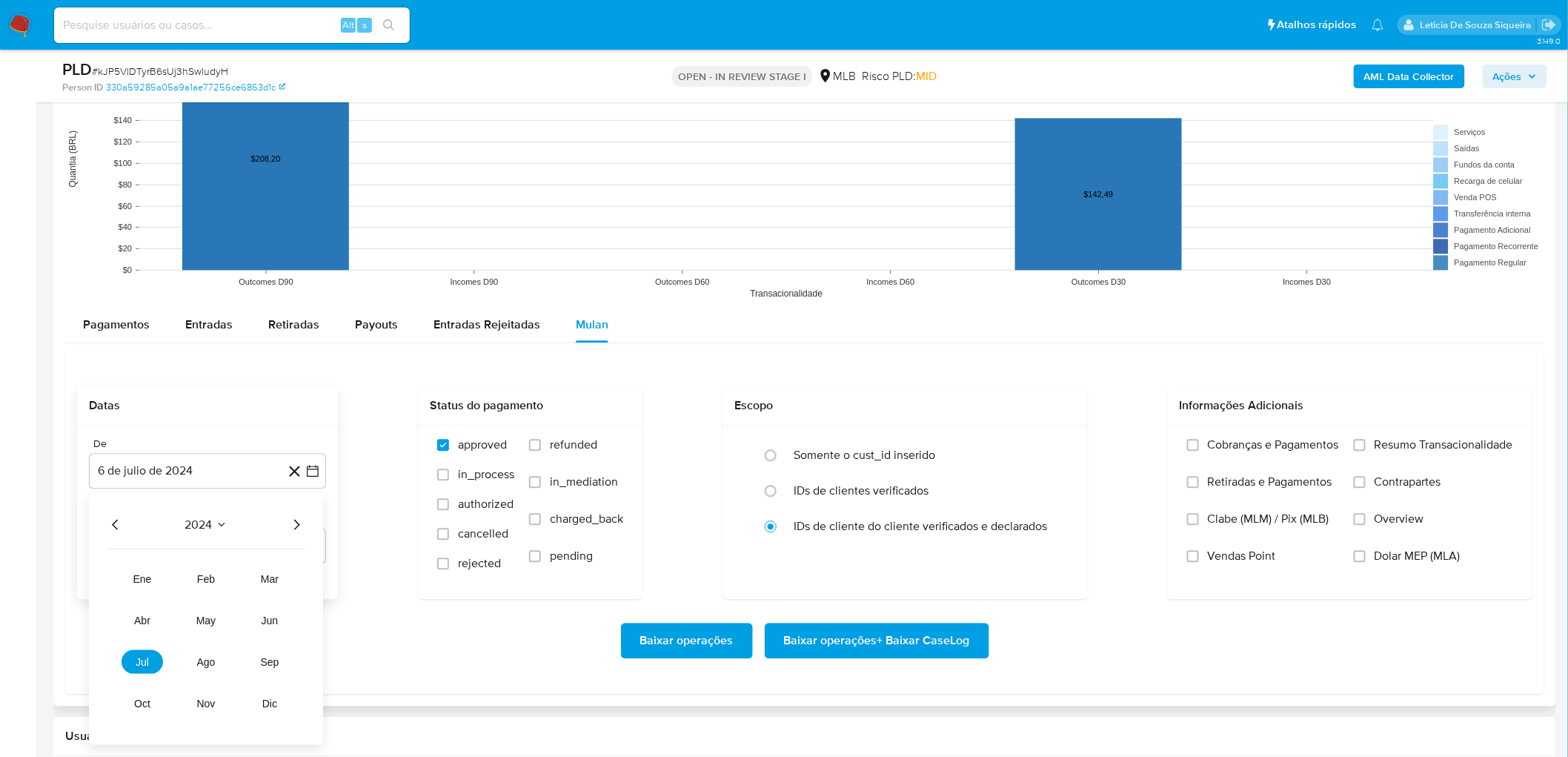 click 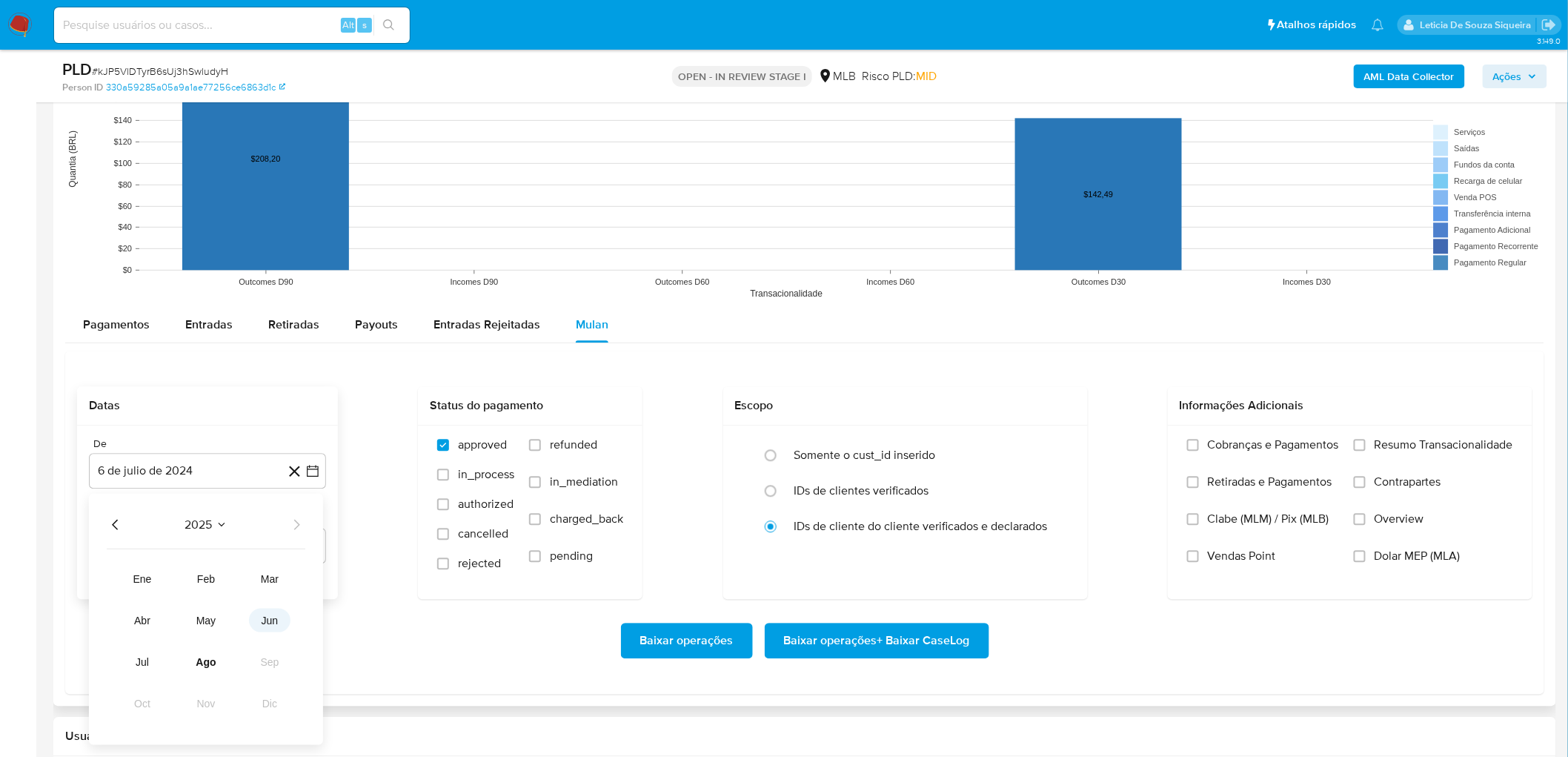 click on "jun" at bounding box center (270, 621) 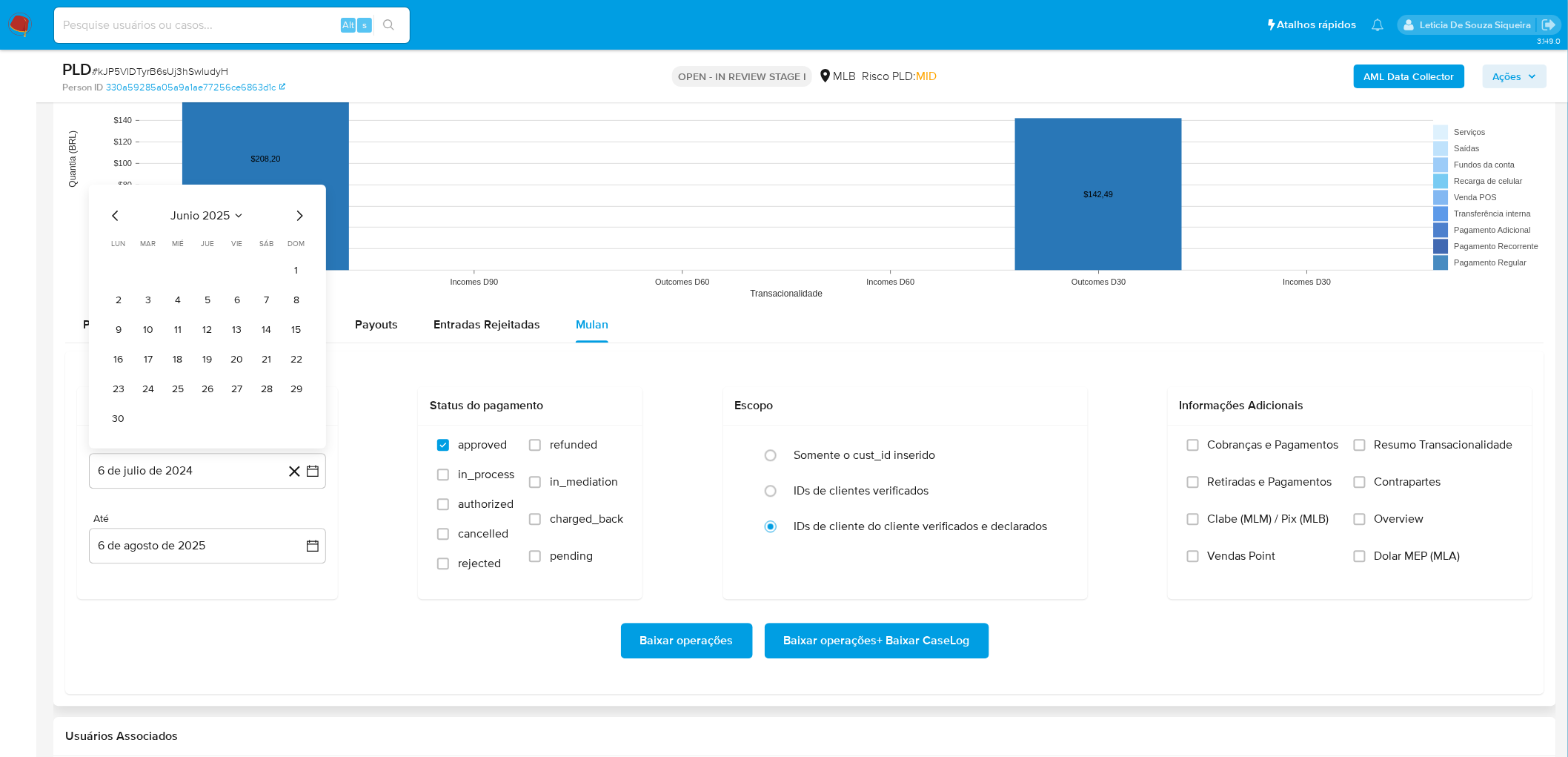 drag, startPoint x: 289, startPoint y: 265, endPoint x: 267, endPoint y: 337, distance: 75.28612 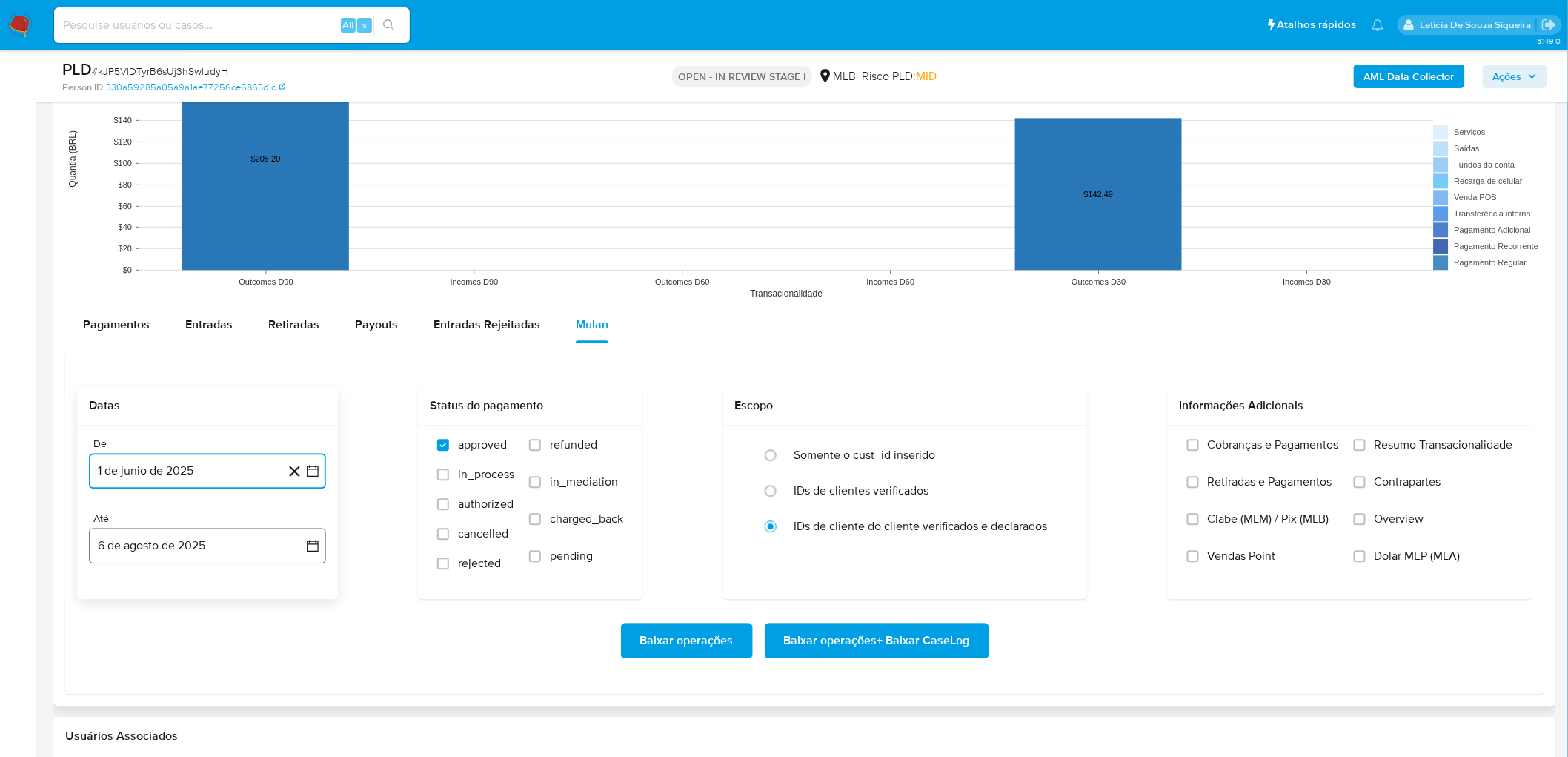 click on "6 de agosto de 2025" at bounding box center (207, 546) 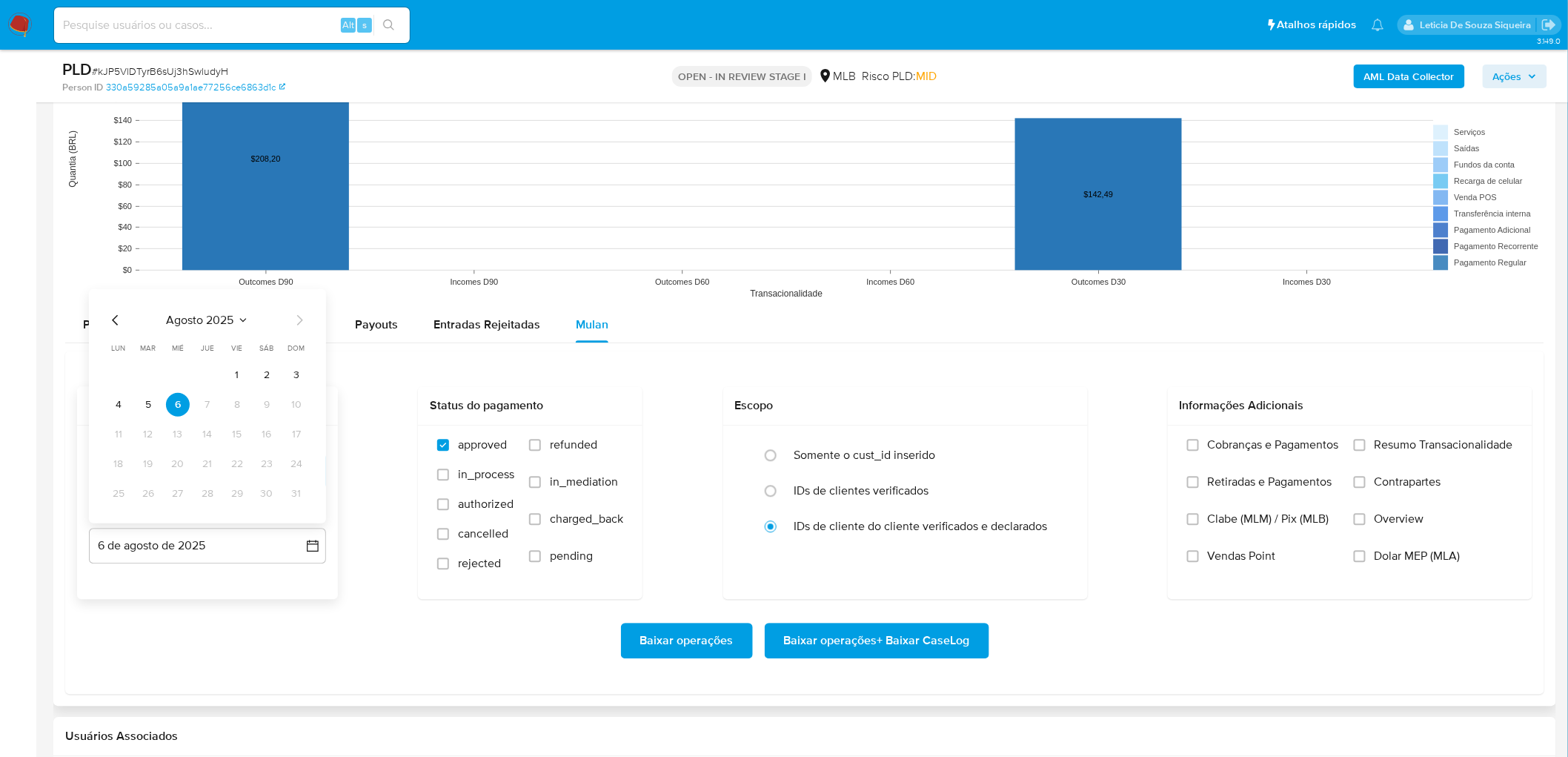 drag, startPoint x: 116, startPoint y: 410, endPoint x: 120, endPoint y: 424, distance: 14.56022 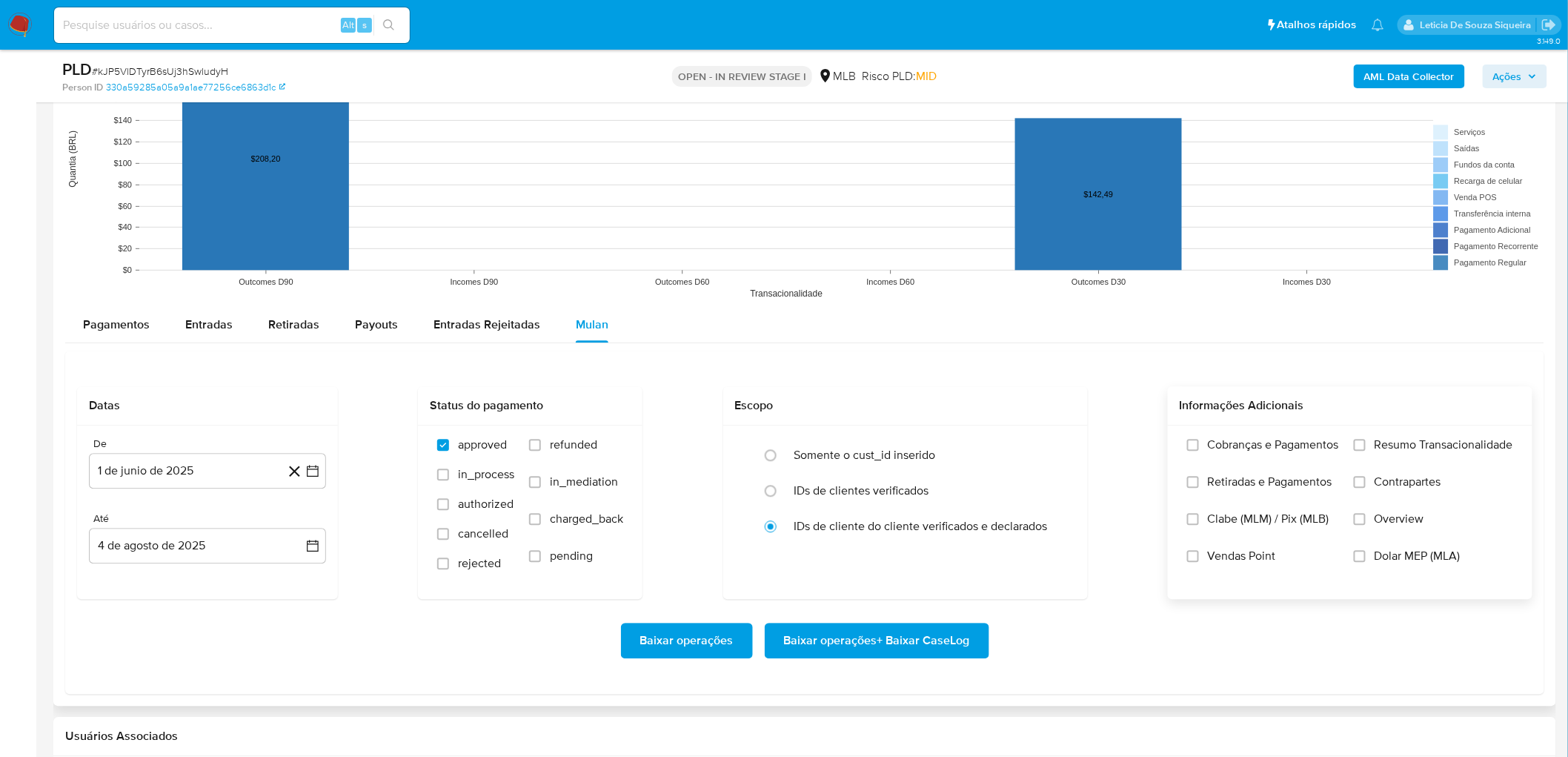 click on "Resumo Transacionalidade" at bounding box center [1444, 445] 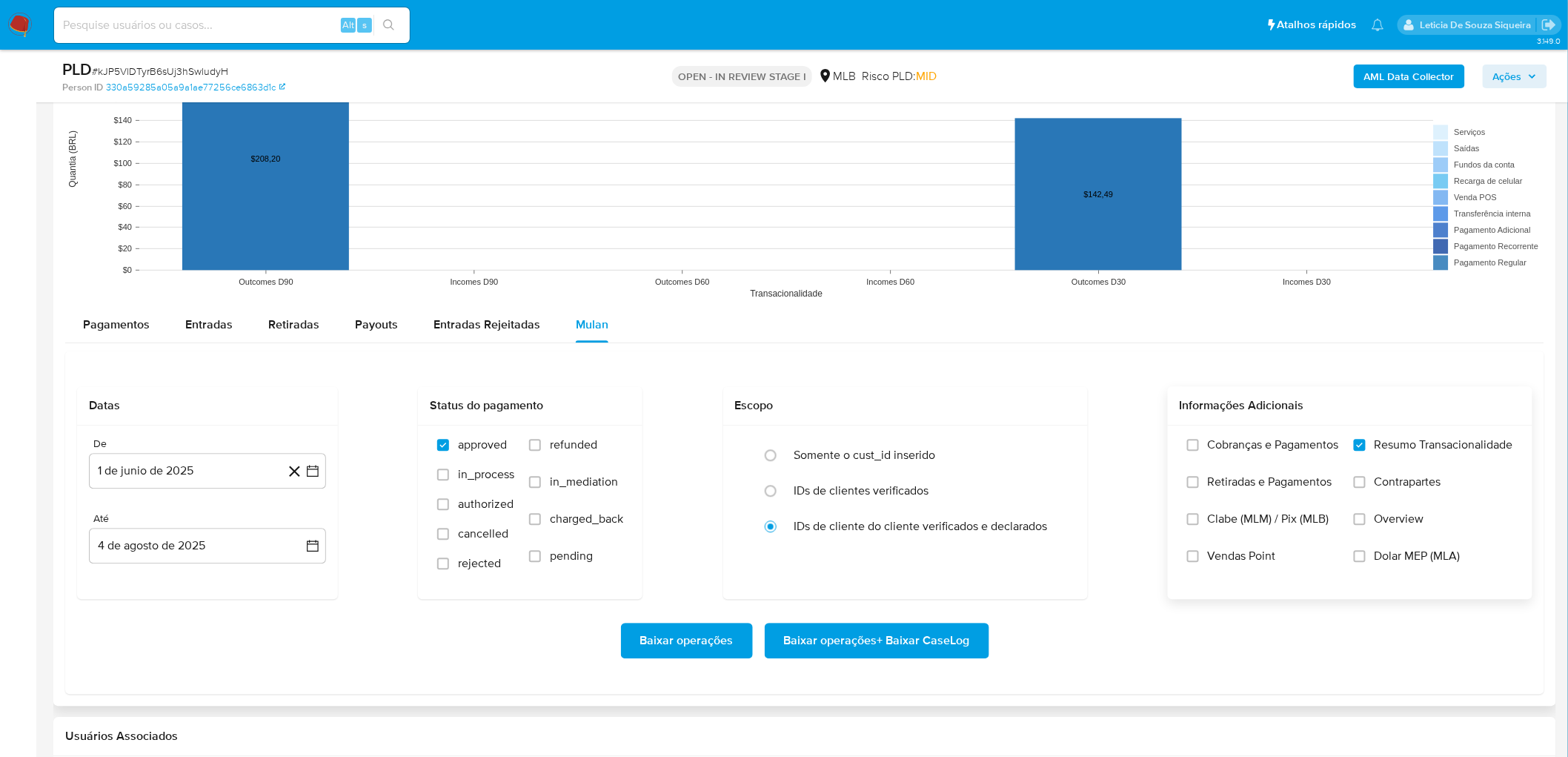 click on "Vendas Point" at bounding box center [1242, 556] 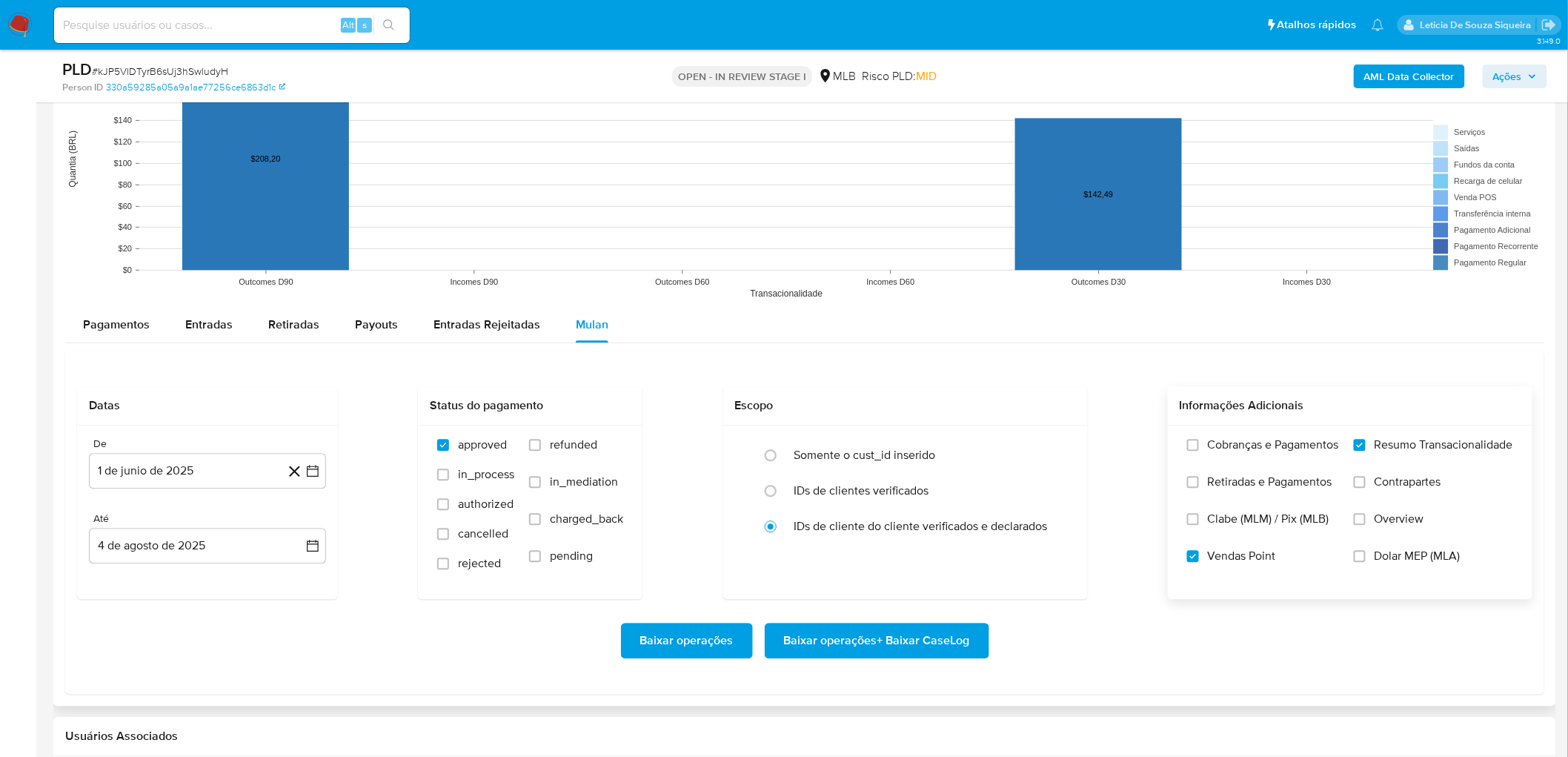 click on "Baixar operações  +   Baixar CaseLog" at bounding box center [877, 641] 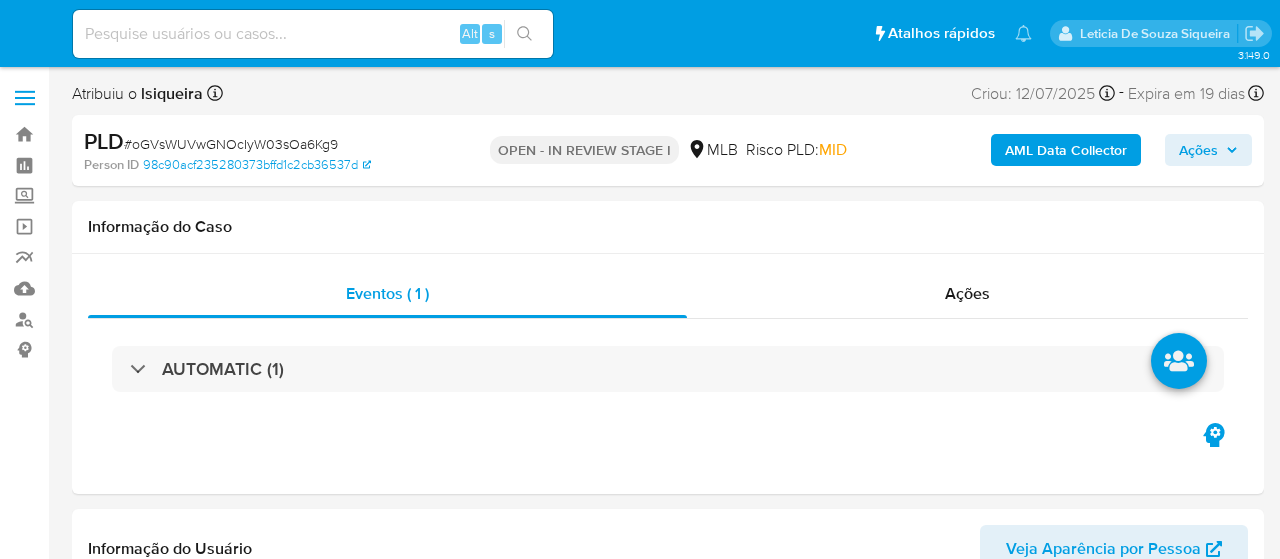 select on "10" 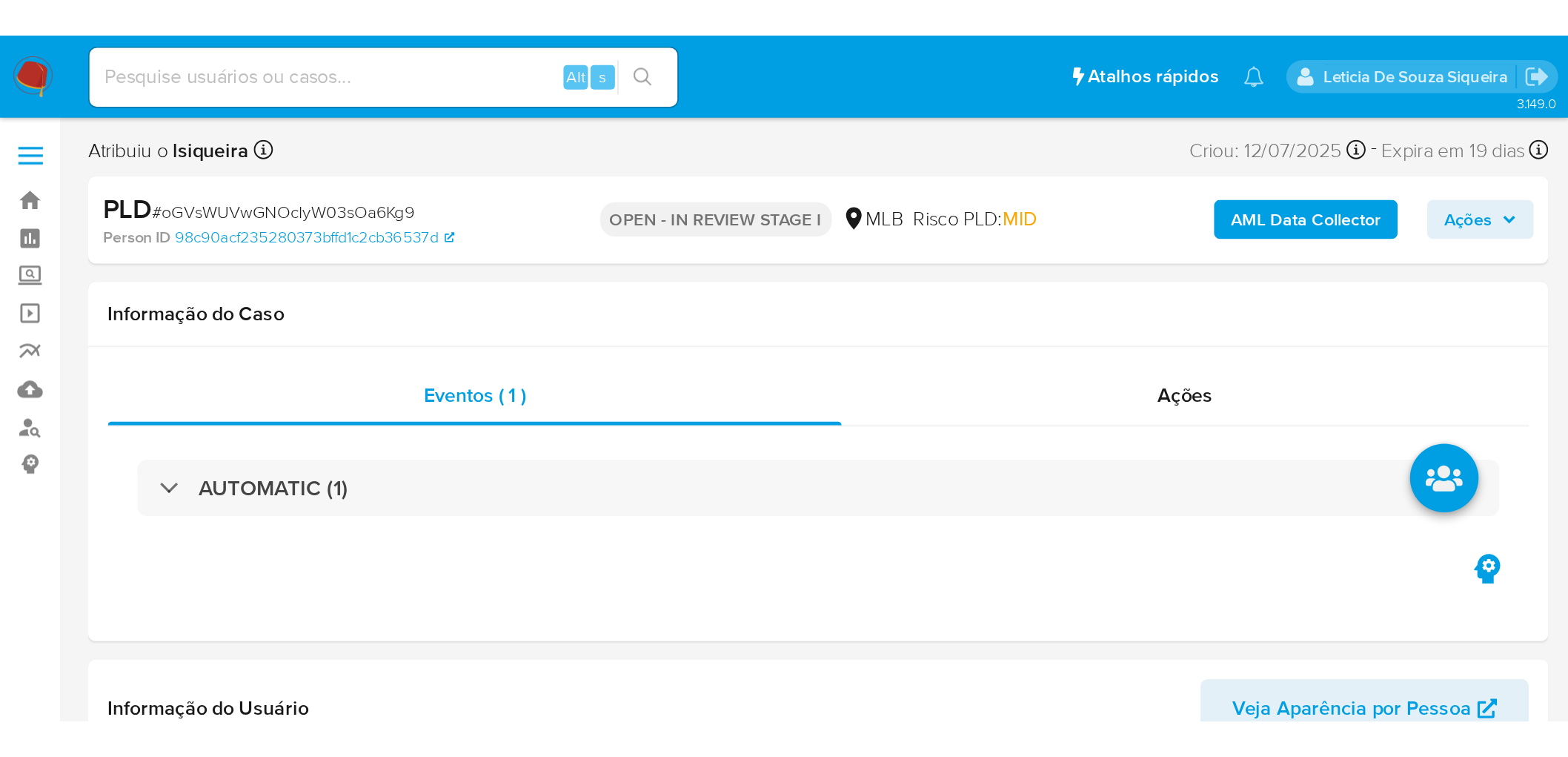 scroll, scrollTop: 0, scrollLeft: 0, axis: both 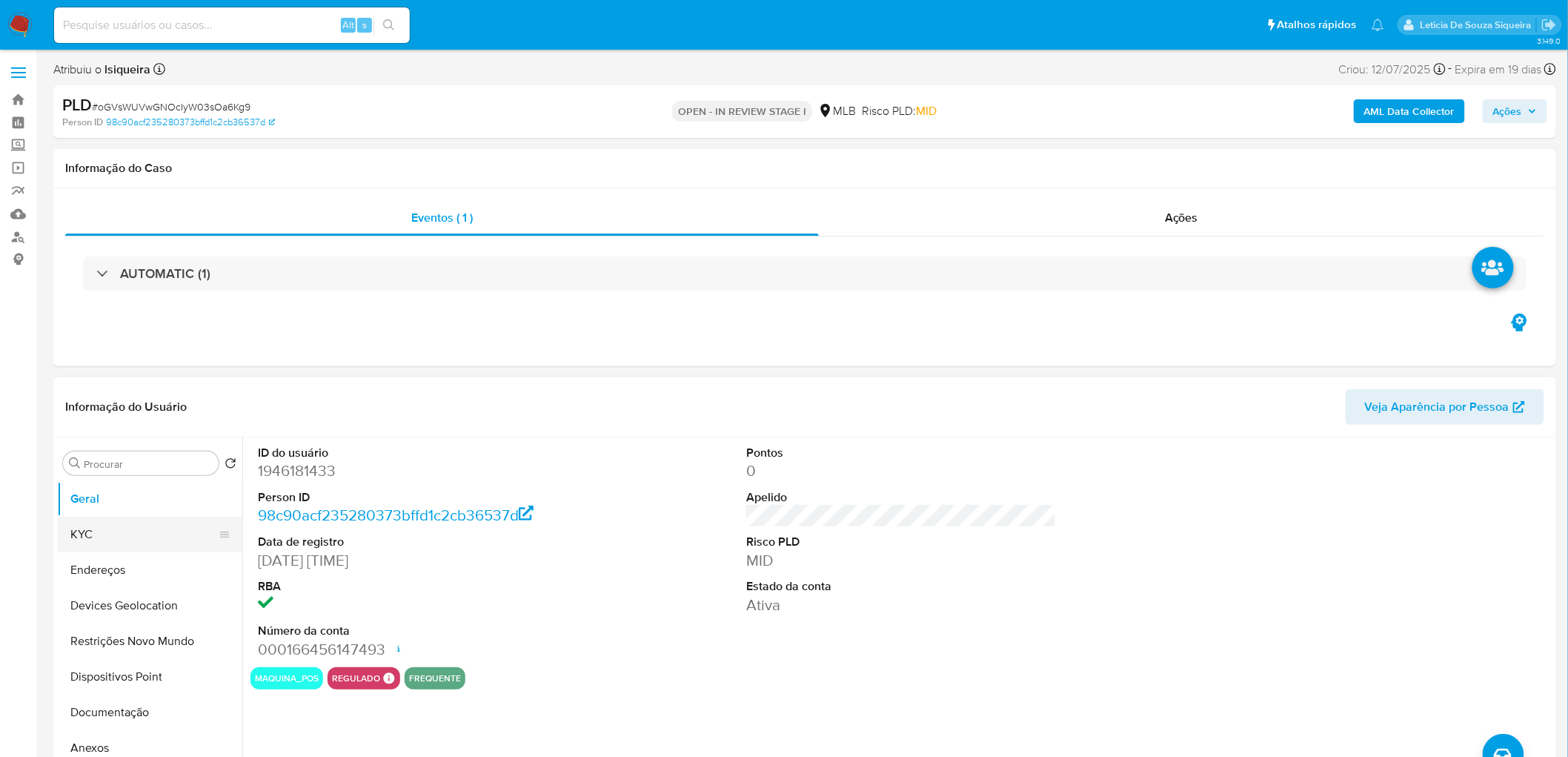 click on "KYC" at bounding box center (144, 535) 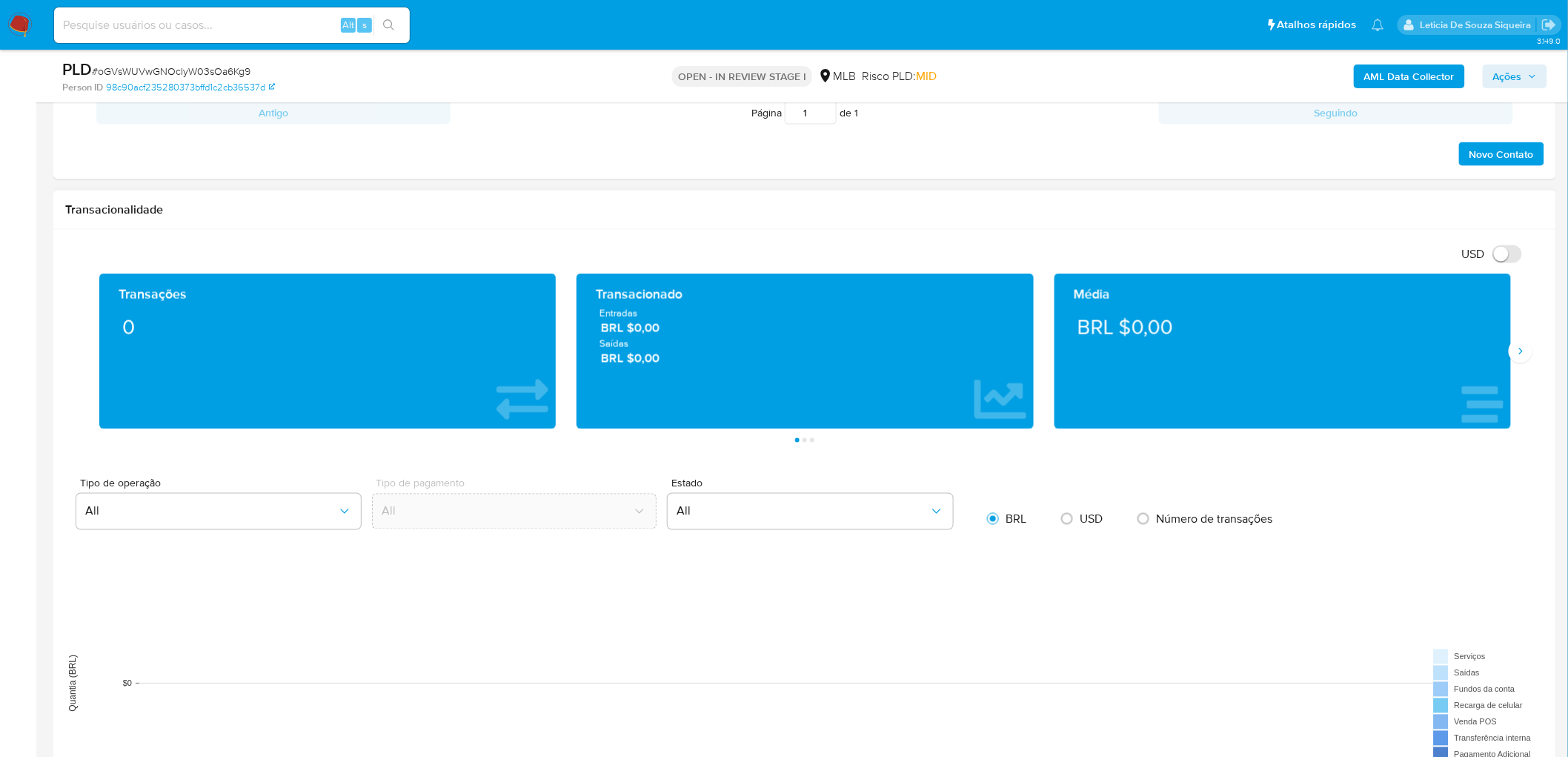 scroll, scrollTop: 1153, scrollLeft: 0, axis: vertical 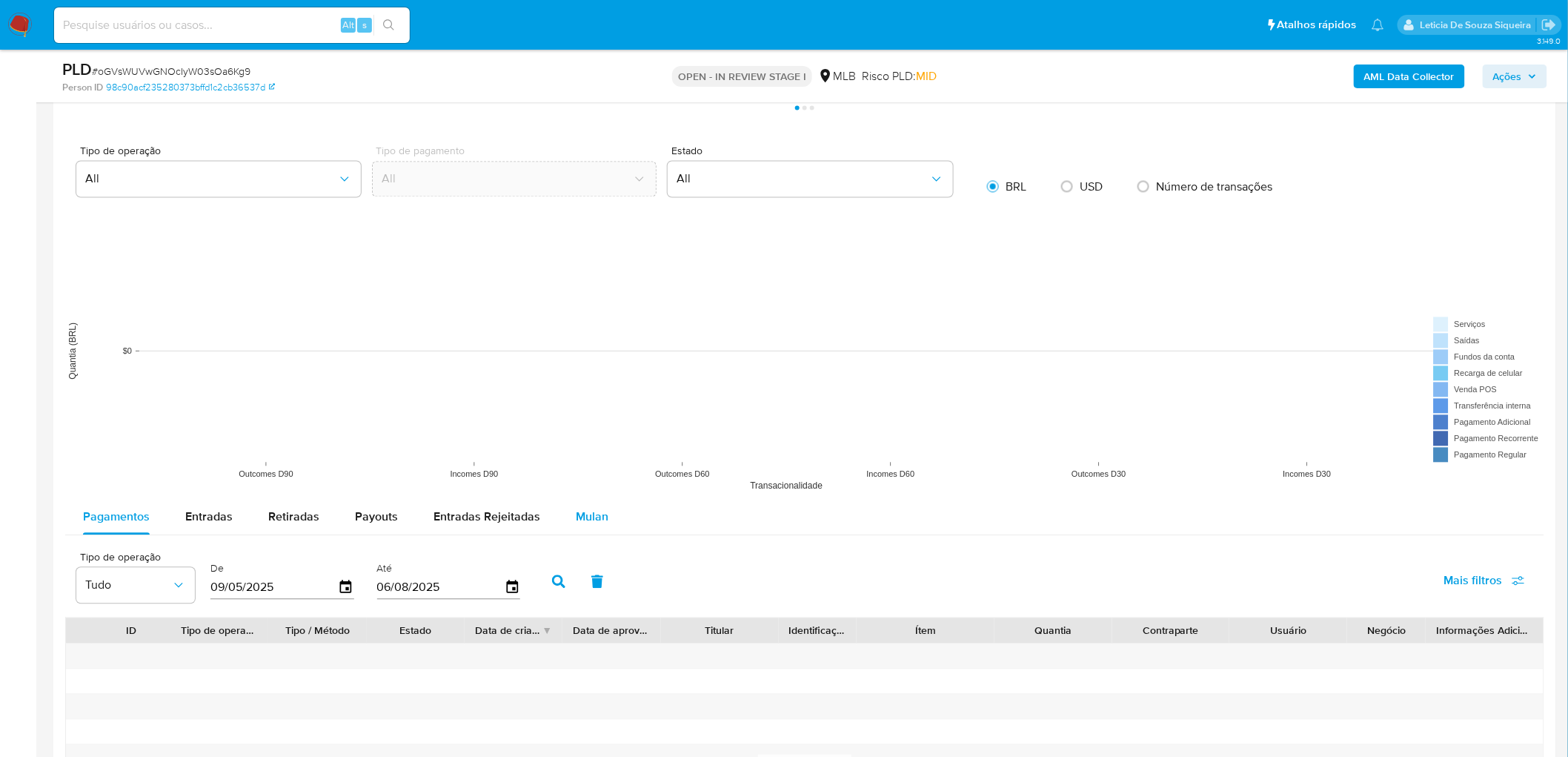 click on "Mulan" at bounding box center [592, 517] 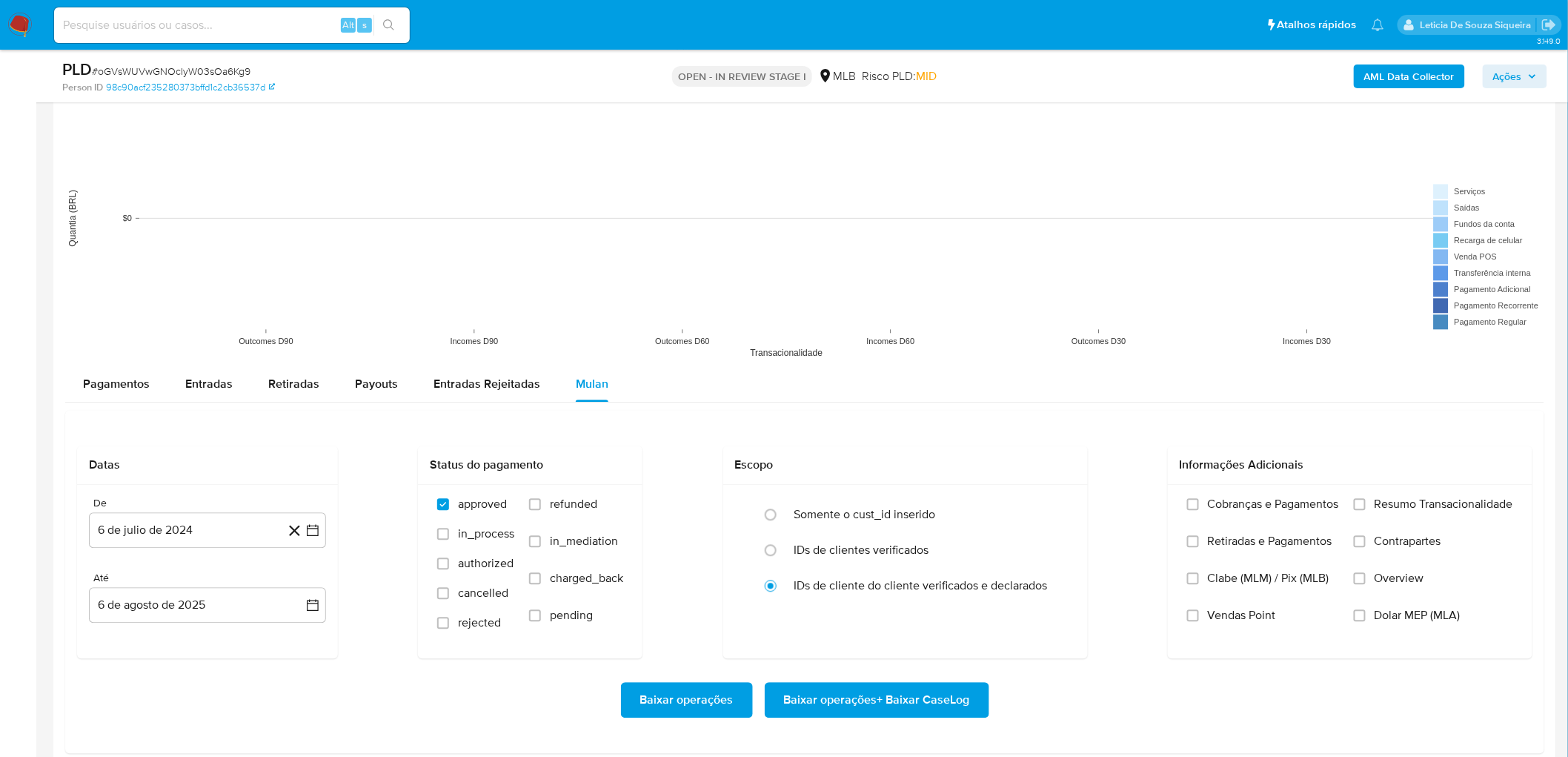 scroll, scrollTop: 1318, scrollLeft: 0, axis: vertical 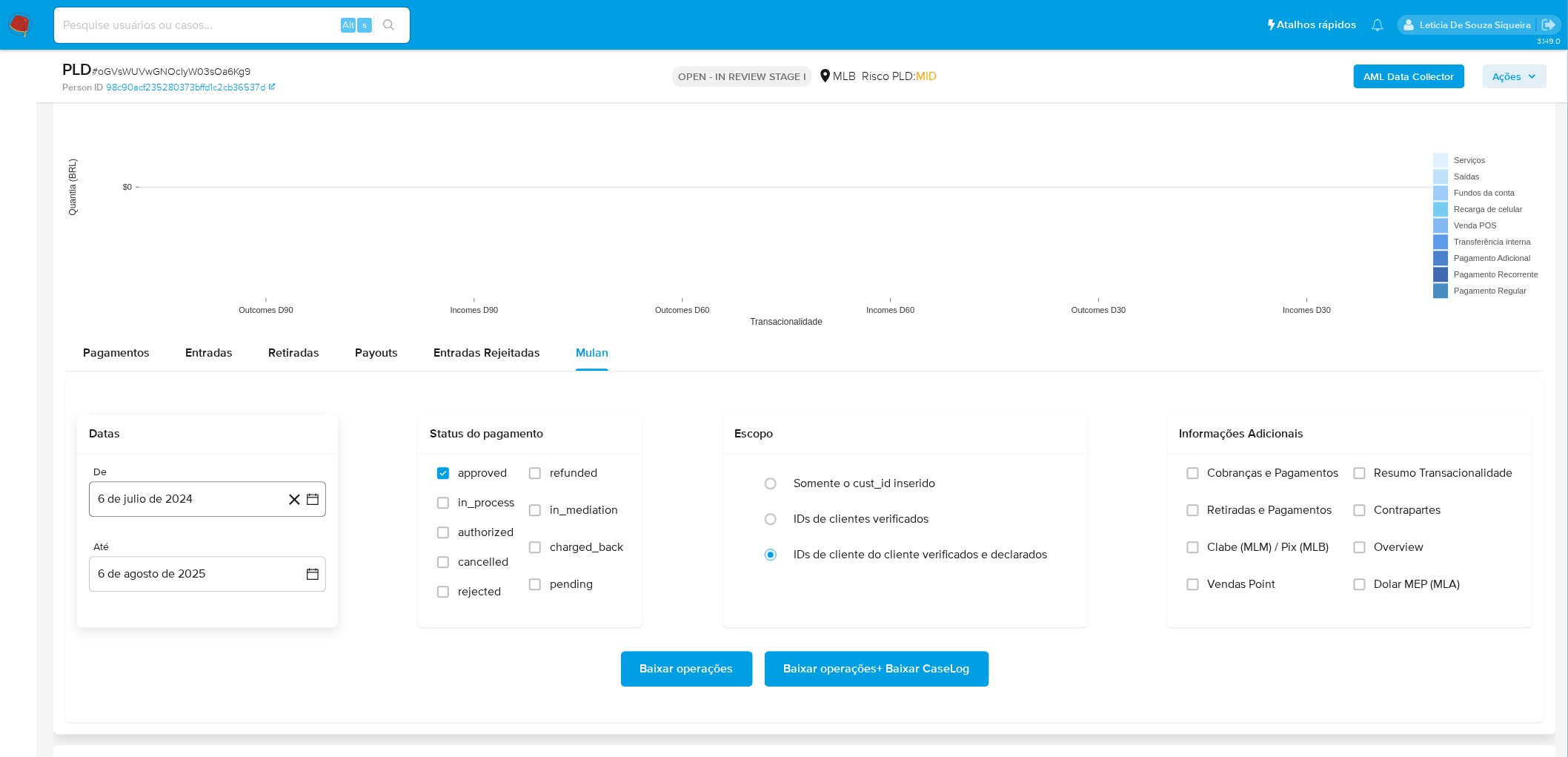click on "6 de julio de 2024" at bounding box center [207, 499] 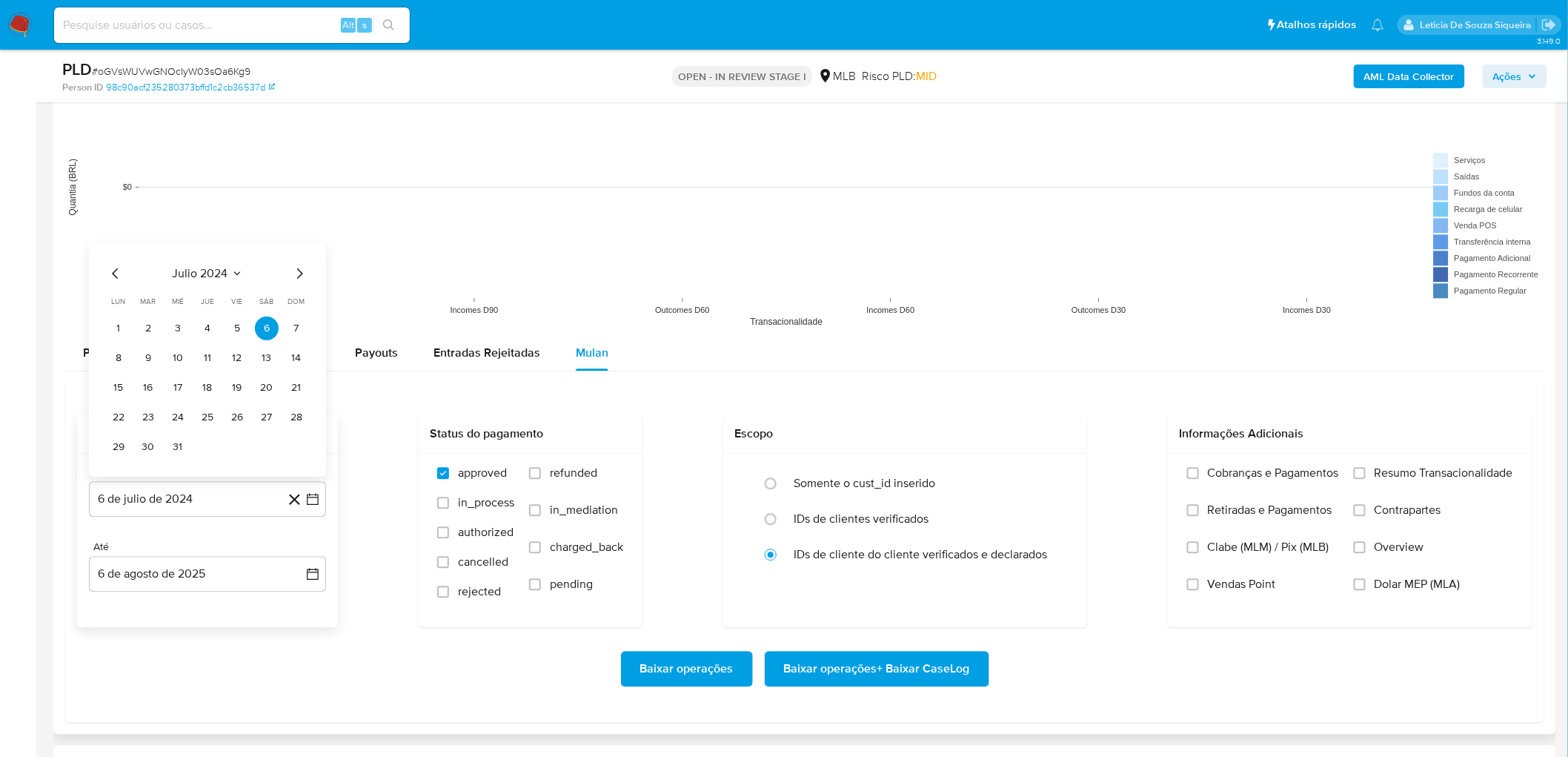 click on "julio 2024" at bounding box center [200, 274] 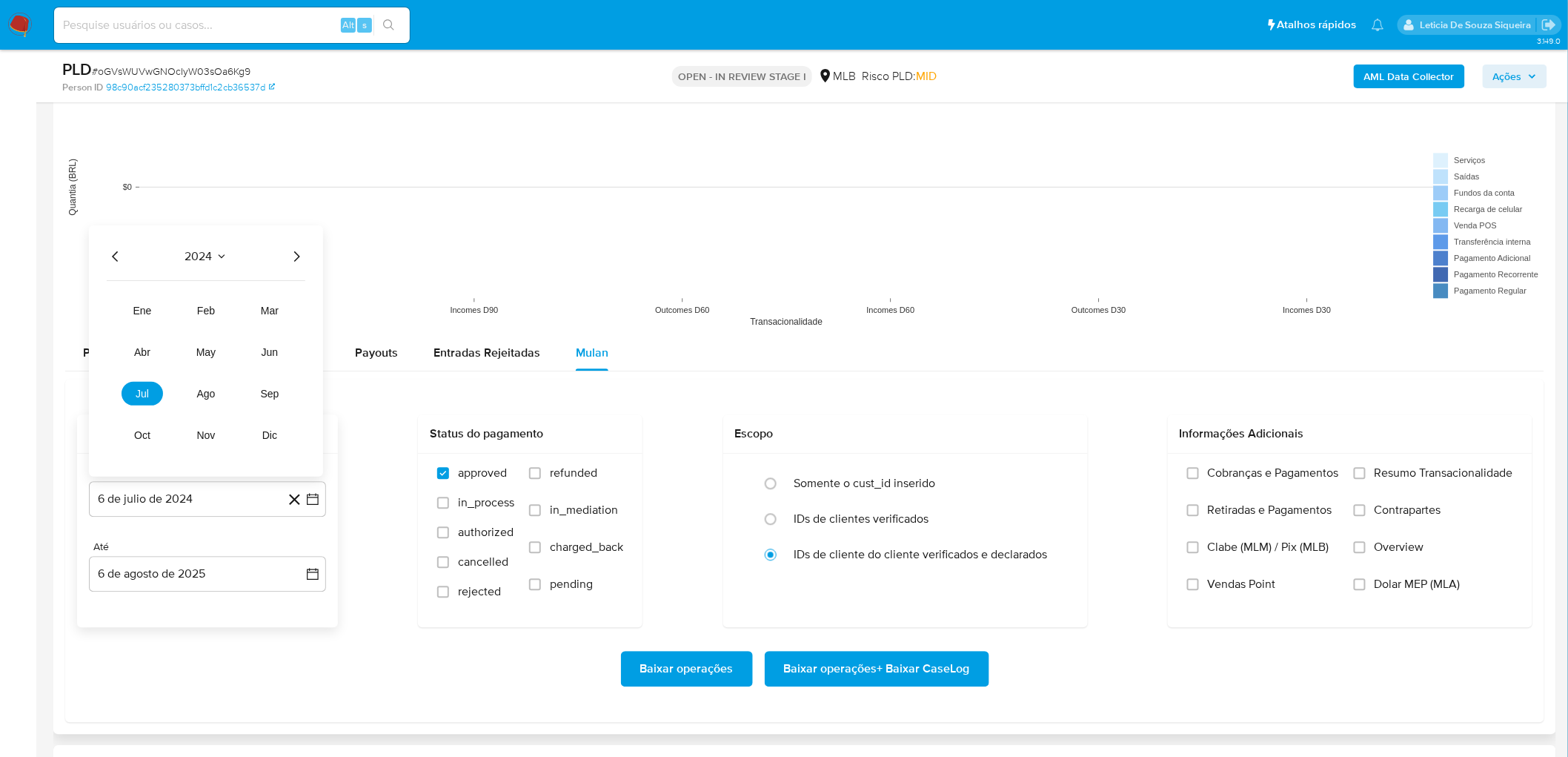 click 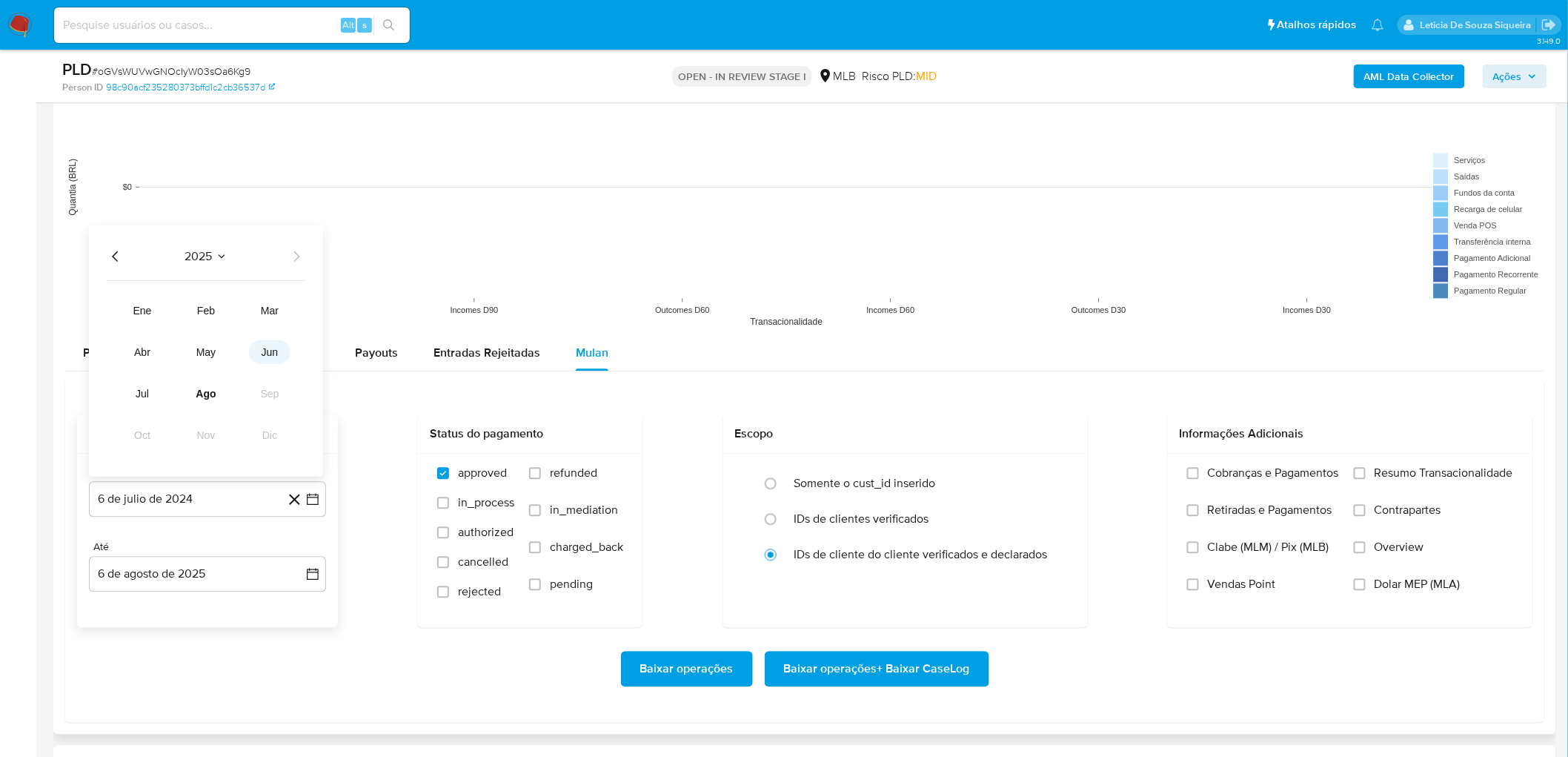 click on "jun" at bounding box center (270, 352) 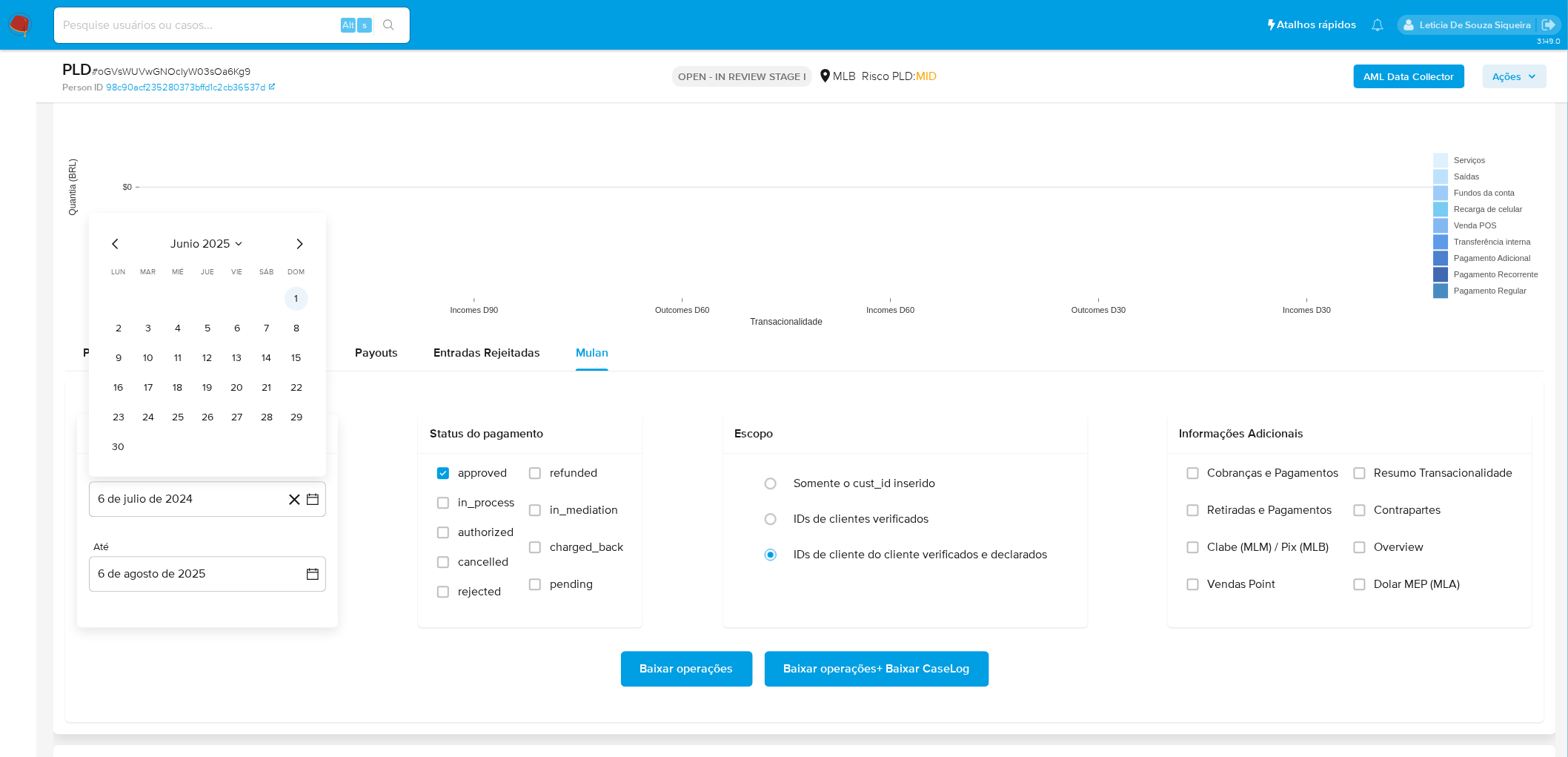 click on "1" at bounding box center [296, 299] 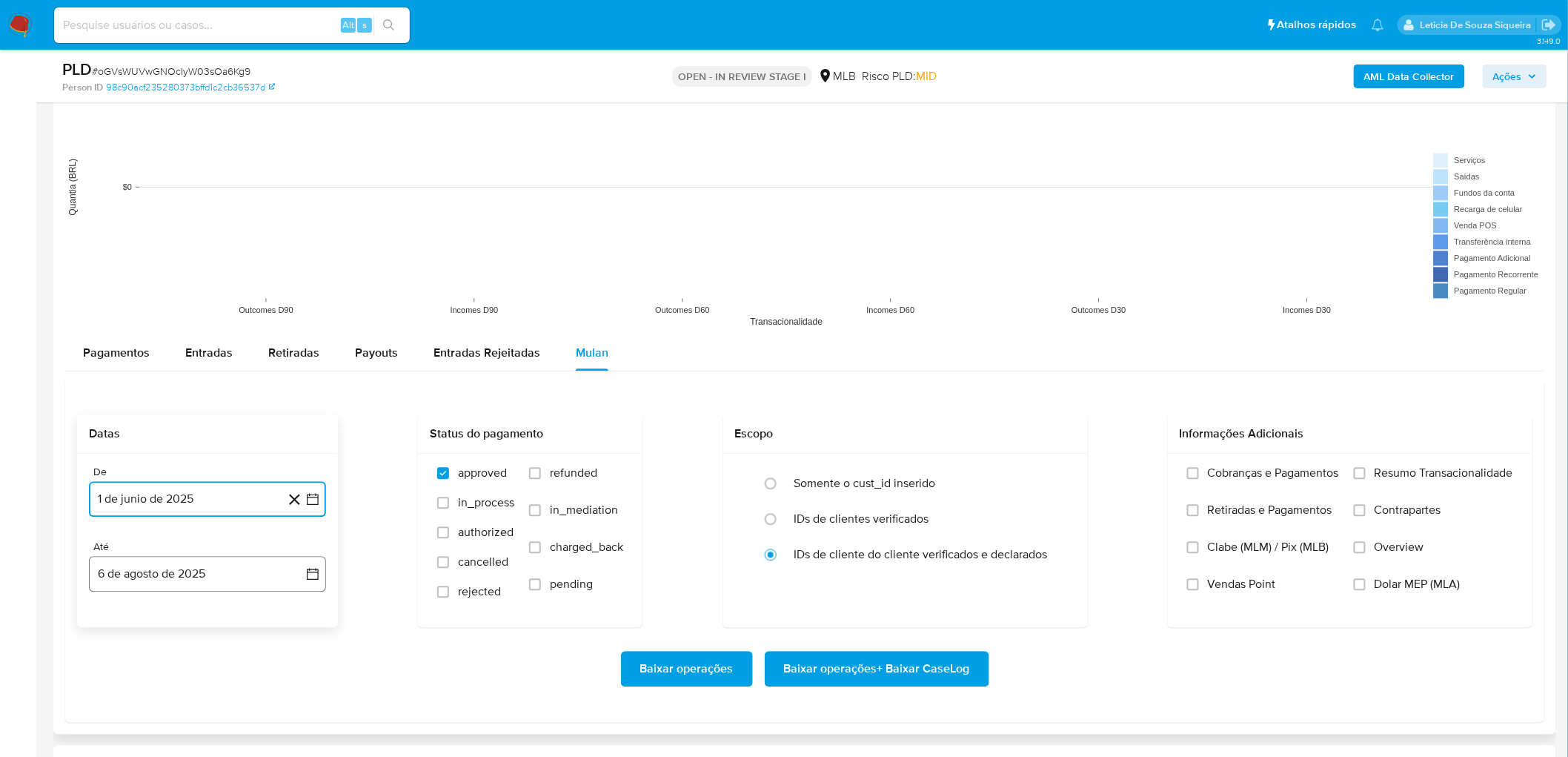 click on "6 de agosto de 2025" at bounding box center [207, 574] 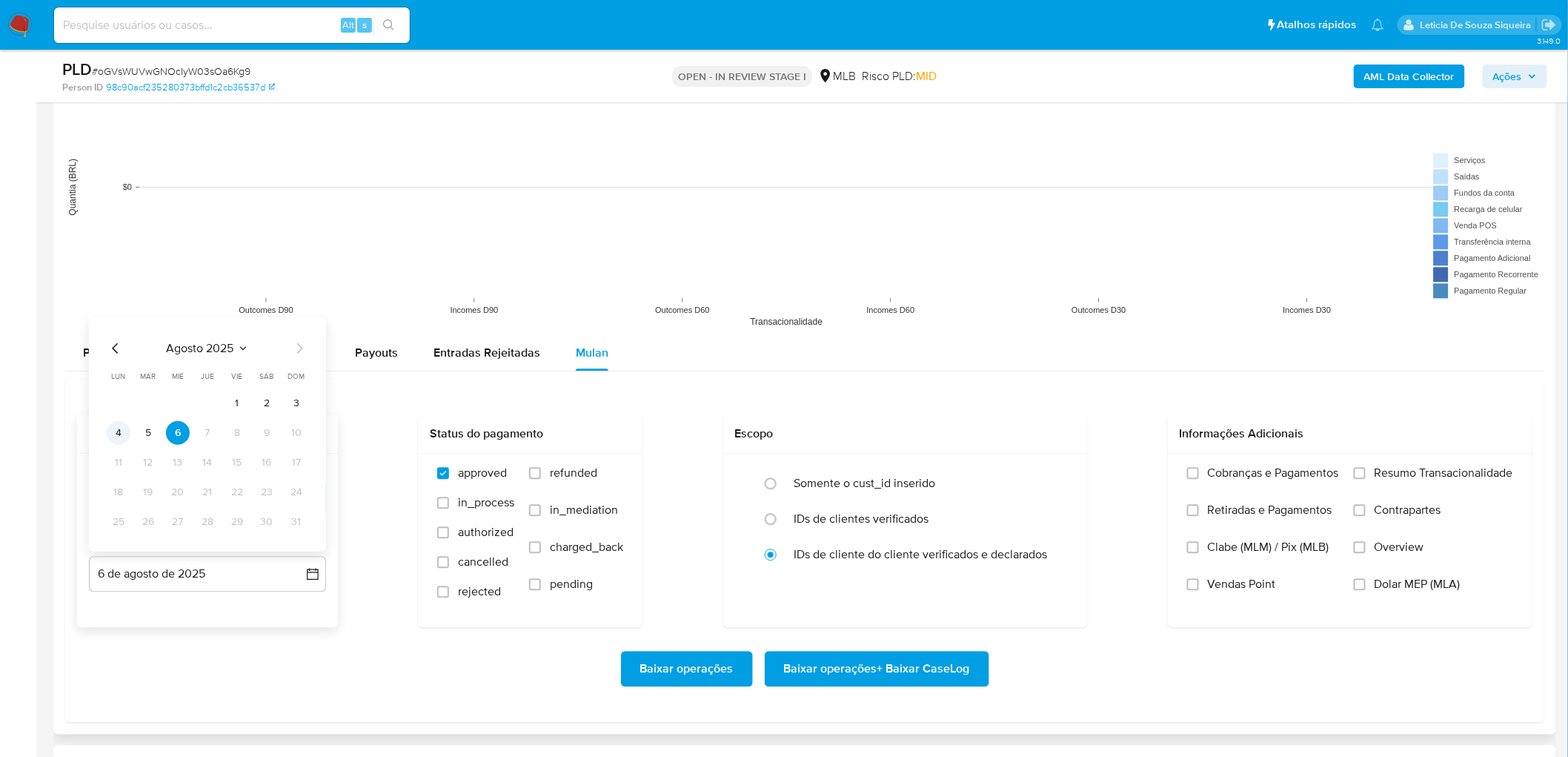 click on "4" at bounding box center (119, 433) 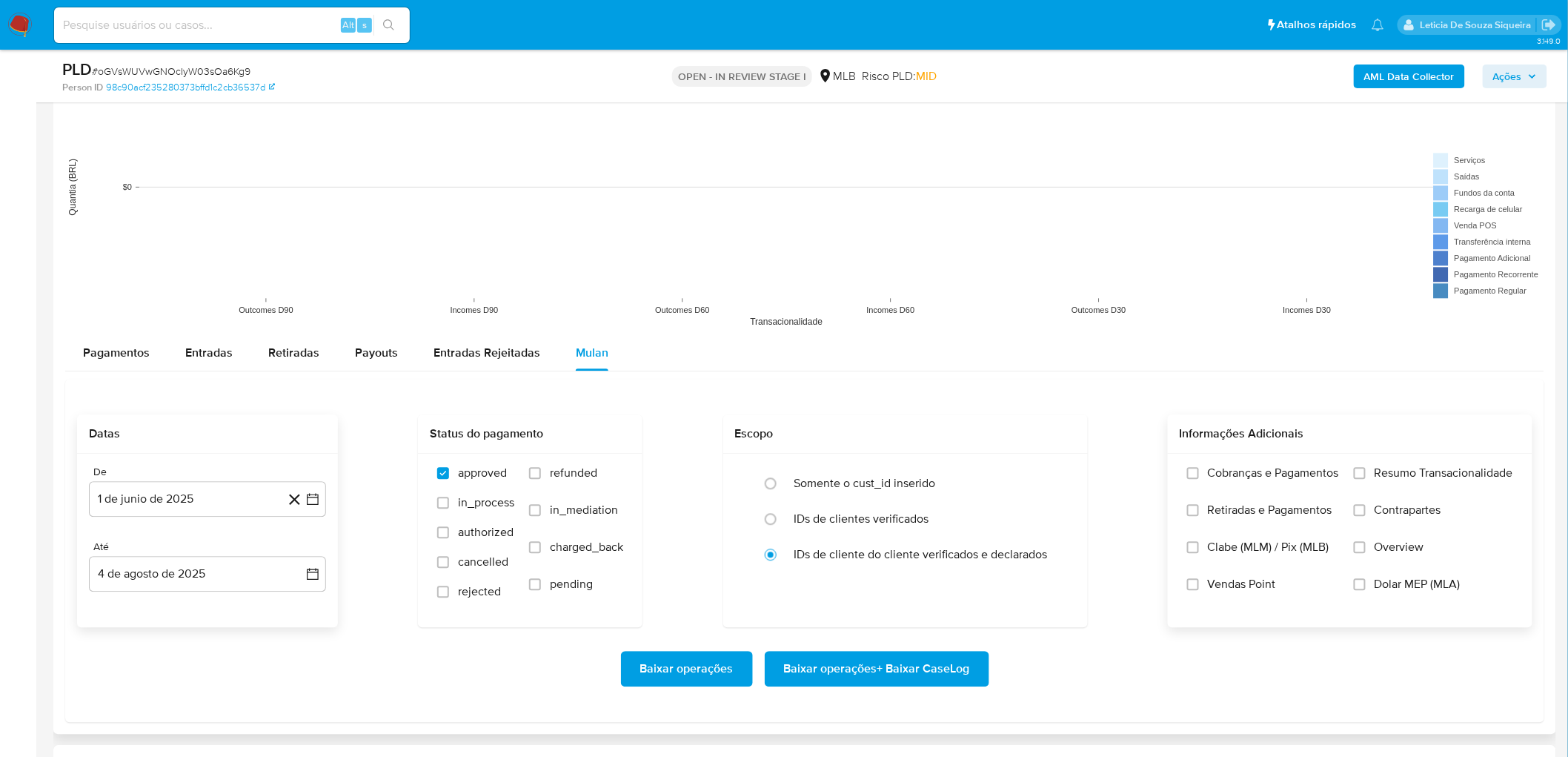 click on "Resumo Transacionalidade" at bounding box center (1444, 473) 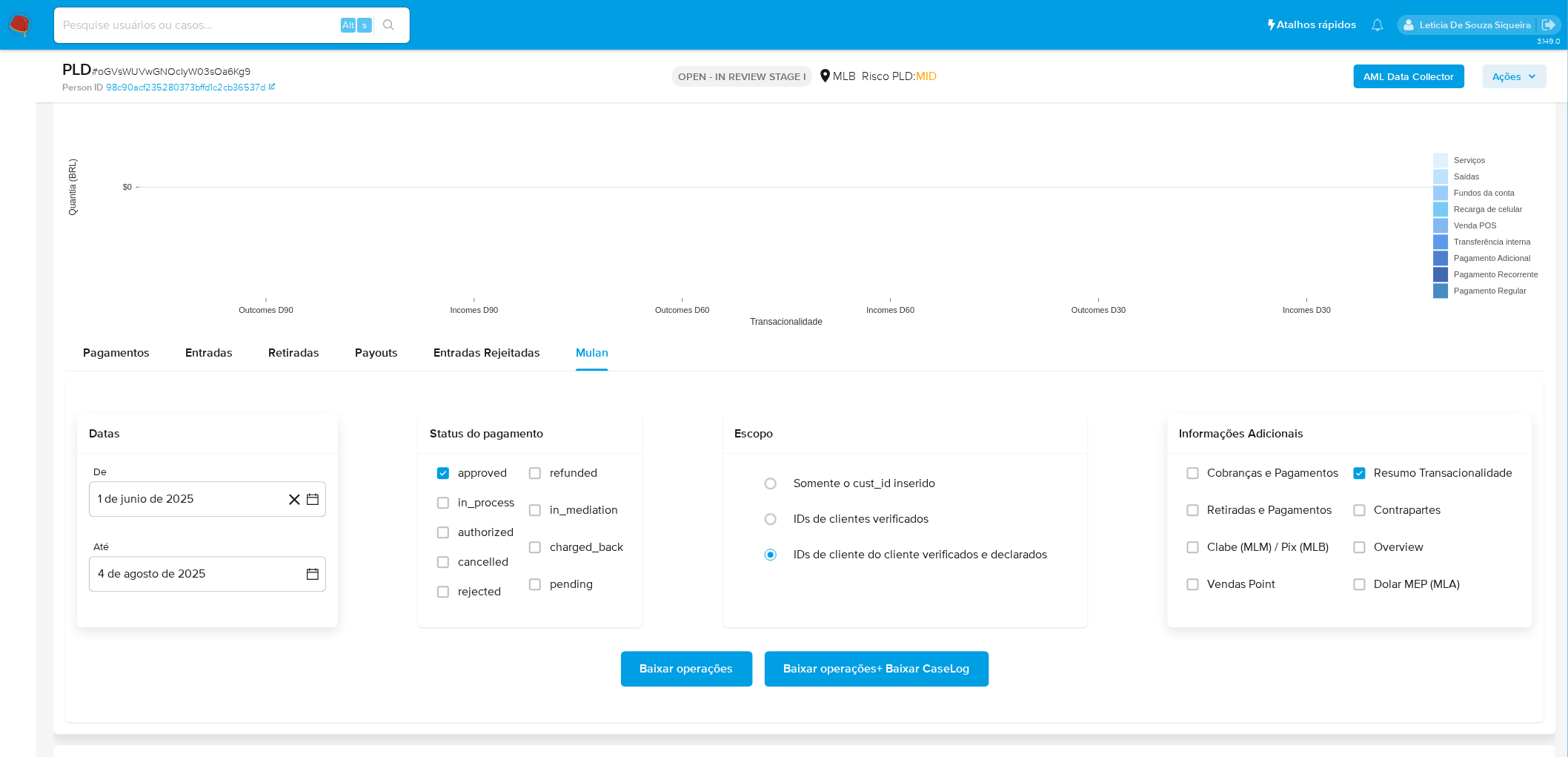 click on "Vendas Point" at bounding box center [1242, 584] 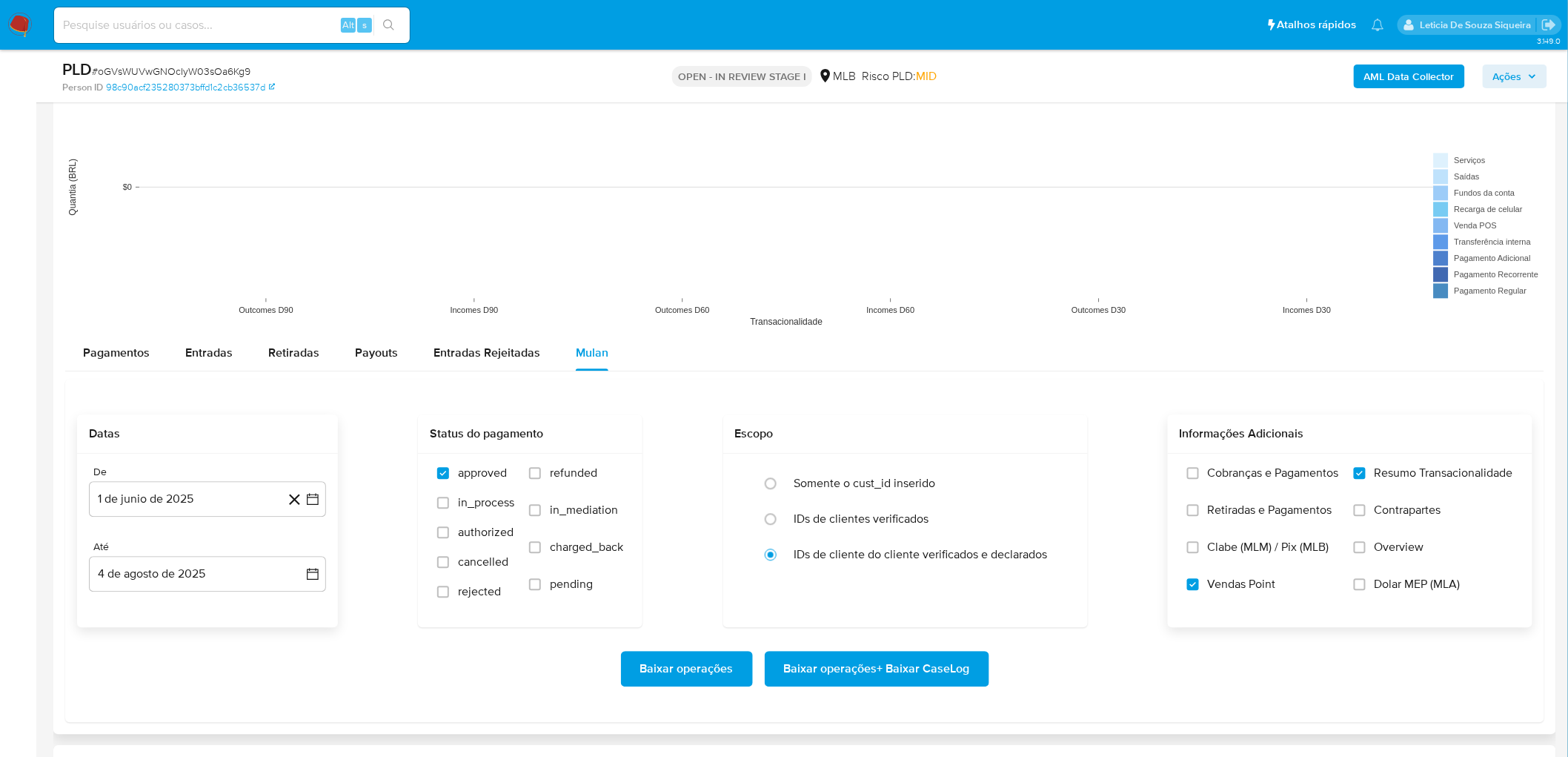 click on "Baixar operações  +   Baixar CaseLog" at bounding box center [877, 669] 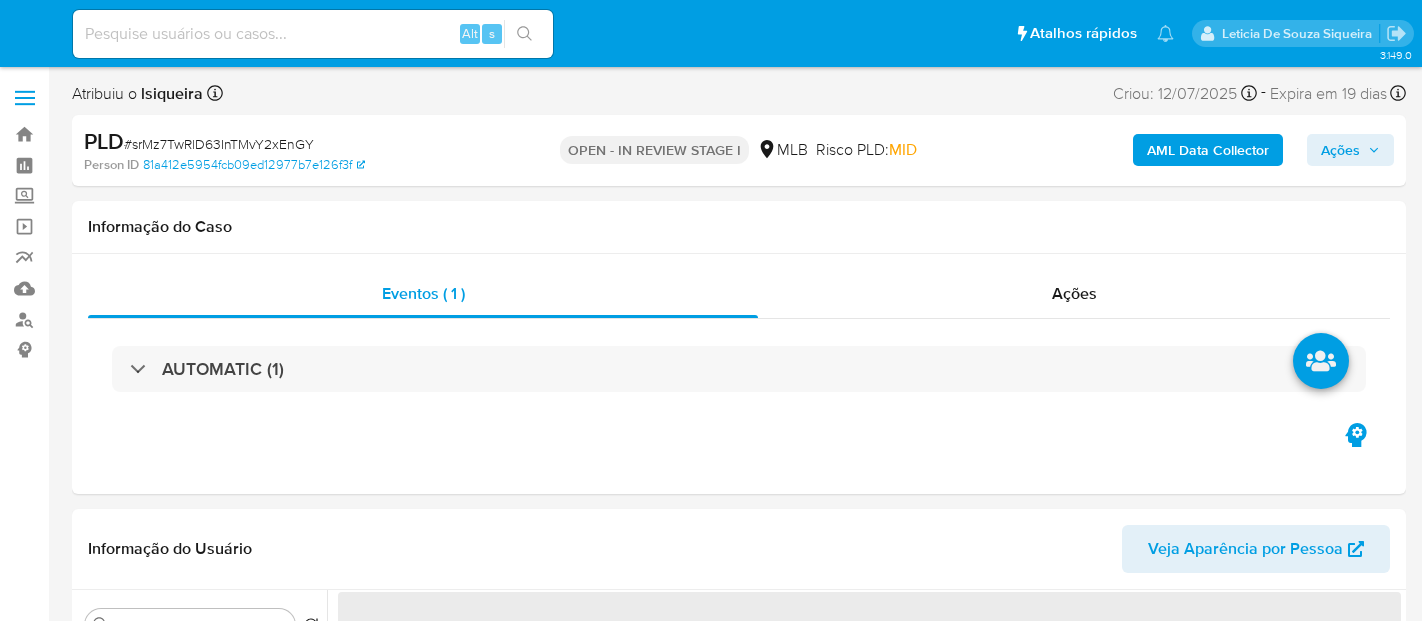 select on "10" 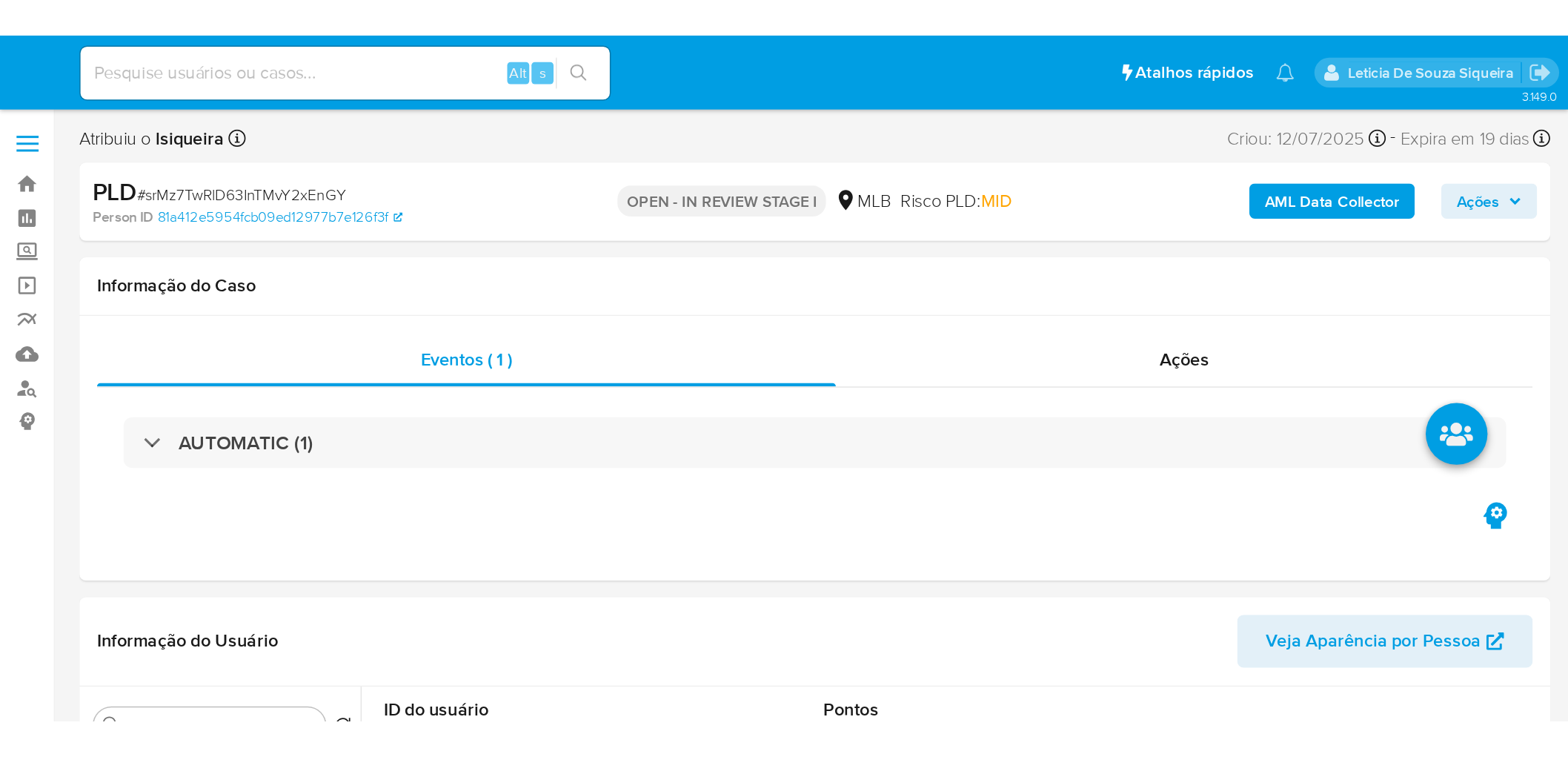 scroll, scrollTop: 0, scrollLeft: 0, axis: both 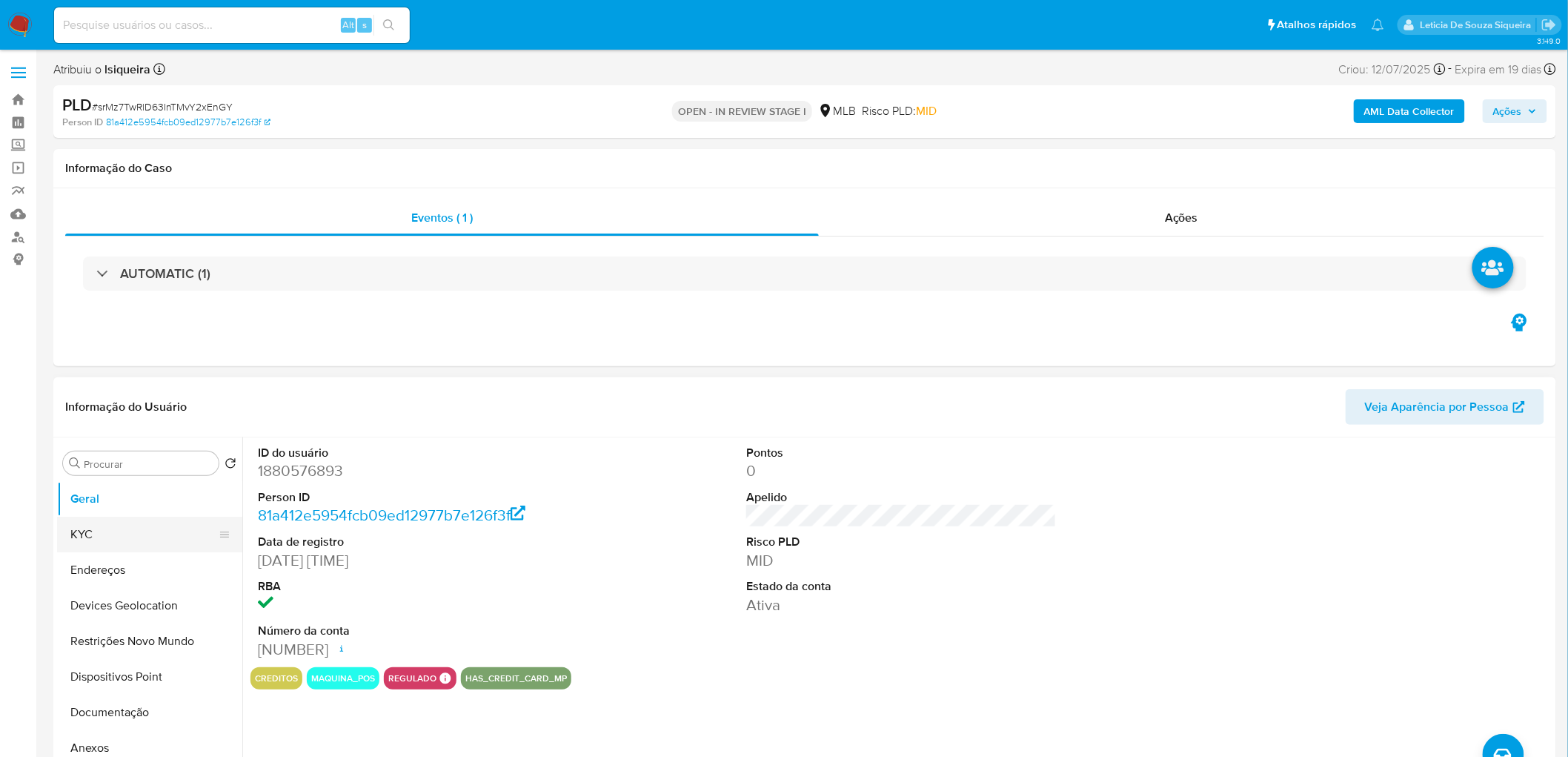 click on "KYC" at bounding box center [144, 535] 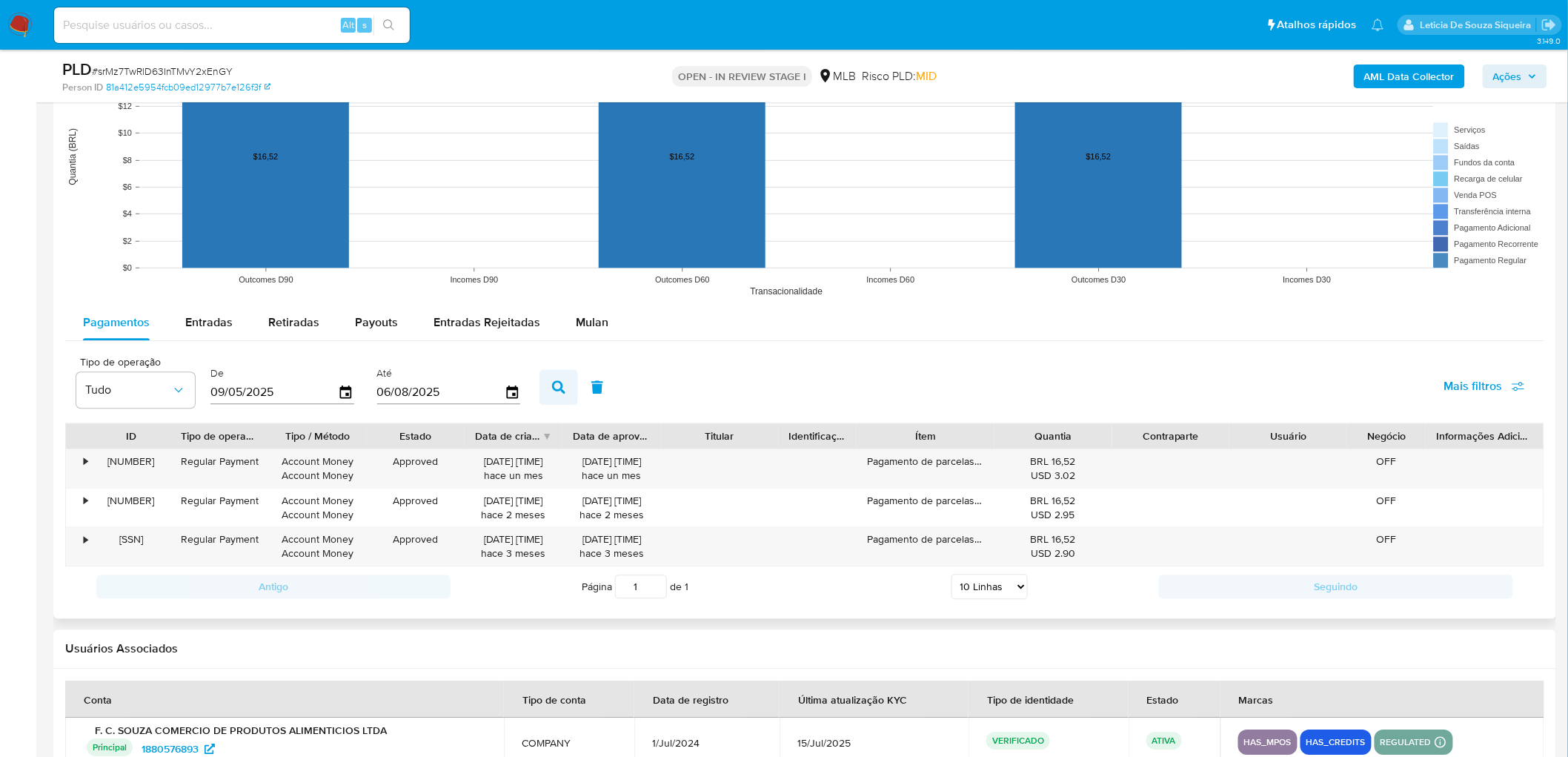 scroll, scrollTop: 1400, scrollLeft: 0, axis: vertical 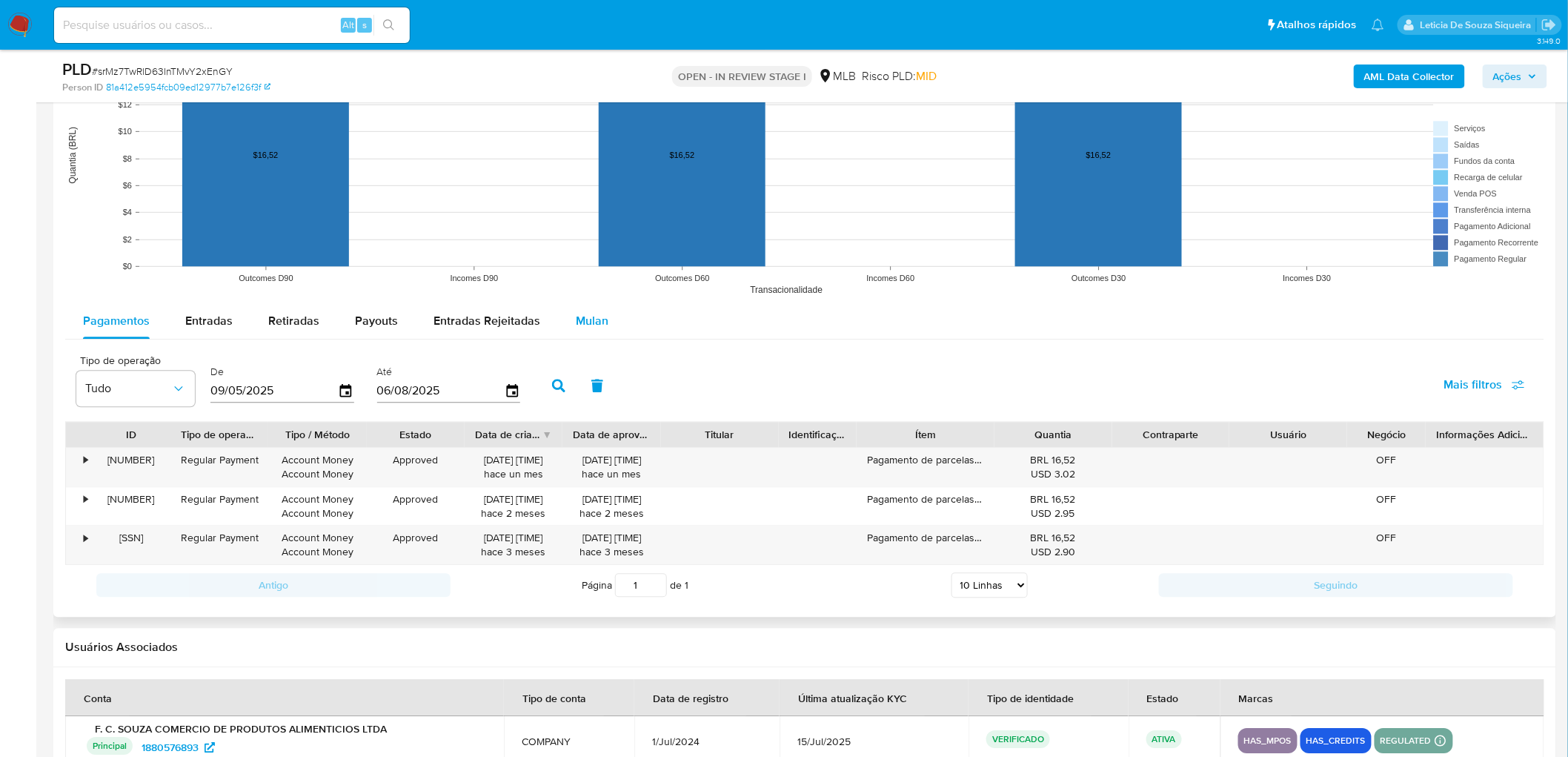 click on "Mulan" at bounding box center (592, 320) 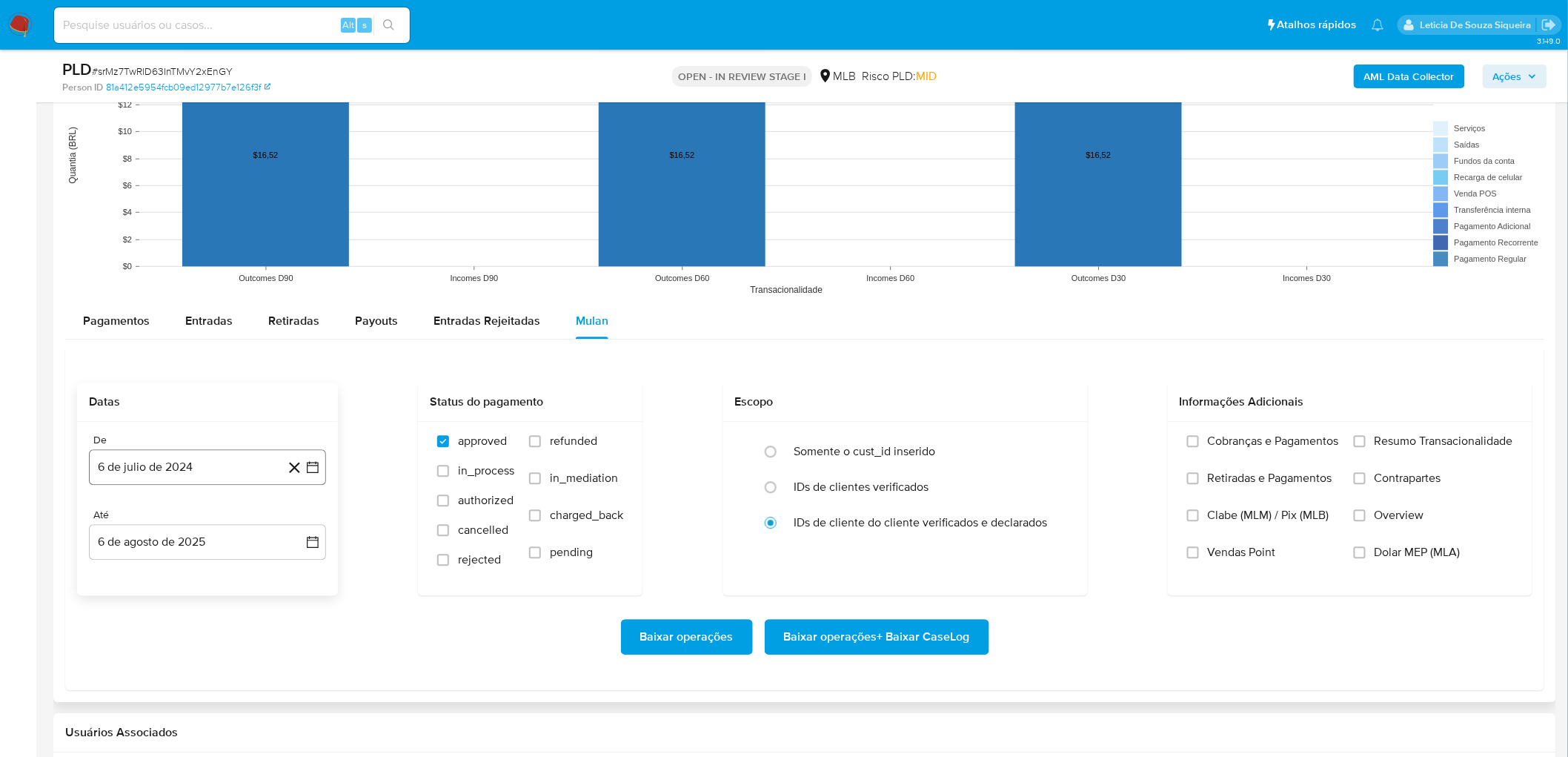 click on "6 de julio de 2024" at bounding box center [207, 467] 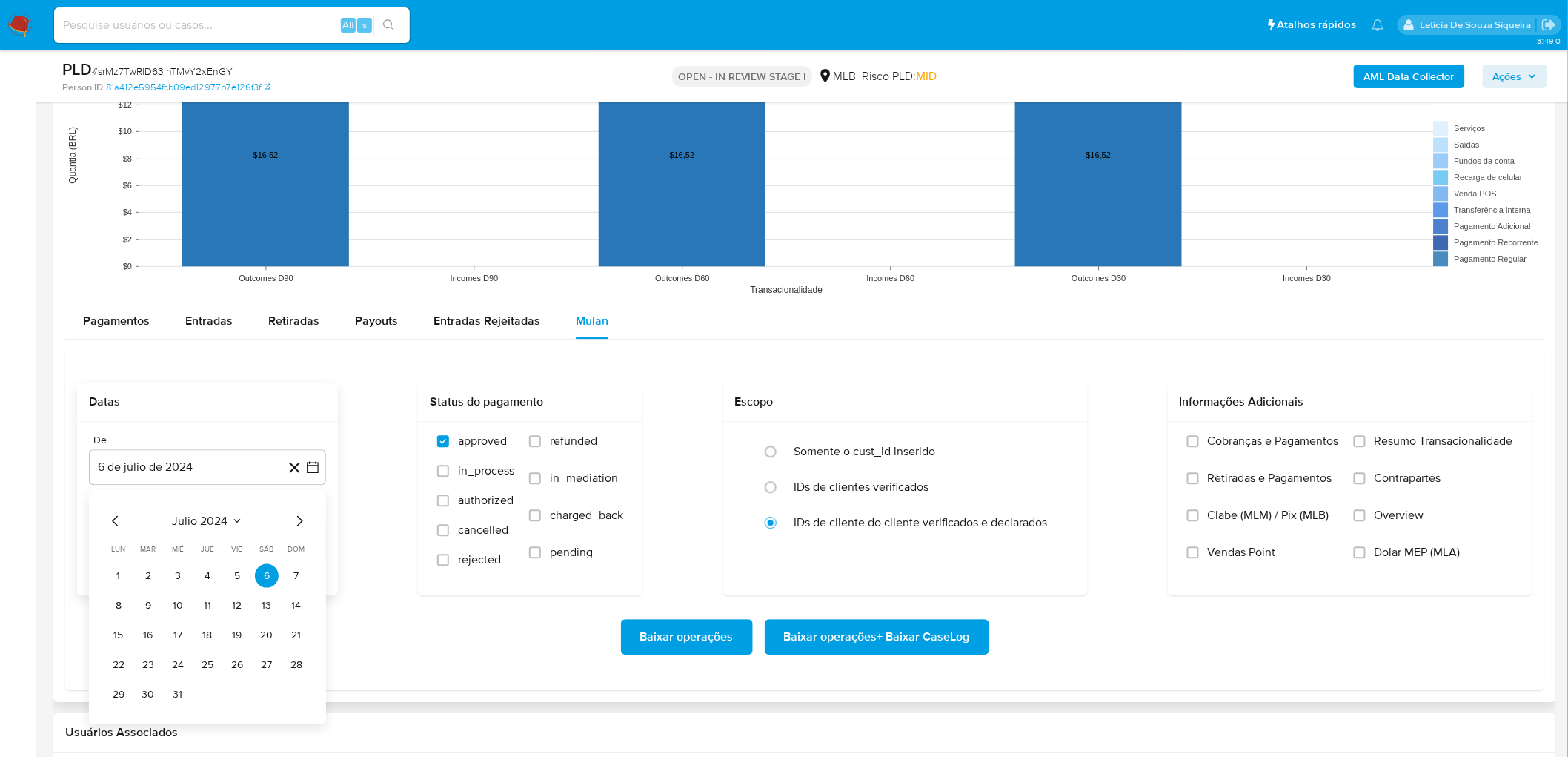 click on "julio 2024" at bounding box center [200, 520] 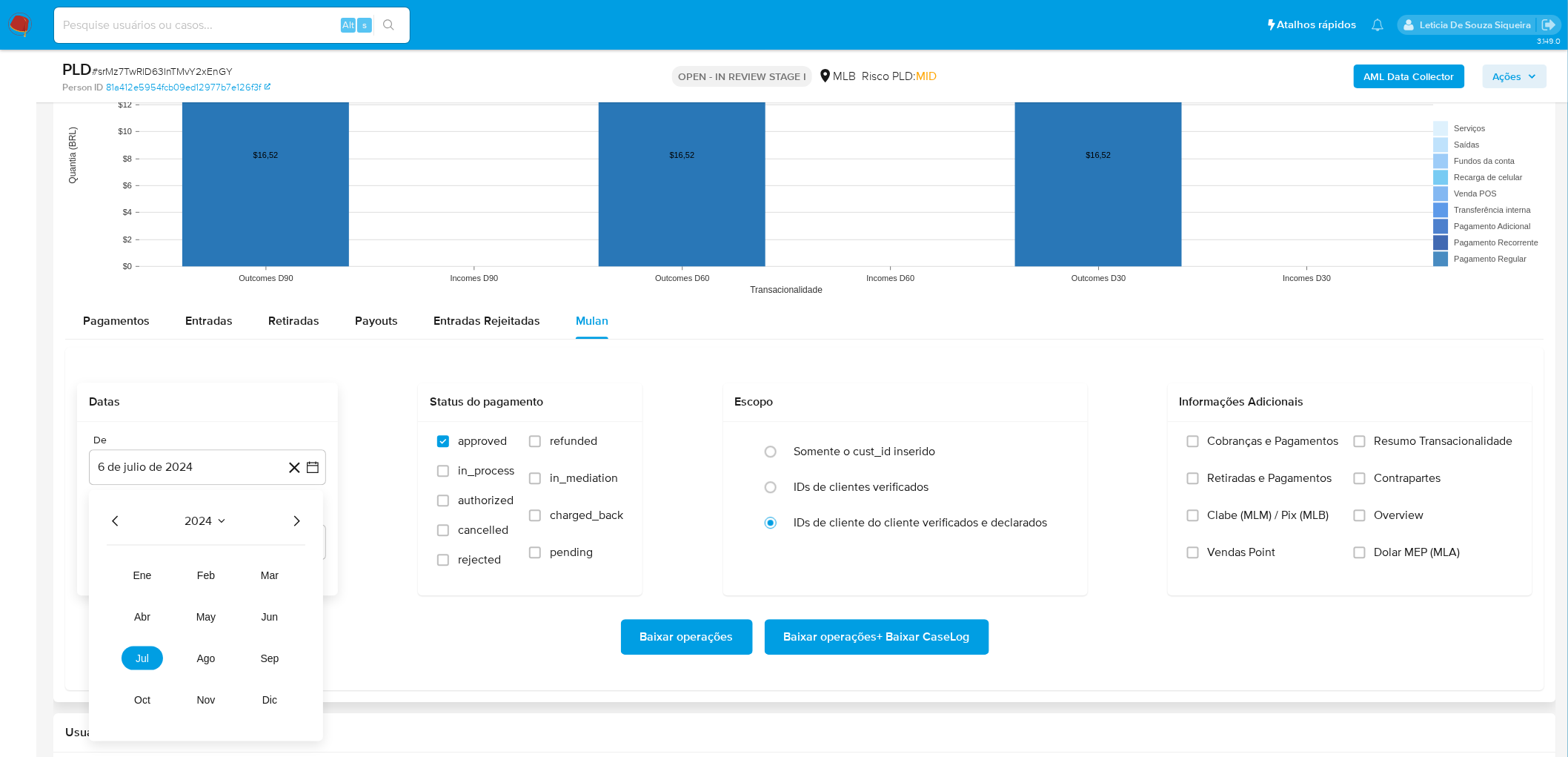 click 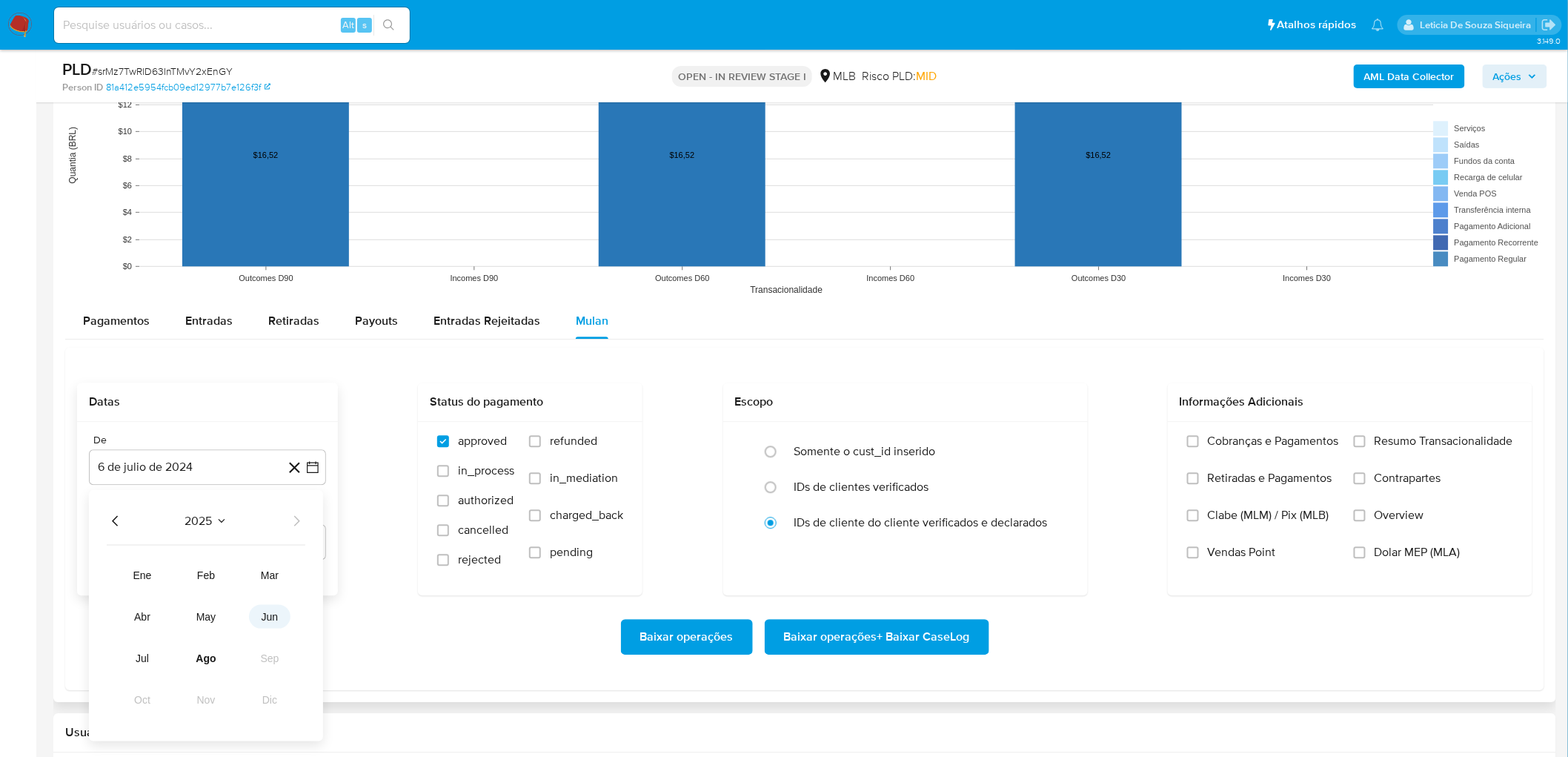 click on "jun" at bounding box center [270, 616] 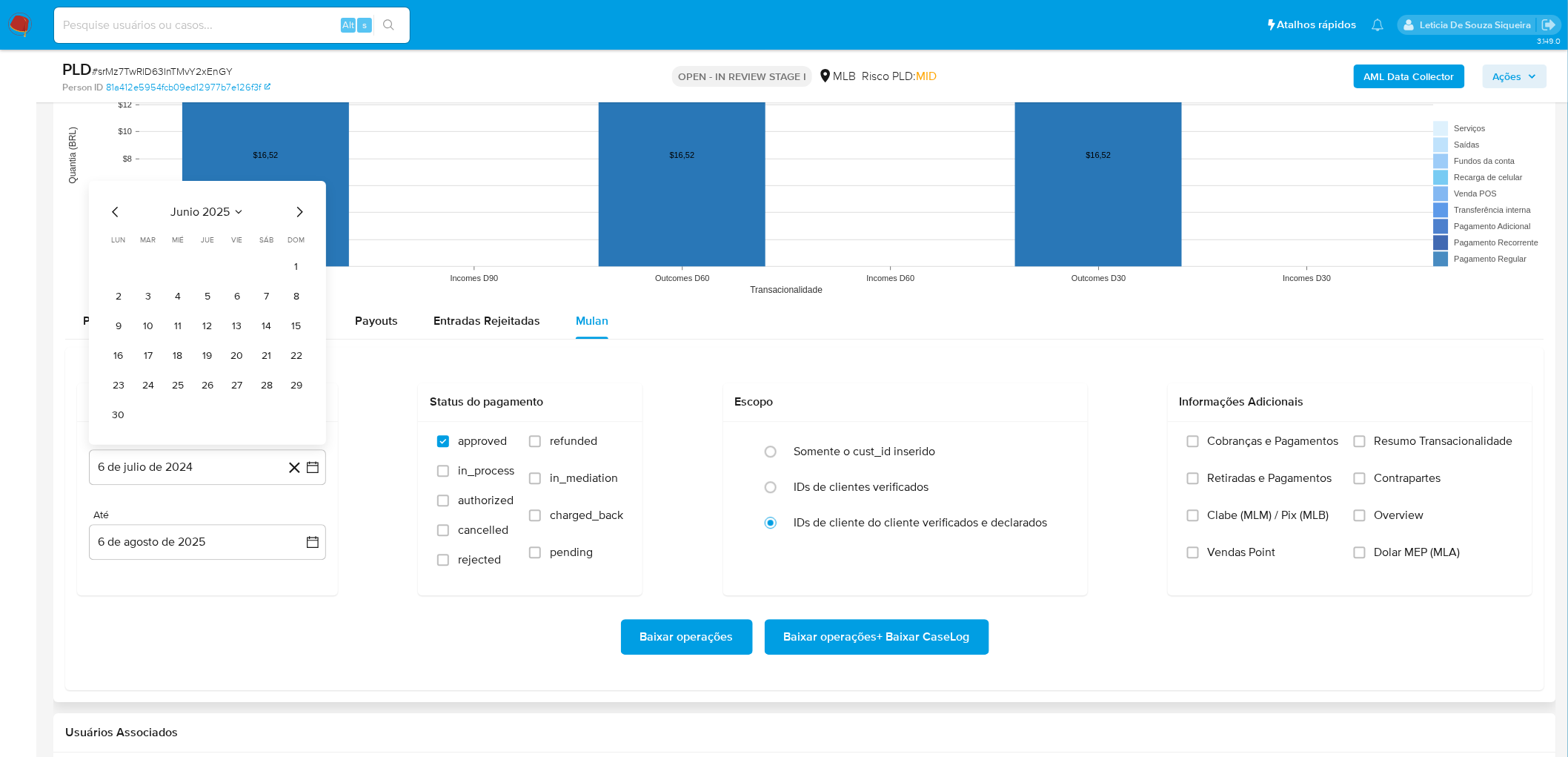 drag, startPoint x: 293, startPoint y: 268, endPoint x: 261, endPoint y: 366, distance: 103.09219 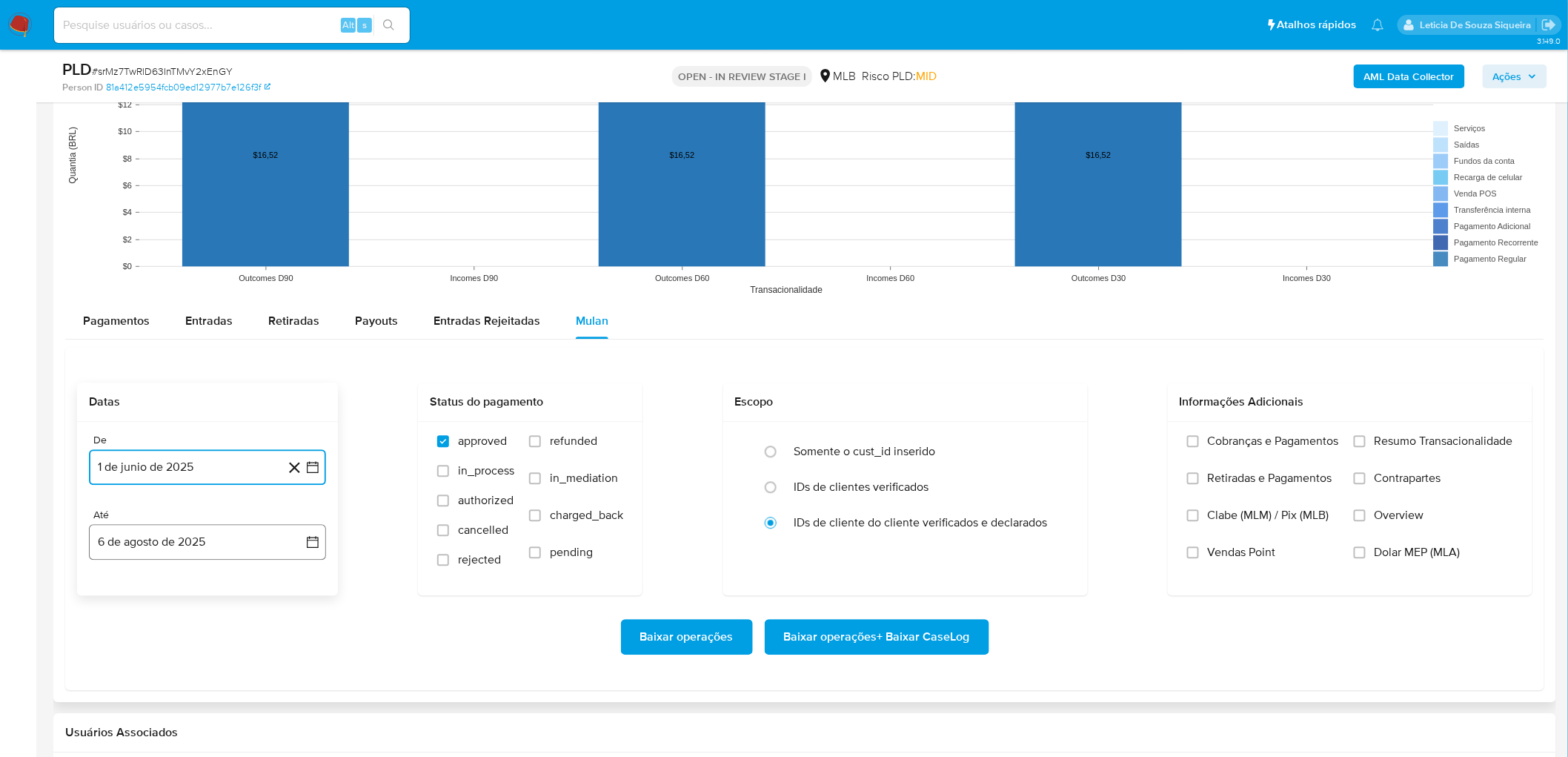 click on "6 de agosto de 2025" at bounding box center (207, 542) 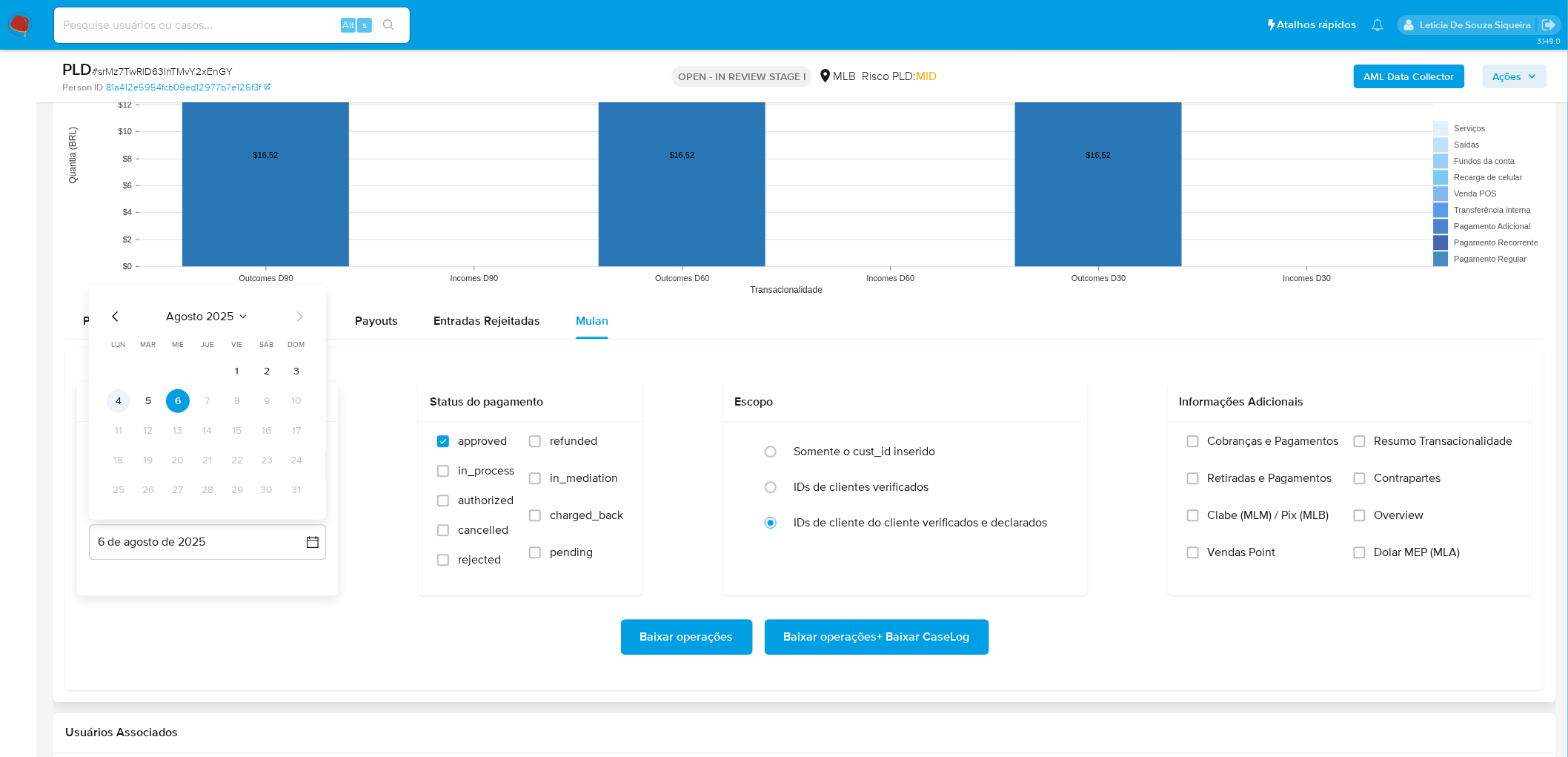 click on "4" at bounding box center (119, 400) 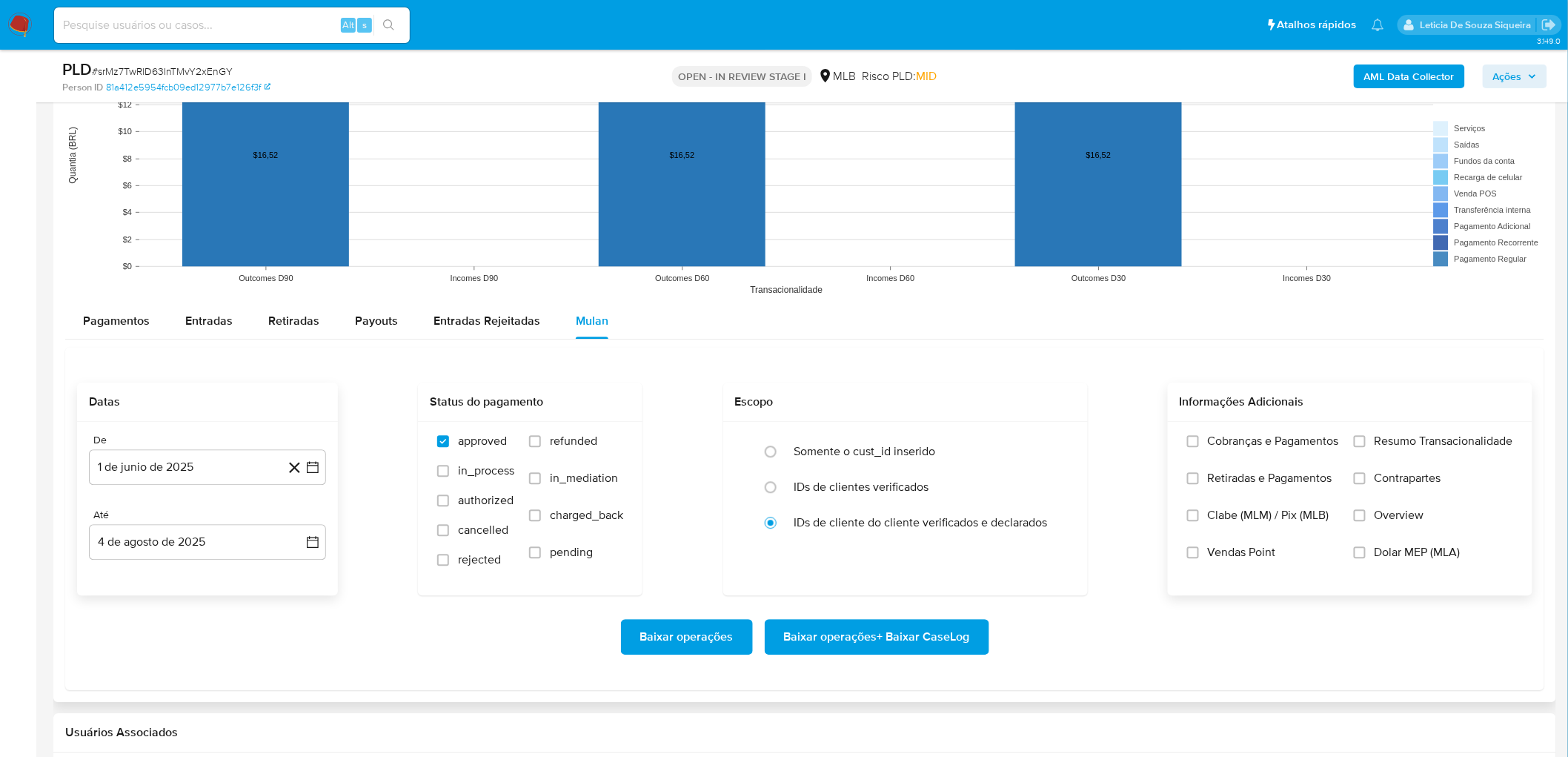 click on "Resumo Transacionalidade" at bounding box center [1444, 441] 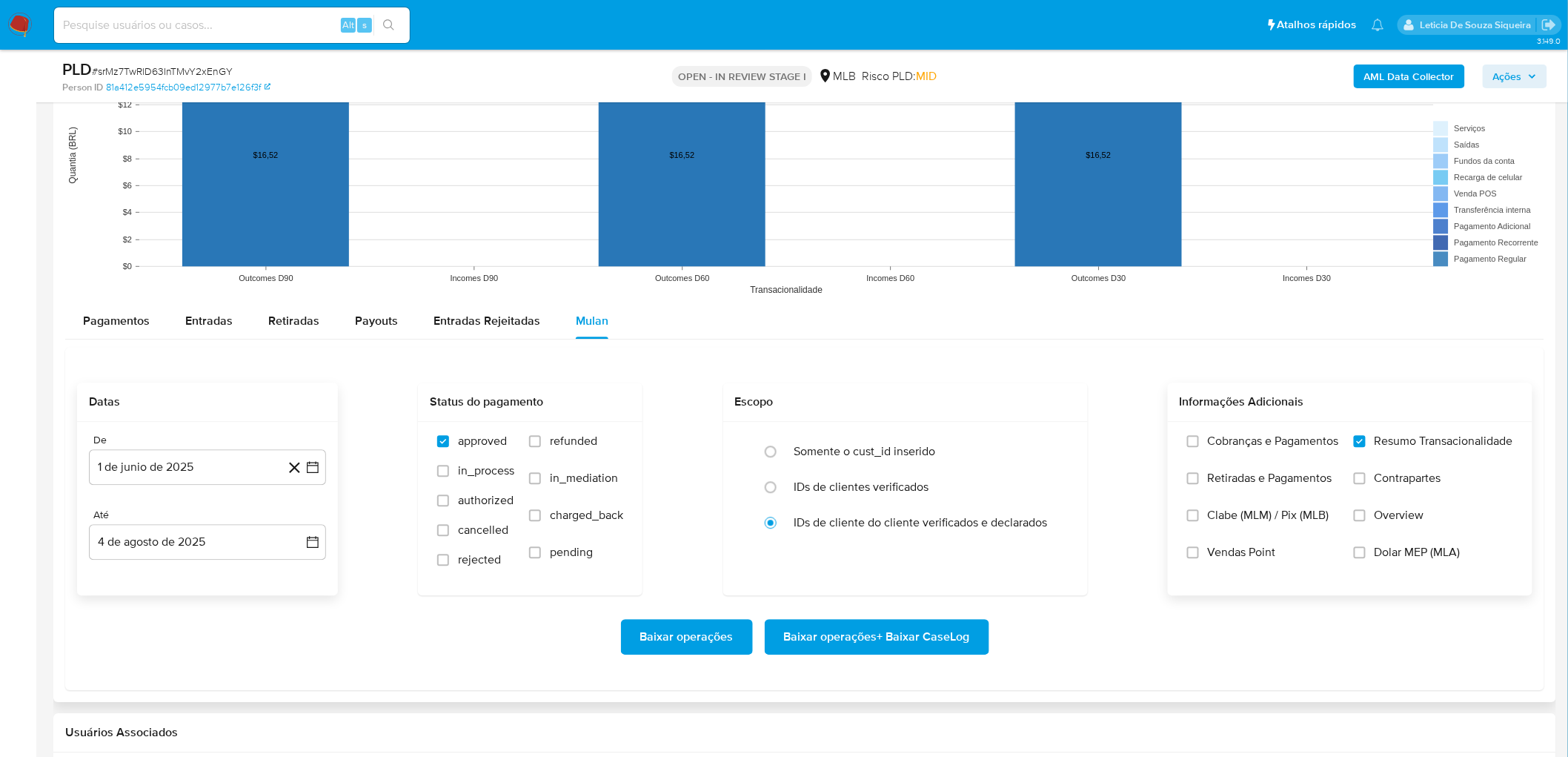 click on "Vendas Point" at bounding box center [1242, 552] 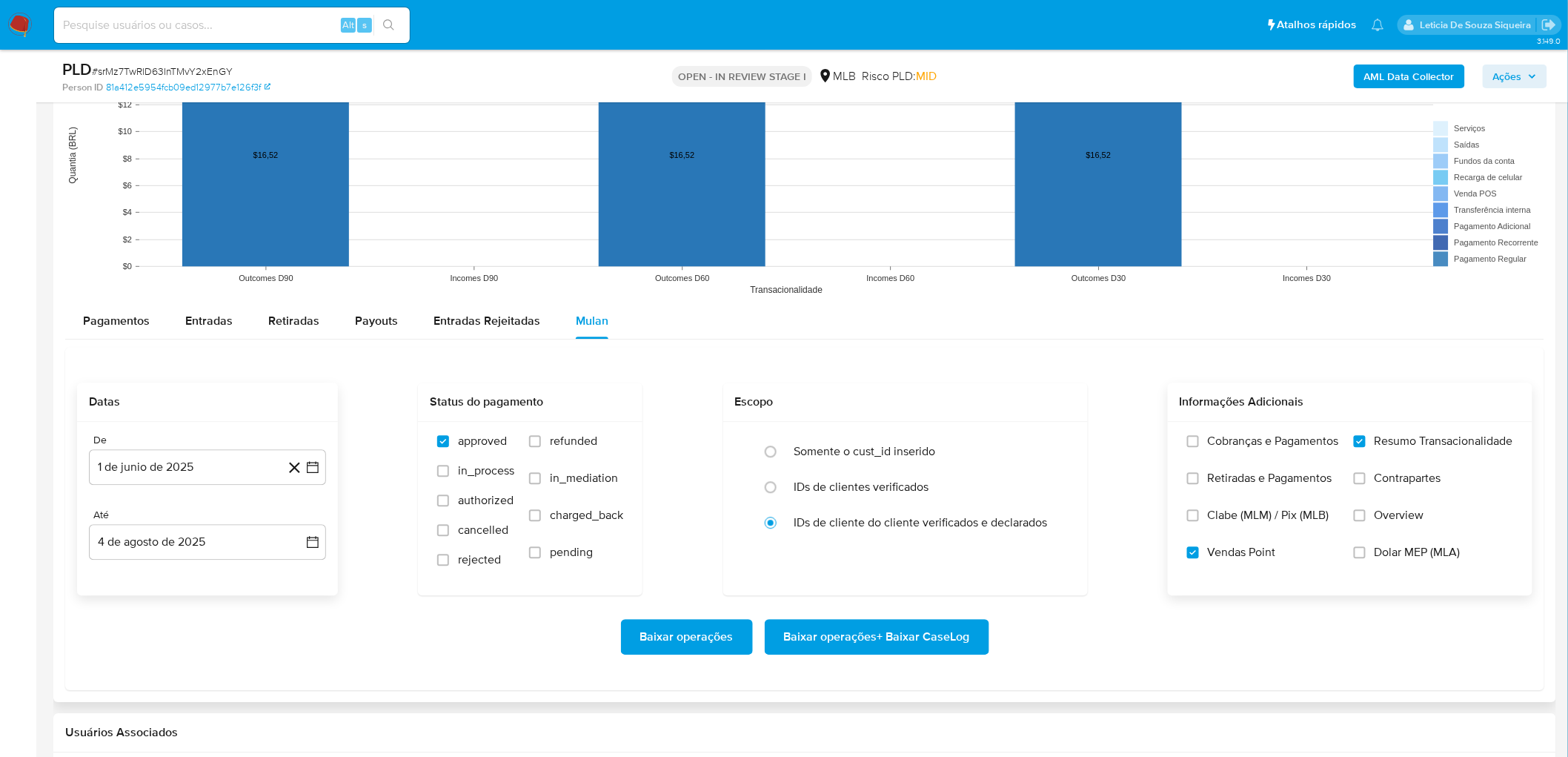 click on "Baixar operações  +   Baixar CaseLog" at bounding box center [877, 637] 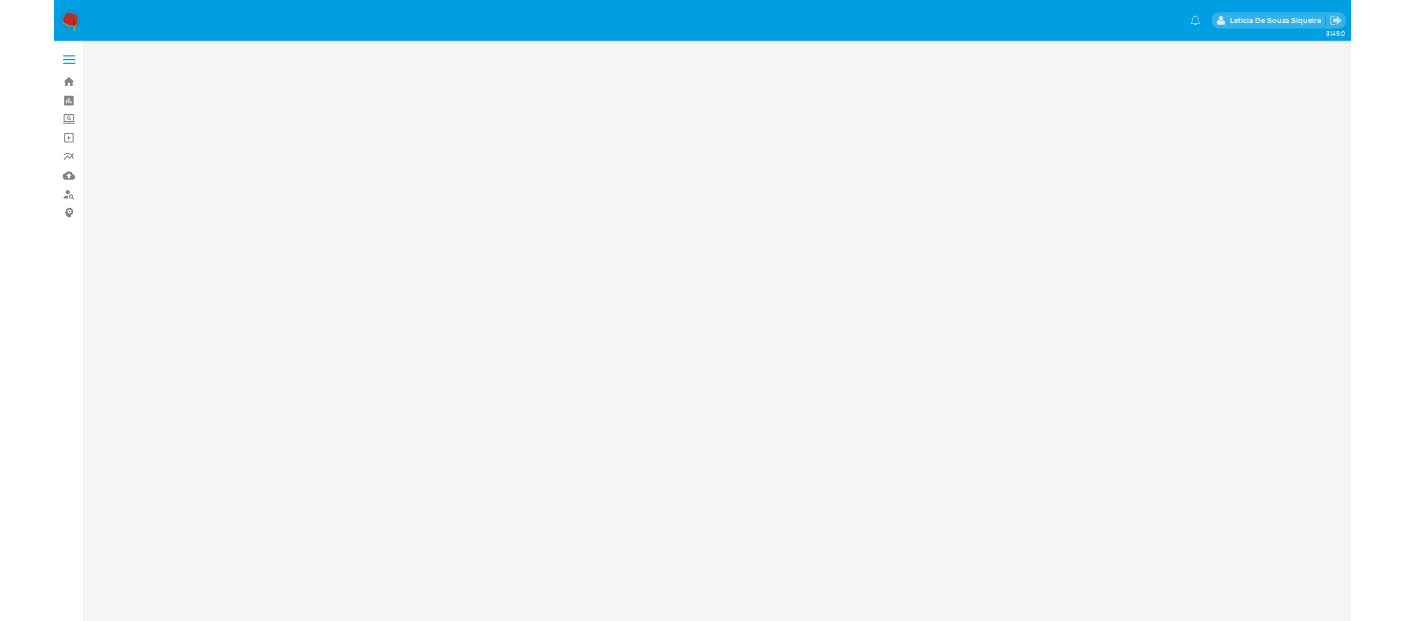 scroll, scrollTop: 0, scrollLeft: 0, axis: both 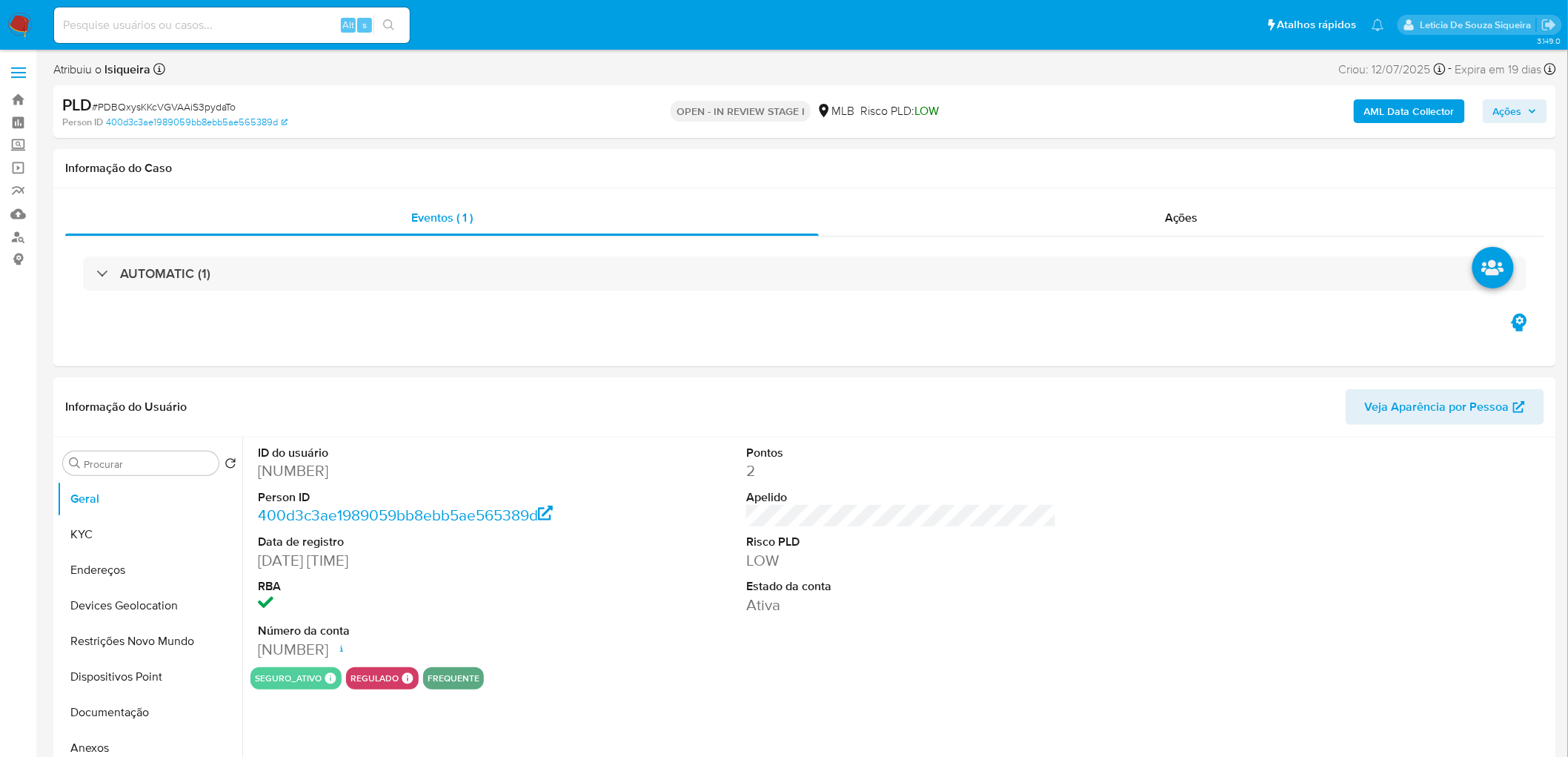 select on "10" 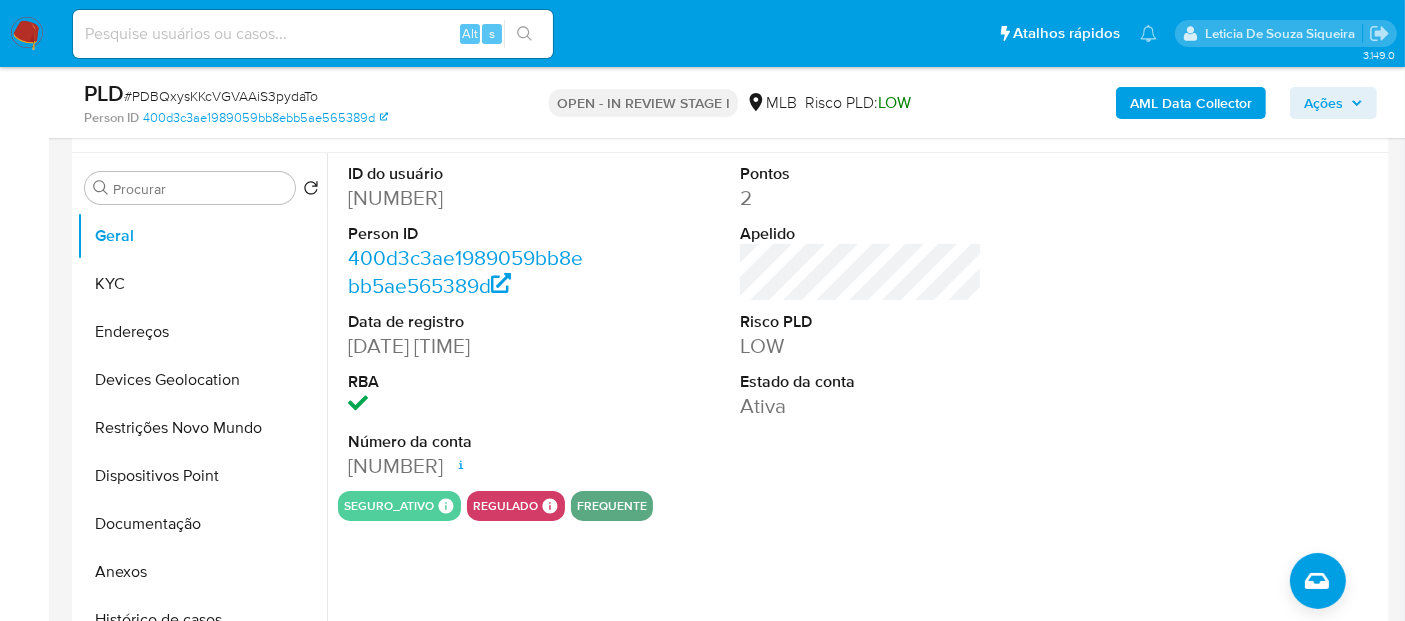 scroll, scrollTop: 444, scrollLeft: 0, axis: vertical 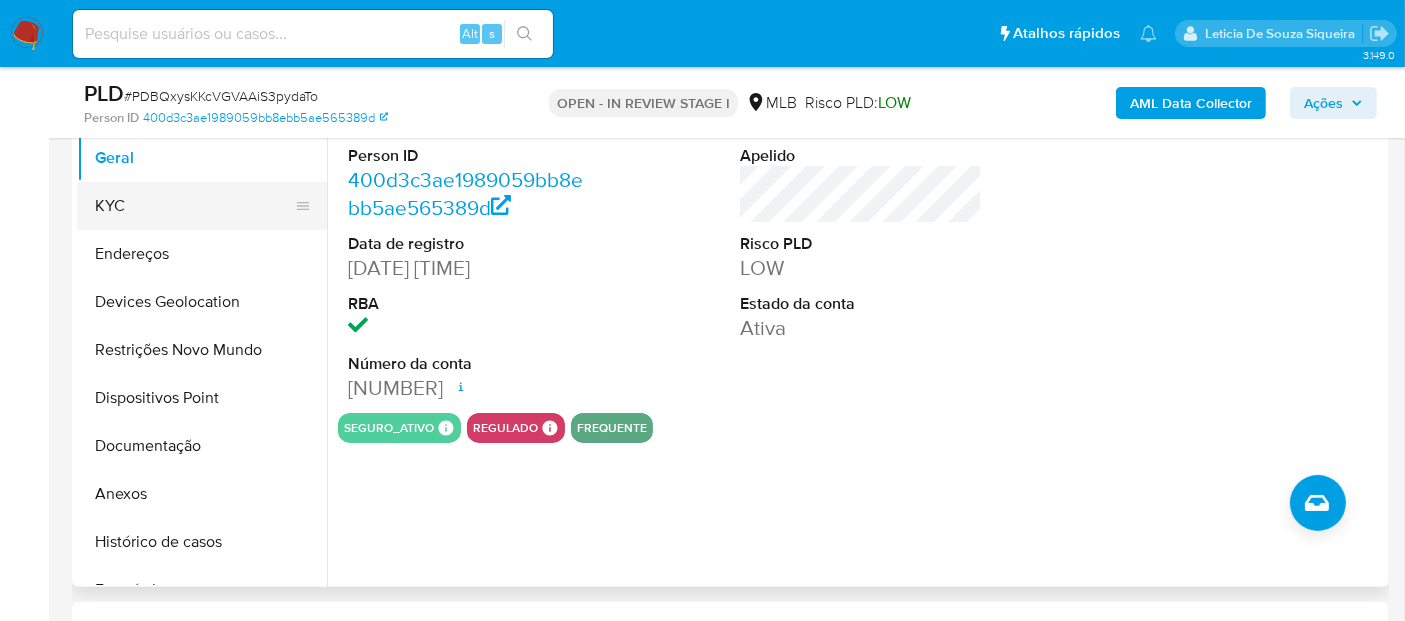 click on "KYC" at bounding box center [194, 206] 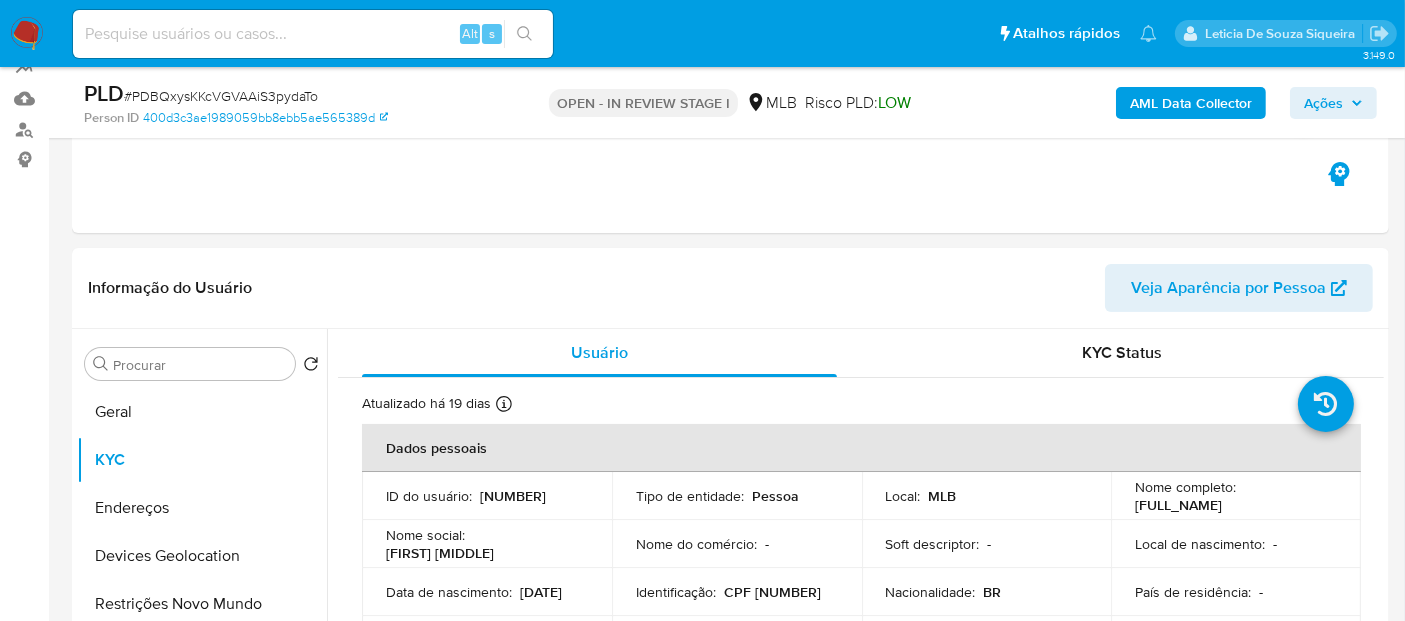 scroll, scrollTop: 111, scrollLeft: 0, axis: vertical 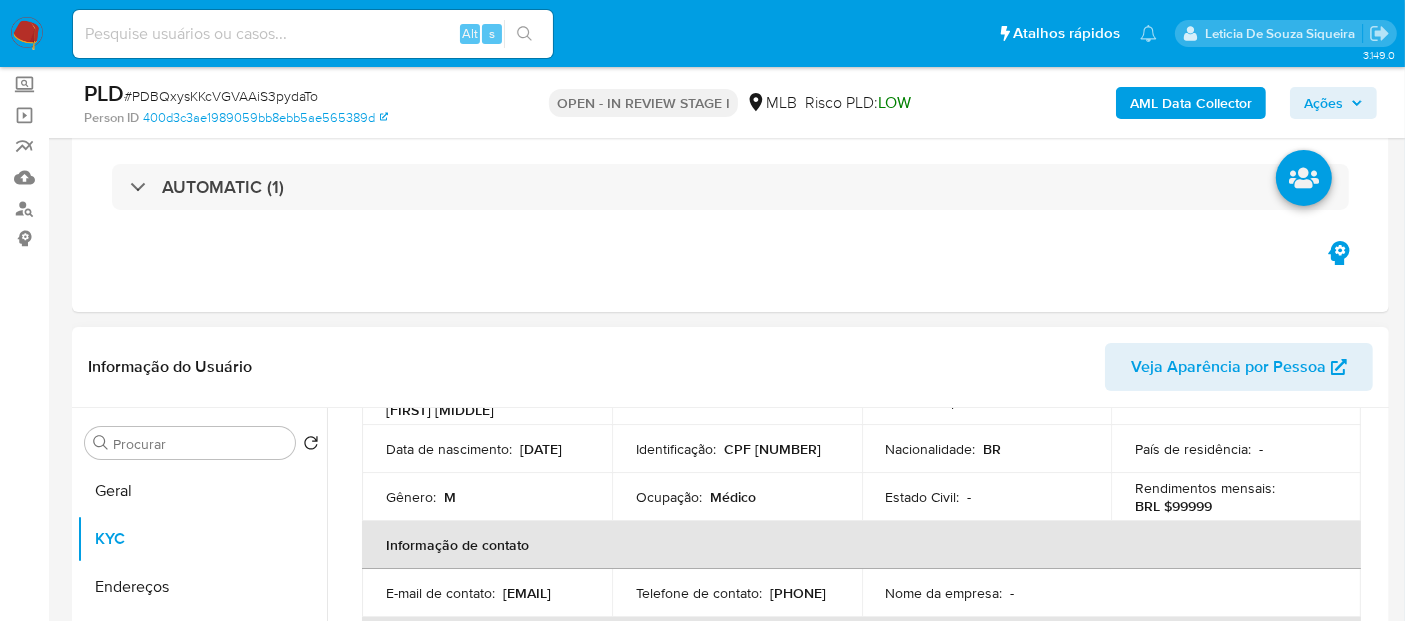 click on "Médico" at bounding box center [733, 497] 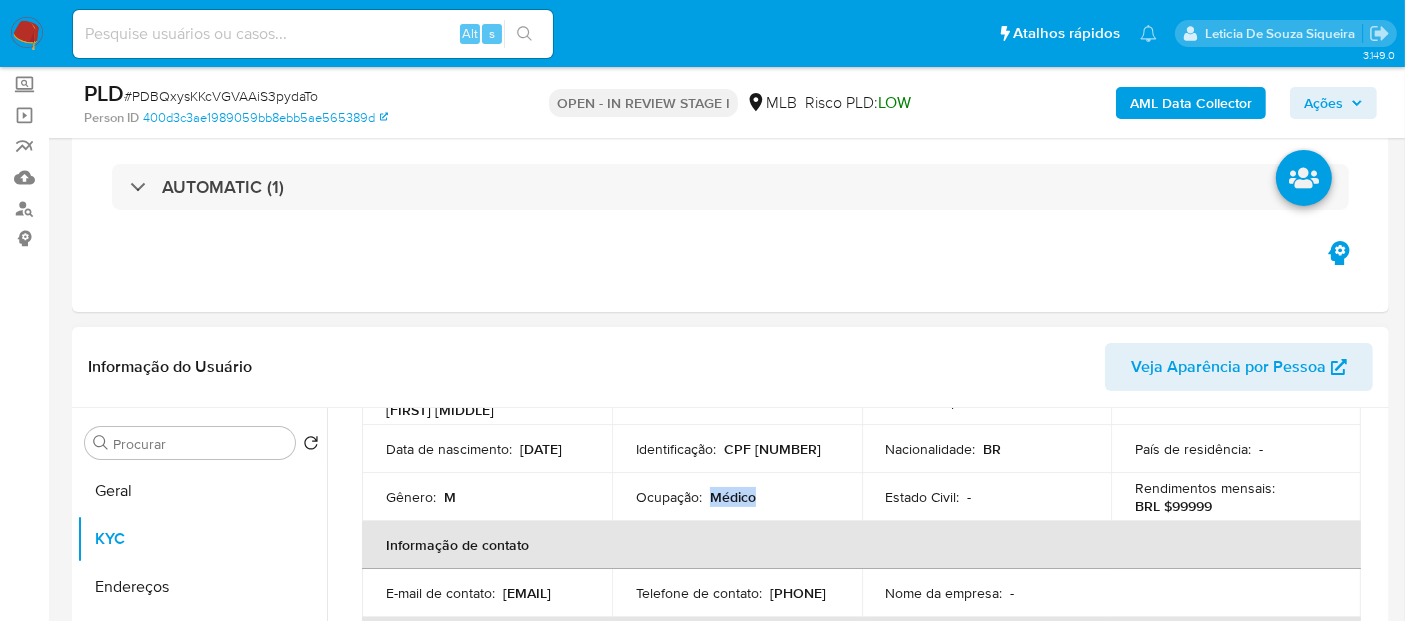 click on "Médico" at bounding box center (733, 497) 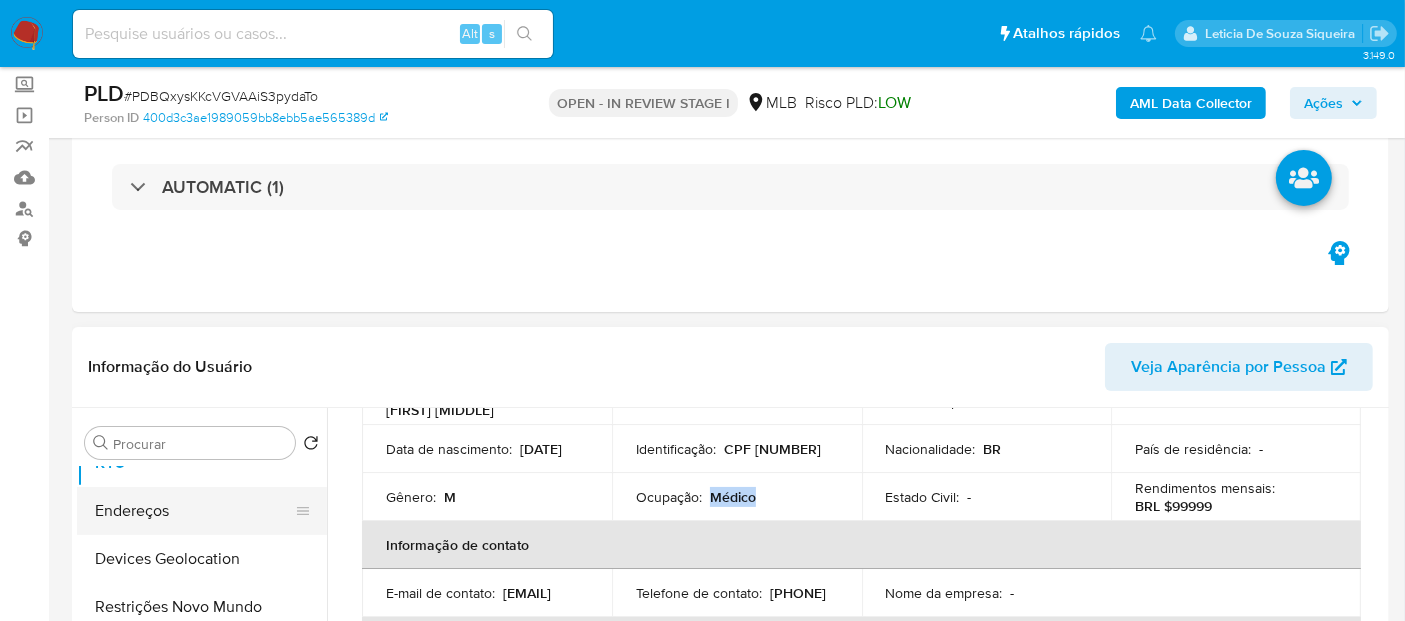scroll, scrollTop: 111, scrollLeft: 0, axis: vertical 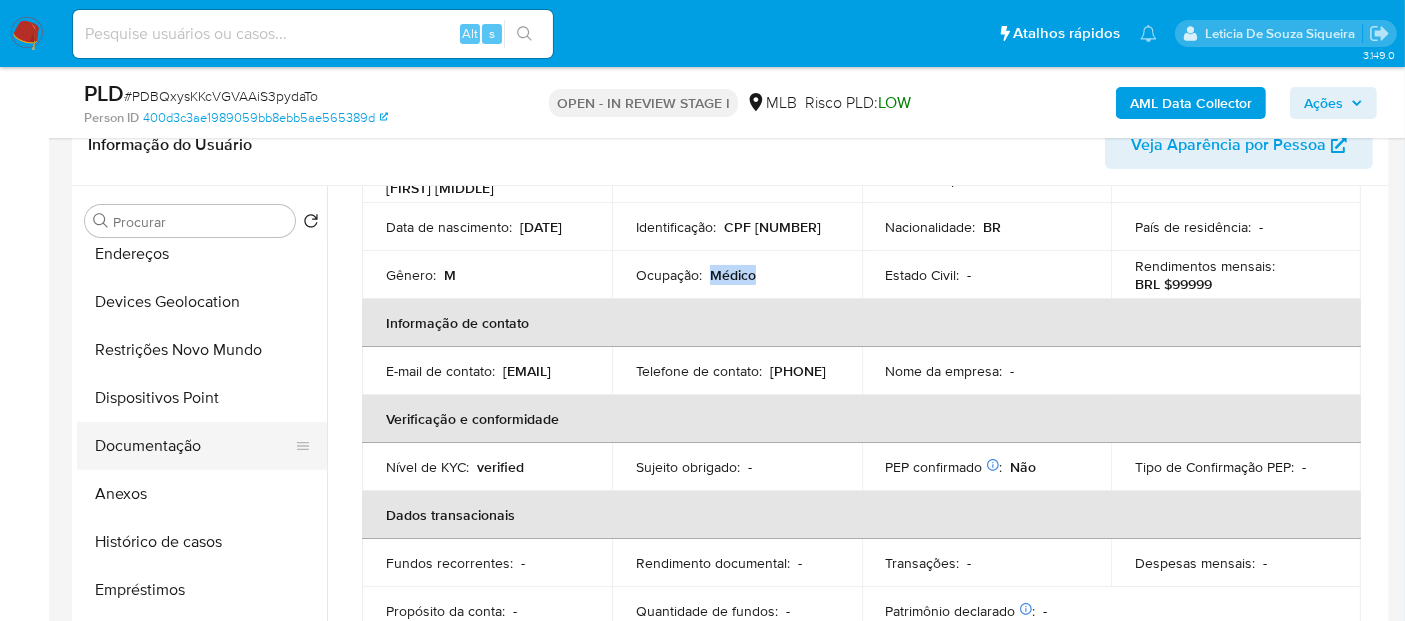 click on "Documentação" at bounding box center [194, 446] 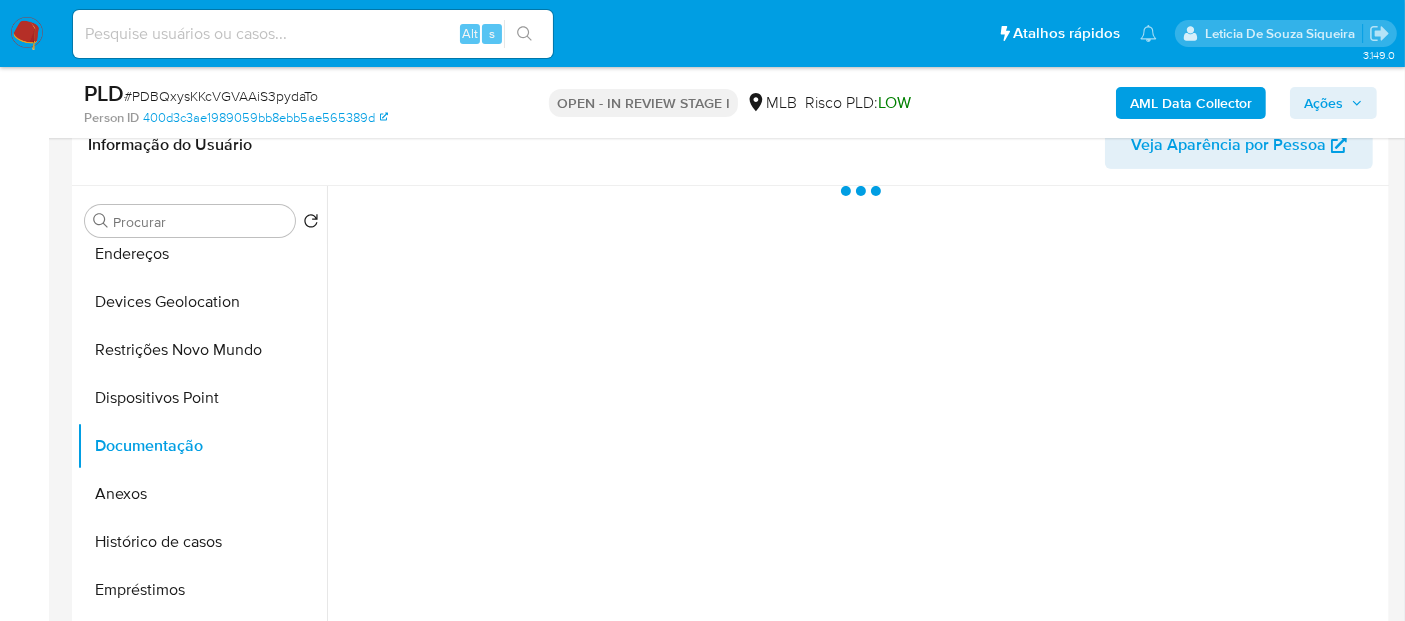 scroll, scrollTop: 0, scrollLeft: 0, axis: both 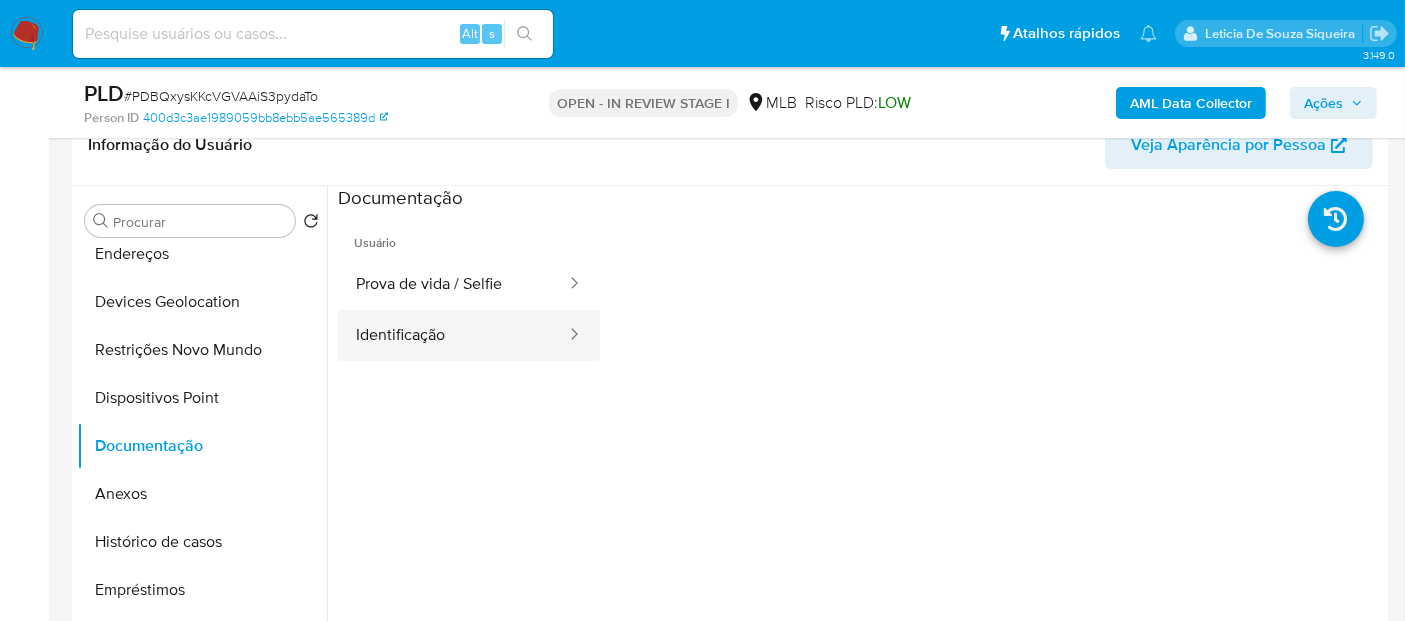 click on "Identificação" at bounding box center [453, 335] 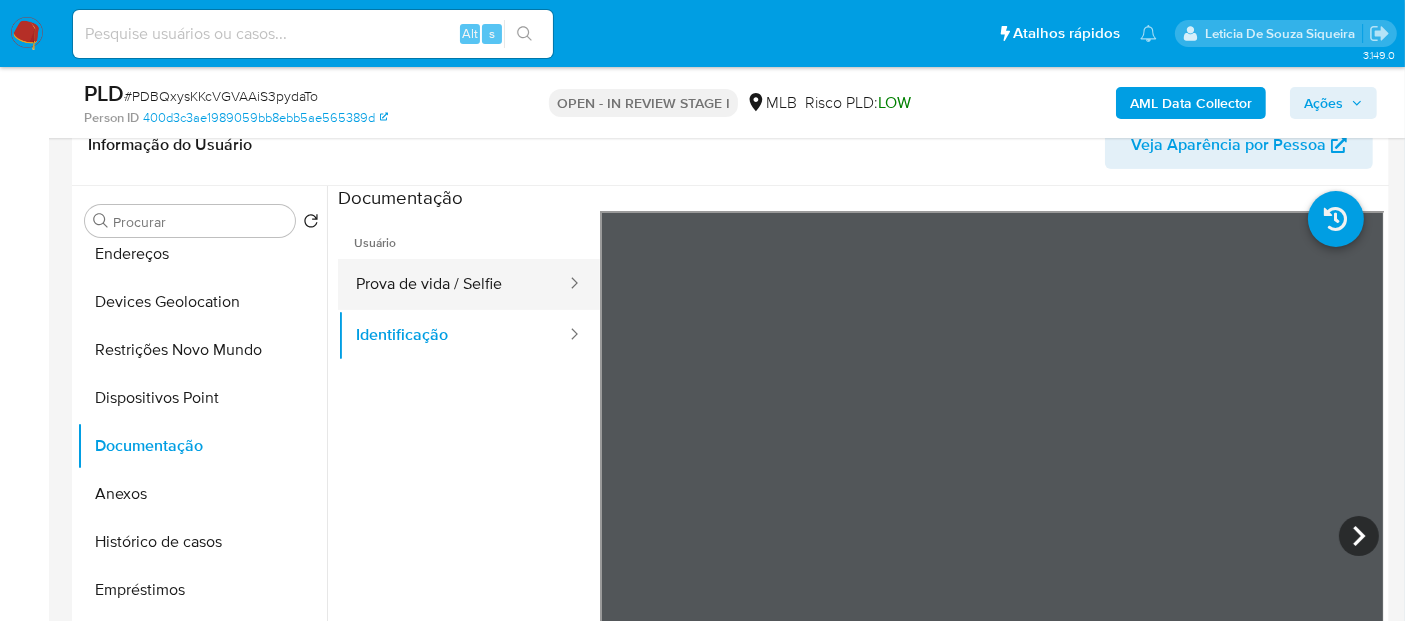 click on "Prova de vida / Selfie" at bounding box center (453, 284) 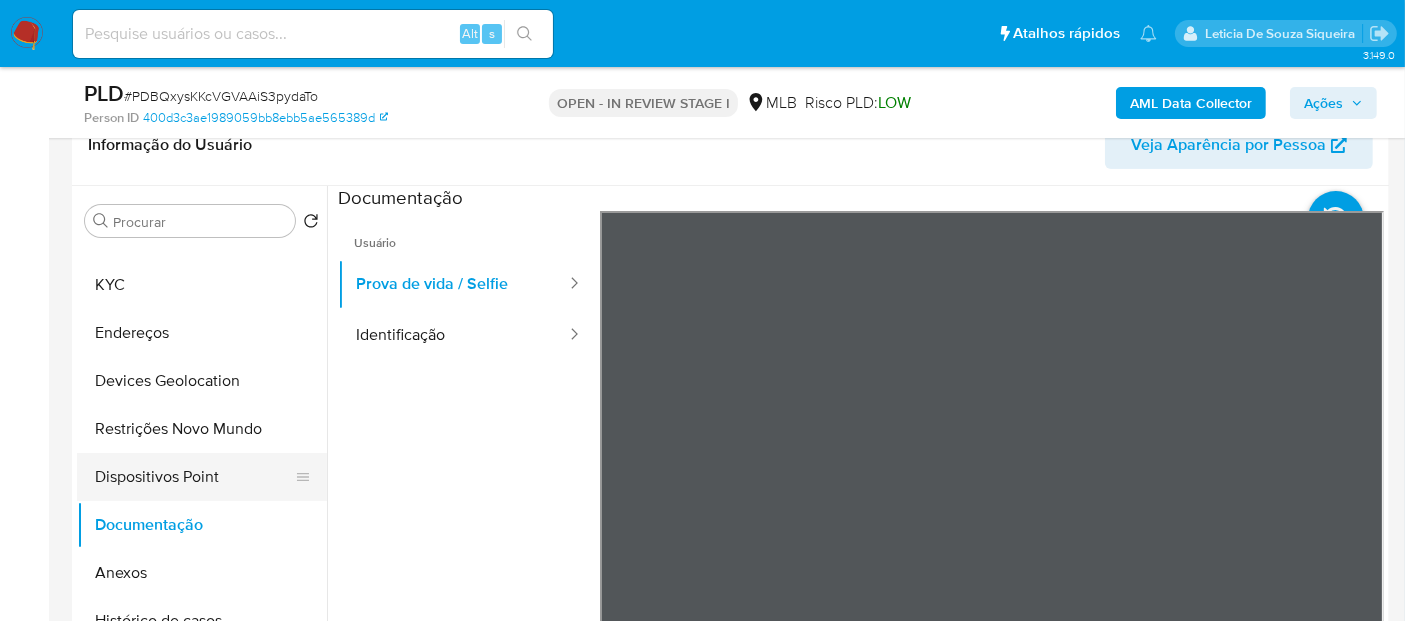 scroll, scrollTop: 0, scrollLeft: 0, axis: both 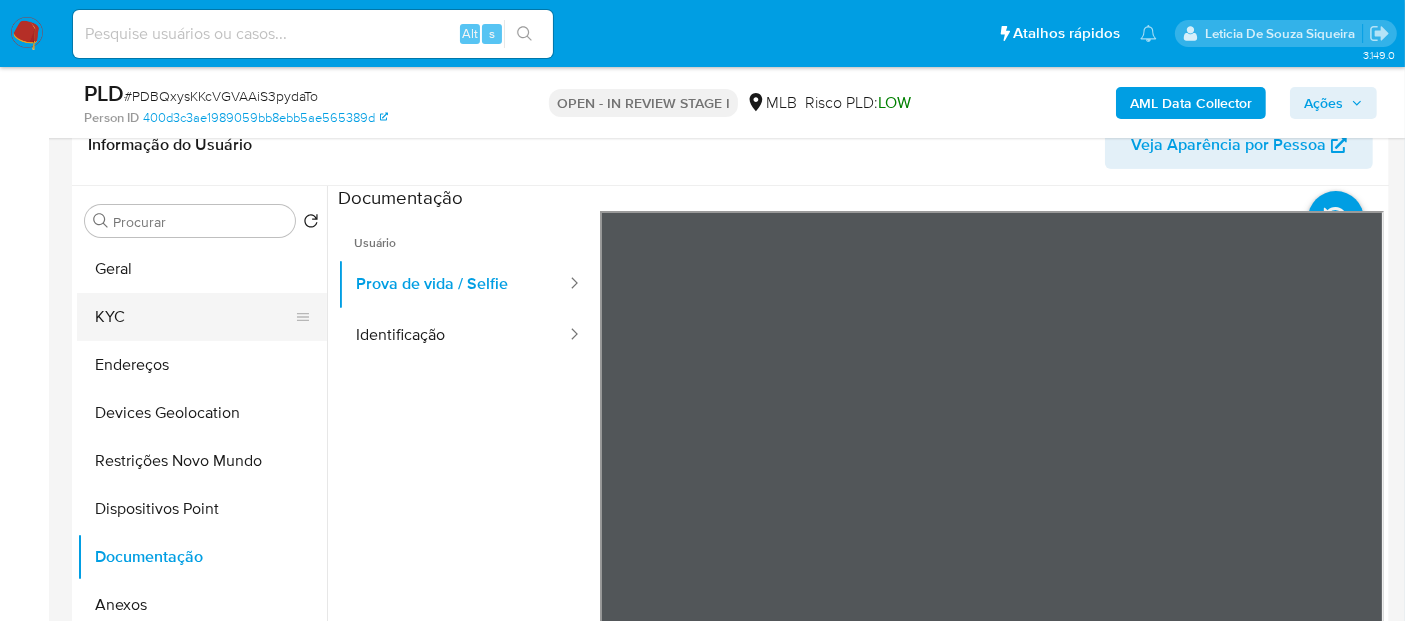 click on "KYC" at bounding box center (194, 317) 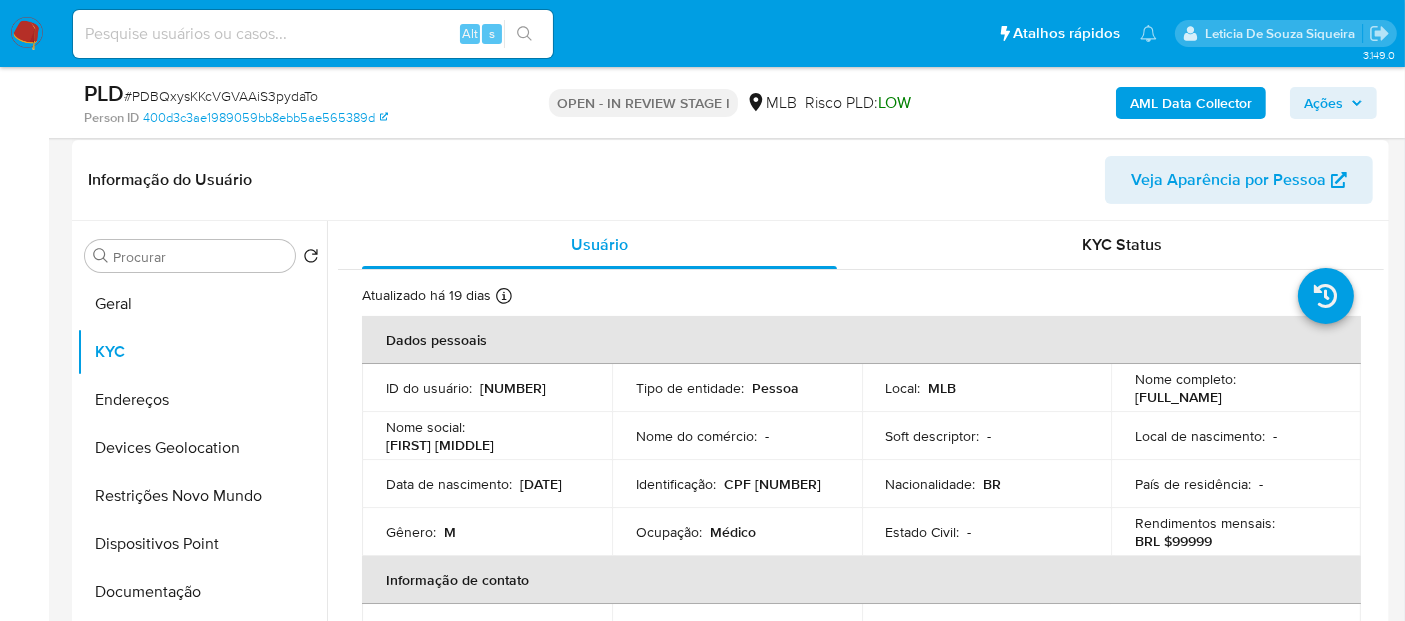 scroll, scrollTop: 333, scrollLeft: 0, axis: vertical 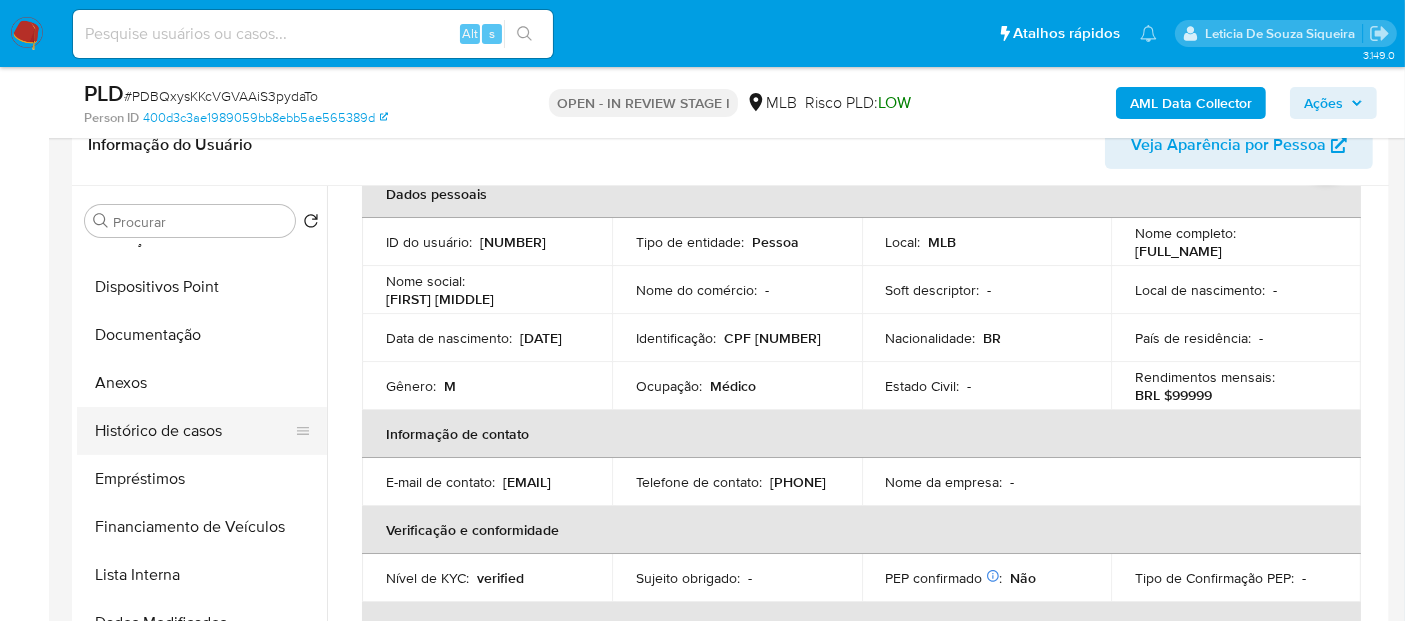 click on "Histórico de casos" at bounding box center (194, 431) 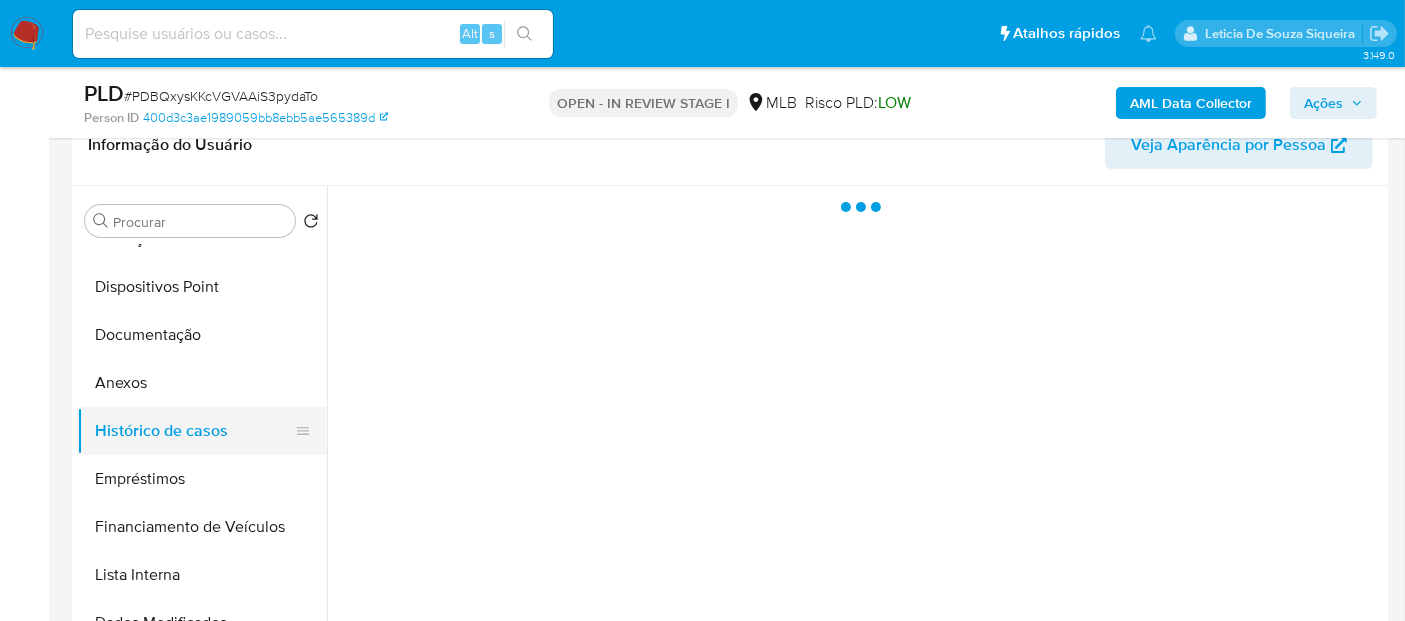 scroll, scrollTop: 0, scrollLeft: 0, axis: both 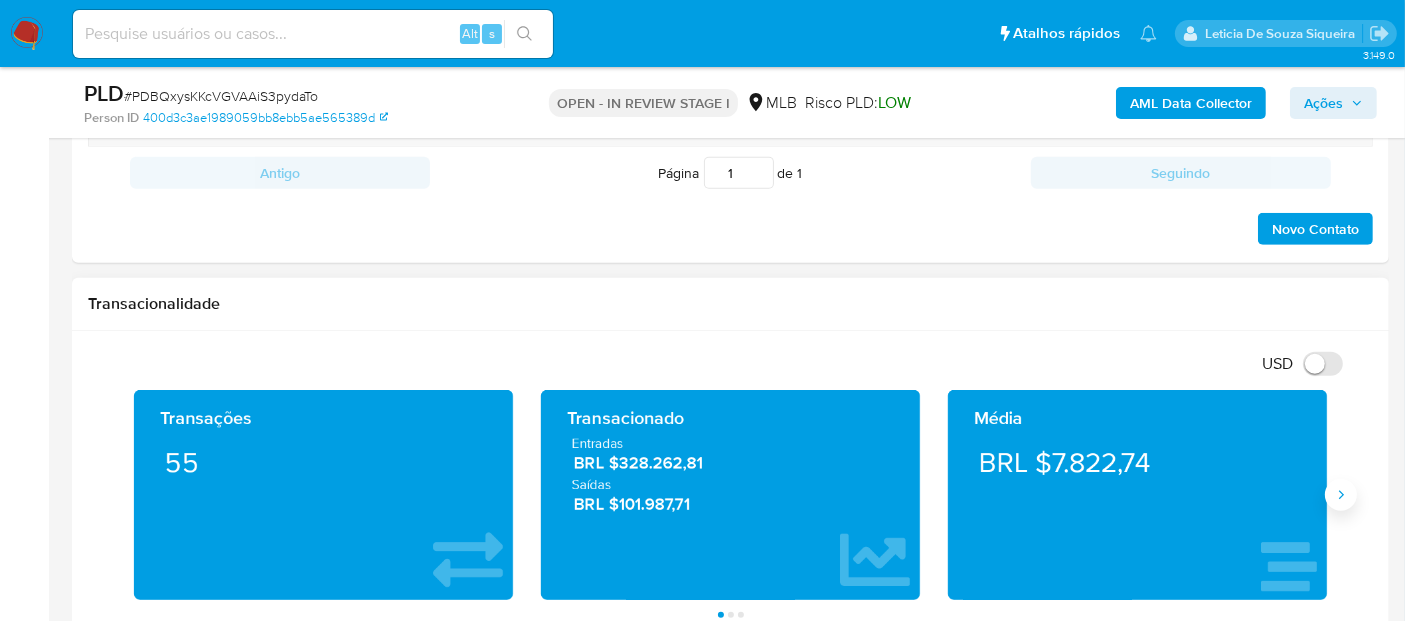 click at bounding box center (1341, 495) 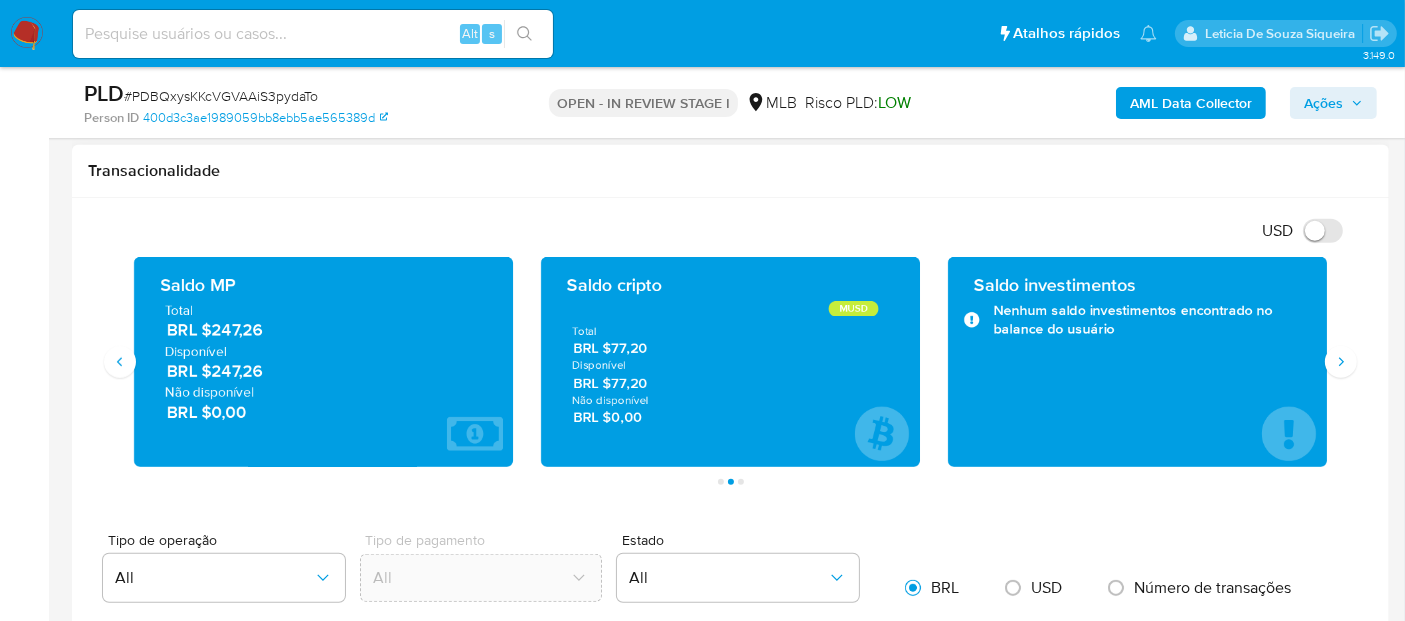 scroll, scrollTop: 1666, scrollLeft: 0, axis: vertical 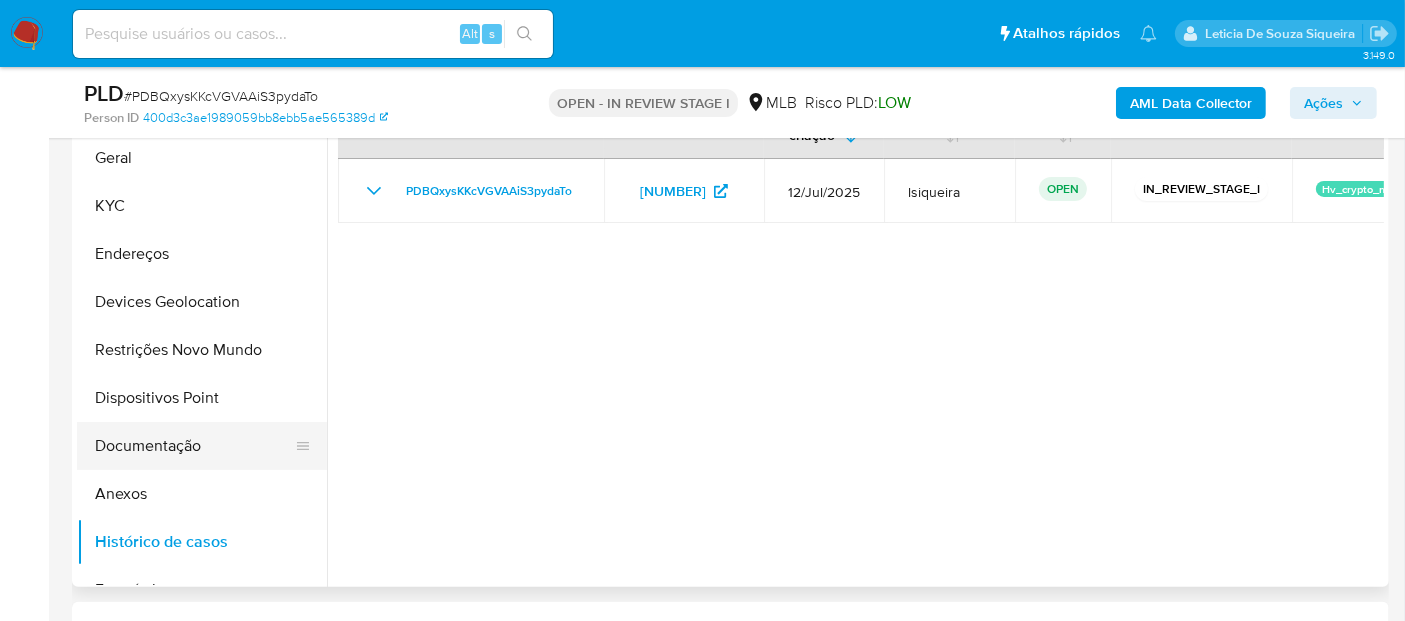 click on "Documentação" at bounding box center (194, 446) 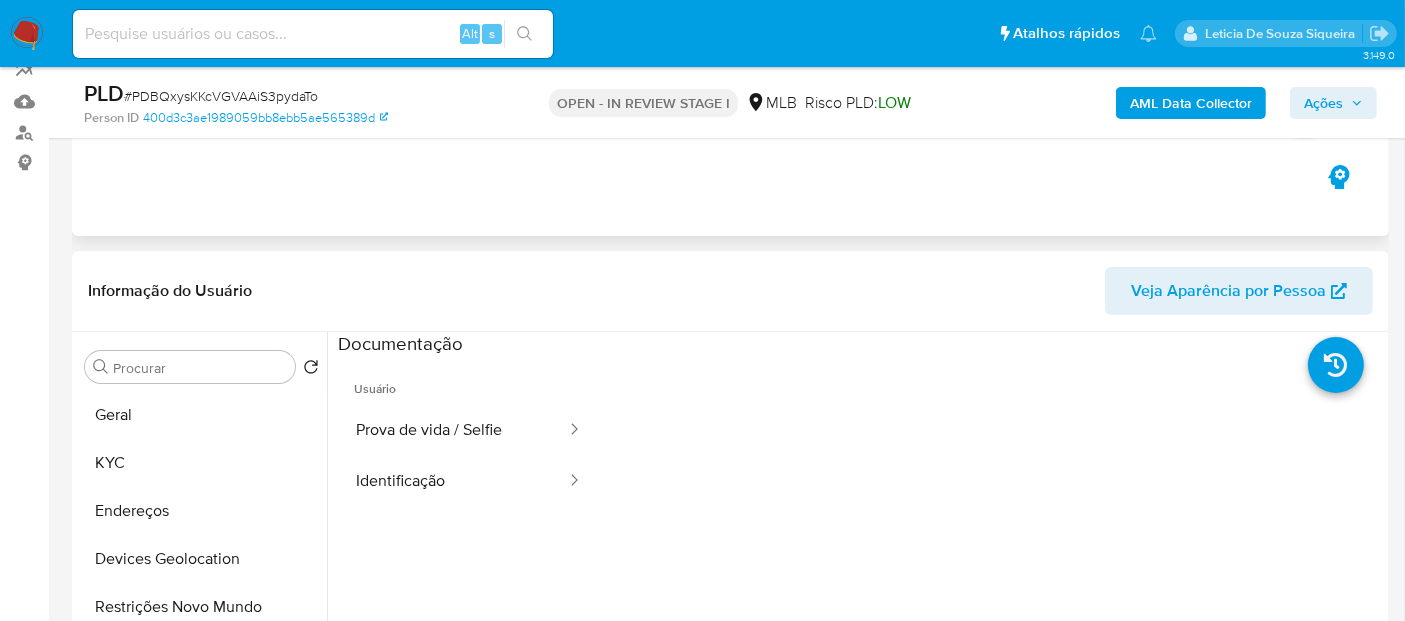scroll, scrollTop: 222, scrollLeft: 0, axis: vertical 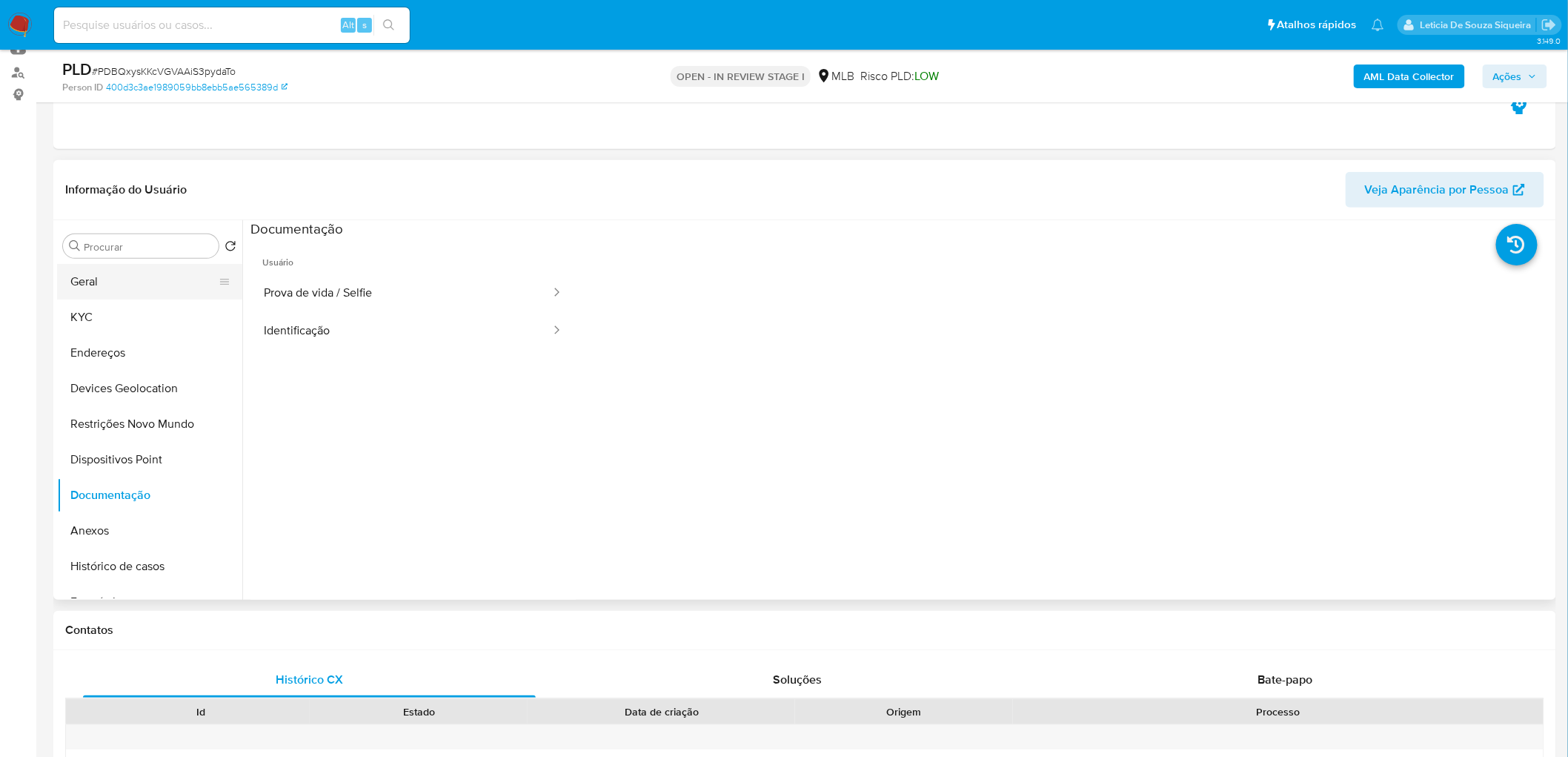 click on "Geral" at bounding box center (144, 282) 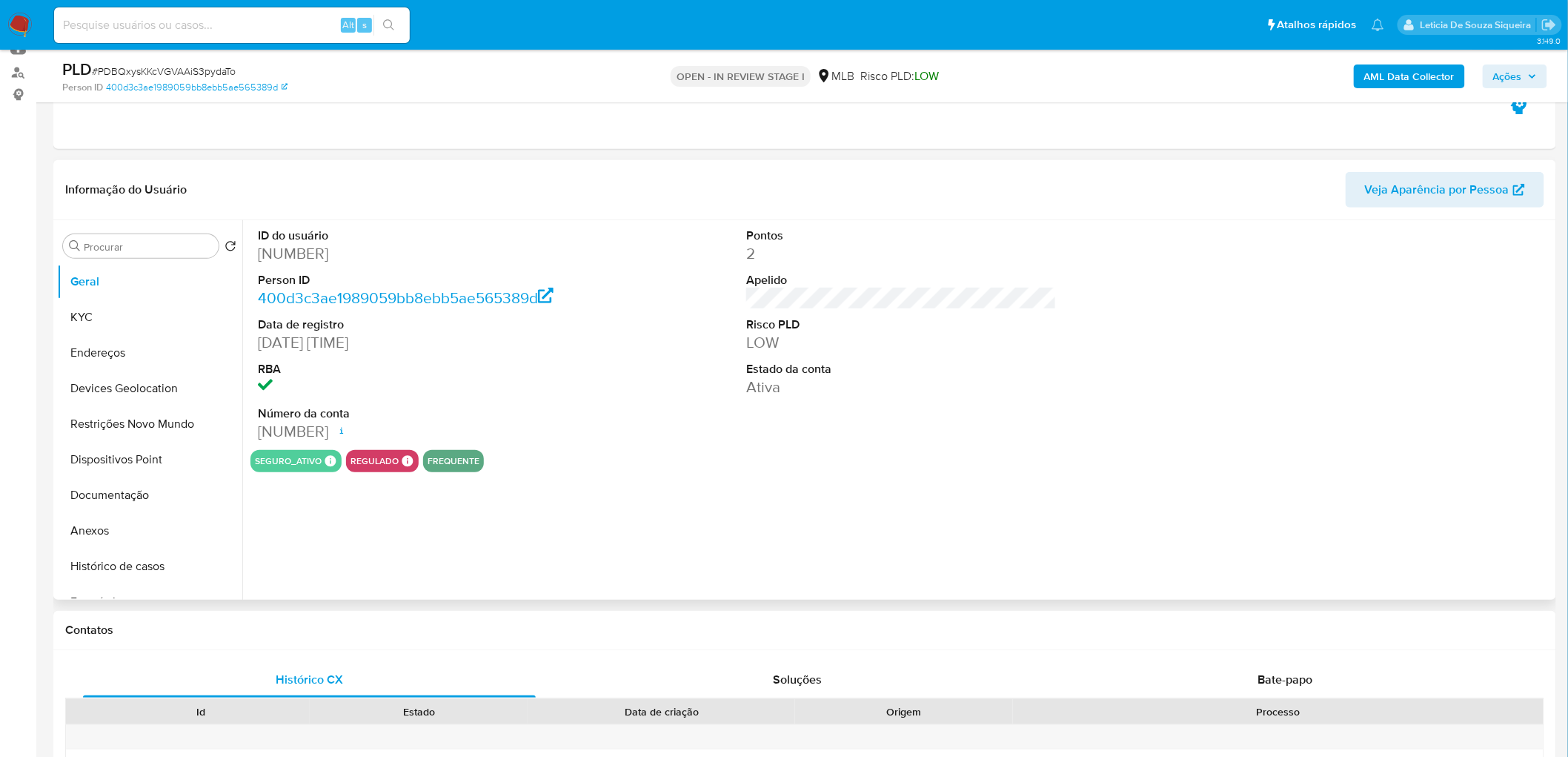 type 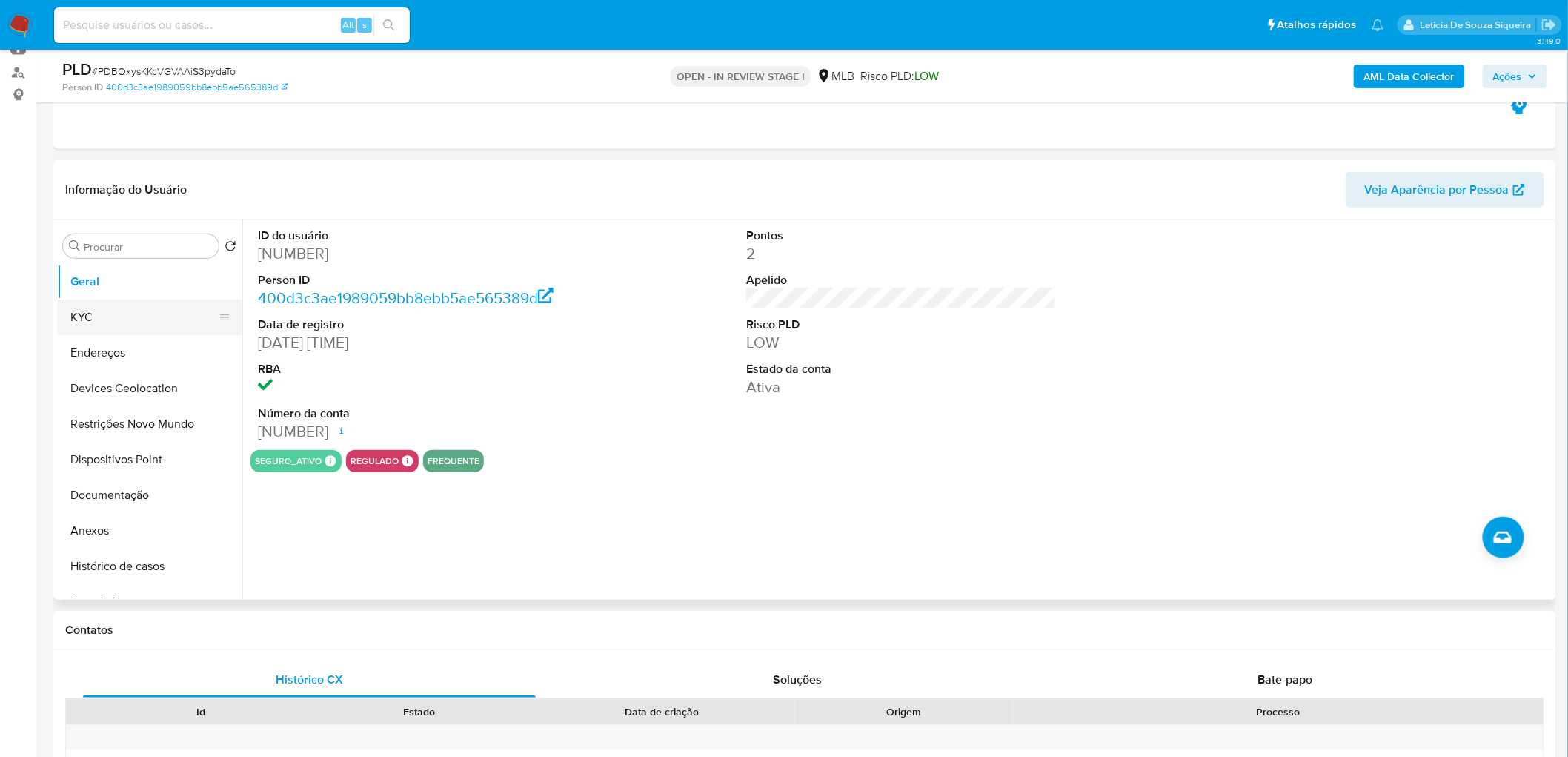 click on "KYC" at bounding box center (144, 317) 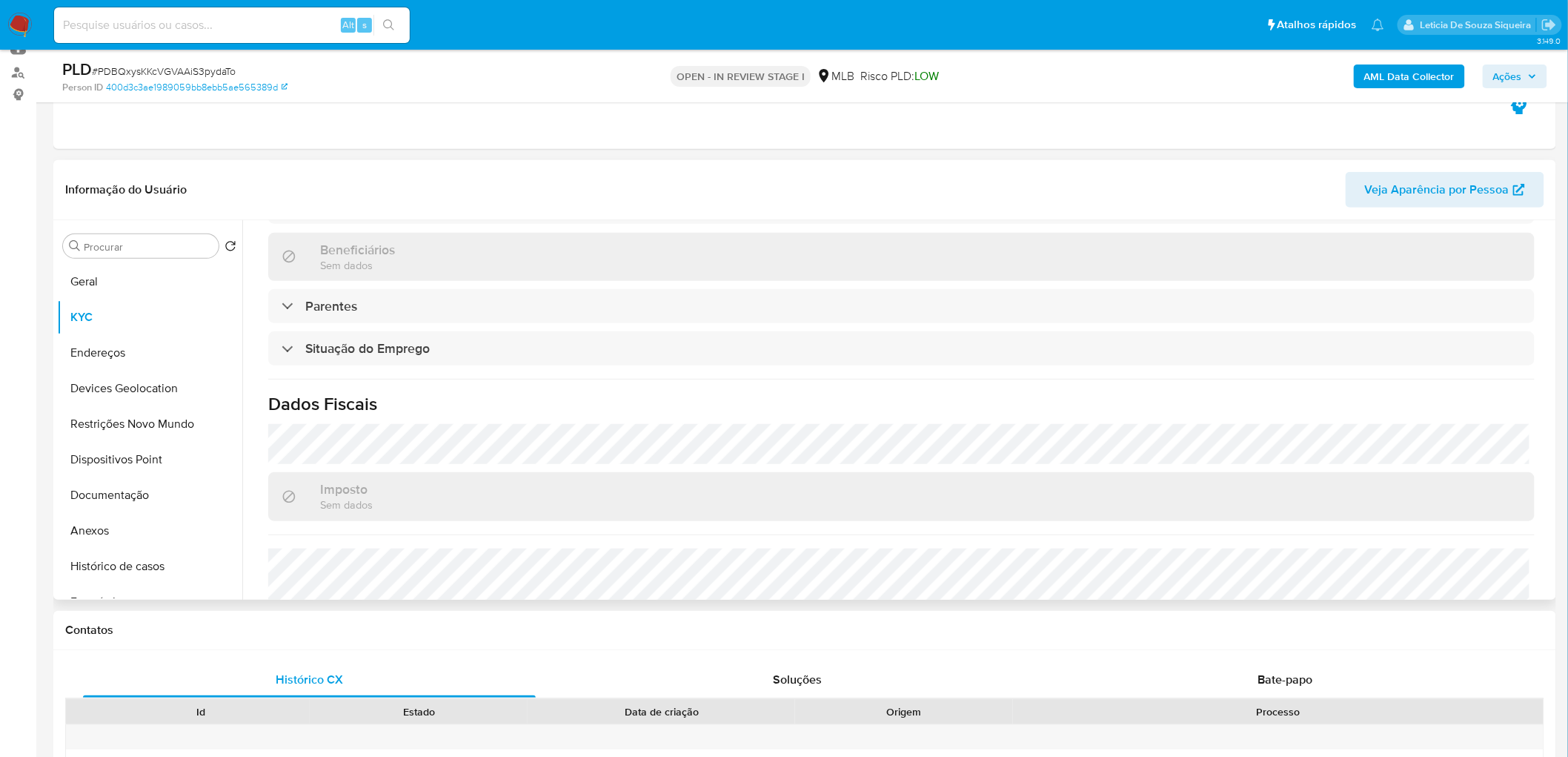 scroll, scrollTop: 617, scrollLeft: 0, axis: vertical 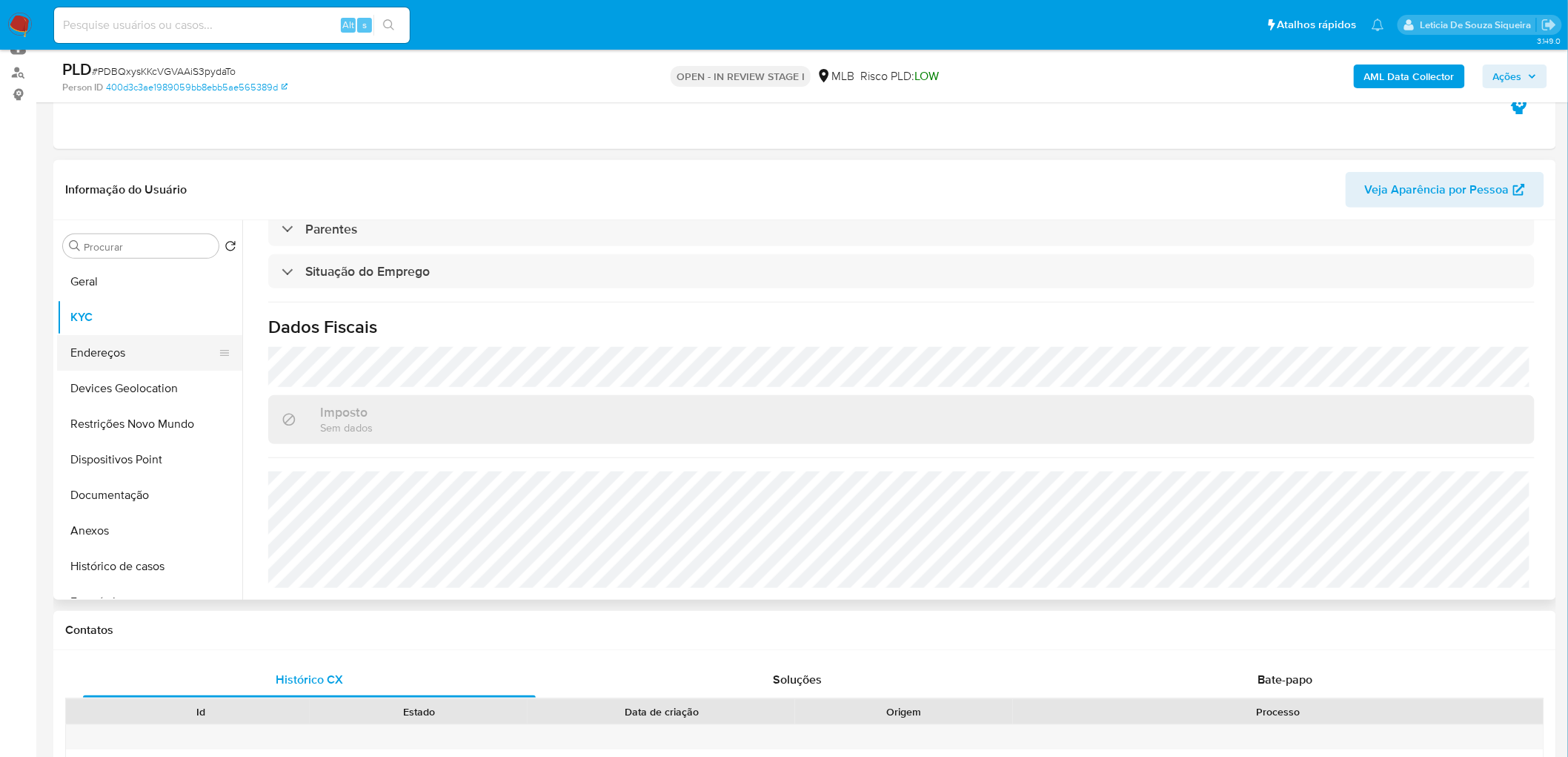 drag, startPoint x: 144, startPoint y: 351, endPoint x: 60, endPoint y: 364, distance: 85 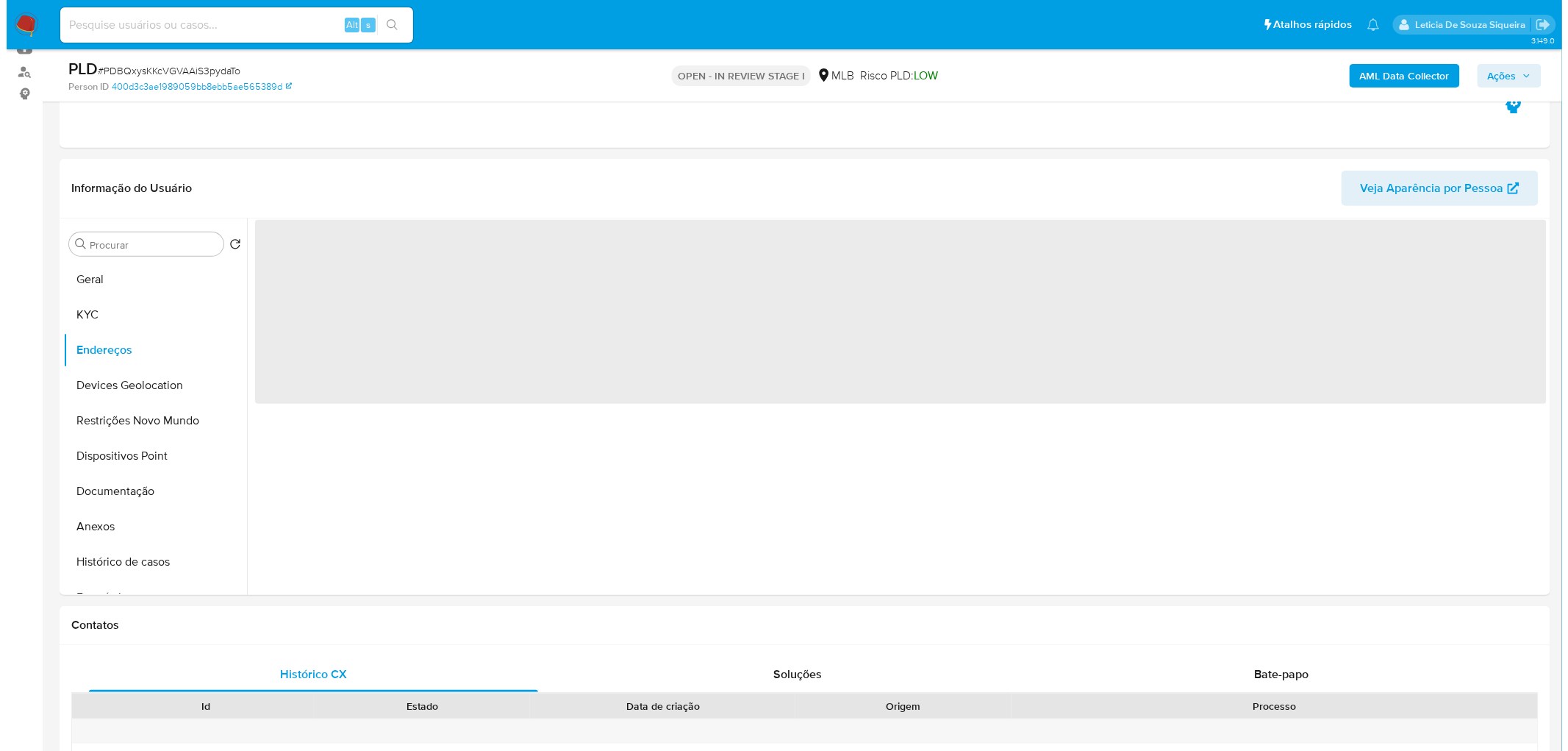 scroll, scrollTop: 0, scrollLeft: 0, axis: both 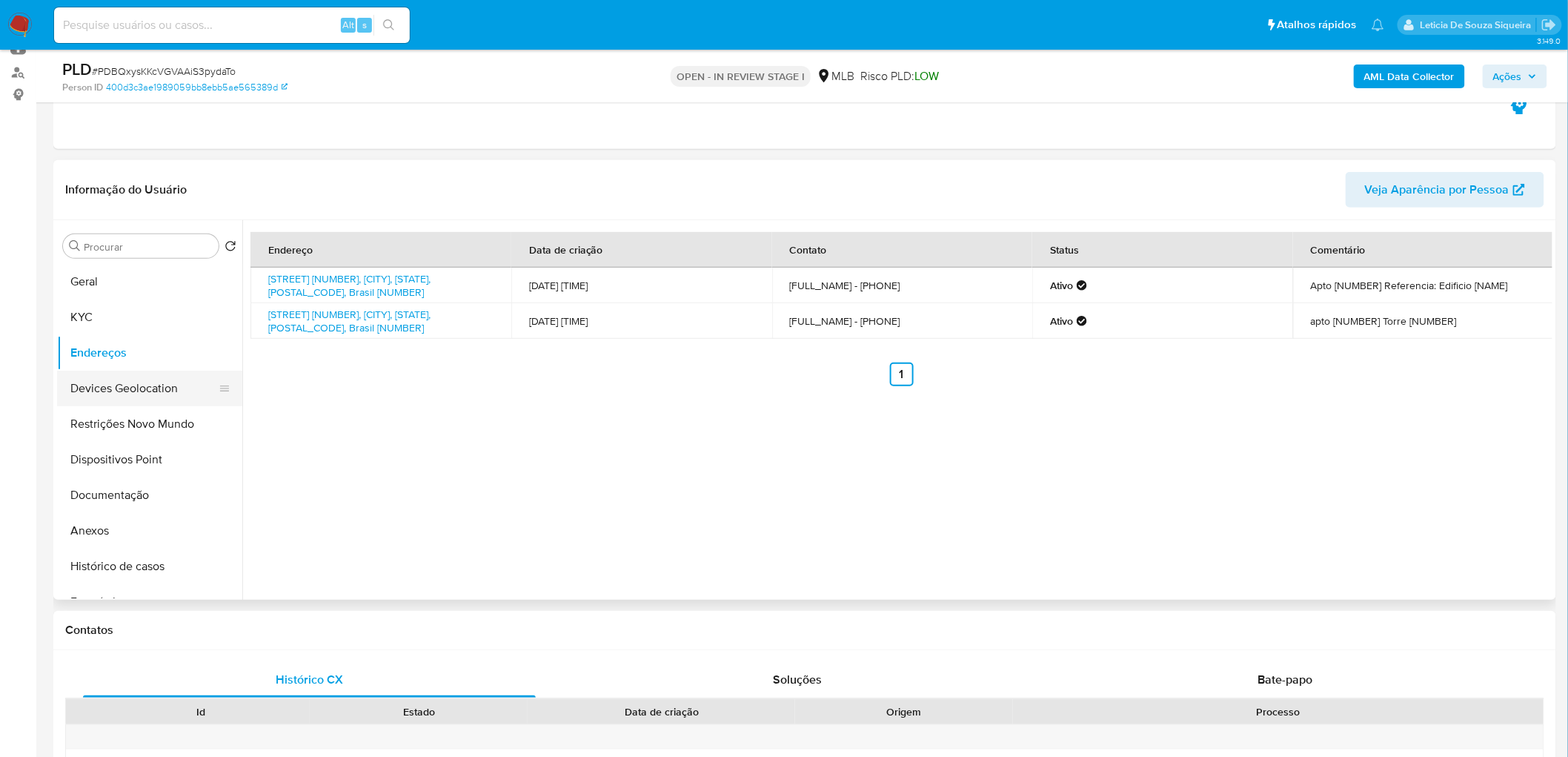 click on "Devices Geolocation" at bounding box center [144, 389] 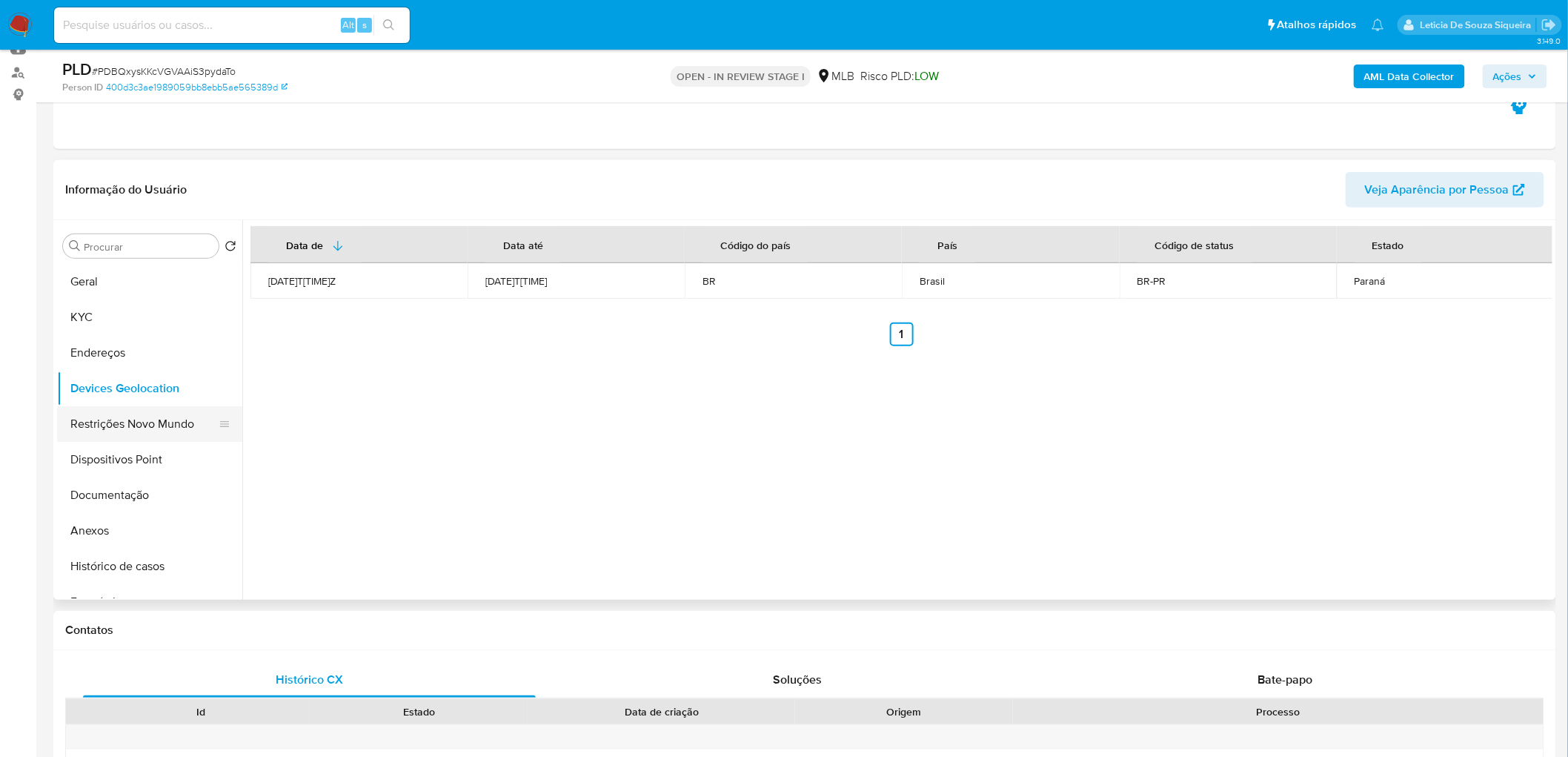 click on "Restrições Novo Mundo" at bounding box center [144, 424] 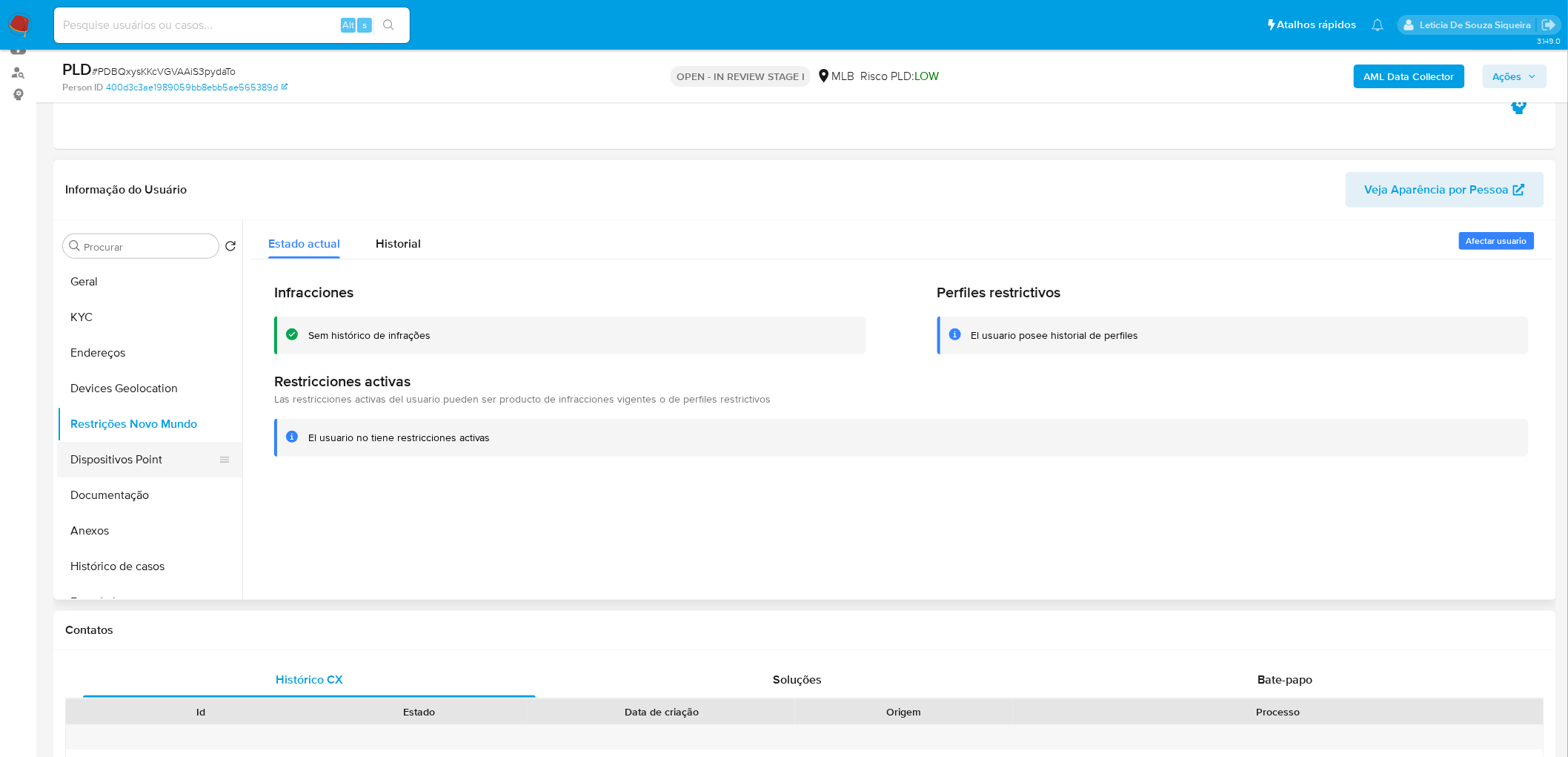 drag, startPoint x: 132, startPoint y: 460, endPoint x: 97, endPoint y: 465, distance: 35.355339 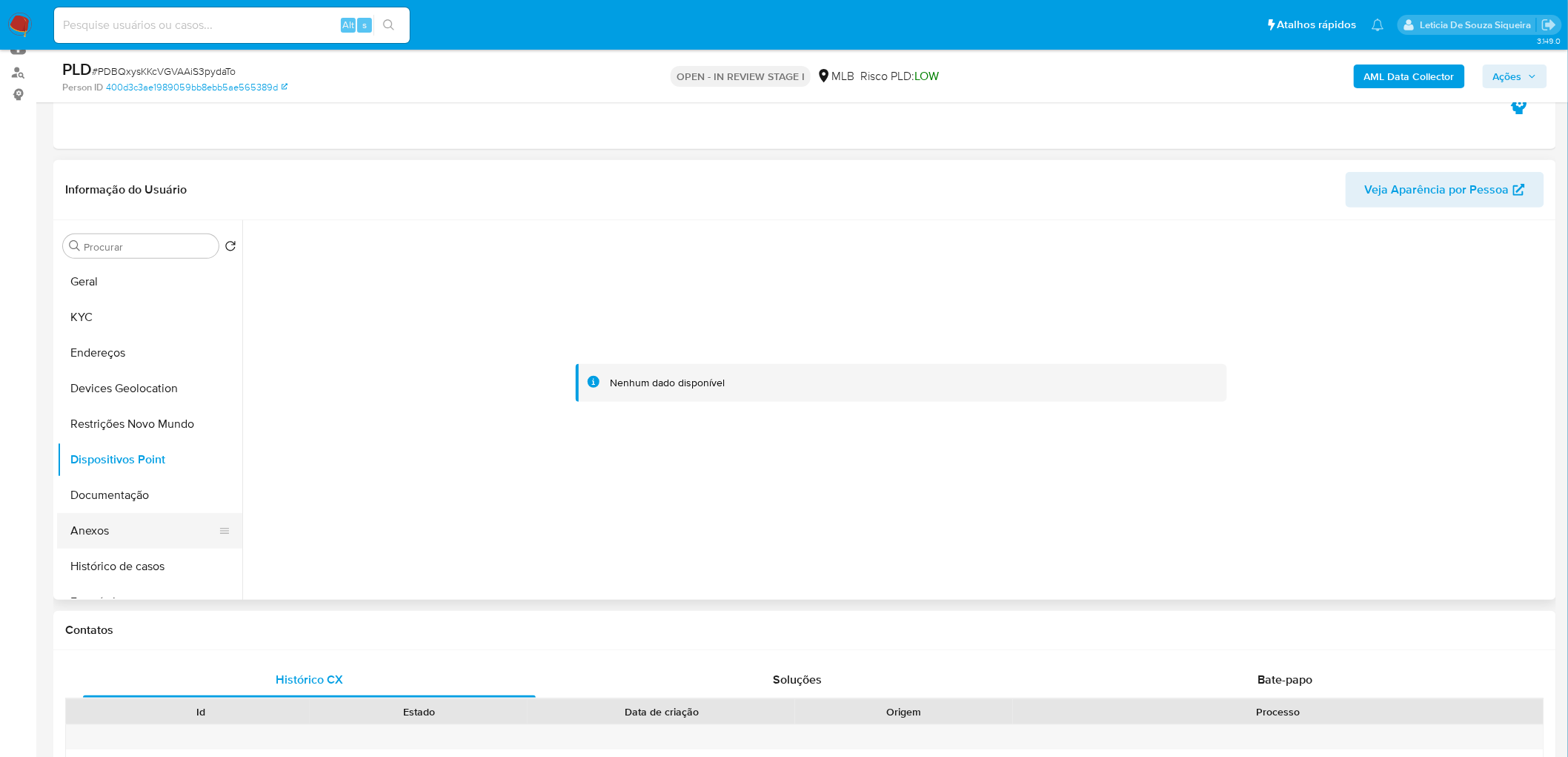click on "Anexos" at bounding box center (144, 531) 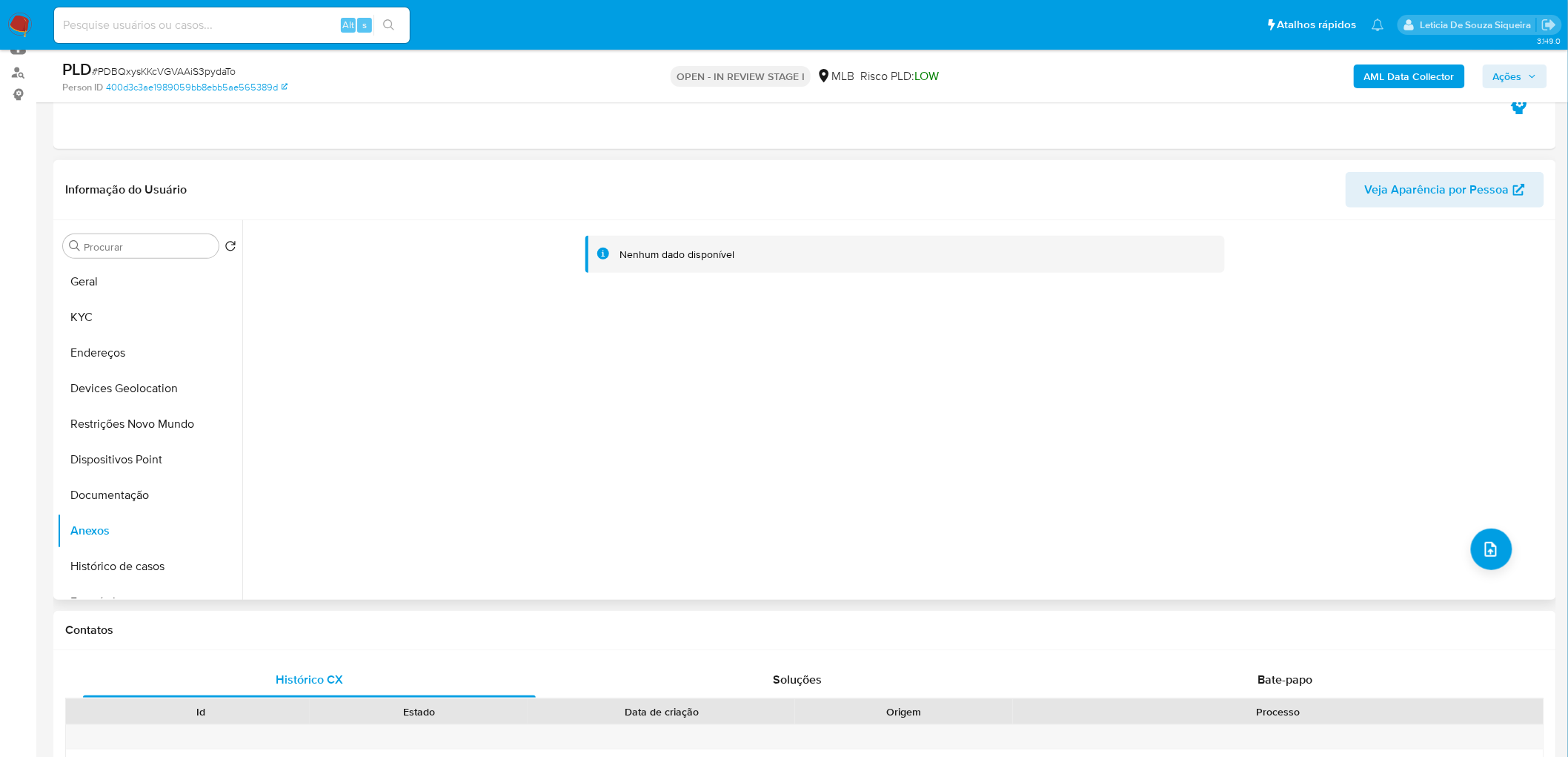 click on "Nenhum dado disponível" at bounding box center [897, 410] 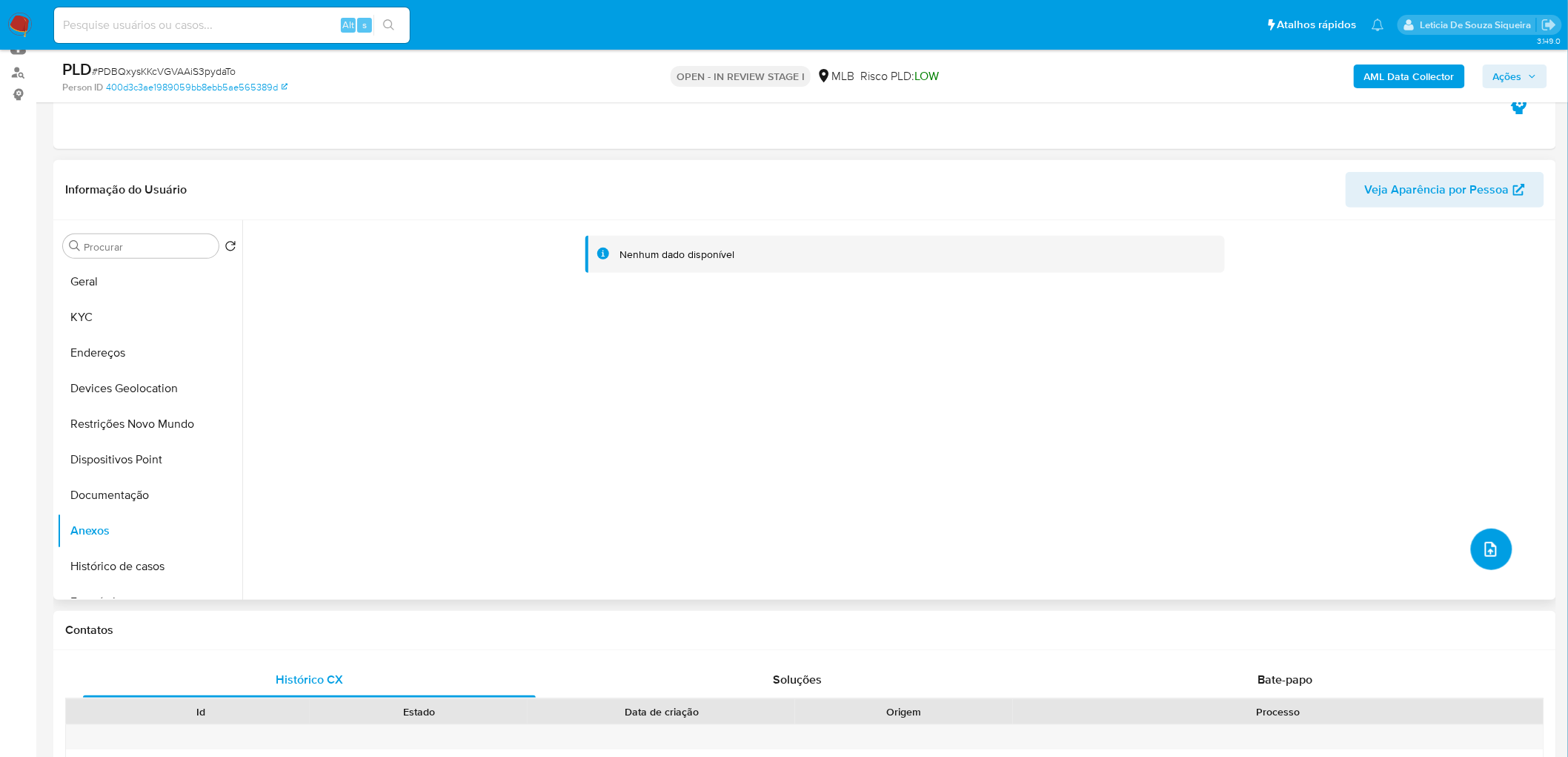 click 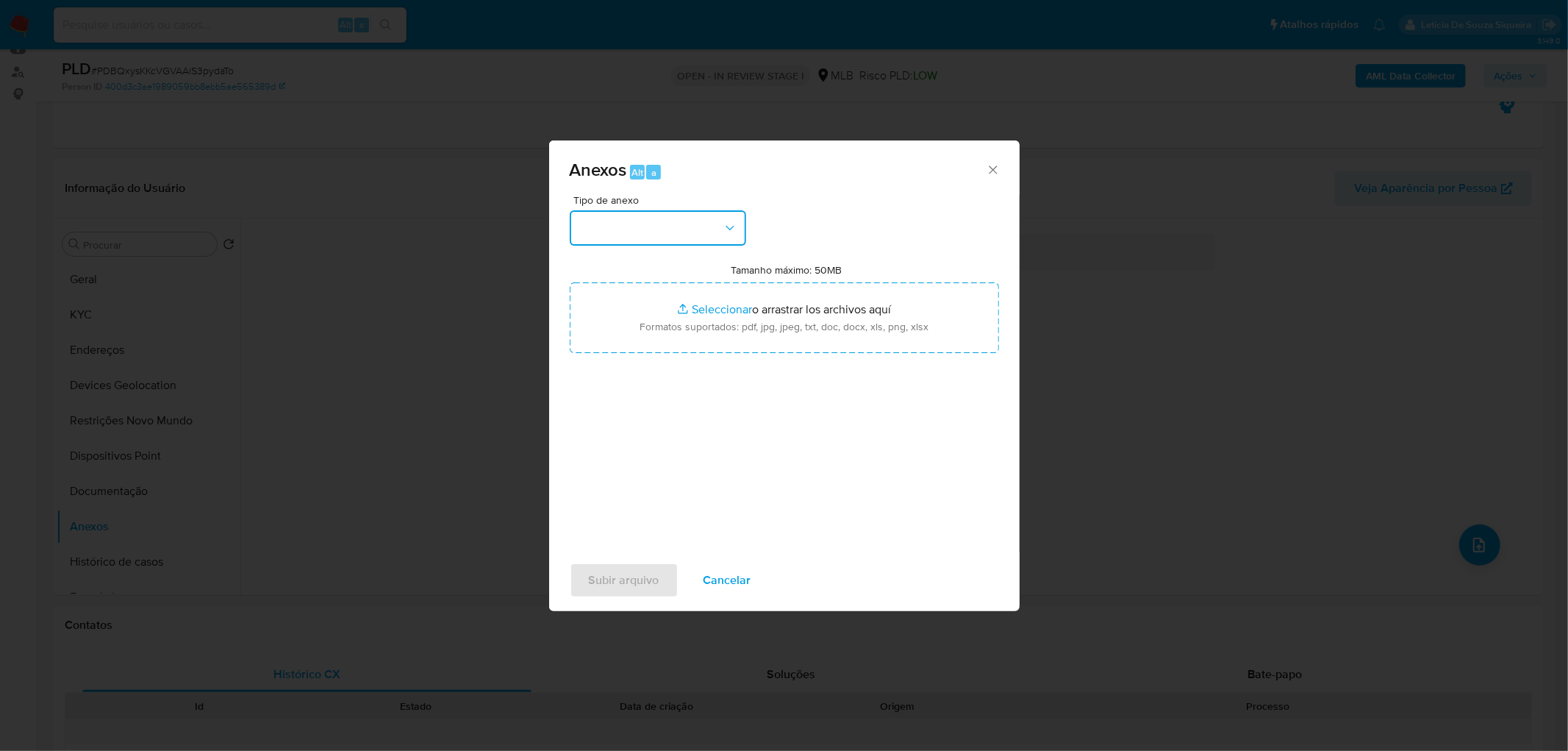 click at bounding box center [658, 228] 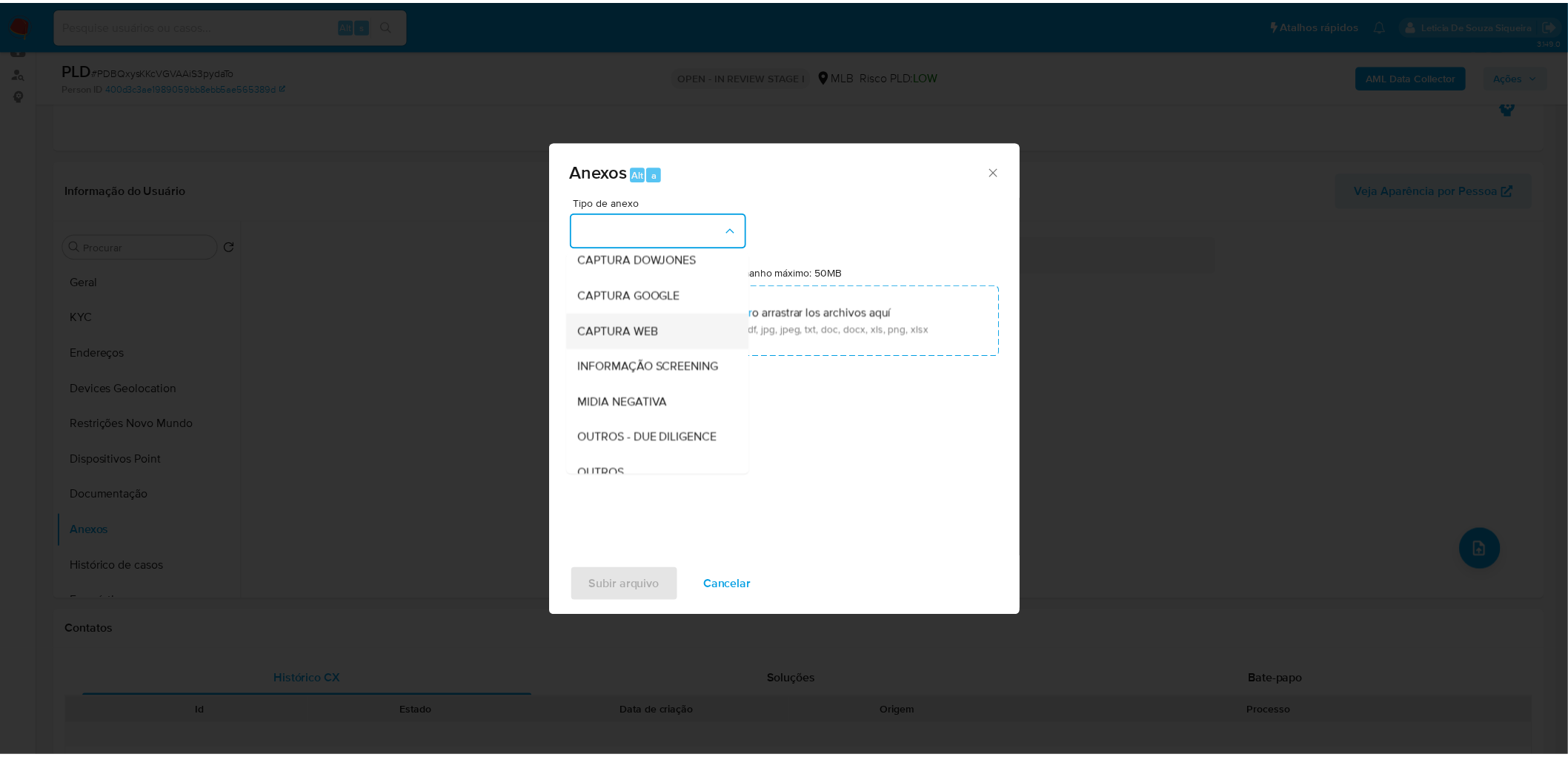scroll, scrollTop: 82, scrollLeft: 0, axis: vertical 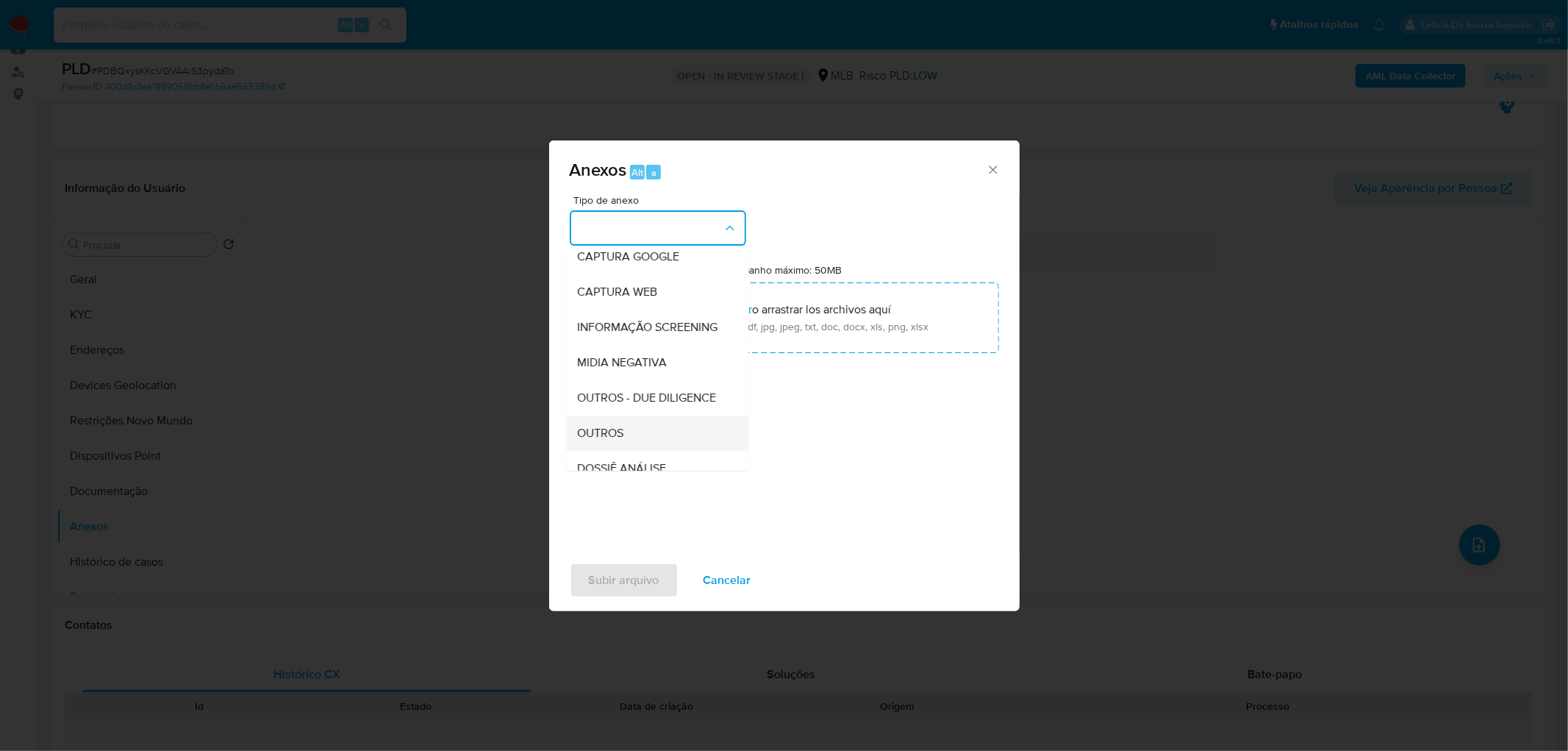 click on "OUTROS" at bounding box center [601, 433] 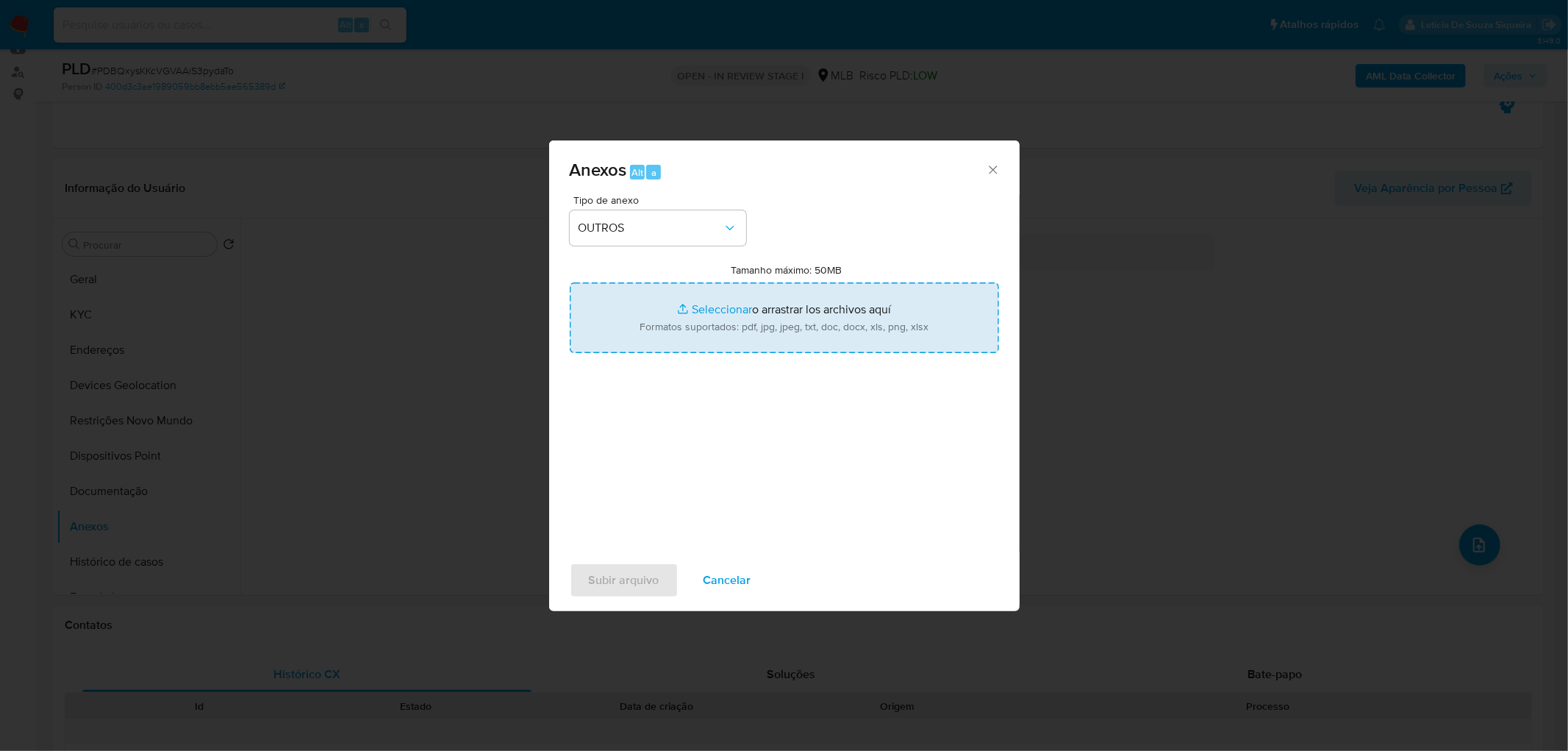 click on "Tamanho máximo: 50MB Seleccionar archivos" at bounding box center [784, 318] 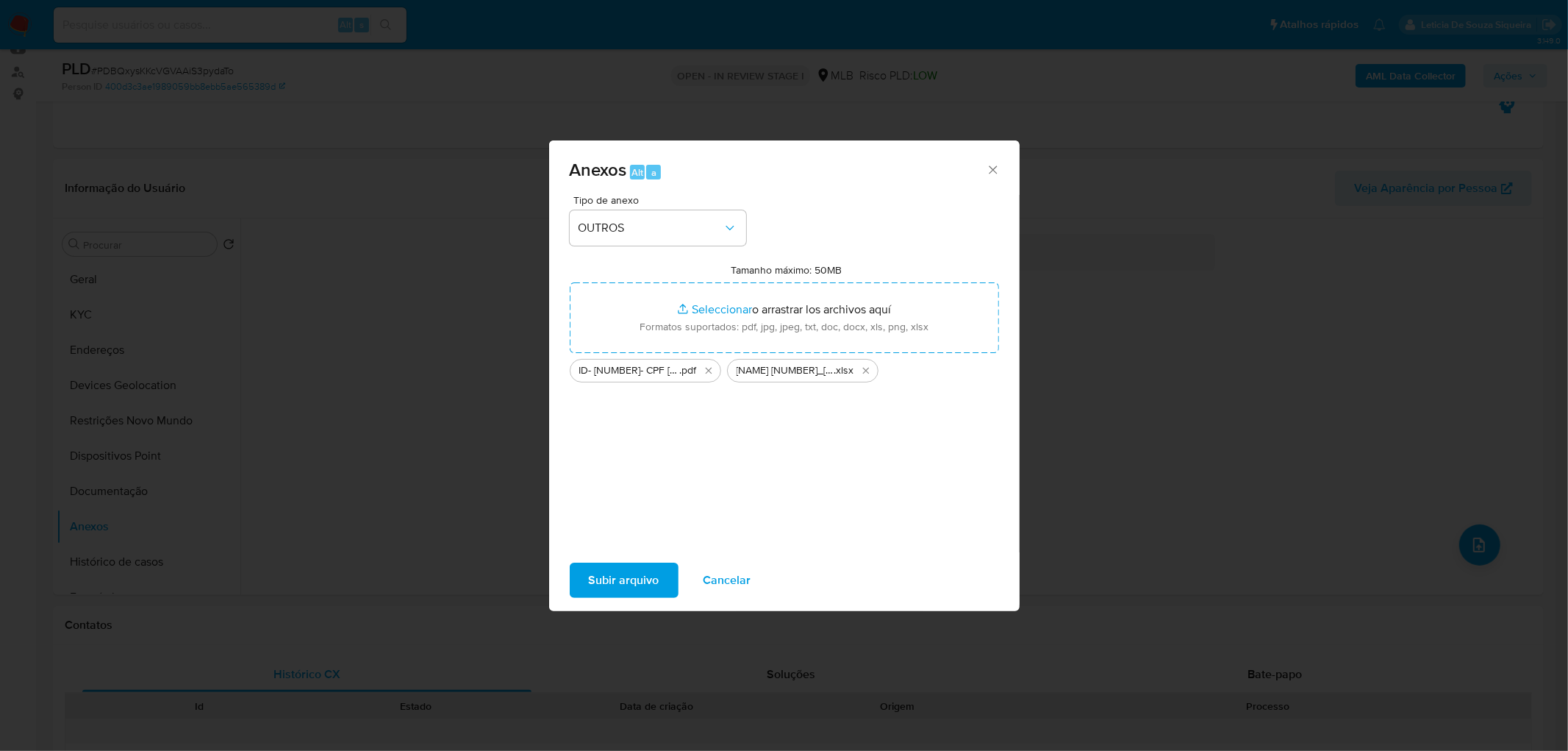 click on "Subir arquivo" at bounding box center [624, 580] 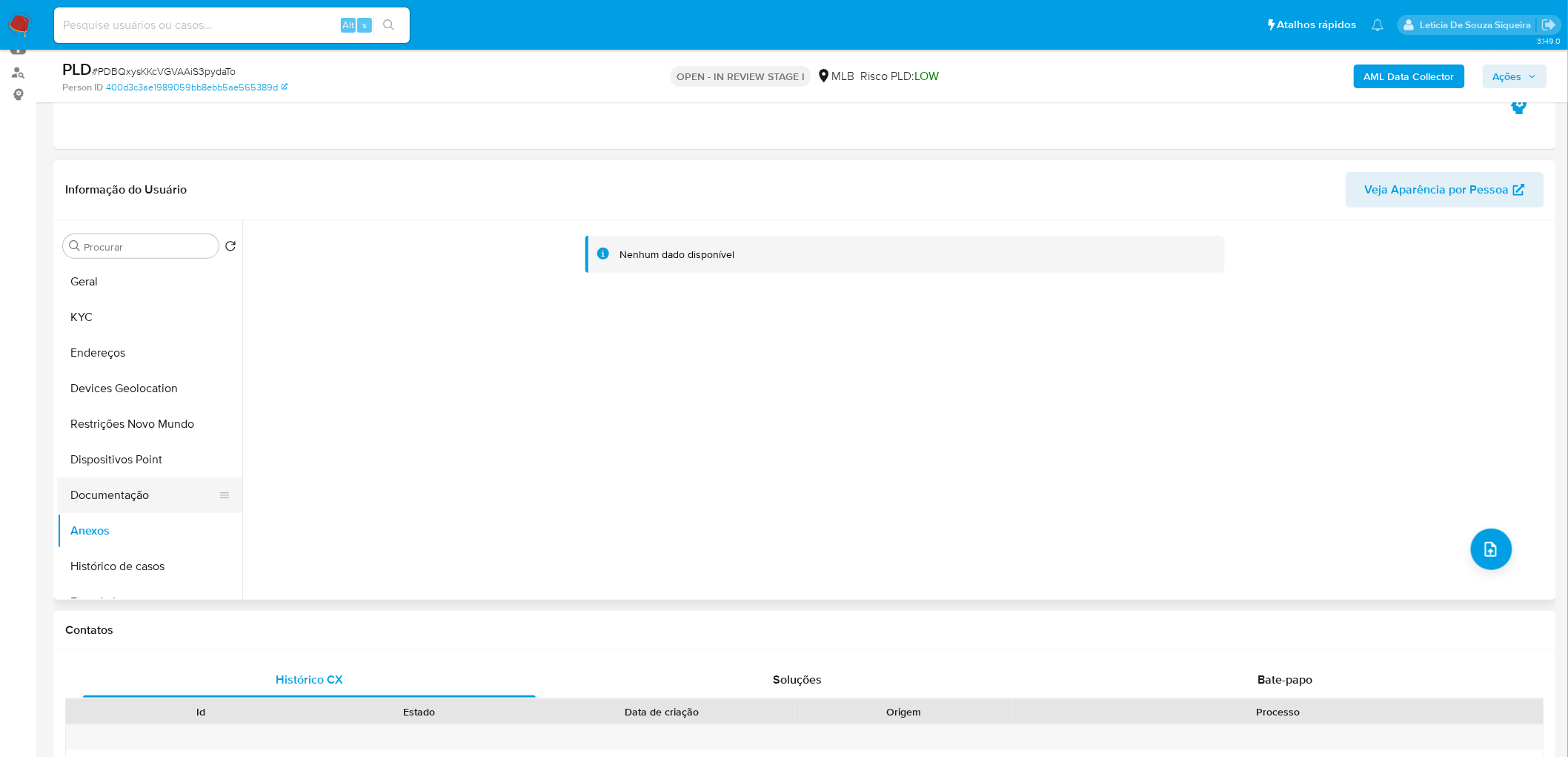 click on "Documentação" at bounding box center (144, 495) 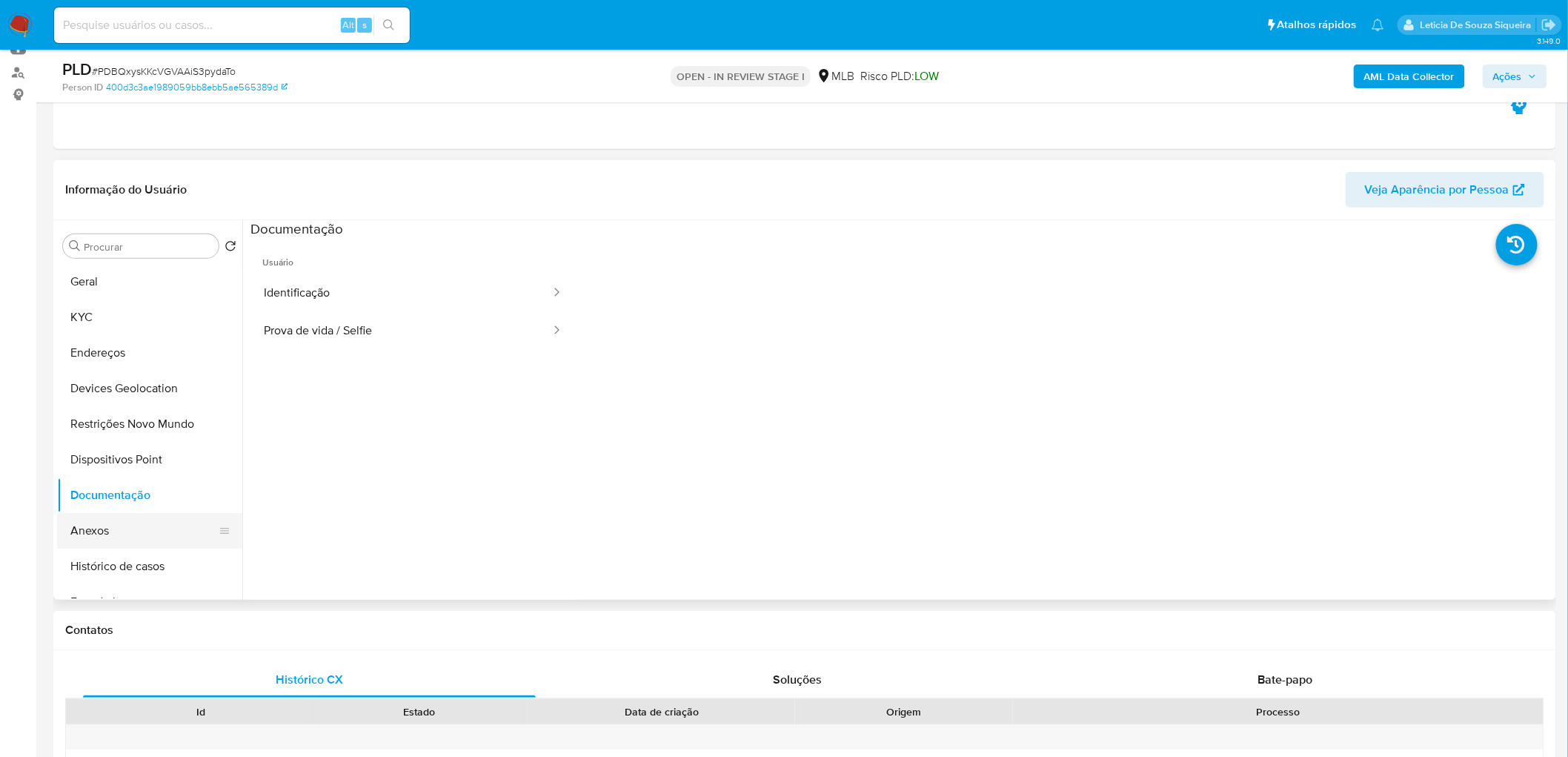 click on "Anexos" at bounding box center (144, 531) 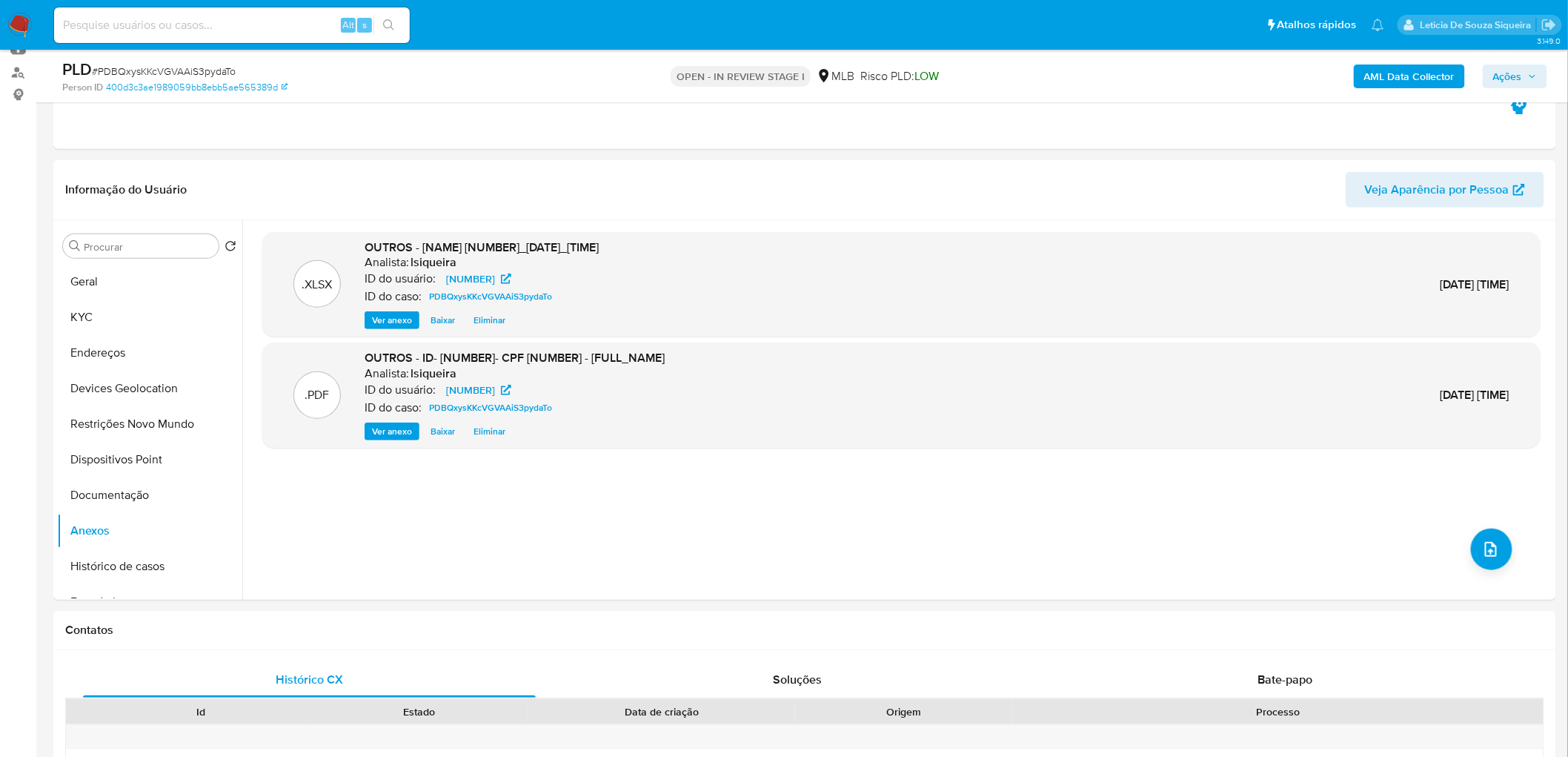 click on "Ações" at bounding box center [1507, 76] 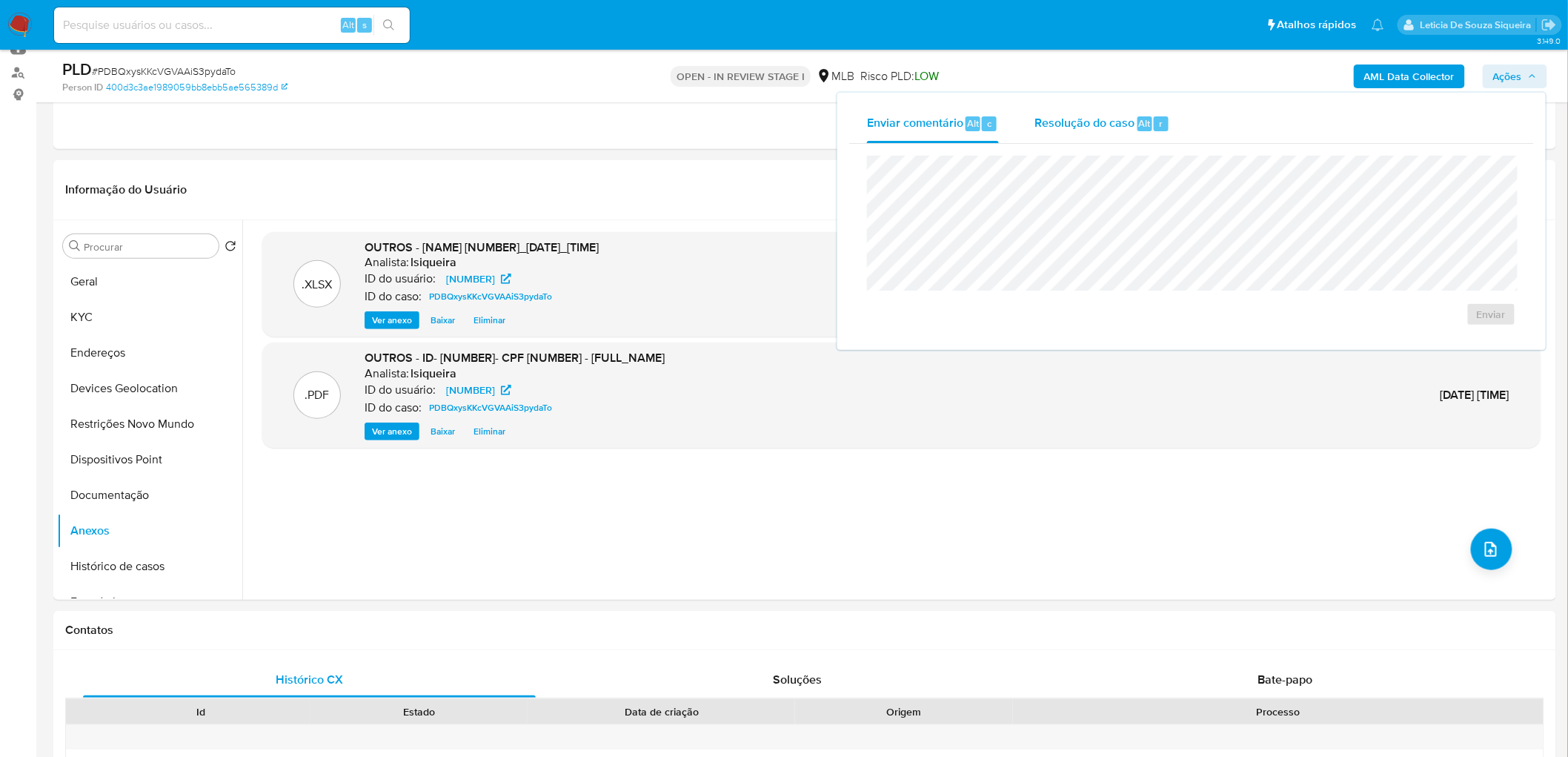 click on "Resolução do caso" at bounding box center (1084, 122) 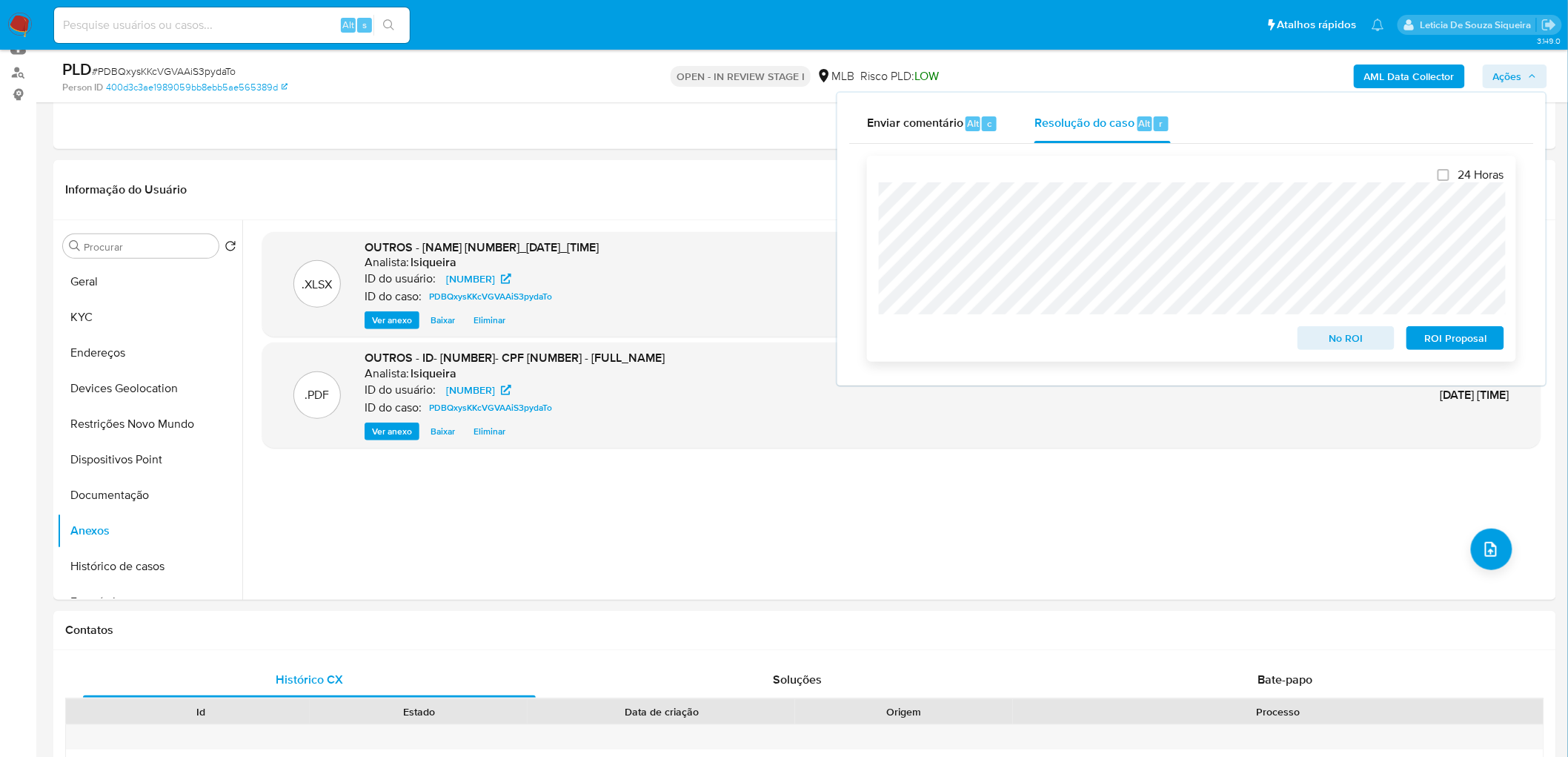 click on "No ROI" at bounding box center (1346, 338) 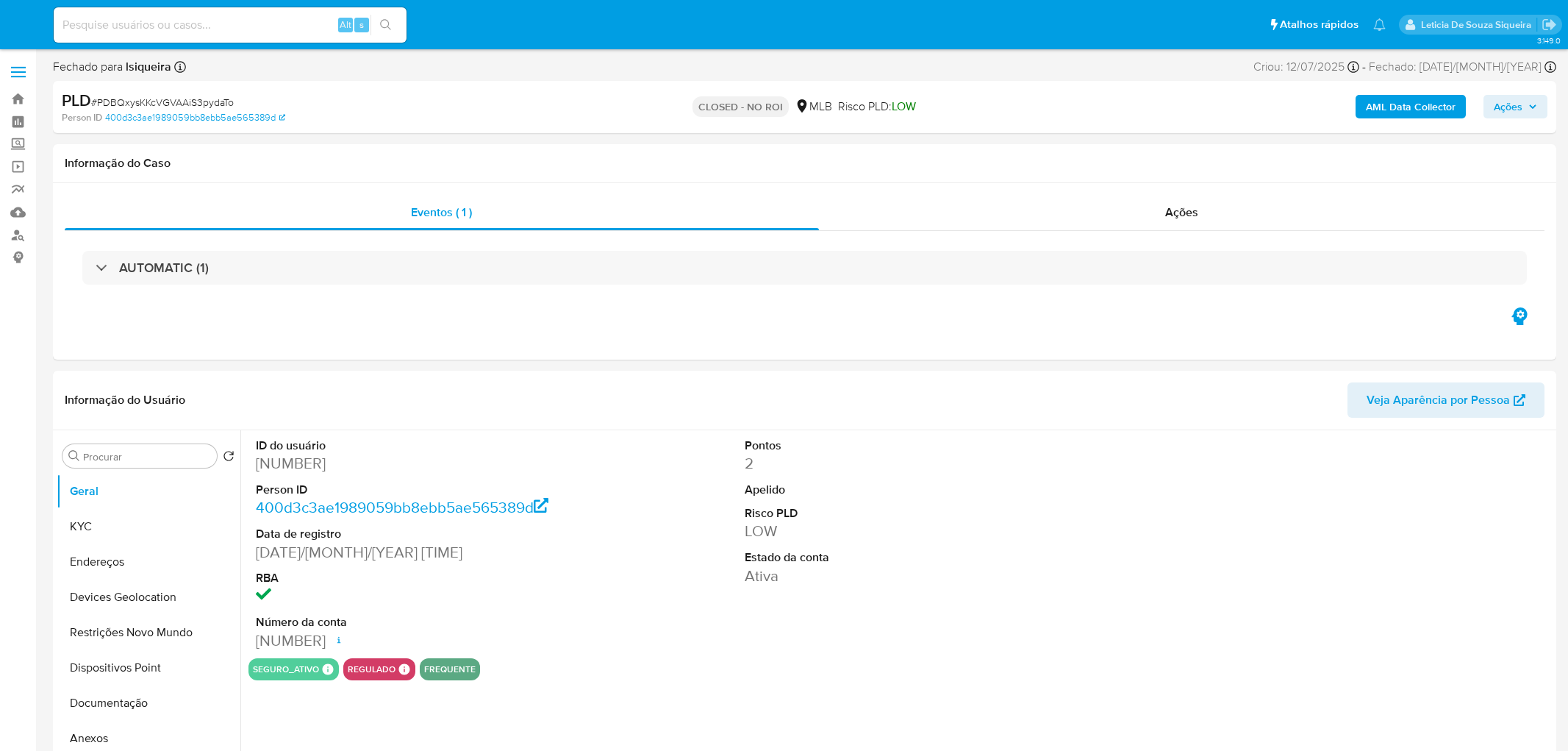 select on "10" 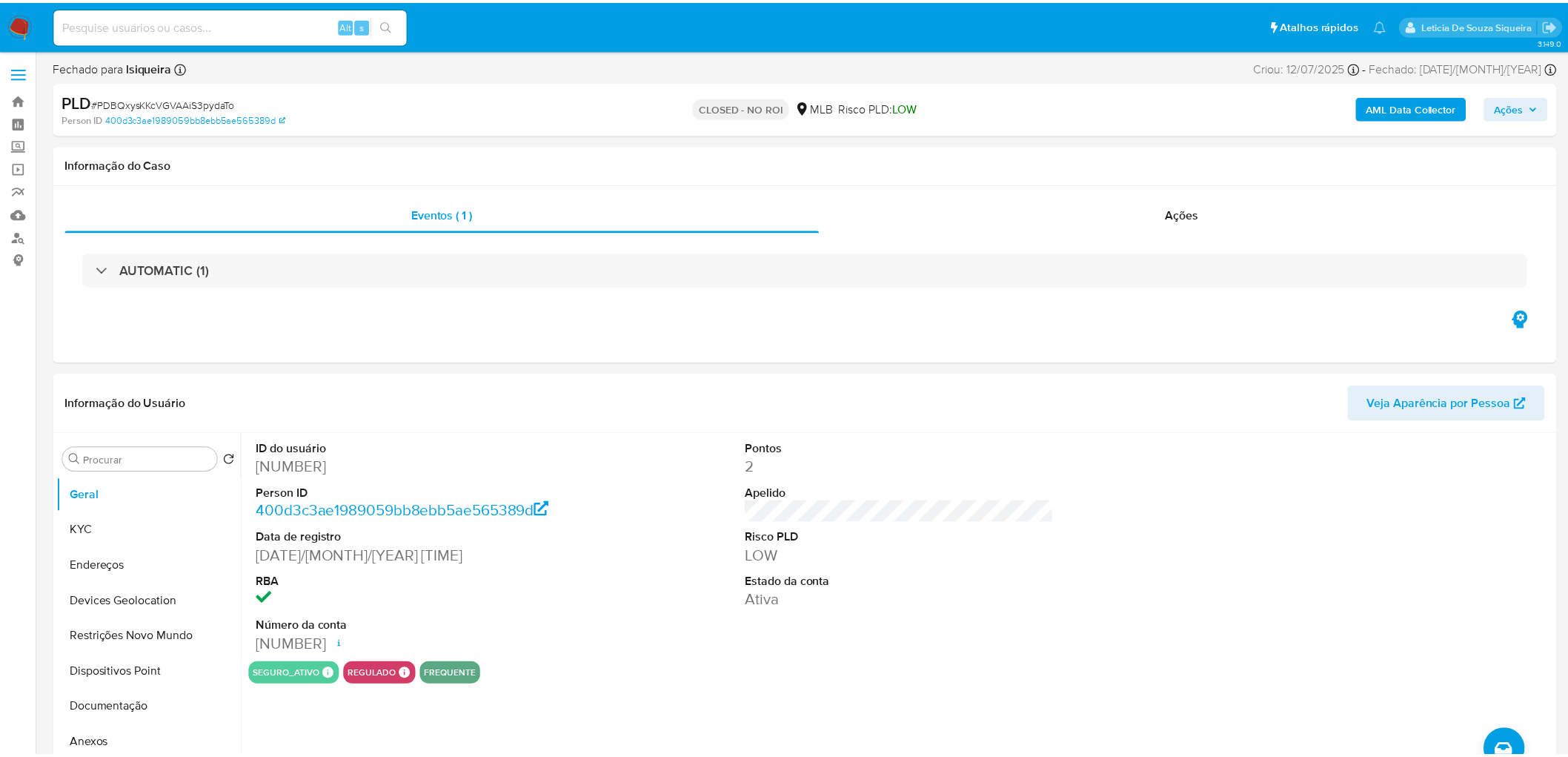 scroll, scrollTop: 0, scrollLeft: 0, axis: both 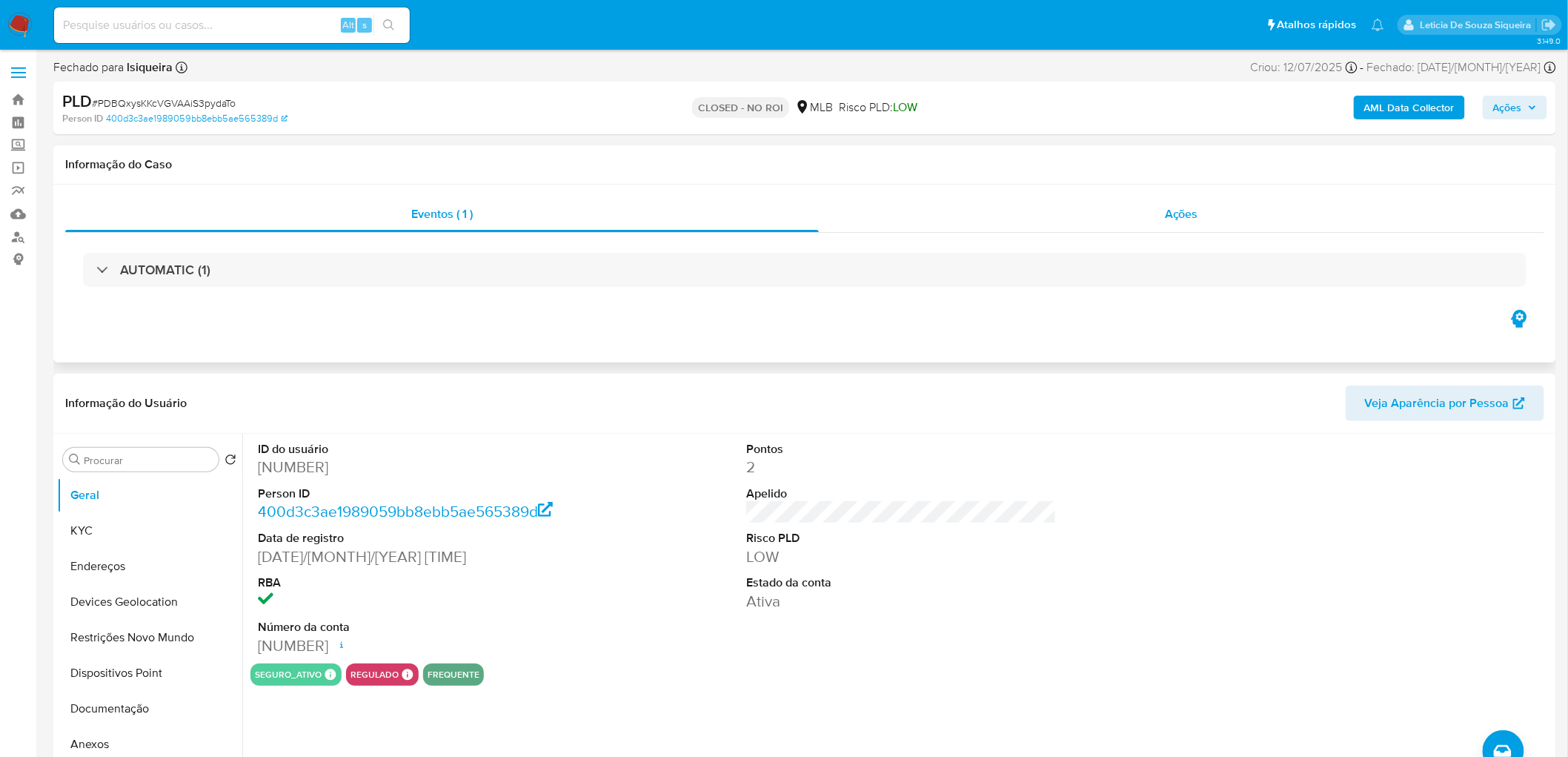 click on "Ações" at bounding box center (1181, 214) 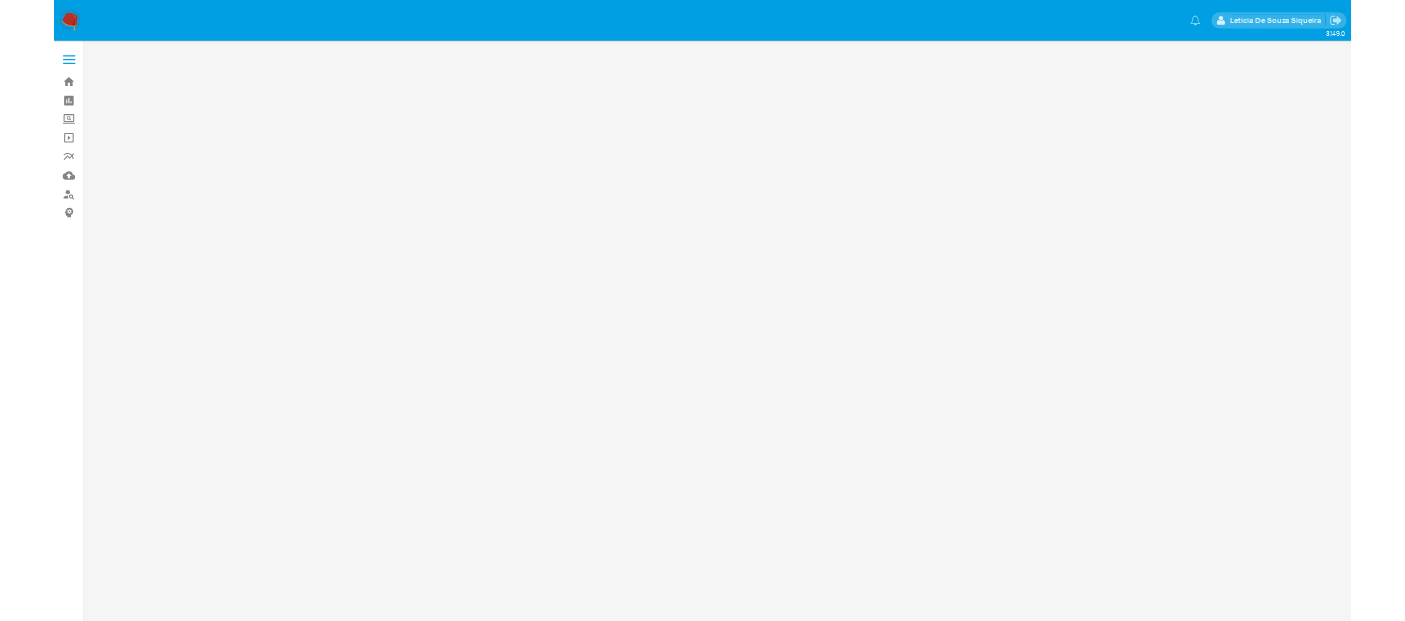 scroll, scrollTop: 0, scrollLeft: 0, axis: both 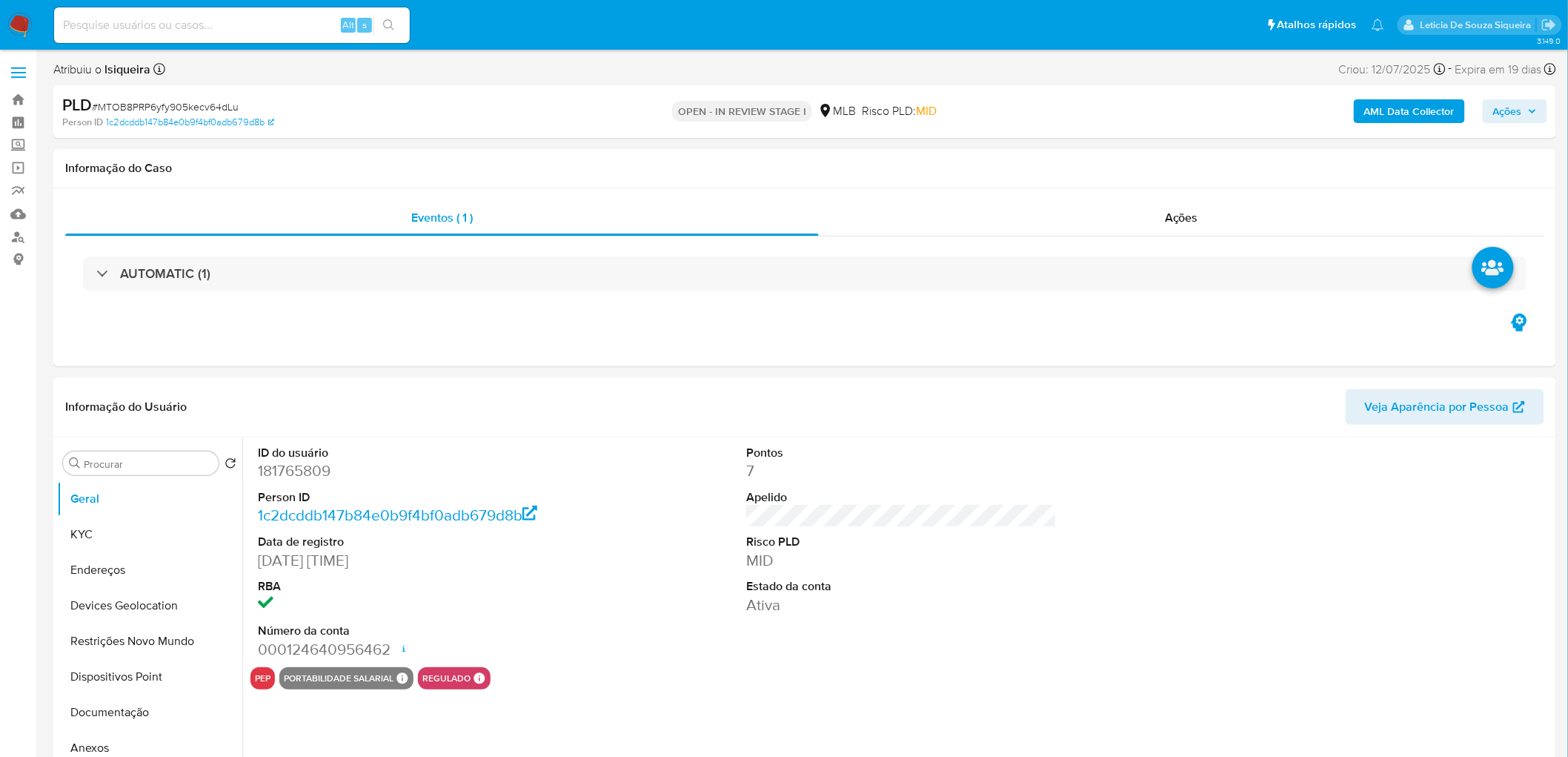 select on "10" 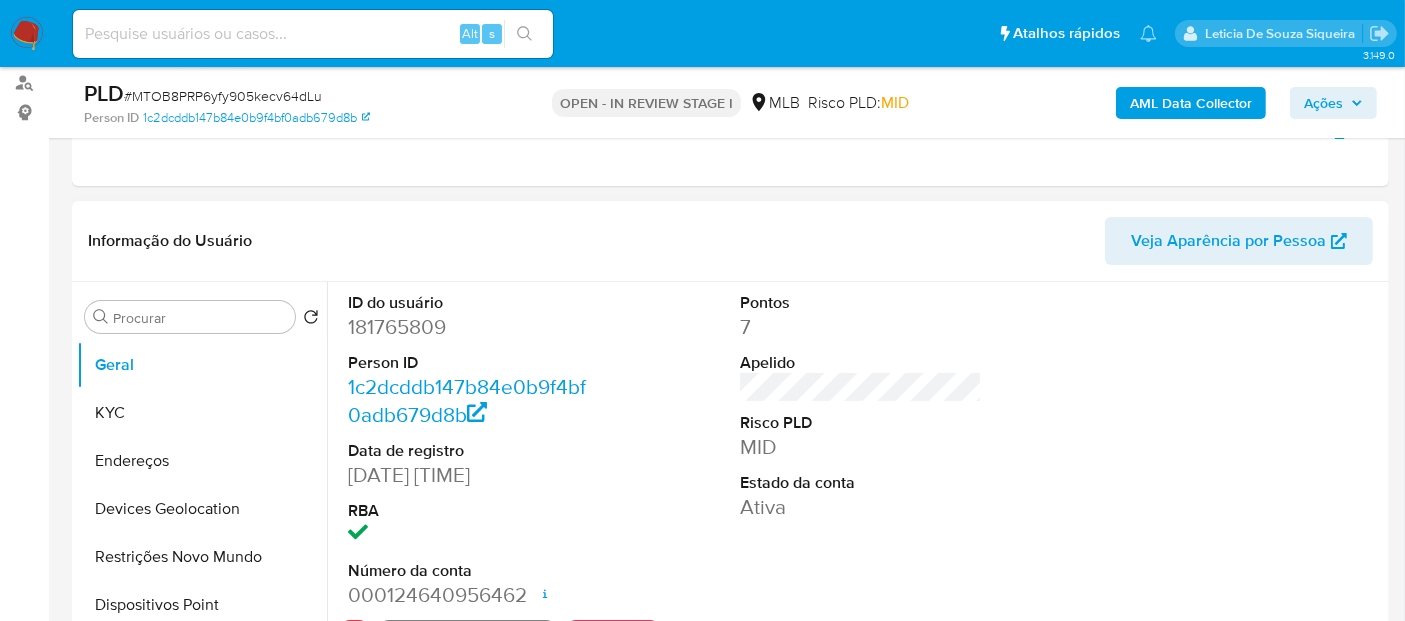 scroll, scrollTop: 555, scrollLeft: 0, axis: vertical 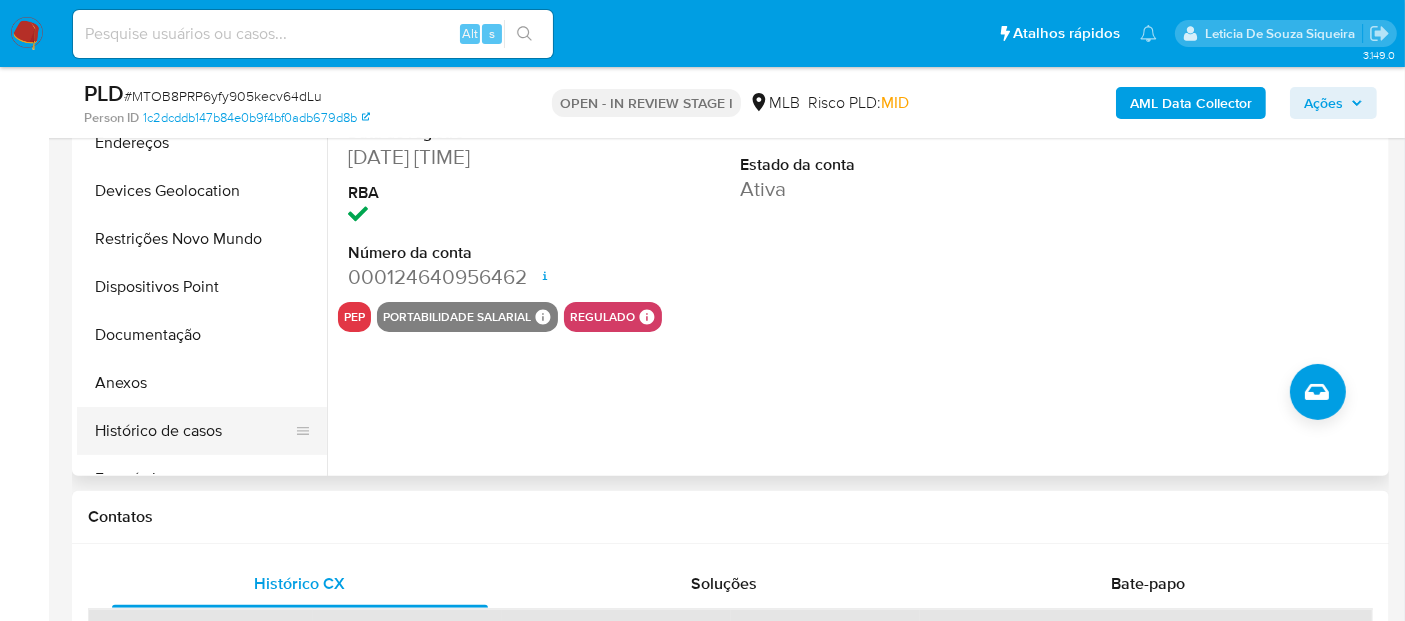 click on "Histórico de casos" at bounding box center [194, 431] 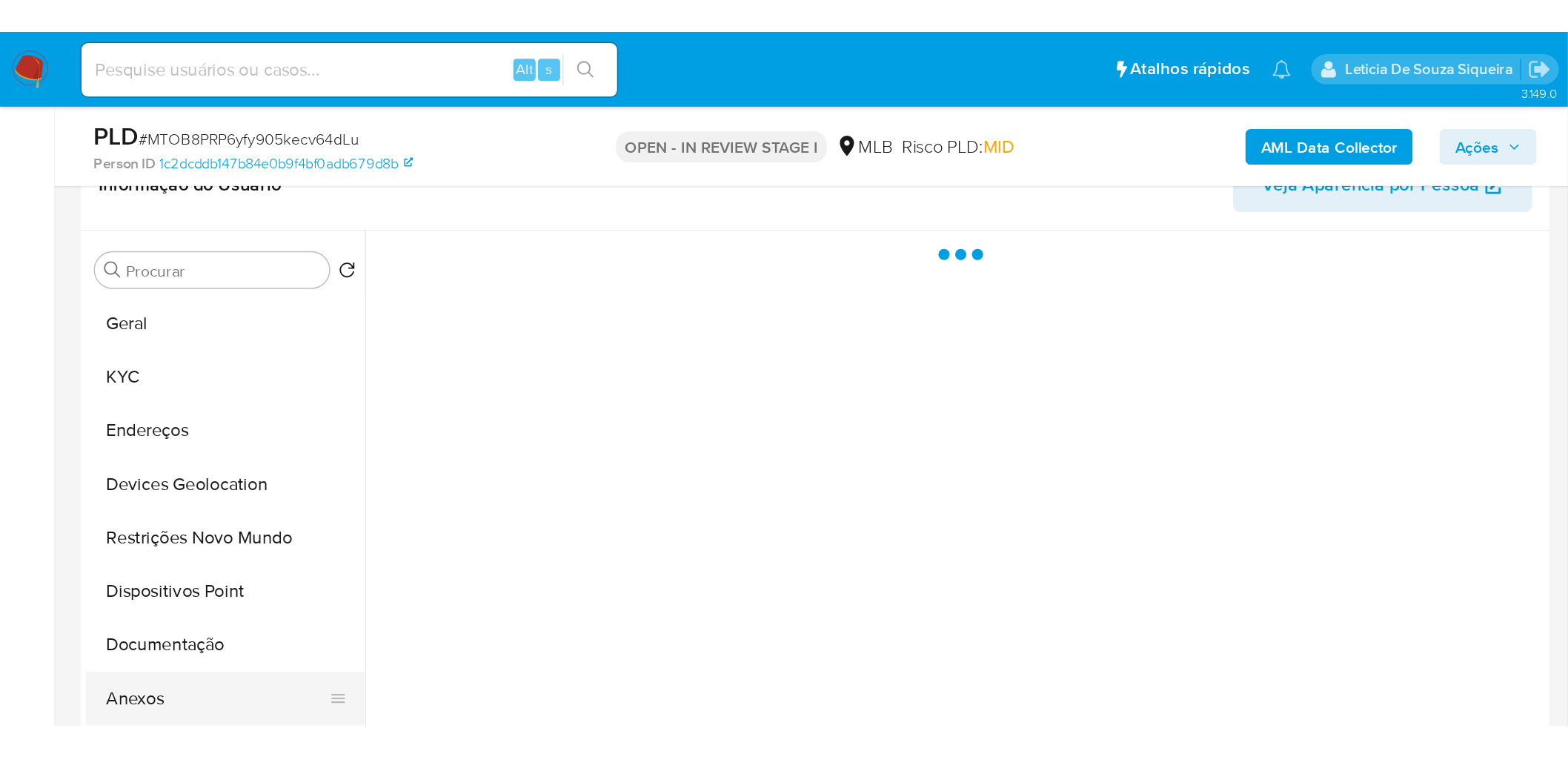 scroll, scrollTop: 247, scrollLeft: 0, axis: vertical 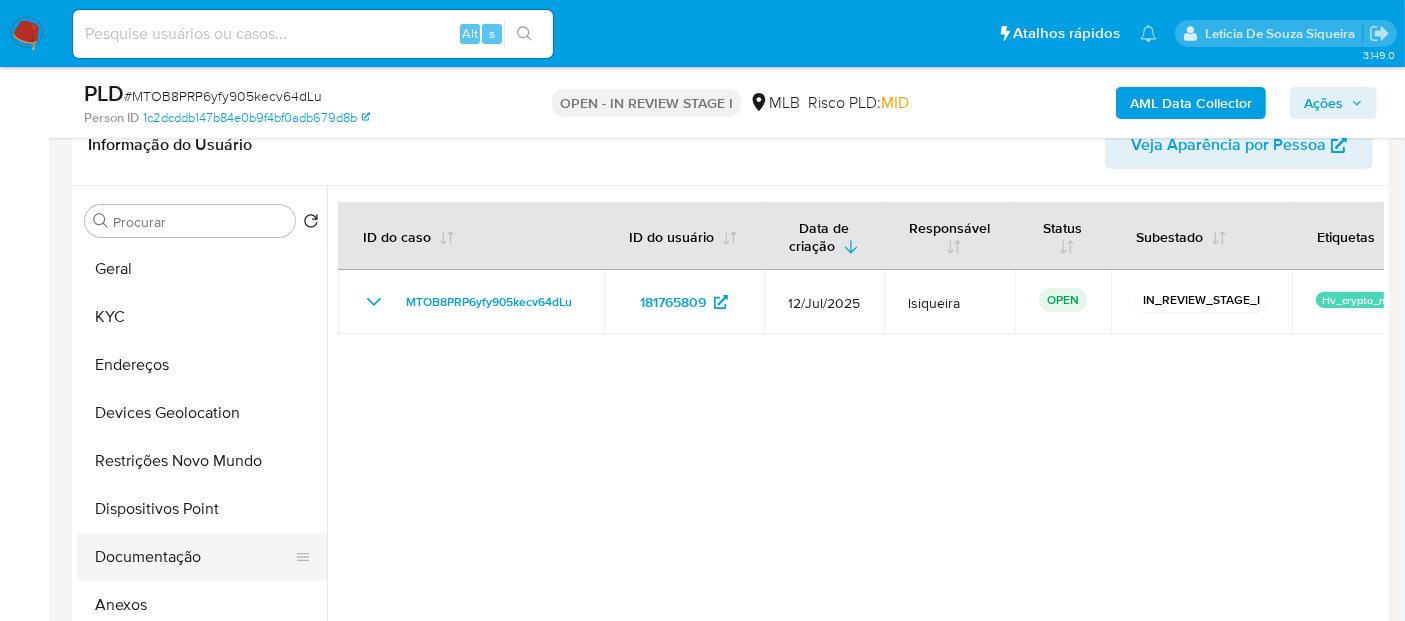 drag, startPoint x: 141, startPoint y: 594, endPoint x: 143, endPoint y: 535, distance: 59.03389 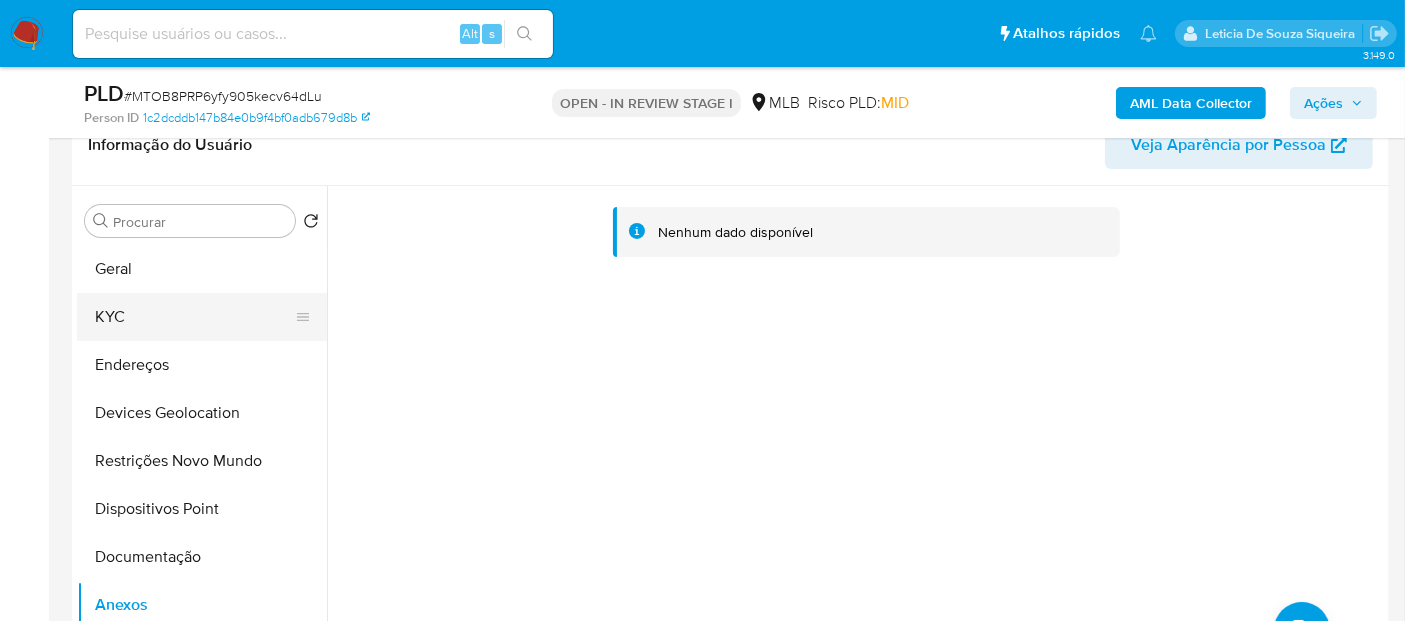 click on "KYC" at bounding box center (194, 317) 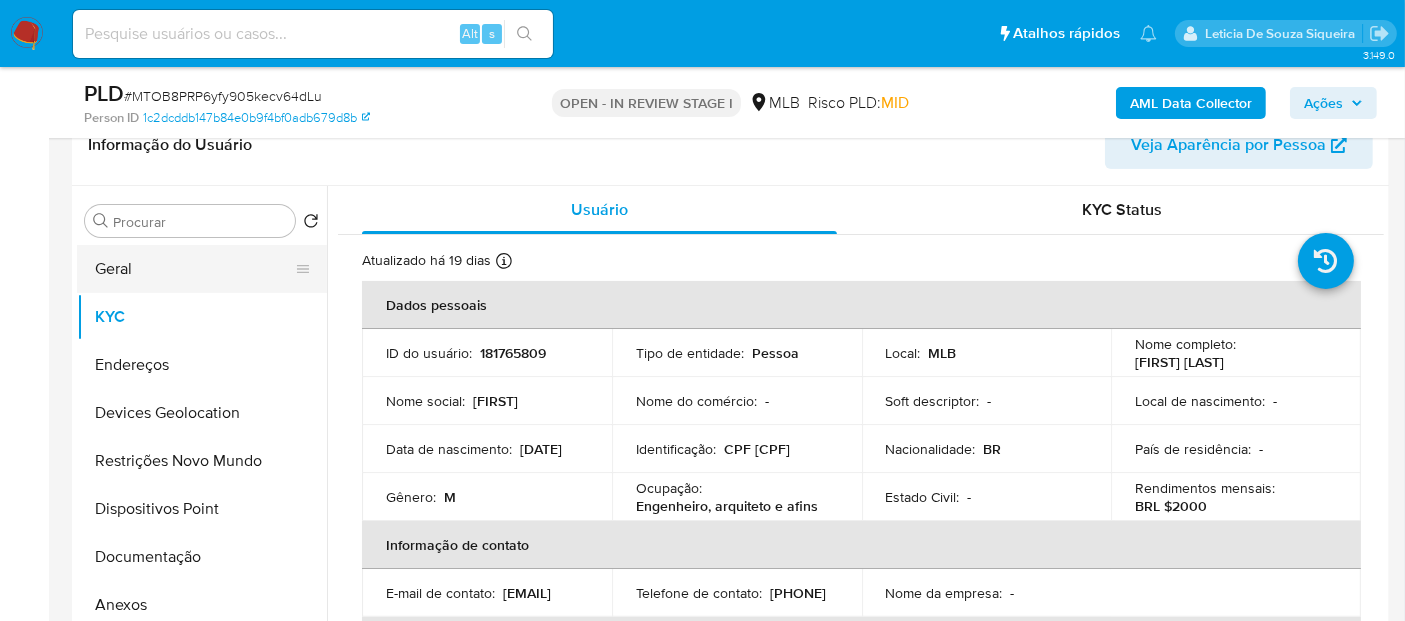 click on "Geral" at bounding box center (194, 269) 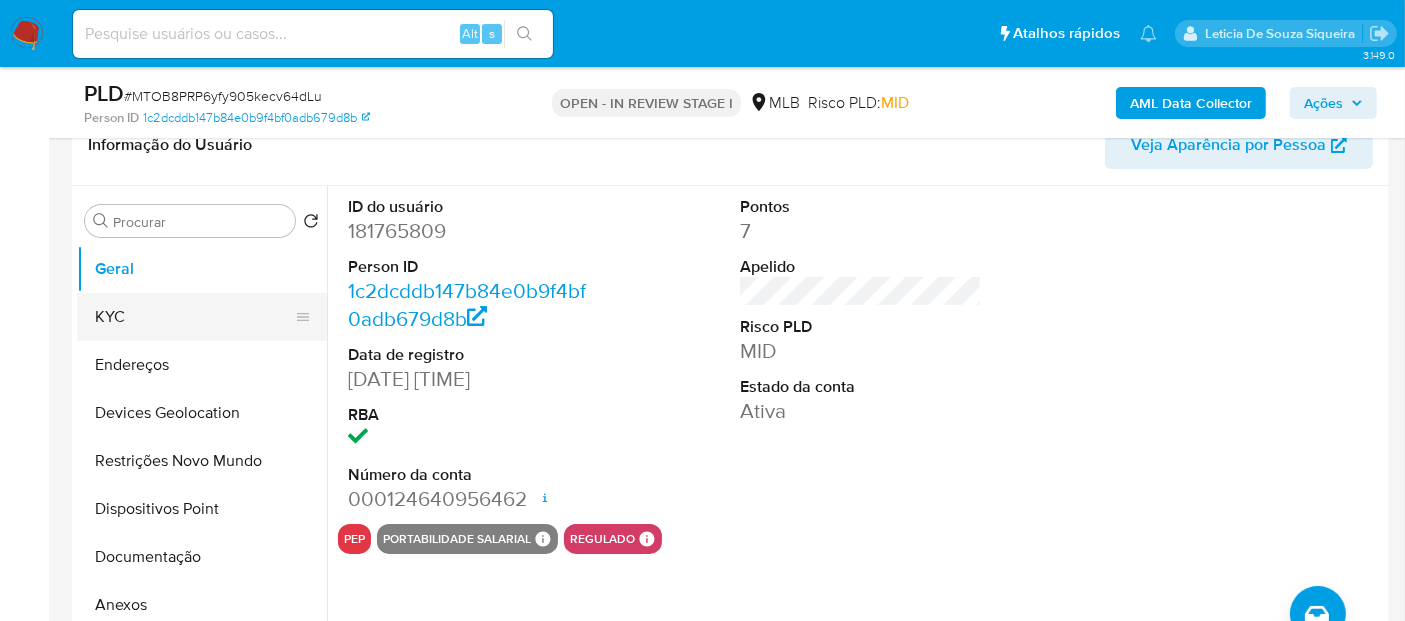 click on "KYC" at bounding box center [194, 317] 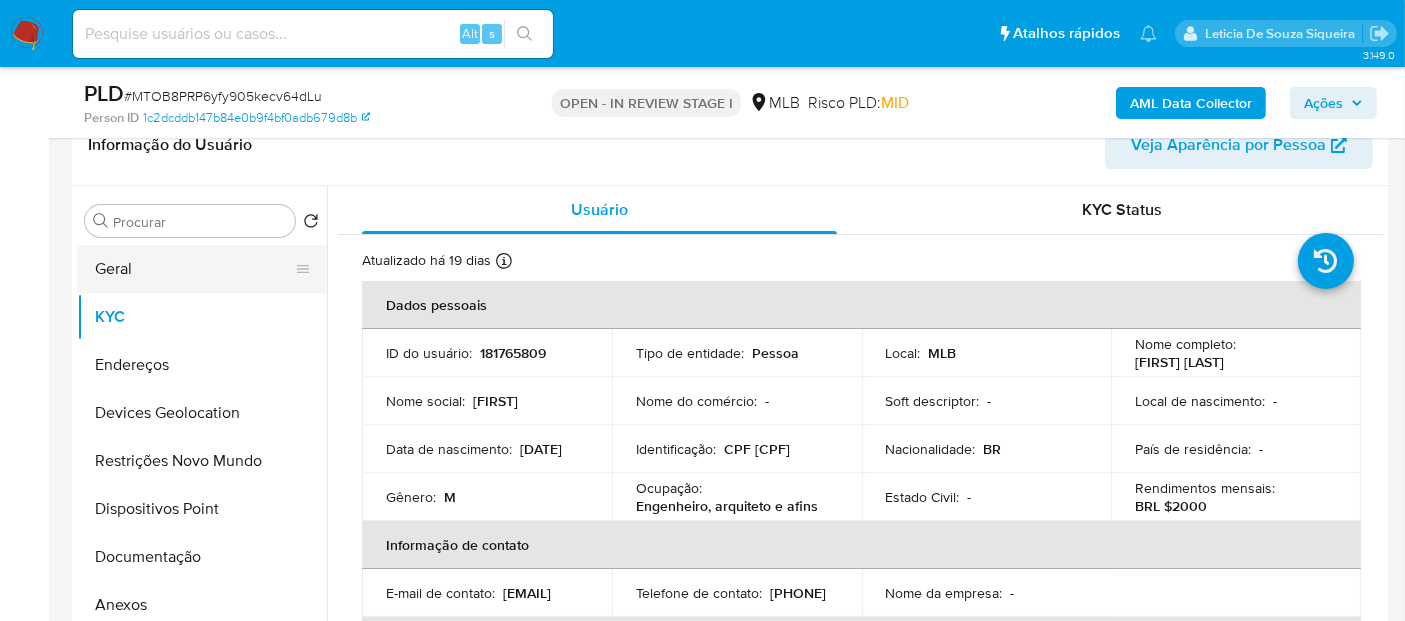 click on "Geral" at bounding box center [194, 269] 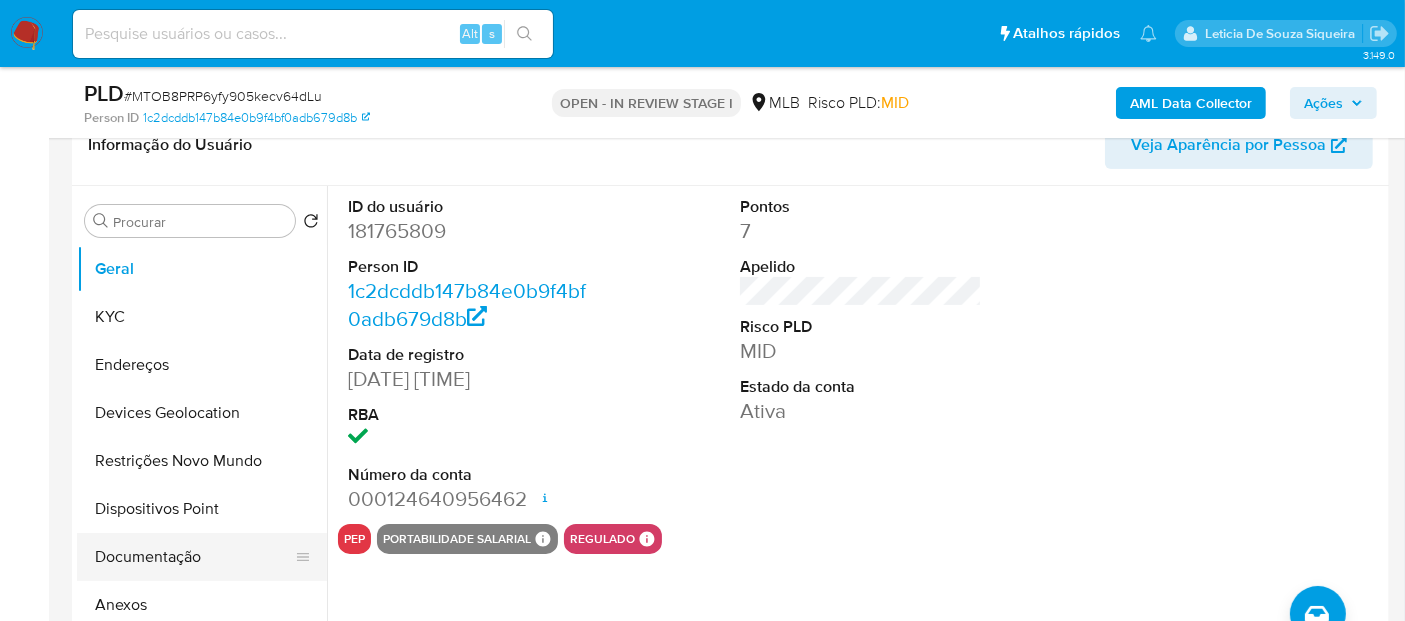 click on "Documentação" at bounding box center (194, 557) 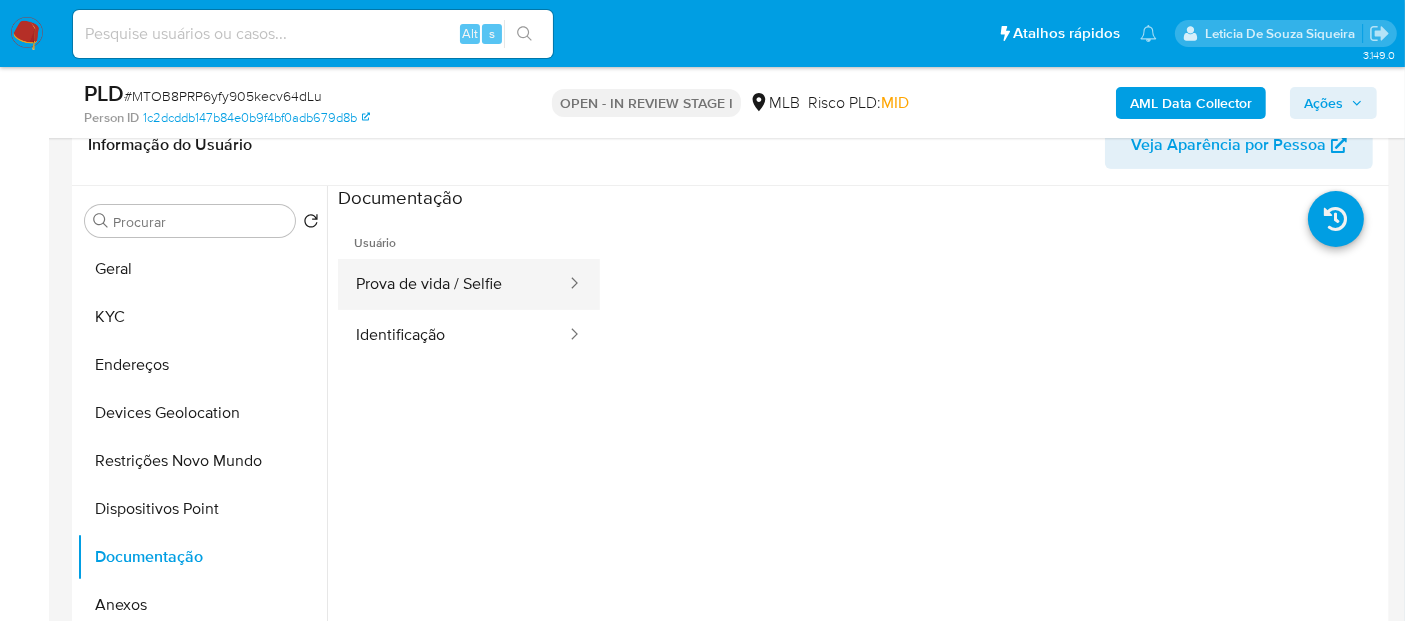 click on "Prova de vida / Selfie" at bounding box center [453, 284] 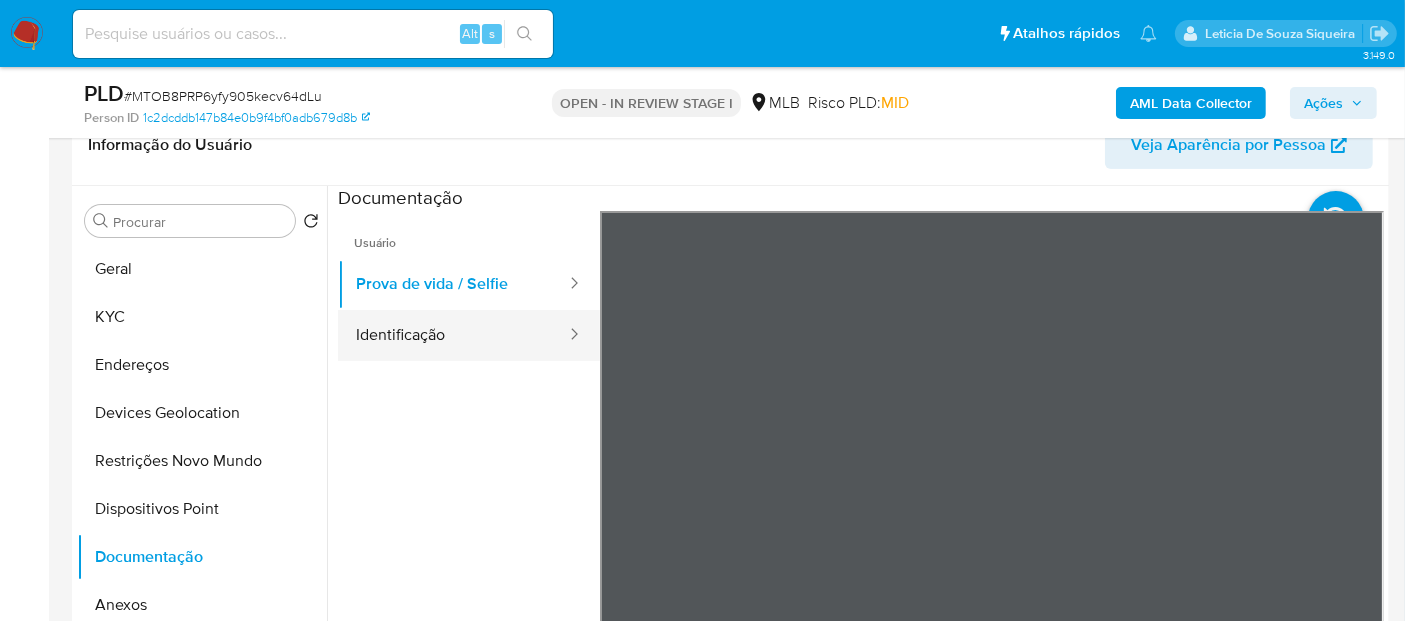 click on "Identificação" at bounding box center [453, 335] 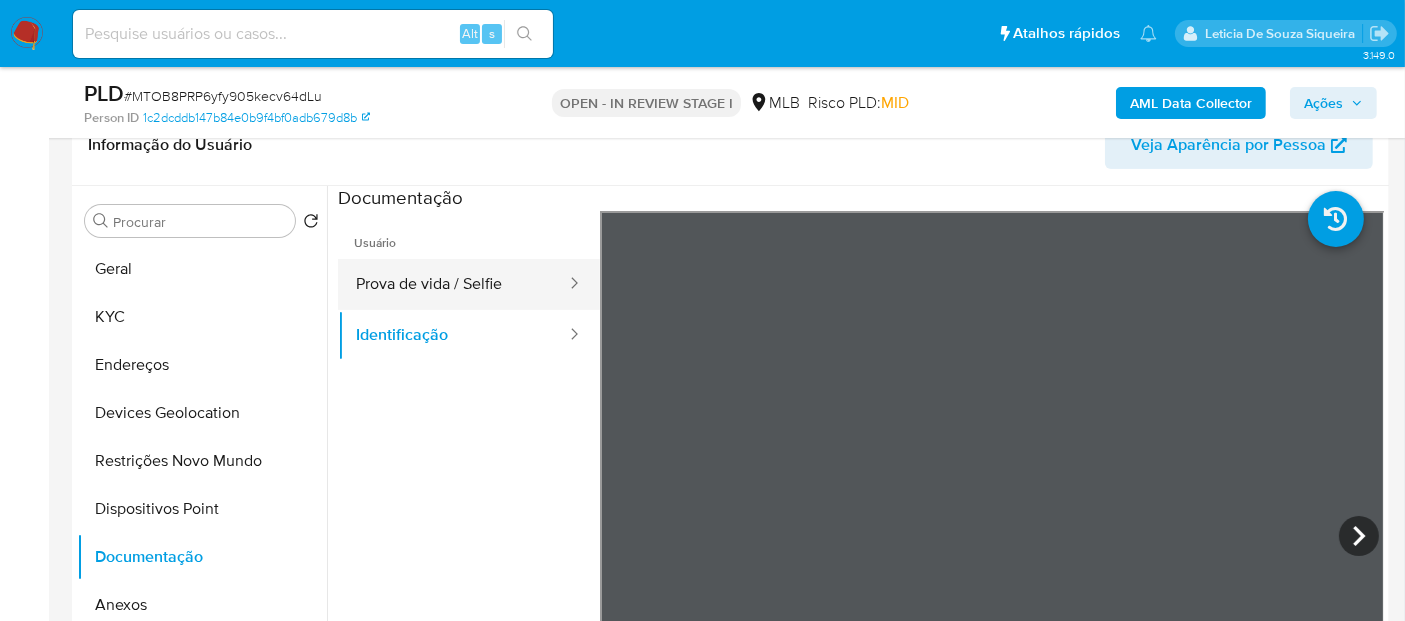 click on "Prova de vida / Selfie" at bounding box center (453, 284) 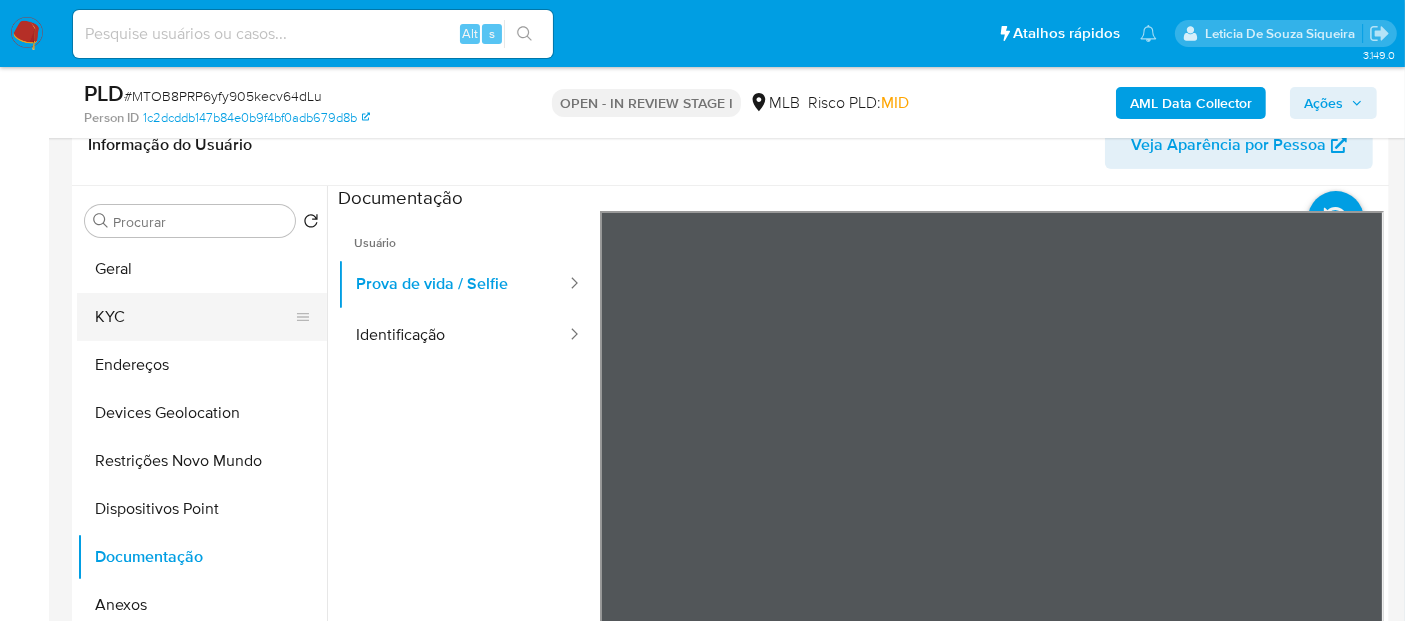 click on "KYC" at bounding box center [194, 317] 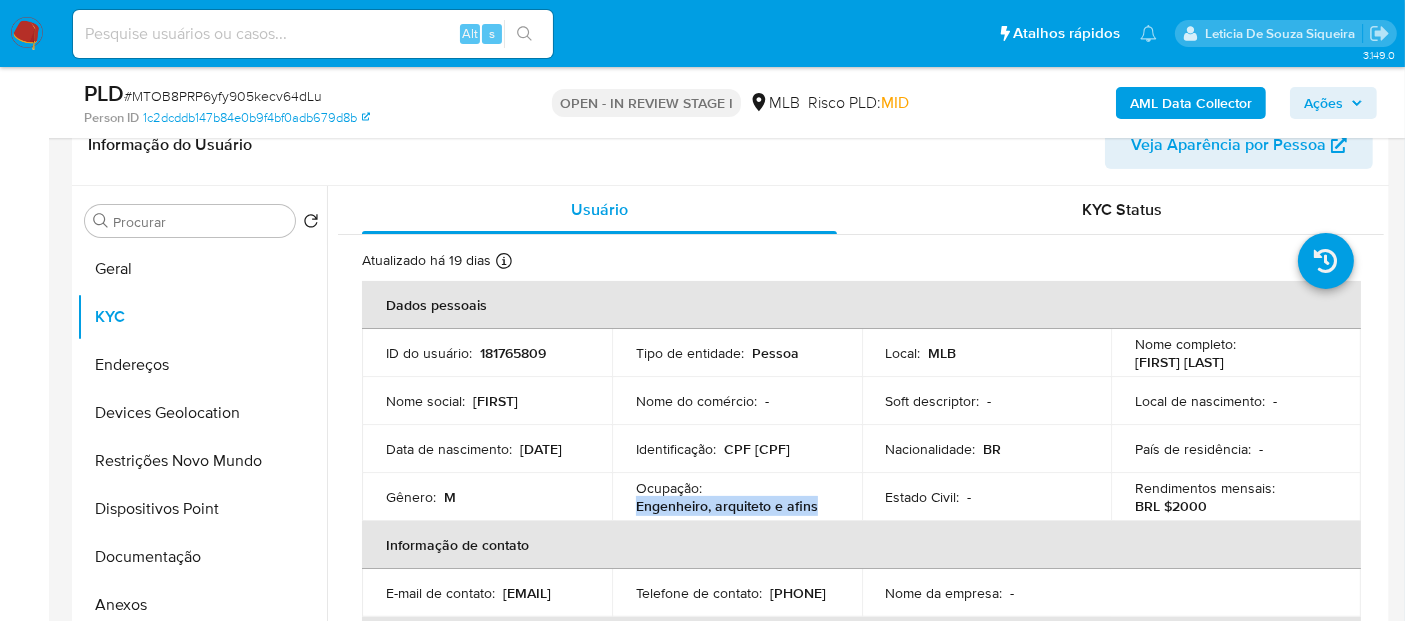drag, startPoint x: 846, startPoint y: 512, endPoint x: 631, endPoint y: 514, distance: 215.00931 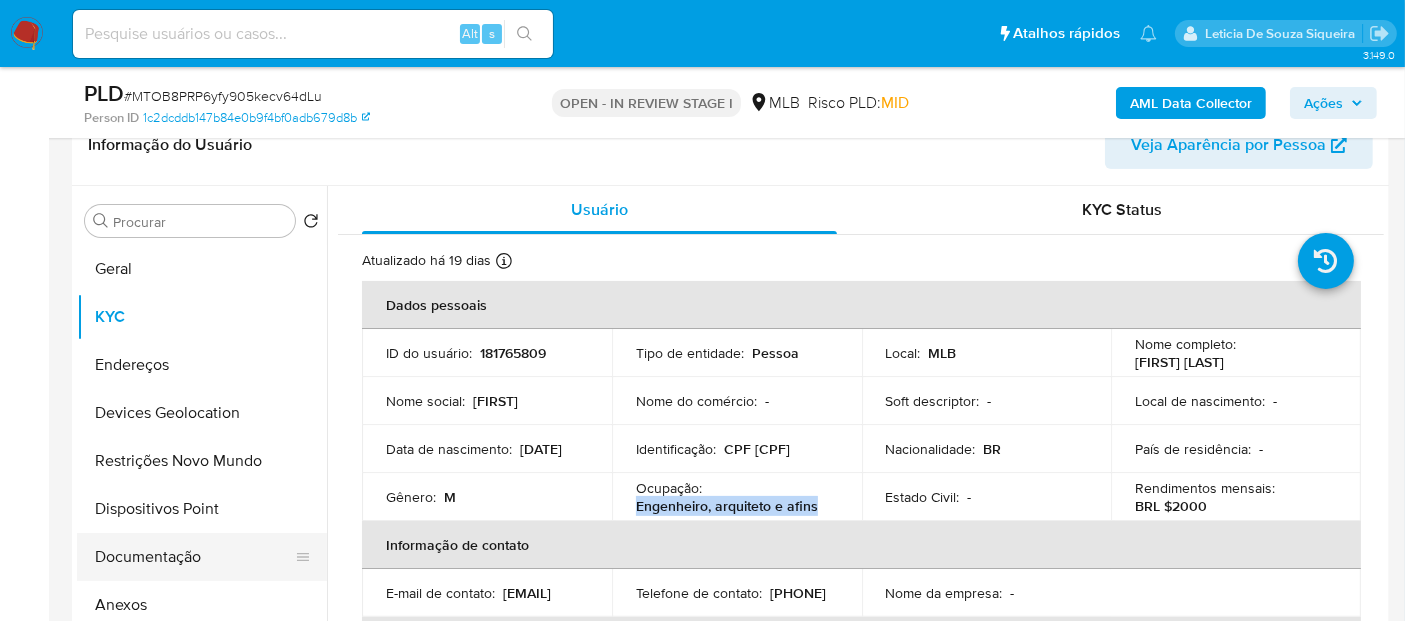 click on "Documentação" at bounding box center [194, 557] 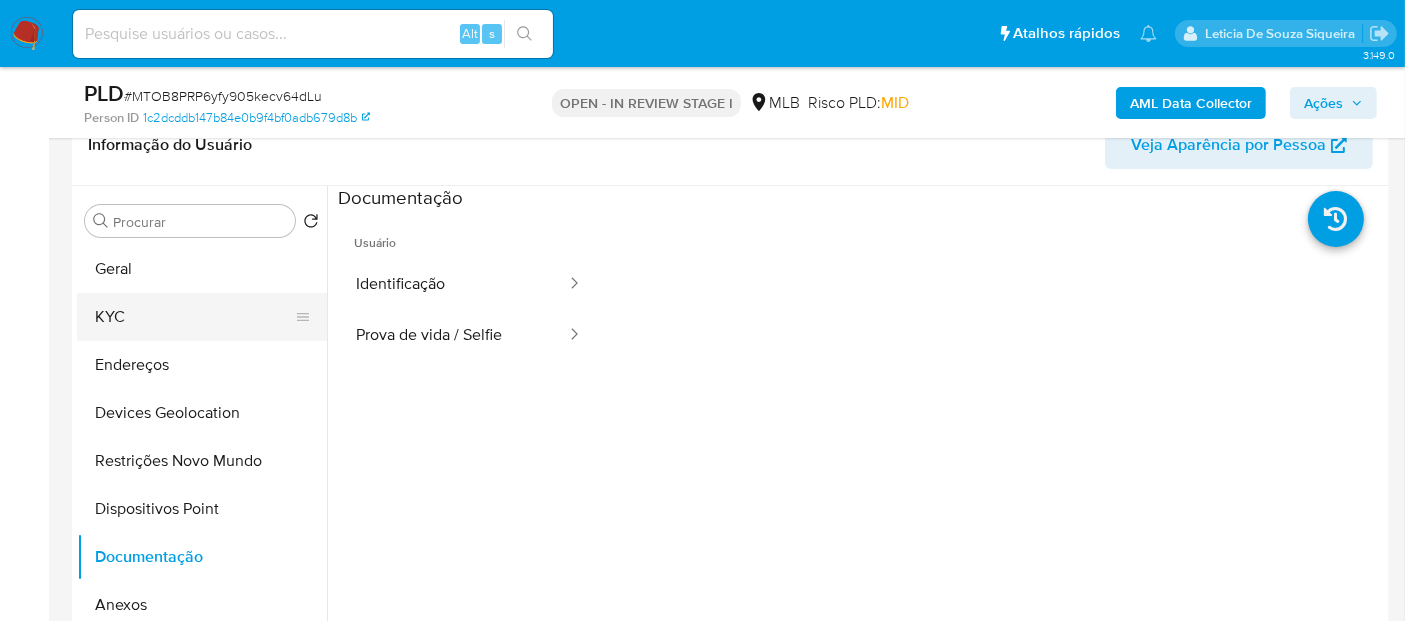 click on "KYC" at bounding box center (194, 317) 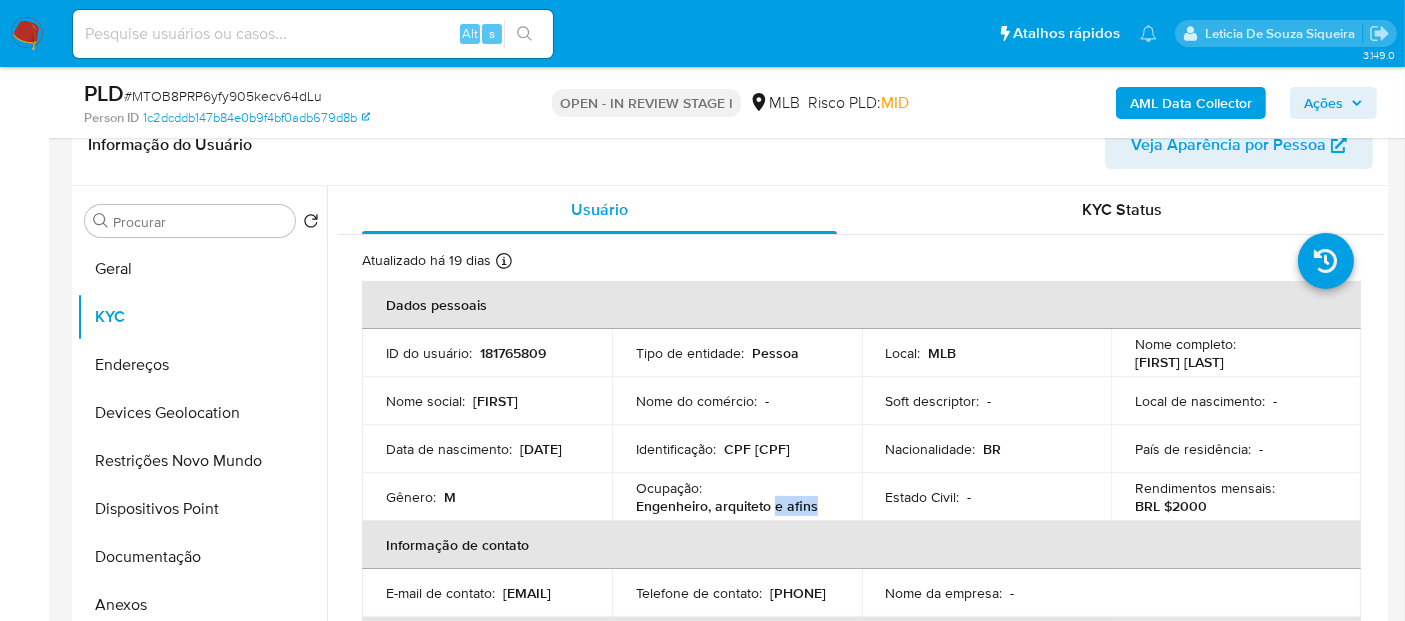 drag, startPoint x: 828, startPoint y: 507, endPoint x: 813, endPoint y: 506, distance: 15.033297 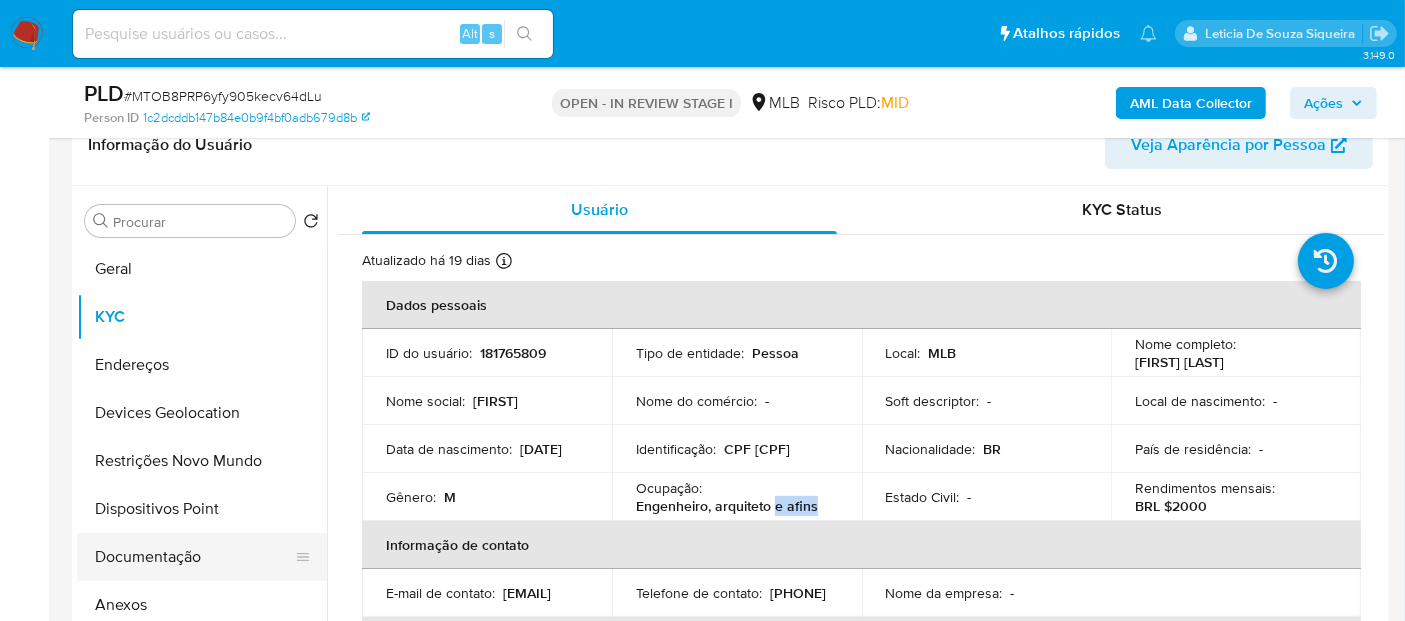 click on "Documentação" at bounding box center [194, 557] 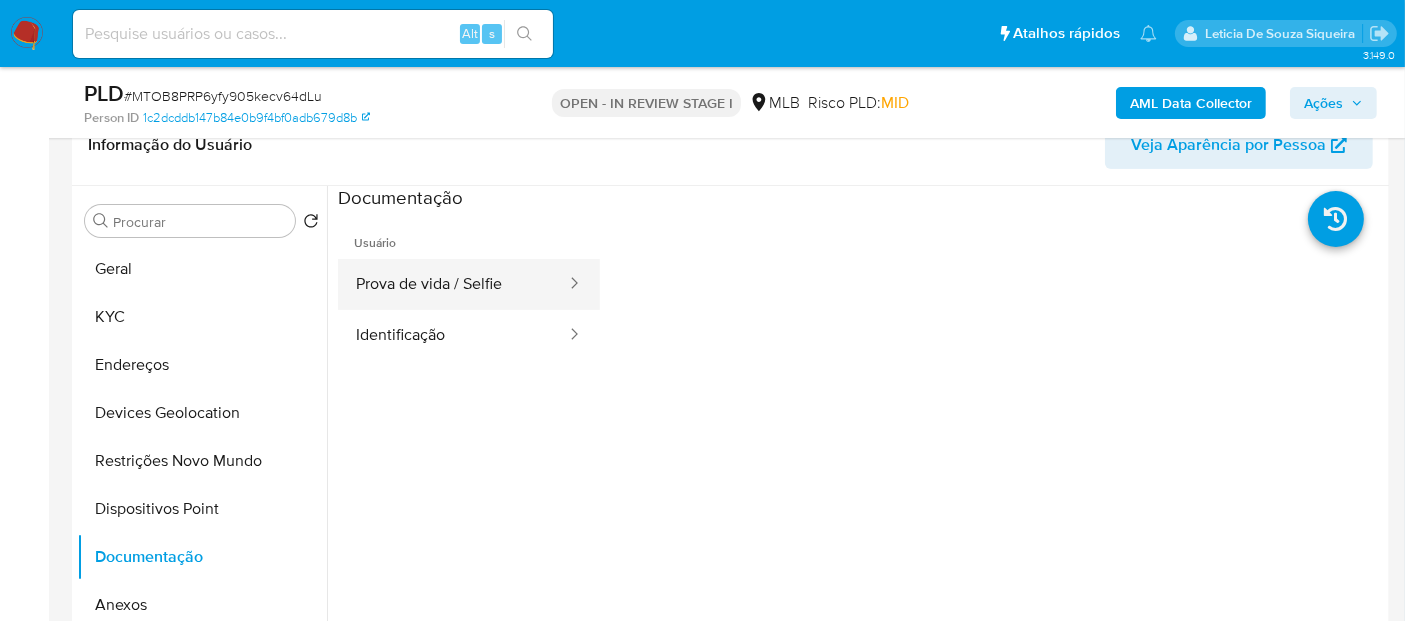 click on "Prova de vida / Selfie" at bounding box center (453, 284) 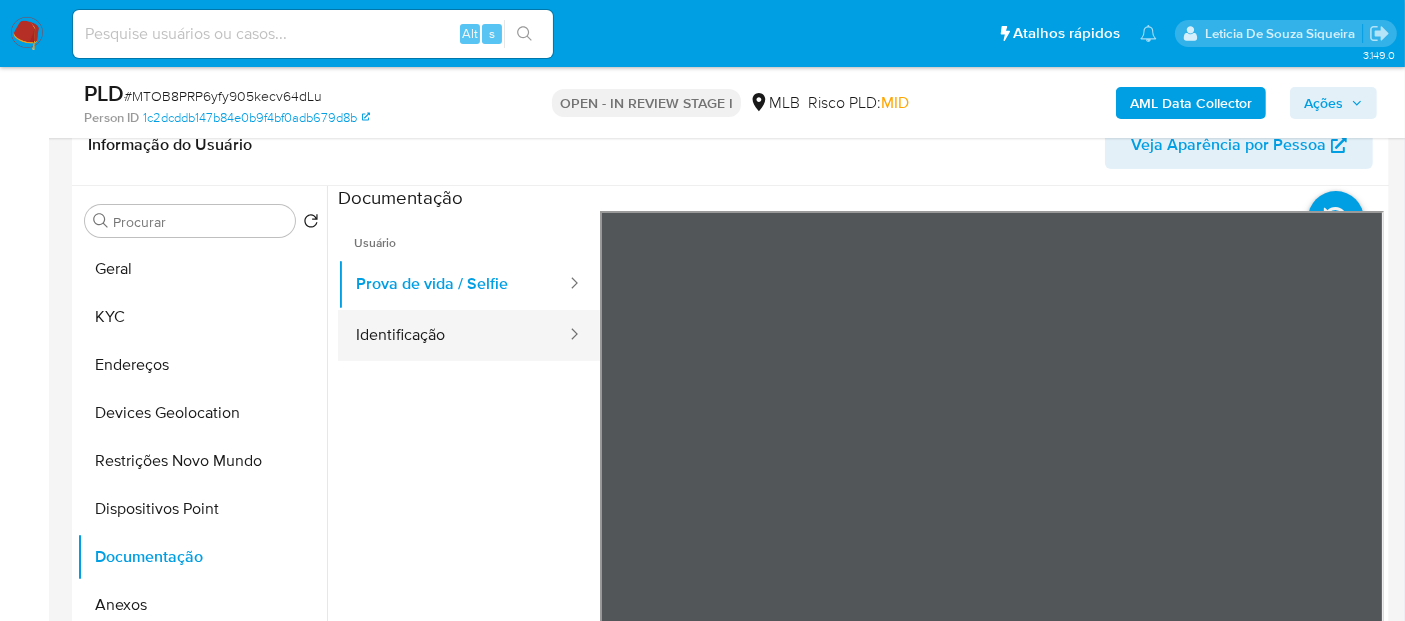 click on "Identificação" at bounding box center (453, 335) 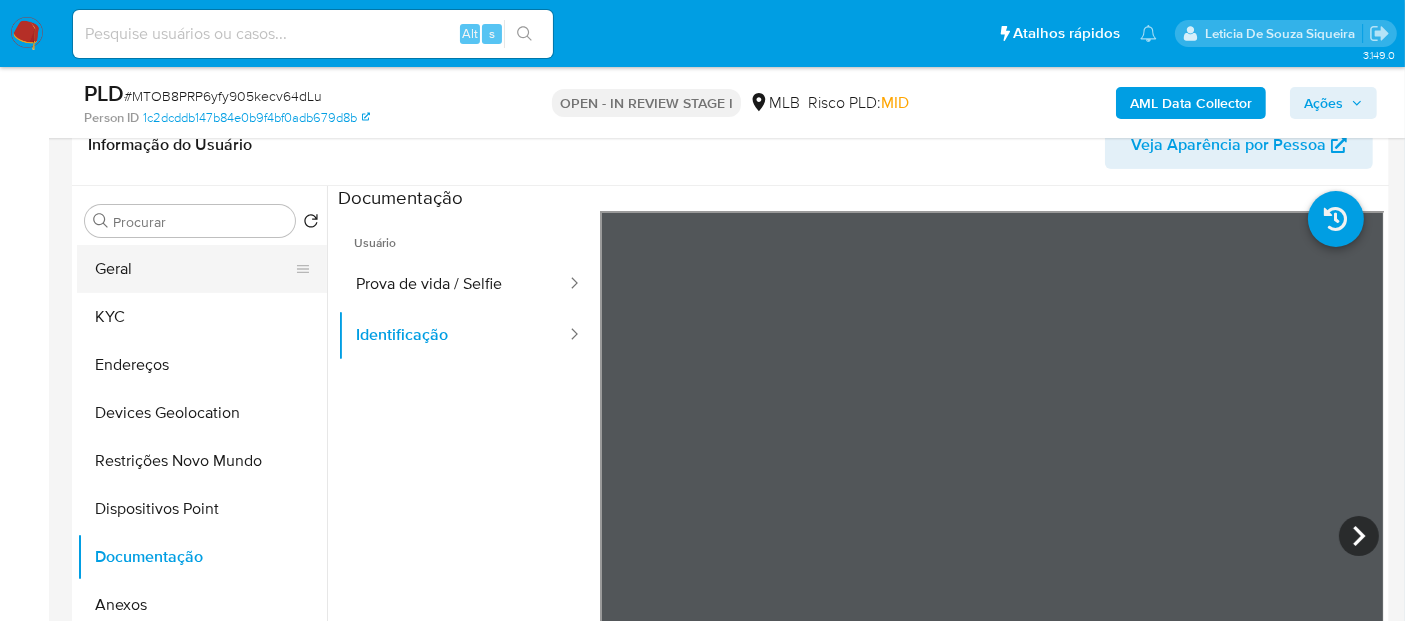 click on "Geral" at bounding box center (194, 269) 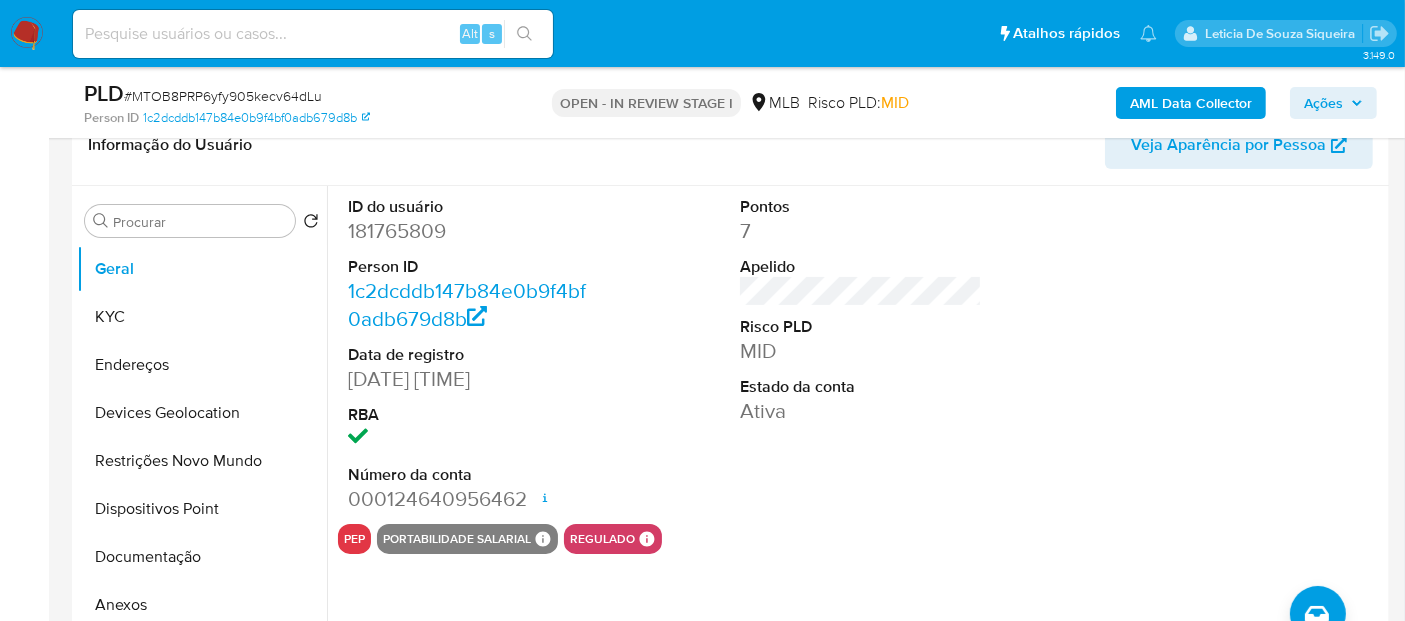 click on "ID do usuário 181765809 Person ID 1c2dcddb147b84e0b9f4bf0adb679d8b Data de registro 22/04/2015 14:43:10 RBA Número da conta 000124640956462   Data de abertura 25/10/2023 14:40 Status ACTIVE Pontos 7 Apelido Risco PLD MID Estado da conta Ativa" at bounding box center [861, 355] 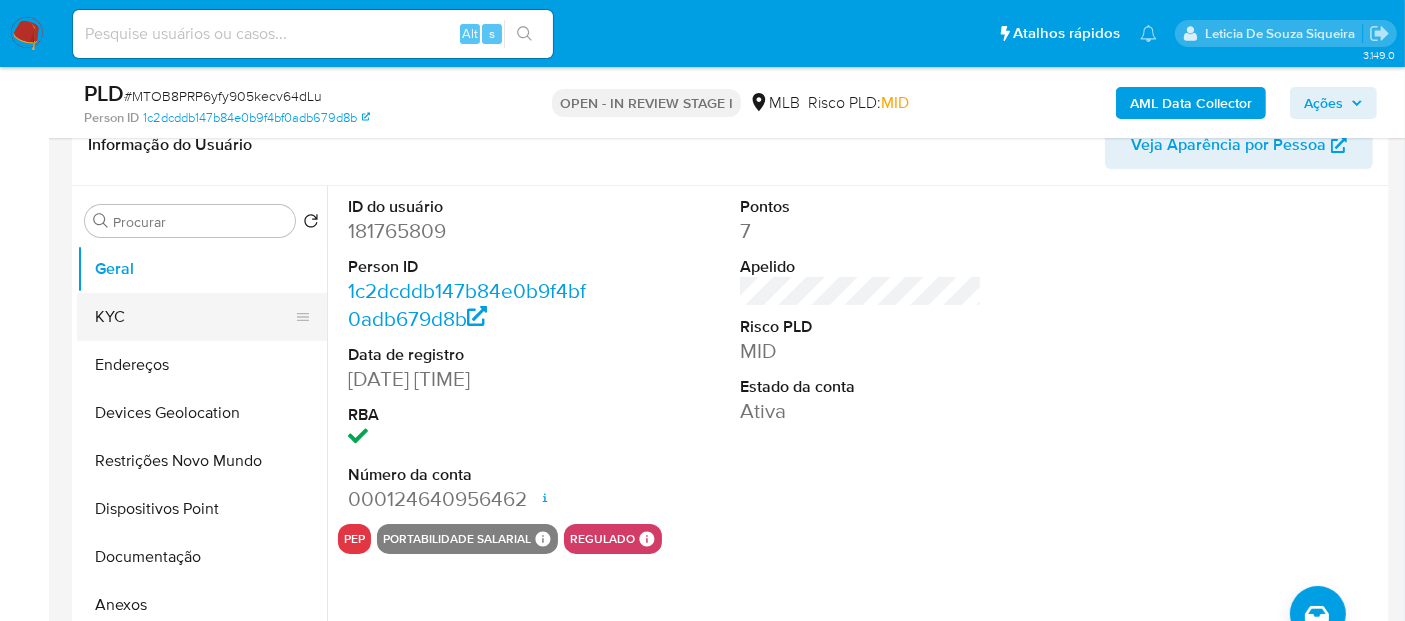 click on "KYC" at bounding box center [194, 317] 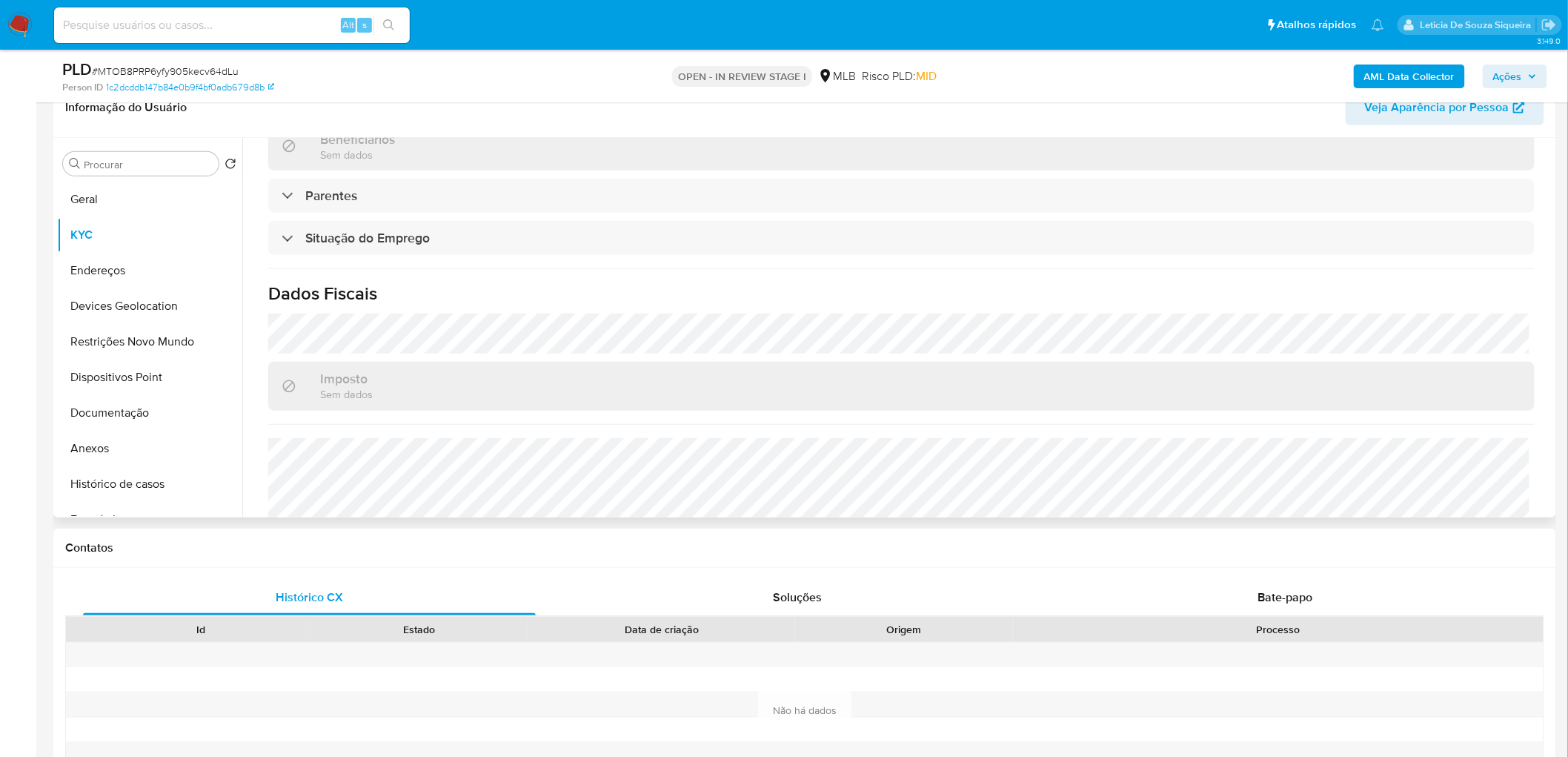 scroll, scrollTop: 617, scrollLeft: 0, axis: vertical 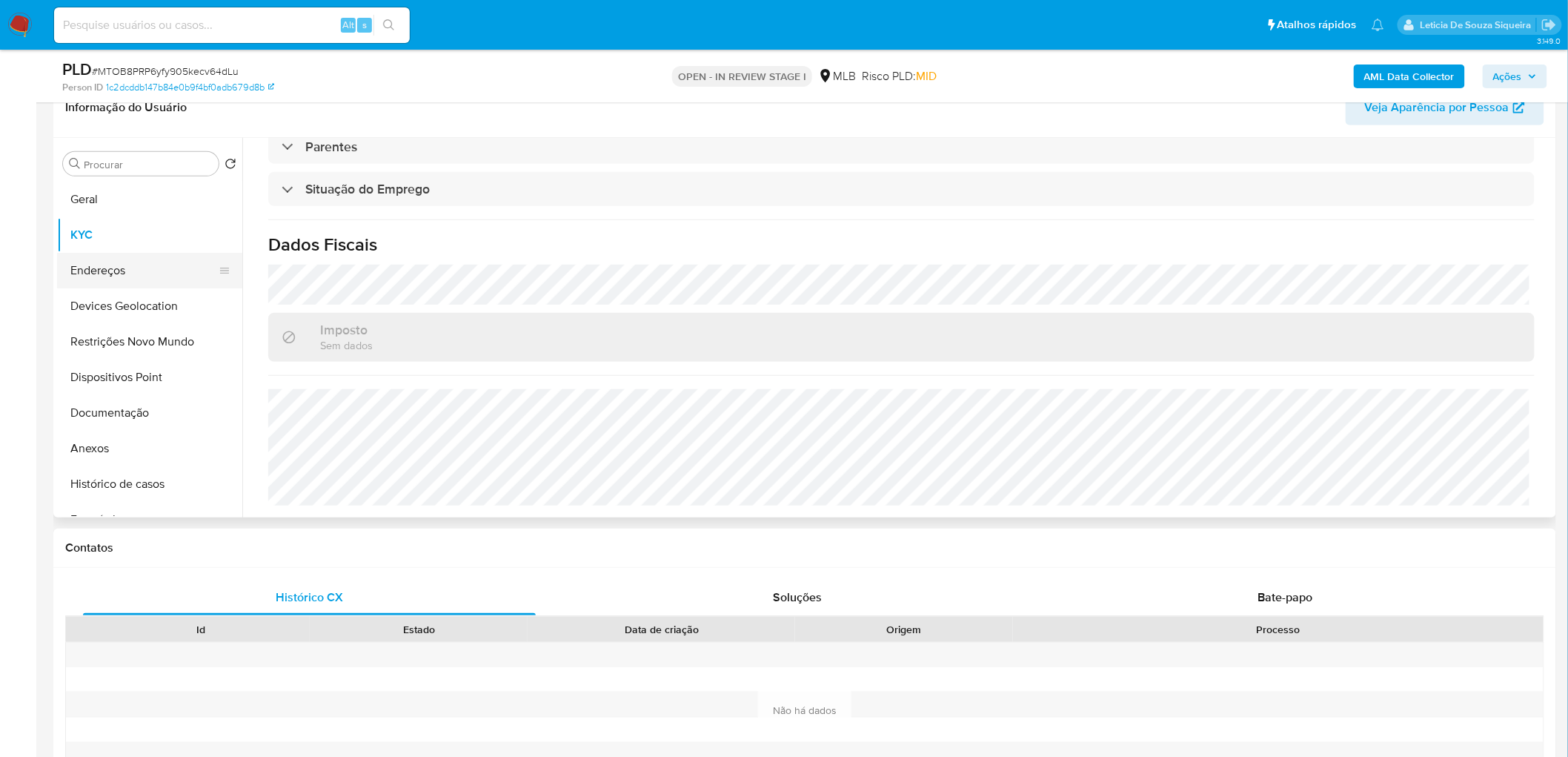 click on "Endereços" at bounding box center [144, 271] 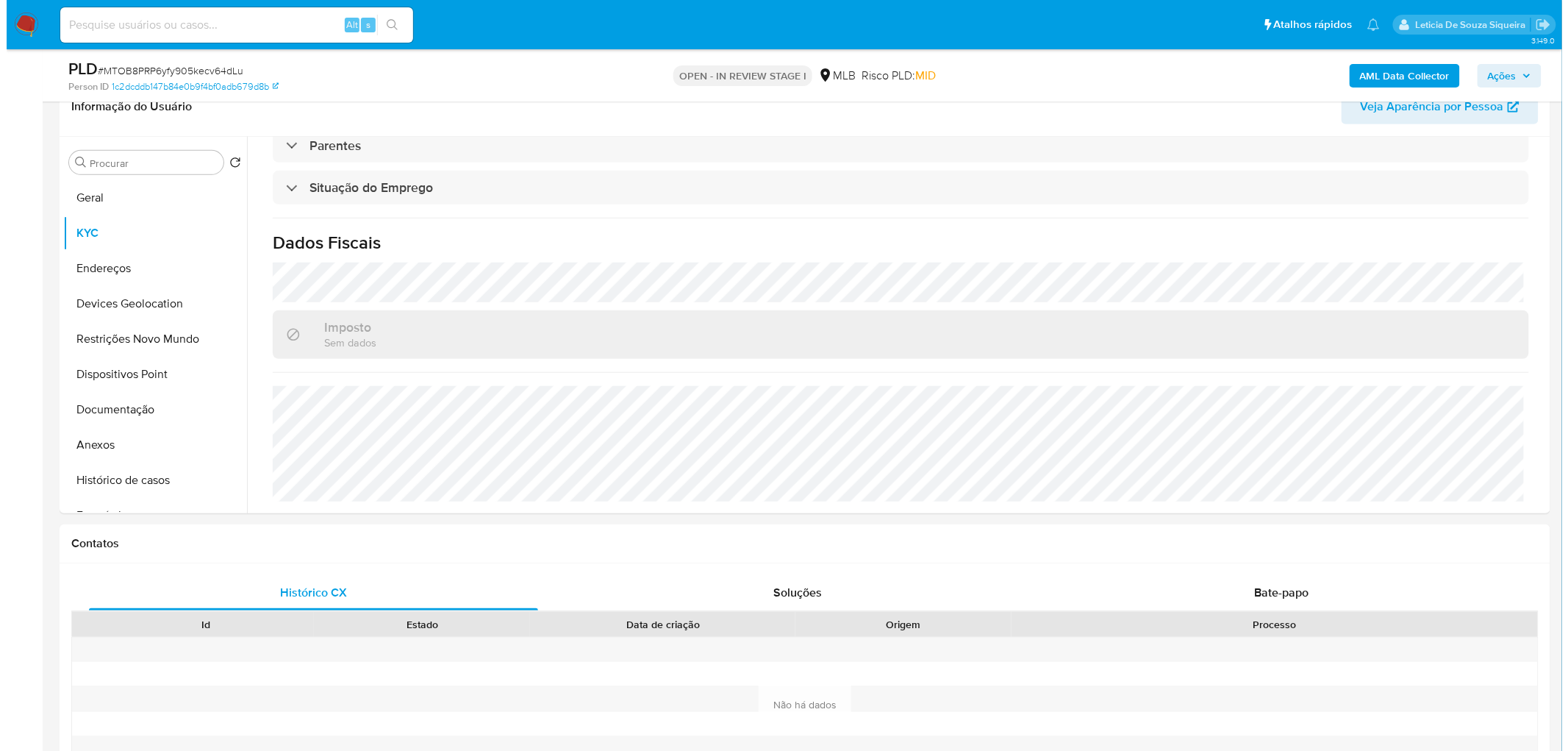 scroll, scrollTop: 0, scrollLeft: 0, axis: both 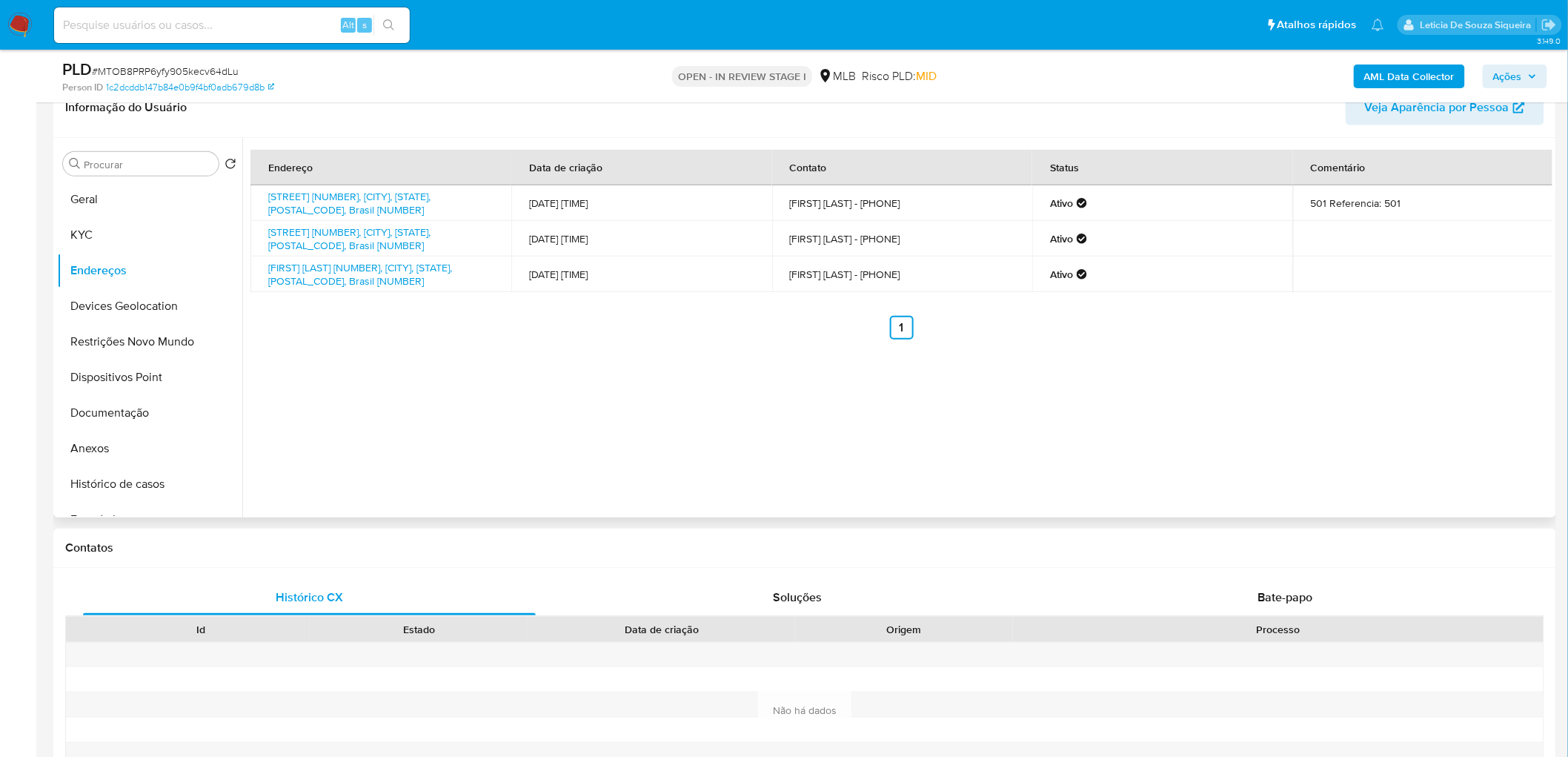 type 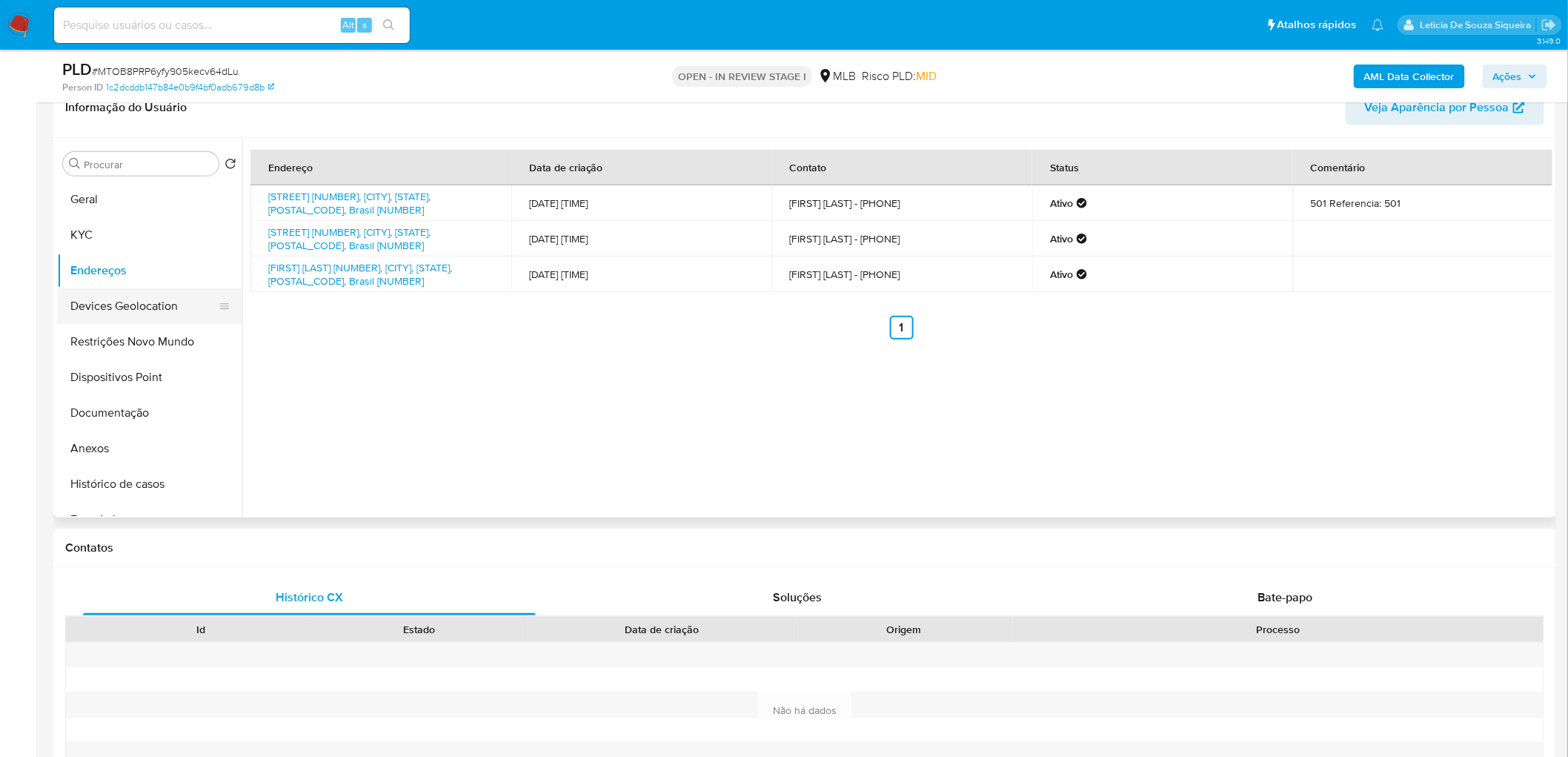 click on "Devices Geolocation" at bounding box center (144, 306) 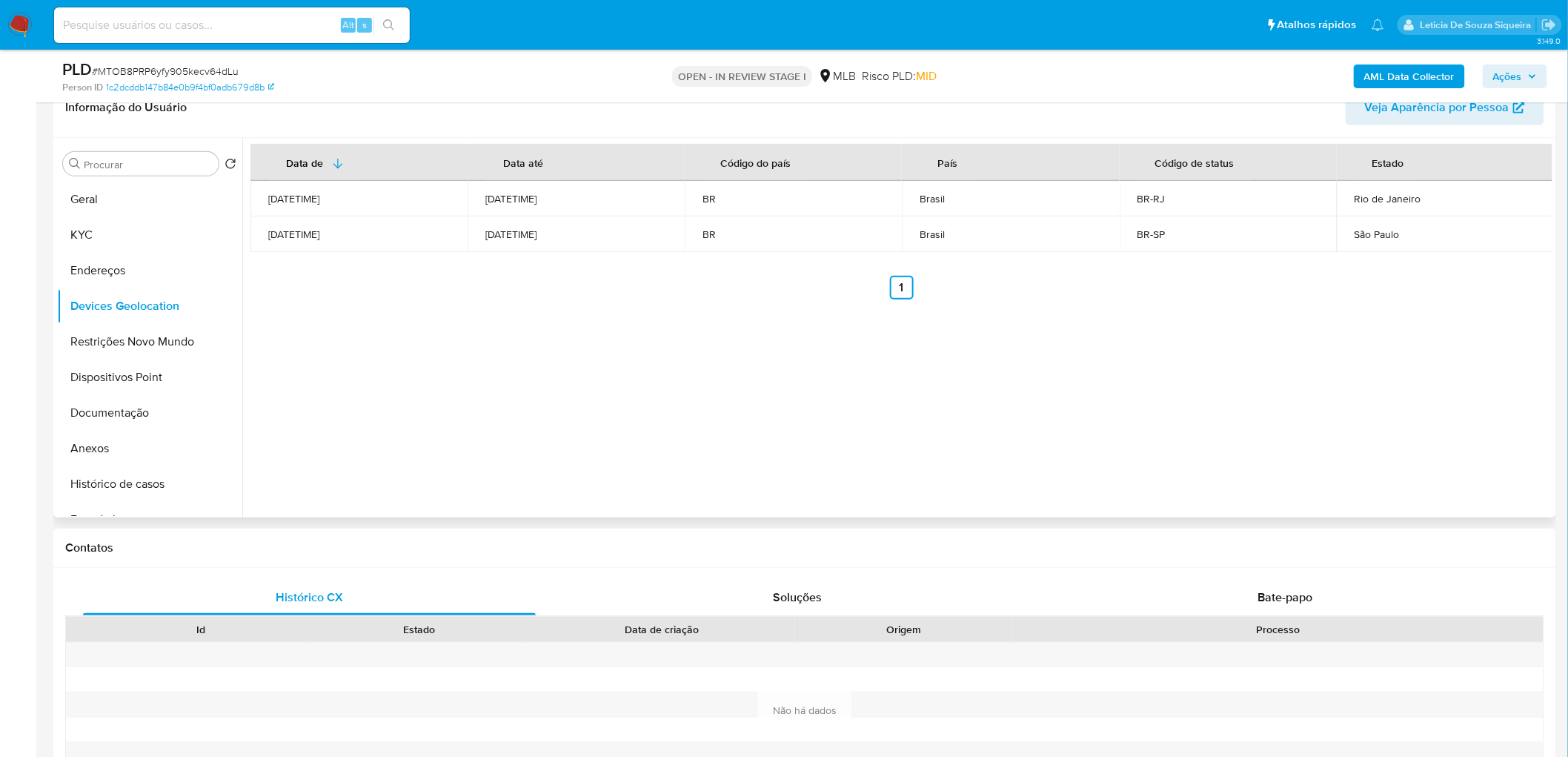 type 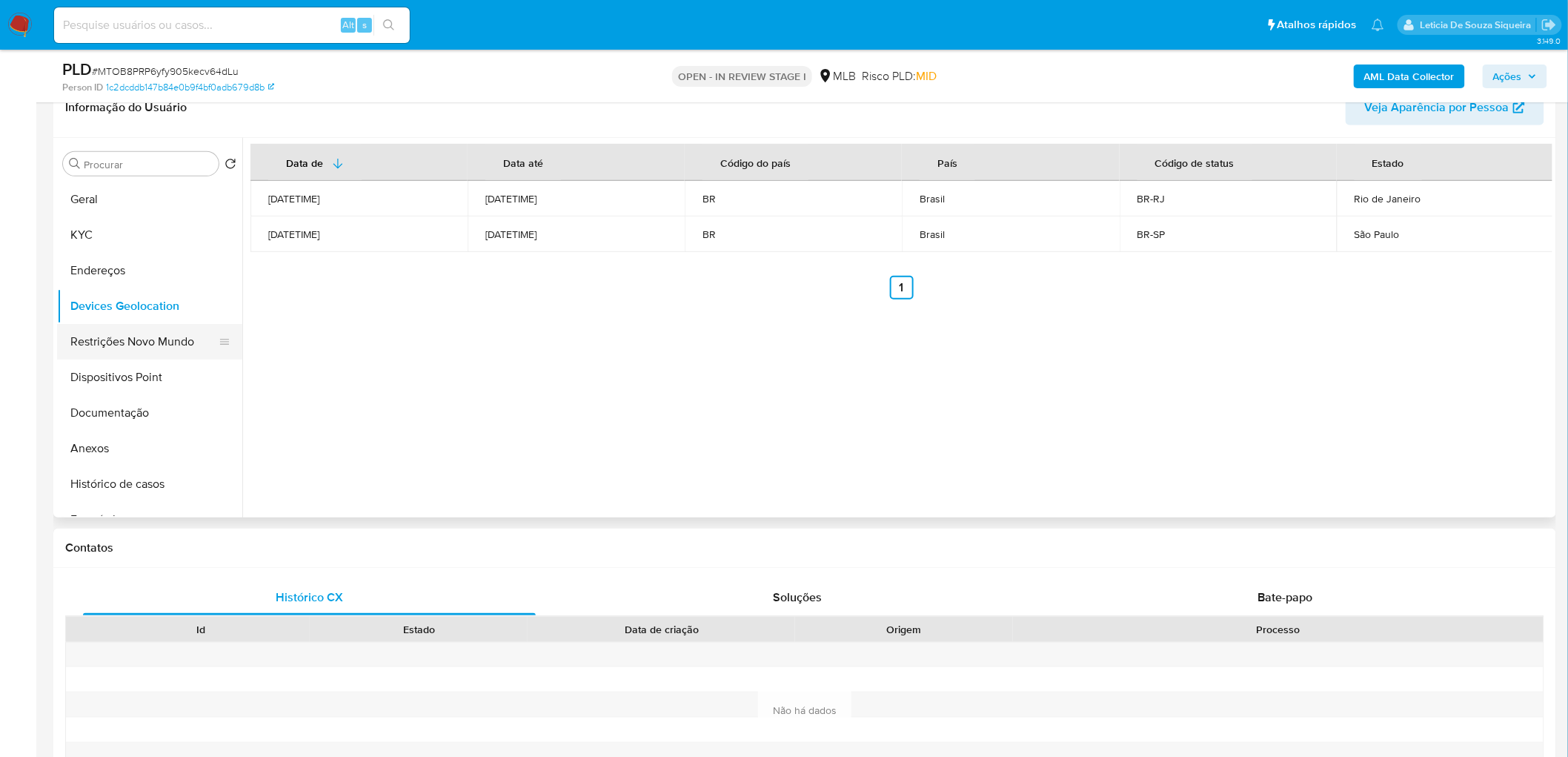 click on "Restrições Novo Mundo" at bounding box center [144, 342] 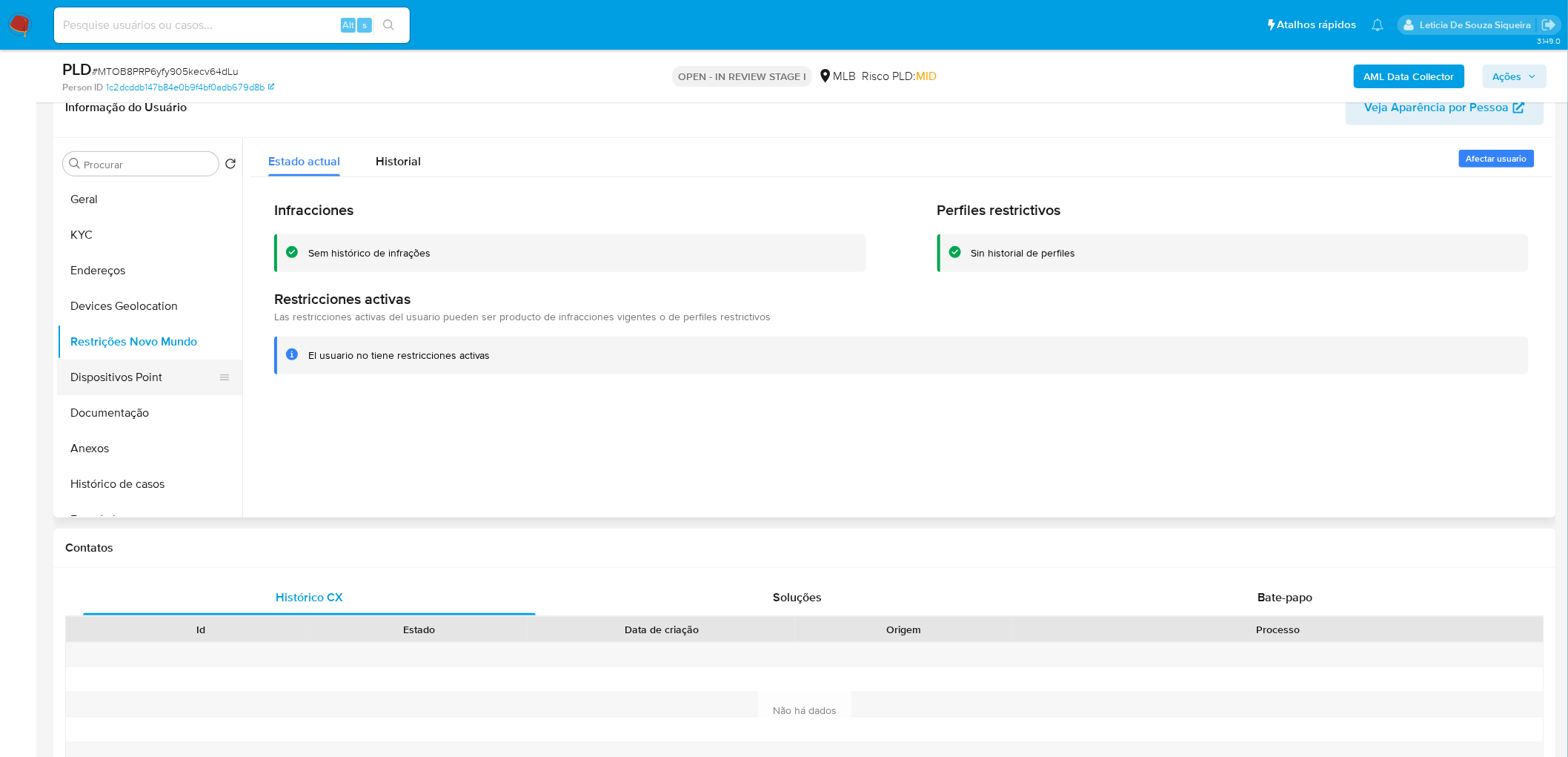 click on "Dispositivos Point" at bounding box center [144, 377] 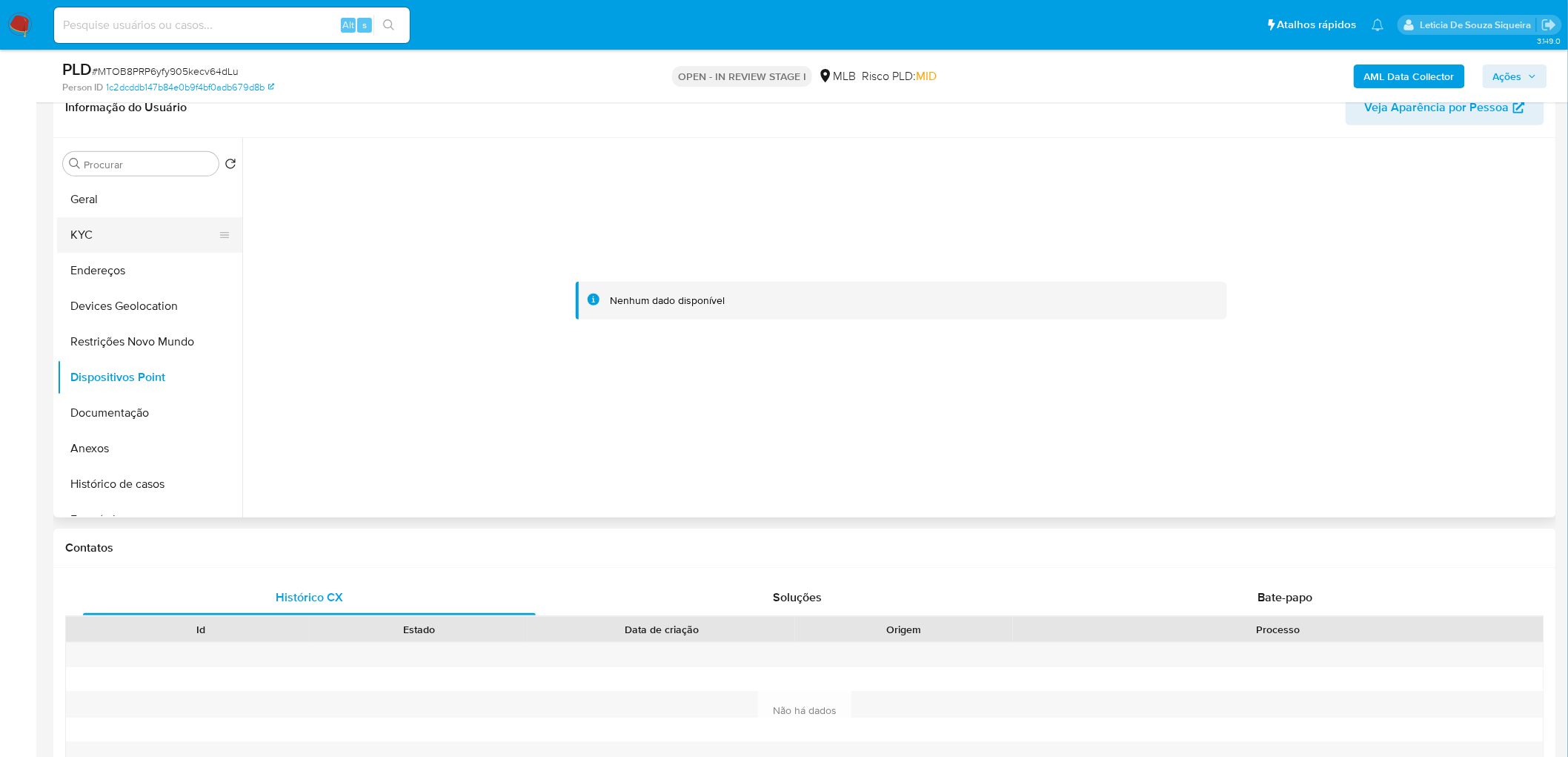 drag, startPoint x: 79, startPoint y: 242, endPoint x: 69, endPoint y: 247, distance: 11.18034 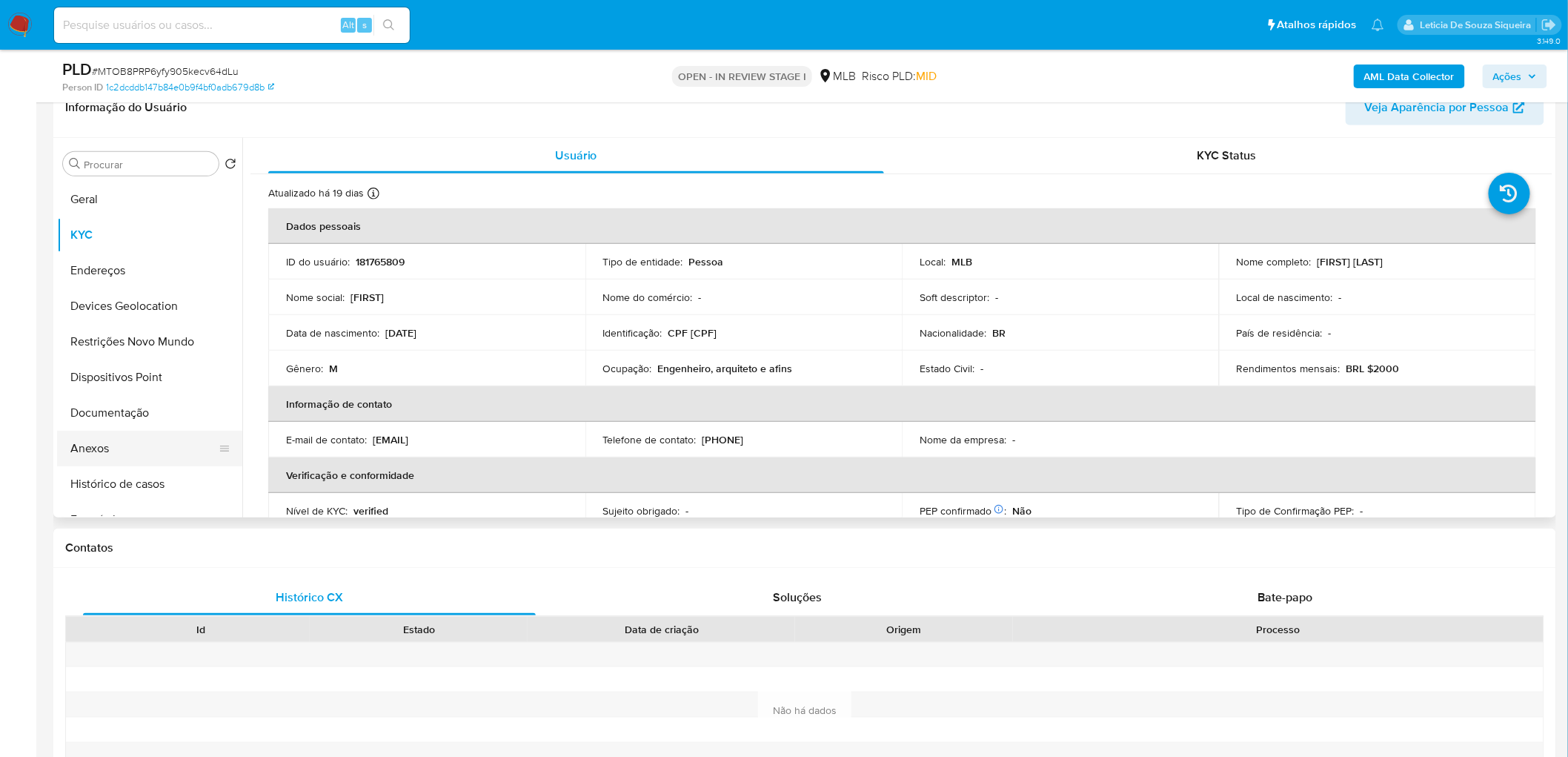 click on "Anexos" at bounding box center (144, 449) 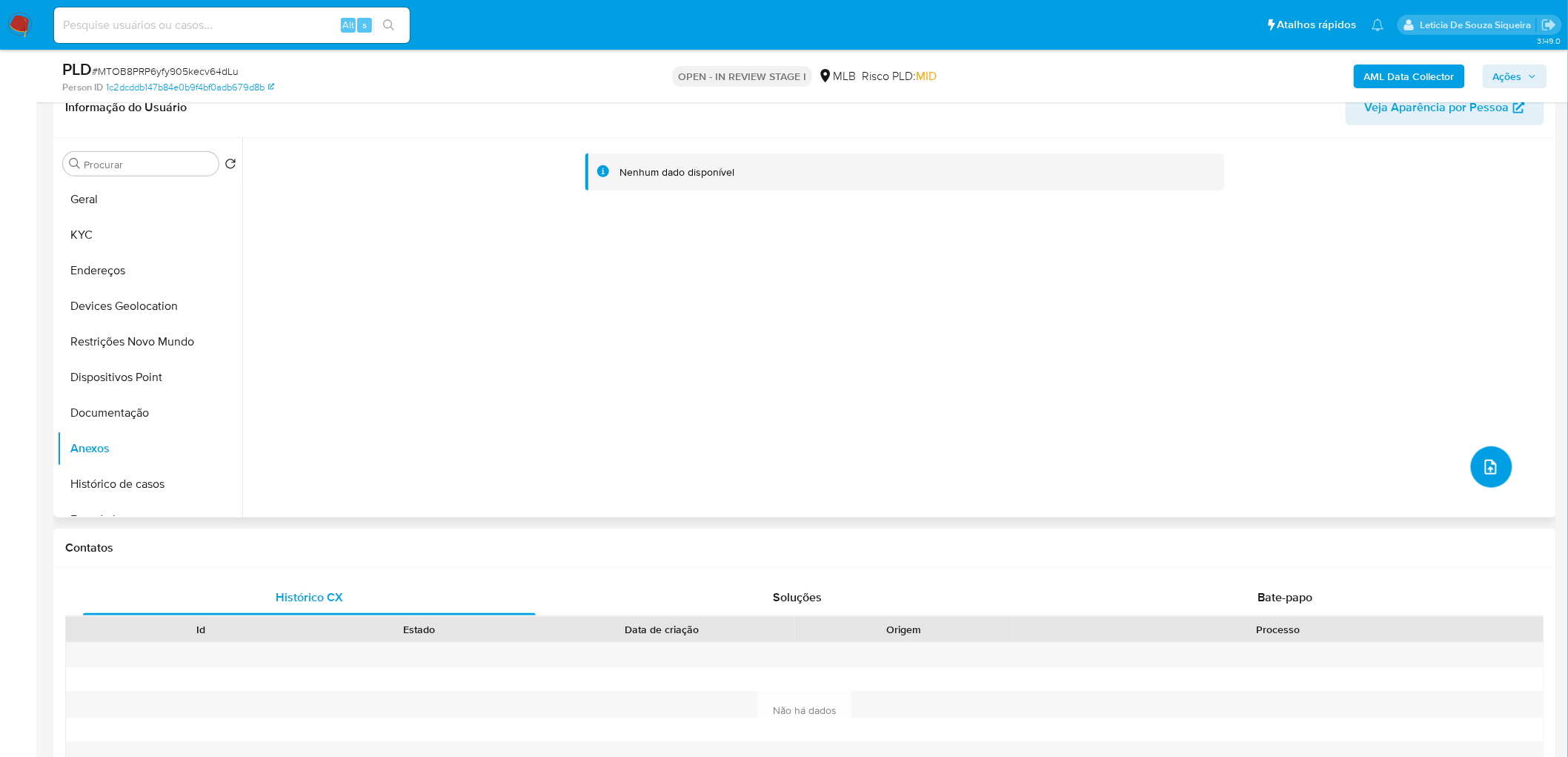 click at bounding box center (1492, 467) 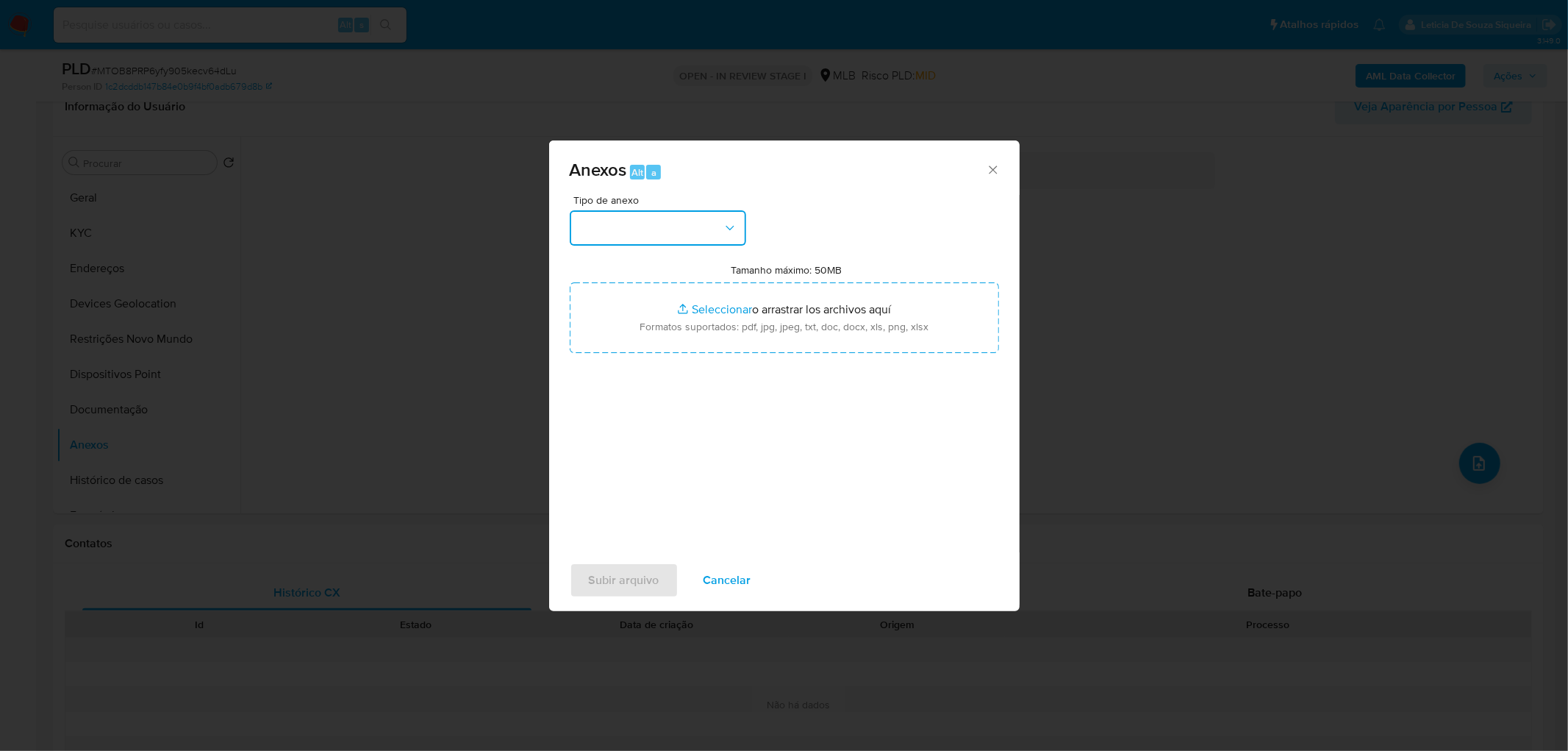click at bounding box center (658, 228) 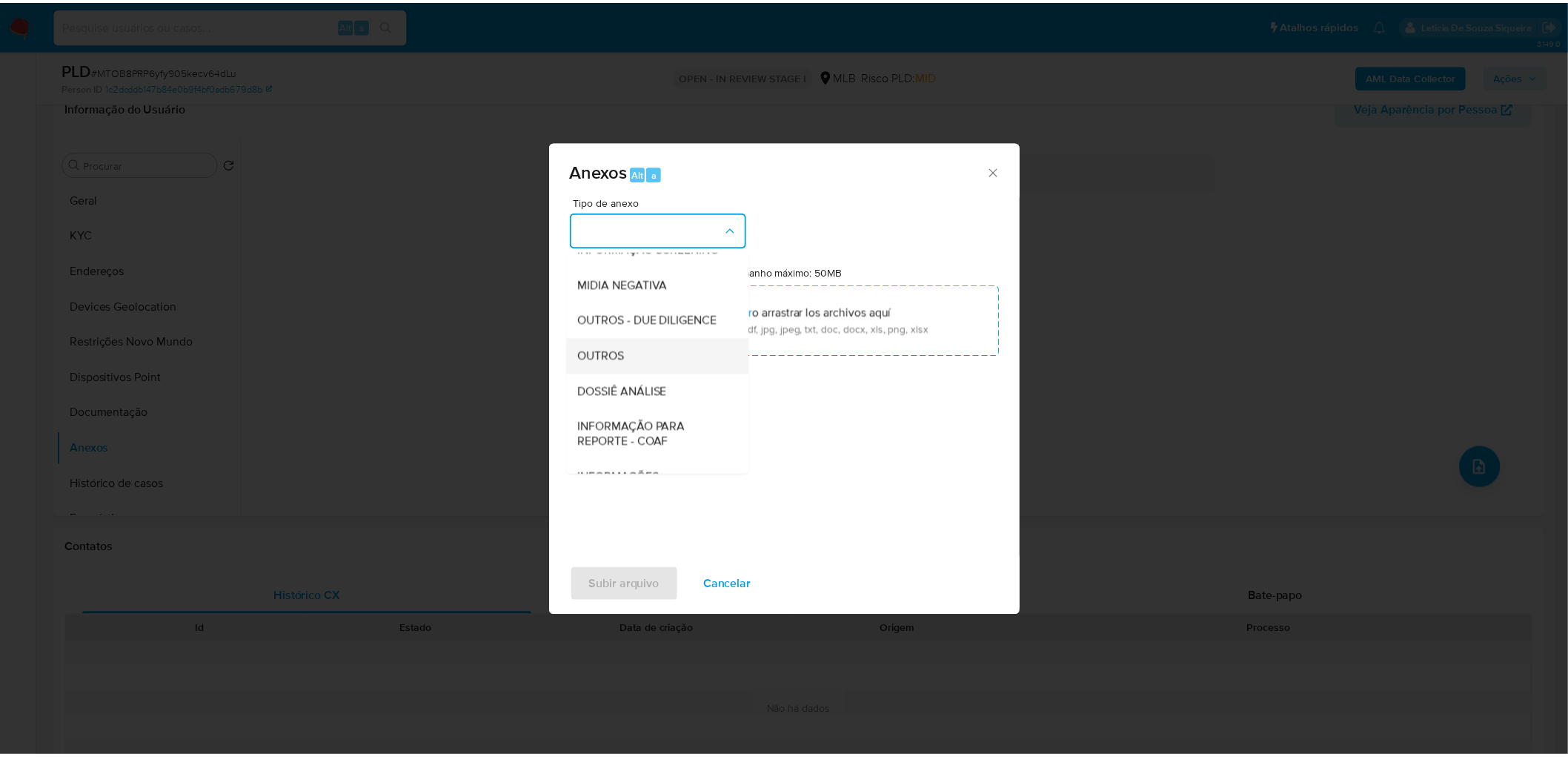 scroll, scrollTop: 165, scrollLeft: 0, axis: vertical 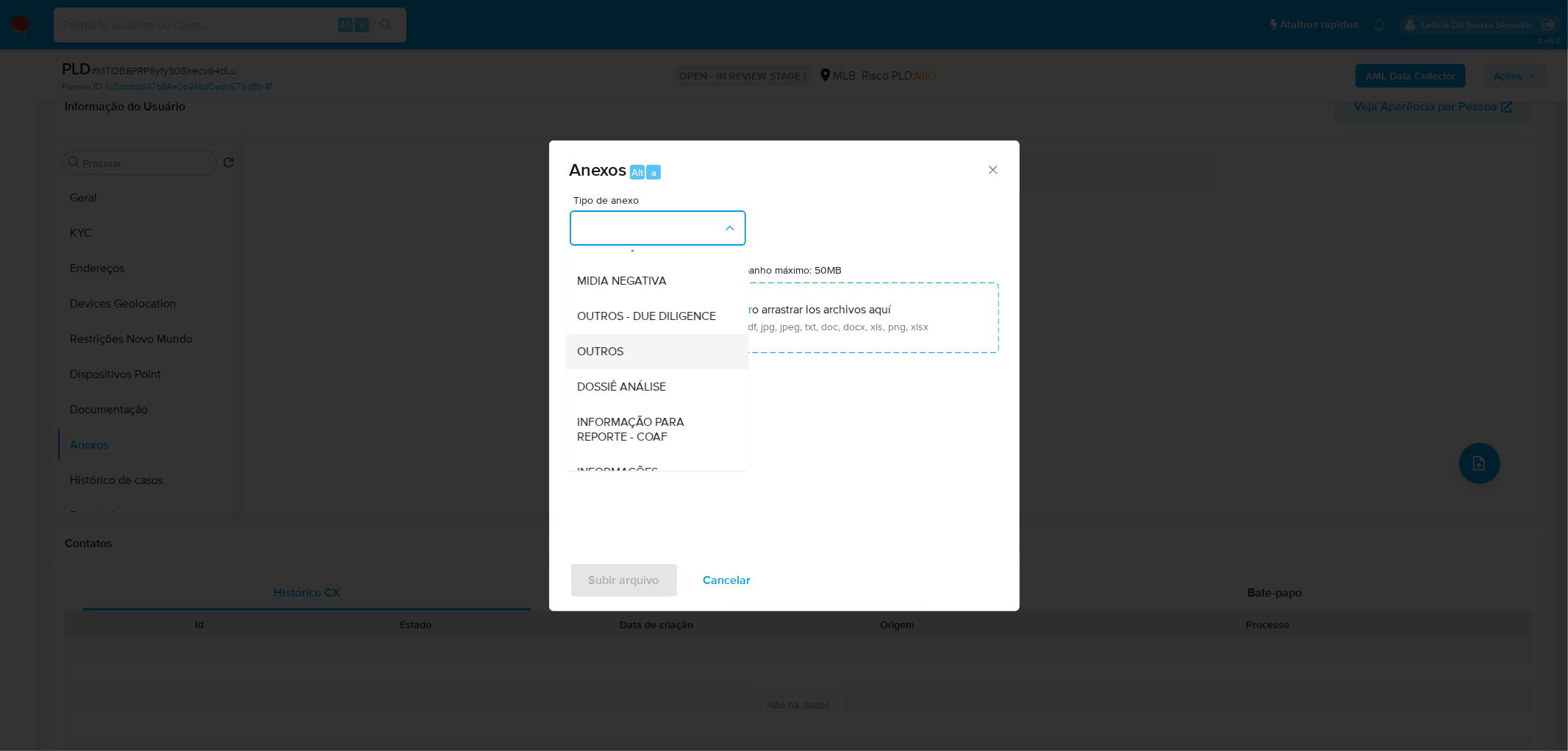 click on "OUTROS" at bounding box center [653, 352] 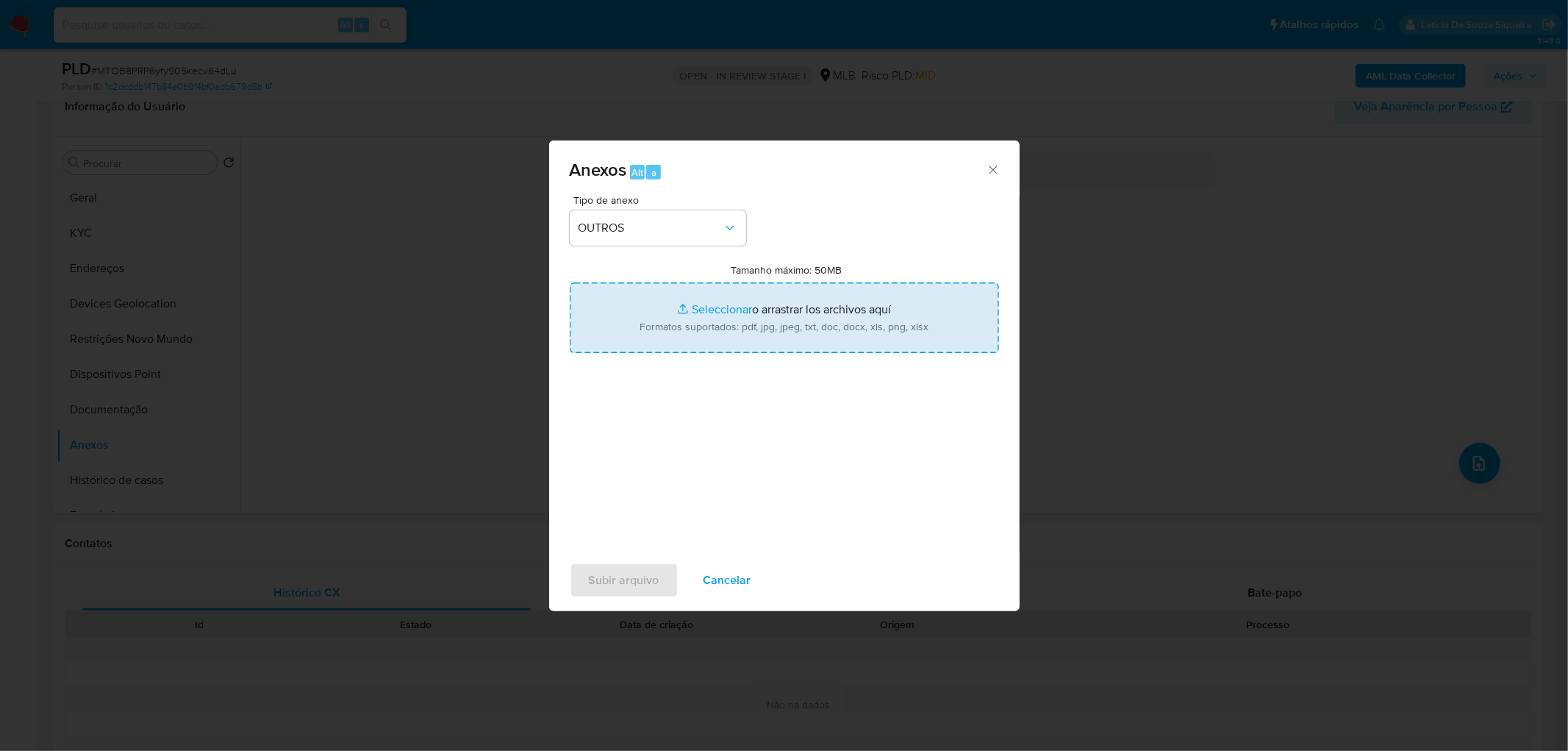 click on "Tamanho máximo: 50MB Seleccionar archivos" at bounding box center (784, 318) 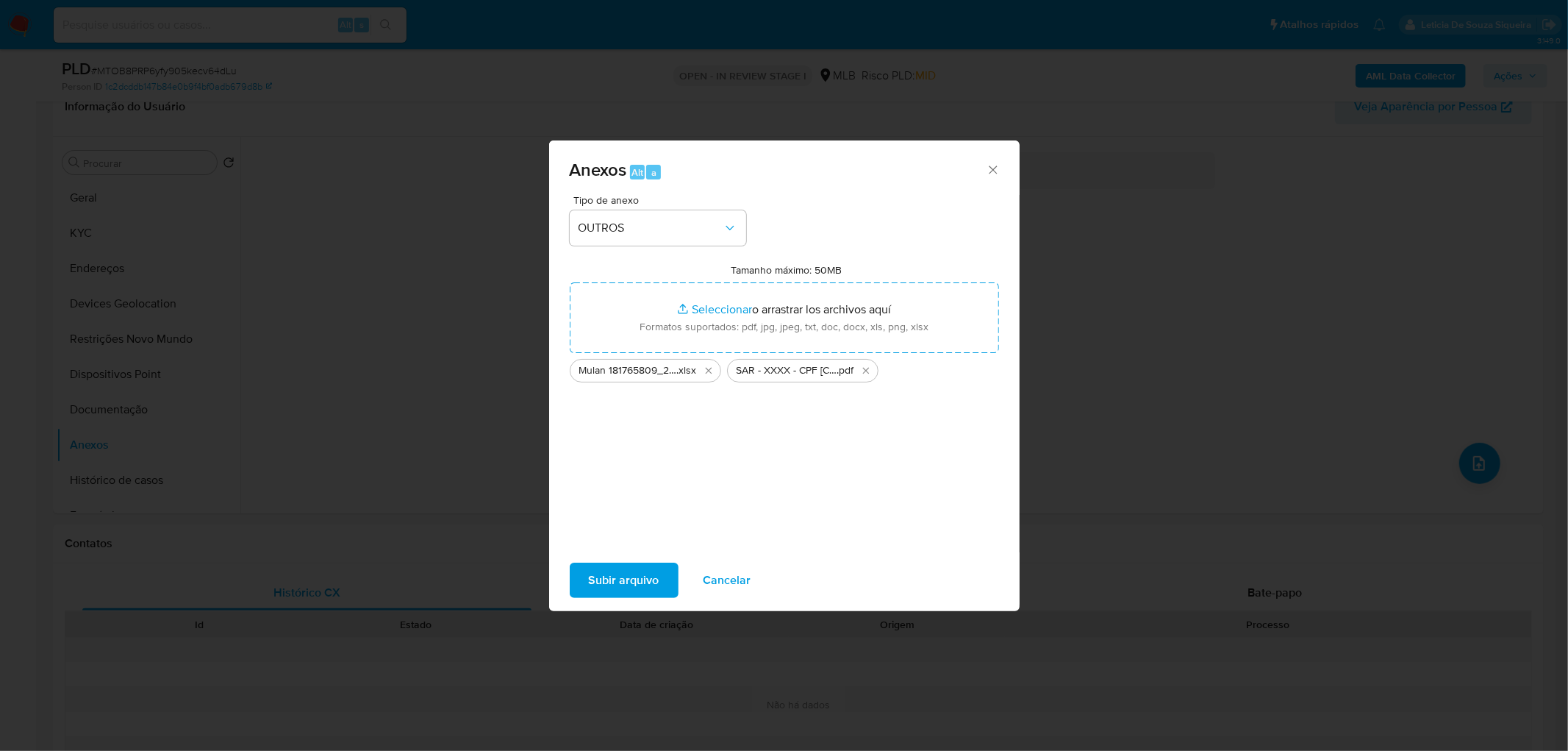 click on "Subir arquivo" at bounding box center [624, 580] 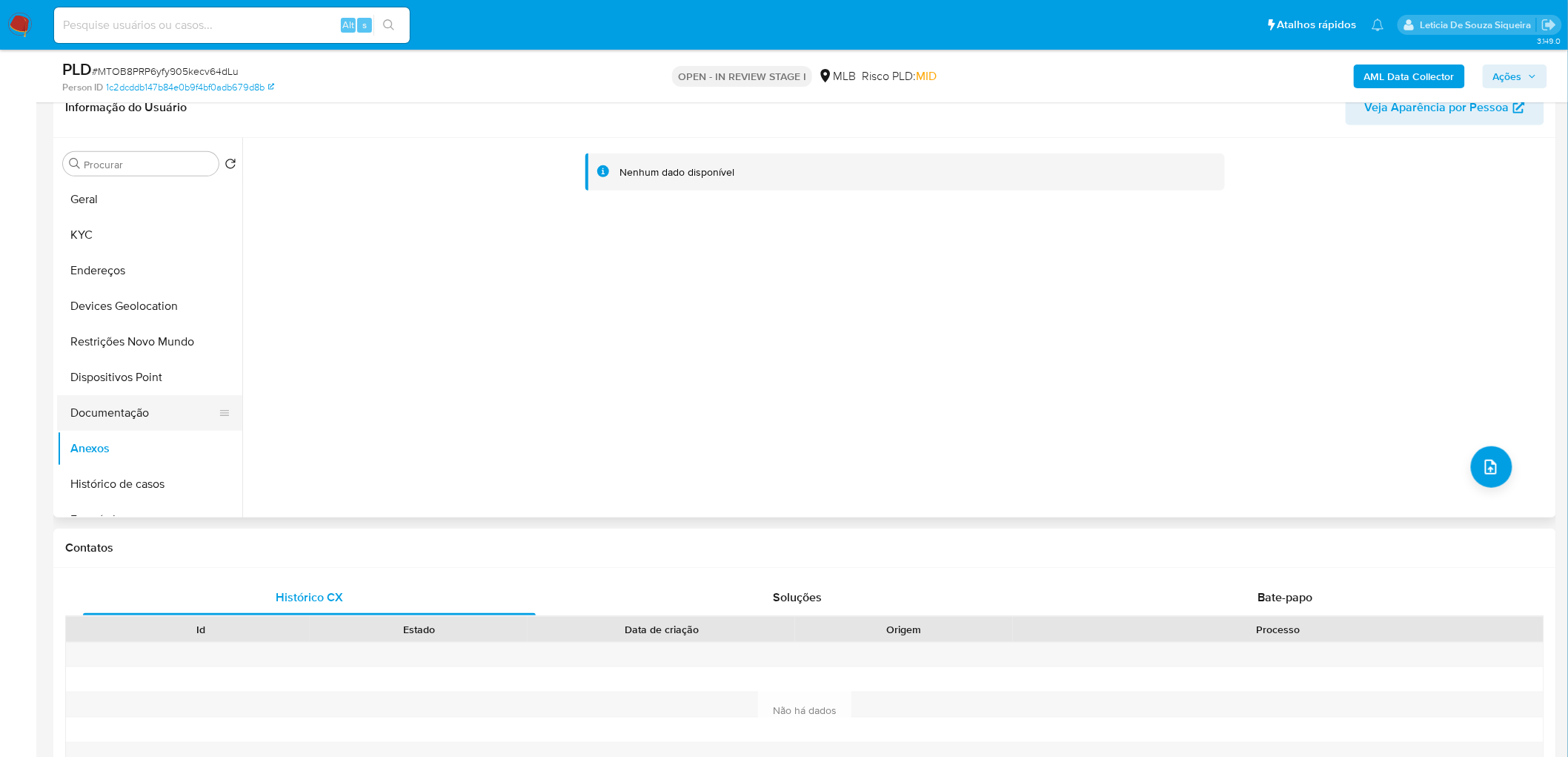 click on "Documentação" at bounding box center (144, 413) 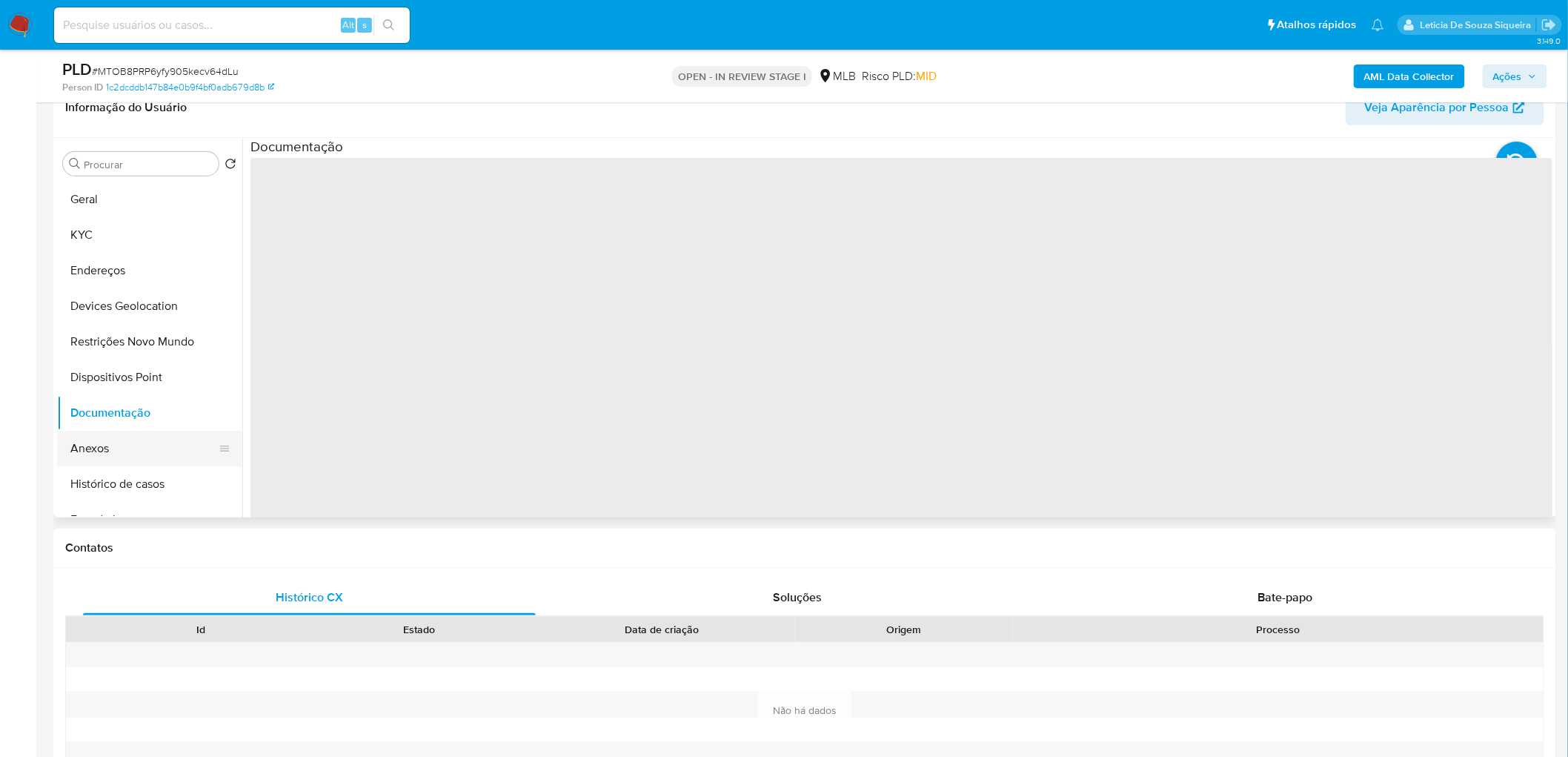 click on "Anexos" at bounding box center [144, 449] 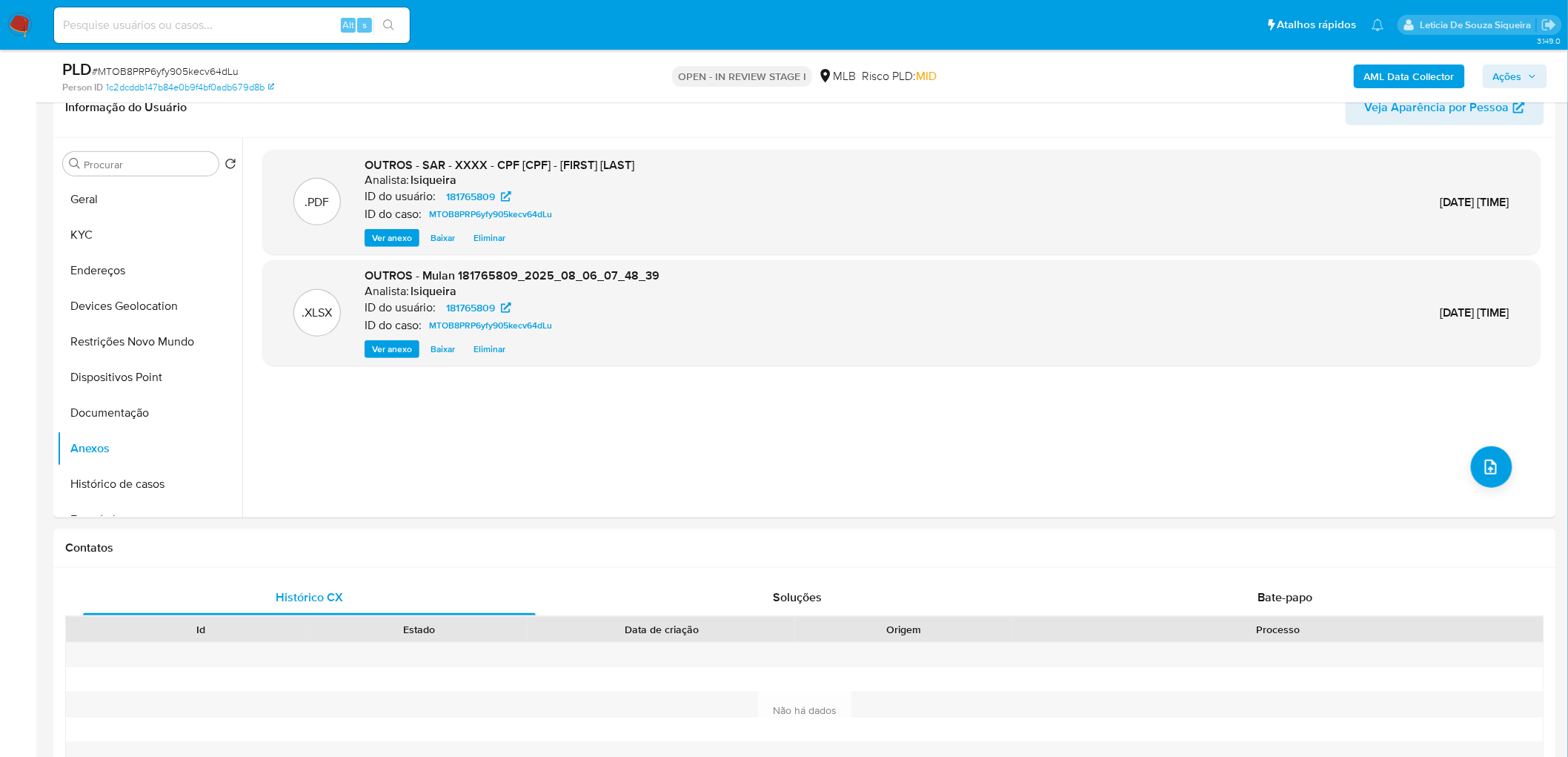click on "Ações" at bounding box center (1515, 76) 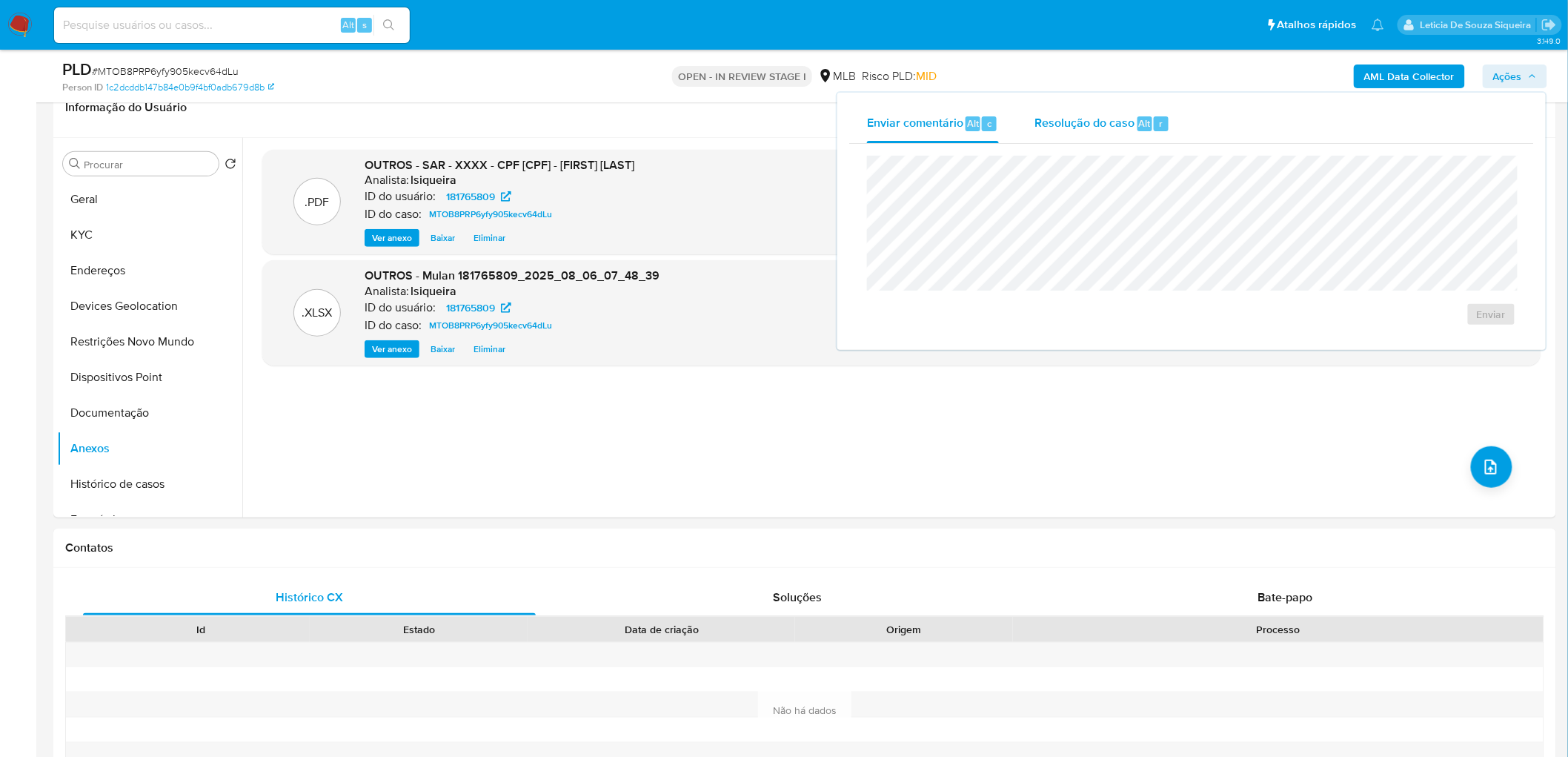 click on "Resolução do caso Alt r" at bounding box center [1102, 124] 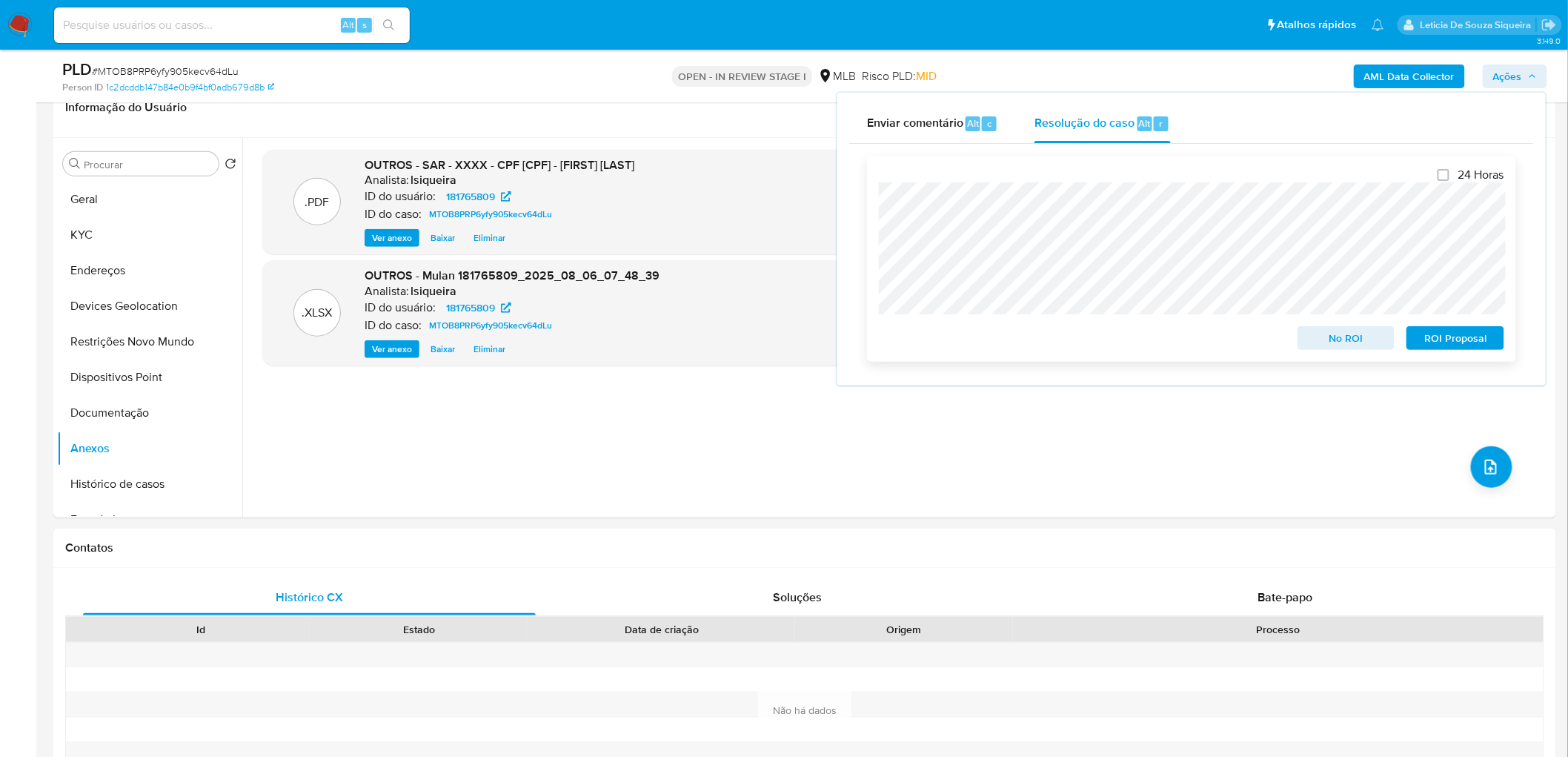 click on "ROI Proposal" at bounding box center [1455, 338] 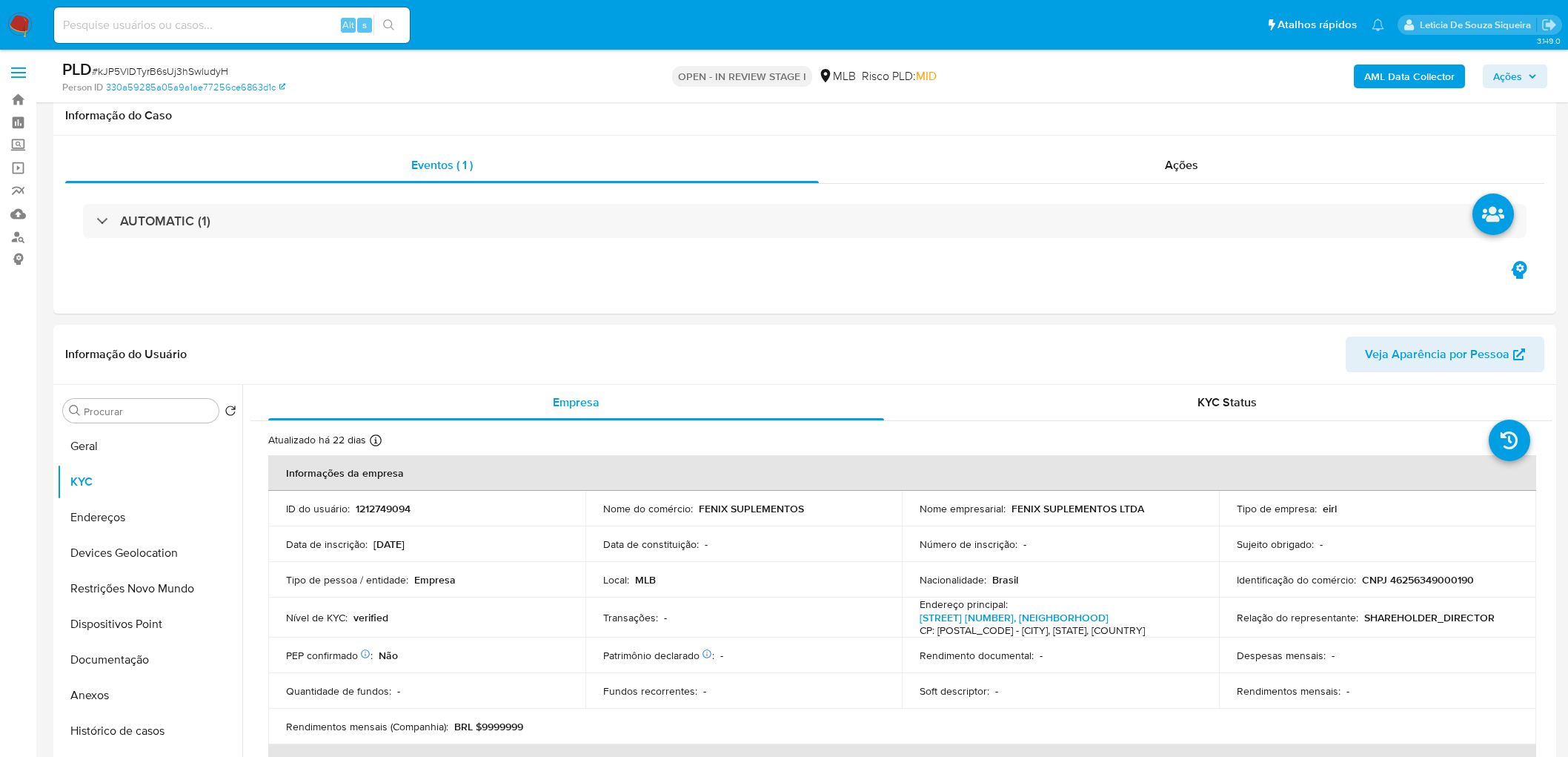 scroll, scrollTop: 1346, scrollLeft: 0, axis: vertical 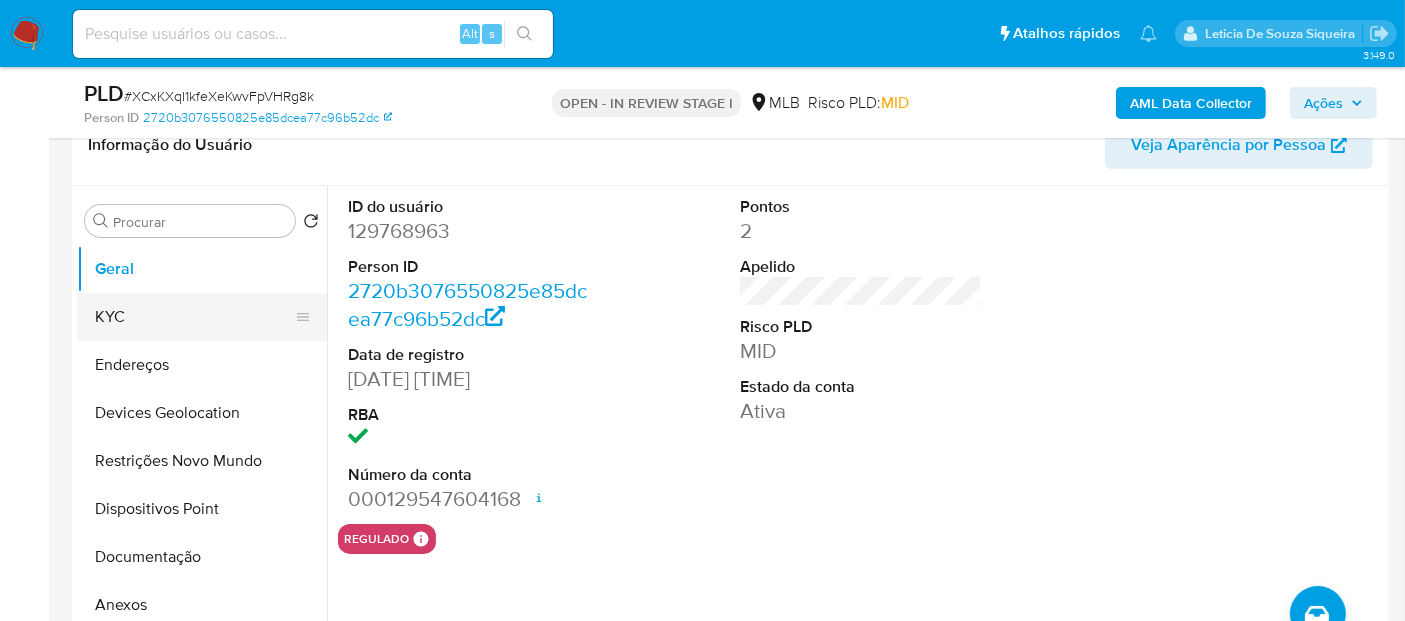 click on "KYC" at bounding box center [194, 317] 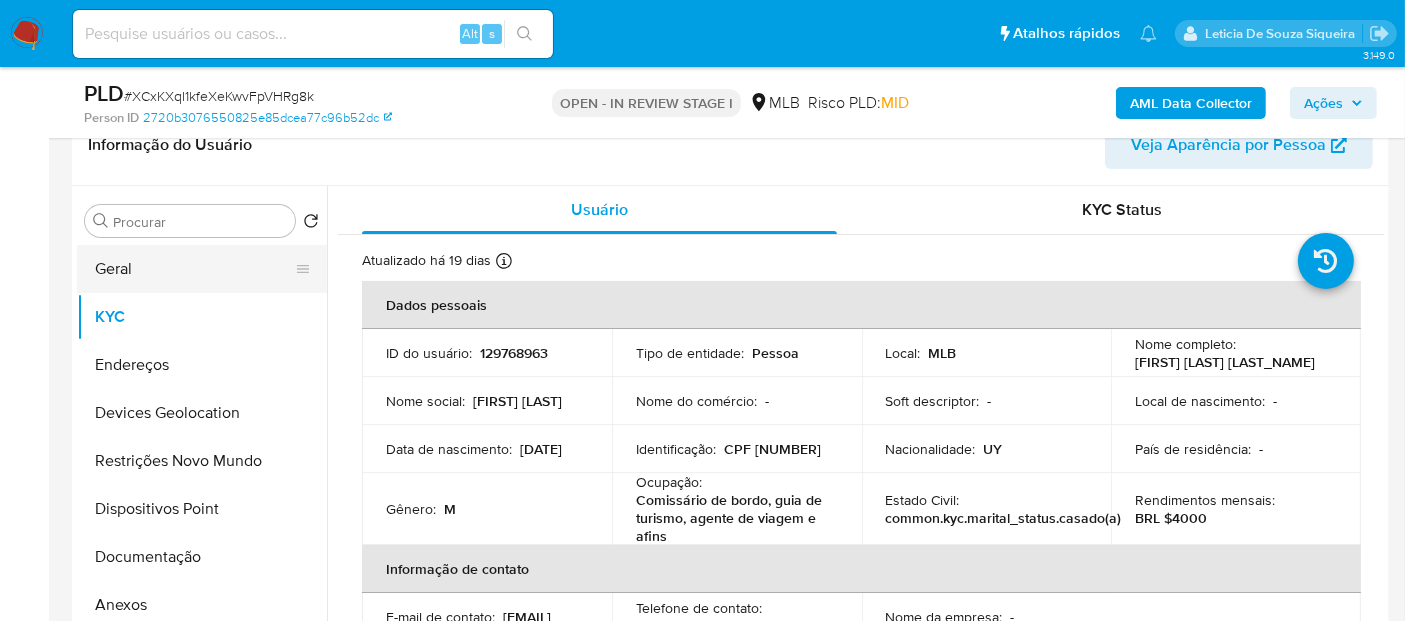 click on "Geral" at bounding box center [194, 269] 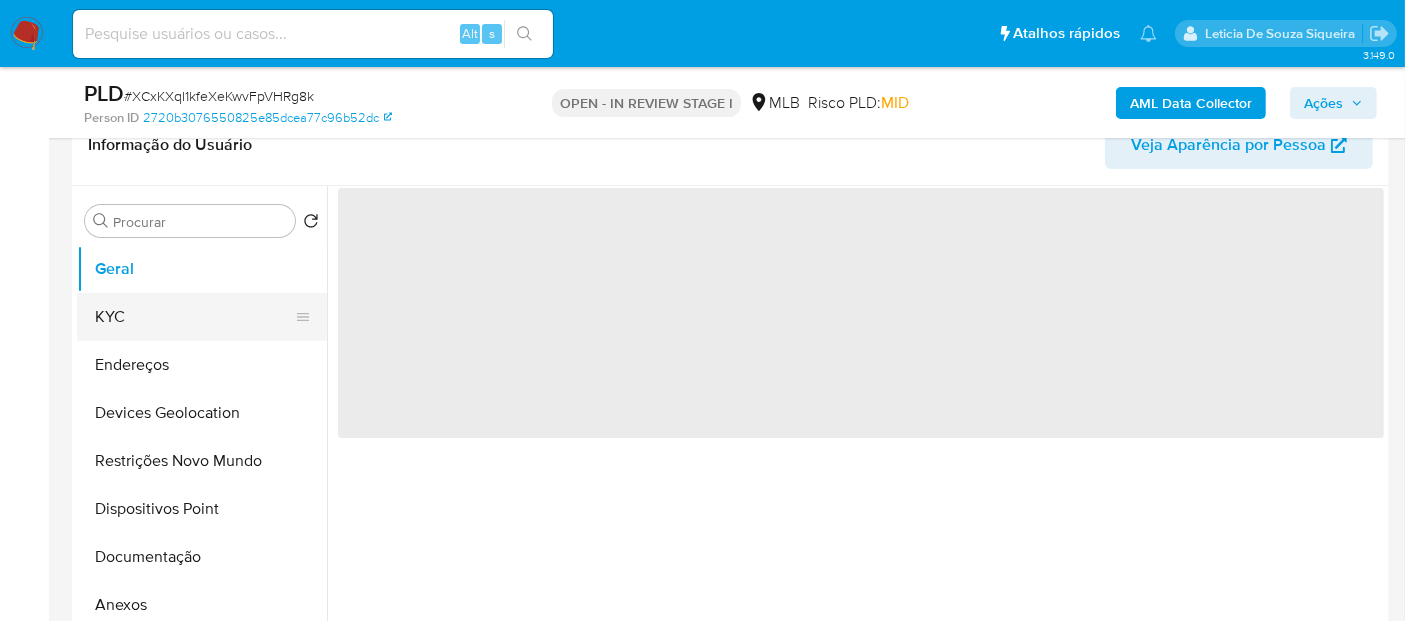 click on "KYC" at bounding box center (194, 317) 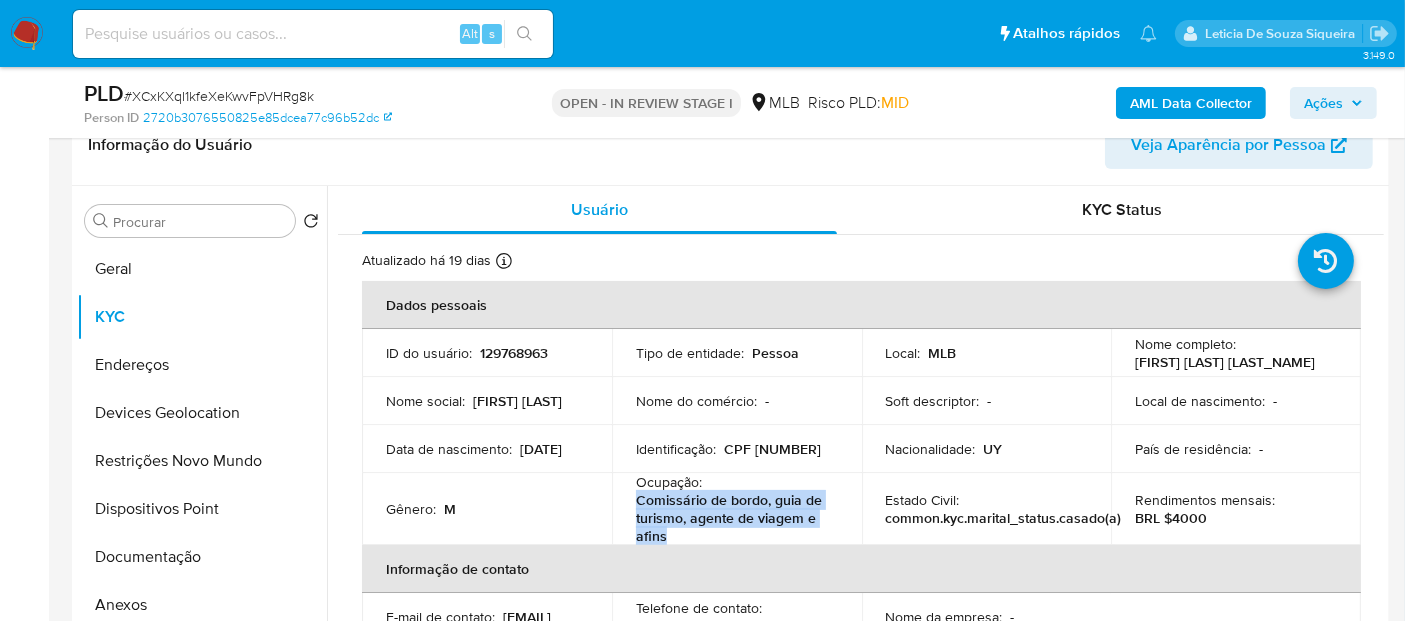drag, startPoint x: 737, startPoint y: 545, endPoint x: 632, endPoint y: 507, distance: 111.66467 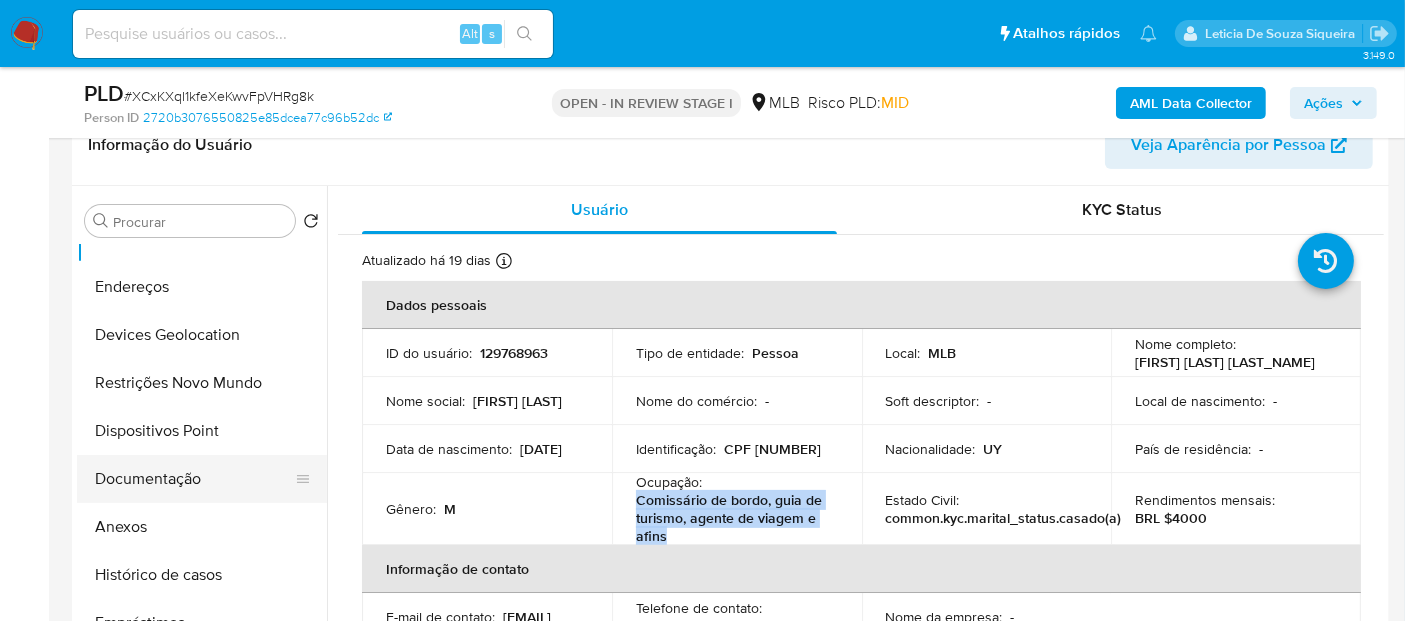 scroll, scrollTop: 111, scrollLeft: 0, axis: vertical 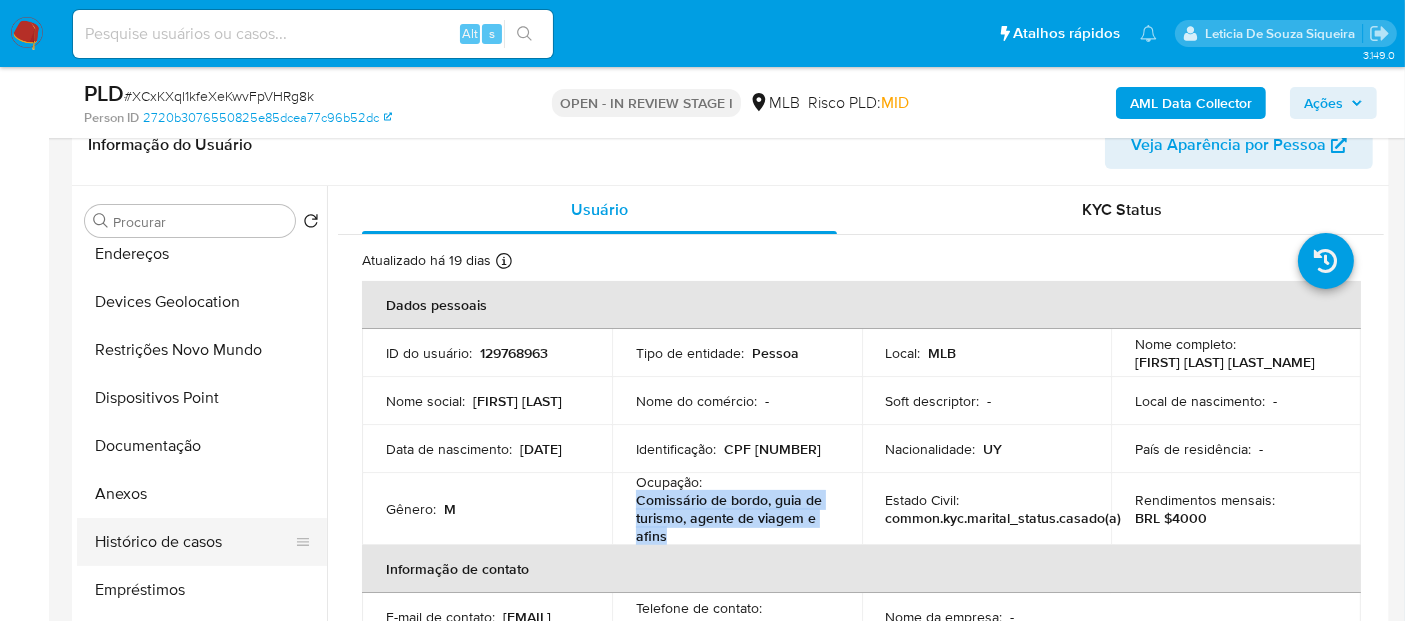 click on "Histórico de casos" at bounding box center [194, 542] 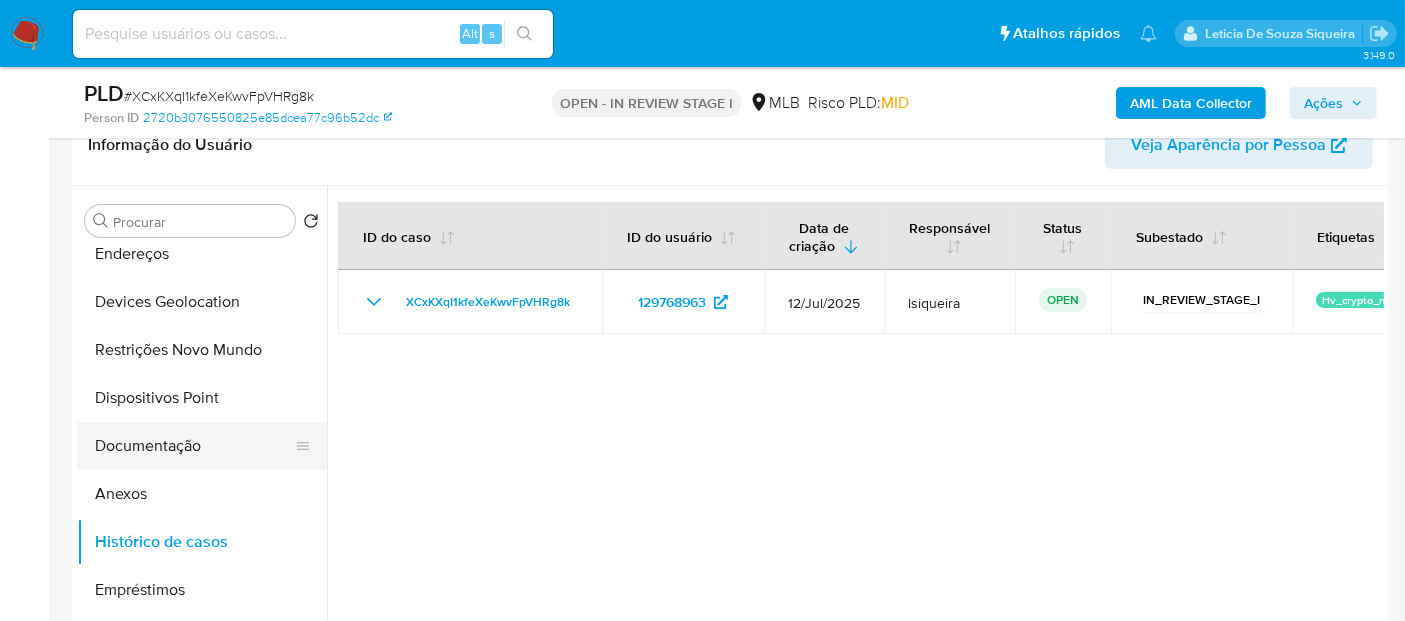 click on "Documentação" at bounding box center [194, 446] 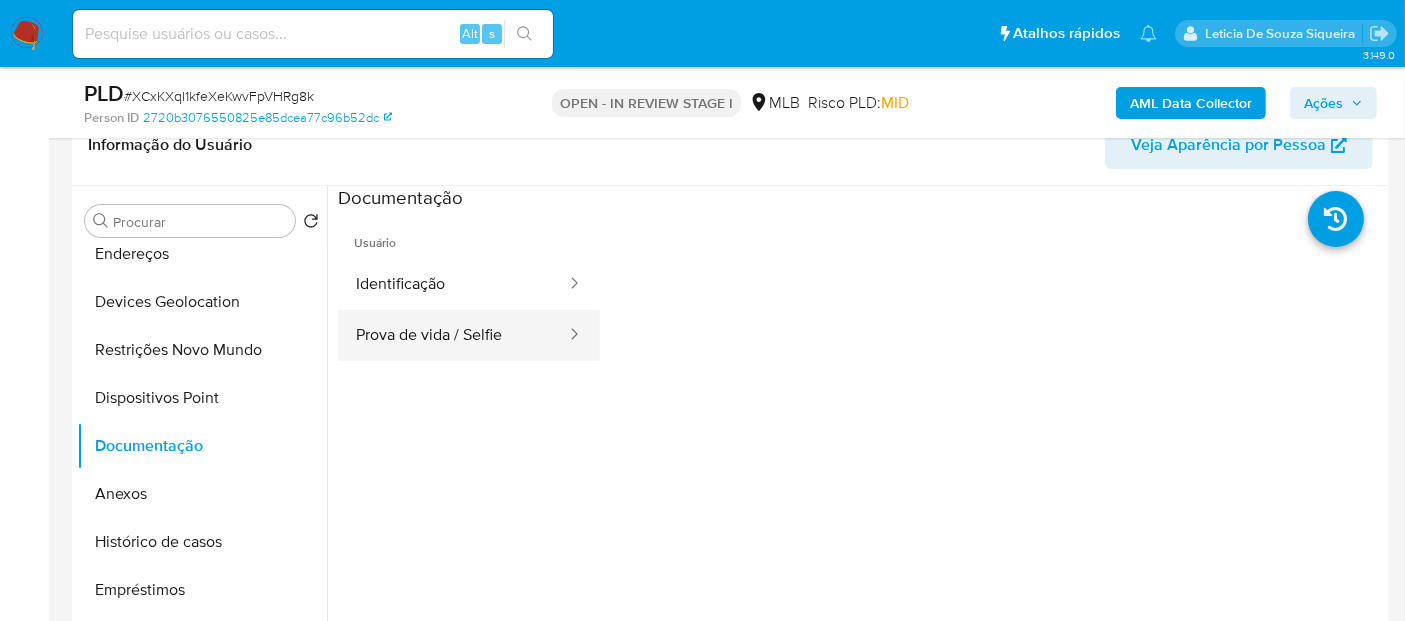 click on "Prova de vida / Selfie" at bounding box center [453, 335] 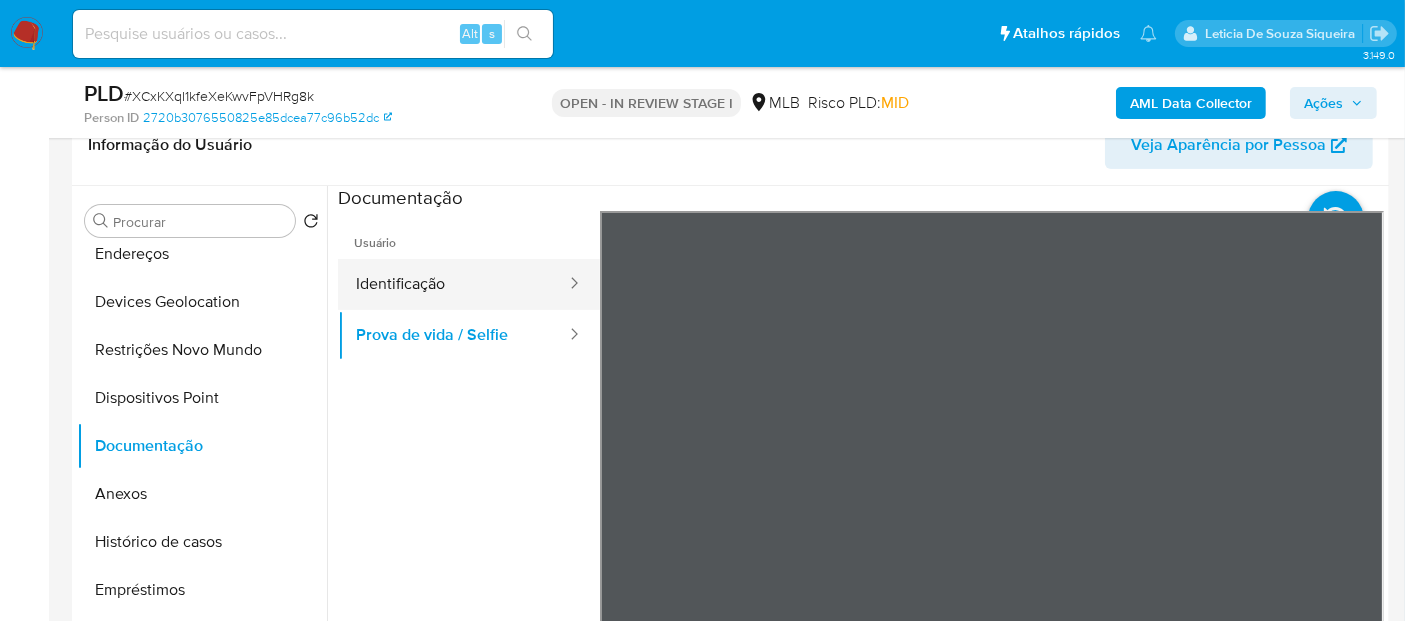 click on "Identificação" at bounding box center (453, 284) 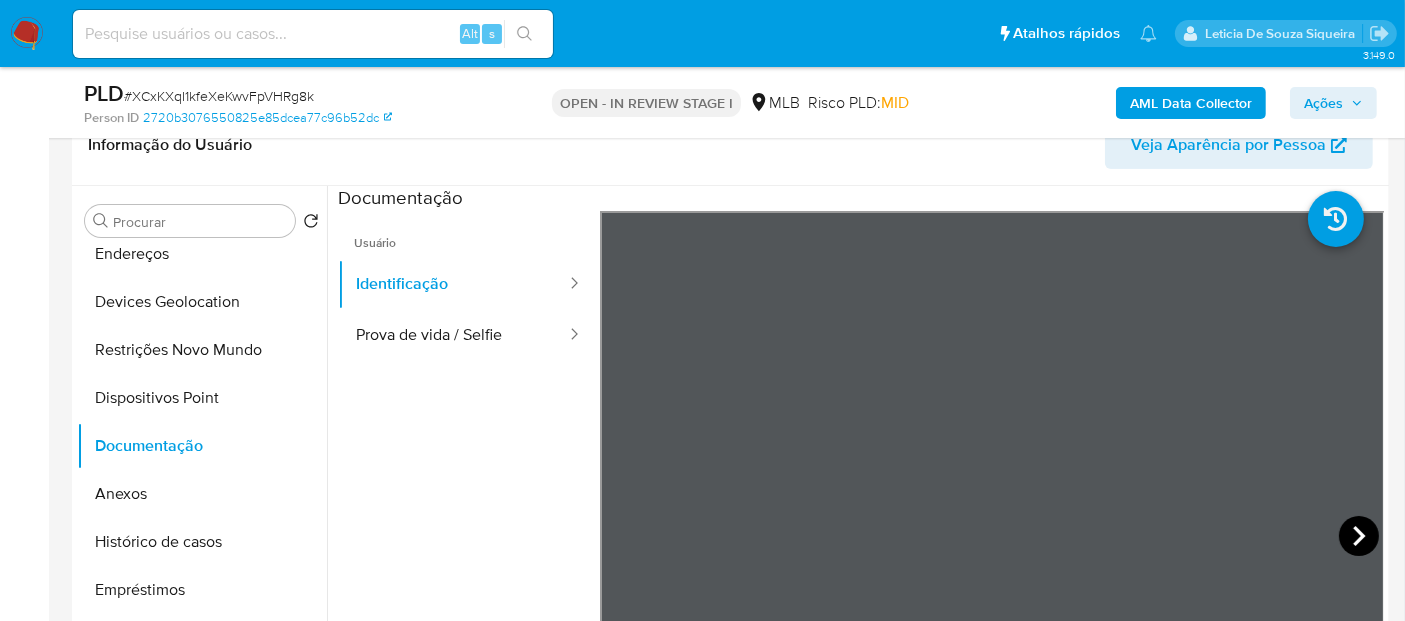 click 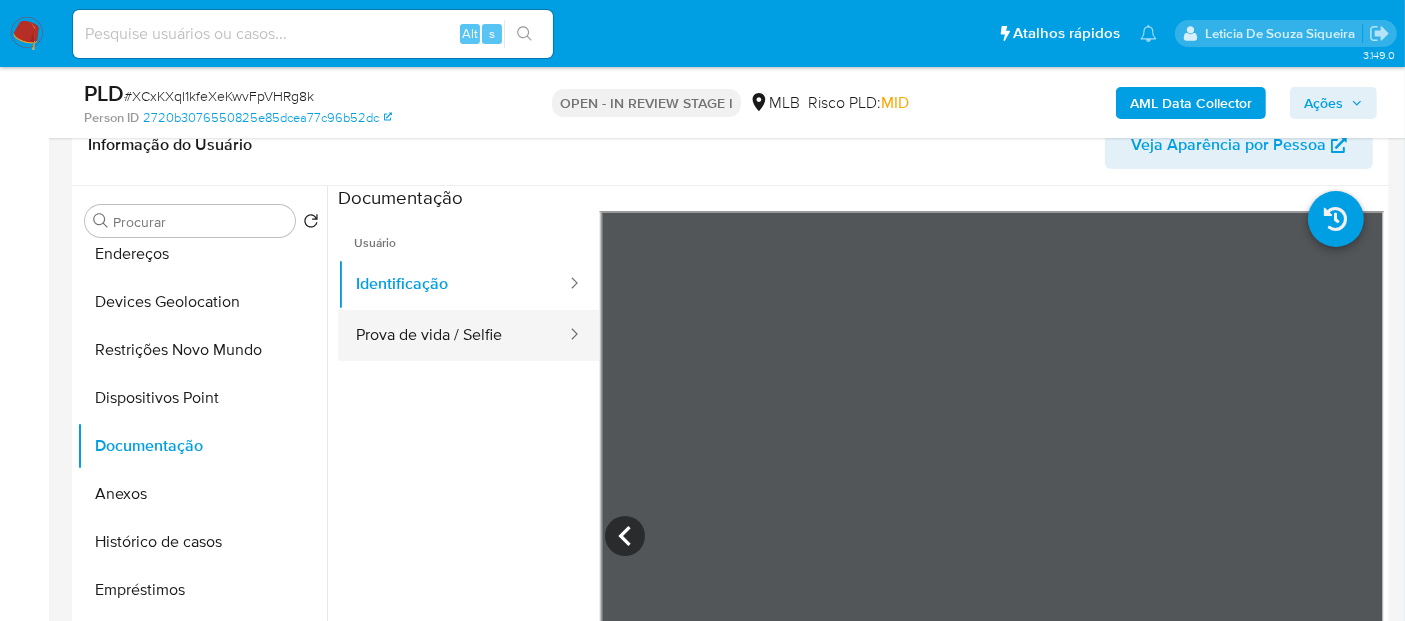 click on "Prova de vida / Selfie" at bounding box center (453, 335) 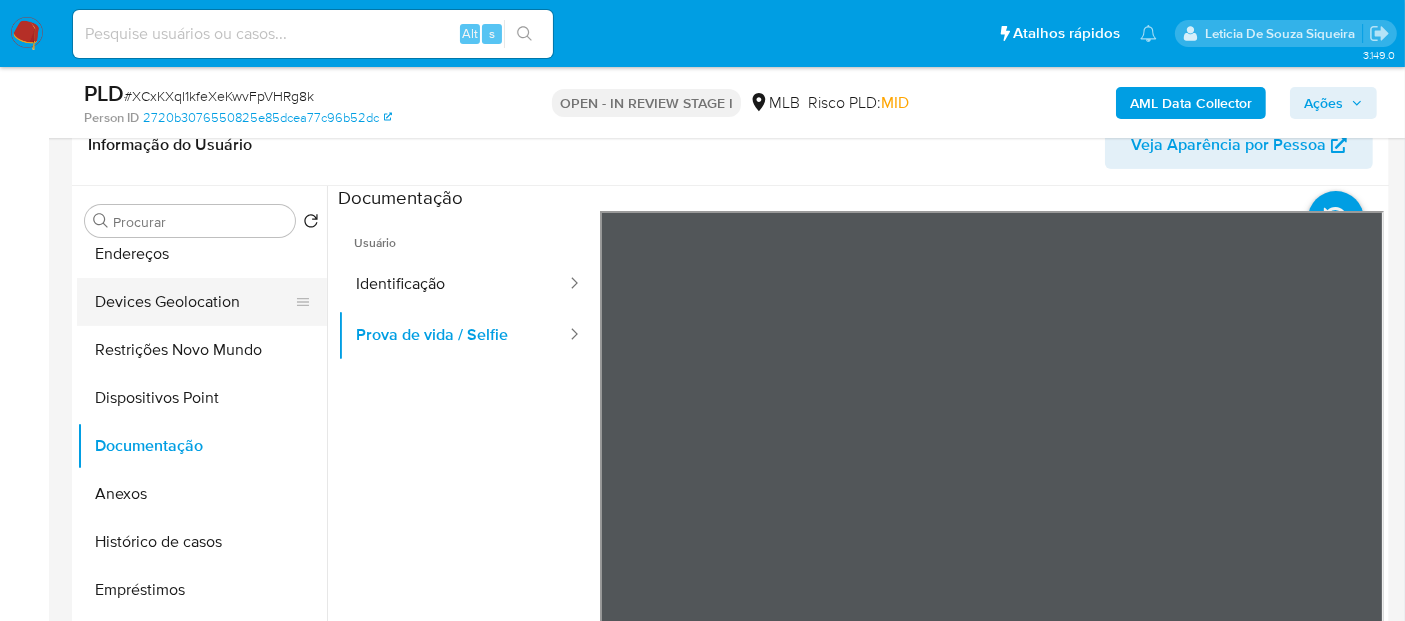 scroll, scrollTop: 0, scrollLeft: 0, axis: both 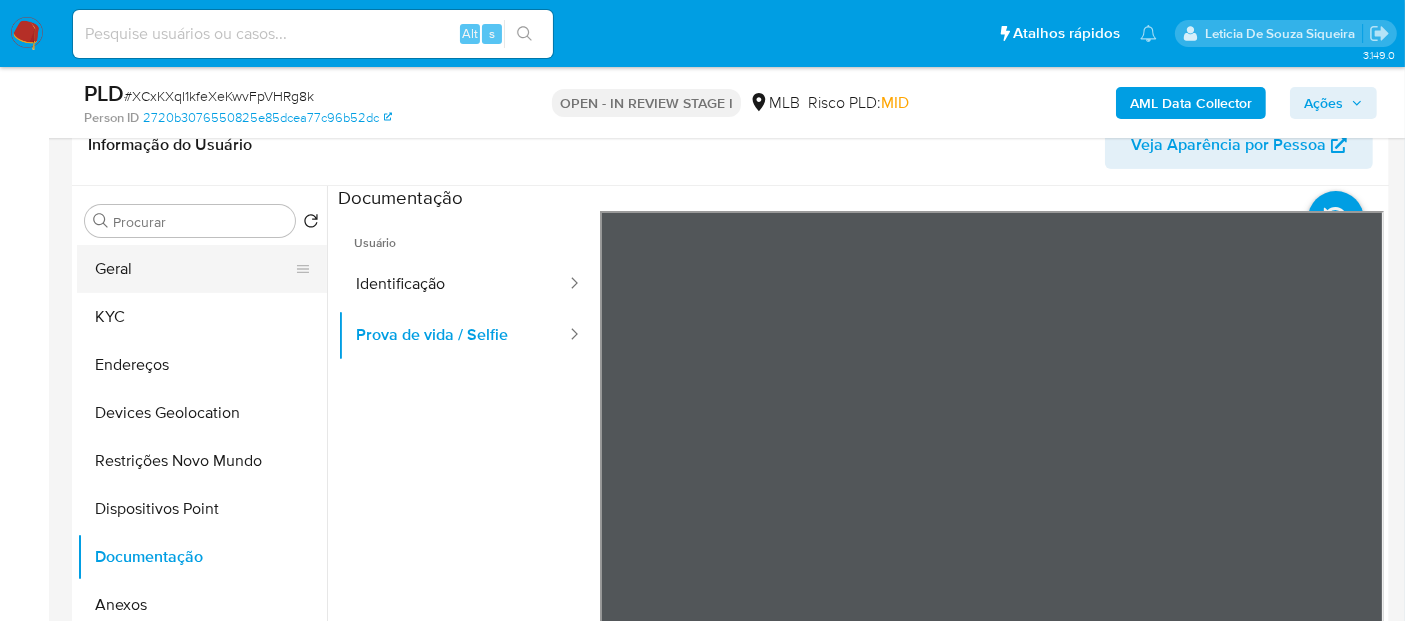 click on "Geral" at bounding box center [194, 269] 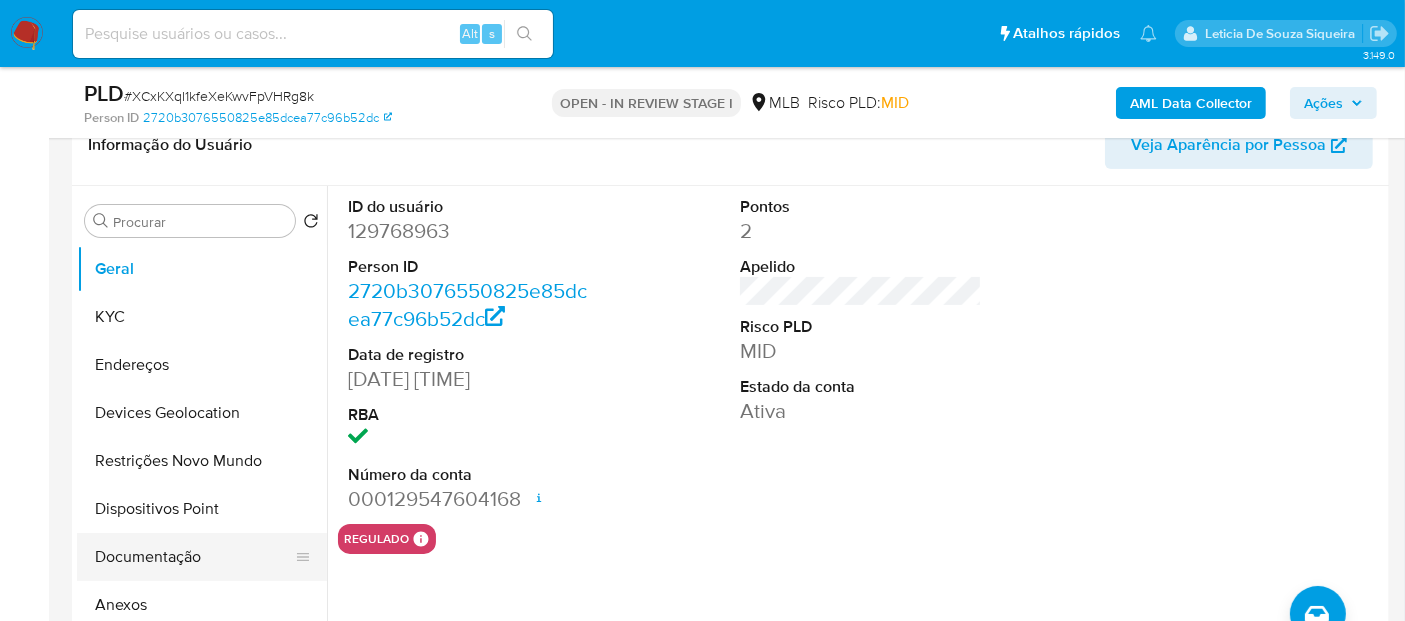 click on "Documentação" at bounding box center [194, 557] 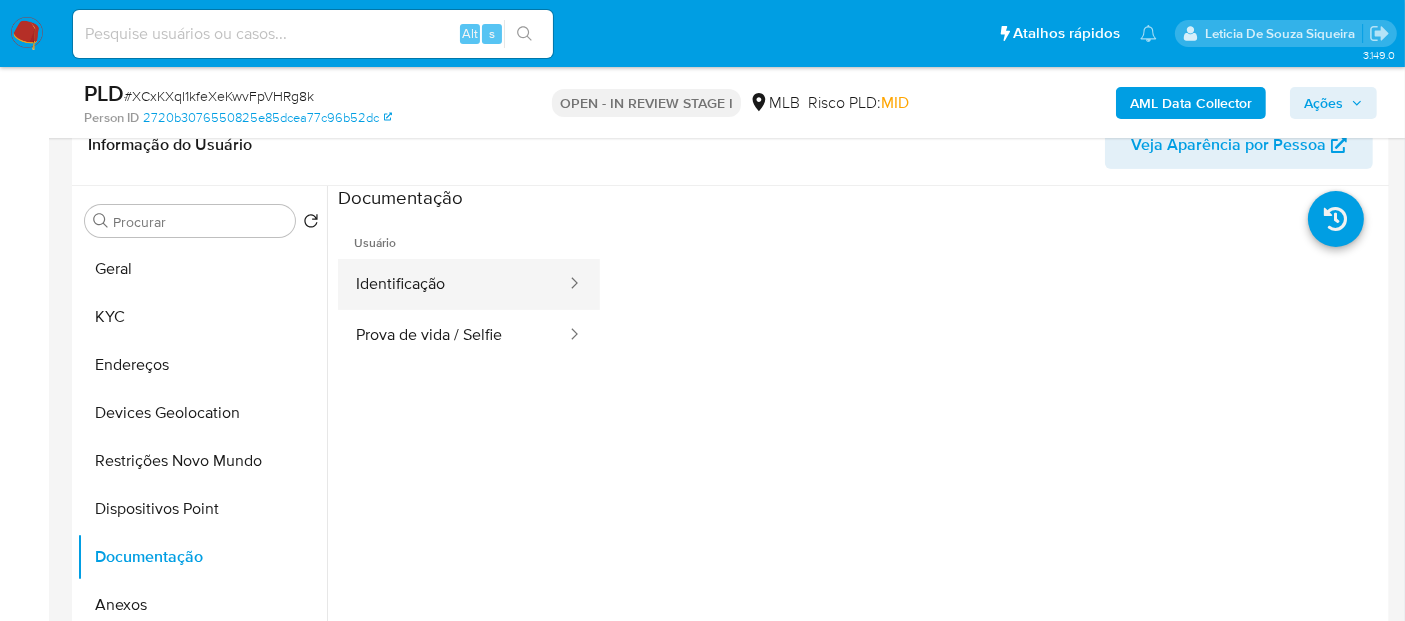 click on "Identificação" at bounding box center [453, 284] 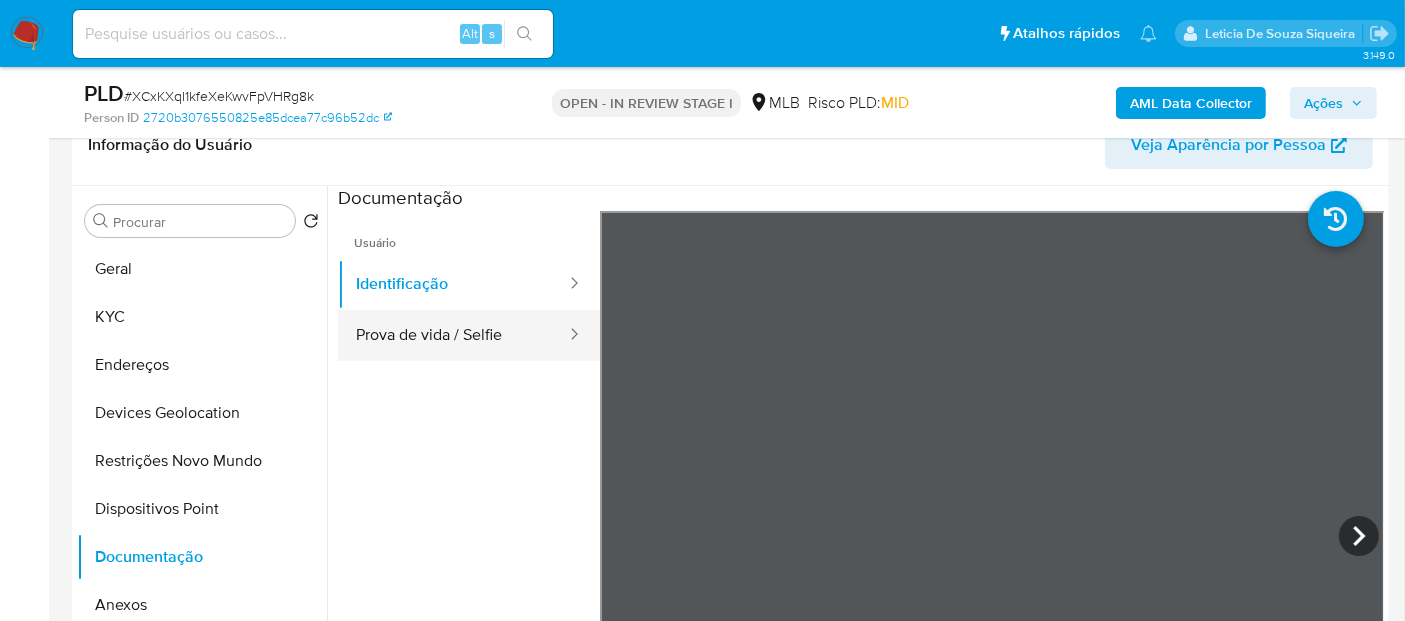 click on "Prova de vida / Selfie" at bounding box center [453, 335] 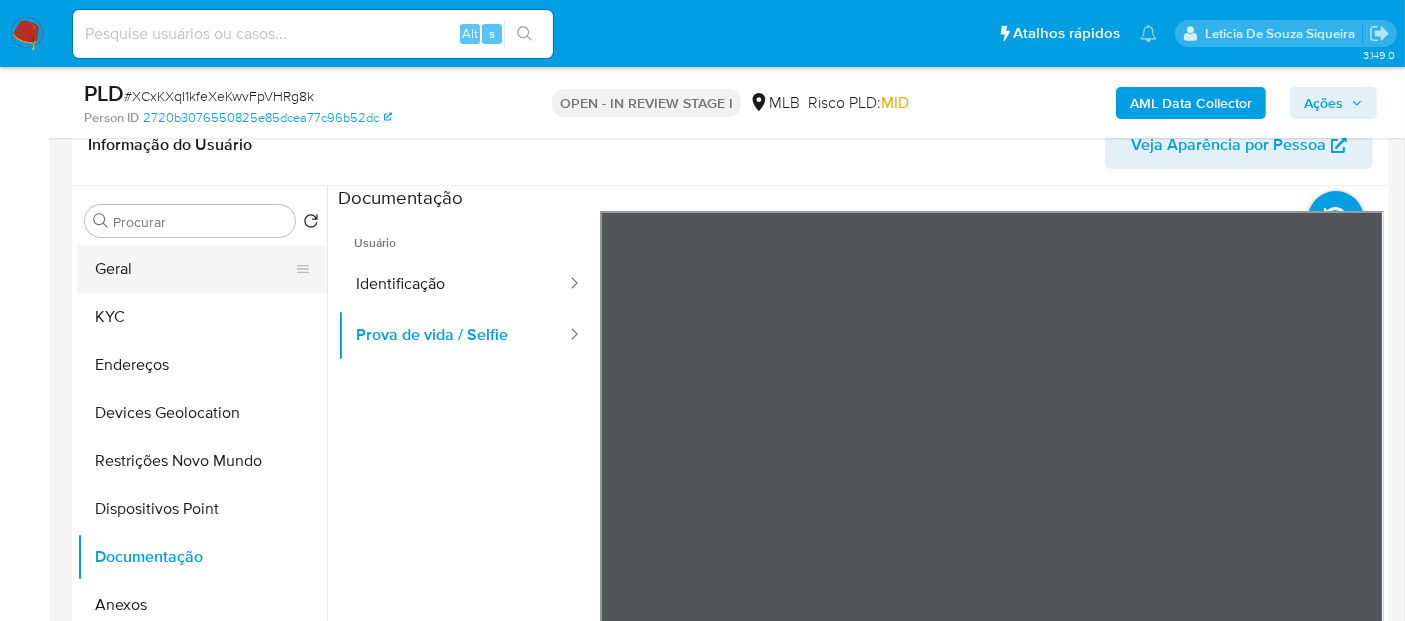 click on "Geral" at bounding box center (194, 269) 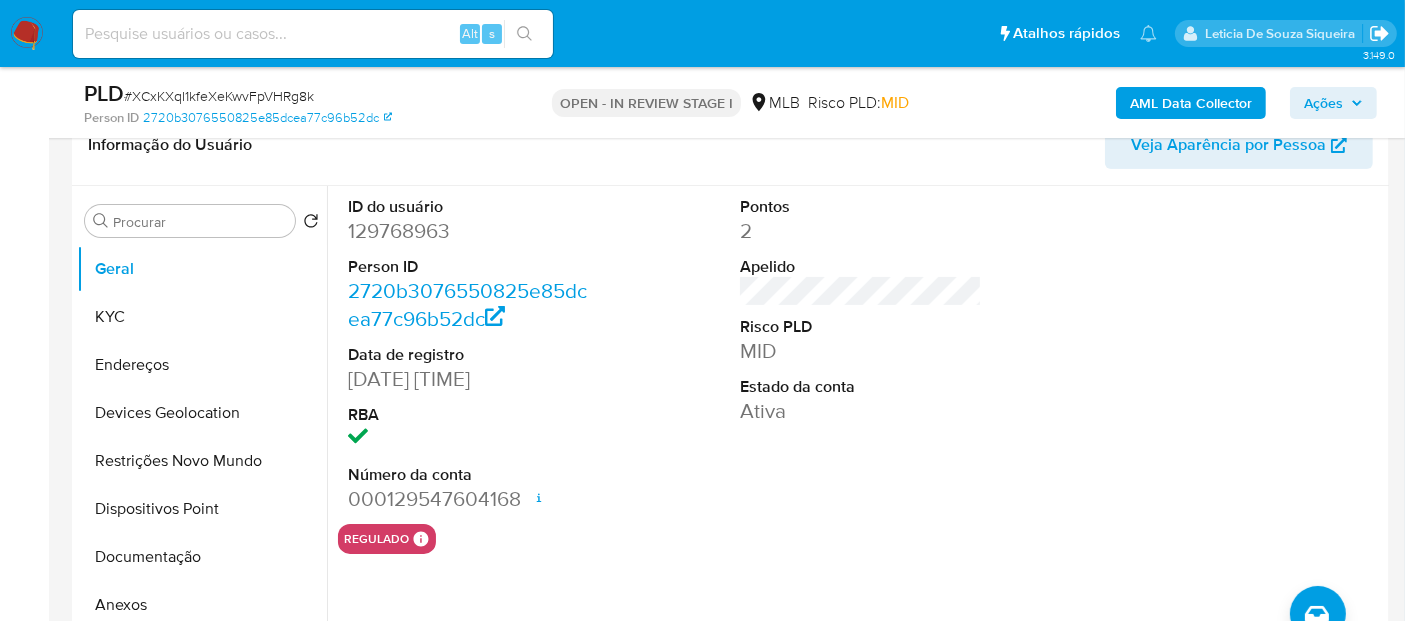 type 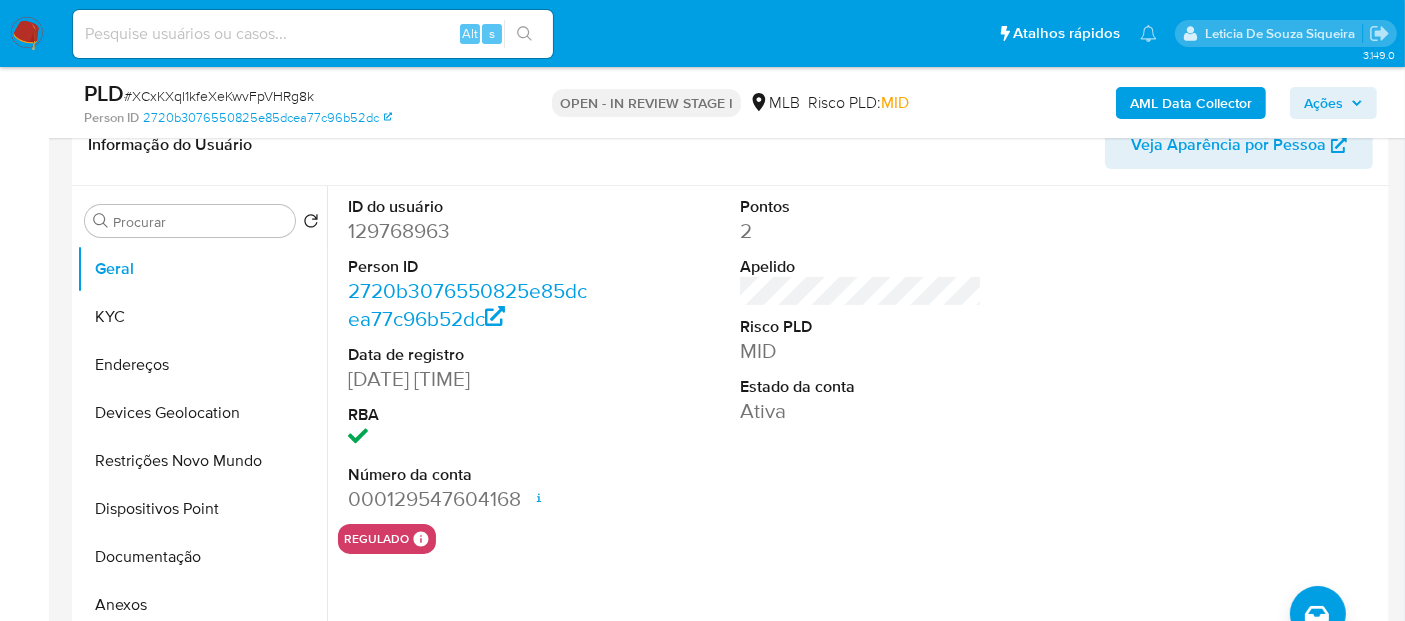 scroll, scrollTop: 222, scrollLeft: 0, axis: vertical 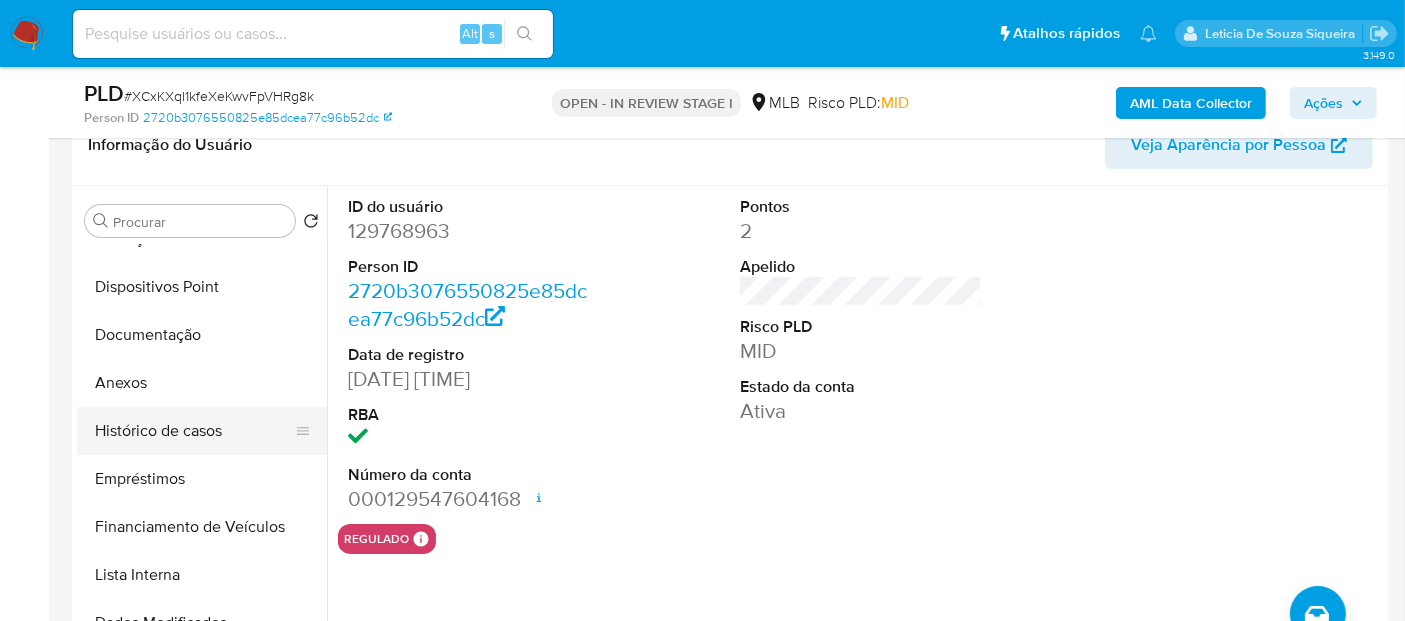 click on "Histórico de casos" at bounding box center [194, 431] 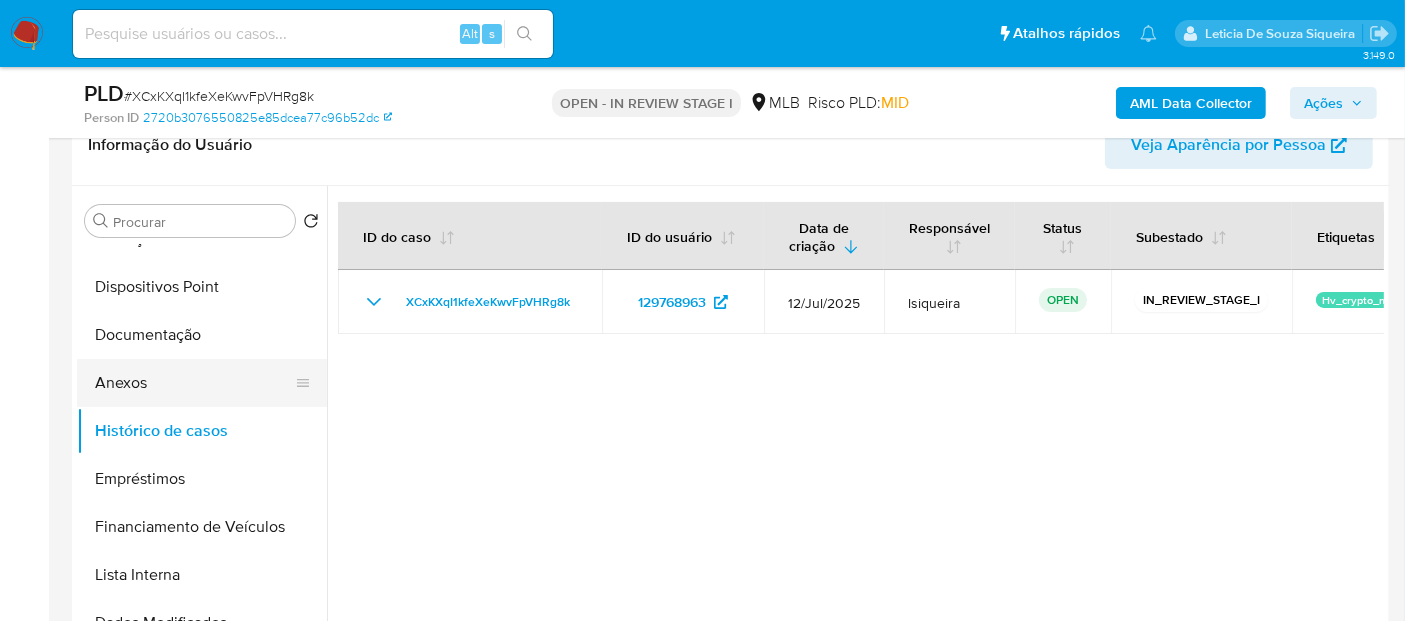 drag, startPoint x: 207, startPoint y: 287, endPoint x: 295, endPoint y: 380, distance: 128.03516 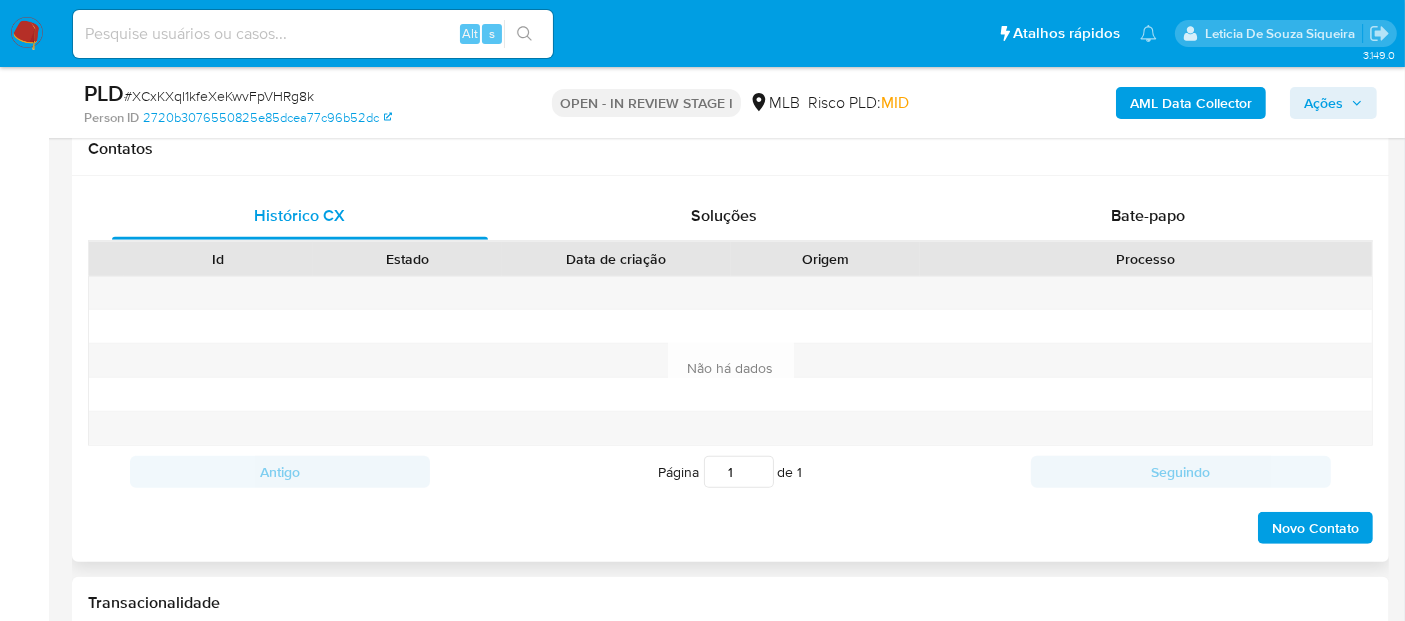 scroll, scrollTop: 1333, scrollLeft: 0, axis: vertical 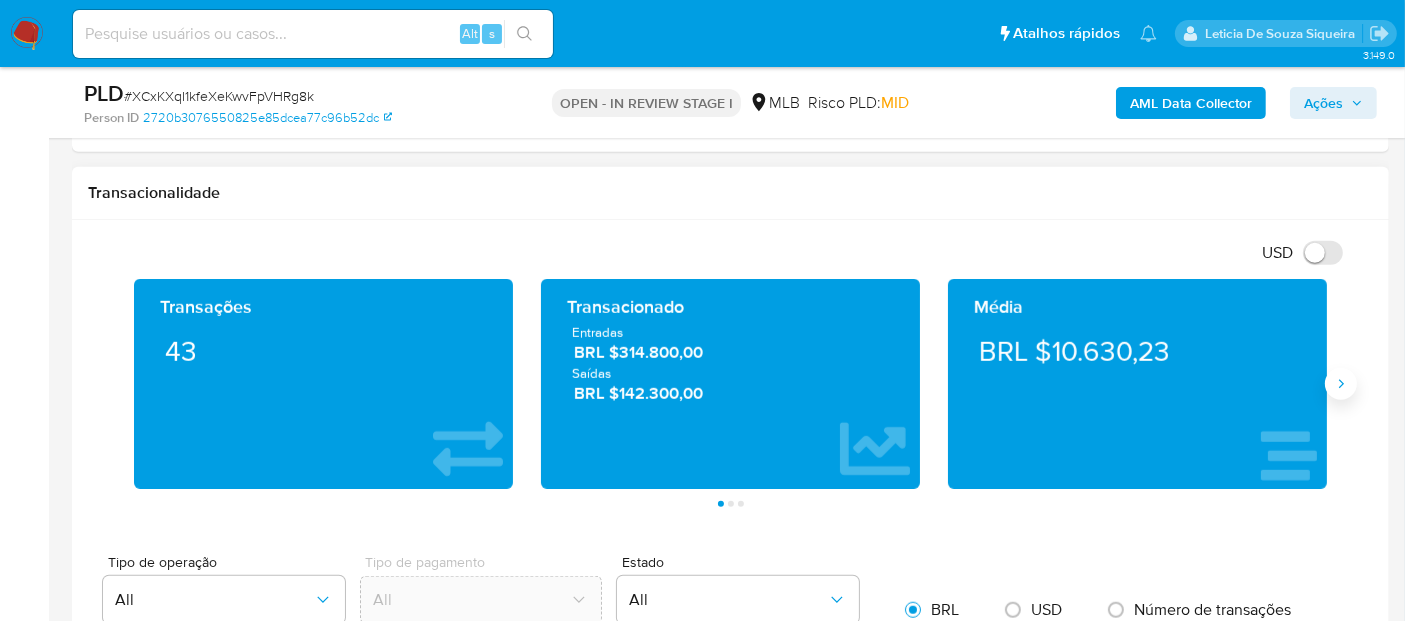 click 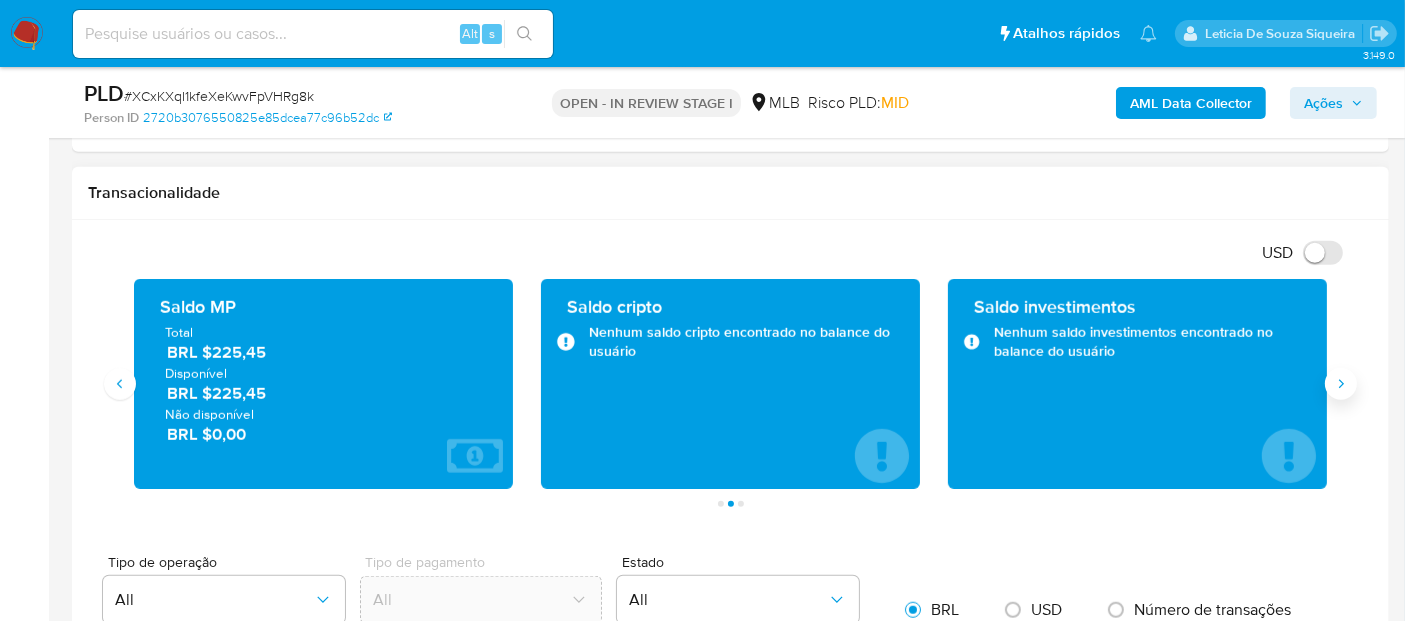 click 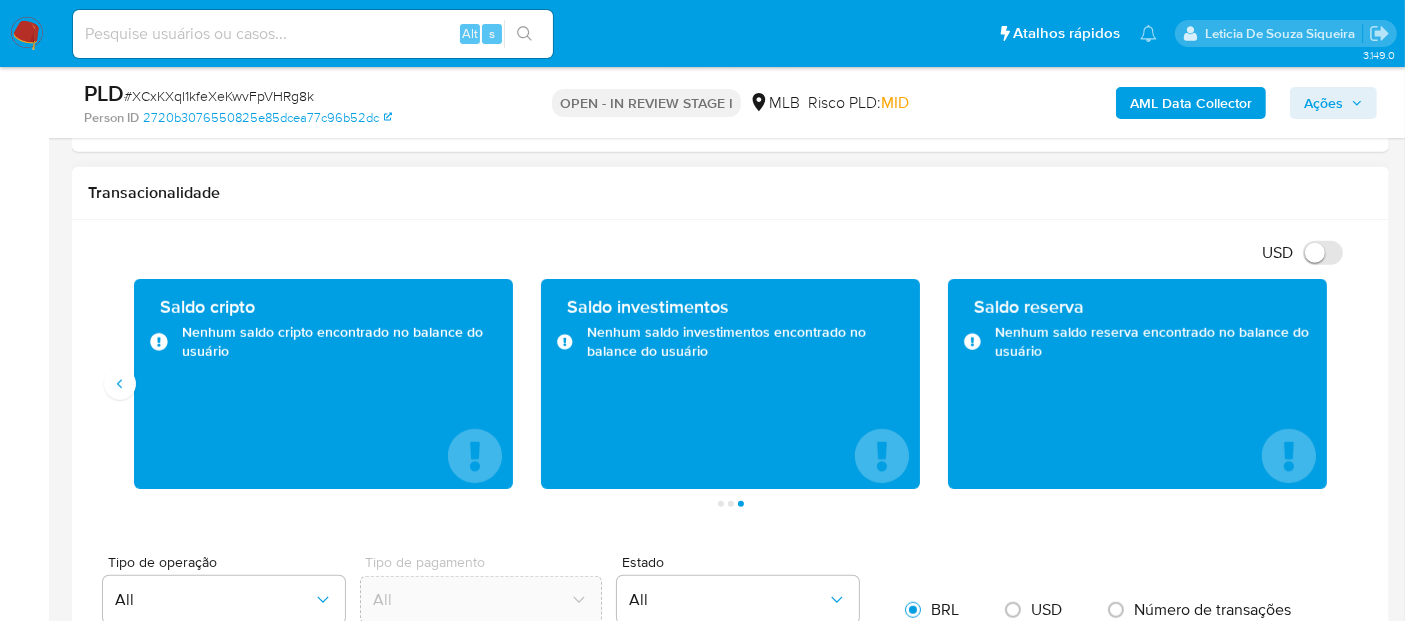 click on "Transações 43 Transacionado Entradas BRL $314.800,00 Saídas BRL $142.300,00 Média BRL $10.630,23 Saldo MP Total BRL $225,45 Disponível BRL $225,45 Não disponível BRL $0,00 Saldo cripto Nenhum saldo cripto encontrado no balance do usuário Saldo investimentos Nenhum saldo investimentos encontrado no balance do usuário Saldo reserva Nenhum saldo reserva encontrado no balance do usuário" at bounding box center (730, 384) 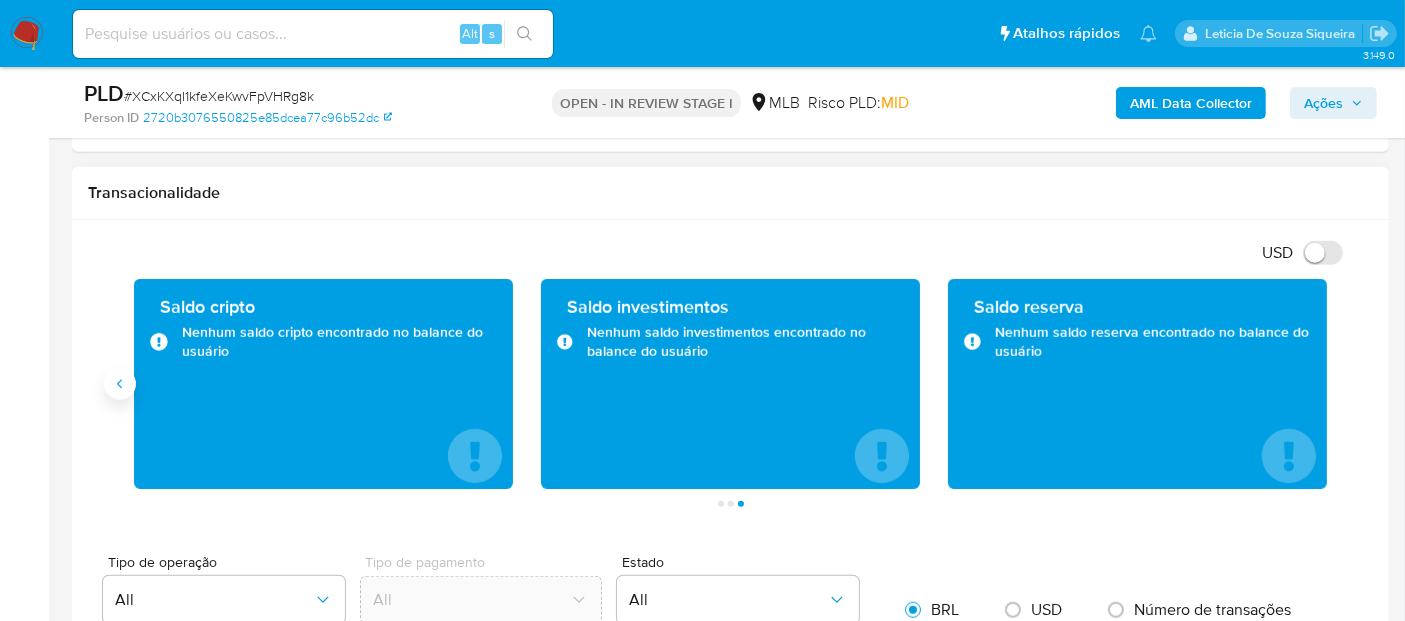 click at bounding box center [120, 384] 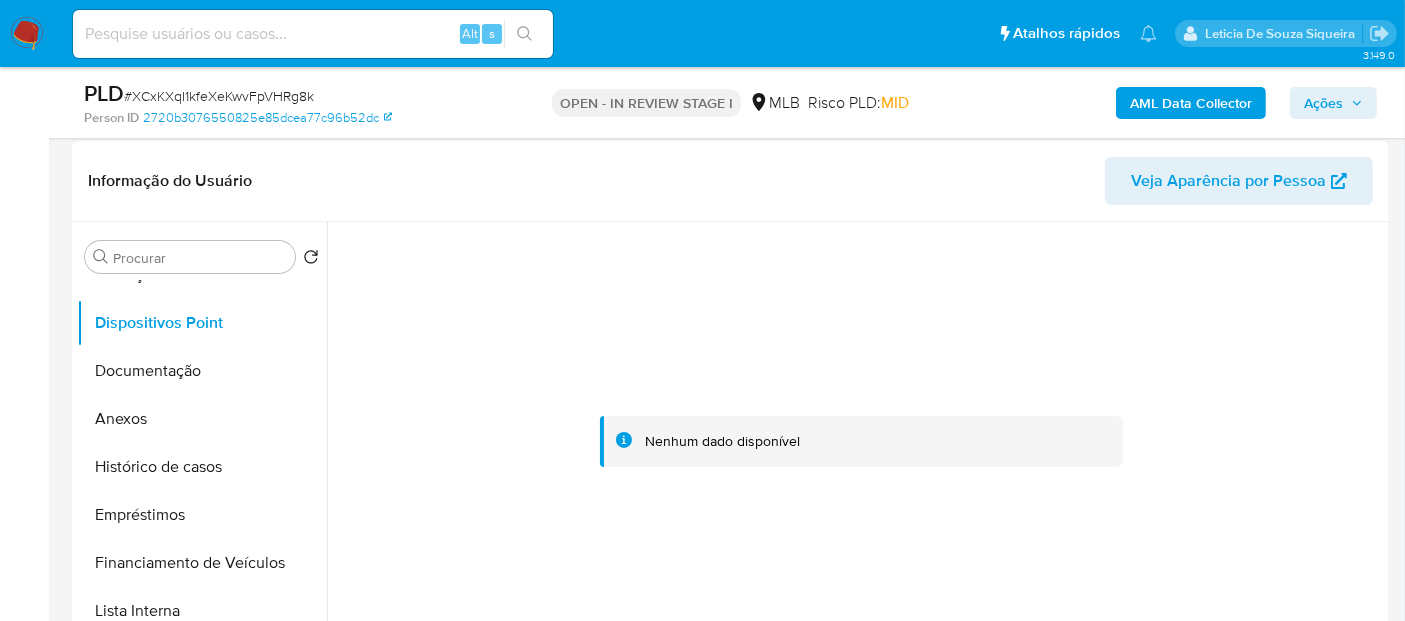 scroll, scrollTop: 222, scrollLeft: 0, axis: vertical 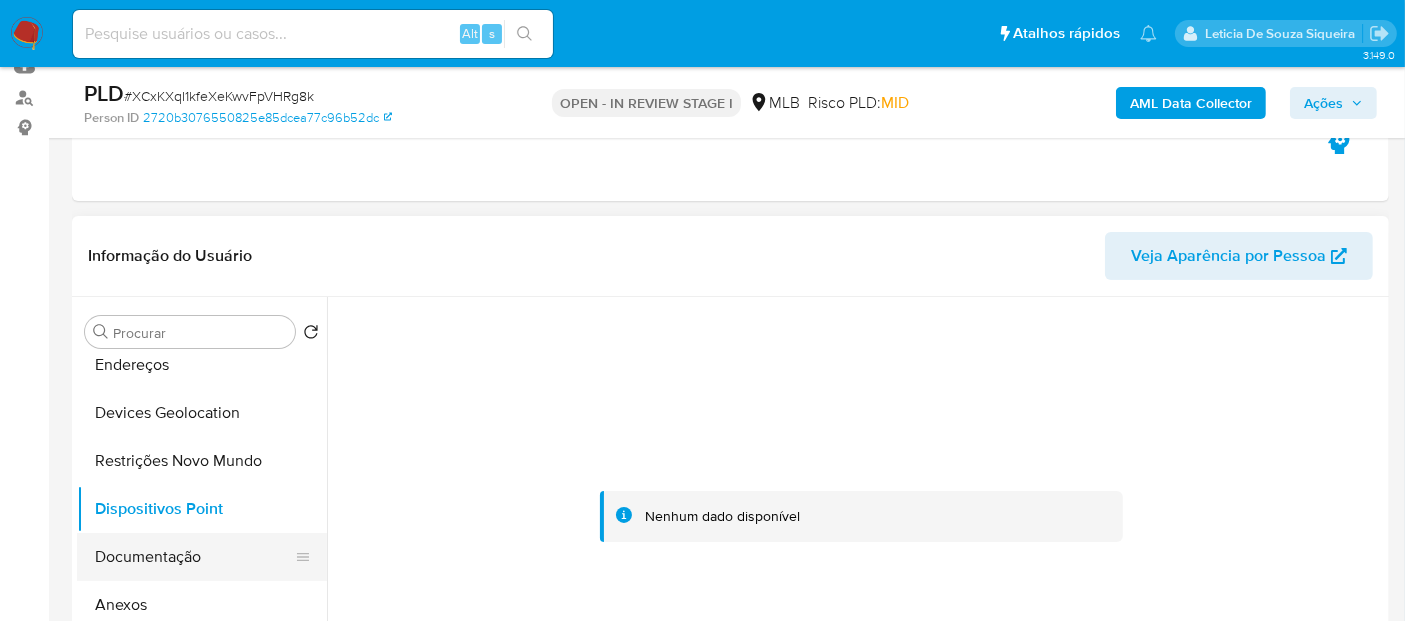 click on "Documentação" at bounding box center [194, 557] 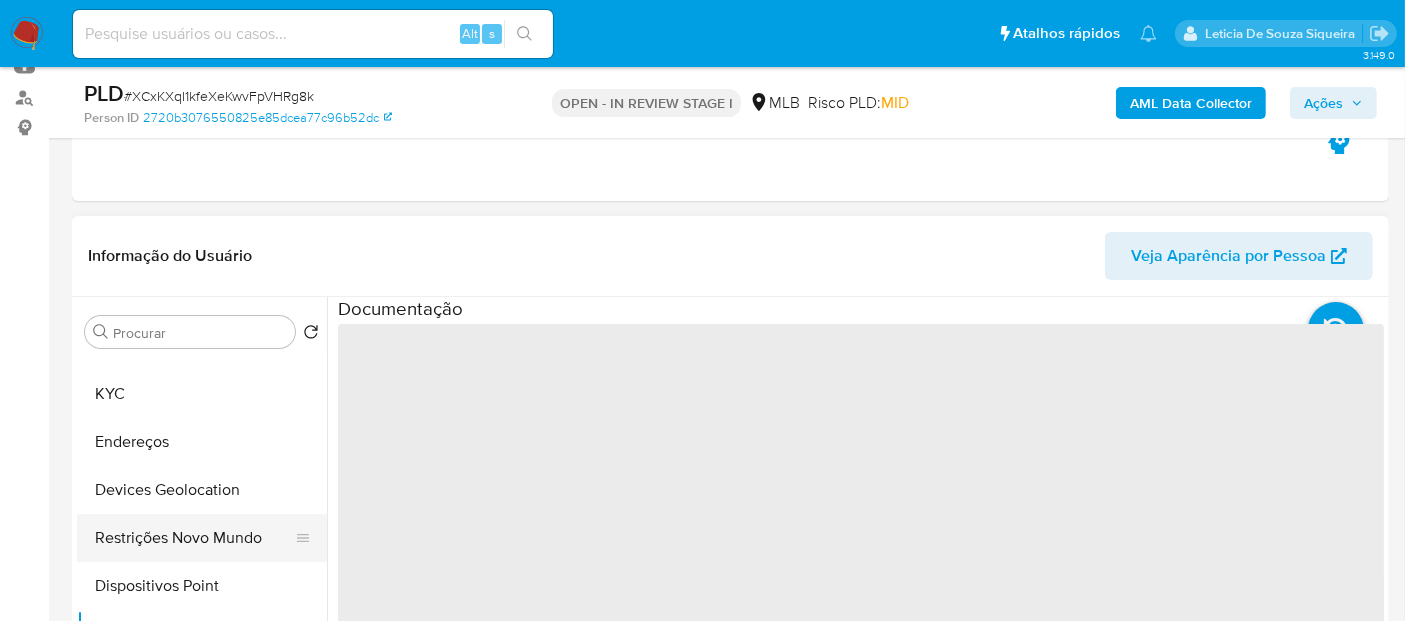scroll, scrollTop: 0, scrollLeft: 0, axis: both 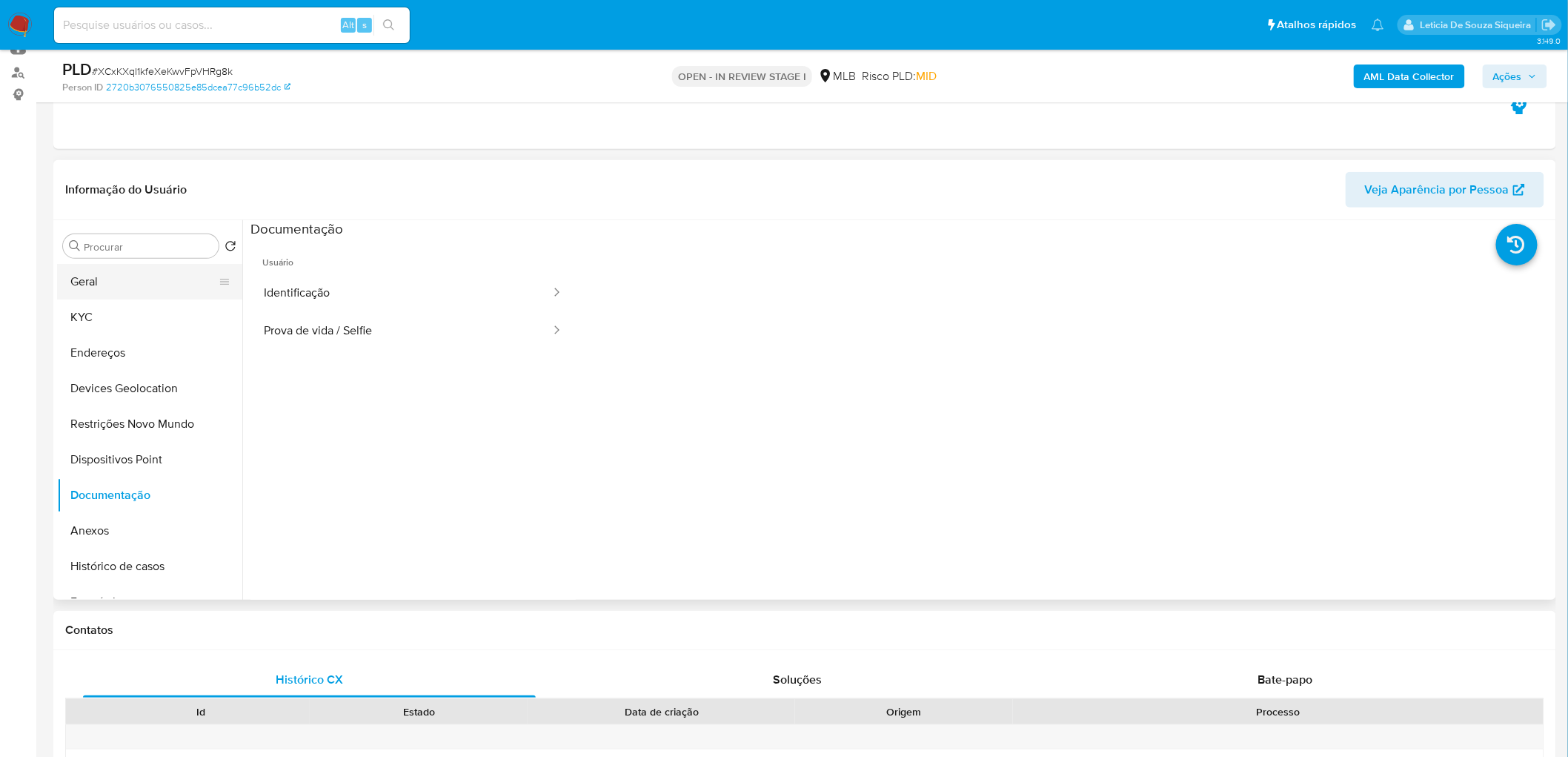 click on "Geral" at bounding box center (144, 282) 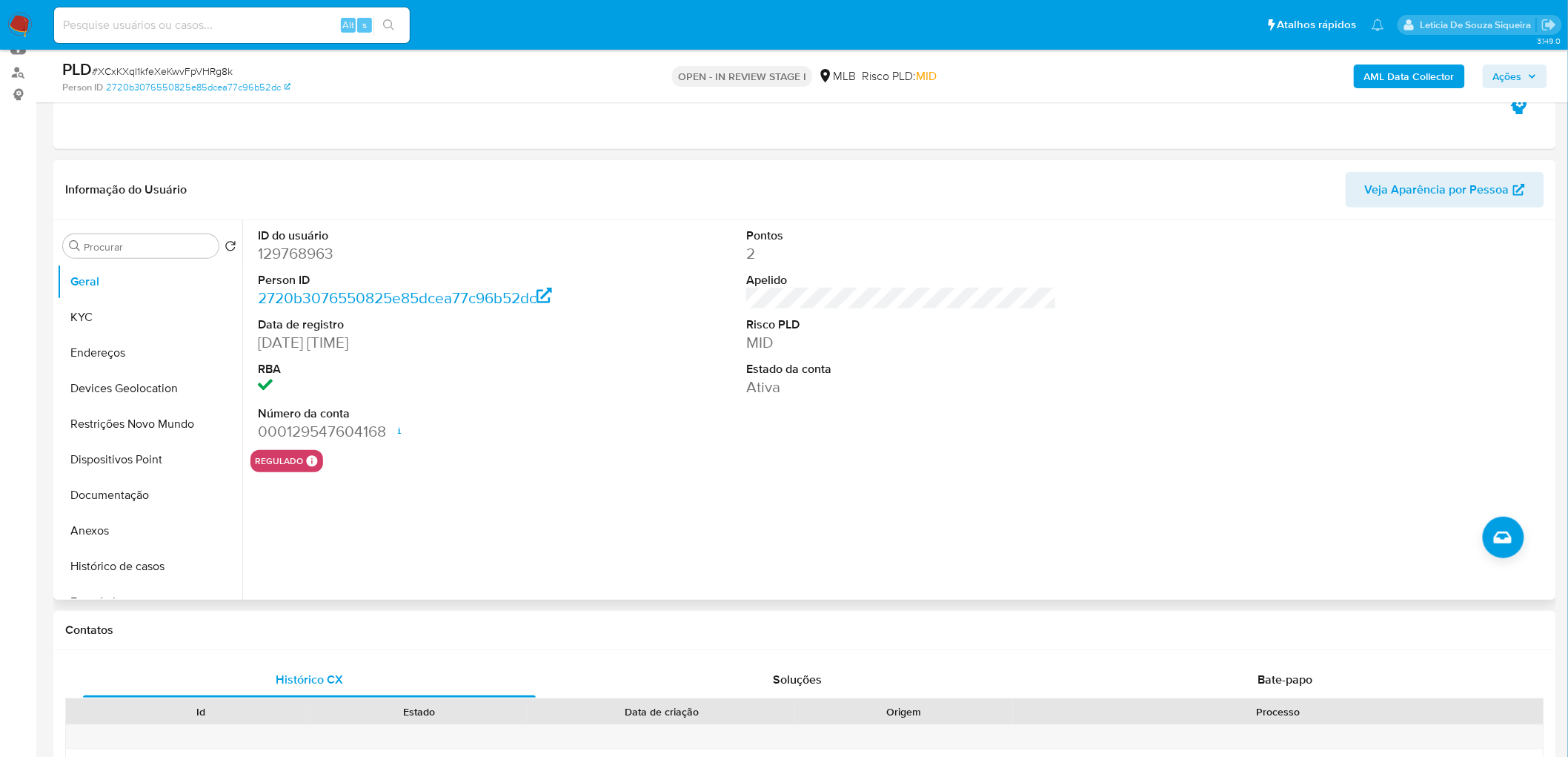 click on "ID do usuário [NUMBER] Person ID [ID] Data de registro [DATE] [TIME] RBA Número da conta [NUMBER]   Data de abertura [DATE] [TIME] Status ACTIVE Pontos 2 Apelido Risco PLD MID Estado da conta Ativa regulado   Regulado MLB BACEN PENDING TYC Mark Id MLB_BACEN Compliant is_compliant Created At [DATE]T[TIME].[NUMBER]Z" at bounding box center (897, 410) 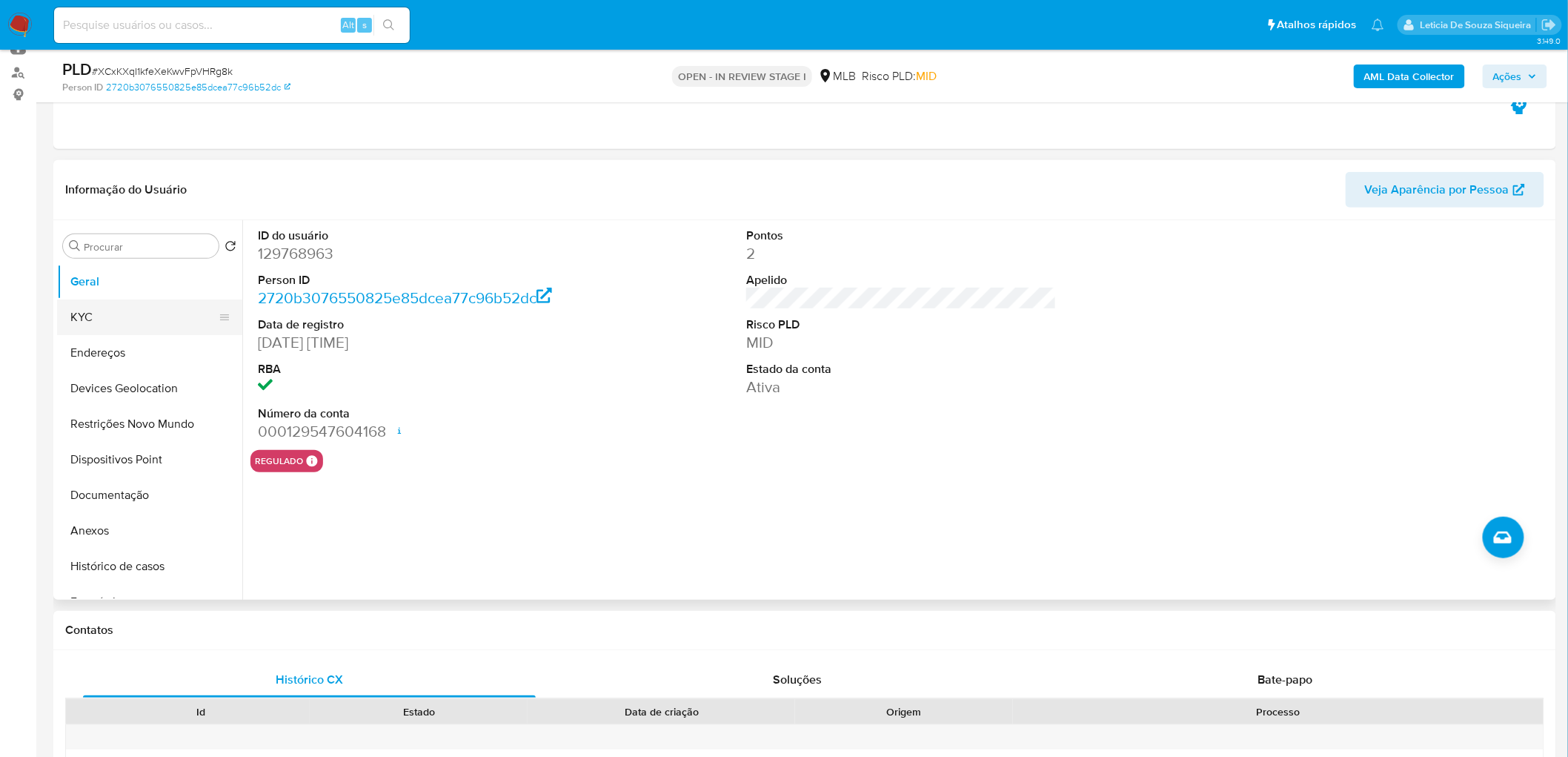 click on "KYC" at bounding box center (144, 317) 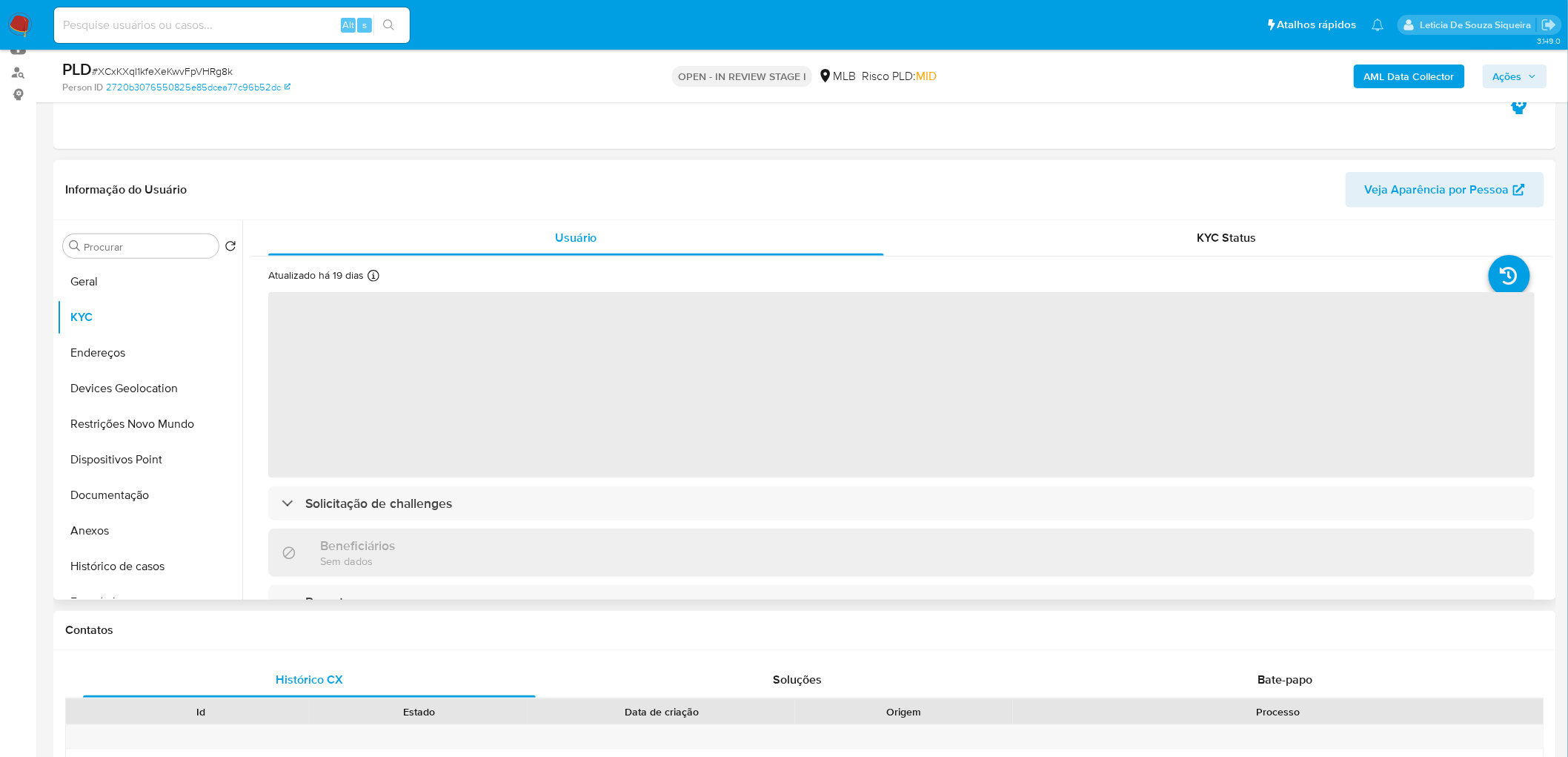 type 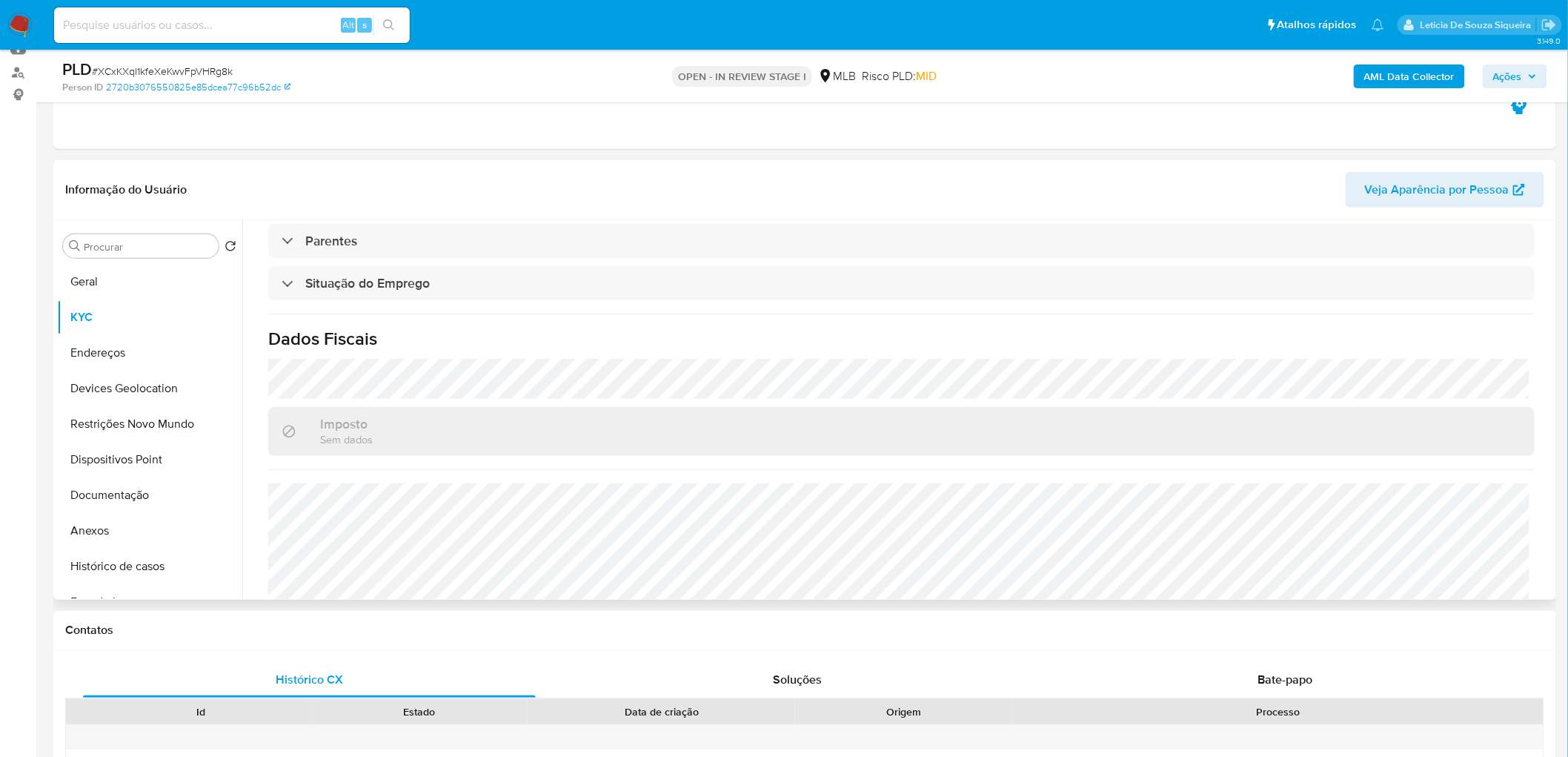 scroll, scrollTop: 621, scrollLeft: 0, axis: vertical 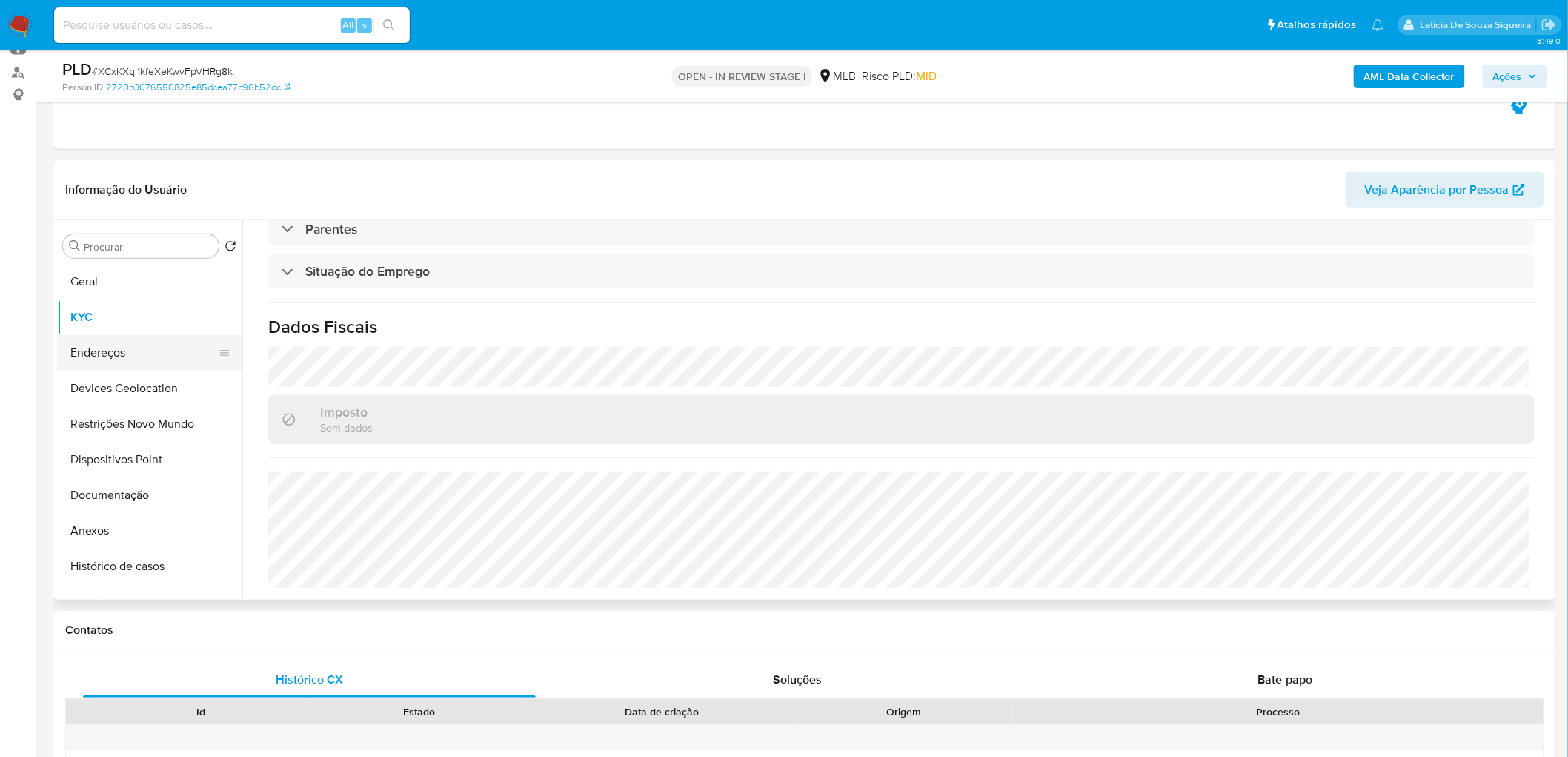 click on "Endereços" at bounding box center [144, 353] 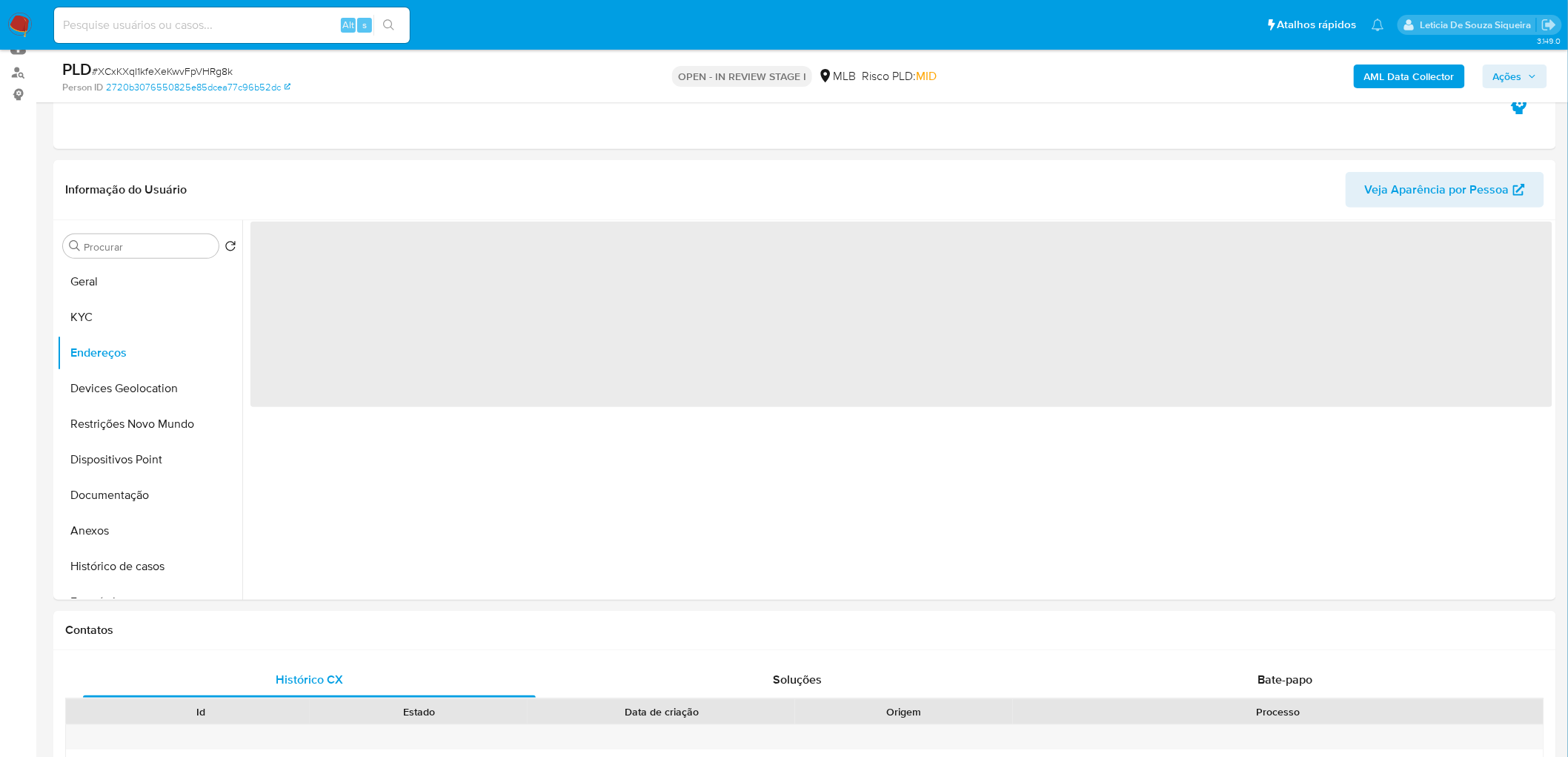 scroll, scrollTop: 0, scrollLeft: 0, axis: both 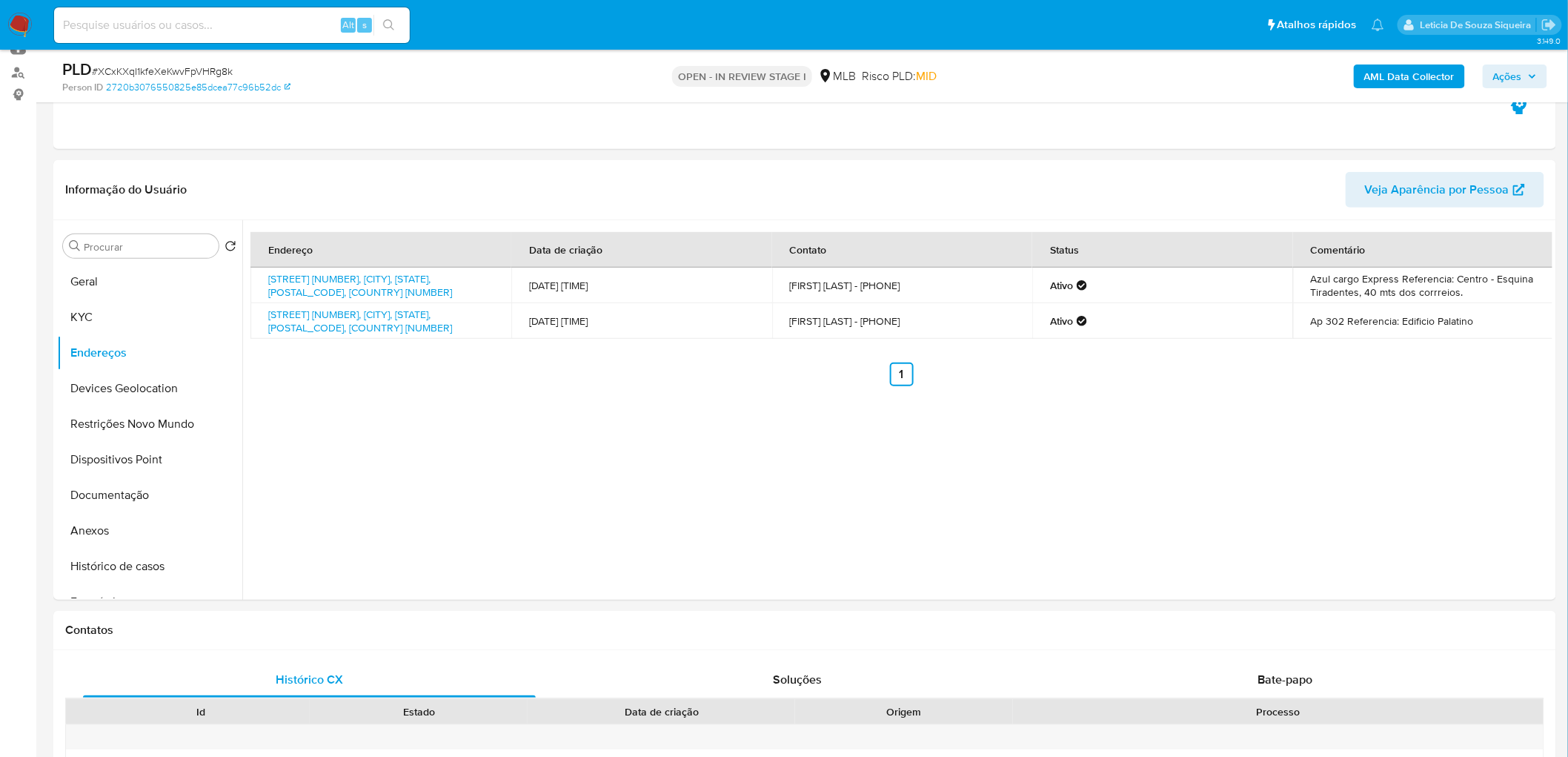 drag, startPoint x: 105, startPoint y: 388, endPoint x: 52, endPoint y: 404, distance: 55.36244 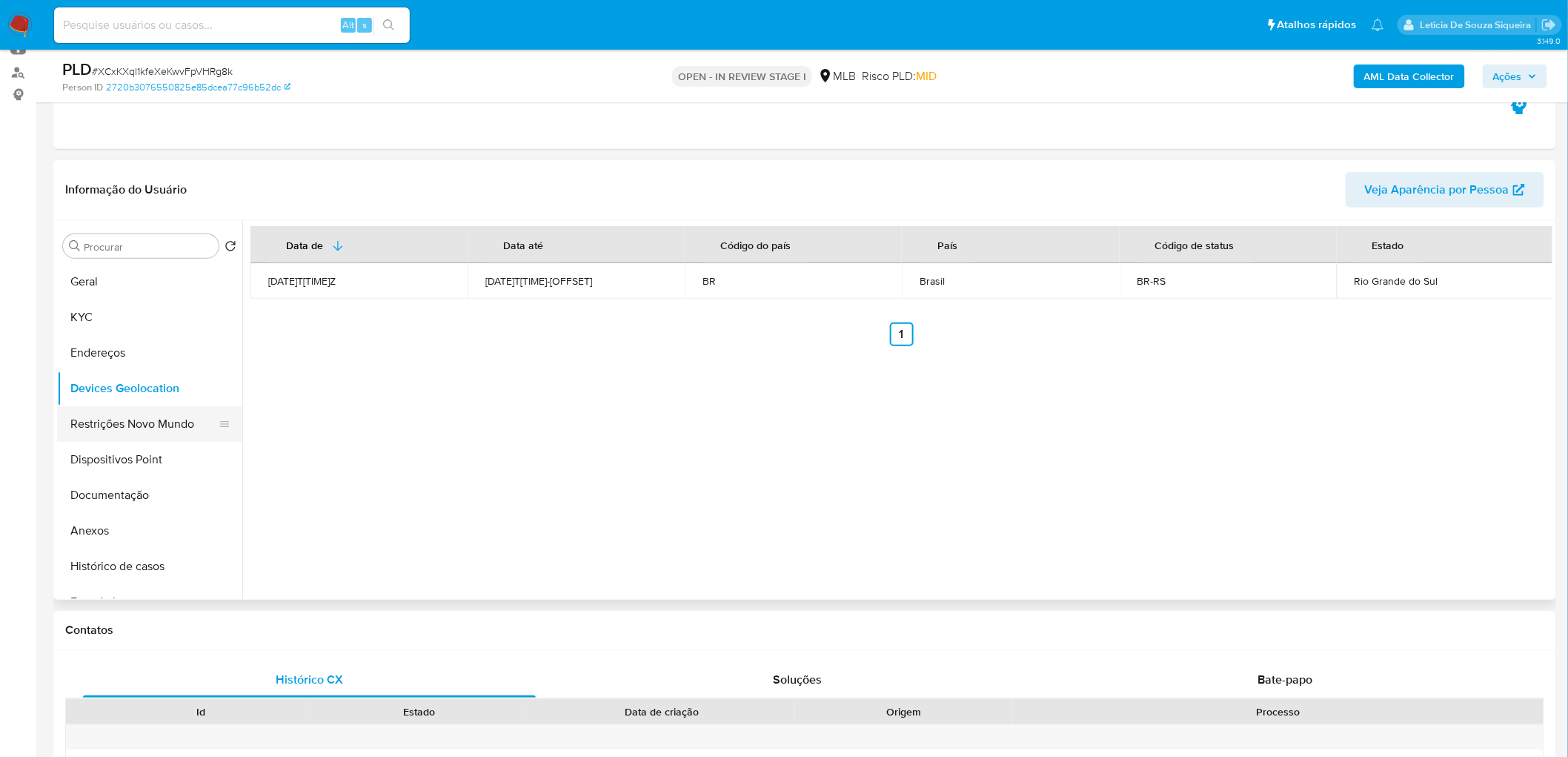 click on "Restrições Novo Mundo" at bounding box center [144, 424] 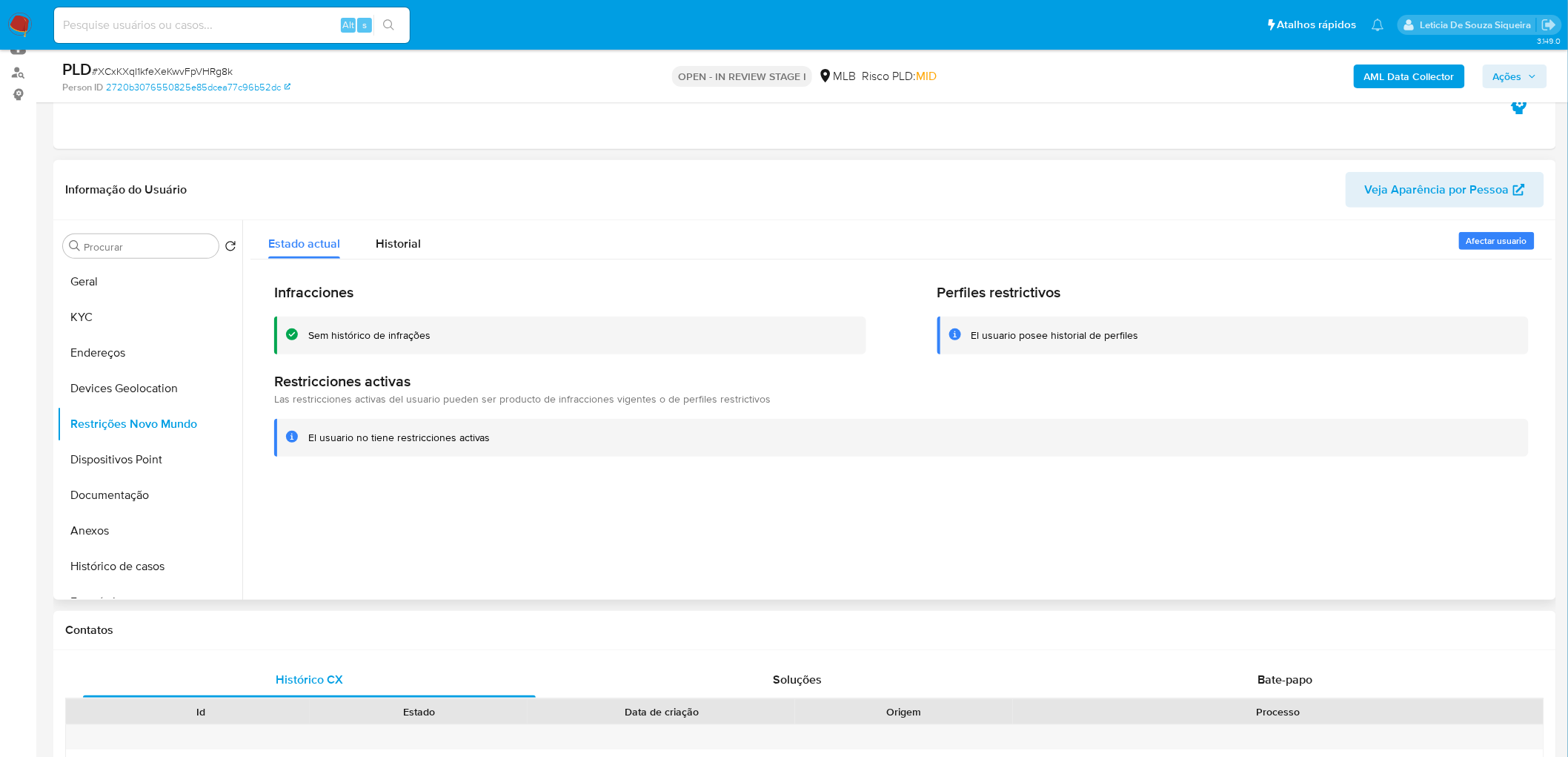 type 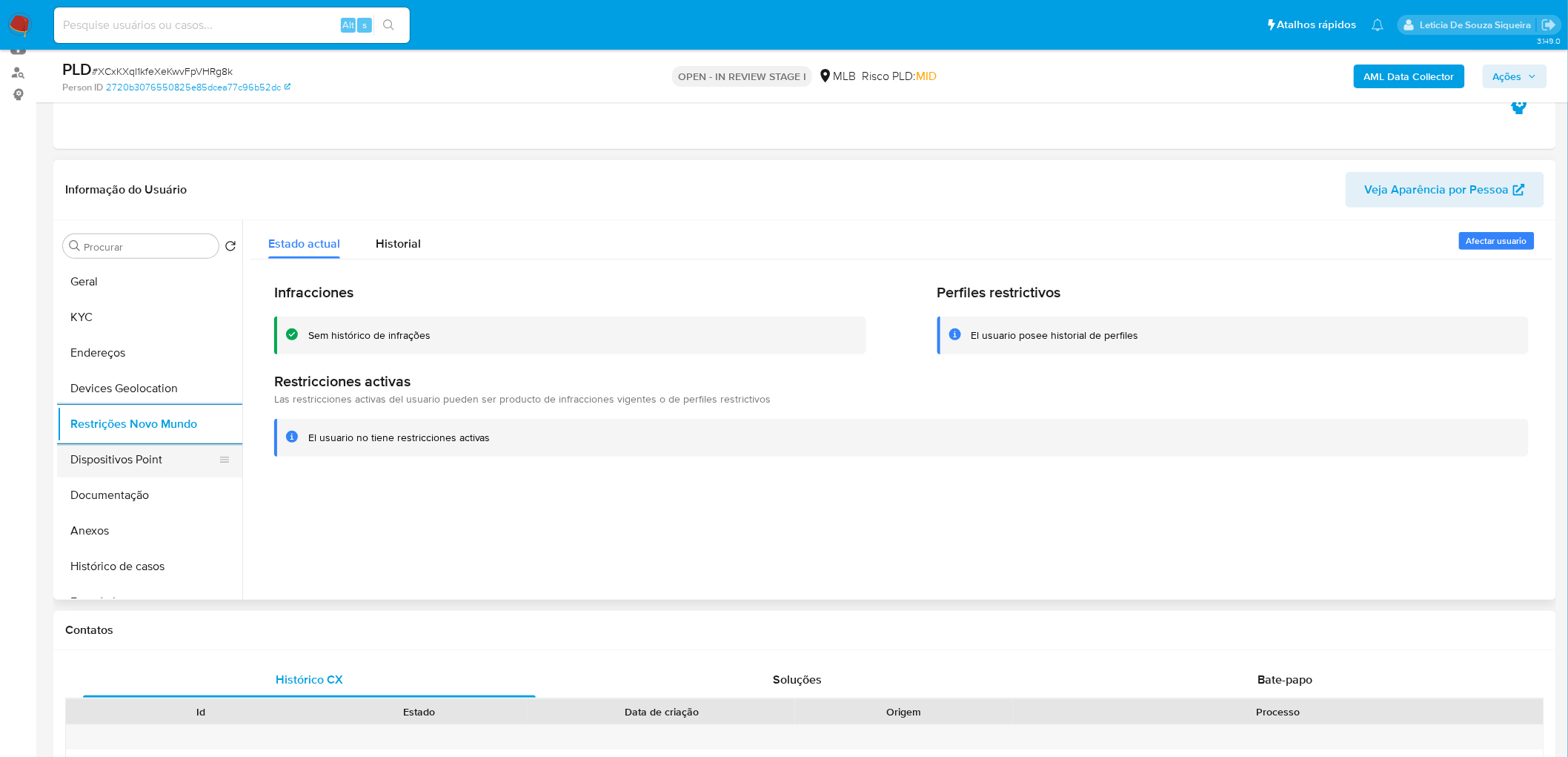 click on "Dispositivos Point" at bounding box center (144, 460) 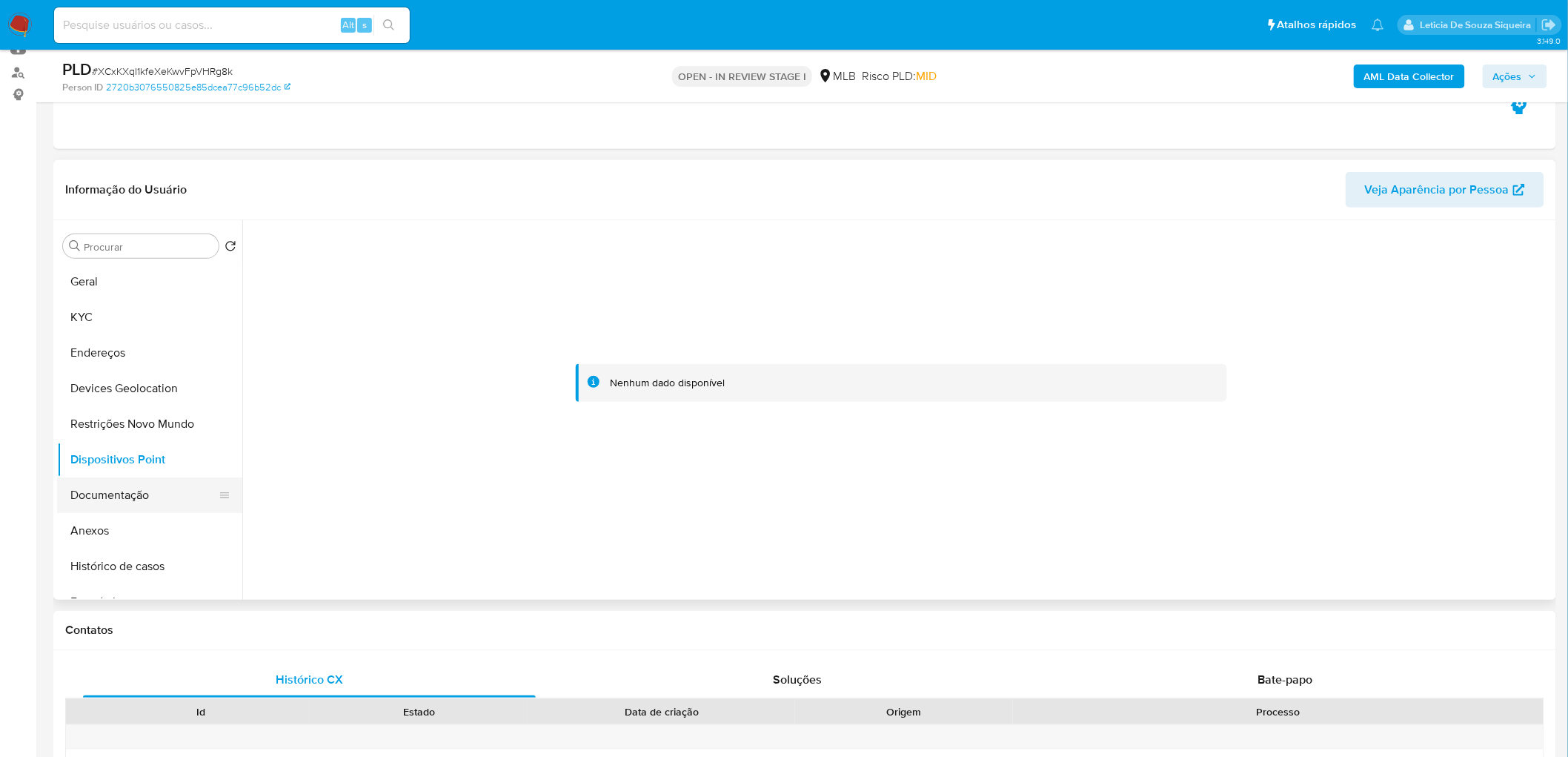 click on "Documentação" at bounding box center (144, 495) 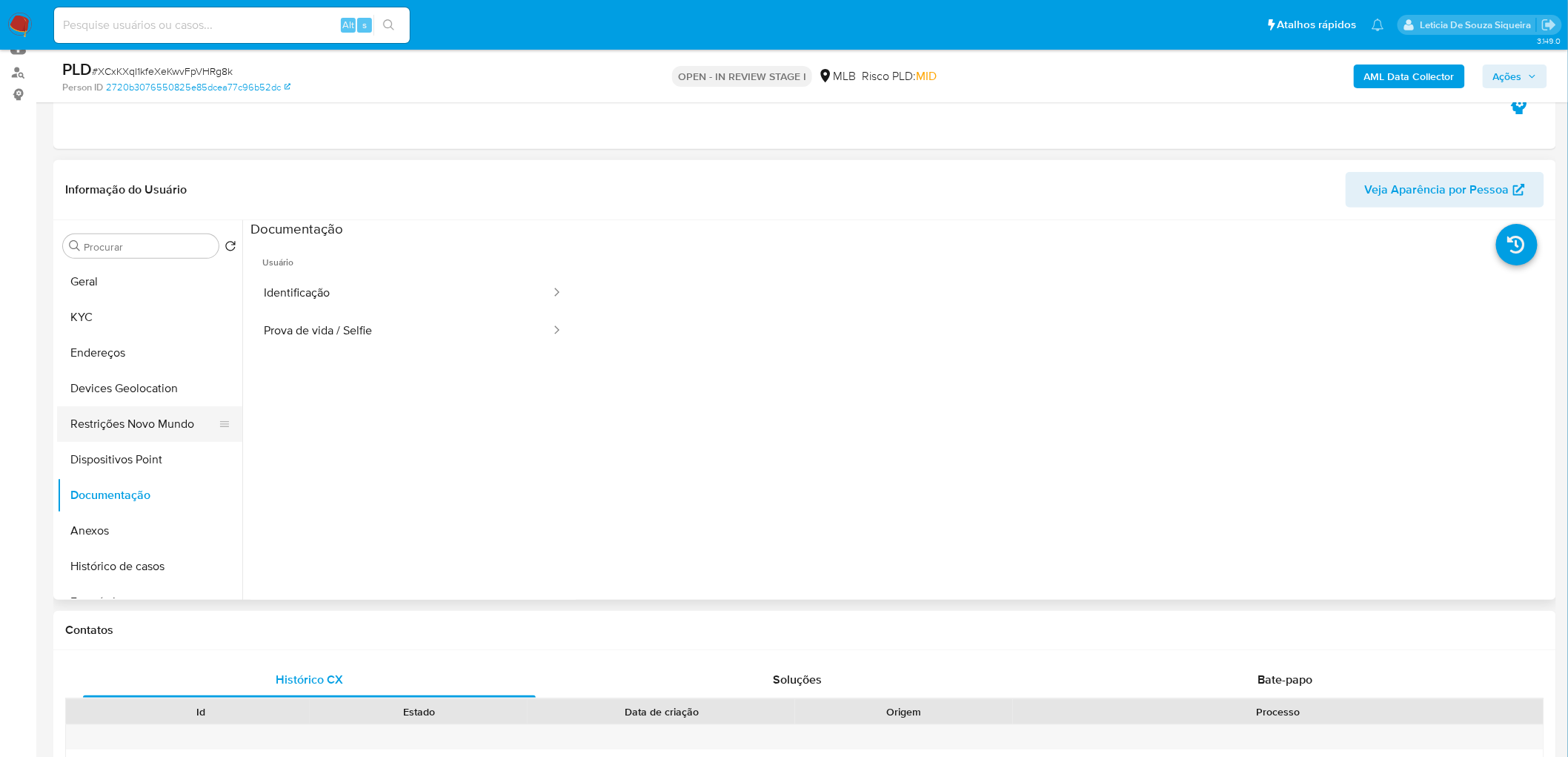 click on "Restrições Novo Mundo" at bounding box center (144, 424) 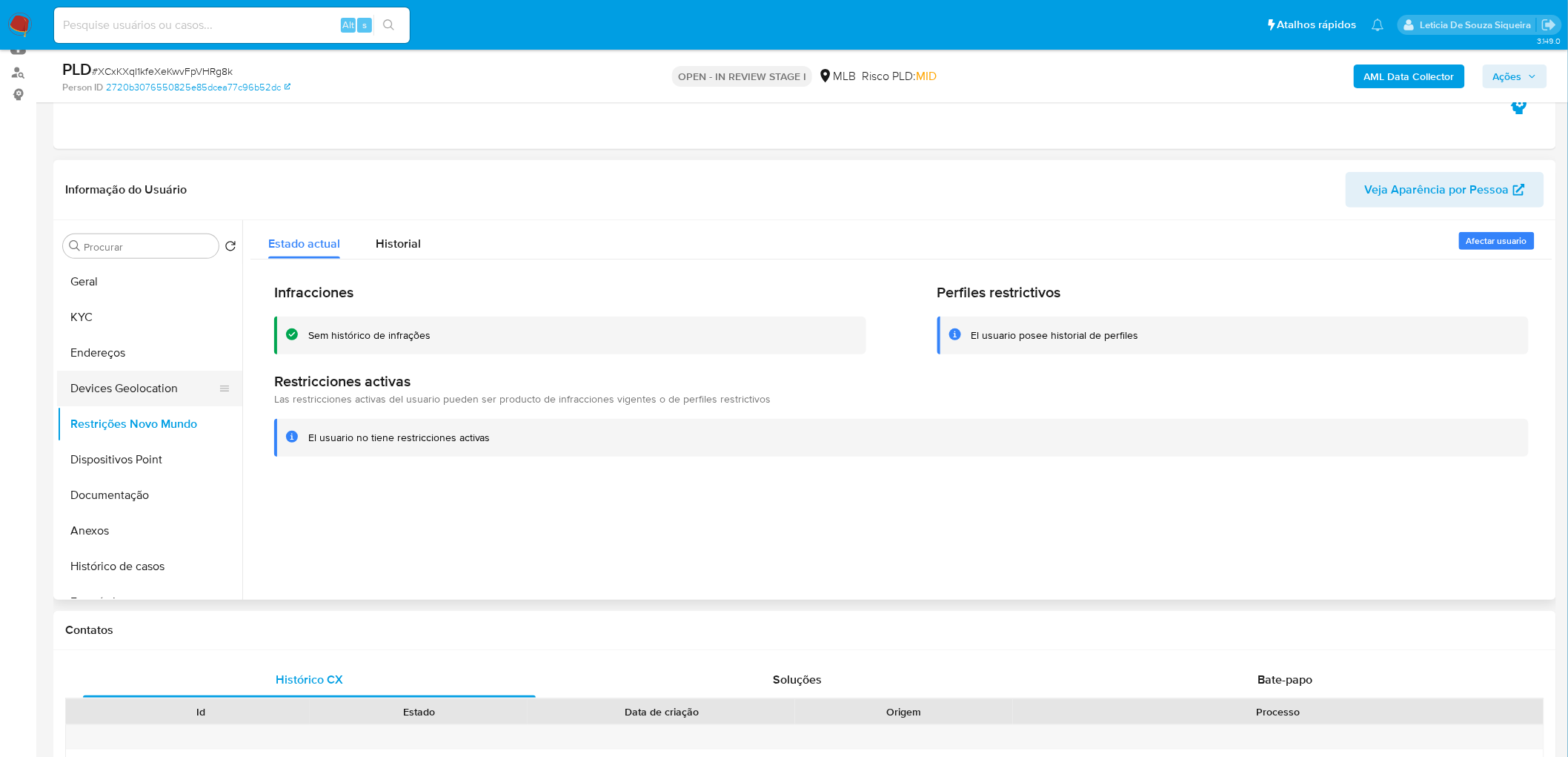 click on "Devices Geolocation" at bounding box center (144, 389) 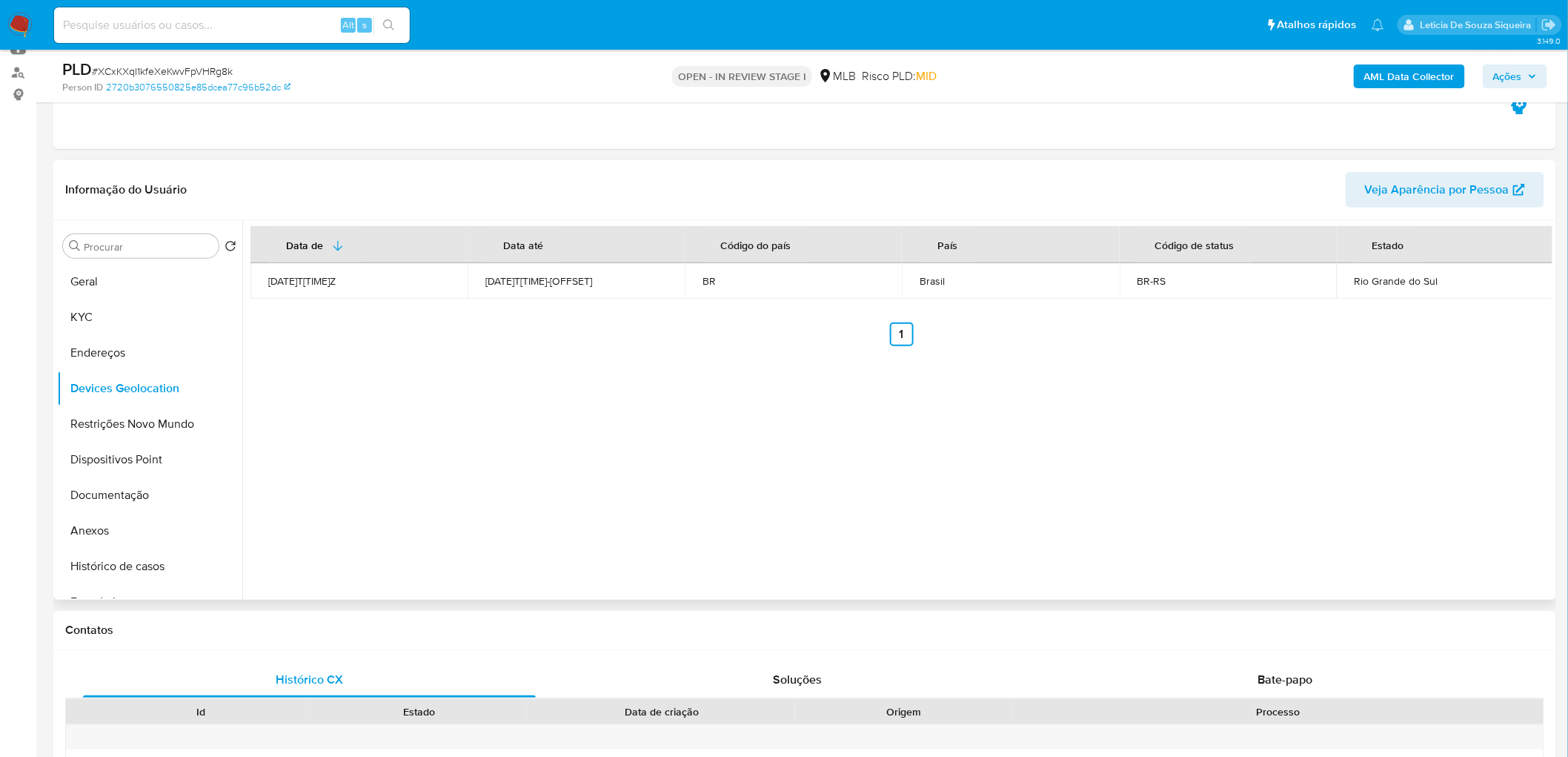 type 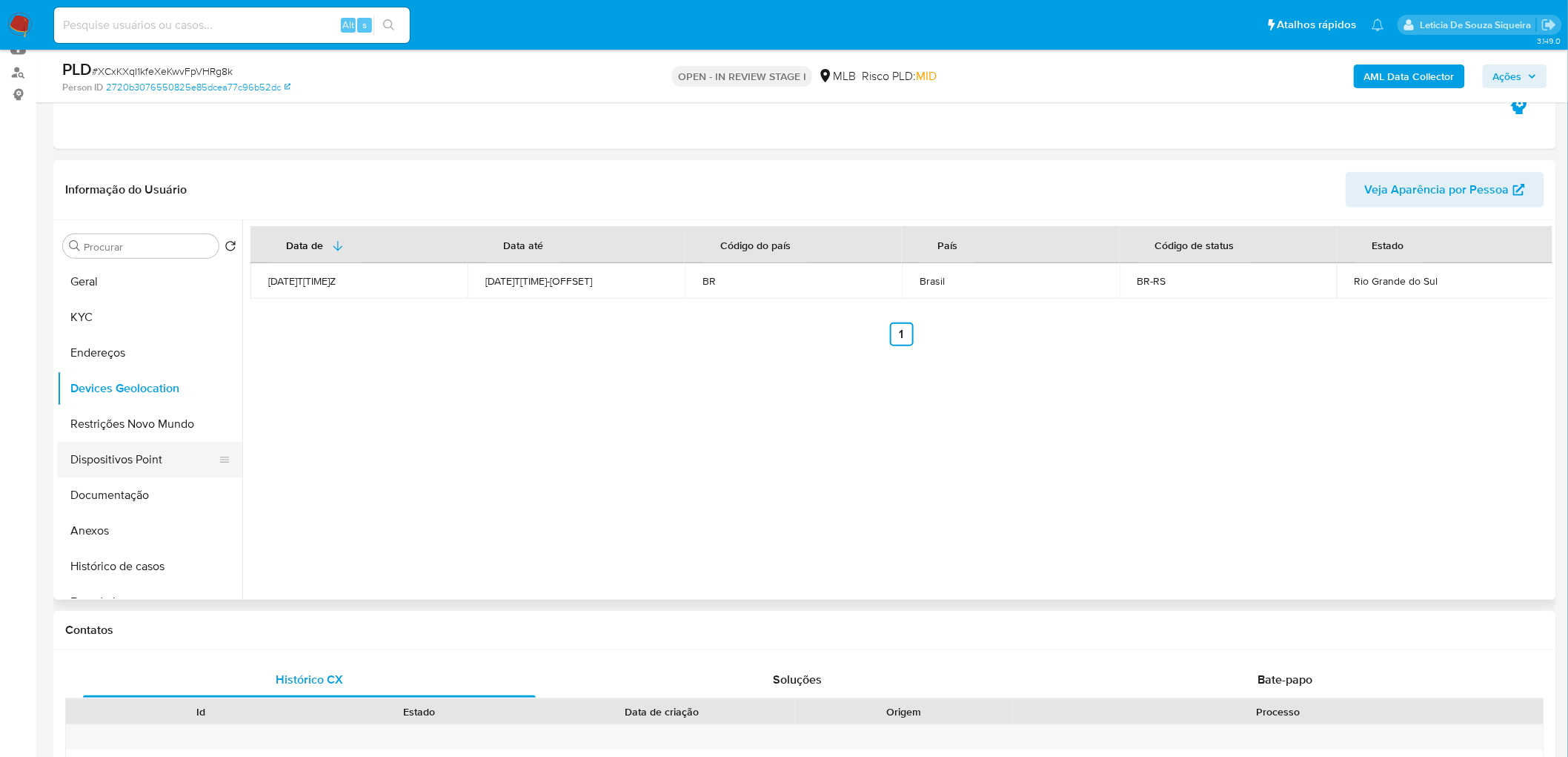 click on "Dispositivos Point" at bounding box center (144, 460) 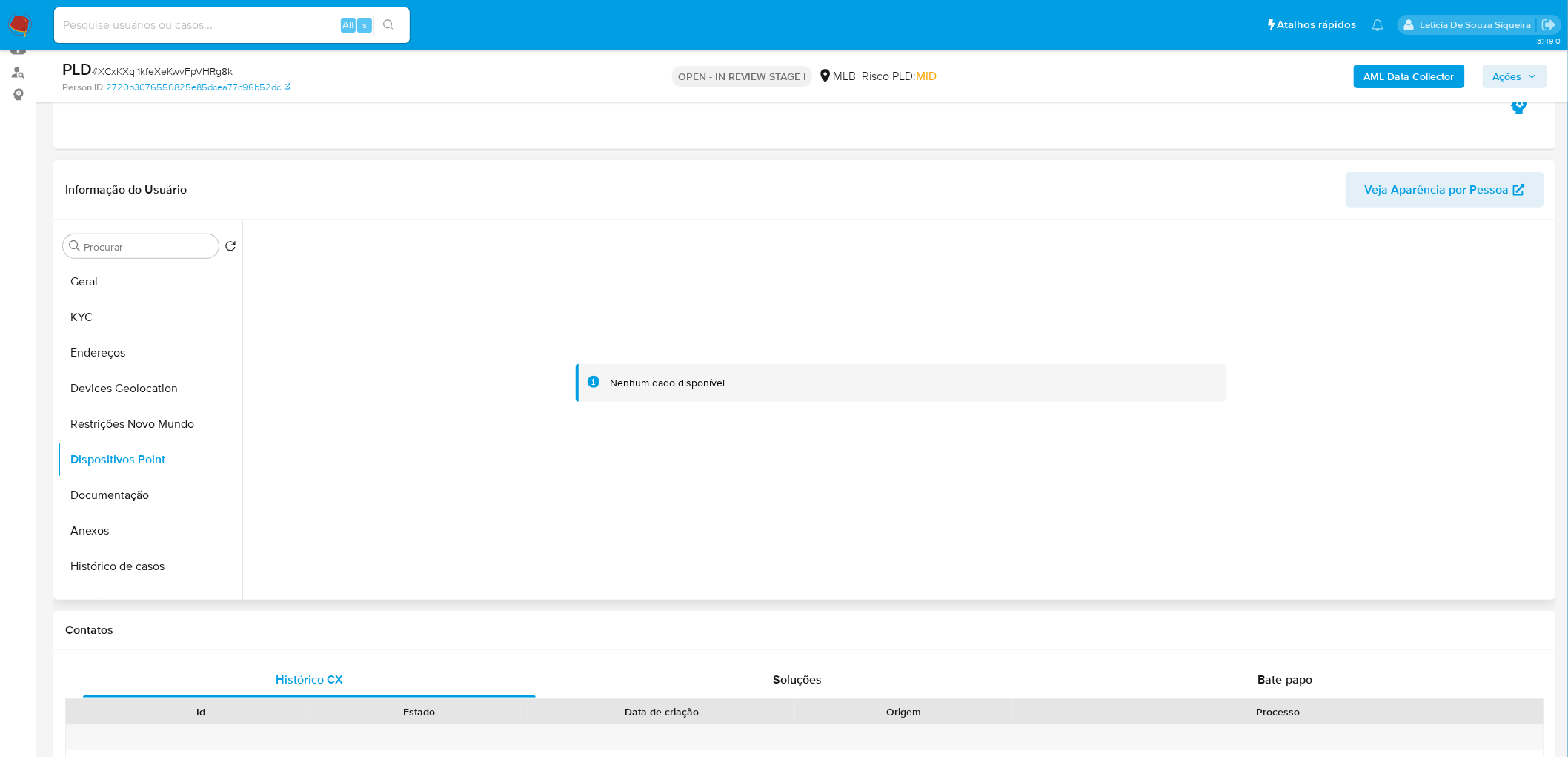 type 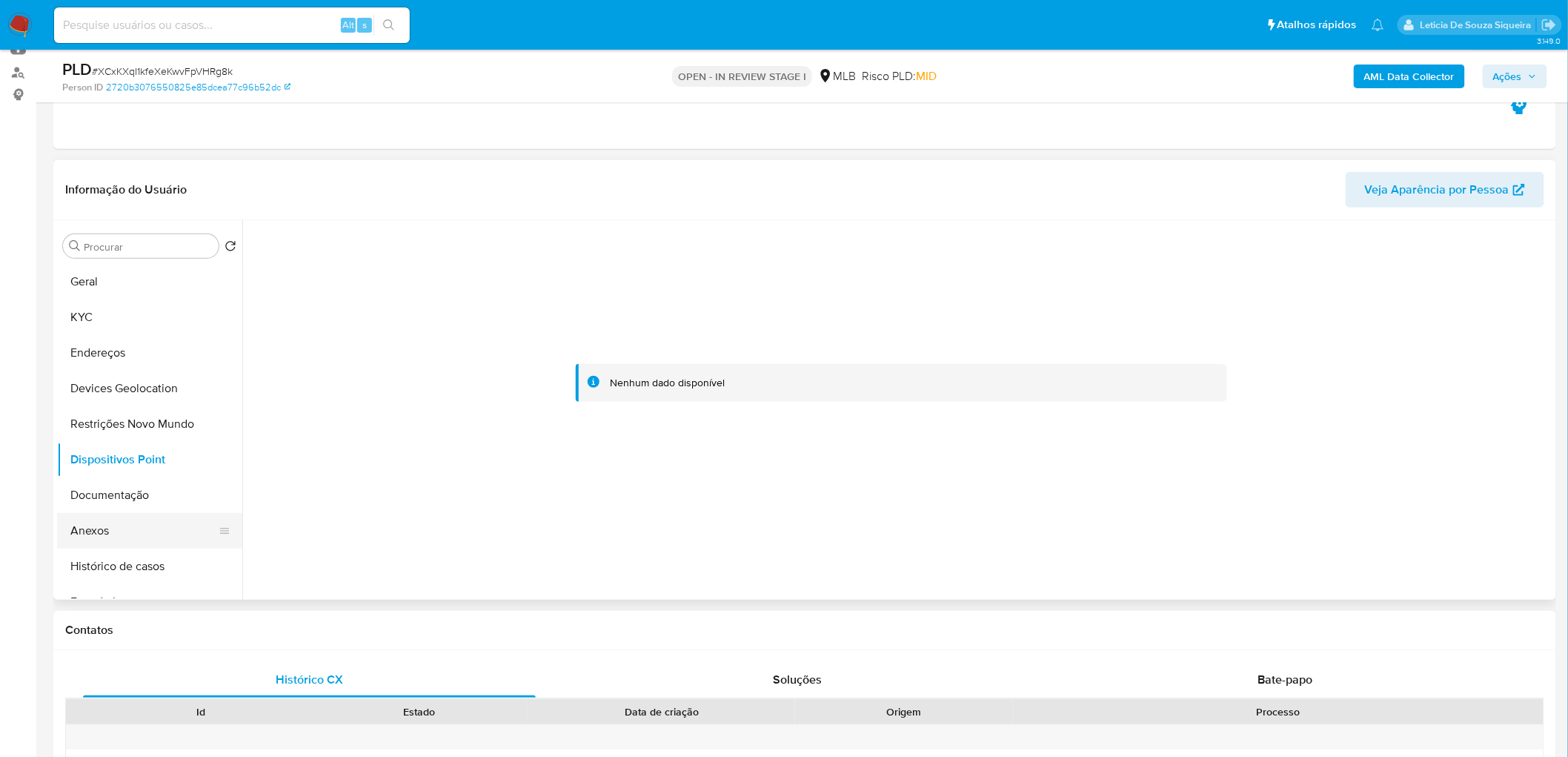 click on "Anexos" at bounding box center [144, 531] 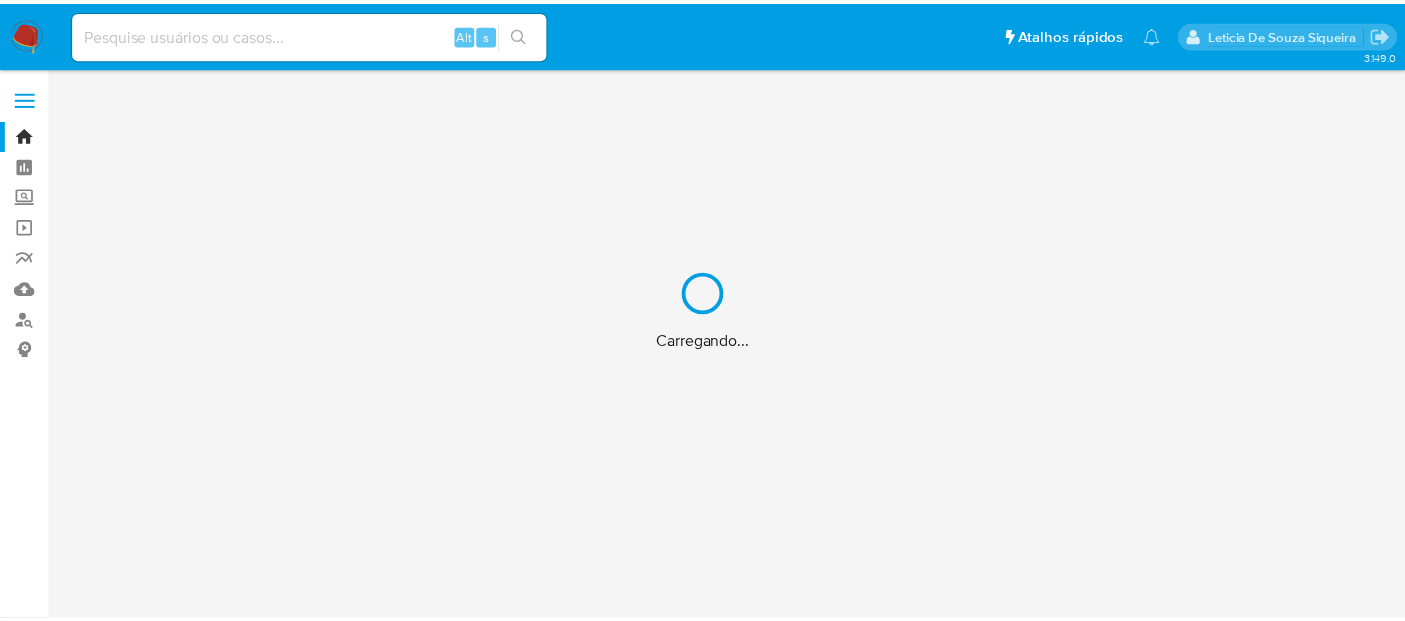 scroll, scrollTop: 0, scrollLeft: 0, axis: both 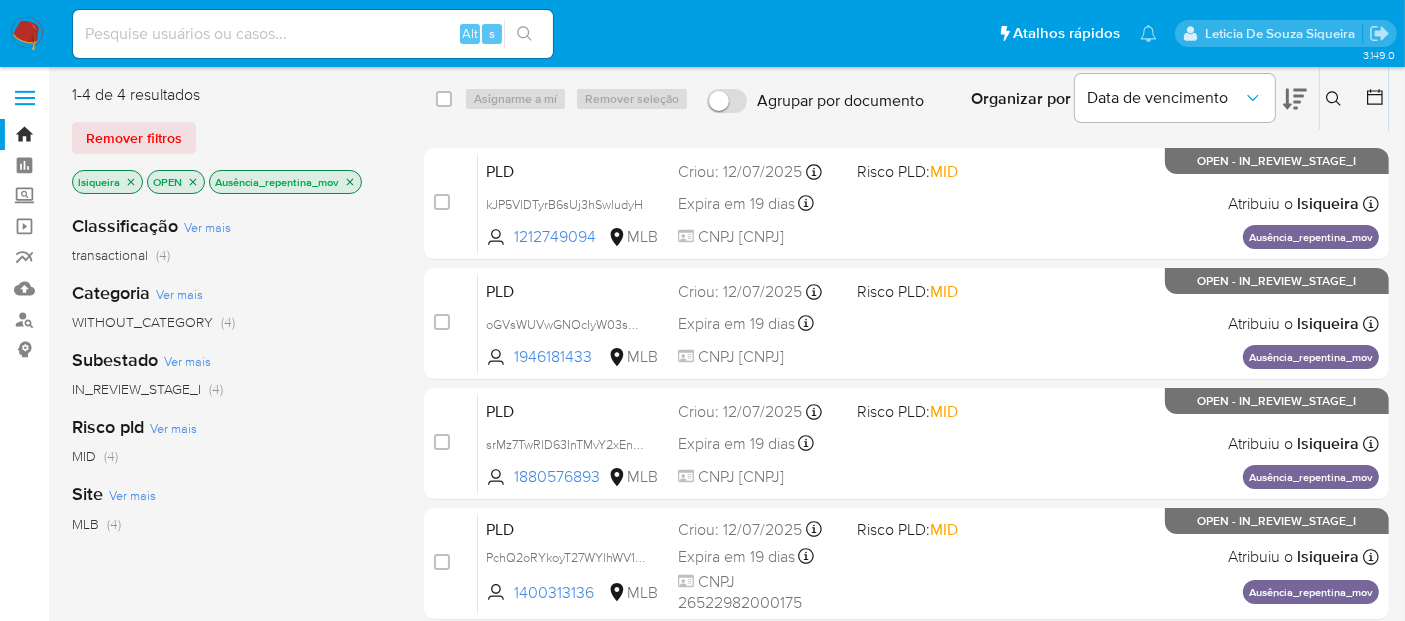 click 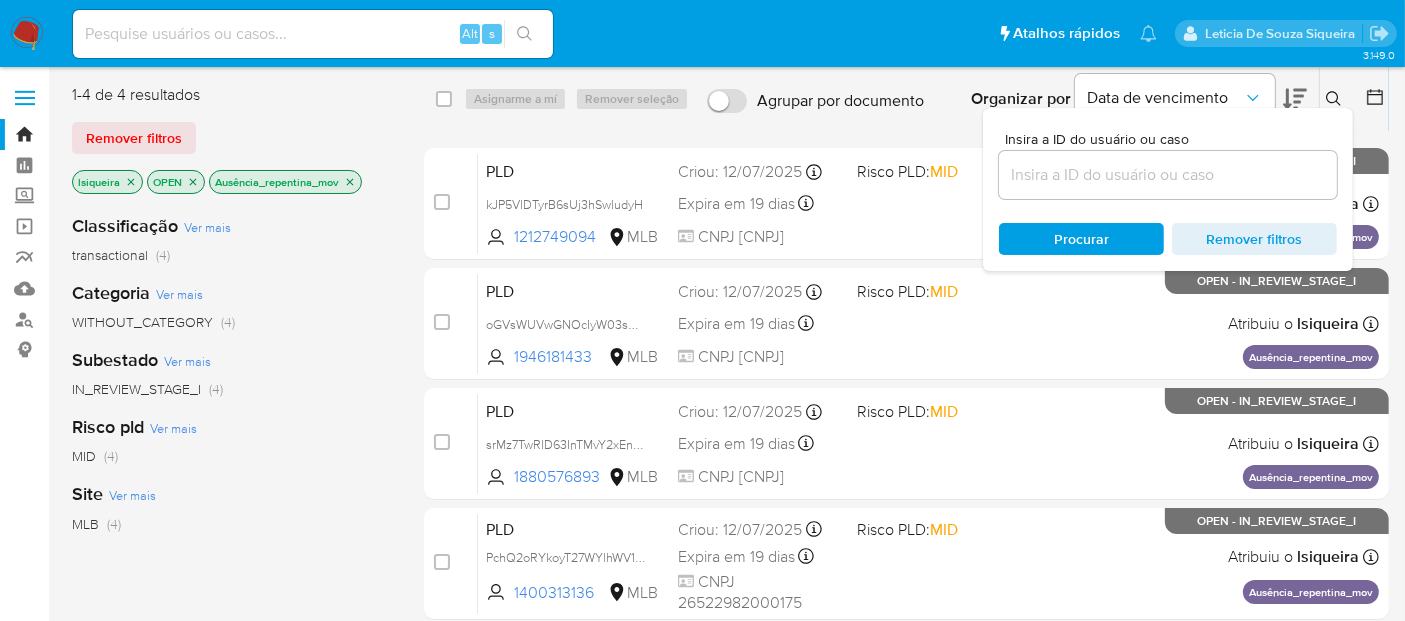 type 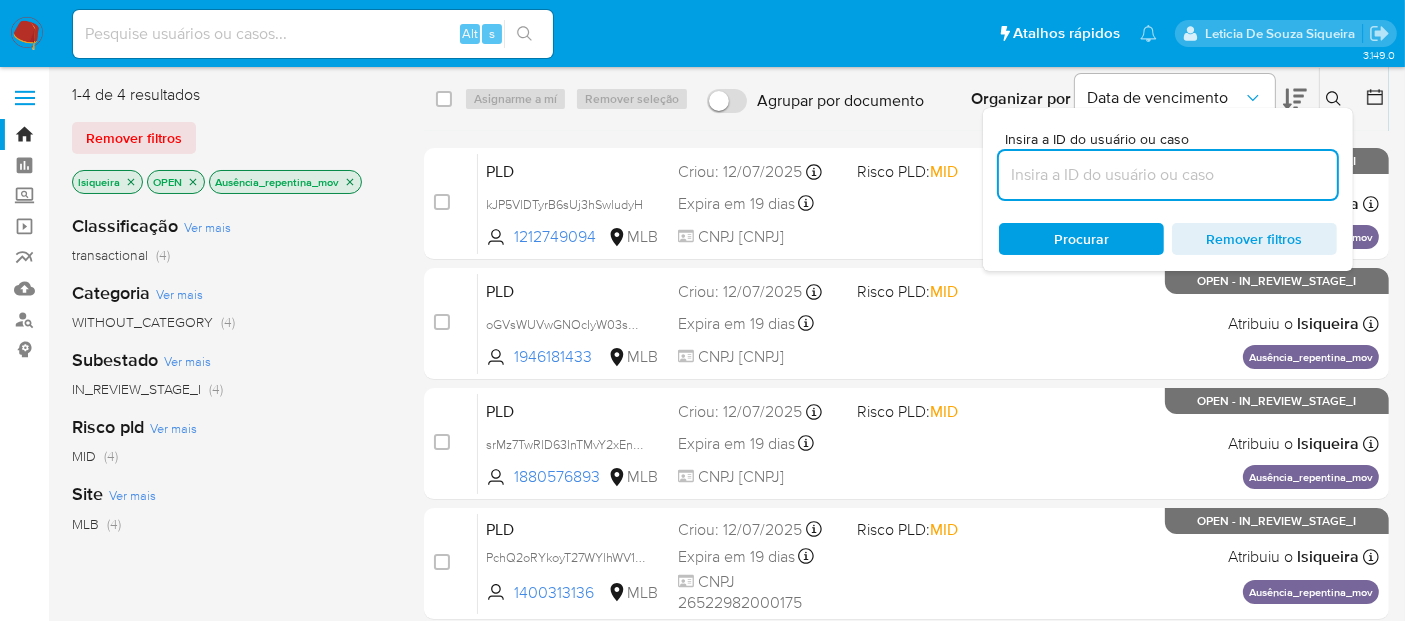 click at bounding box center [1168, 175] 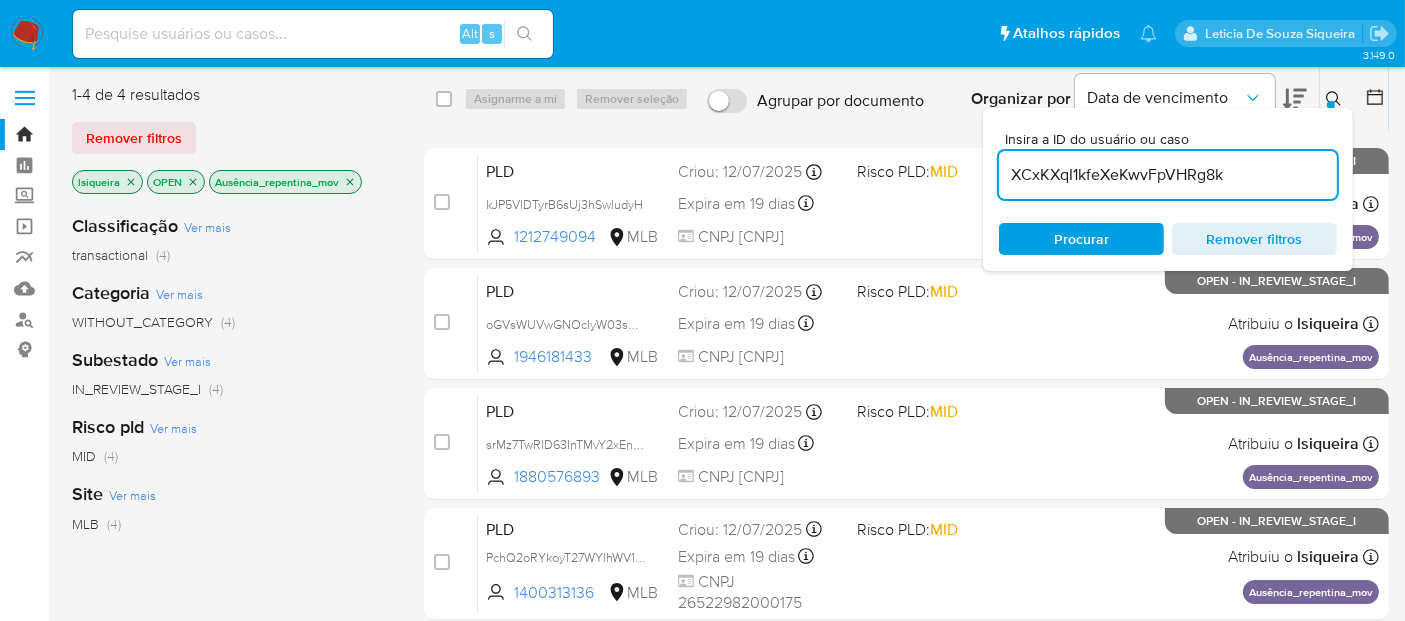 type on "XCxKXqI1kfeXeKwvFpVHRg8k" 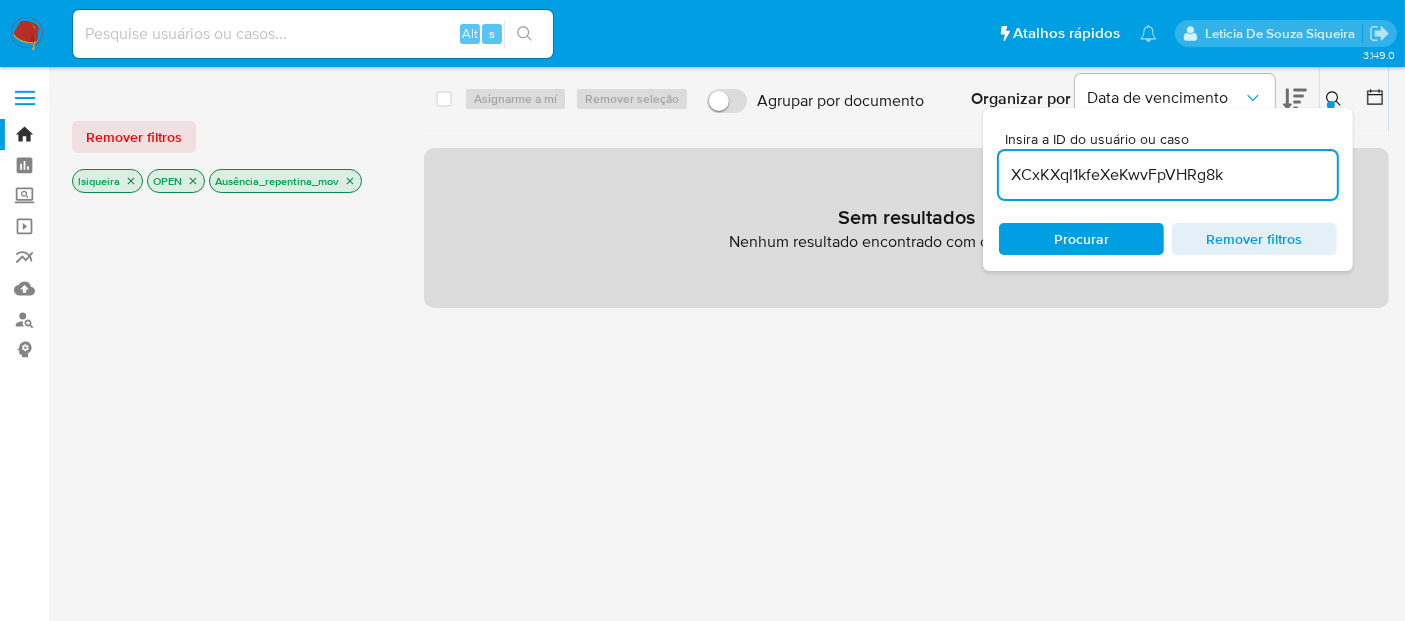click 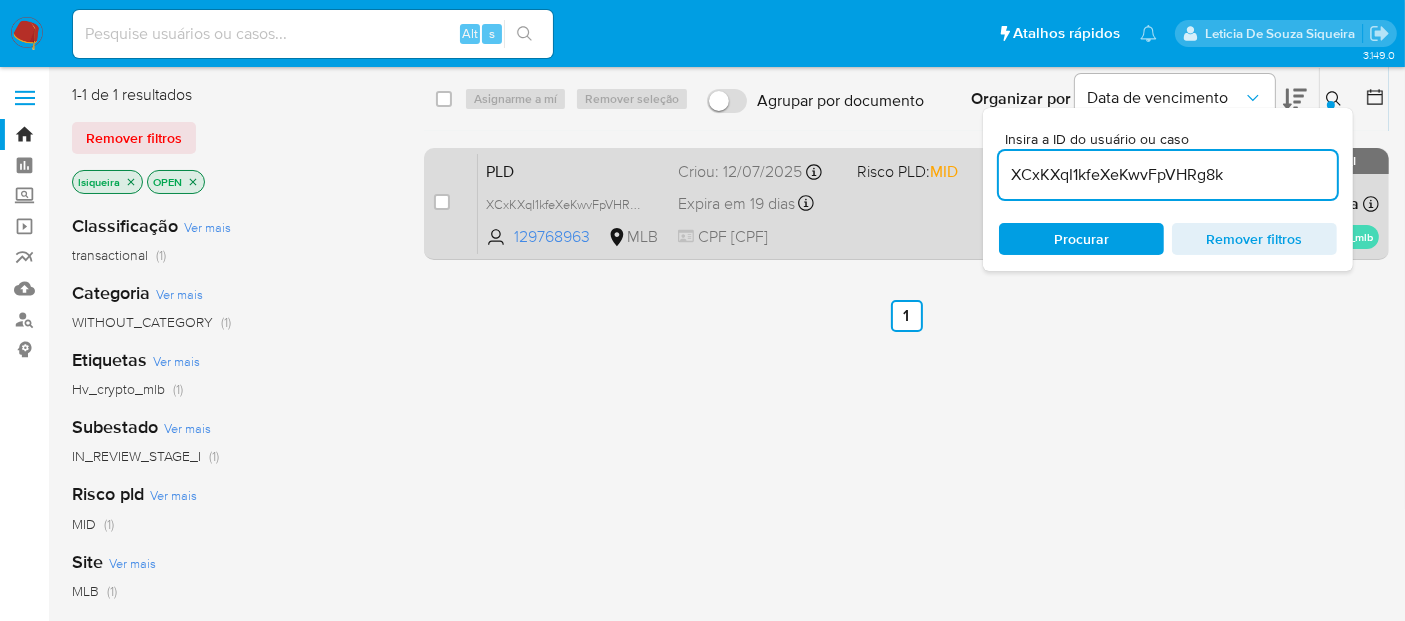 click on "Expira em [NUMBER] dias   Expira em [DATE] [TIME]" at bounding box center (759, 203) 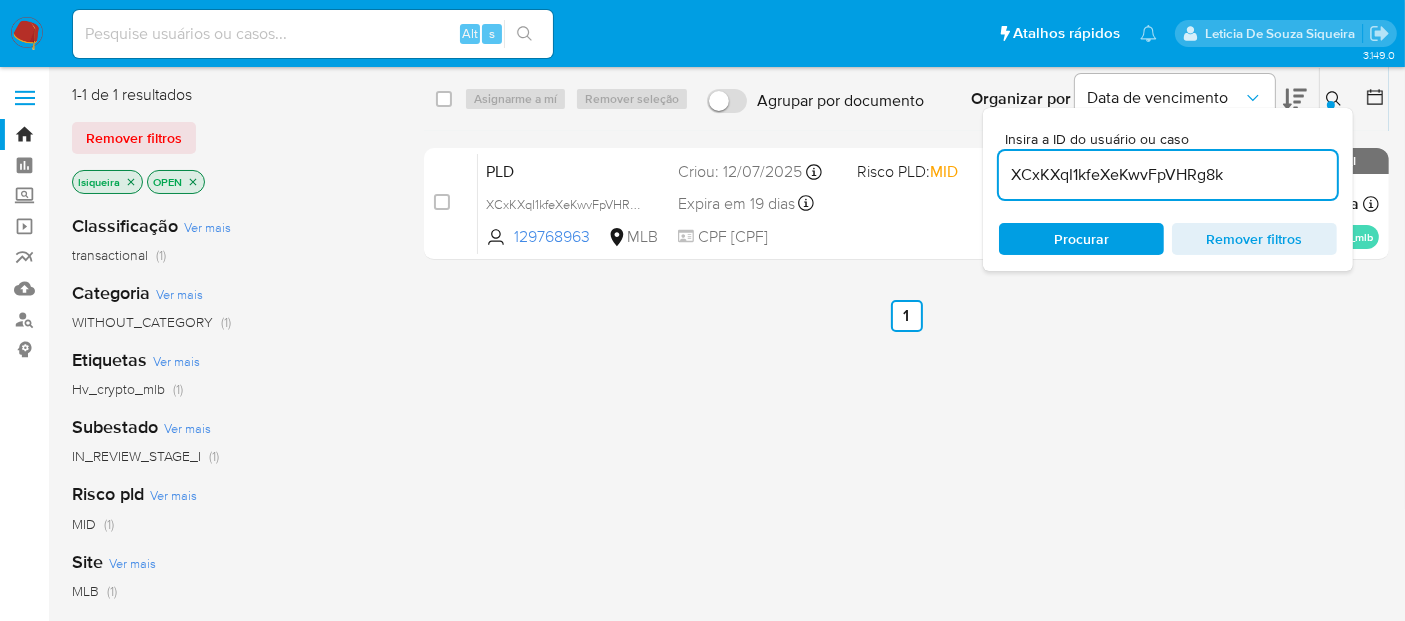 click at bounding box center (27, 34) 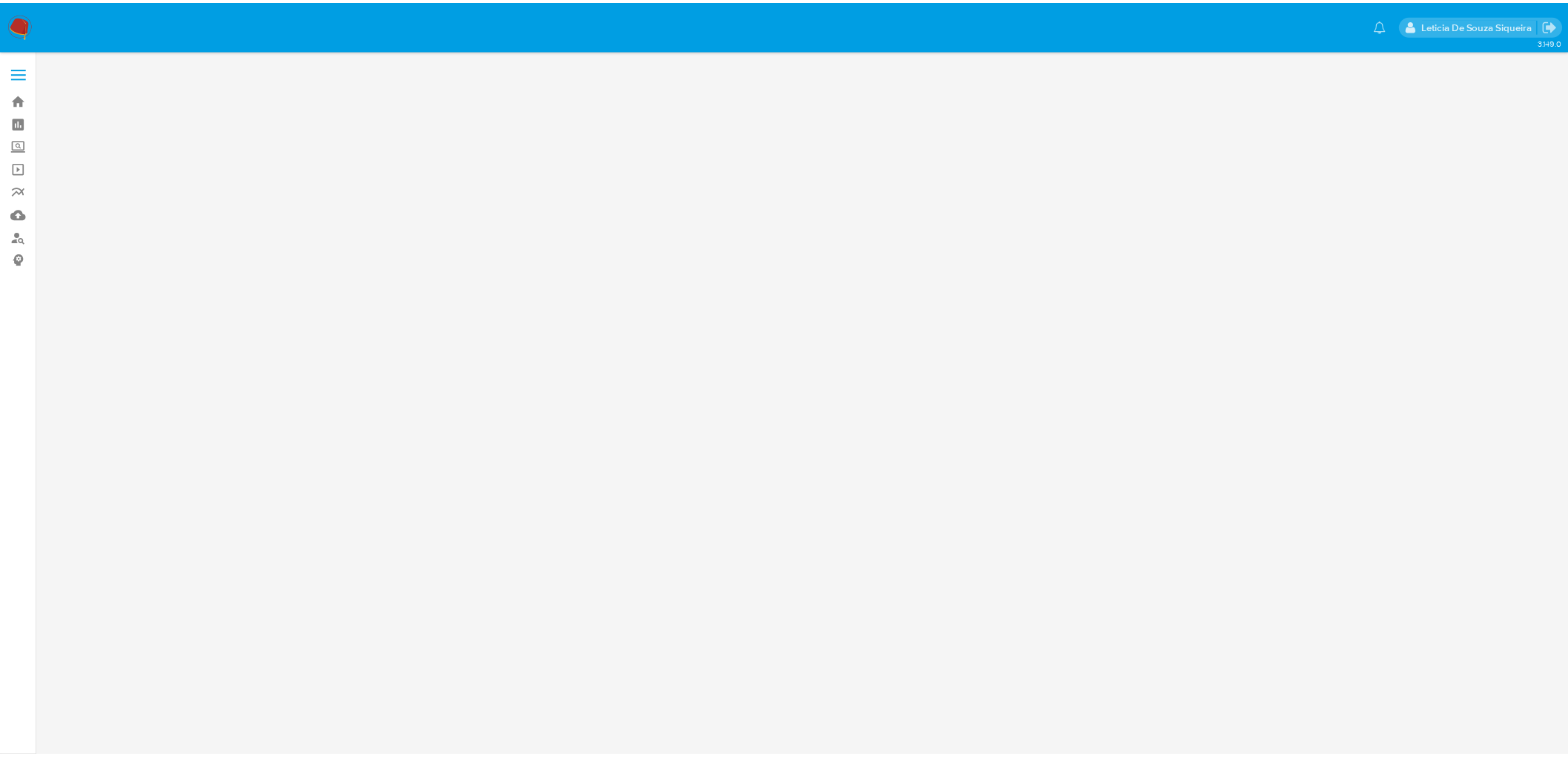 scroll, scrollTop: 0, scrollLeft: 0, axis: both 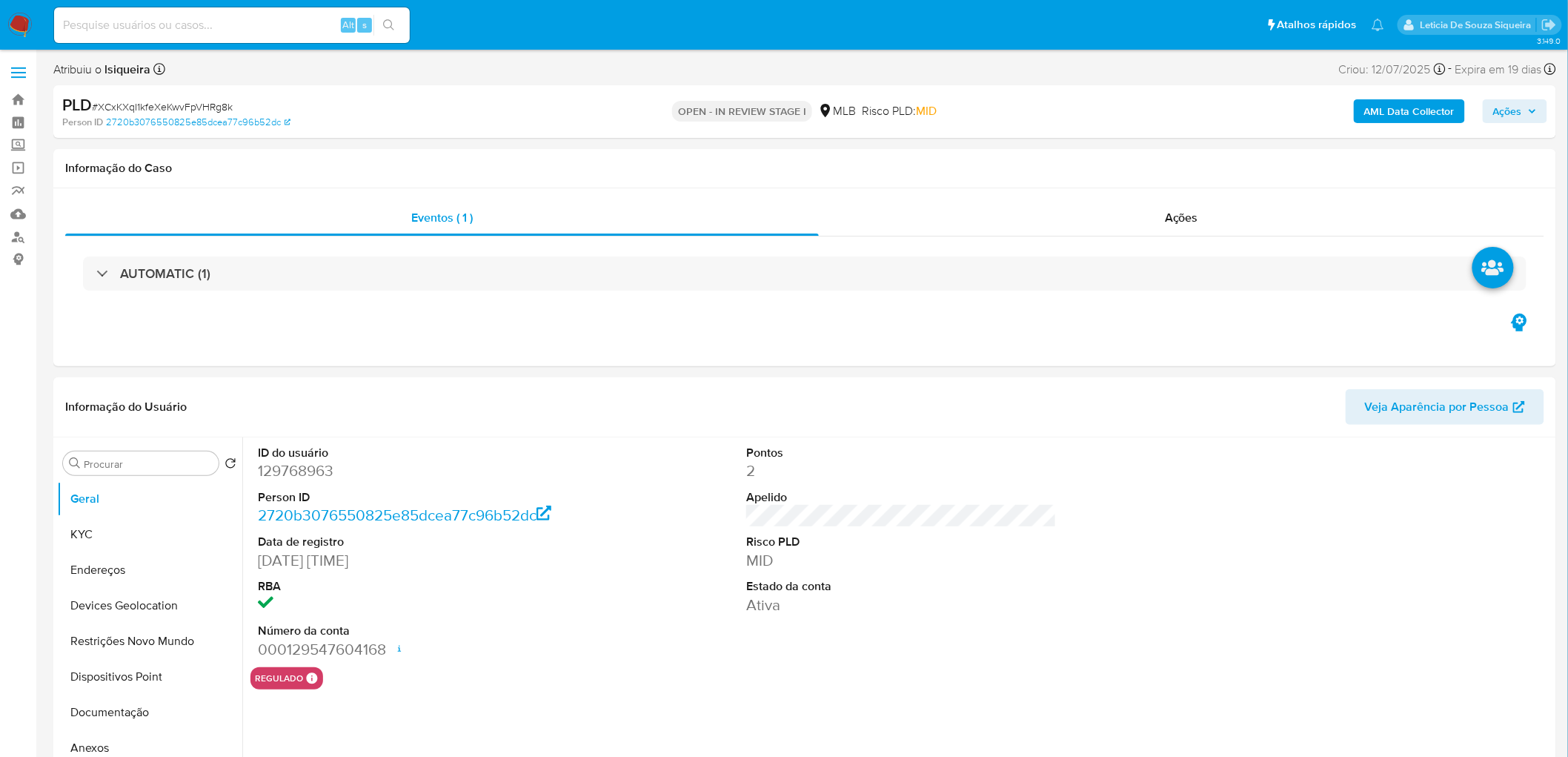 select on "10" 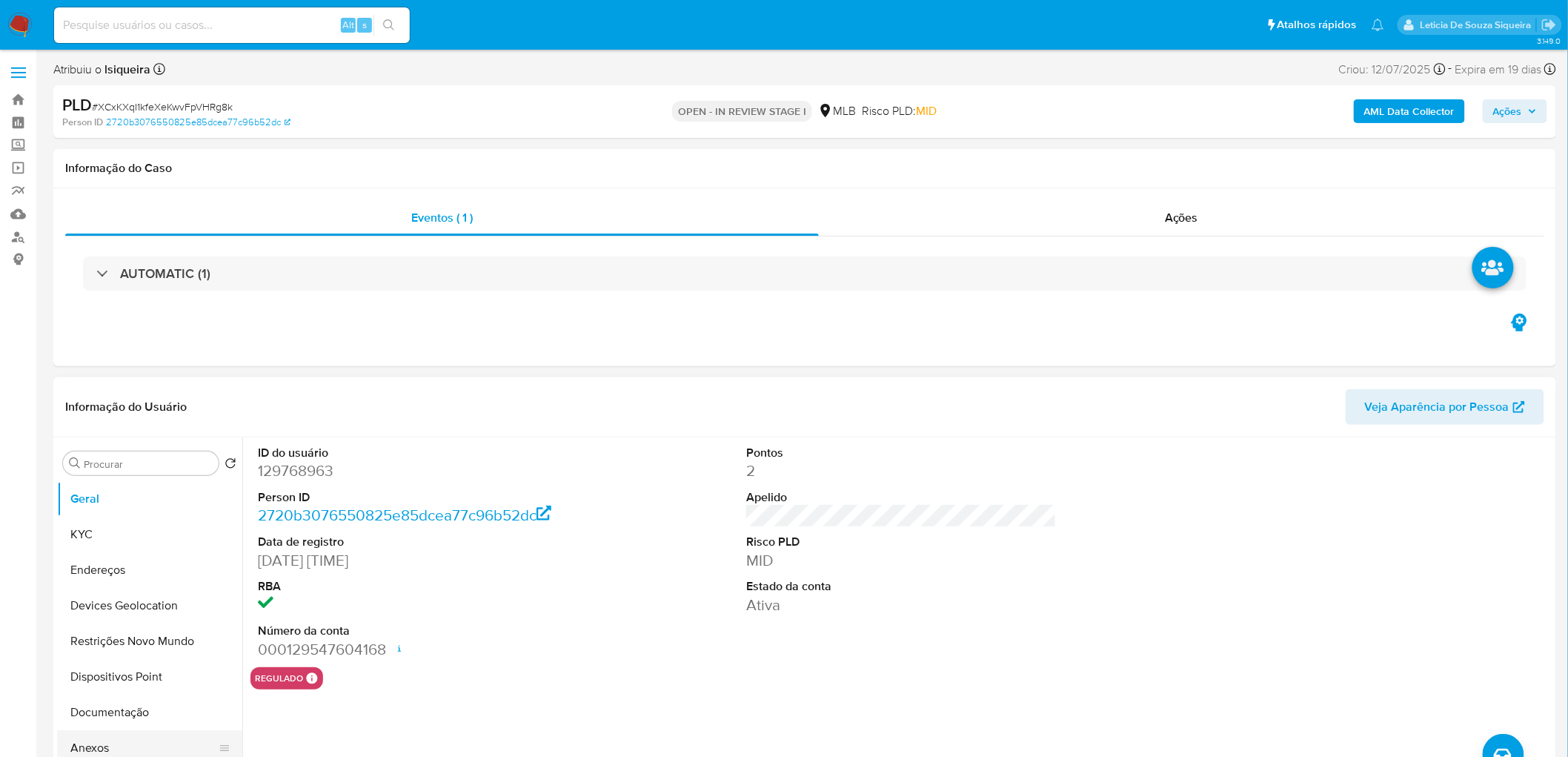click on "Anexos" at bounding box center (144, 748) 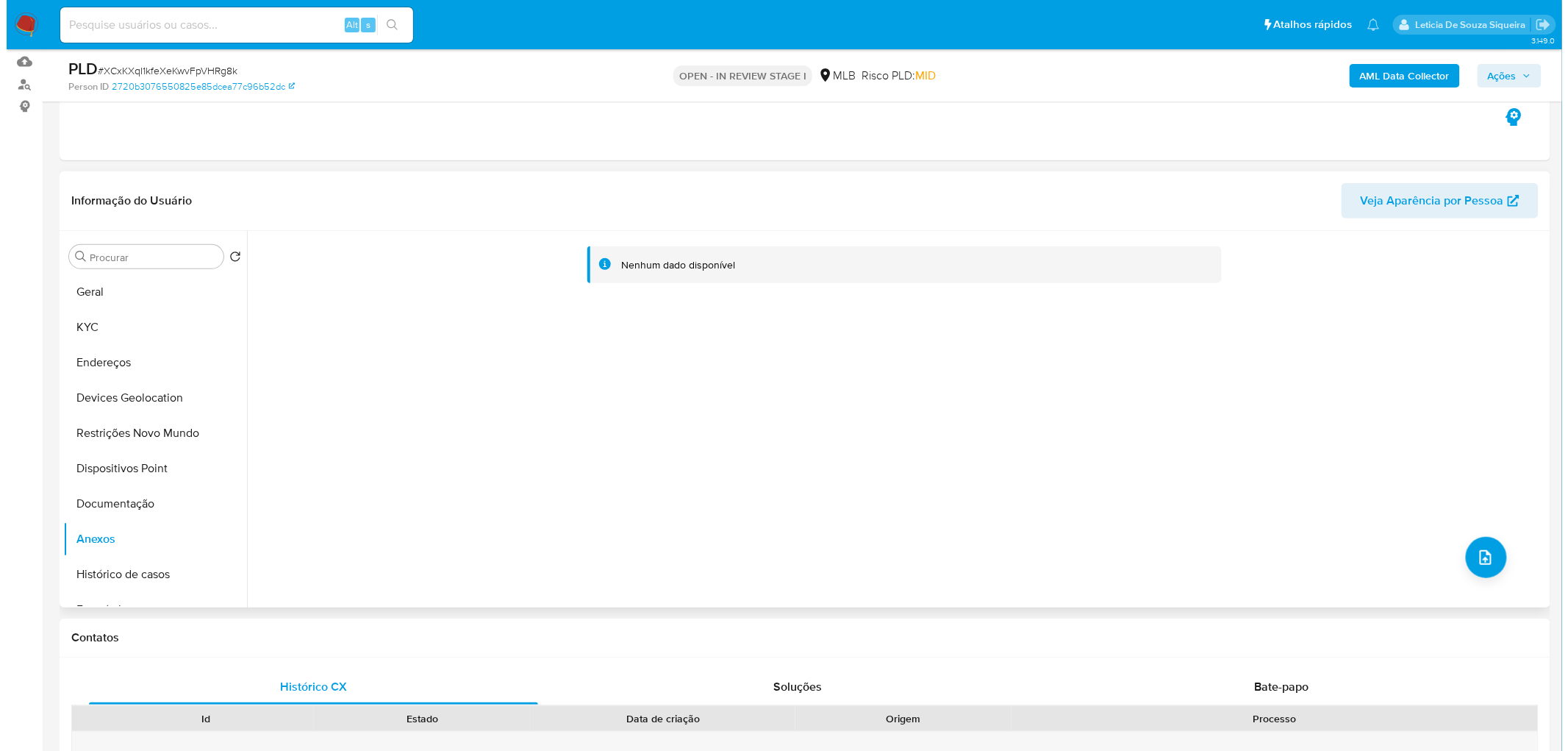 scroll, scrollTop: 163, scrollLeft: 0, axis: vertical 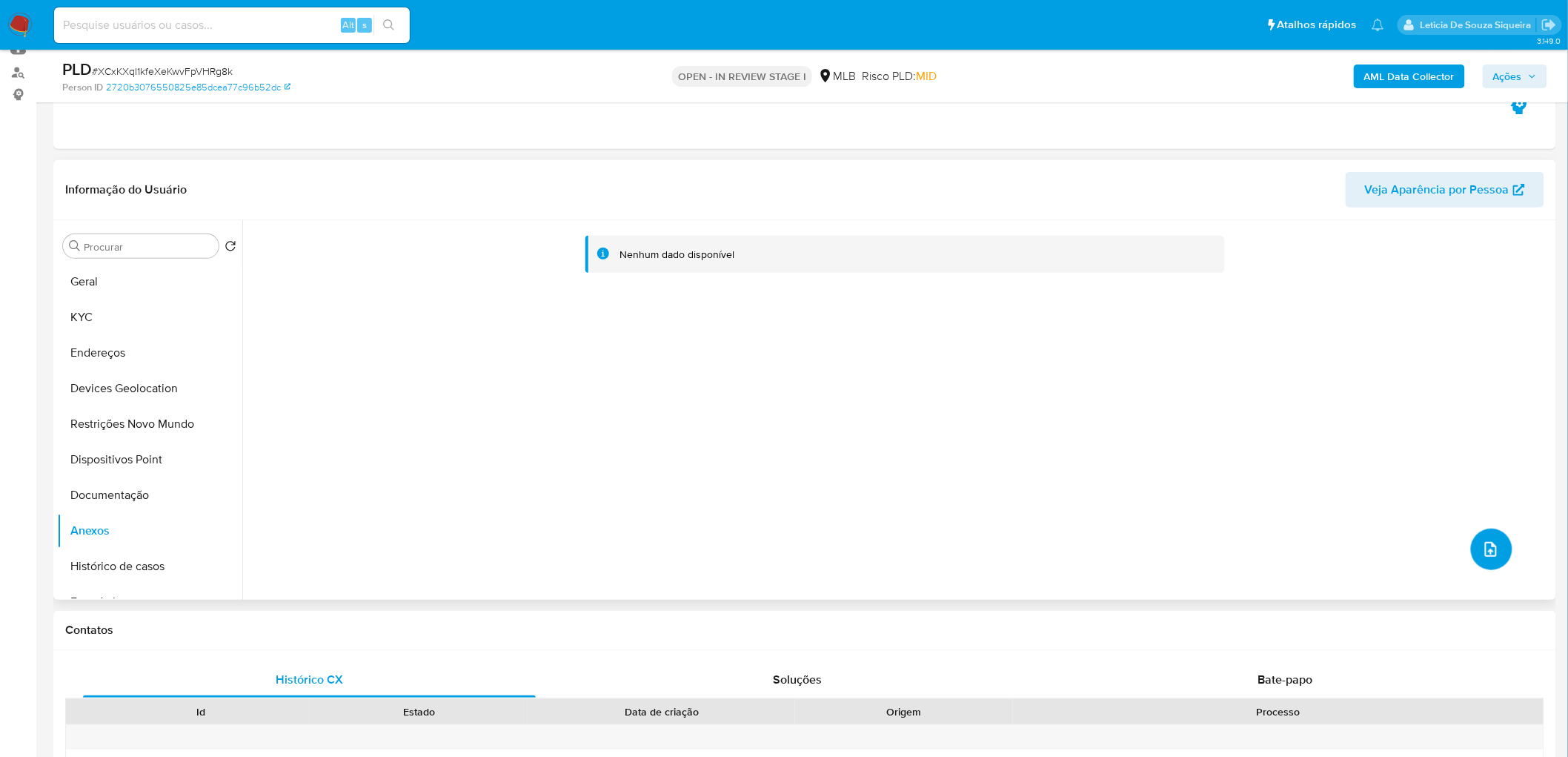 click 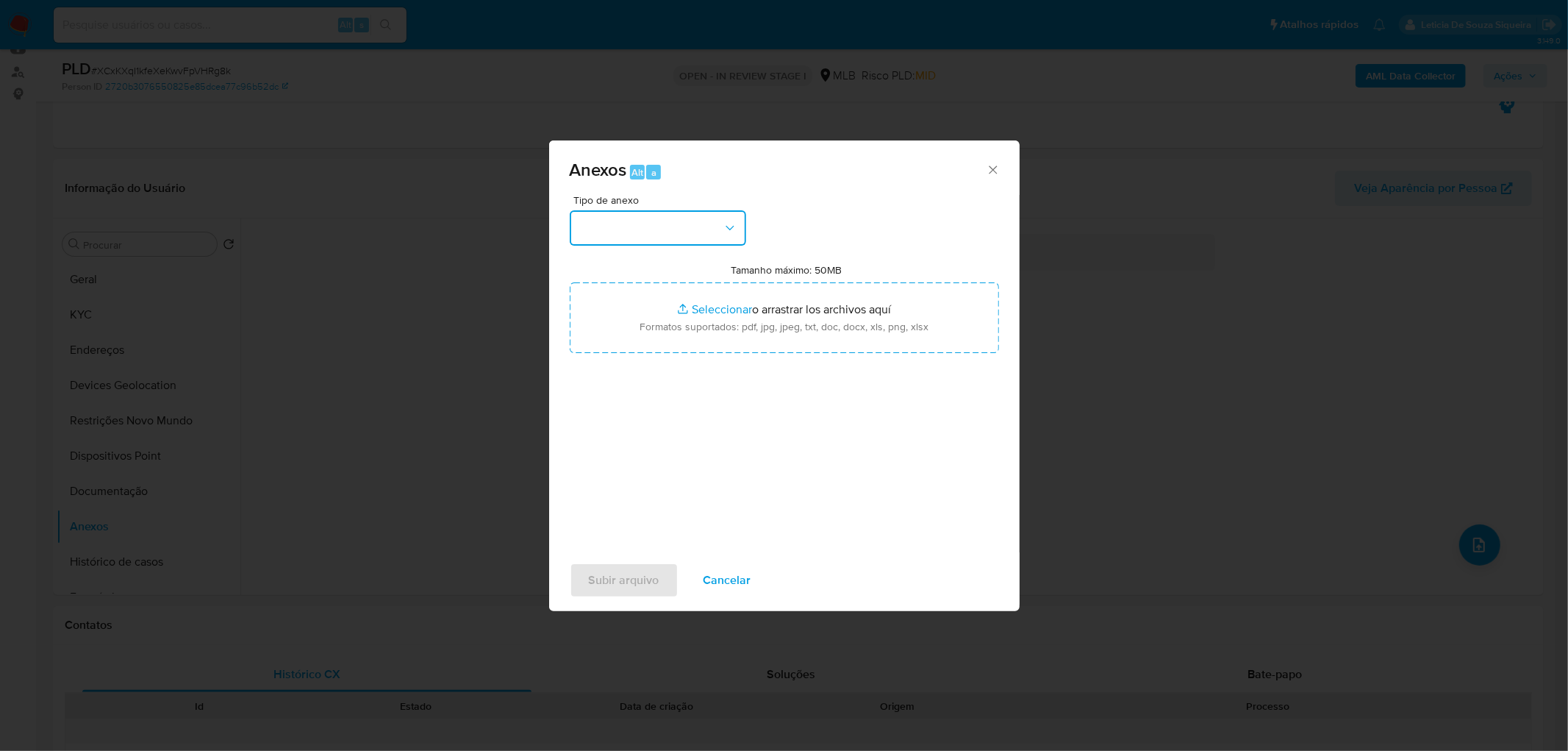 click at bounding box center (658, 228) 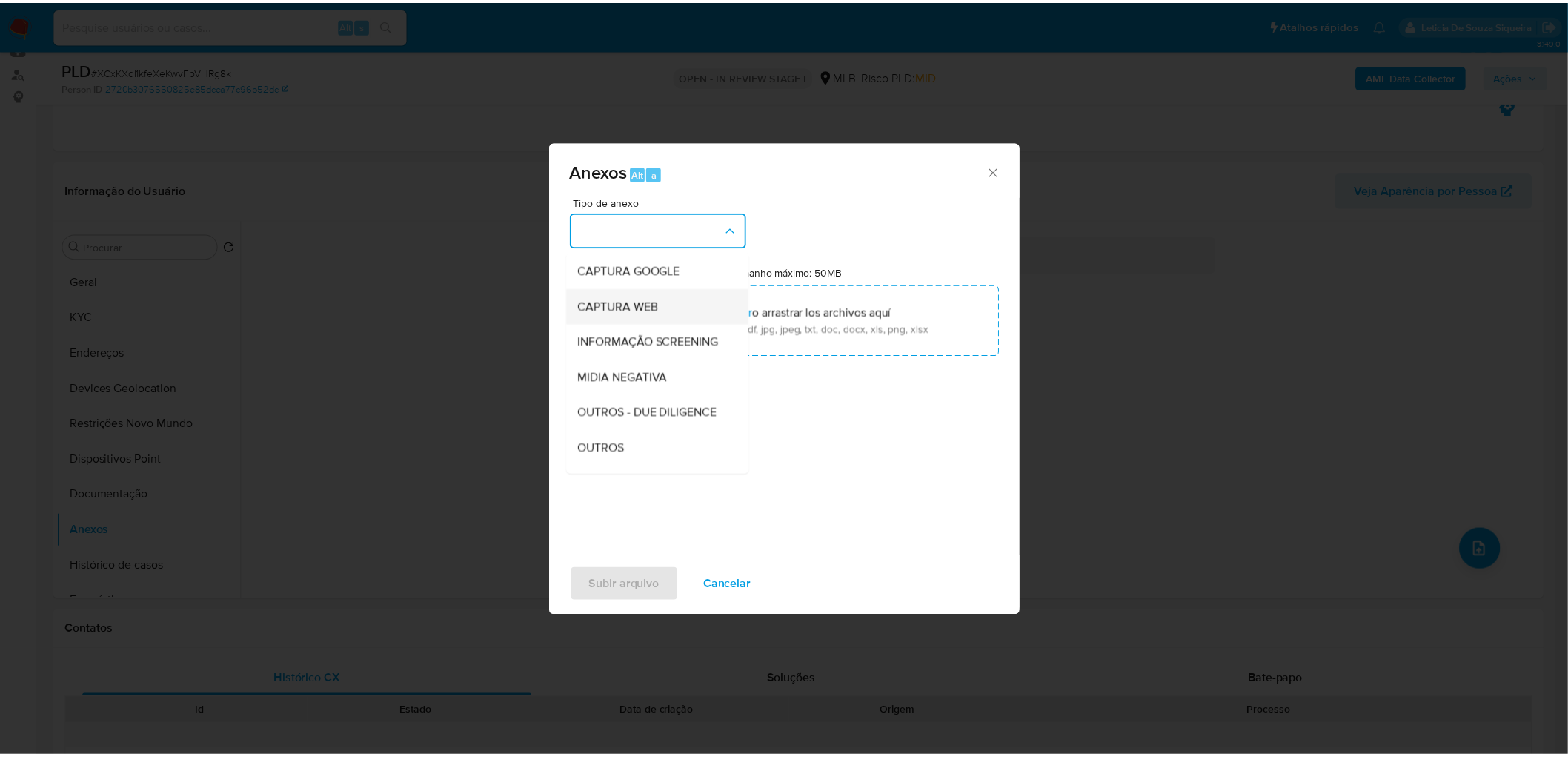 scroll, scrollTop: 165, scrollLeft: 0, axis: vertical 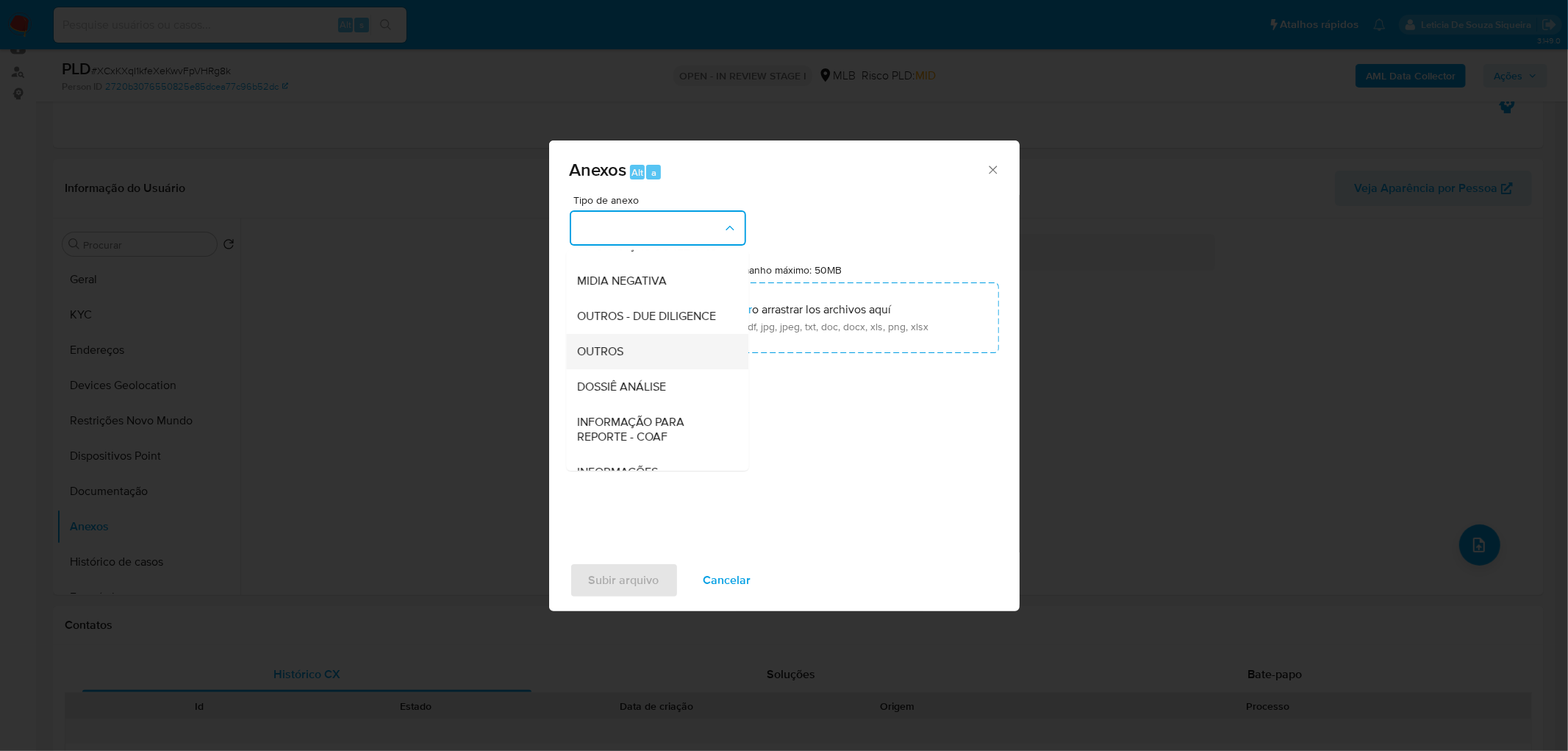 click on "OUTROS" at bounding box center (653, 352) 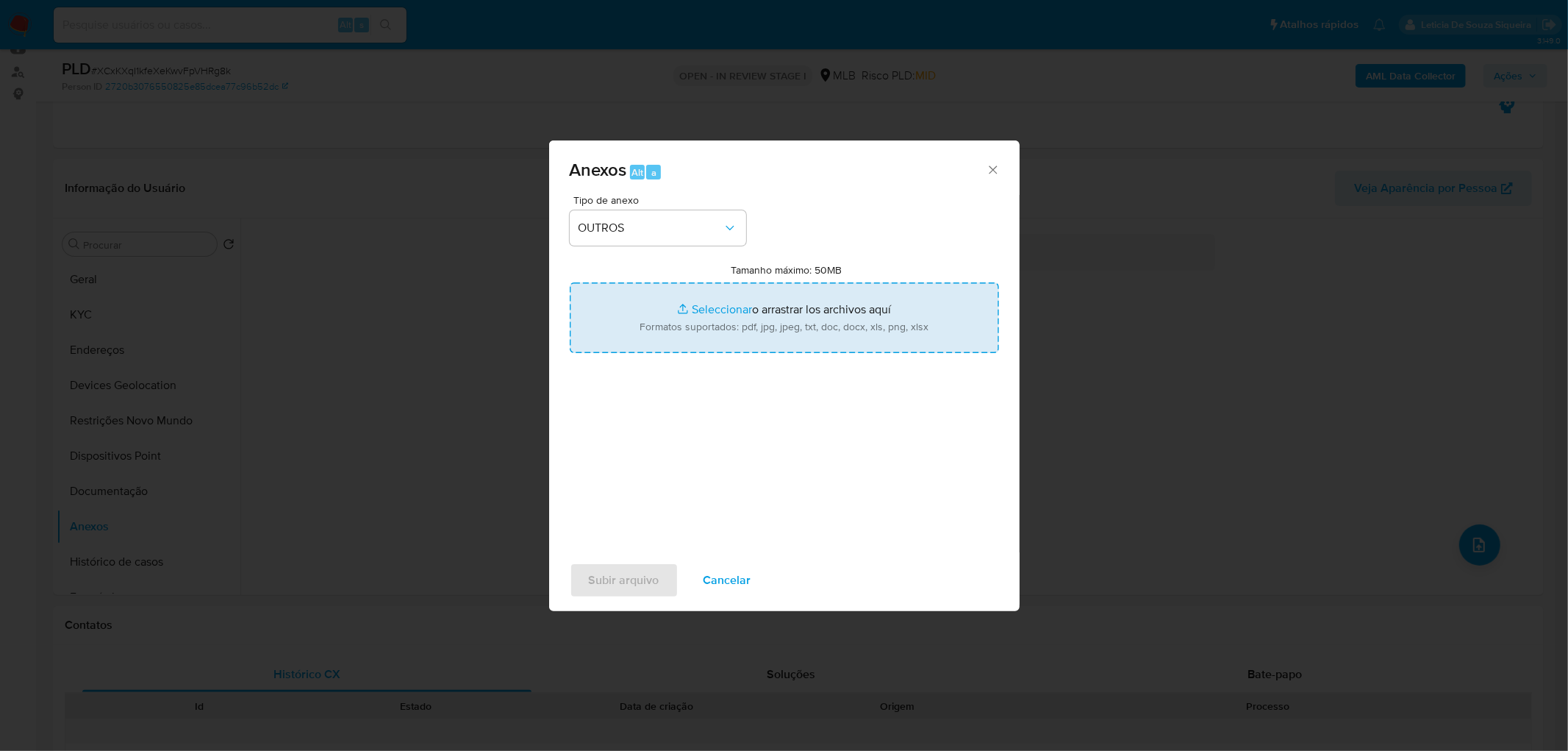 click on "Tamanho máximo: 50MB Seleccionar archivos" at bounding box center [784, 318] 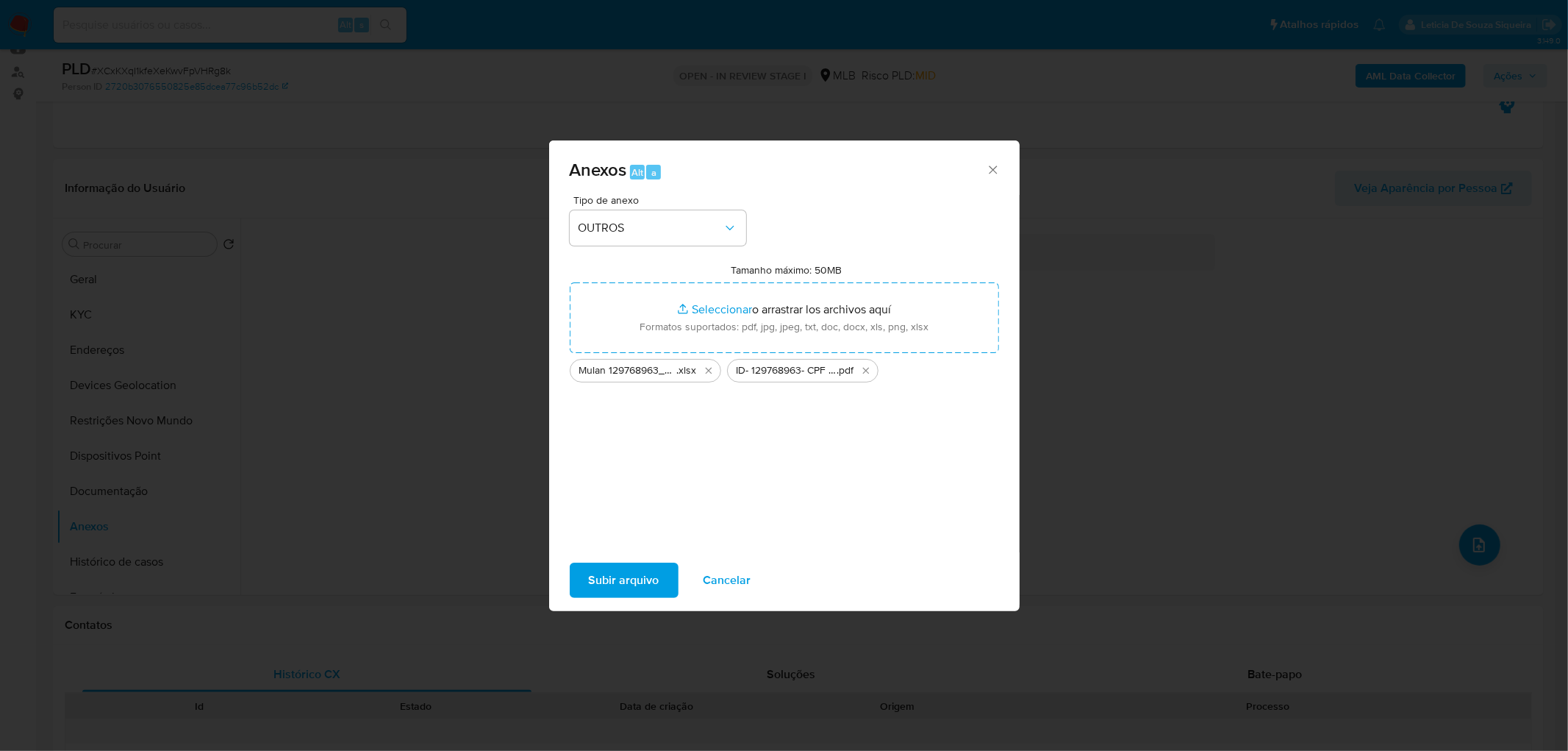 click on "Subir arquivo" at bounding box center [624, 580] 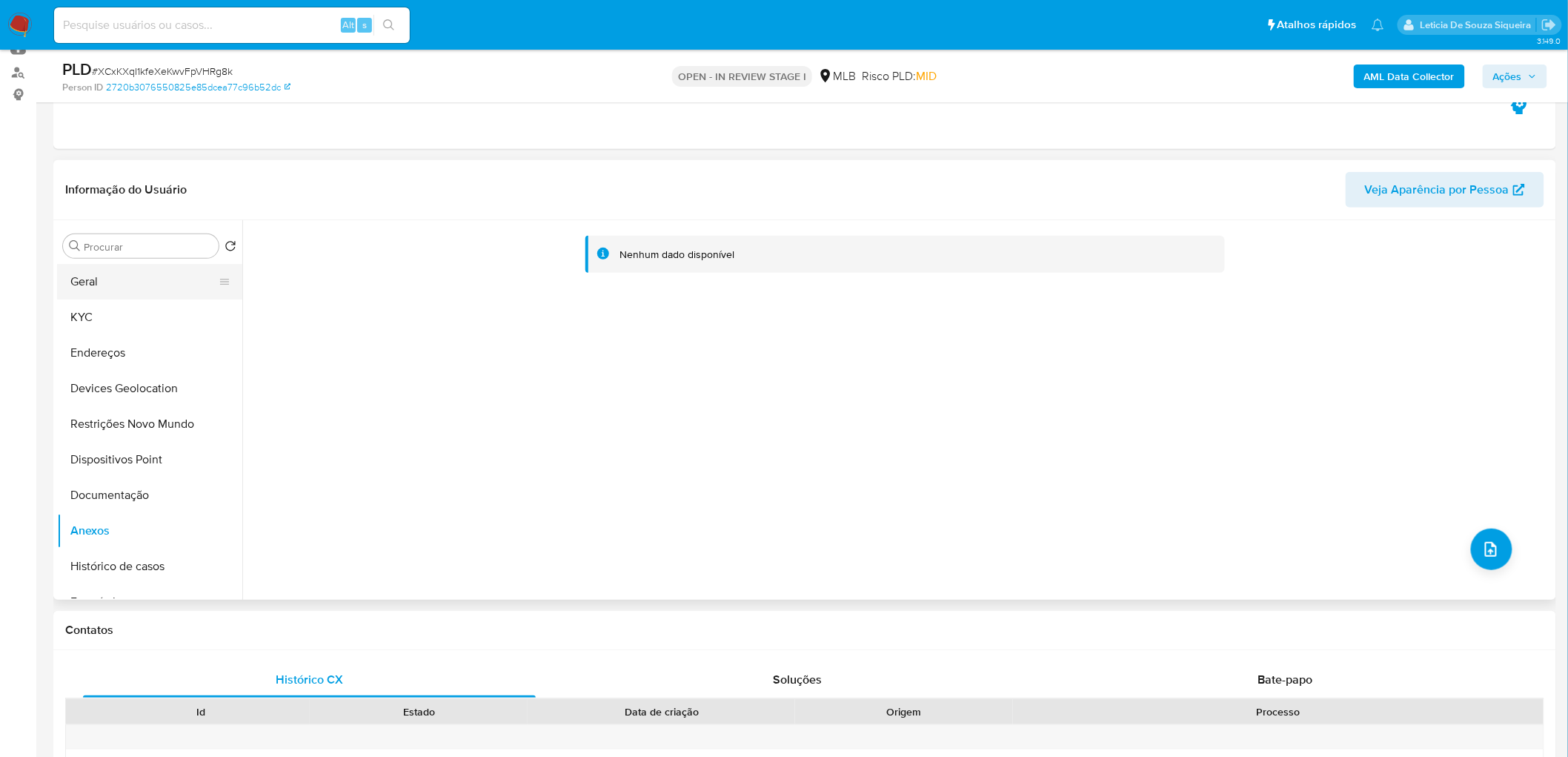 click on "Geral" at bounding box center (144, 282) 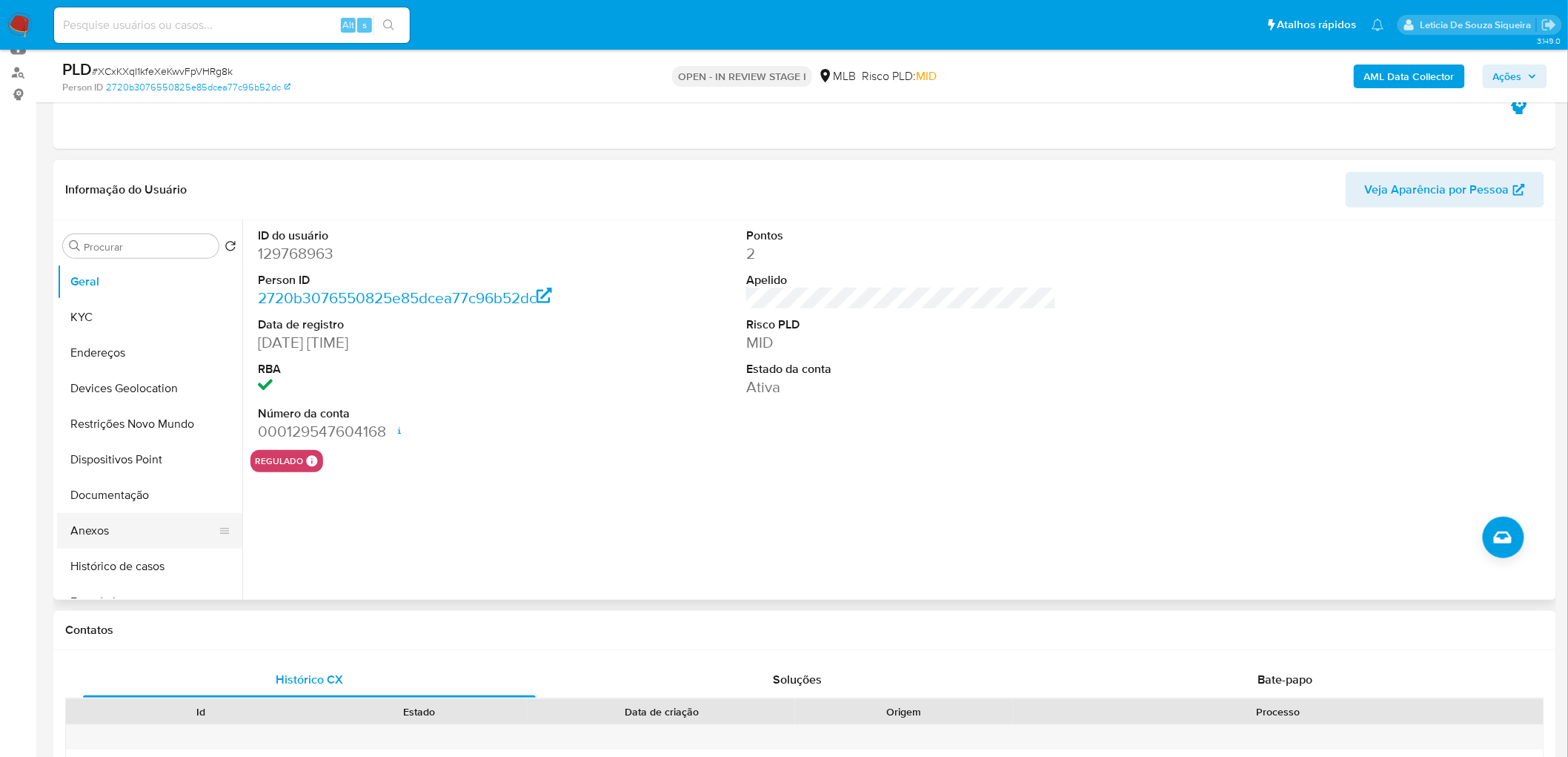 click on "Anexos" at bounding box center (144, 531) 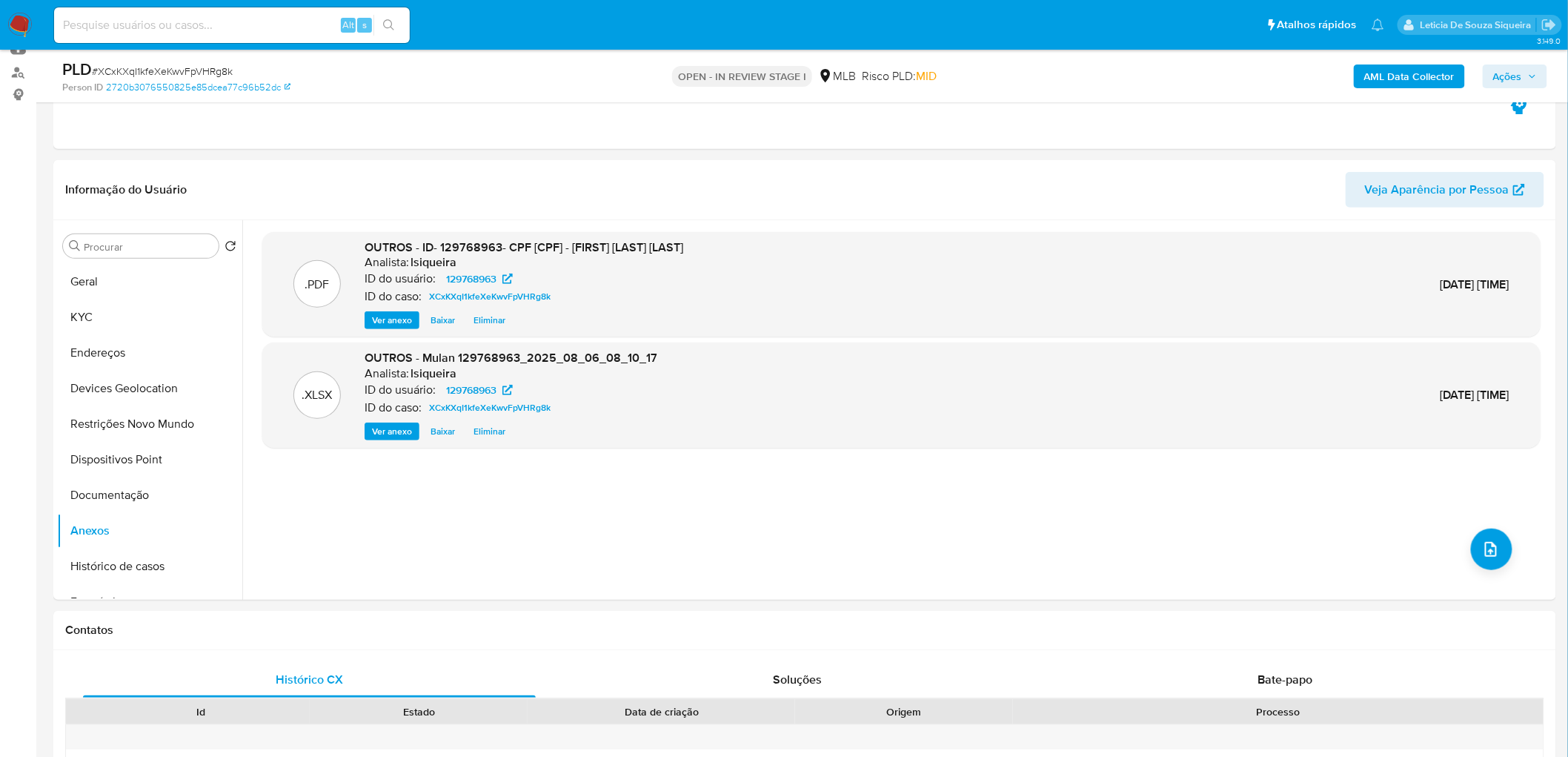 click on "Ações" at bounding box center [1515, 76] 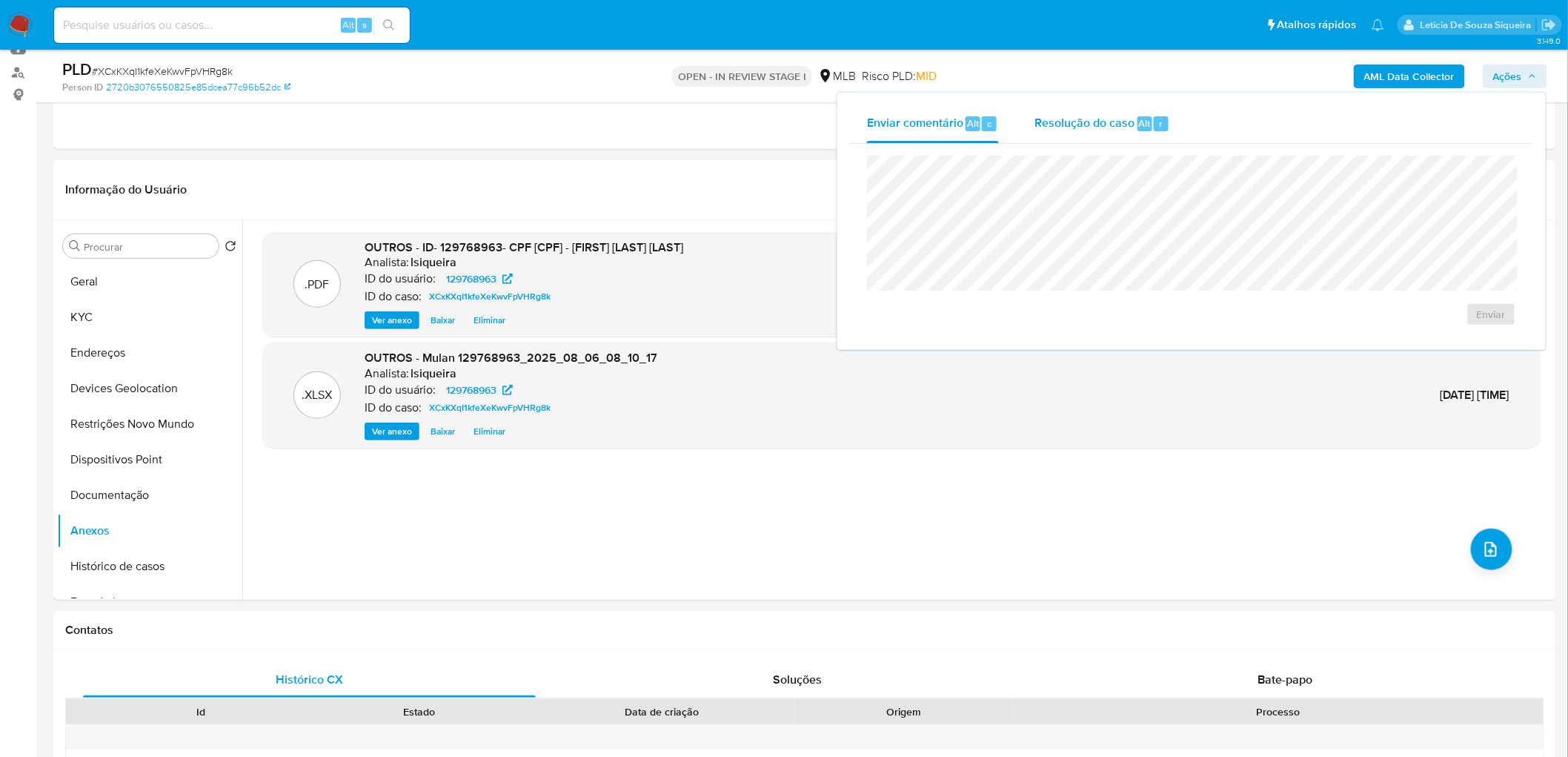 click on "Resolução do caso Alt r" at bounding box center [1102, 124] 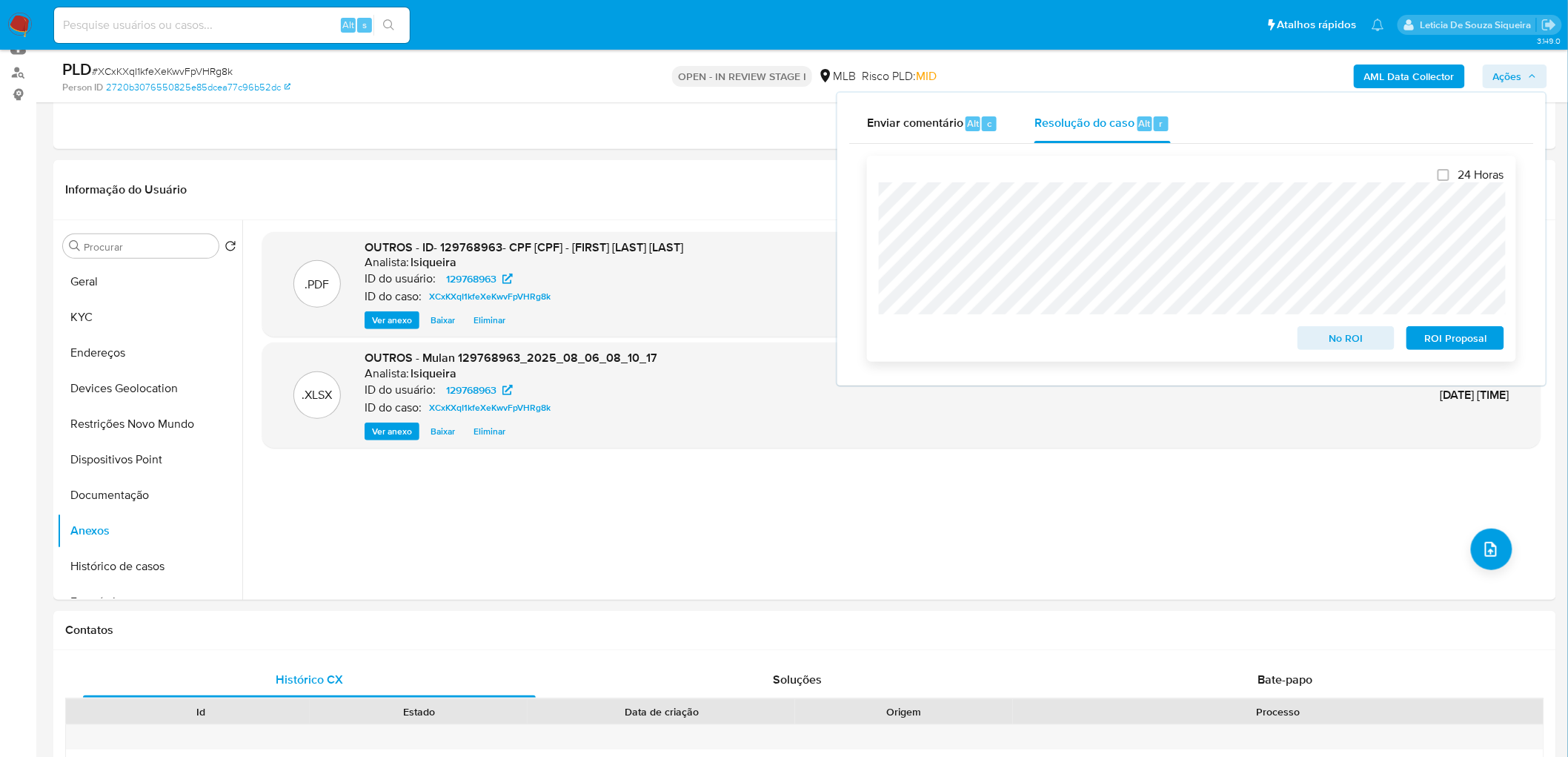 click on "No ROI" at bounding box center [1346, 338] 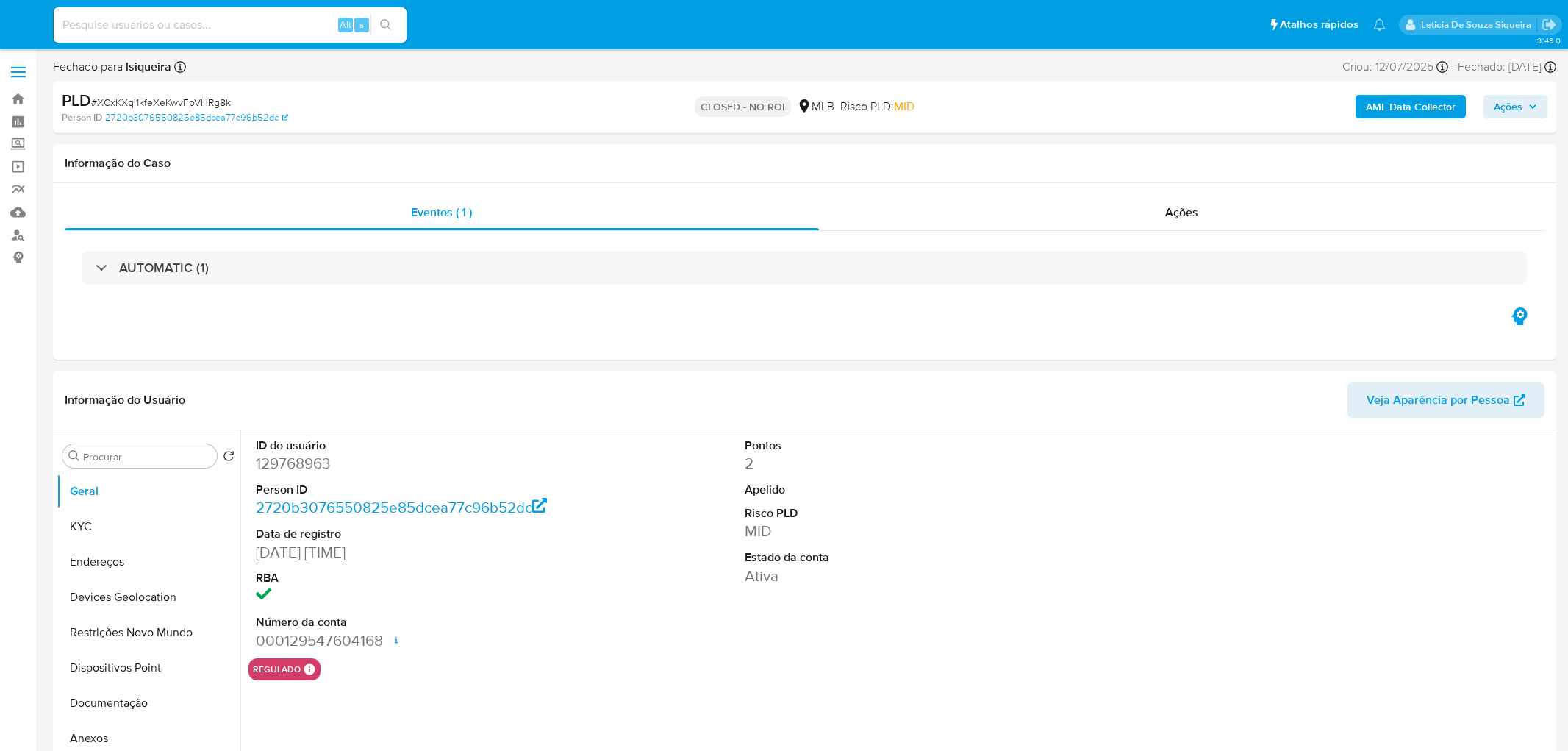 select on "10" 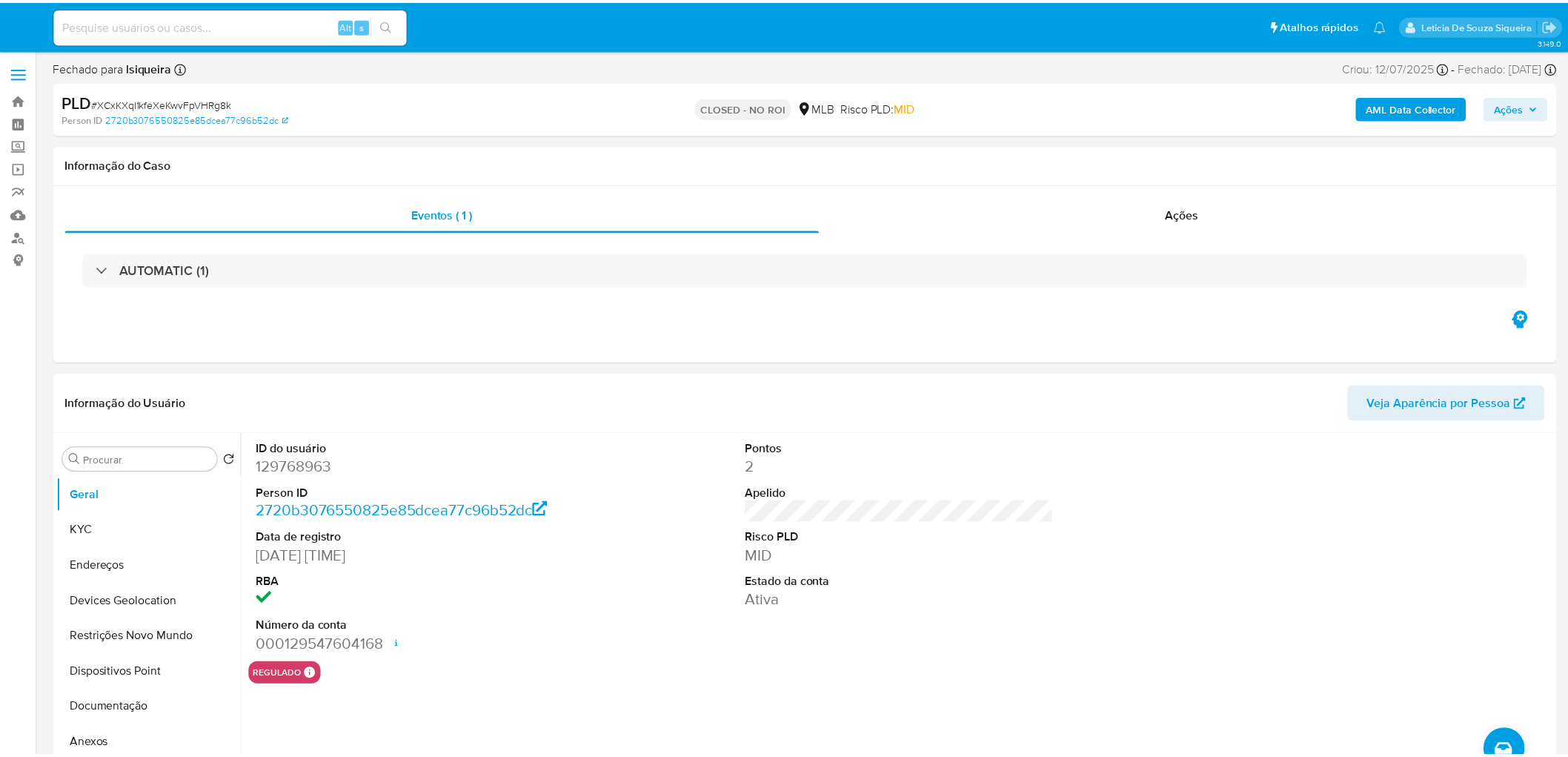 scroll, scrollTop: 0, scrollLeft: 0, axis: both 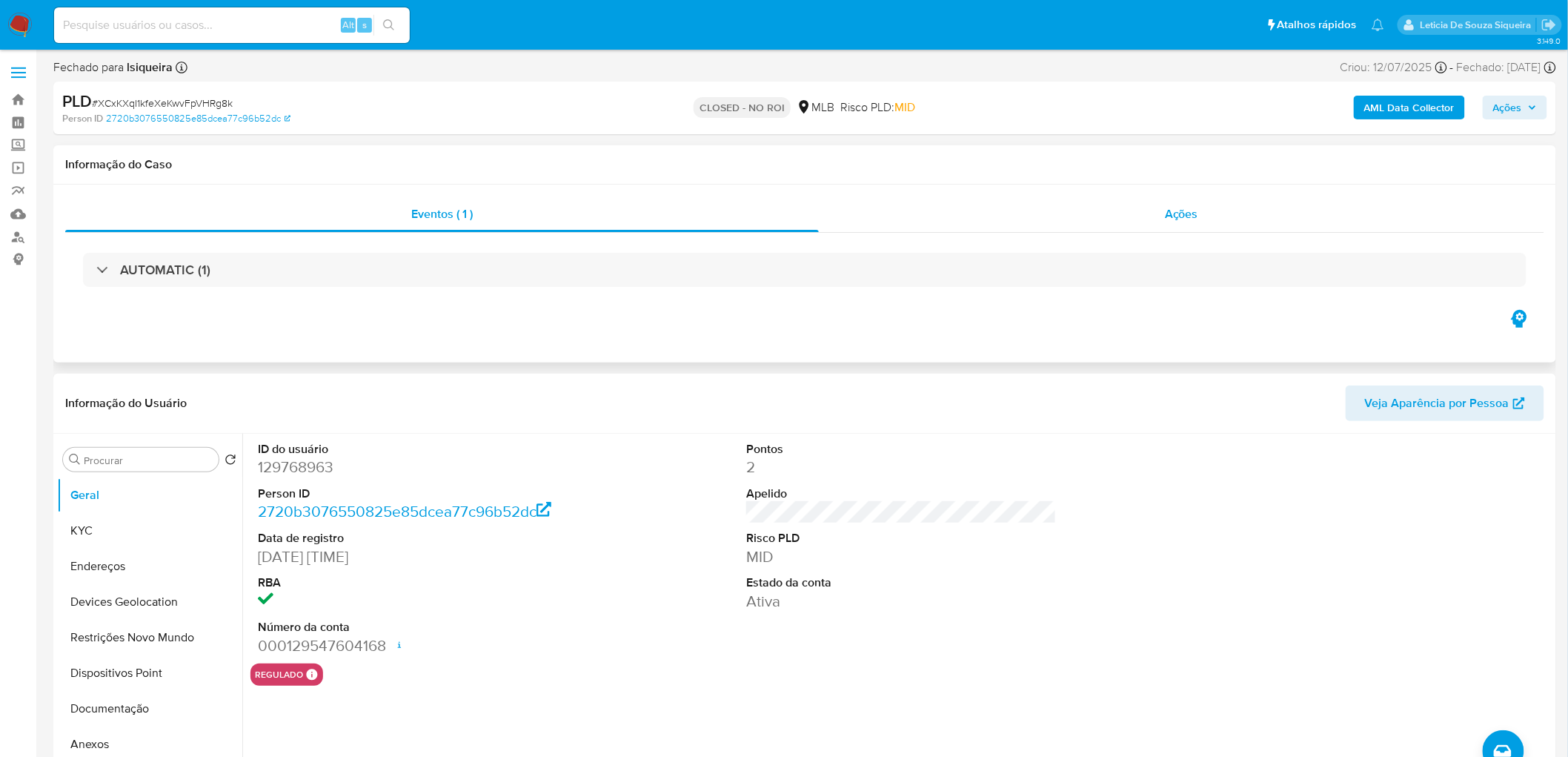 click on "Ações" at bounding box center [1181, 214] 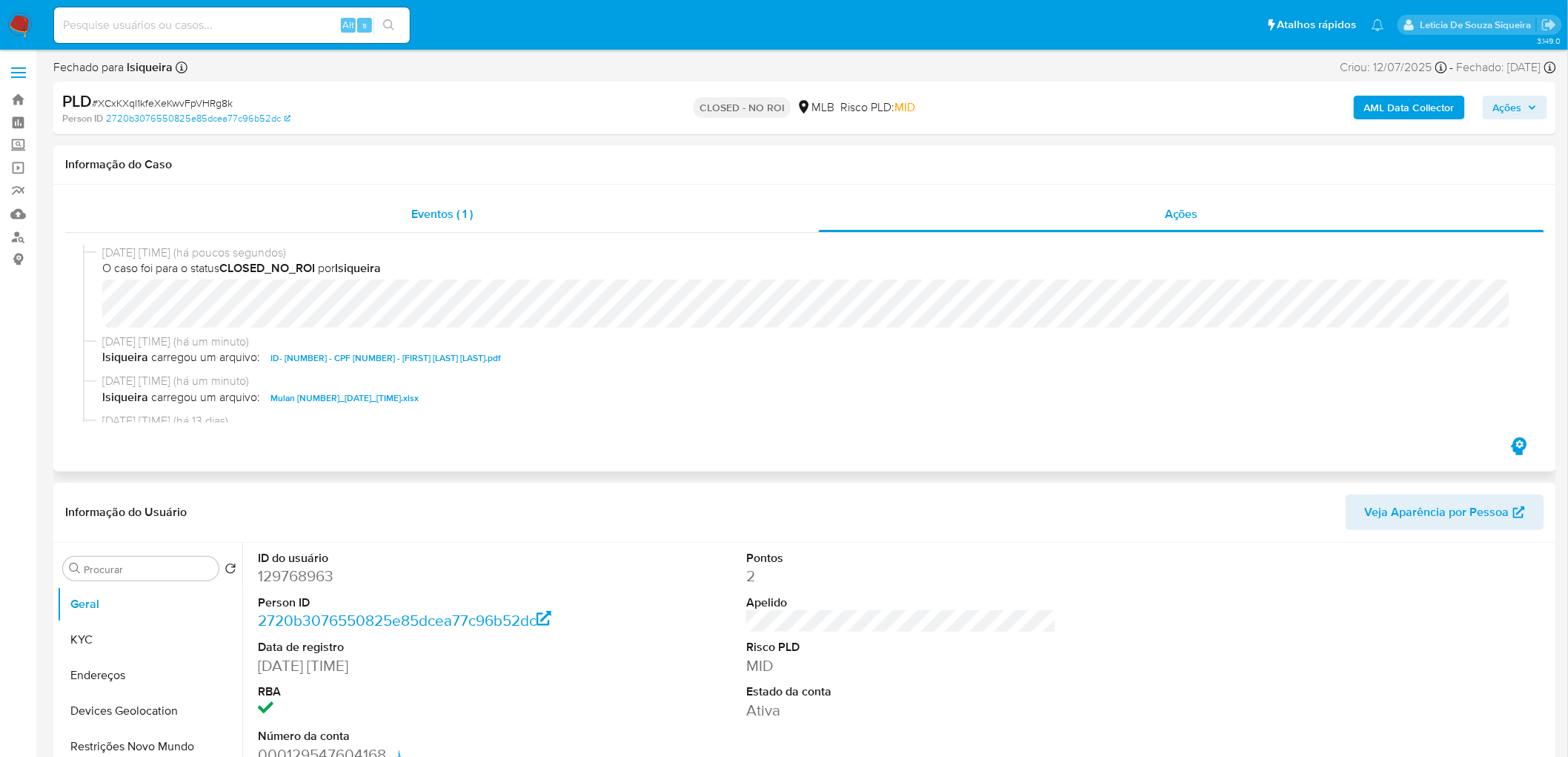 click on "Eventos ( 1 )" at bounding box center (442, 214) 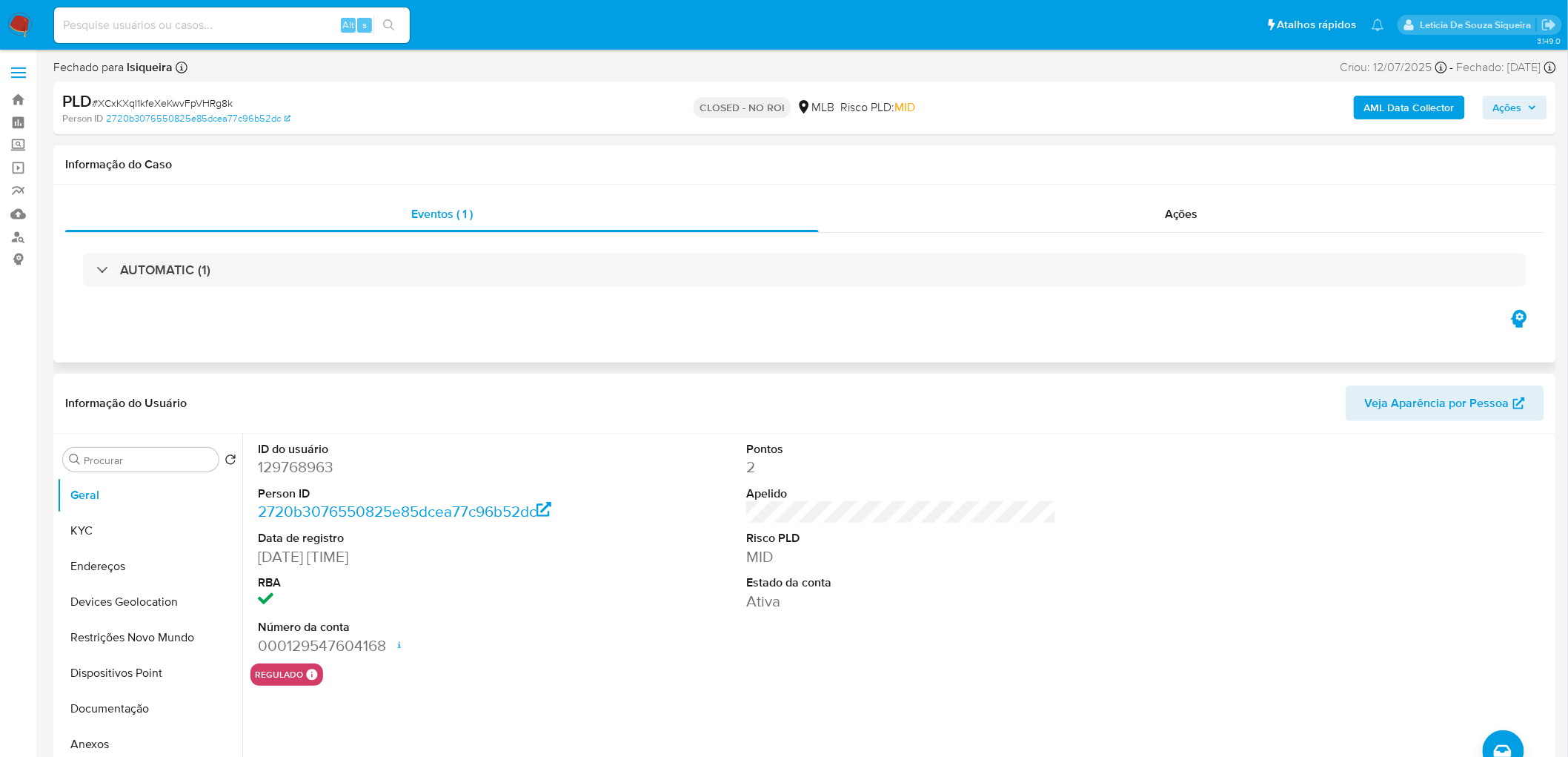 click on "Eventos ( 1 ) Ações AUTOMATIC (1)" at bounding box center [805, 274] 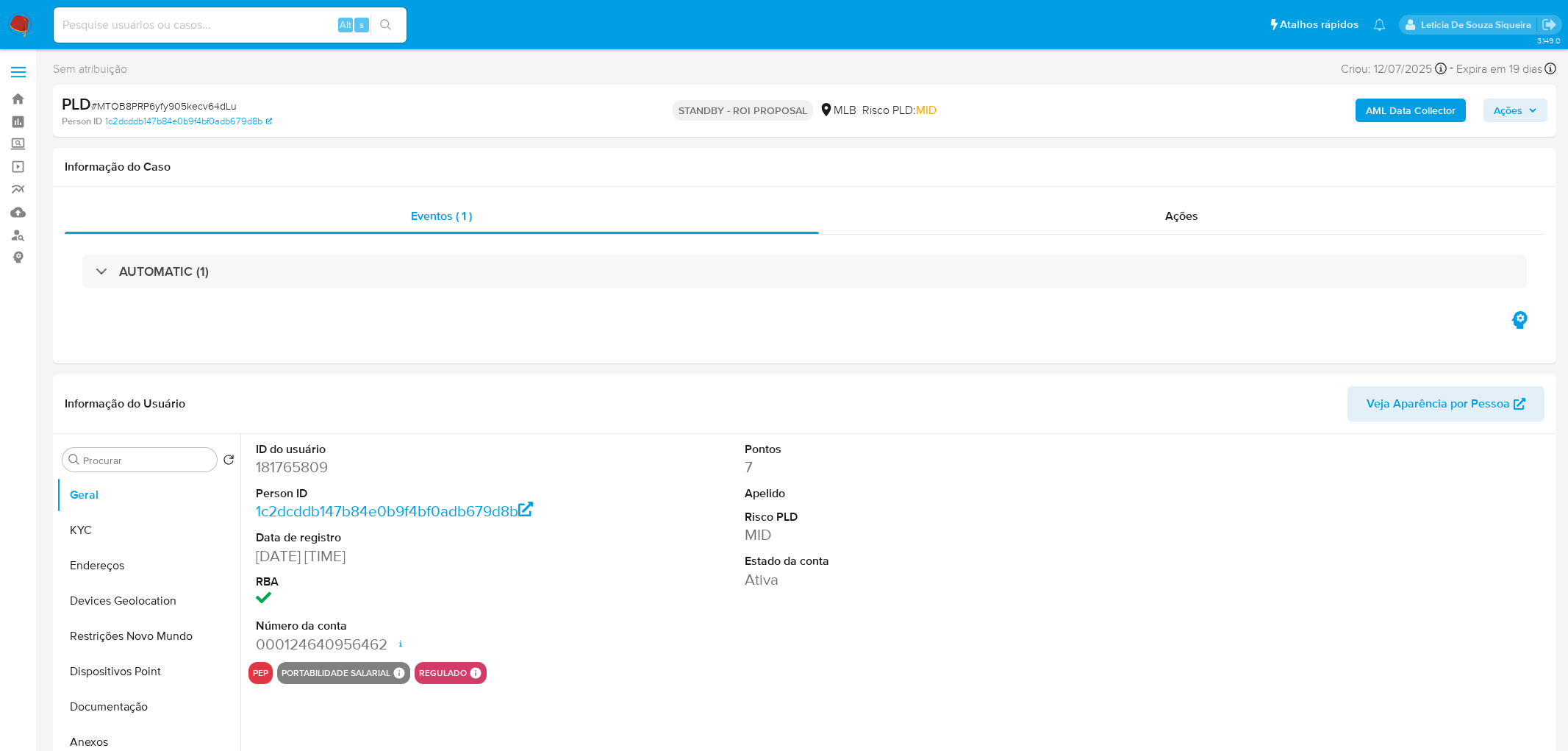 select on "10" 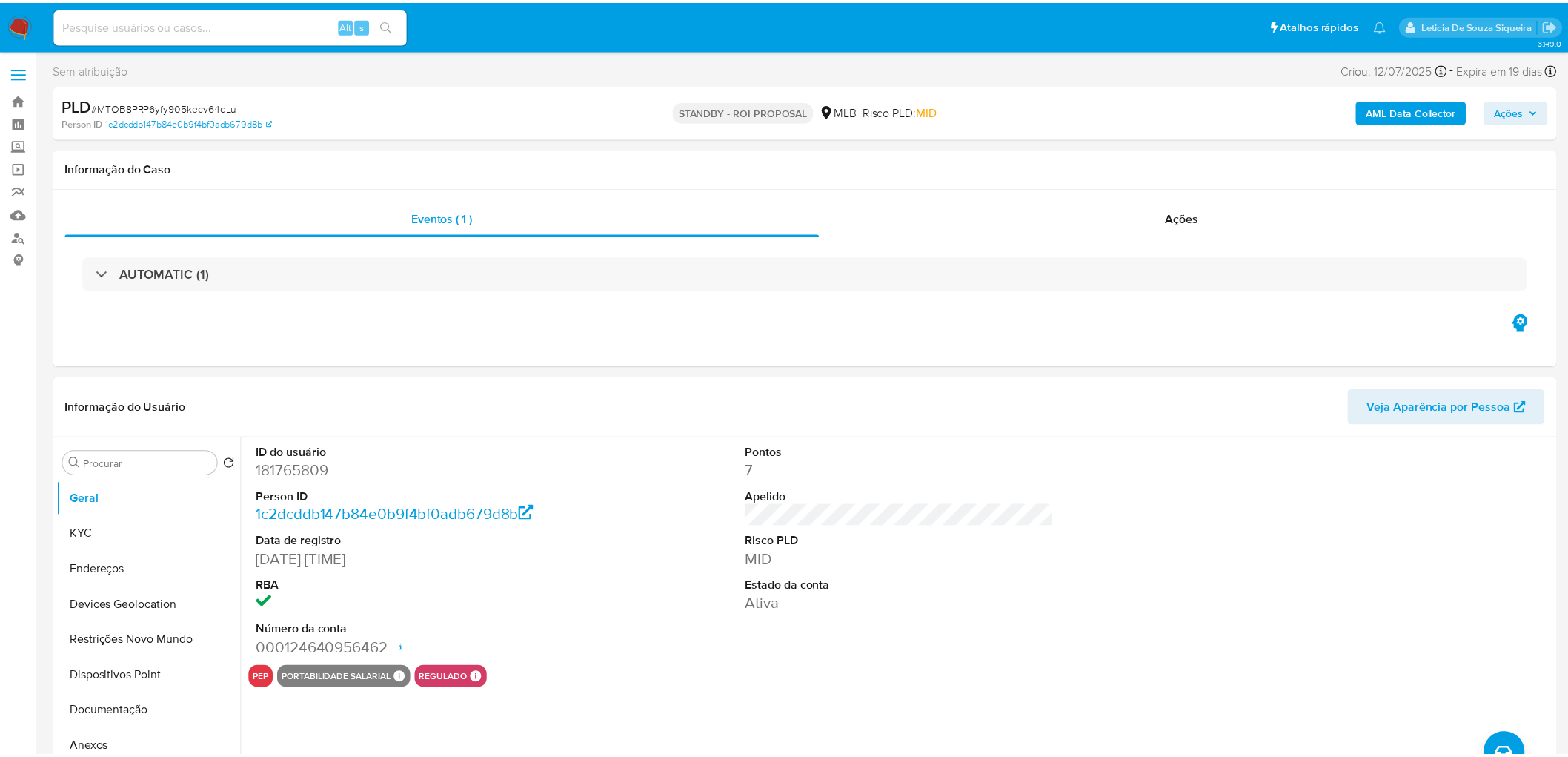 scroll, scrollTop: 0, scrollLeft: 0, axis: both 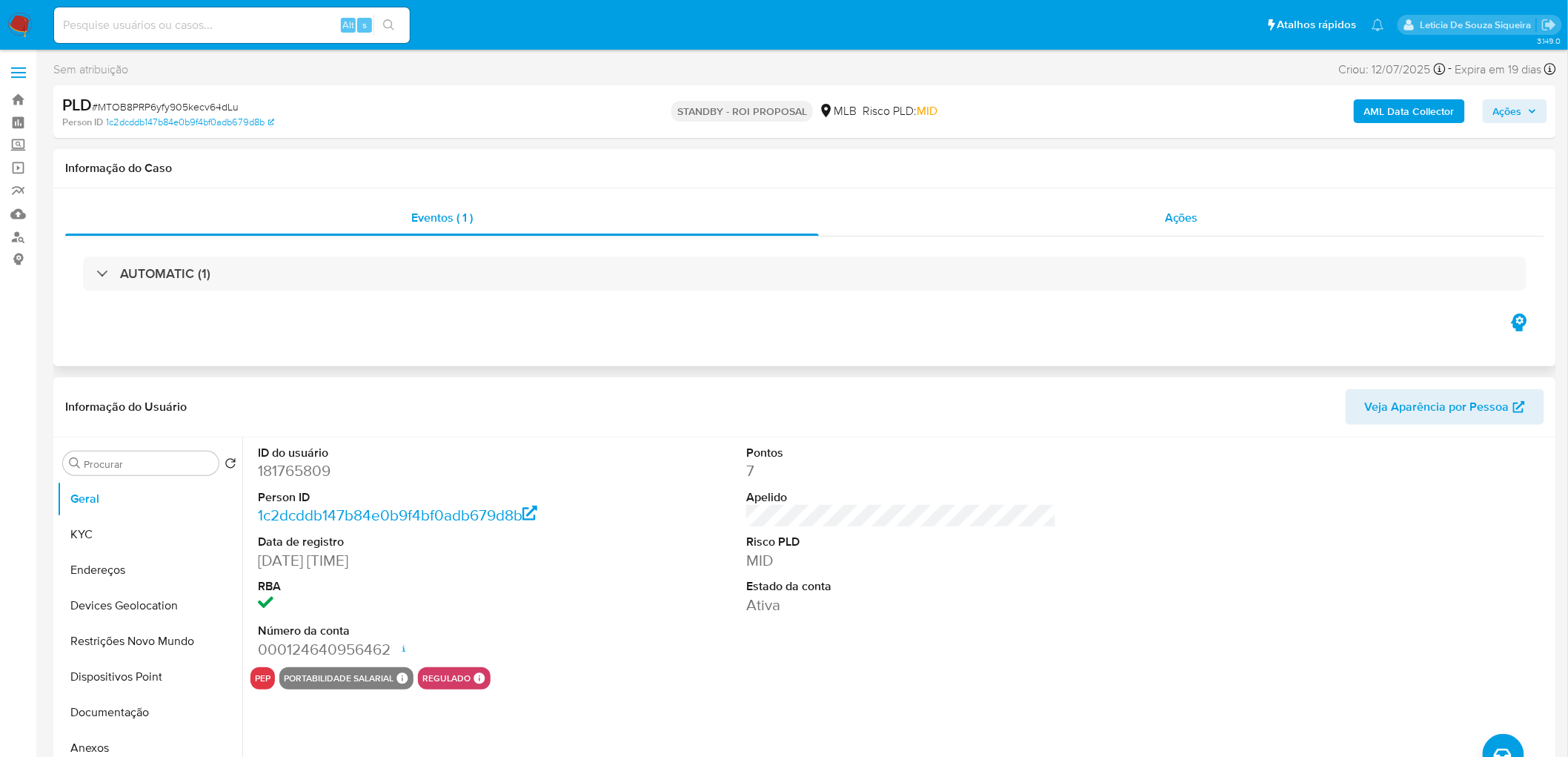 click on "Ações" at bounding box center (1181, 217) 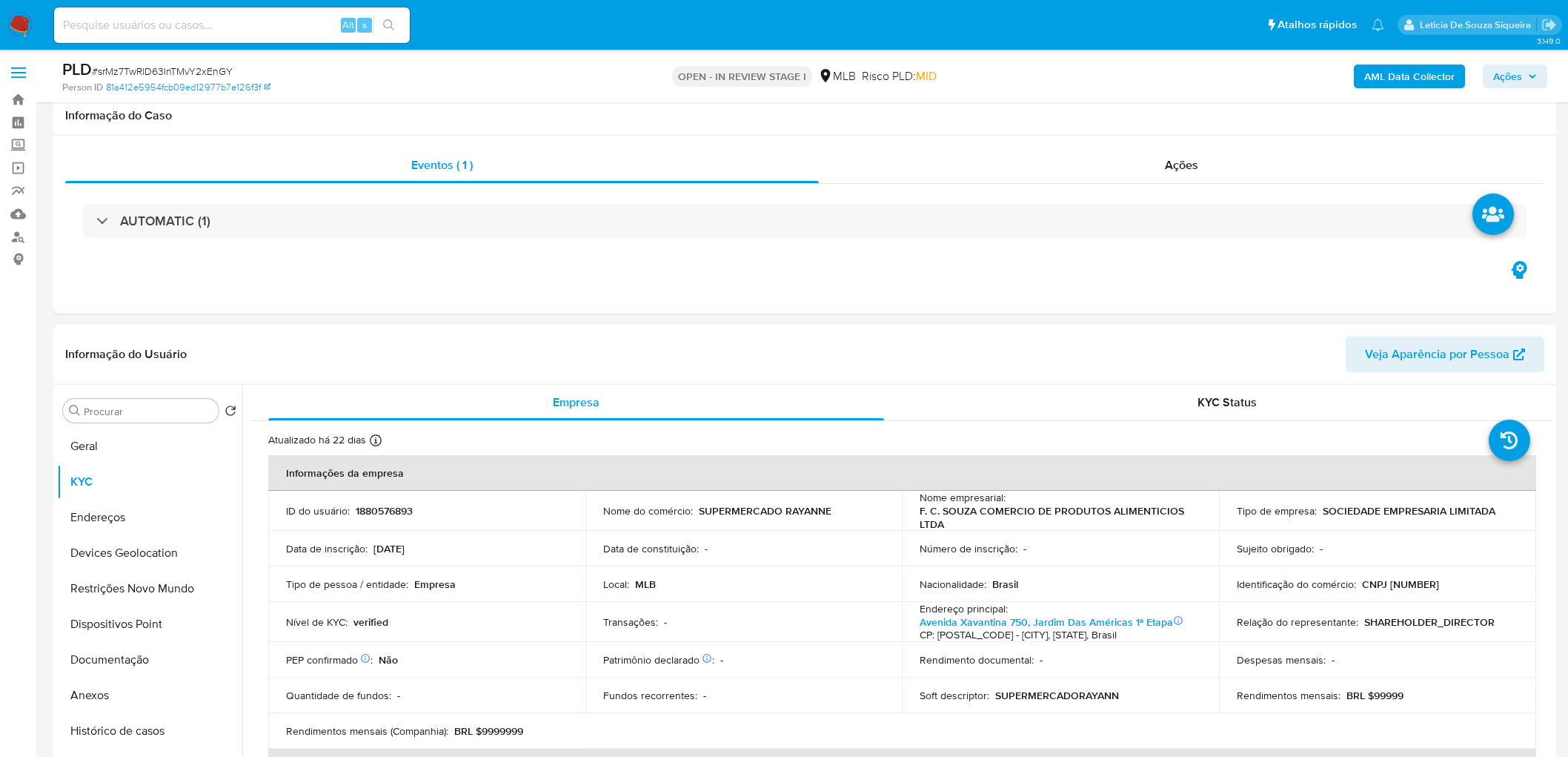 scroll, scrollTop: 1400, scrollLeft: 0, axis: vertical 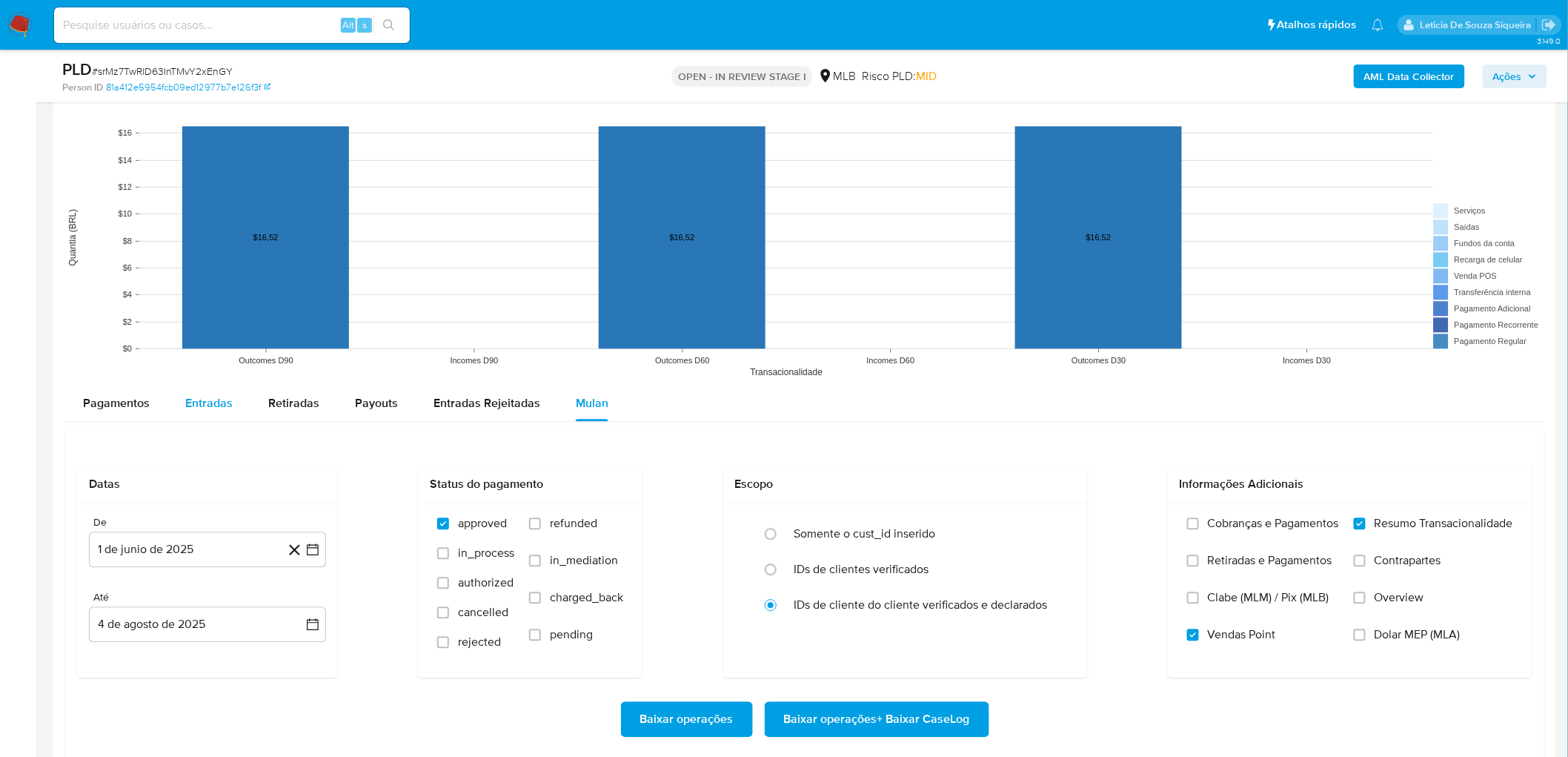 click on "Entradas" at bounding box center (209, 403) 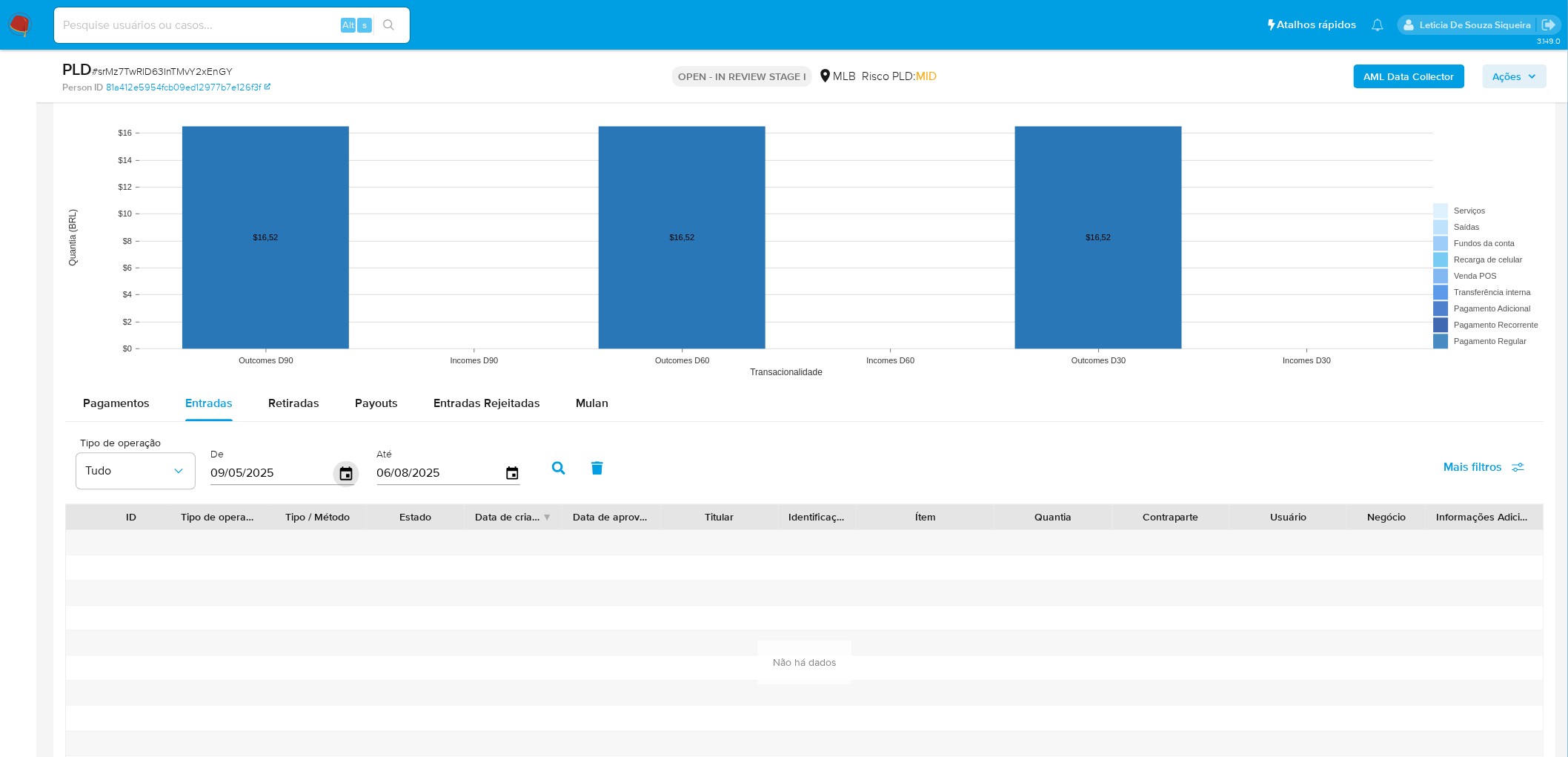 click 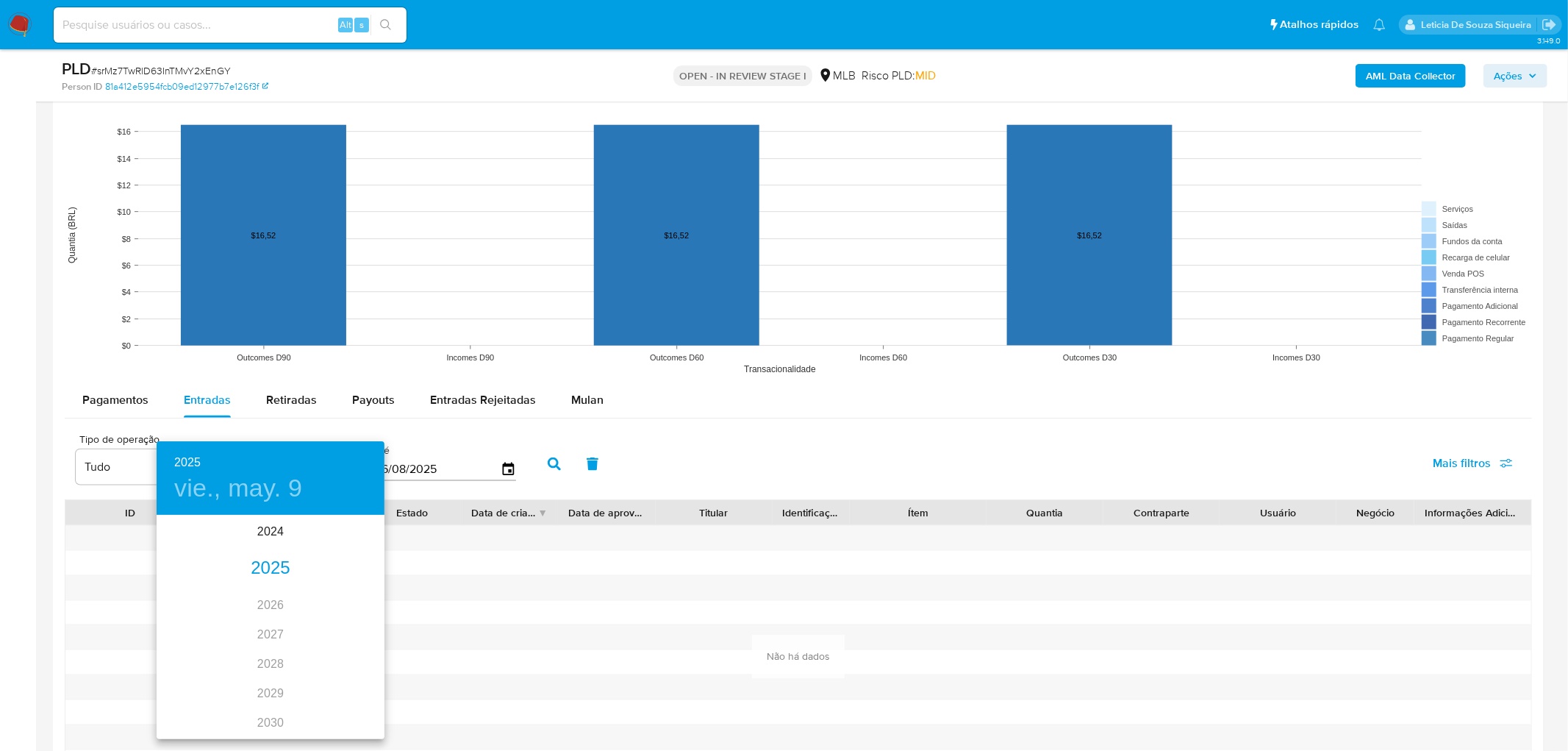 click on "2025" at bounding box center [271, 569] 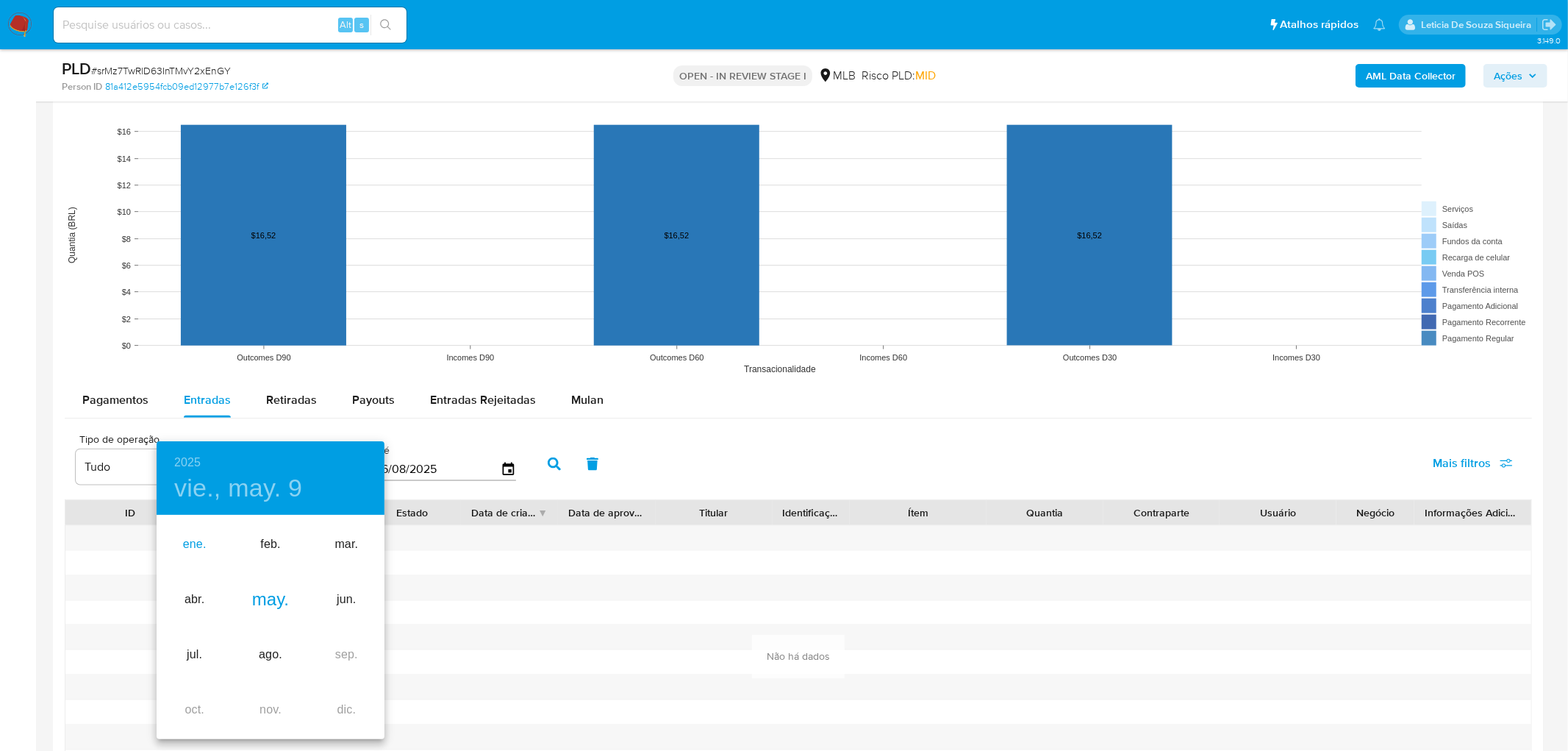 click on "ene." at bounding box center (194, 544) 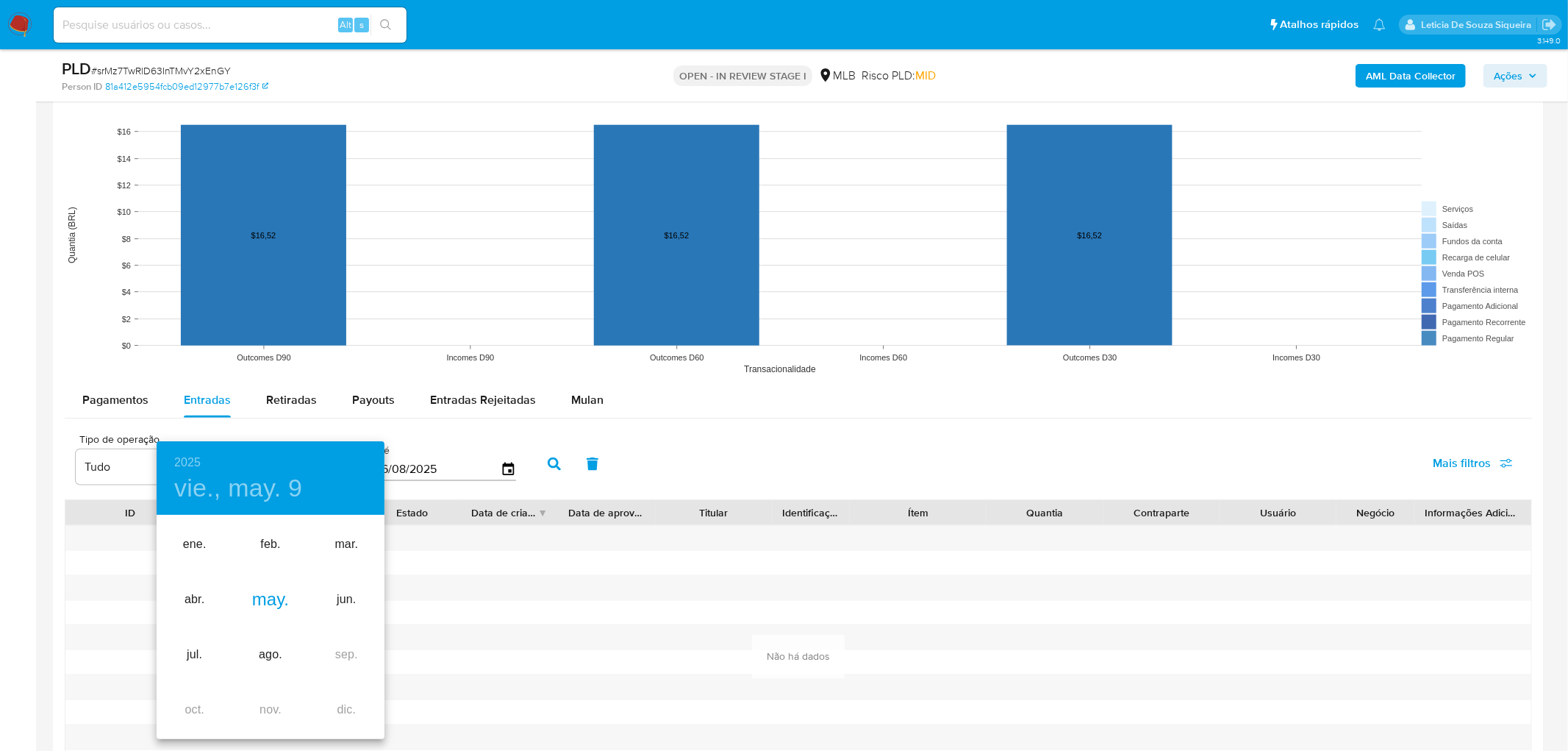 type on "[DATE]" 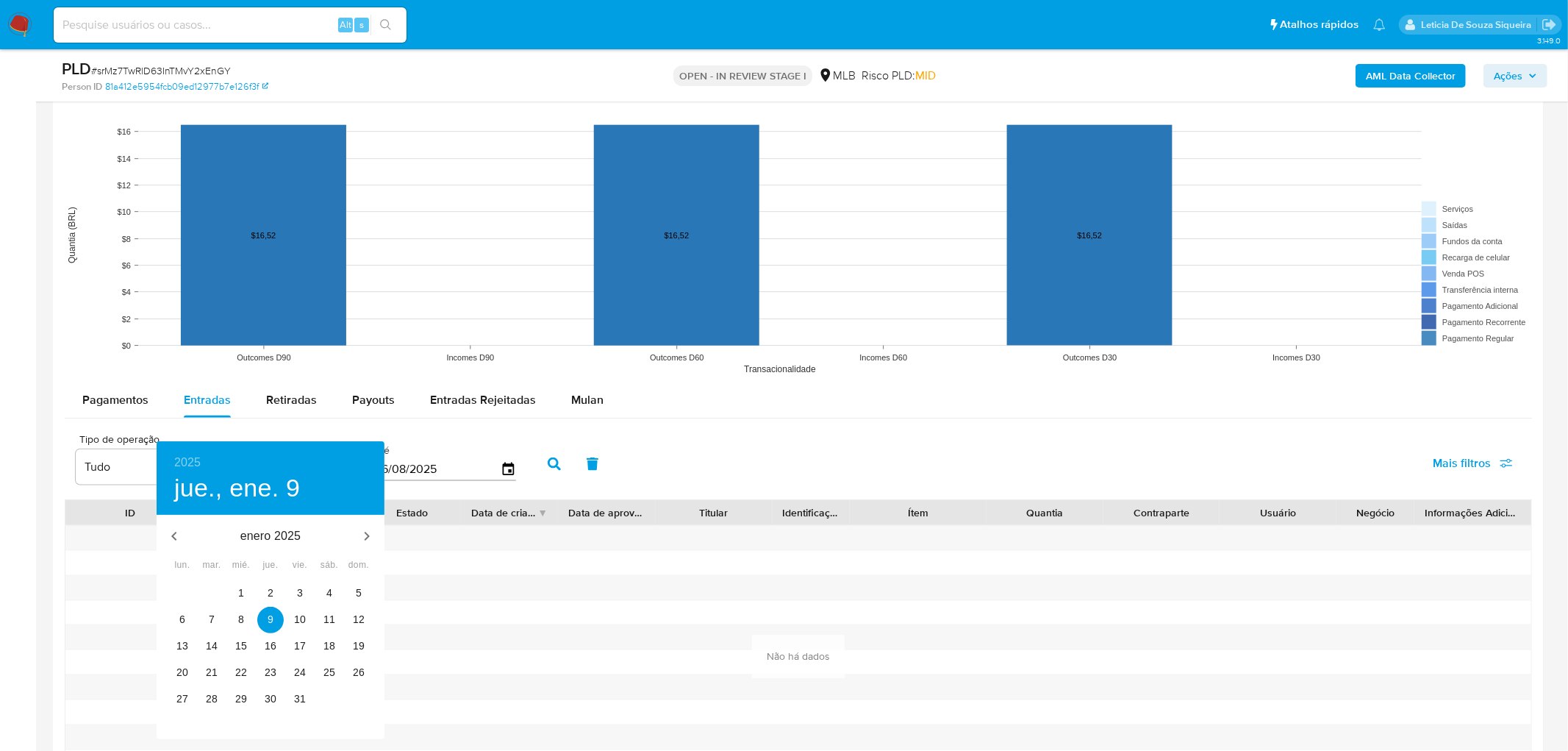 click at bounding box center [784, 375] 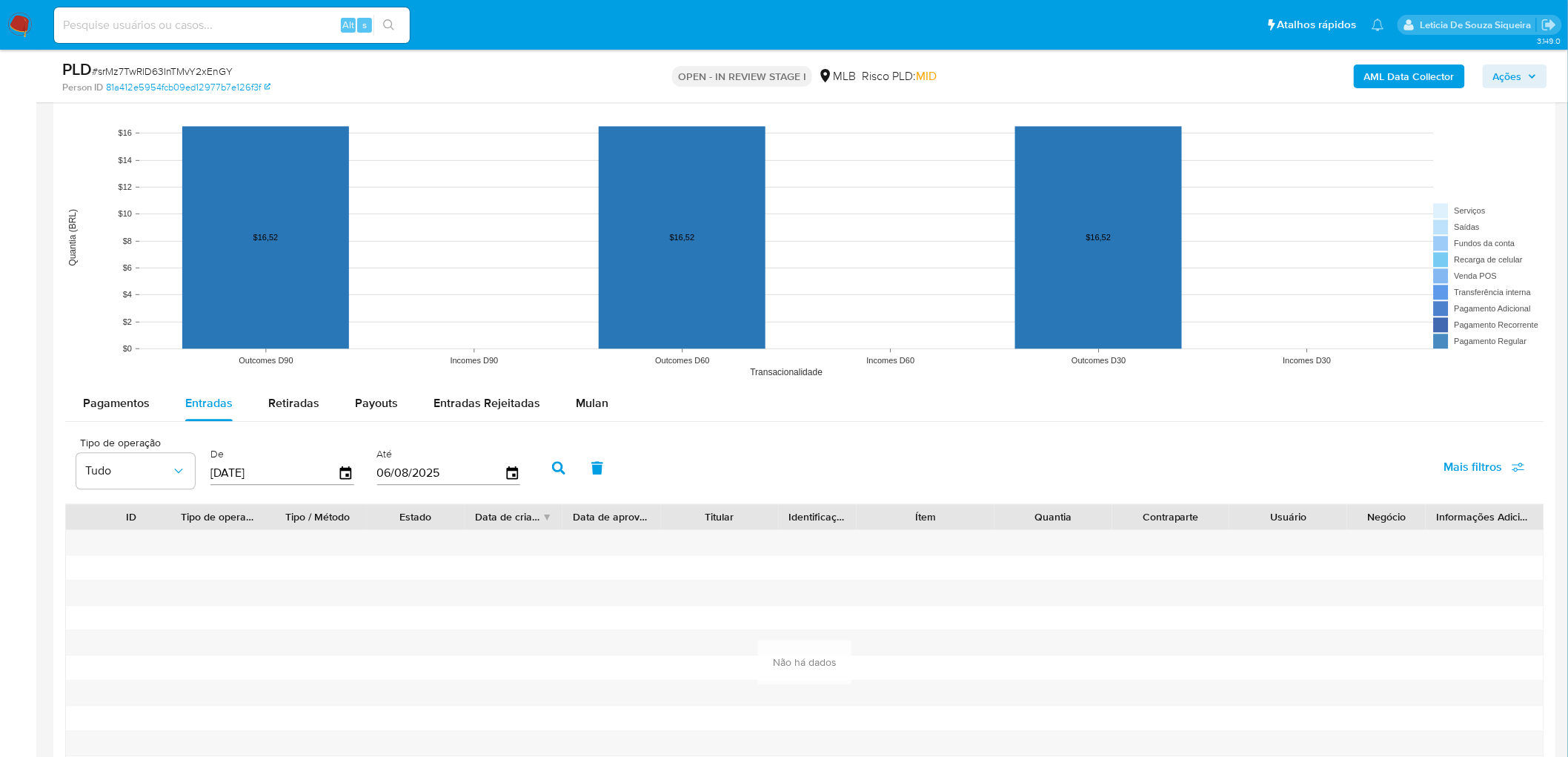 click at bounding box center (559, 468) 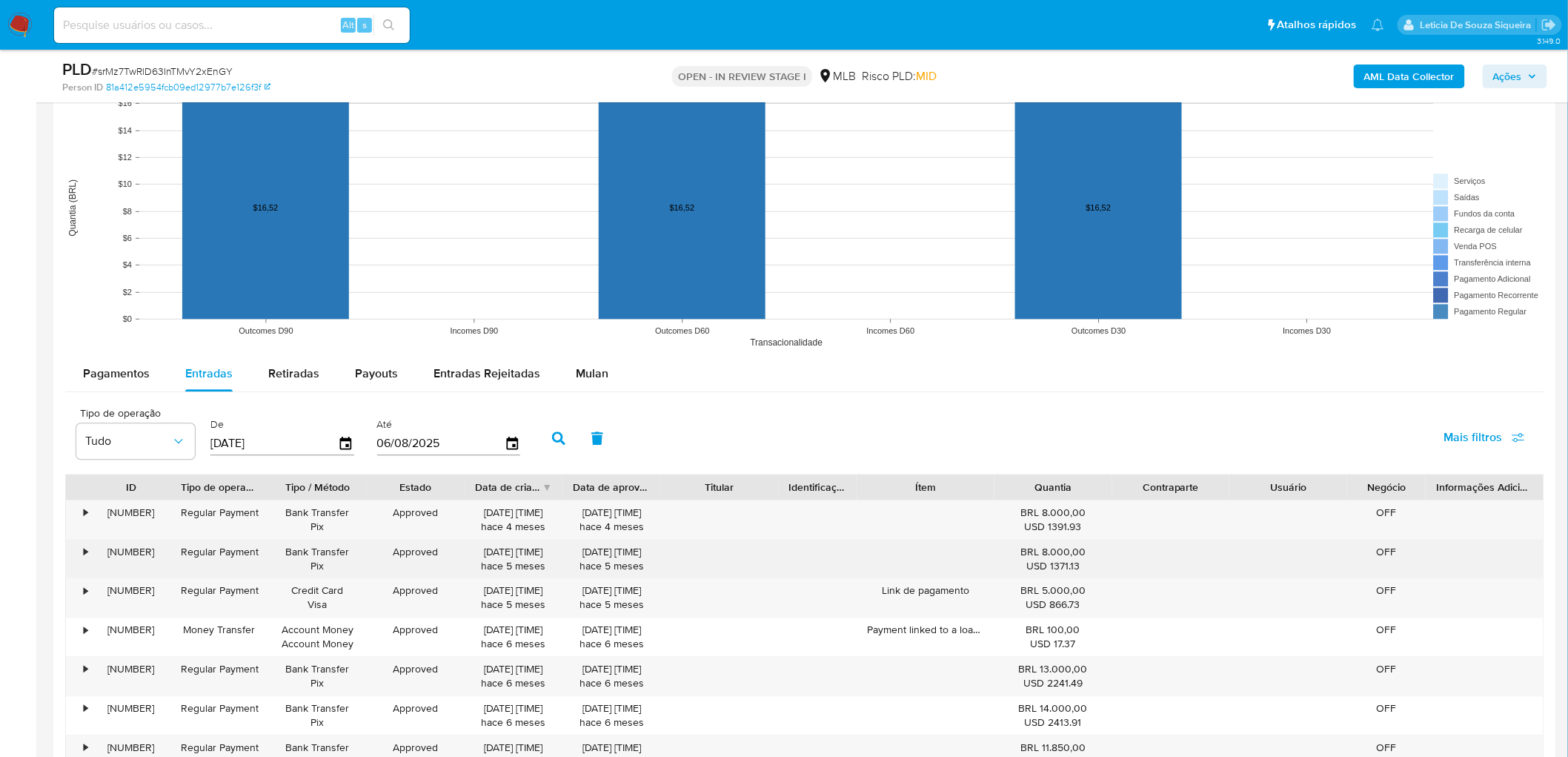 scroll, scrollTop: 1318, scrollLeft: 0, axis: vertical 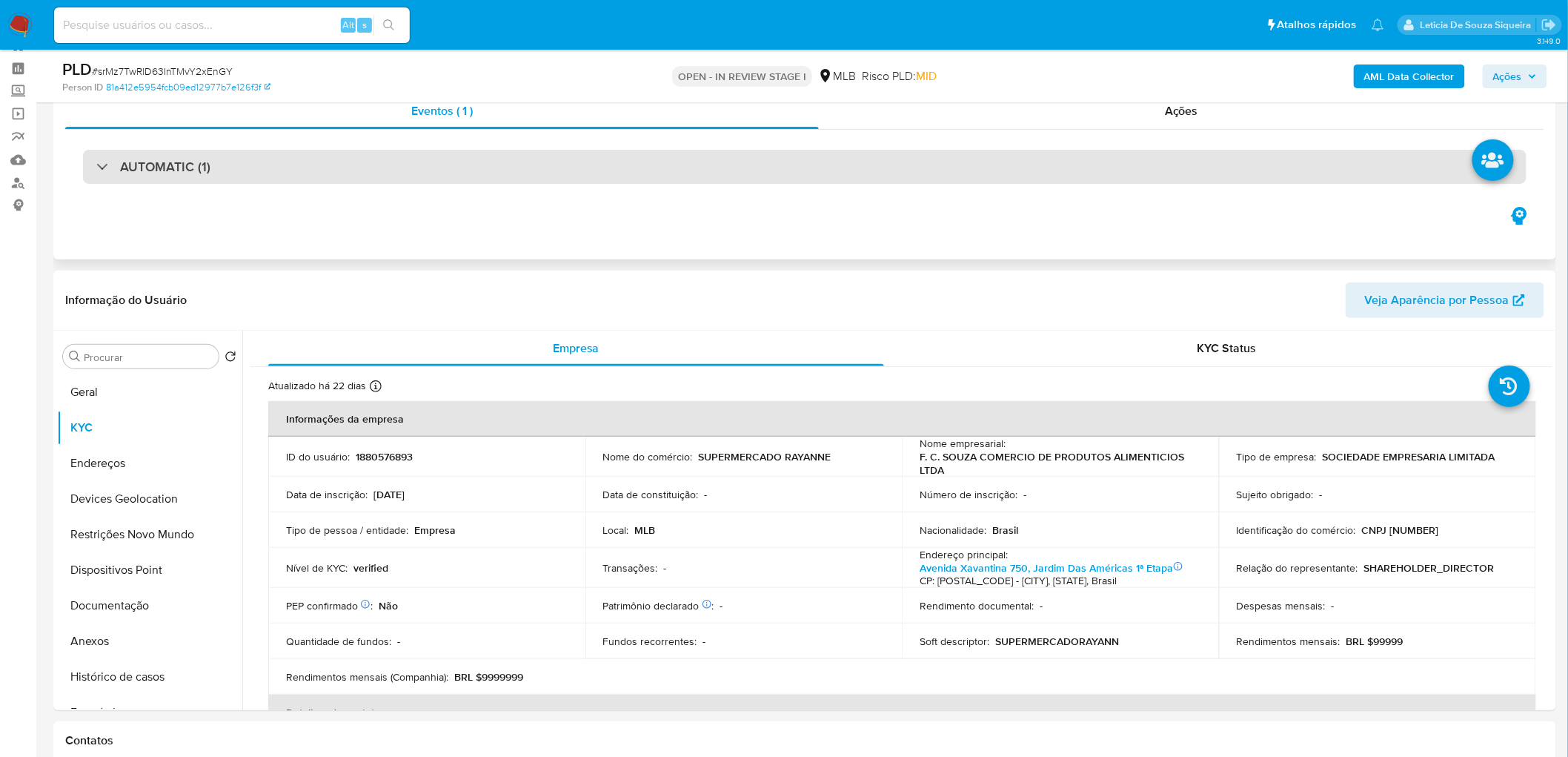 click on "AUTOMATIC (1)" at bounding box center (805, 167) 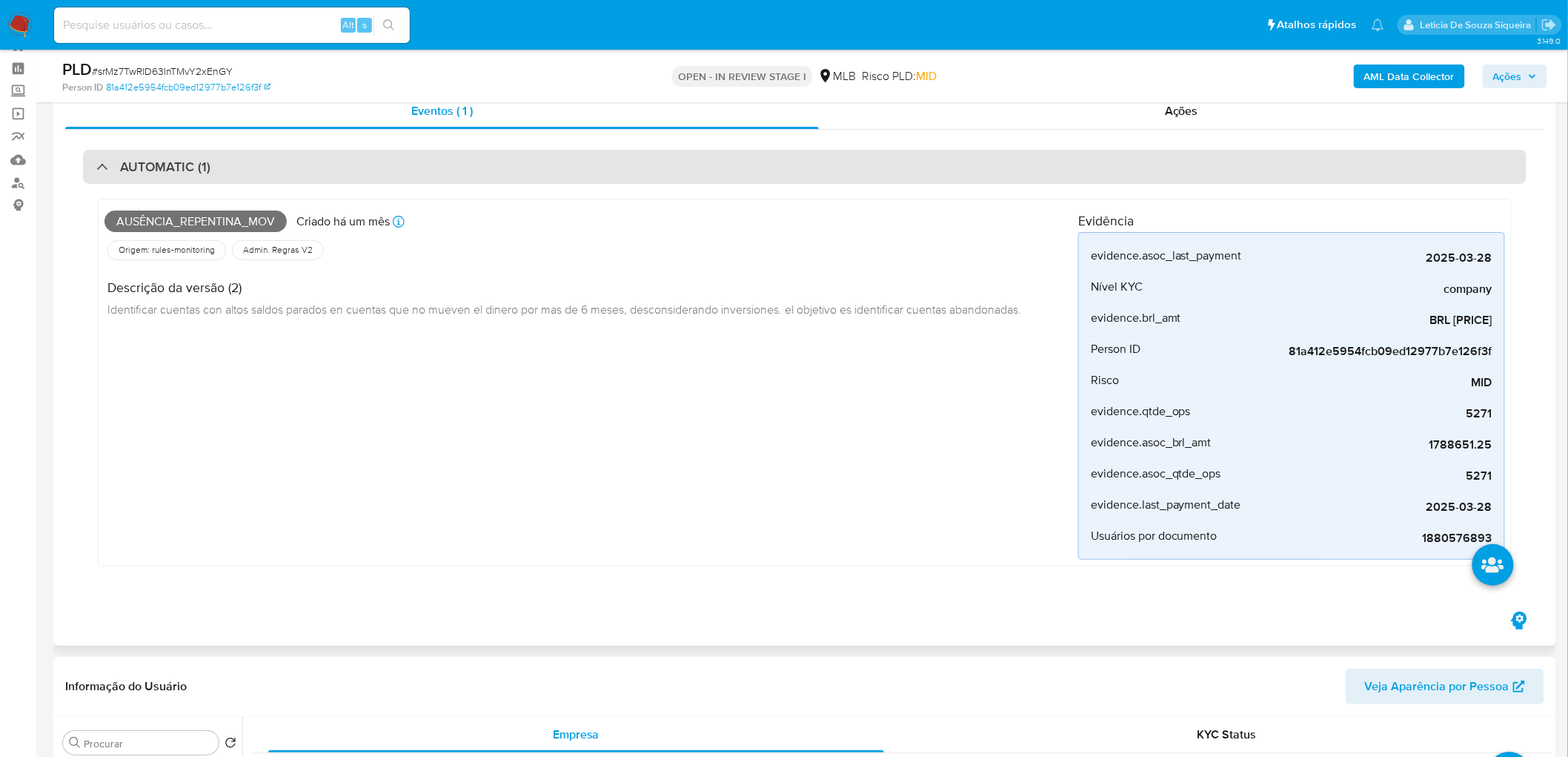 click on "AUTOMATIC (1)" at bounding box center [805, 167] 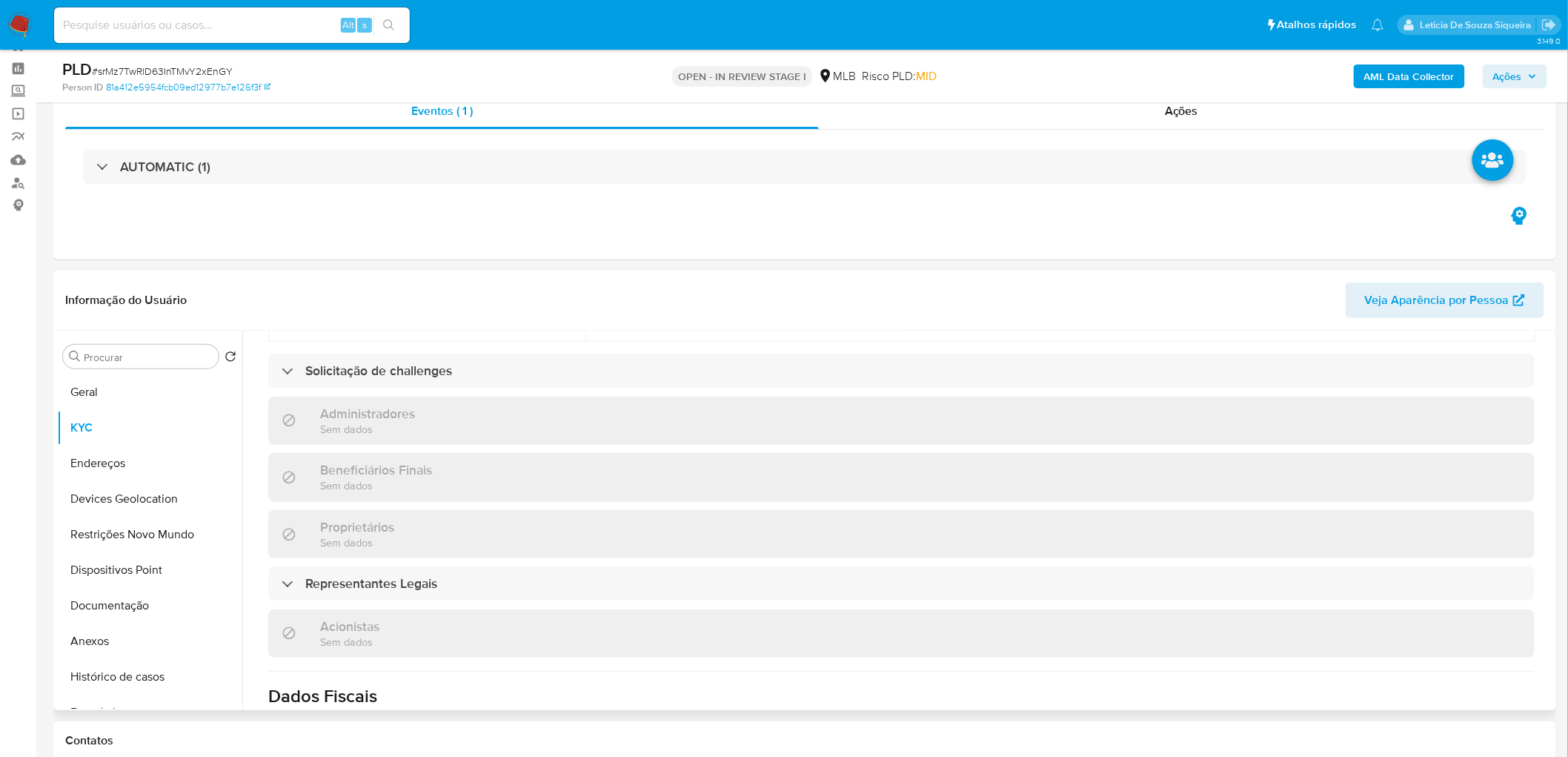 scroll, scrollTop: 576, scrollLeft: 0, axis: vertical 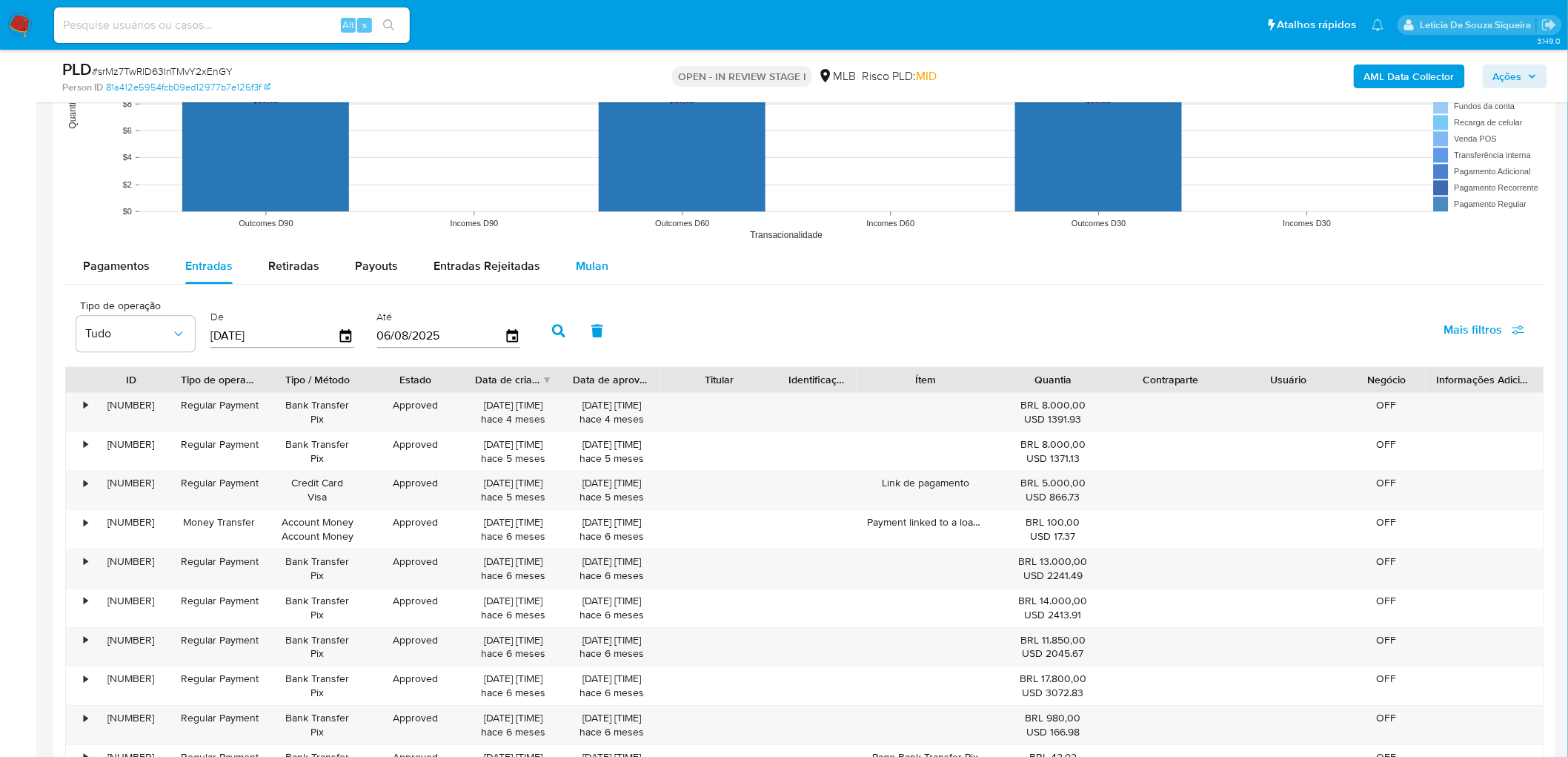 click on "Mulan" at bounding box center [592, 265] 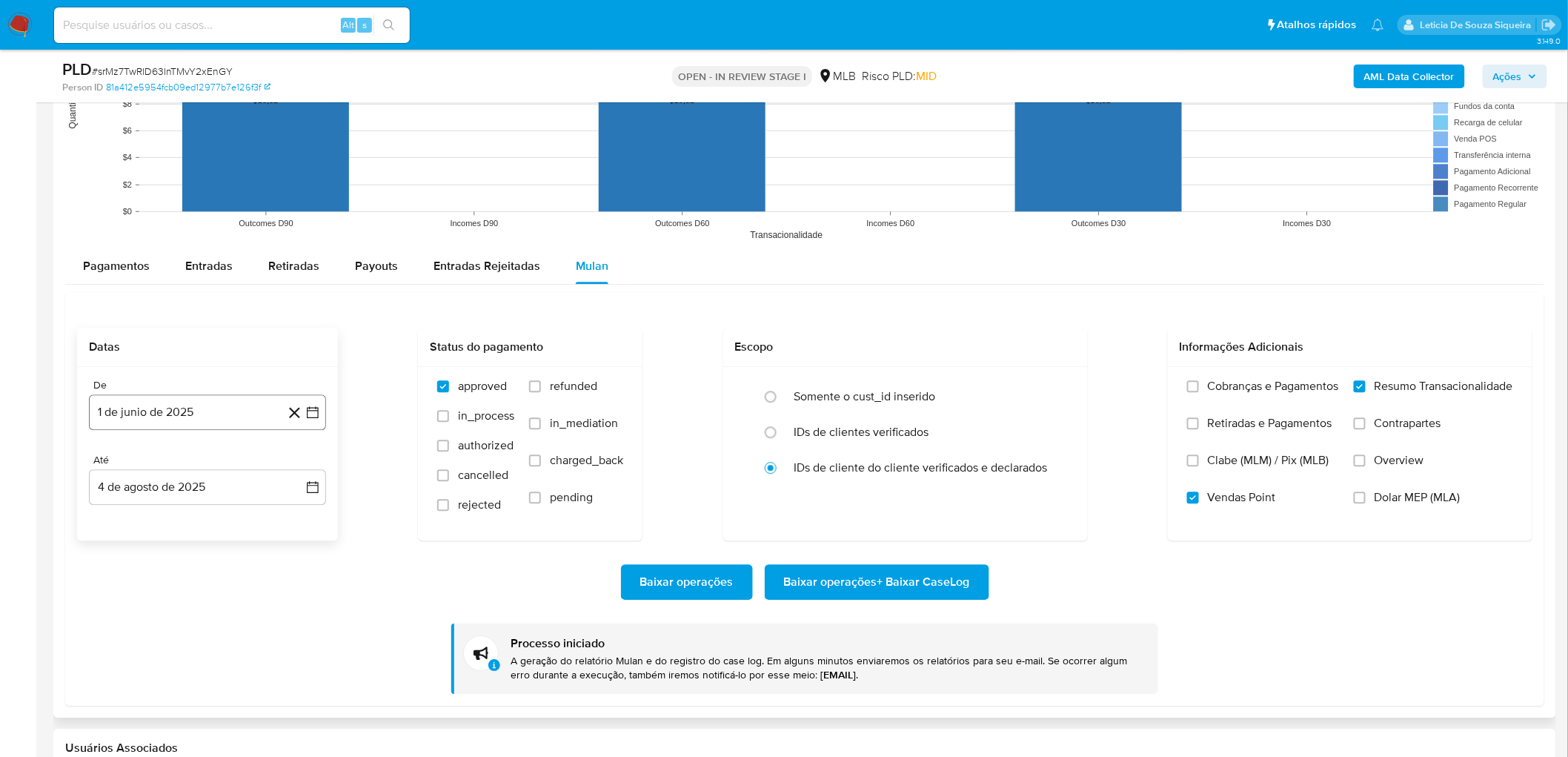 click on "1 de junio de 2025" at bounding box center [207, 412] 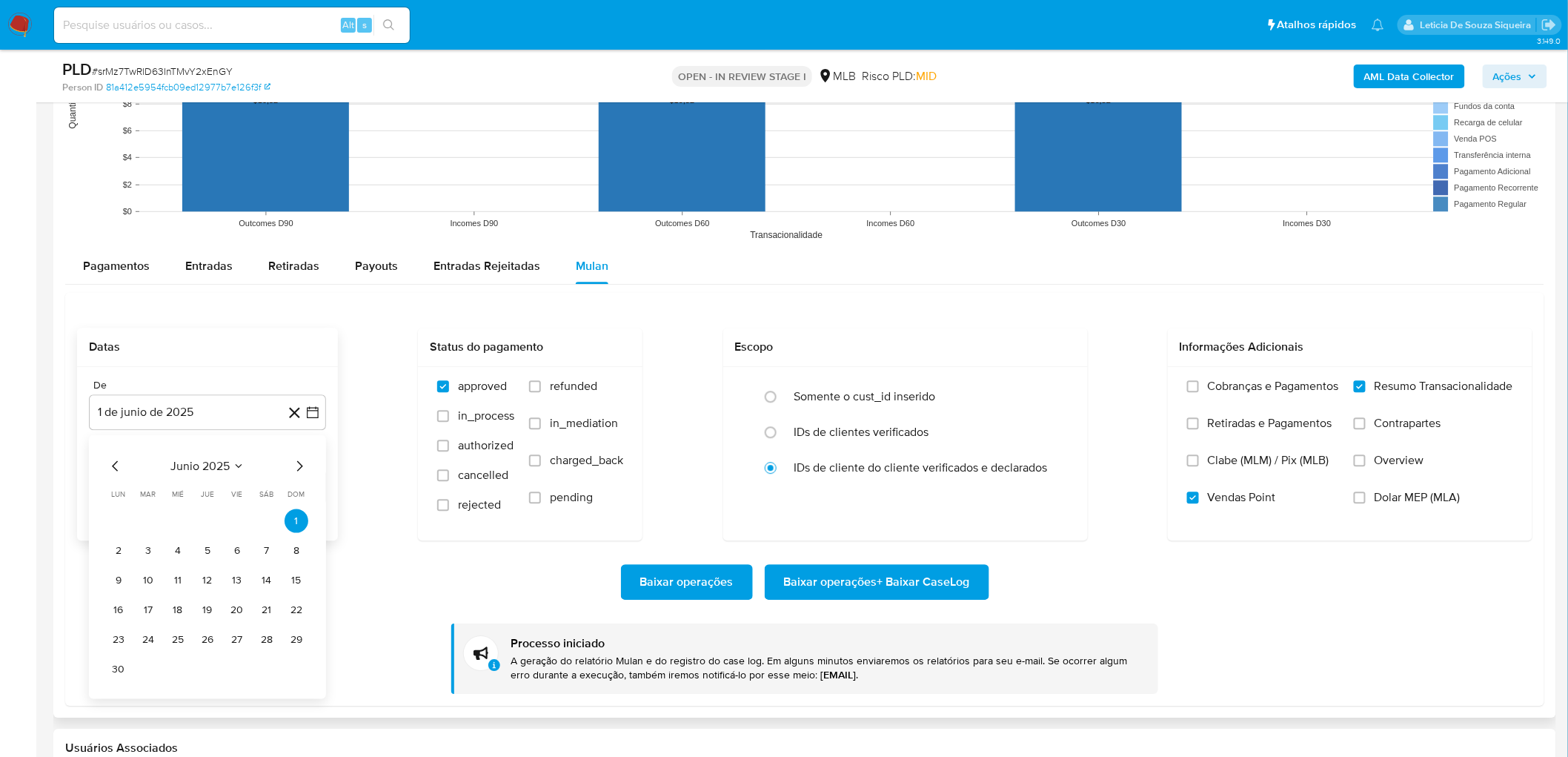 click 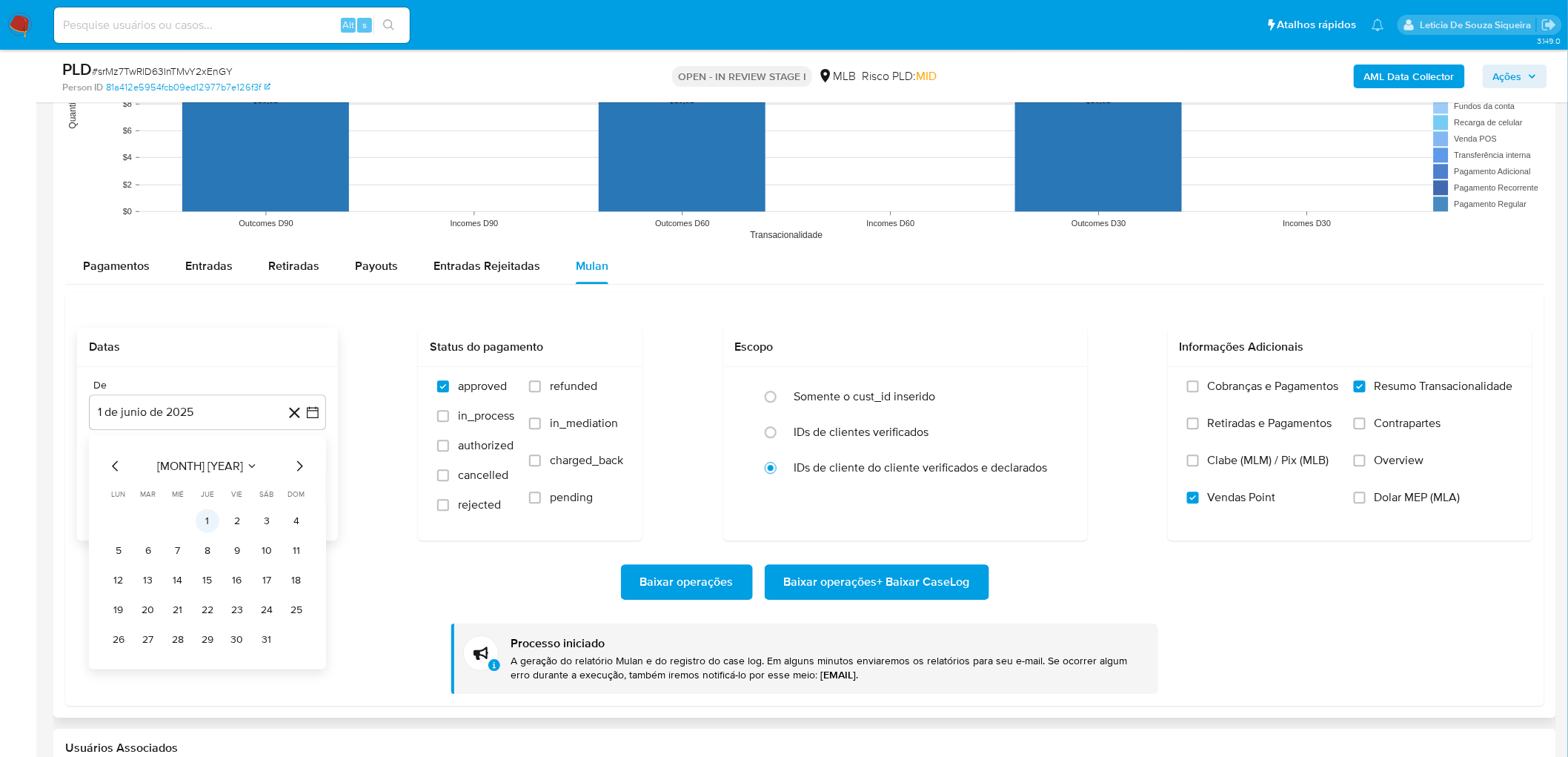 click on "1" at bounding box center (207, 520) 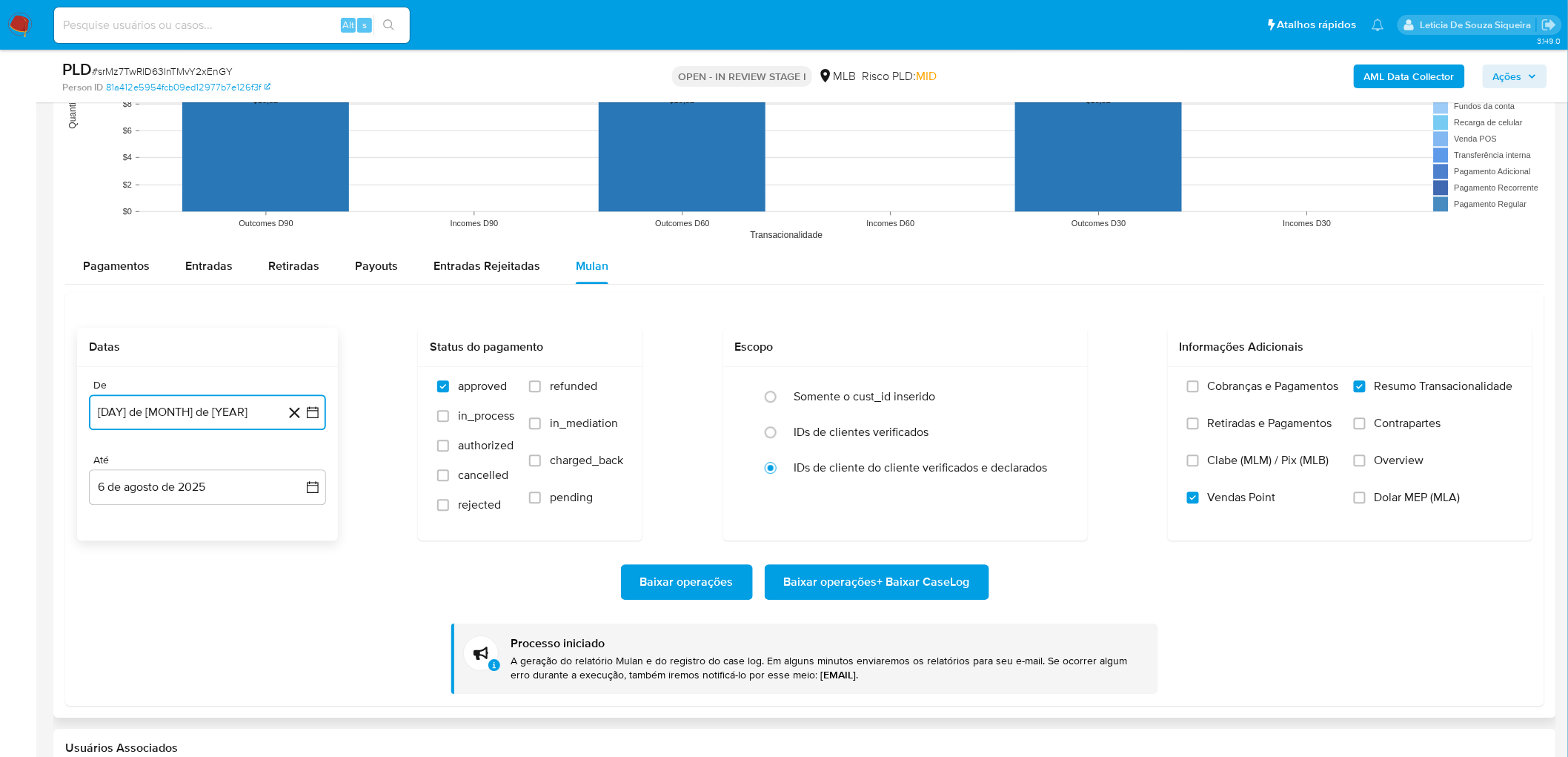 click on "1 de mayo de 2025" at bounding box center [207, 412] 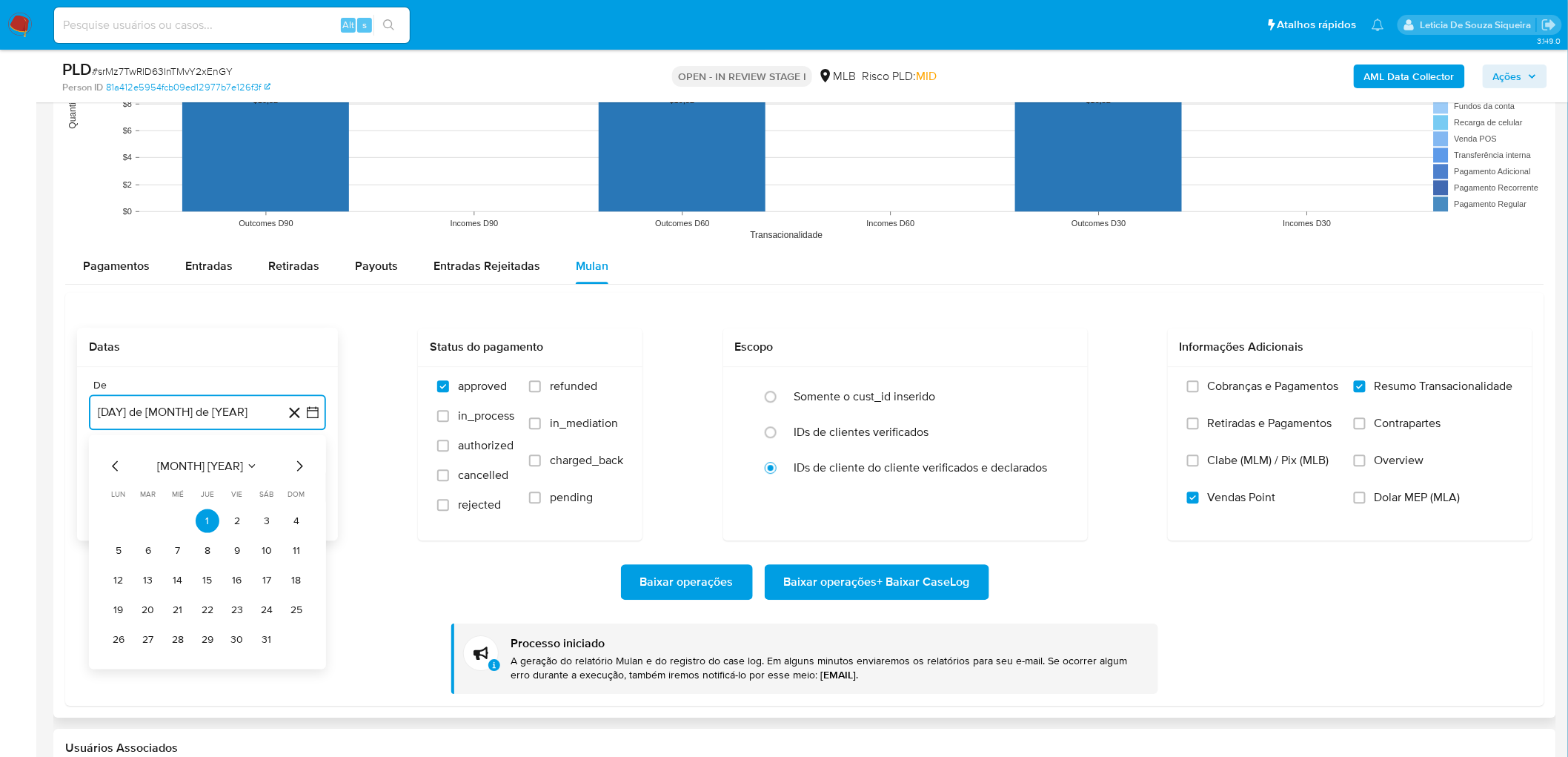 click 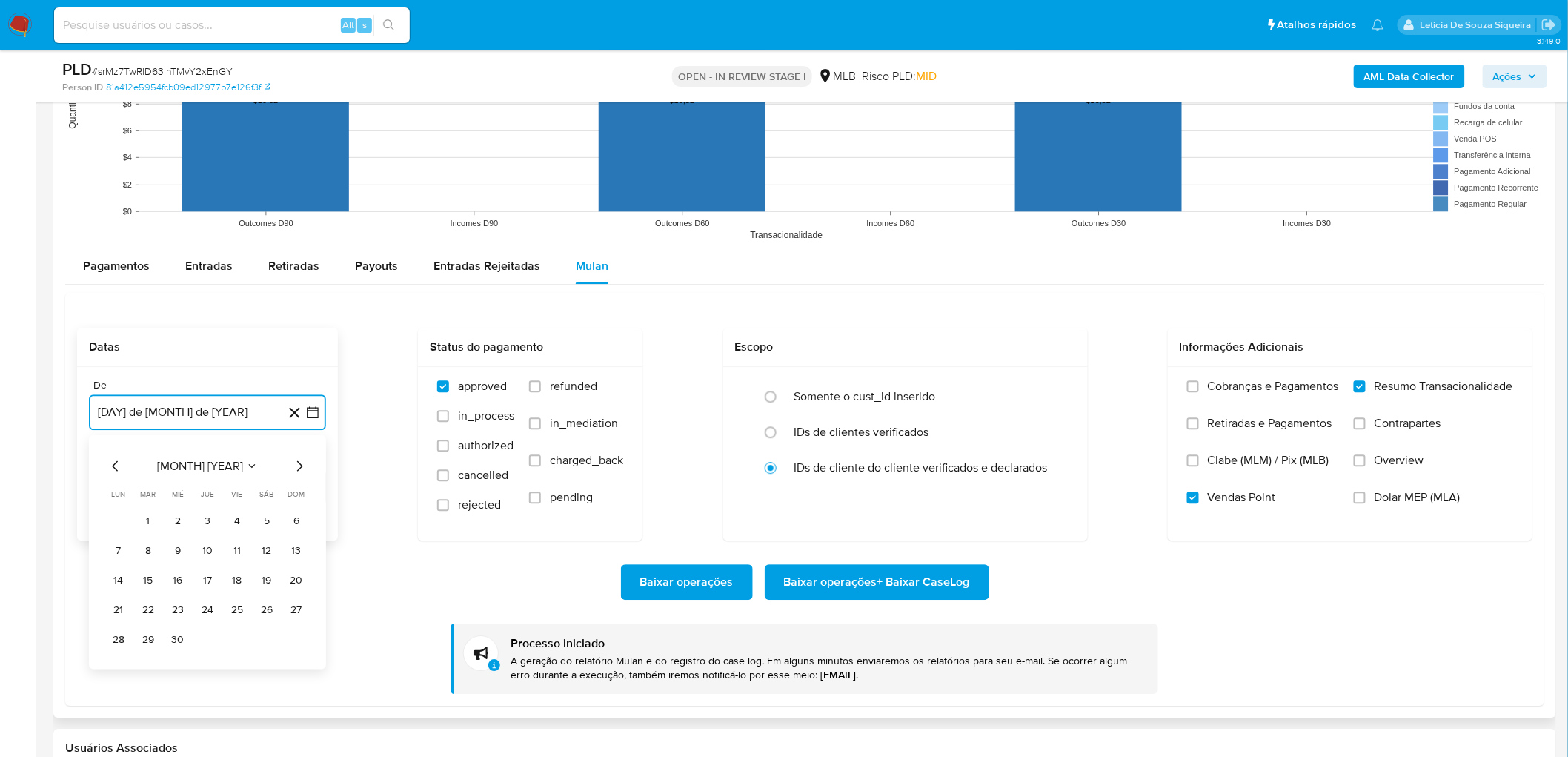 click 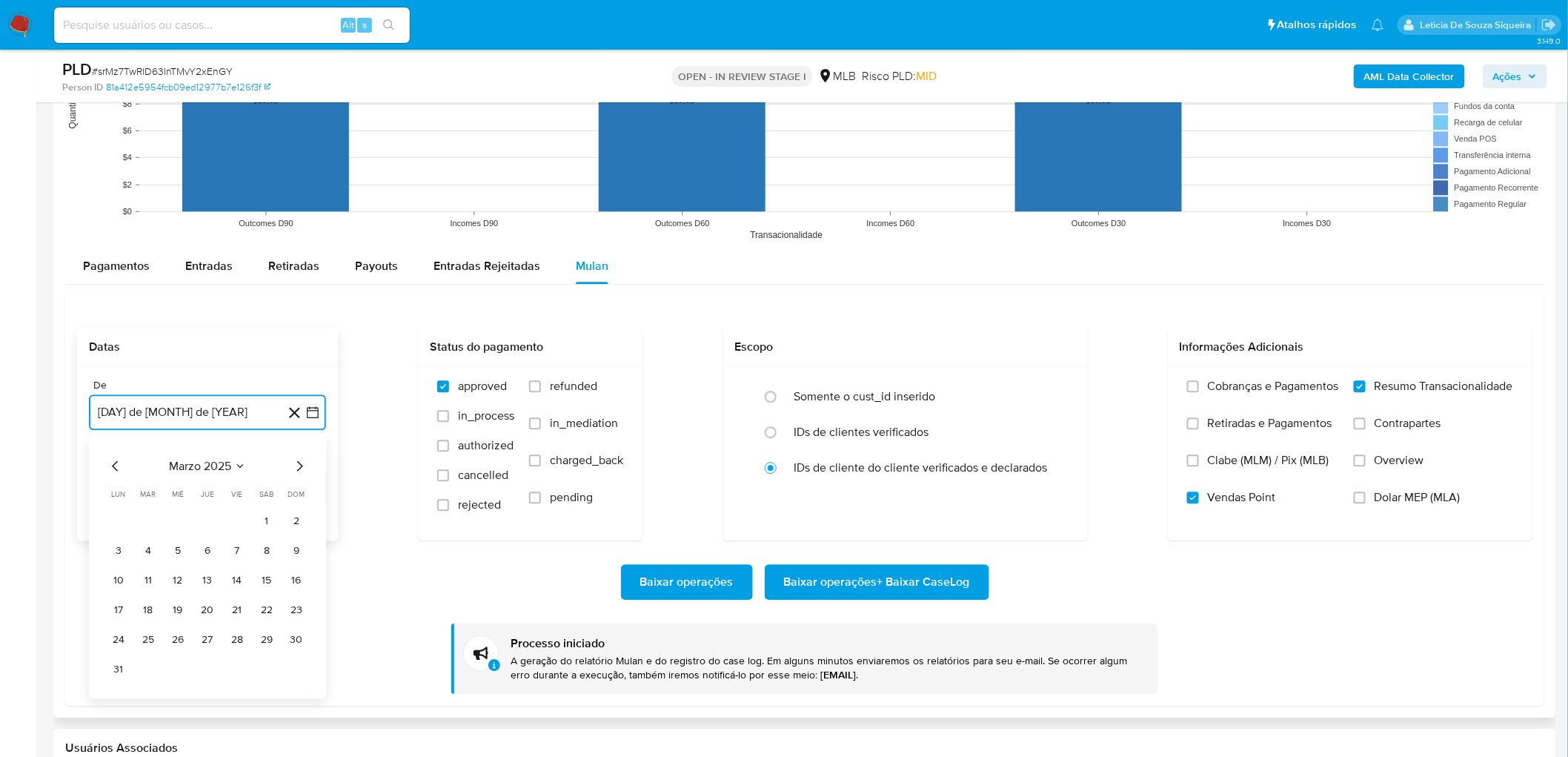 click 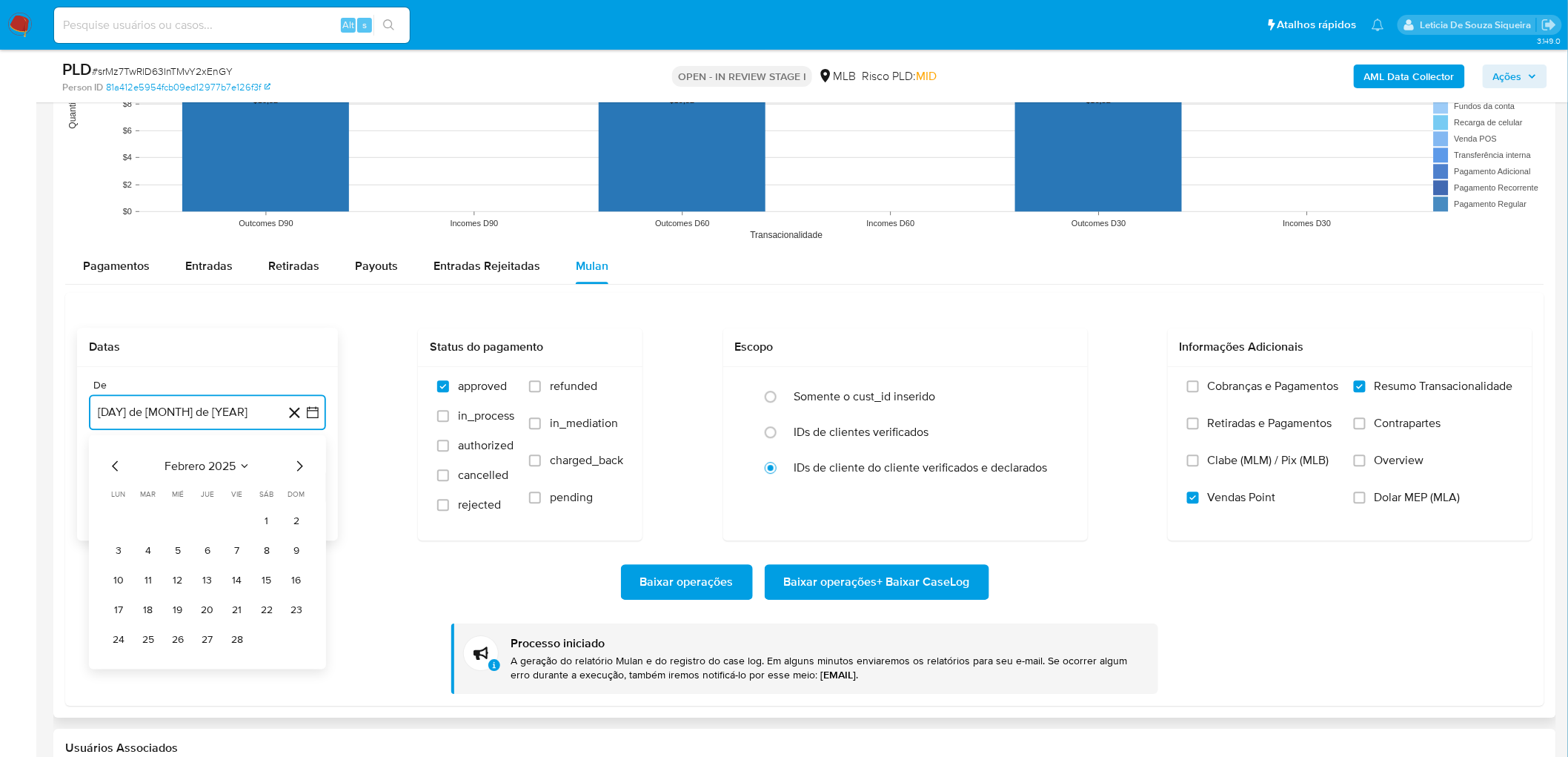 click 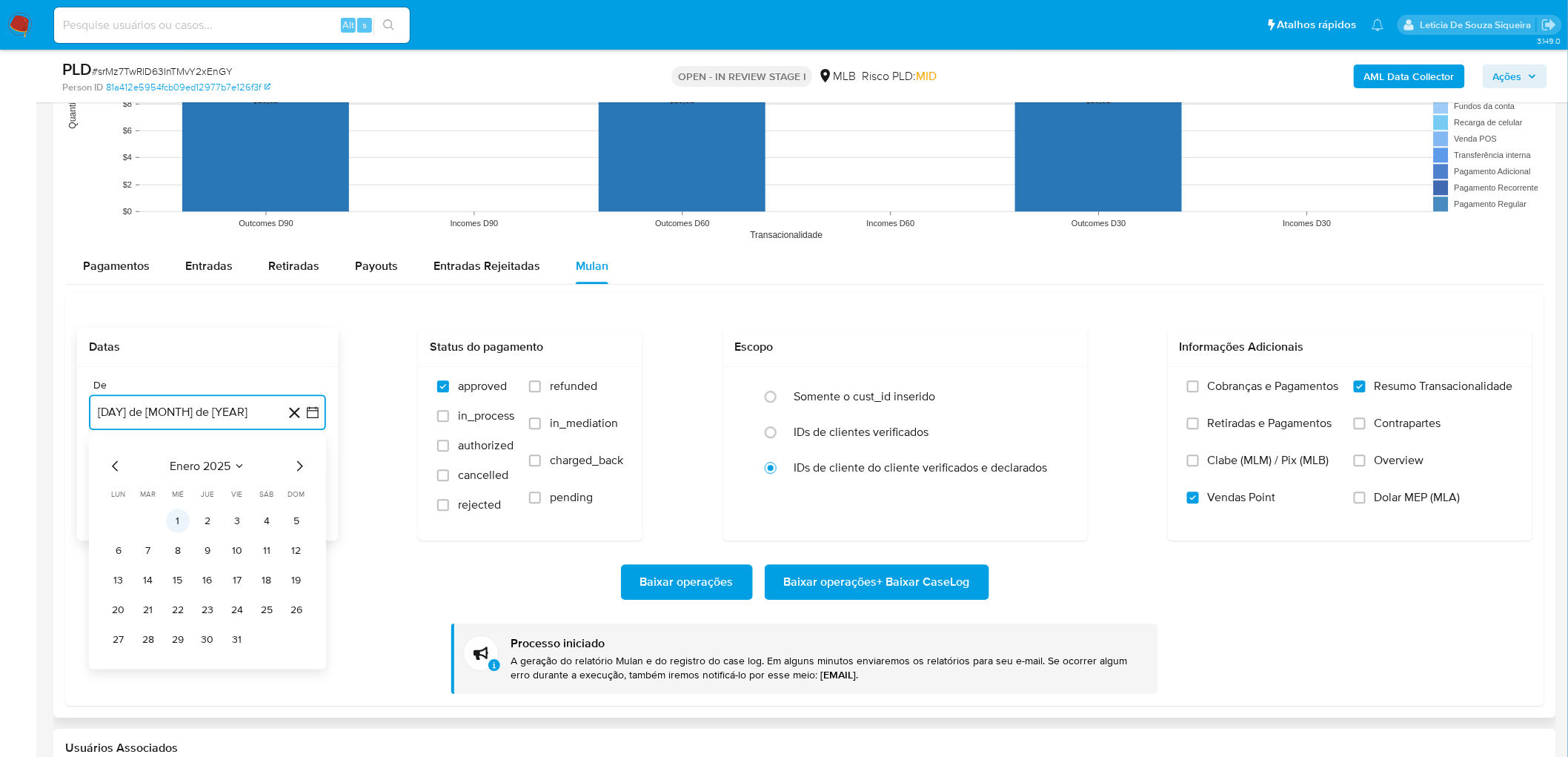 click on "1" at bounding box center (178, 520) 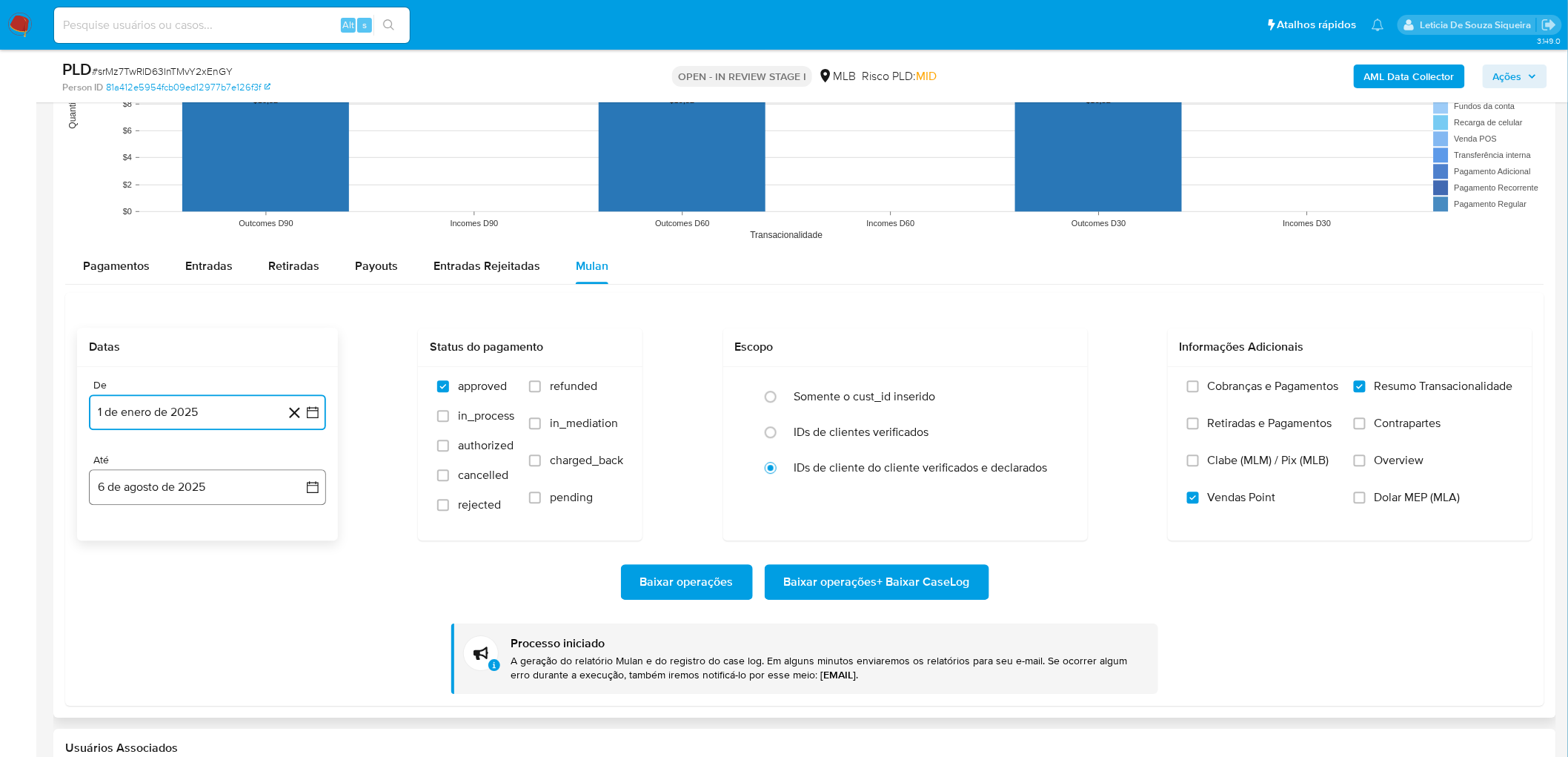 click on "6 de agosto de 2025" at bounding box center (207, 487) 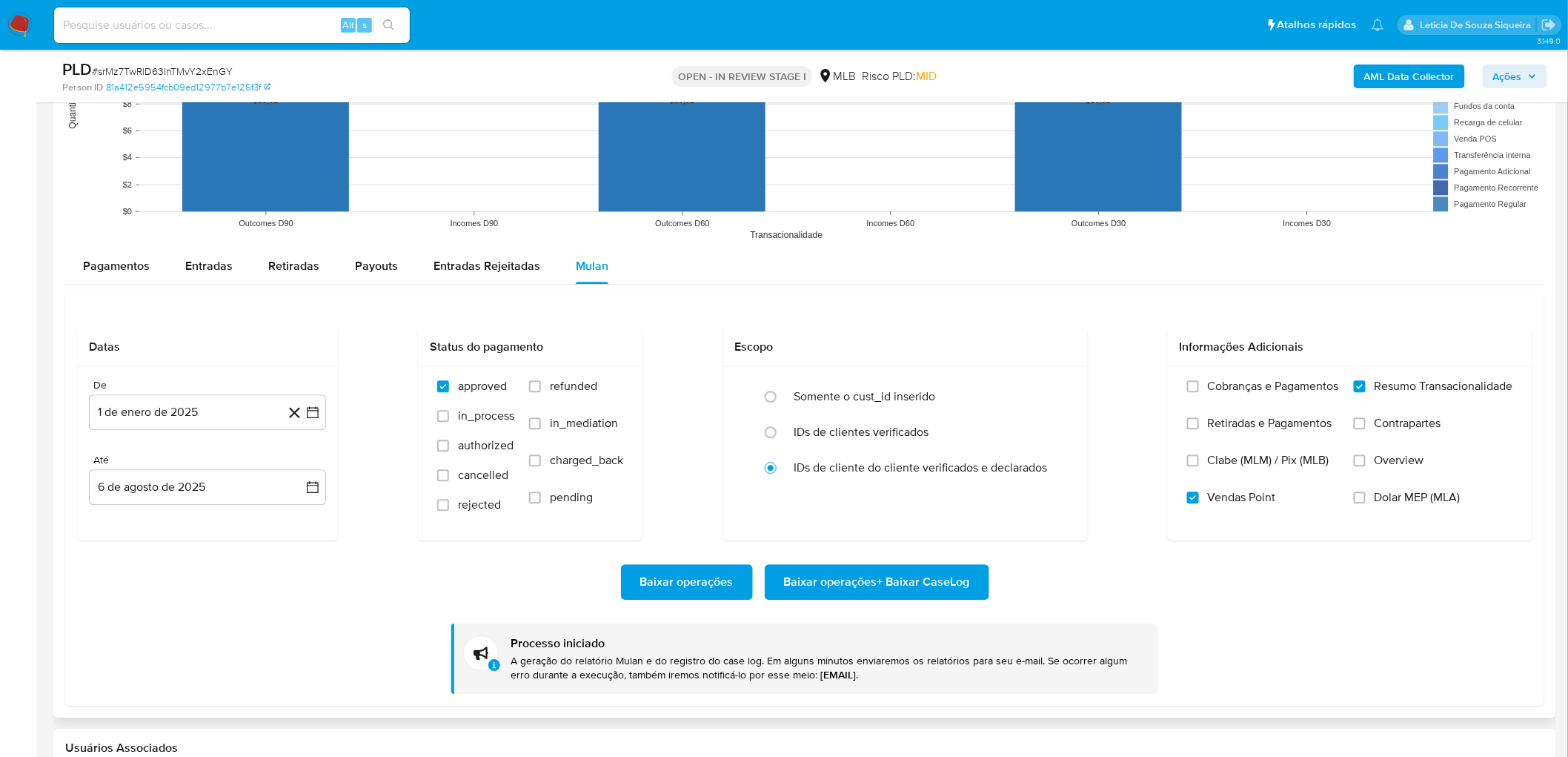 click on "Baixar operações Baixar operações  +   Baixar CaseLog Processo iniciado A geração do relatório Mulan e do registro do case log. Em alguns minutos enviaremos os relatórios para seu e-mail. Se ocorrer algum erro durante a execução, também iremos notificá-lo por esse meio:    [EMAIL] ." at bounding box center [805, 617] 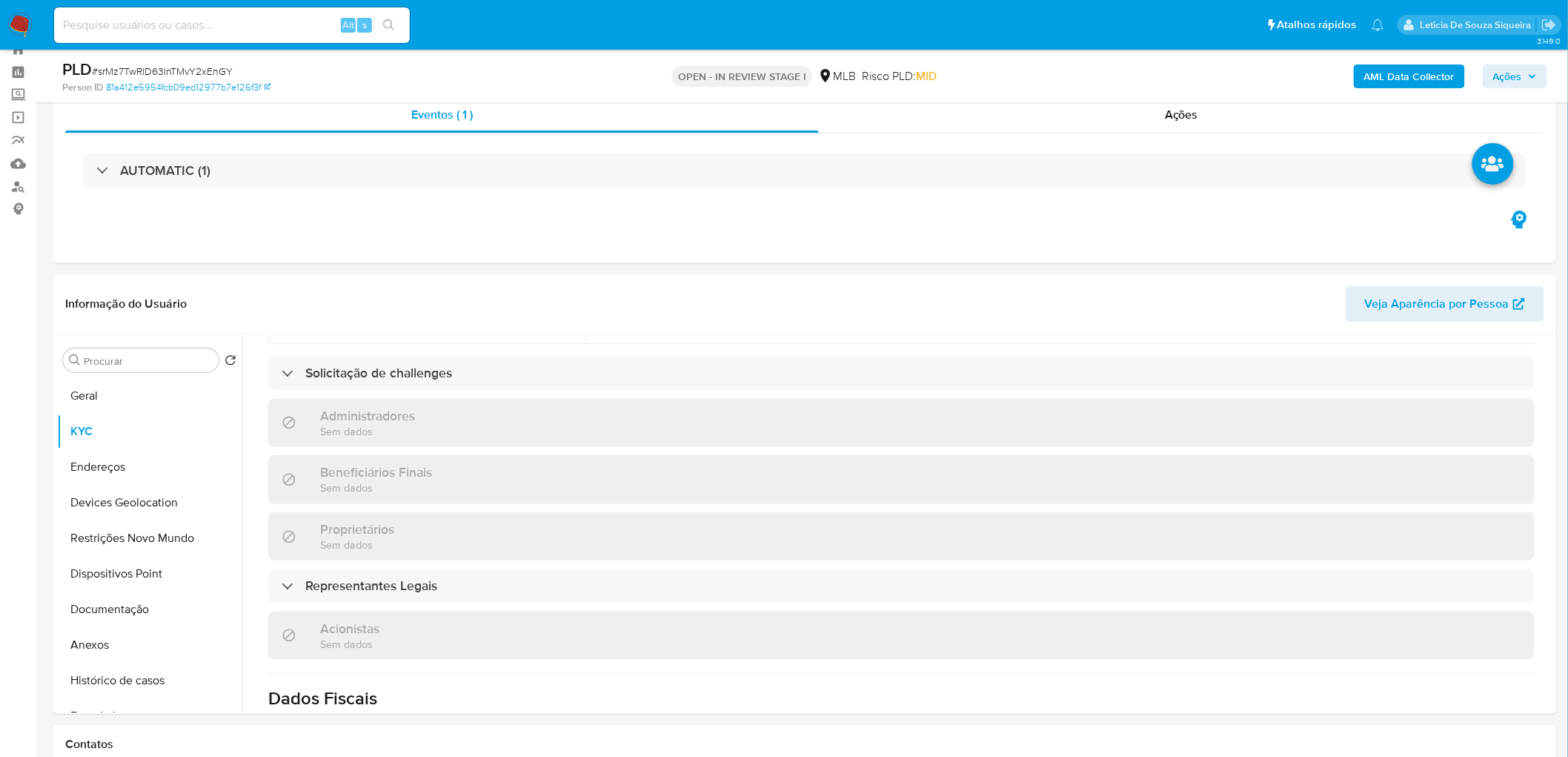 scroll, scrollTop: 47, scrollLeft: 0, axis: vertical 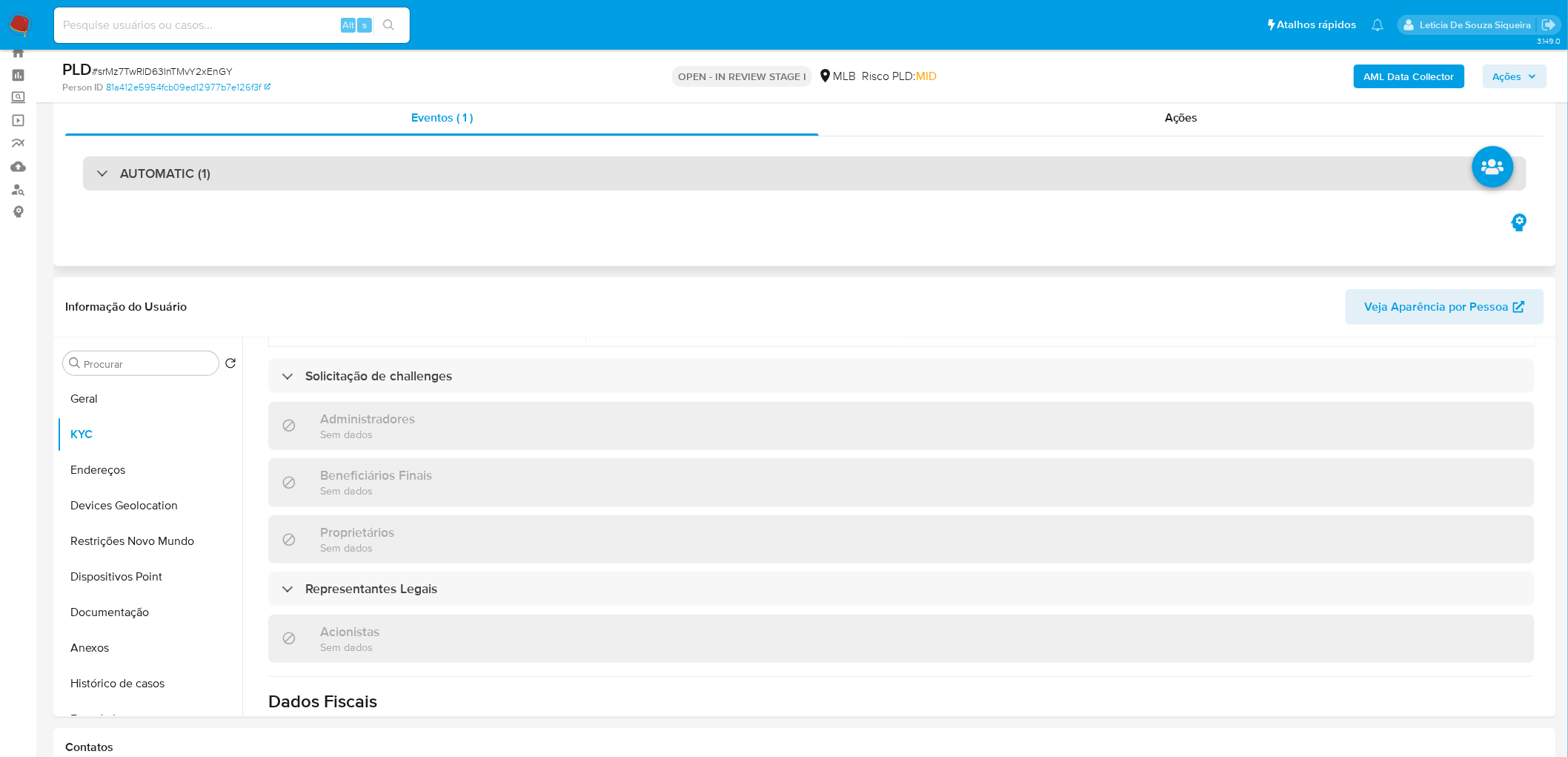 click on "AUTOMATIC (1)" at bounding box center (805, 173) 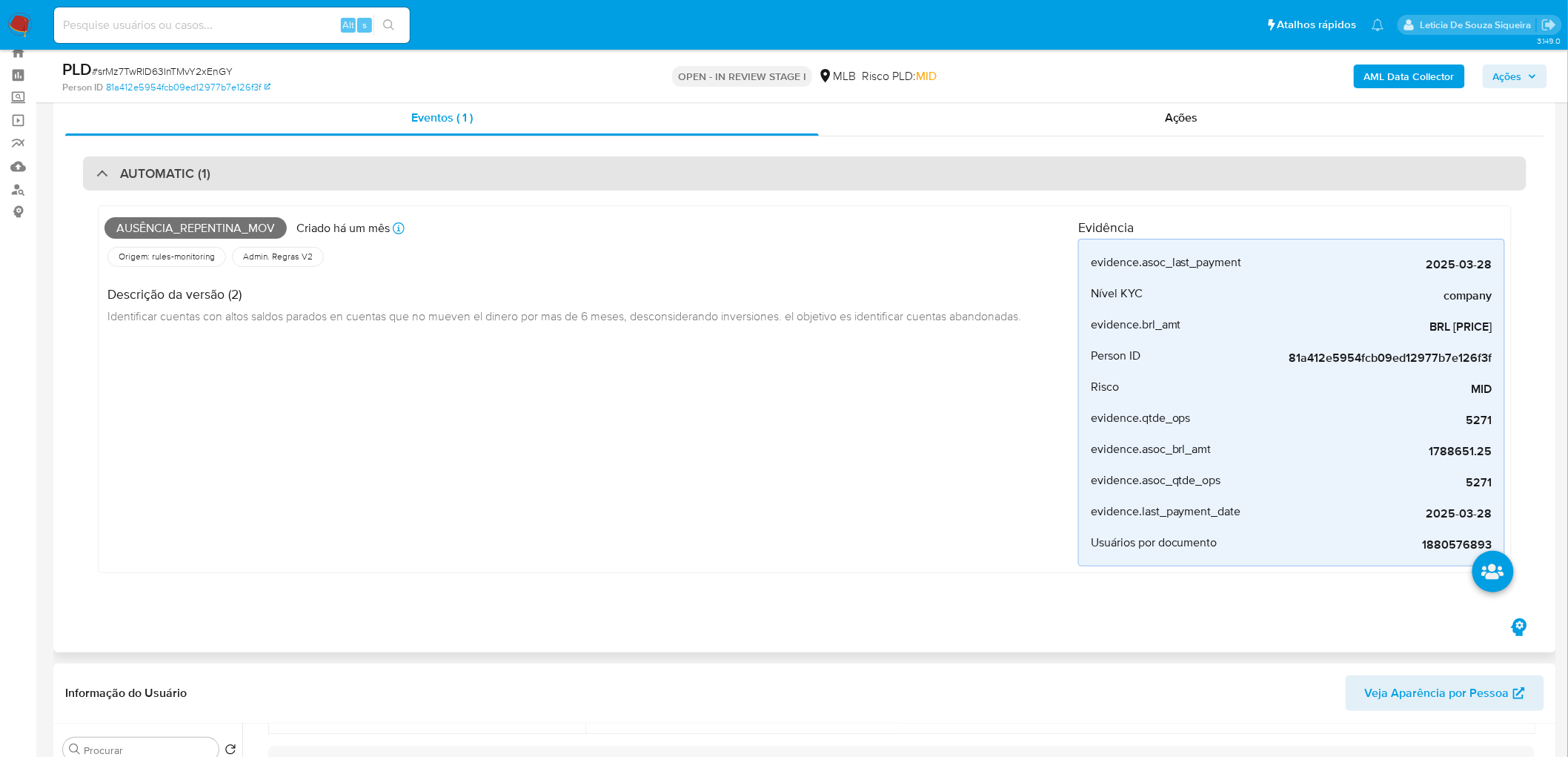 click on "AUTOMATIC (1)" at bounding box center (805, 173) 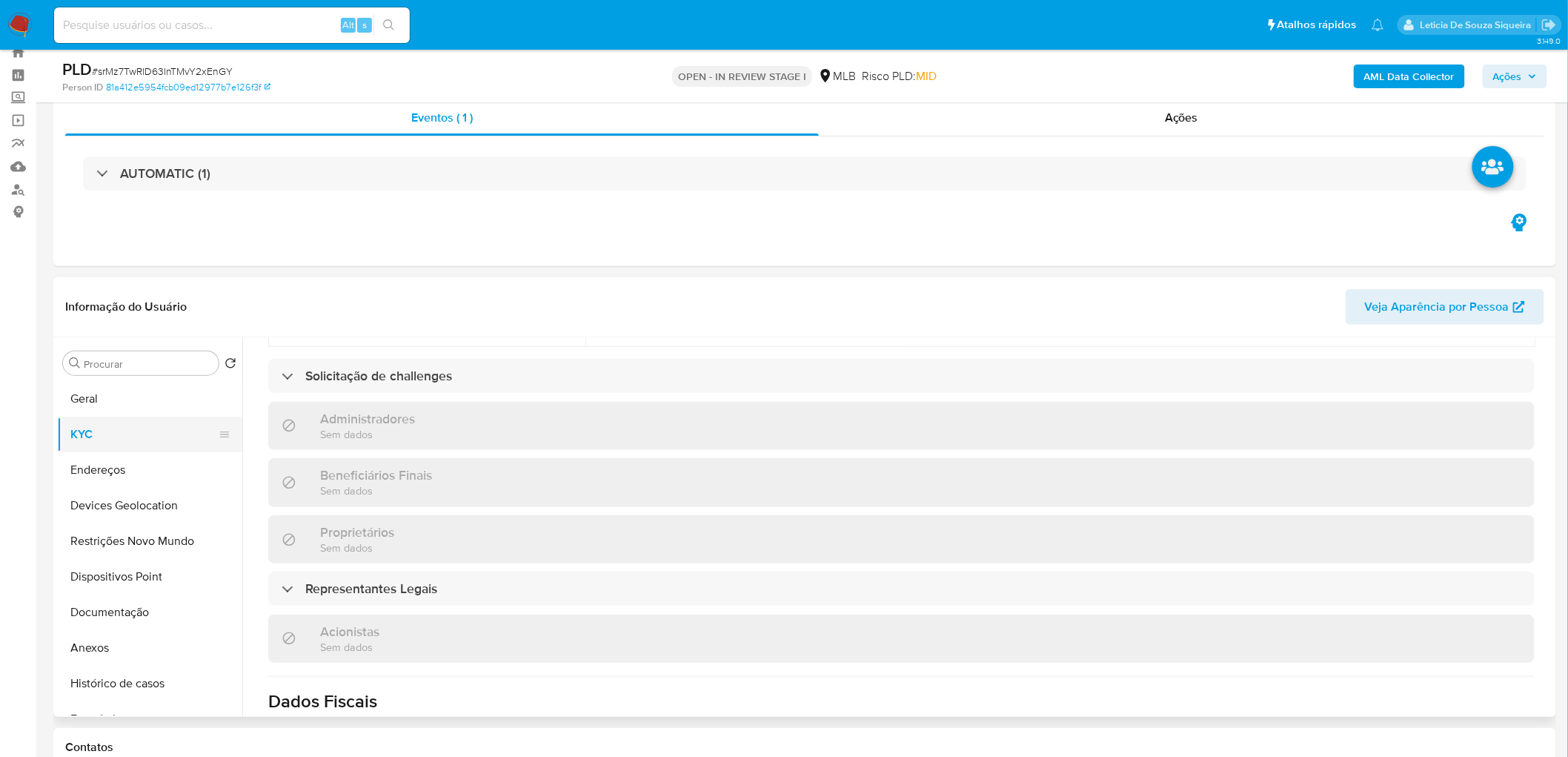 click on "KYC" at bounding box center (144, 434) 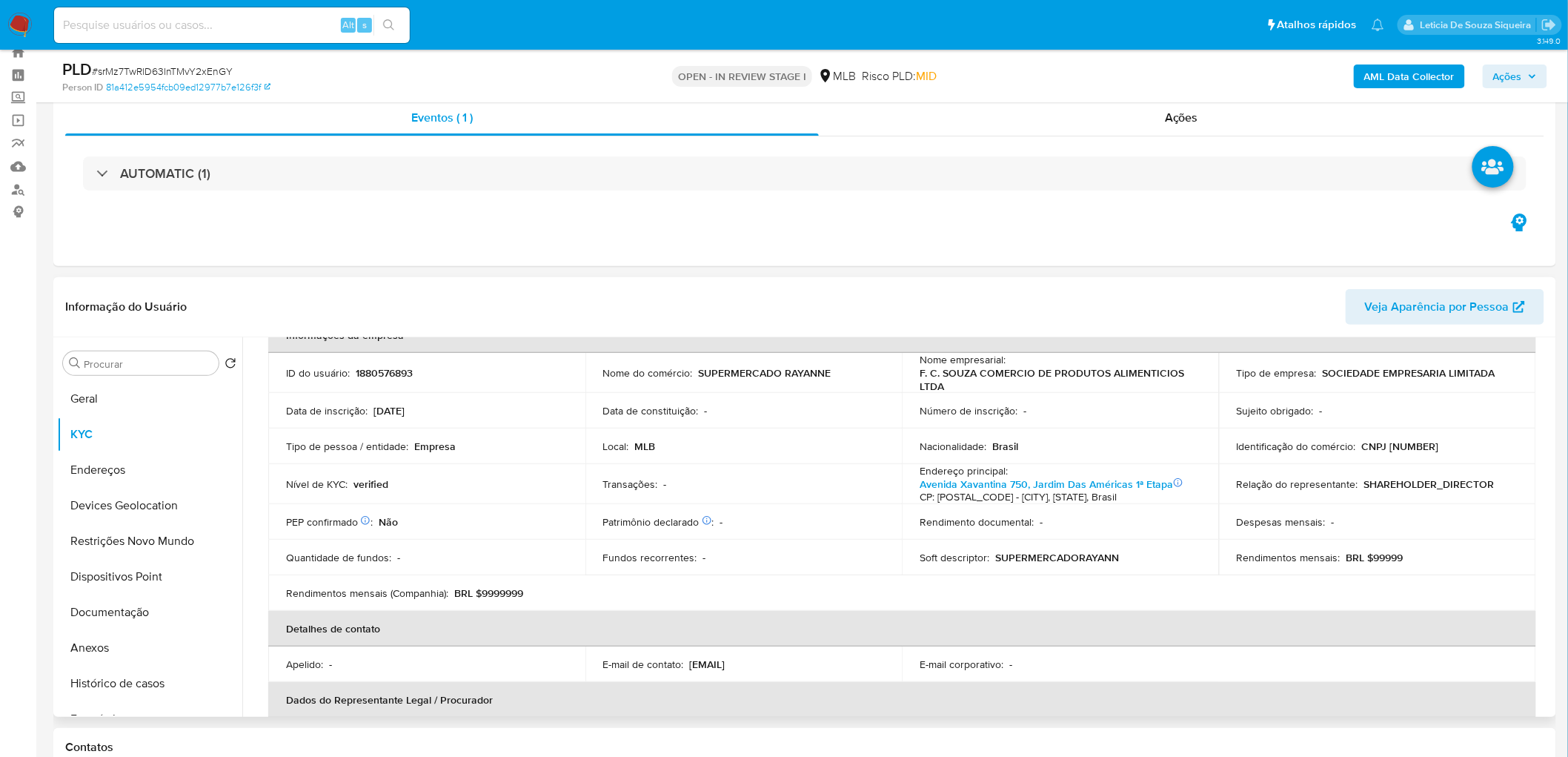 scroll, scrollTop: 0, scrollLeft: 0, axis: both 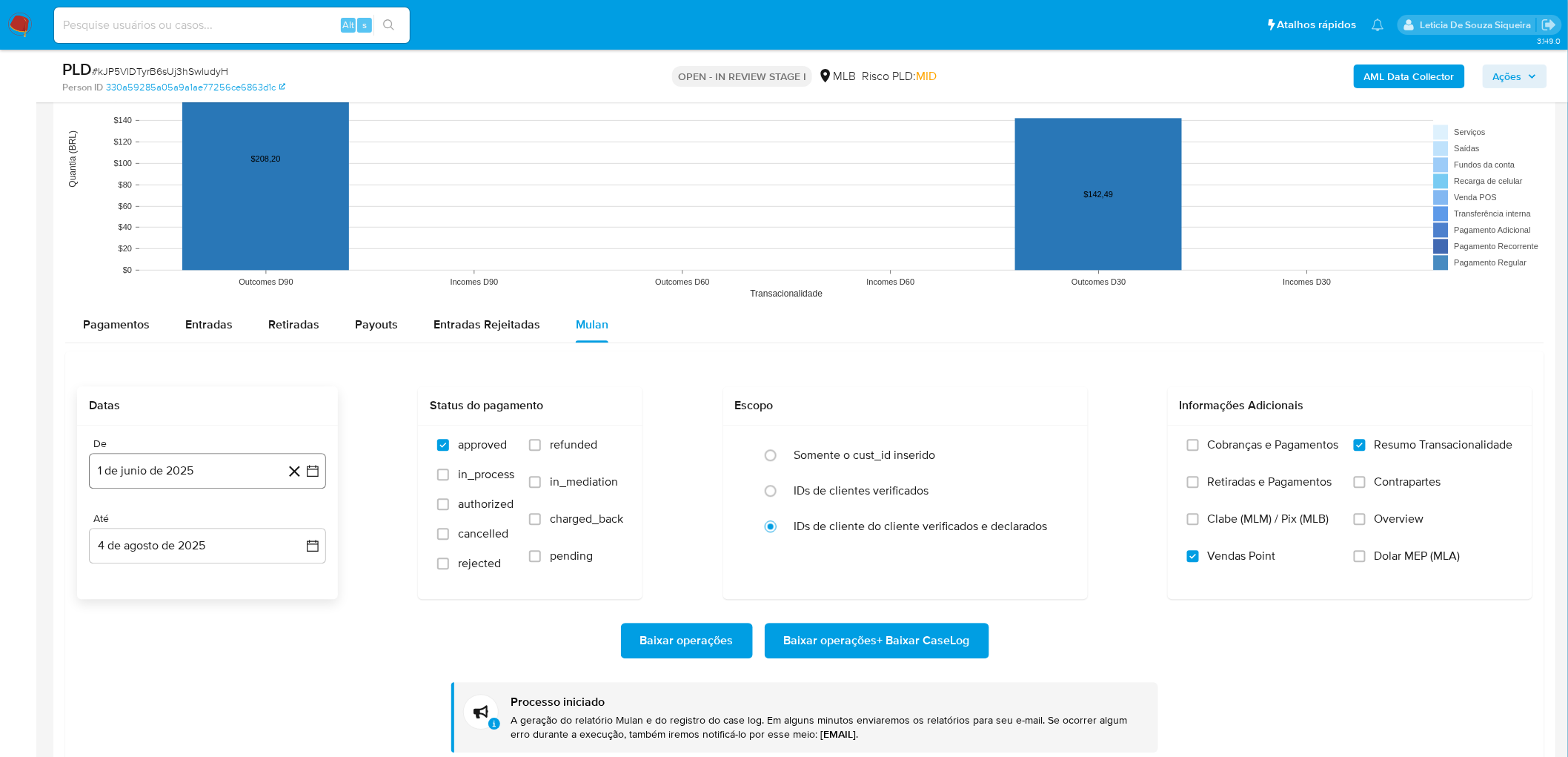 click on "1 de junio de 2025" at bounding box center (207, 471) 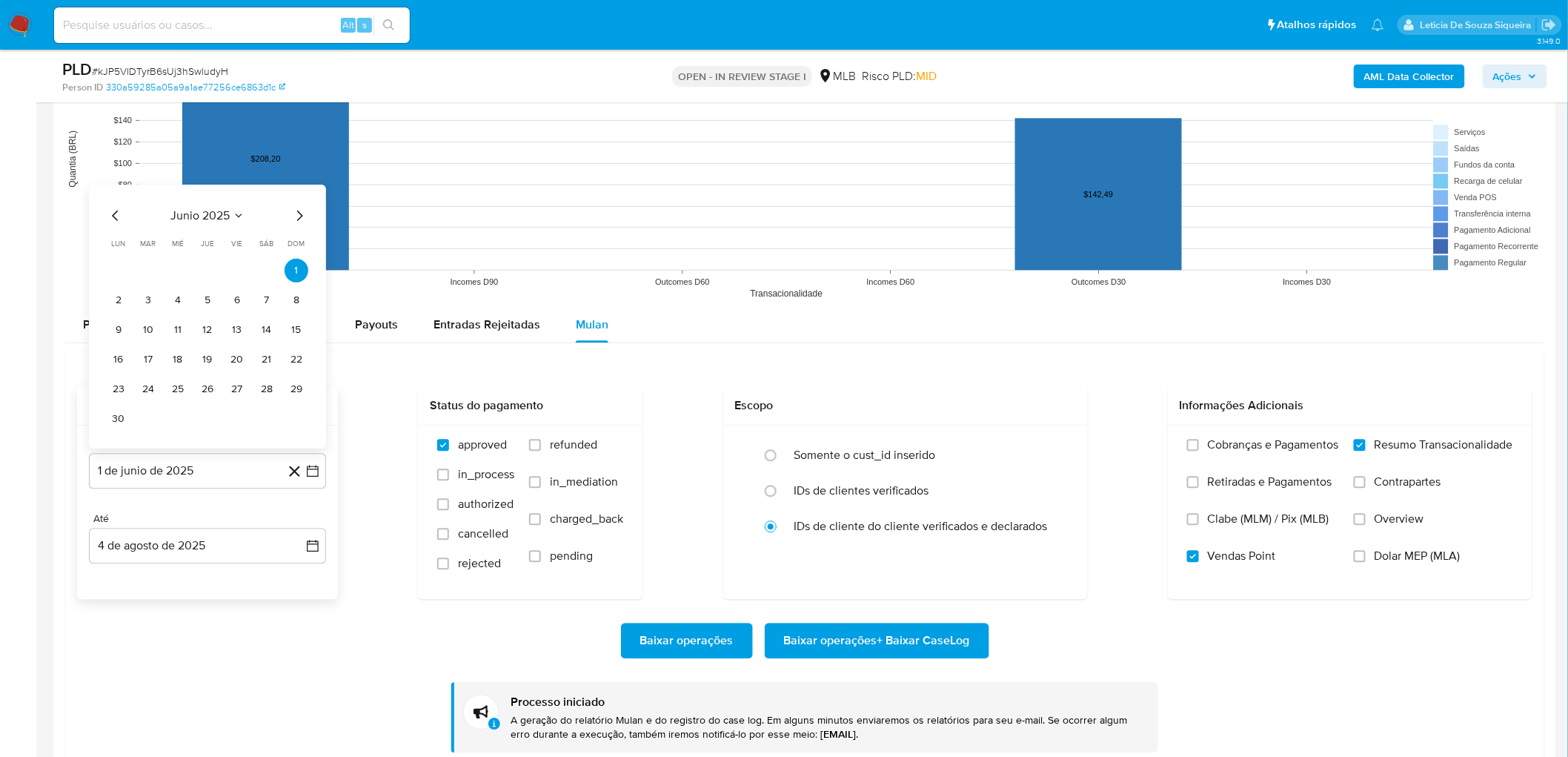click on "junio 2025" at bounding box center [200, 216] 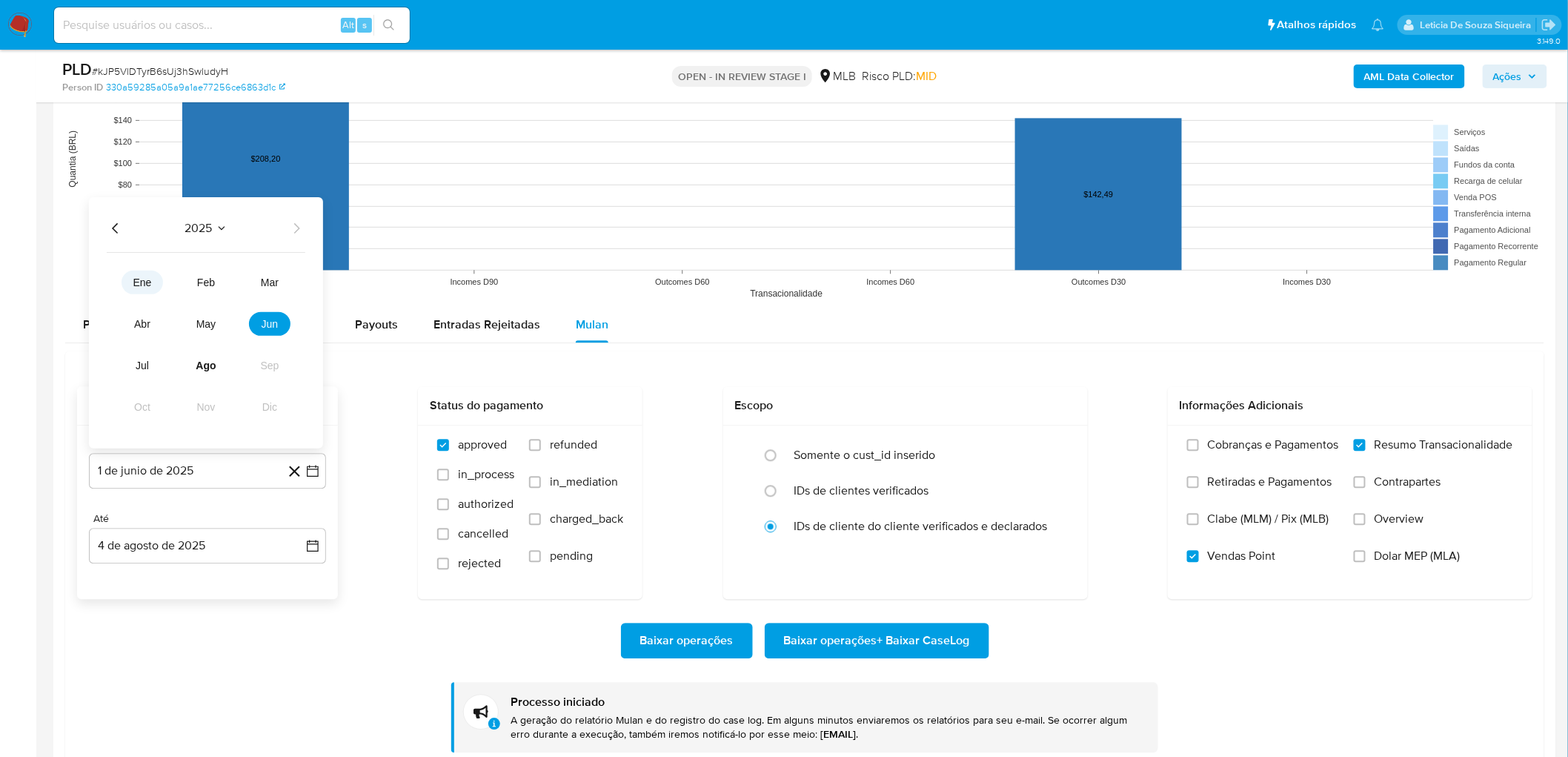 click on "ene" at bounding box center [142, 282] 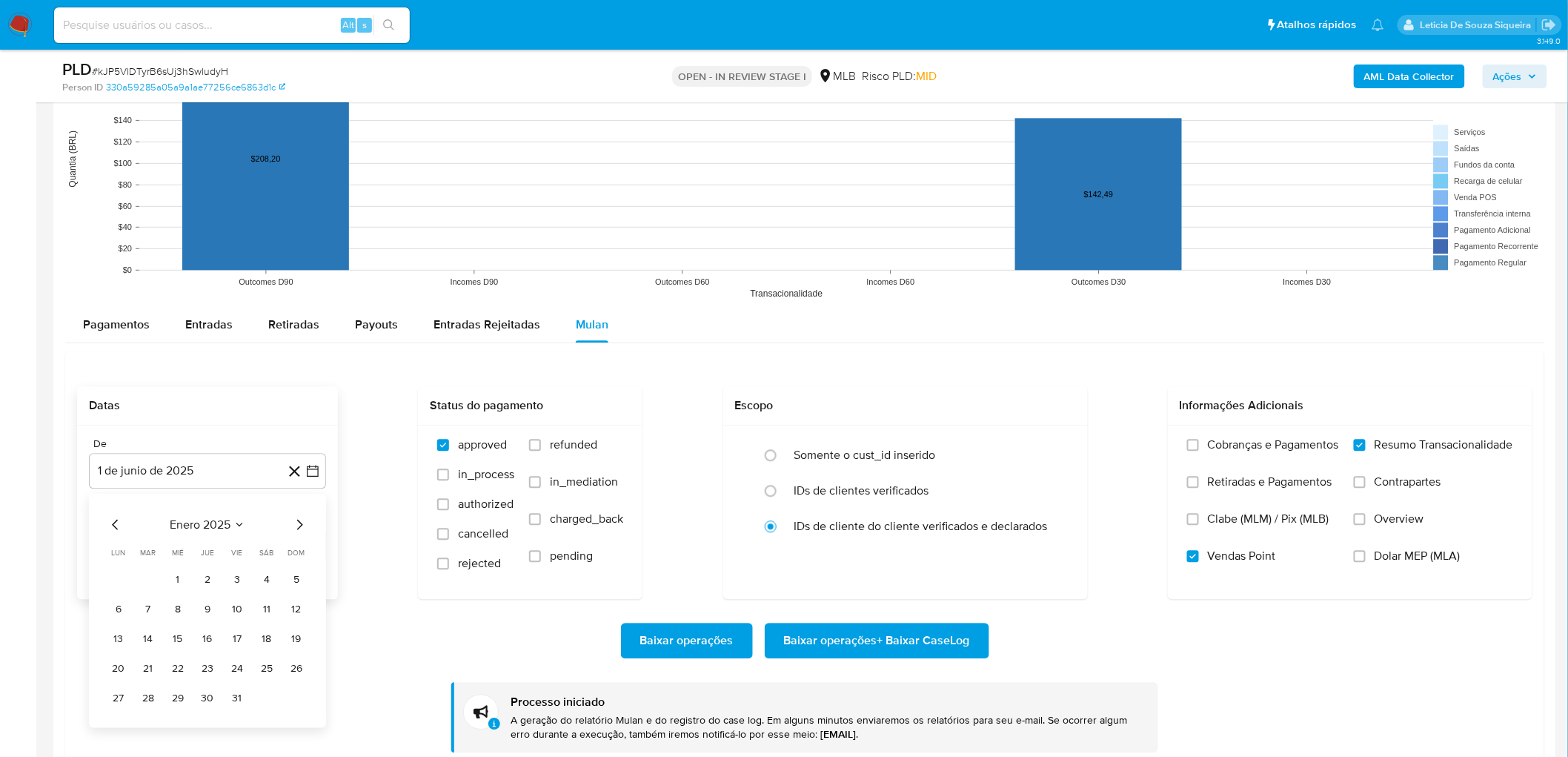 click on "1" at bounding box center [178, 580] 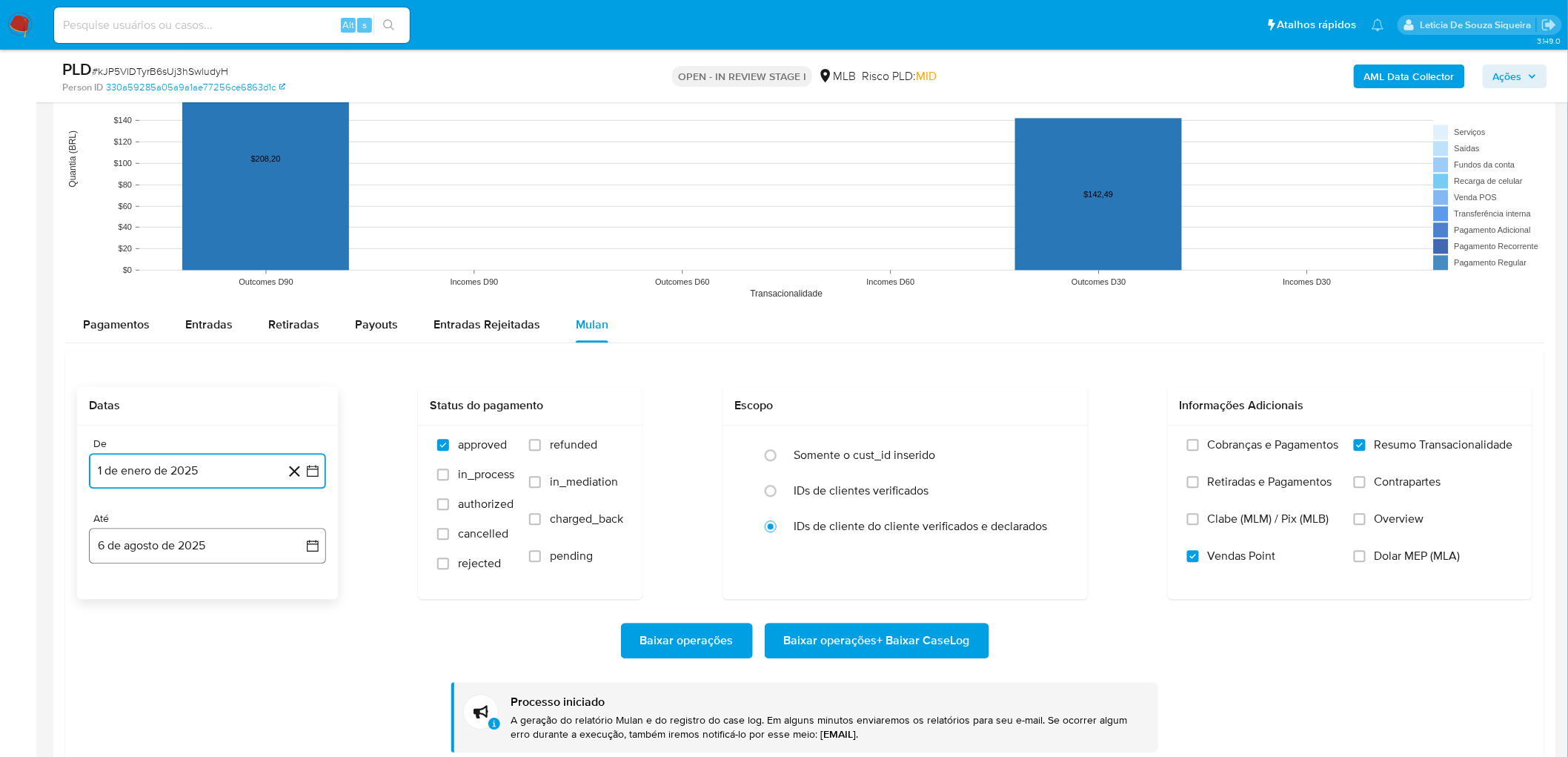 click on "6 de agosto de 2025" at bounding box center [207, 546] 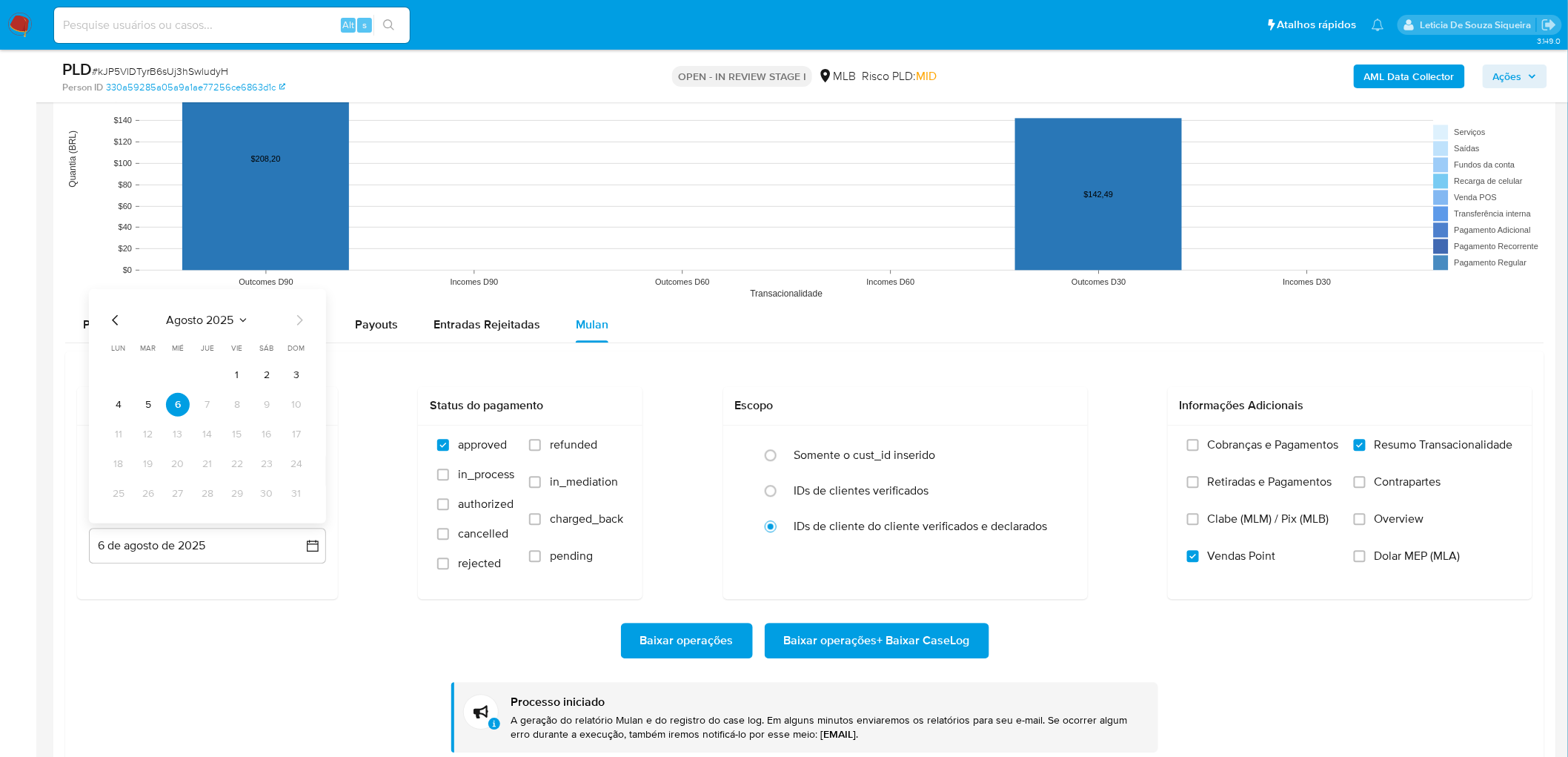 click on "Baixar operações Baixar operações  +   Baixar CaseLog" at bounding box center [805, 641] 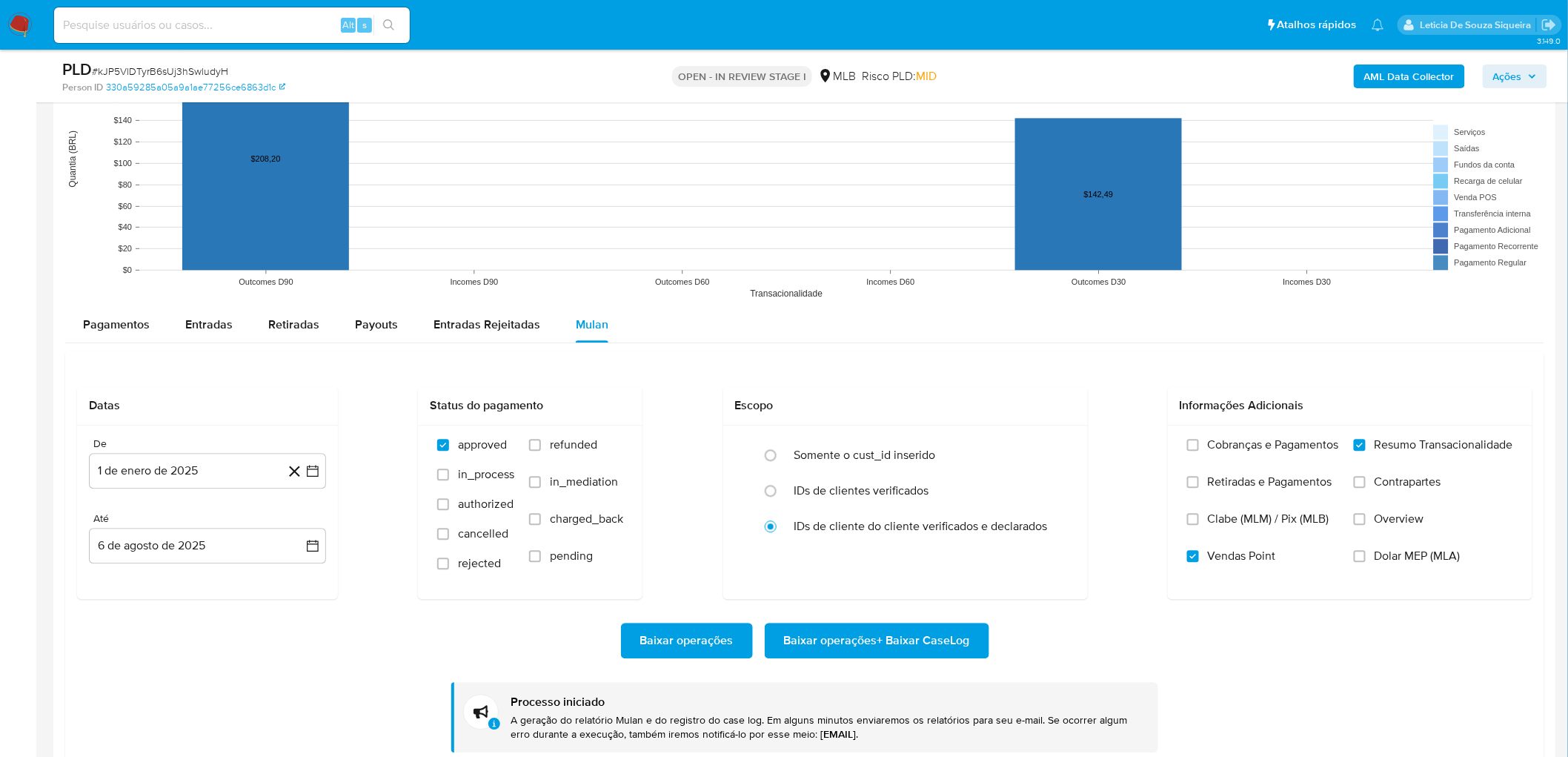 click on "Baixar operações Baixar operações  +   Baixar CaseLog Processo iniciado A geração do relatório Mulan e do registro do case log. Em alguns minutos enviaremos os relatórios para seu e-mail. Se ocorrer algum erro durante a execução, também iremos notificá-lo por esse meio:    [EMAIL] ." at bounding box center [805, 675] 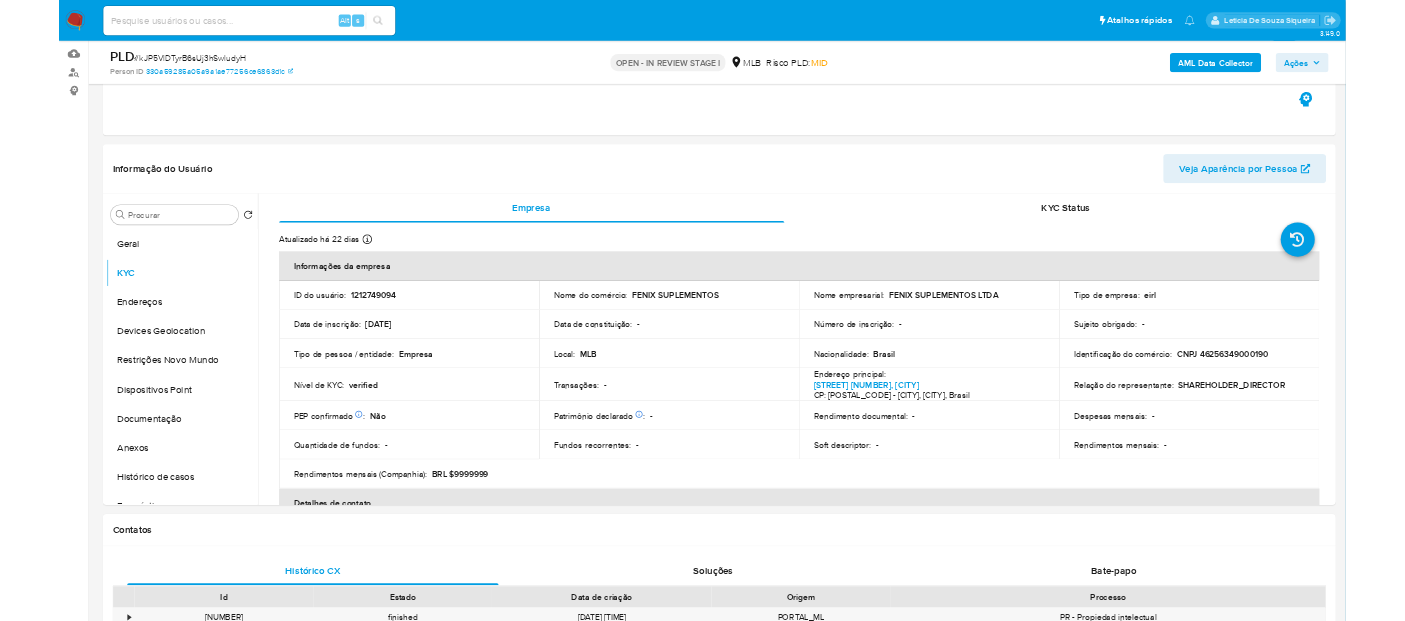 scroll, scrollTop: 0, scrollLeft: 0, axis: both 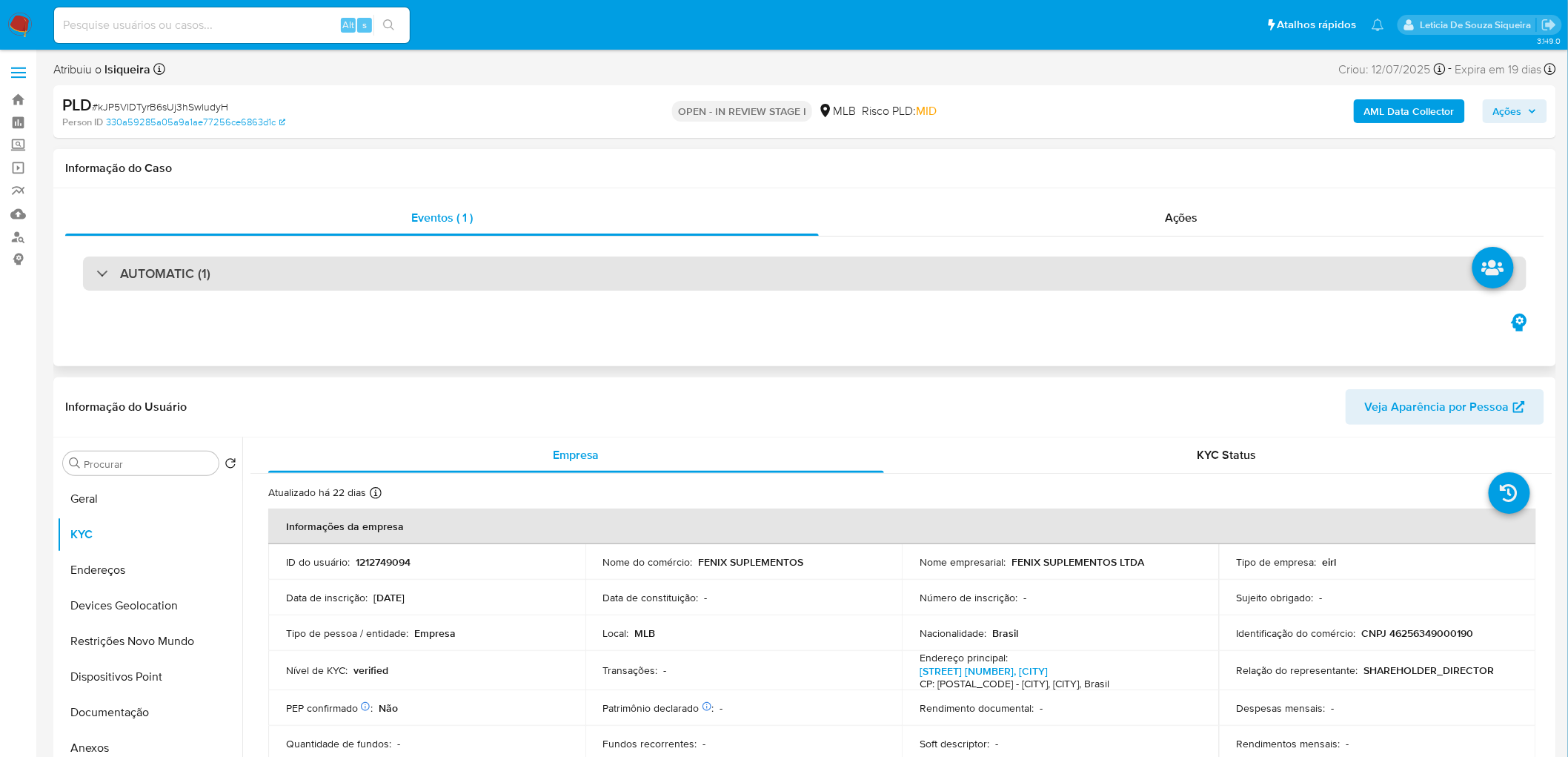 click on "AUTOMATIC (1)" at bounding box center [805, 274] 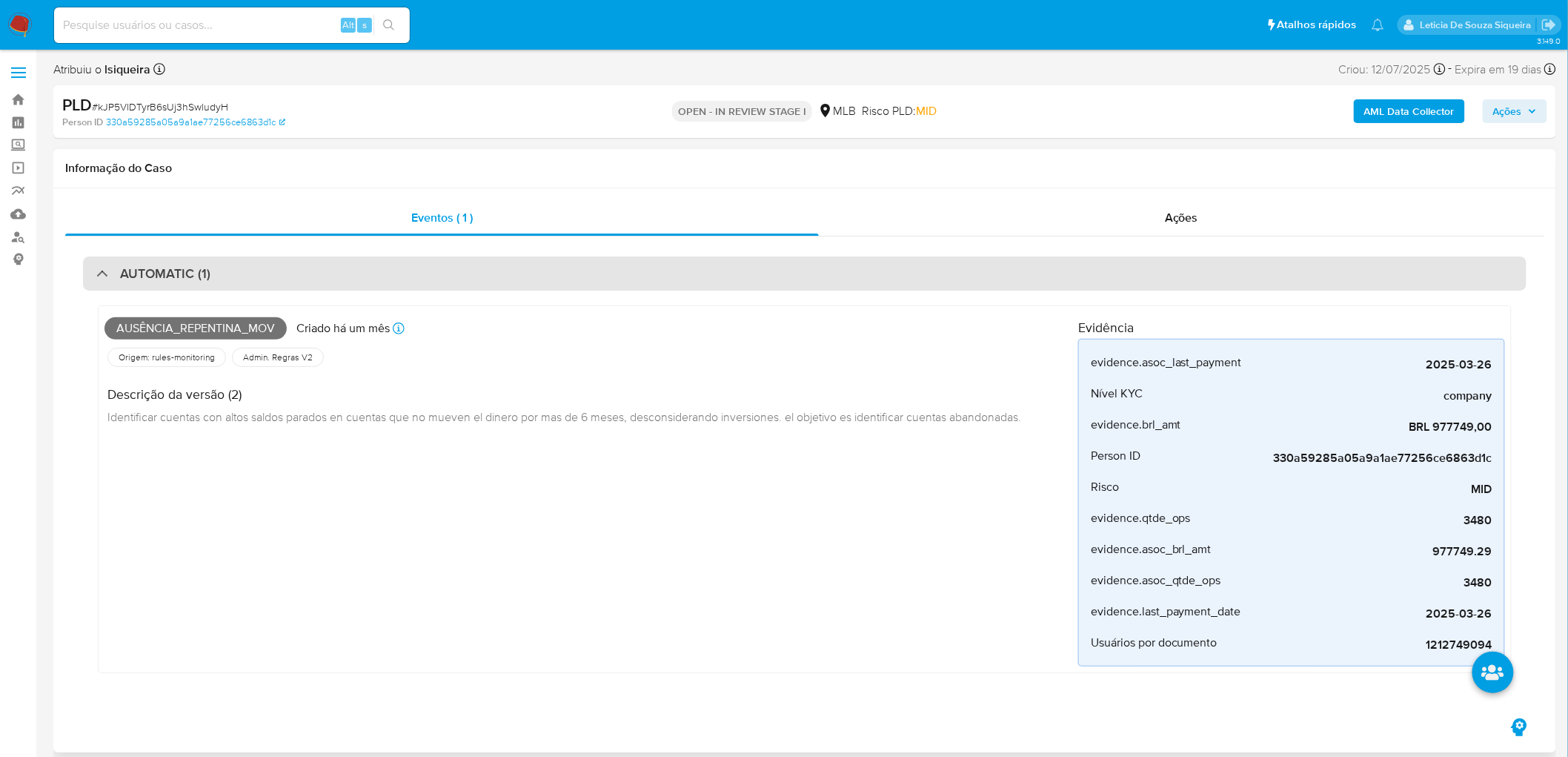 click on "AUTOMATIC (1)" at bounding box center [805, 274] 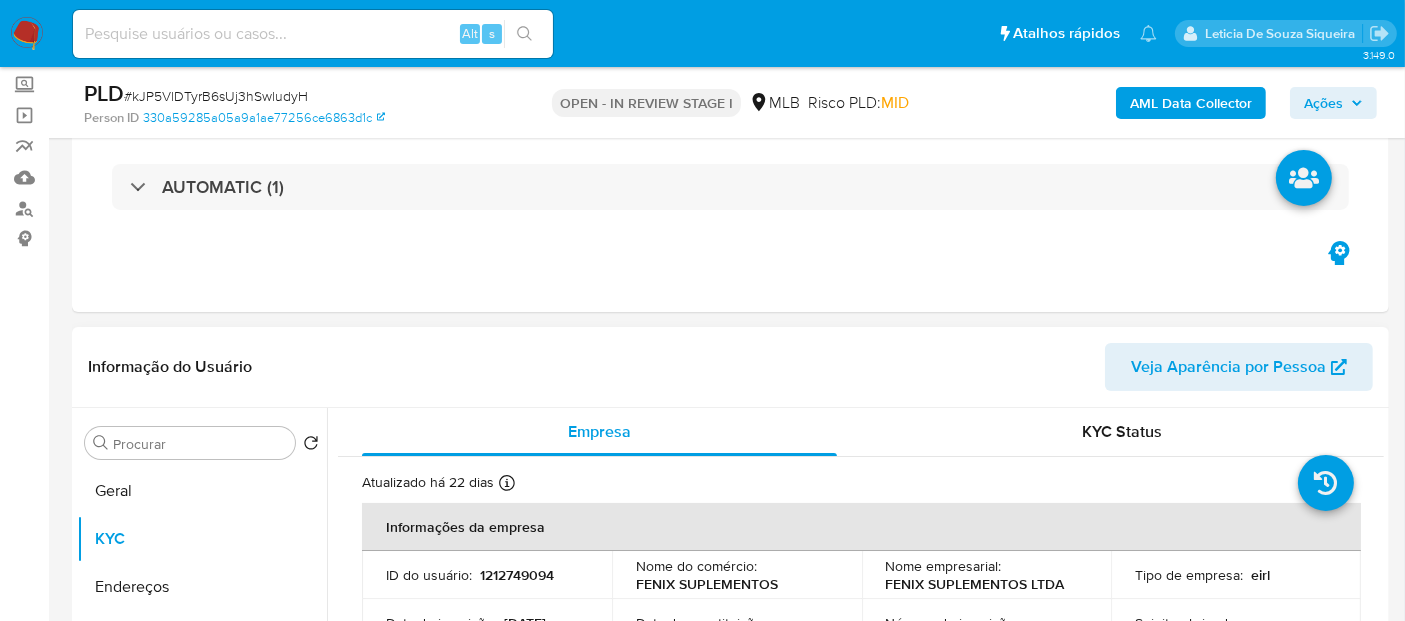 scroll, scrollTop: 222, scrollLeft: 0, axis: vertical 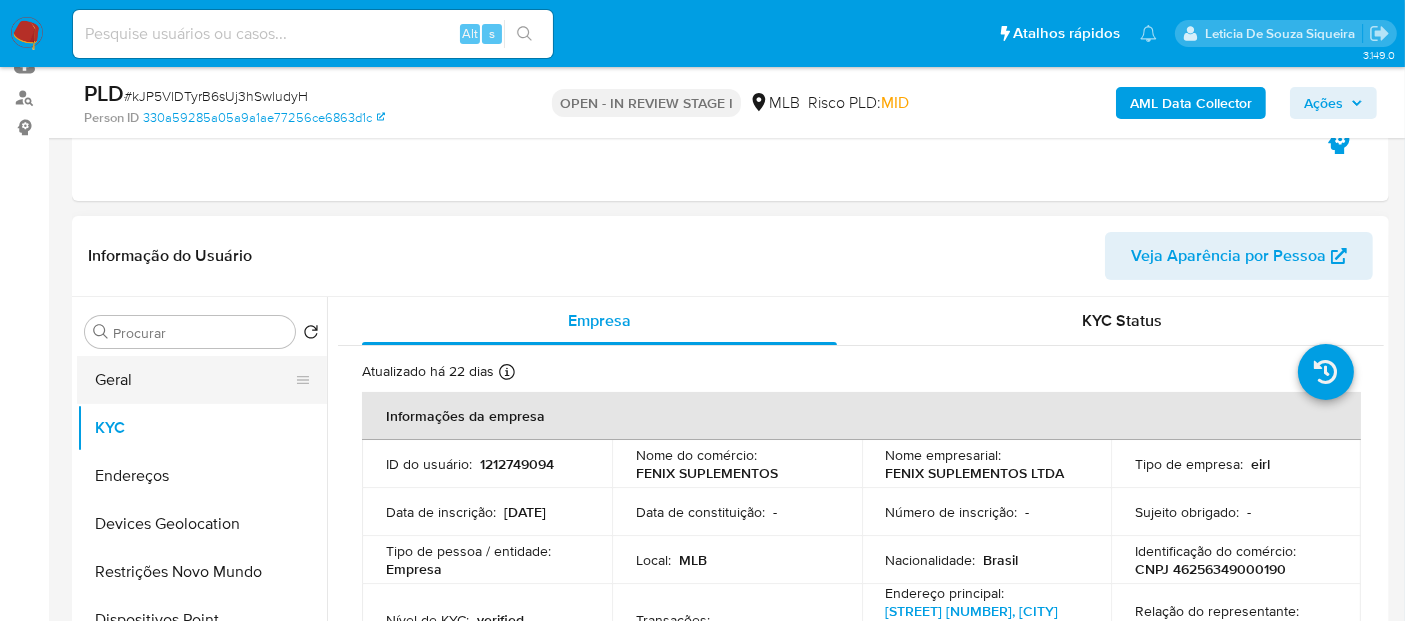 click on "Geral" at bounding box center (194, 380) 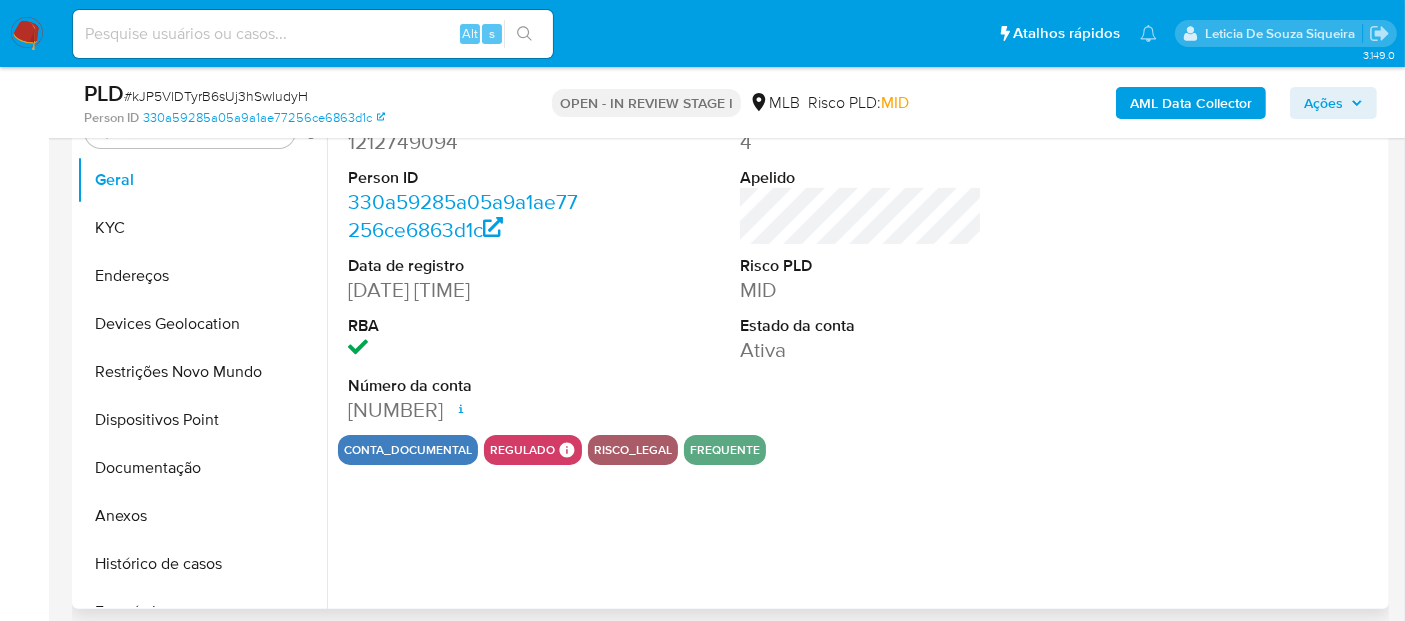 scroll, scrollTop: 444, scrollLeft: 0, axis: vertical 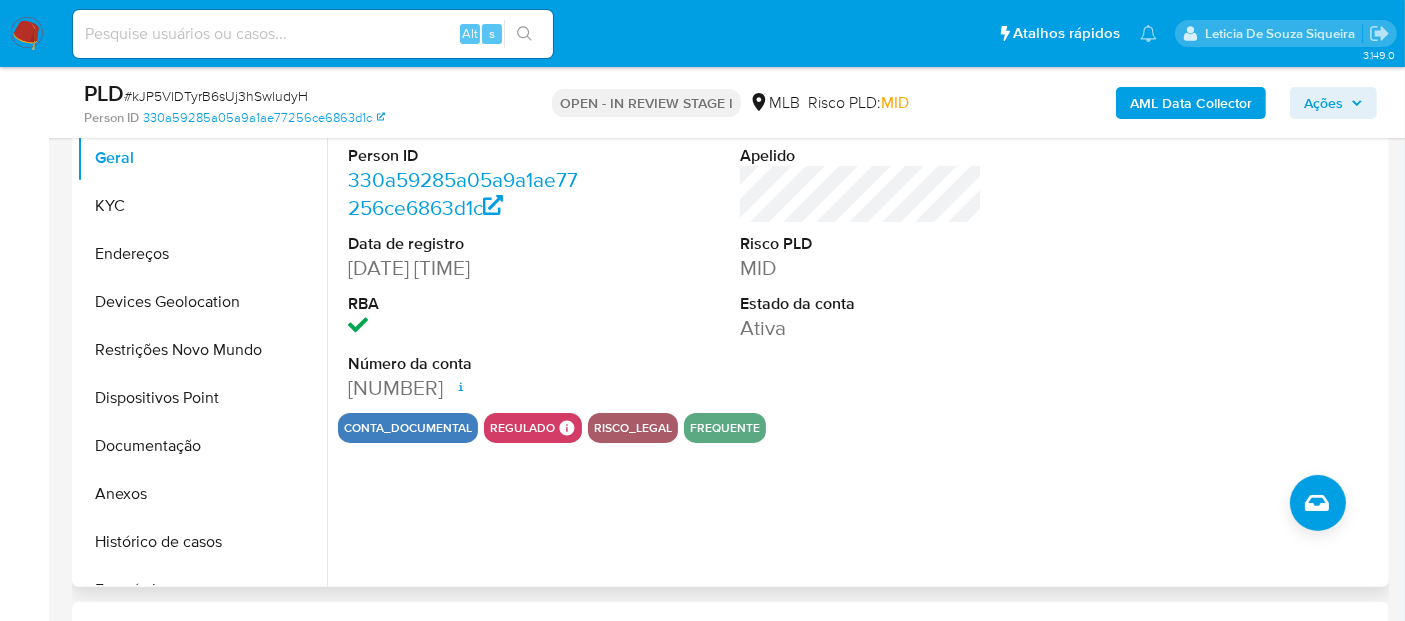 click on "ID do usuário [NUMBER] Person ID [UUID] Data de registro [DATE] [TIME] RBA Número da conta [NUMBER]   Data de abertura [DATE] [TIME] Status ACTIVE Pontos 4 Apelido Risco PLD MID Estado da conta Ativa conta_documental regulado   Regulado MLB BACEN COMPLIES LEGACY Mark Id MLB_BACEN Compliant is_compliant Created At [DATE]T[TIME]Z risco_legal frequente" at bounding box center [855, 331] 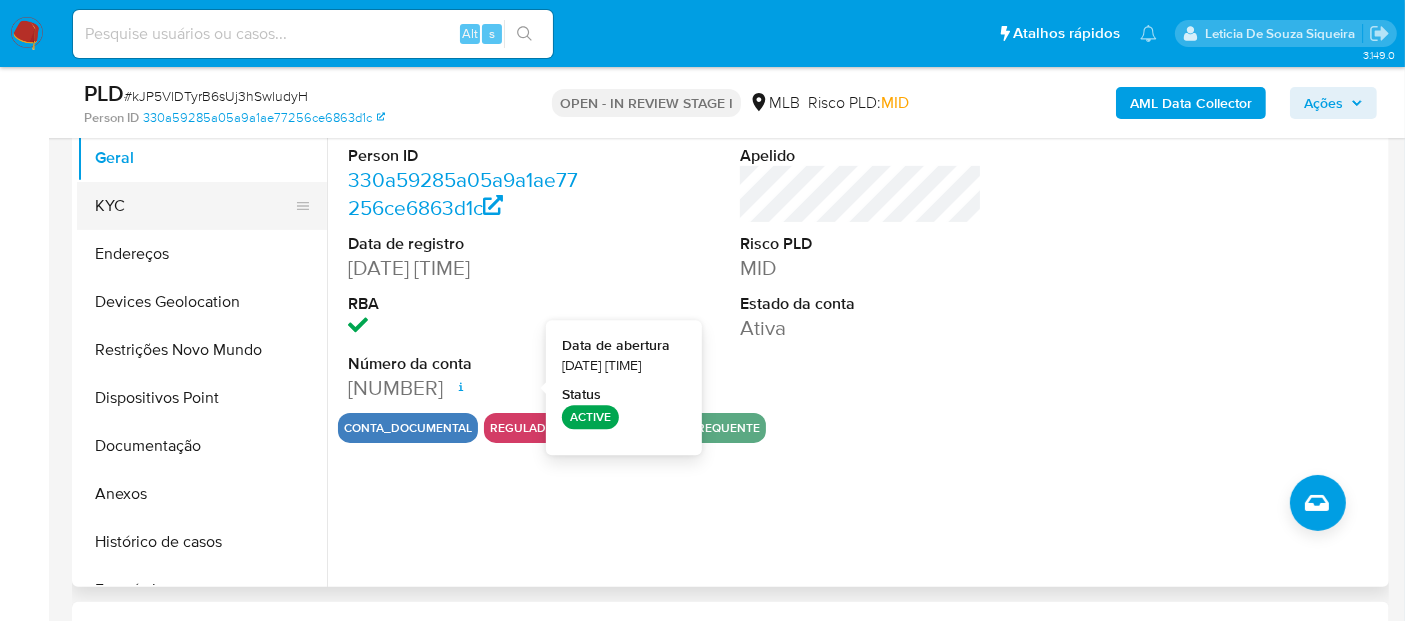 click on "KYC" at bounding box center [194, 206] 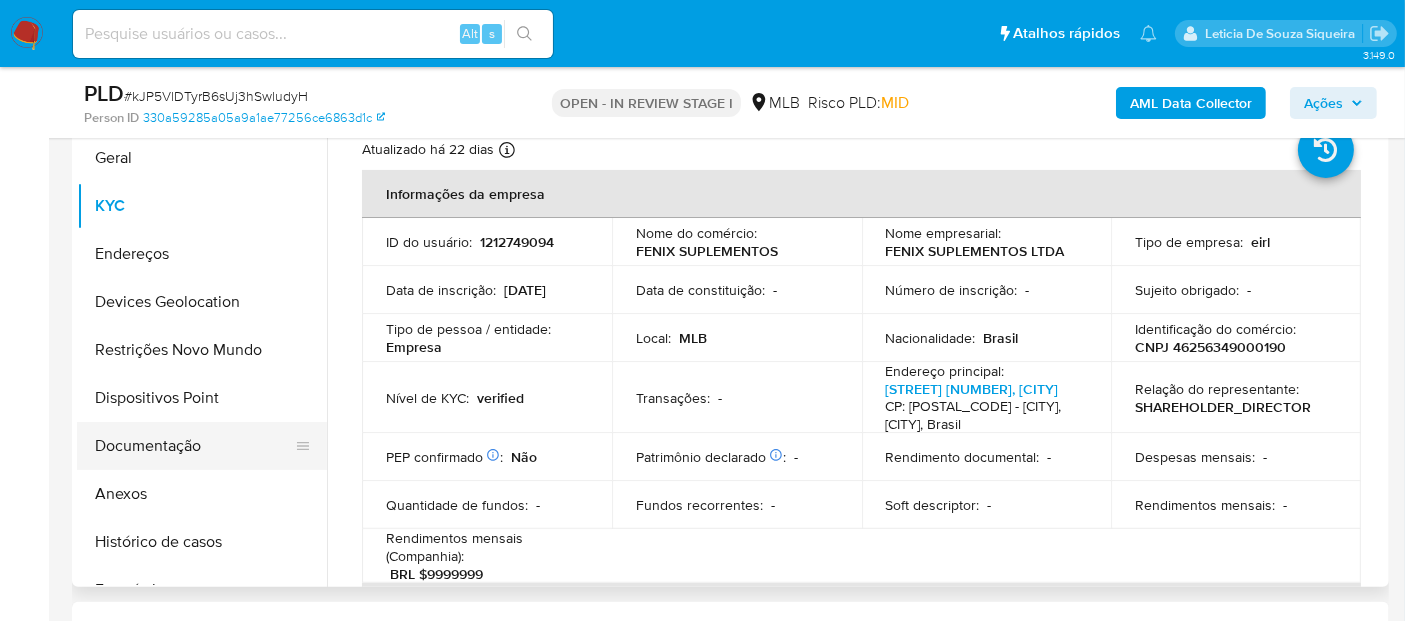 drag, startPoint x: 187, startPoint y: 445, endPoint x: 194, endPoint y: 458, distance: 14.764823 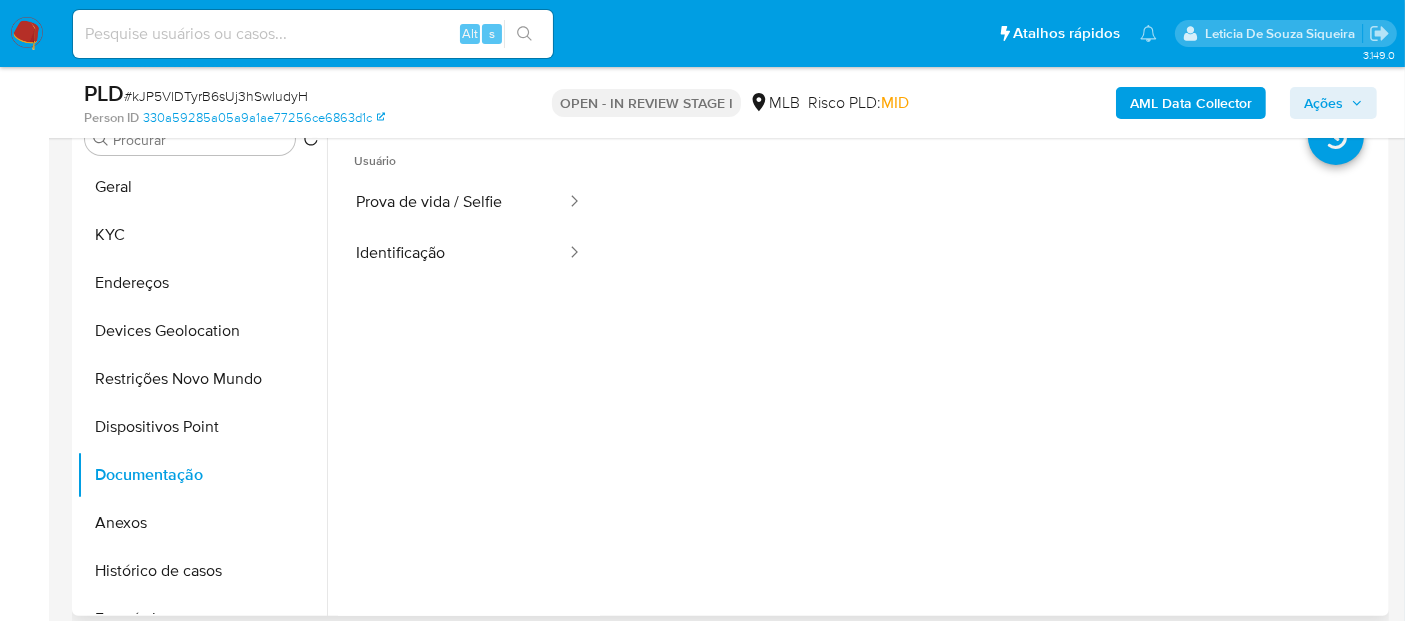 scroll, scrollTop: 333, scrollLeft: 0, axis: vertical 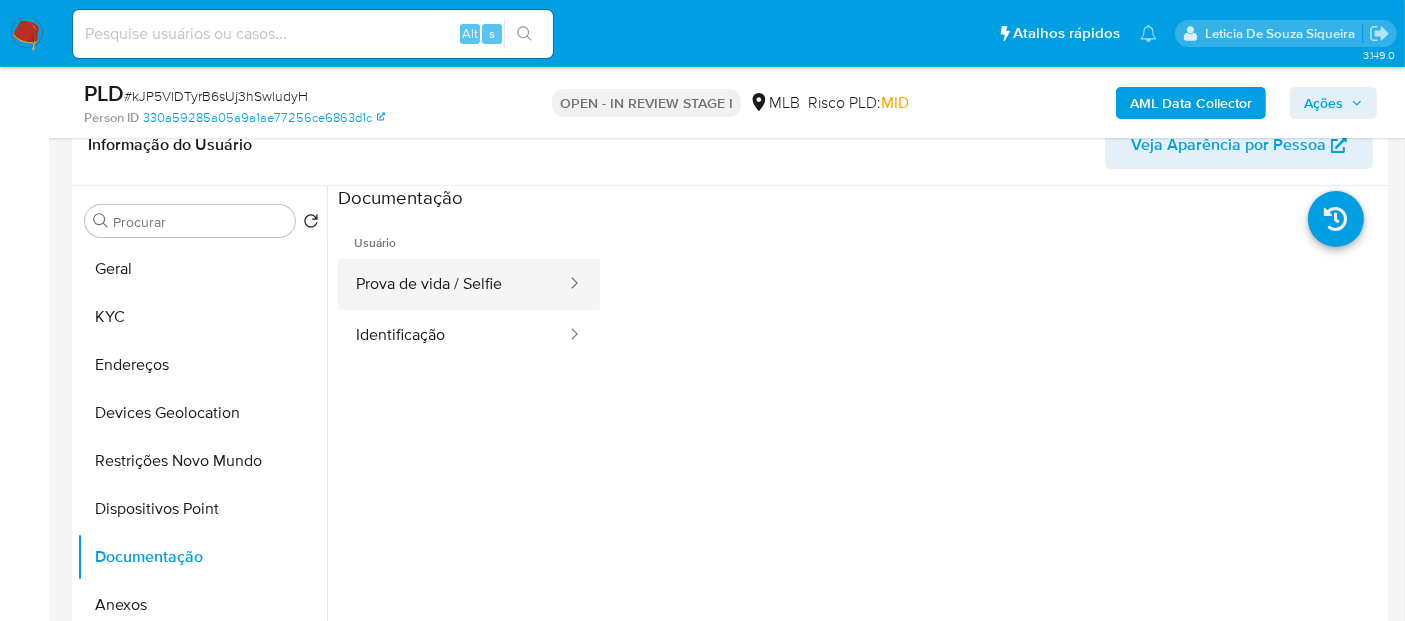 click on "Prova de vida / Selfie" at bounding box center [453, 284] 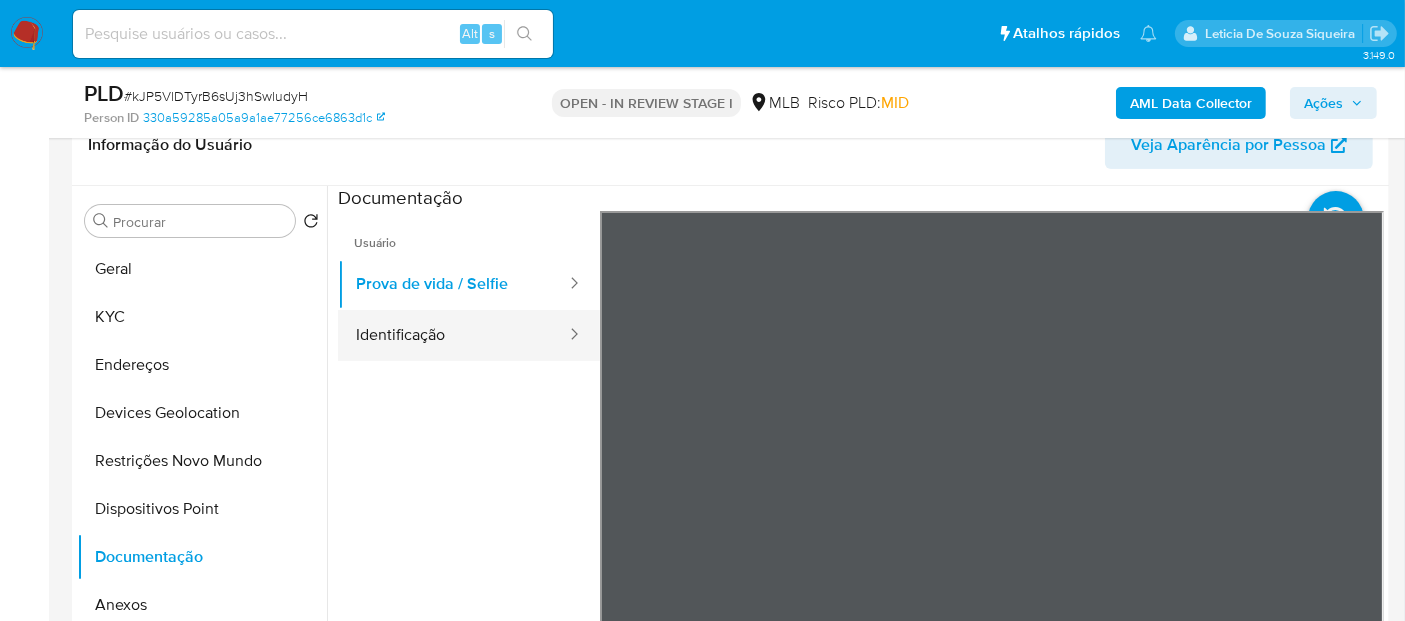 click on "Identificação" at bounding box center [453, 335] 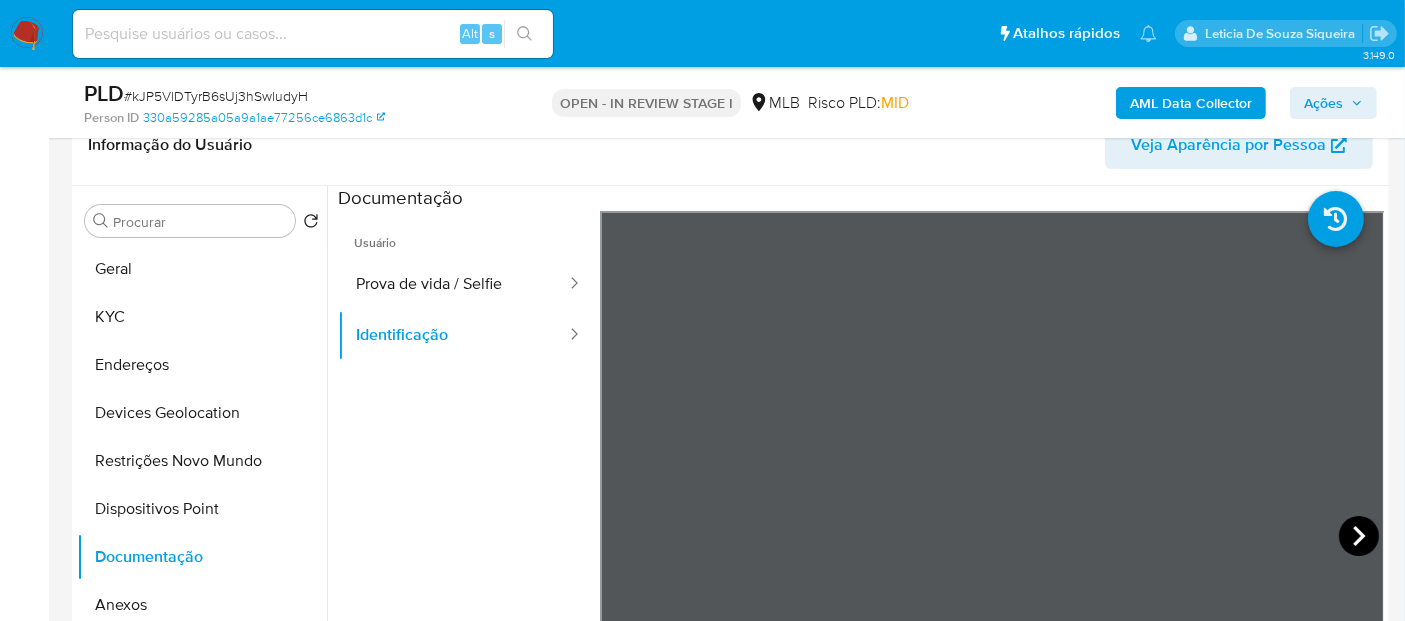 click 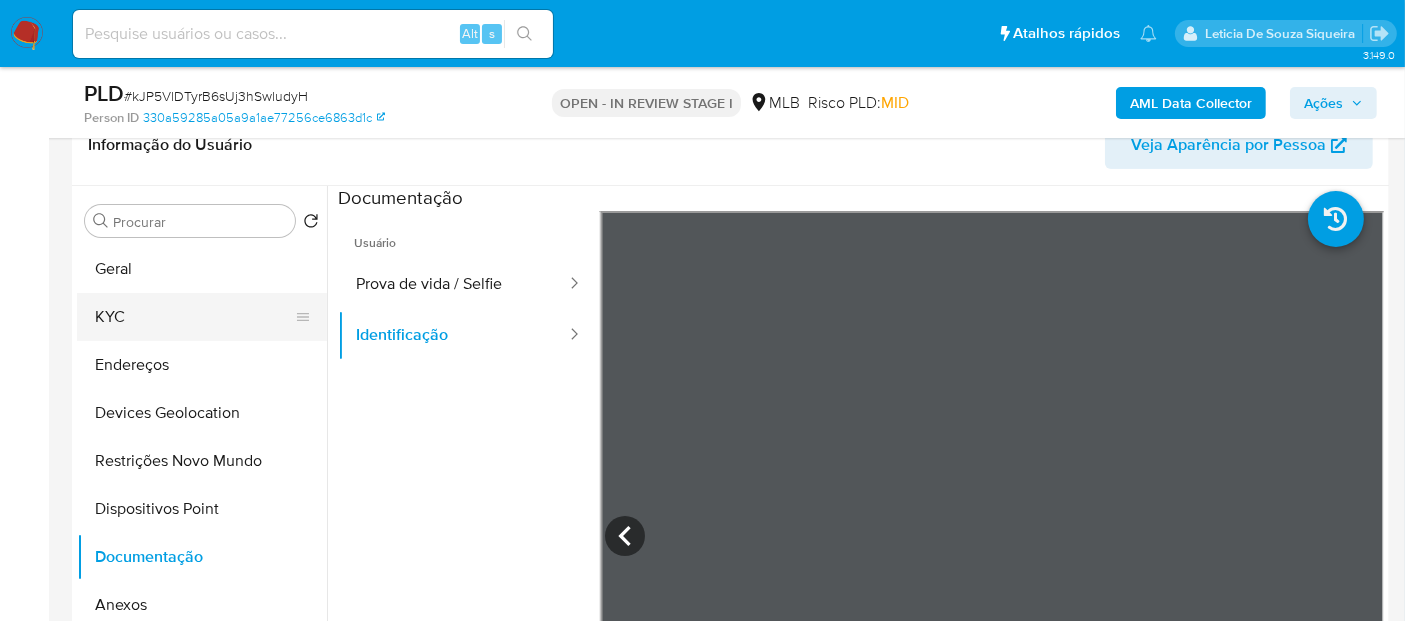 click on "KYC" at bounding box center [194, 317] 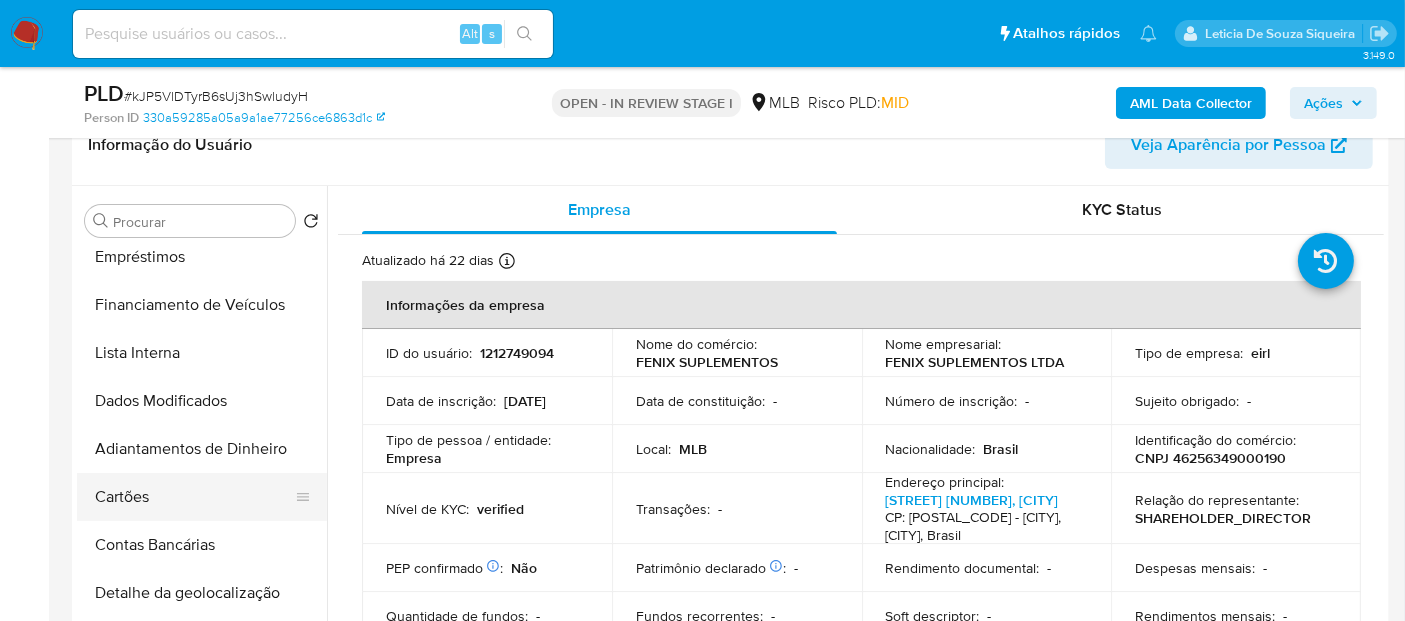 scroll, scrollTop: 222, scrollLeft: 0, axis: vertical 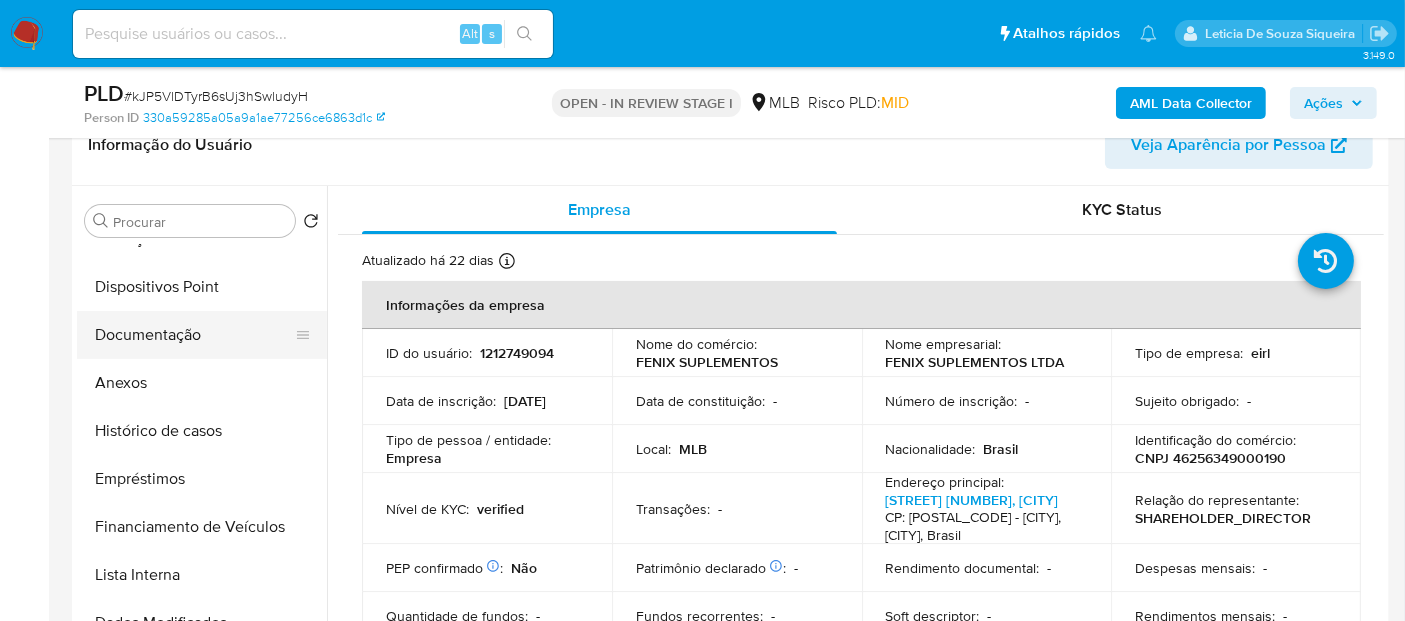 click on "Documentação" at bounding box center (194, 335) 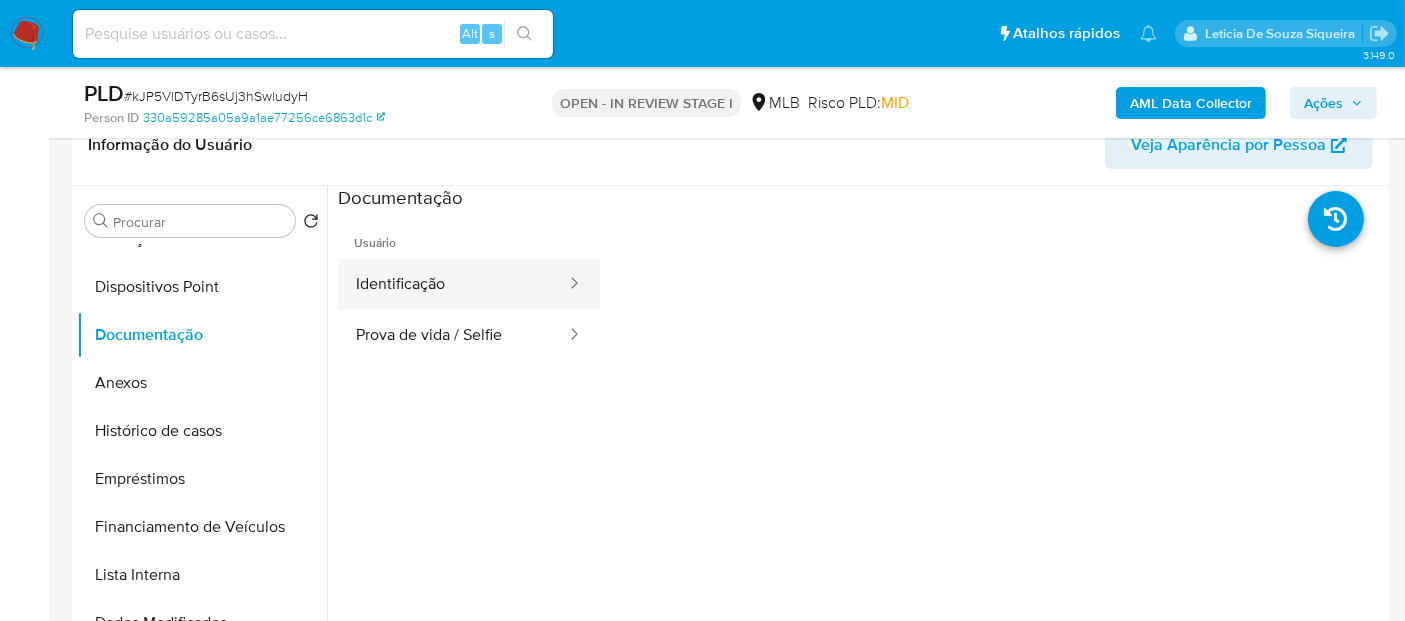 click on "Identificação" at bounding box center (453, 284) 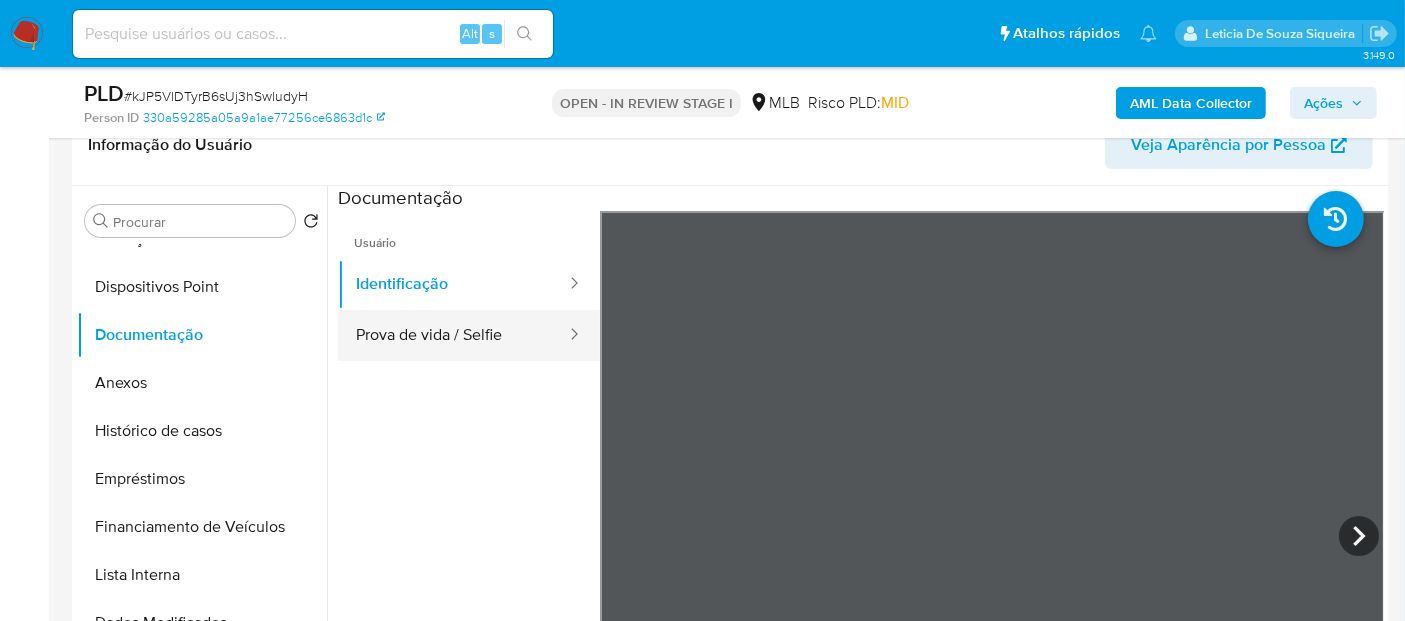 click on "Prova de vida / Selfie" at bounding box center [453, 335] 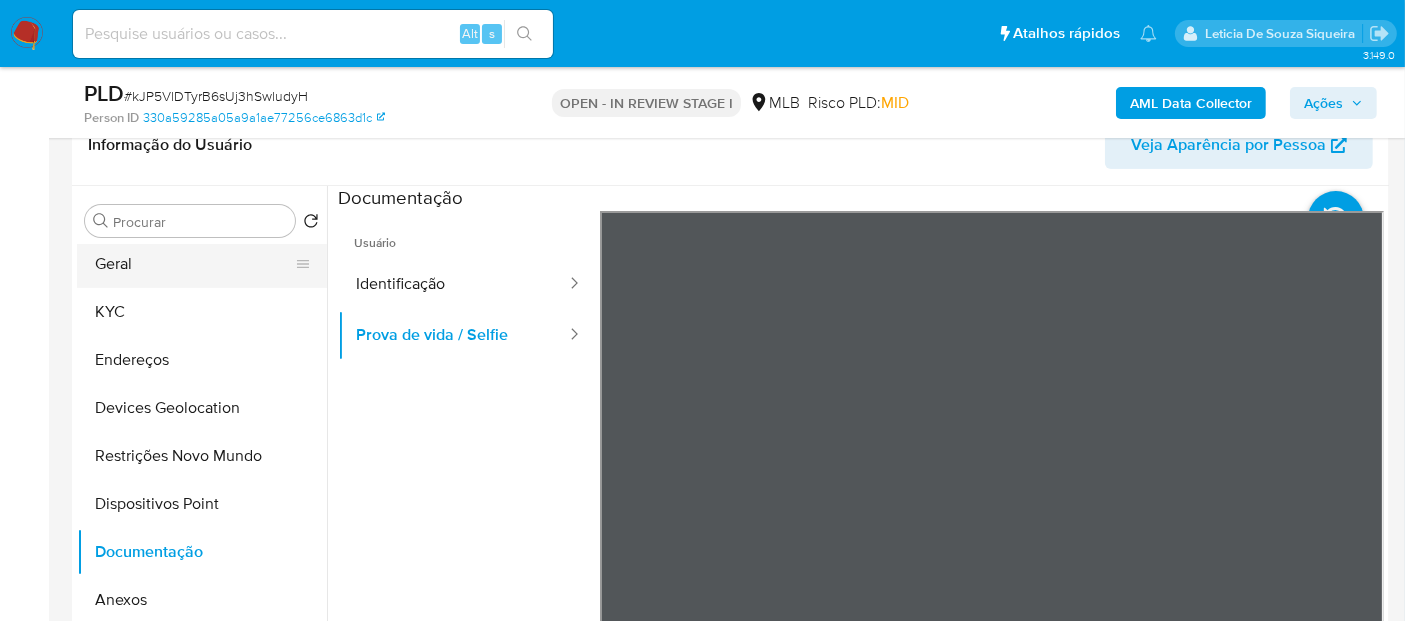 scroll, scrollTop: 0, scrollLeft: 0, axis: both 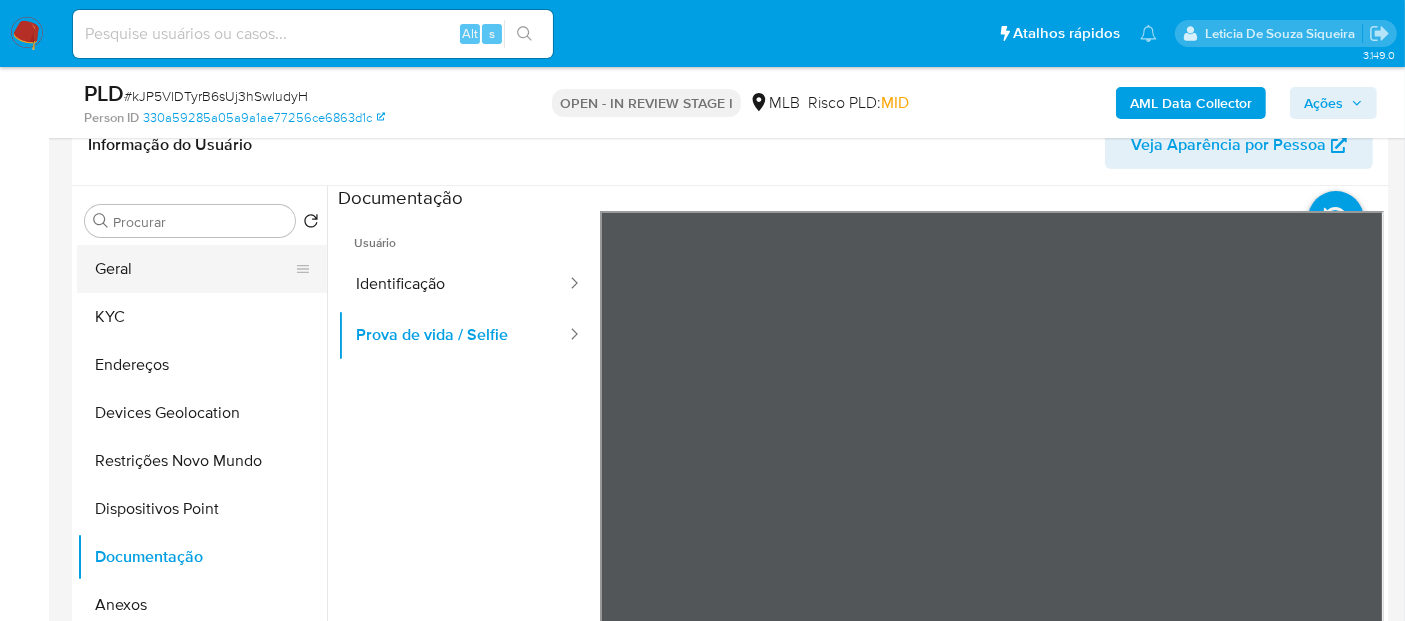 click on "Geral" at bounding box center (194, 269) 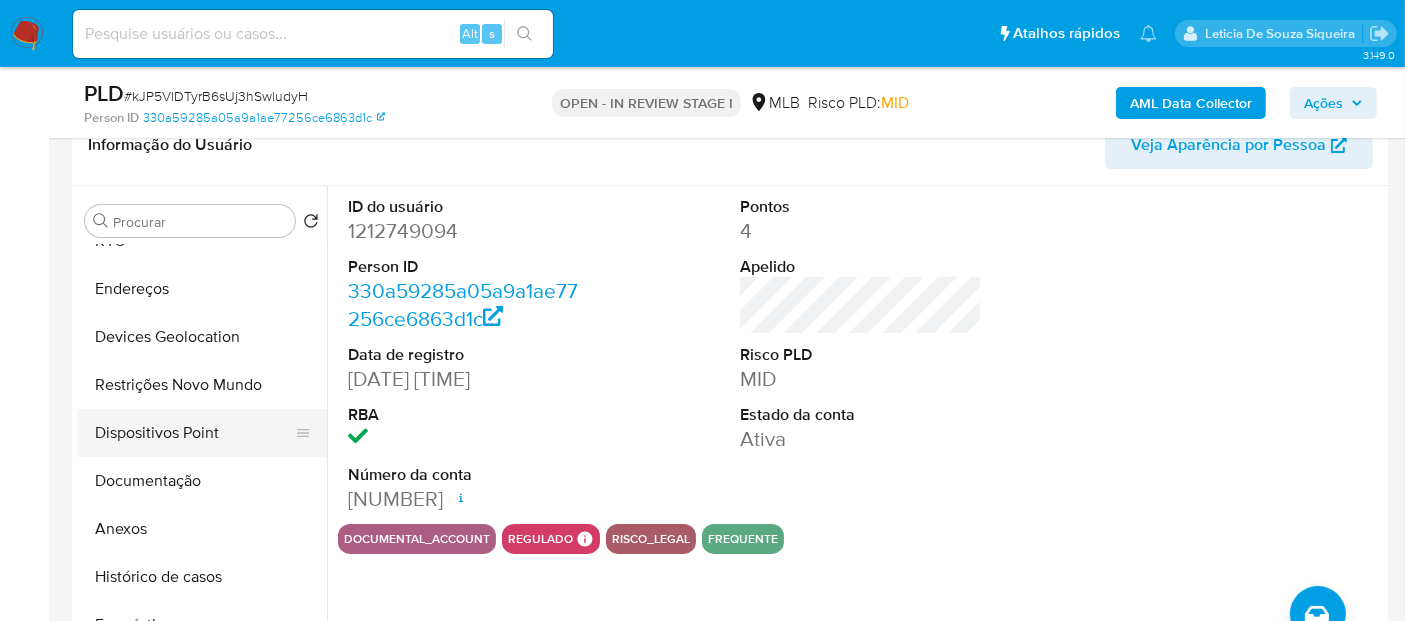 scroll, scrollTop: 111, scrollLeft: 0, axis: vertical 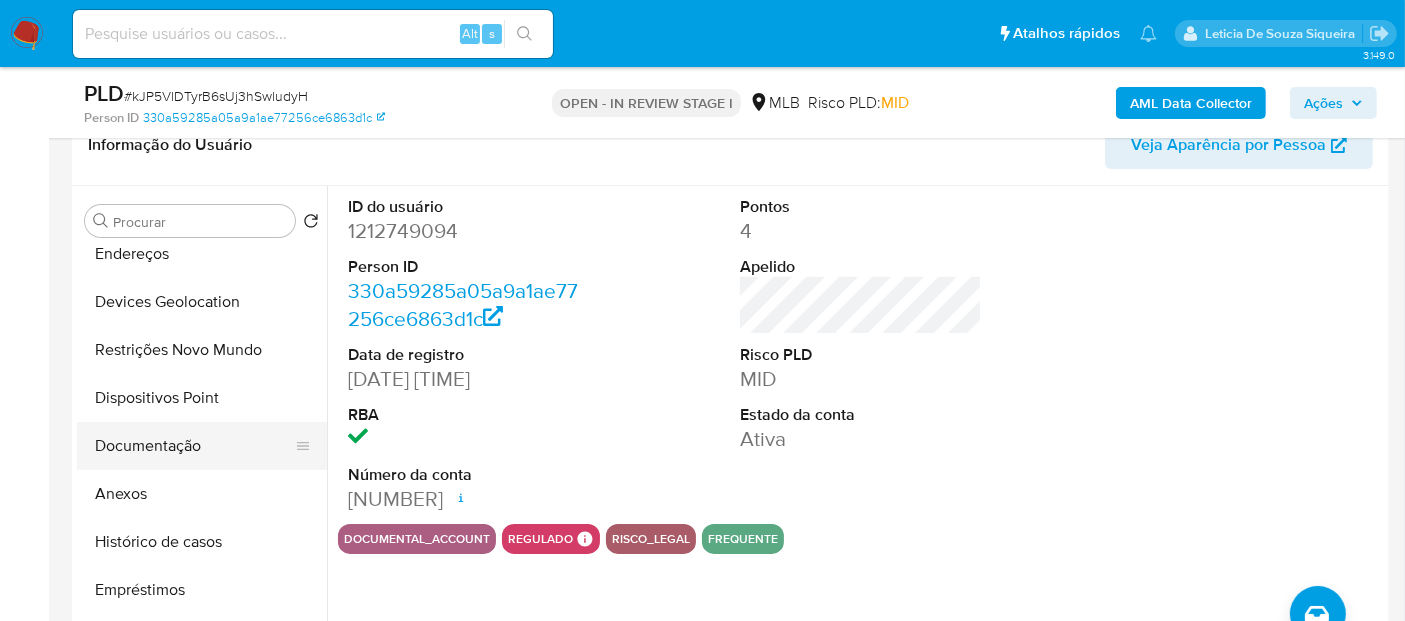 click on "Documentação" at bounding box center (194, 446) 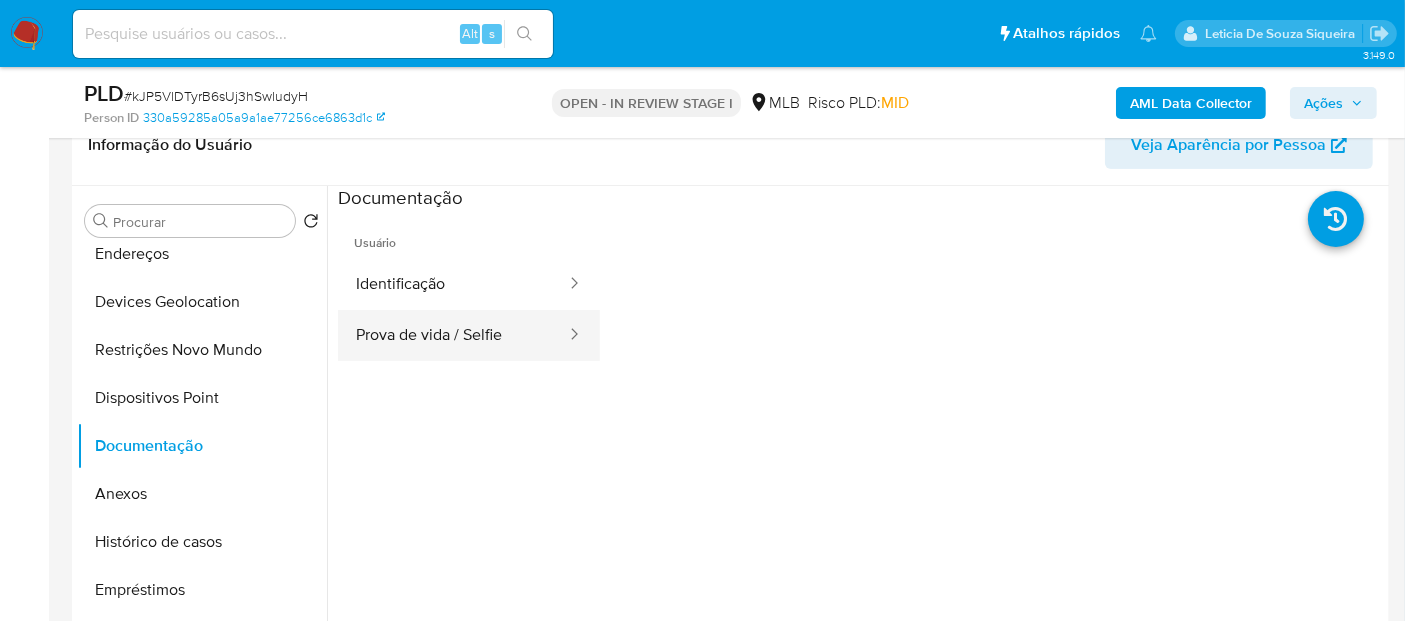 click on "Prova de vida / Selfie" at bounding box center [453, 335] 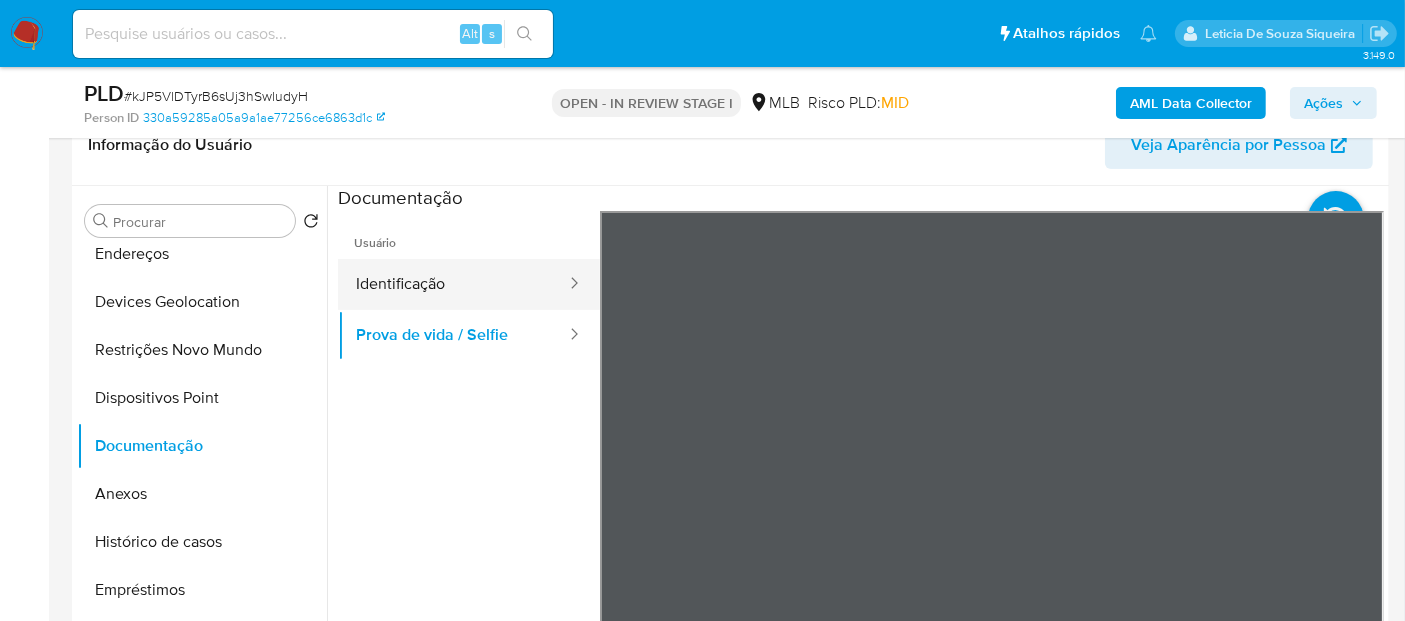 click on "Identificação" at bounding box center (453, 284) 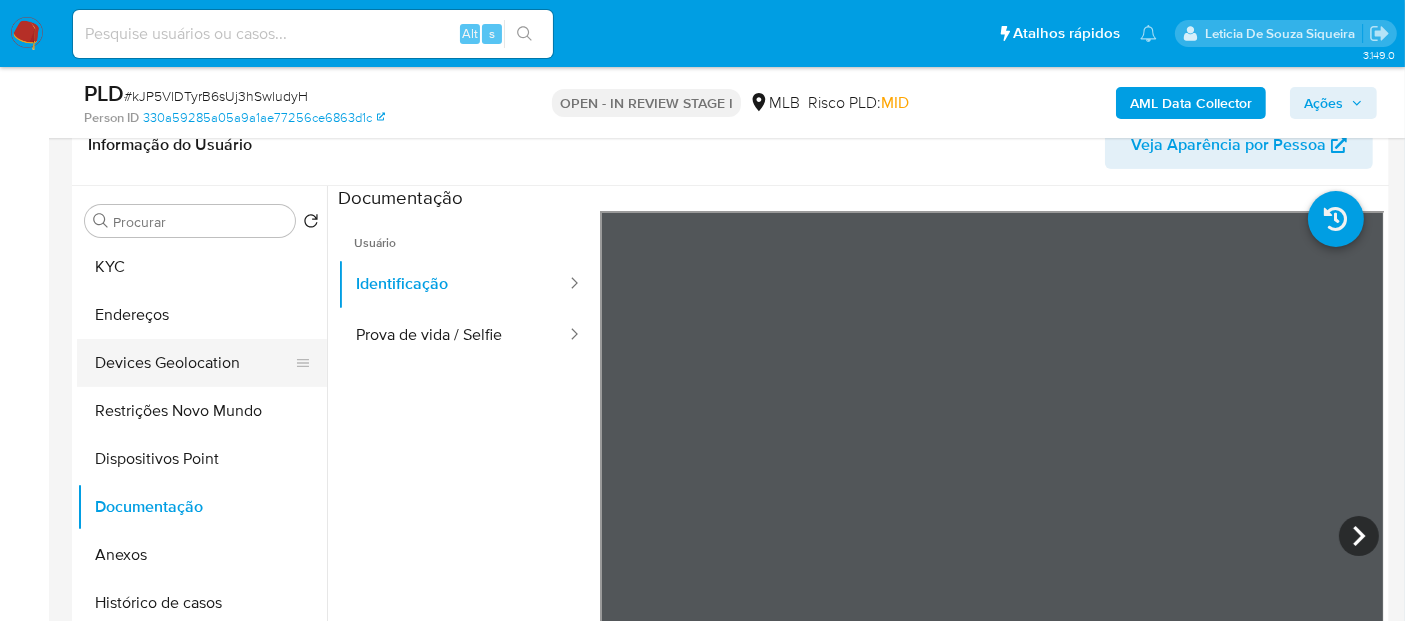 scroll, scrollTop: 0, scrollLeft: 0, axis: both 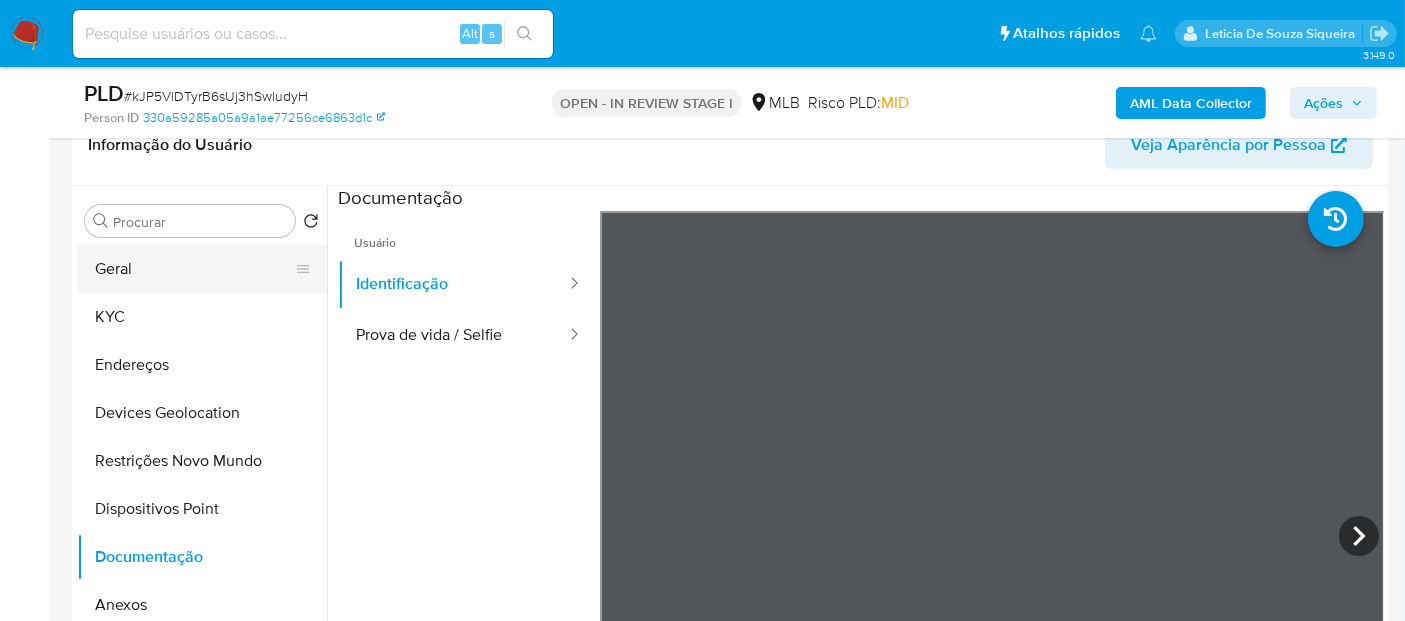 drag, startPoint x: 162, startPoint y: 267, endPoint x: 180, endPoint y: 262, distance: 18.681541 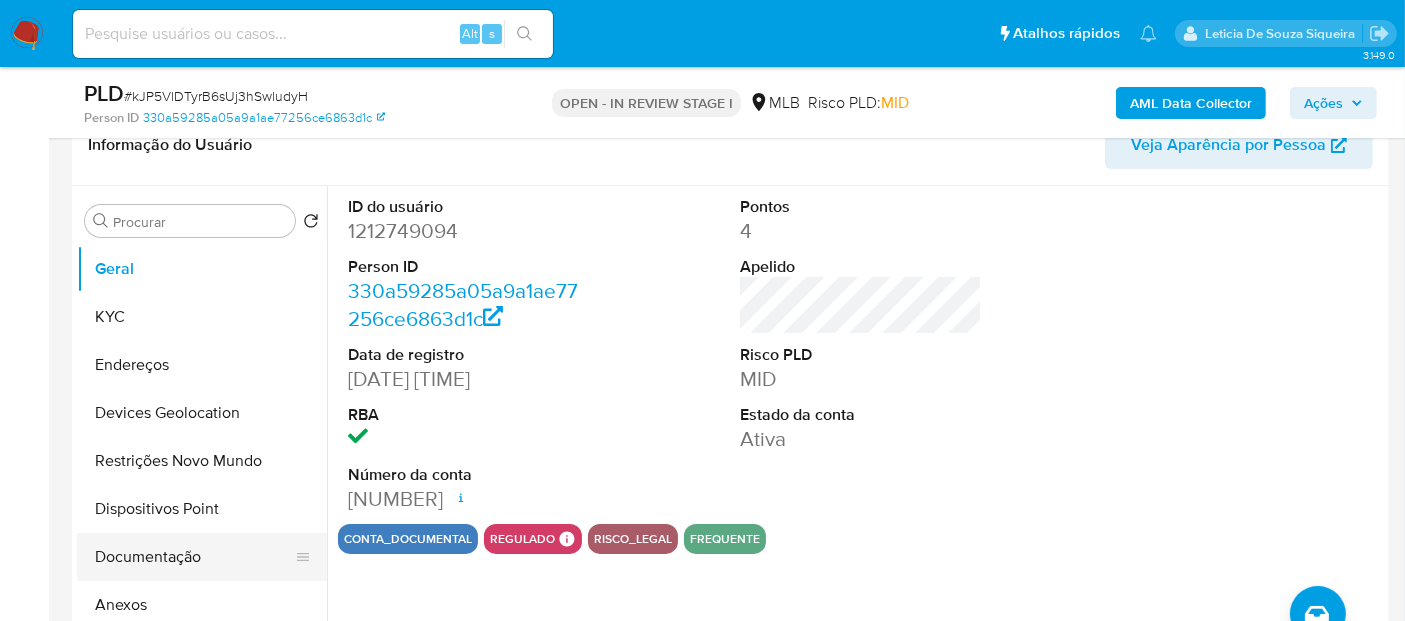 click on "Documentação" at bounding box center [194, 557] 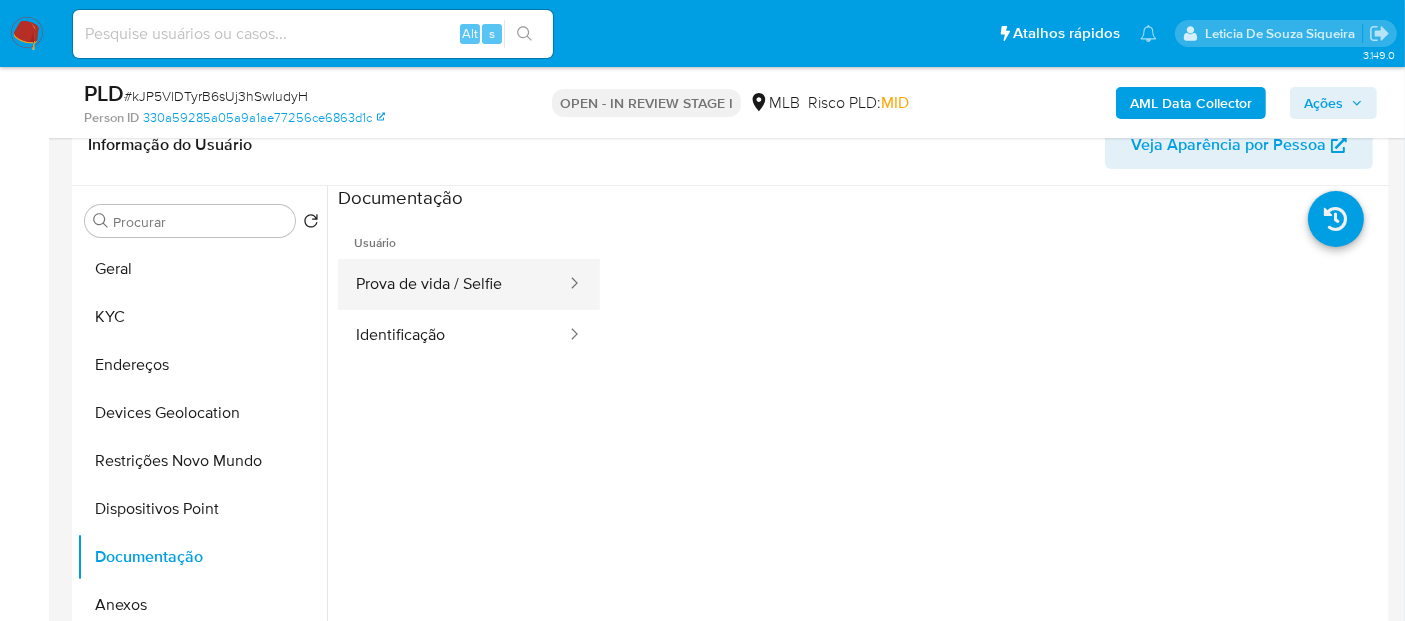 click on "Prova de vida / Selfie" at bounding box center [453, 284] 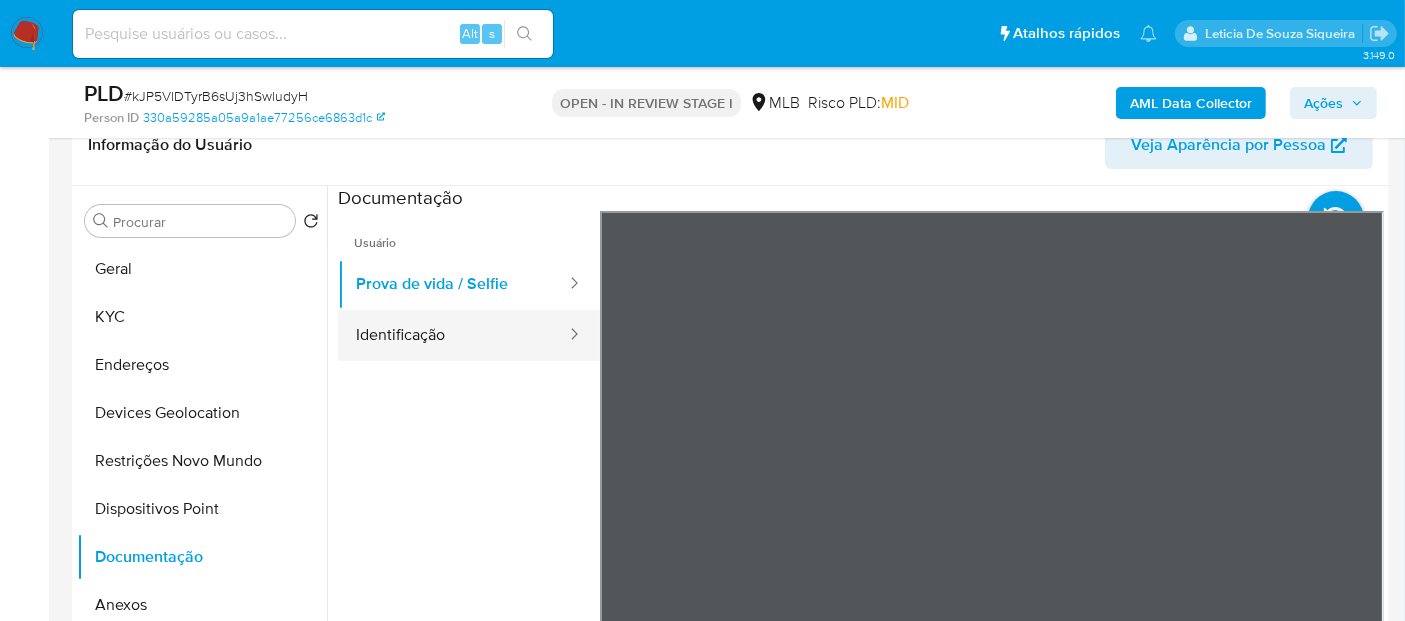 click on "Identificação" at bounding box center [453, 335] 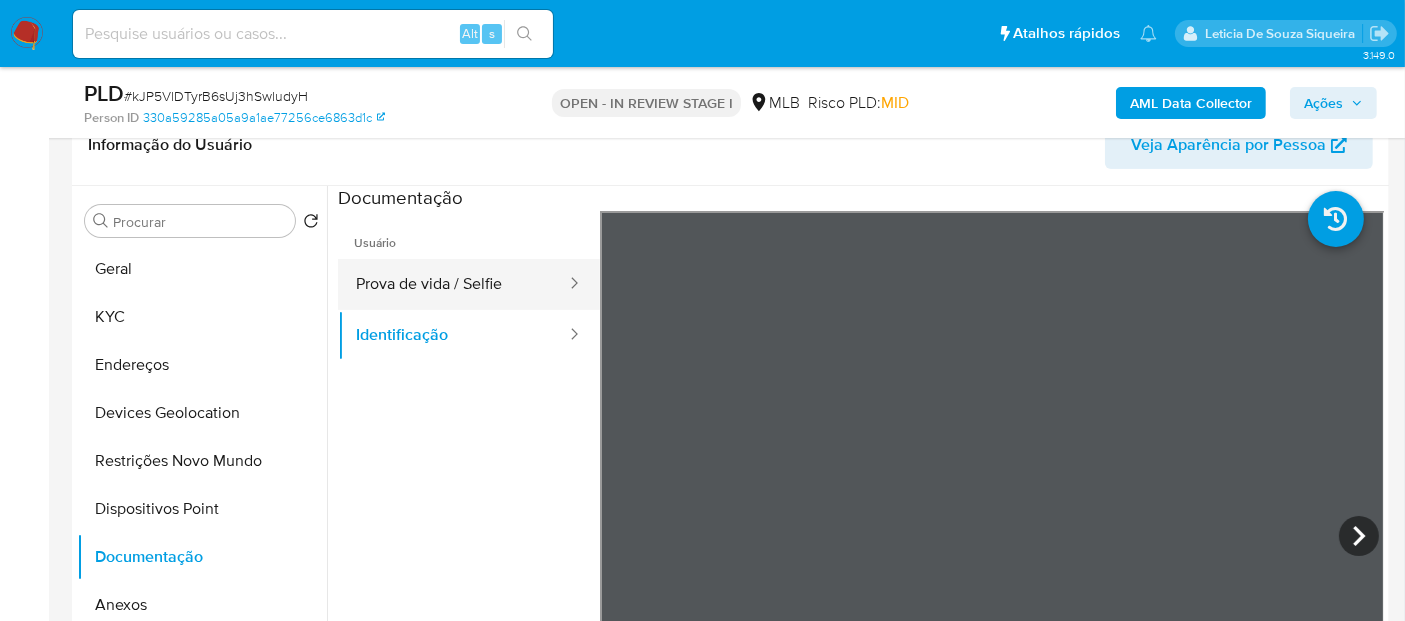 click on "Prova de vida / Selfie" at bounding box center (453, 284) 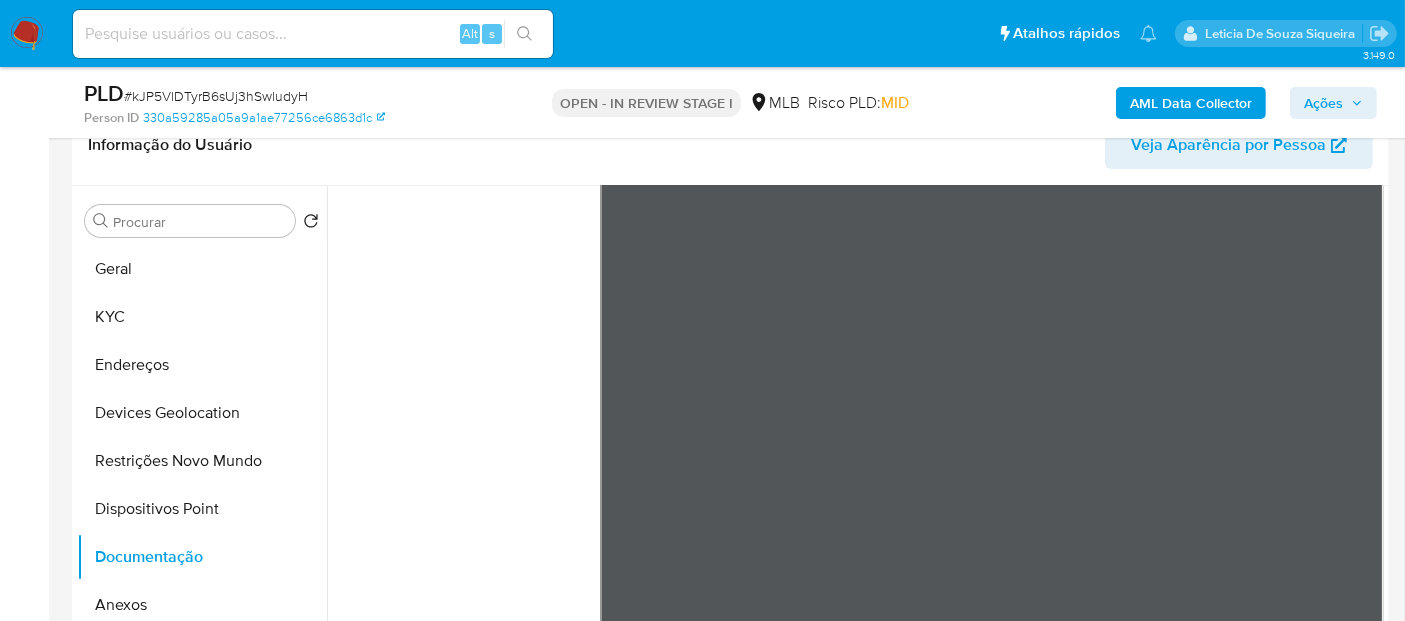 scroll, scrollTop: 168, scrollLeft: 0, axis: vertical 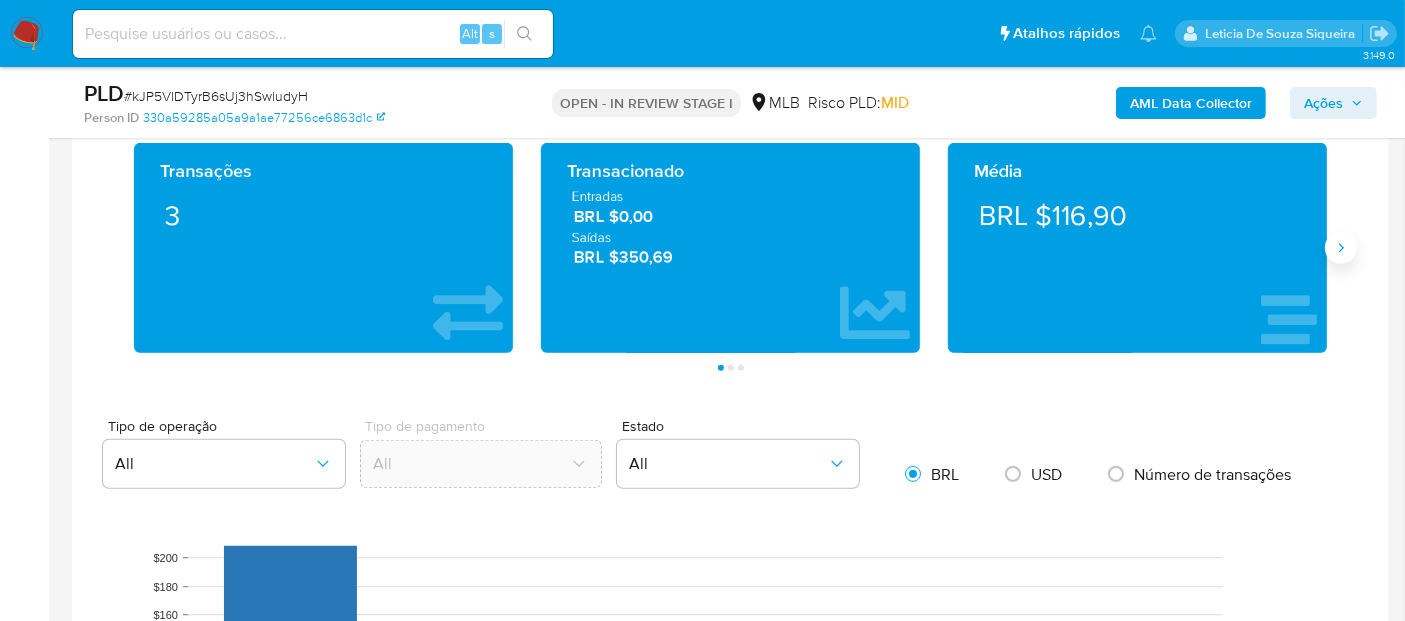 click 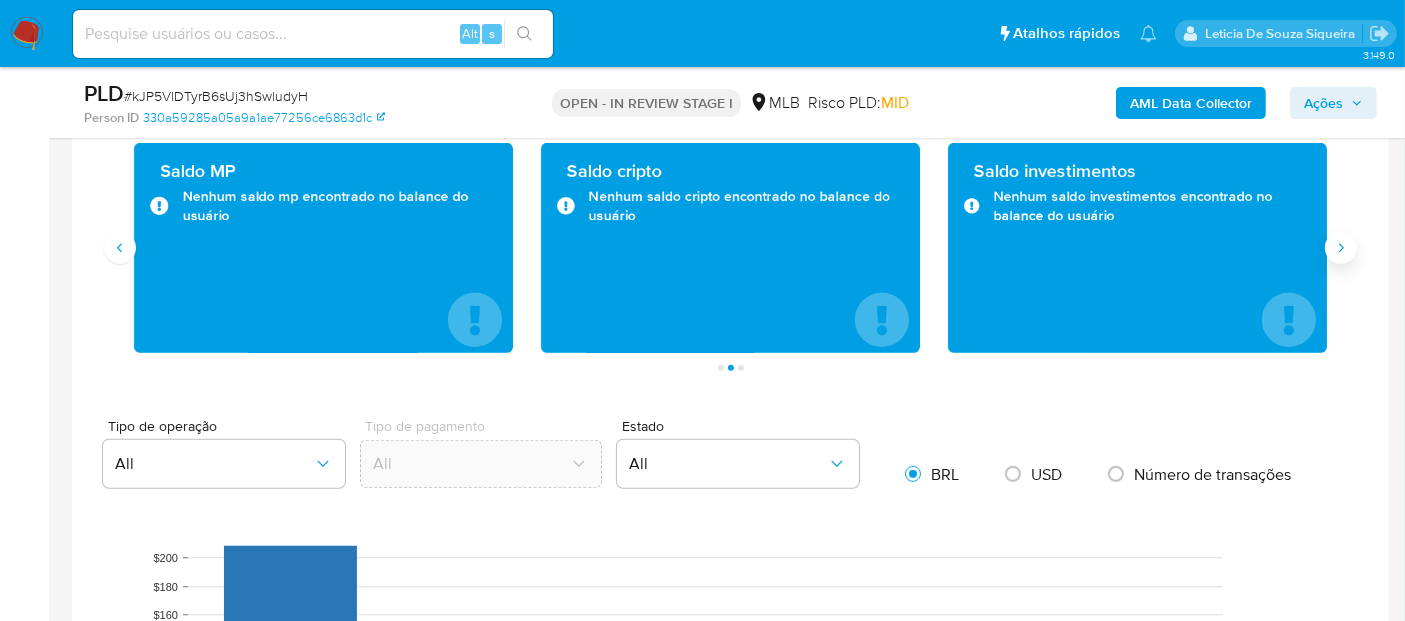 click 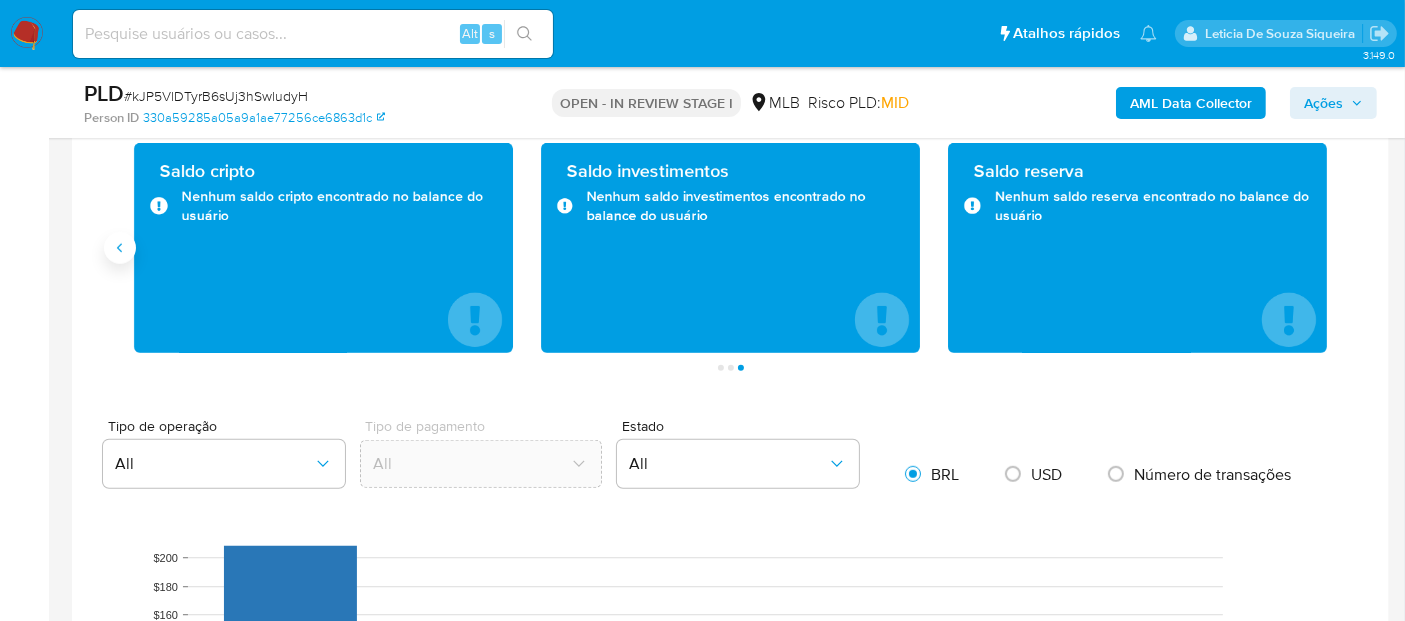 click 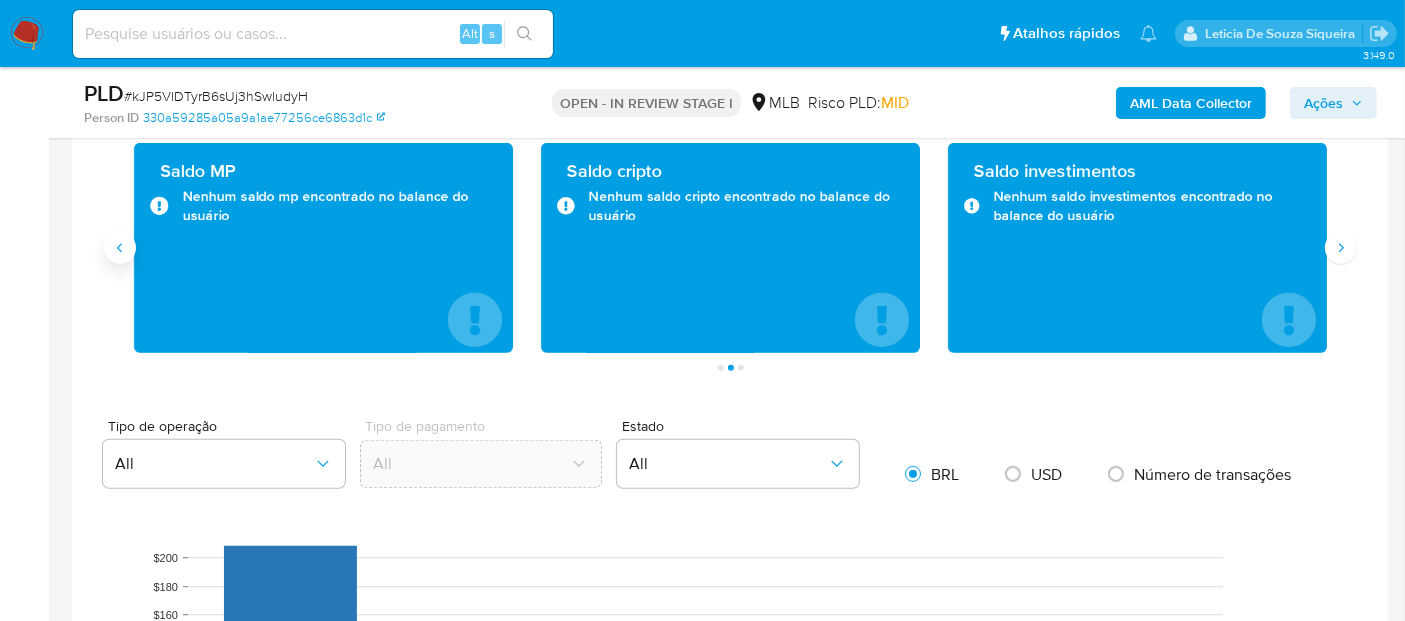 click 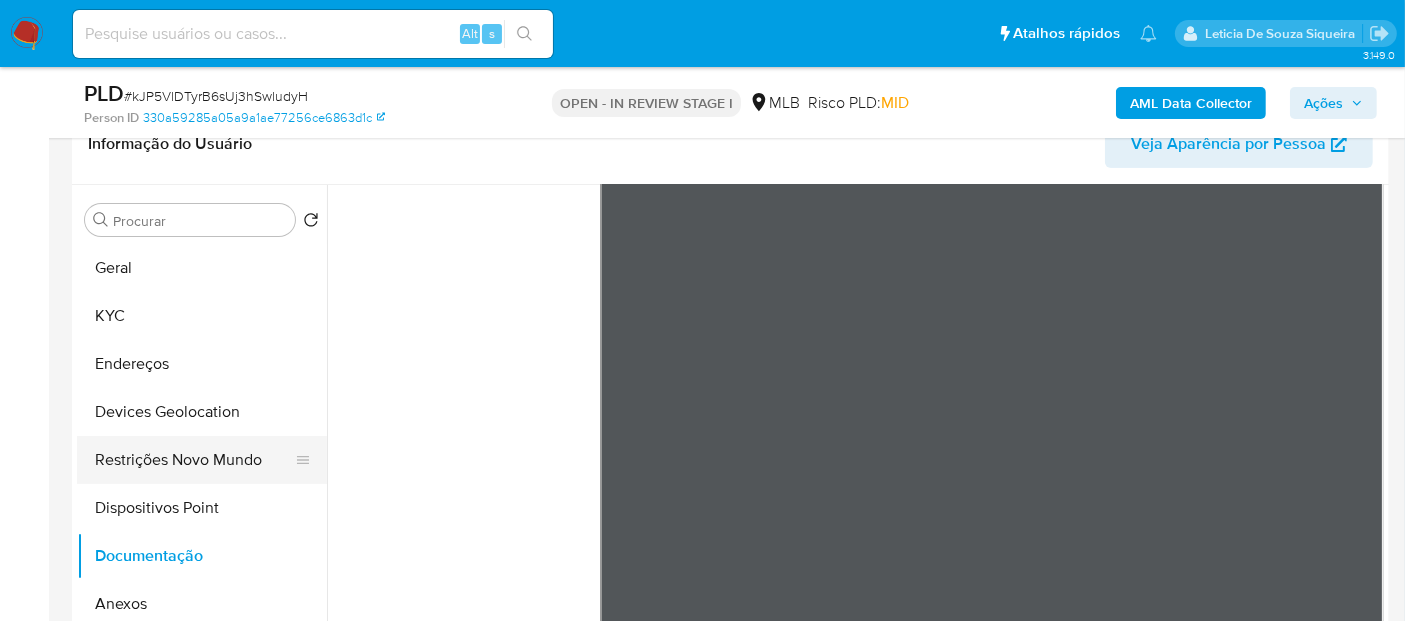 scroll, scrollTop: 333, scrollLeft: 0, axis: vertical 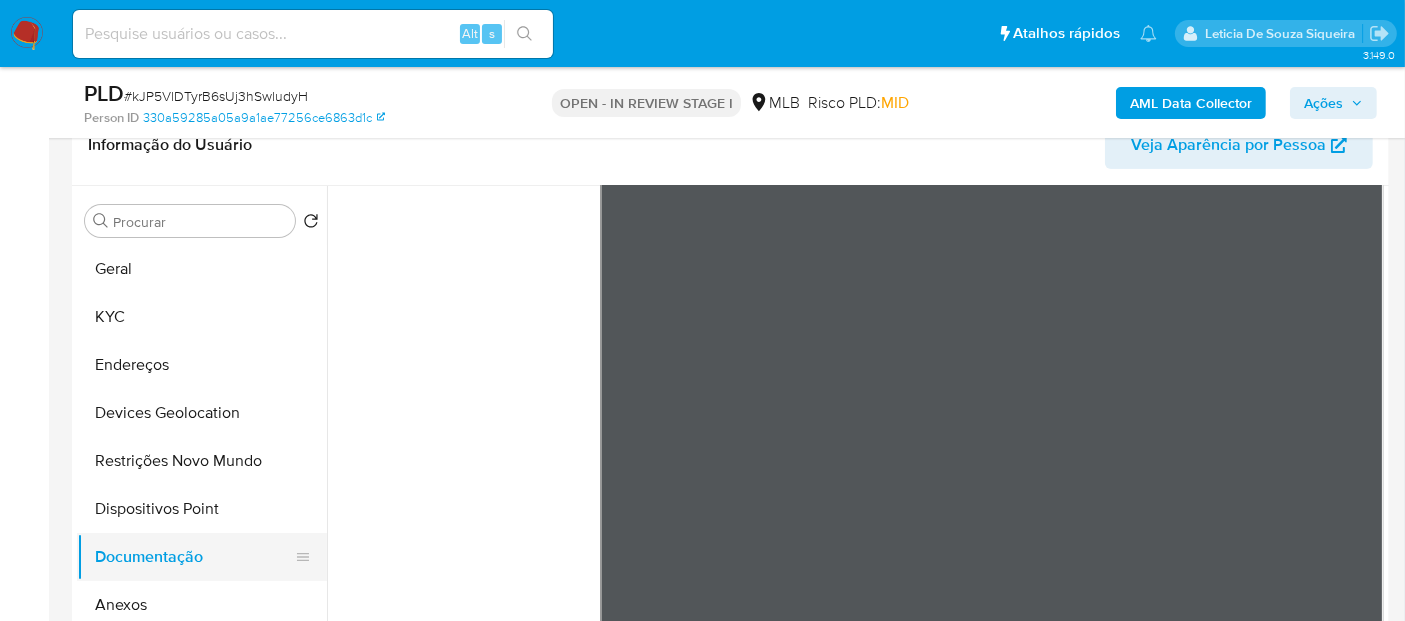 click on "Documentação" at bounding box center [194, 557] 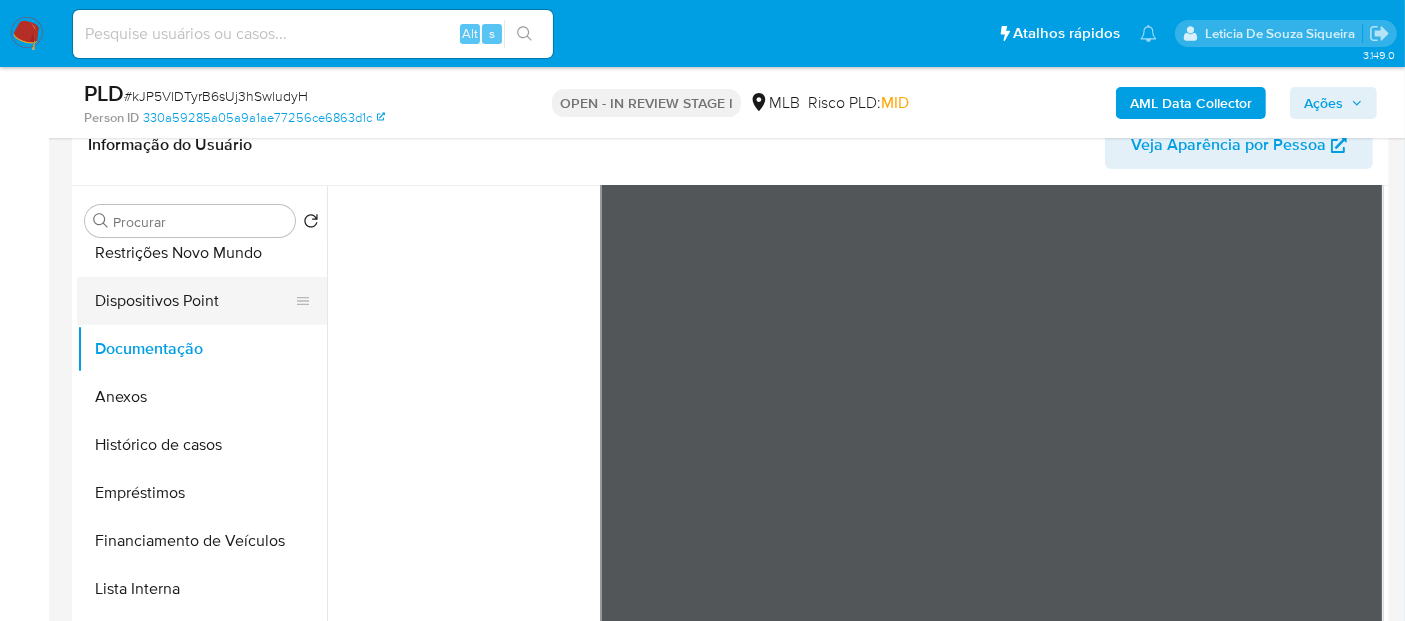 scroll, scrollTop: 222, scrollLeft: 0, axis: vertical 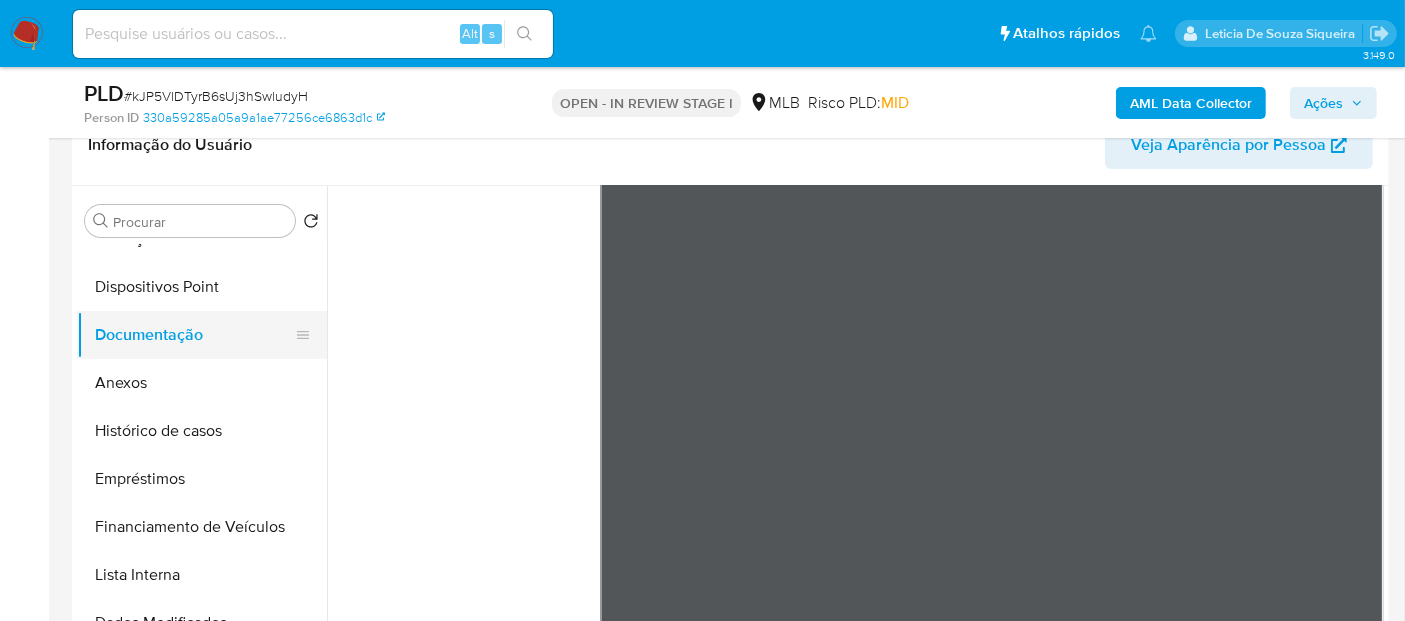 click on "Documentação" at bounding box center [194, 335] 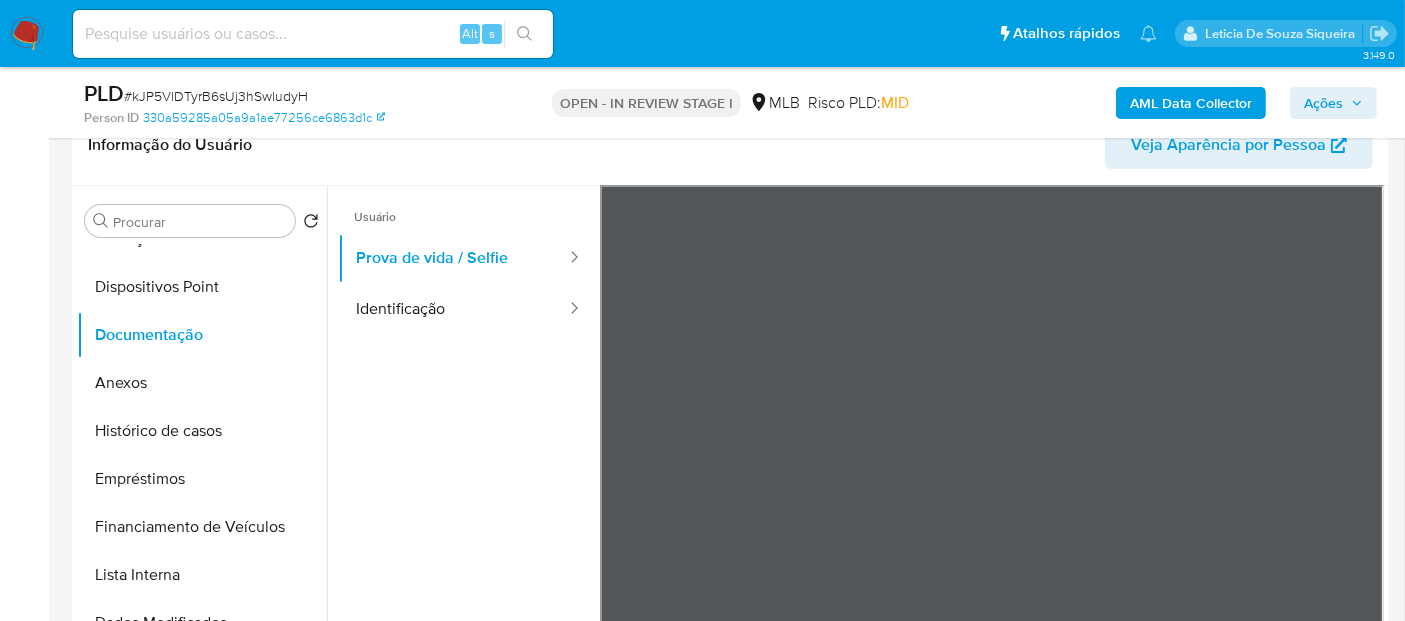 scroll, scrollTop: 0, scrollLeft: 0, axis: both 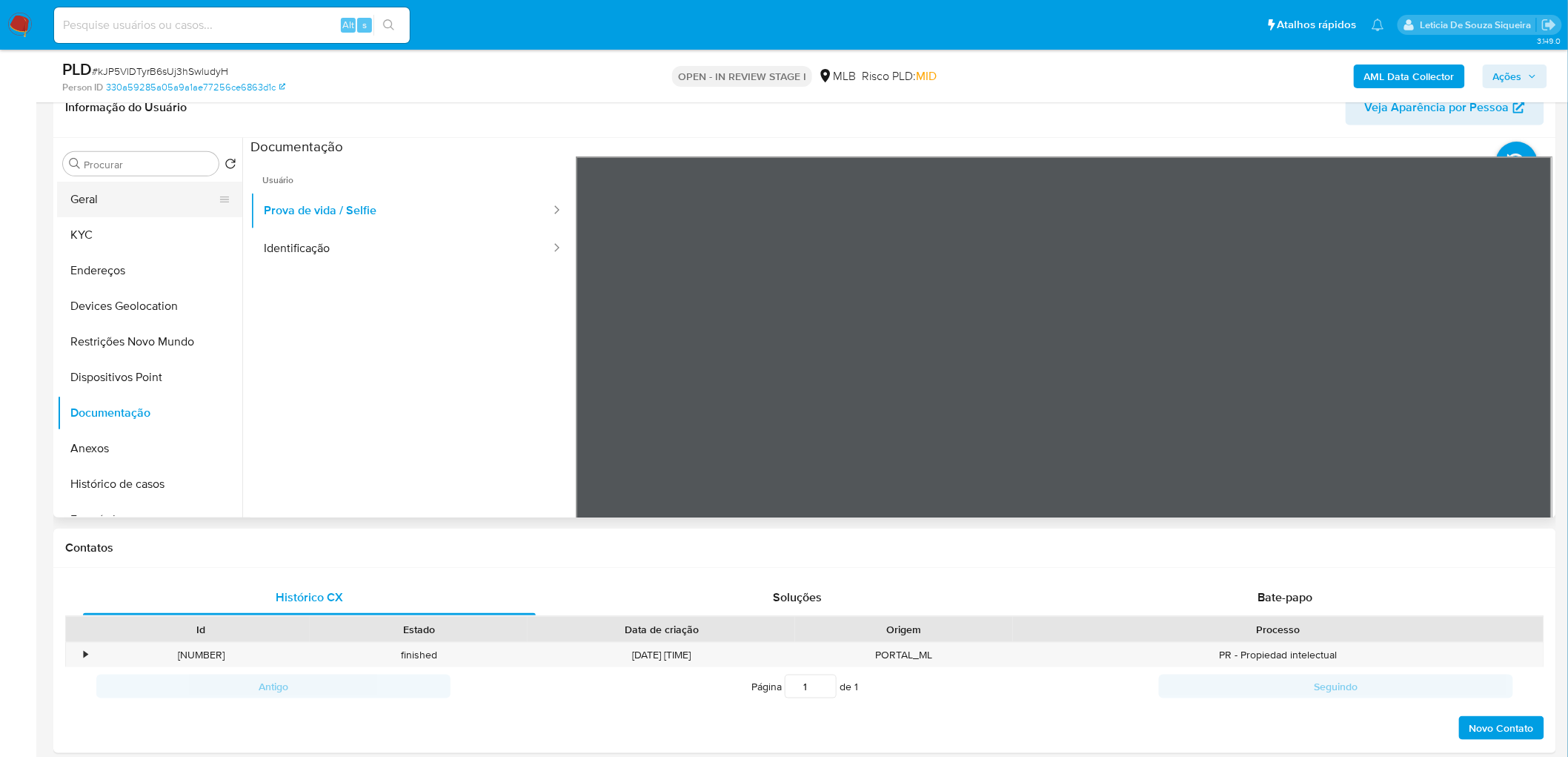 click on "Geral" at bounding box center [144, 199] 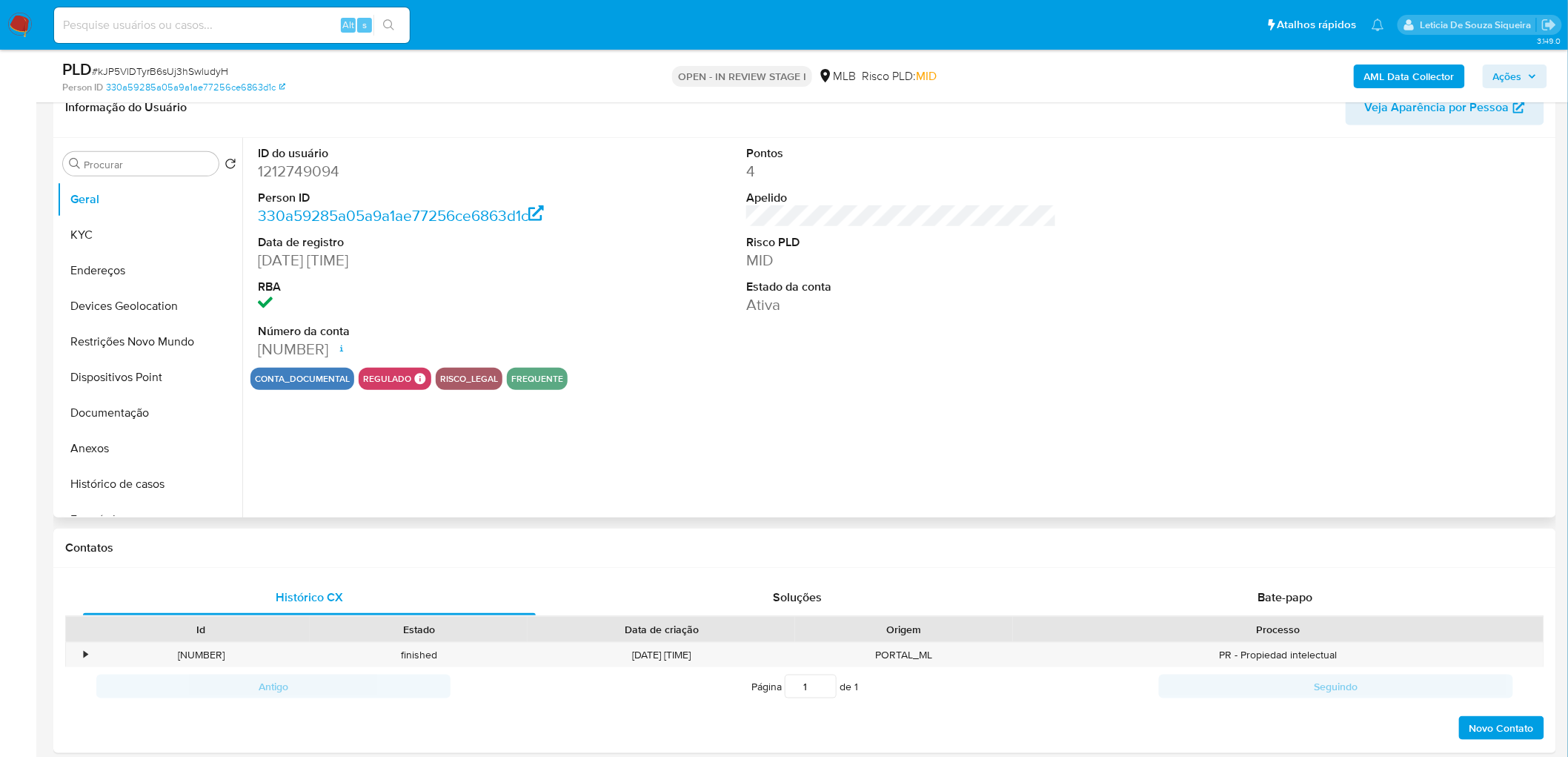 type 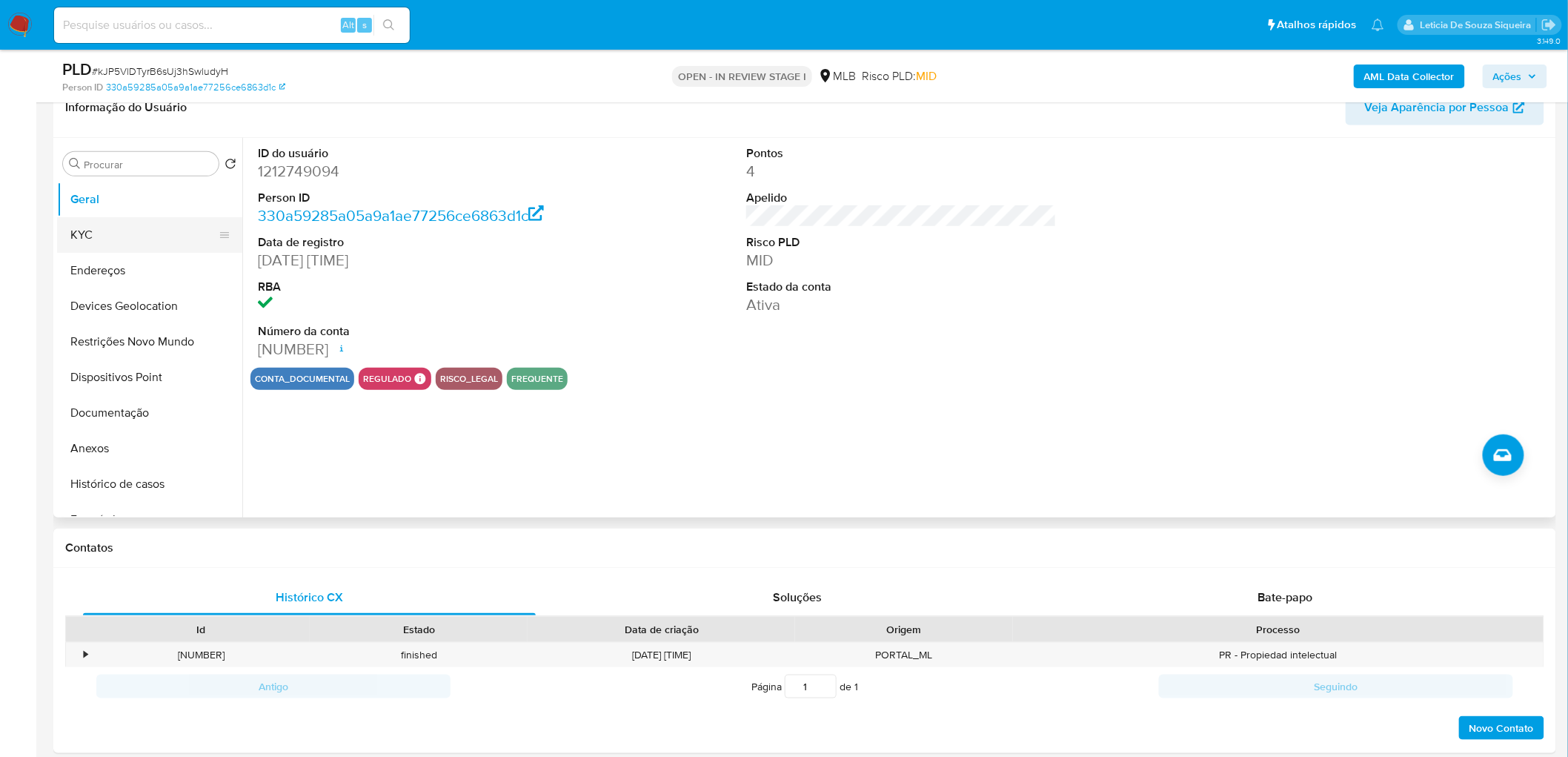 click on "KYC" at bounding box center (144, 235) 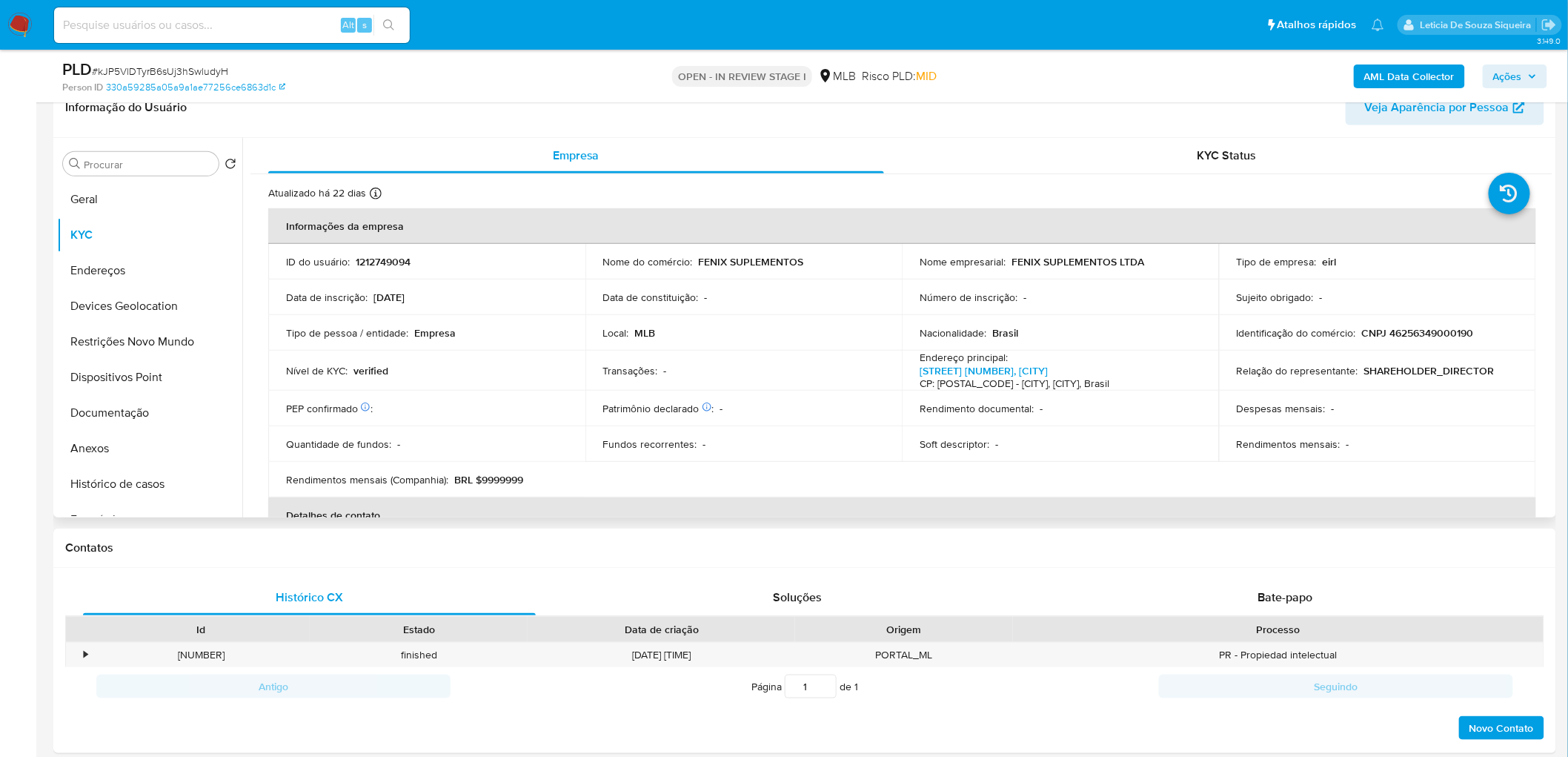 type 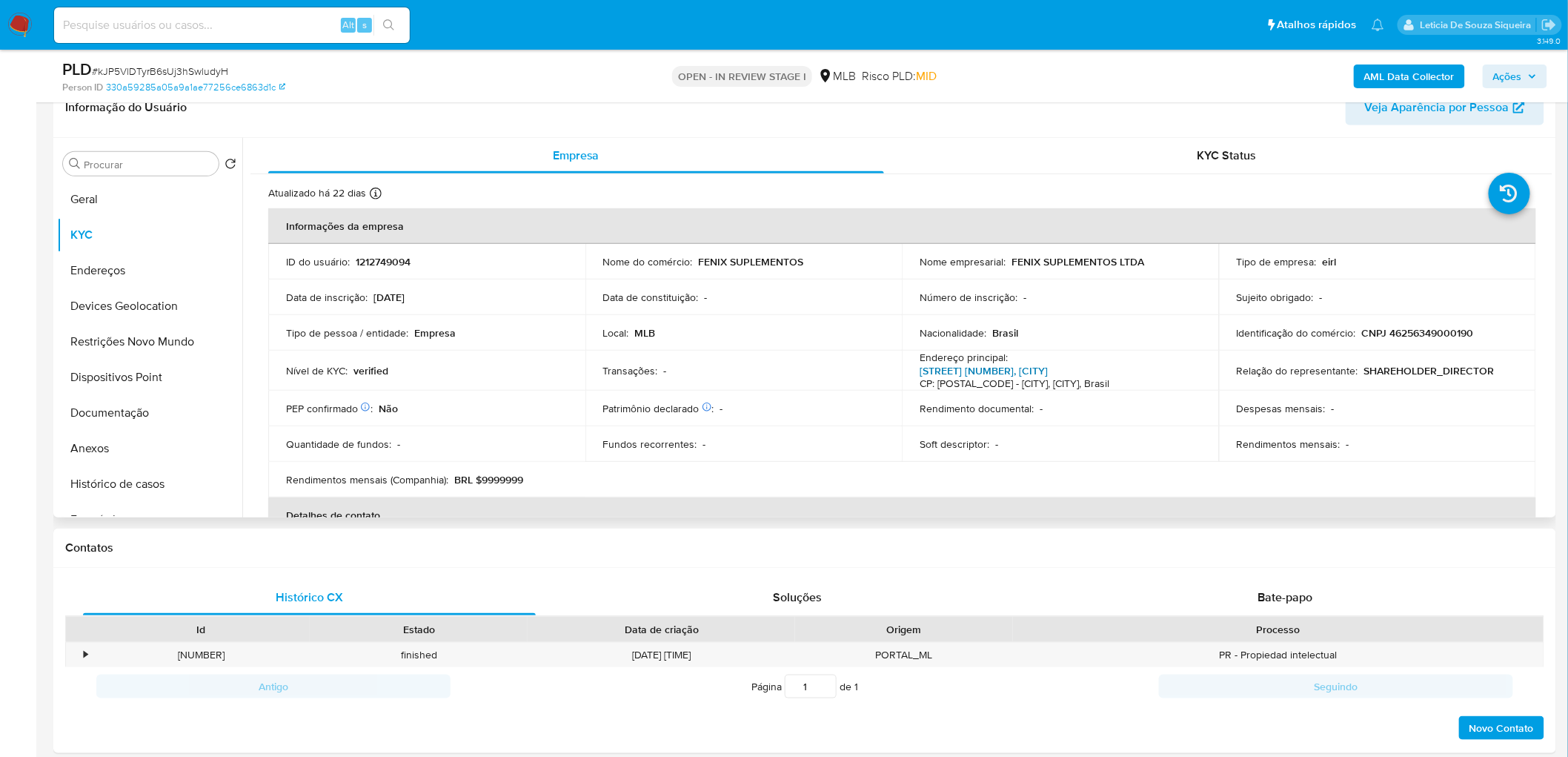 click on "Avenida Antonelo Da Messina 170, Sítio Do Piqueri" at bounding box center (983, 371) 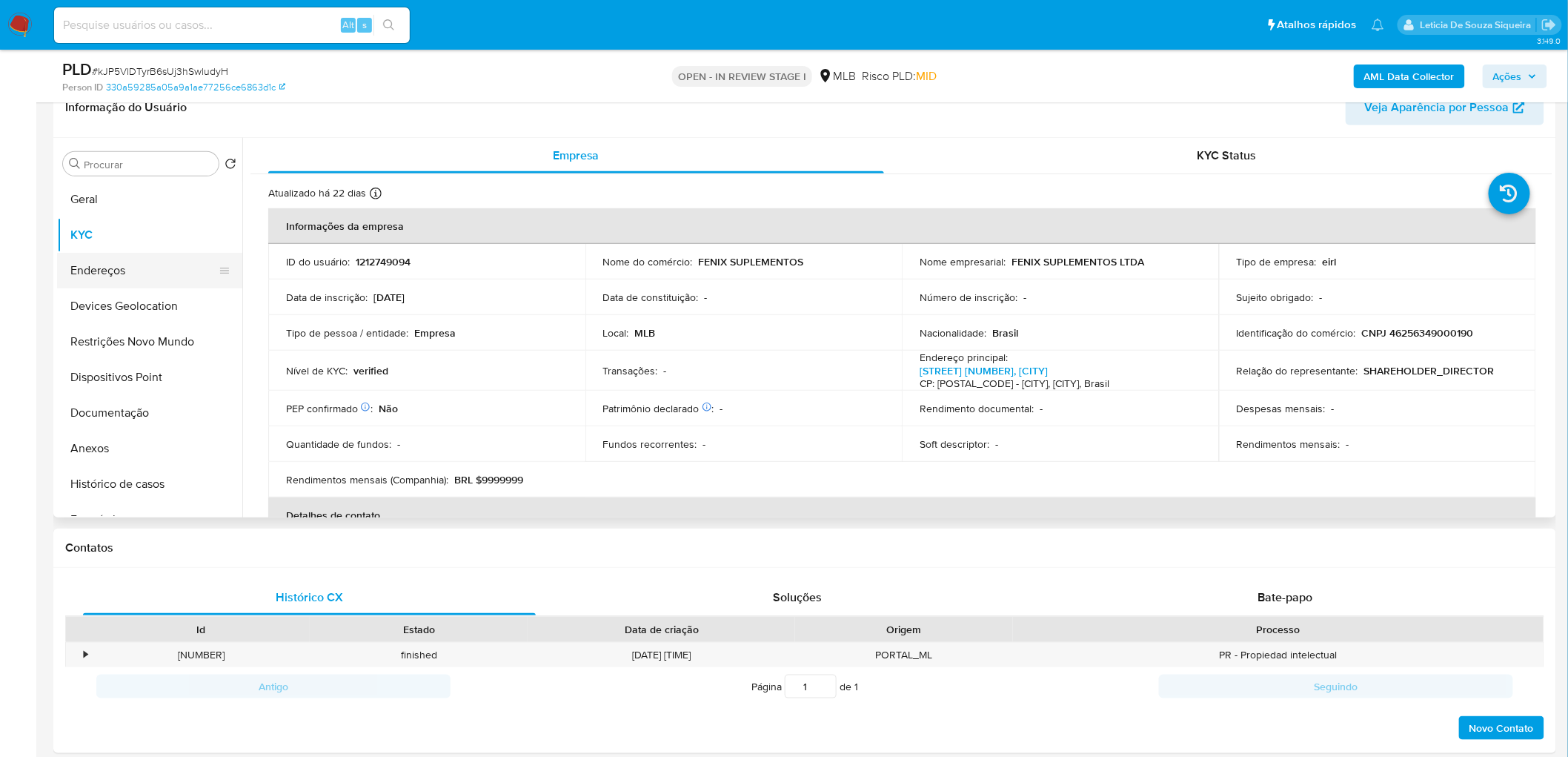 click on "Endereços" at bounding box center [144, 271] 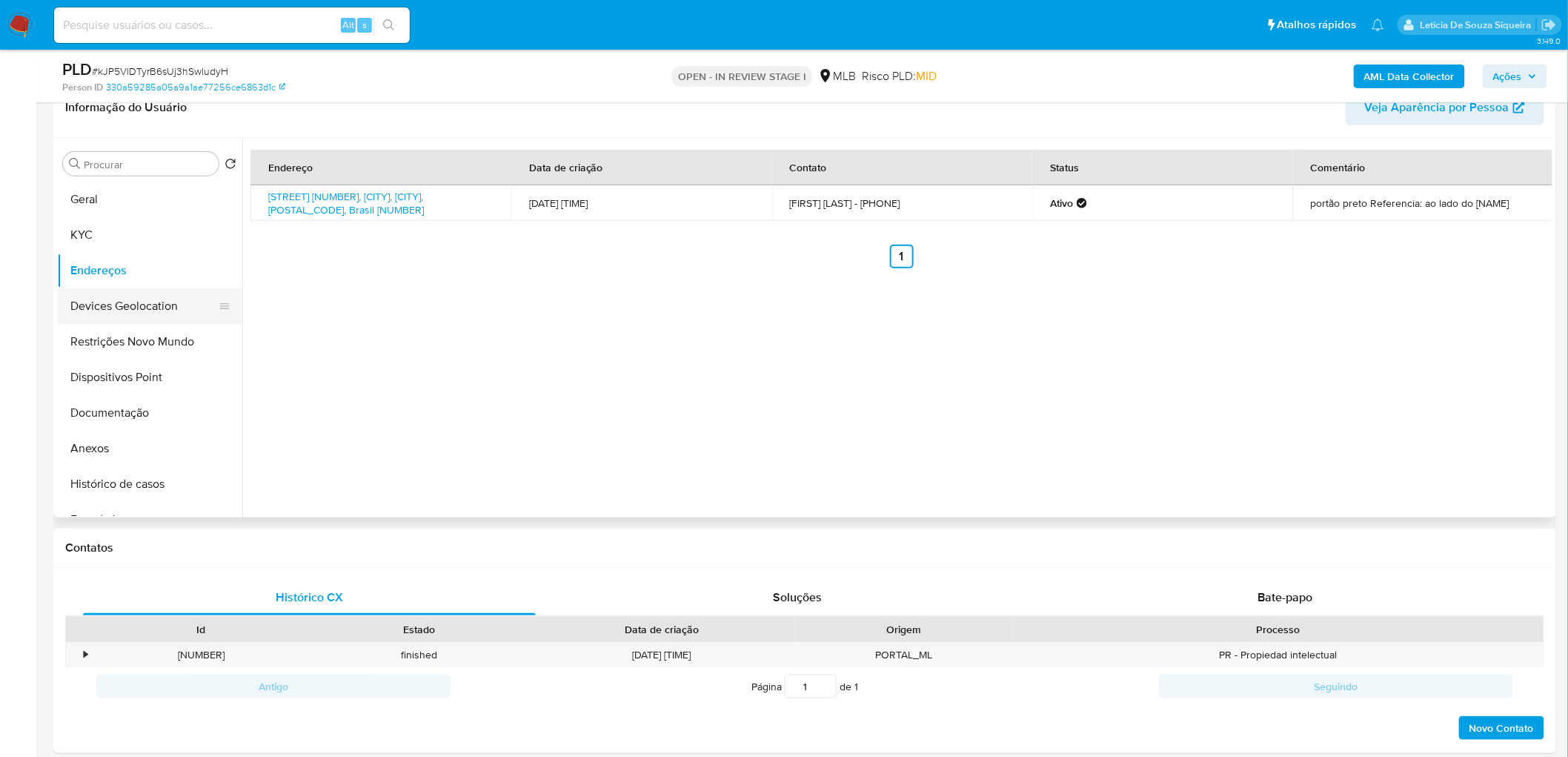 click on "Devices Geolocation" at bounding box center [144, 306] 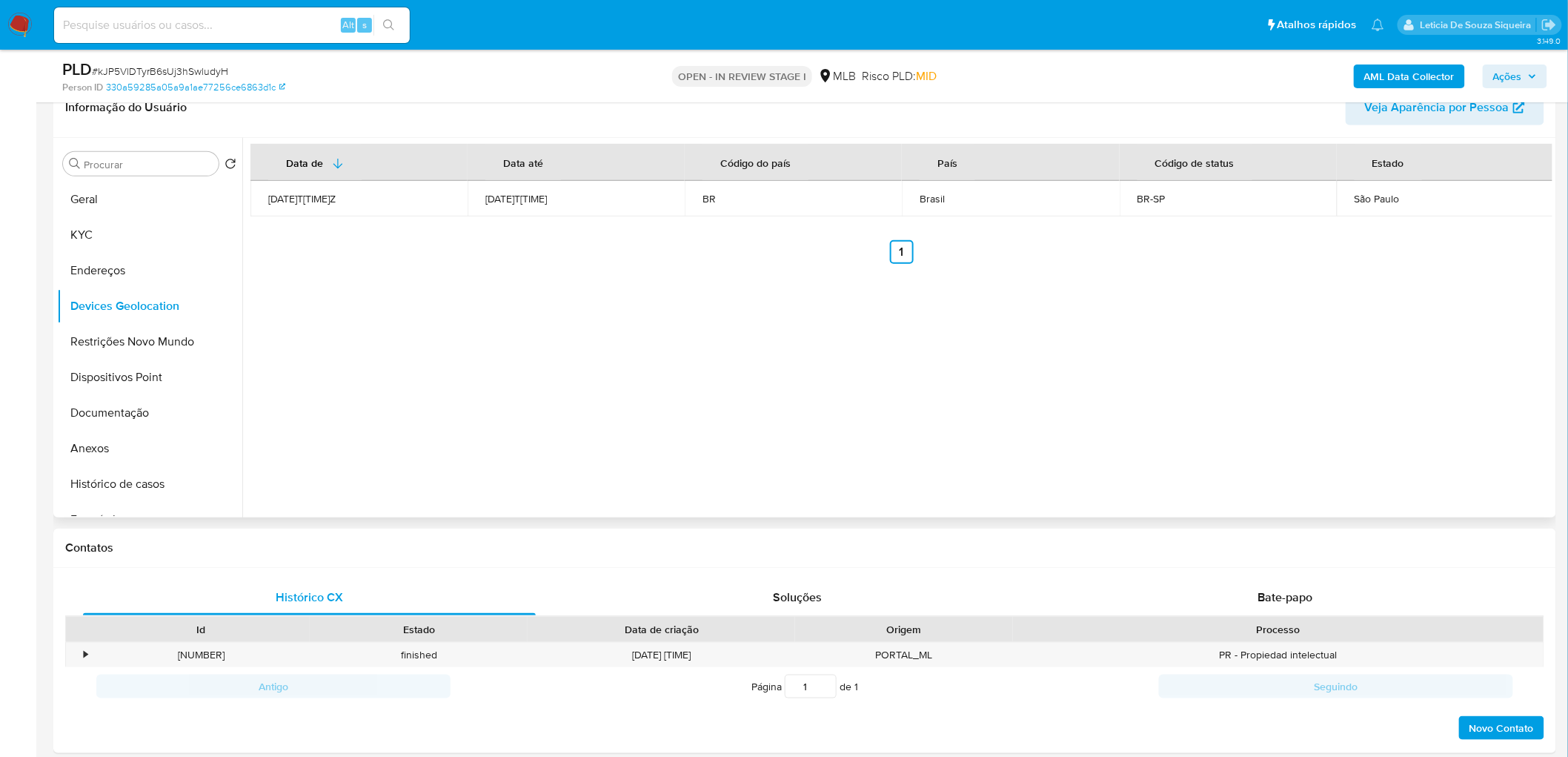type 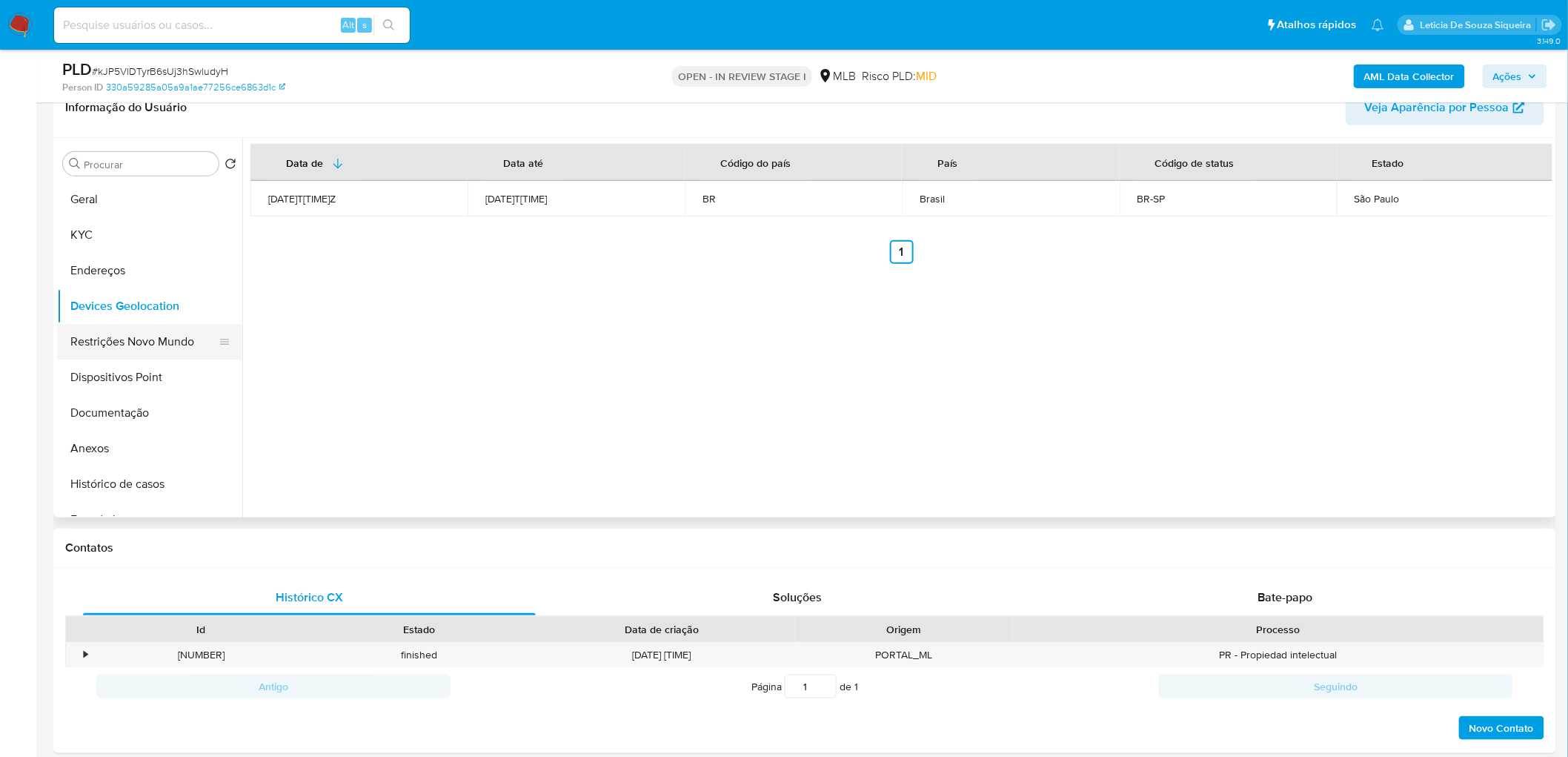 click on "Restrições Novo Mundo" at bounding box center [144, 342] 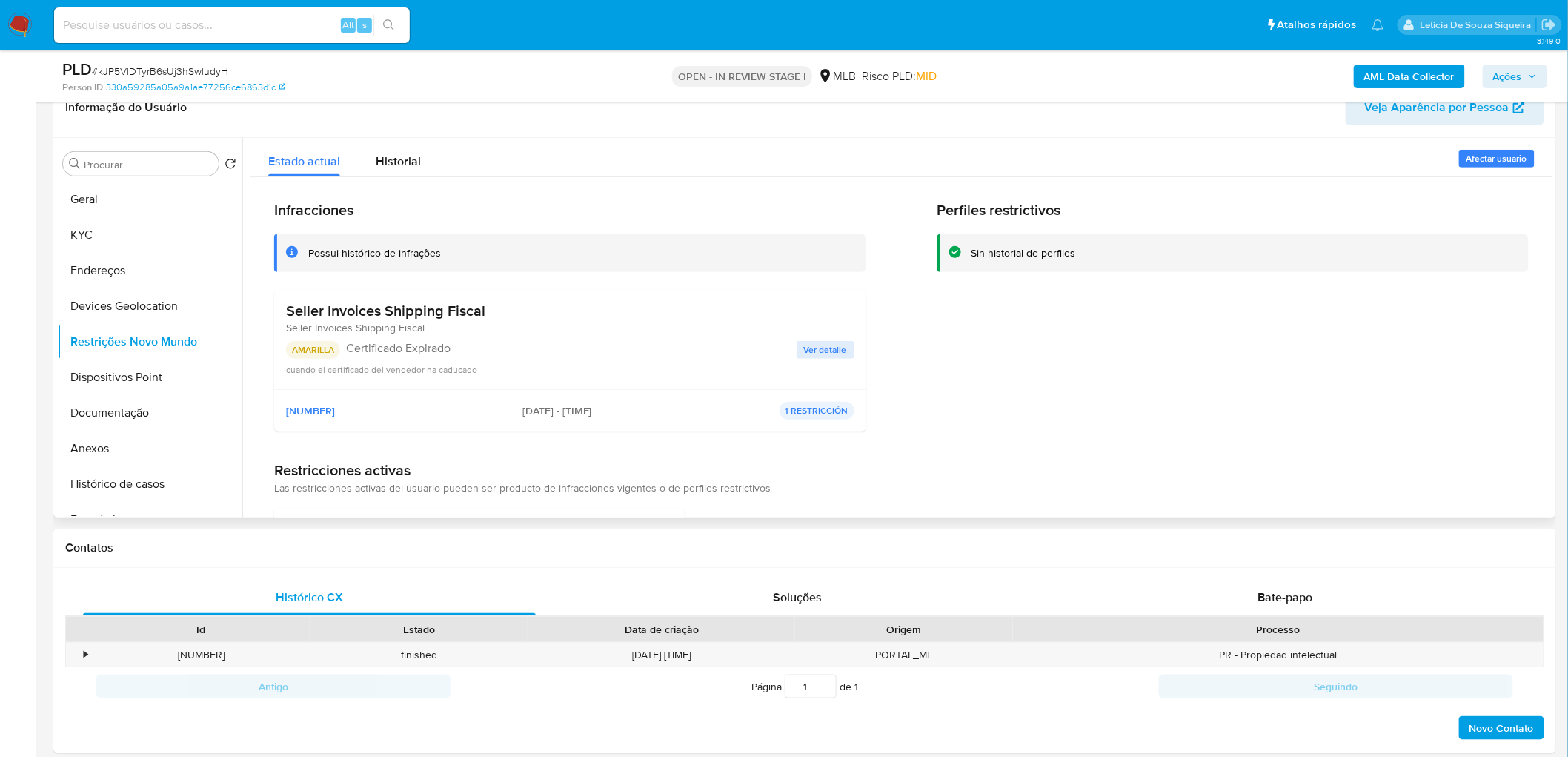 type 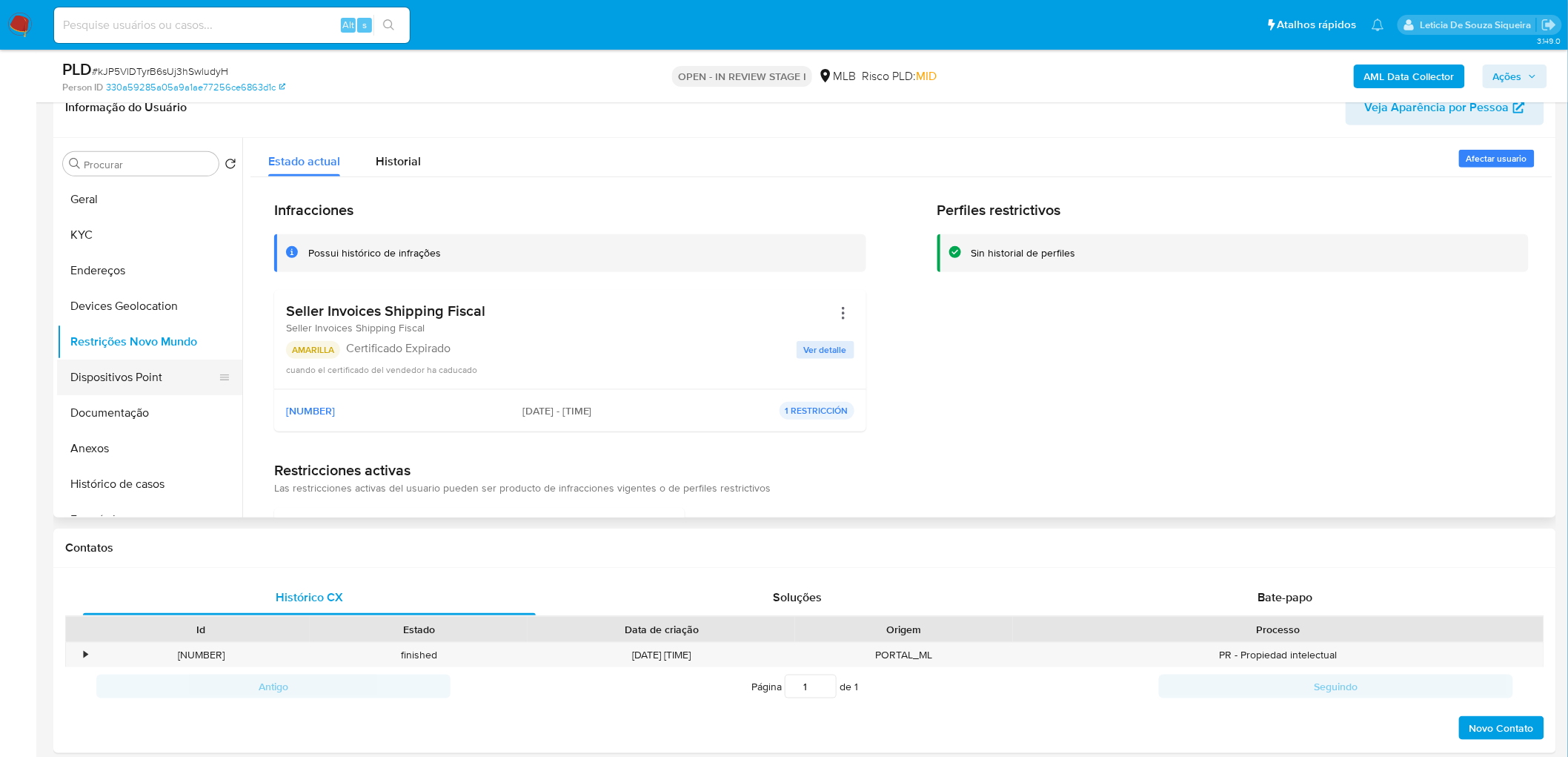 click on "Dispositivos Point" at bounding box center [144, 377] 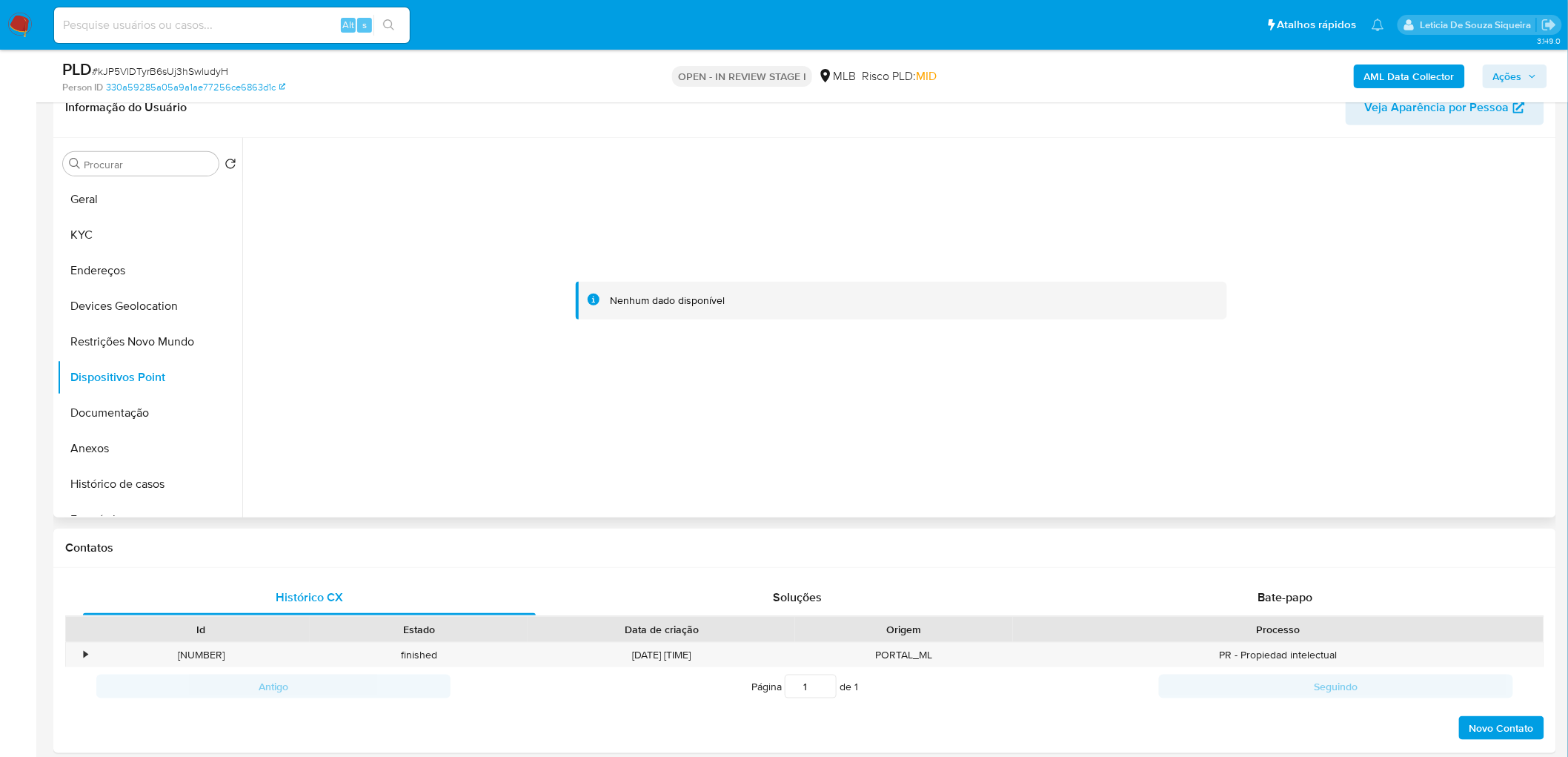 type 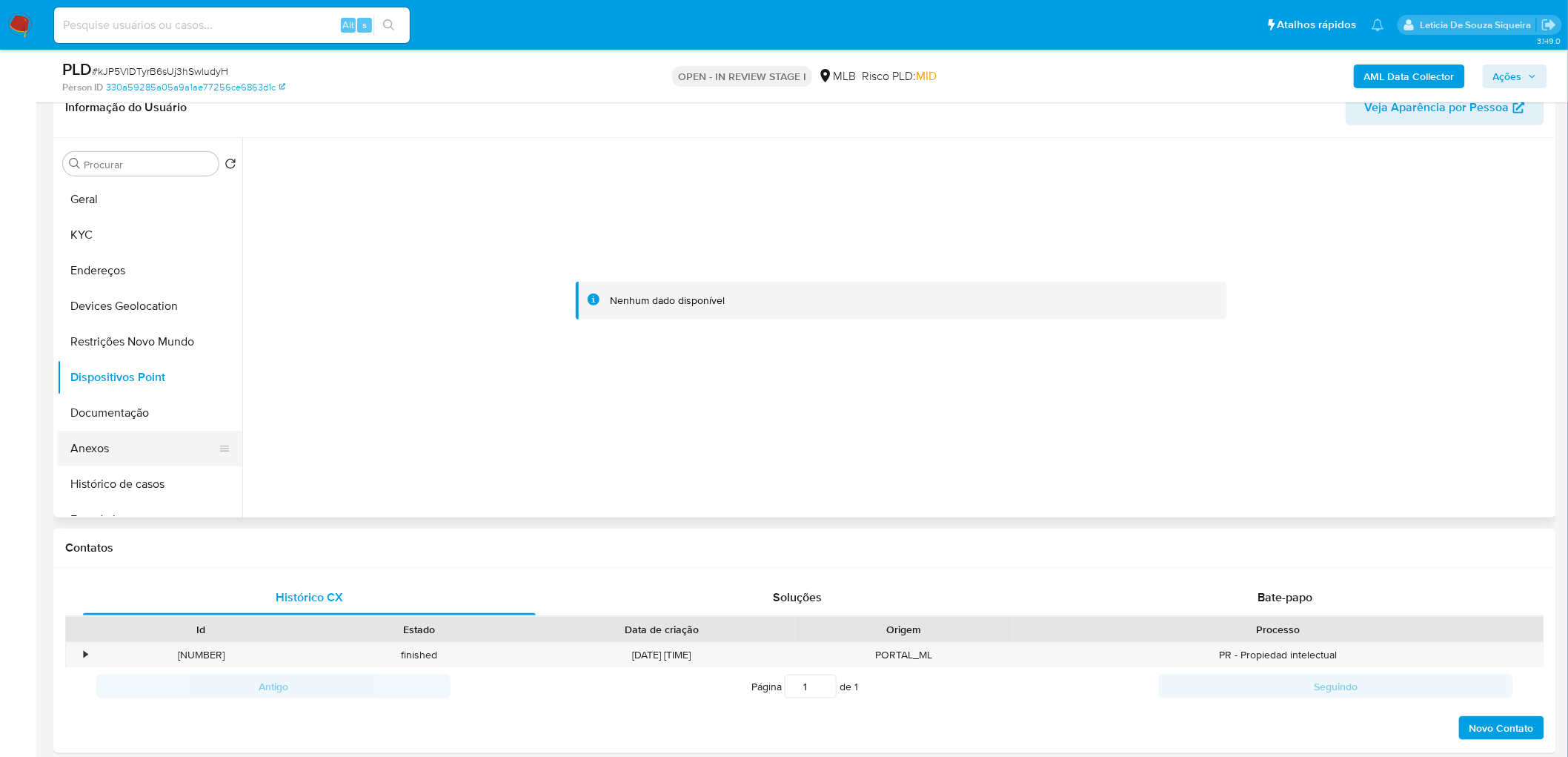click on "Anexos" at bounding box center [144, 449] 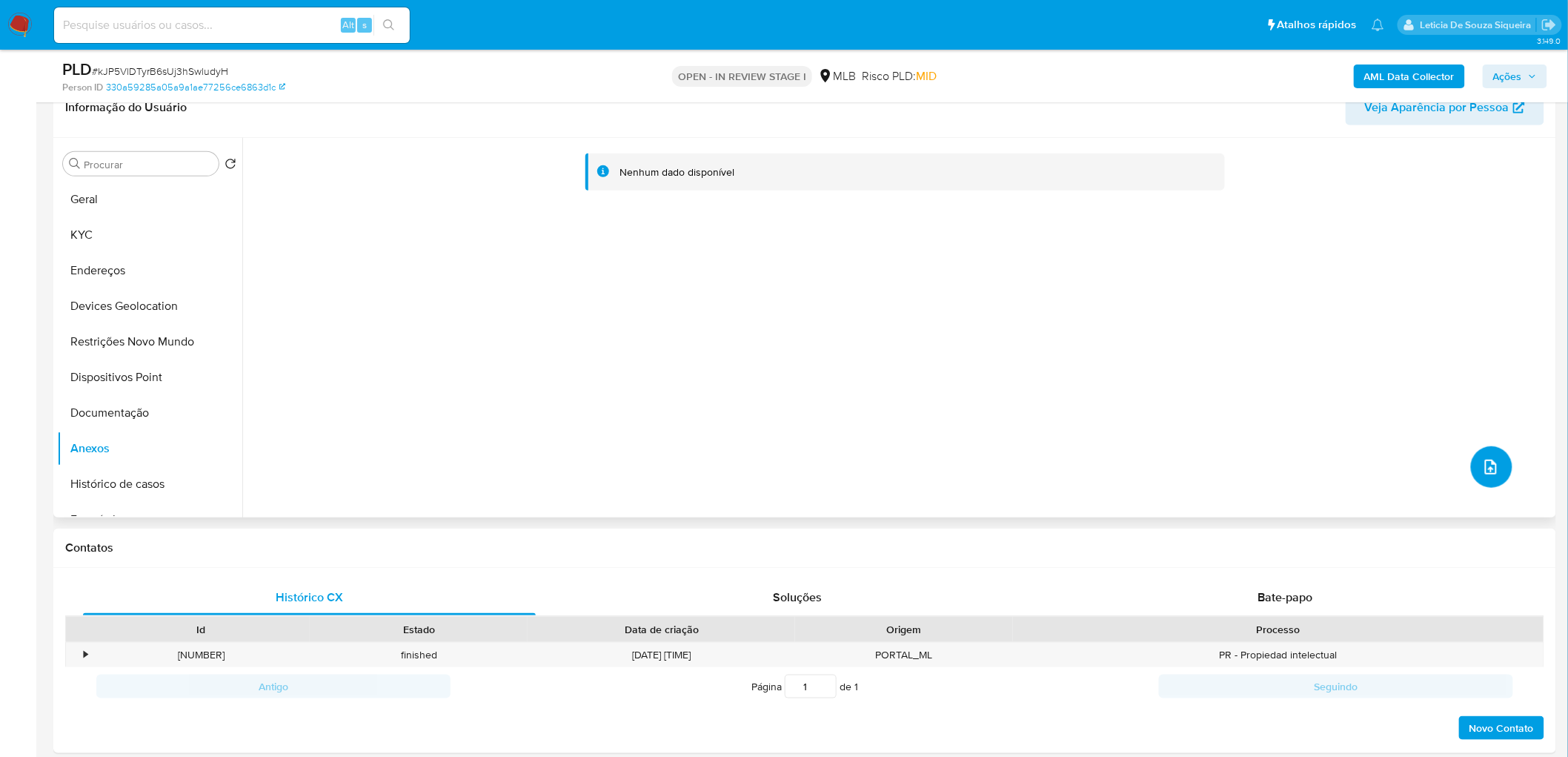 click 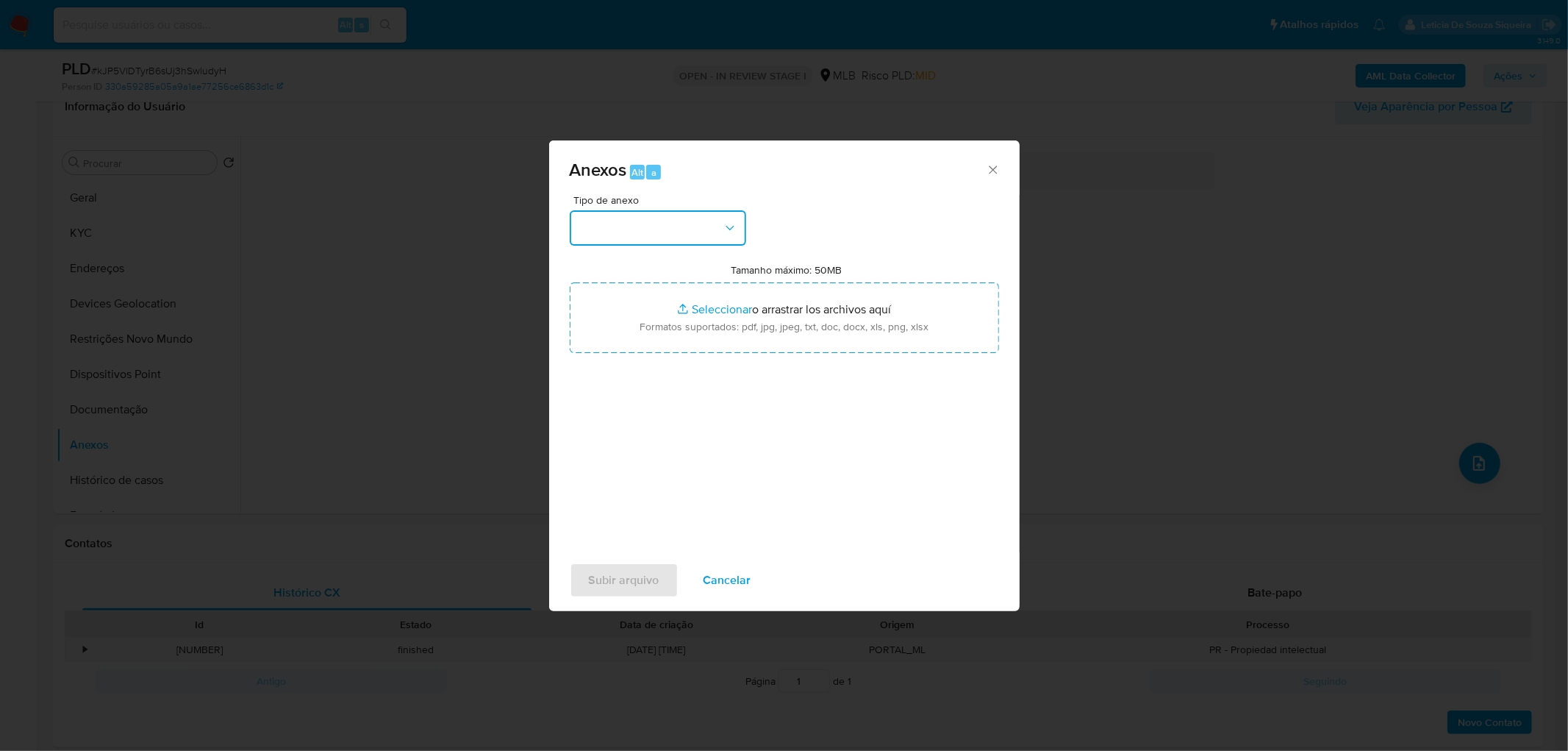 click at bounding box center [658, 228] 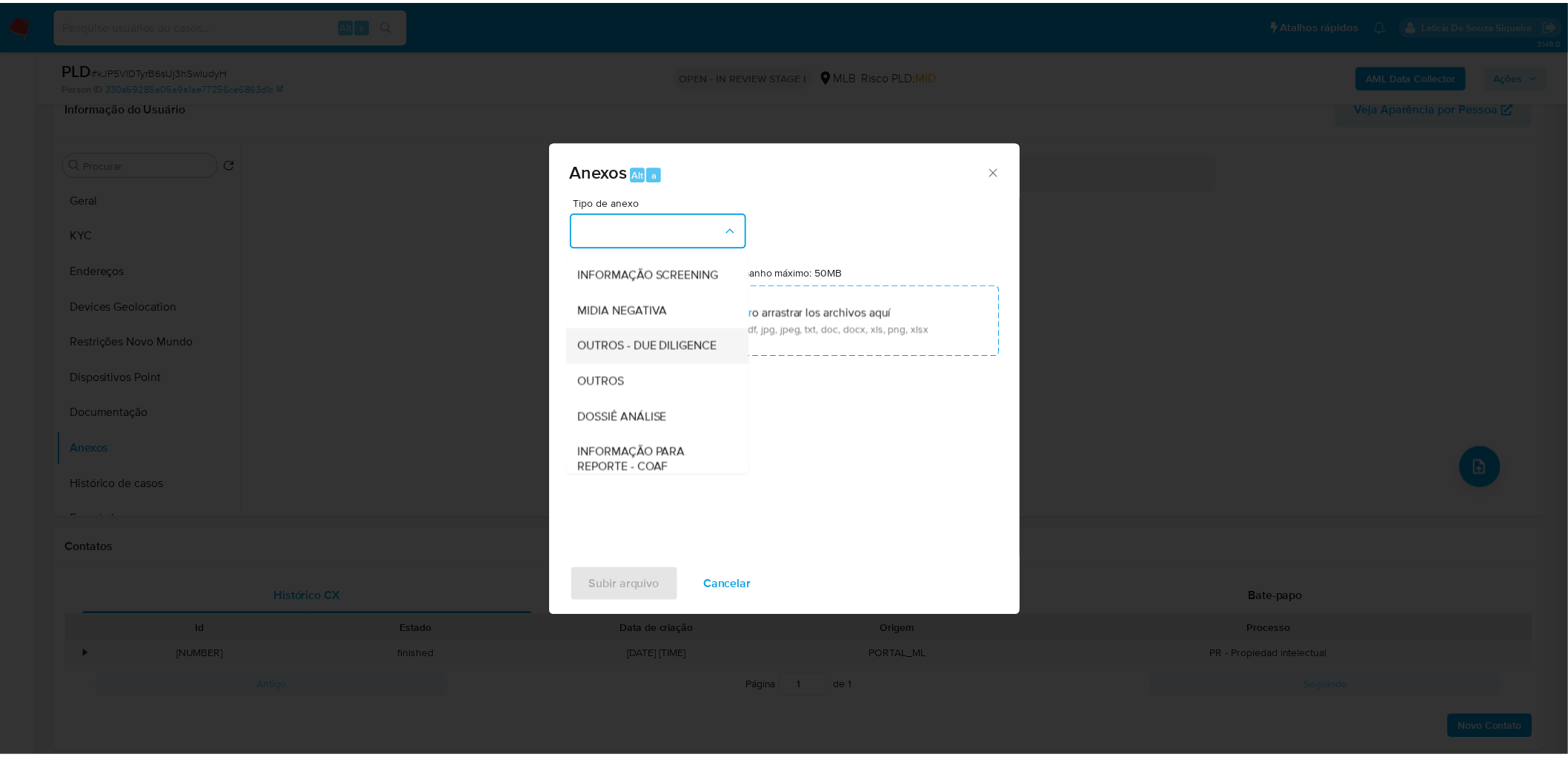 scroll, scrollTop: 165, scrollLeft: 0, axis: vertical 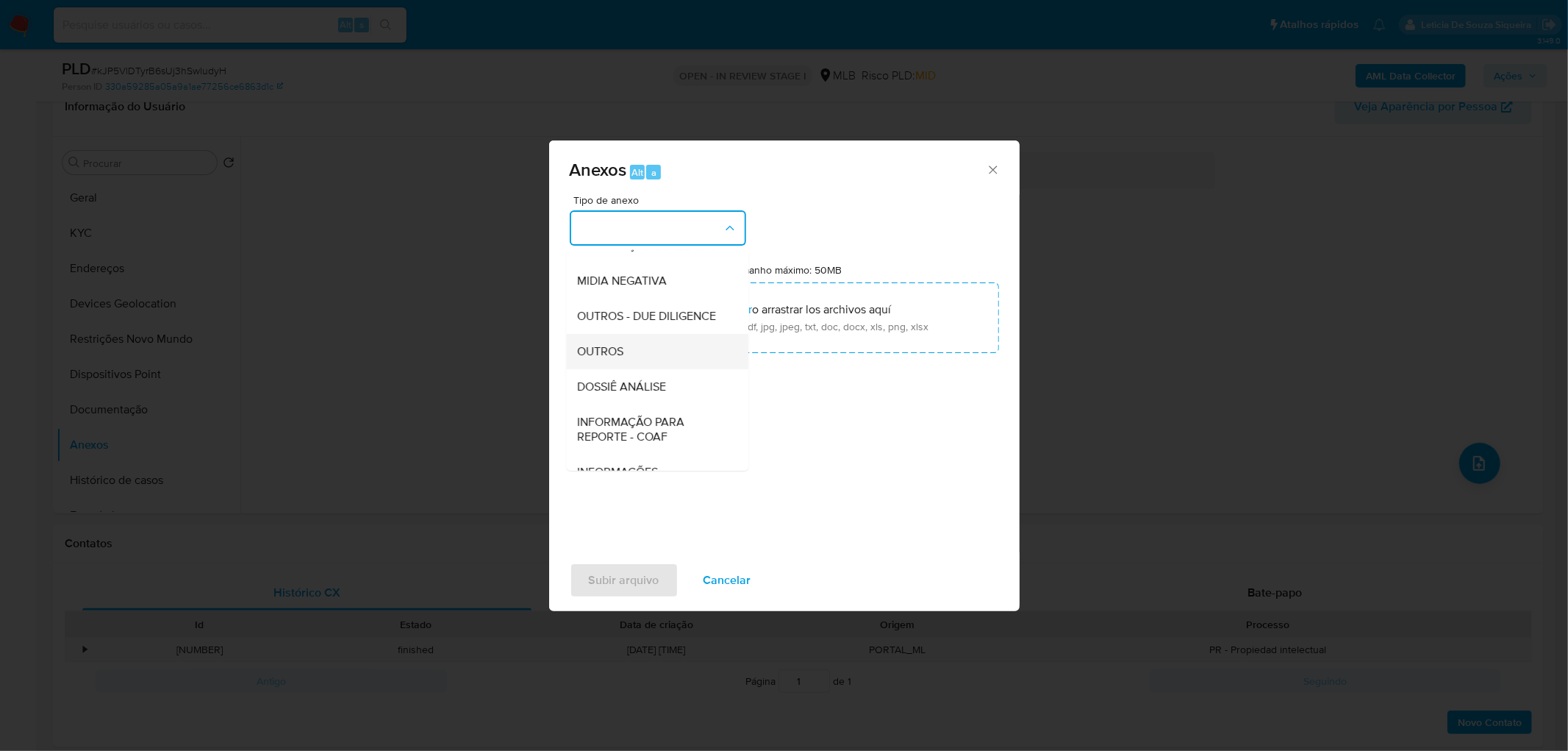 click on "OUTROS" at bounding box center (653, 352) 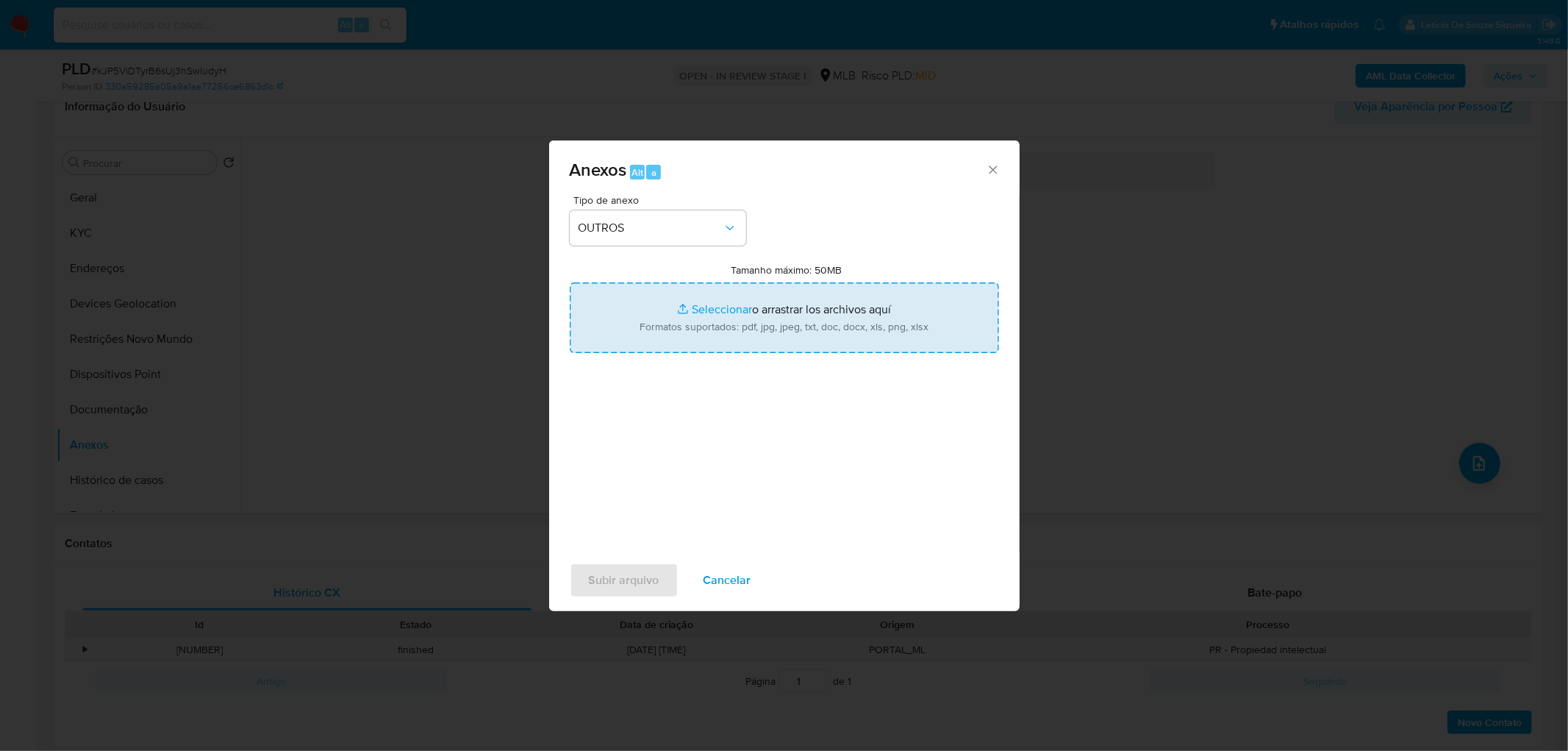 click on "Tamanho máximo: 50MB Seleccionar archivos" at bounding box center (784, 318) 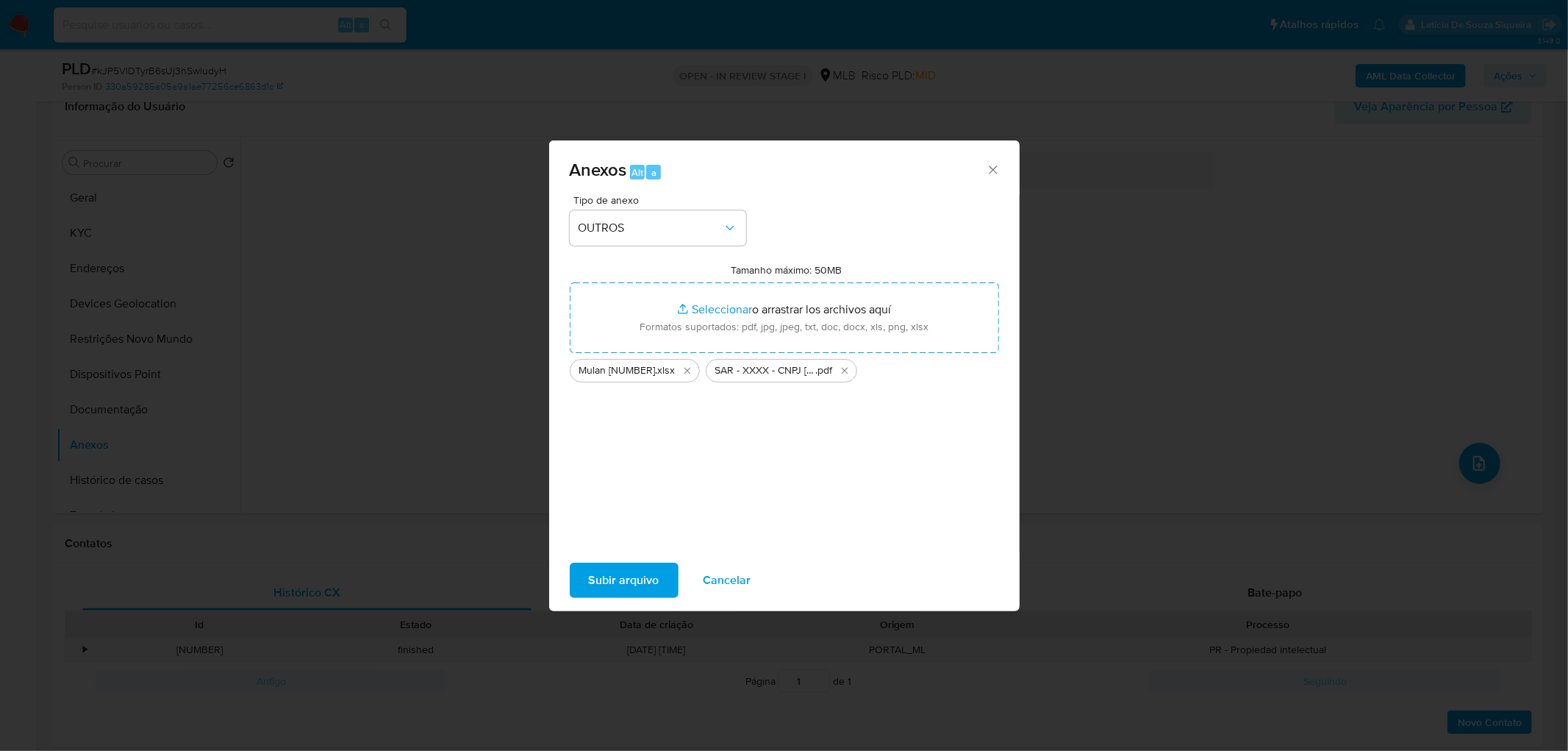 click on "Subir arquivo" at bounding box center [624, 580] 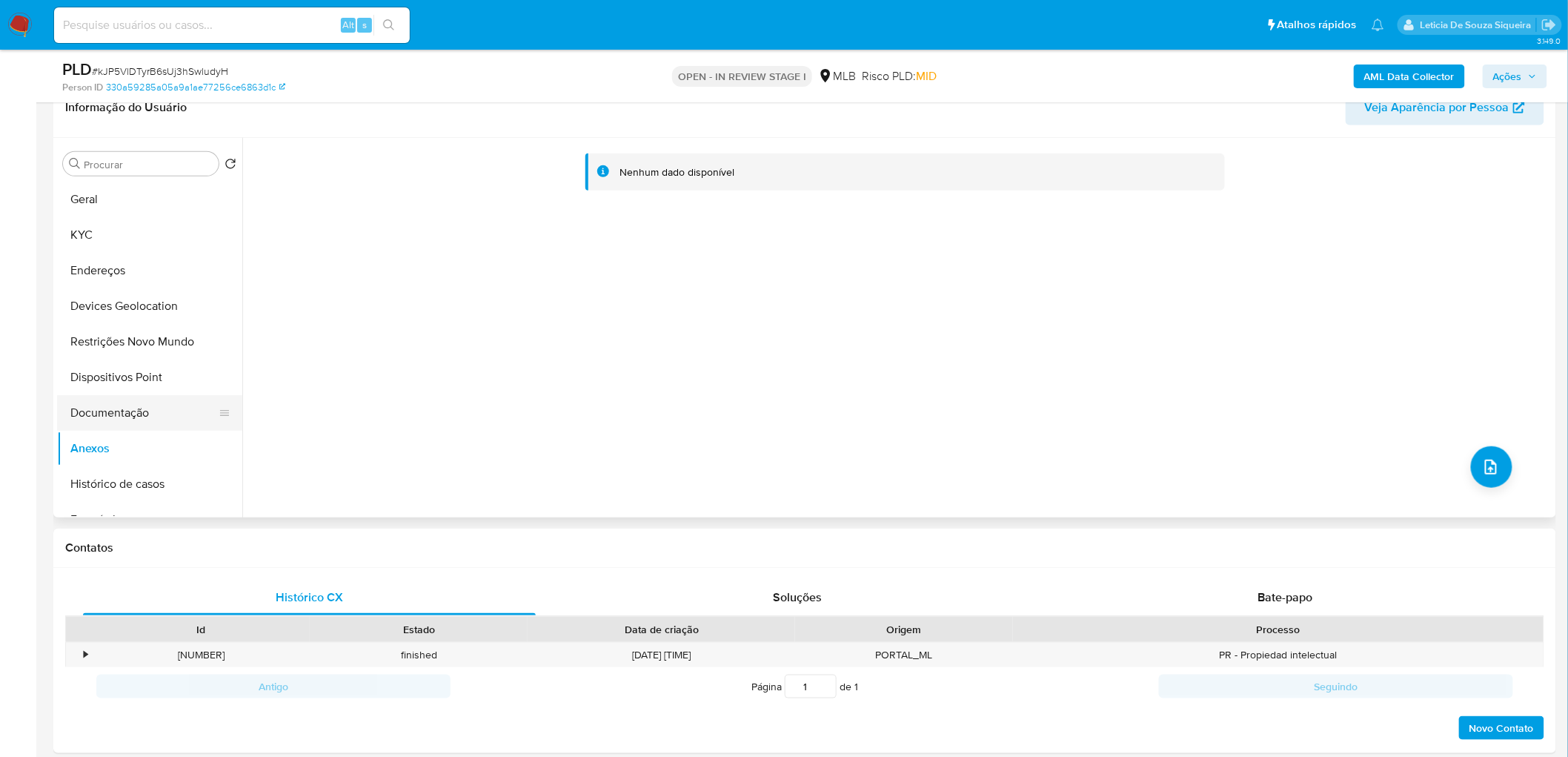 click on "Documentação" at bounding box center (144, 413) 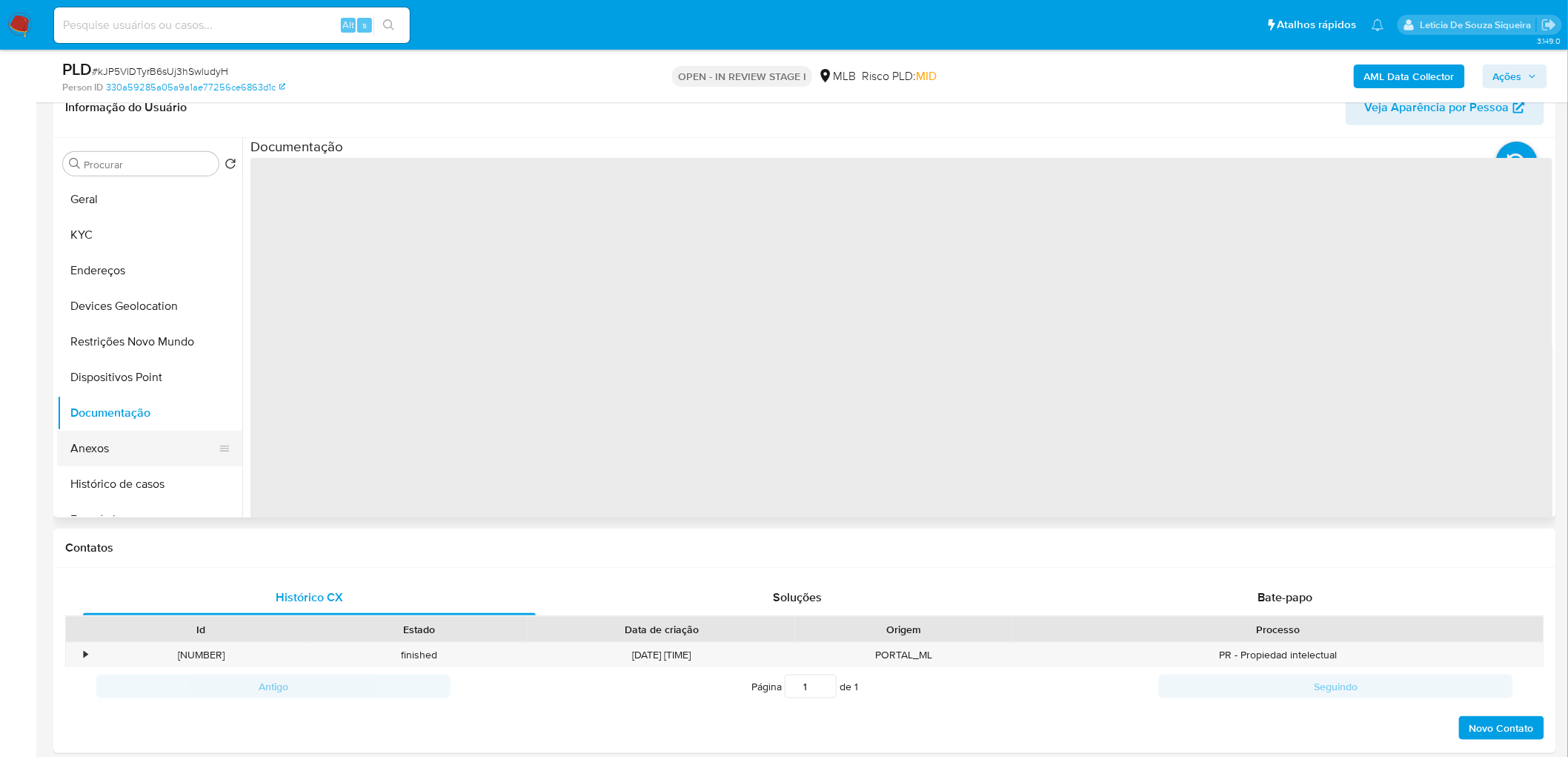 click on "Anexos" at bounding box center [144, 449] 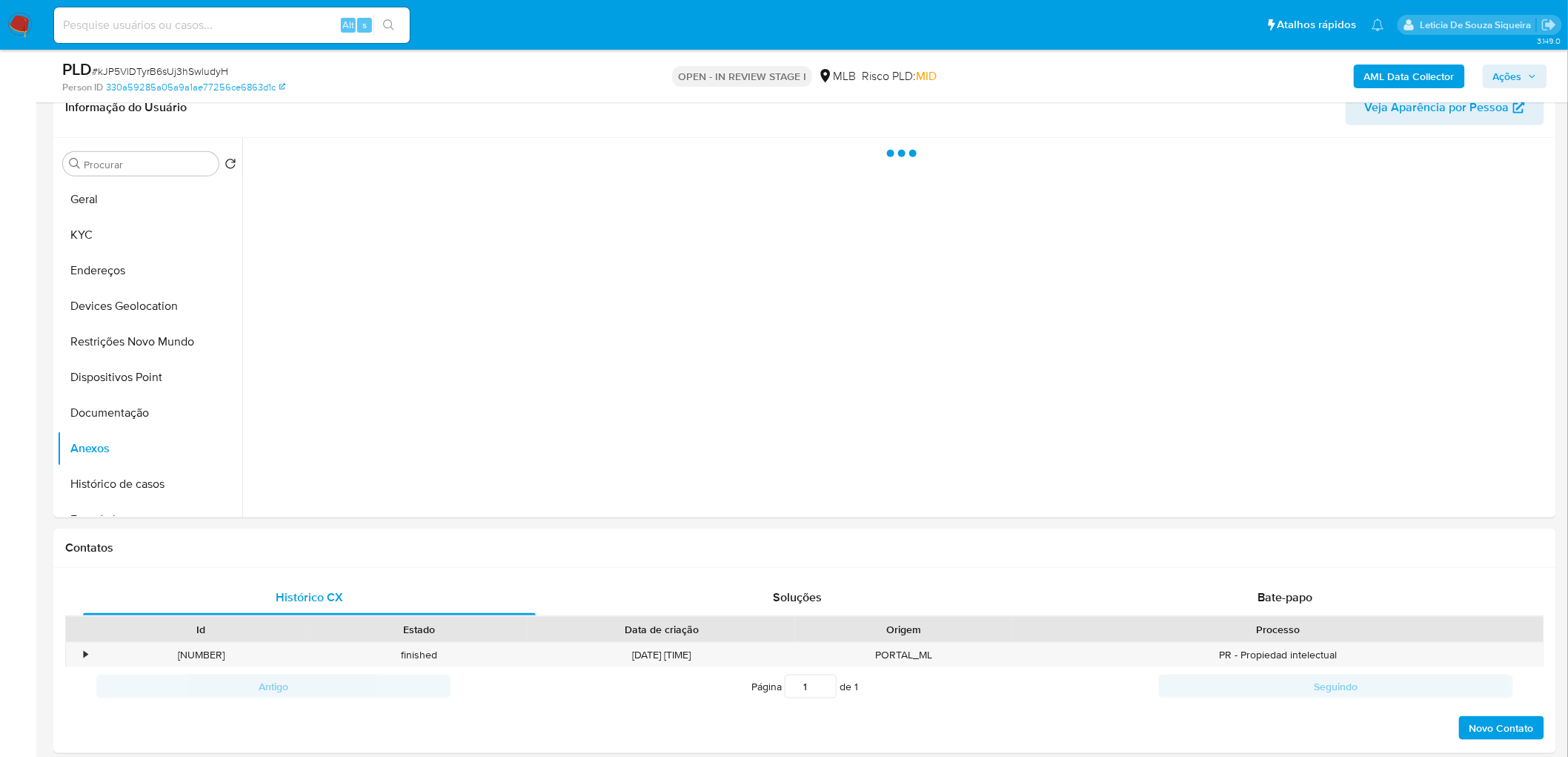 drag, startPoint x: 1521, startPoint y: 80, endPoint x: 1514, endPoint y: 84, distance: 8.06226 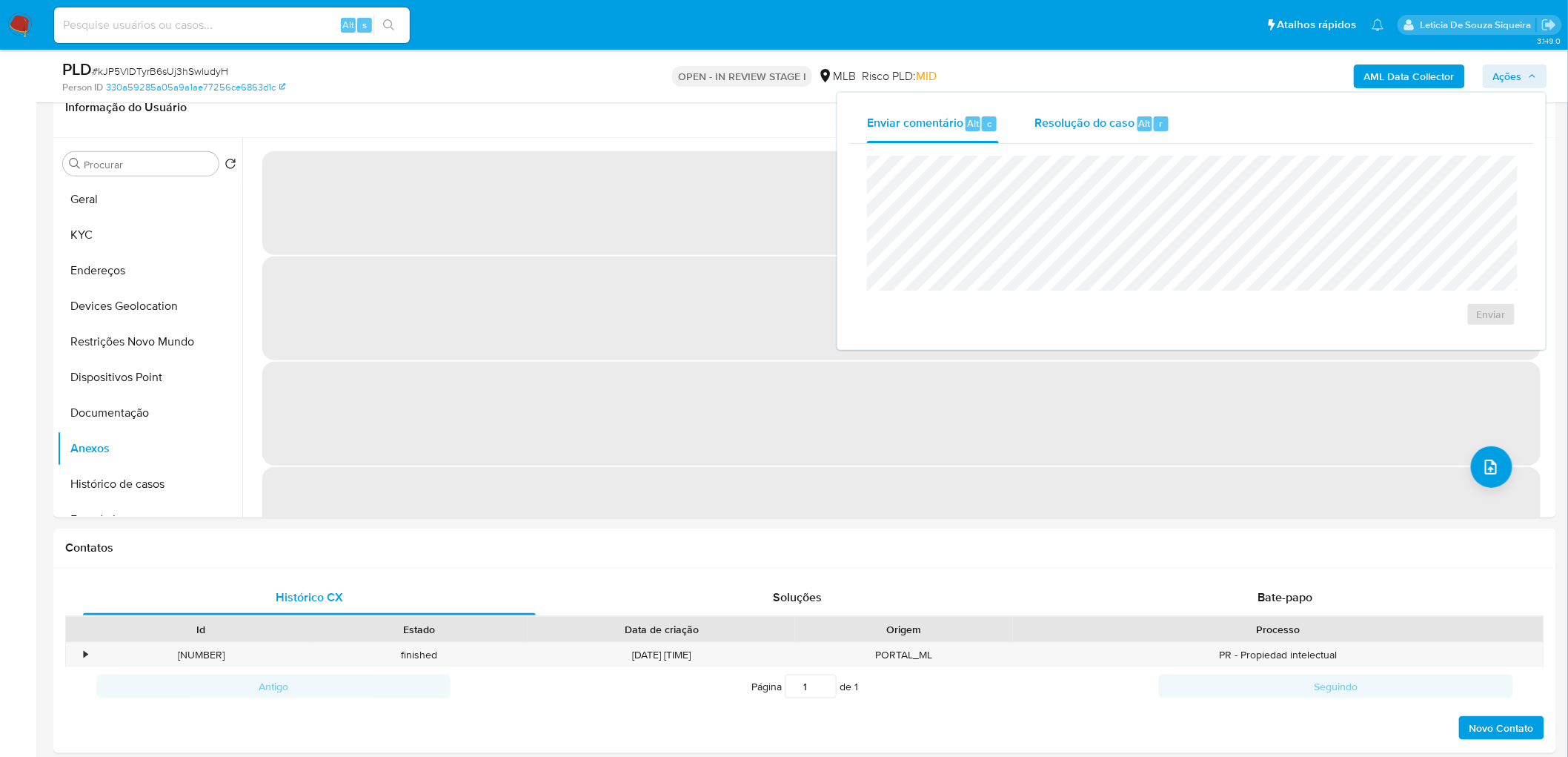 click on "Resolução do caso" at bounding box center (1084, 122) 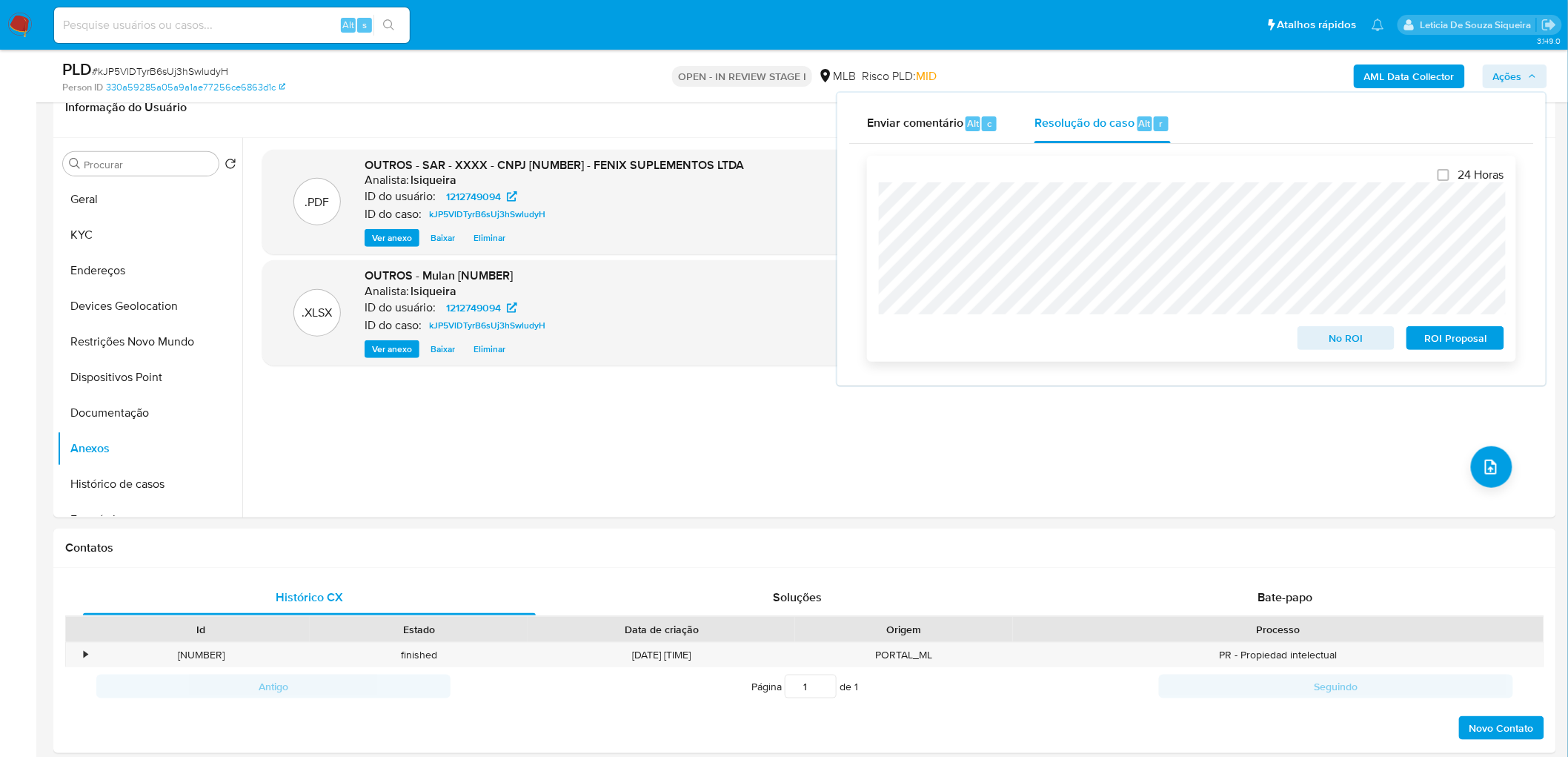 click on "ROI Proposal" at bounding box center (1455, 338) 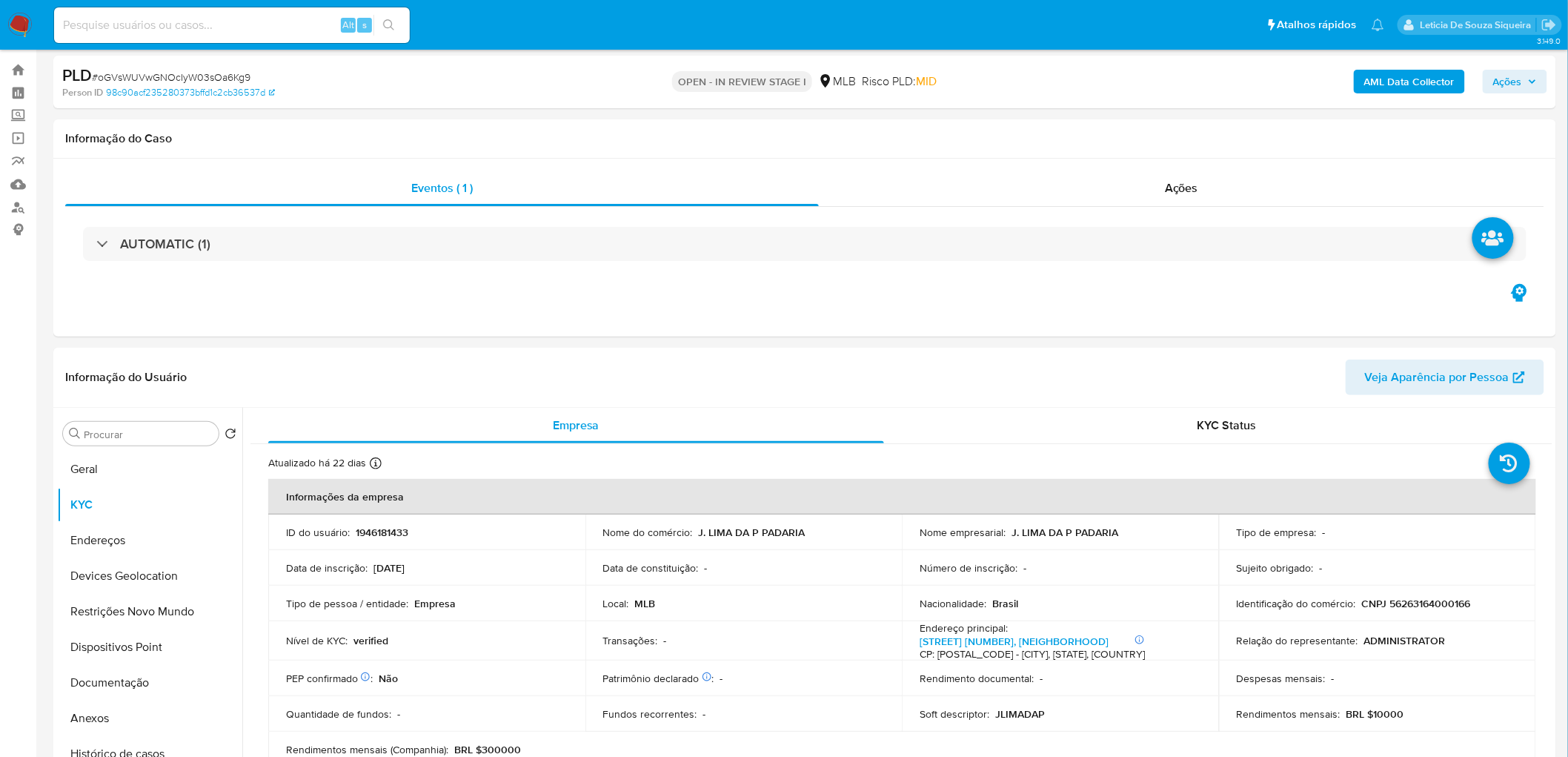 scroll, scrollTop: 0, scrollLeft: 0, axis: both 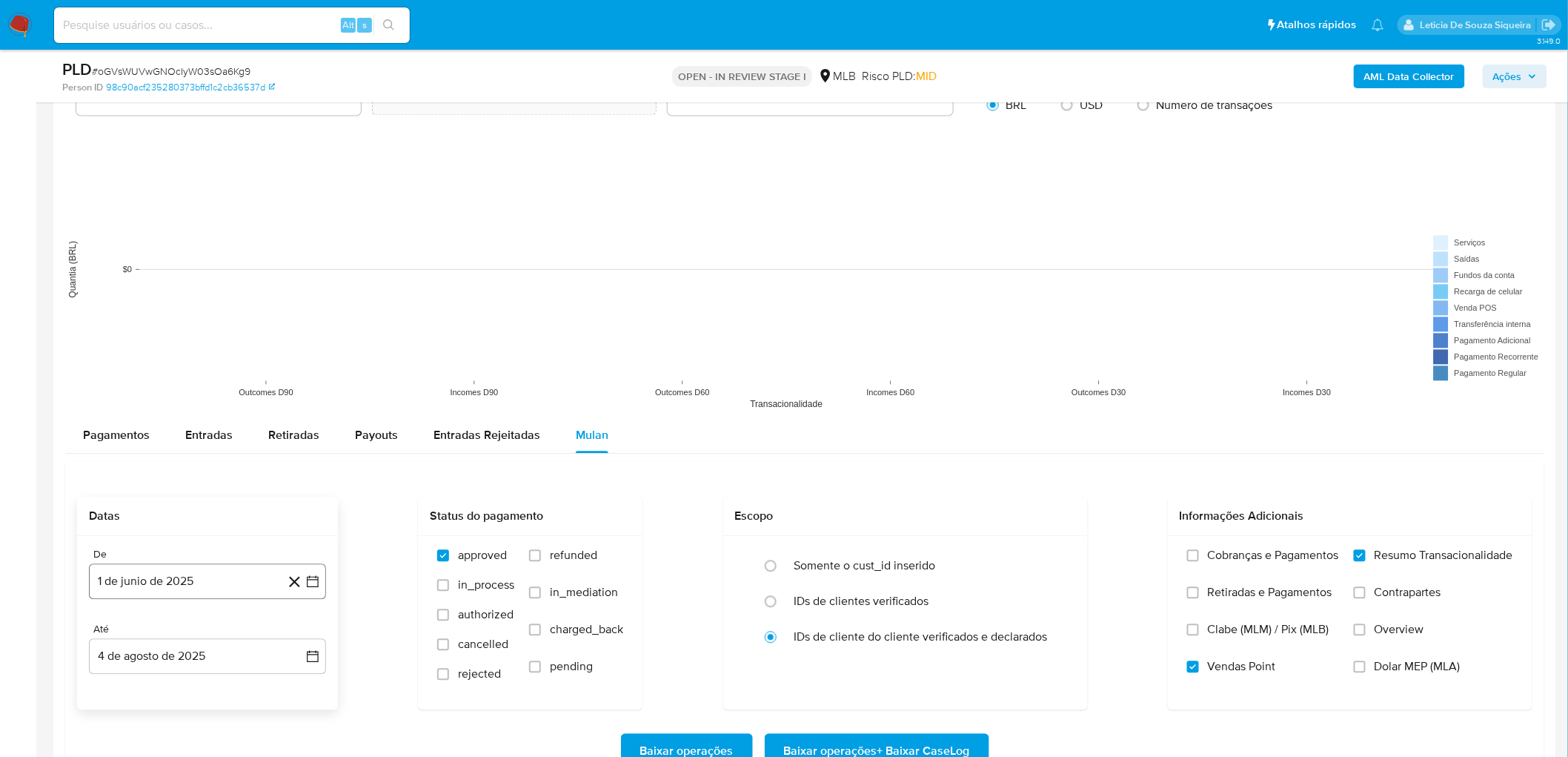 click on "1 de junio de 2025" at bounding box center (207, 581) 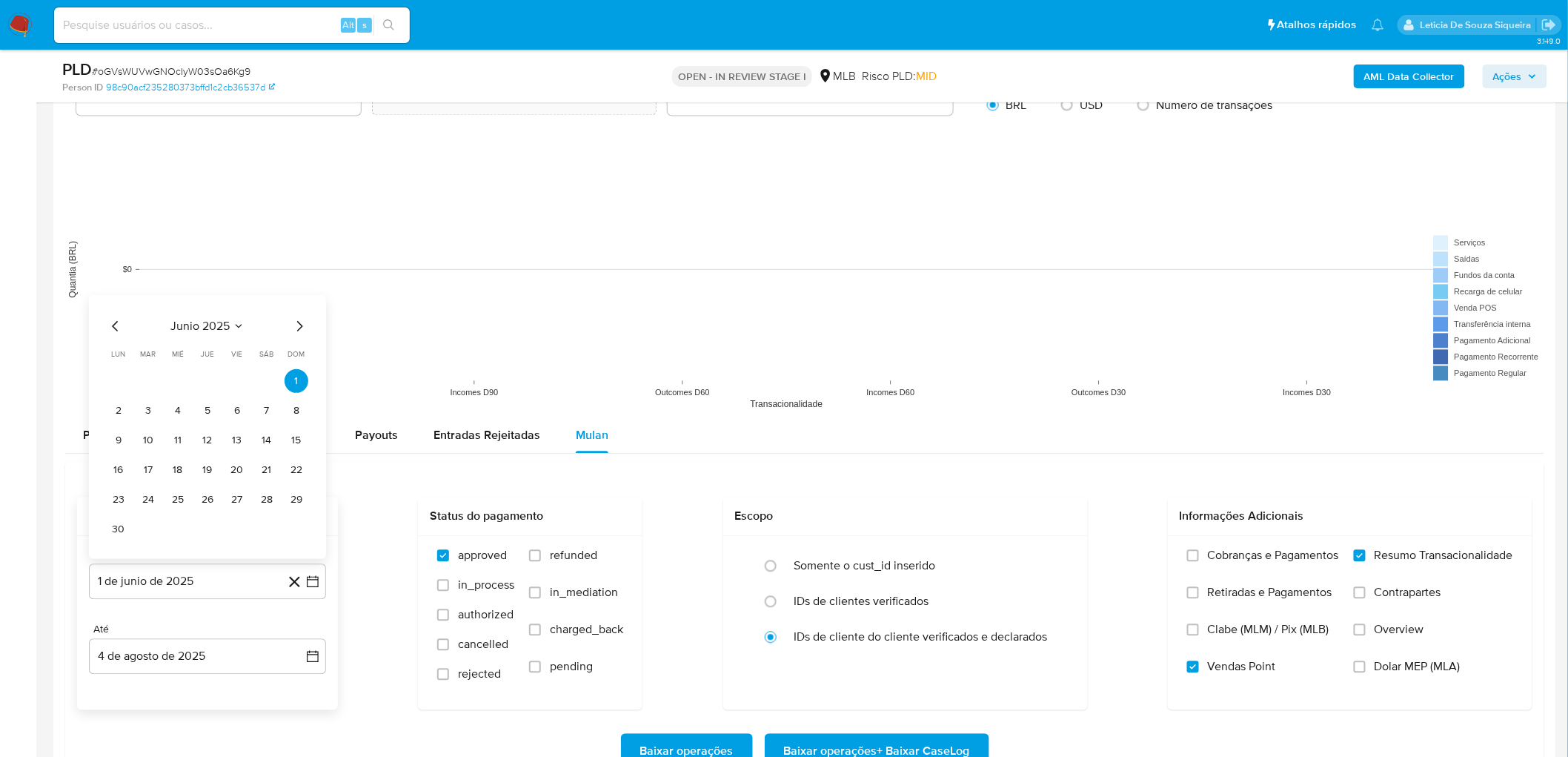 click on "junio 2025" at bounding box center [200, 326] 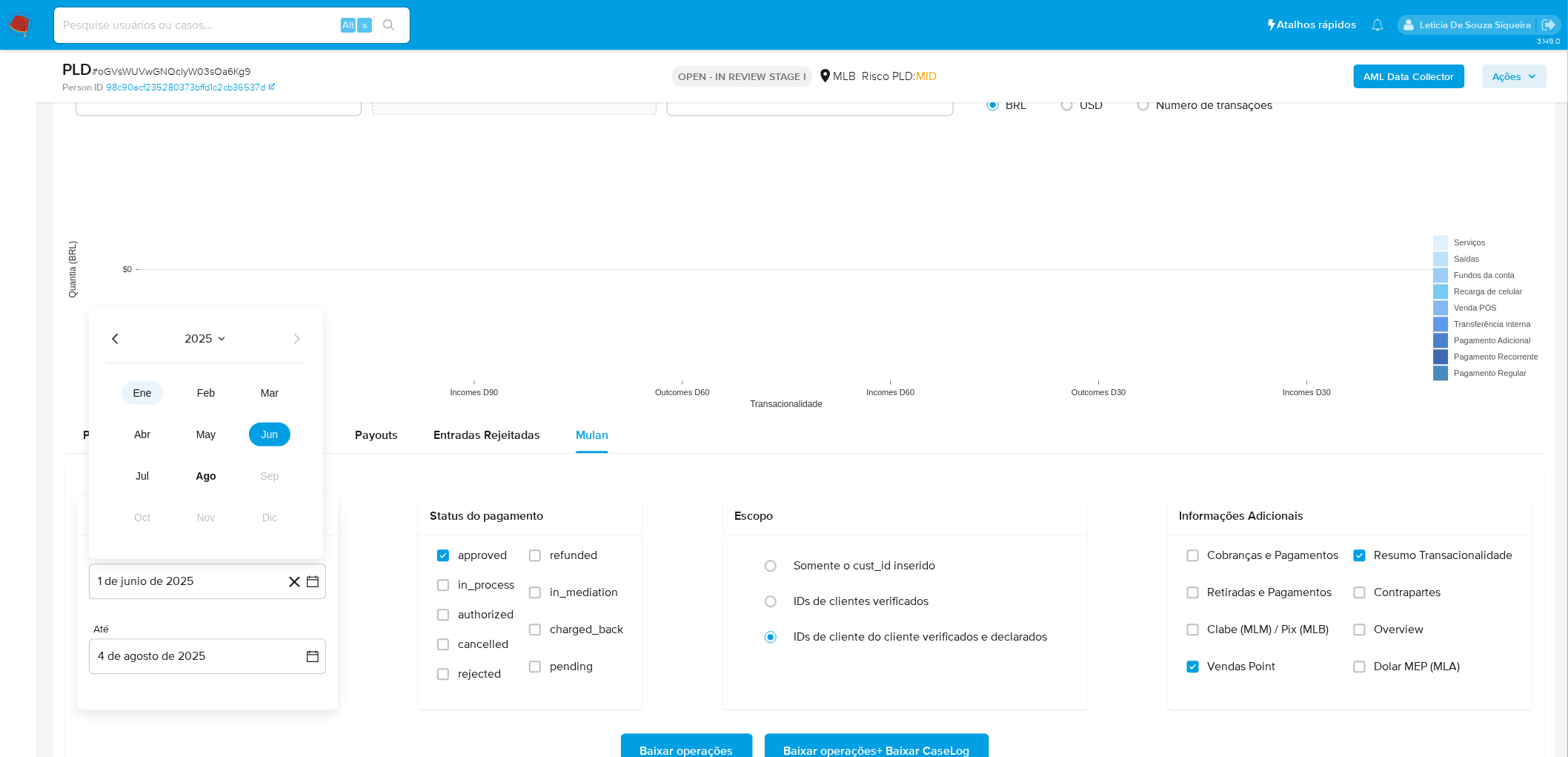 click on "ene" at bounding box center (142, 393) 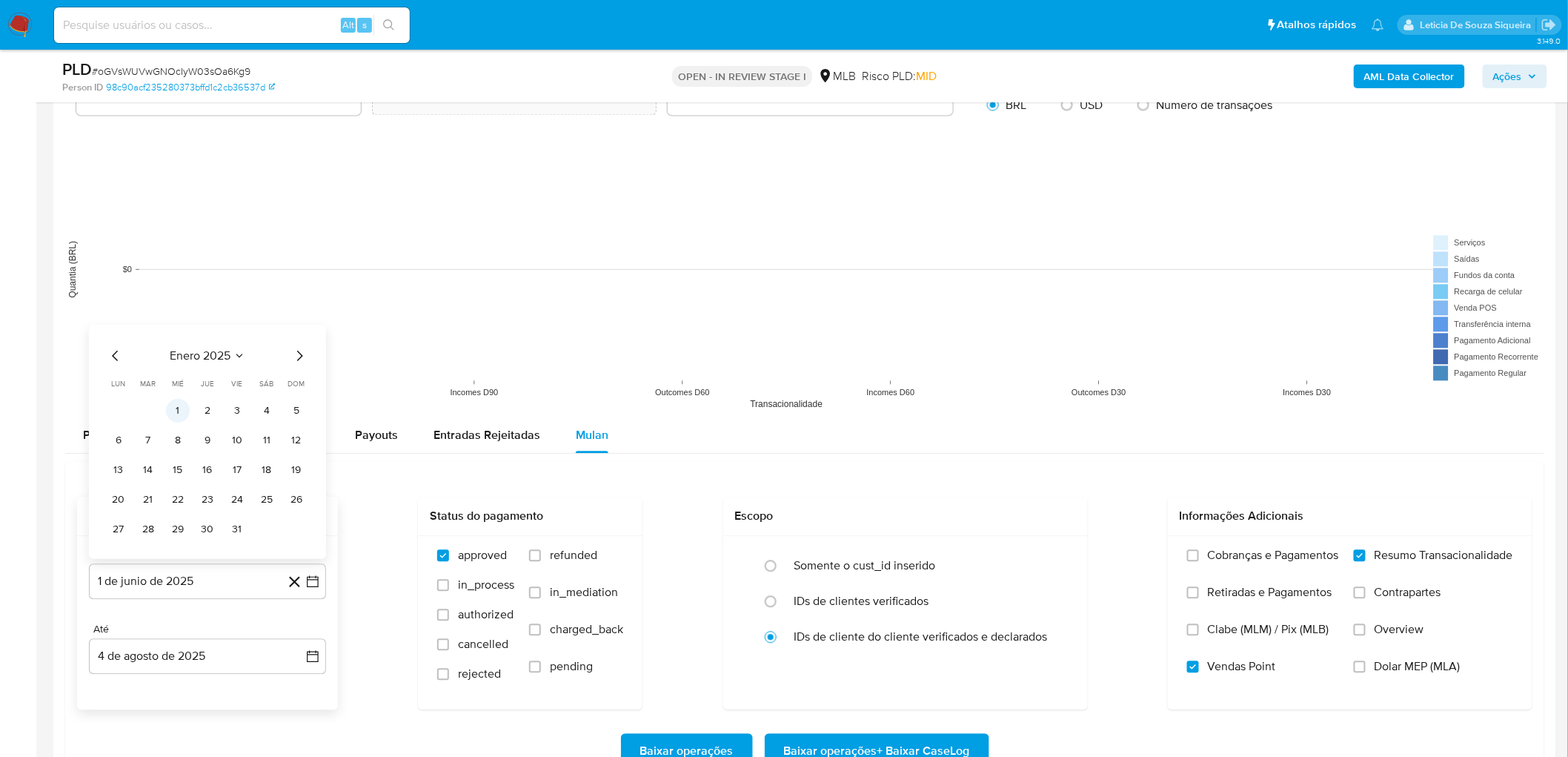 click on "1" at bounding box center (178, 411) 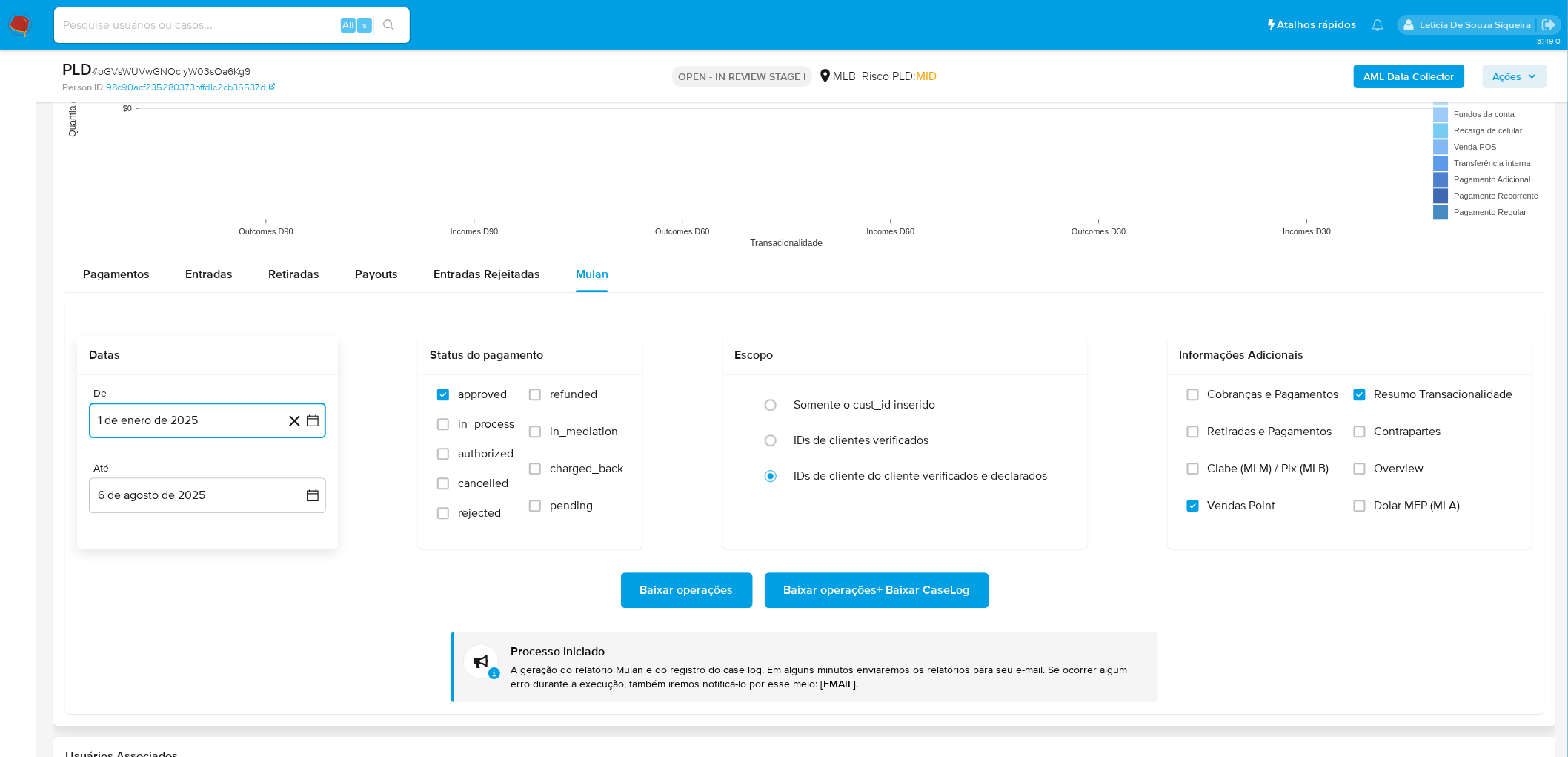 scroll, scrollTop: 1400, scrollLeft: 0, axis: vertical 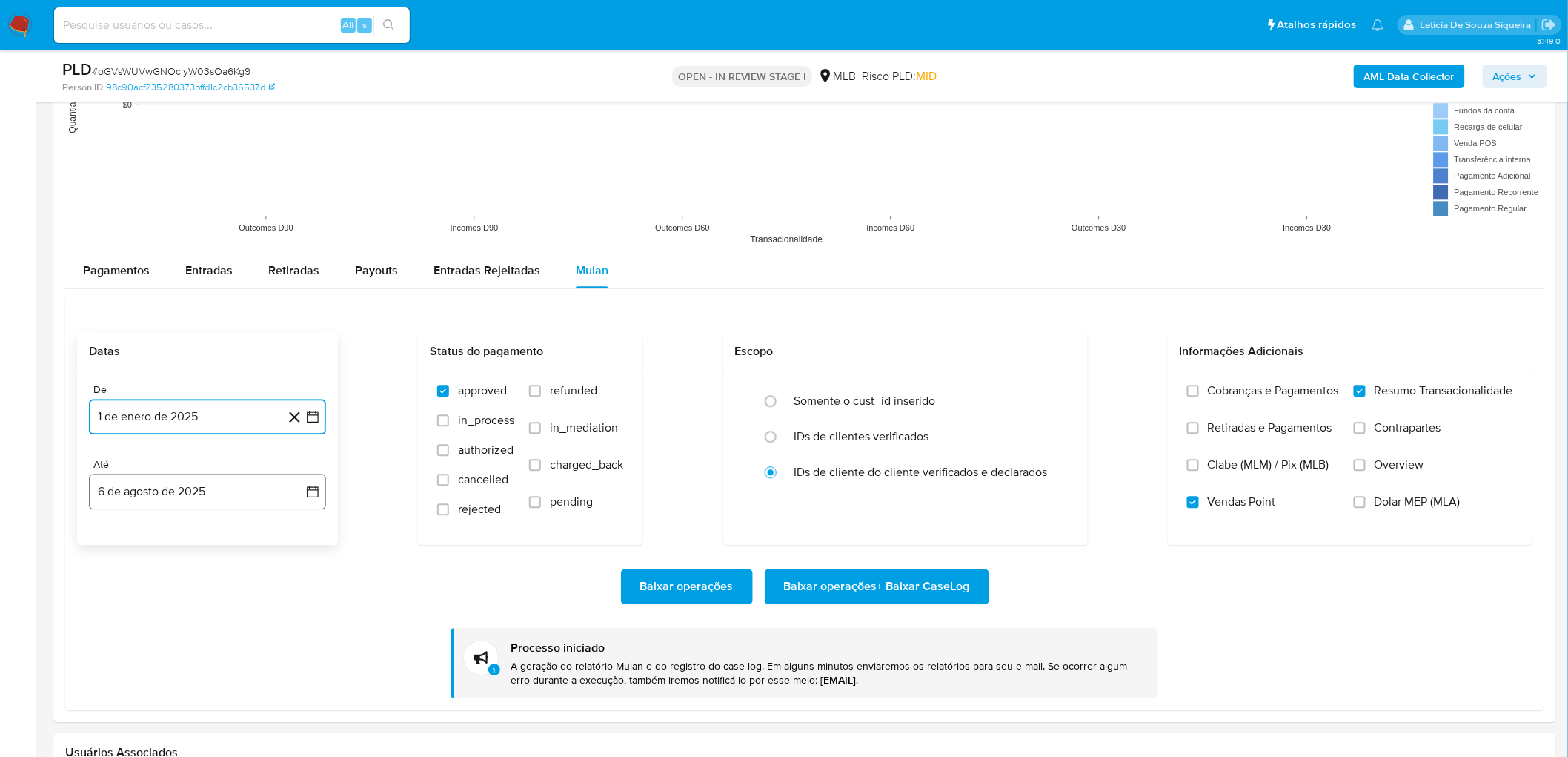 click on "6 de agosto de 2025" at bounding box center [207, 492] 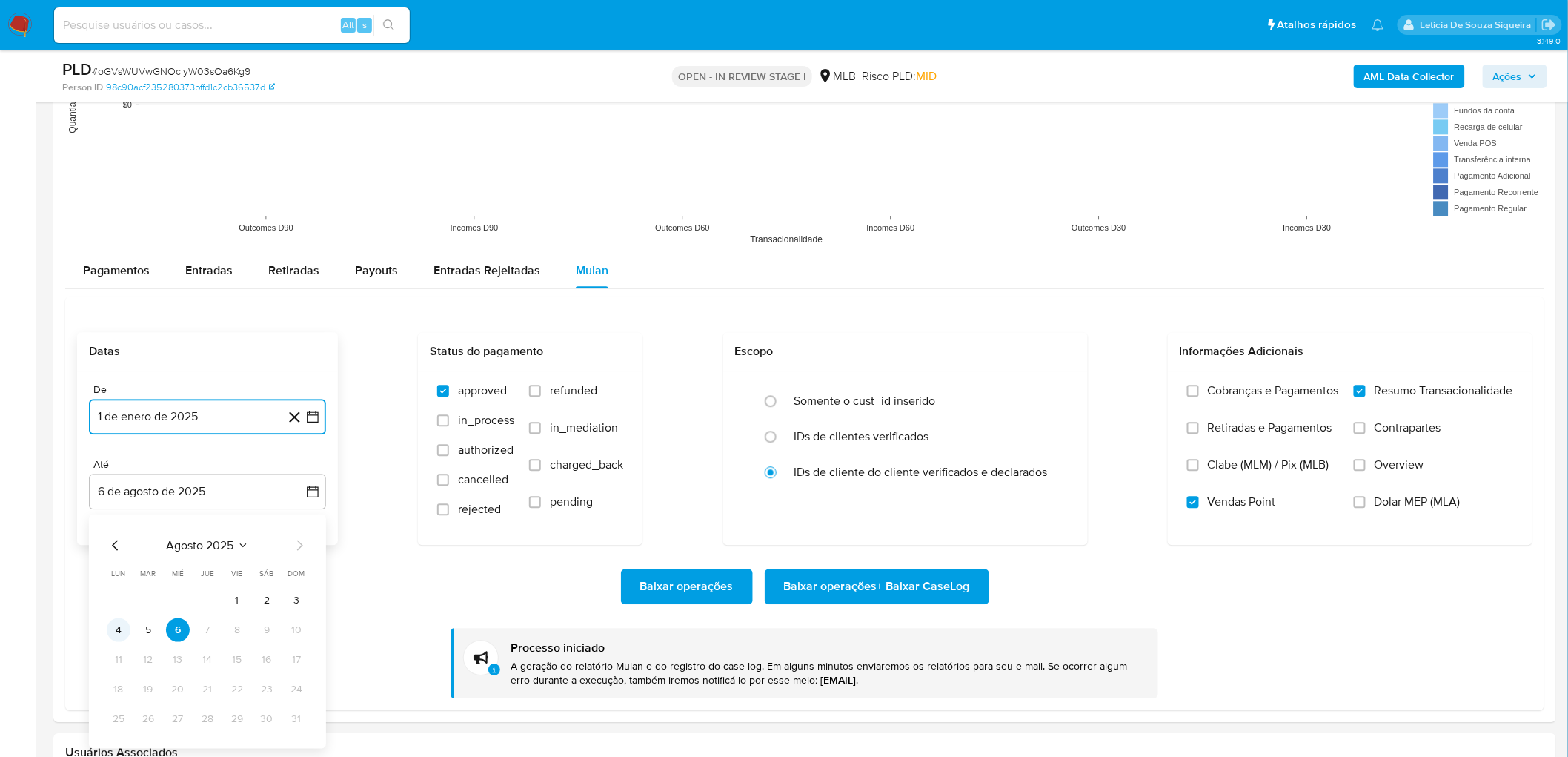 click on "4" at bounding box center (119, 630) 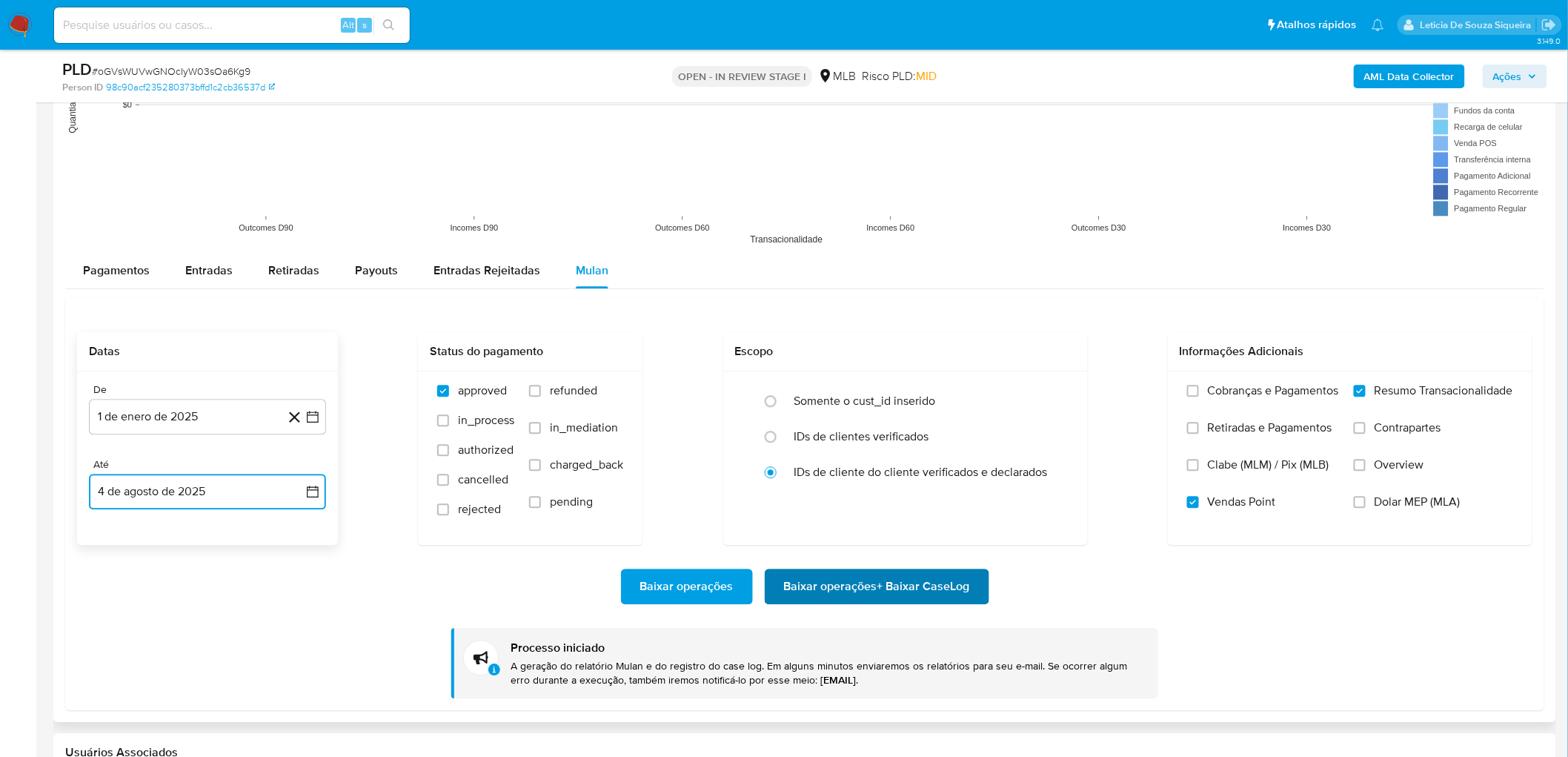 click on "Baixar operações  +   Baixar CaseLog" at bounding box center (877, 586) 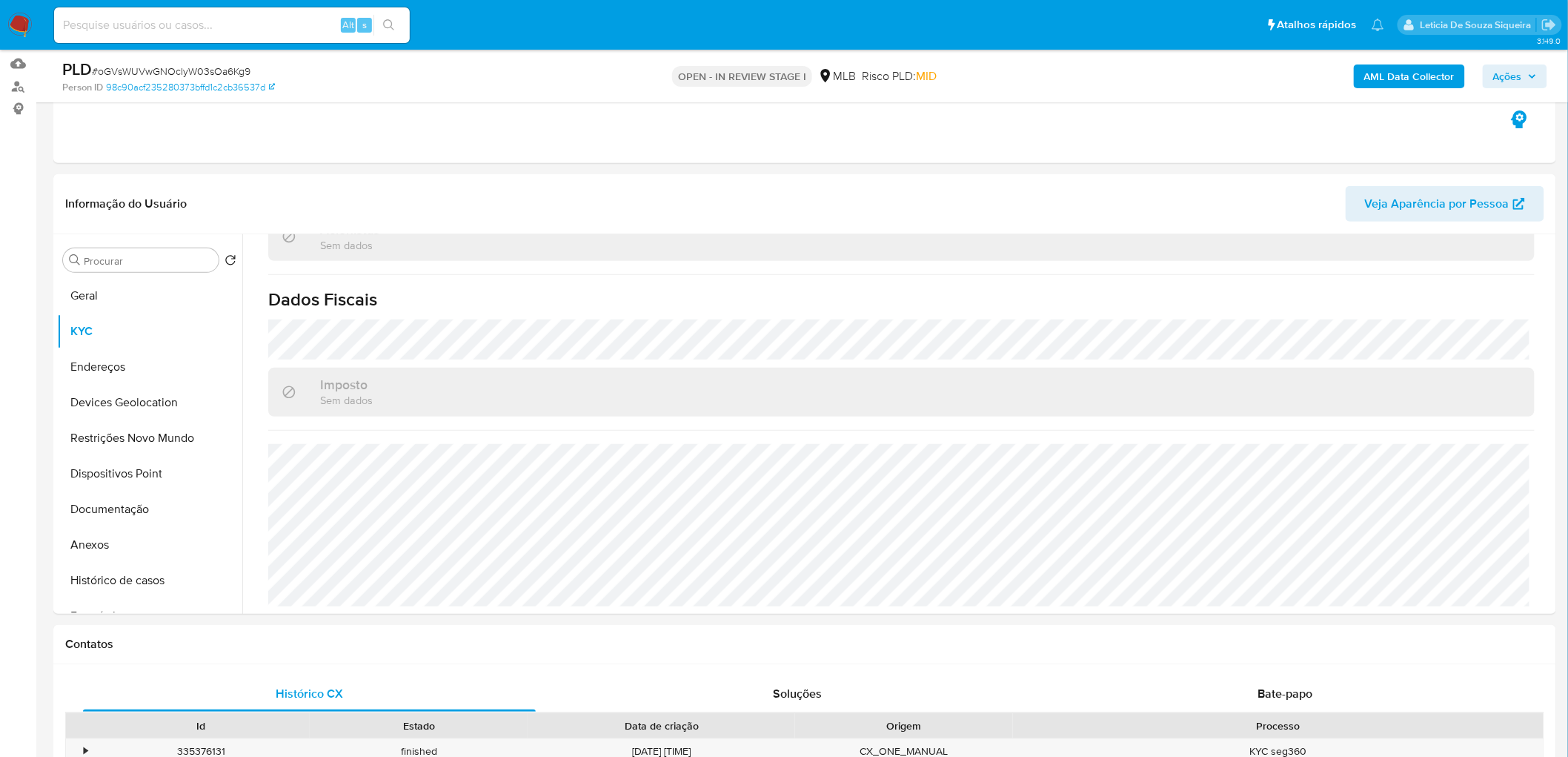 scroll, scrollTop: 5, scrollLeft: 0, axis: vertical 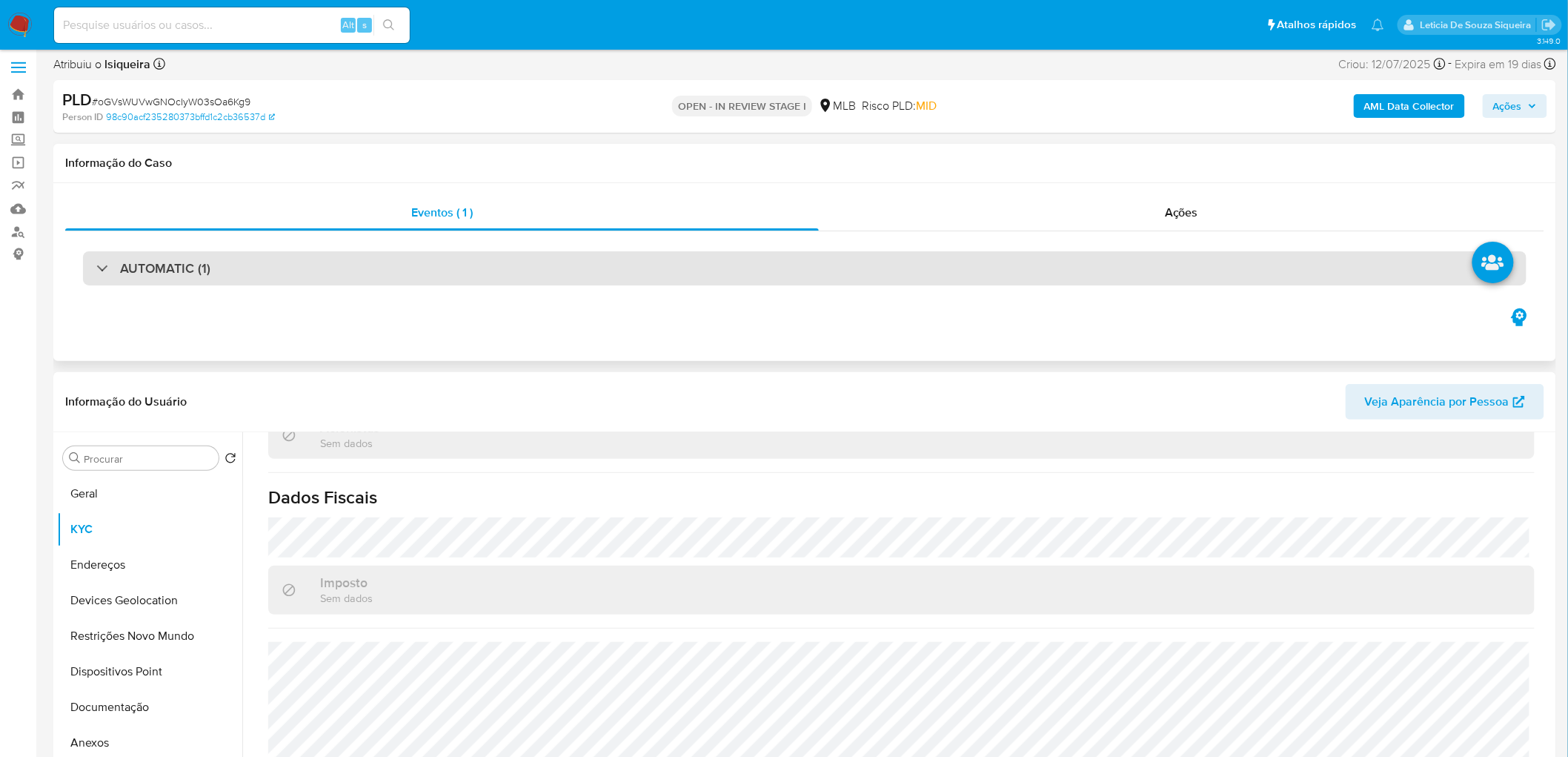 click on "AUTOMATIC (1)" at bounding box center [805, 268] 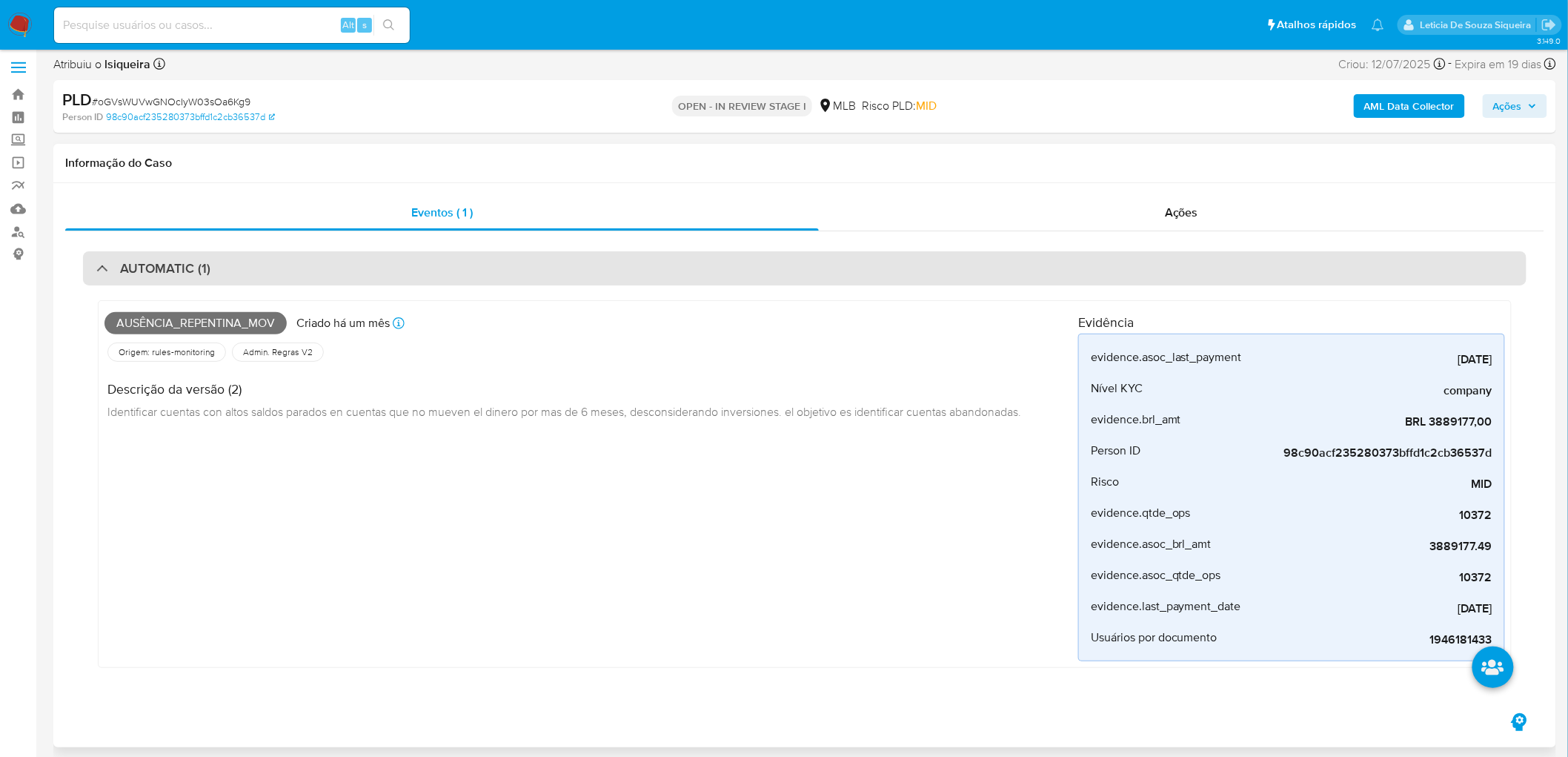 click on "AUTOMATIC (1)" at bounding box center (805, 268) 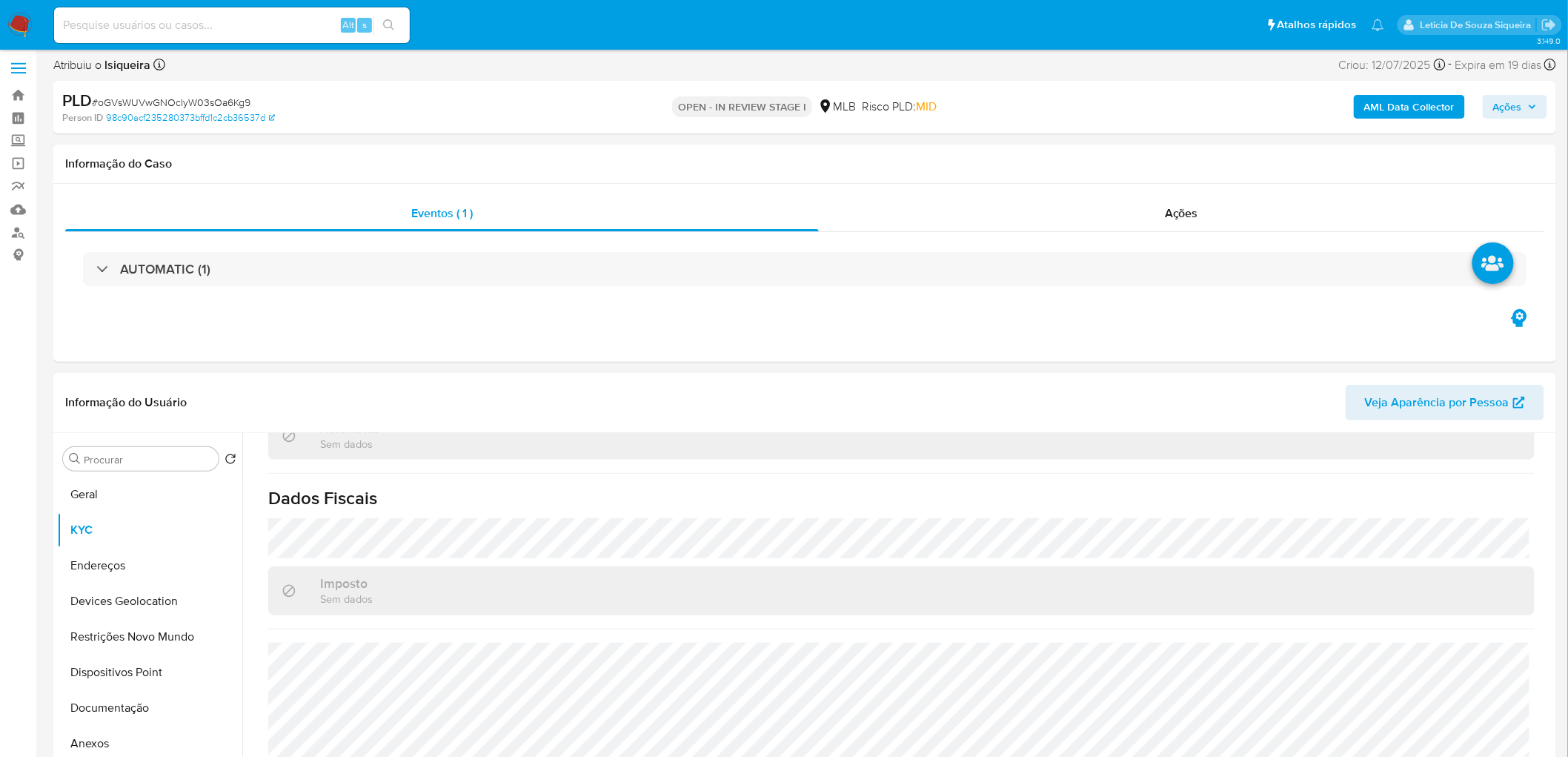 scroll, scrollTop: 0, scrollLeft: 0, axis: both 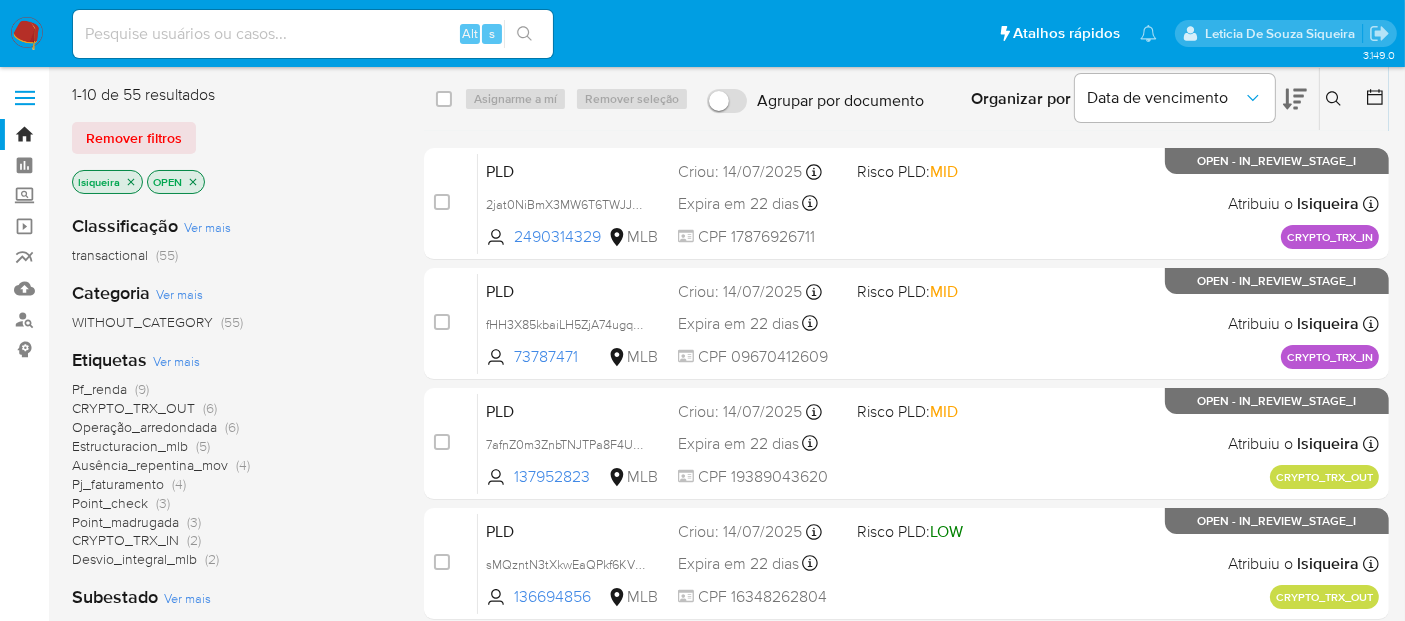 click on "Pf_renda" at bounding box center (99, 389) 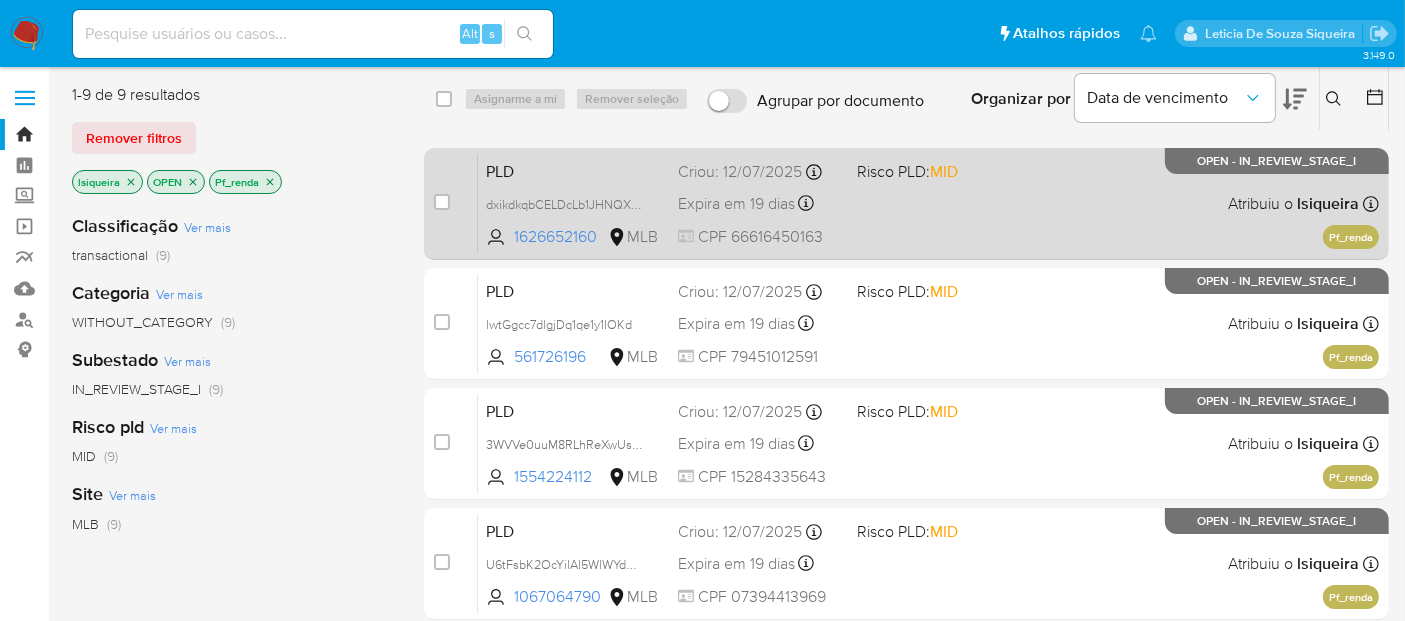 click on "PLD dxikdkqbCELDcLb1JHNQXC95 1626652160 MLB Risco PLD:  MID Criou: 12/07/2025   Criou: 12/07/2025 01:07:49 Expira em 19 dias   Expira em 26/08/2025 01:07:50 CPF   66616450163 Atribuiu o   lsiqueira   Asignado el: 24/07/2025 16:22:00 Pf_renda OPEN - IN_REVIEW_STAGE_I" at bounding box center (928, 203) 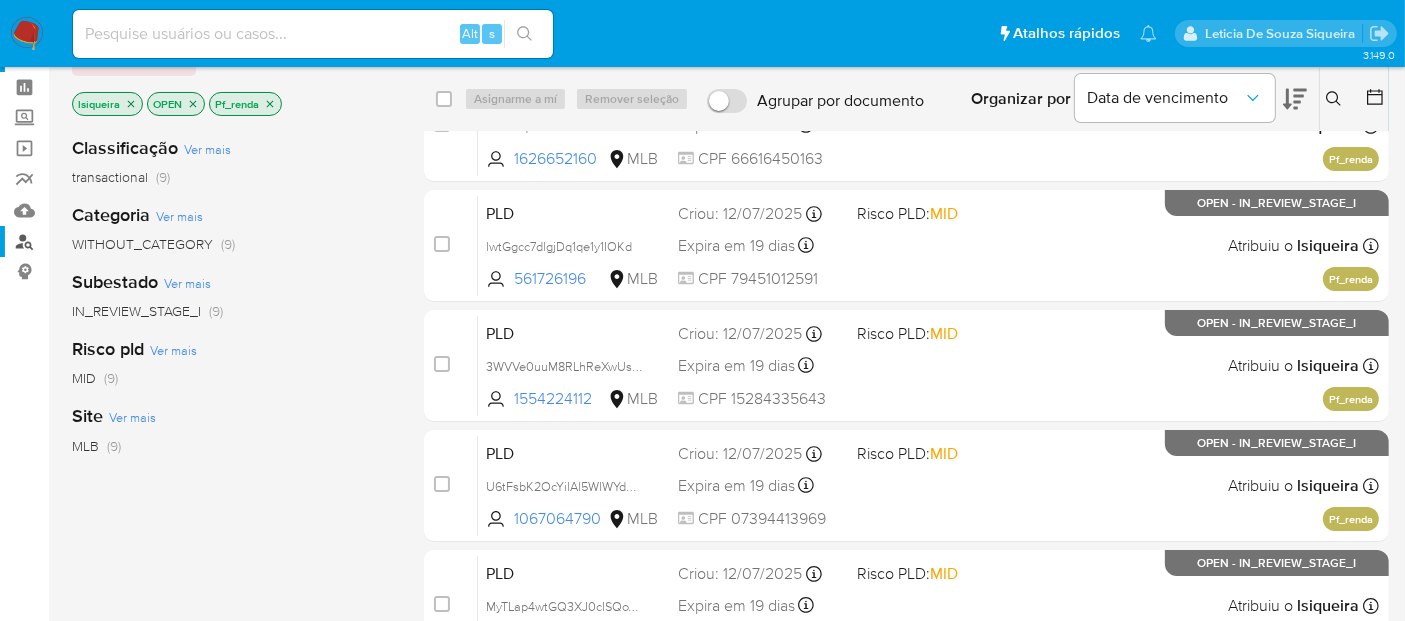 scroll, scrollTop: 111, scrollLeft: 0, axis: vertical 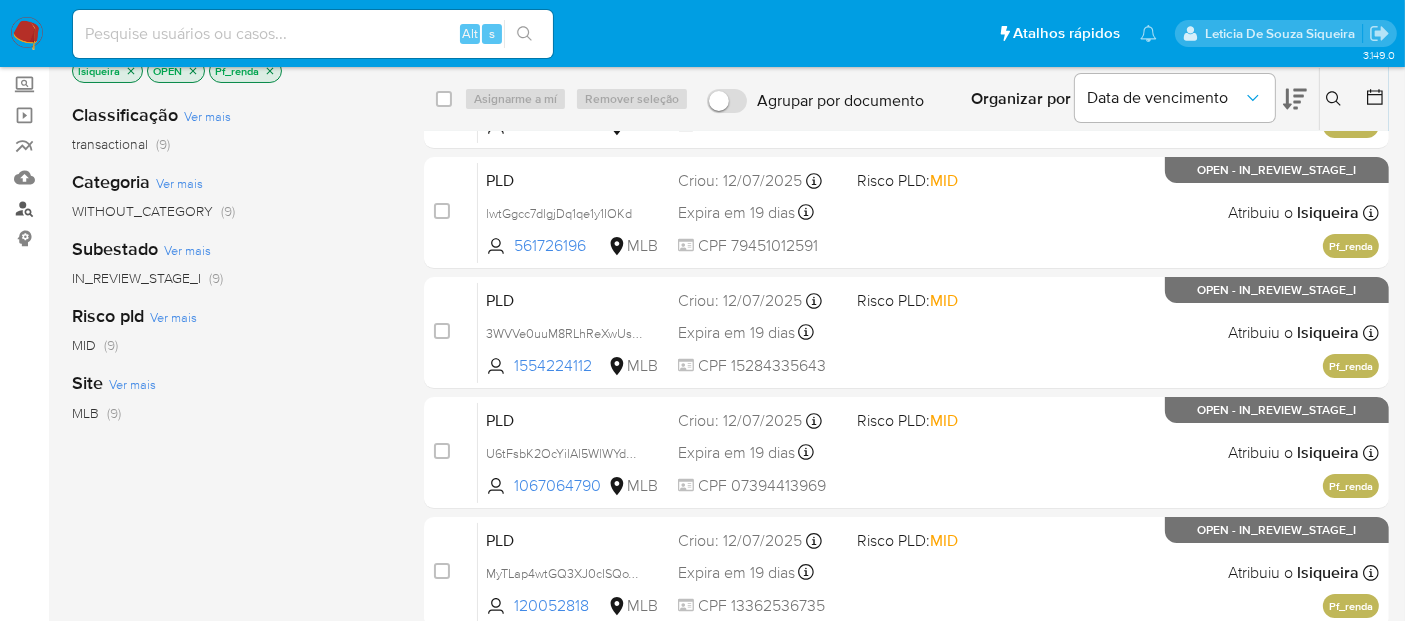 click on "Localizador de pessoas" at bounding box center [119, 208] 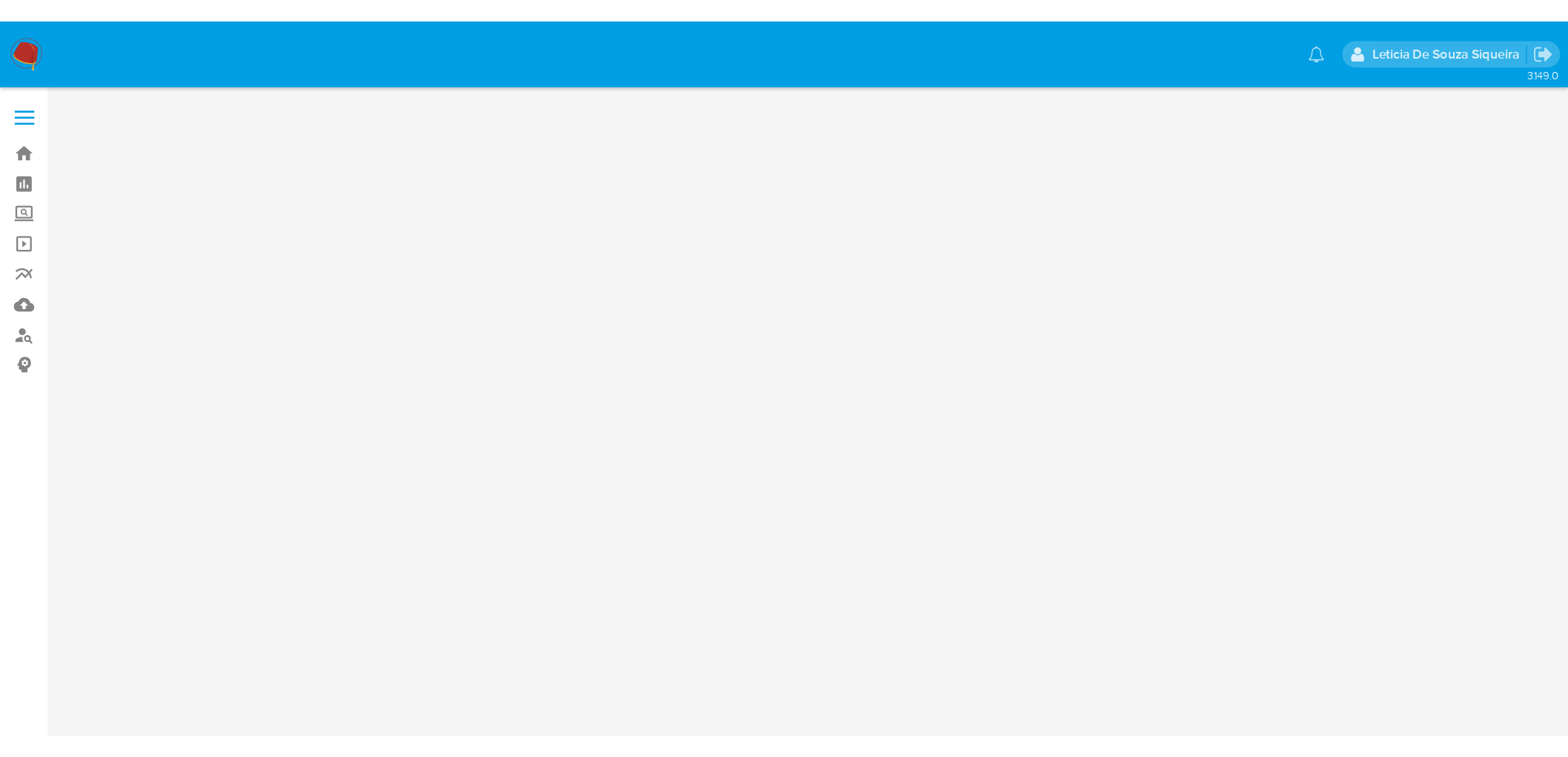 scroll, scrollTop: 0, scrollLeft: 0, axis: both 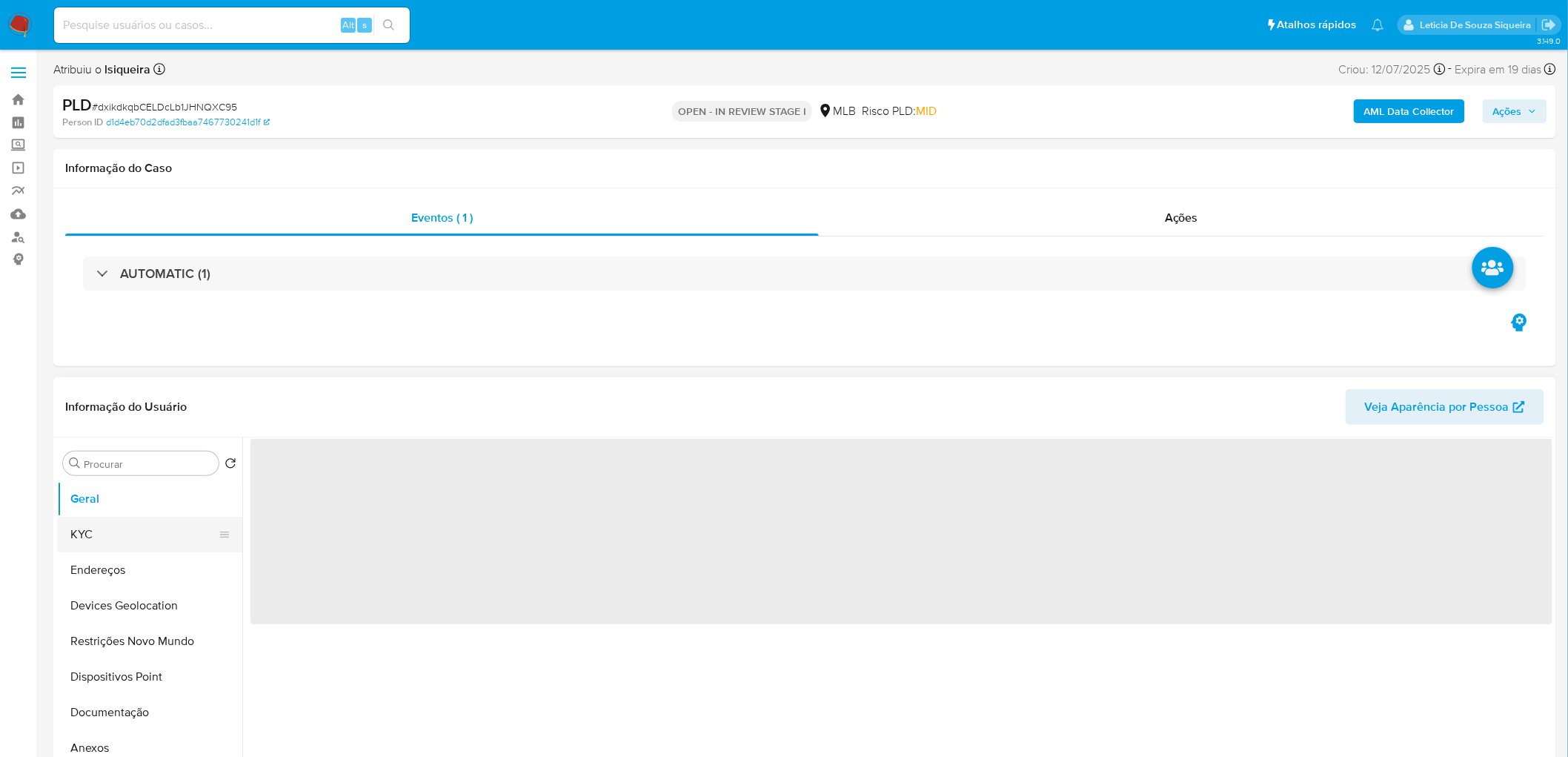 click on "Geral KYC Endereços Devices Geolocation Restrições Novo Mundo Dispositivos Point Documentação Anexos Histórico de casos Empréstimos Financiamento de Veículos Lista Interna Dados Modificados Adiantamentos de Dinheiro Cartões Contas Bancárias Detalhe da geolocalização Fecha Compliant Histórico de Risco PLD Histórico de conversas IV Challenges Insurtech Items Listas Externas Marcas AML Perfis Relacionados" at bounding box center (150, 648) 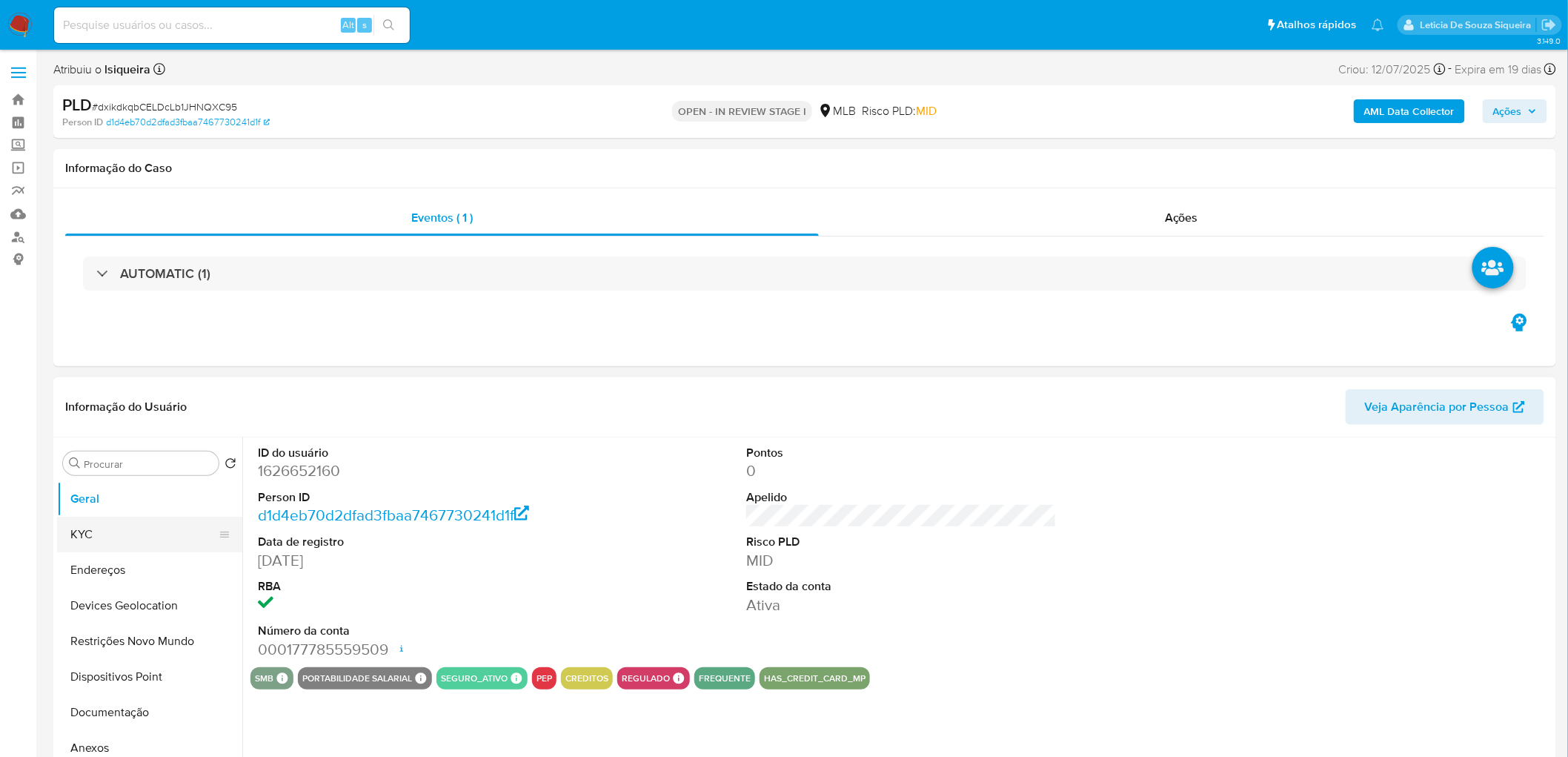 click on "KYC" at bounding box center (144, 535) 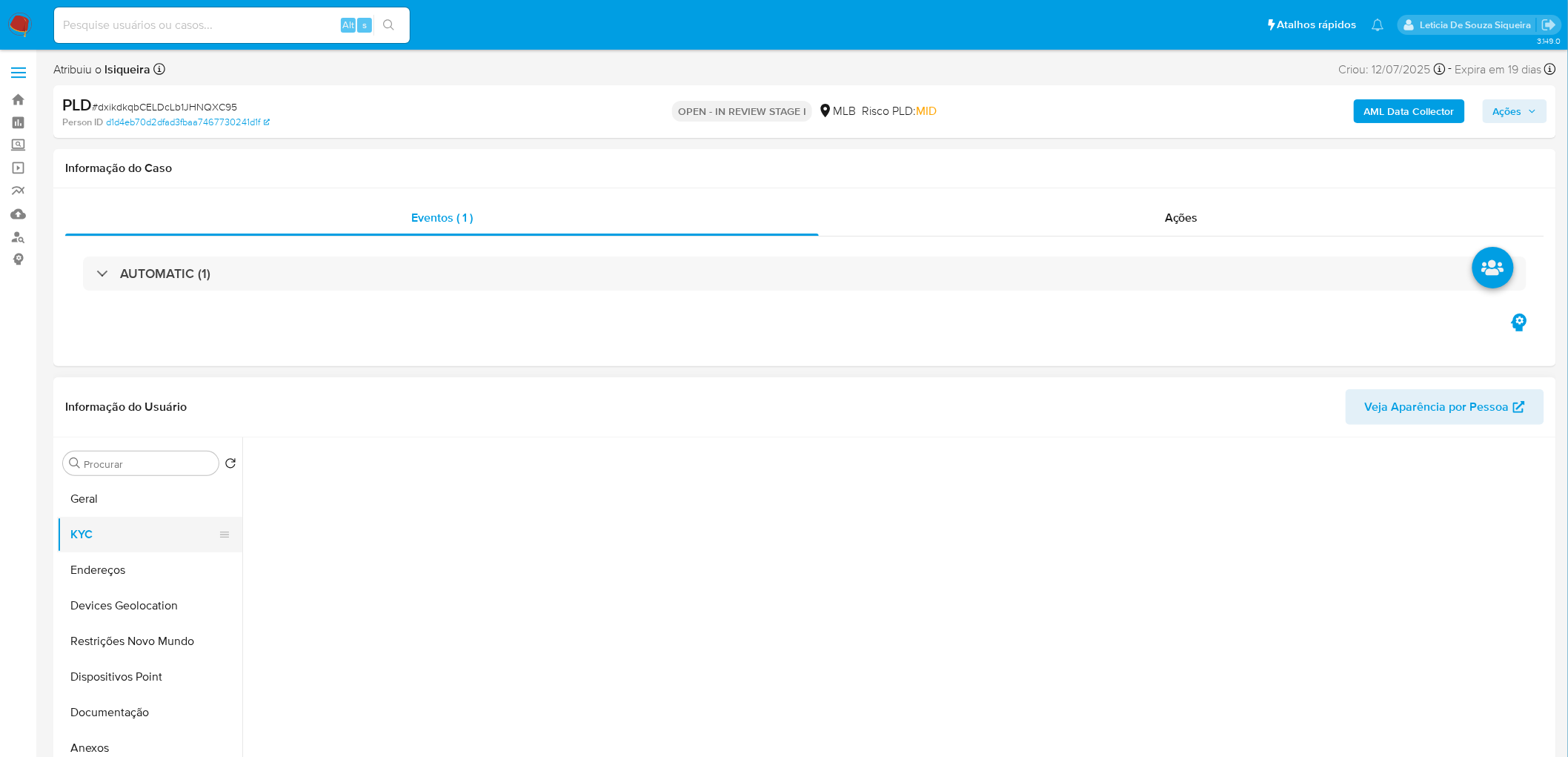 select on "10" 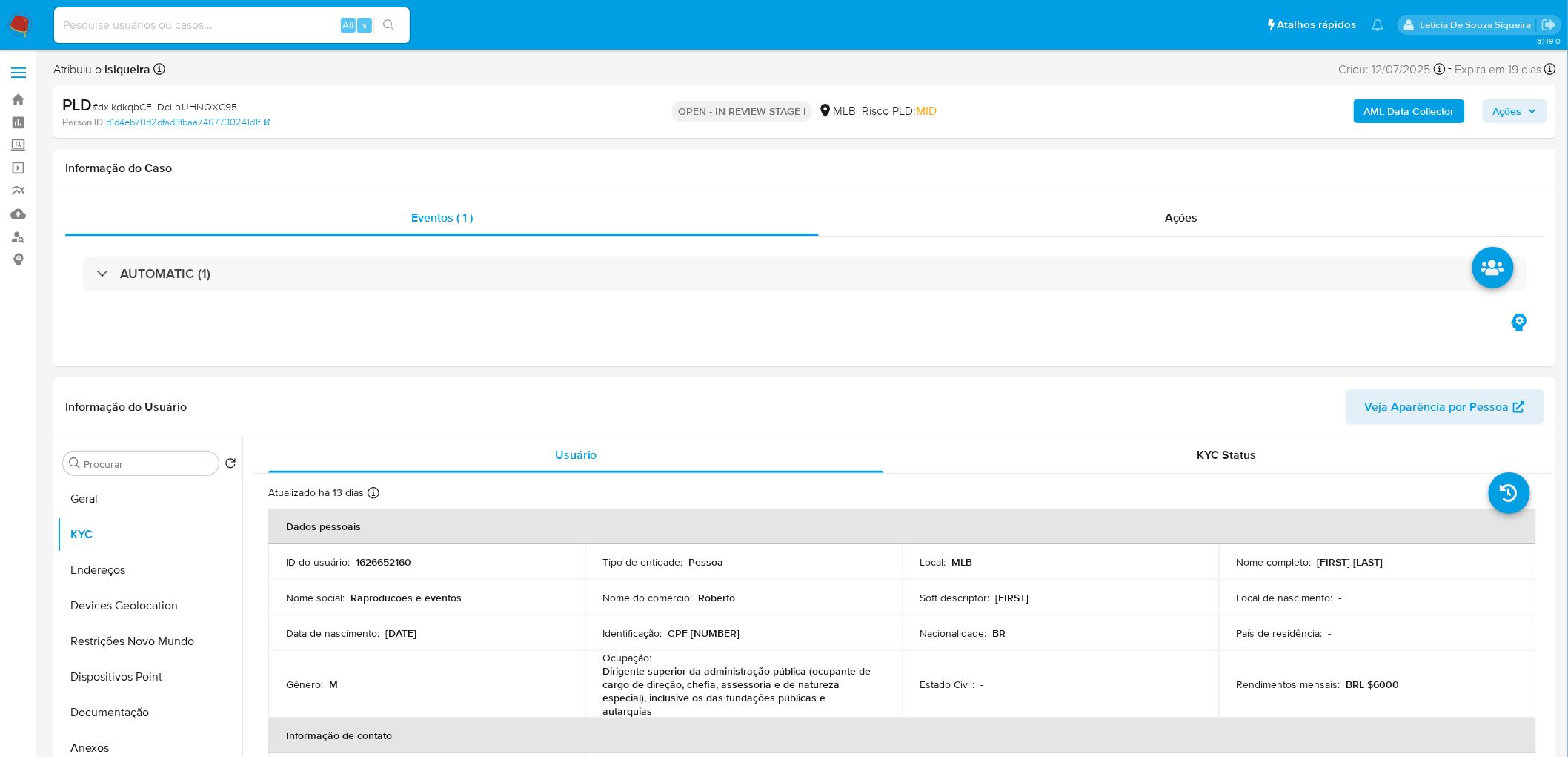 drag, startPoint x: 1361, startPoint y: 569, endPoint x: 1310, endPoint y: 565, distance: 51.15662 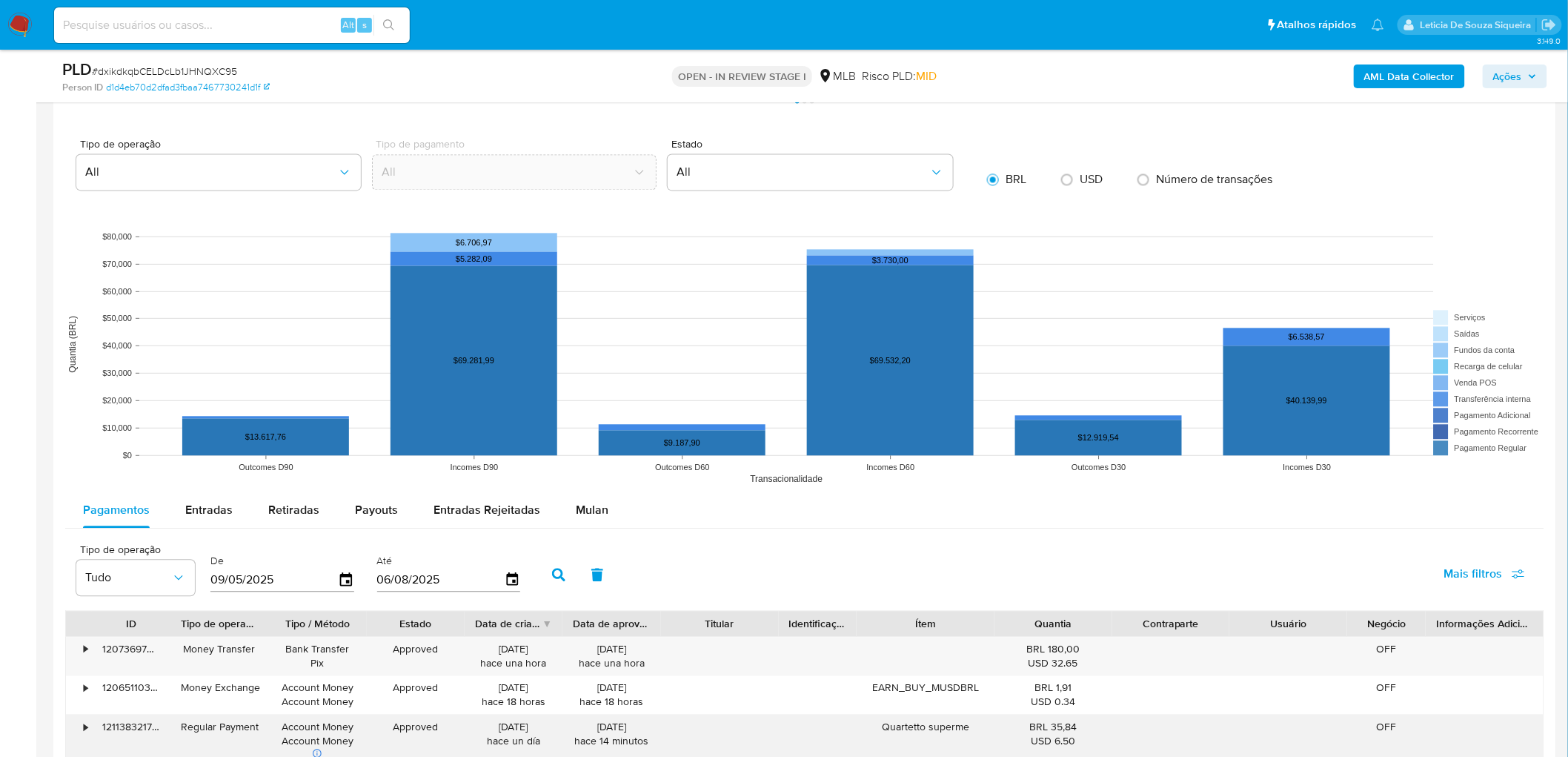 scroll, scrollTop: 1483, scrollLeft: 0, axis: vertical 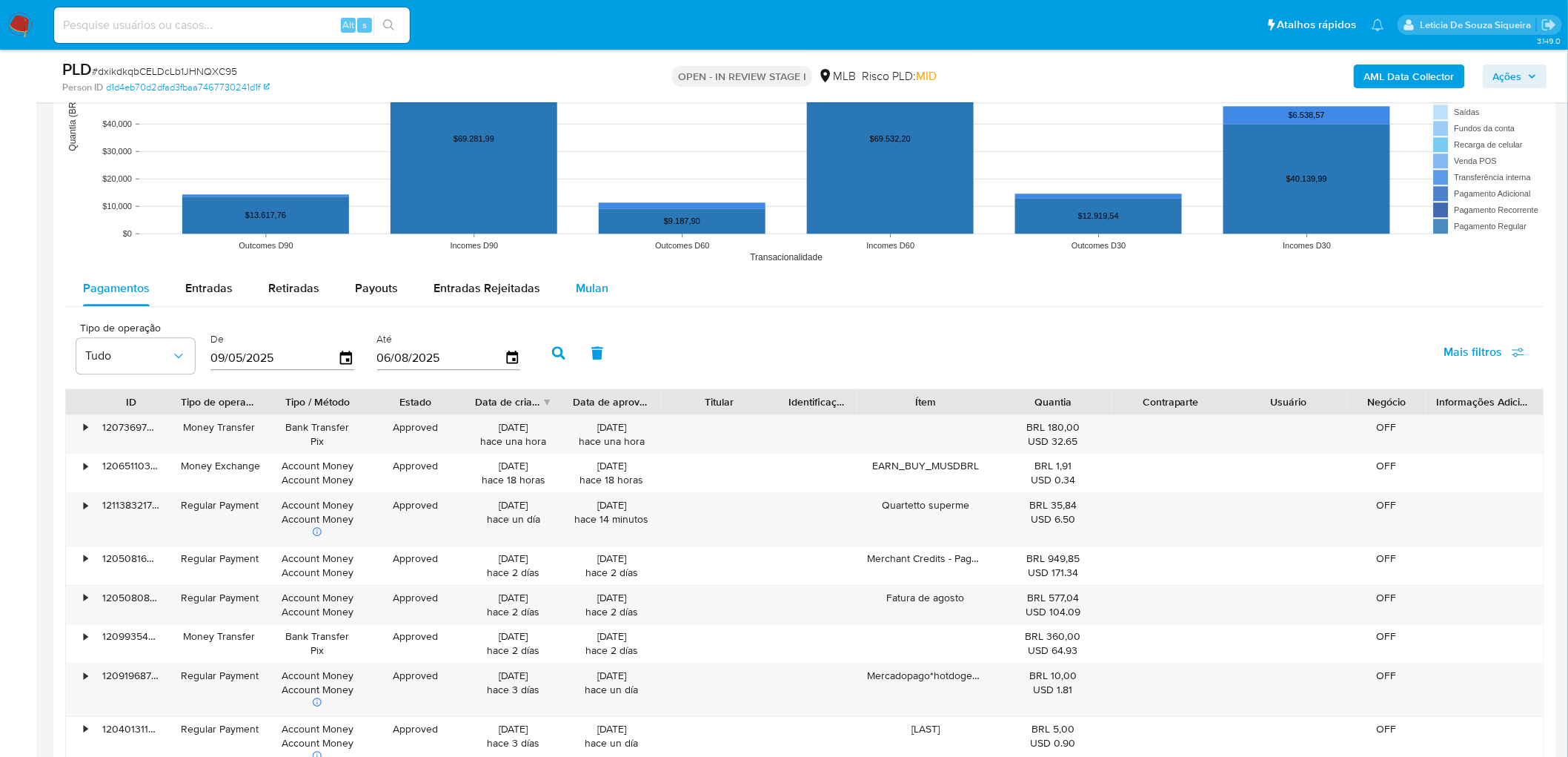click on "Mulan" at bounding box center [592, 288] 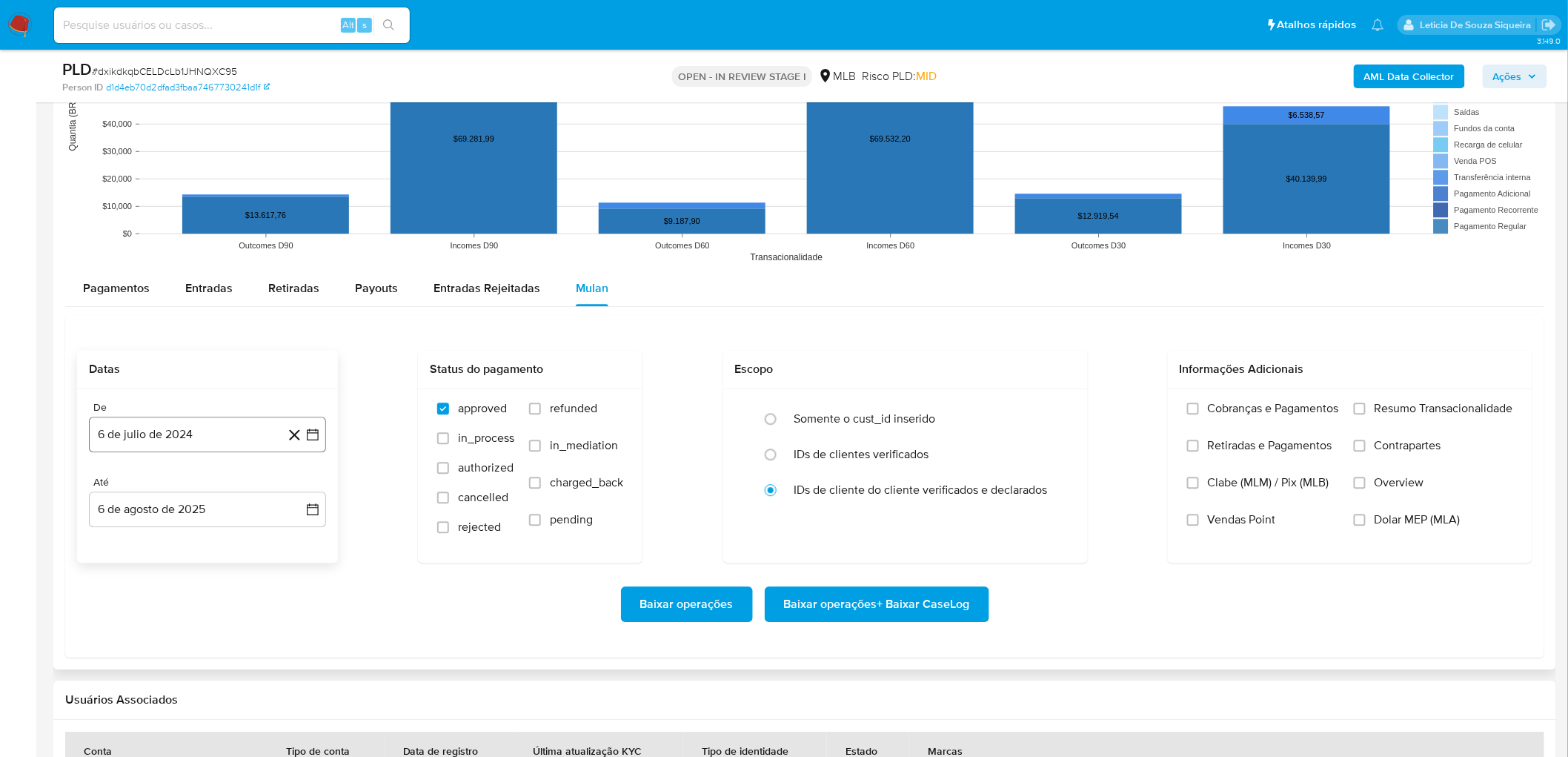 click on "6 de julio de 2024" at bounding box center [207, 434] 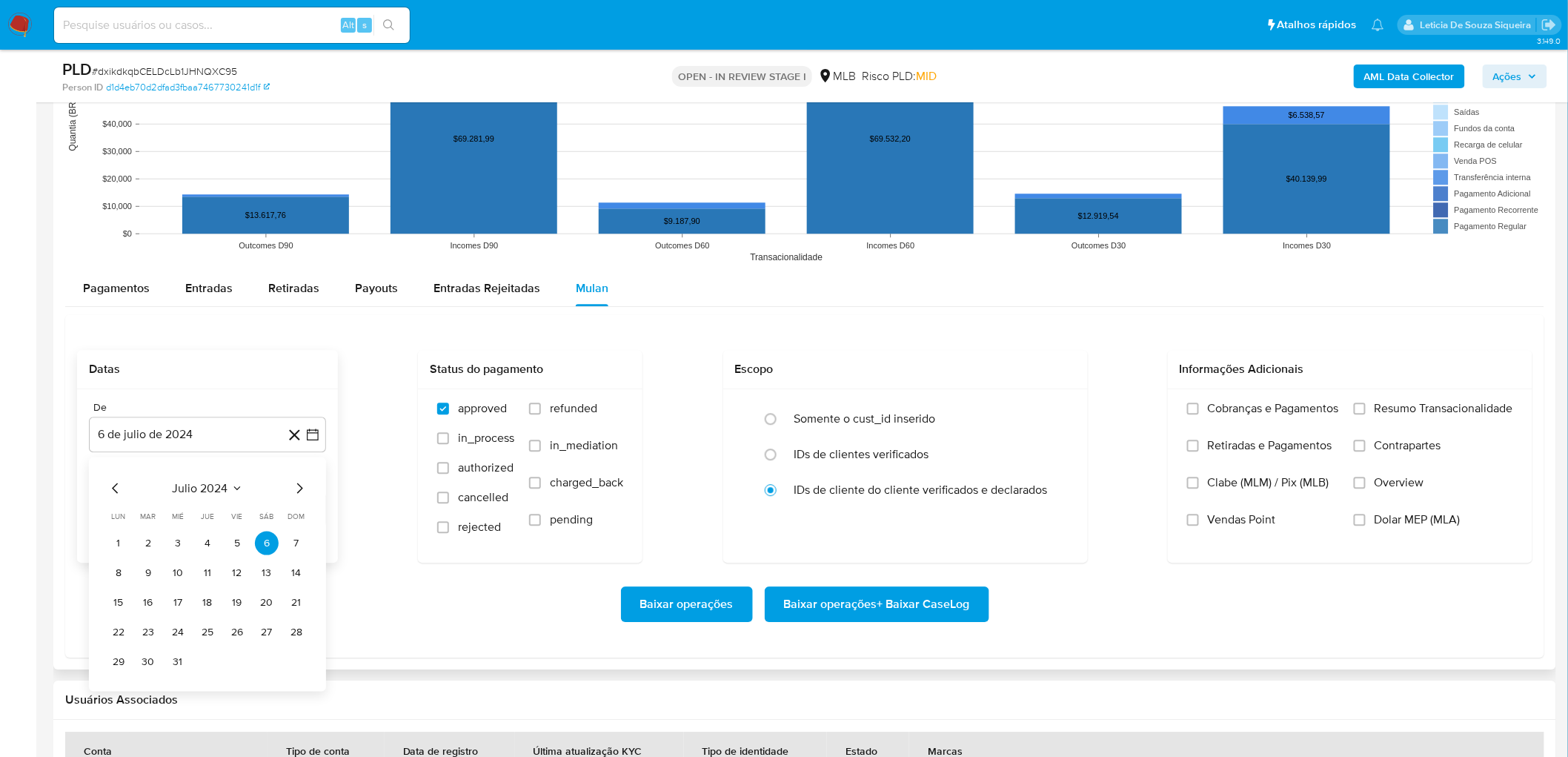 click on "julio 2024" at bounding box center (200, 488) 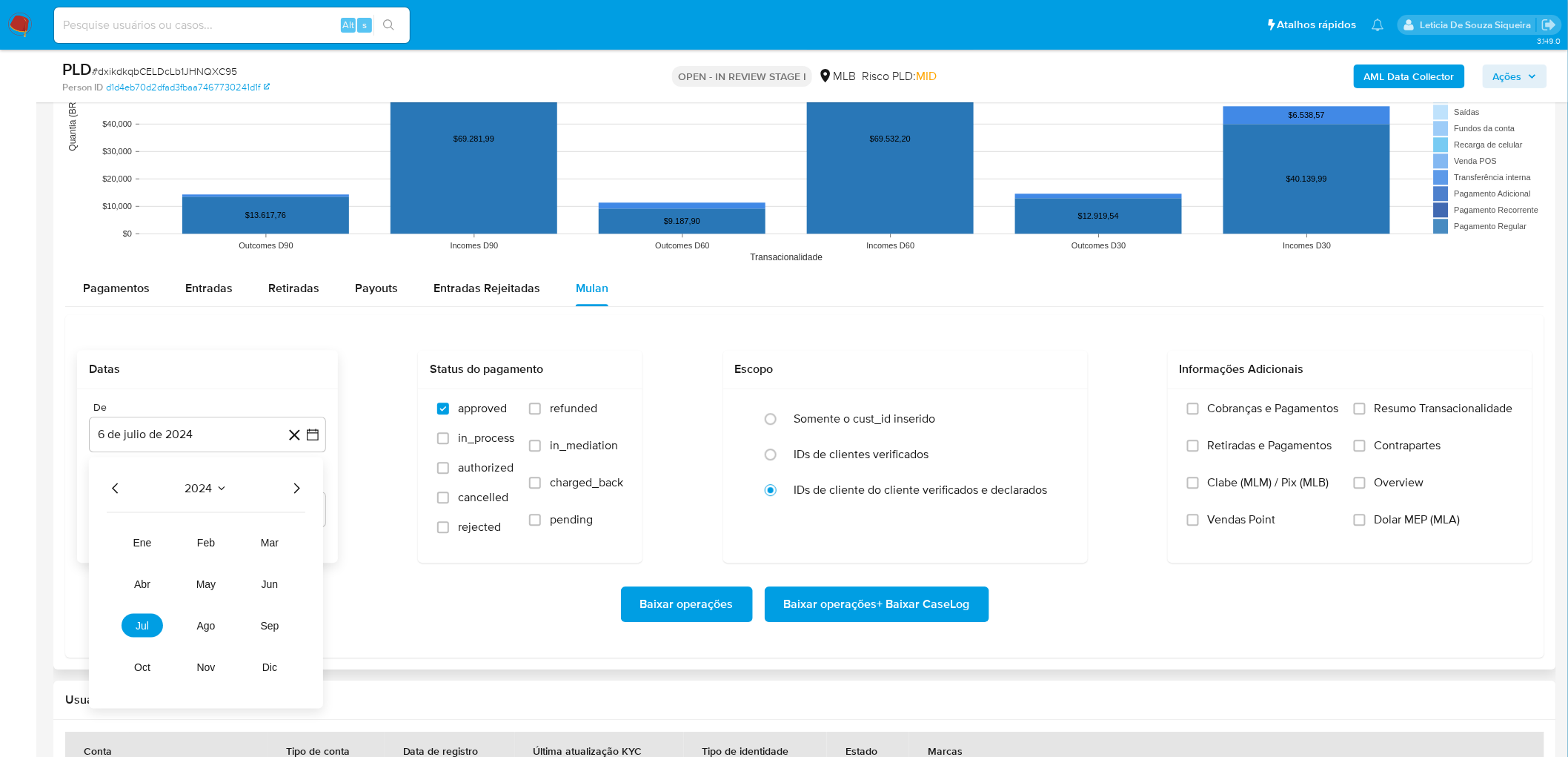 click 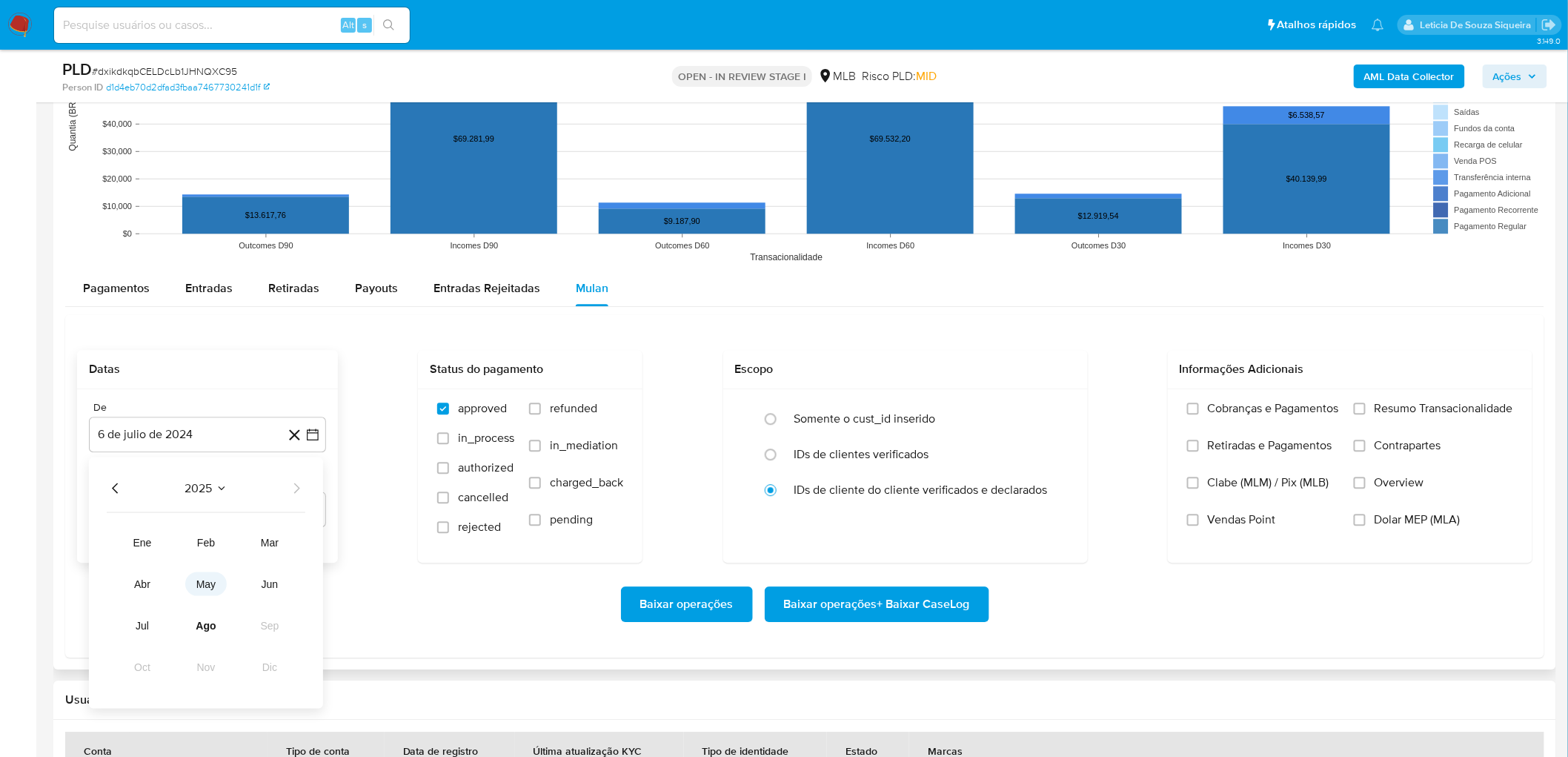 click on "may" at bounding box center (206, 584) 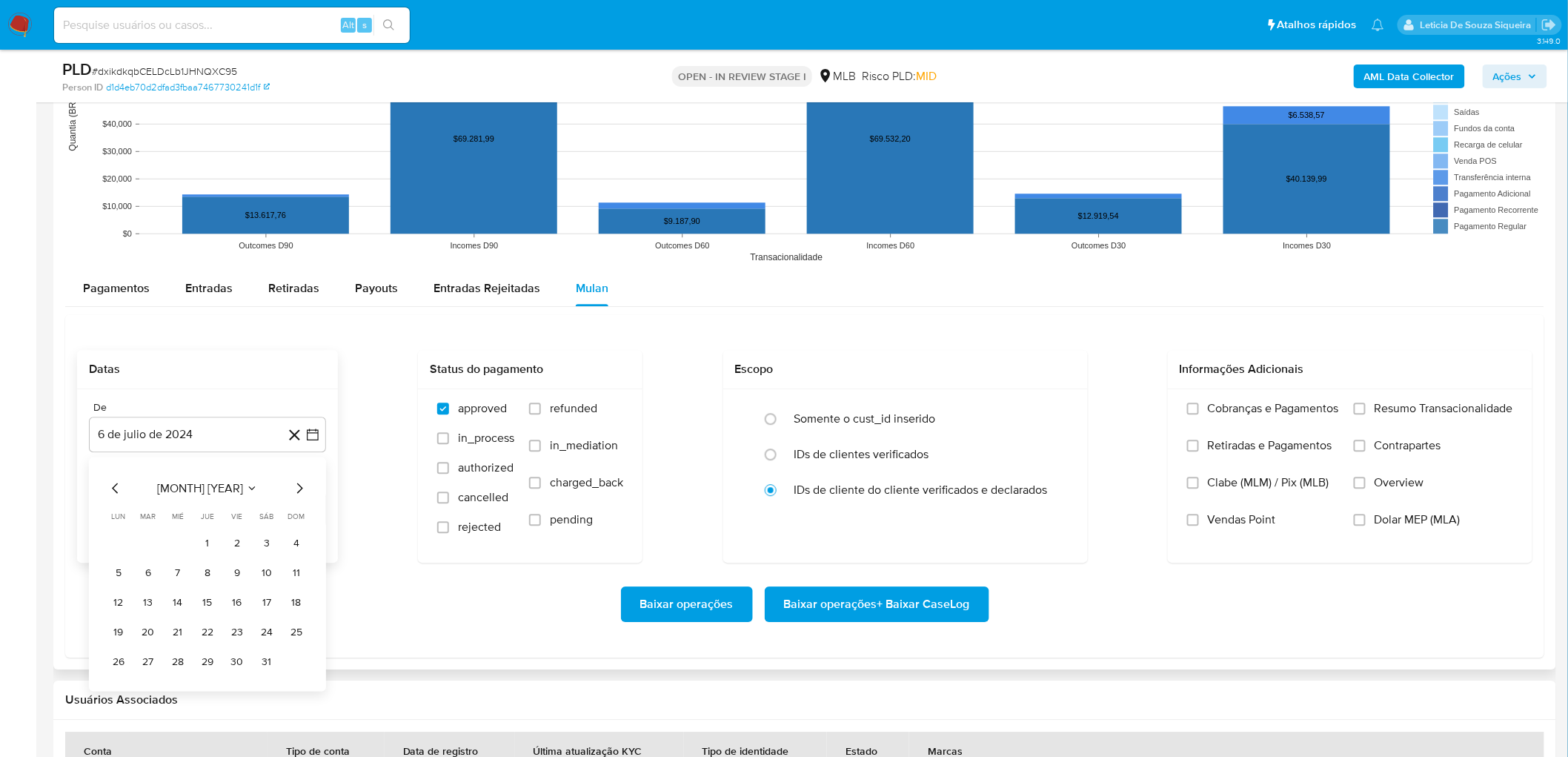 drag, startPoint x: 305, startPoint y: 480, endPoint x: 299, endPoint y: 485, distance: 7.81025 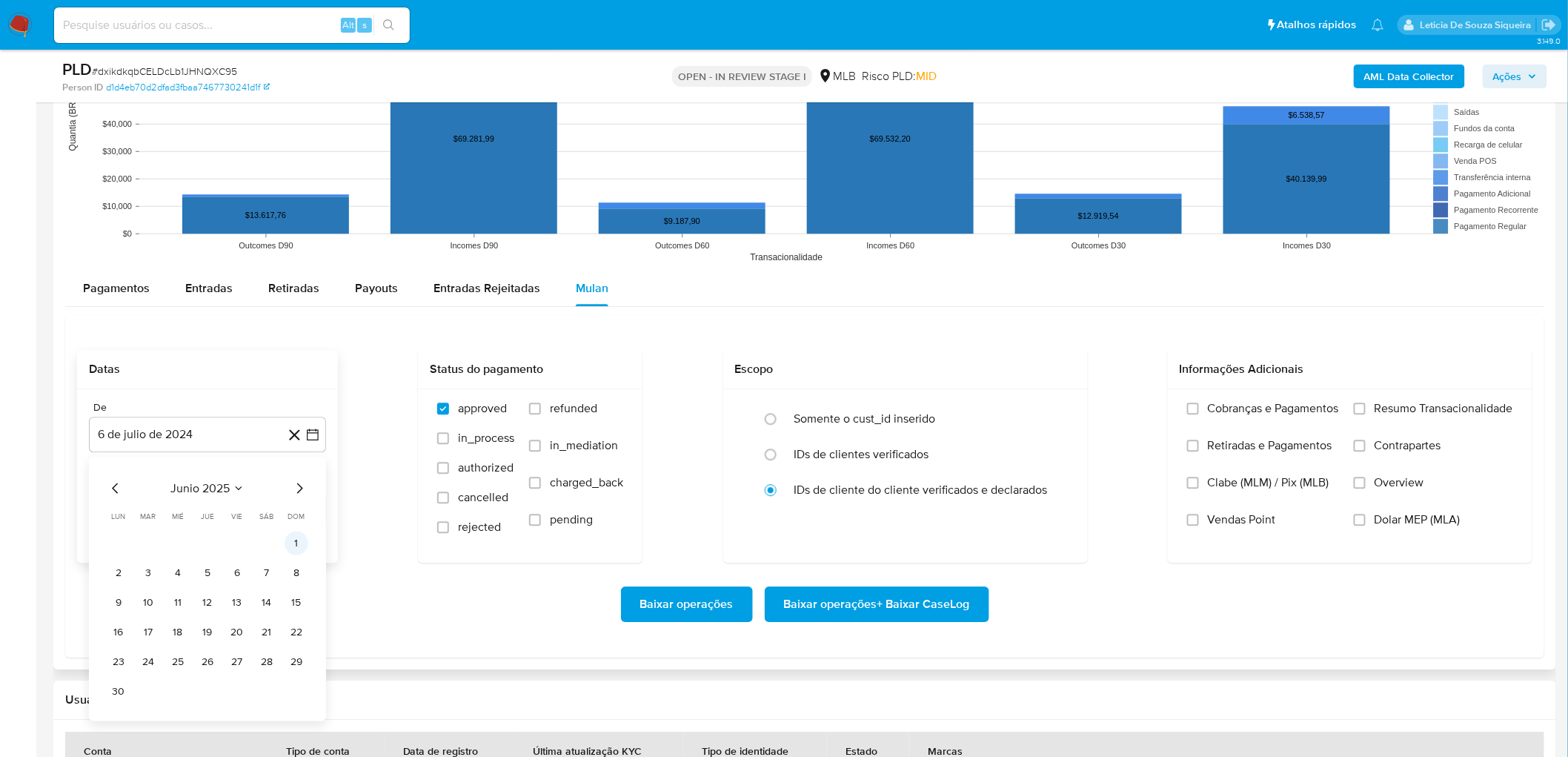 click on "1" at bounding box center [296, 543] 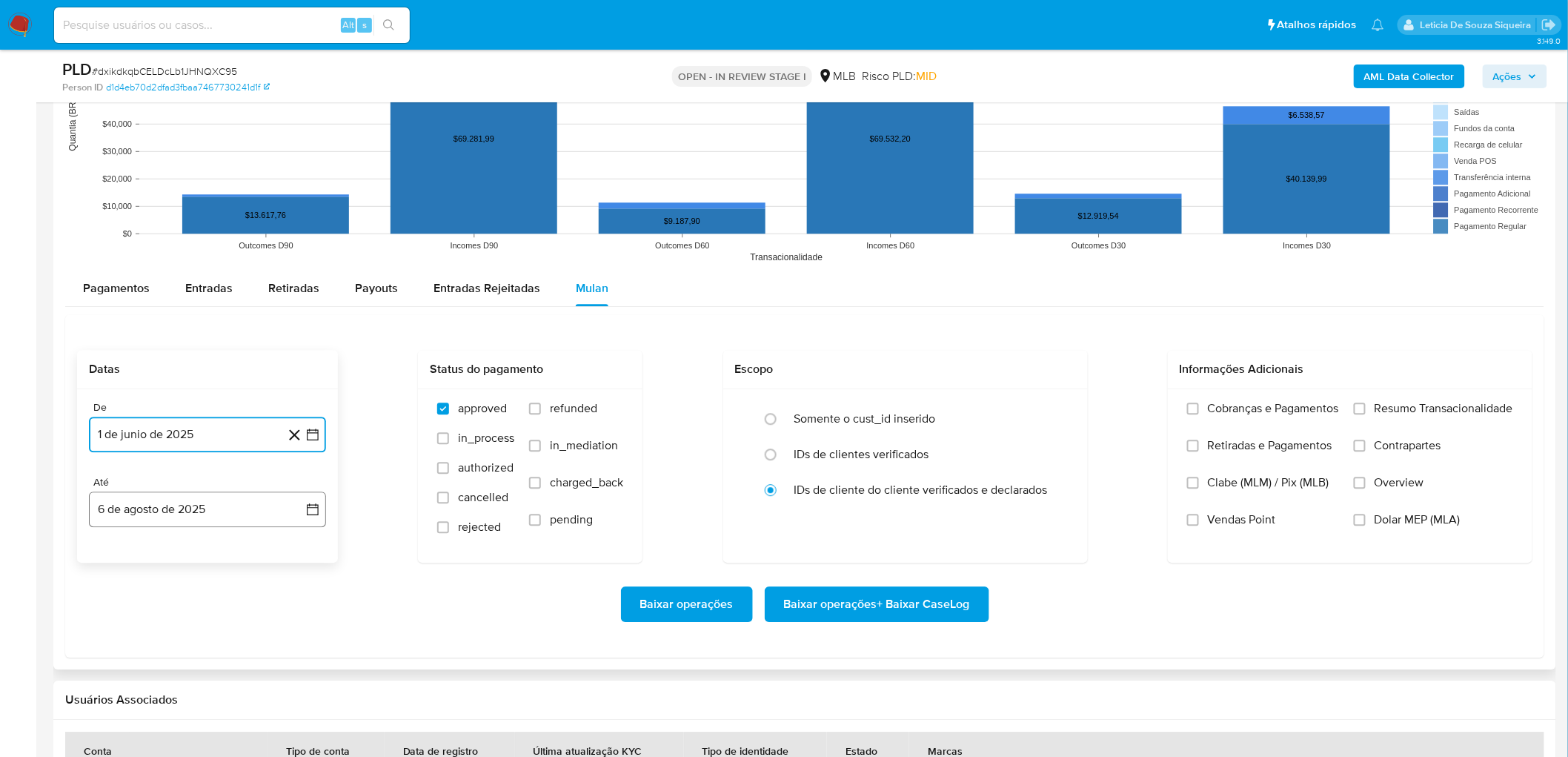 click on "6 de agosto de 2025" at bounding box center (207, 509) 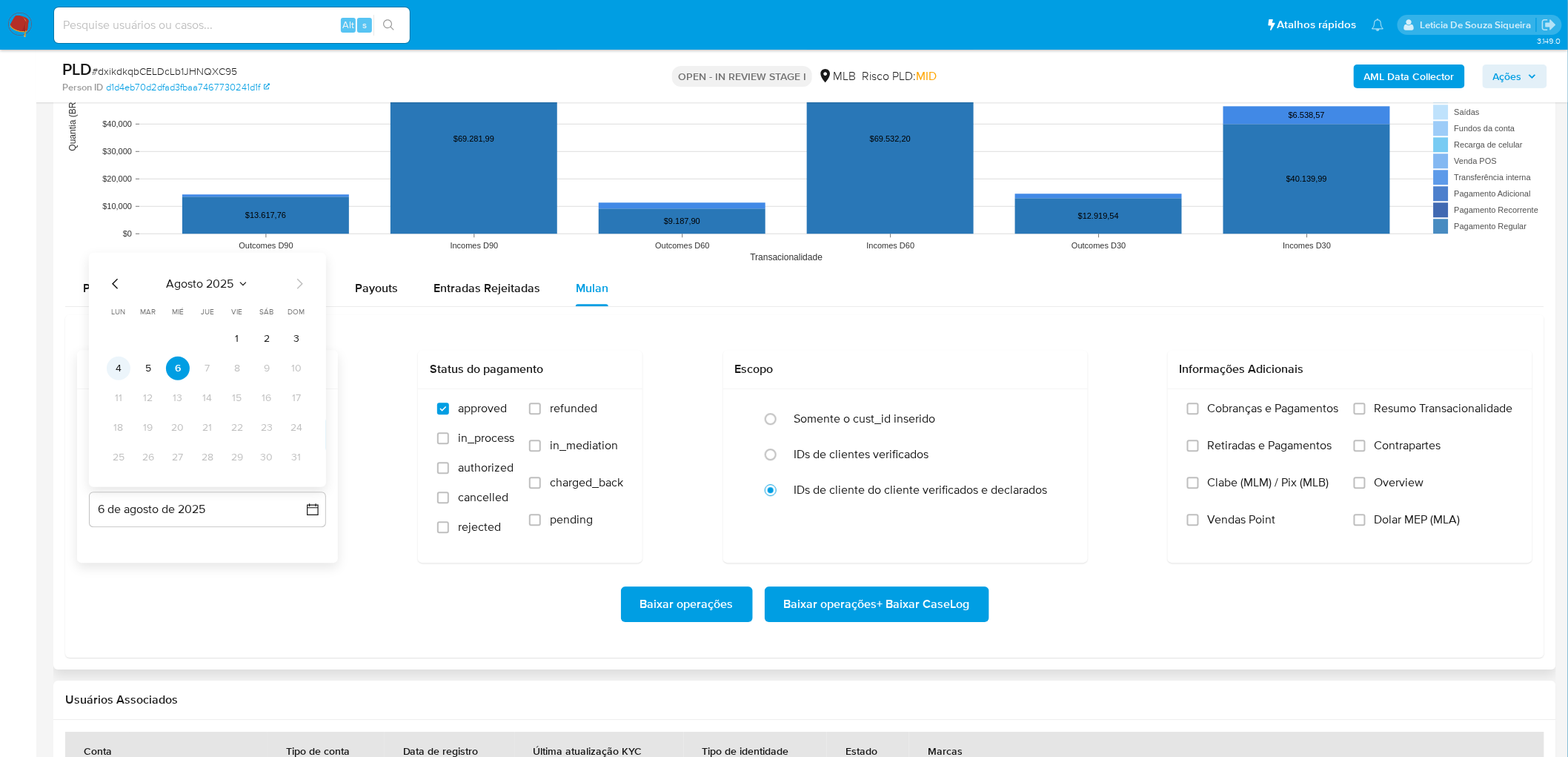 click on "4" at bounding box center [119, 368] 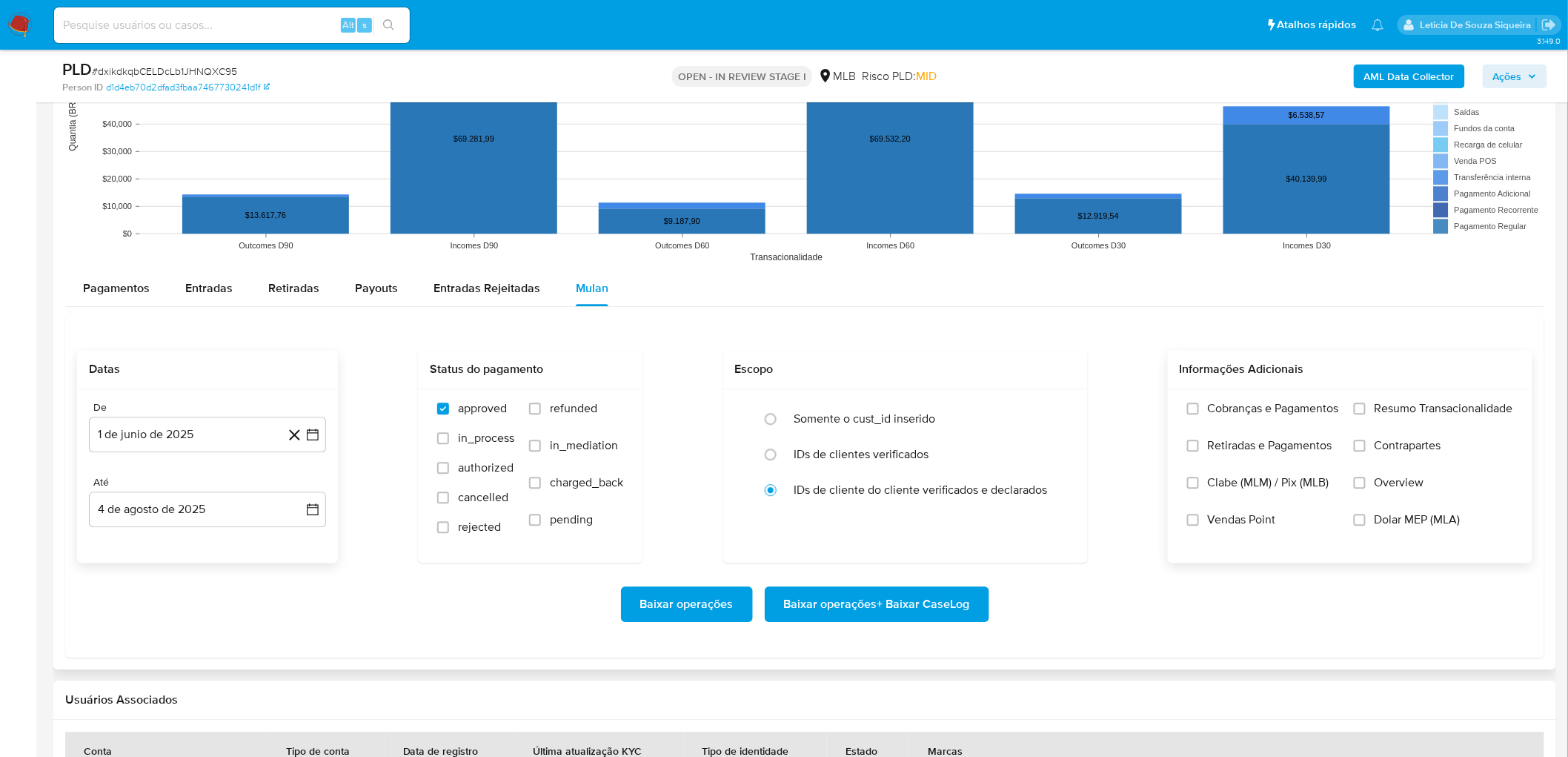 click on "Resumo Transacionalidade" at bounding box center (1444, 409) 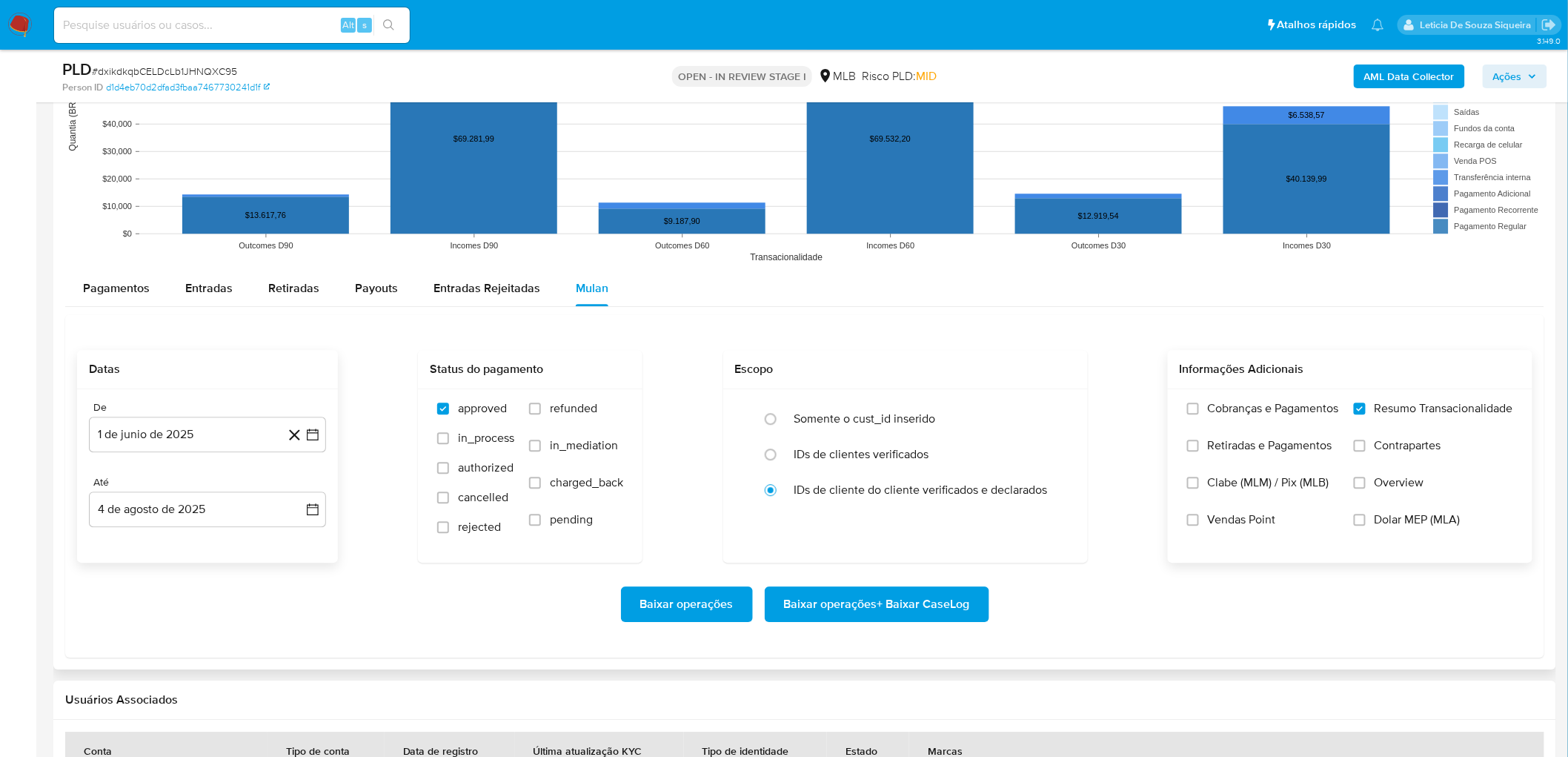 click on "Vendas Point" at bounding box center (1242, 520) 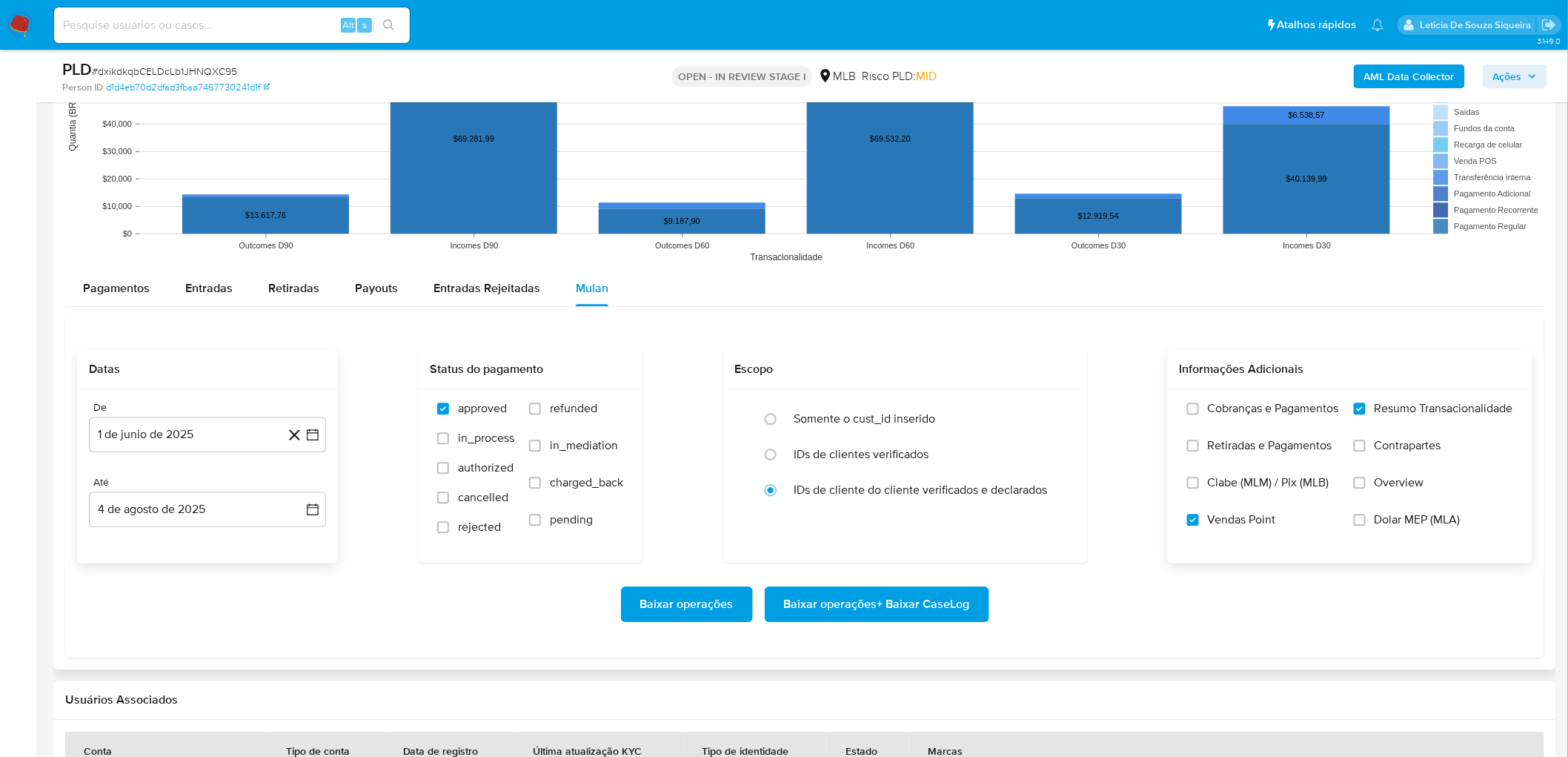 click on "Baixar operações  +   Baixar CaseLog" at bounding box center [877, 604] 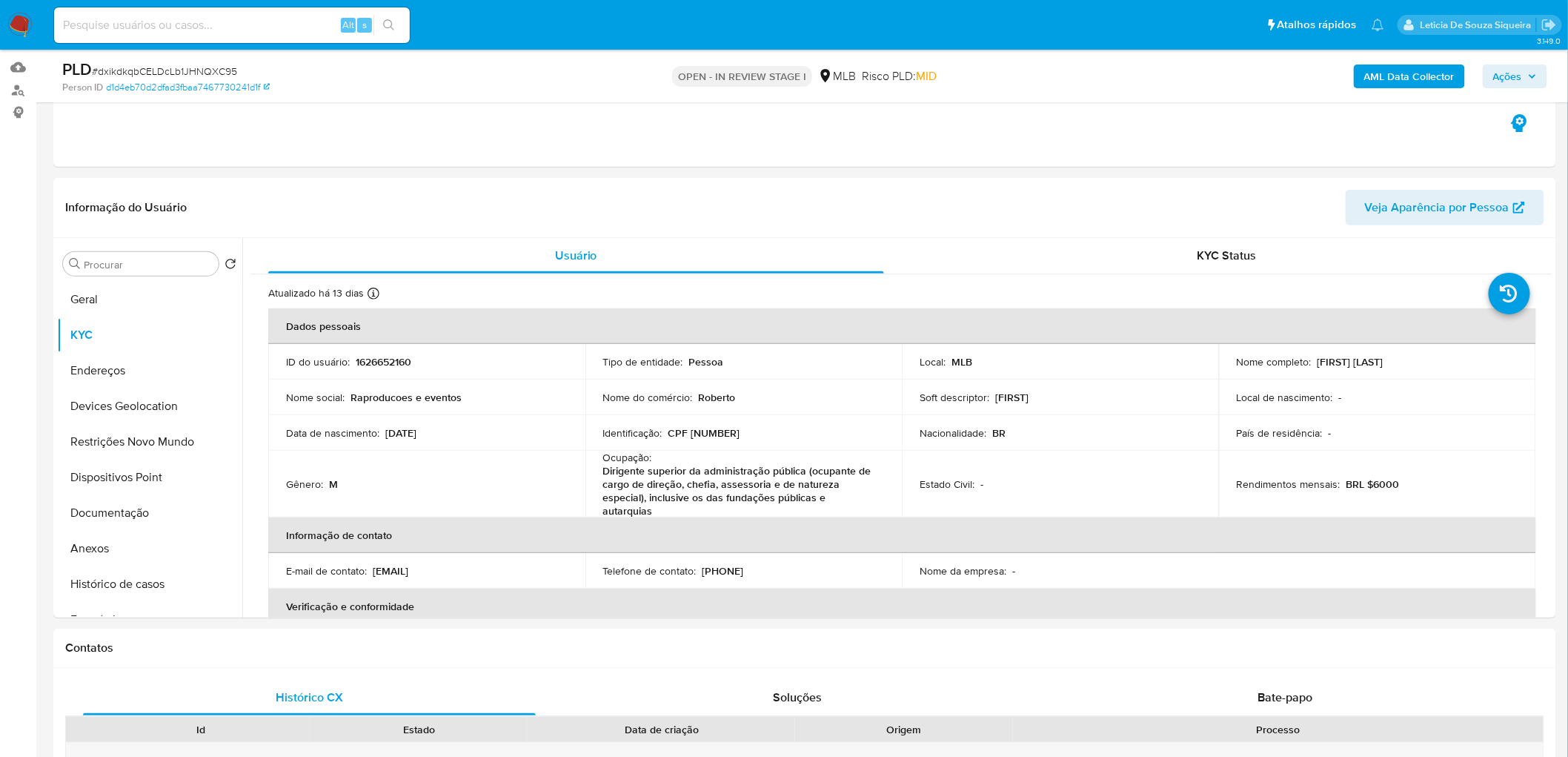 scroll, scrollTop: 130, scrollLeft: 0, axis: vertical 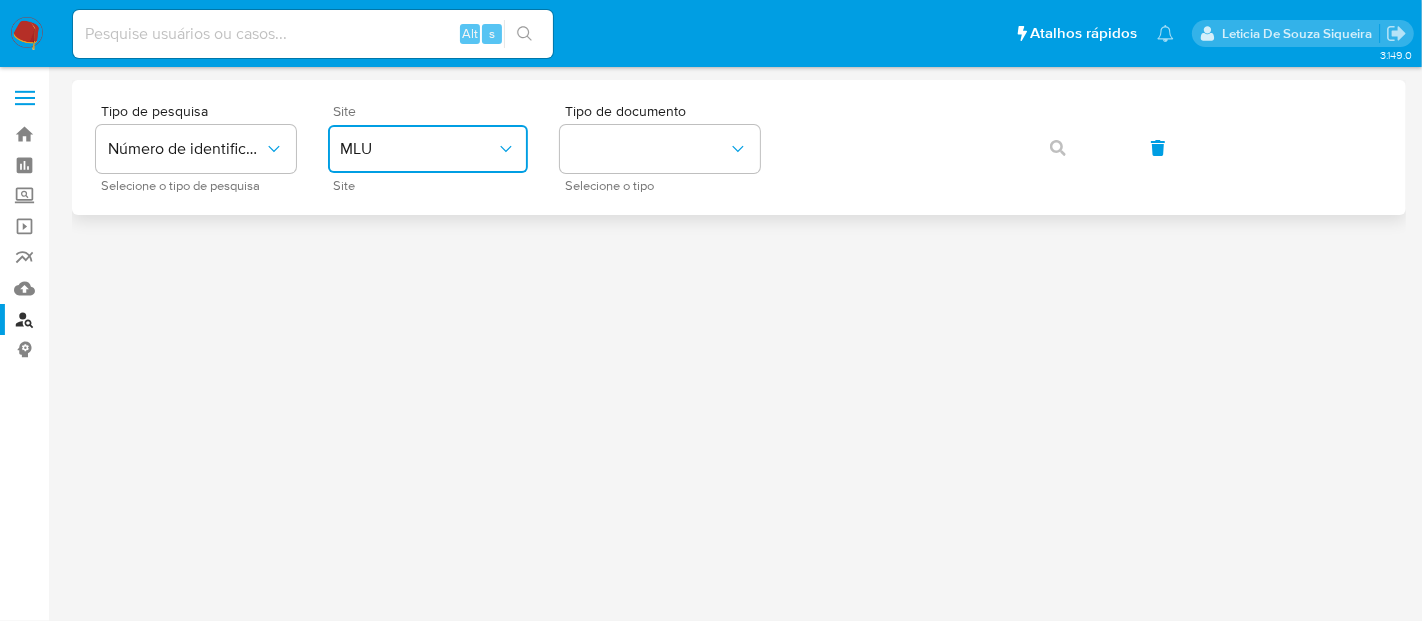 click on "MLU" at bounding box center (418, 149) 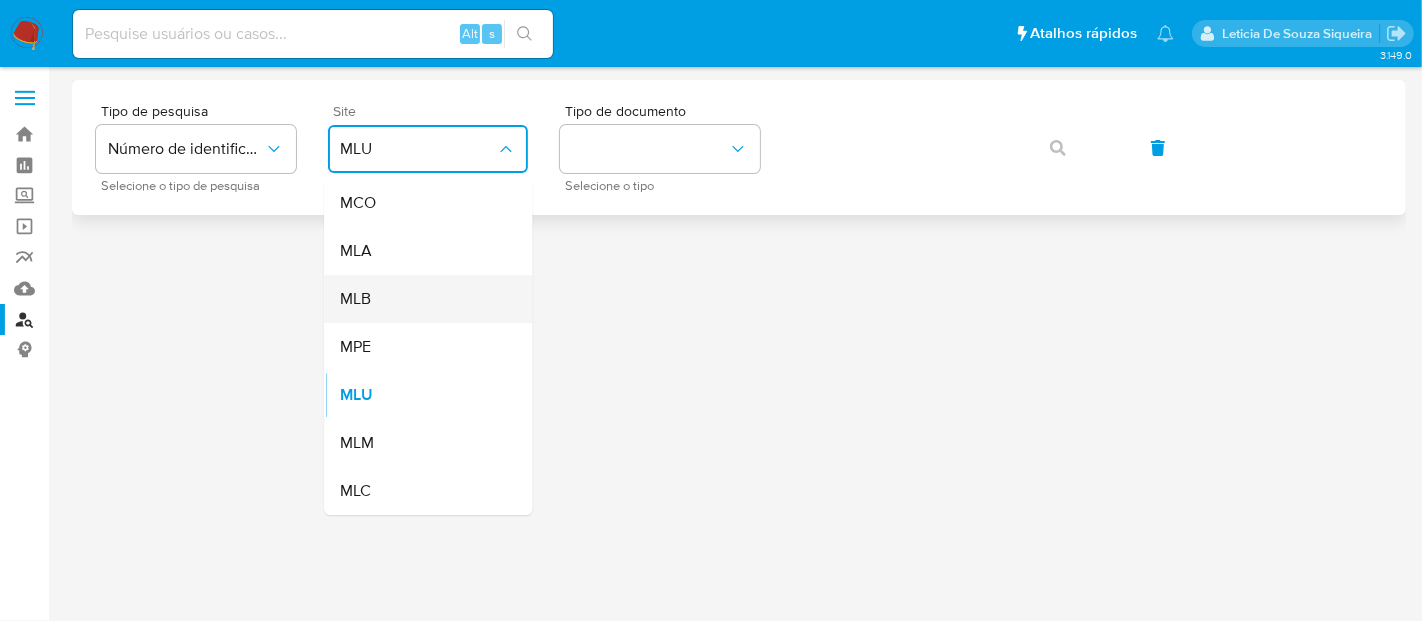 click on "MLB" at bounding box center [422, 299] 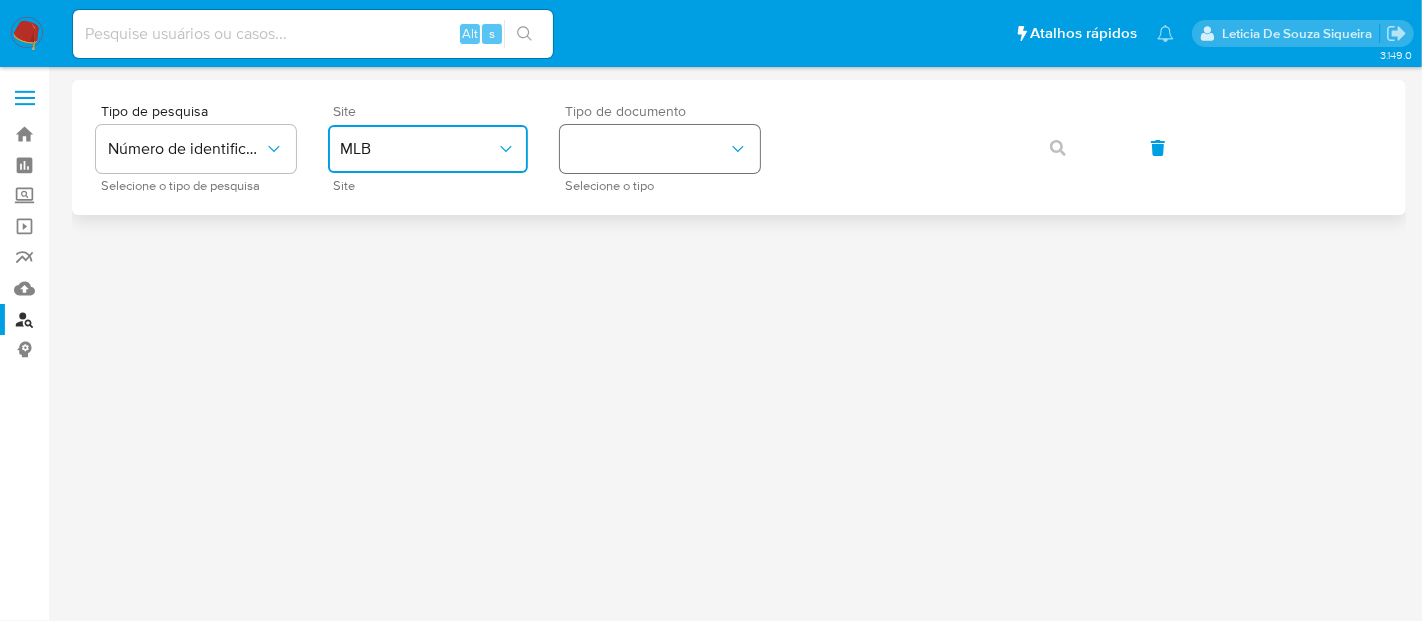 click at bounding box center (660, 149) 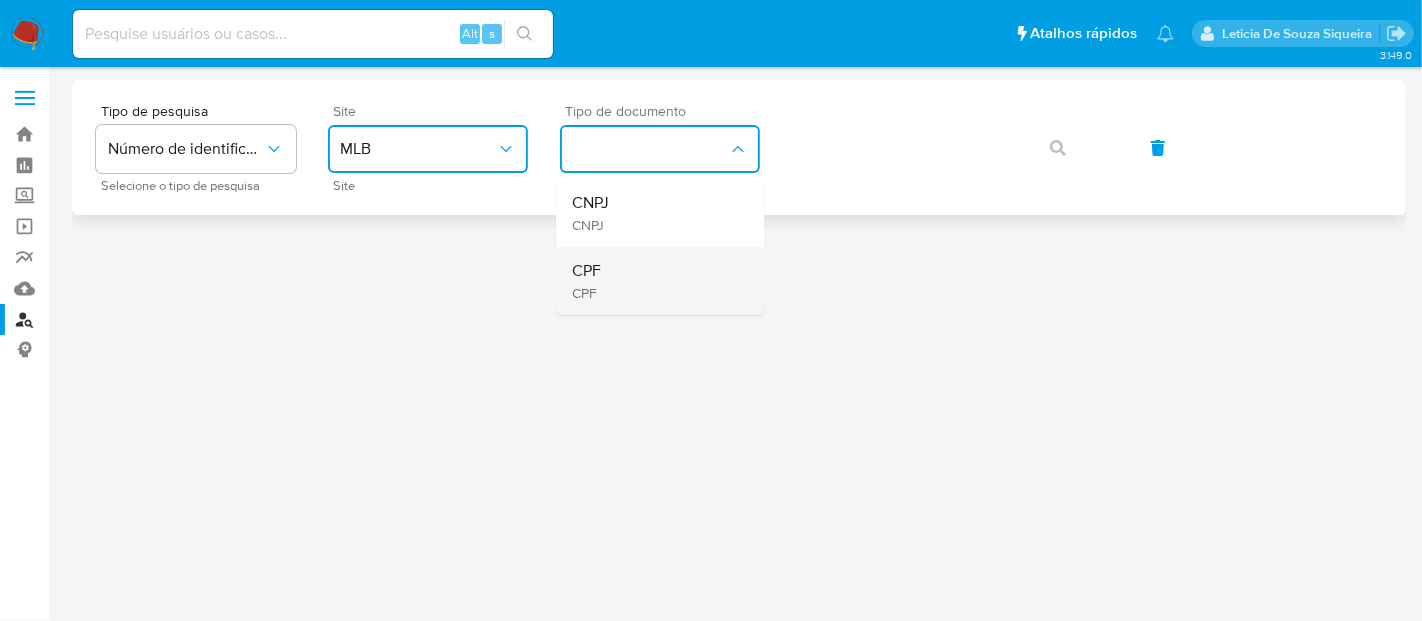 click on "CPF CPF" at bounding box center [654, 281] 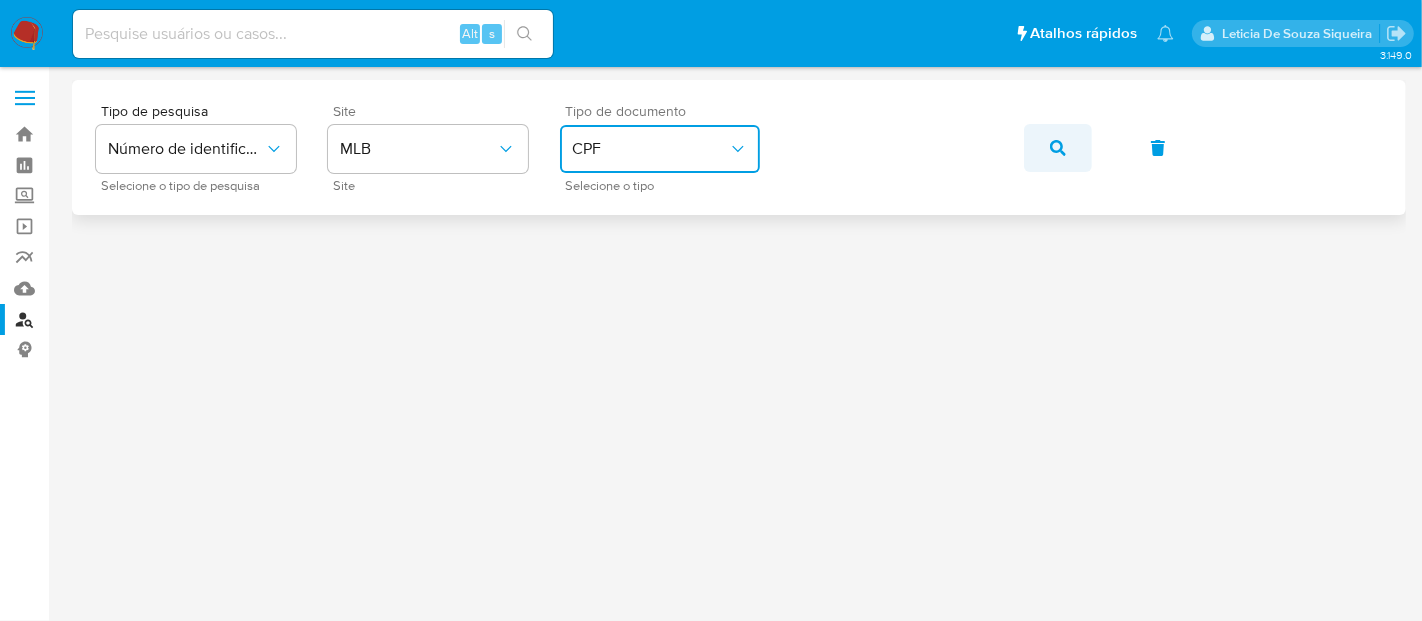click at bounding box center (1058, 148) 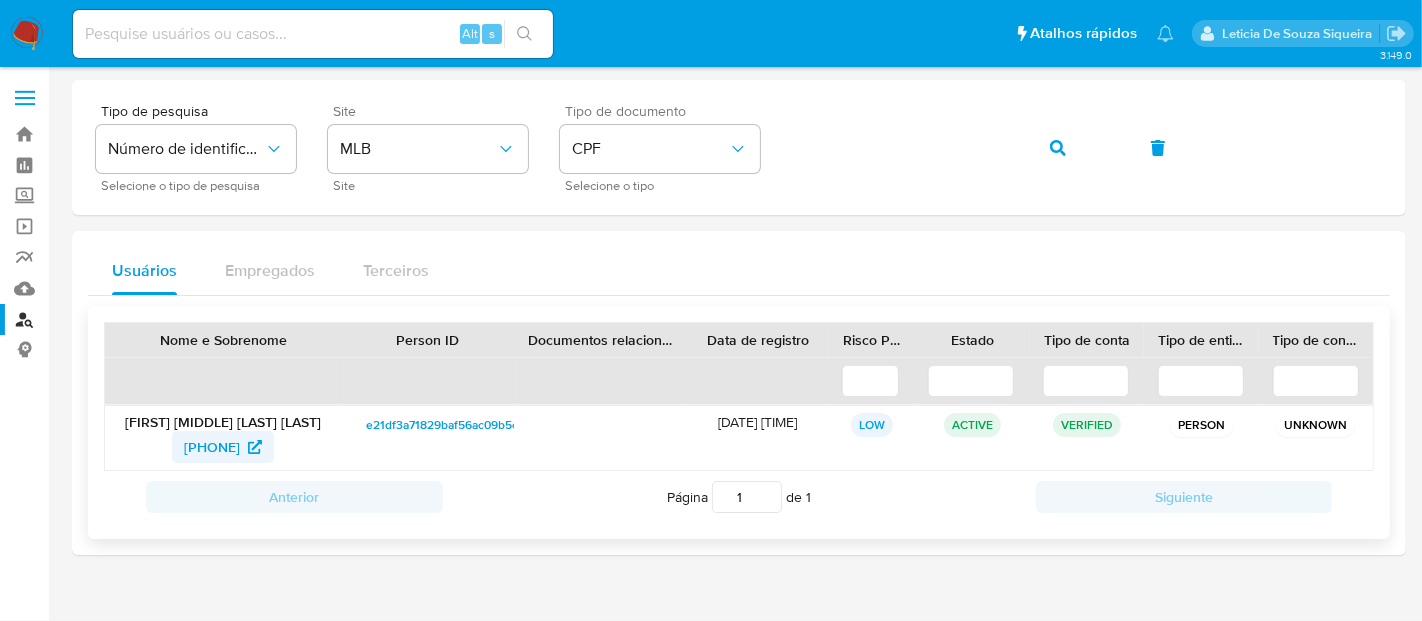 click on "[PHONE]" at bounding box center [212, 447] 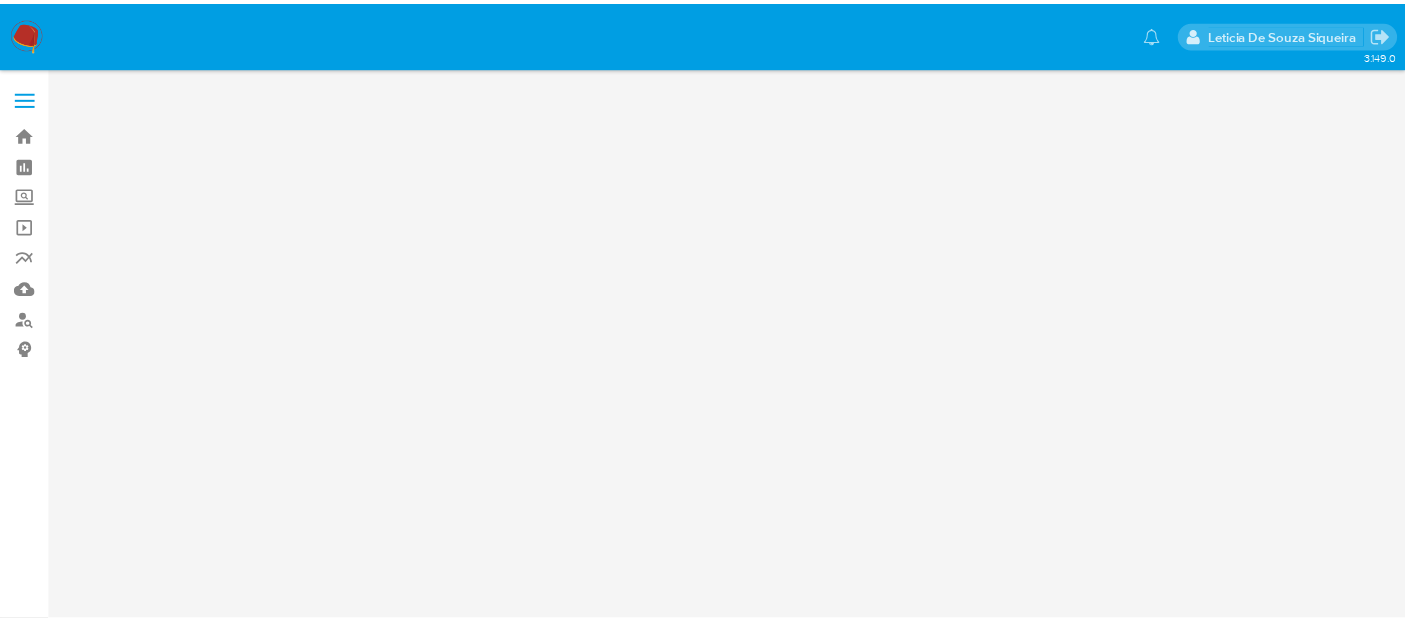 scroll, scrollTop: 0, scrollLeft: 0, axis: both 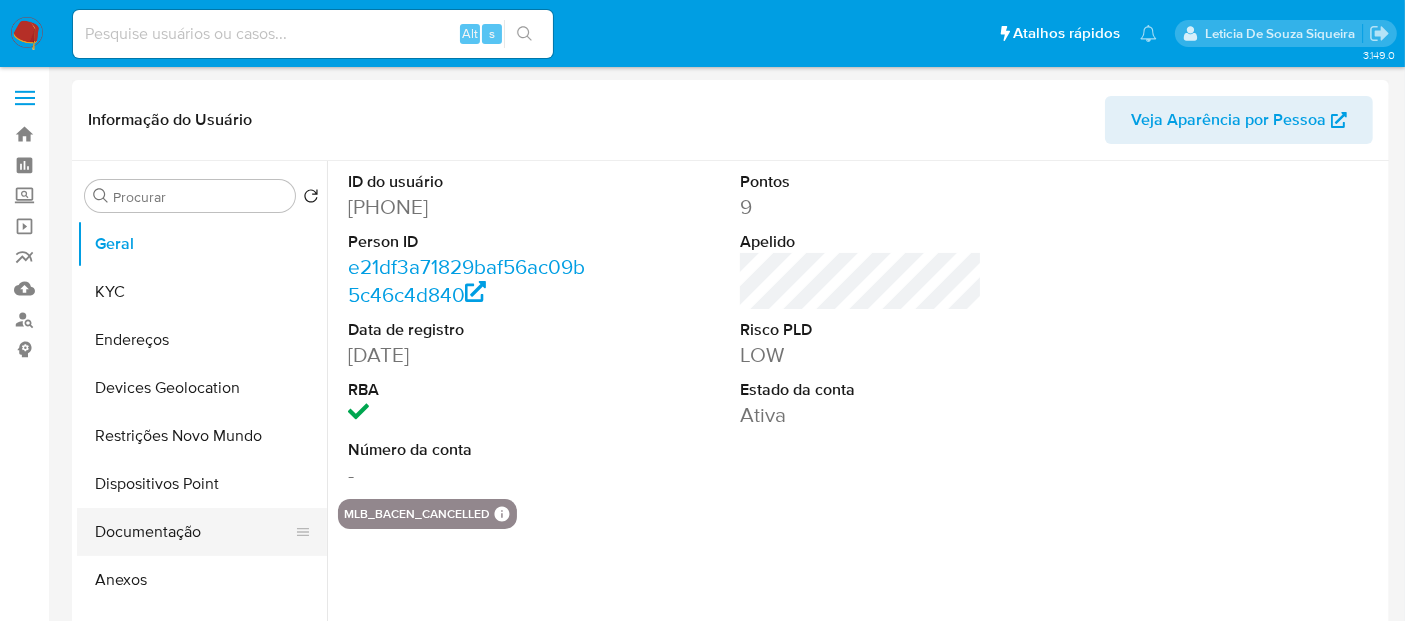 select on "10" 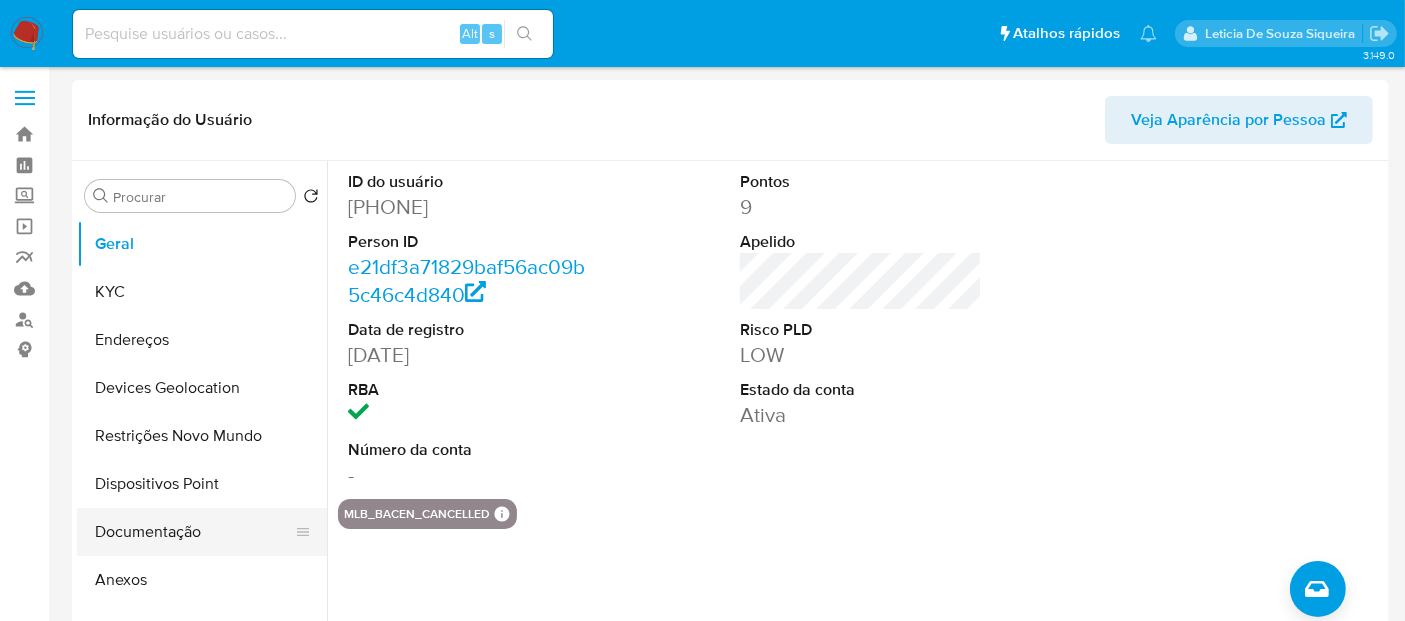click on "Documentação" at bounding box center (194, 532) 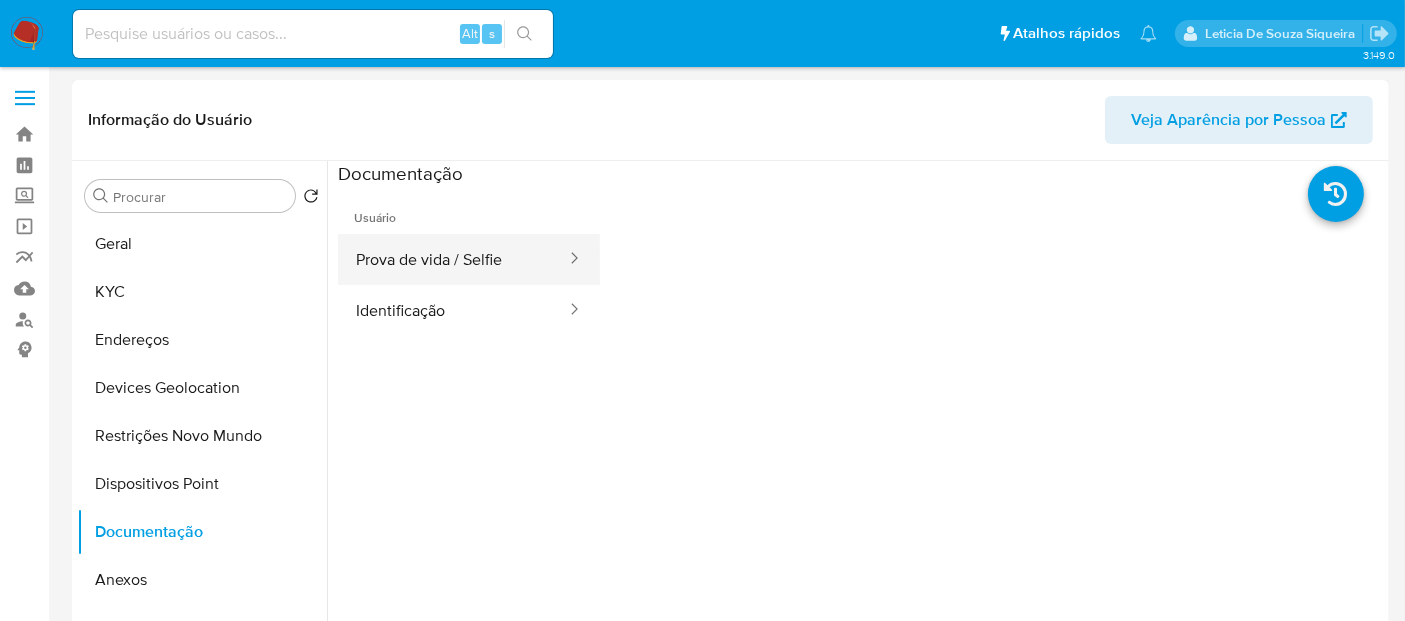 click on "Prova de vida / Selfie" at bounding box center (453, 259) 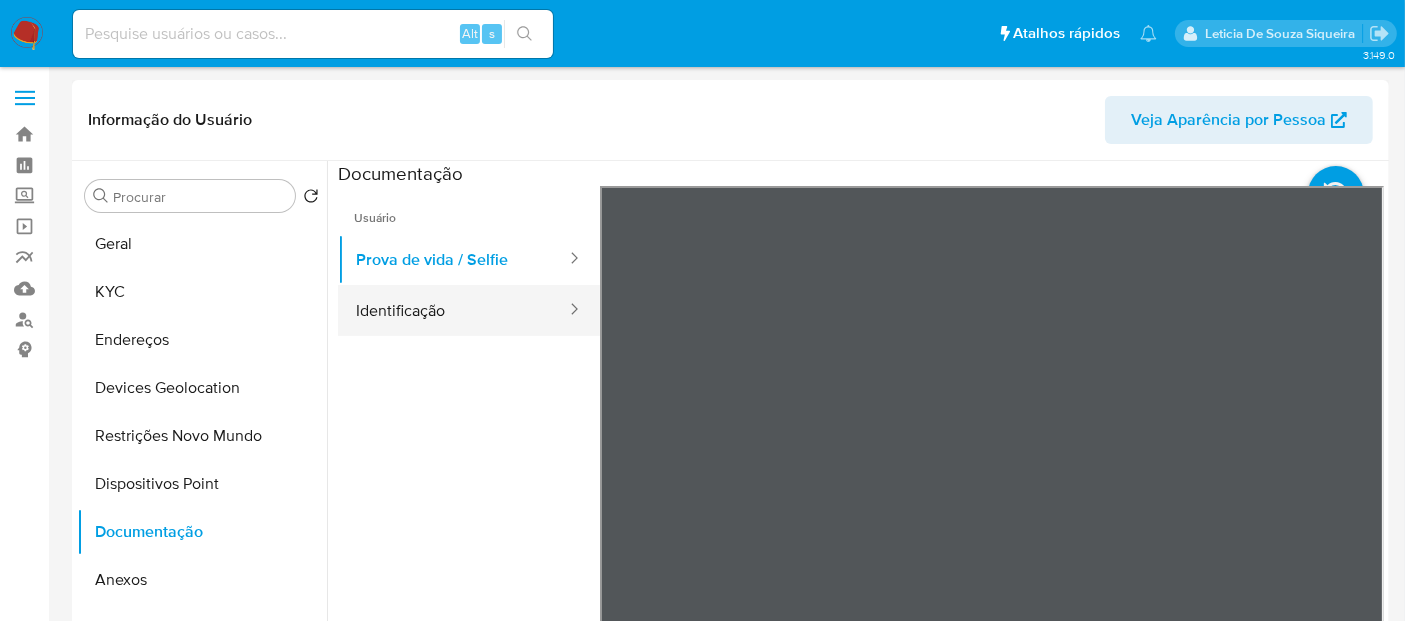 click on "Identificação" at bounding box center [453, 310] 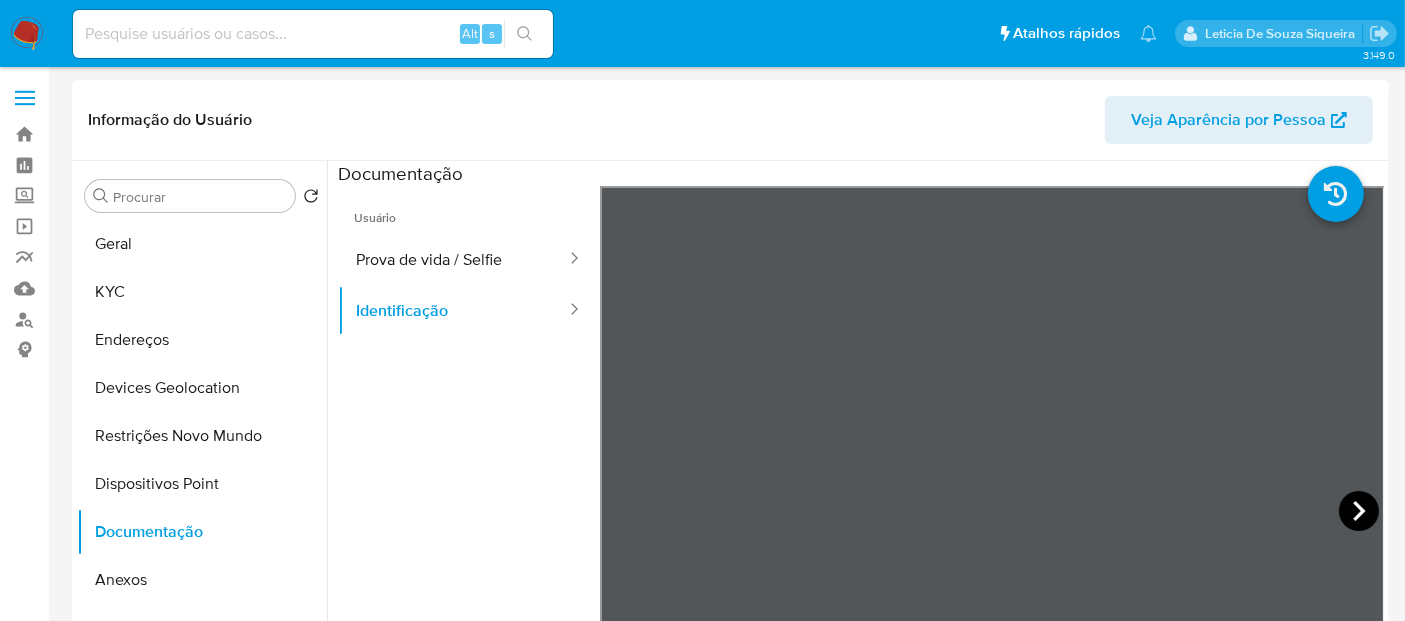 click 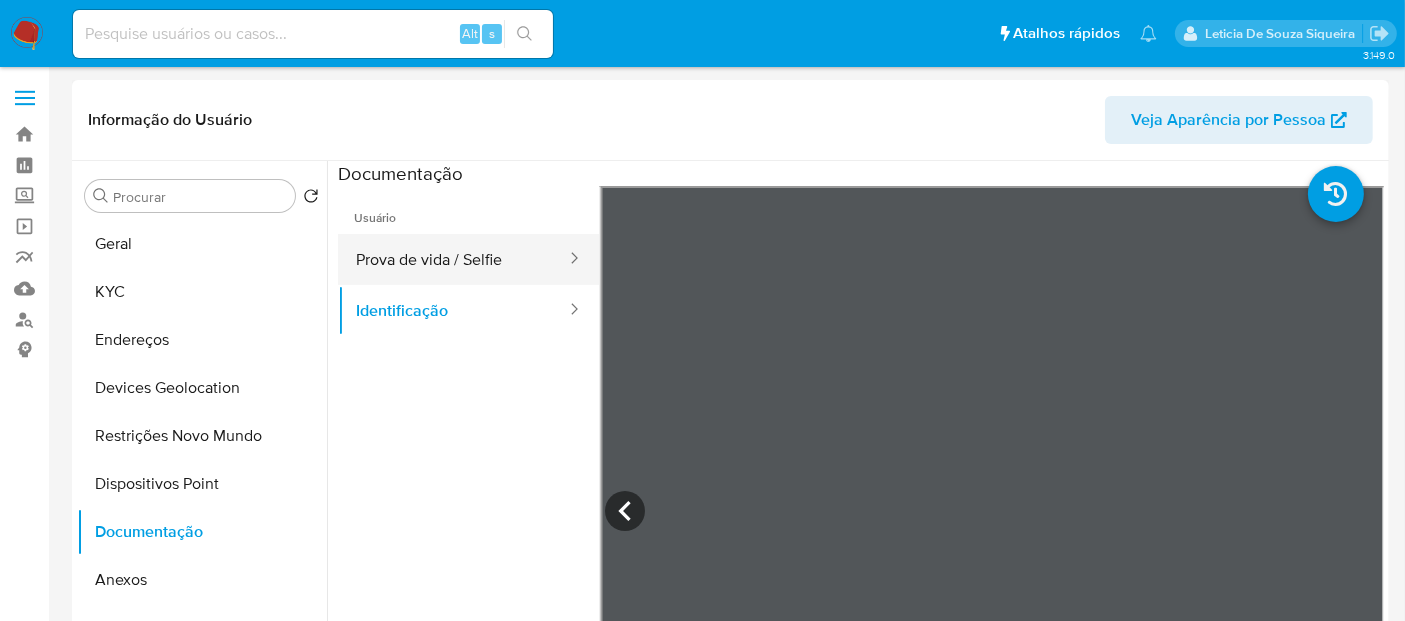 click on "Prova de vida / Selfie" at bounding box center [453, 259] 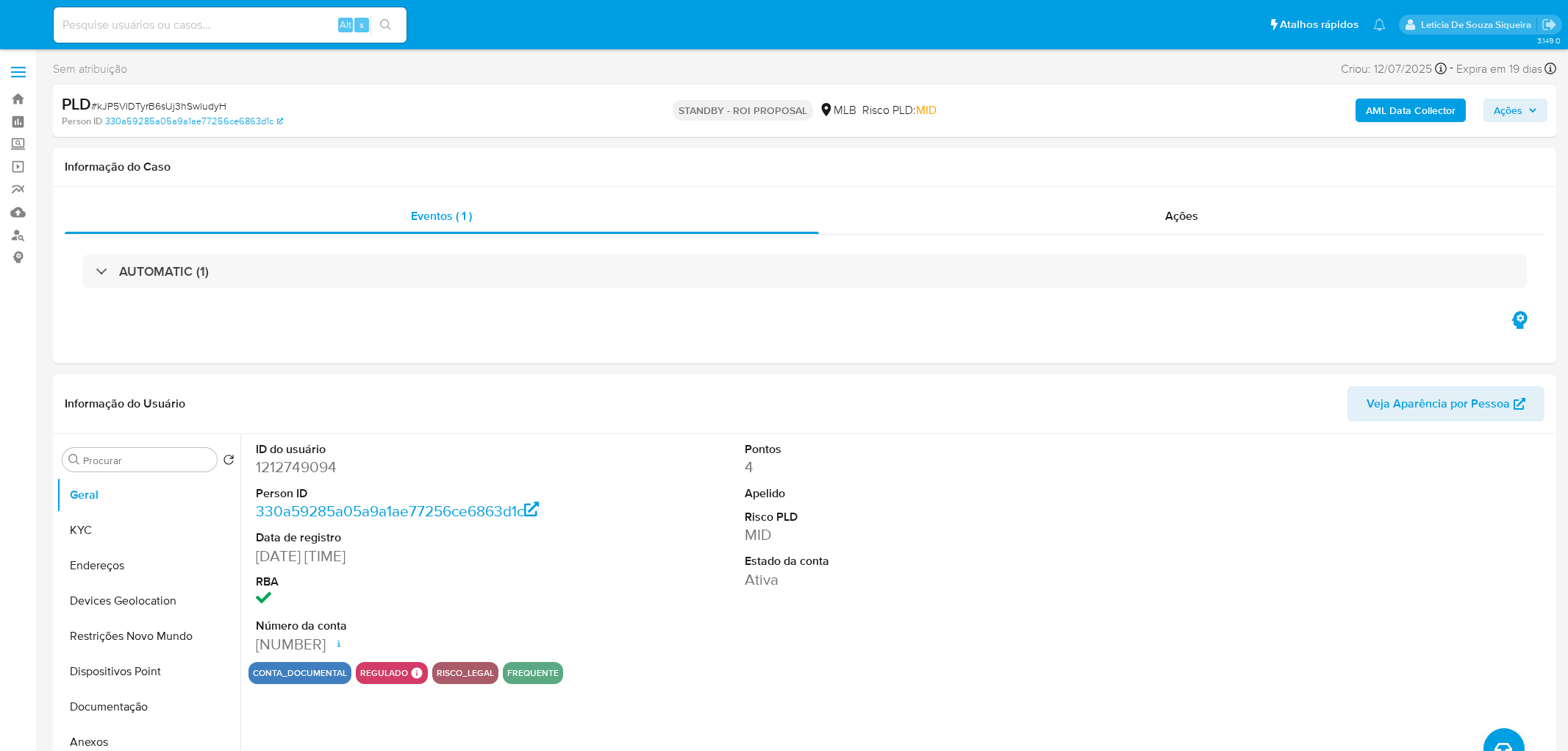 select on "10" 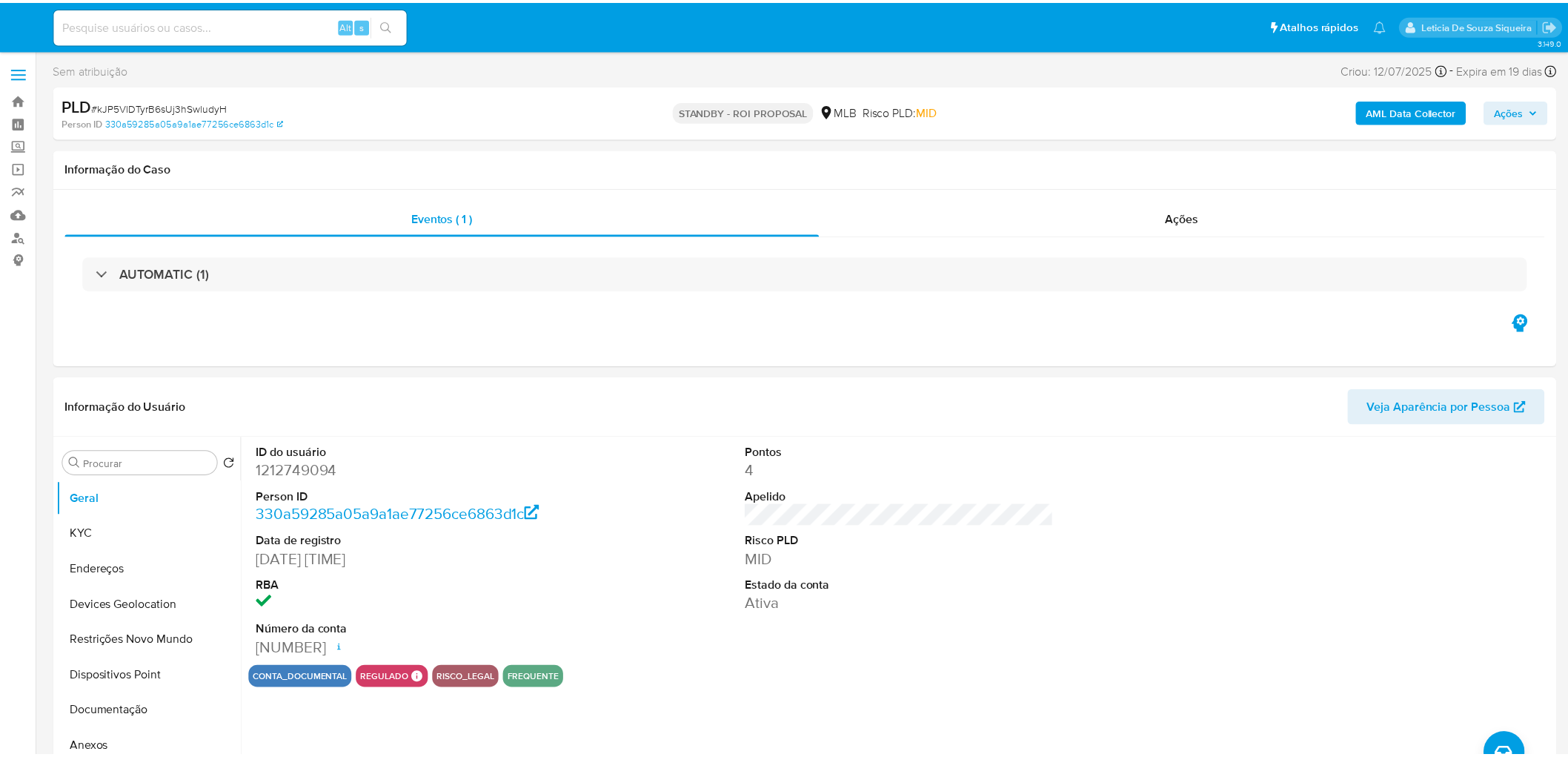 scroll, scrollTop: 0, scrollLeft: 0, axis: both 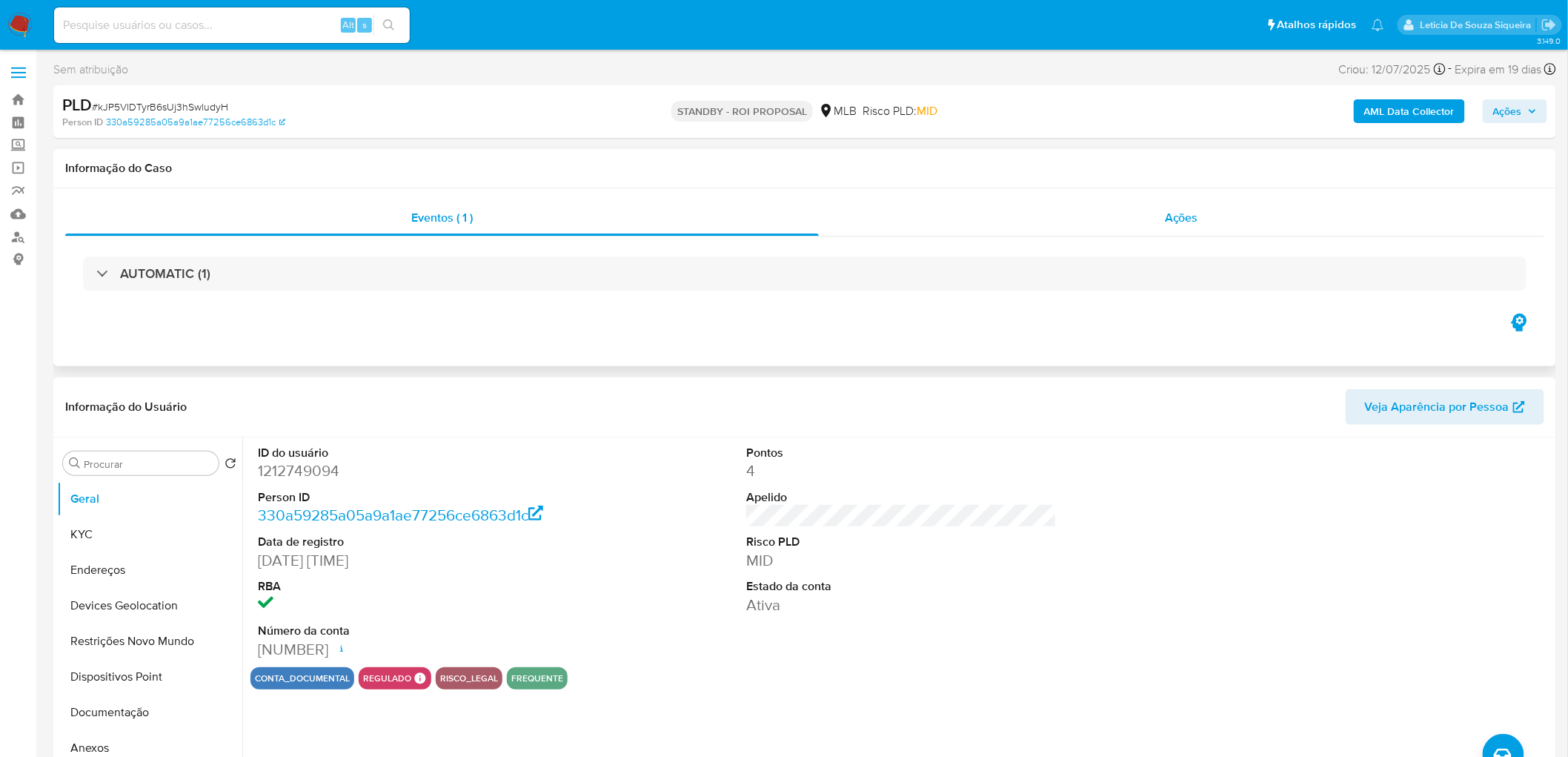 click on "Ações" at bounding box center [1181, 218] 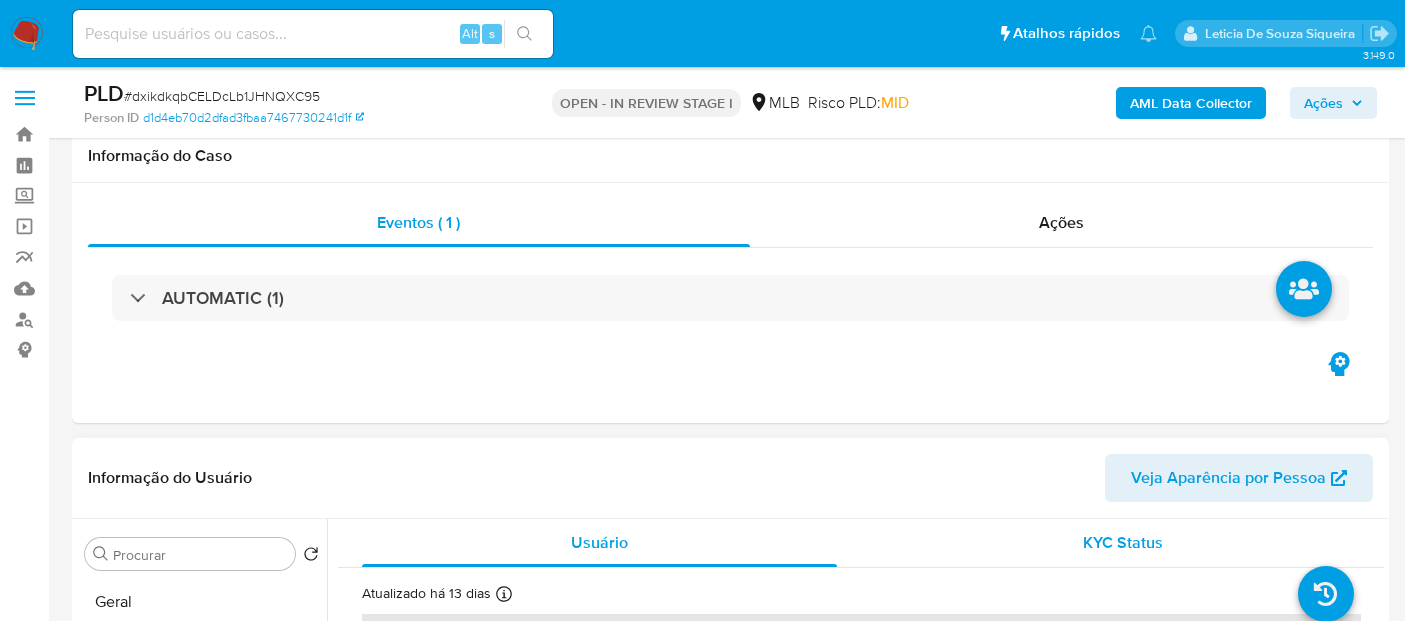 scroll, scrollTop: 176, scrollLeft: 0, axis: vertical 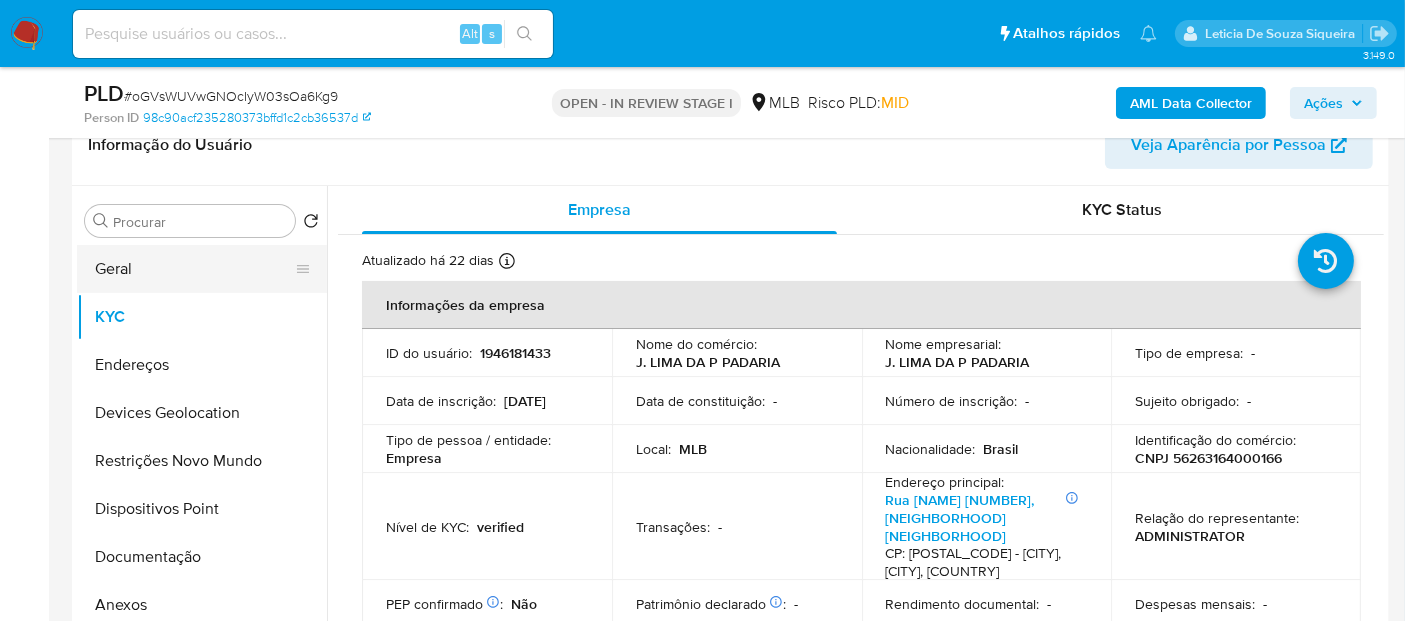 click on "Geral" at bounding box center [194, 269] 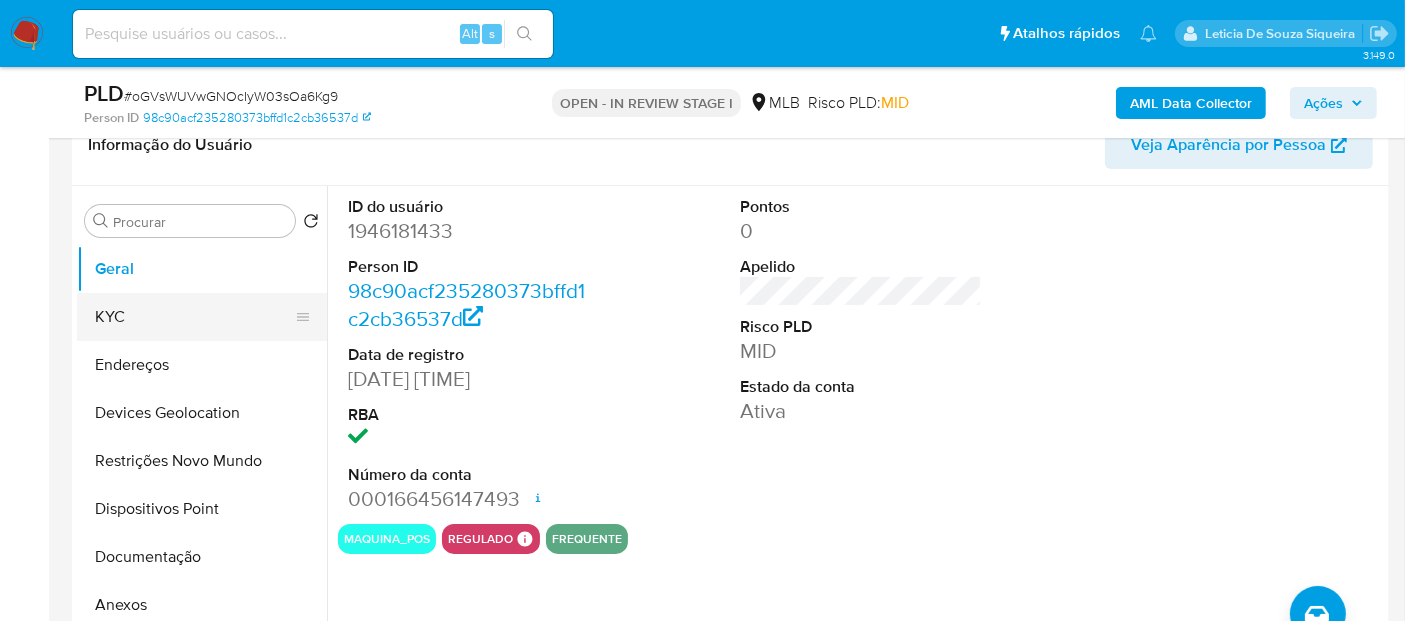 click on "KYC" at bounding box center (194, 317) 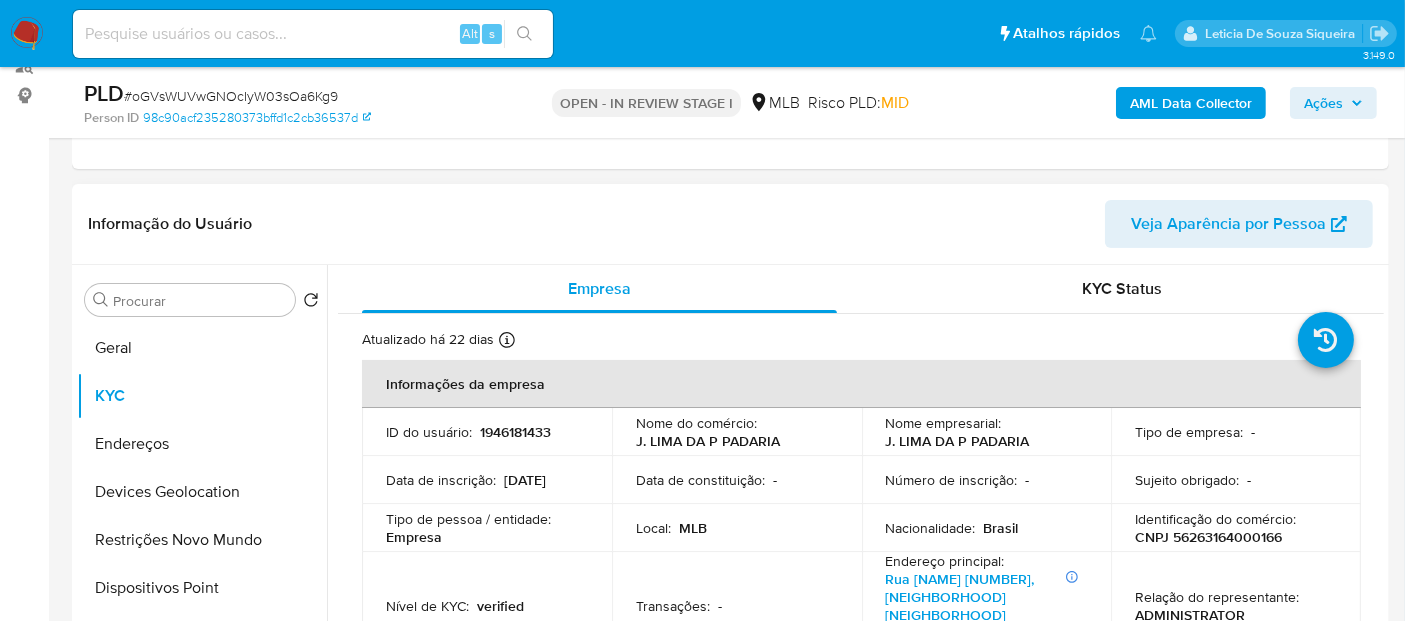 scroll, scrollTop: 222, scrollLeft: 0, axis: vertical 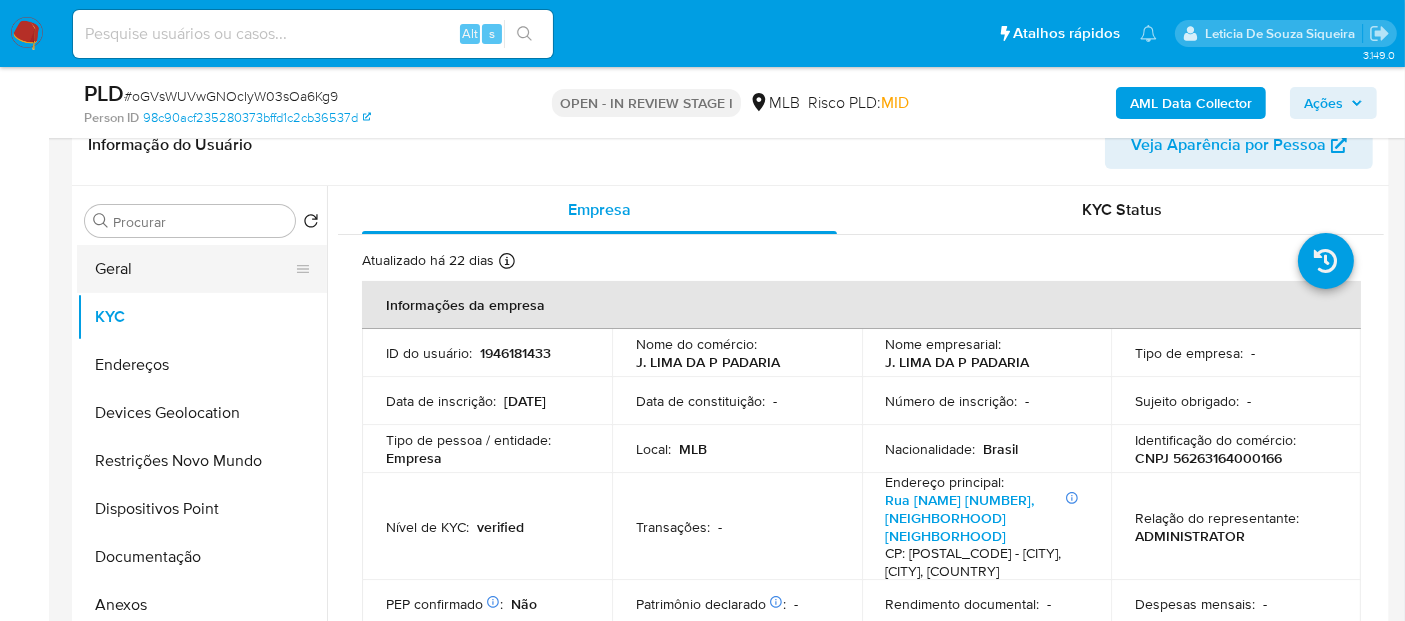 click on "Geral" at bounding box center [194, 269] 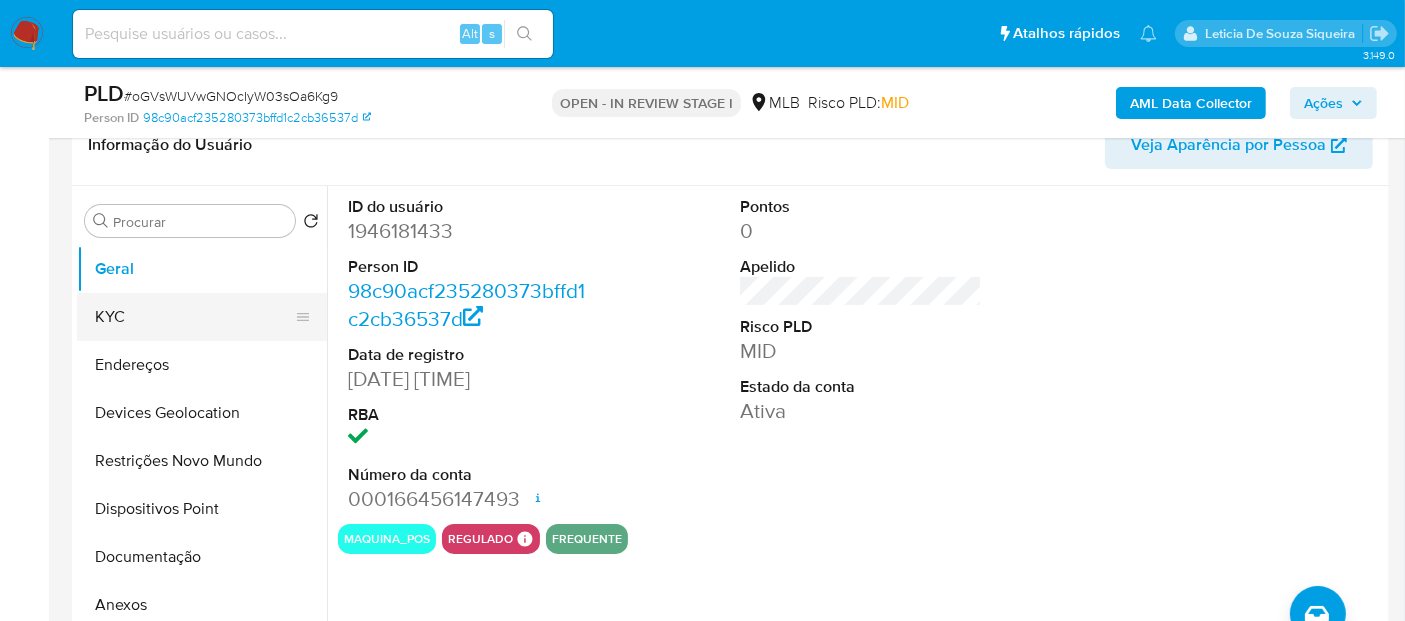 click on "KYC" at bounding box center [194, 317] 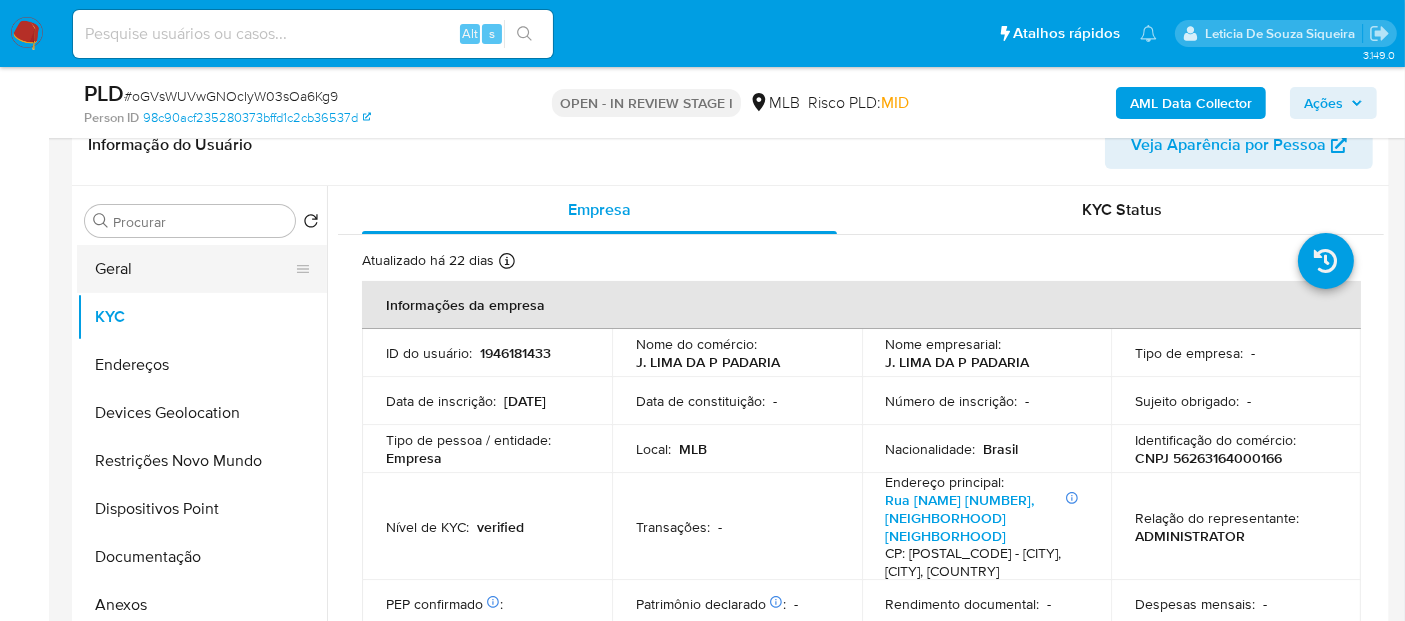 click on "Geral" at bounding box center (194, 269) 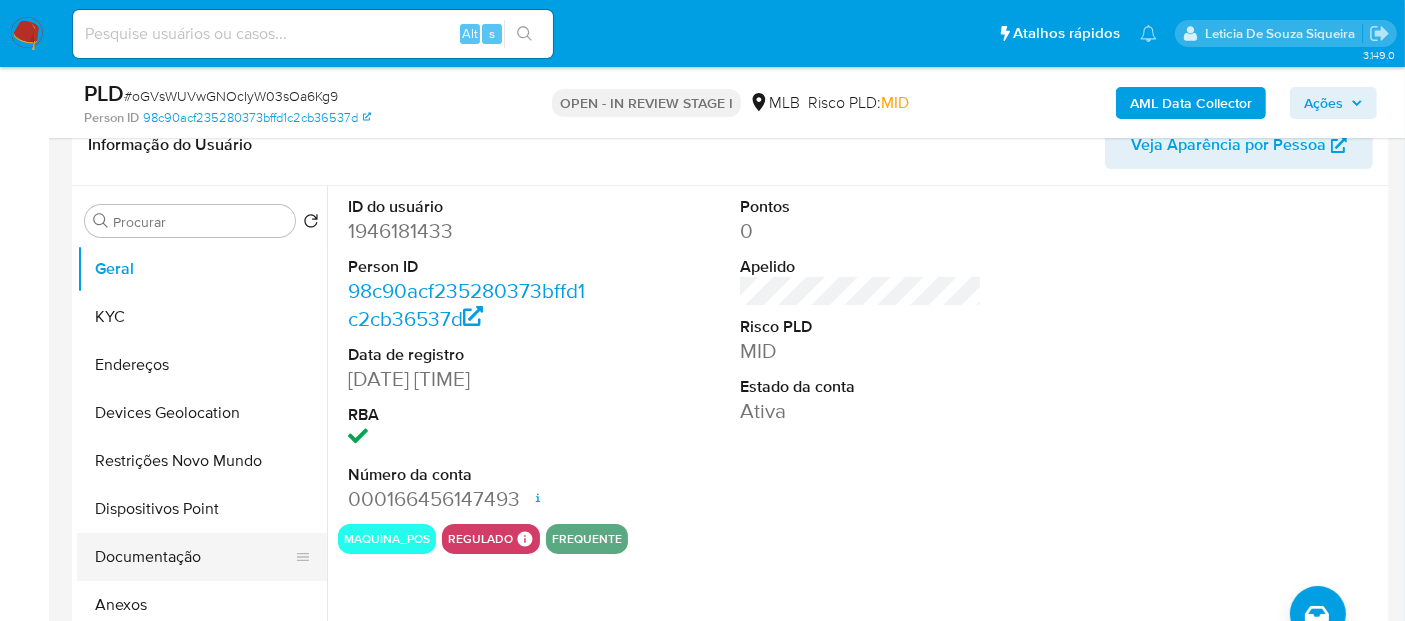 click on "Documentação" at bounding box center (194, 557) 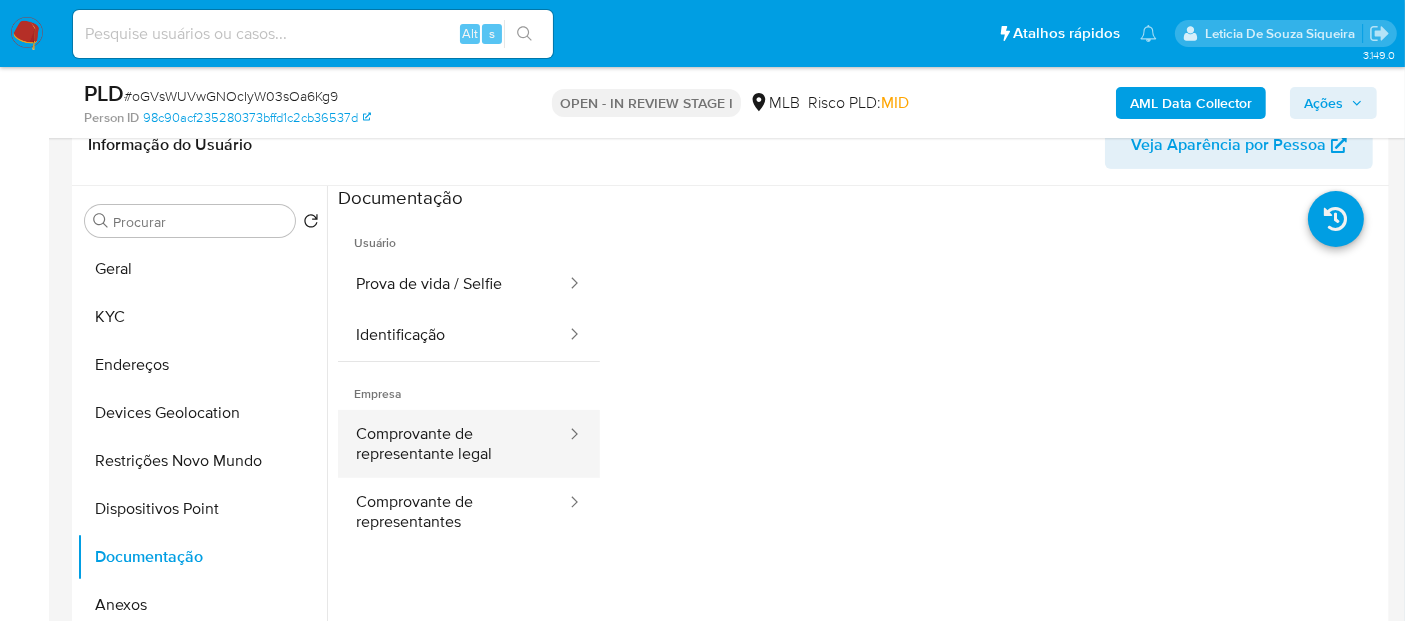 click on "Comprovante de representante legal" at bounding box center [453, 444] 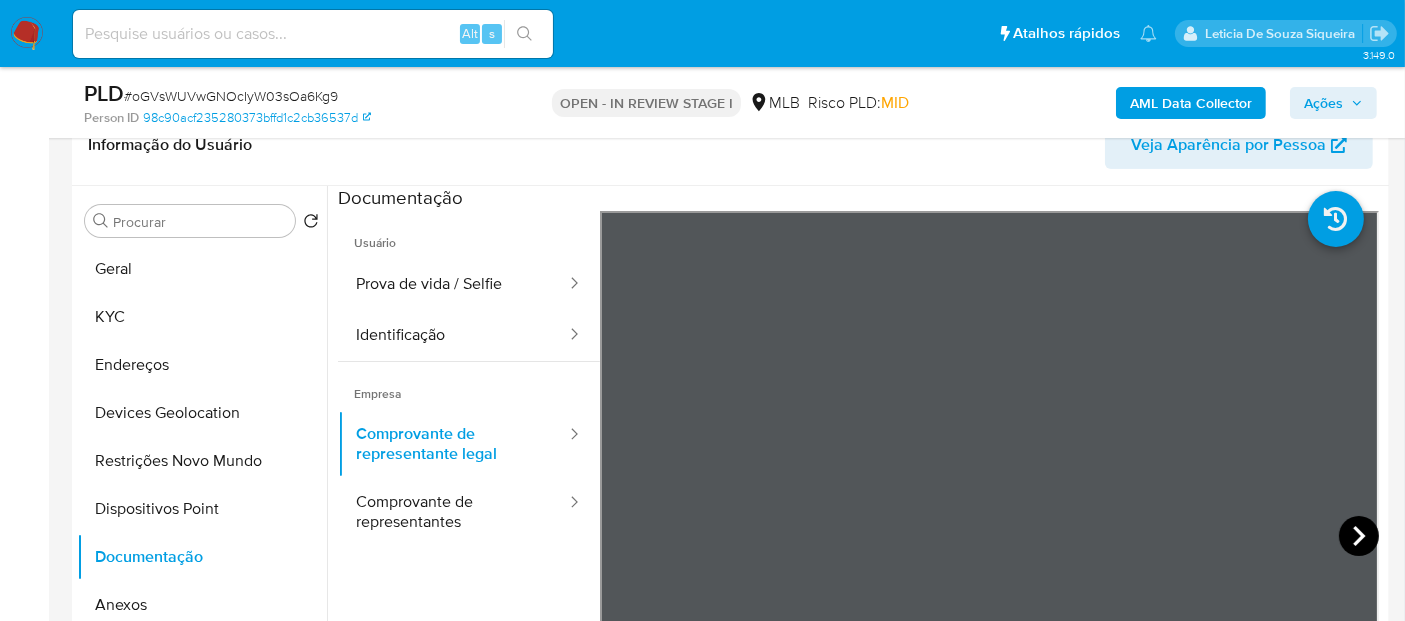 click 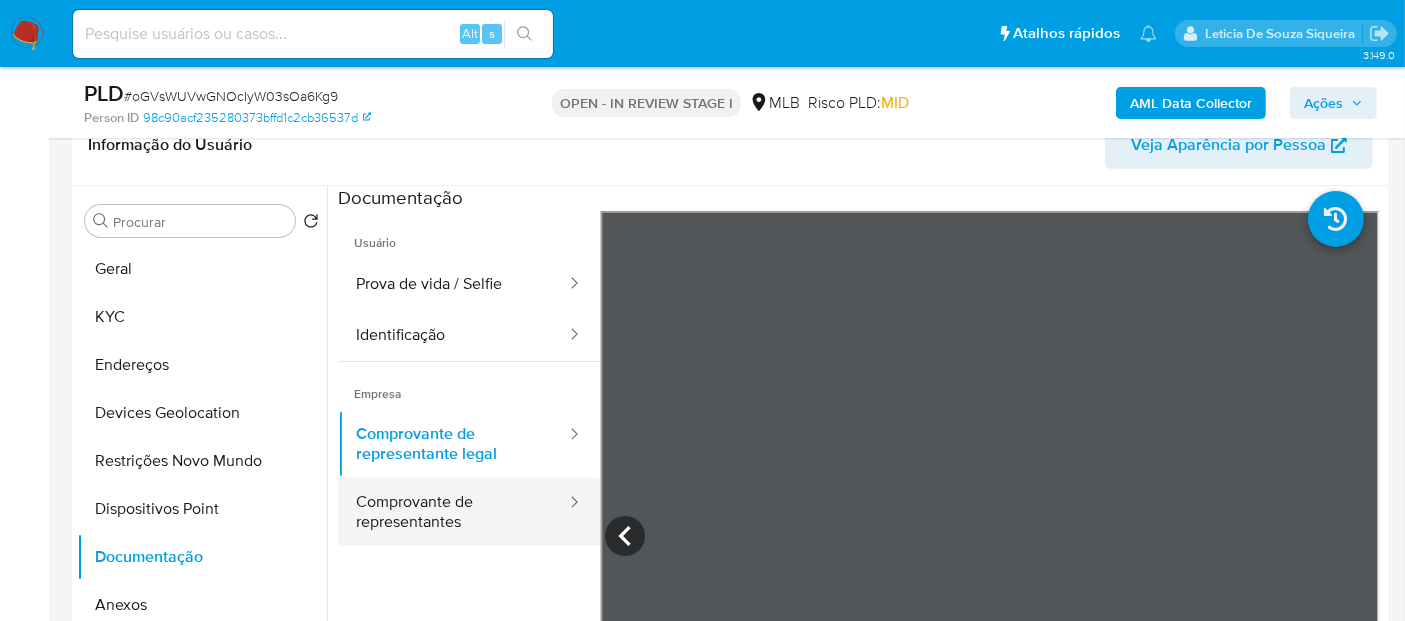 click on "Comprovante de representantes" at bounding box center [453, 512] 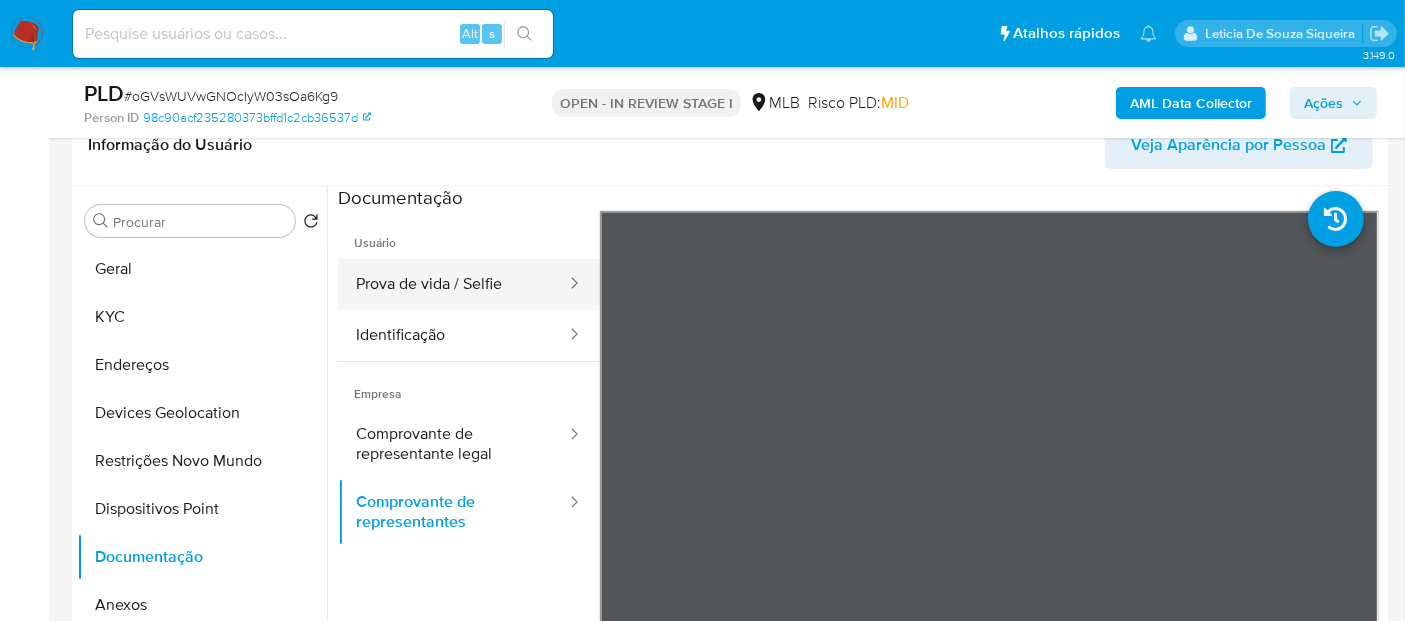 click on "Prova de vida / Selfie" at bounding box center [453, 284] 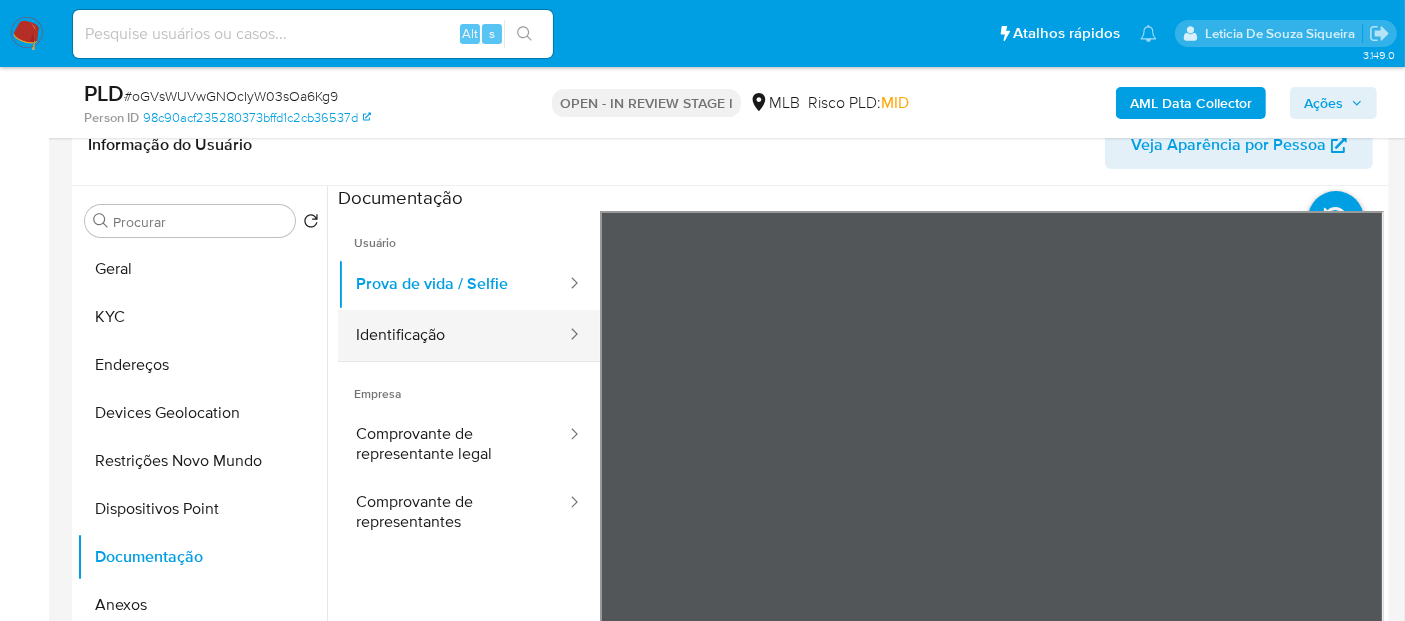 click on "Identificação" at bounding box center [453, 335] 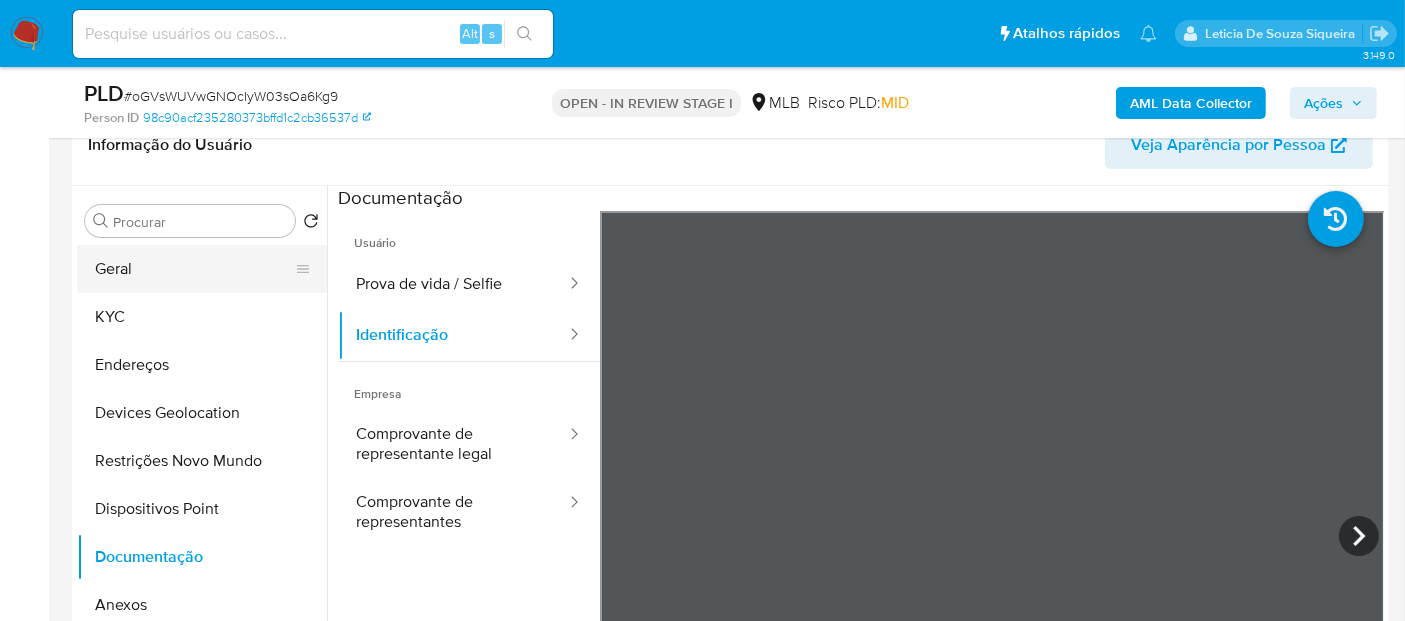 click on "Geral" at bounding box center (194, 269) 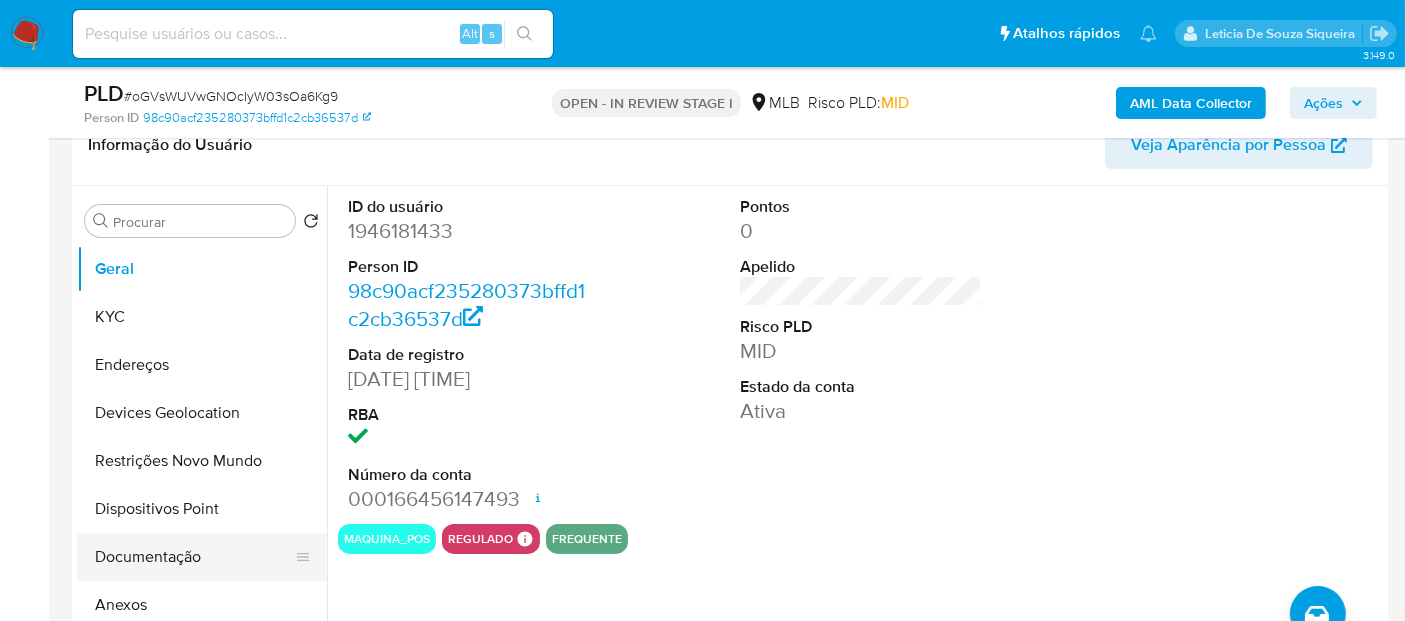 click on "Documentação" at bounding box center (194, 557) 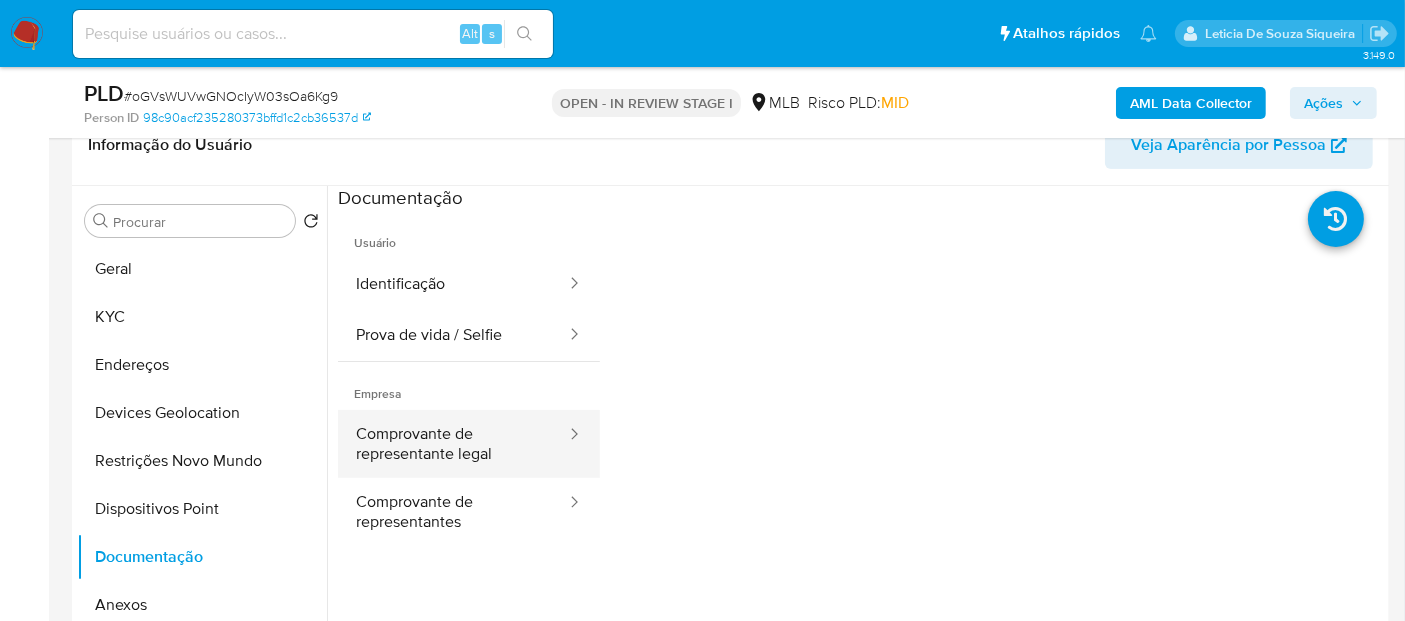 click on "Comprovante de representante legal" at bounding box center [453, 444] 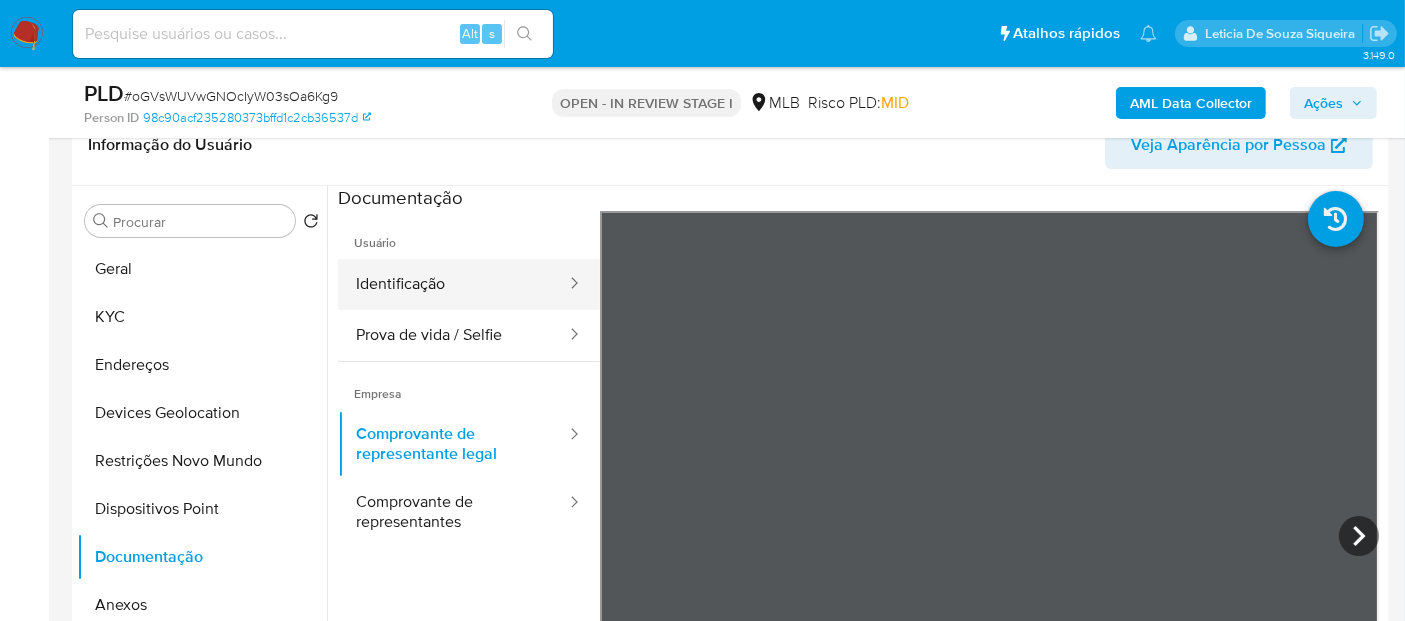 click on "Identificação" at bounding box center [453, 284] 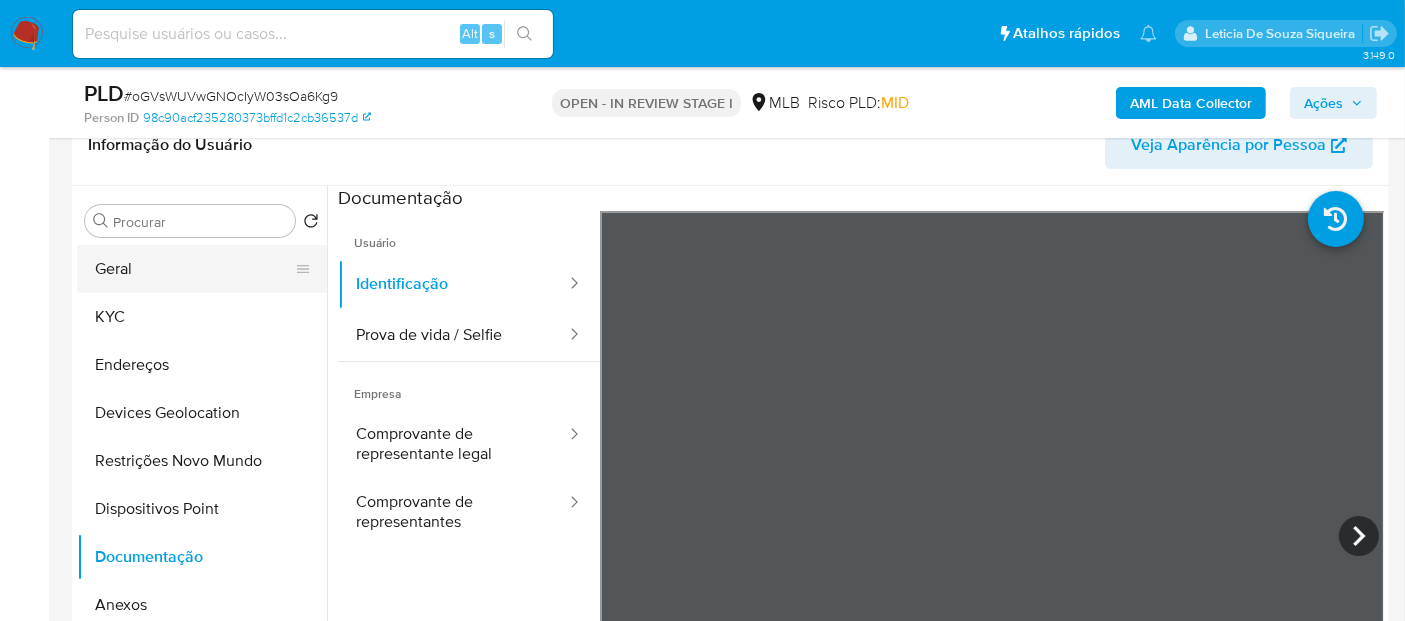 click on "Geral" at bounding box center [194, 269] 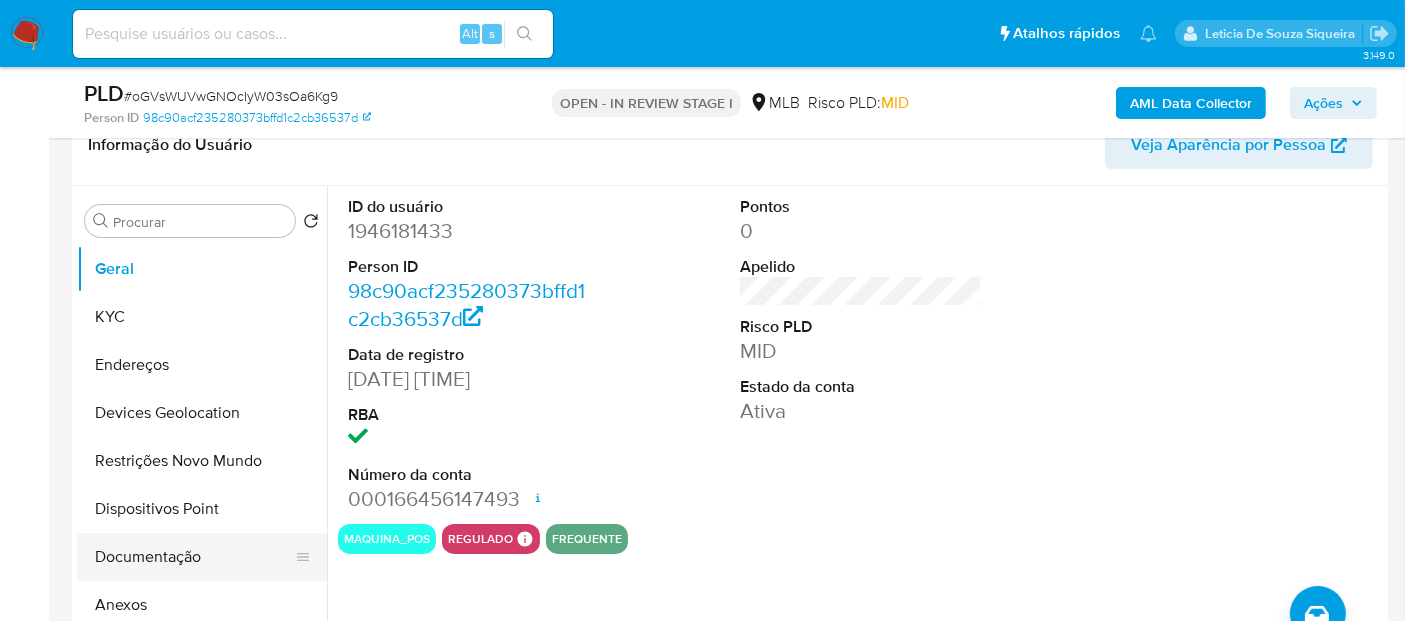 click on "Documentação" at bounding box center (194, 557) 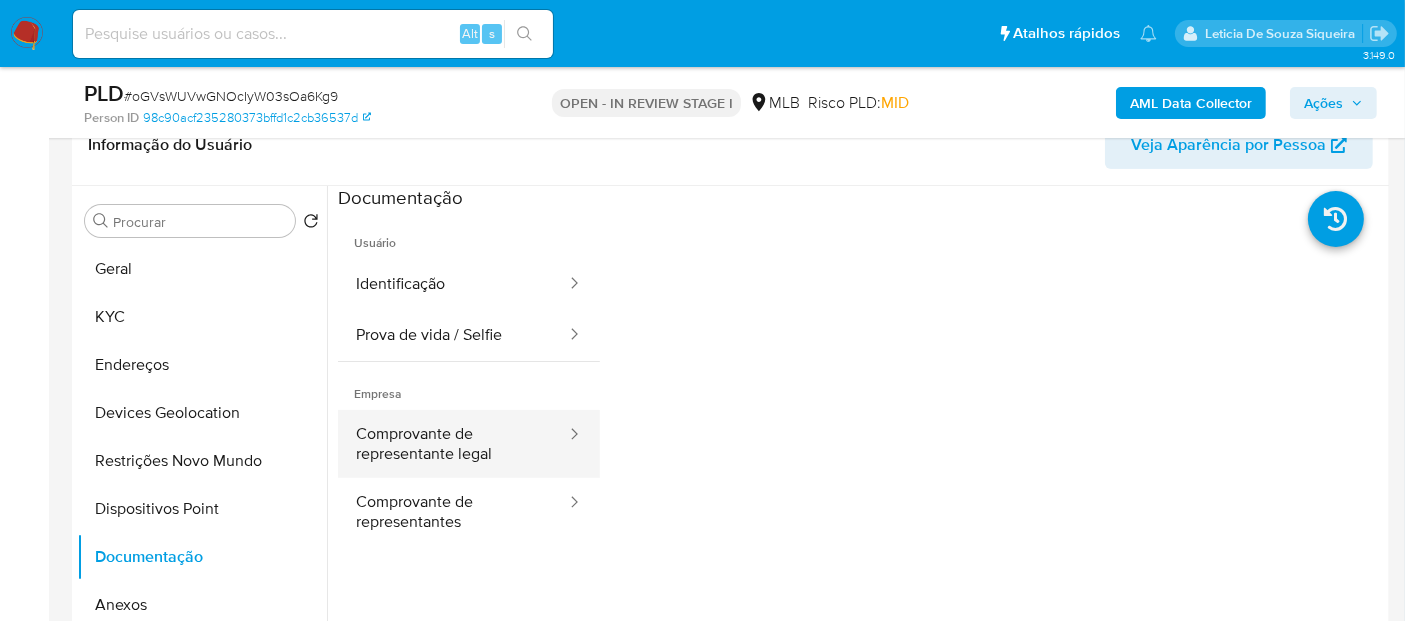 click on "Comprovante de representante legal" at bounding box center (453, 444) 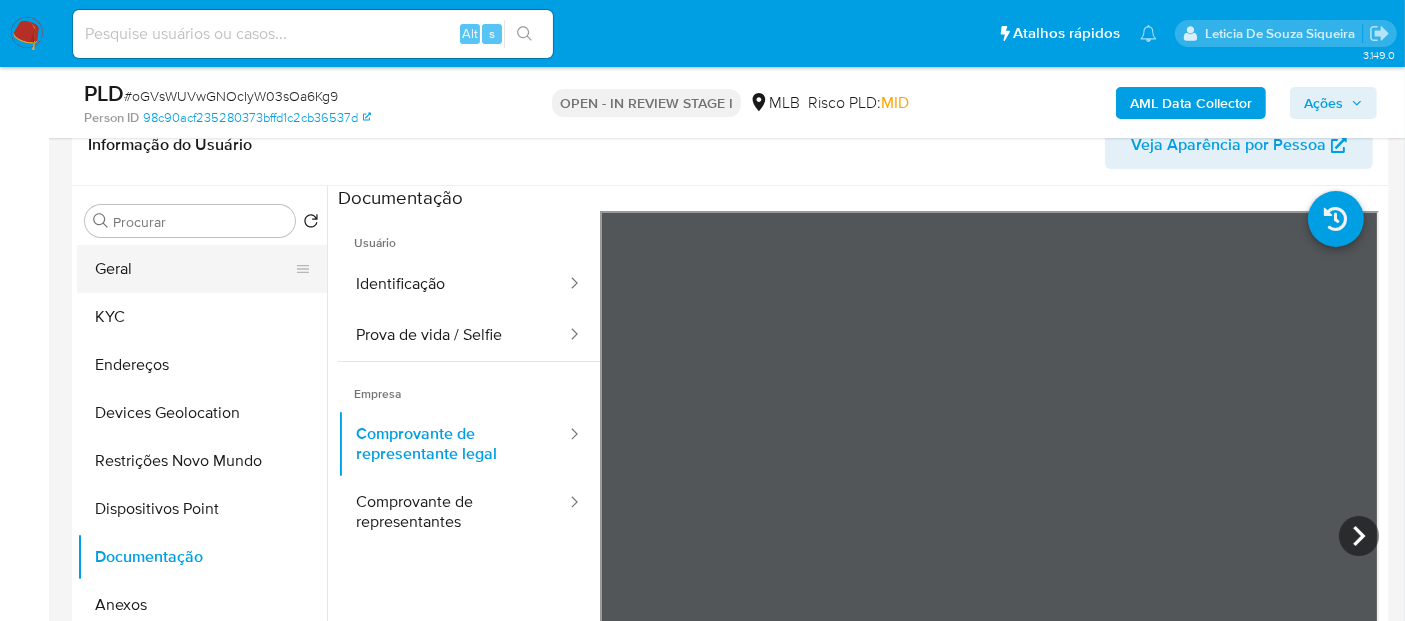 click on "Geral" at bounding box center (194, 269) 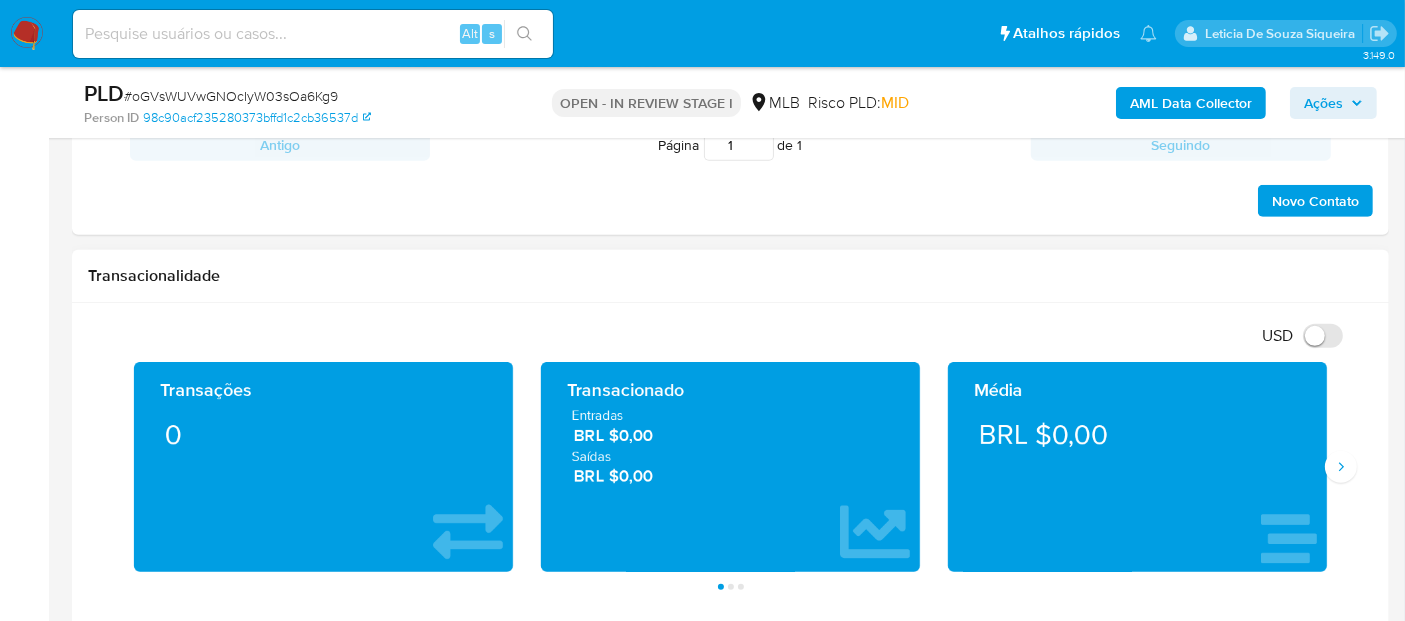 scroll, scrollTop: 1333, scrollLeft: 0, axis: vertical 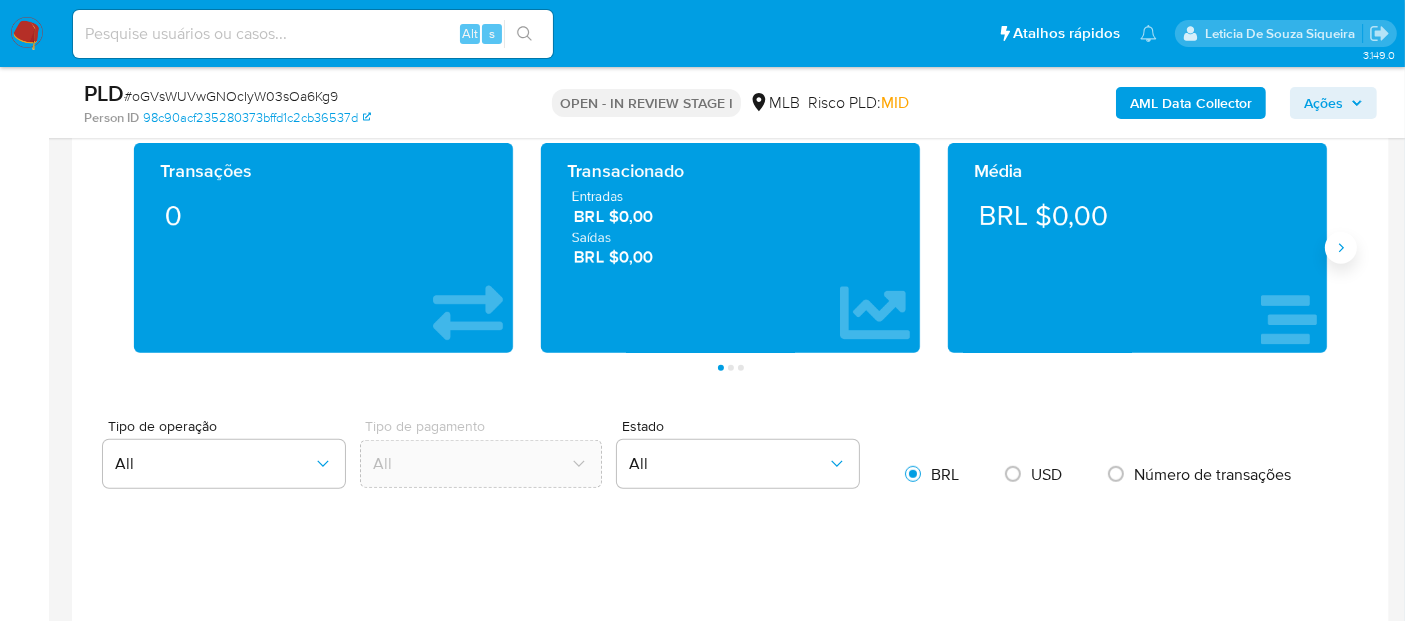 click 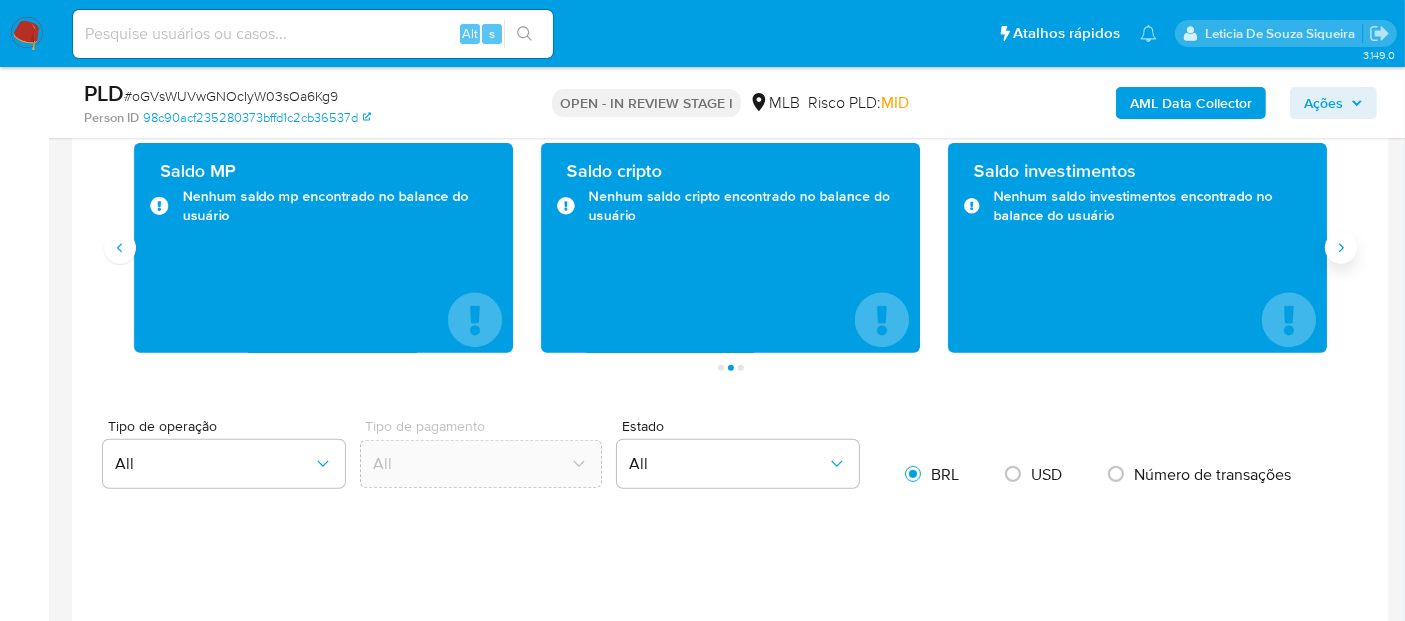click 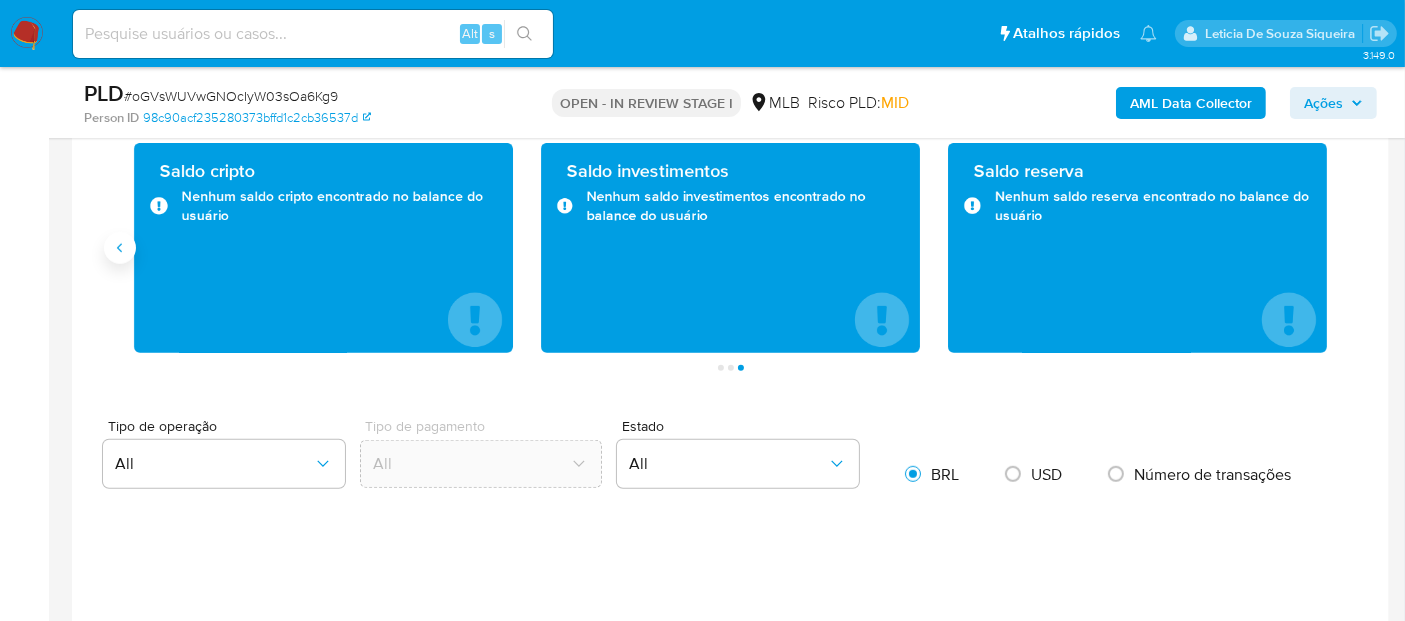 click at bounding box center [120, 248] 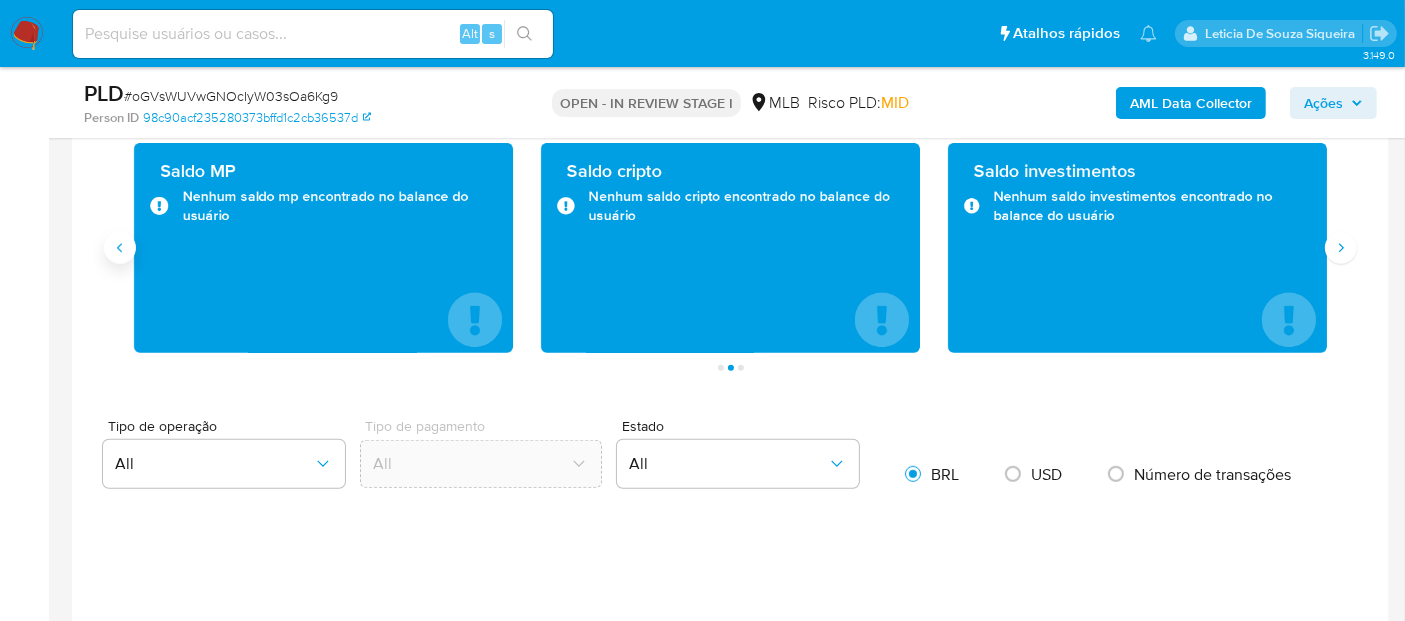click at bounding box center [120, 248] 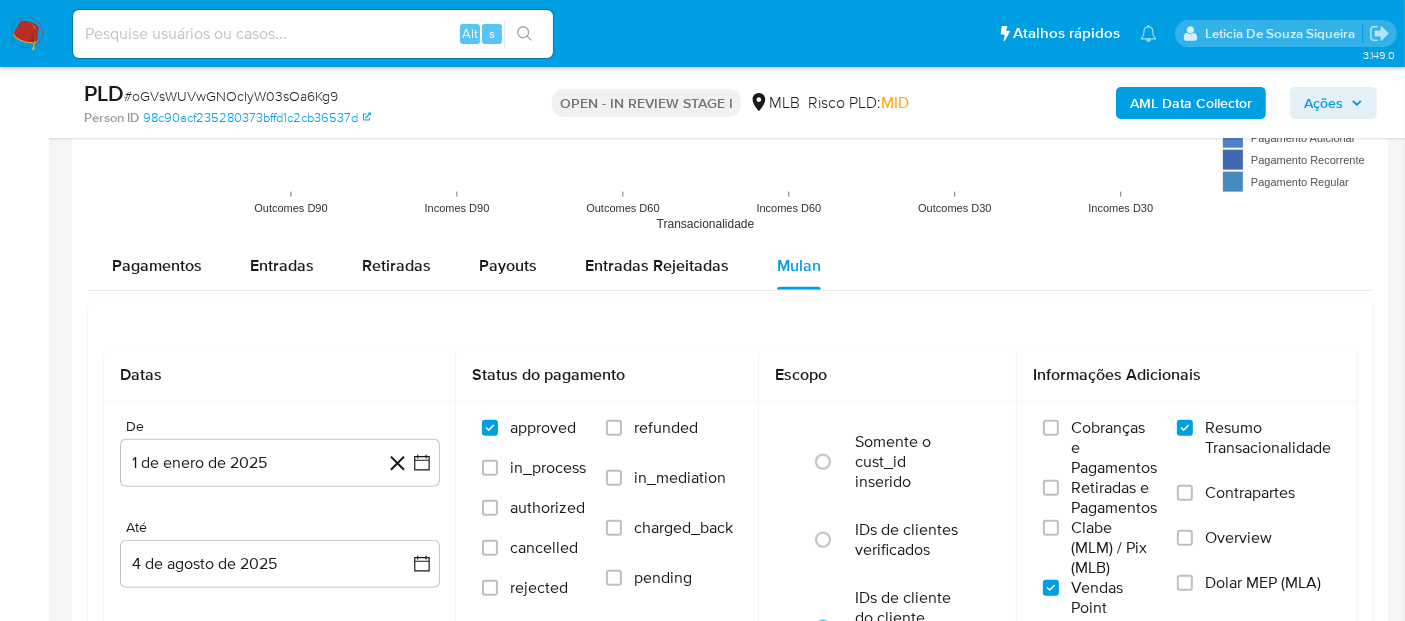 scroll, scrollTop: 1777, scrollLeft: 0, axis: vertical 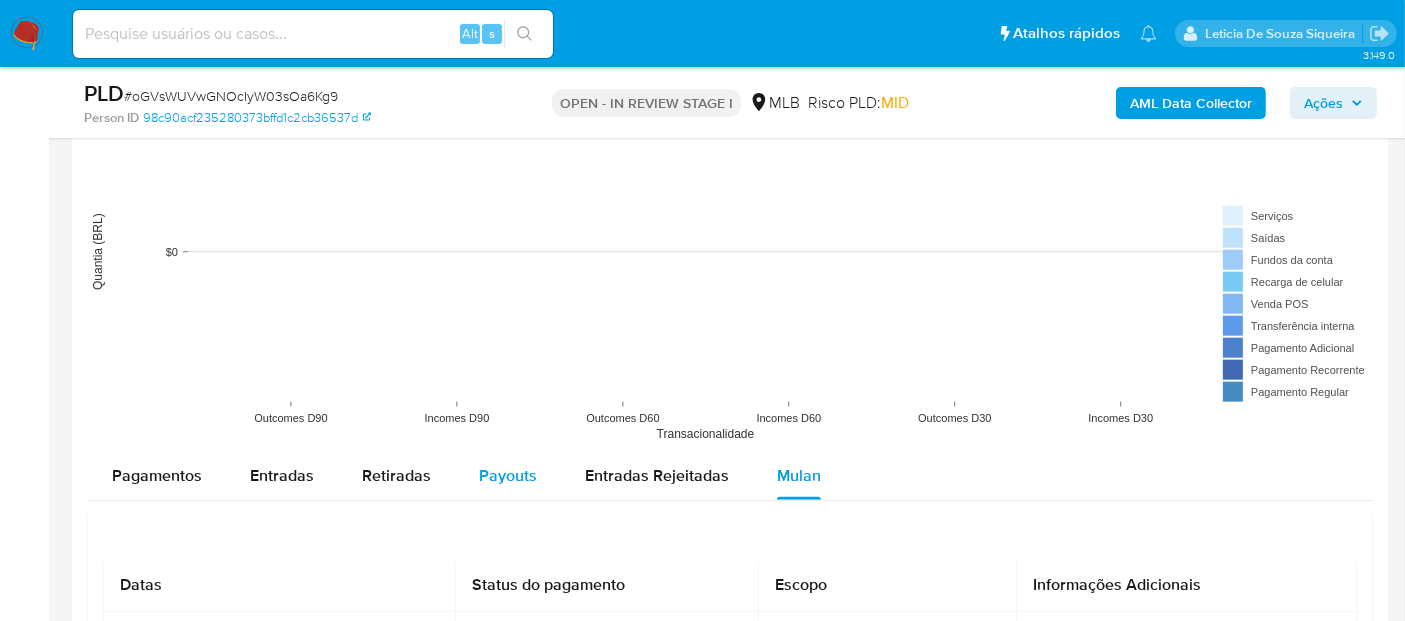 click on "Payouts" at bounding box center (508, 475) 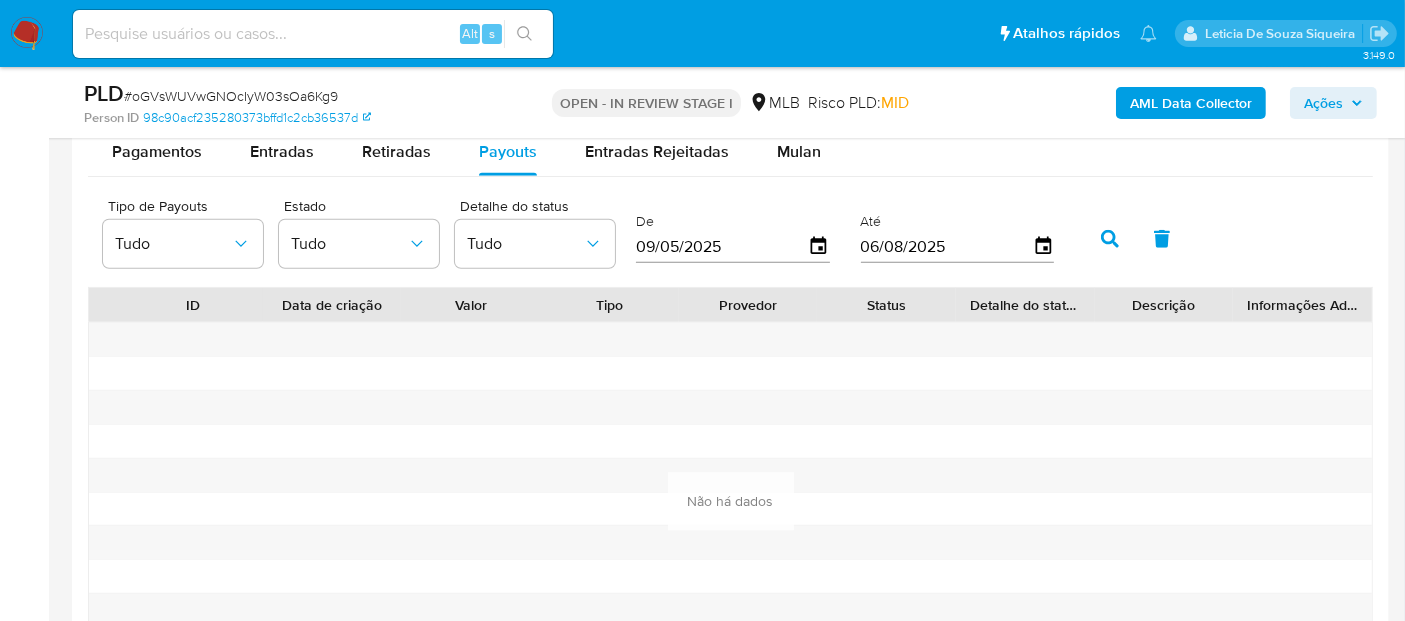 scroll, scrollTop: 2111, scrollLeft: 0, axis: vertical 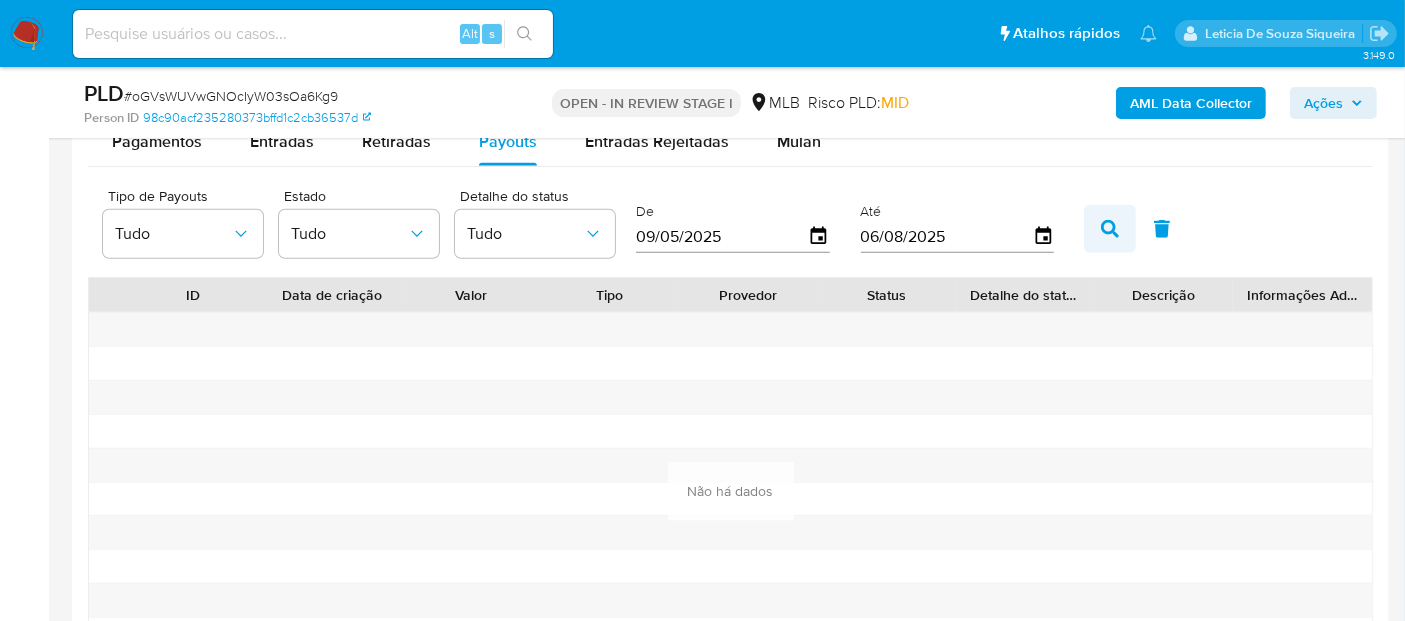 click at bounding box center [1110, 229] 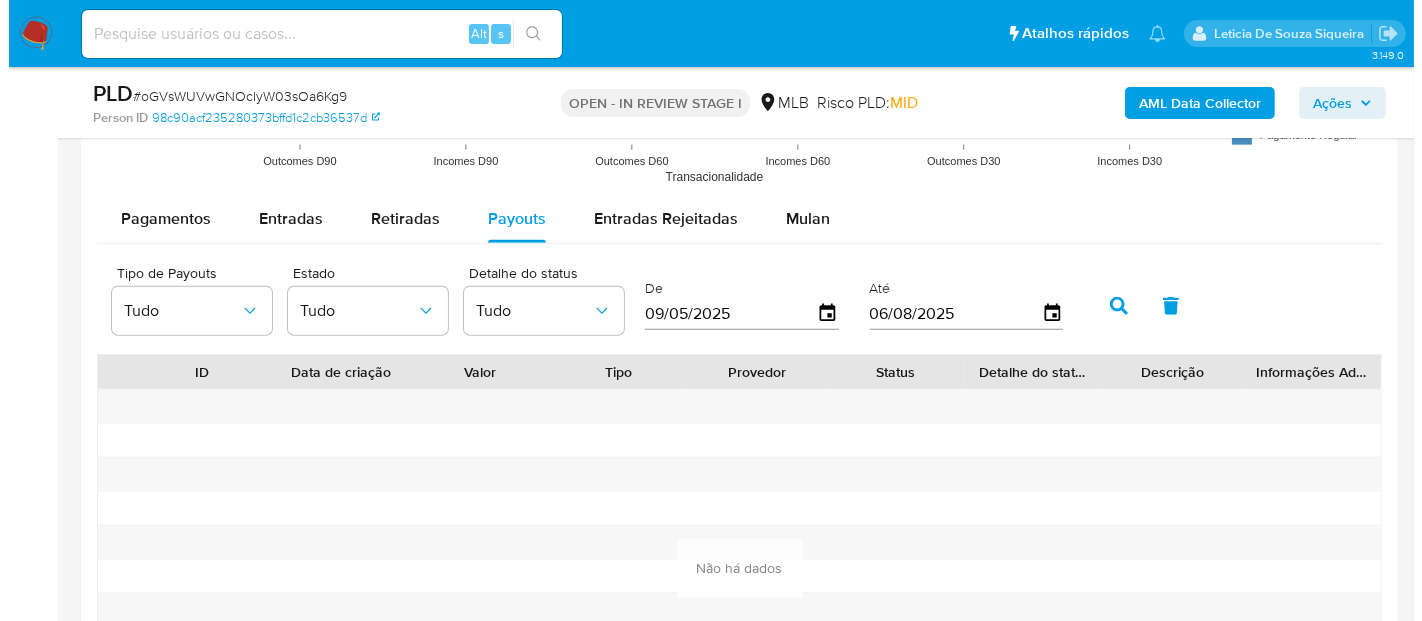 scroll, scrollTop: 2000, scrollLeft: 0, axis: vertical 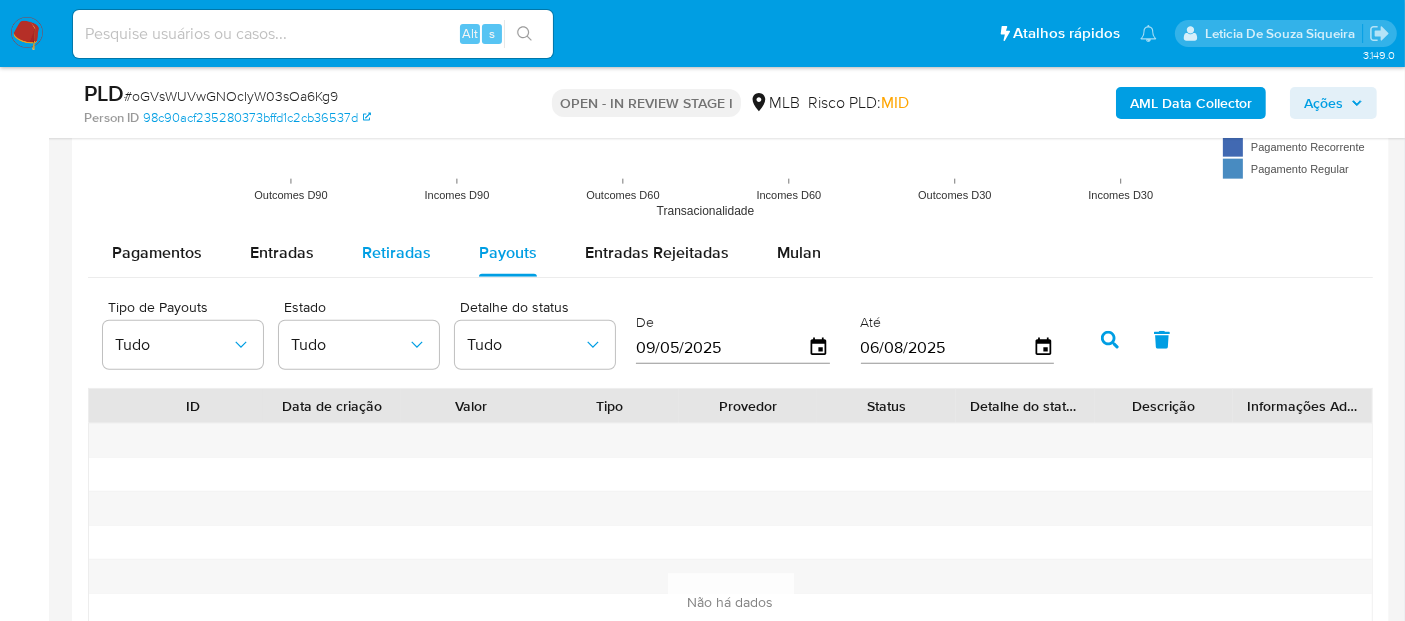 click on "Retiradas" at bounding box center (396, 252) 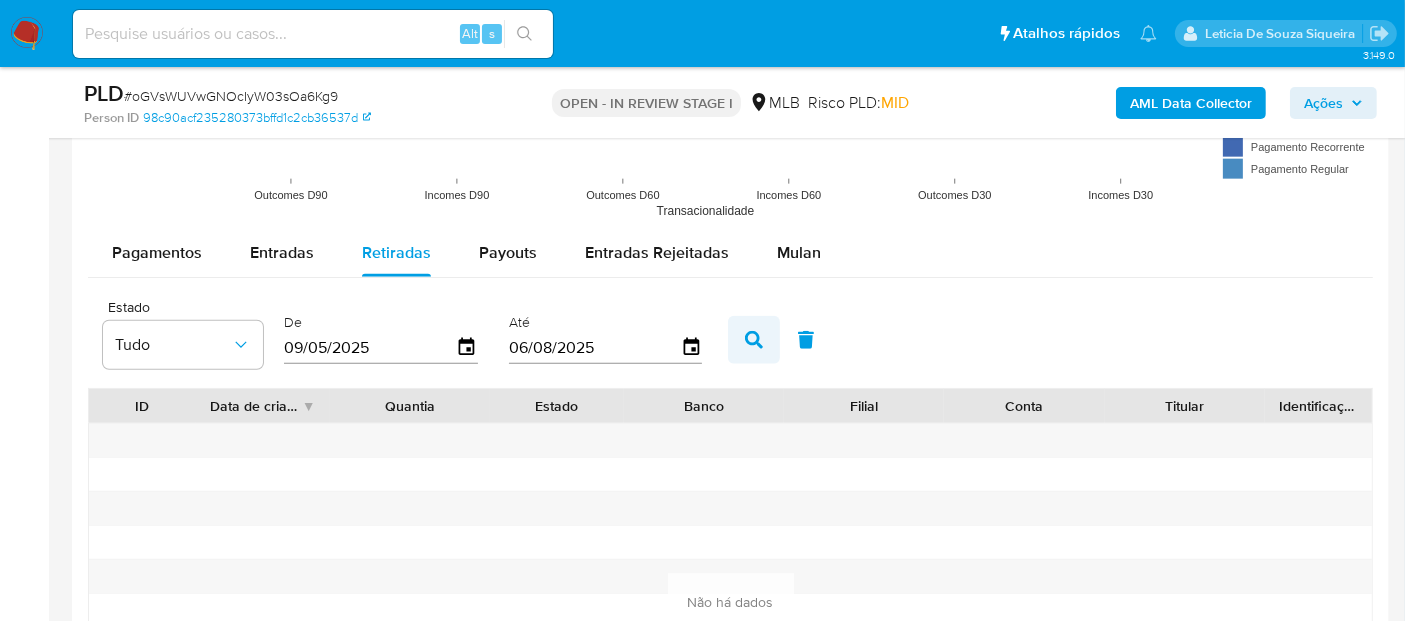 click at bounding box center [754, 340] 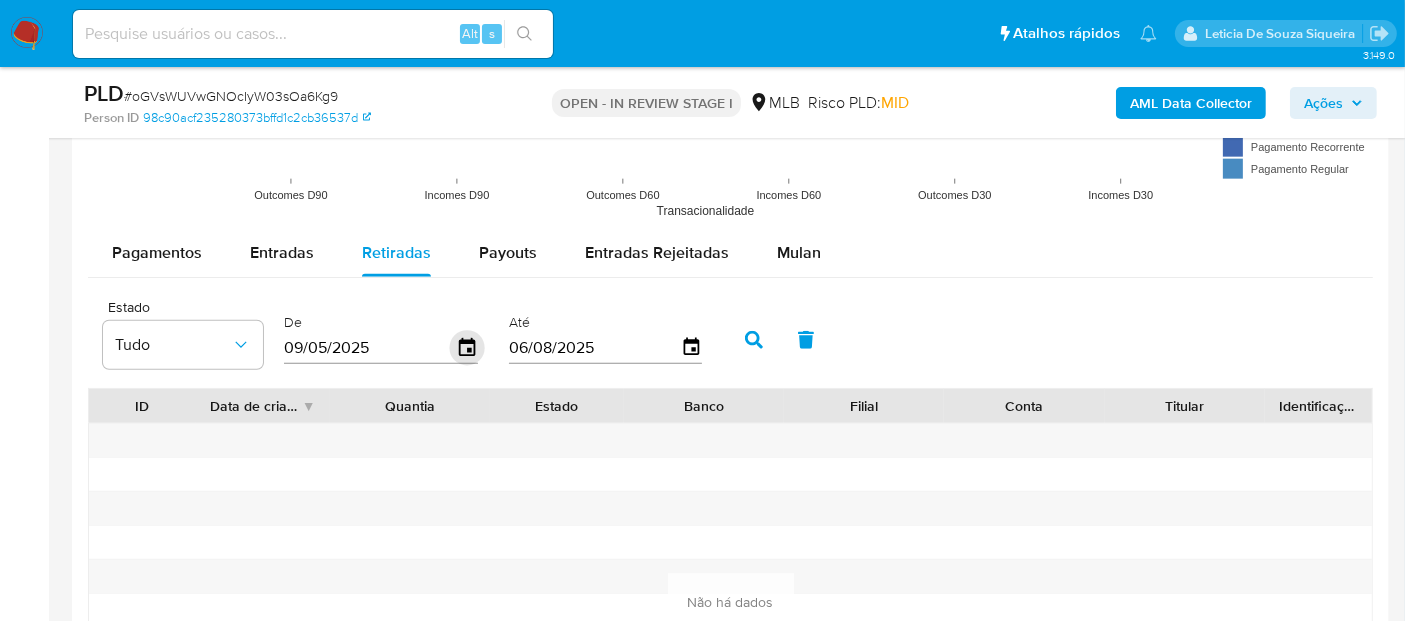 click 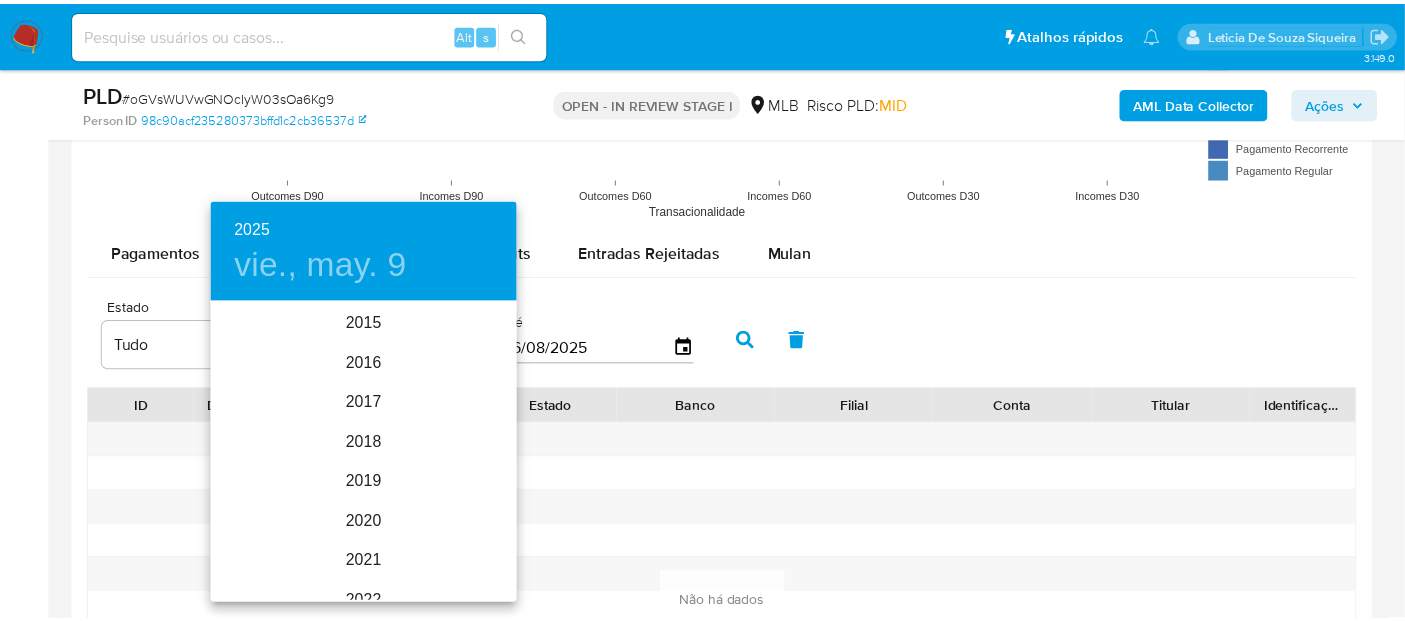 scroll, scrollTop: 280, scrollLeft: 0, axis: vertical 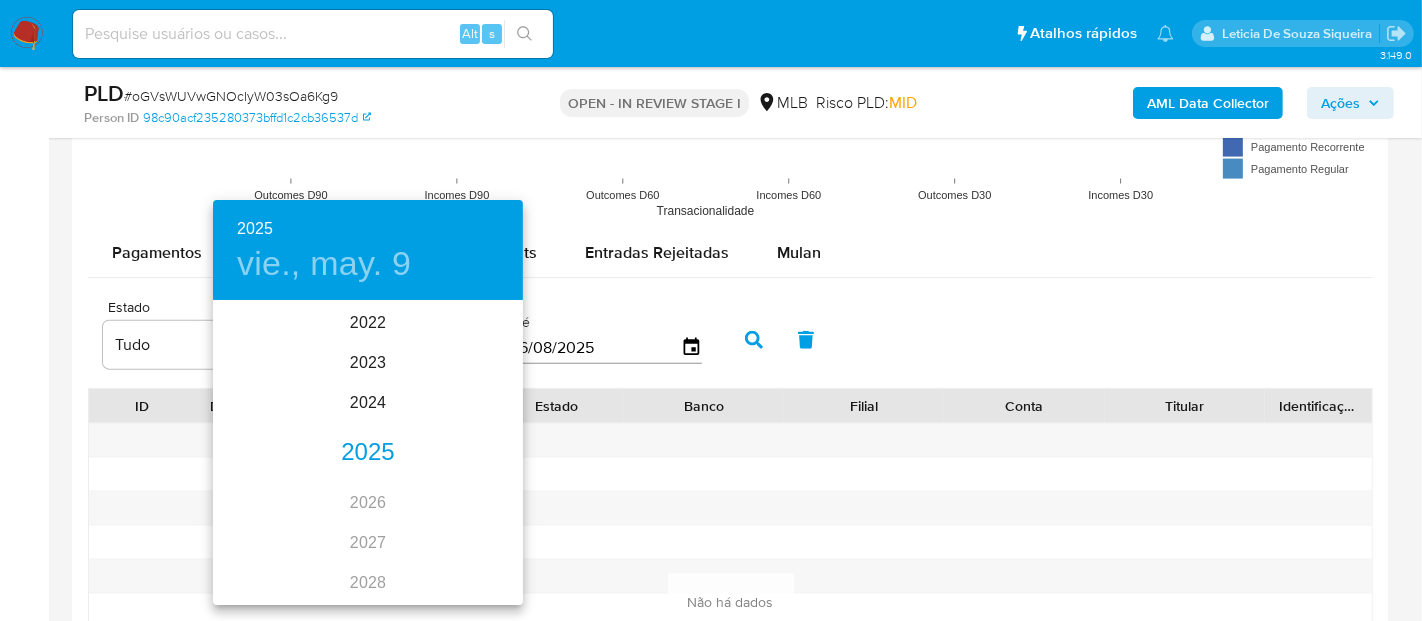 click on "2025" at bounding box center [368, 453] 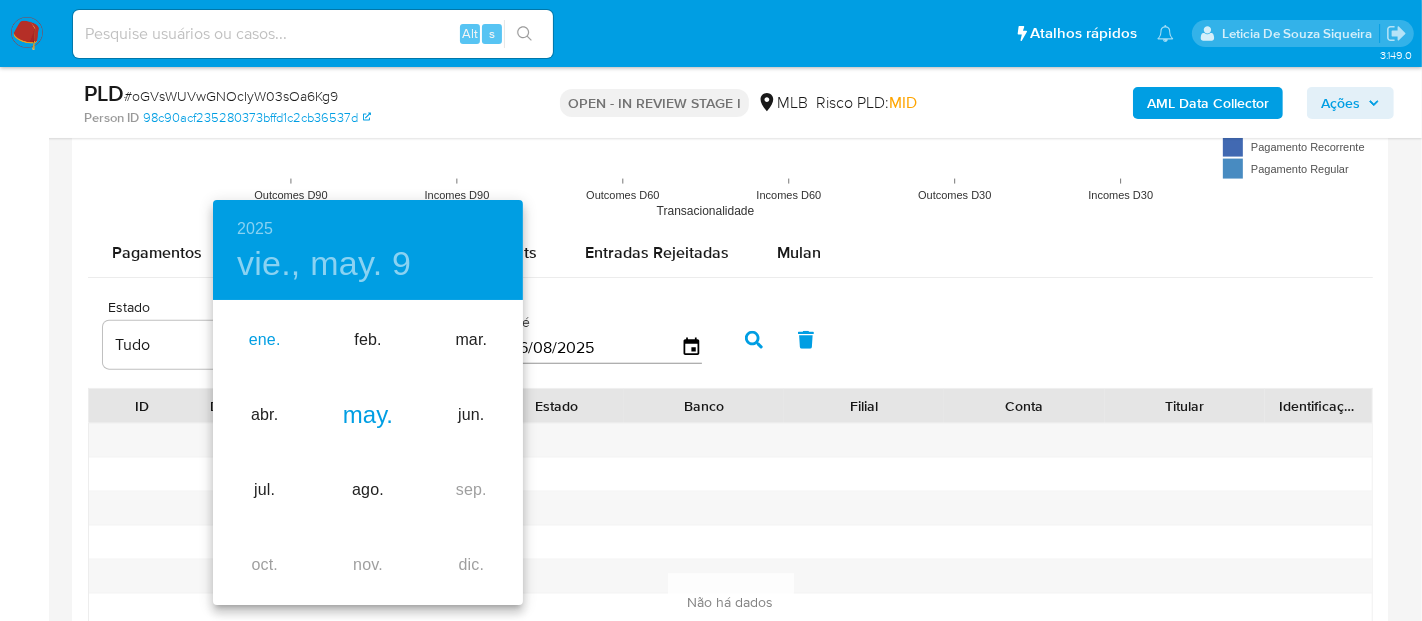 click on "ene." at bounding box center [264, 340] 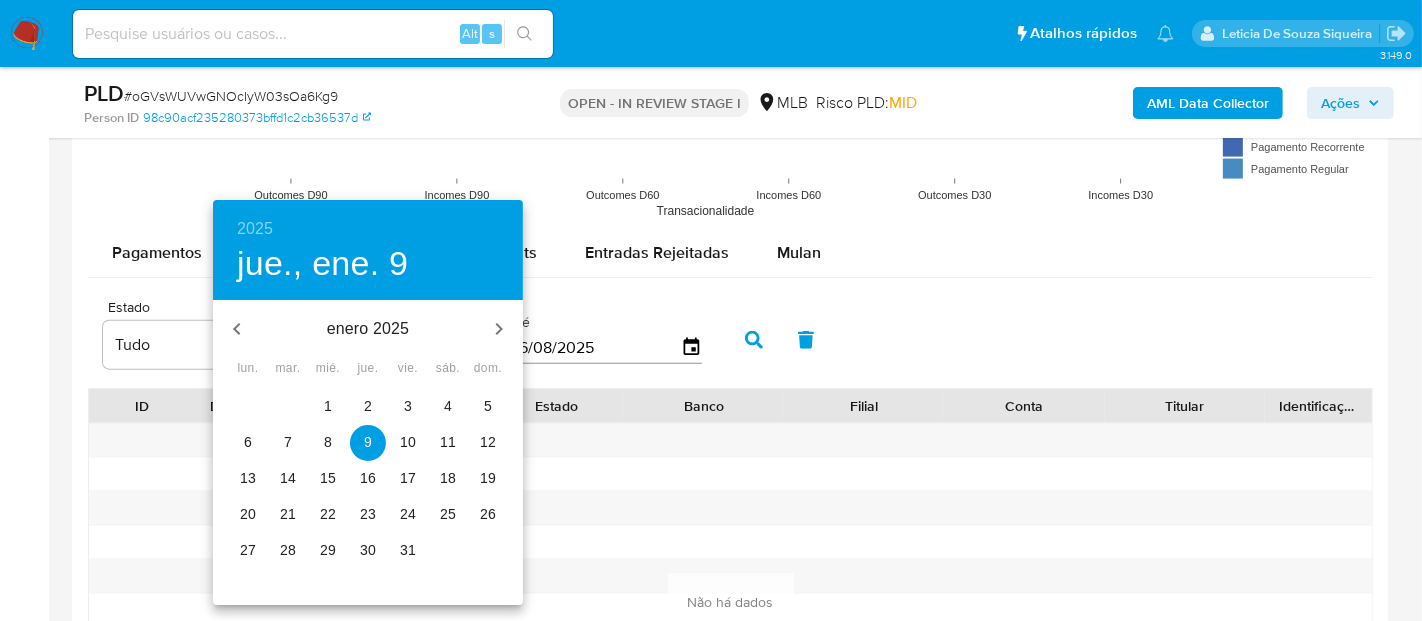 click on "1" at bounding box center (328, 406) 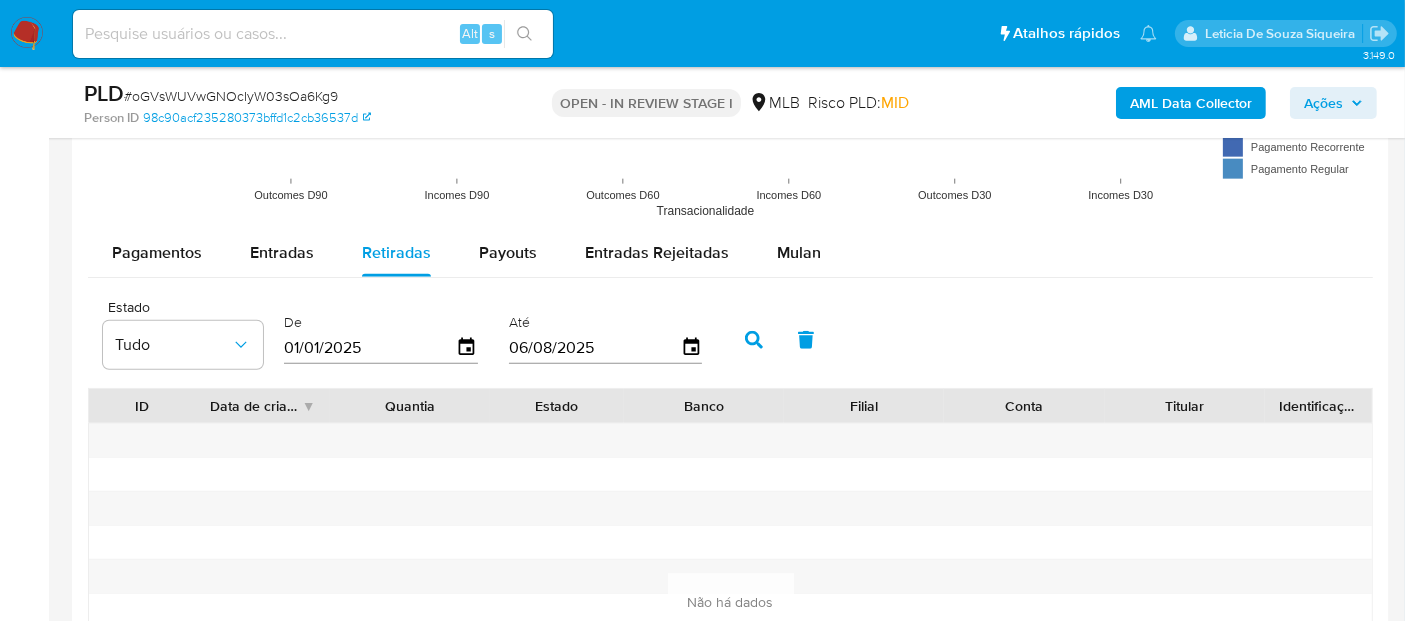 click 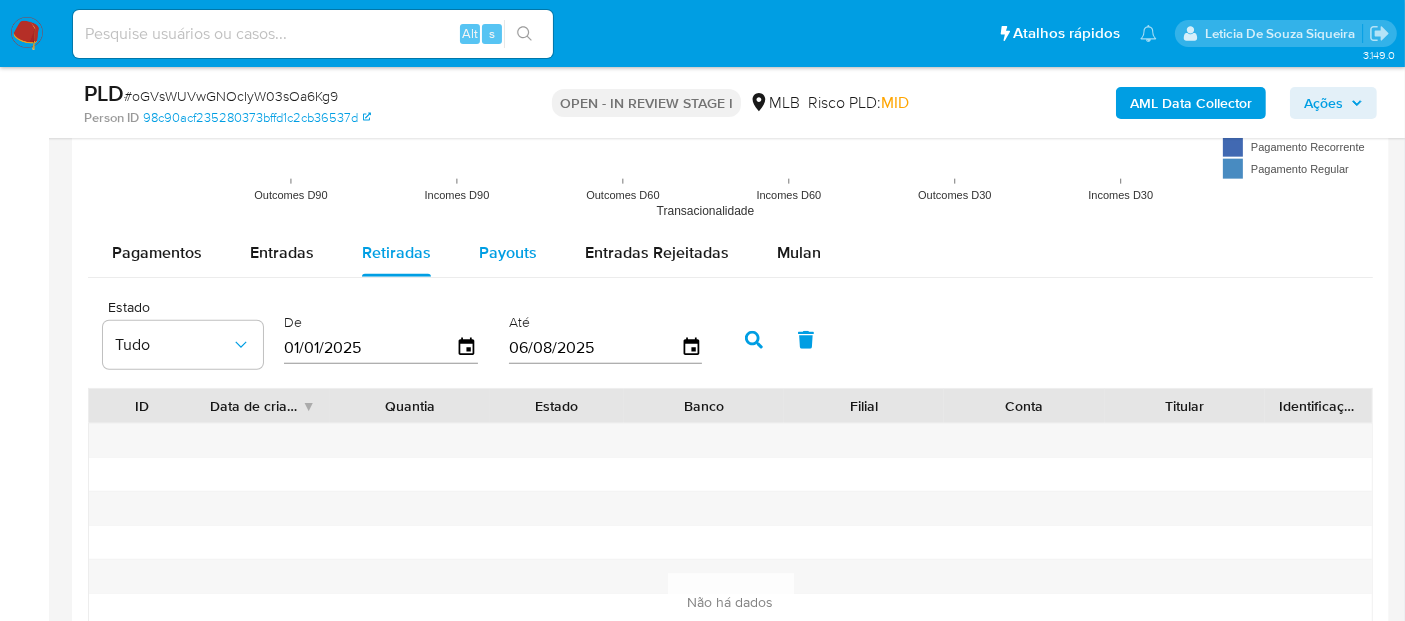 click on "Payouts" at bounding box center (508, 252) 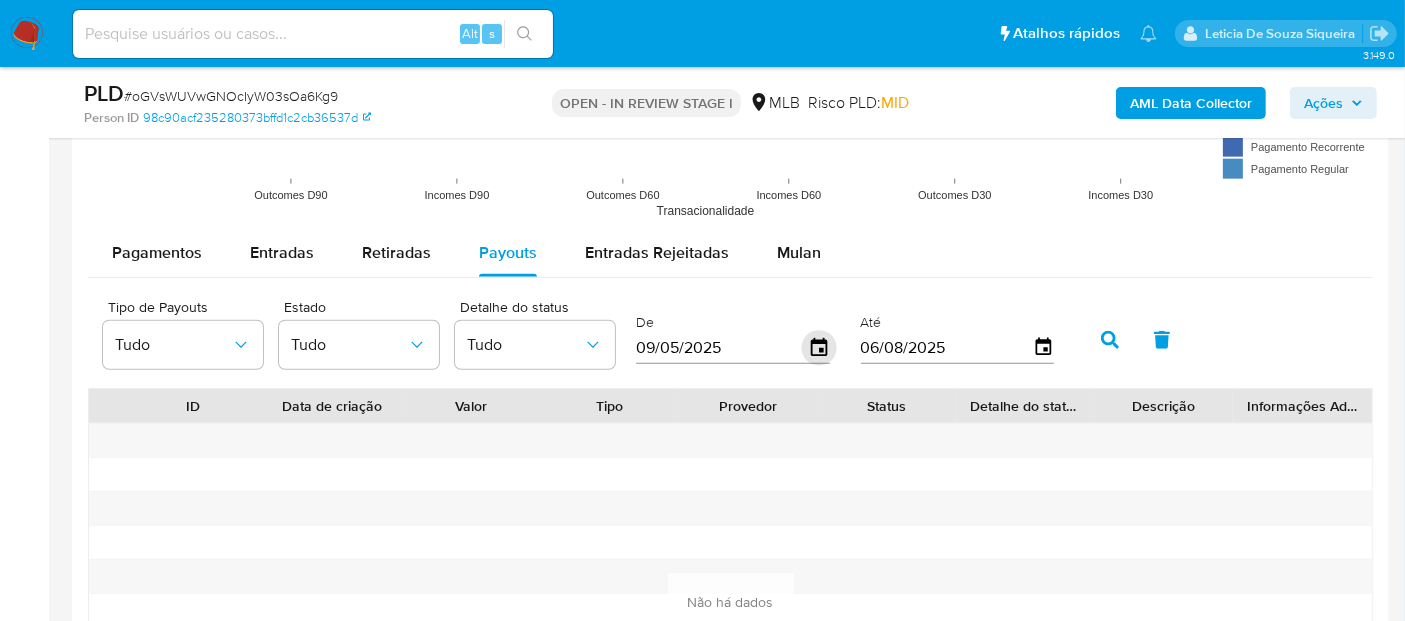 click 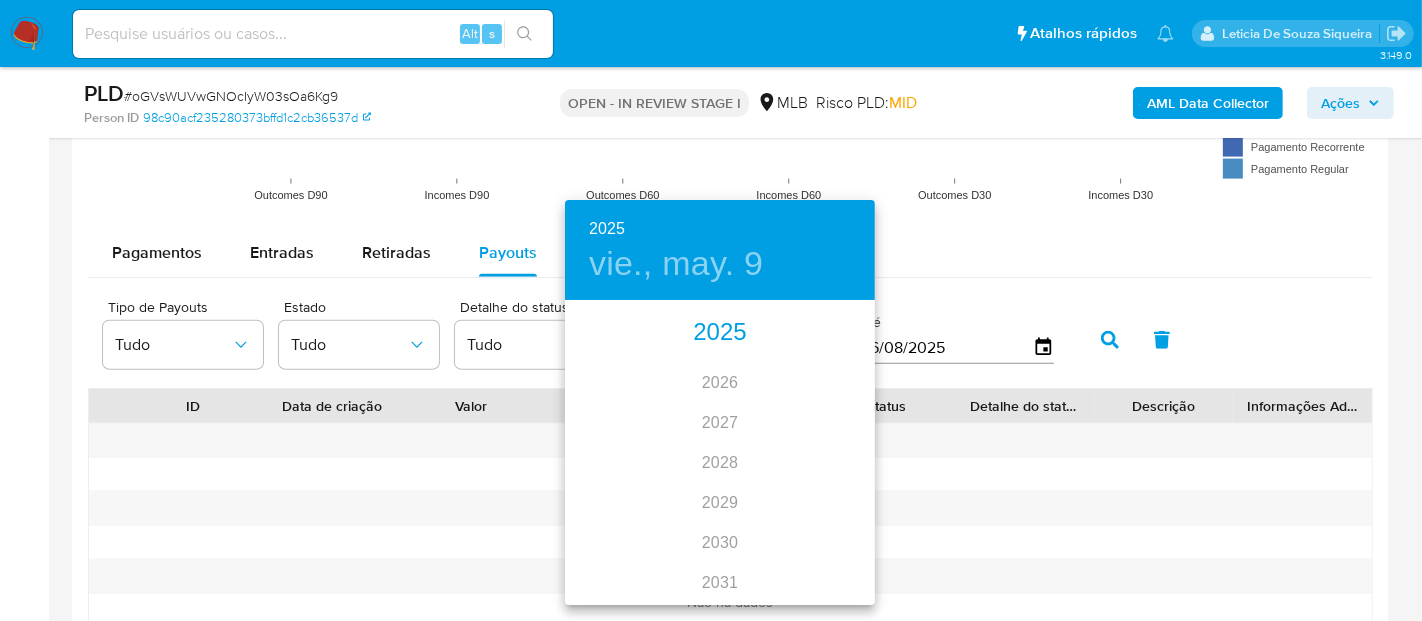 click on "2025" at bounding box center (720, 333) 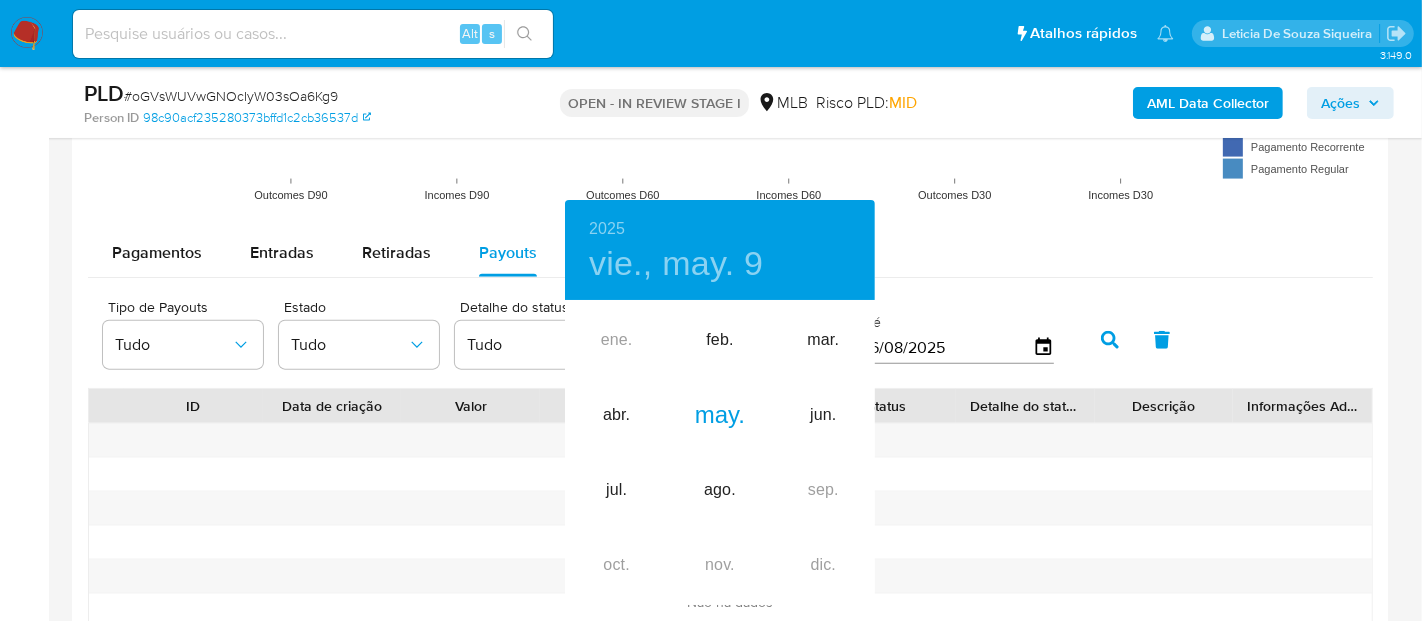click on "ene. feb. mar. abr. may. jun. jul. ago. sep. oct. nov. dic." at bounding box center (720, 453) 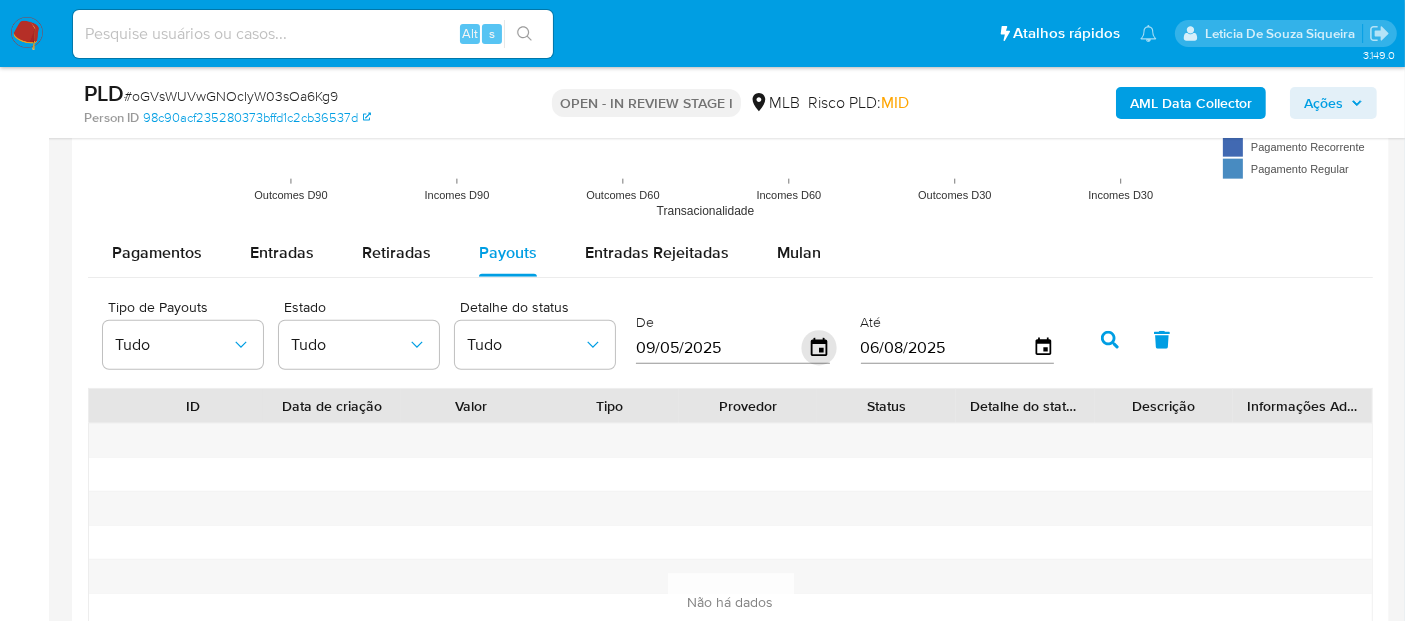 click 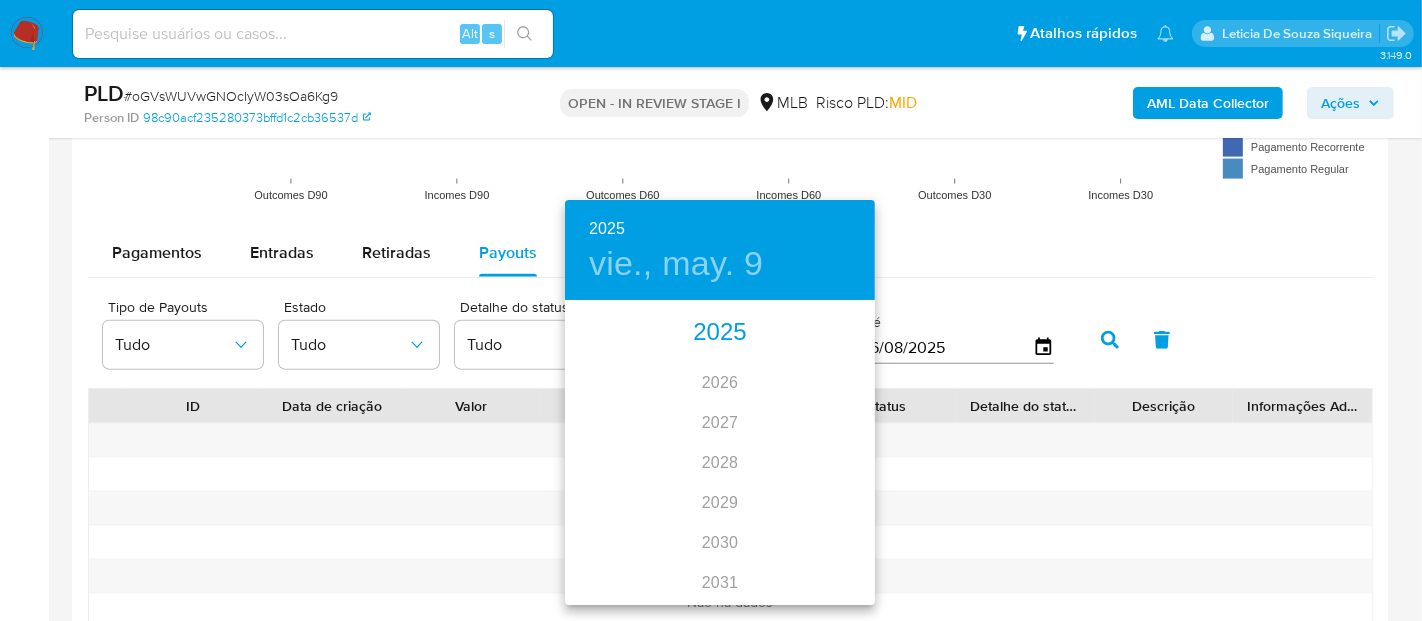 click on "2025" at bounding box center [720, 333] 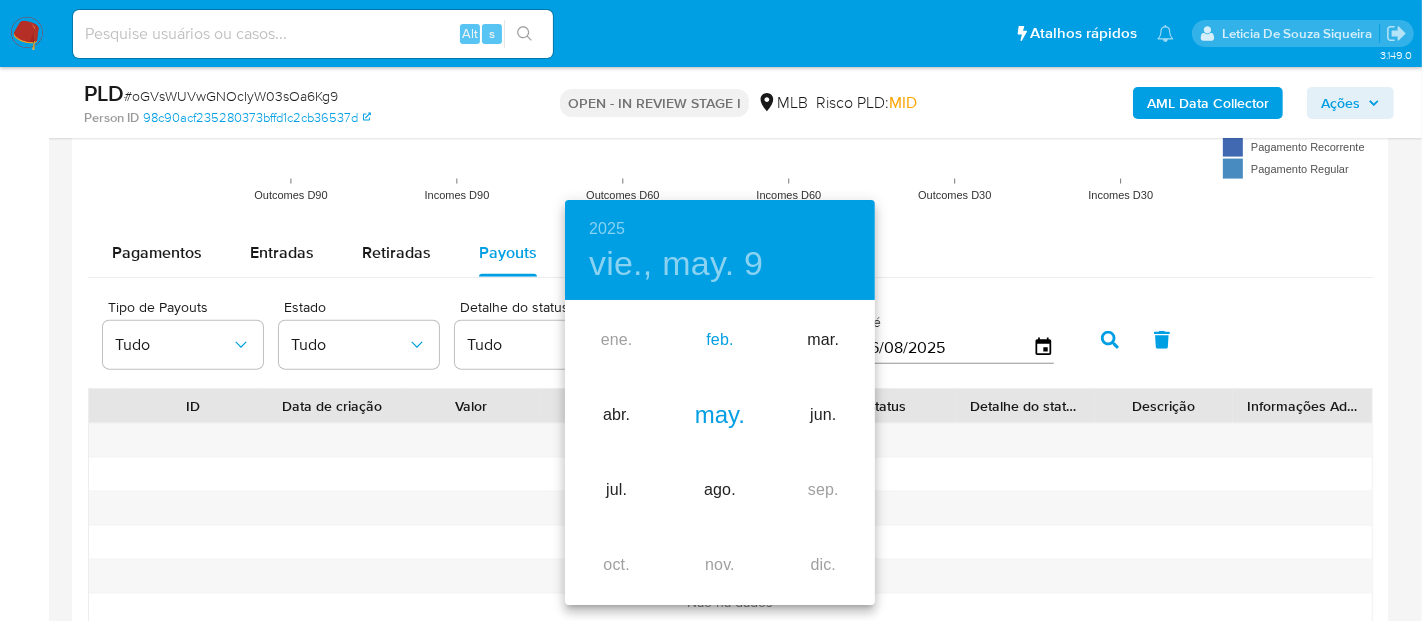click on "feb." at bounding box center (719, 340) 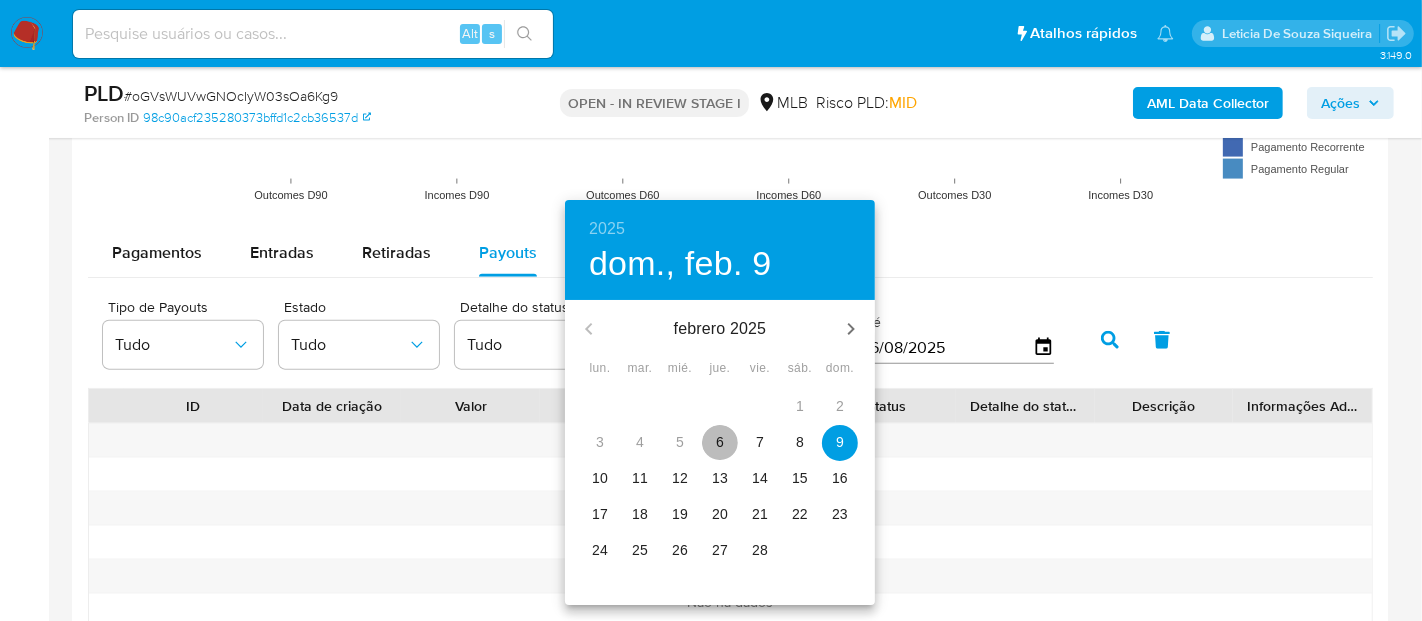click on "6" at bounding box center (720, 442) 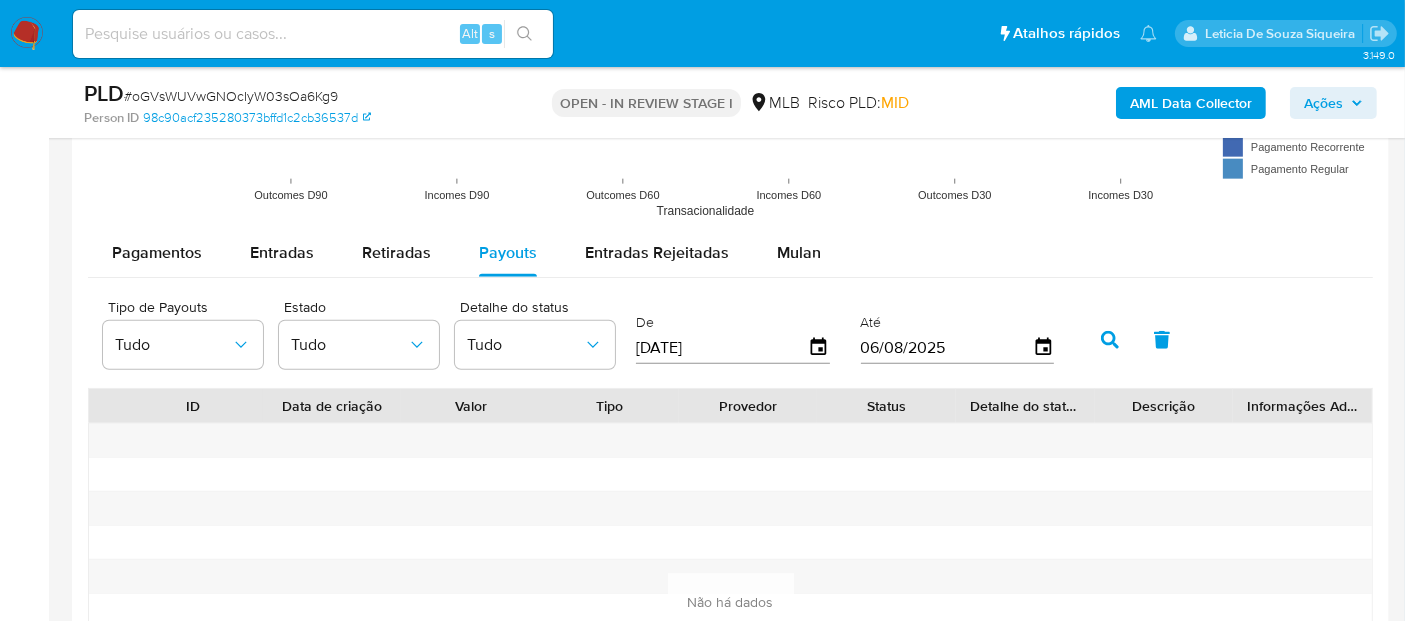 click on "Tipo de Payouts Tudo Estado Tudo Detalhe do status Tudo De 06/02/2025 Até 06/08/2025" at bounding box center (730, 338) 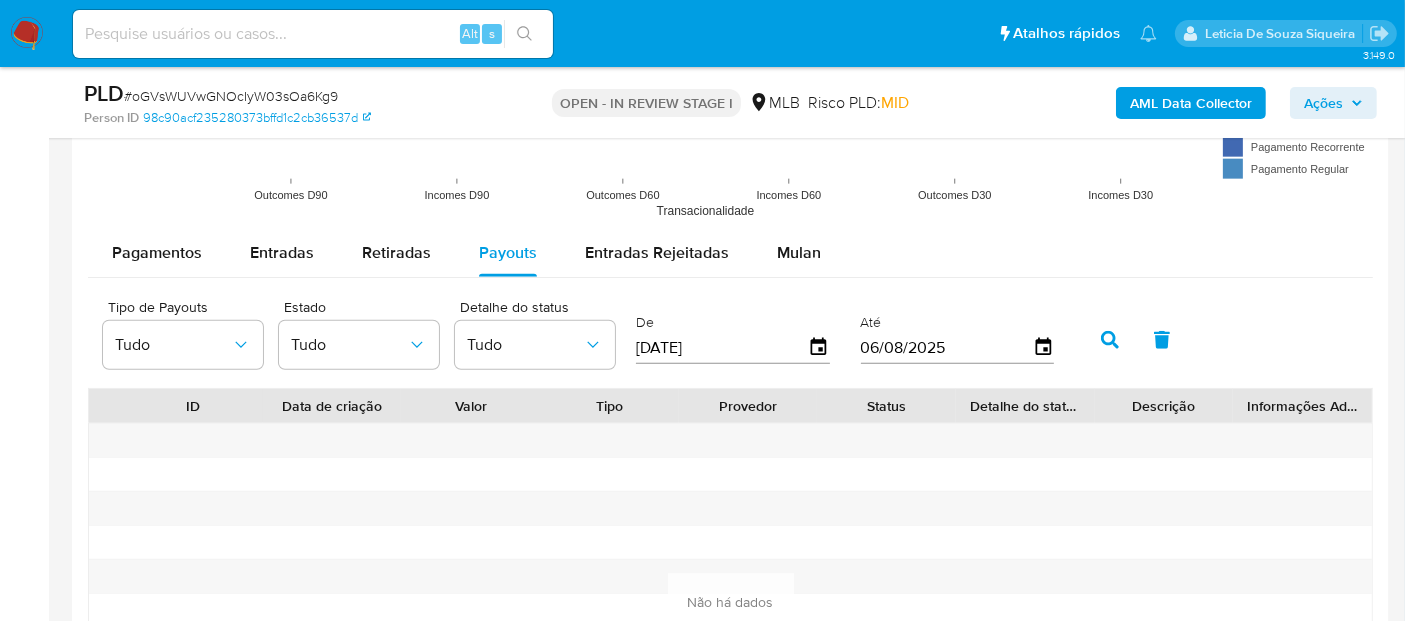 click at bounding box center [1110, 340] 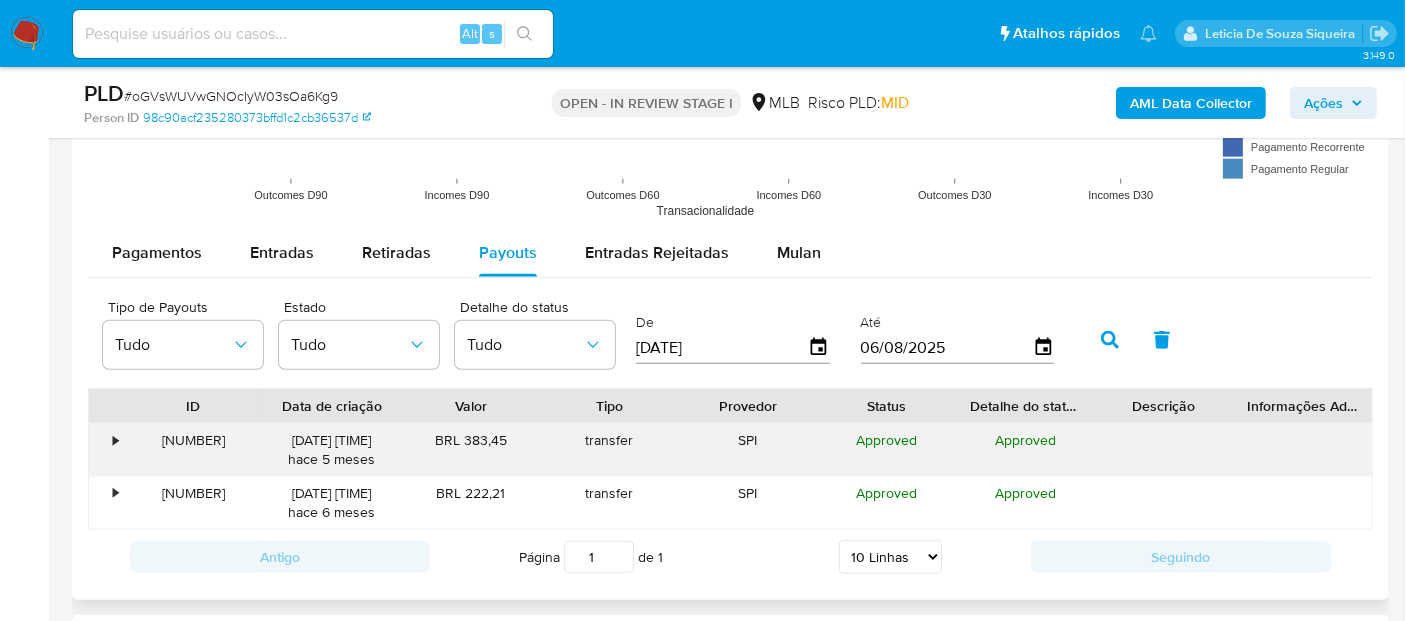 click on "•" at bounding box center (106, 450) 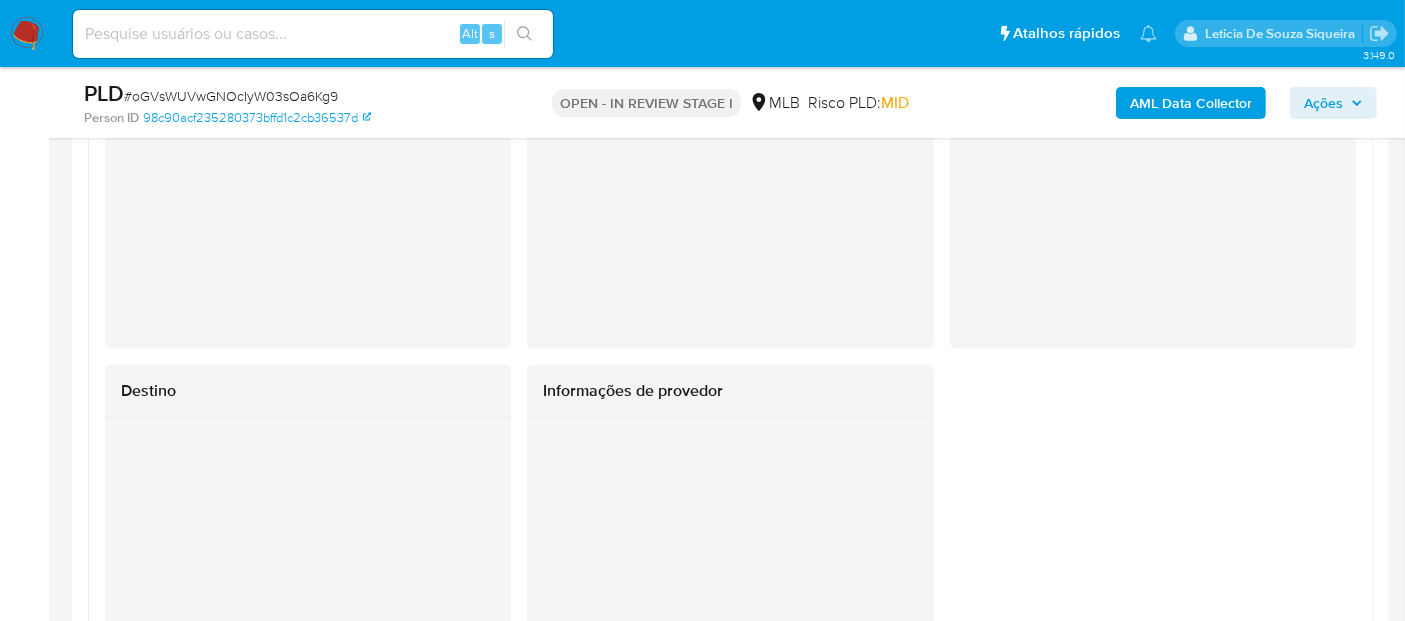 scroll, scrollTop: 2000, scrollLeft: 0, axis: vertical 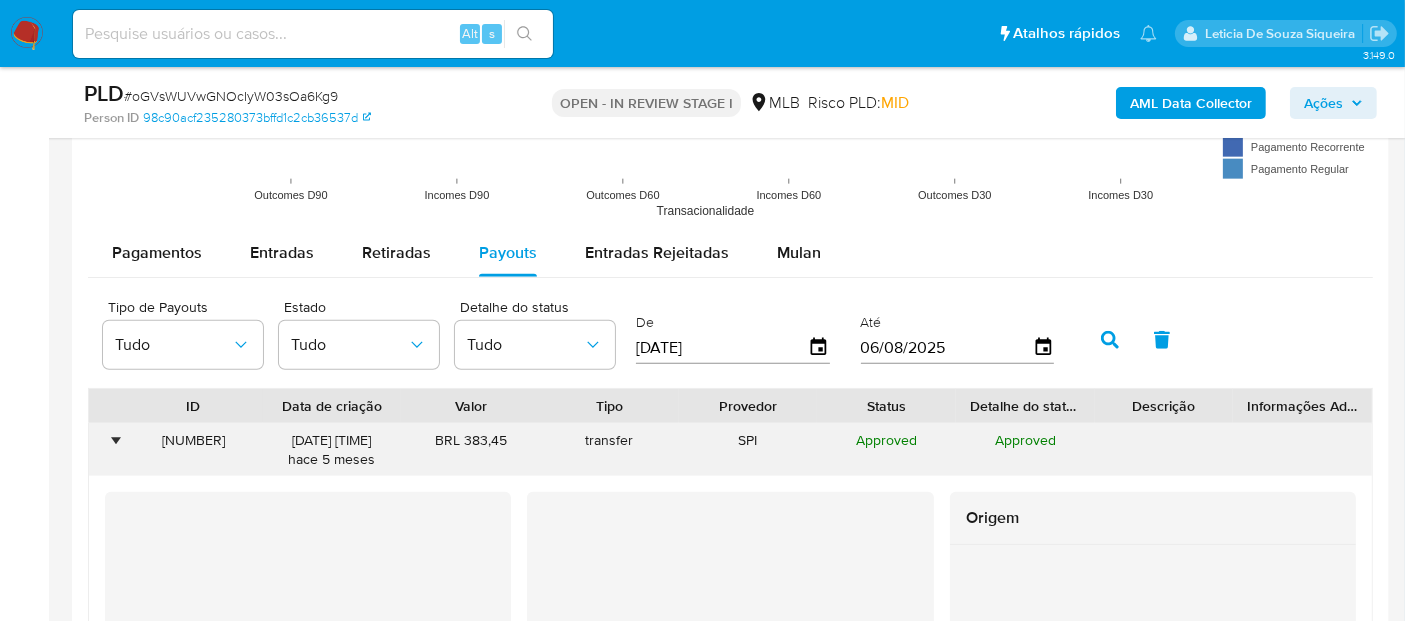 click on "•" at bounding box center [106, 450] 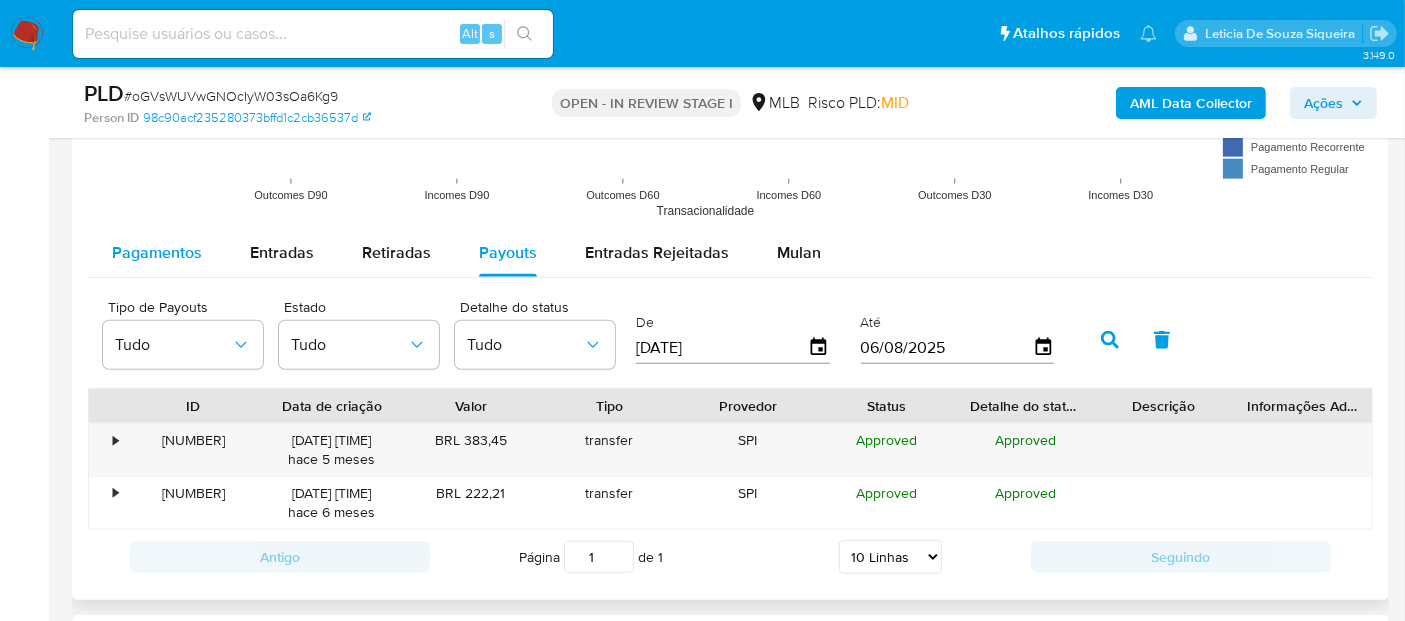 click on "Pagamentos" at bounding box center [157, 253] 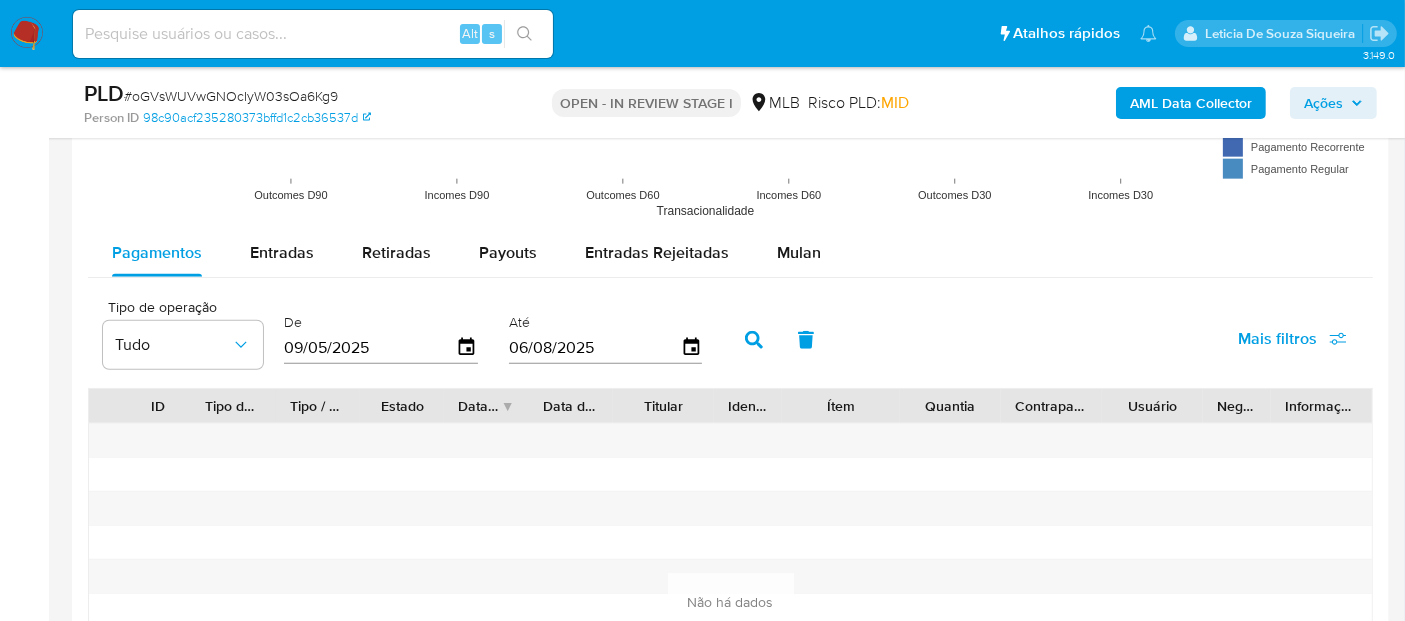 click on "09/05/2025" at bounding box center [370, 347] 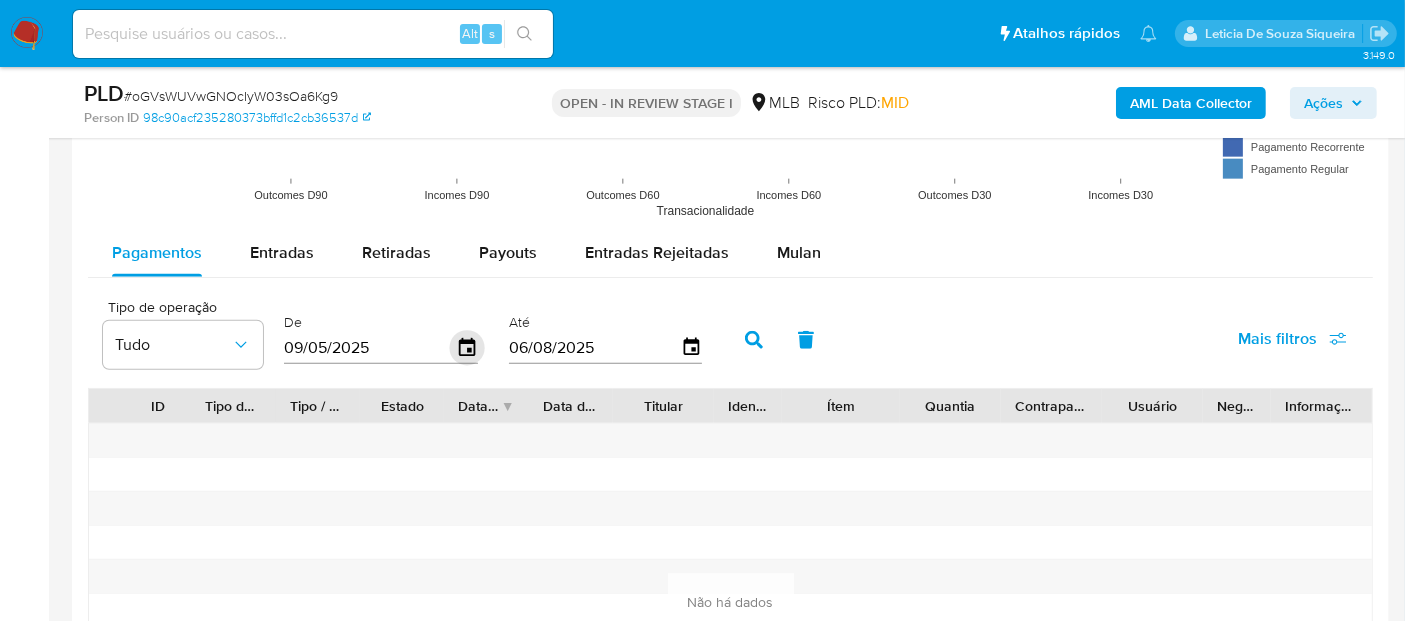 click 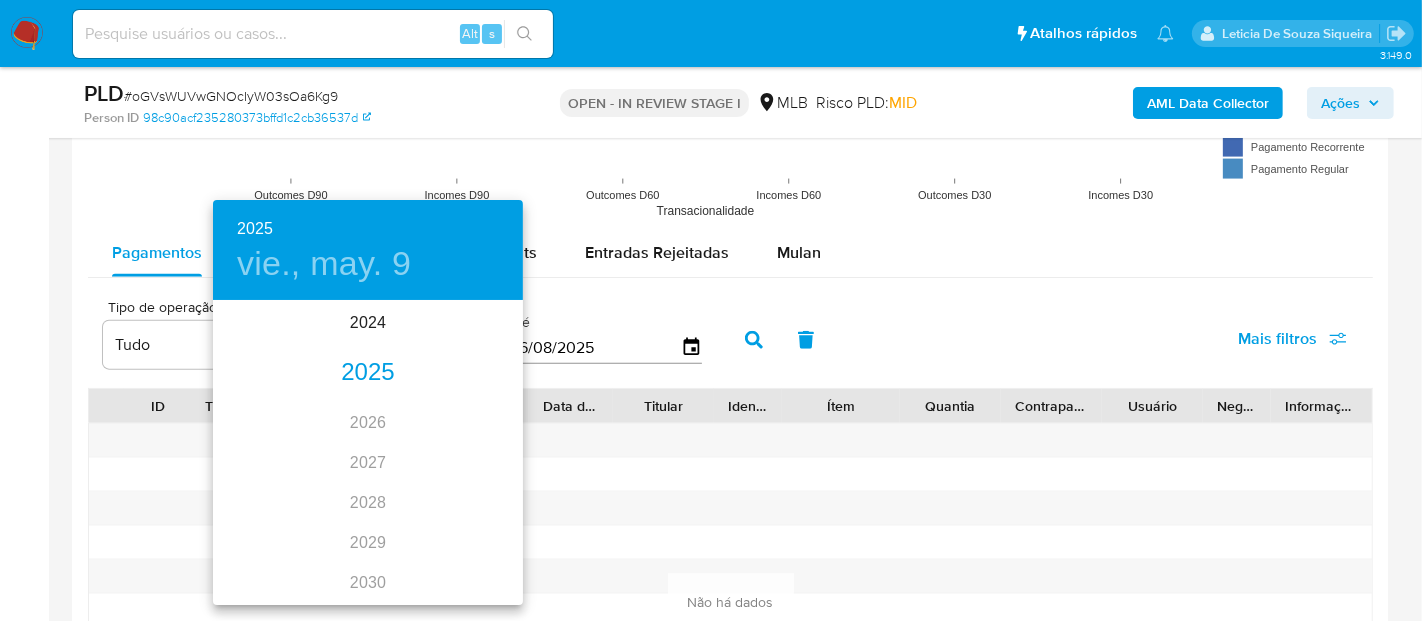 click on "2025" at bounding box center [368, 373] 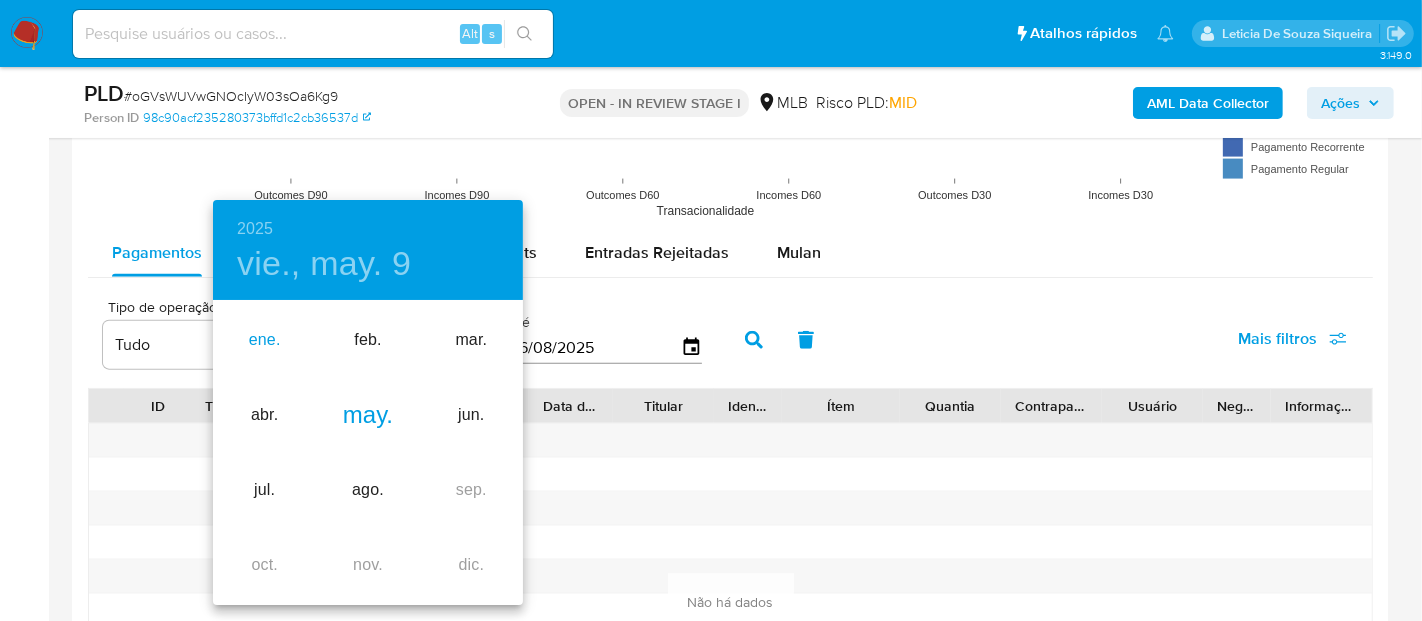 click on "ene." at bounding box center (264, 340) 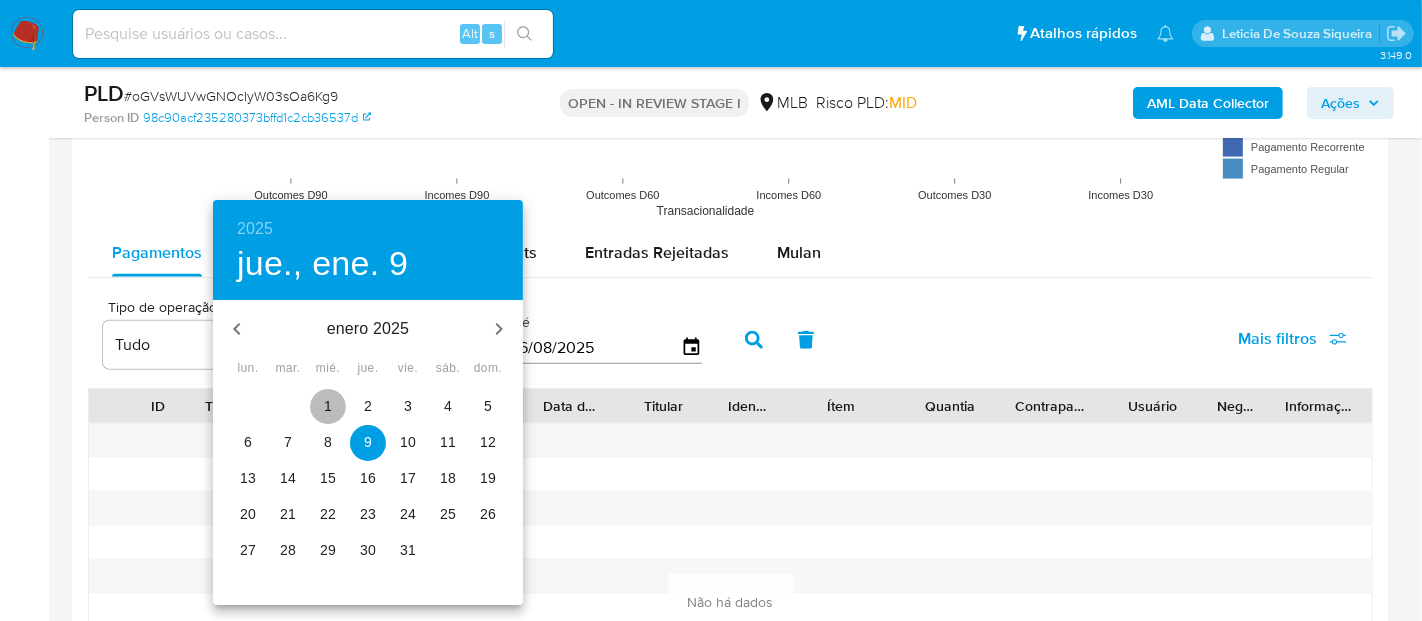 drag, startPoint x: 336, startPoint y: 392, endPoint x: 399, endPoint y: 389, distance: 63.07139 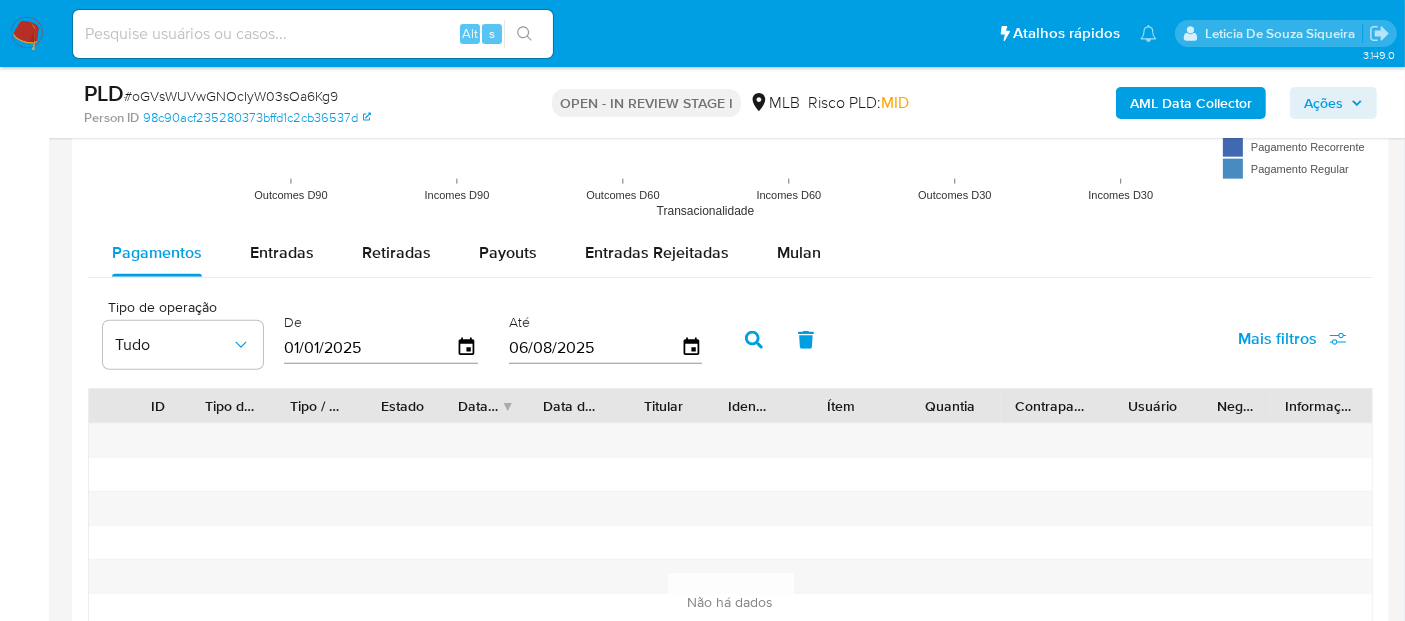 click at bounding box center (754, 340) 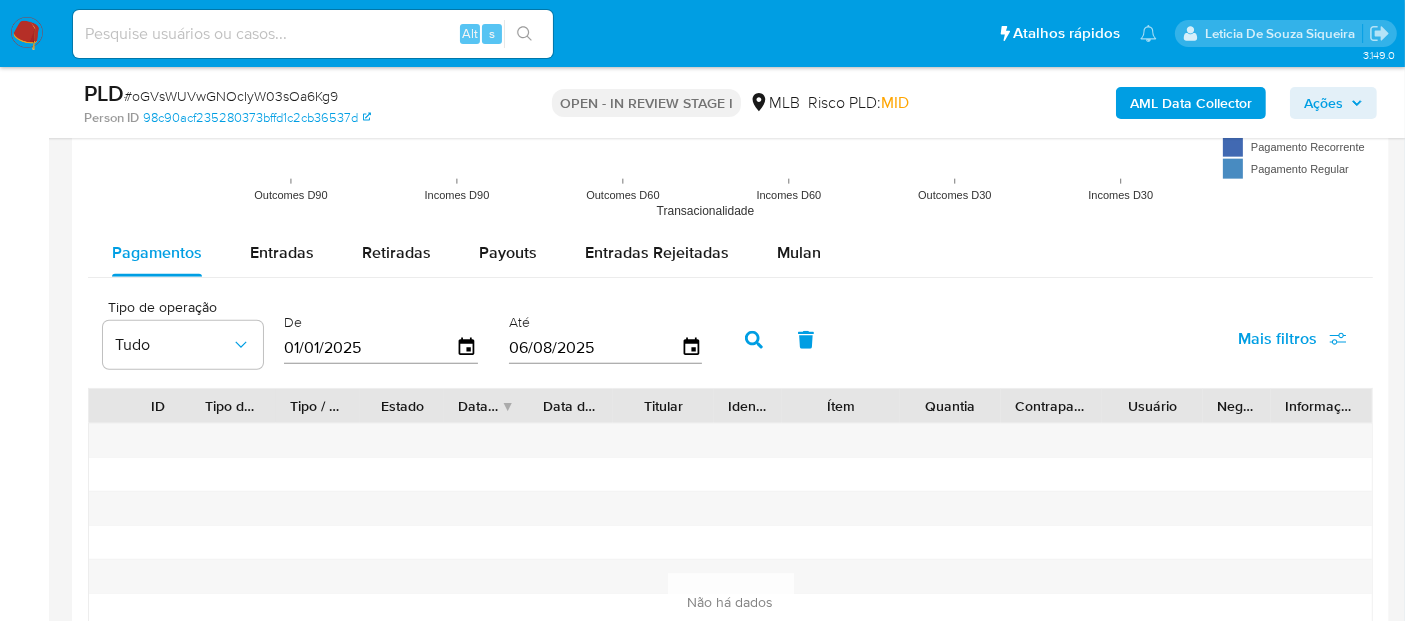 click 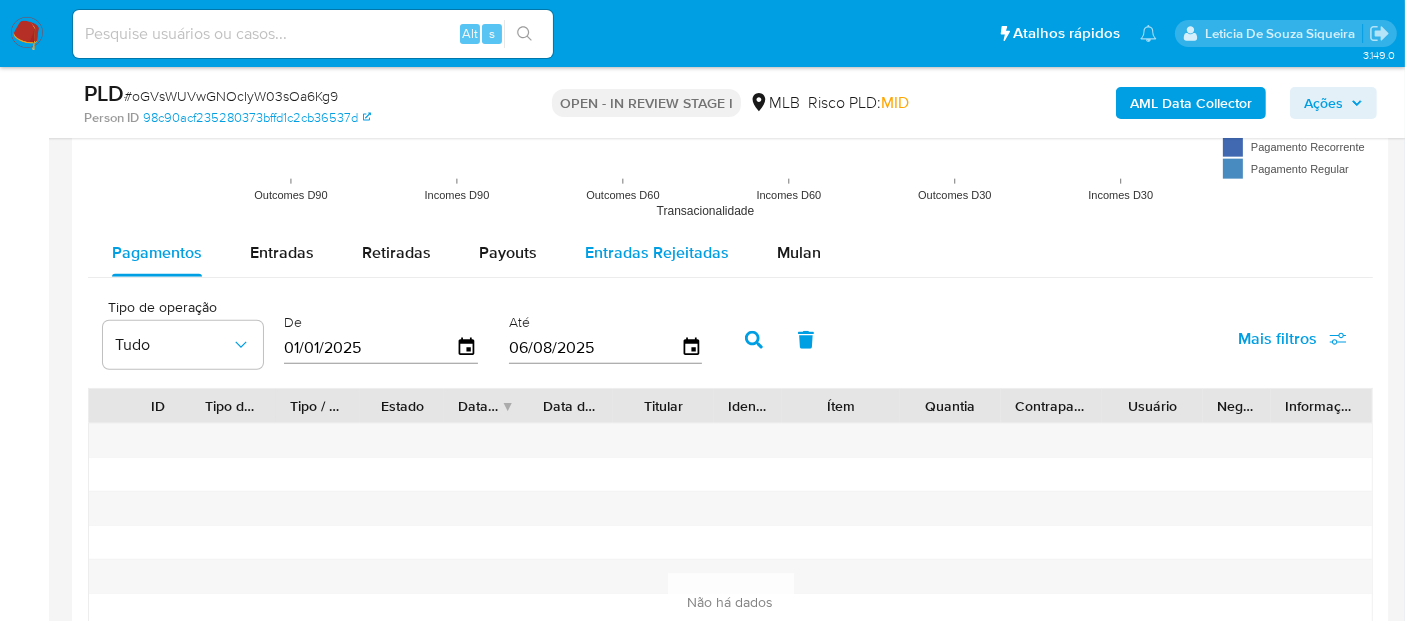 click on "Entradas Rejeitadas" at bounding box center [657, 252] 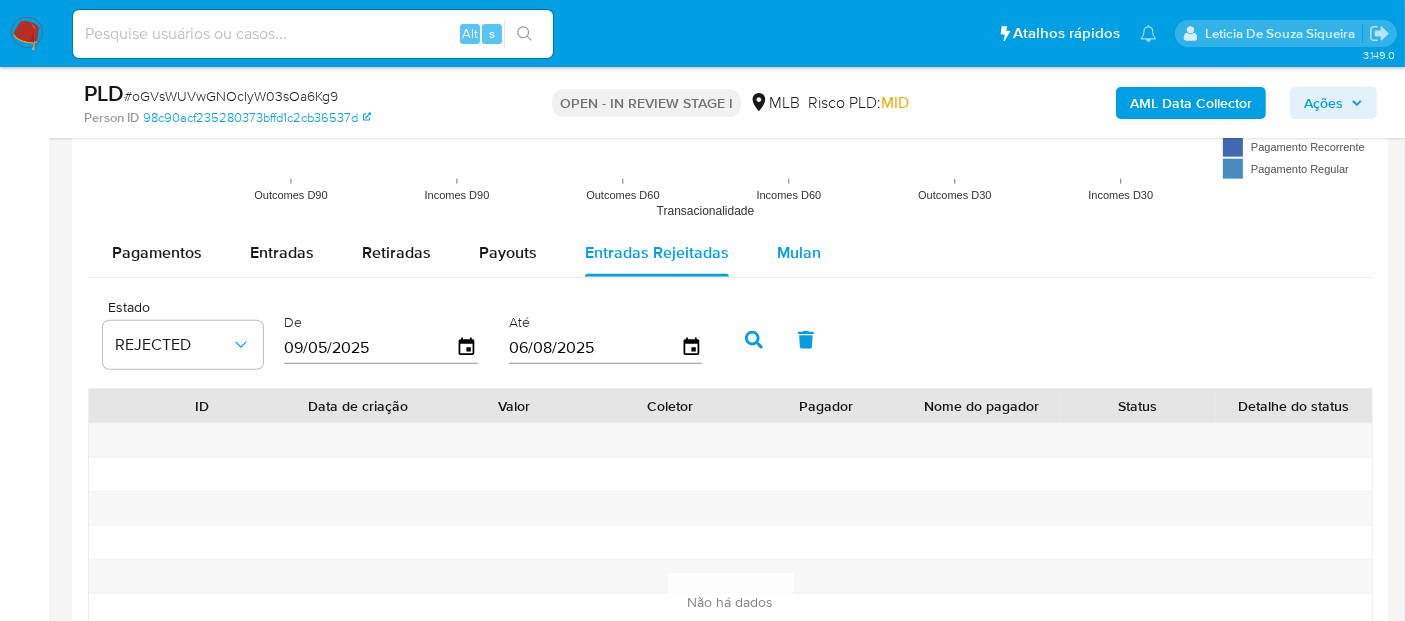 click on "Mulan" at bounding box center [799, 253] 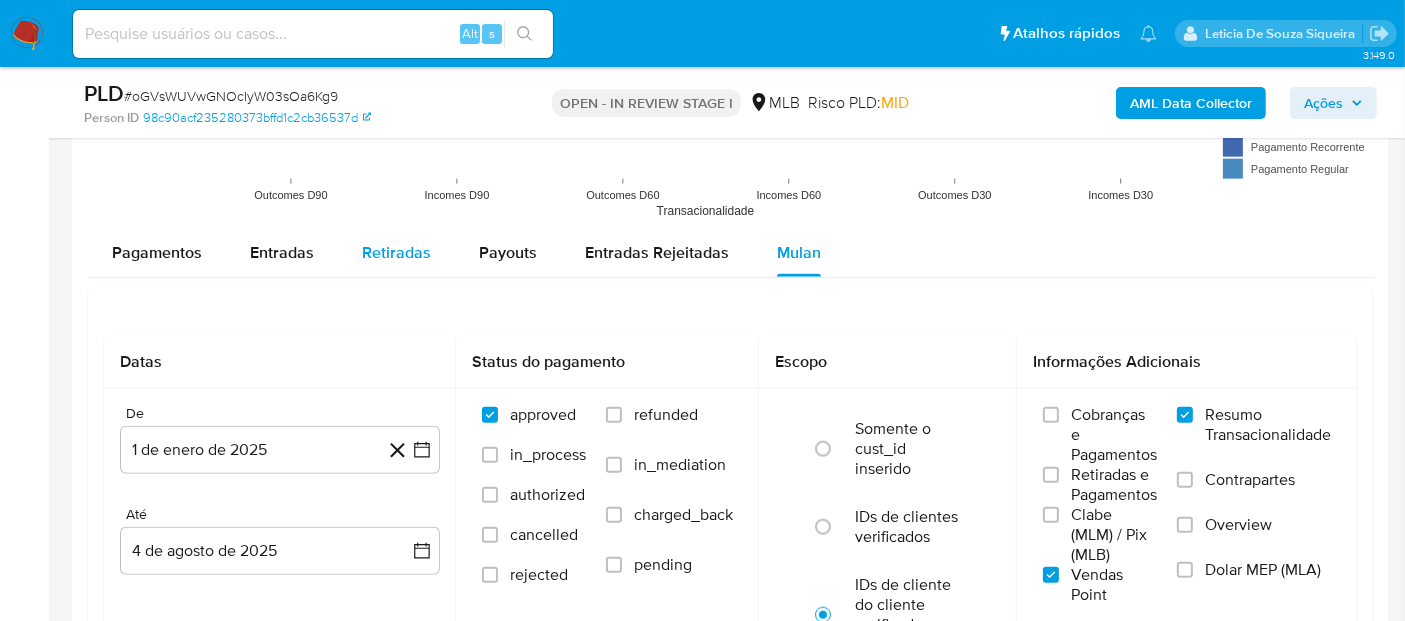 click on "Retiradas" at bounding box center [396, 252] 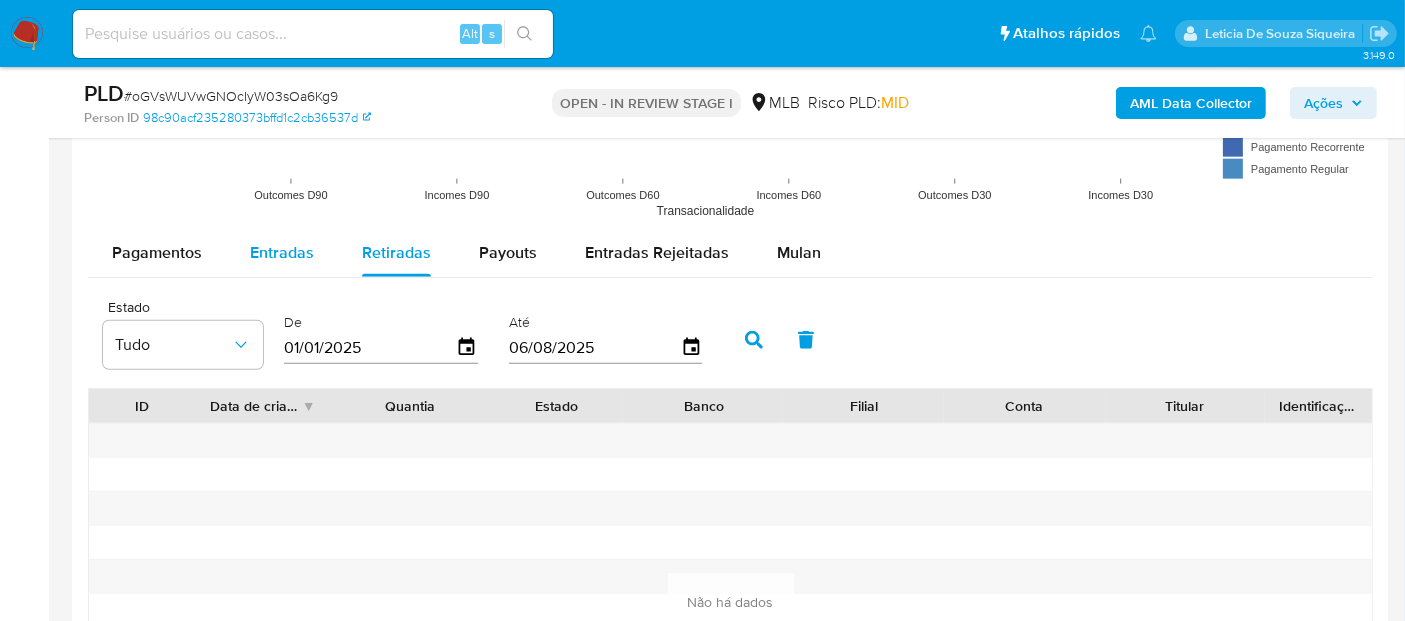 click on "Entradas" at bounding box center (282, 252) 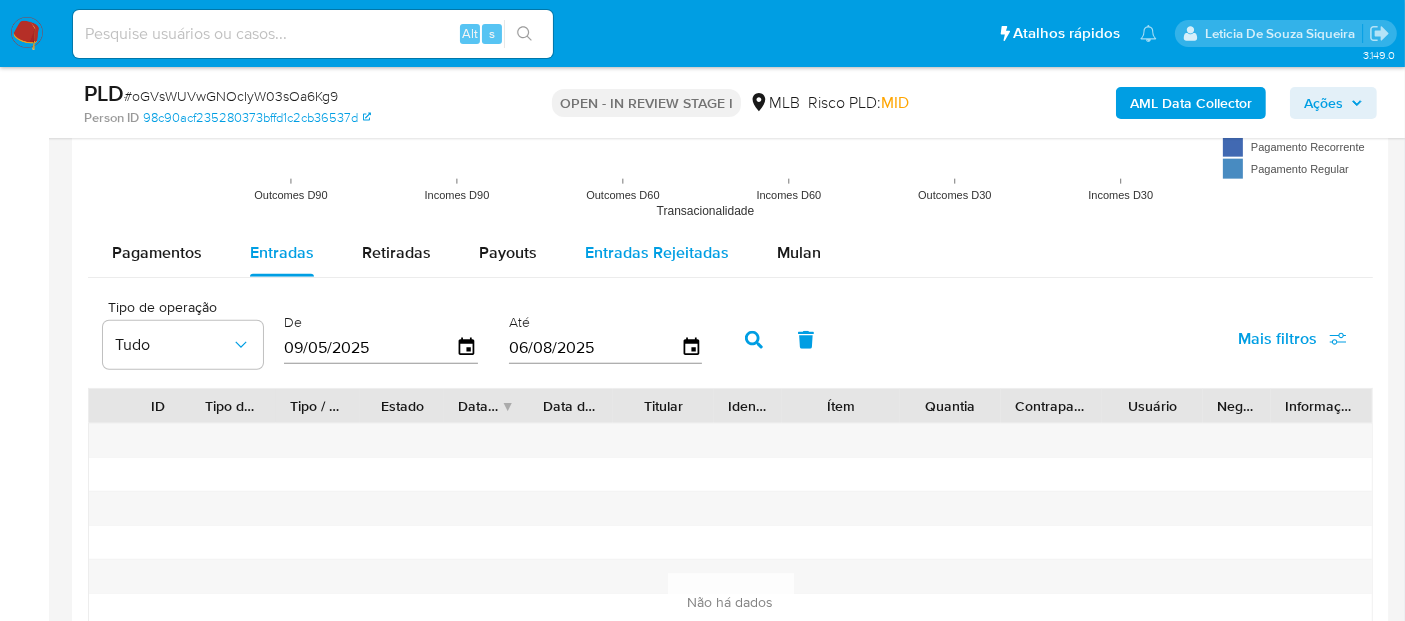 click on "Entradas Rejeitadas" at bounding box center (657, 252) 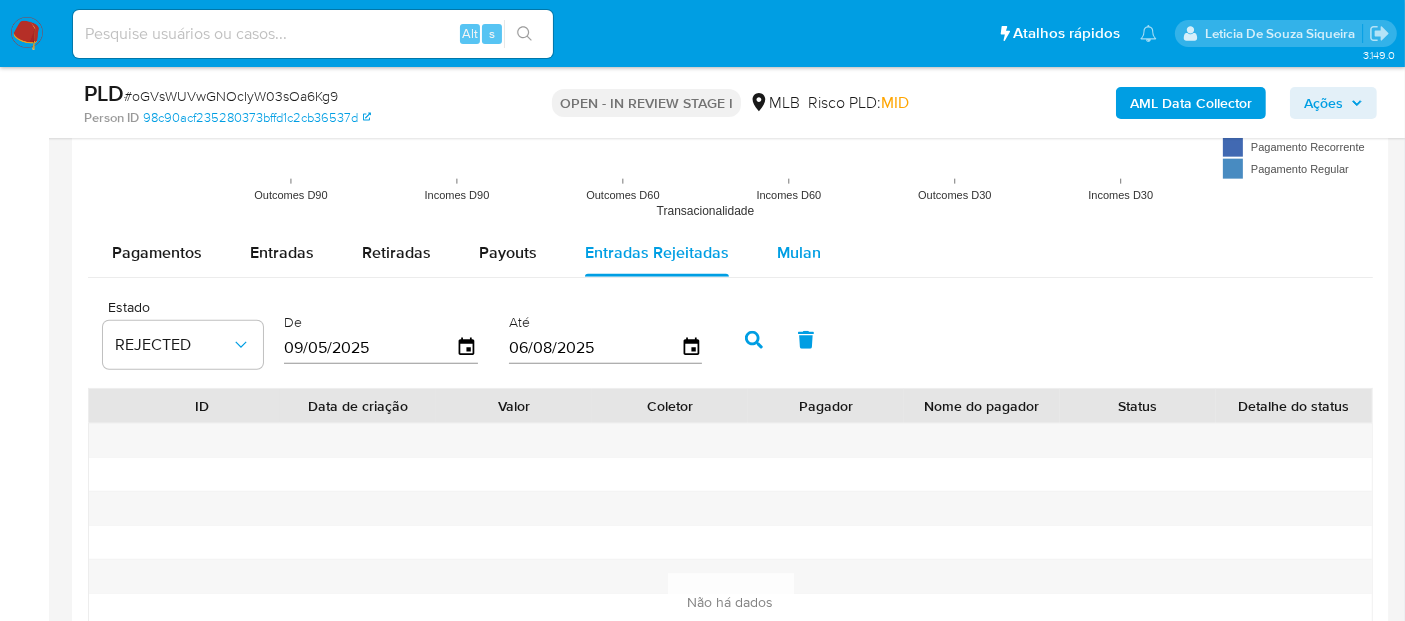 click on "Mulan" at bounding box center [799, 253] 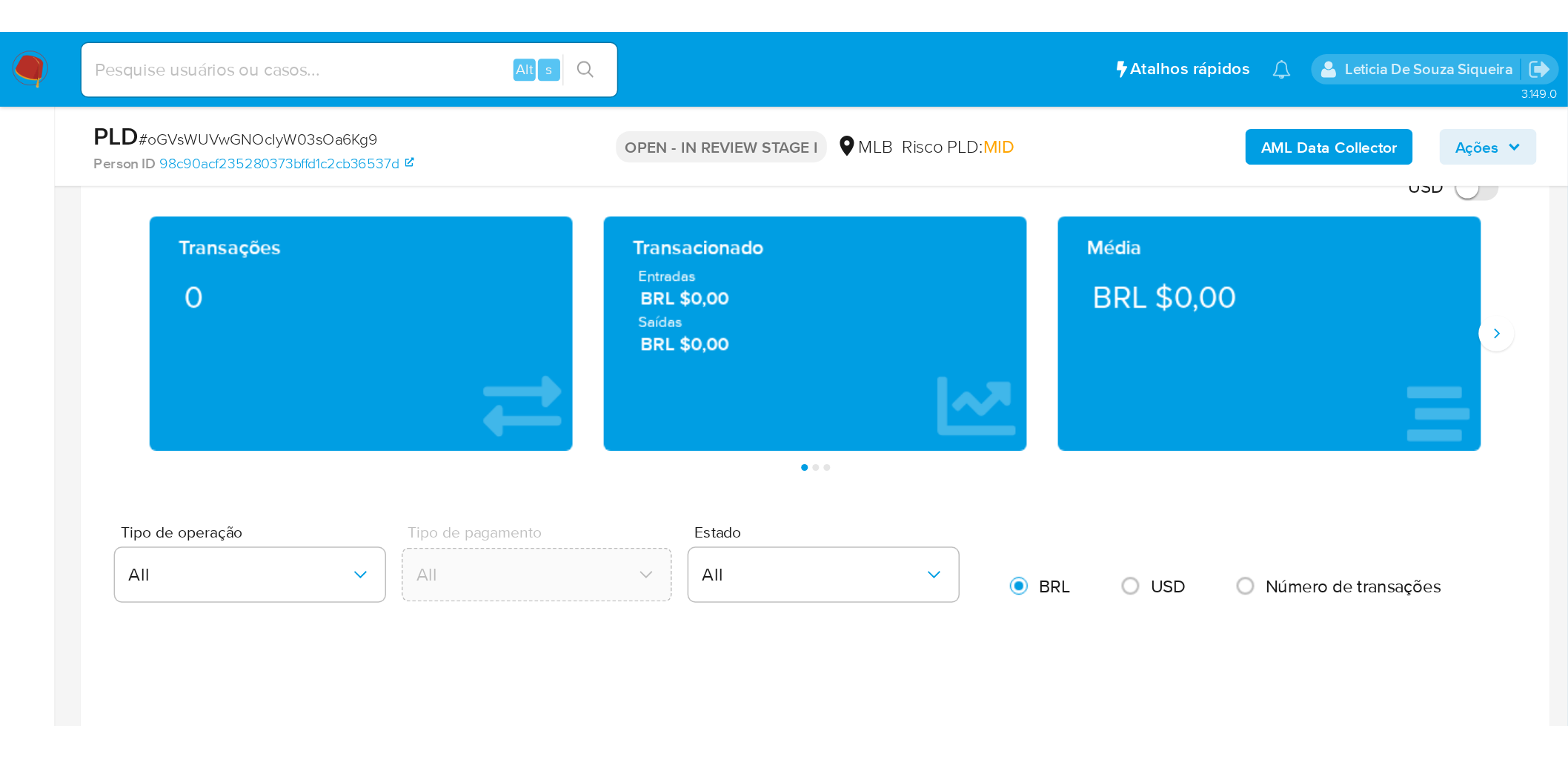 scroll, scrollTop: 988, scrollLeft: 0, axis: vertical 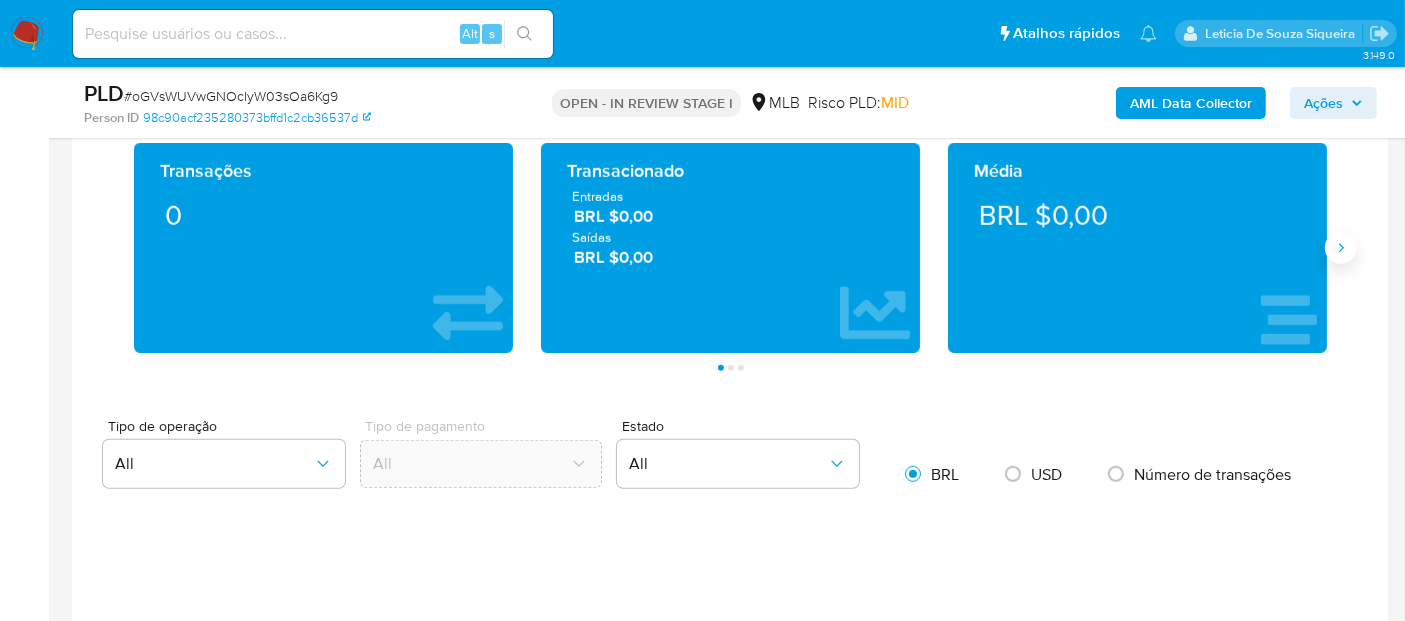 click 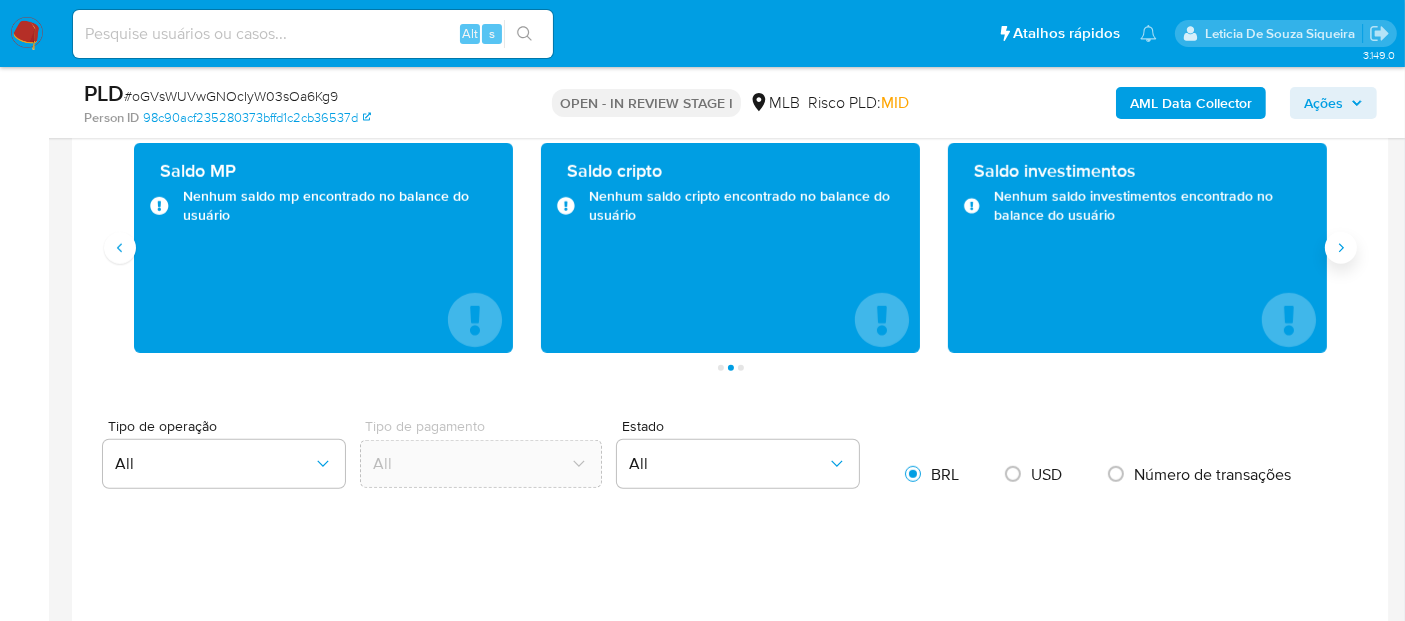 click 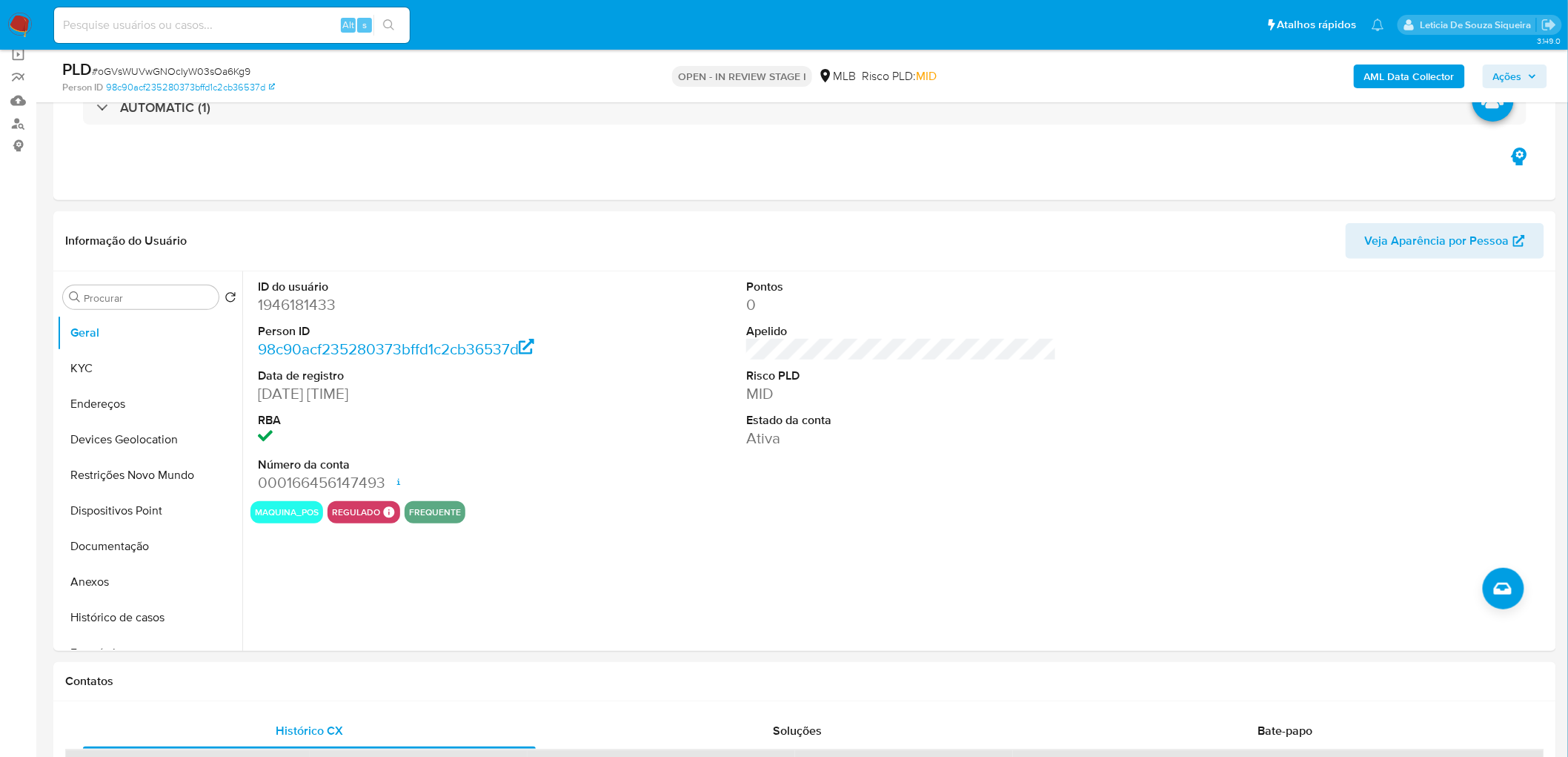 scroll, scrollTop: 0, scrollLeft: 0, axis: both 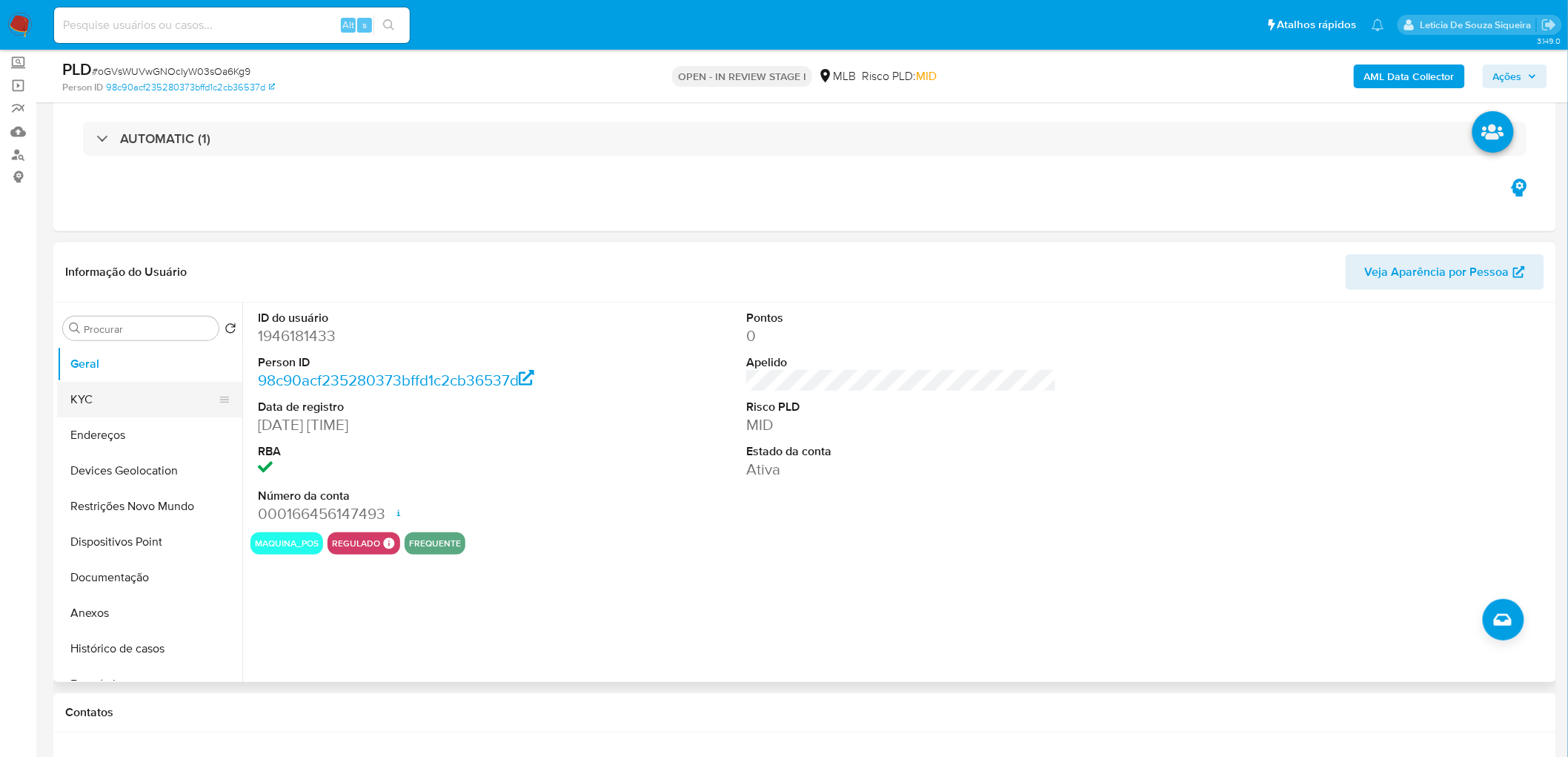 click on "KYC" at bounding box center (144, 400) 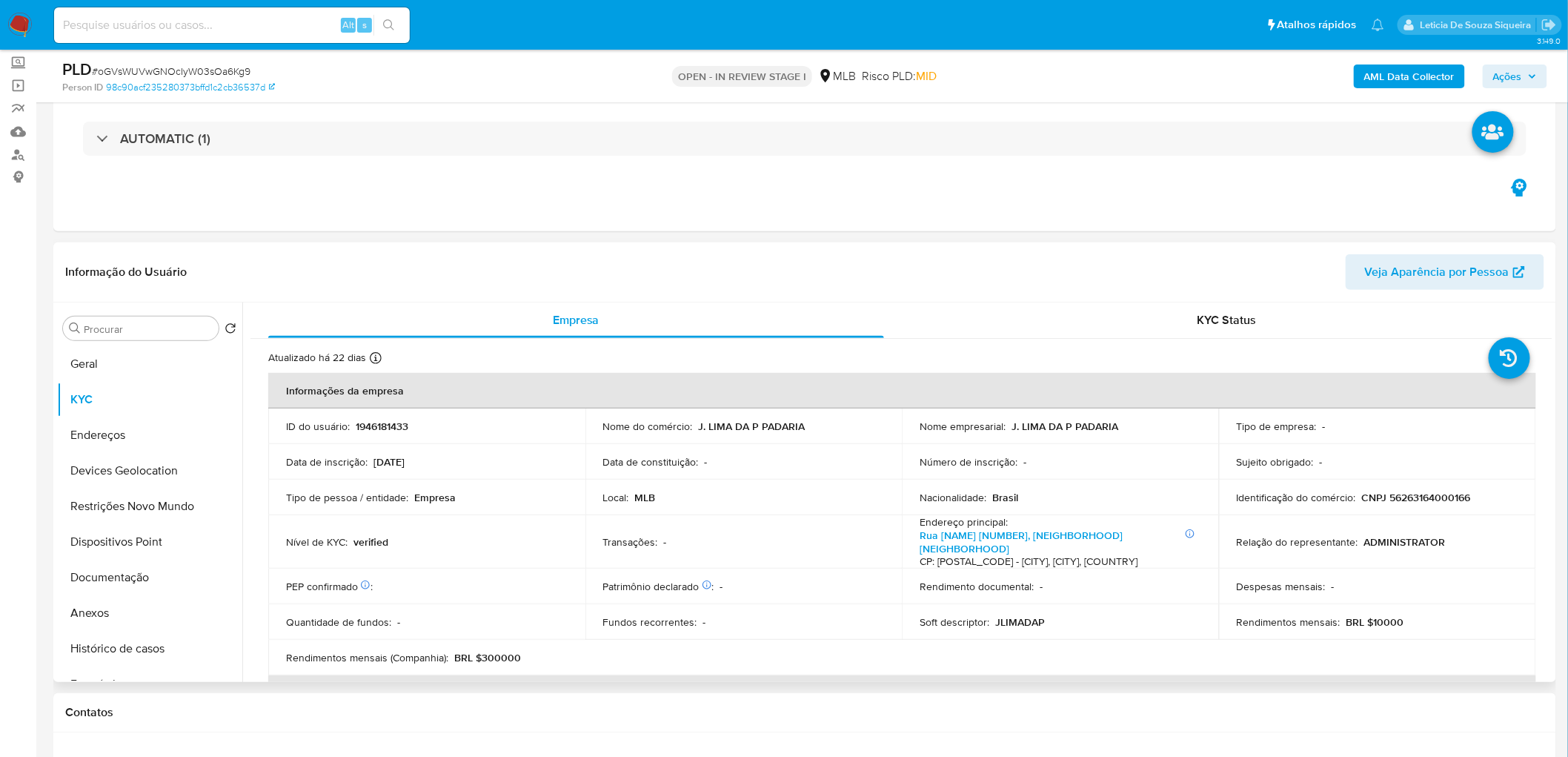 type 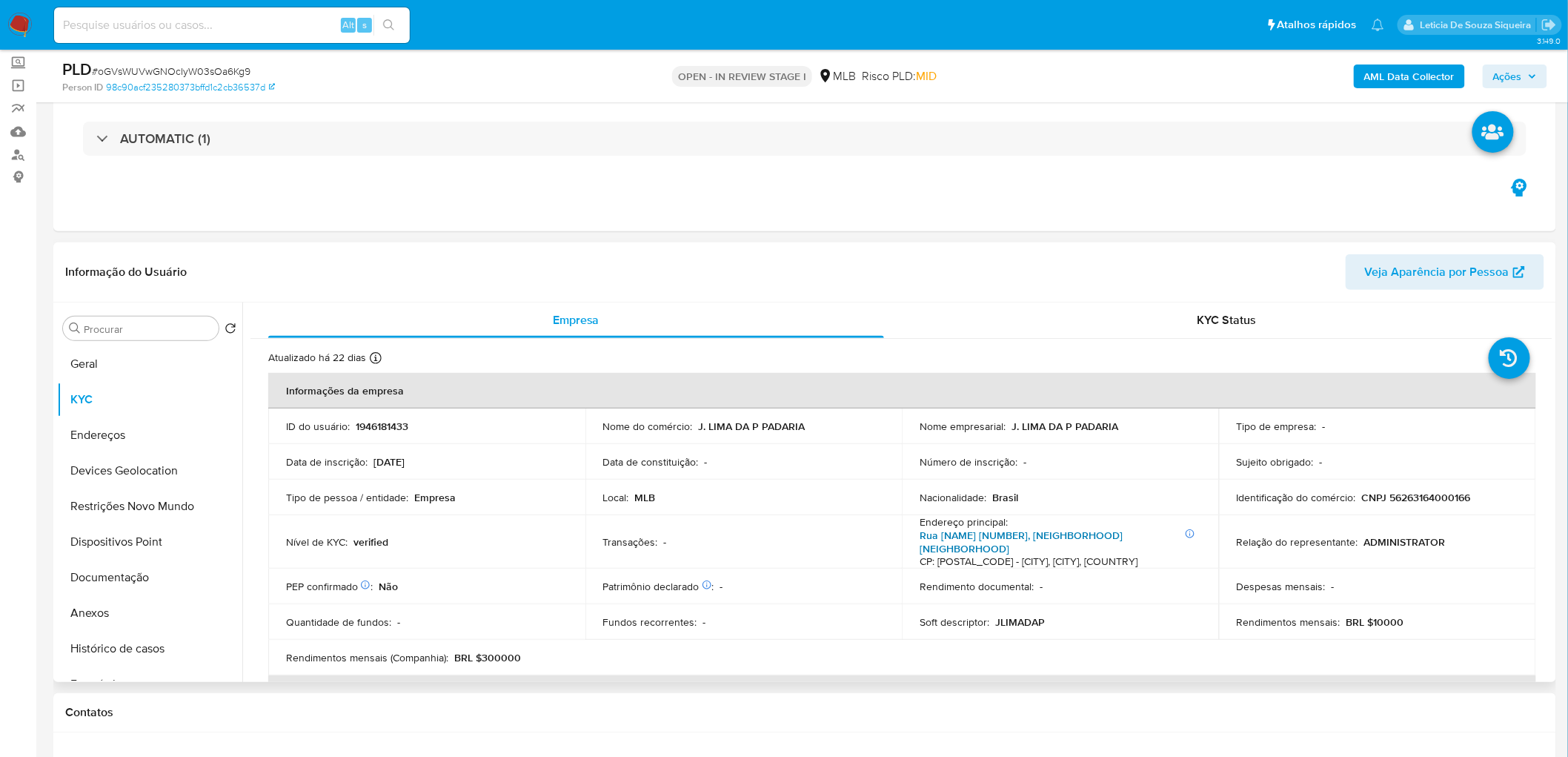 click on "Rua Antônio Borges 223, Parque Edu Chaves" at bounding box center (1021, 542) 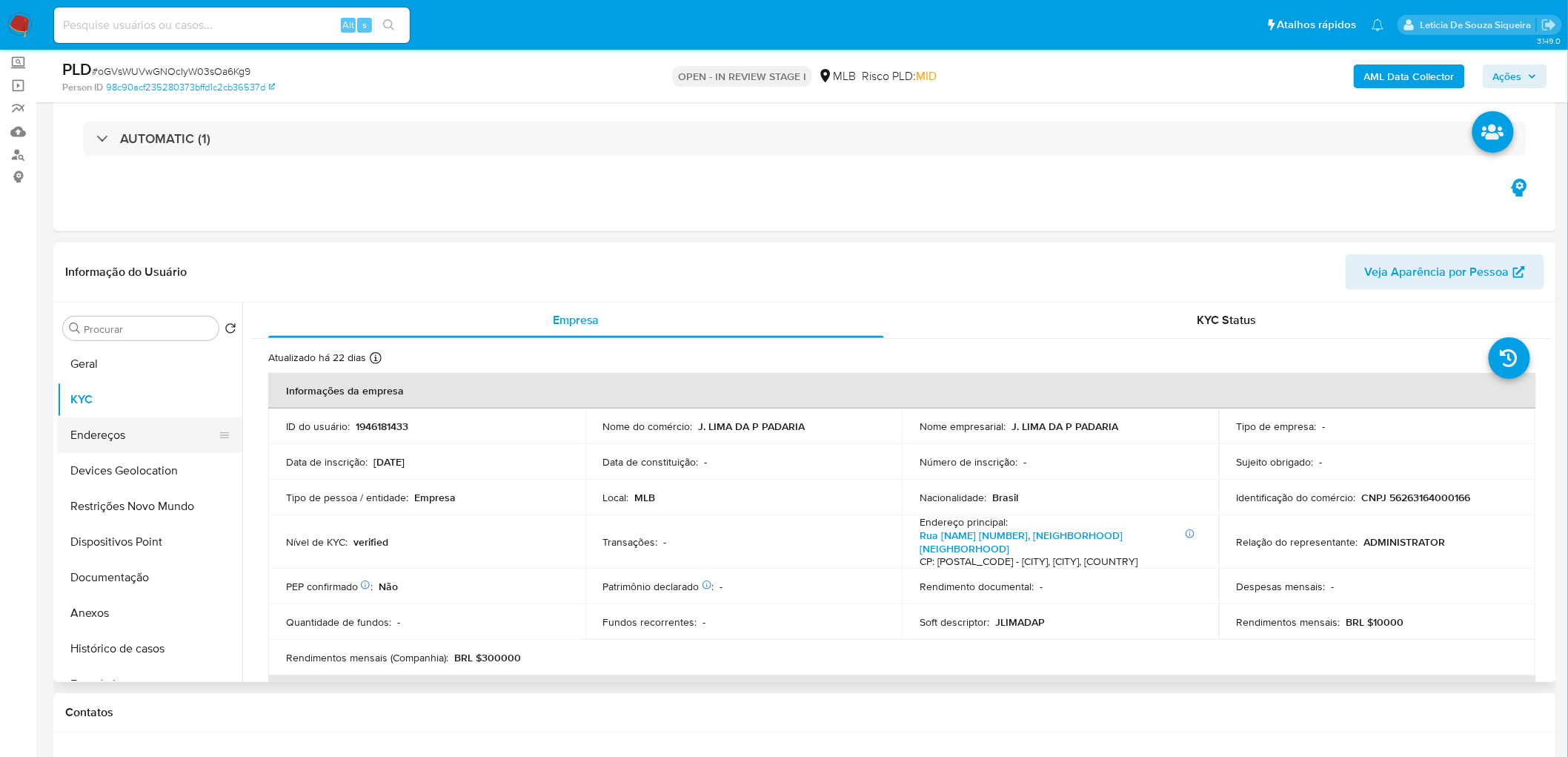 click on "Endereços" at bounding box center [144, 435] 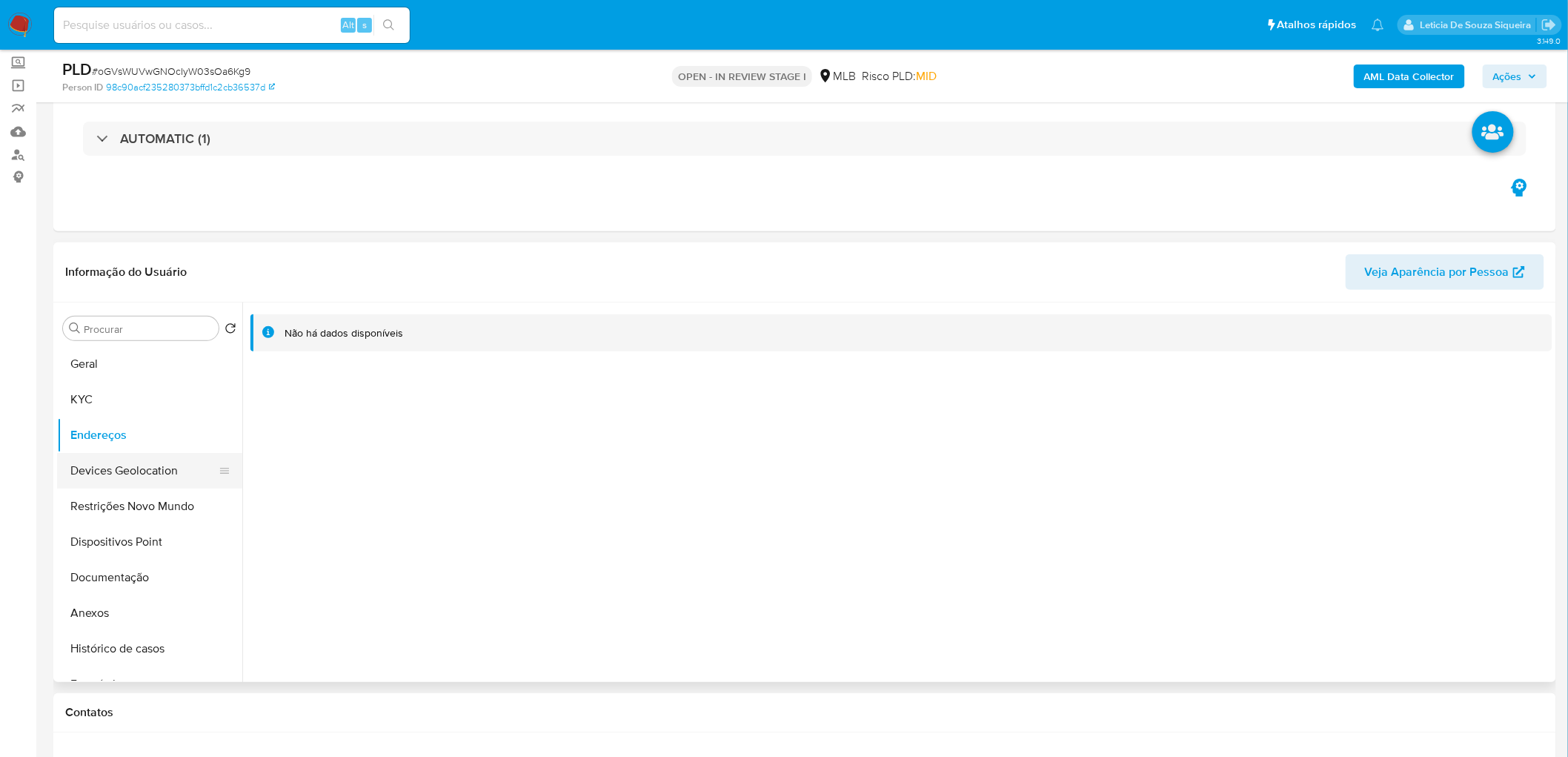 click on "Devices Geolocation" at bounding box center (144, 471) 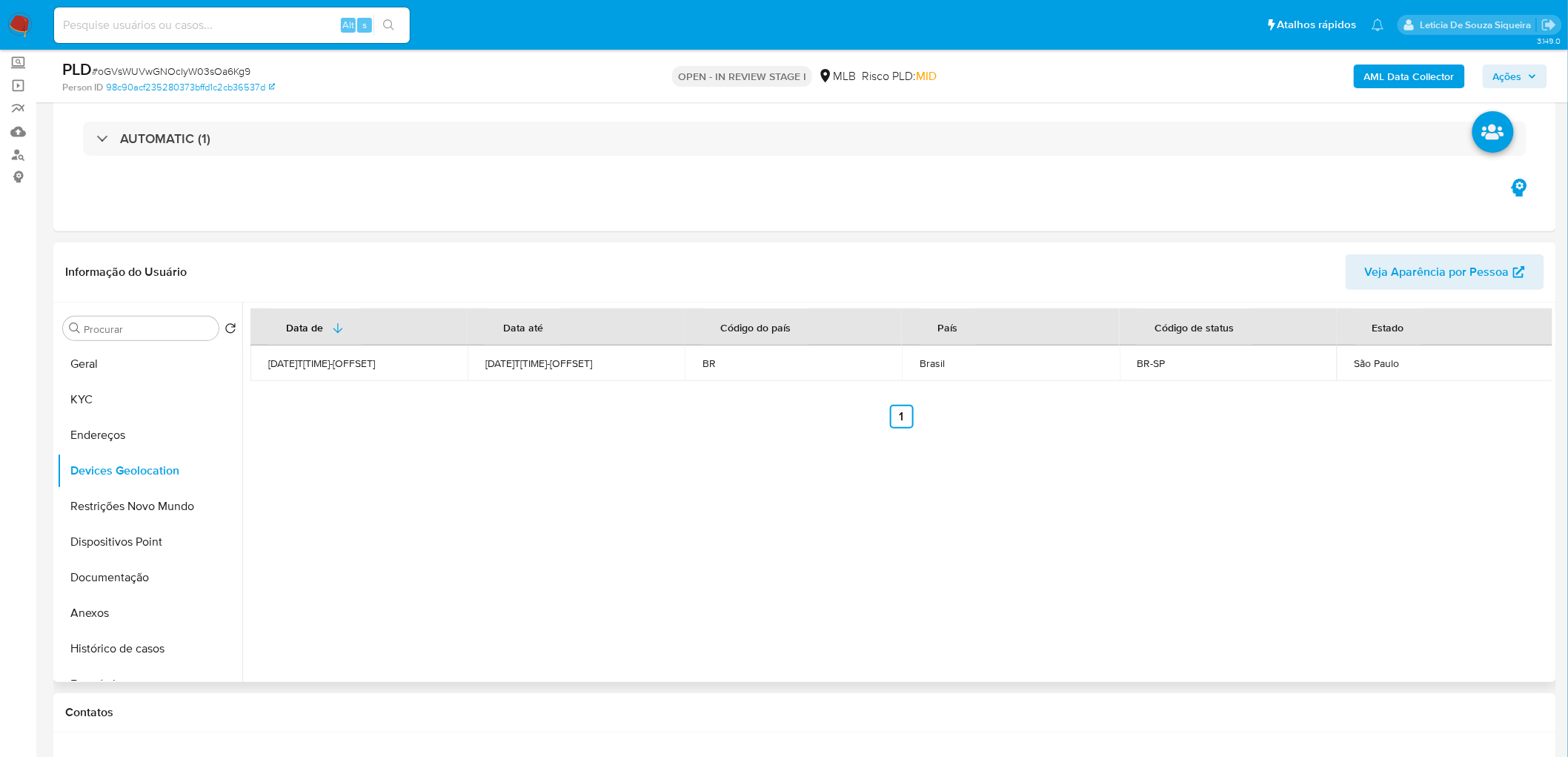 type 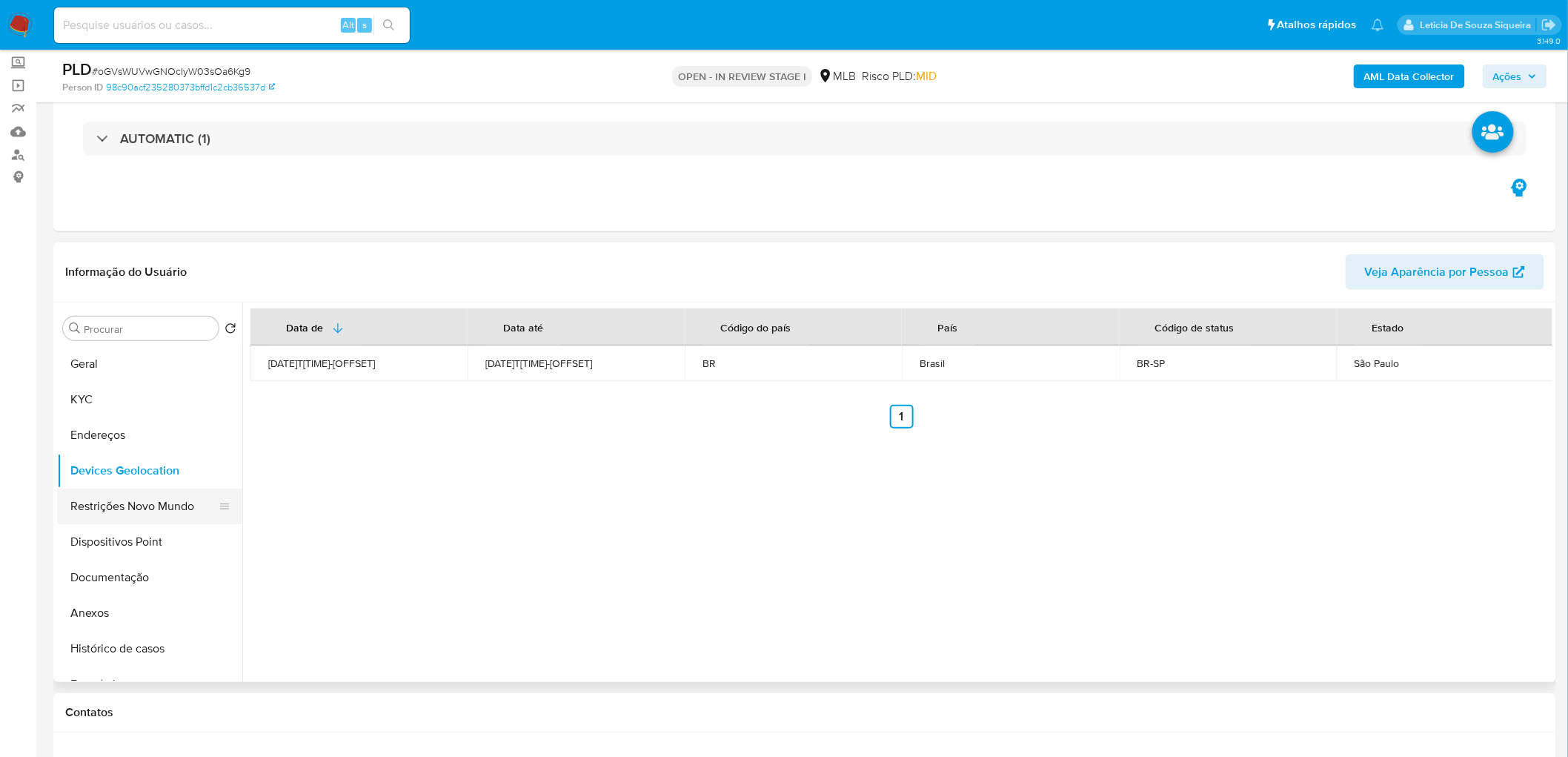 click on "Restrições Novo Mundo" at bounding box center (144, 506) 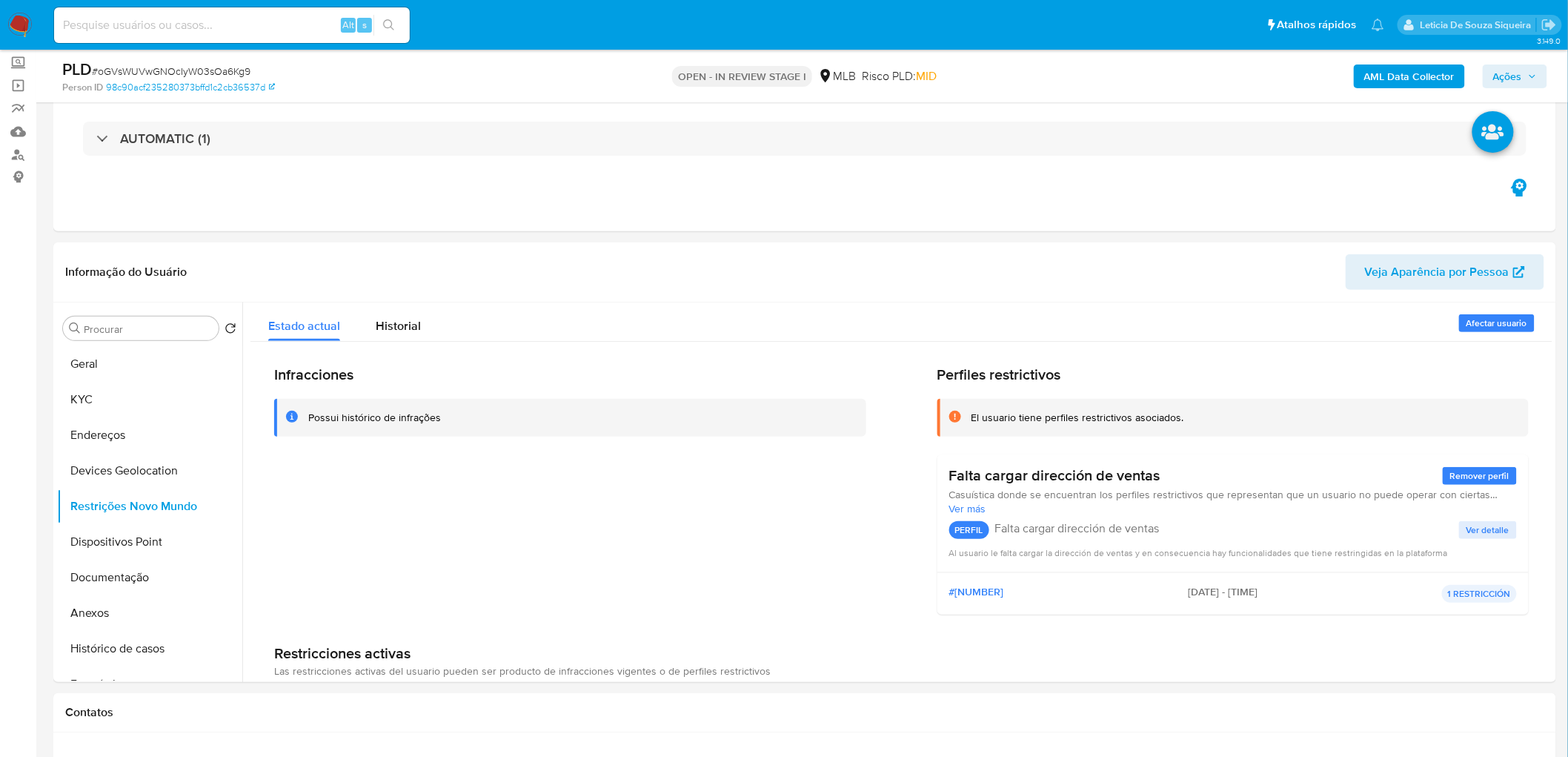 type 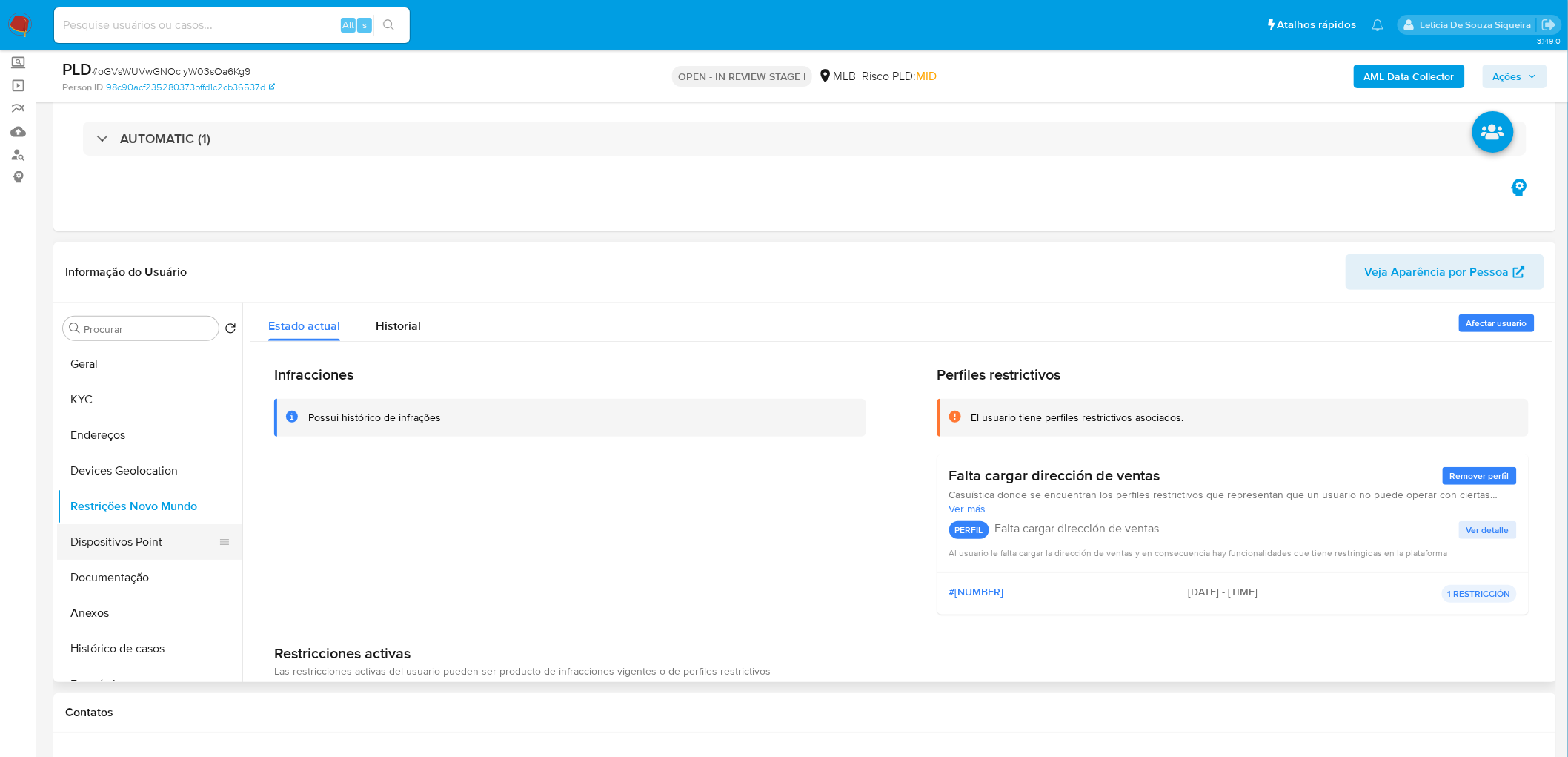 click on "Dispositivos Point" at bounding box center (144, 542) 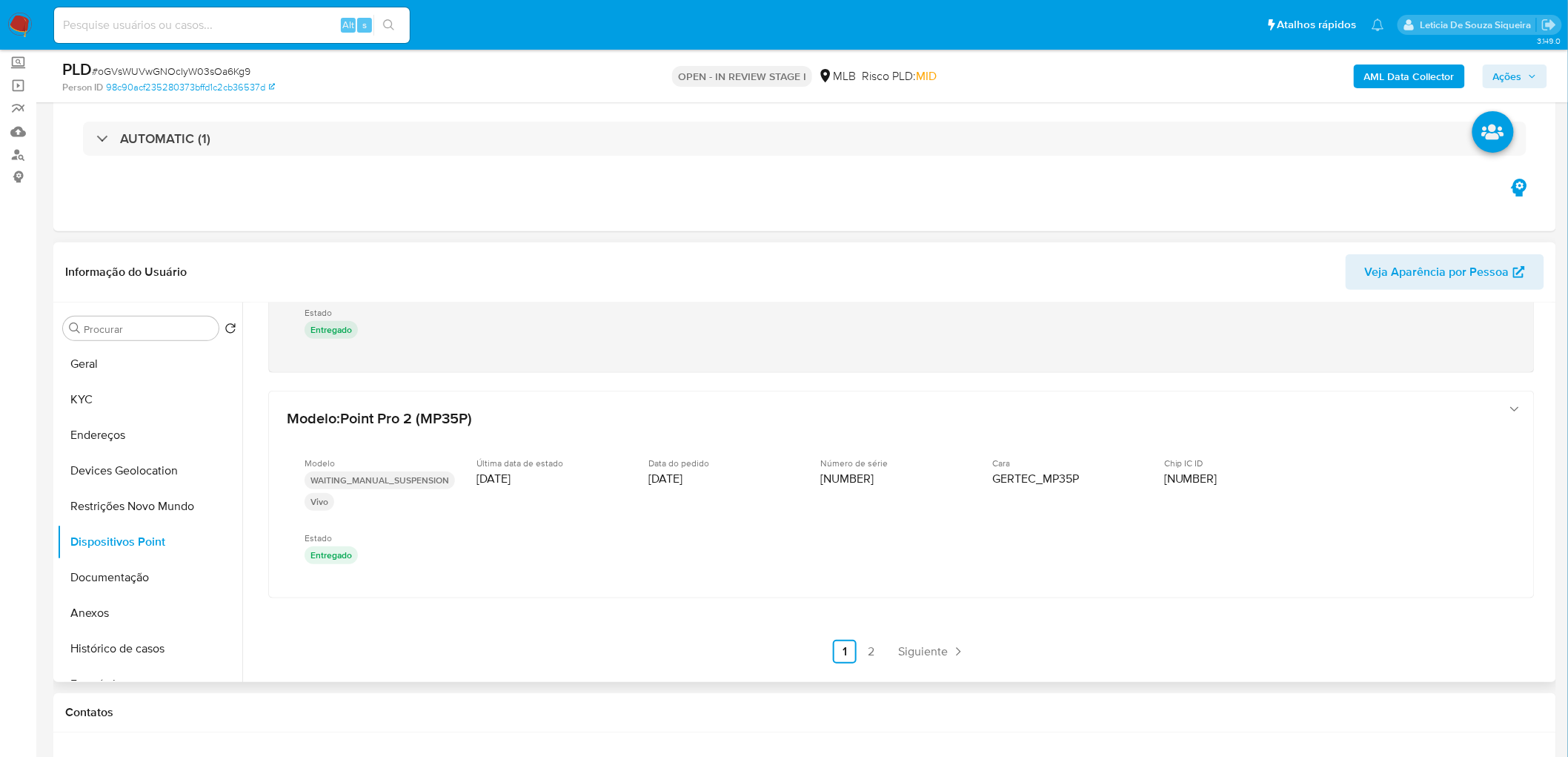 scroll, scrollTop: 832, scrollLeft: 0, axis: vertical 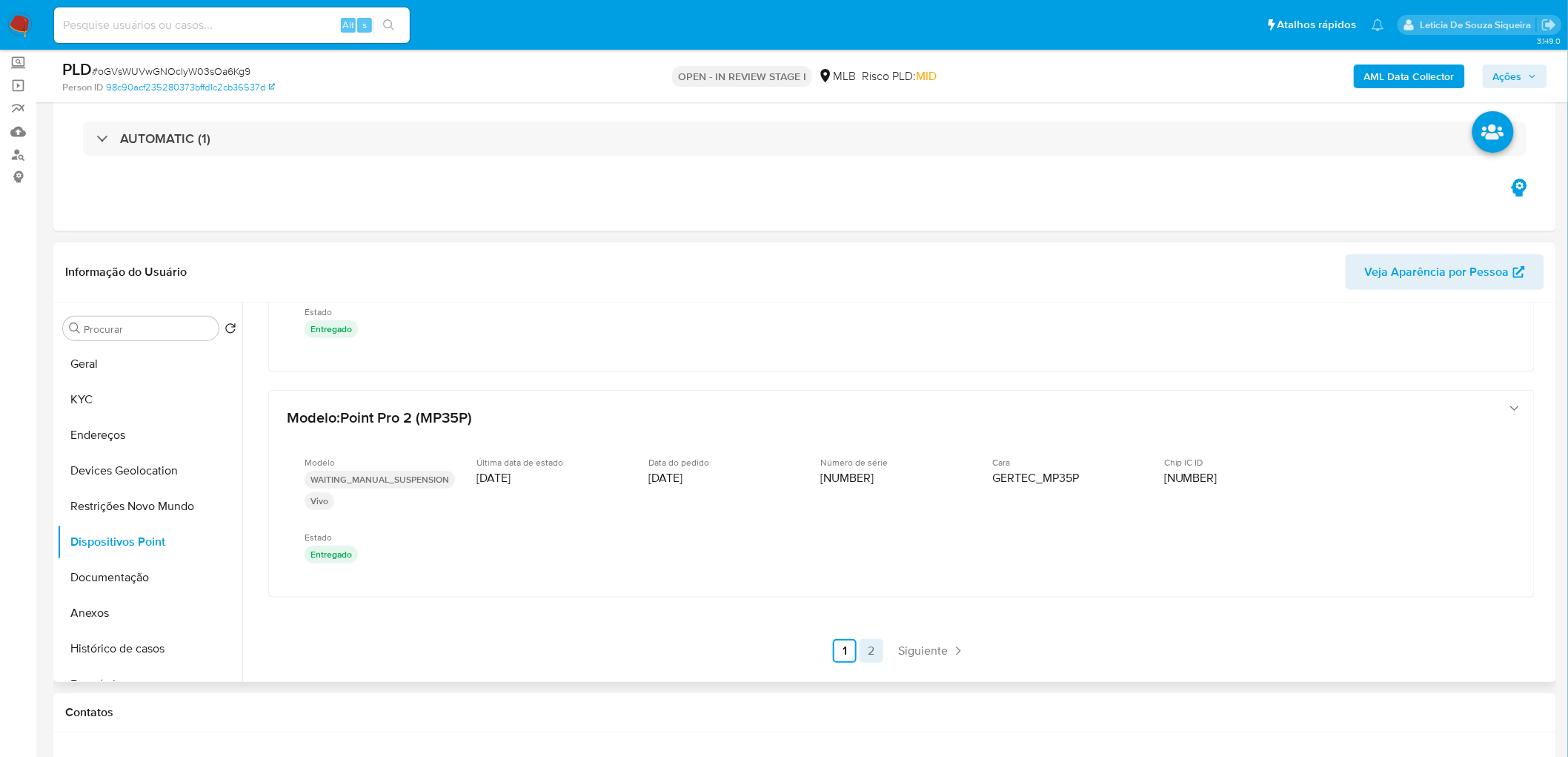 click on "2" at bounding box center (871, 651) 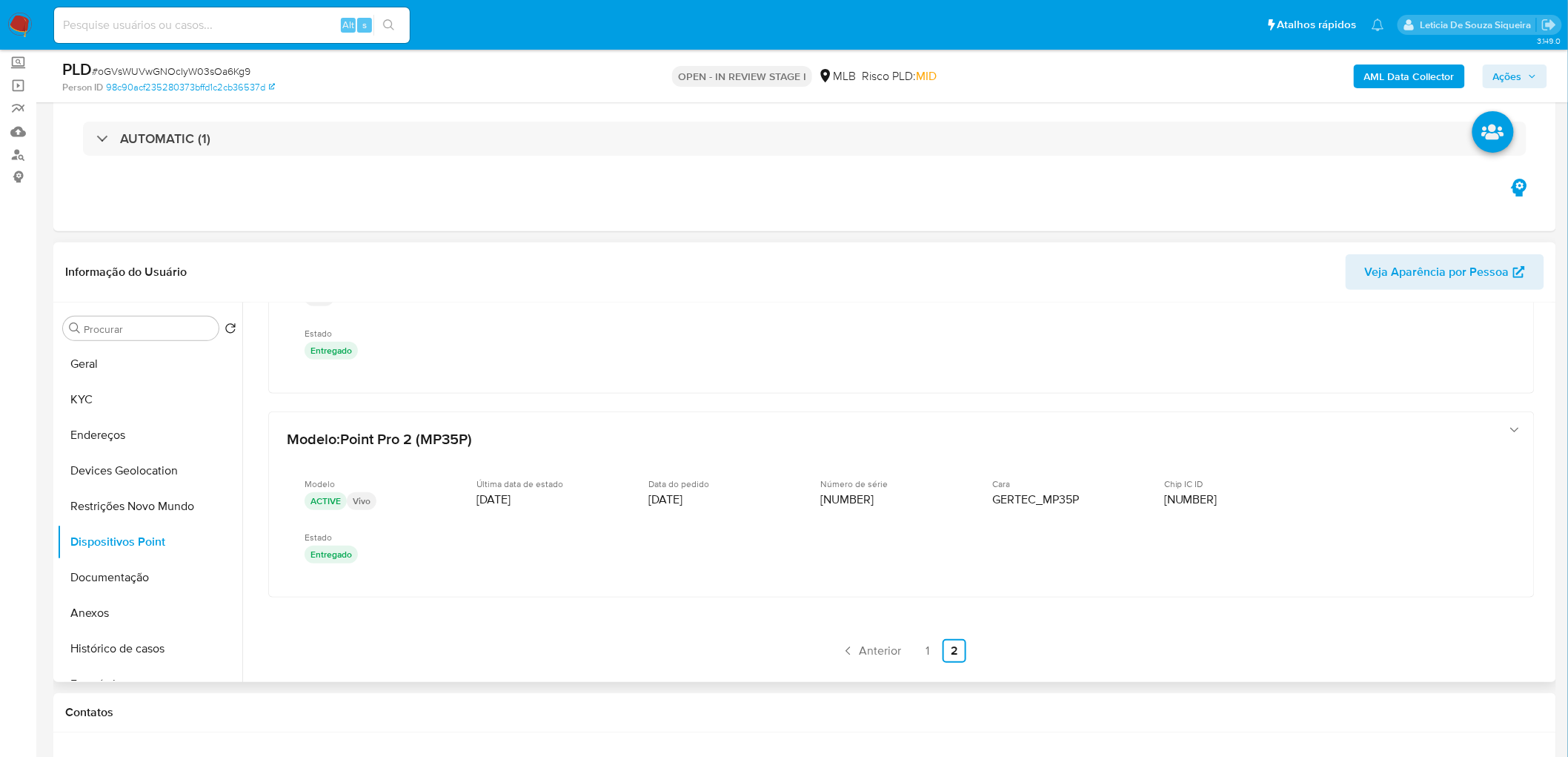 scroll, scrollTop: 747, scrollLeft: 0, axis: vertical 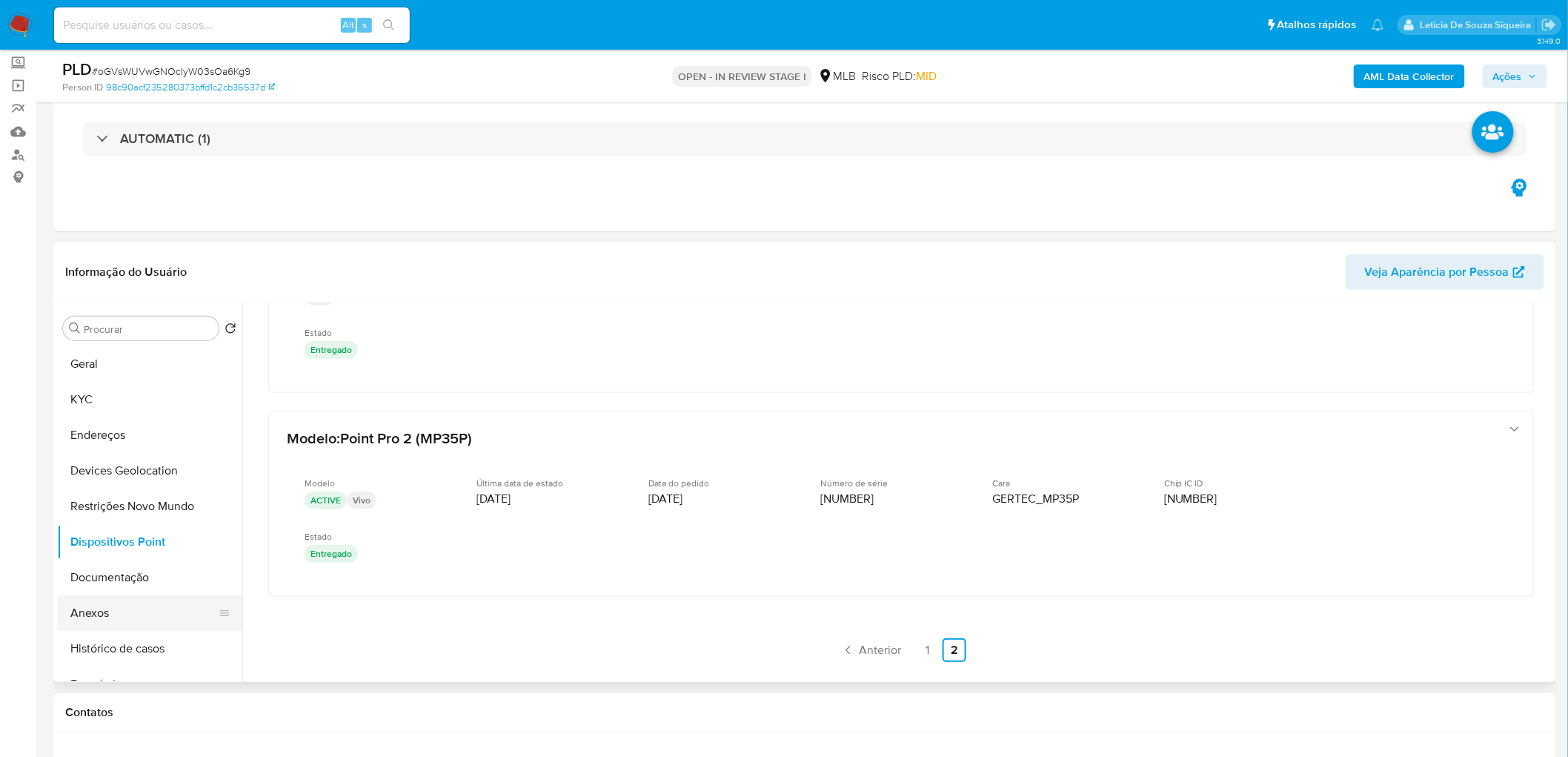click on "Anexos" at bounding box center (144, 613) 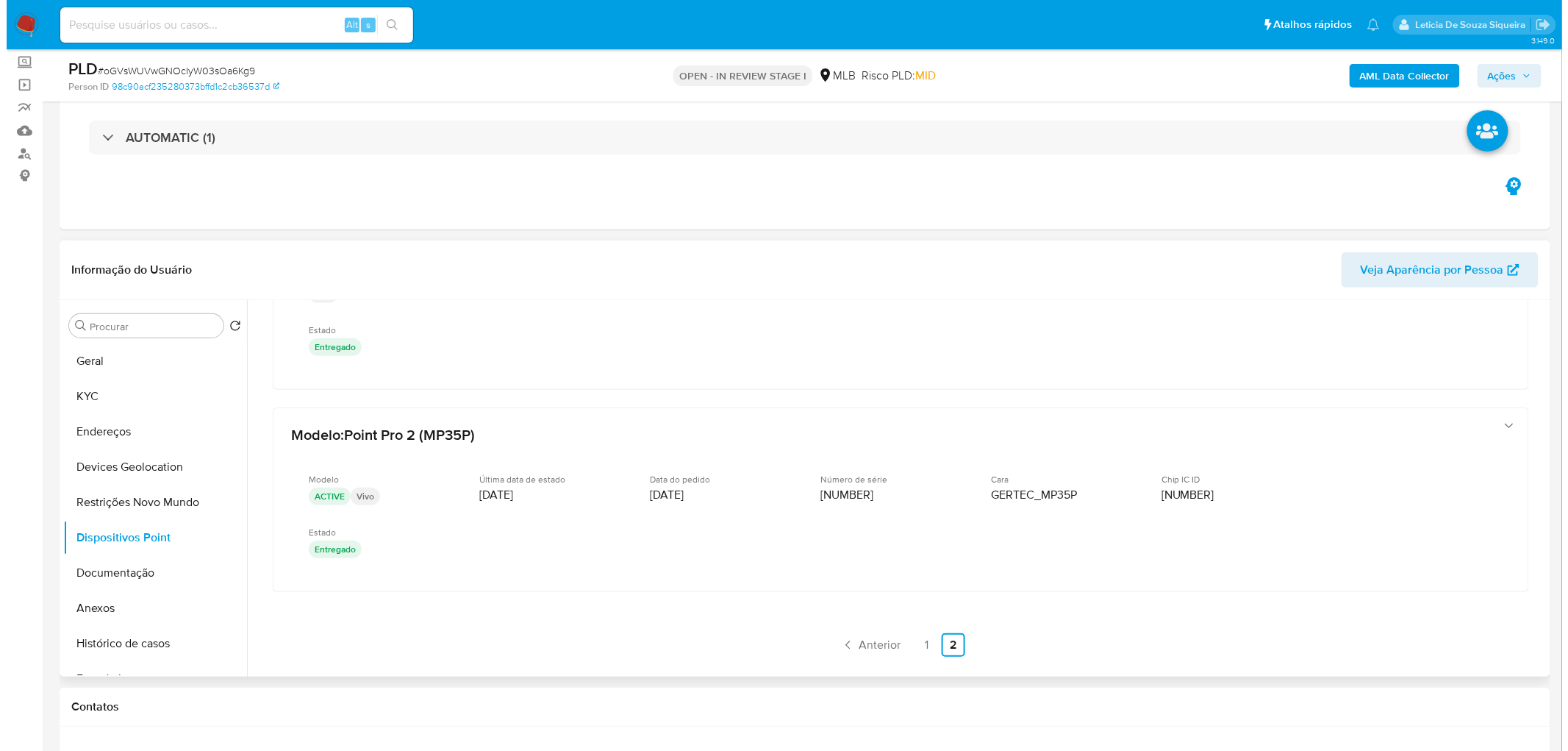 scroll, scrollTop: 0, scrollLeft: 0, axis: both 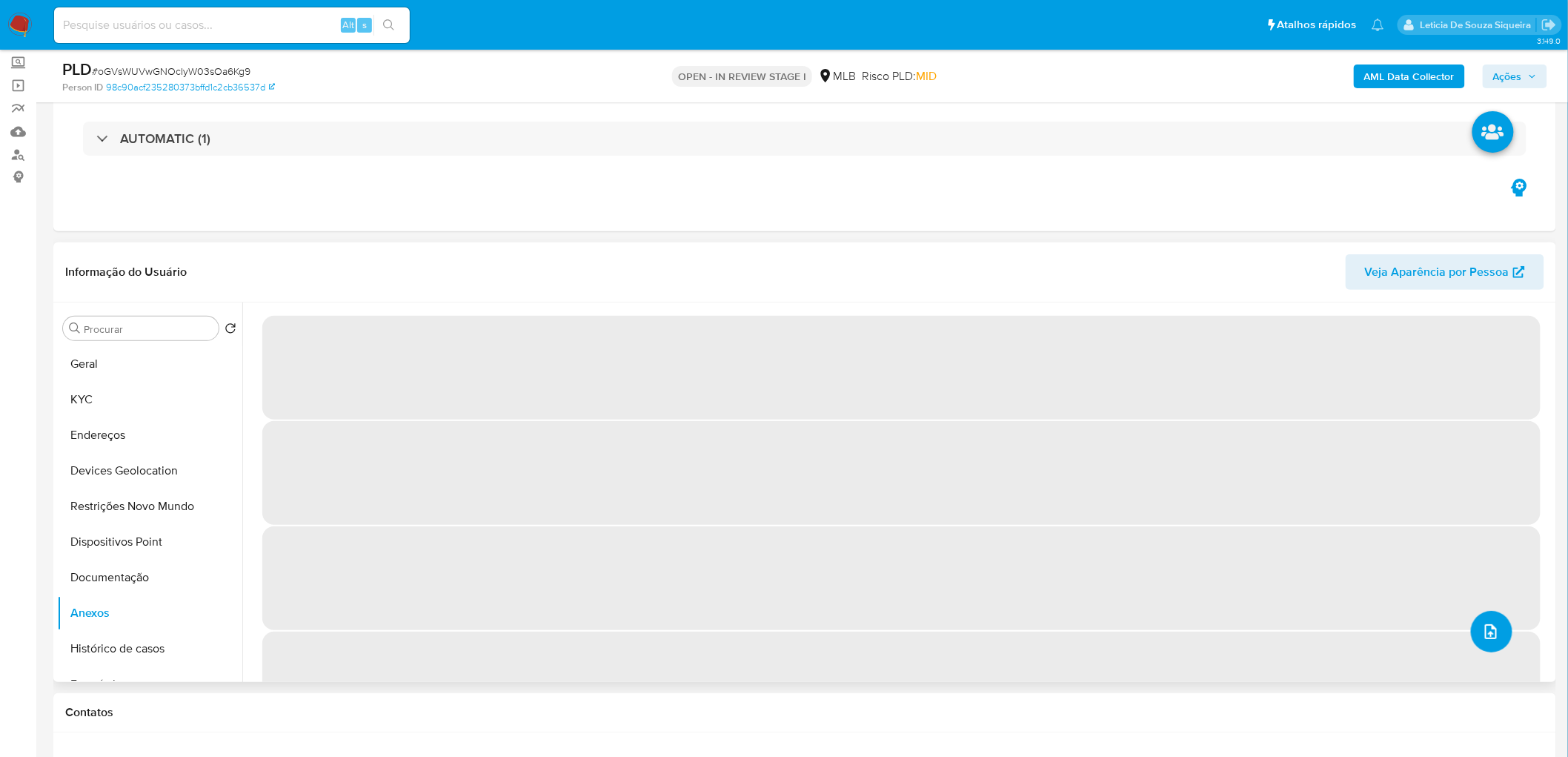 click 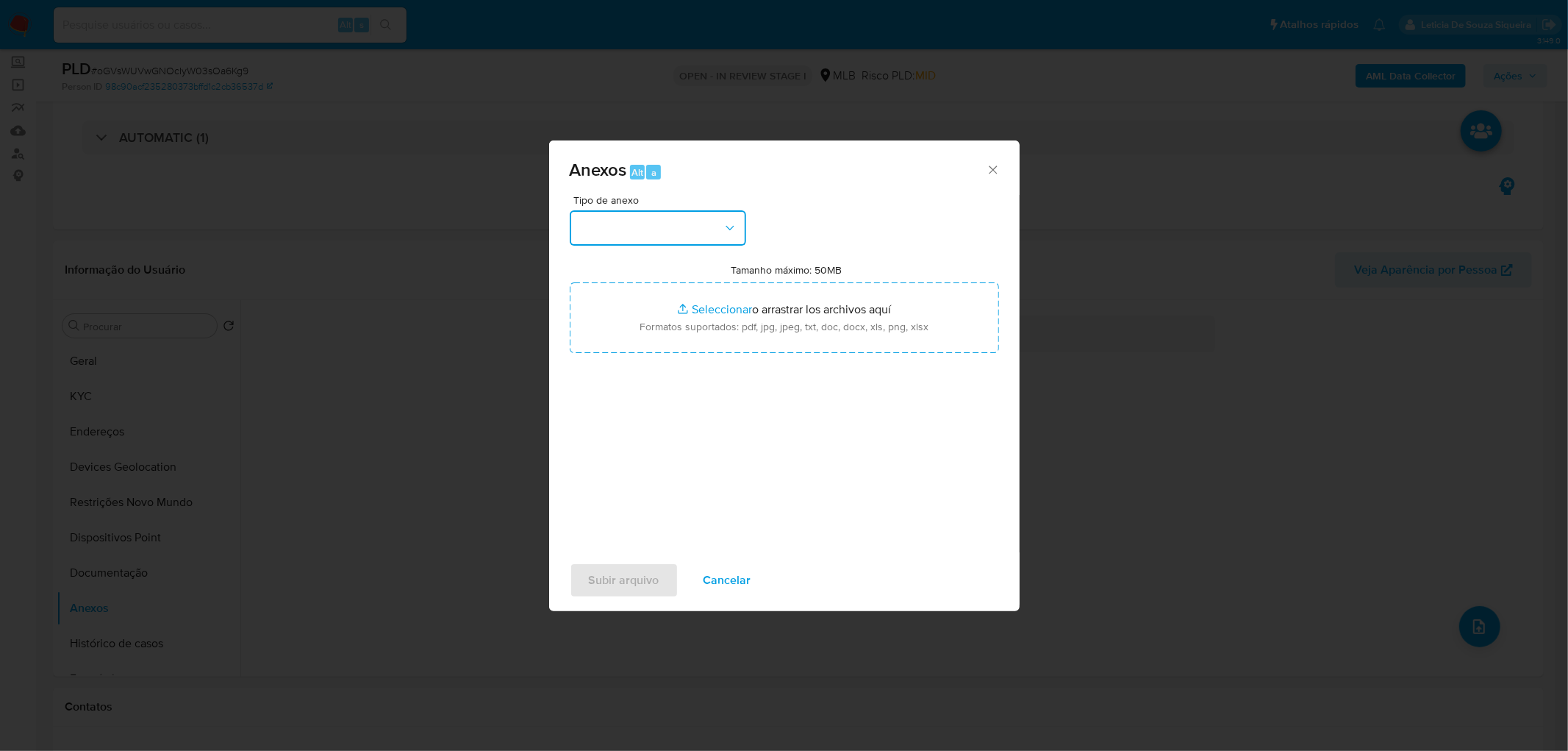 click at bounding box center (658, 228) 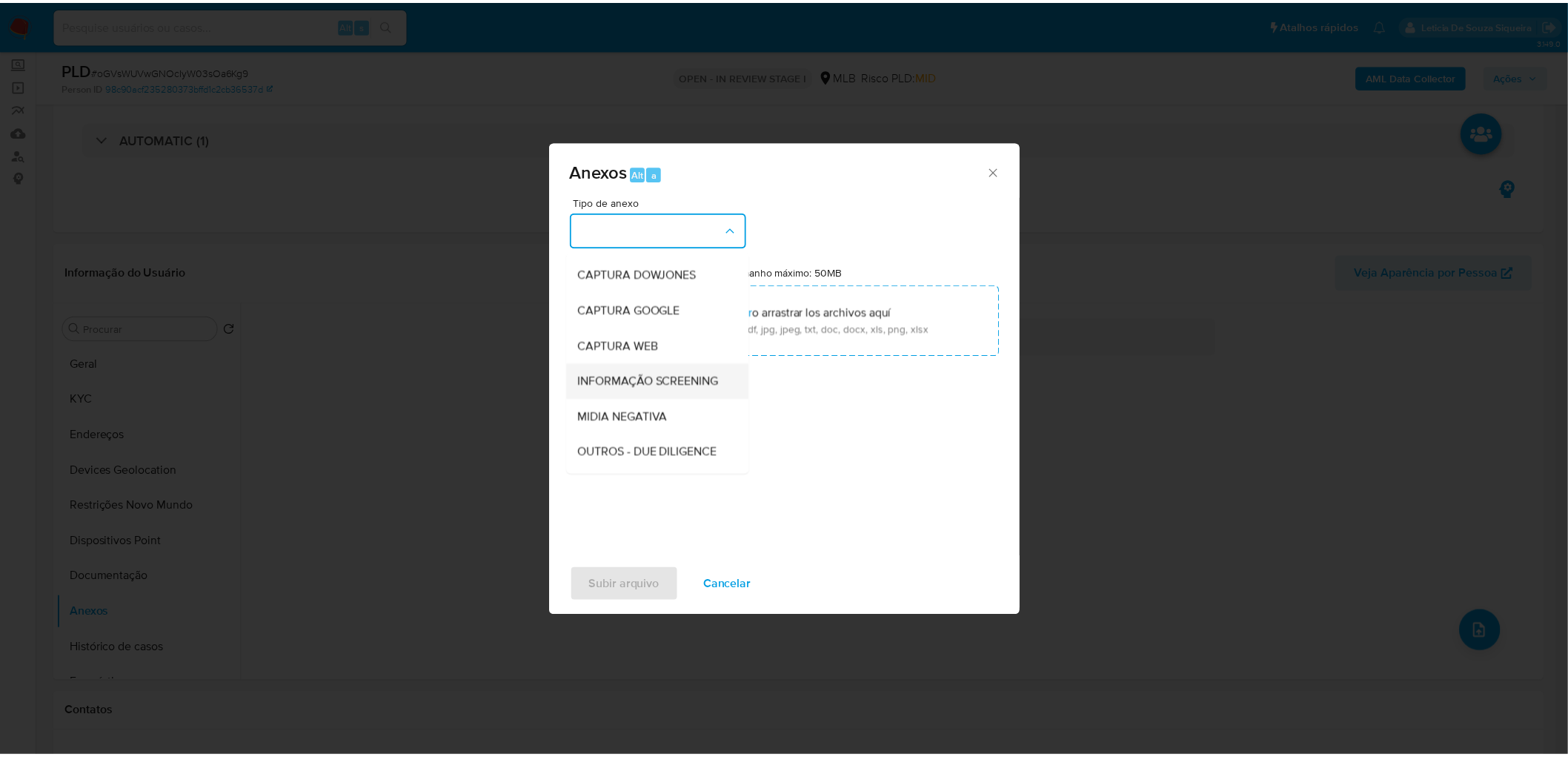 scroll, scrollTop: 82, scrollLeft: 0, axis: vertical 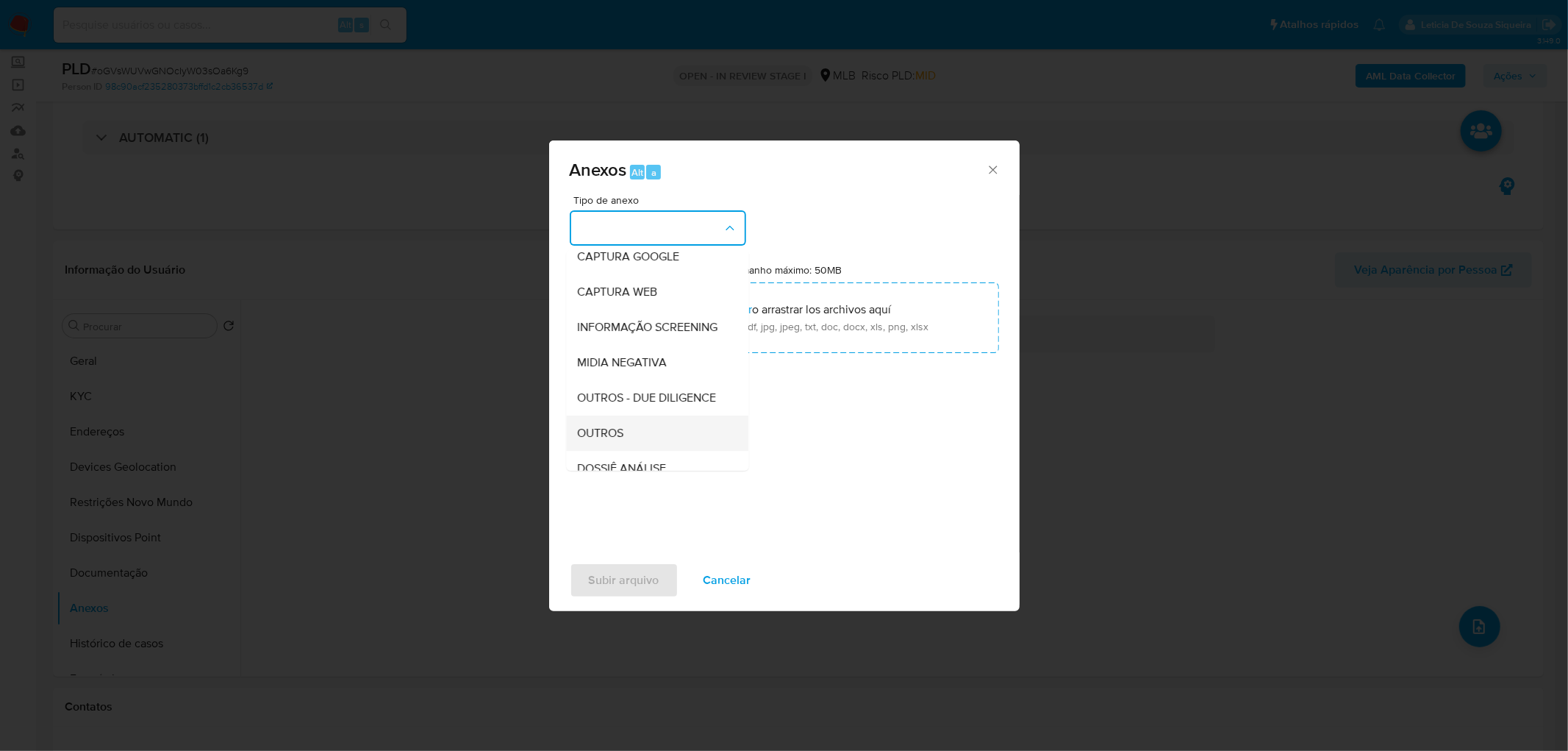 click on "OUTROS" at bounding box center [601, 433] 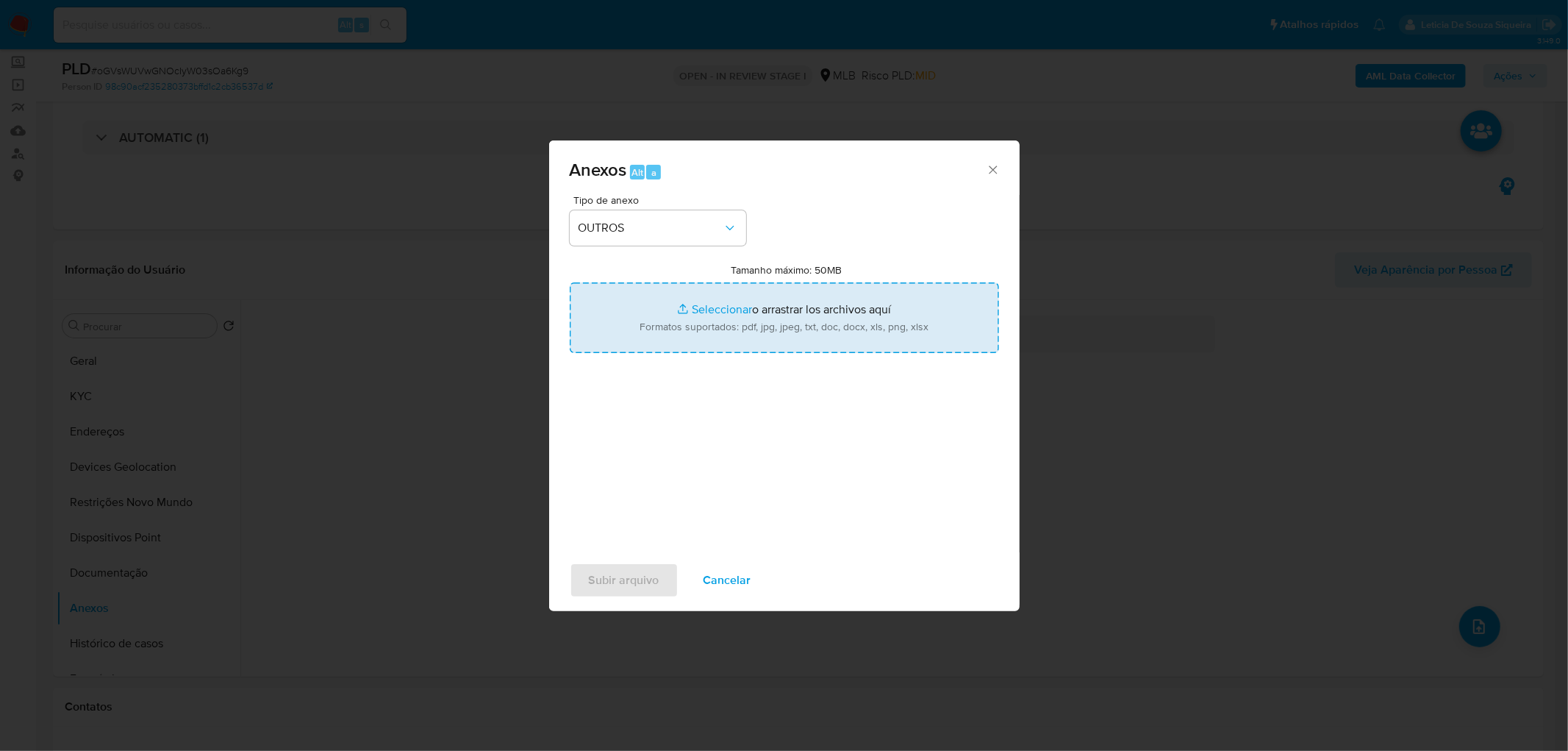 click on "Tamanho máximo: 50MB Seleccionar archivos" at bounding box center [784, 318] 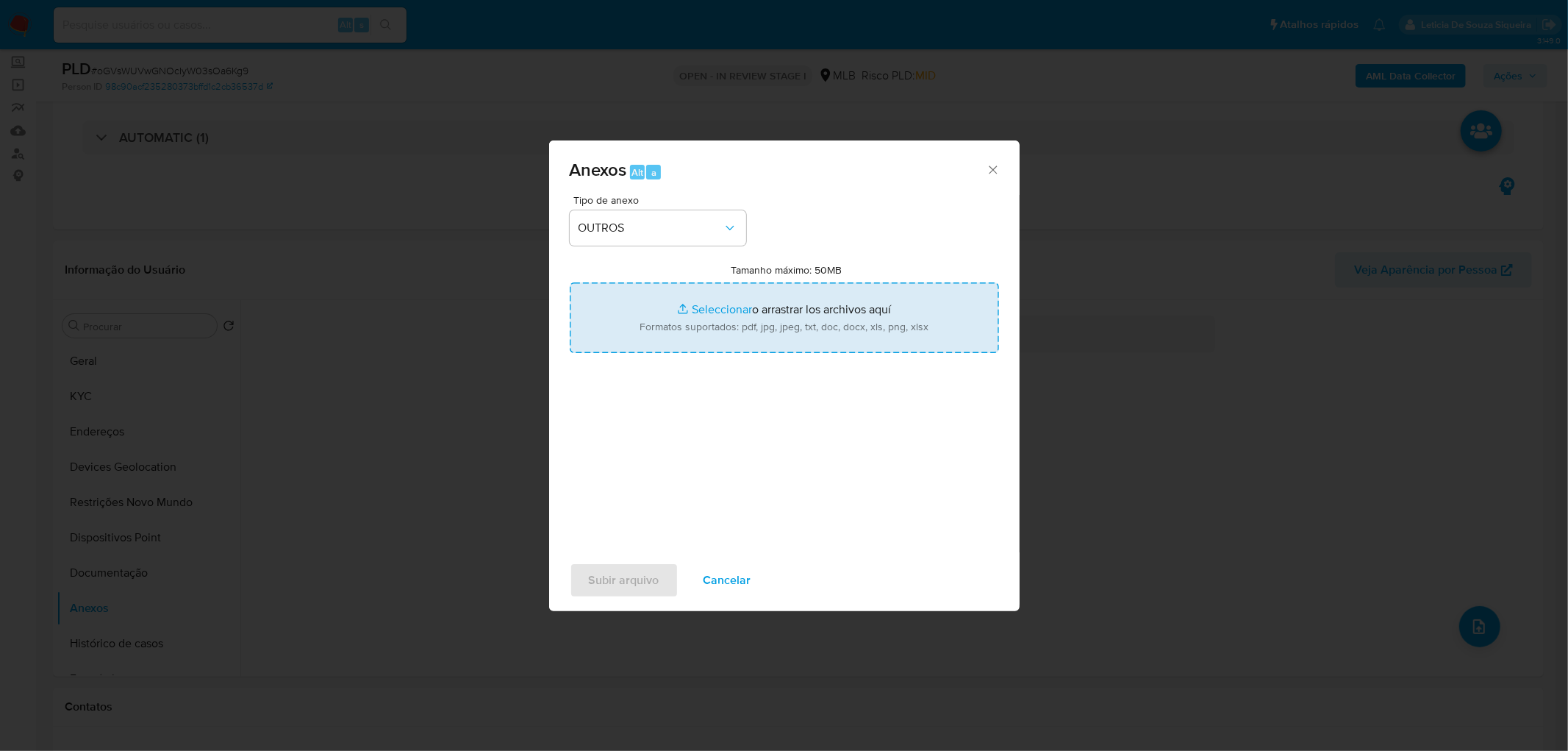 type on "C:\fakepath\Mulan 1946181433_2025_08_06_15_55_43.xlsx" 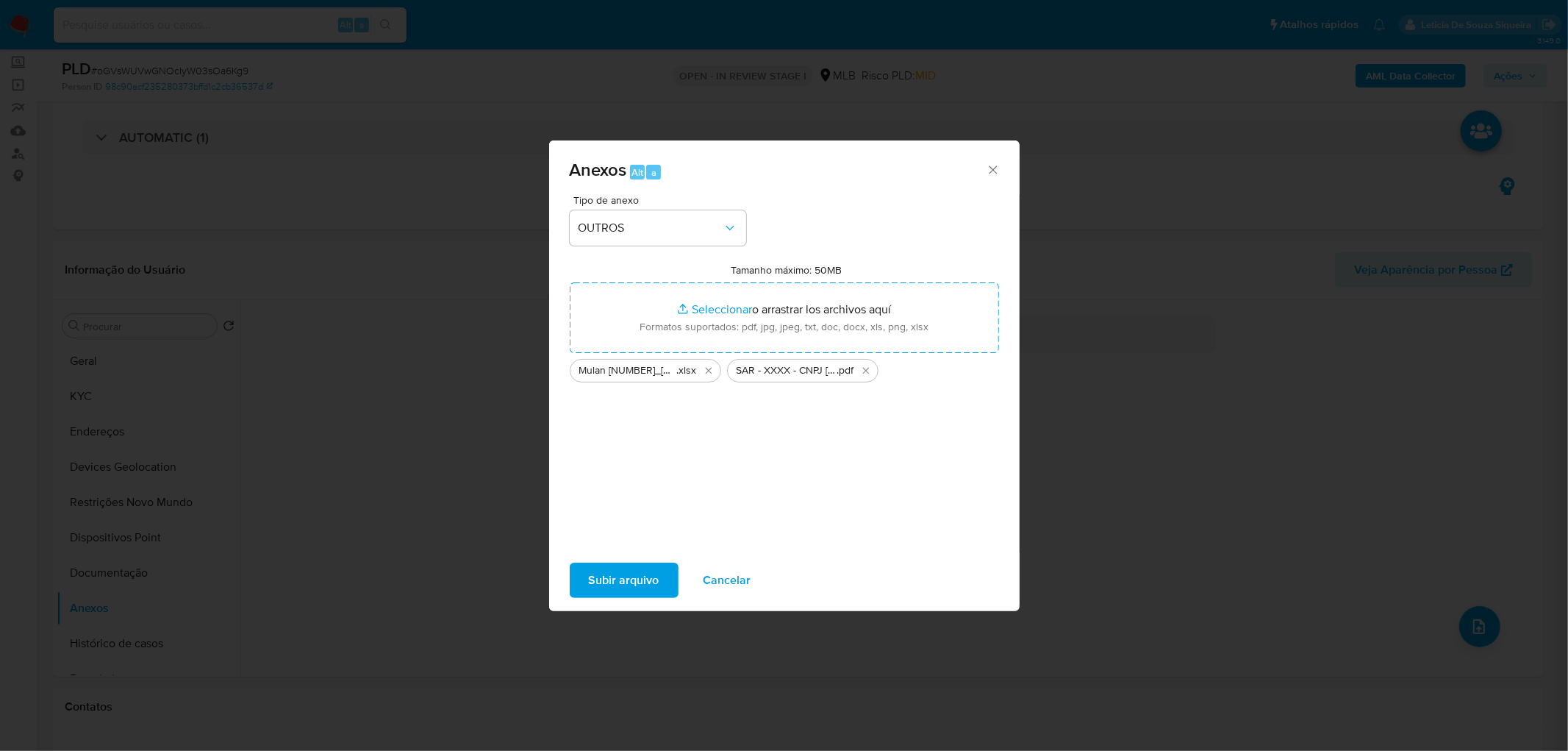 click on "Subir arquivo" at bounding box center [624, 580] 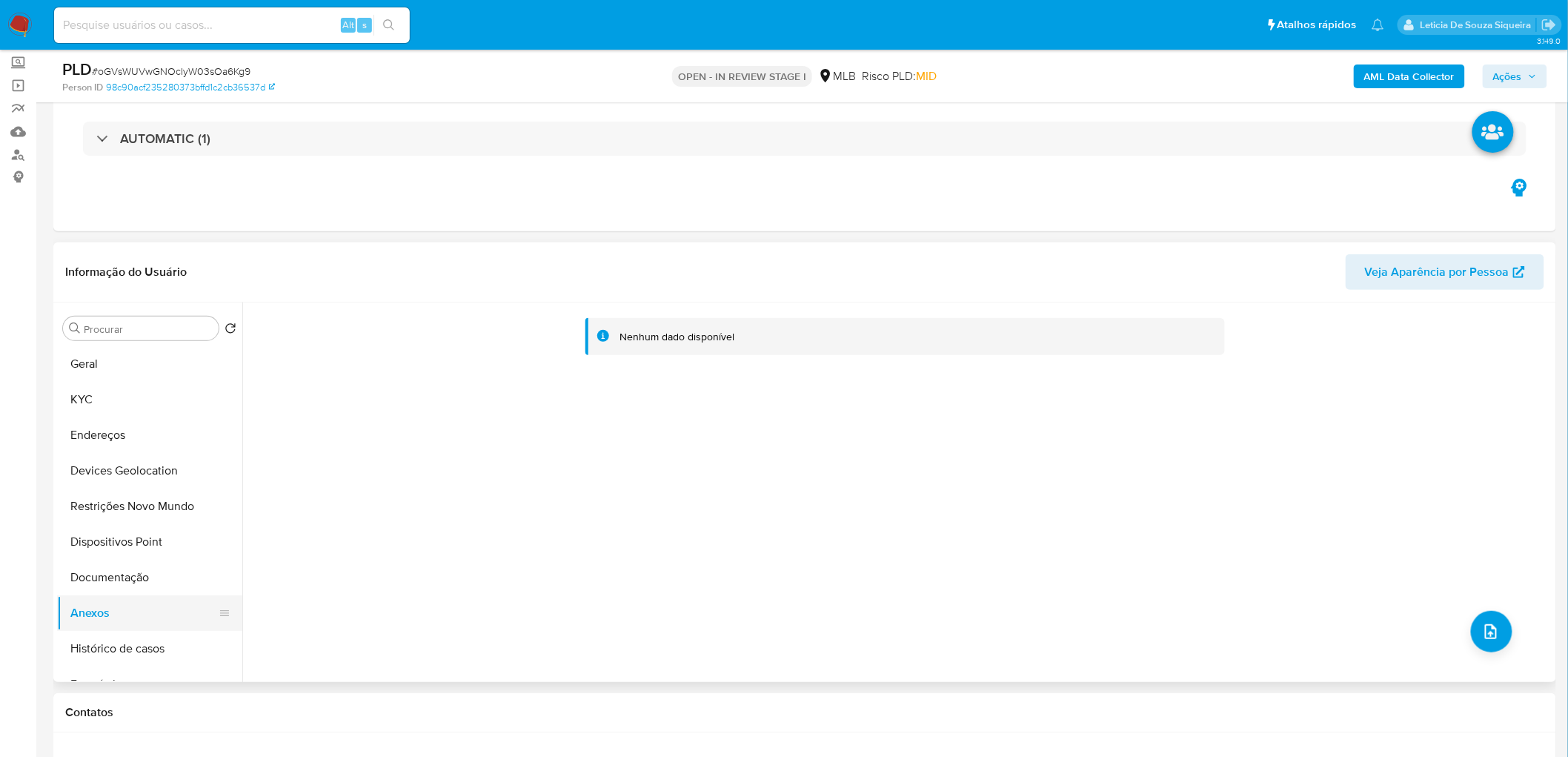 drag, startPoint x: 119, startPoint y: 586, endPoint x: 113, endPoint y: 604, distance: 18.97367 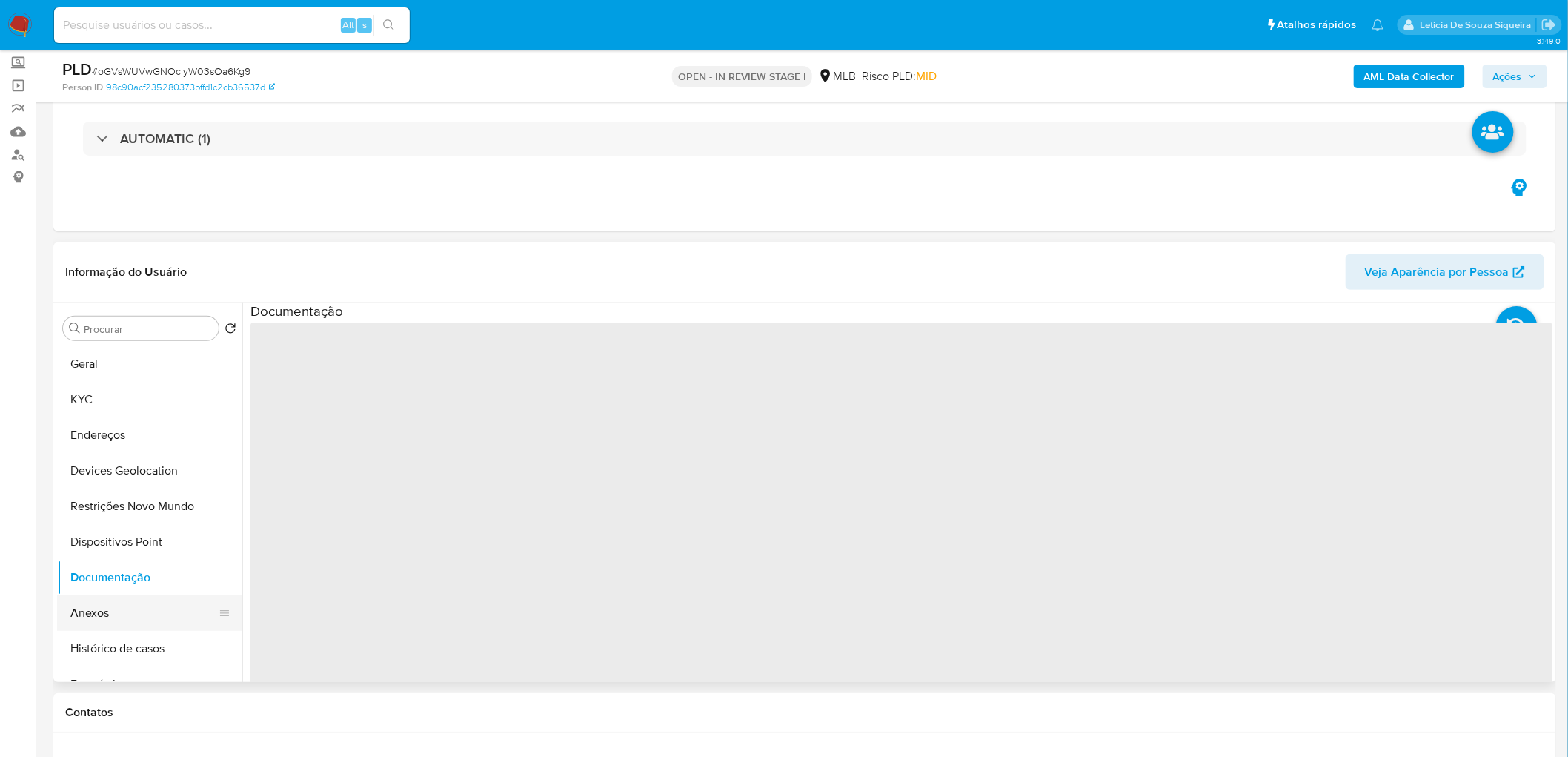 click on "Anexos" at bounding box center (144, 613) 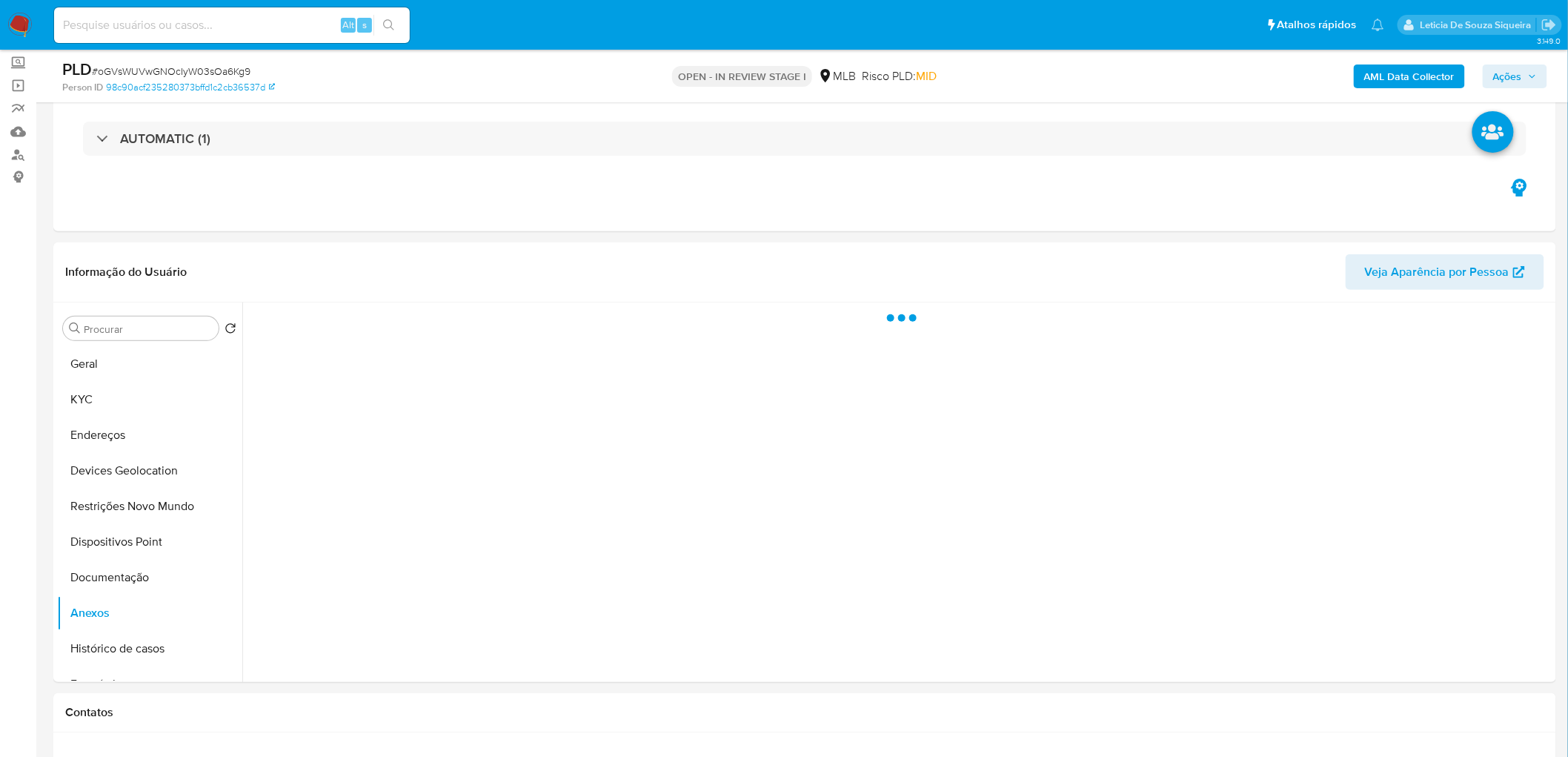 click on "Ações" at bounding box center (1507, 76) 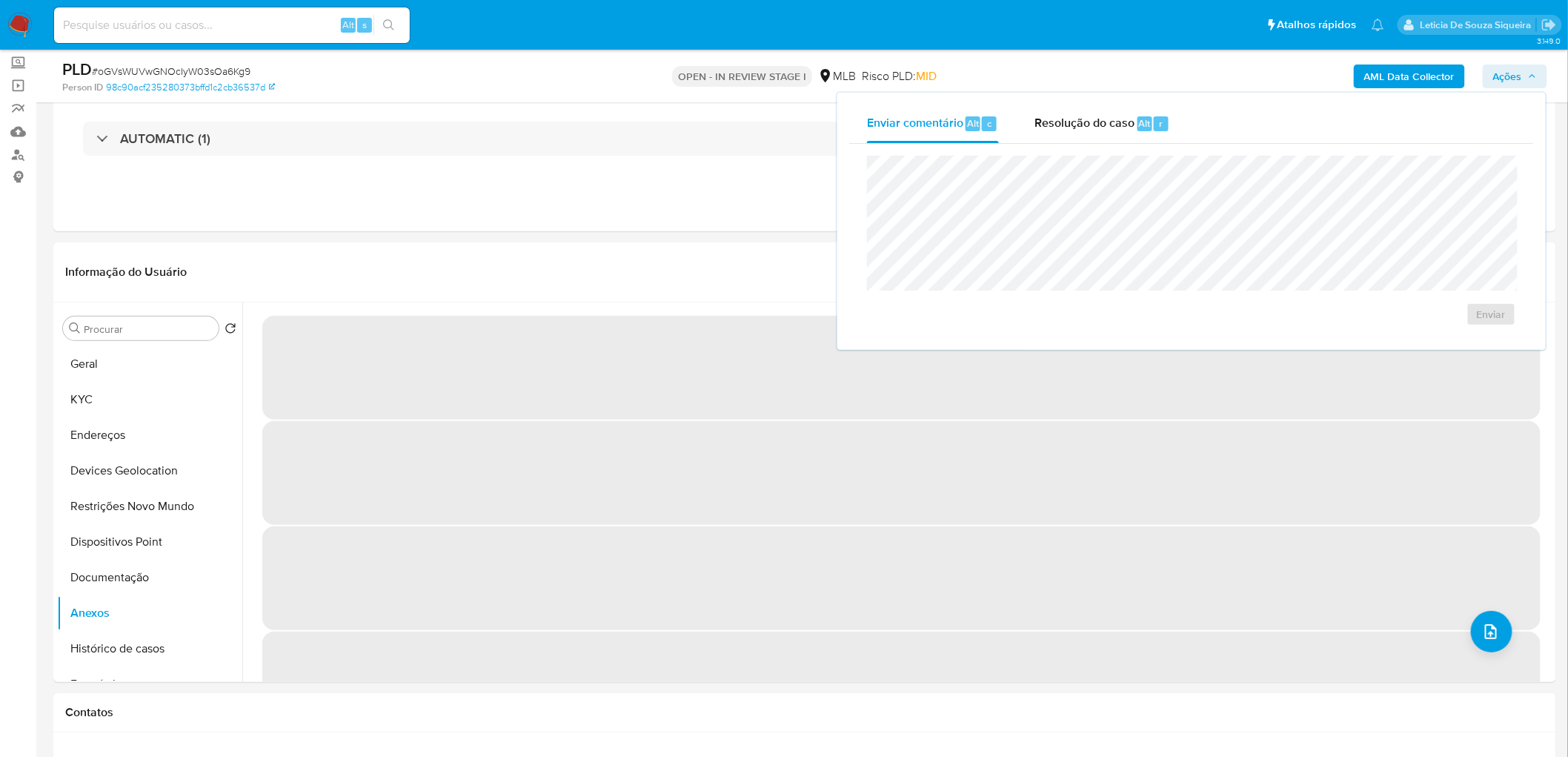 drag, startPoint x: 1109, startPoint y: 132, endPoint x: 1100, endPoint y: 145, distance: 15.811388 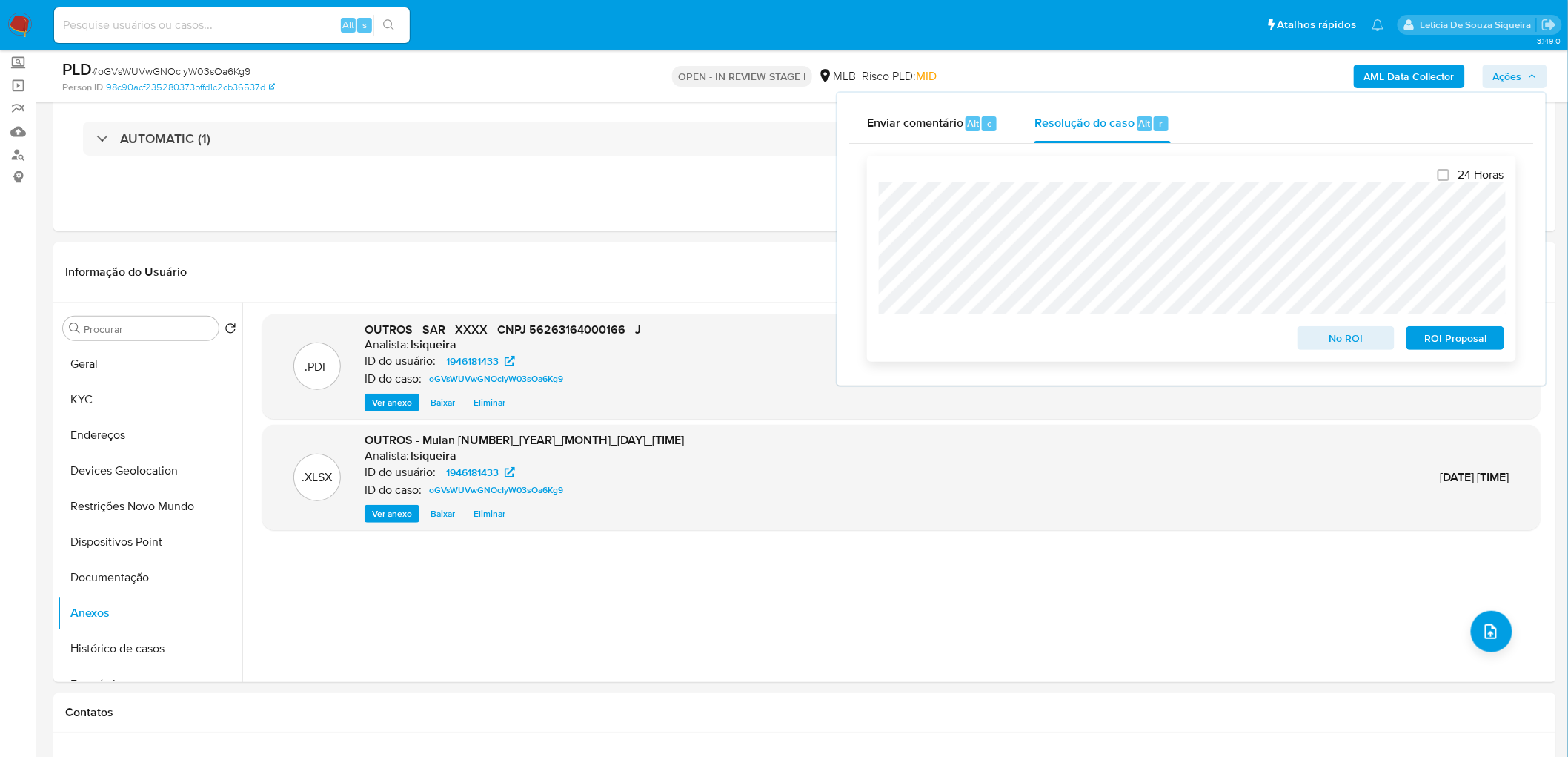 click on "ROI Proposal" at bounding box center [1455, 338] 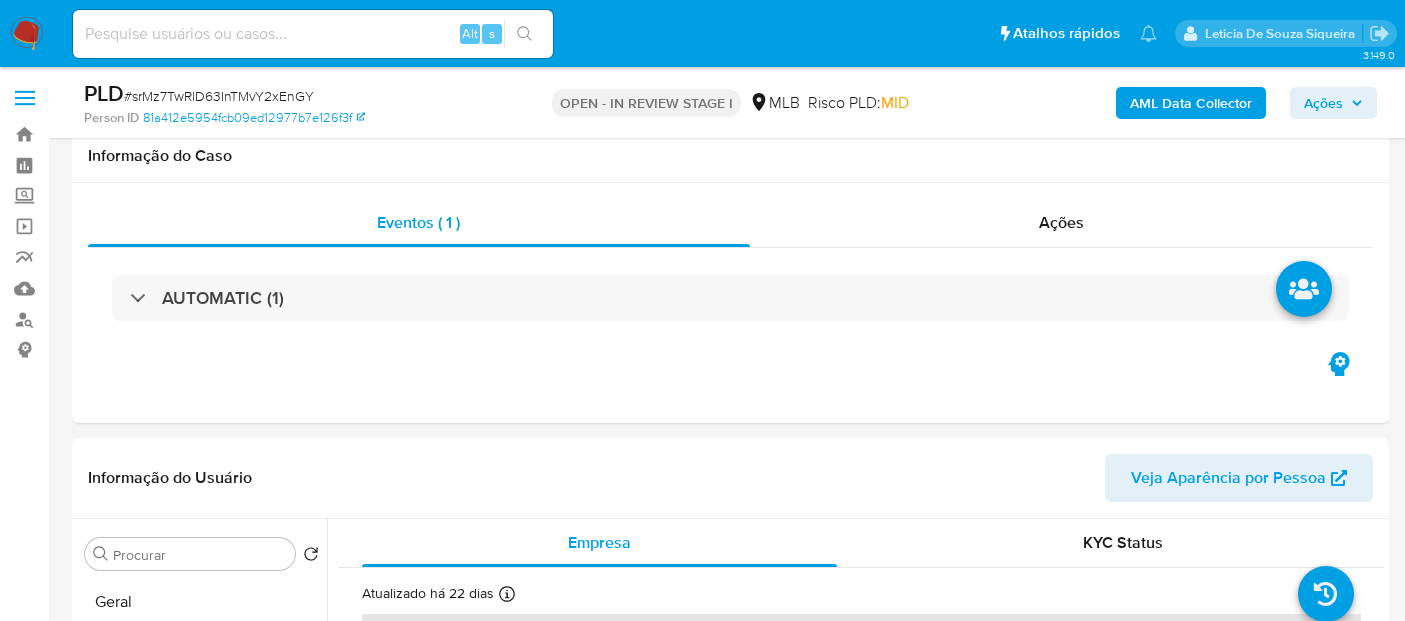 scroll, scrollTop: 64, scrollLeft: 0, axis: vertical 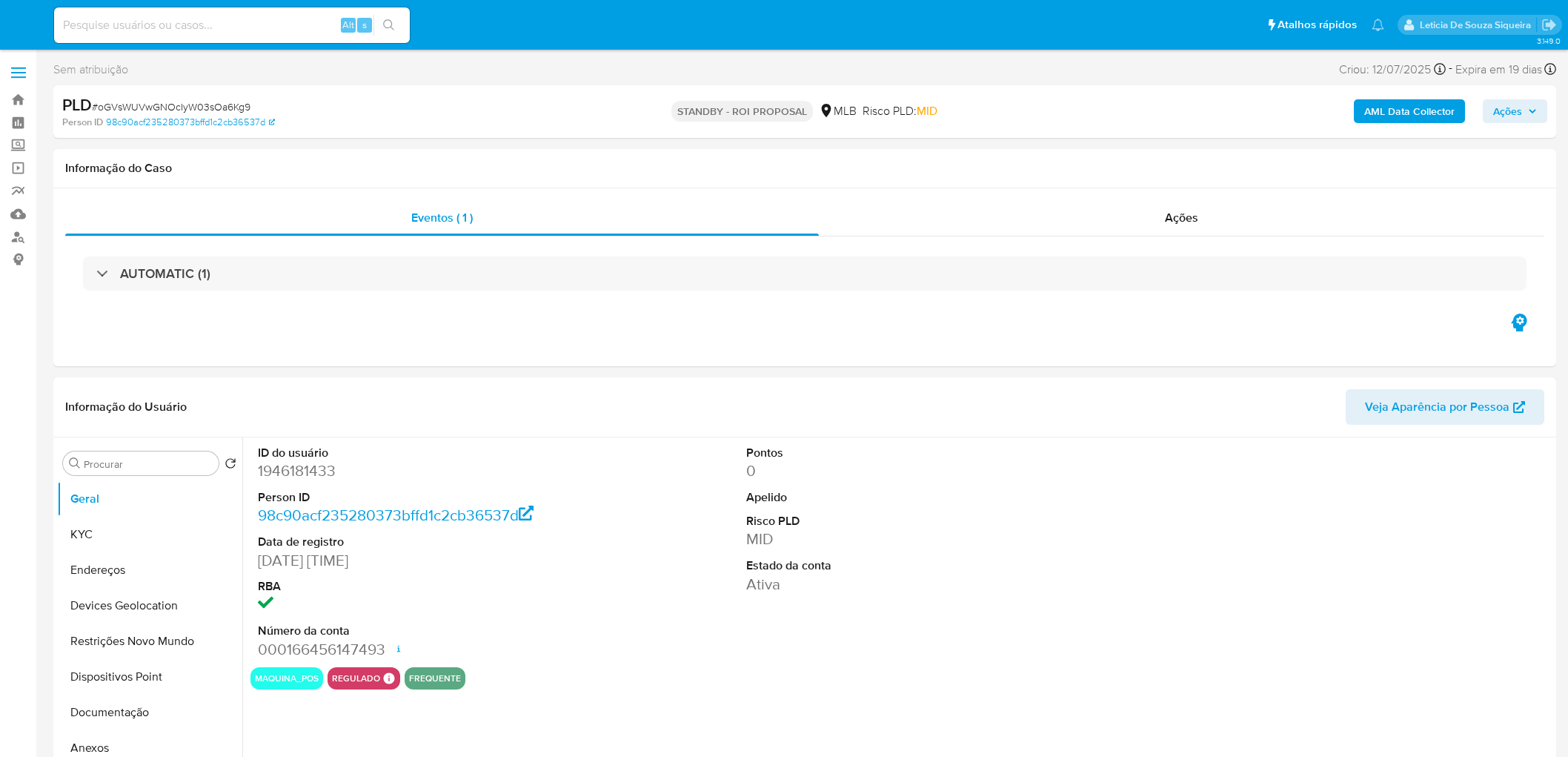 select on "10" 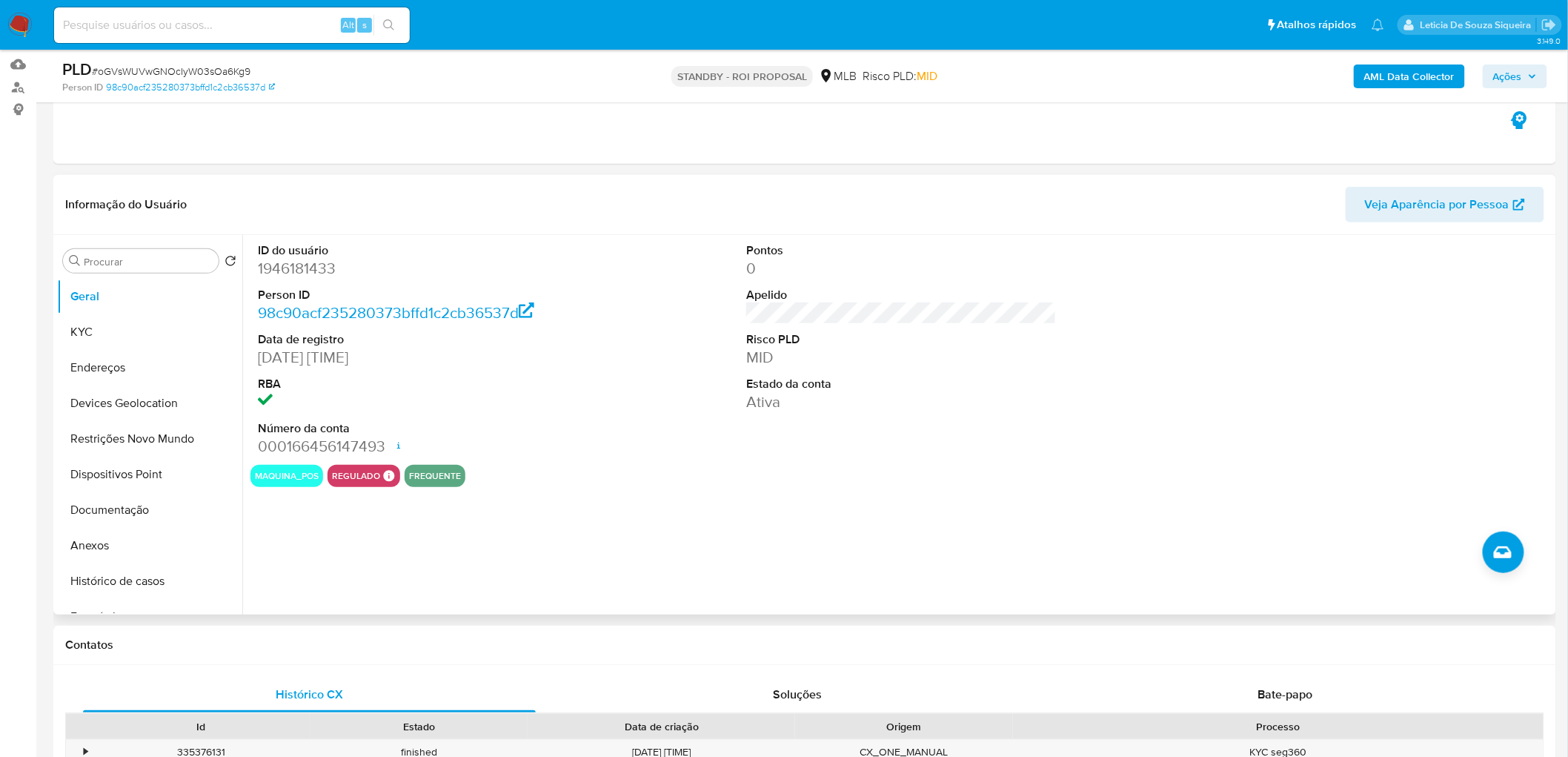scroll, scrollTop: 0, scrollLeft: 0, axis: both 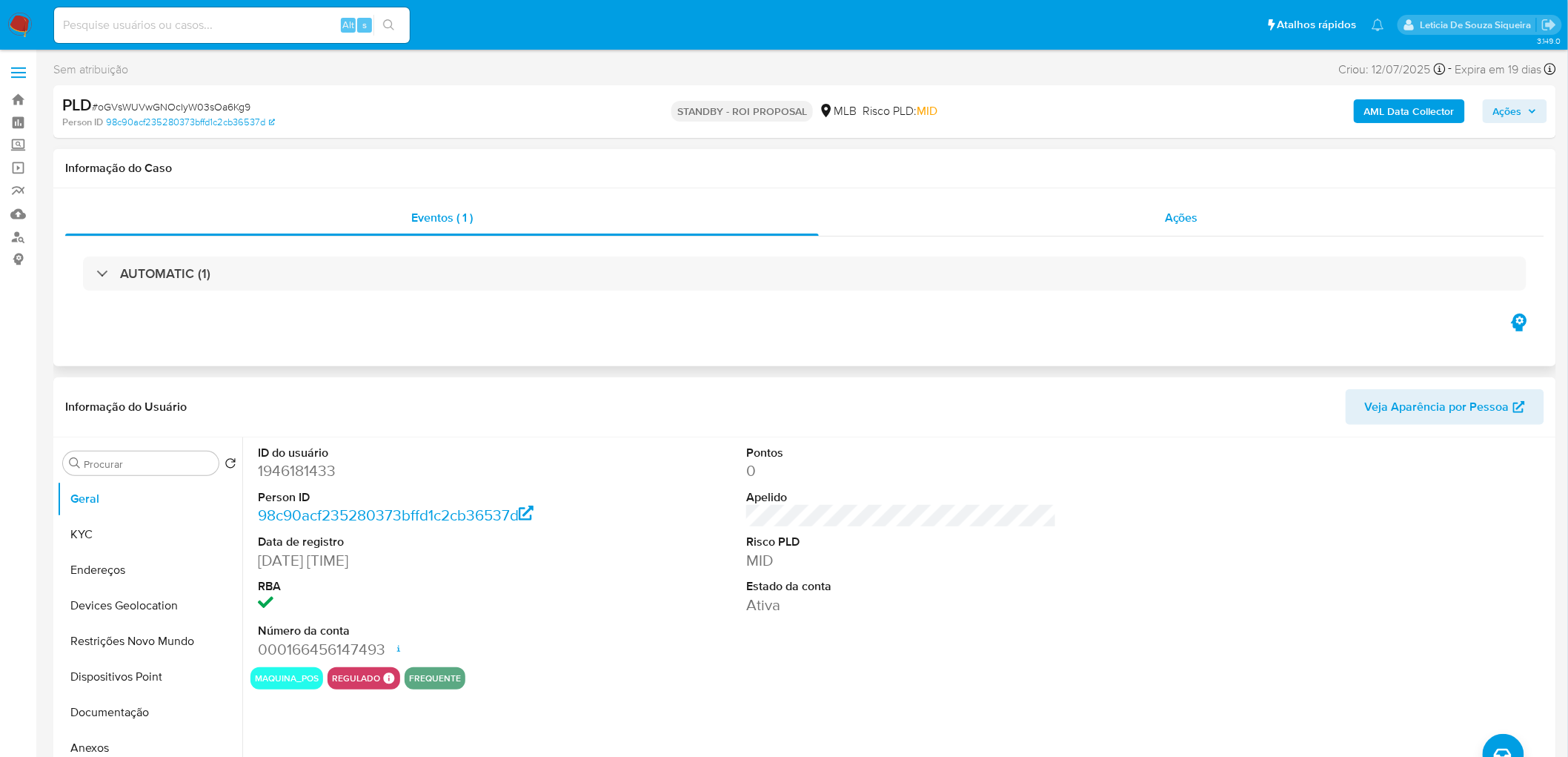 click on "Ações" at bounding box center [1181, 218] 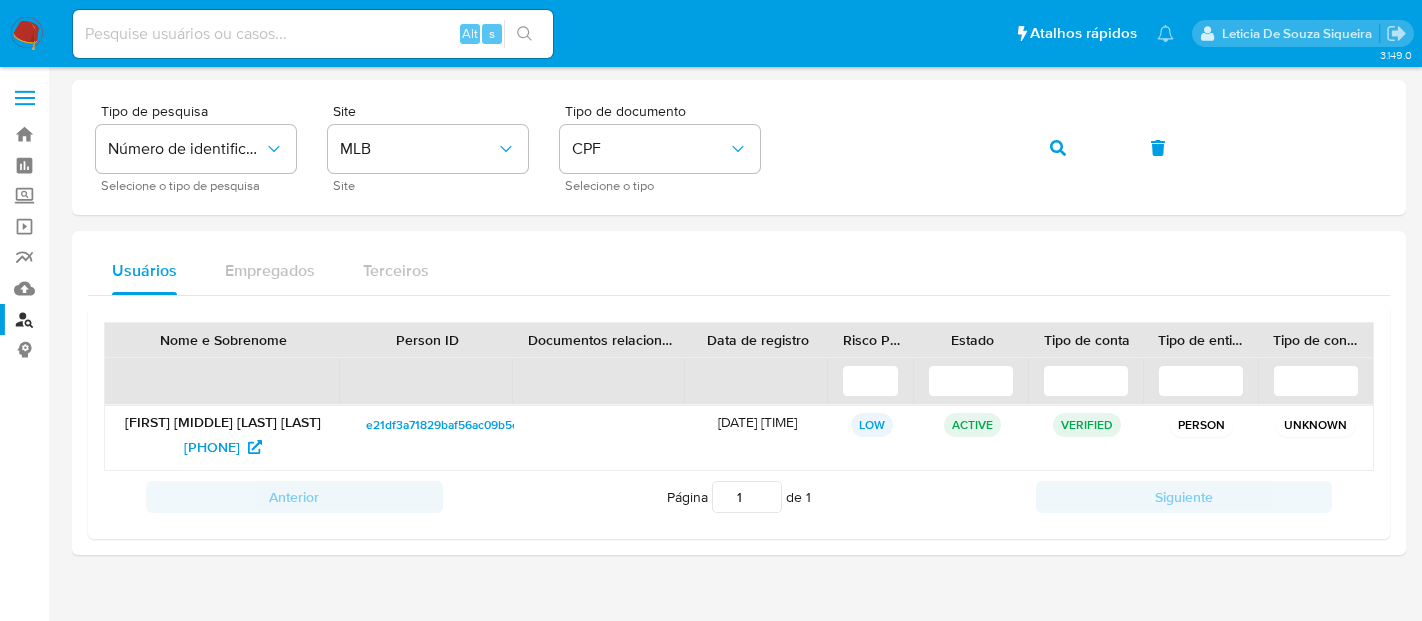 scroll, scrollTop: 0, scrollLeft: 0, axis: both 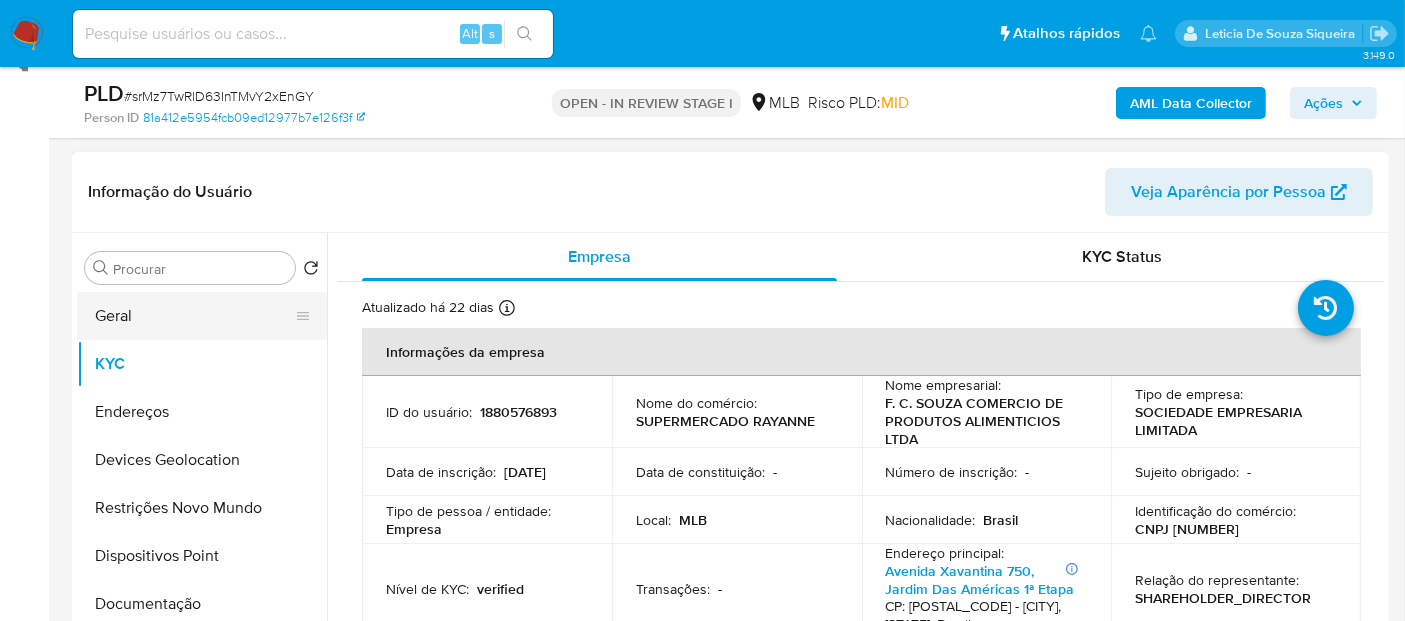 click on "Geral" at bounding box center [194, 316] 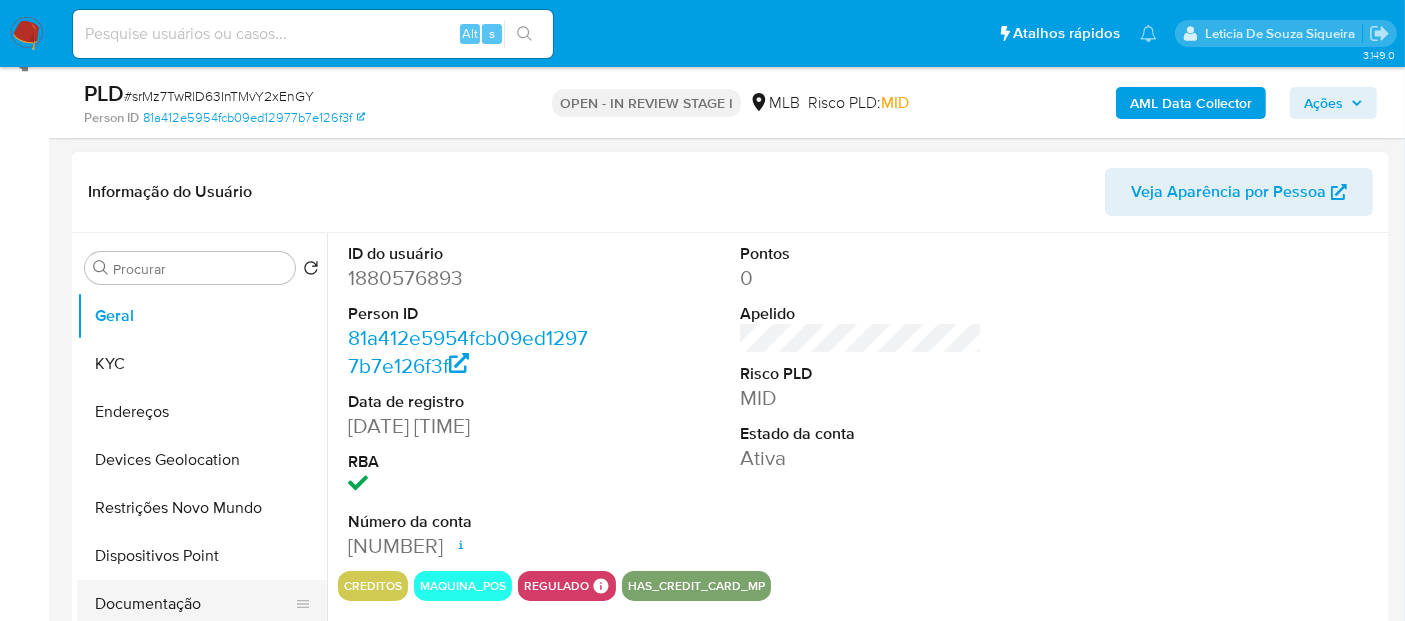 click on "Documentação" at bounding box center [194, 604] 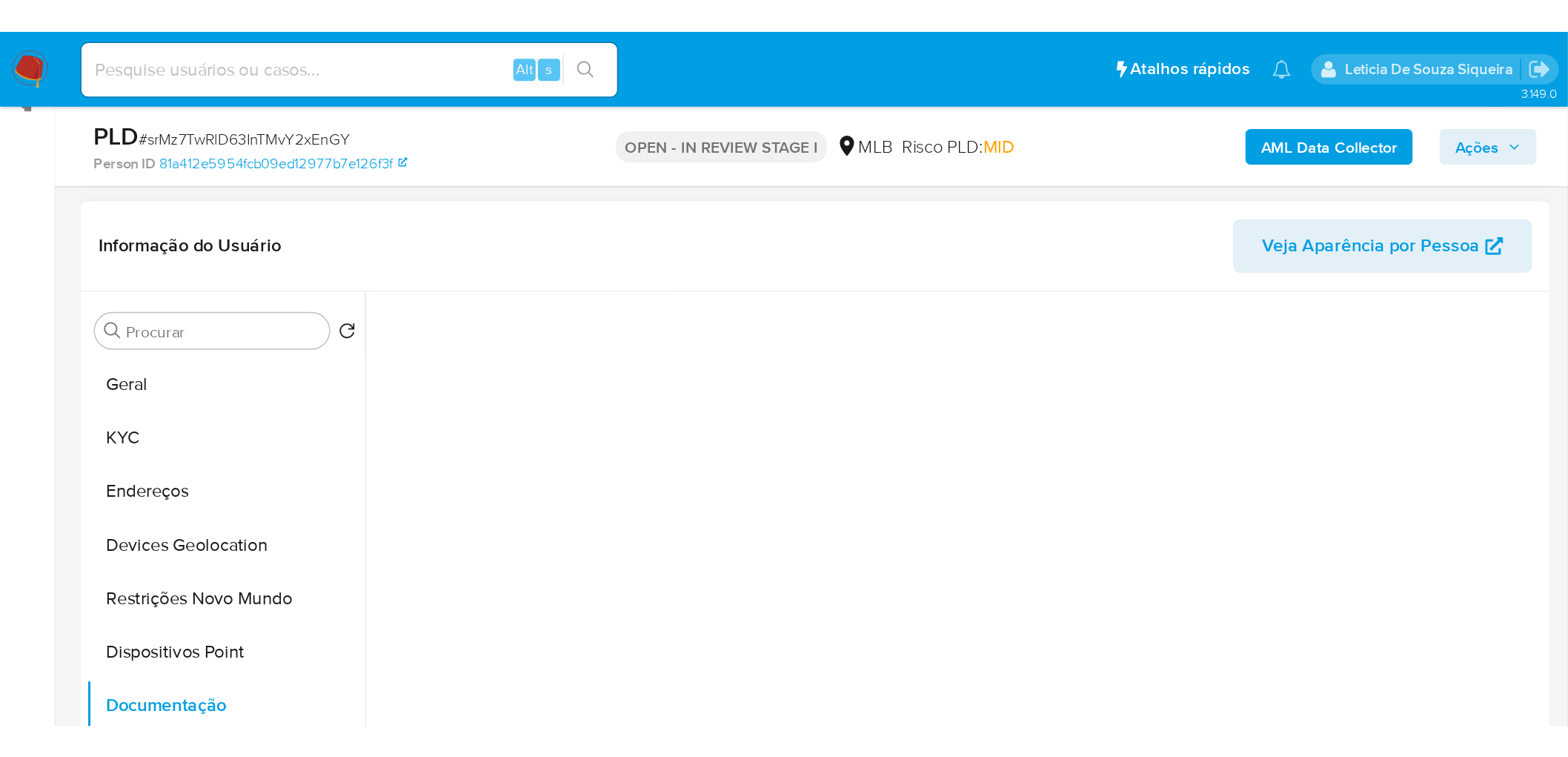 scroll, scrollTop: 0, scrollLeft: 0, axis: both 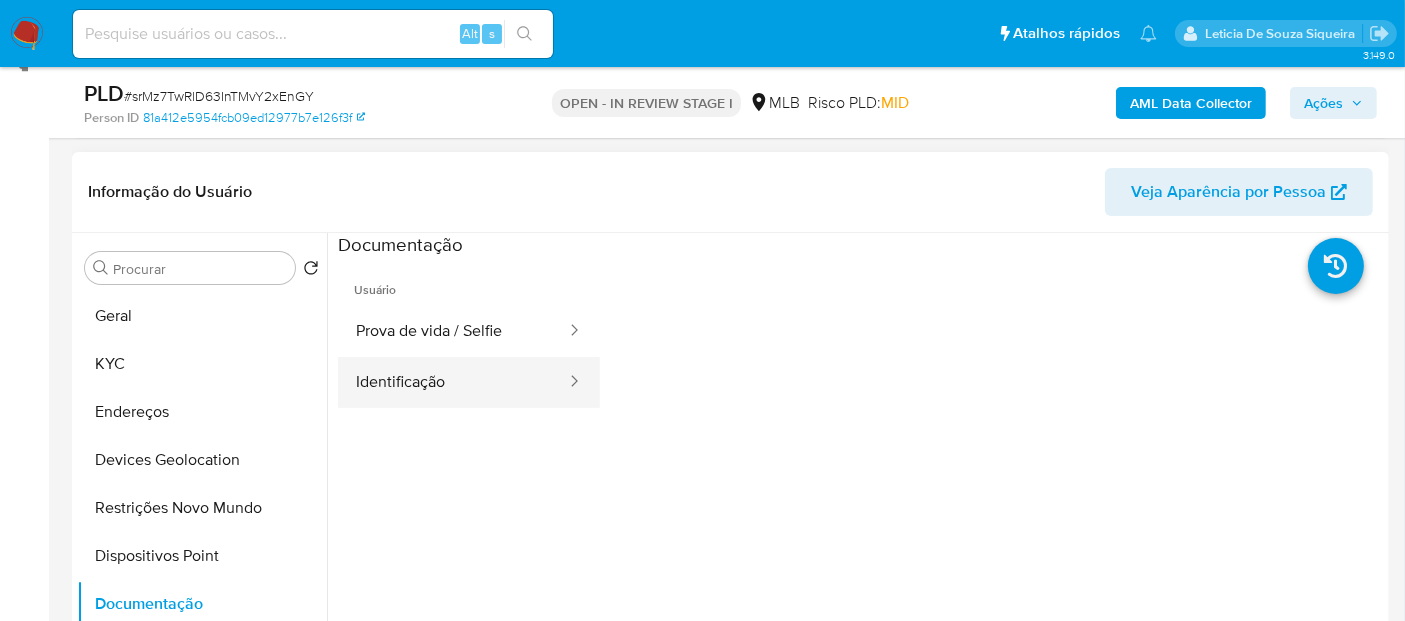 click on "Identificação" at bounding box center [453, 382] 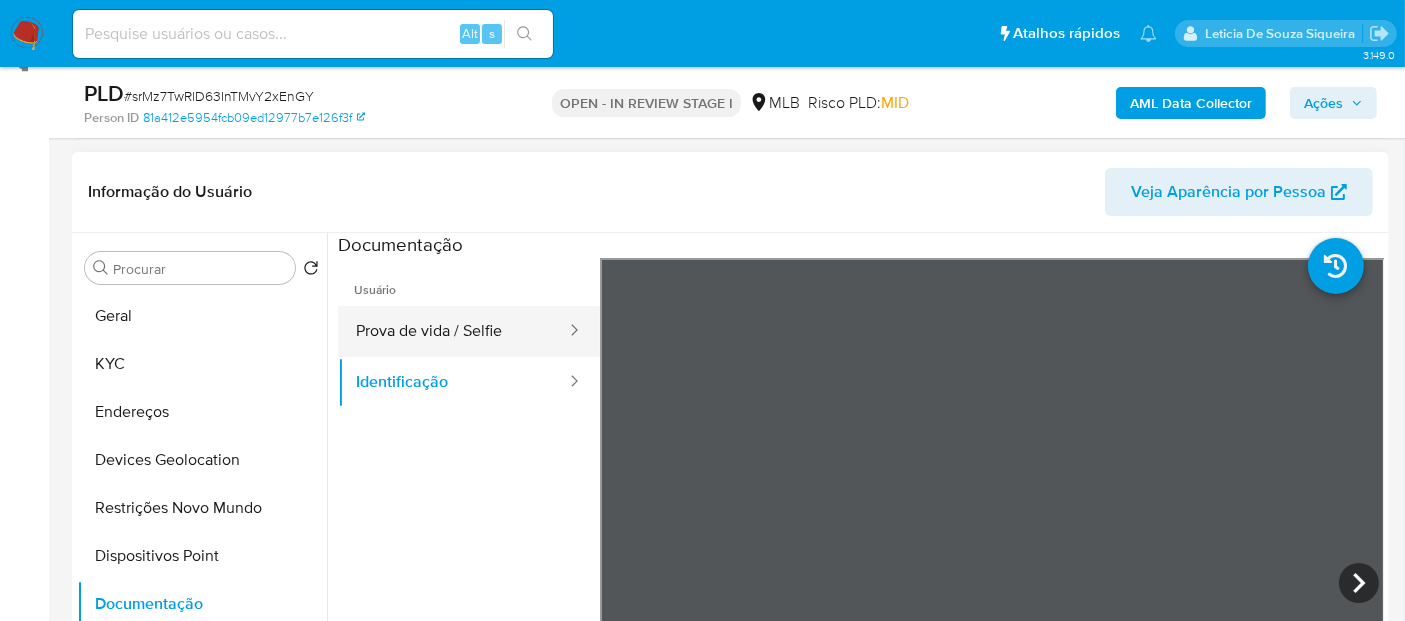 click on "Prova de vida / Selfie" at bounding box center [453, 331] 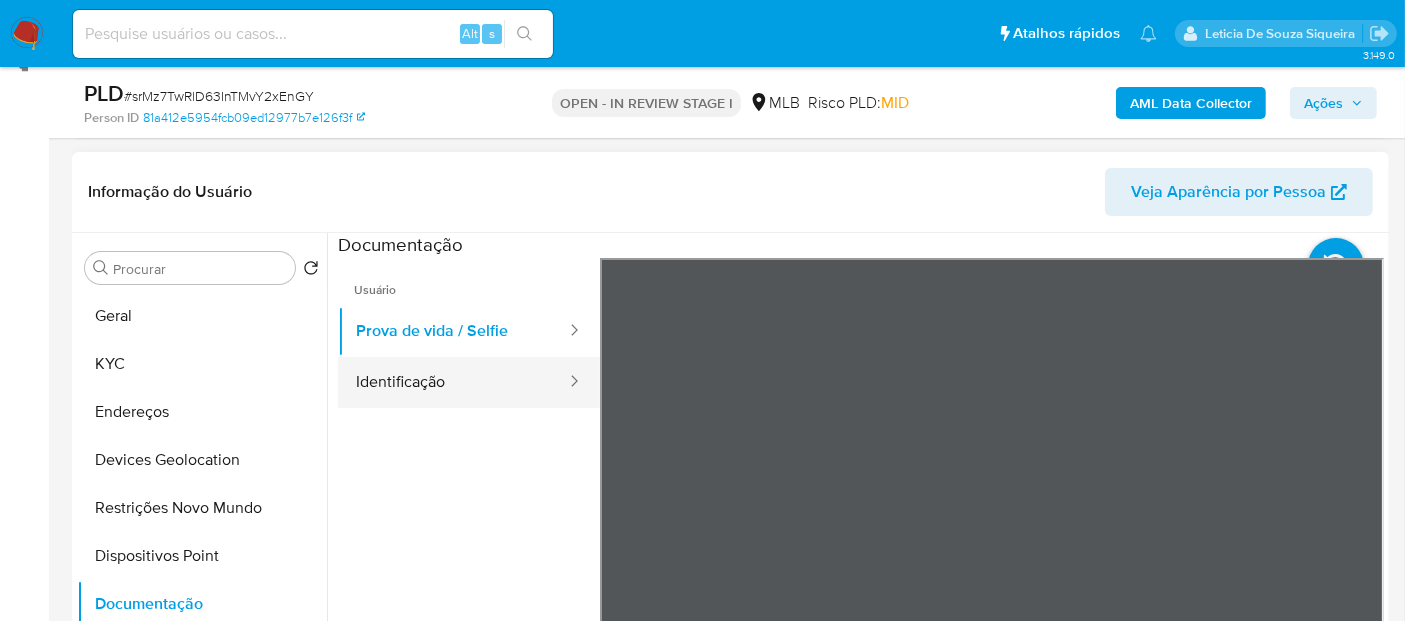 click on "Identificação" at bounding box center [453, 382] 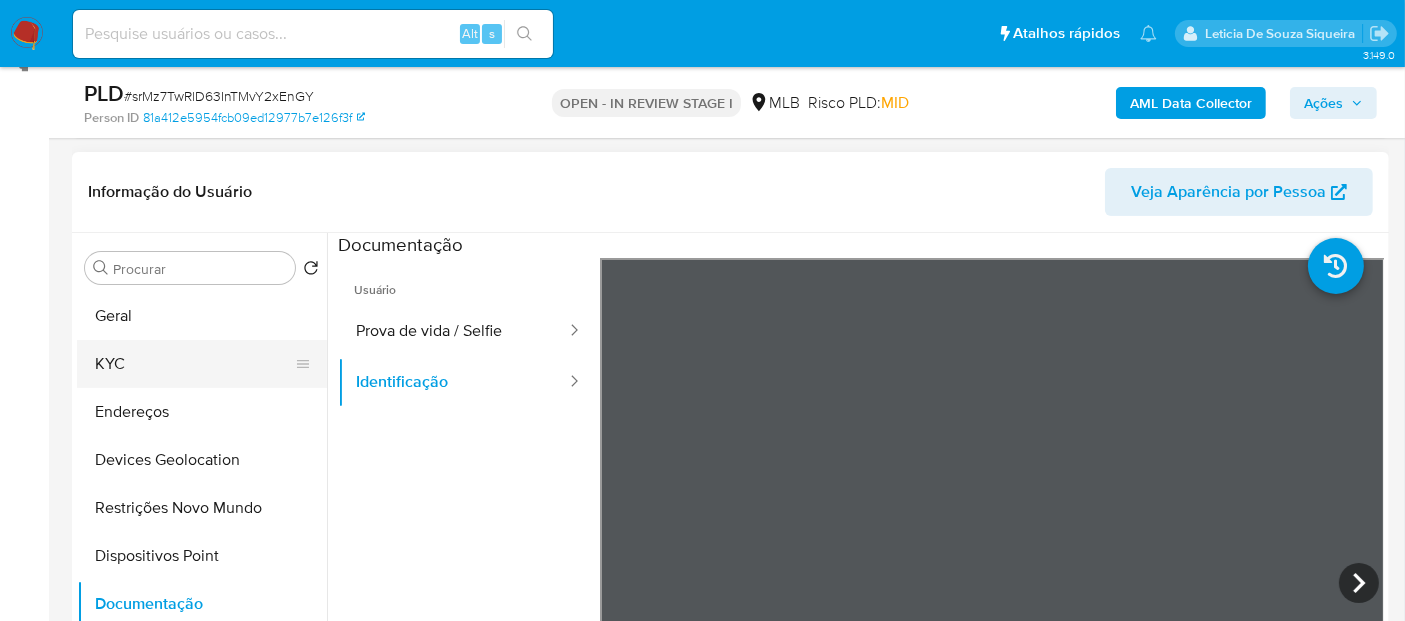 click on "KYC" at bounding box center [194, 364] 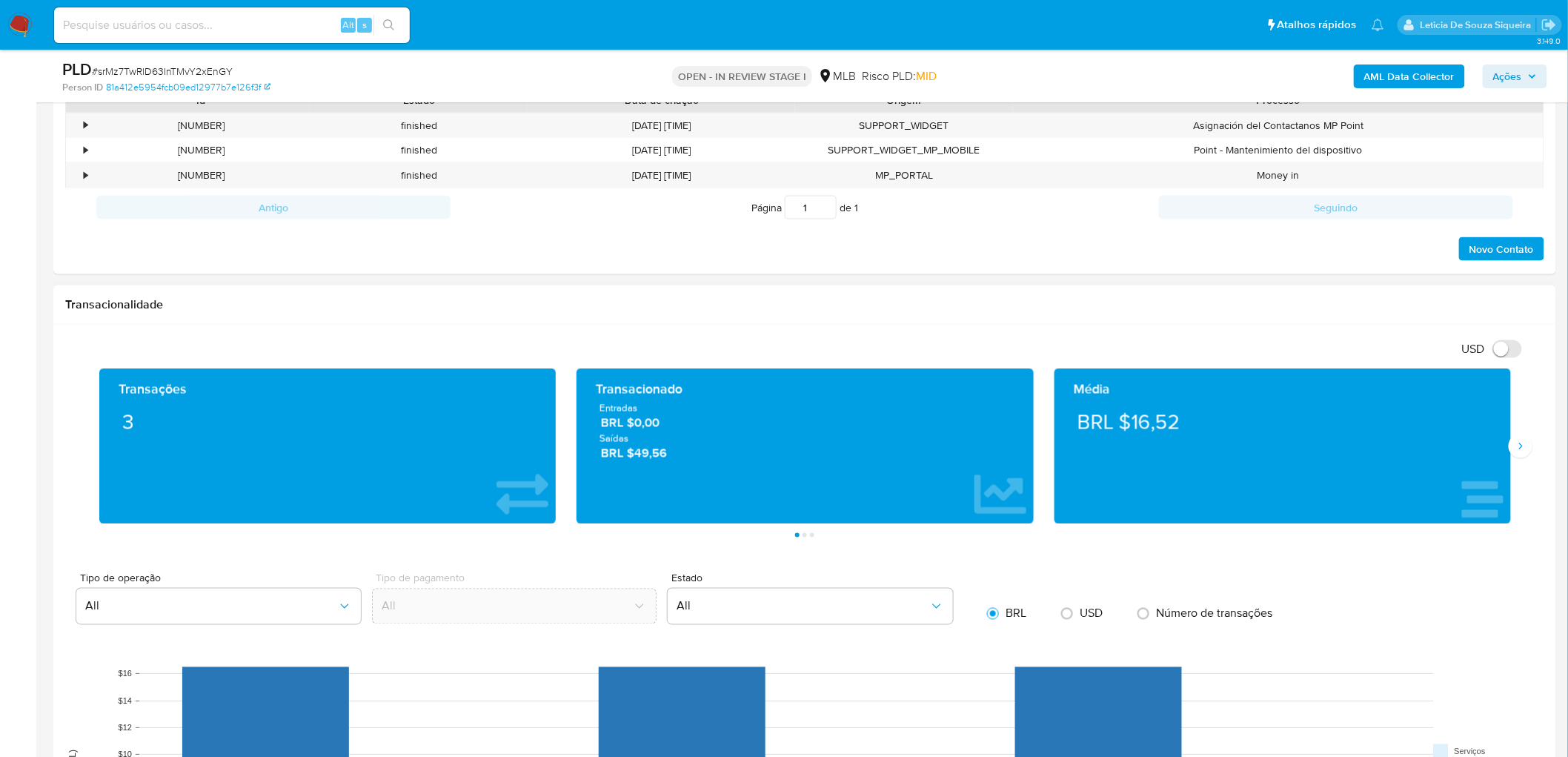 scroll, scrollTop: 624, scrollLeft: 0, axis: vertical 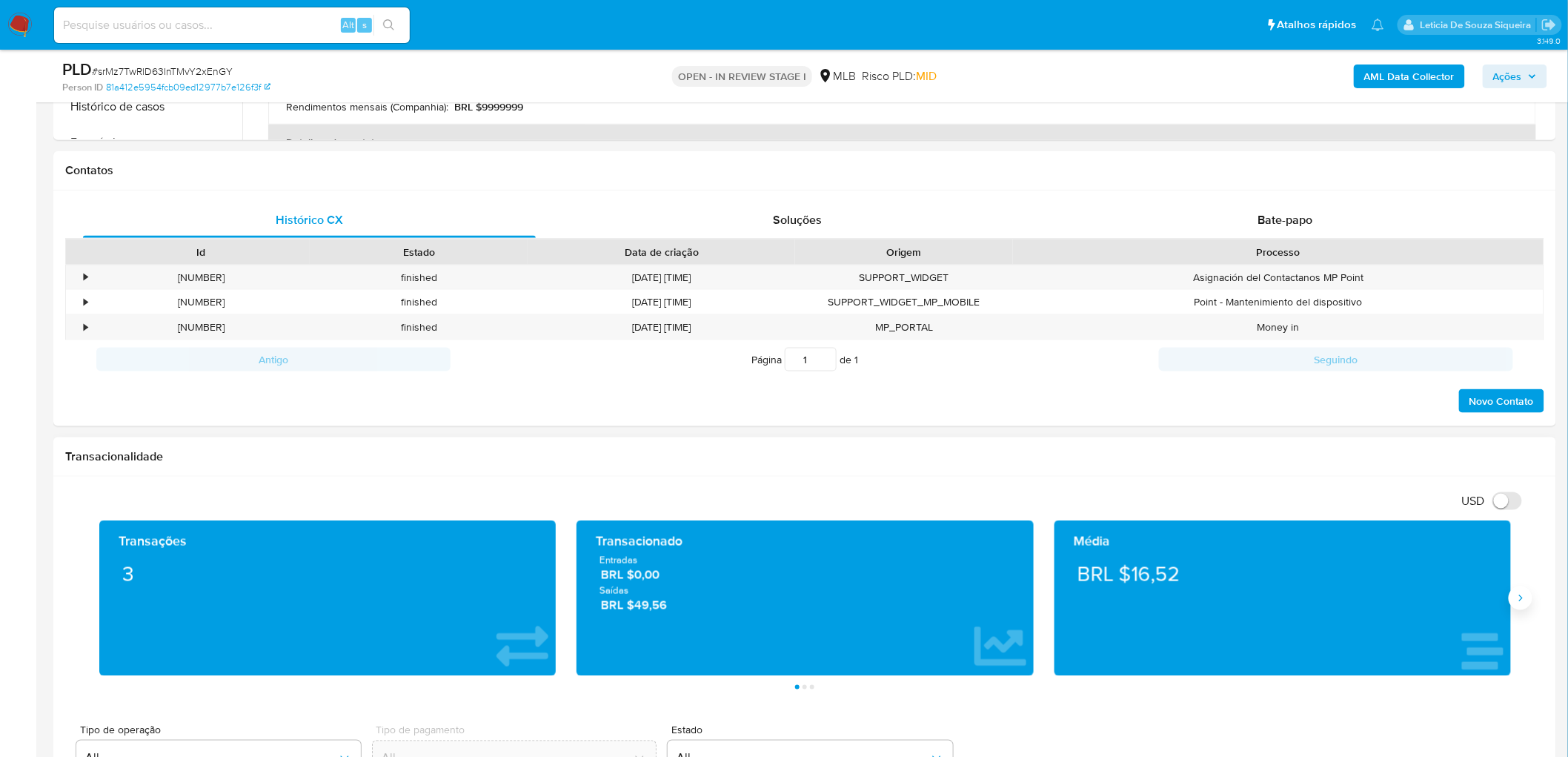 click at bounding box center [1521, 598] 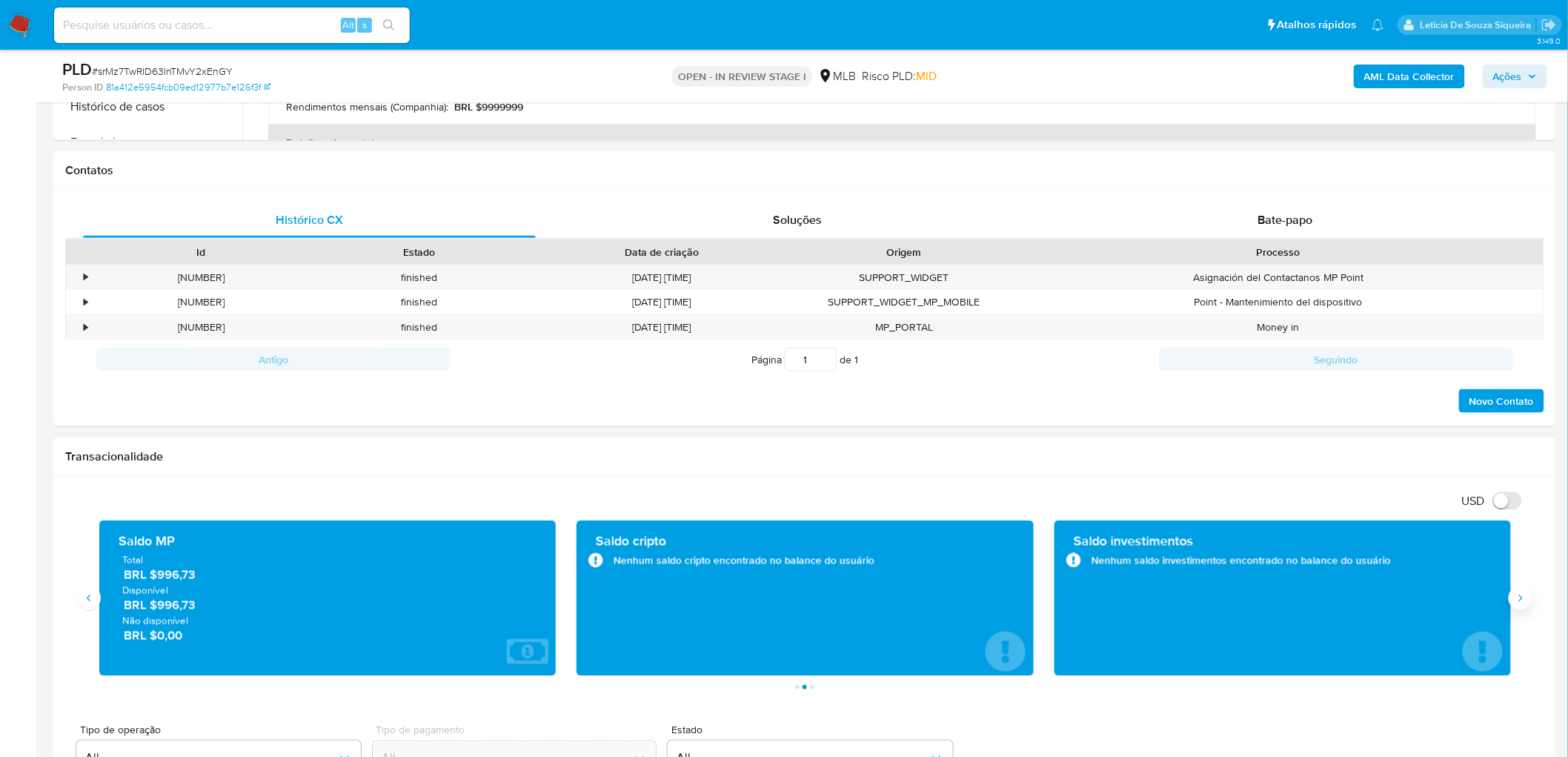 click at bounding box center [1521, 598] 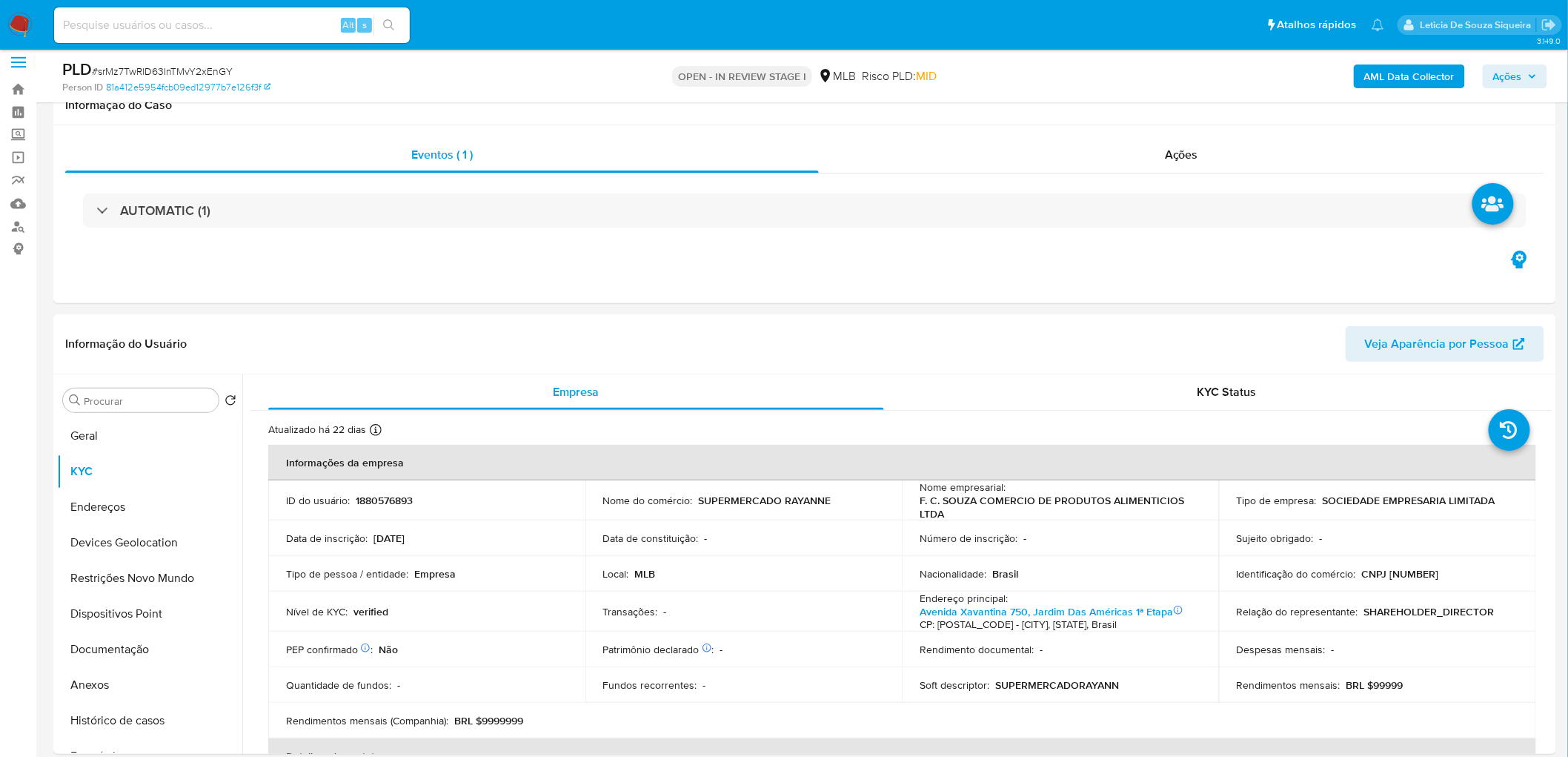 scroll, scrollTop: 0, scrollLeft: 0, axis: both 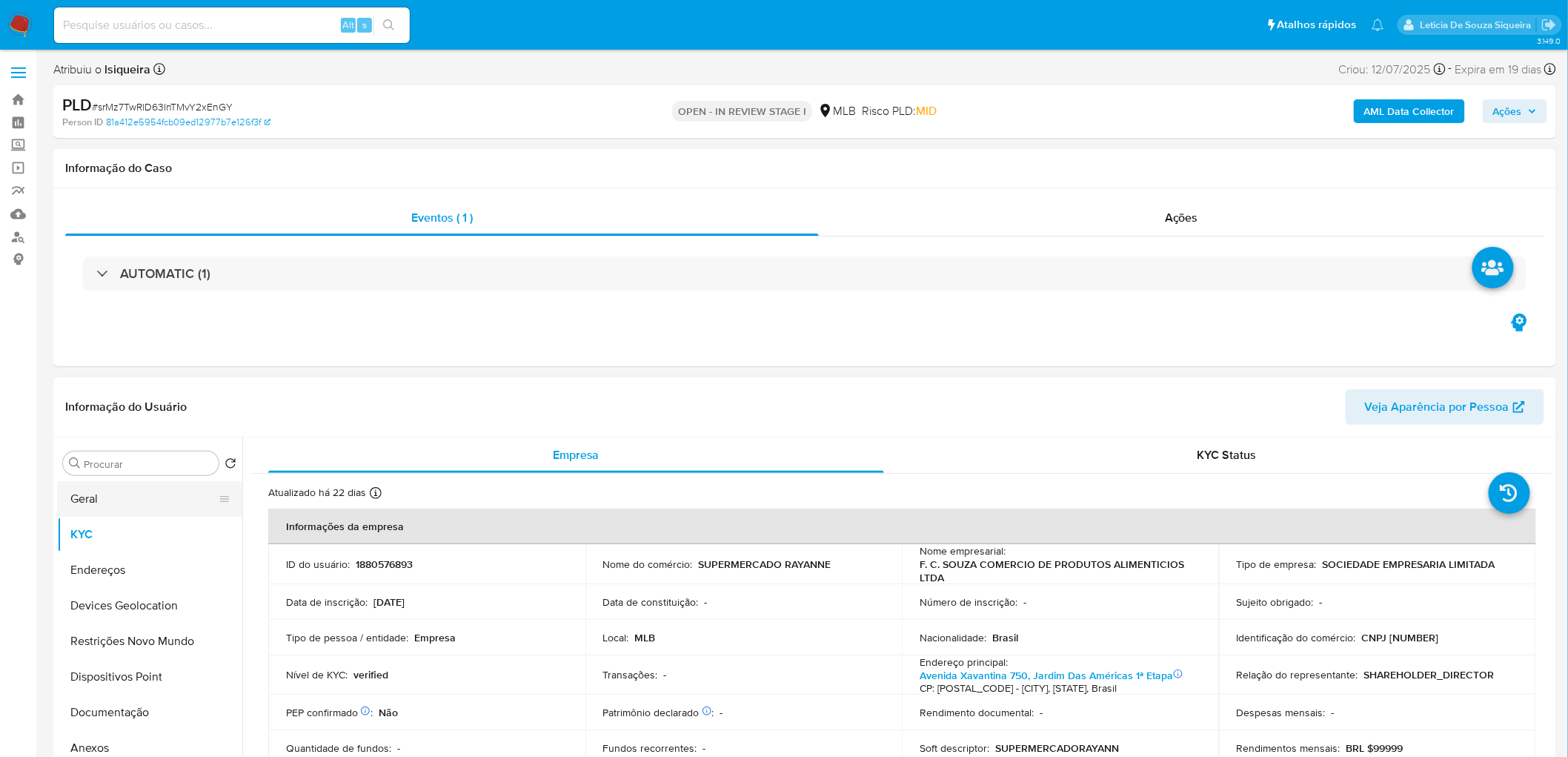 click on "Geral" at bounding box center (144, 499) 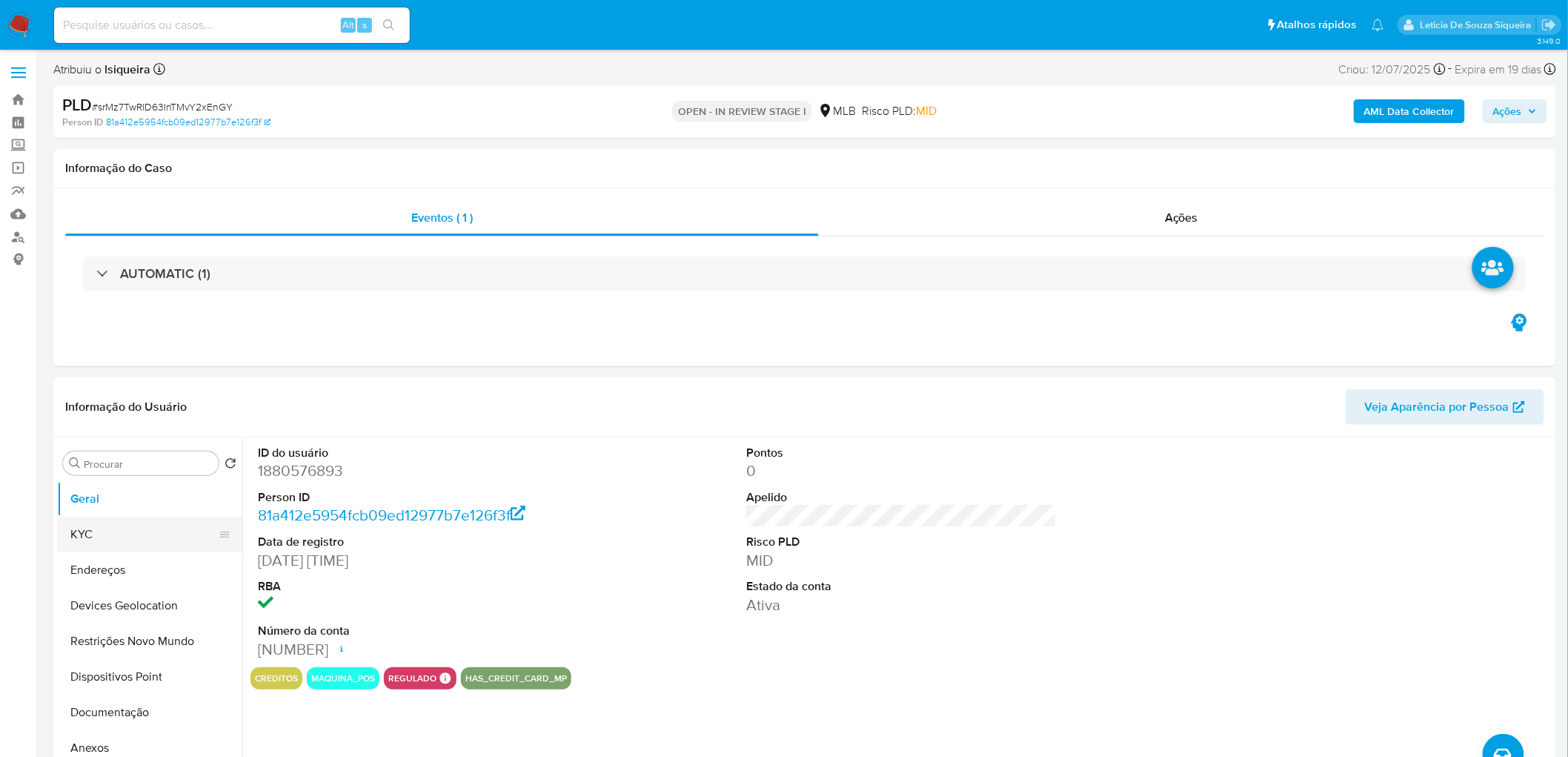 drag, startPoint x: 124, startPoint y: 542, endPoint x: 107, endPoint y: 542, distance: 17 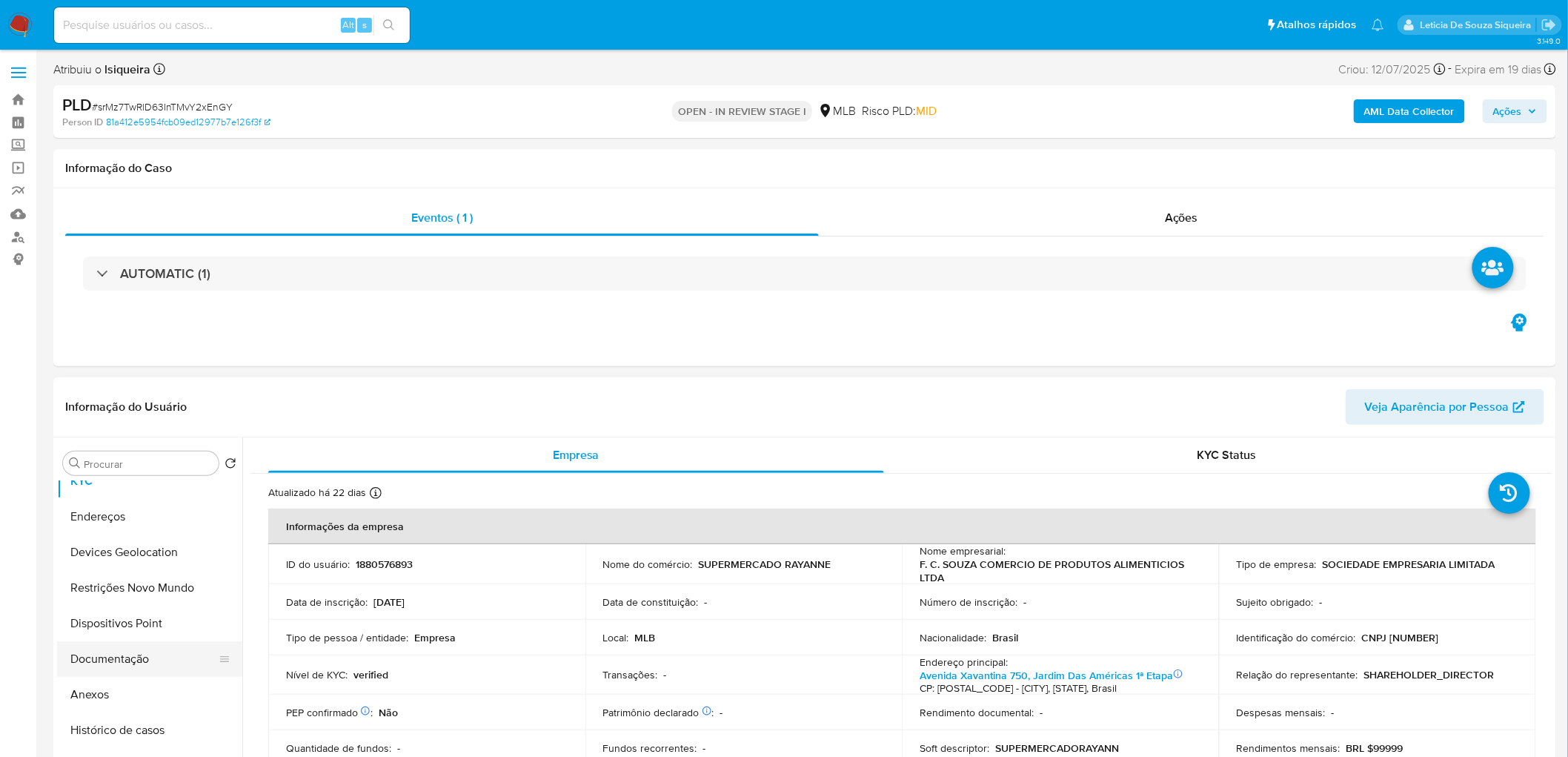 scroll, scrollTop: 82, scrollLeft: 0, axis: vertical 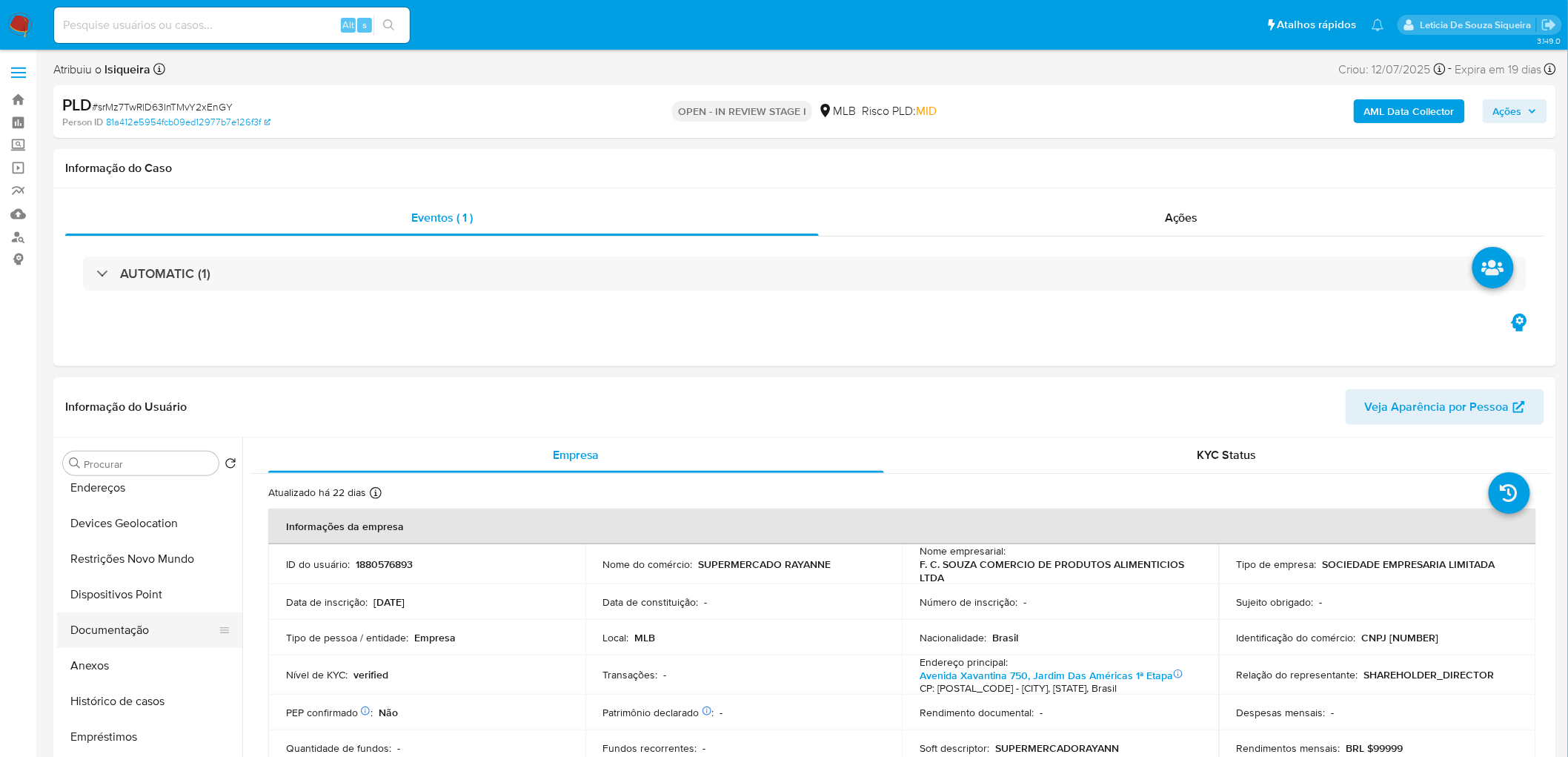 click on "Documentação" at bounding box center [144, 630] 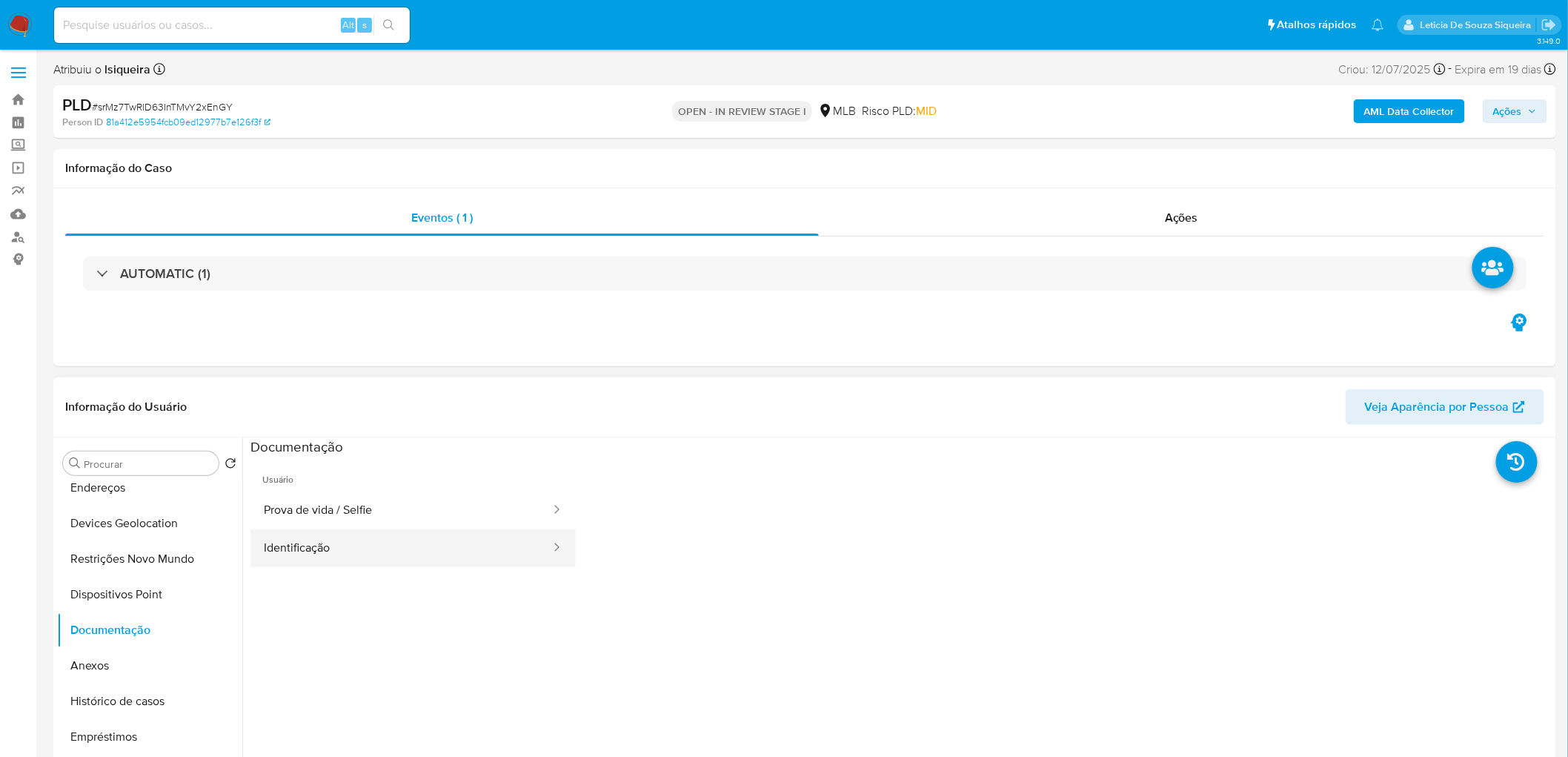 click on "Identificação" at bounding box center (401, 548) 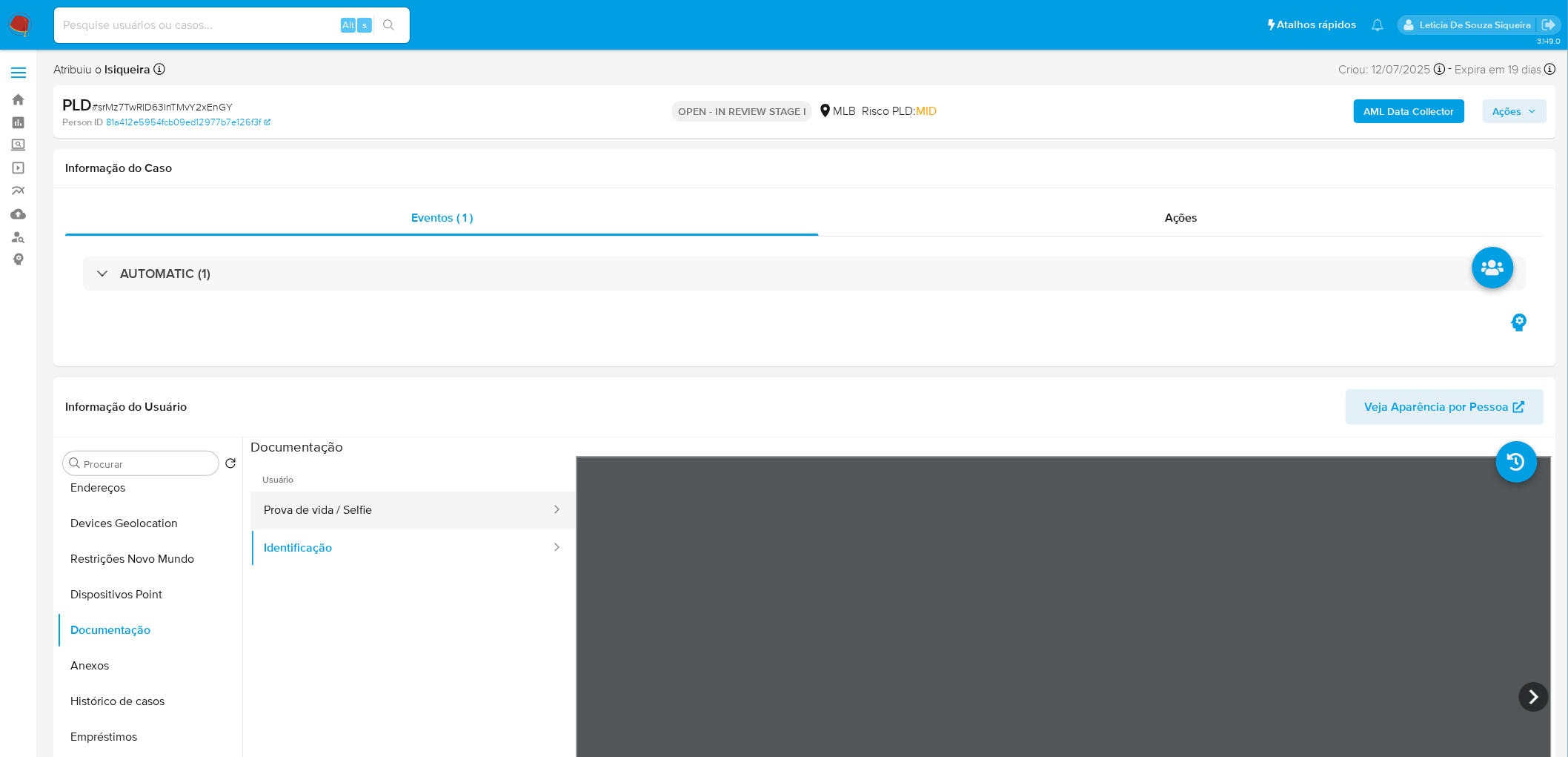 click on "Prova de vida / Selfie" at bounding box center (401, 510) 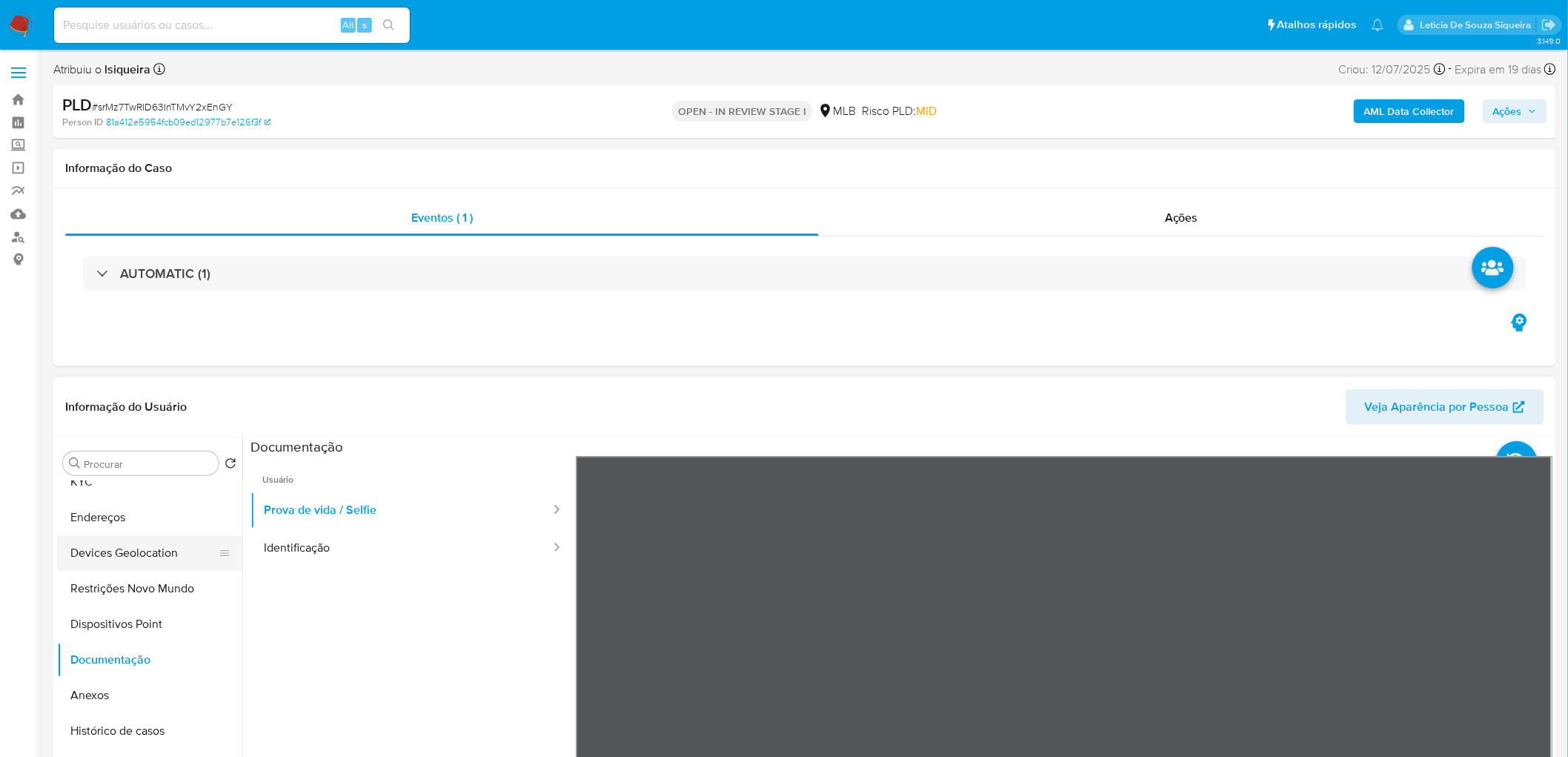 scroll, scrollTop: 0, scrollLeft: 0, axis: both 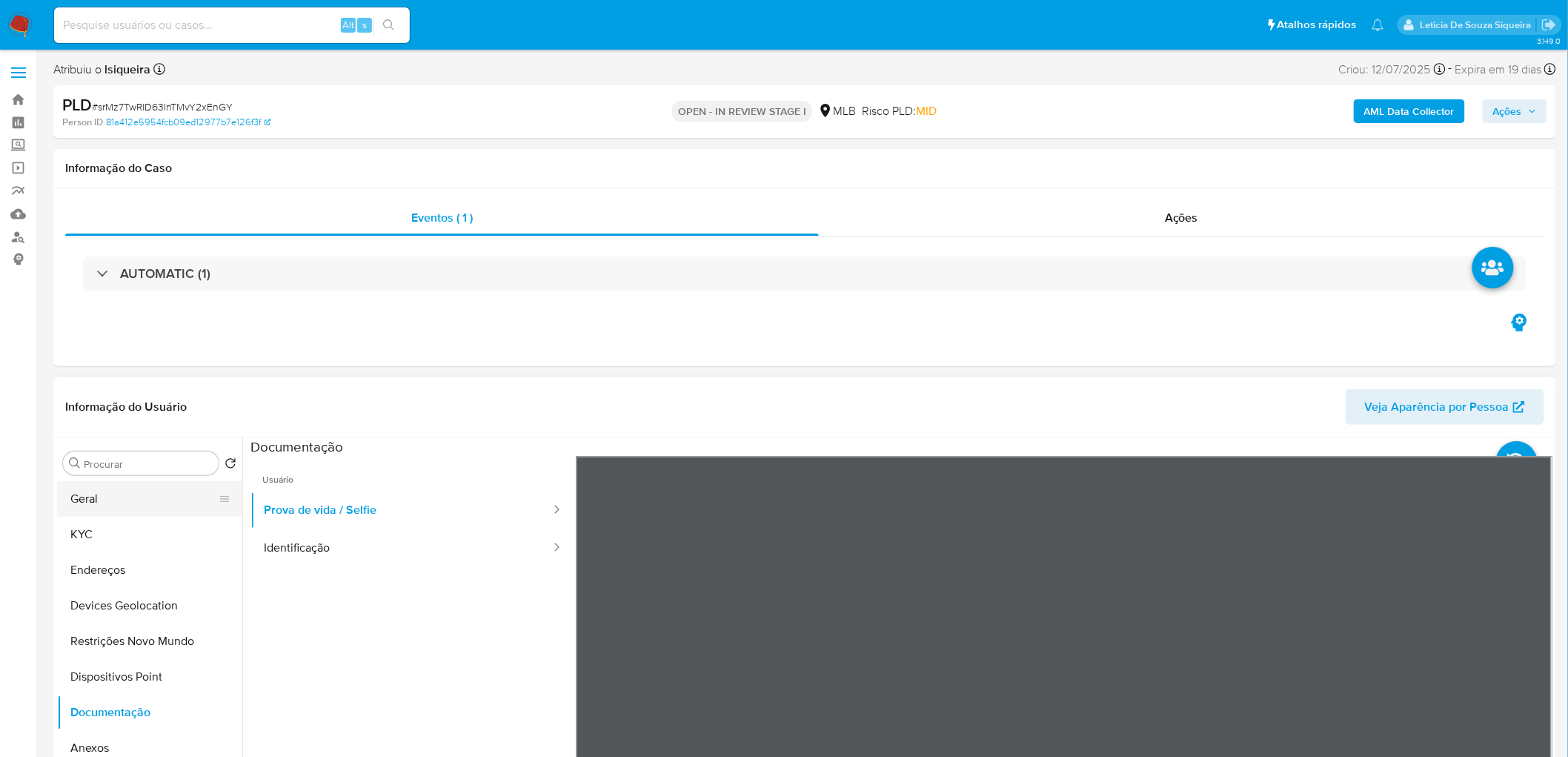 click on "Geral" at bounding box center [144, 499] 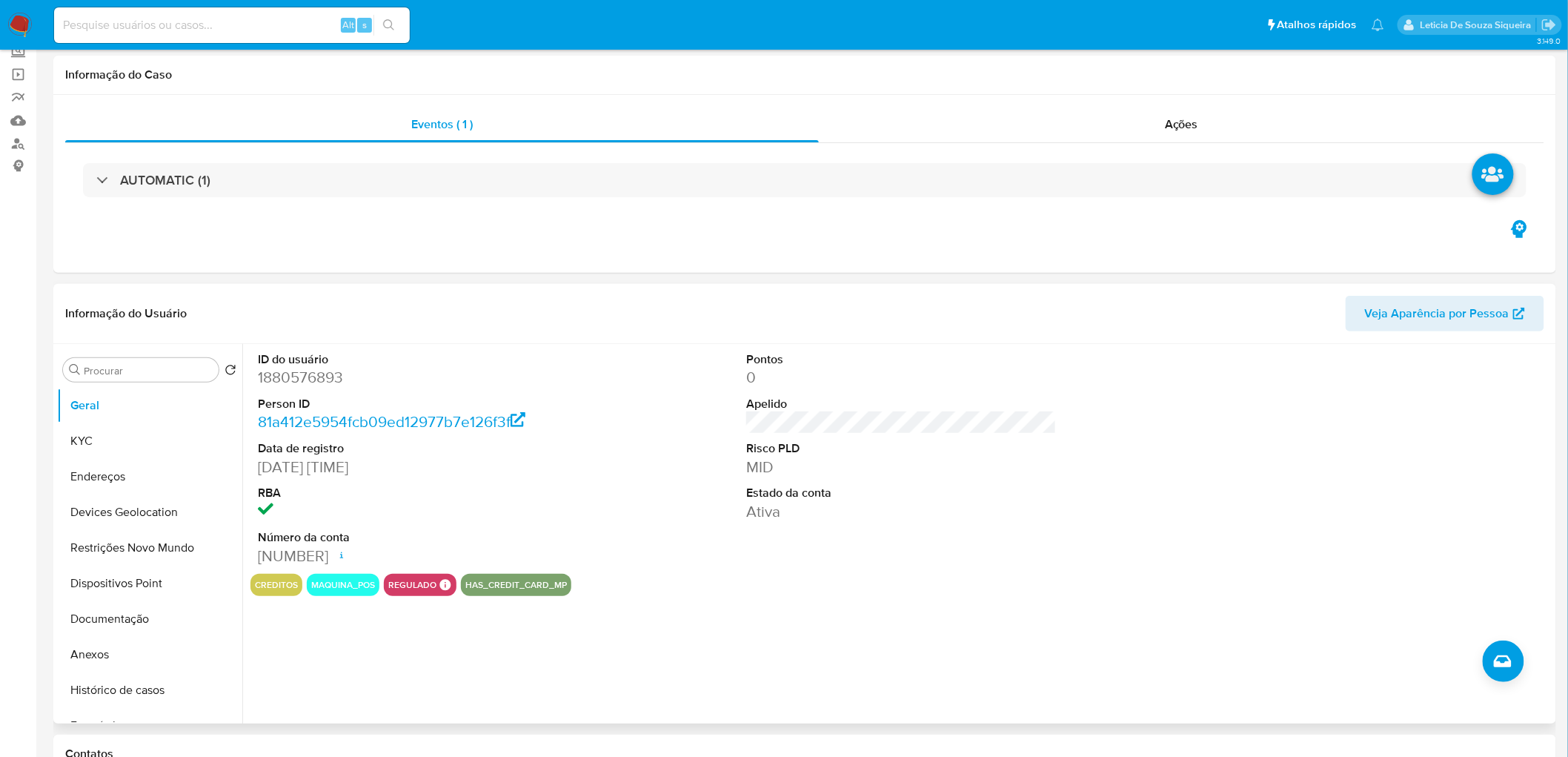 scroll, scrollTop: 165, scrollLeft: 0, axis: vertical 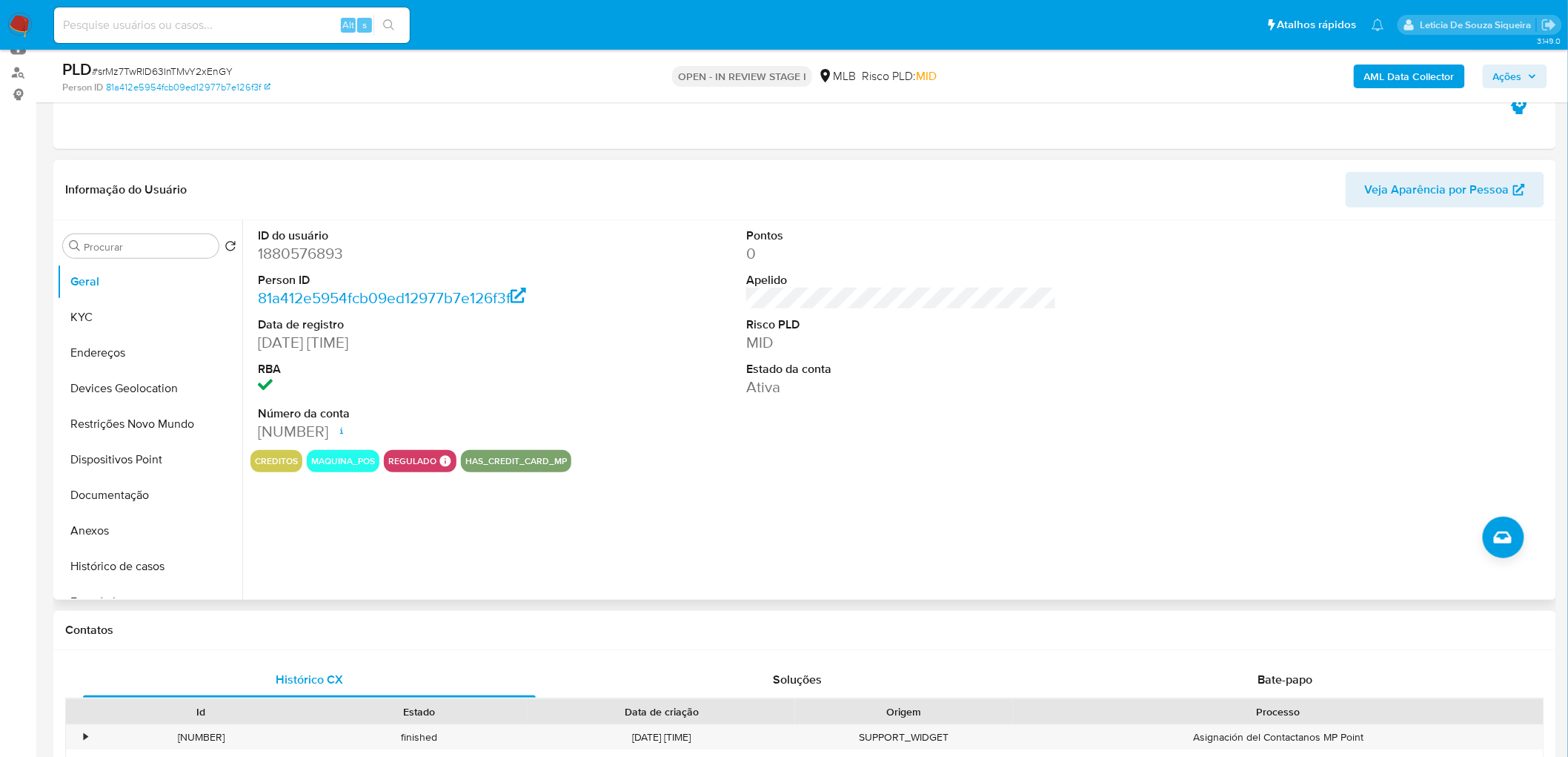 type 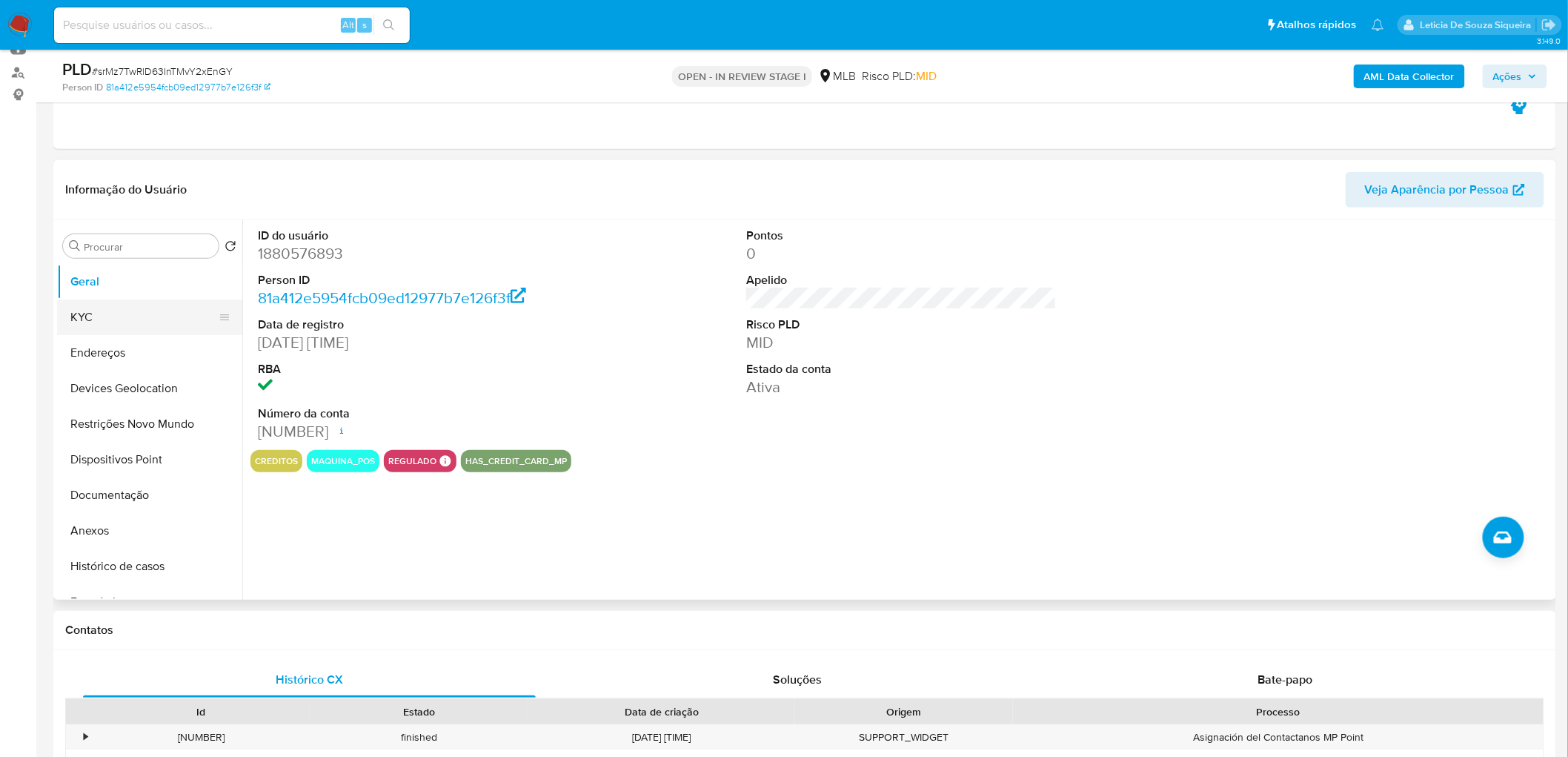click on "KYC" at bounding box center (144, 317) 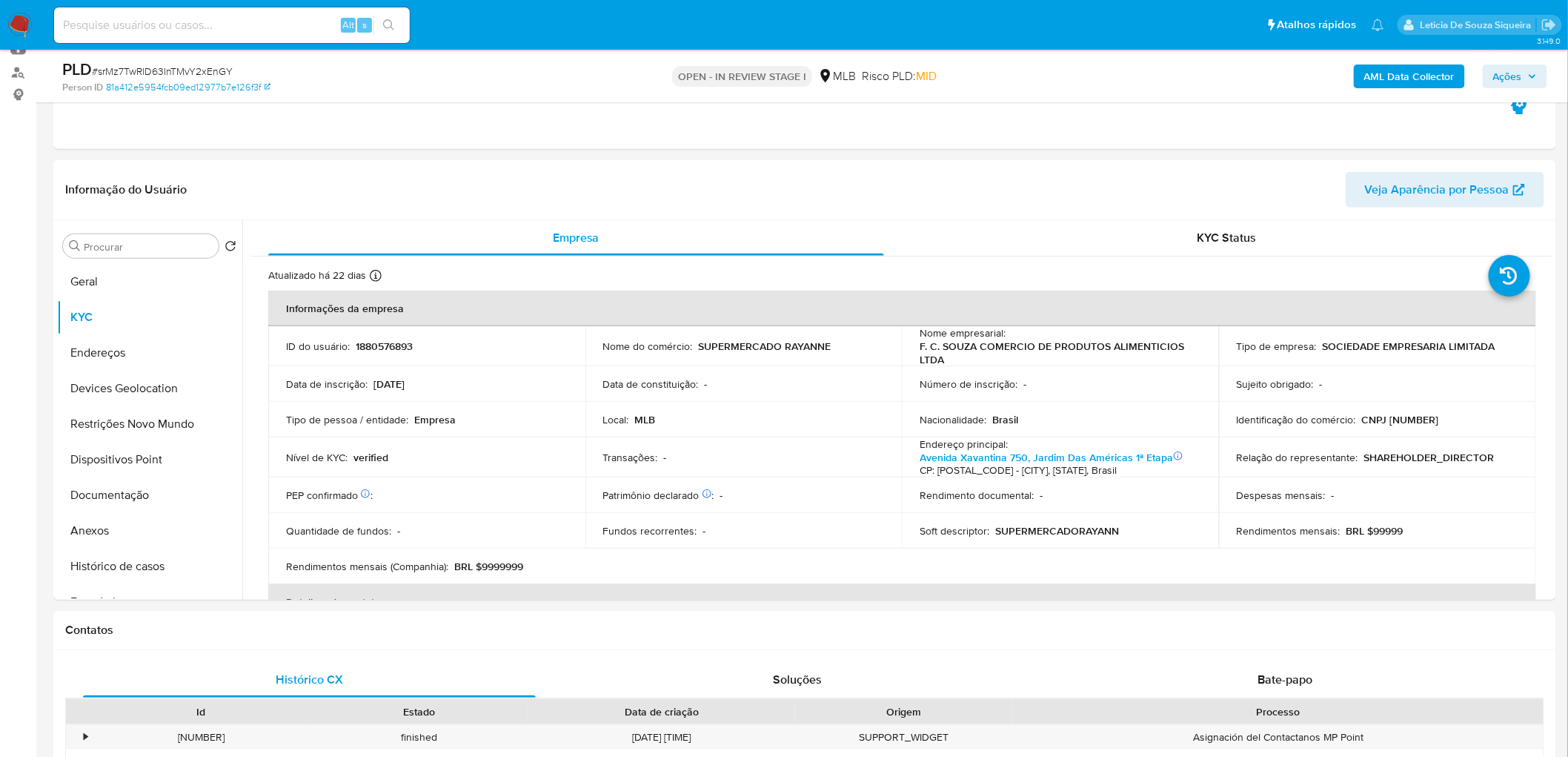 type 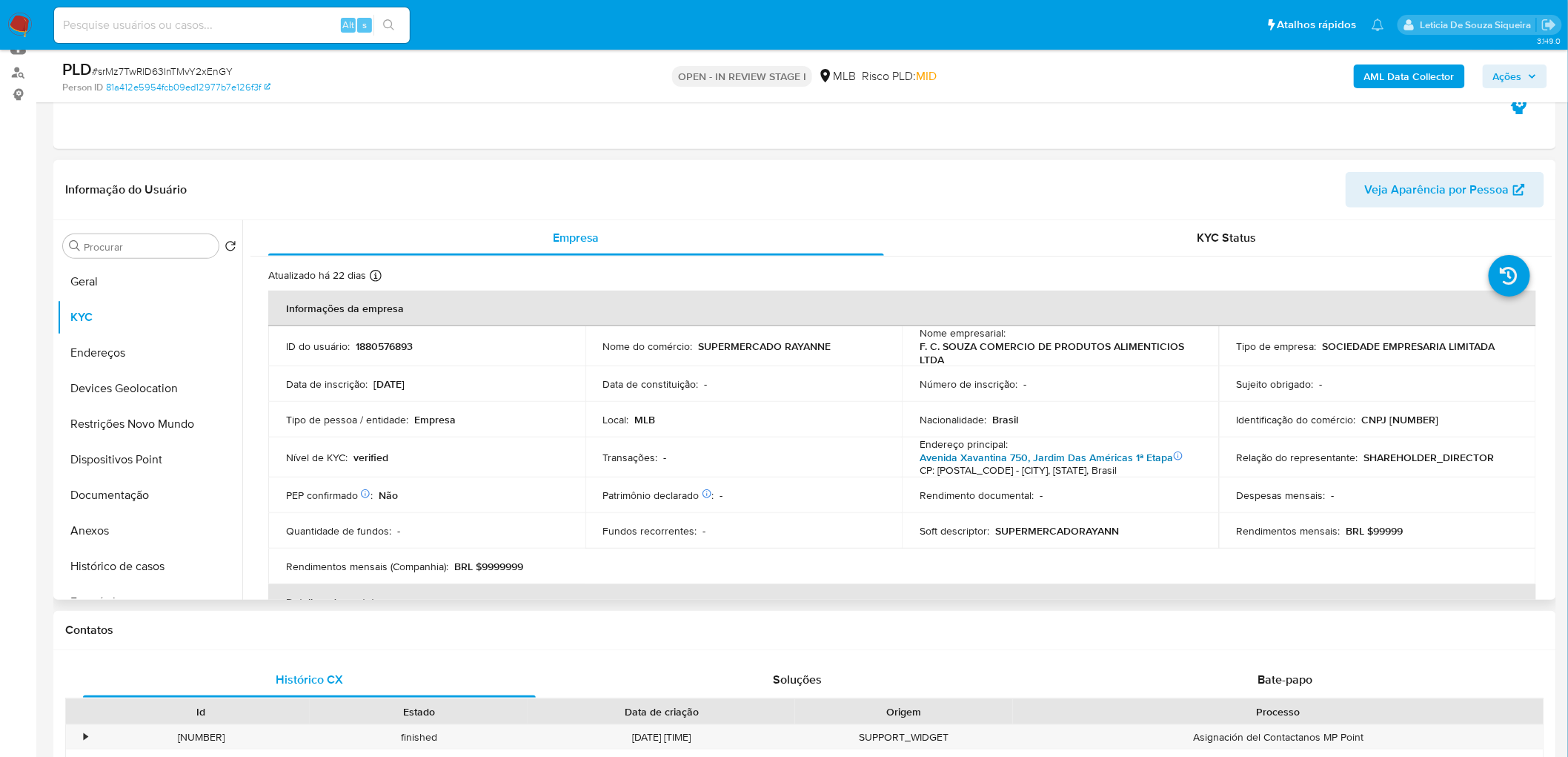 click on "Avenida Xavantina 750, Jardim Das Américas 1ª Etapa" at bounding box center [1046, 457] 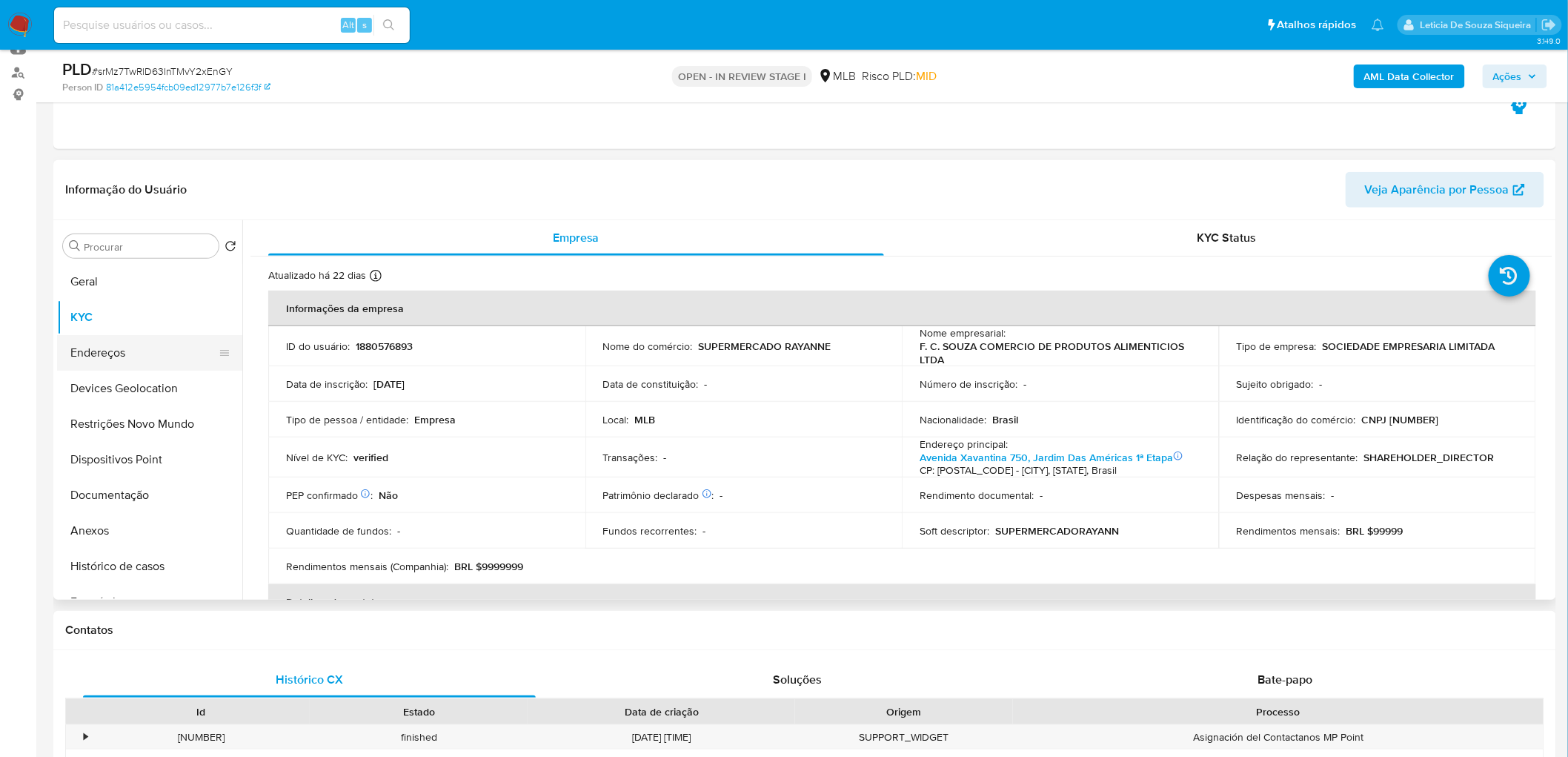 click on "Endereços" at bounding box center (144, 353) 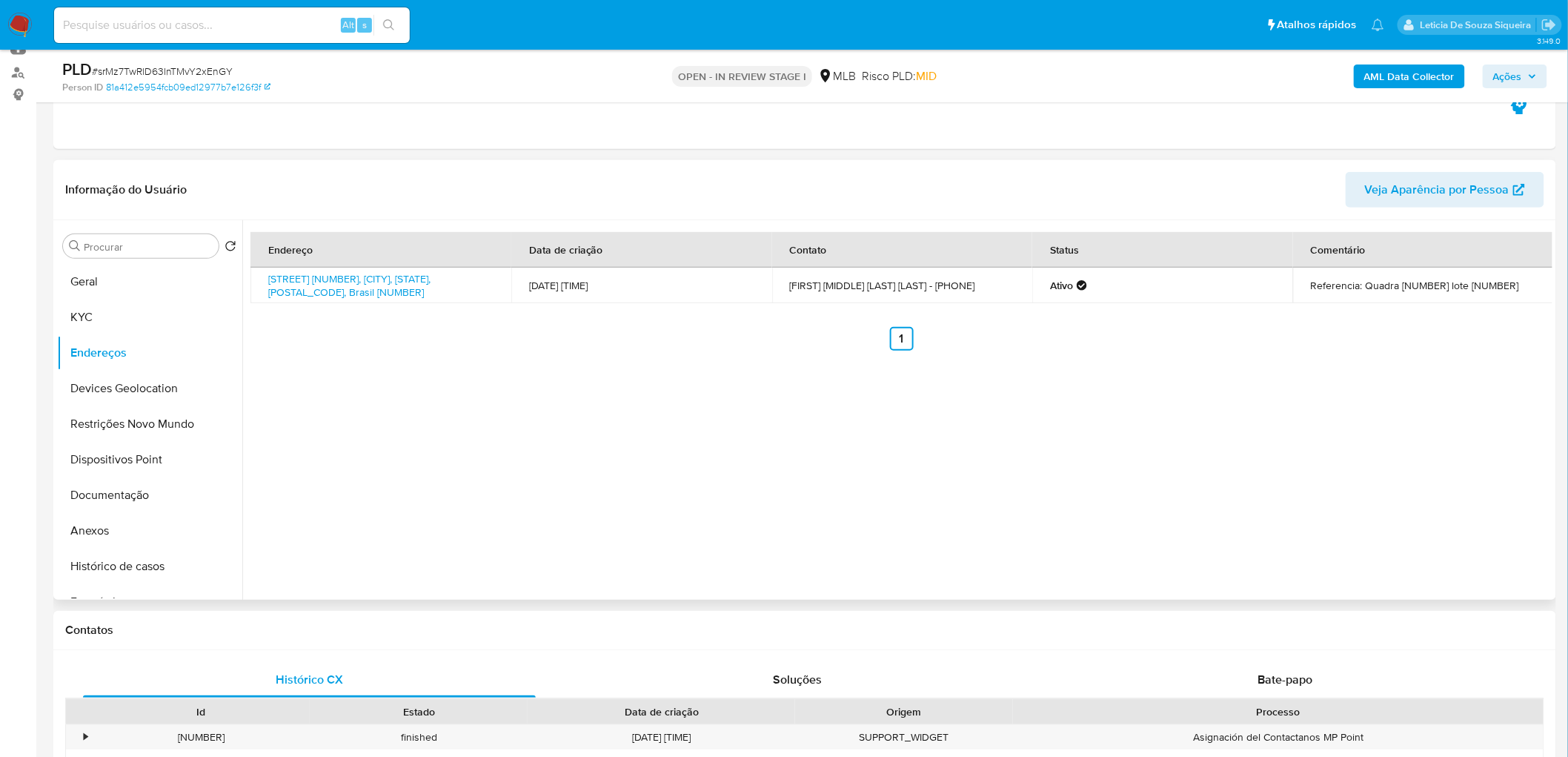 type 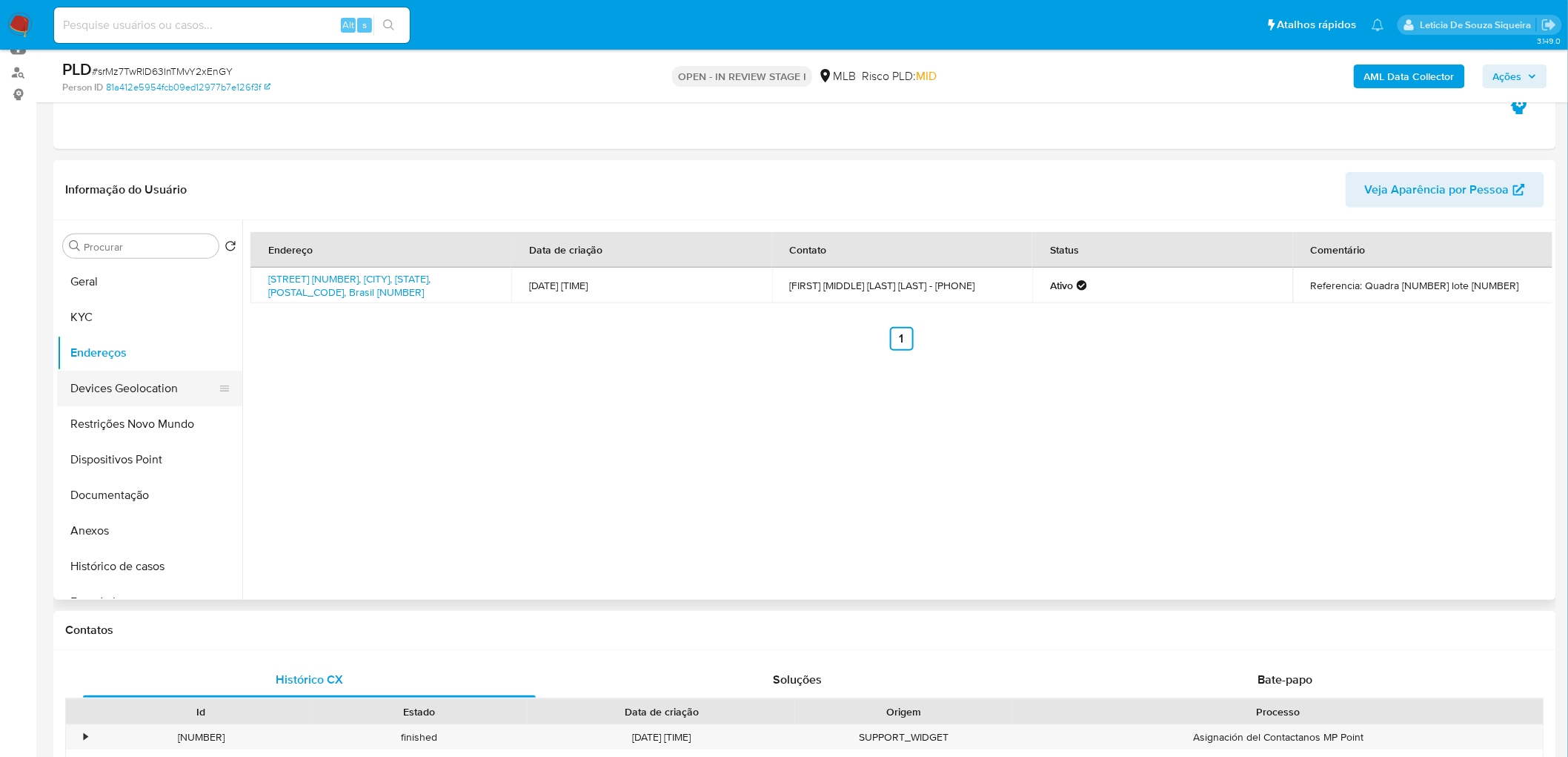click on "Devices Geolocation" at bounding box center [144, 389] 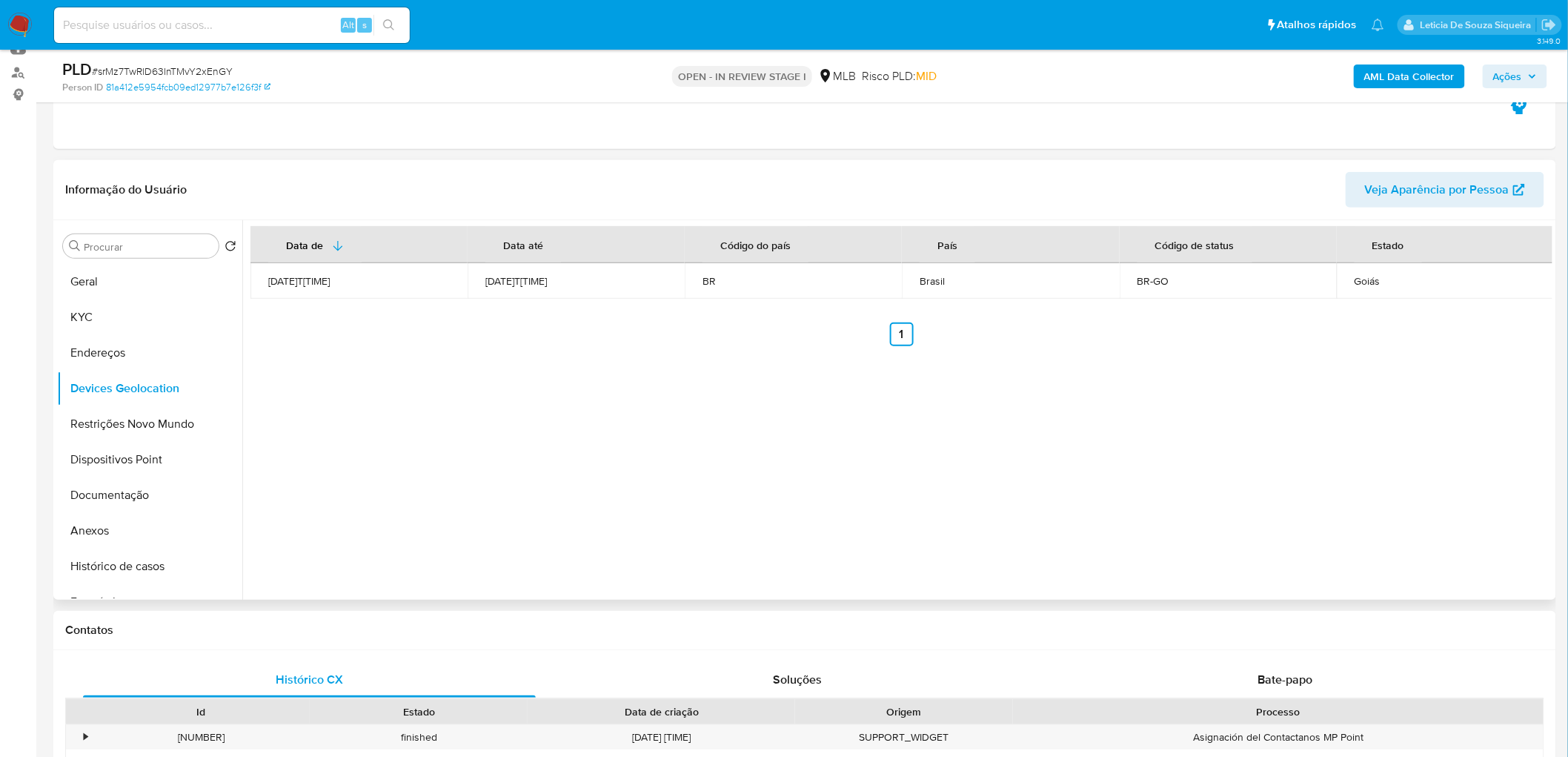 type 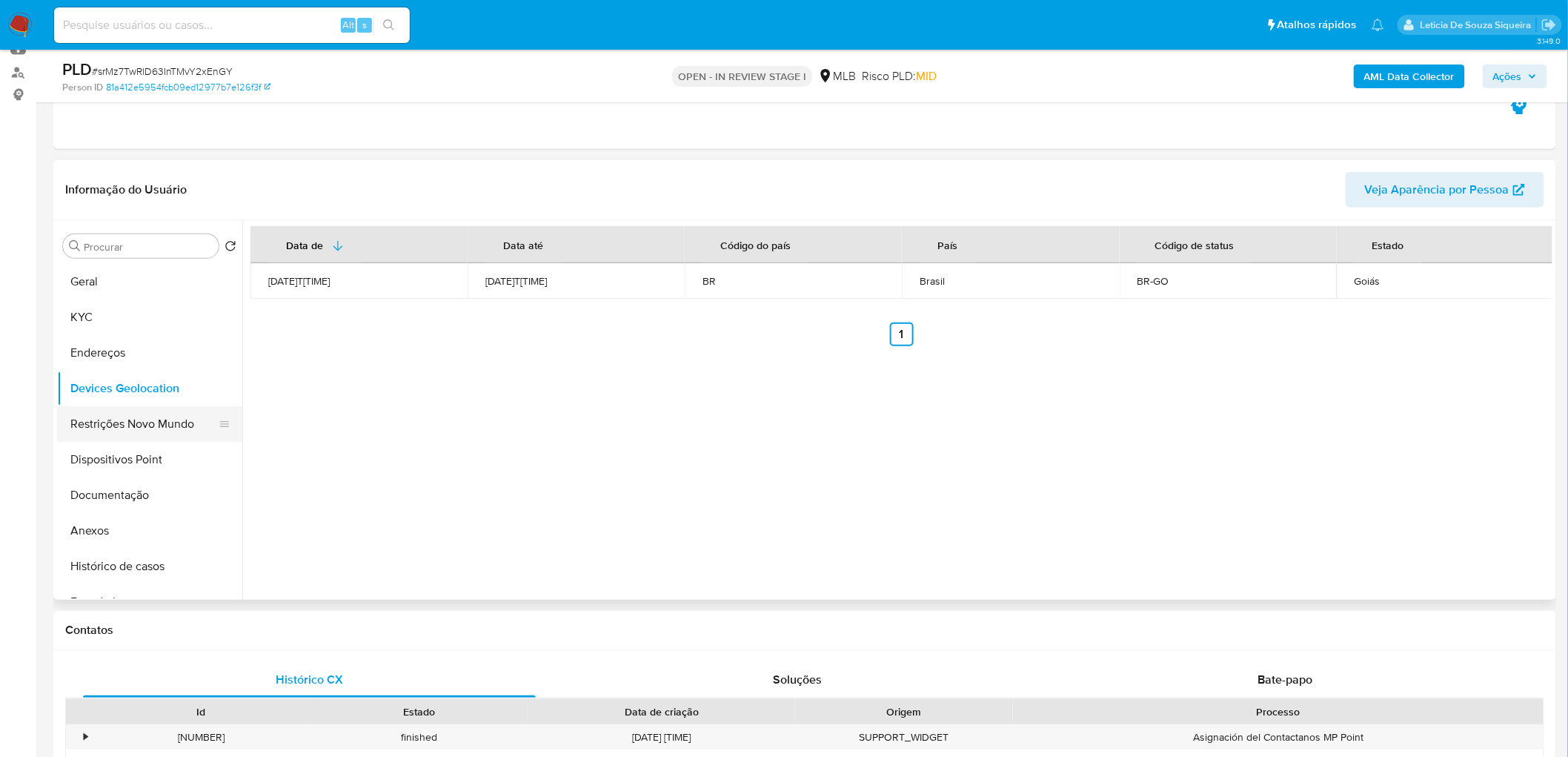 drag, startPoint x: 94, startPoint y: 423, endPoint x: 73, endPoint y: 430, distance: 22.135944 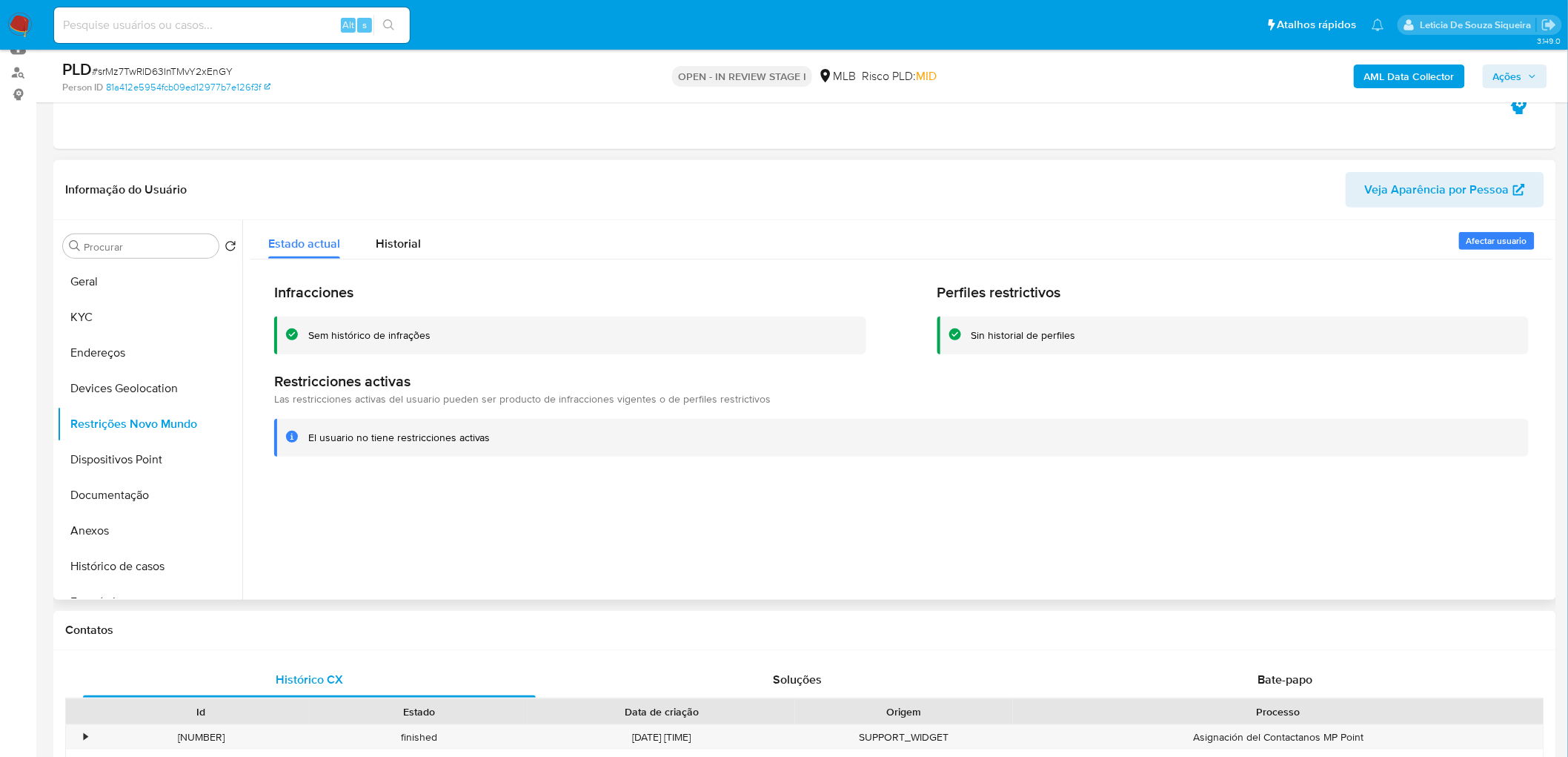 type 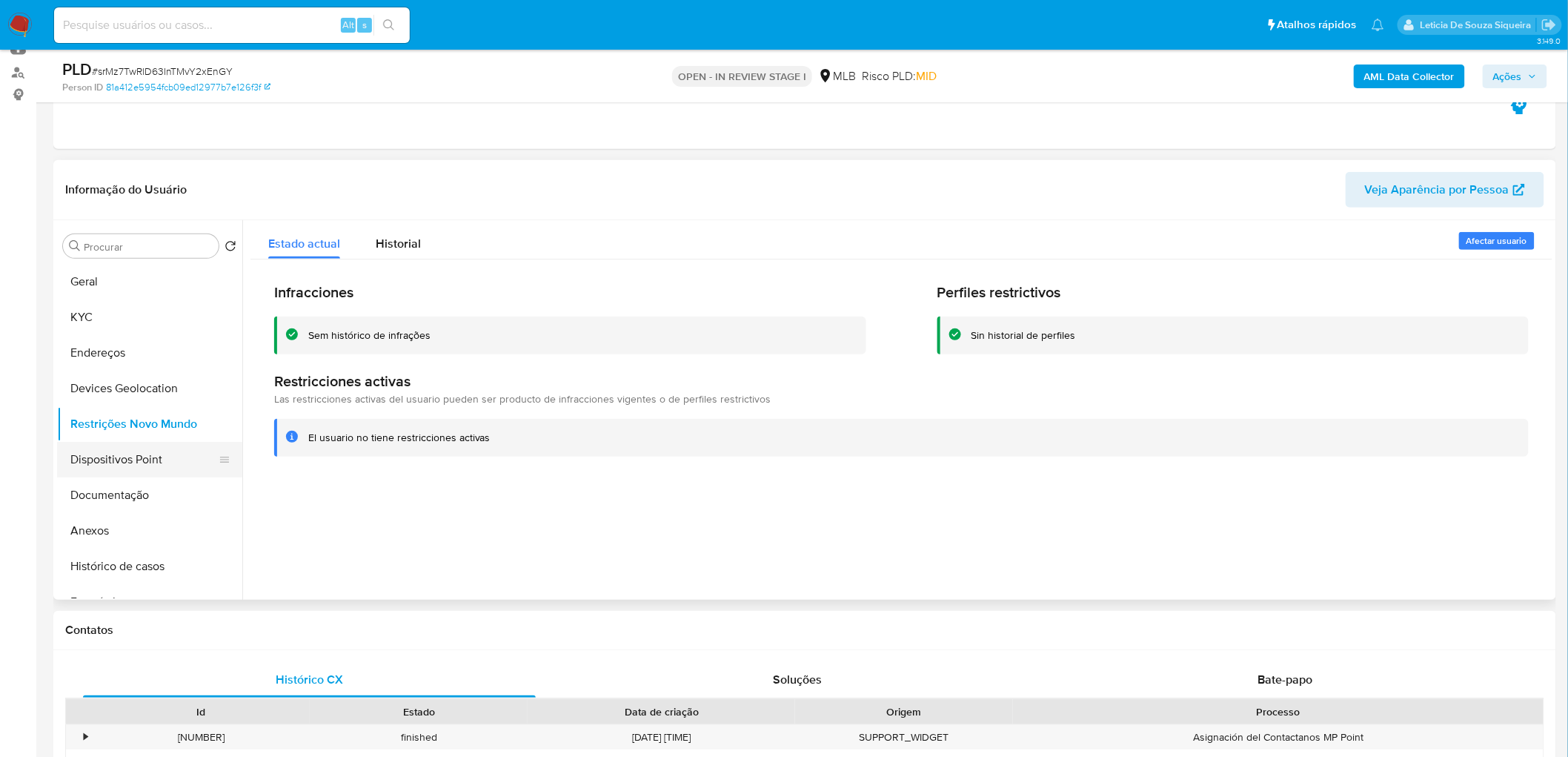 click on "Dispositivos Point" at bounding box center [144, 460] 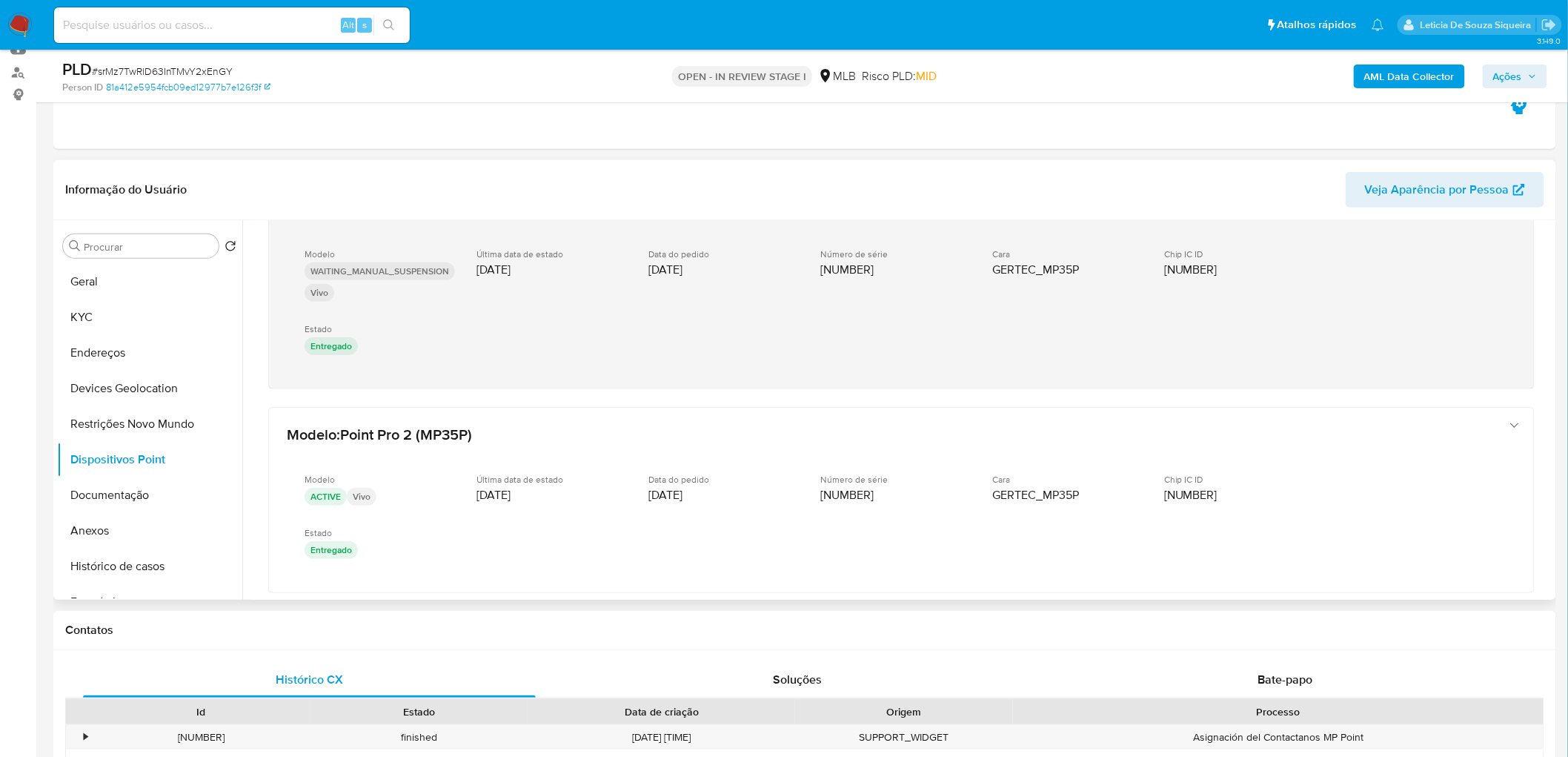 scroll, scrollTop: 258, scrollLeft: 0, axis: vertical 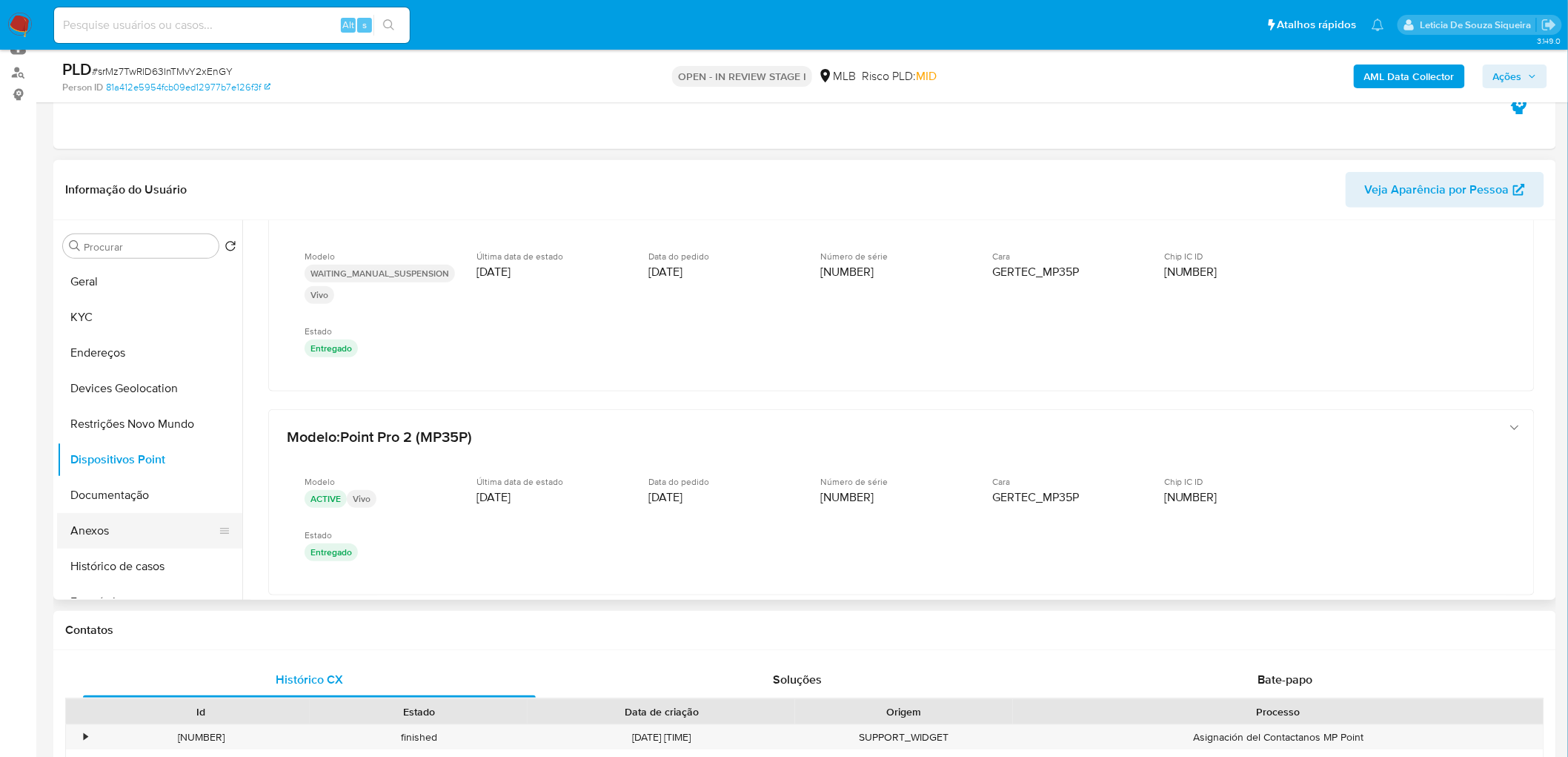 click on "Anexos" at bounding box center (144, 531) 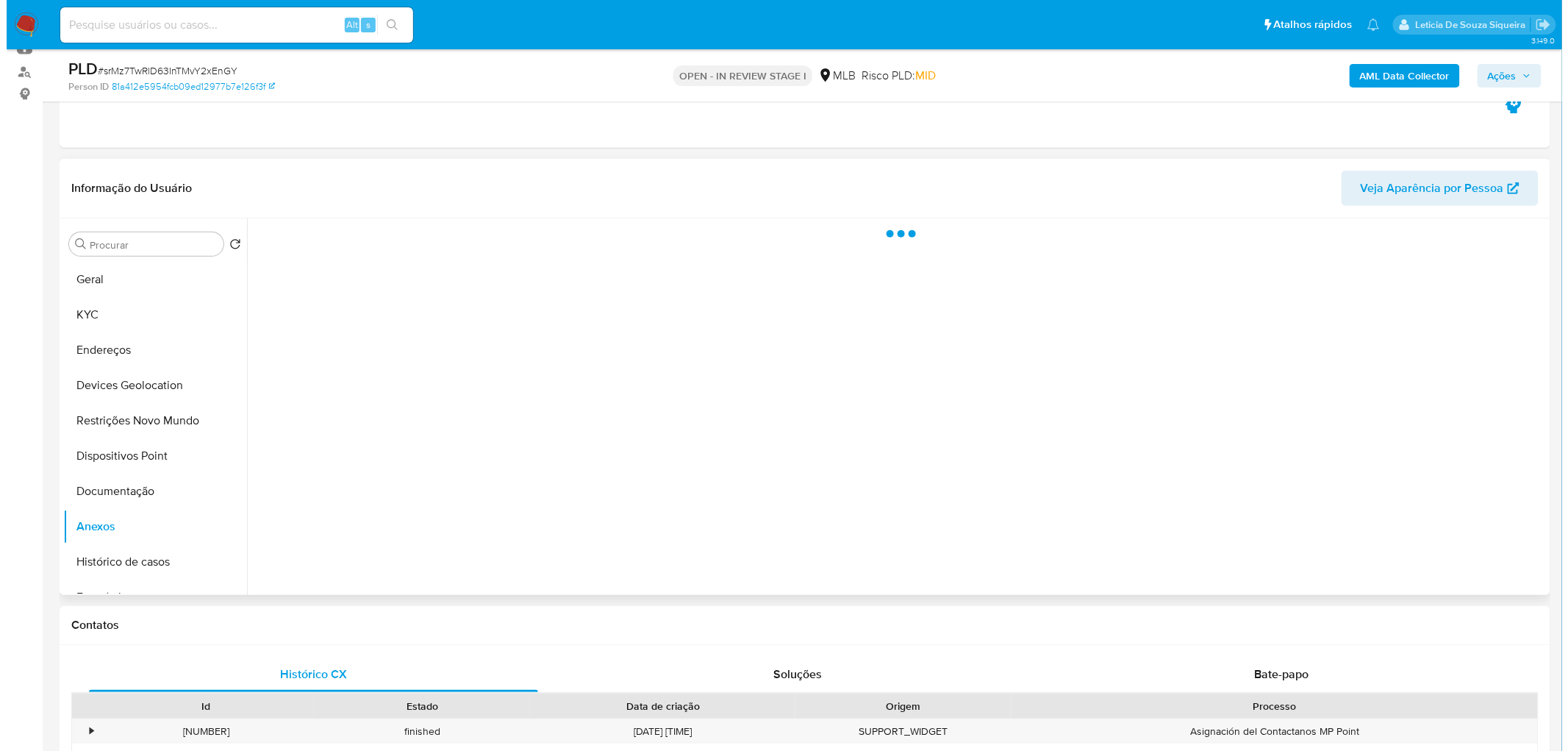 scroll, scrollTop: 0, scrollLeft: 0, axis: both 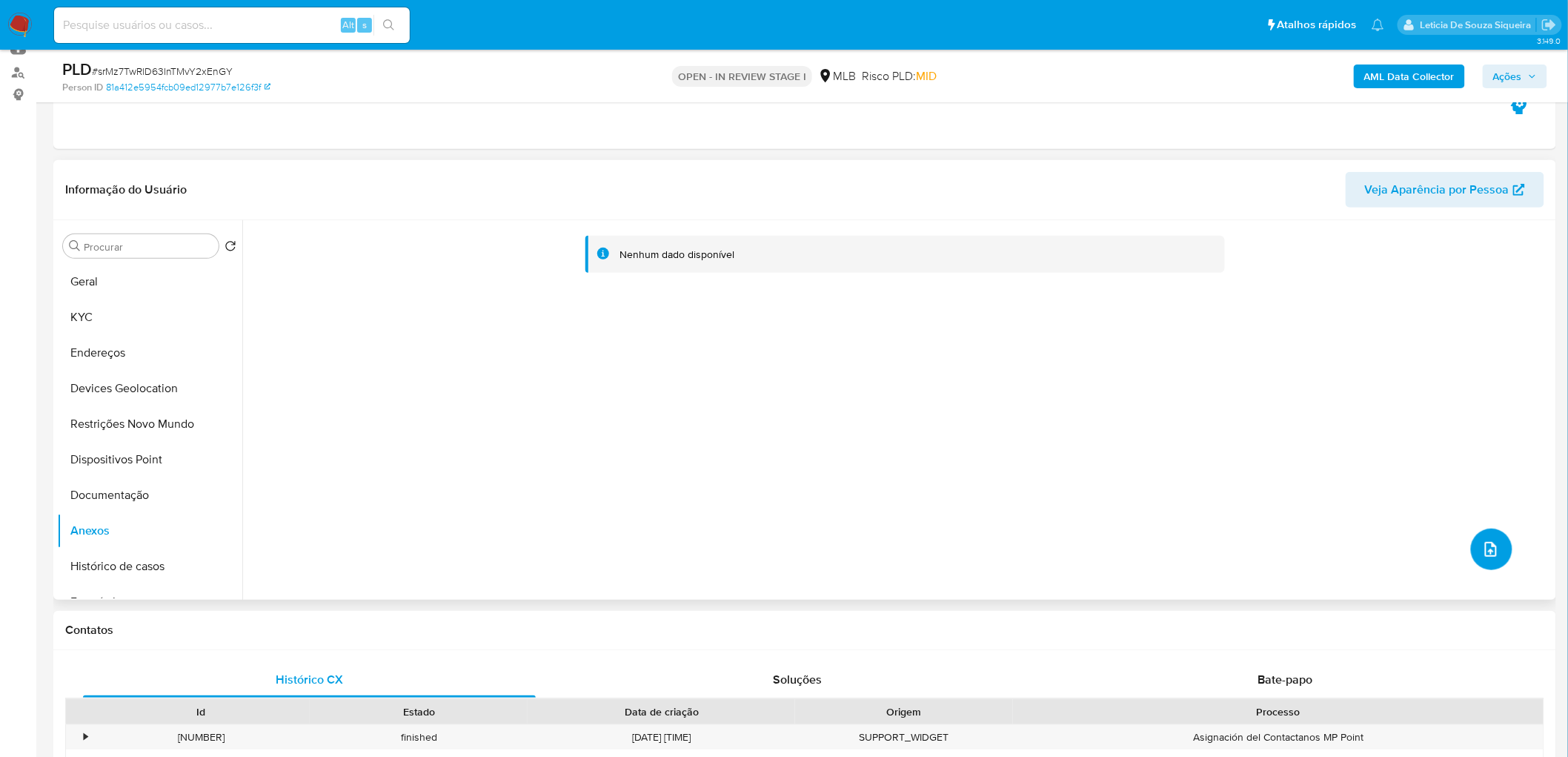click 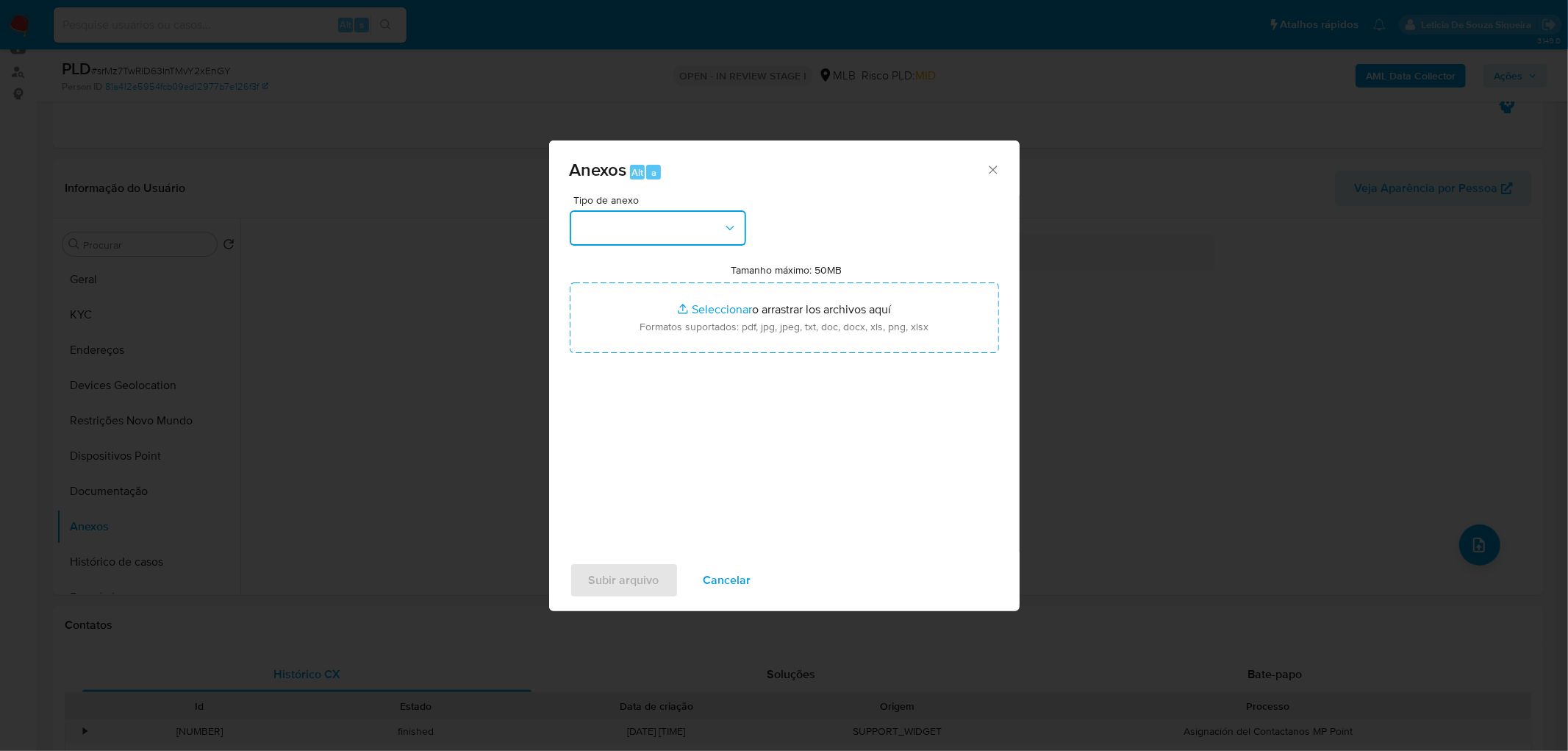 click at bounding box center (658, 228) 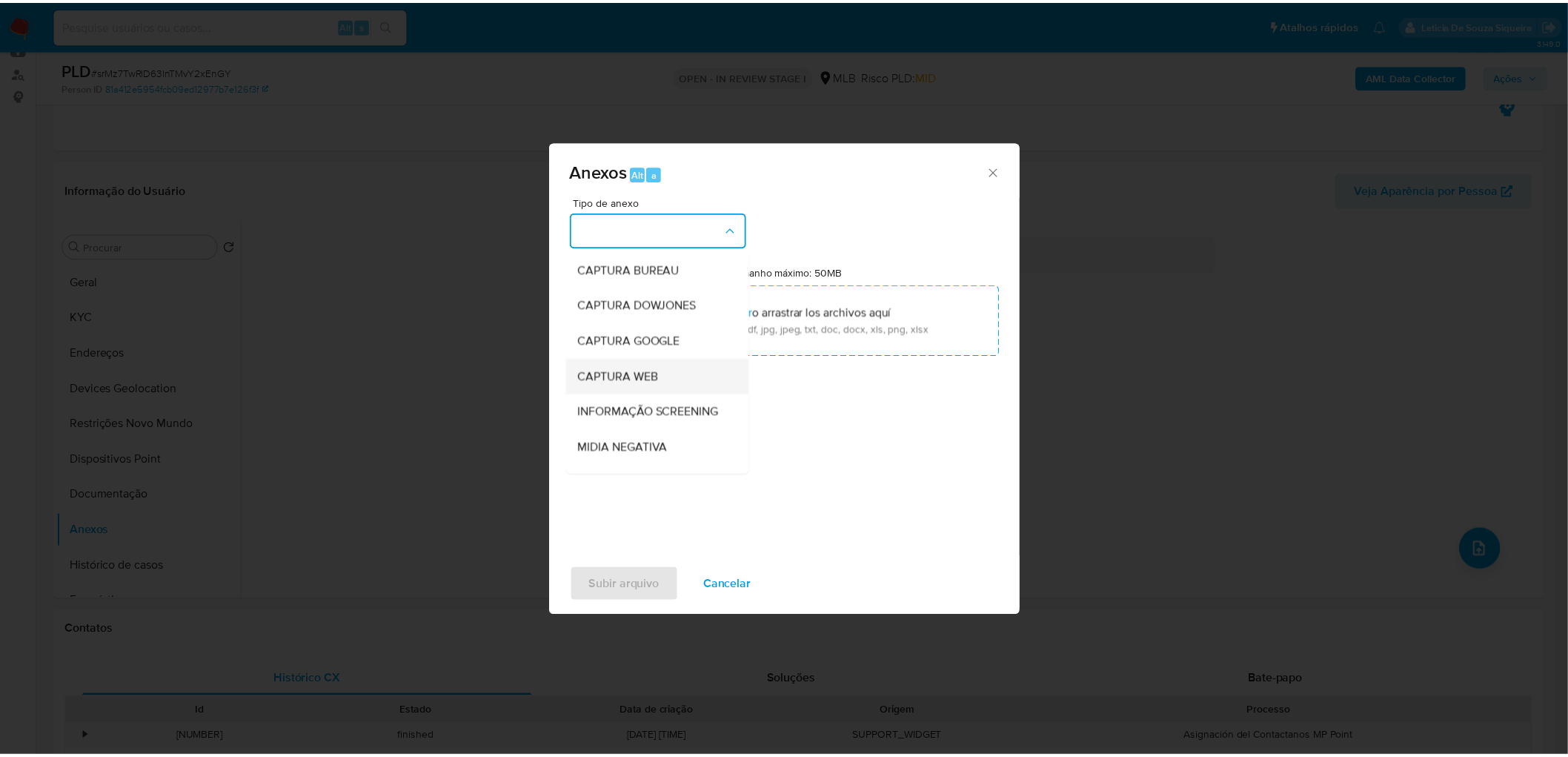 scroll, scrollTop: 82, scrollLeft: 0, axis: vertical 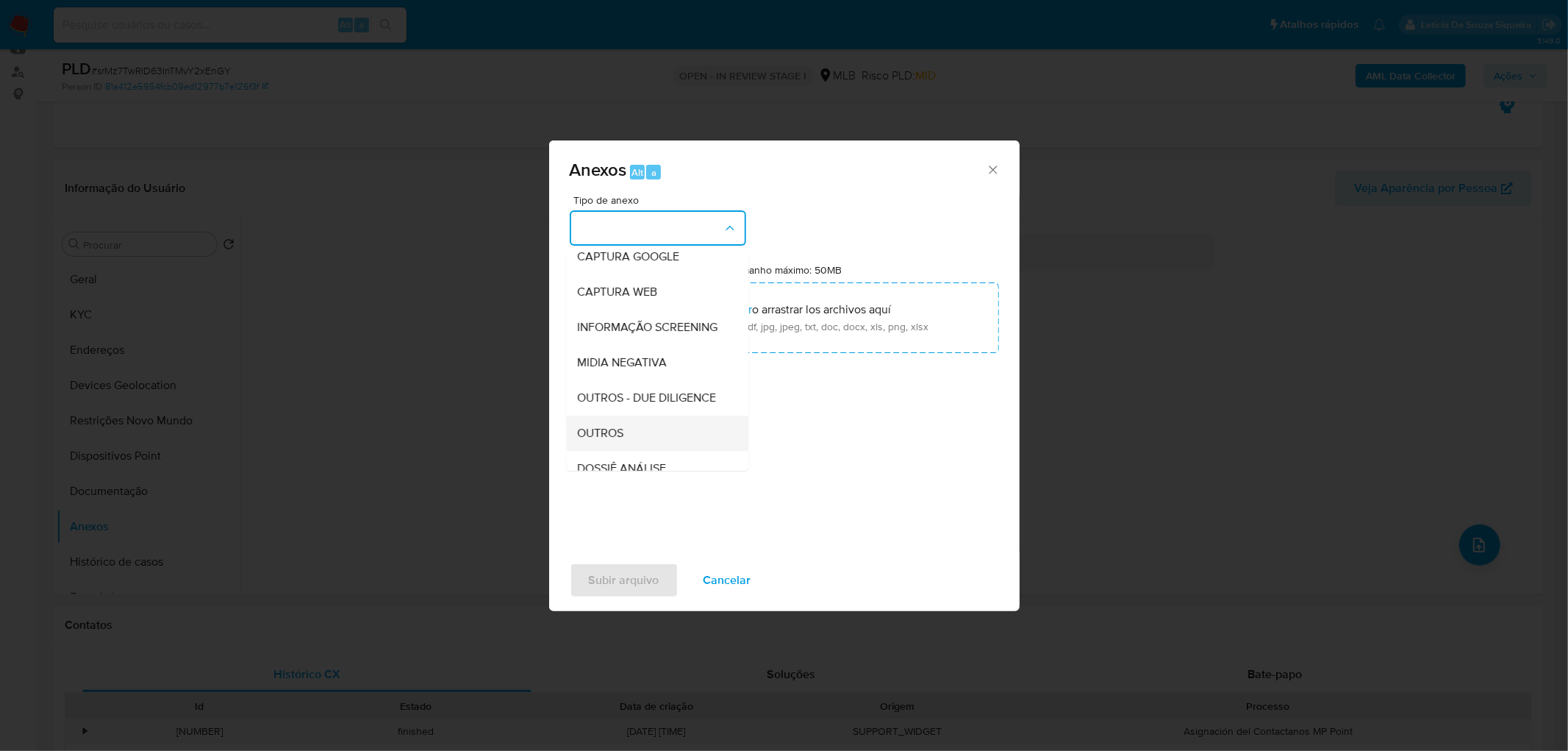 click on "OUTROS" at bounding box center (601, 433) 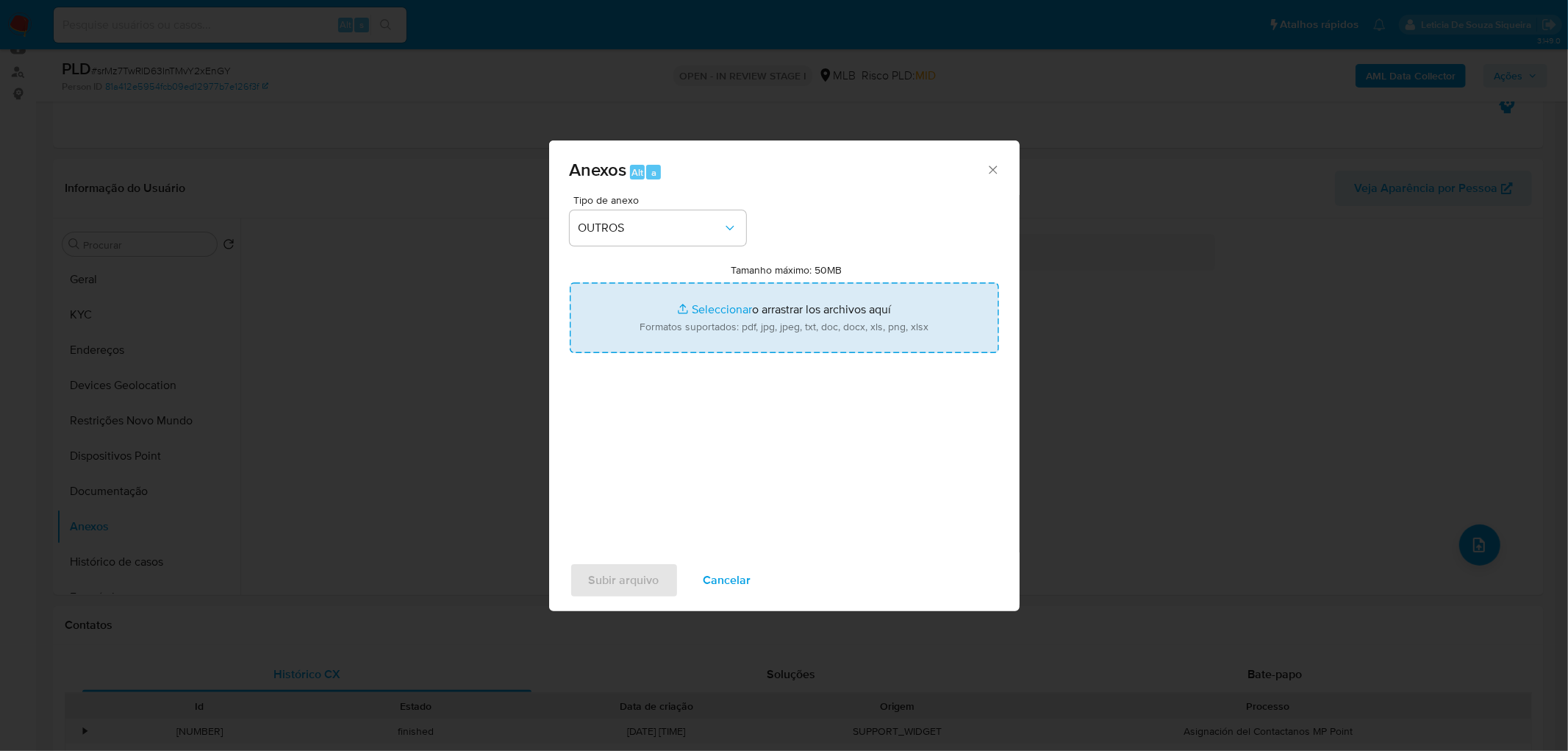 click on "Tamanho máximo: 50MB Seleccionar archivos" at bounding box center (784, 318) 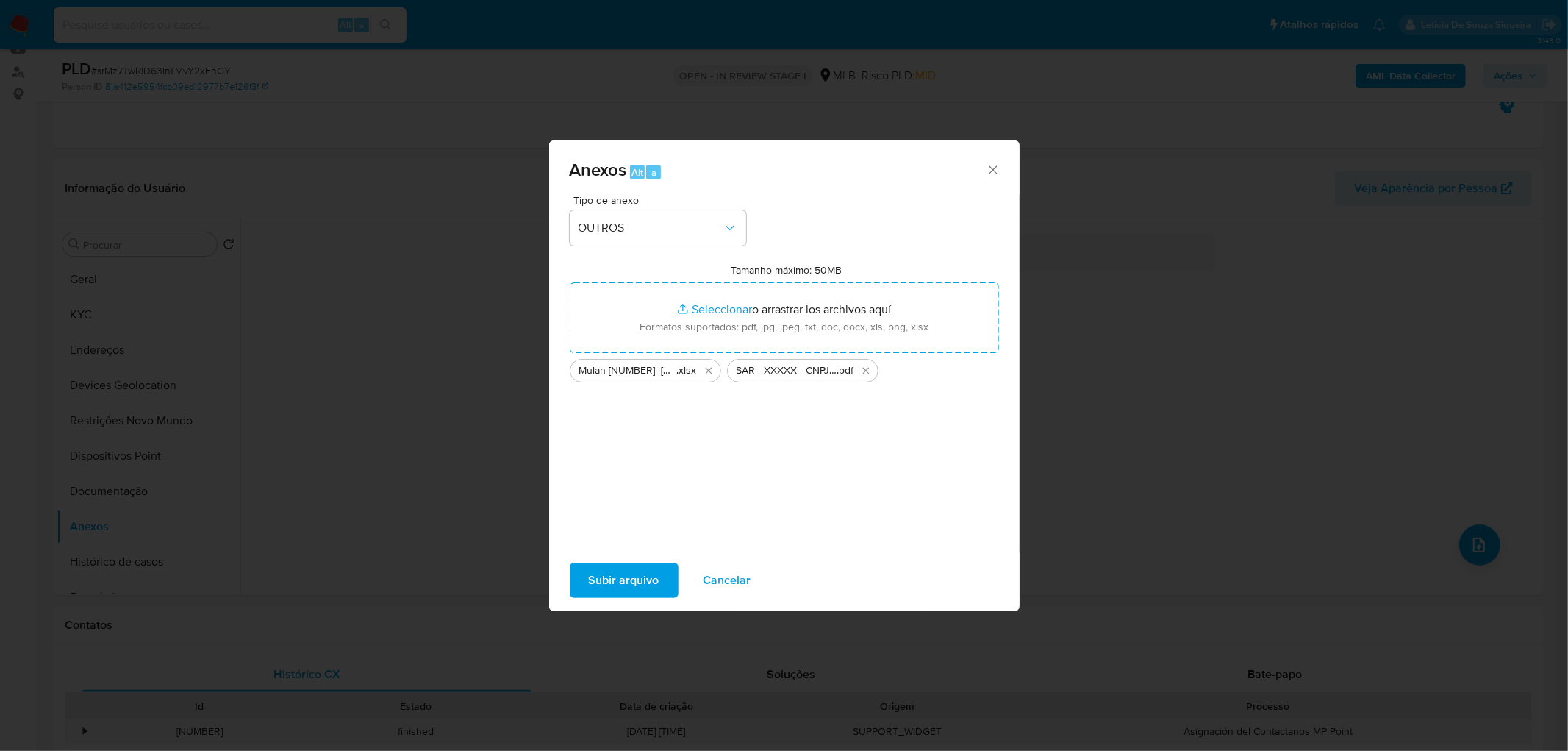 click on "Subir arquivo" at bounding box center (624, 580) 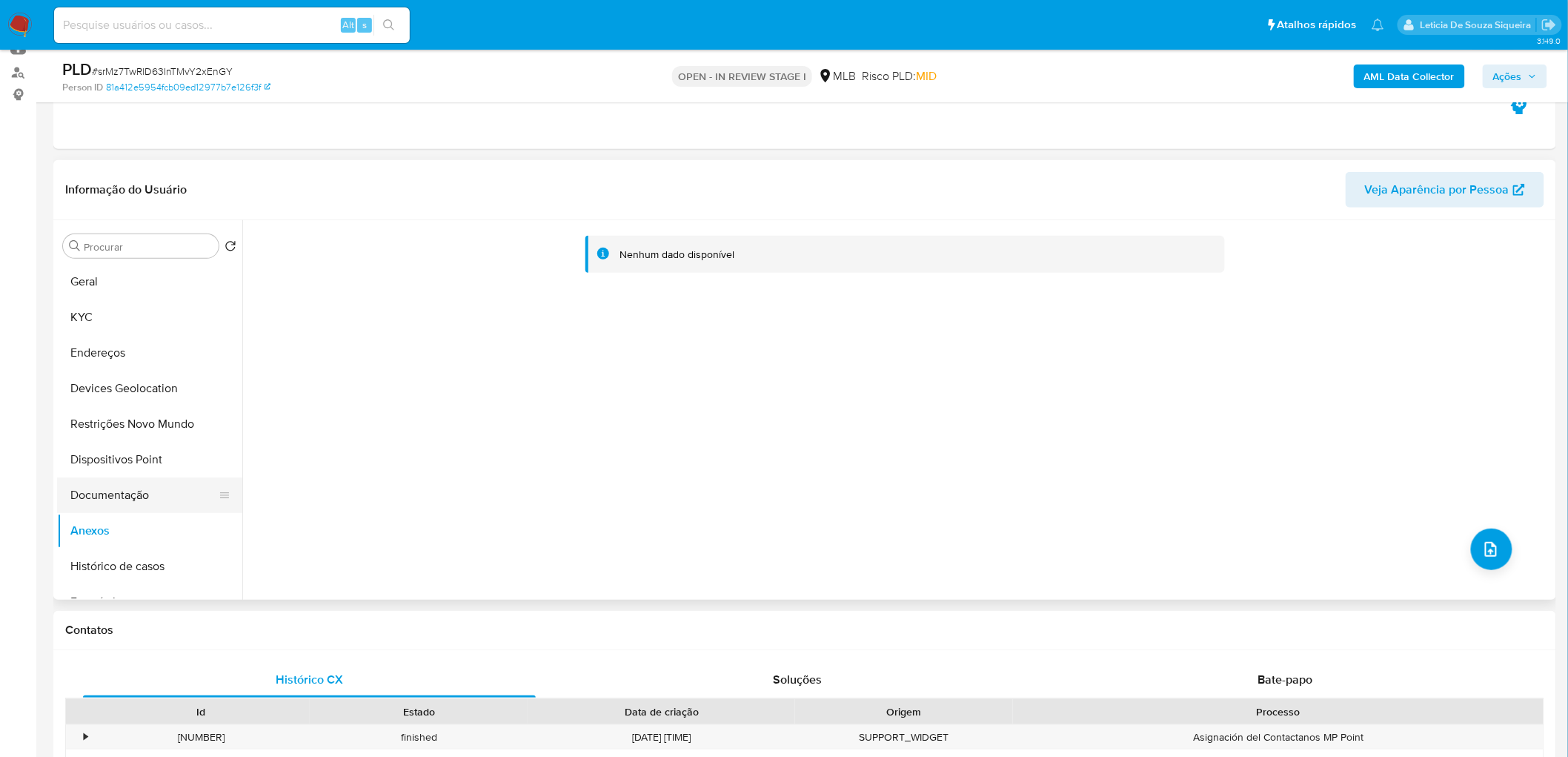 click on "Documentação" at bounding box center (144, 495) 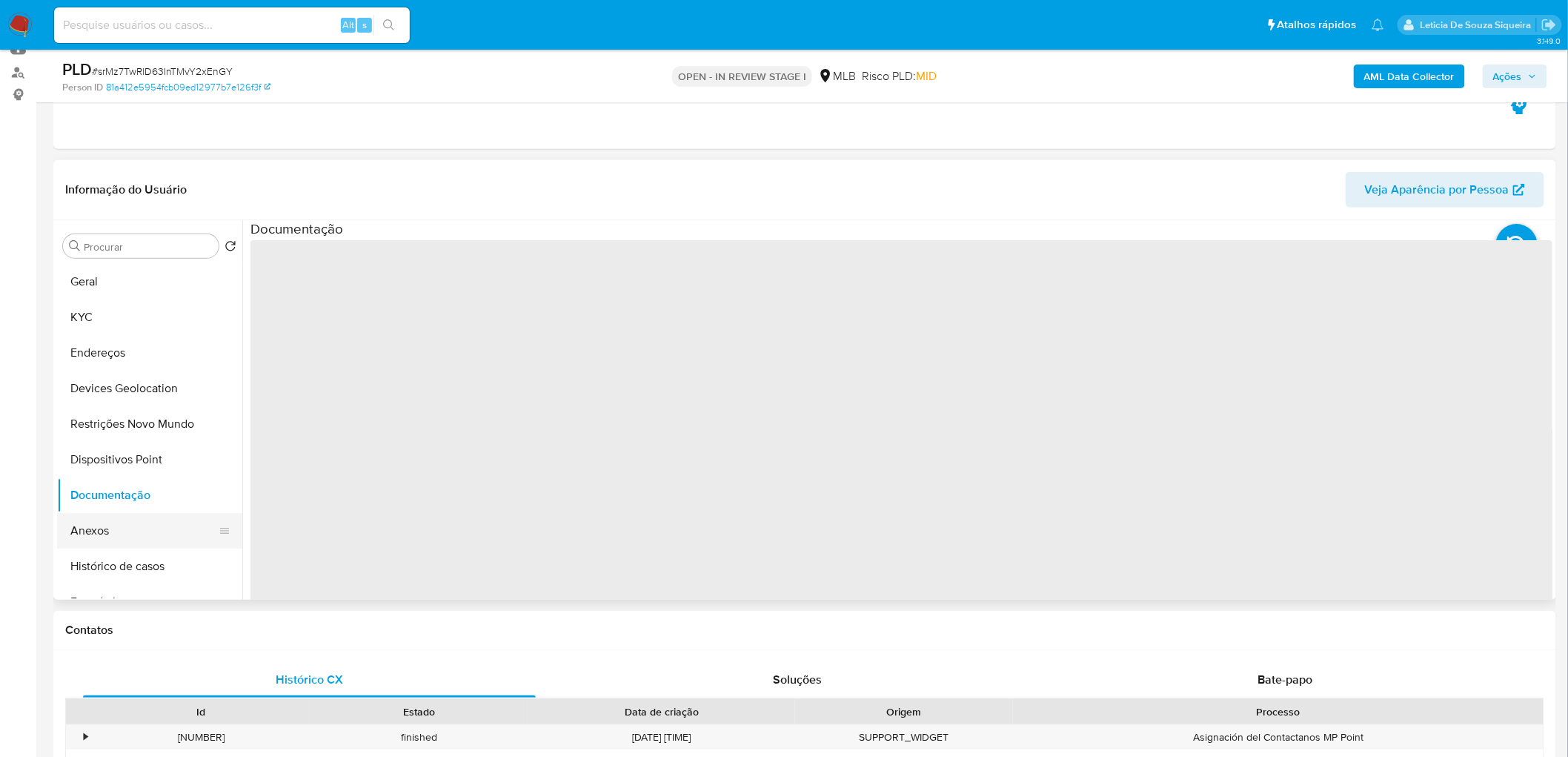 click on "Anexos" at bounding box center [144, 531] 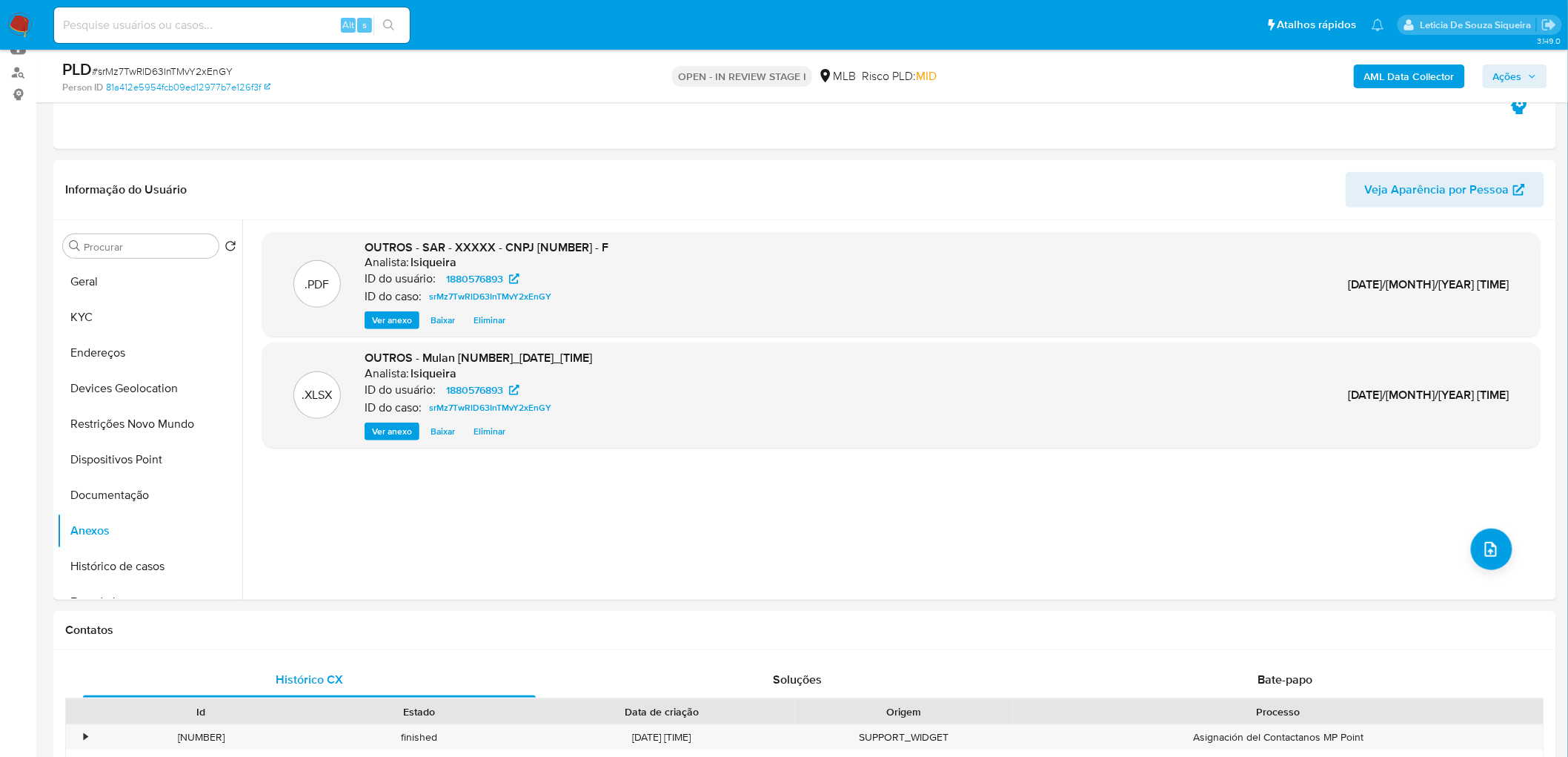 click on "Ações" at bounding box center (1507, 76) 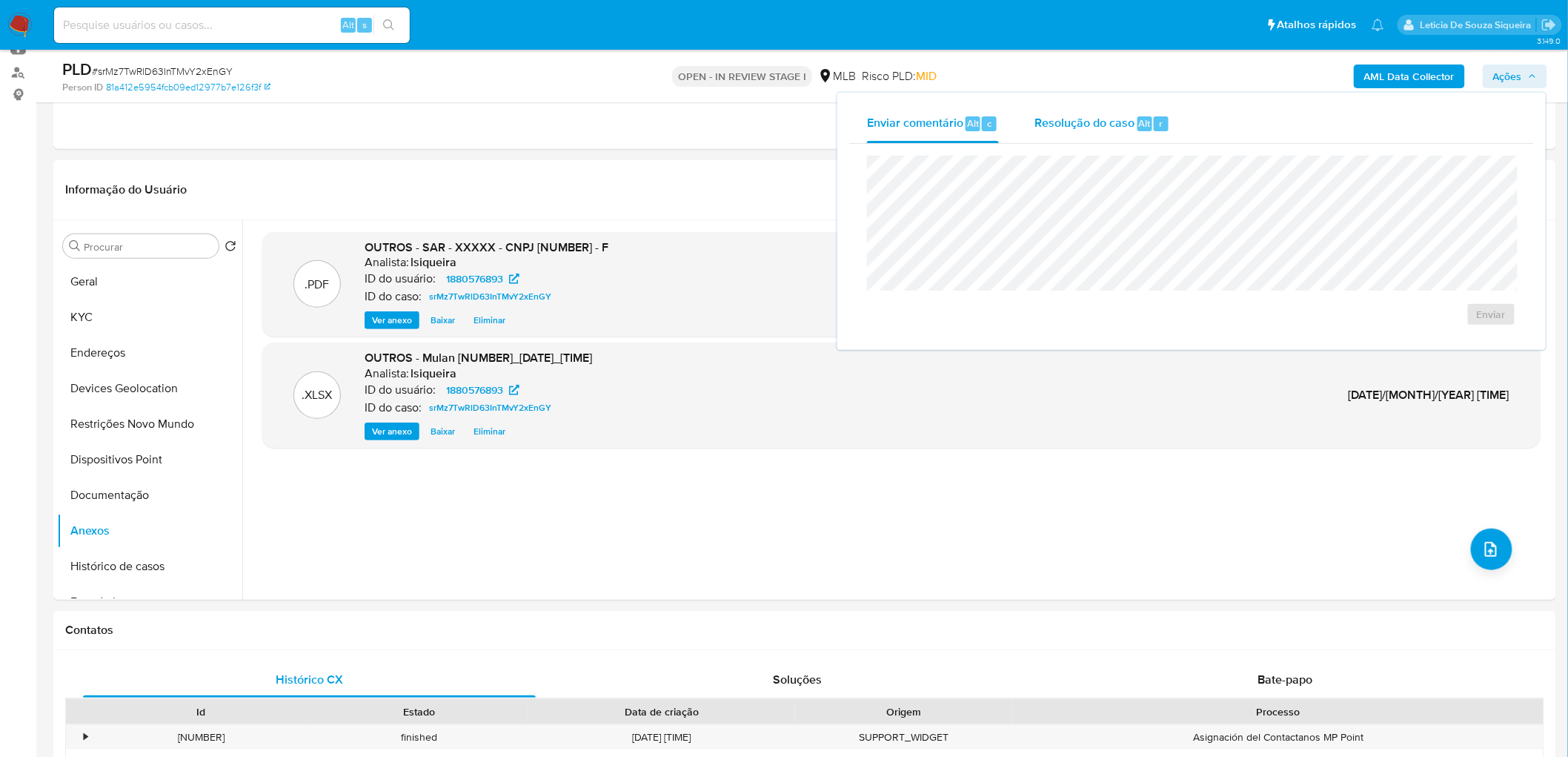 click on "Resolução do caso" at bounding box center [1084, 122] 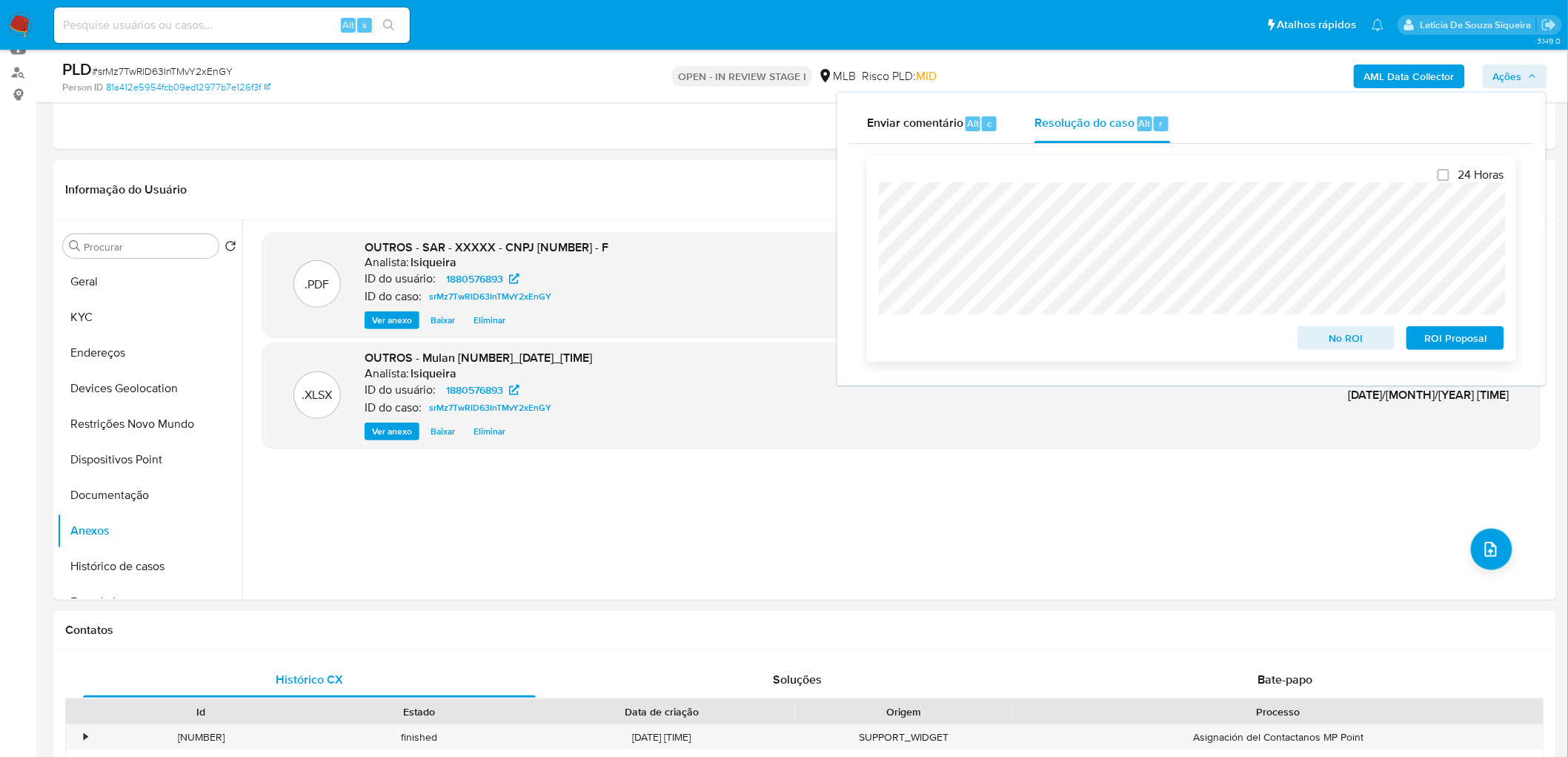 click on "ROI Proposal" at bounding box center (1455, 338) 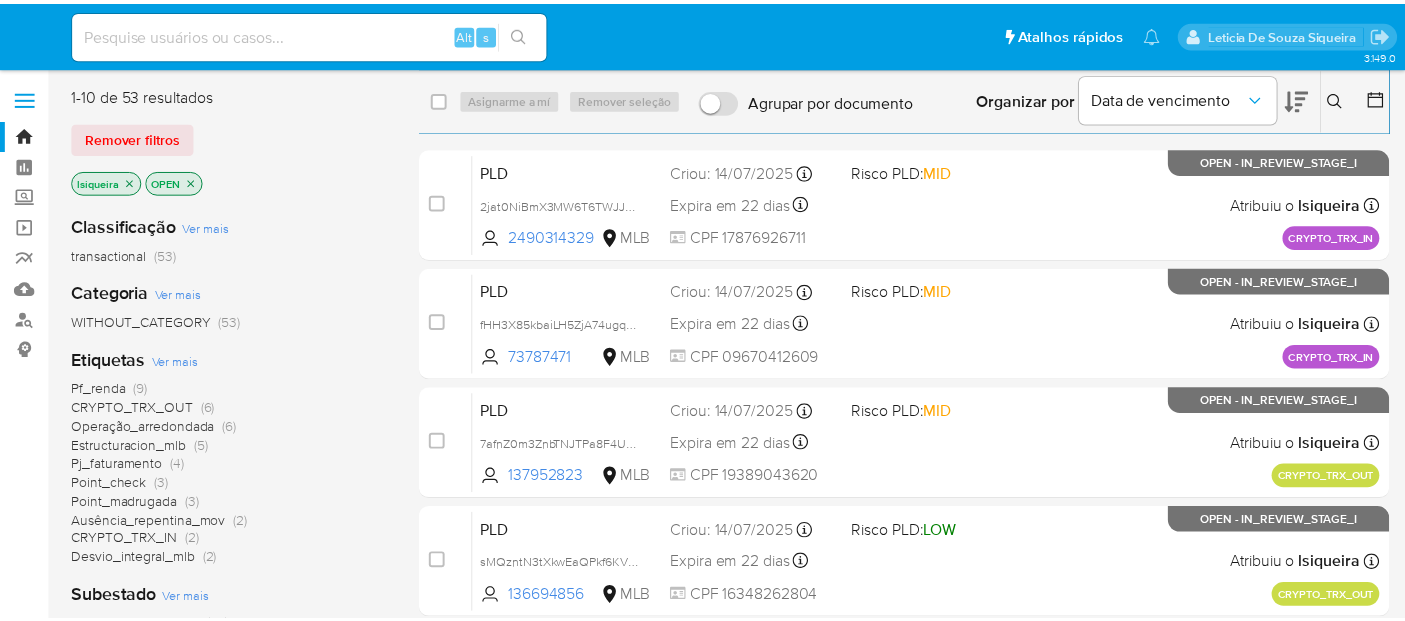 scroll, scrollTop: 0, scrollLeft: 0, axis: both 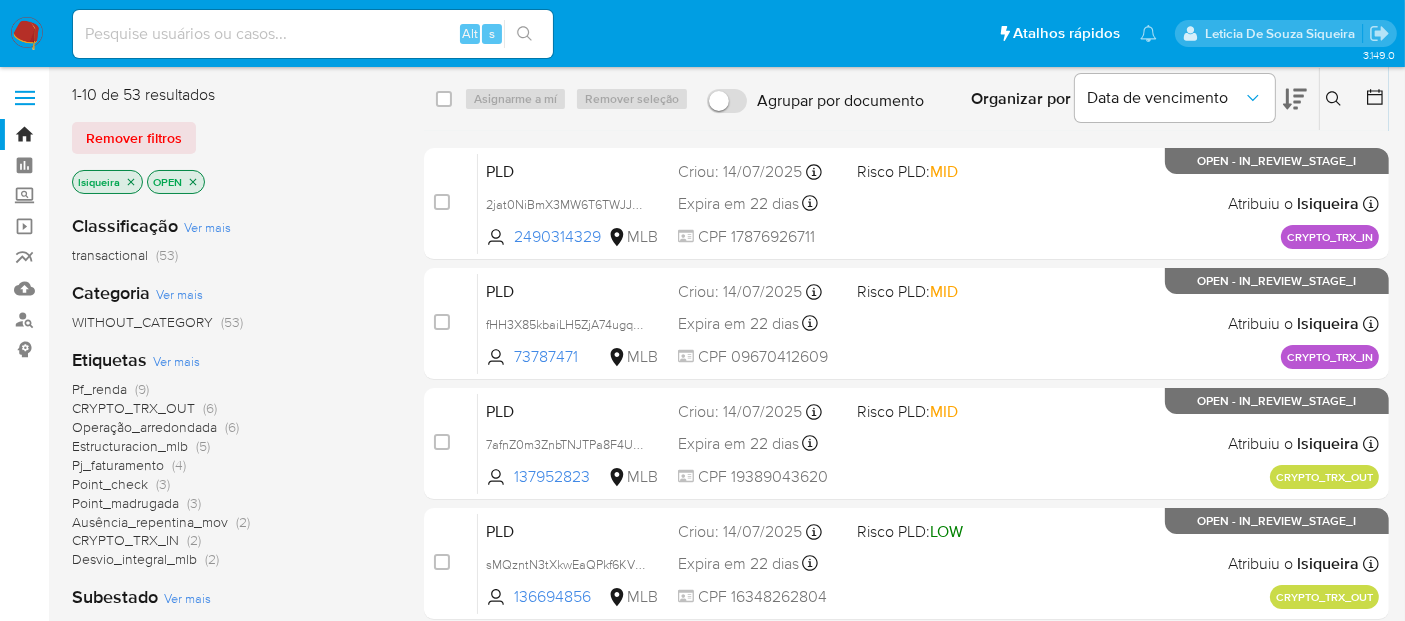 click at bounding box center (313, 34) 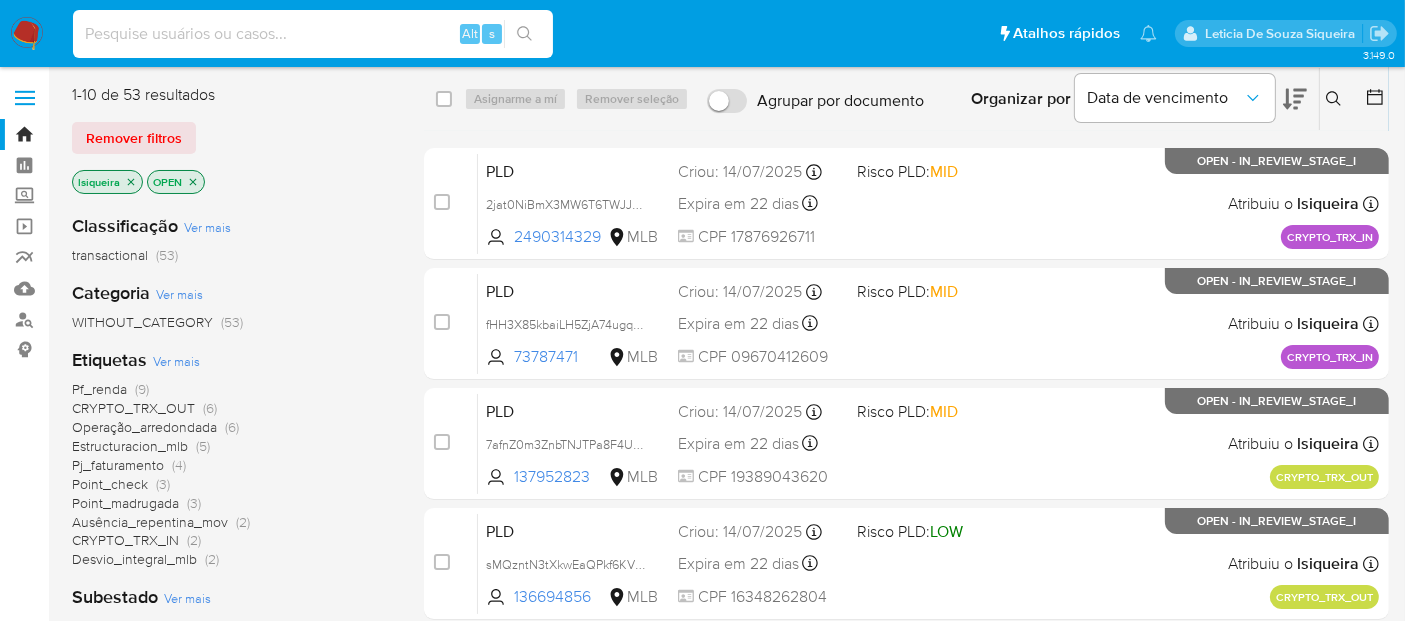 paste on "610339512" 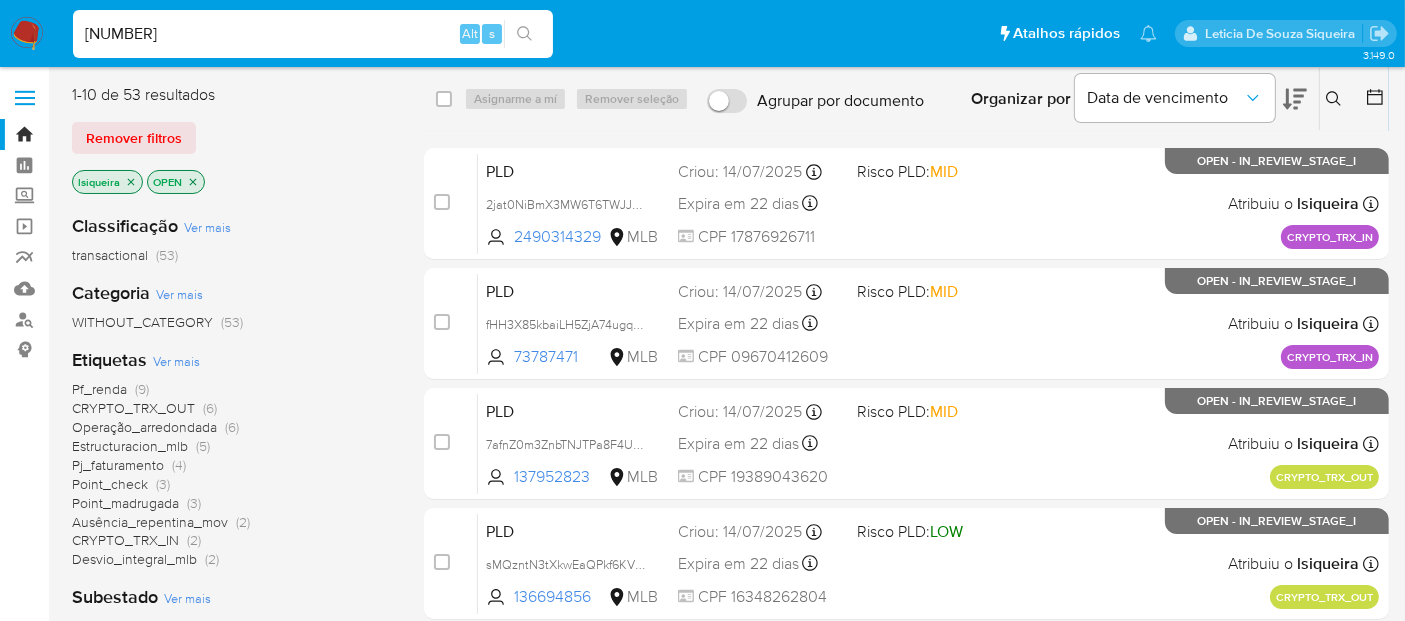 type on "610339512" 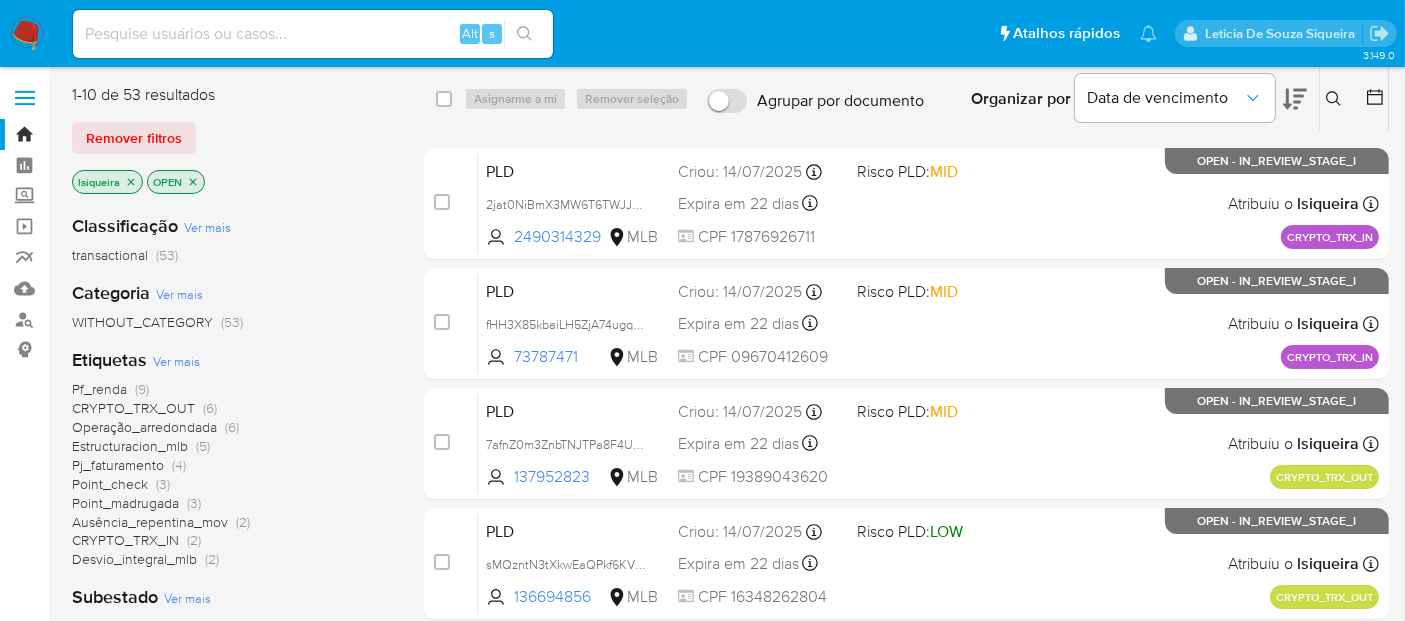 click at bounding box center [27, 34] 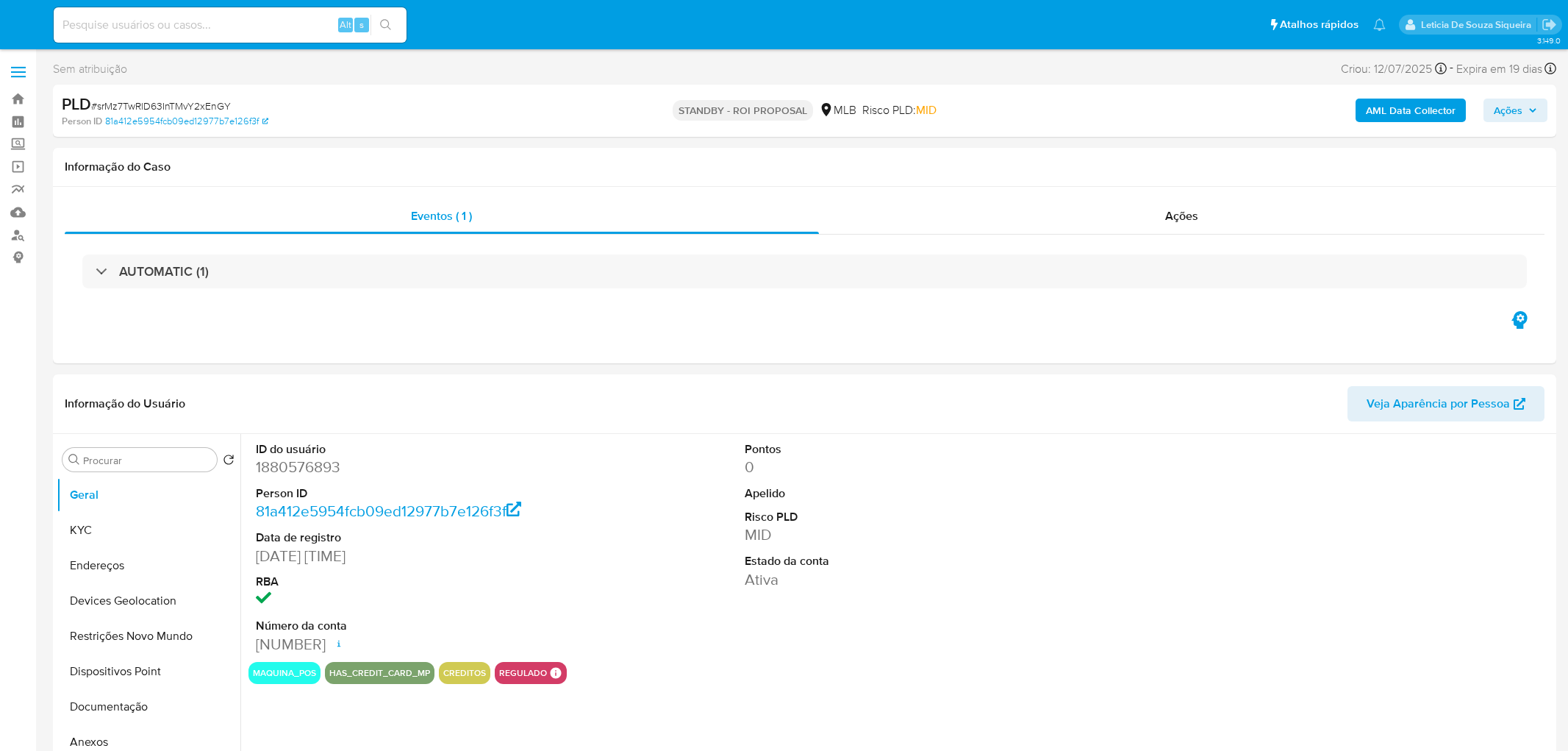 select on "10" 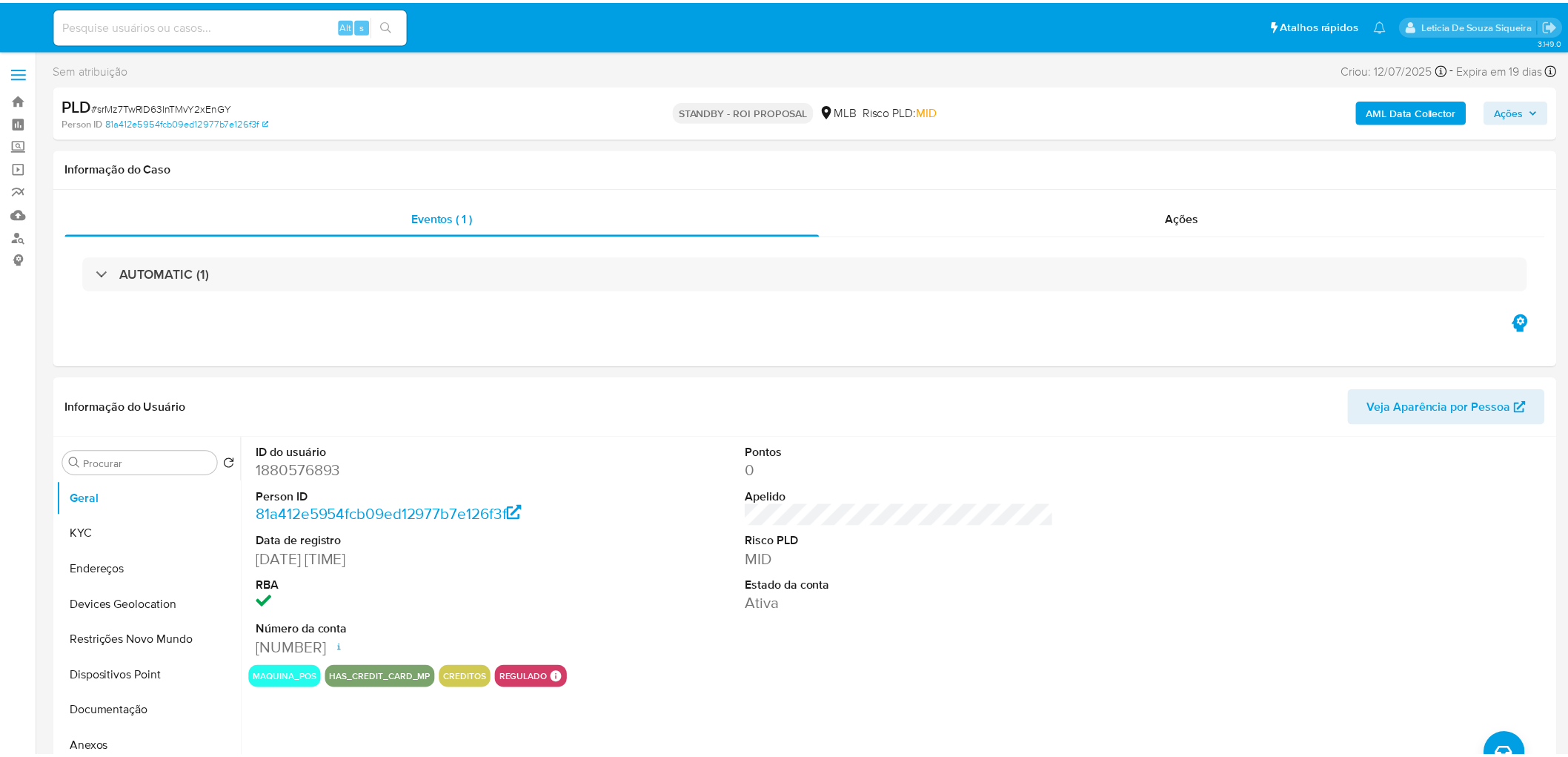 scroll, scrollTop: 0, scrollLeft: 0, axis: both 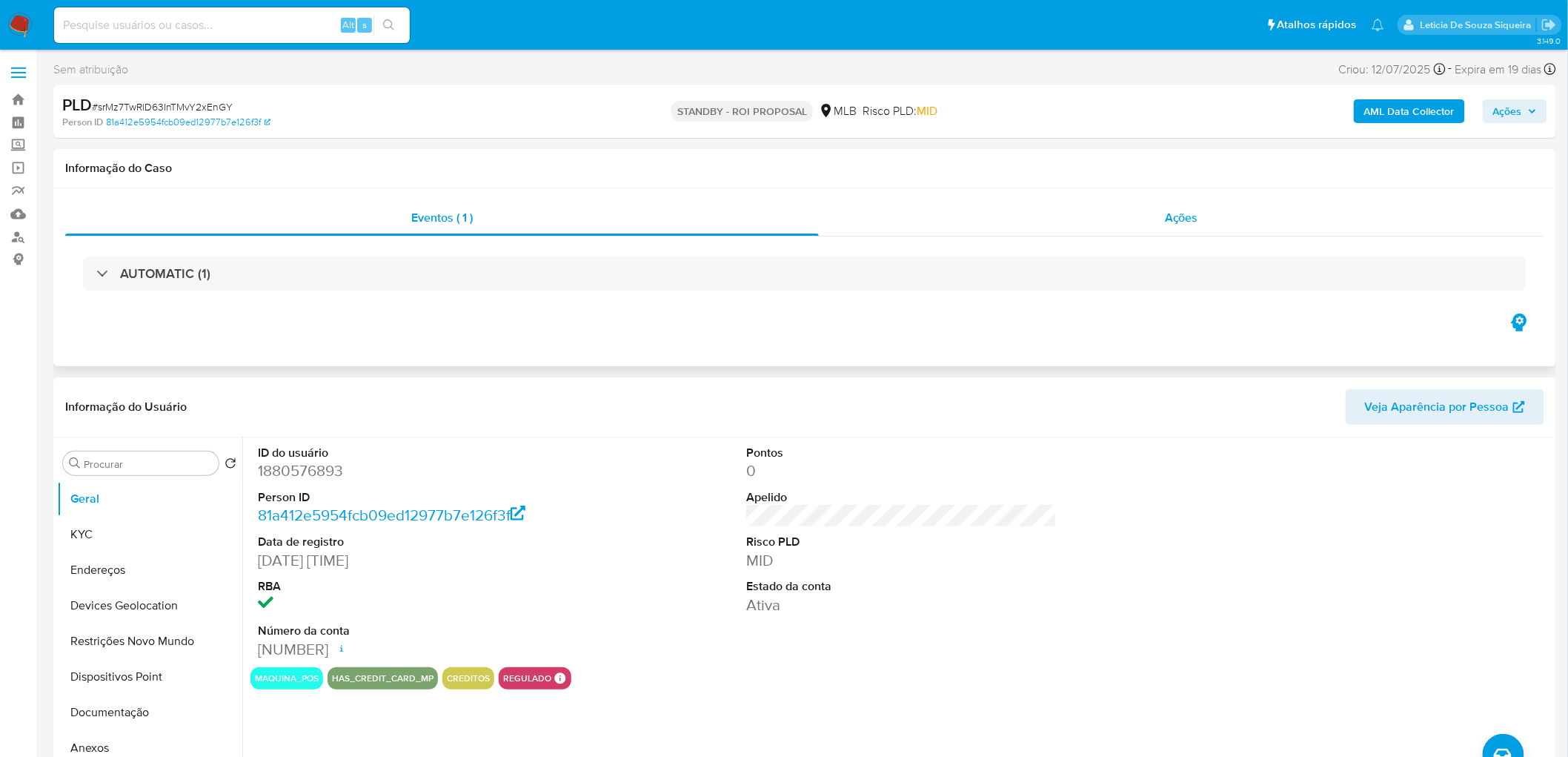 click on "Ações" at bounding box center [1181, 218] 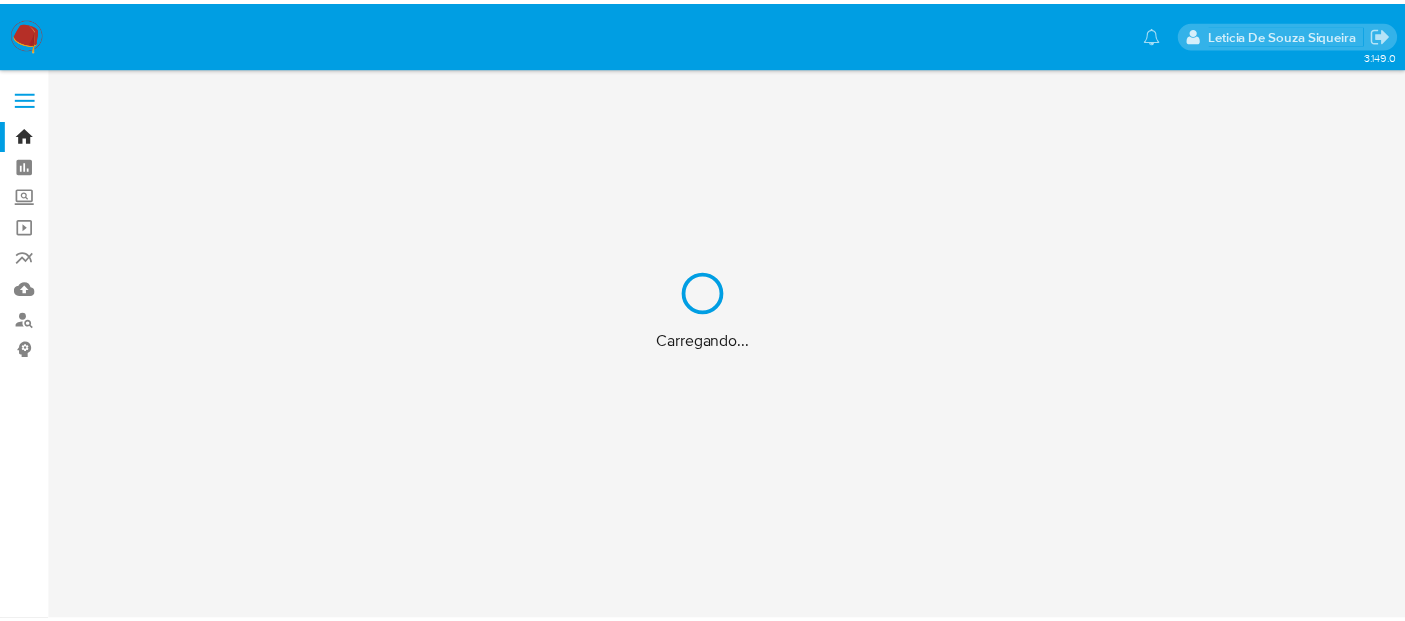 scroll, scrollTop: 0, scrollLeft: 0, axis: both 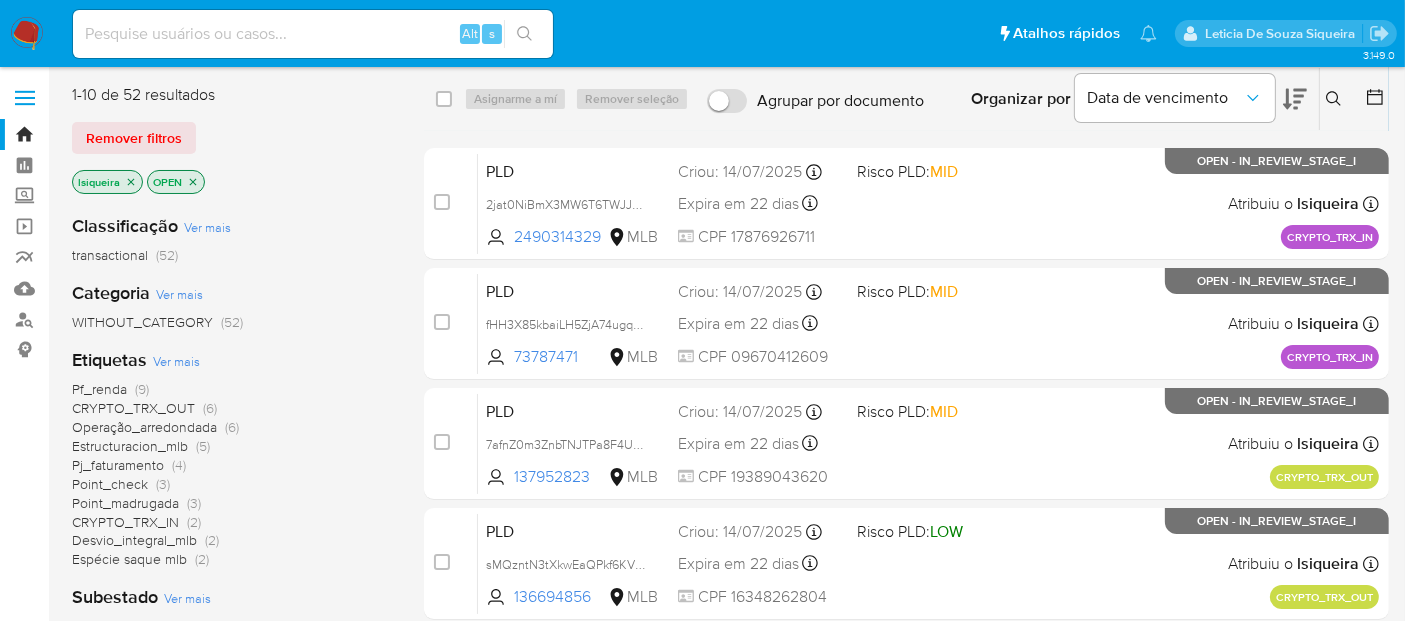 click 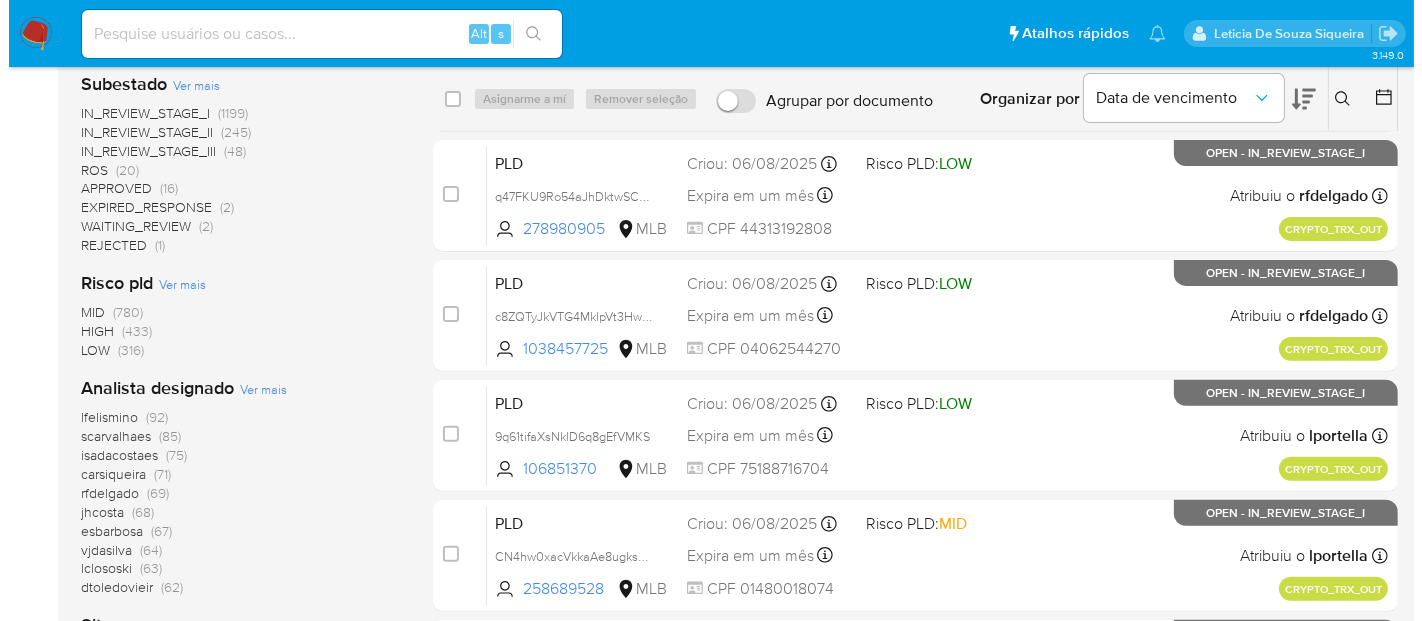 scroll, scrollTop: 777, scrollLeft: 0, axis: vertical 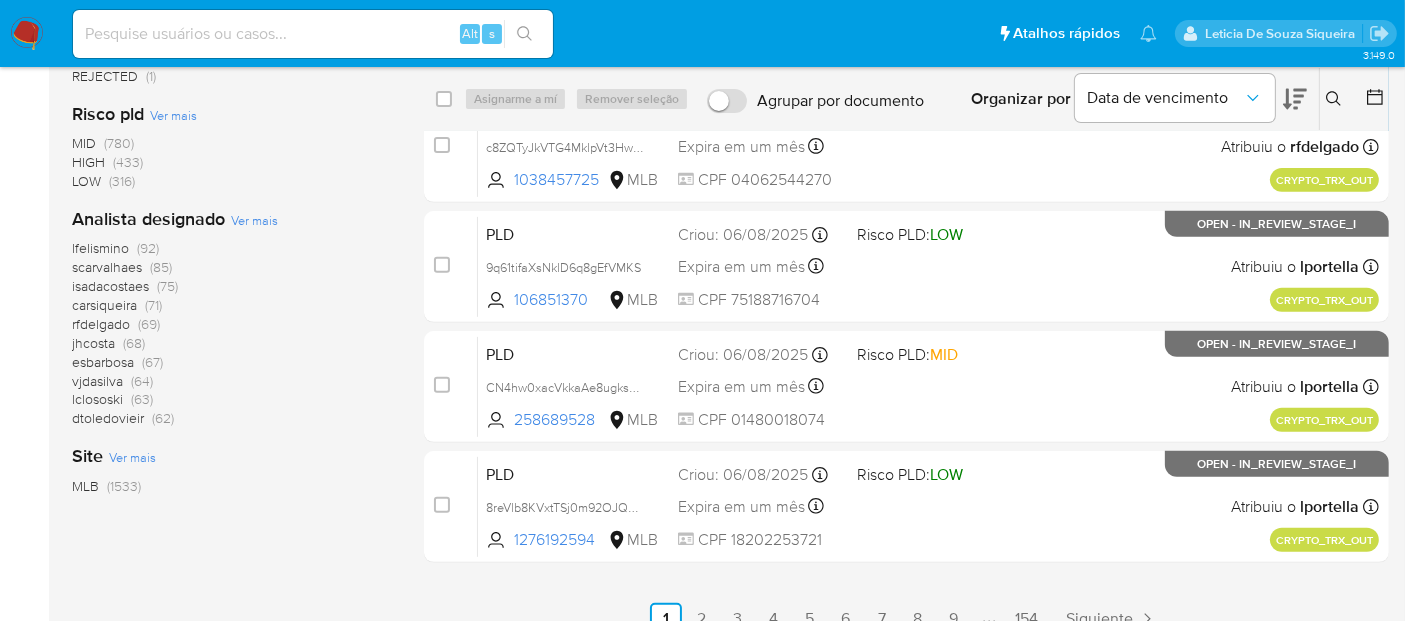 click on "Ver mais" at bounding box center (254, 220) 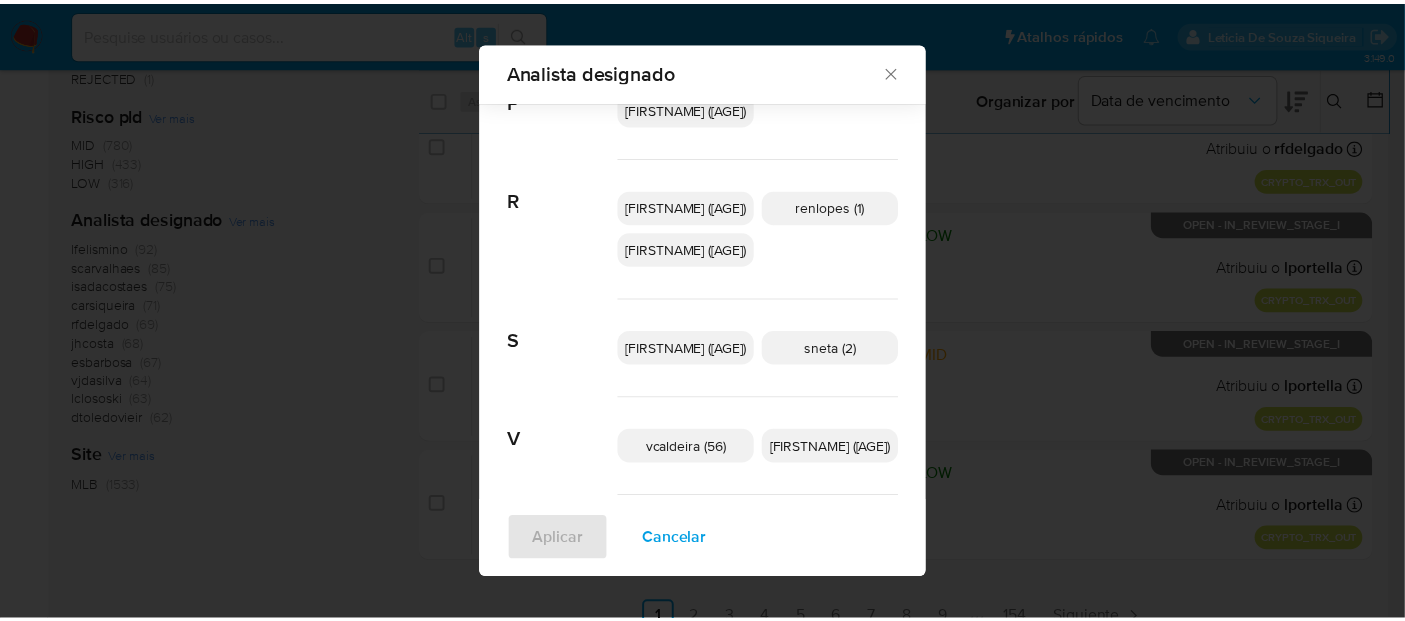 scroll, scrollTop: 990, scrollLeft: 0, axis: vertical 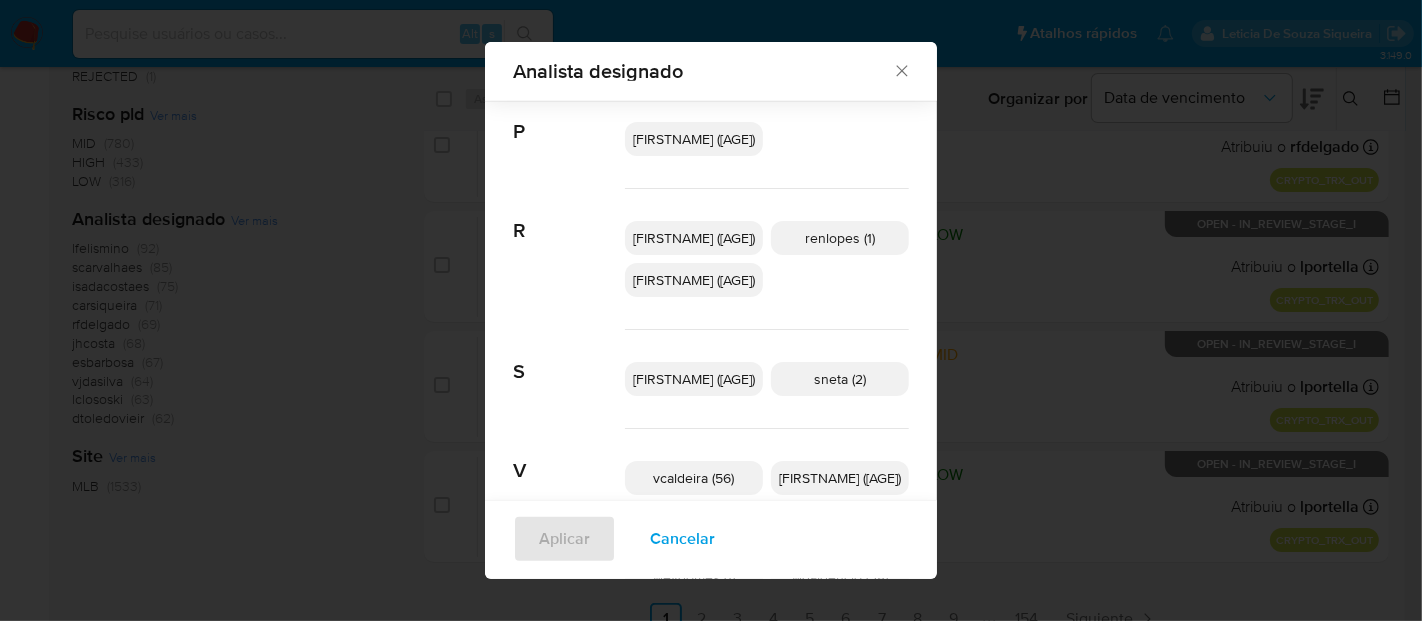 click 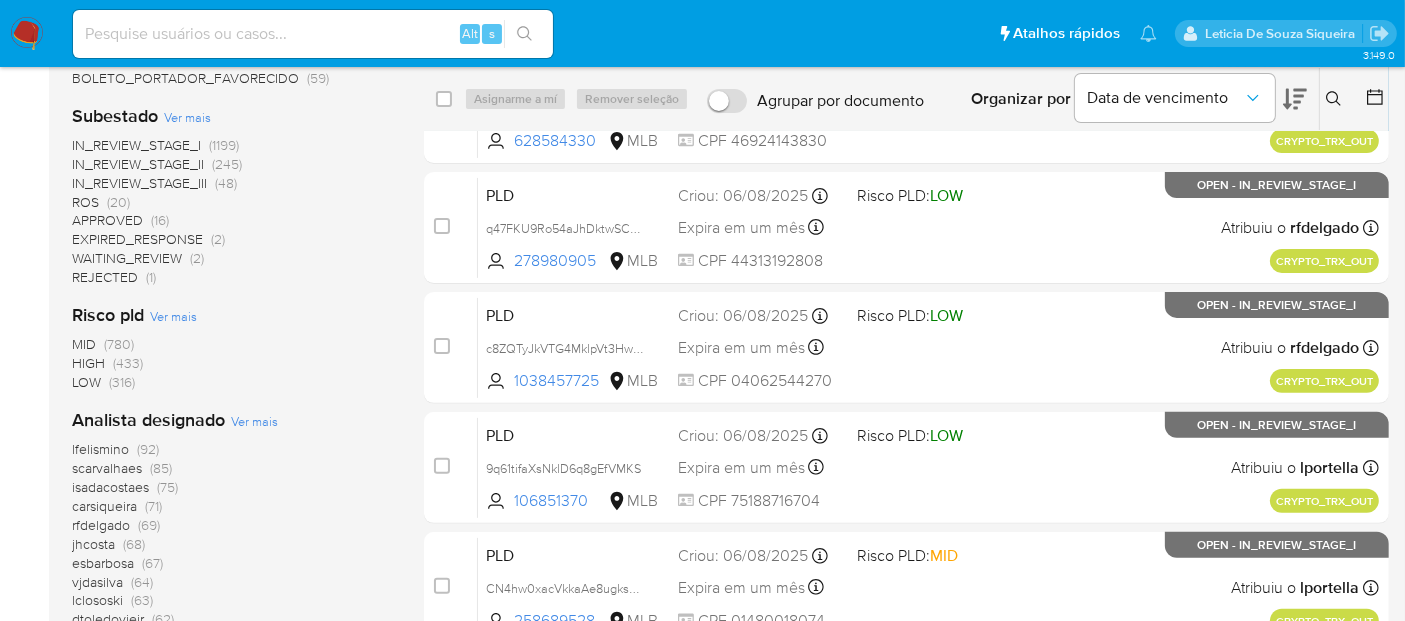 scroll, scrollTop: 333, scrollLeft: 0, axis: vertical 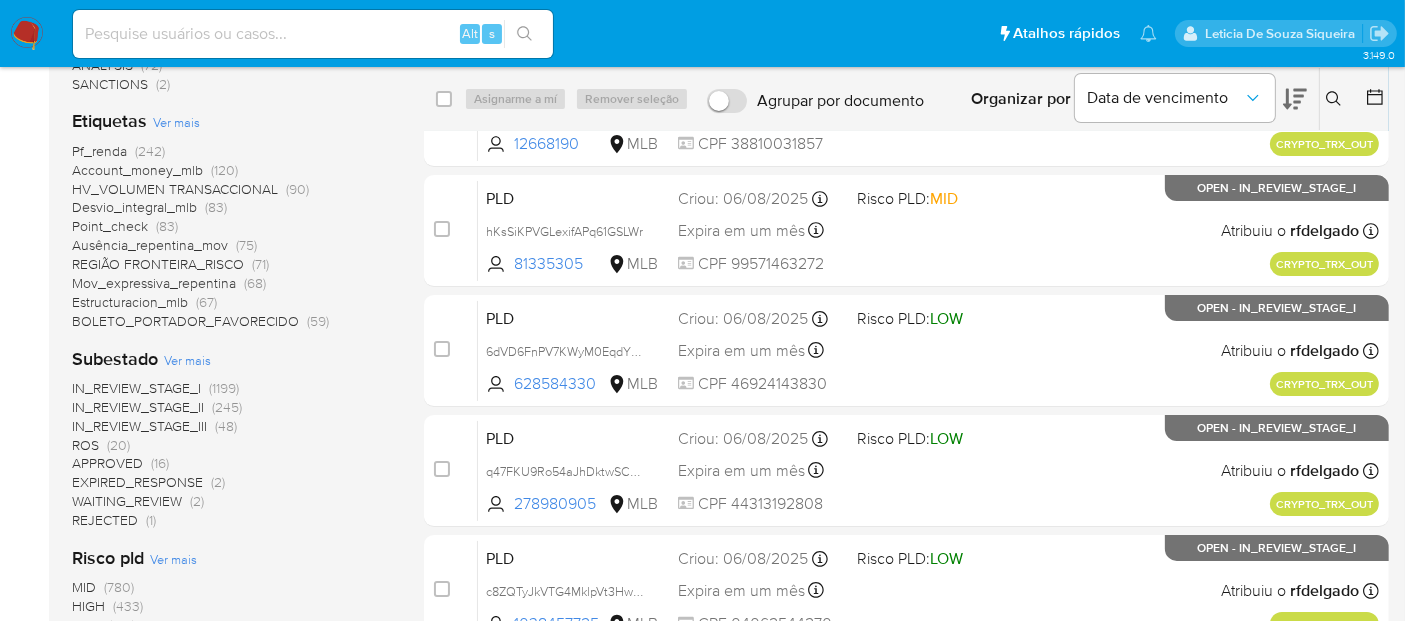click at bounding box center (27, 34) 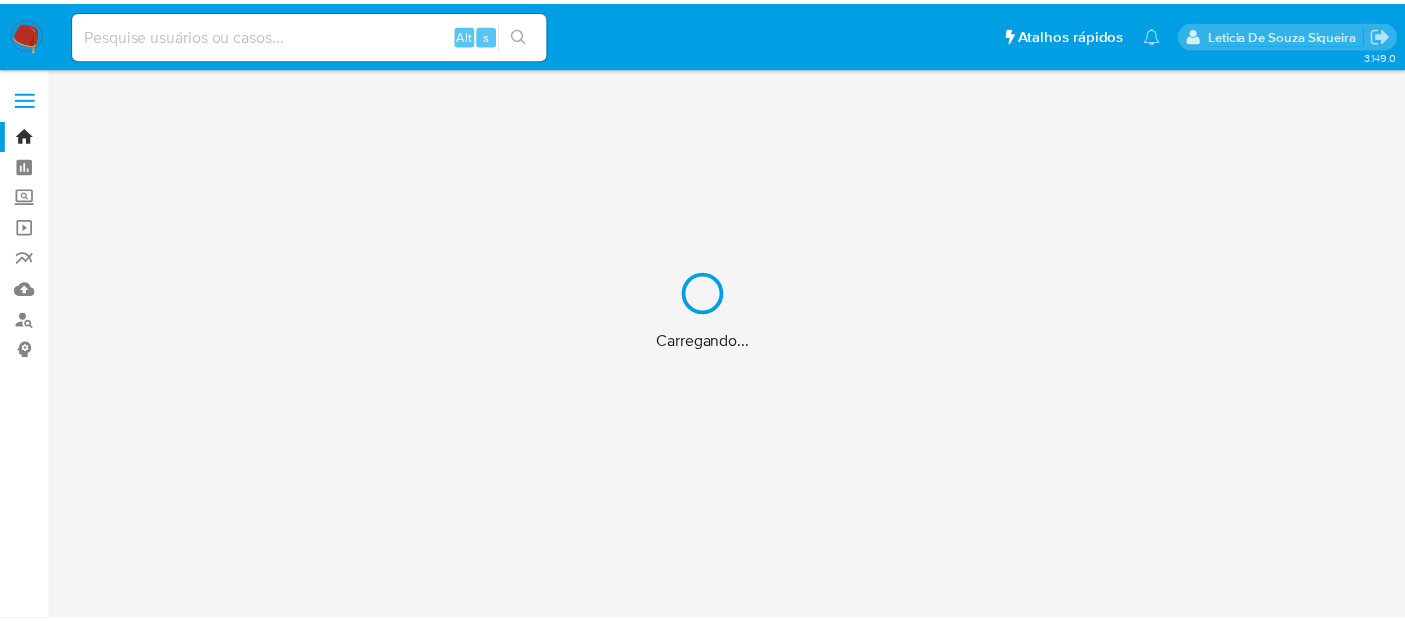 scroll, scrollTop: 0, scrollLeft: 0, axis: both 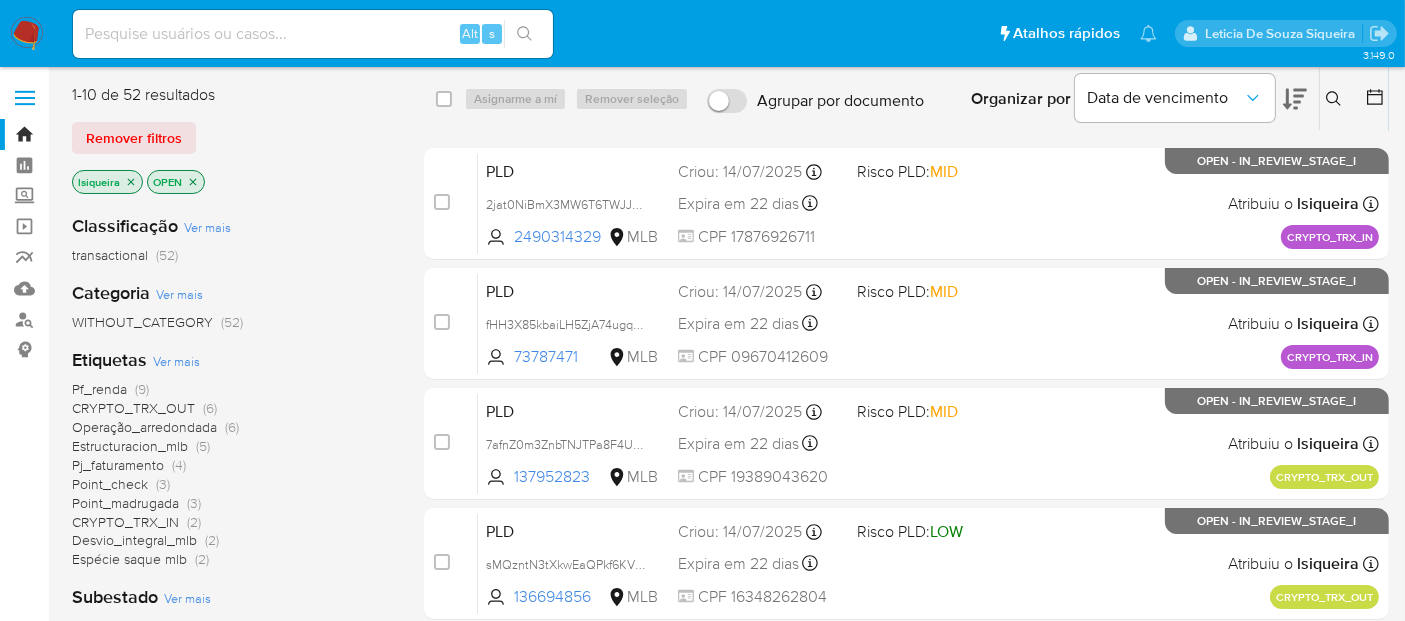 click on "Ver mais" at bounding box center (176, 361) 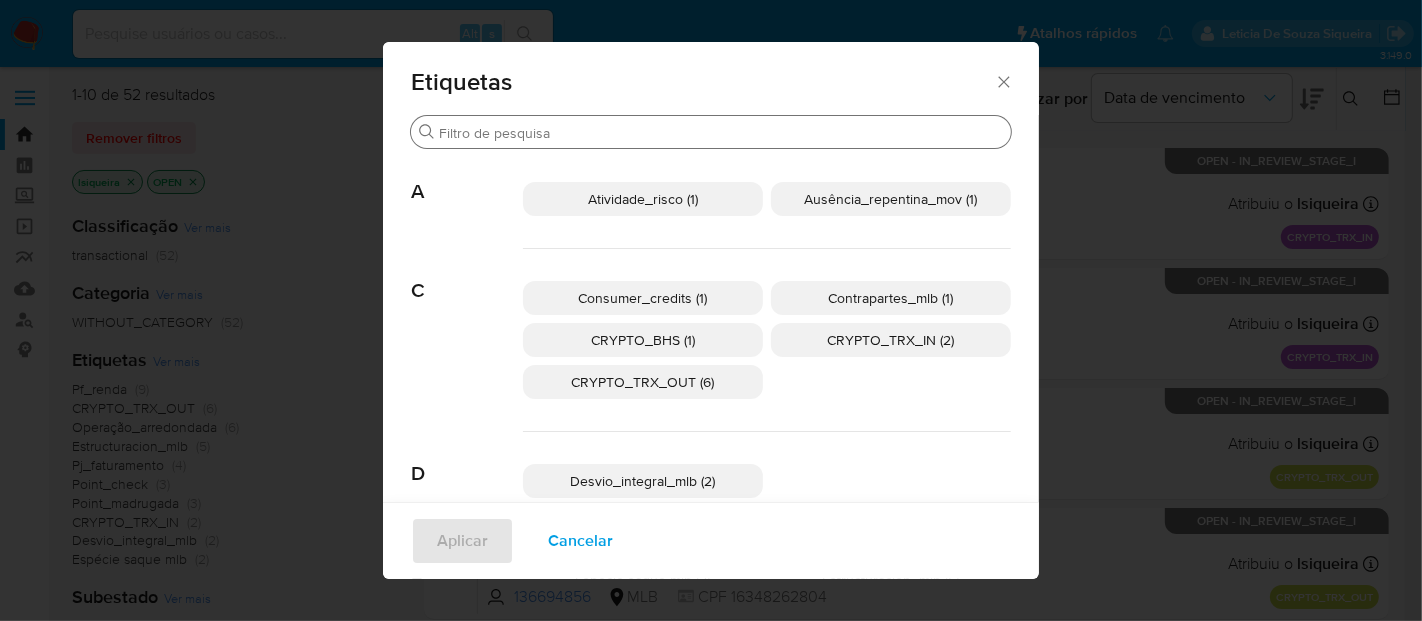 click on "Buscar" at bounding box center (711, 132) 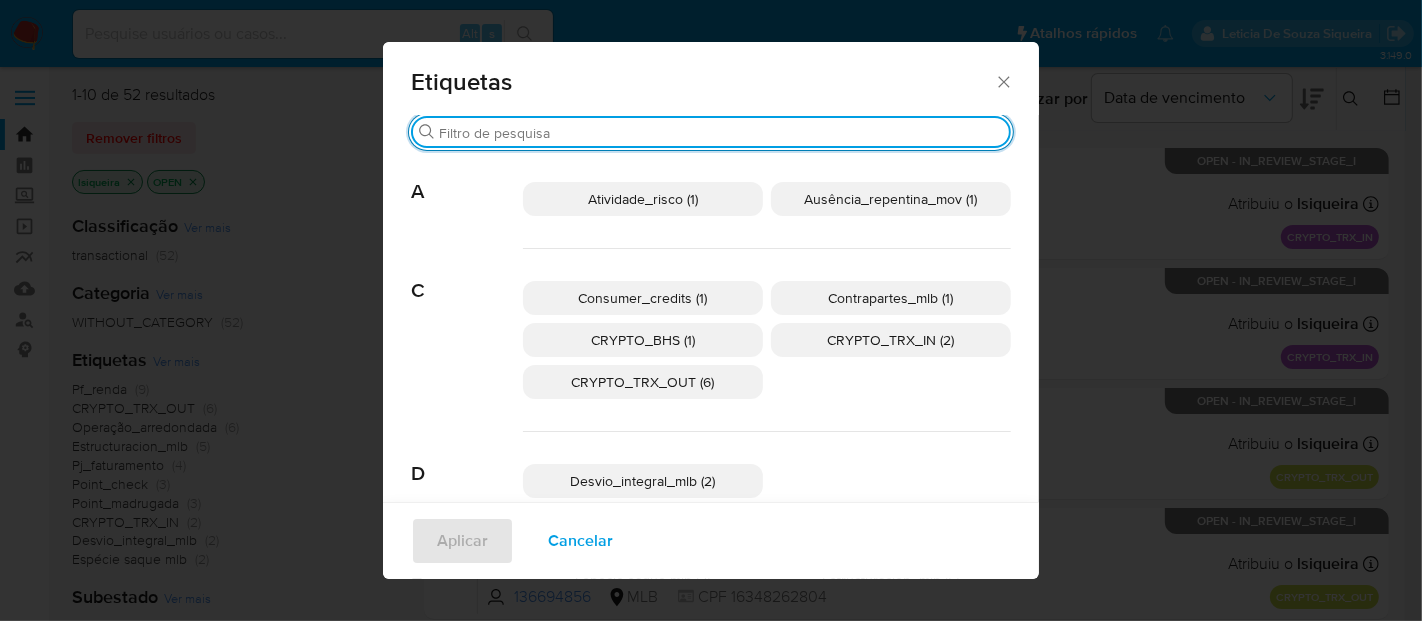 click on "Buscar" at bounding box center (721, 133) 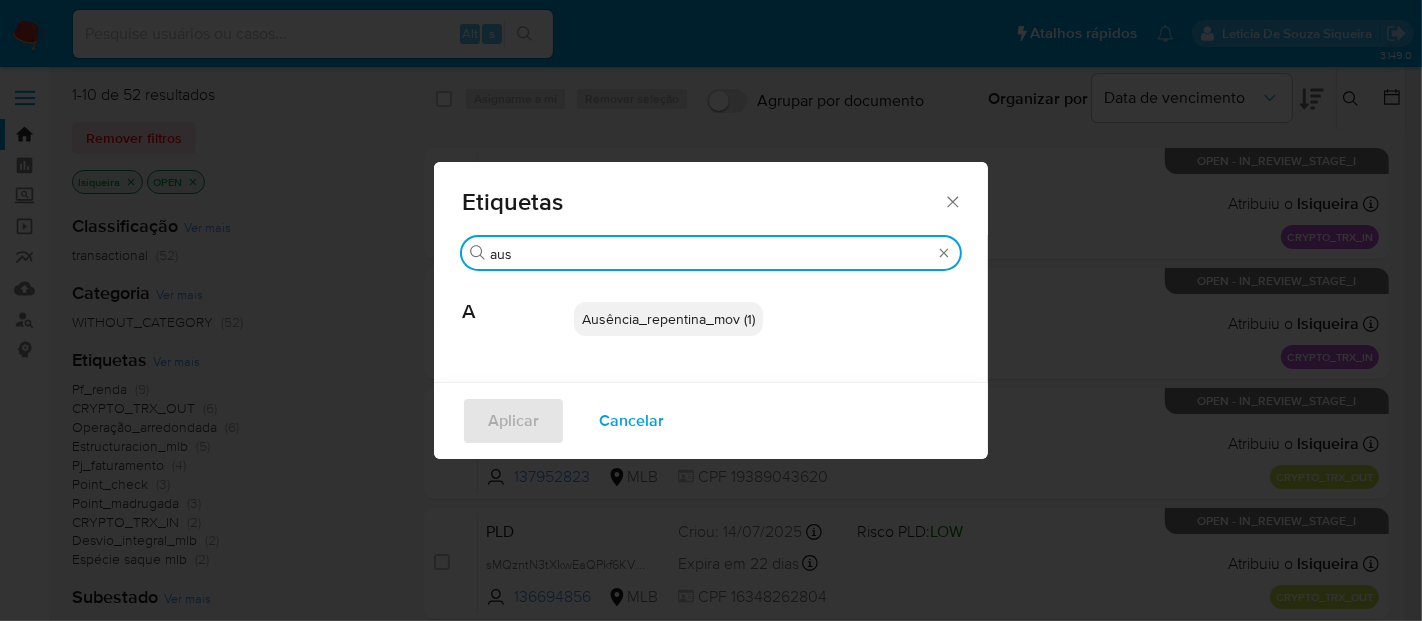 type on "aus" 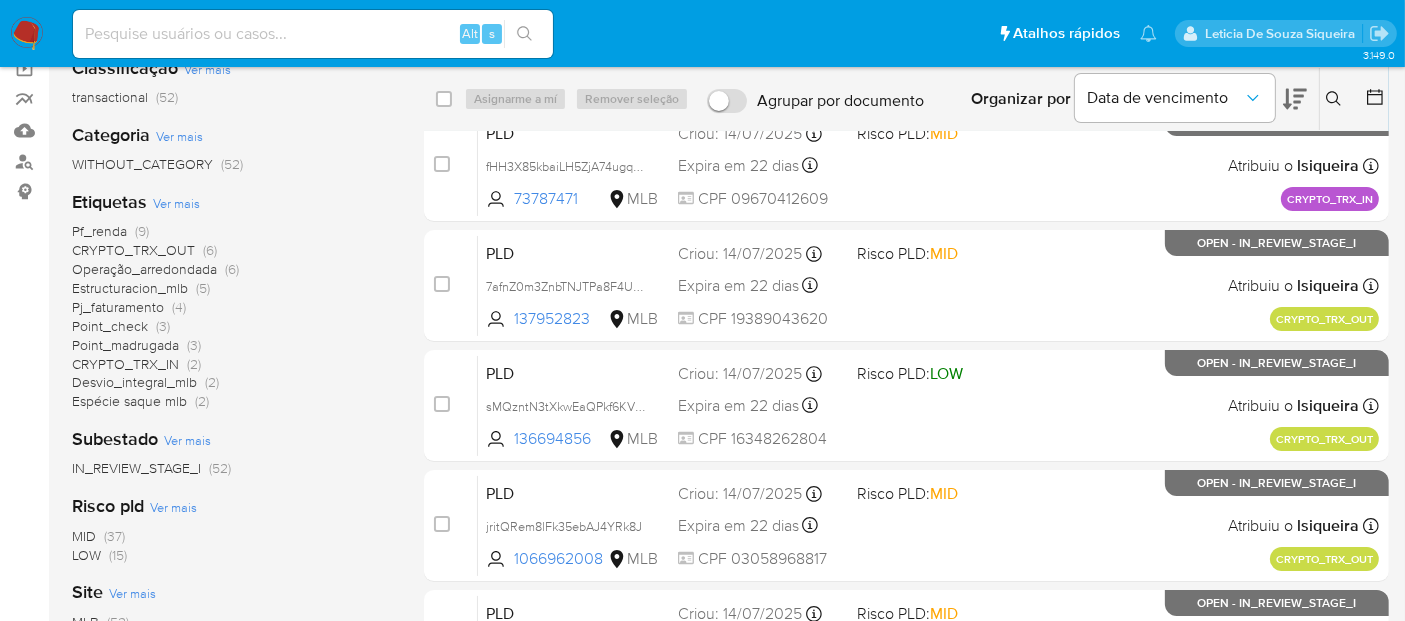 scroll, scrollTop: 111, scrollLeft: 0, axis: vertical 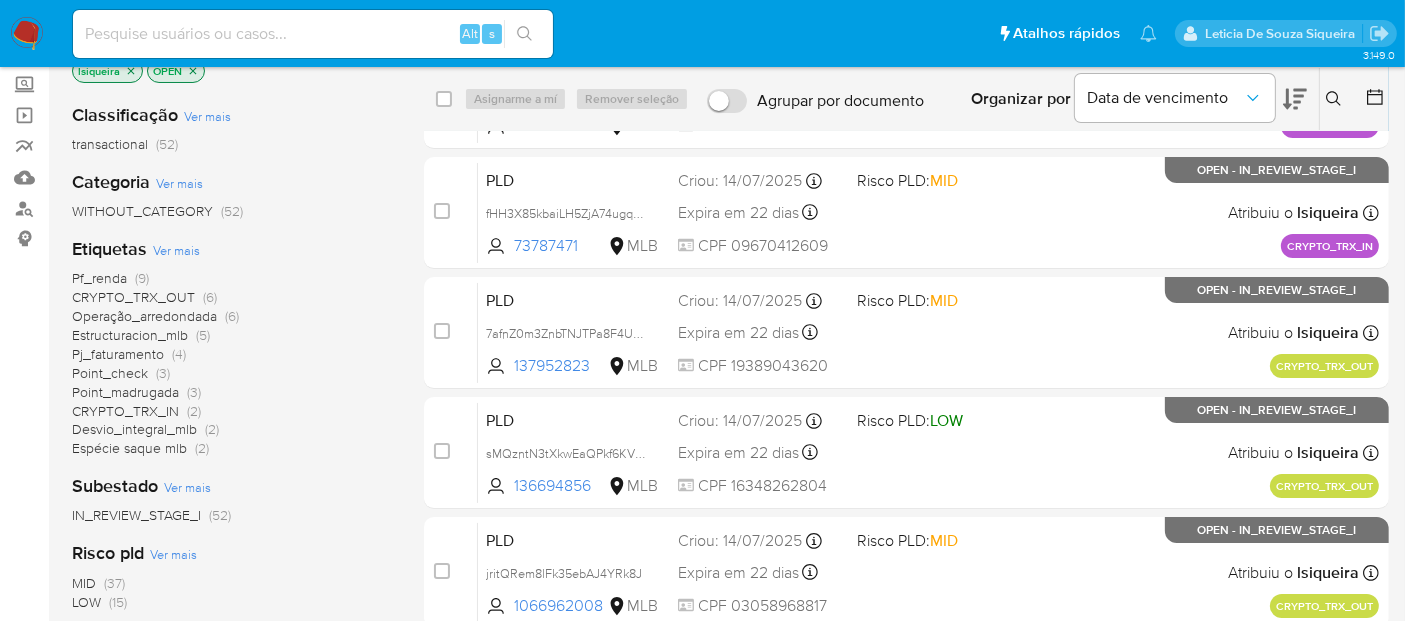 click on "Pf_renda" at bounding box center [99, 278] 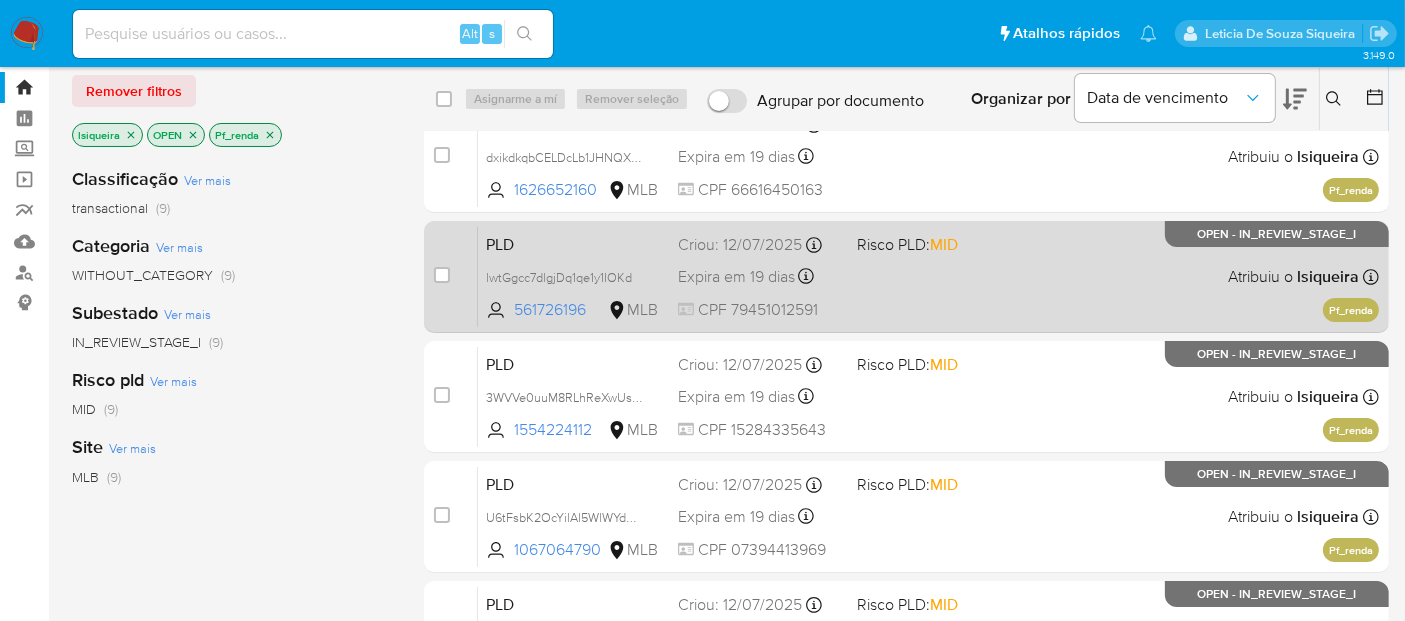 scroll, scrollTop: 0, scrollLeft: 0, axis: both 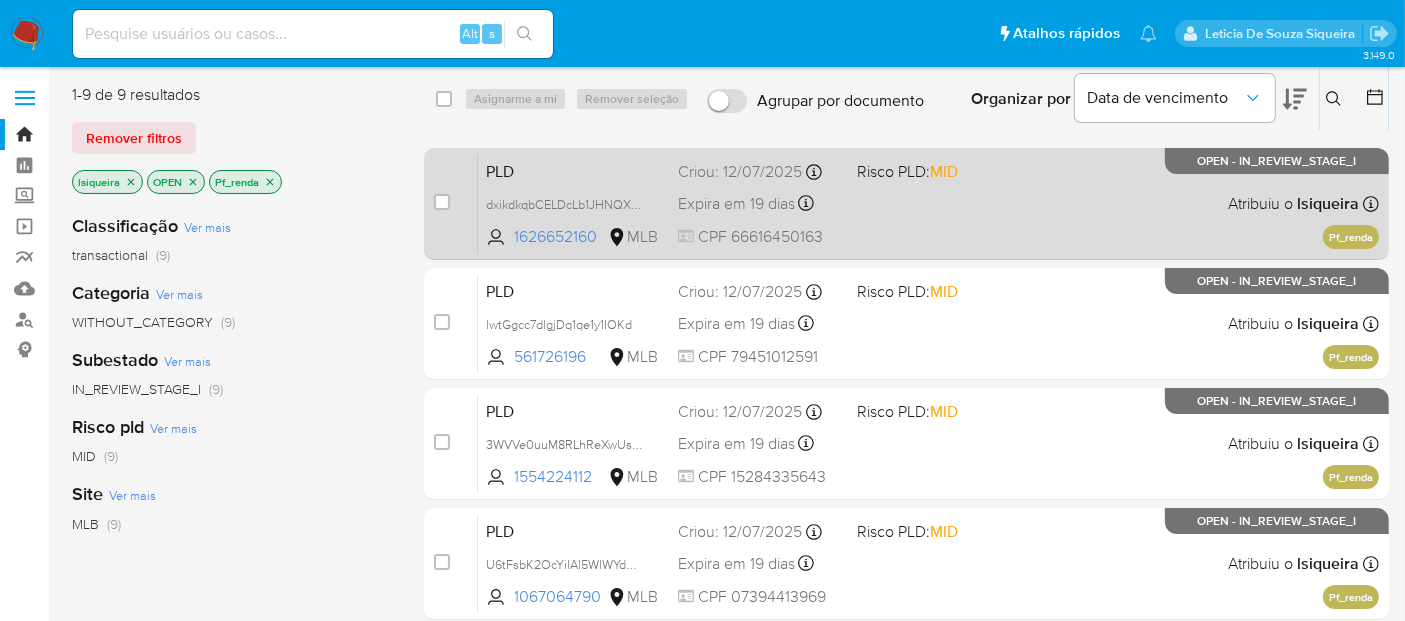 click on "PLD dxikdkqbCELDcLb1JHNQXC95 1626652160 MLB Risco PLD:  MID Criou: 12/07/2025   Criou: 12/07/2025 01:07:49 Expira em 19 dias   Expira em 26/08/2025 01:07:50 CPF   66616450163 Atribuiu o   lsiqueira   Asignado el: 24/07/2025 16:22:00 Pf_renda OPEN - IN_REVIEW_STAGE_I" at bounding box center [928, 203] 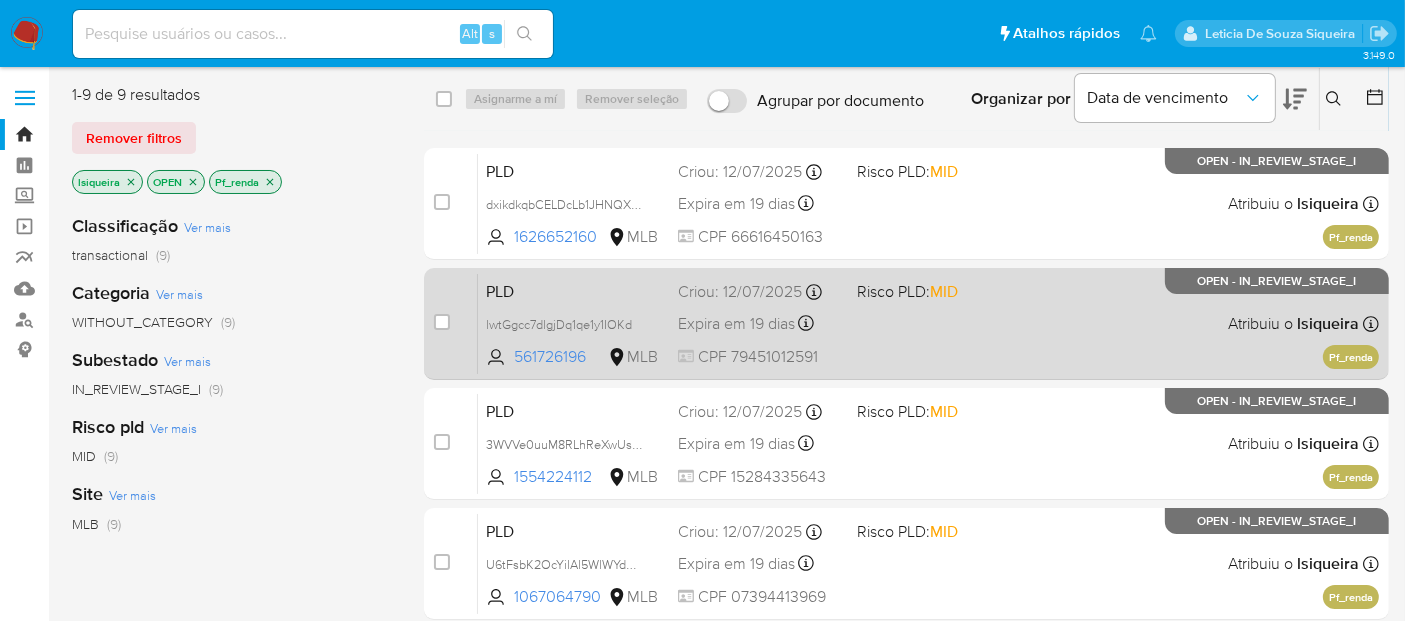 drag, startPoint x: 1054, startPoint y: 303, endPoint x: 1048, endPoint y: 312, distance: 10.816654 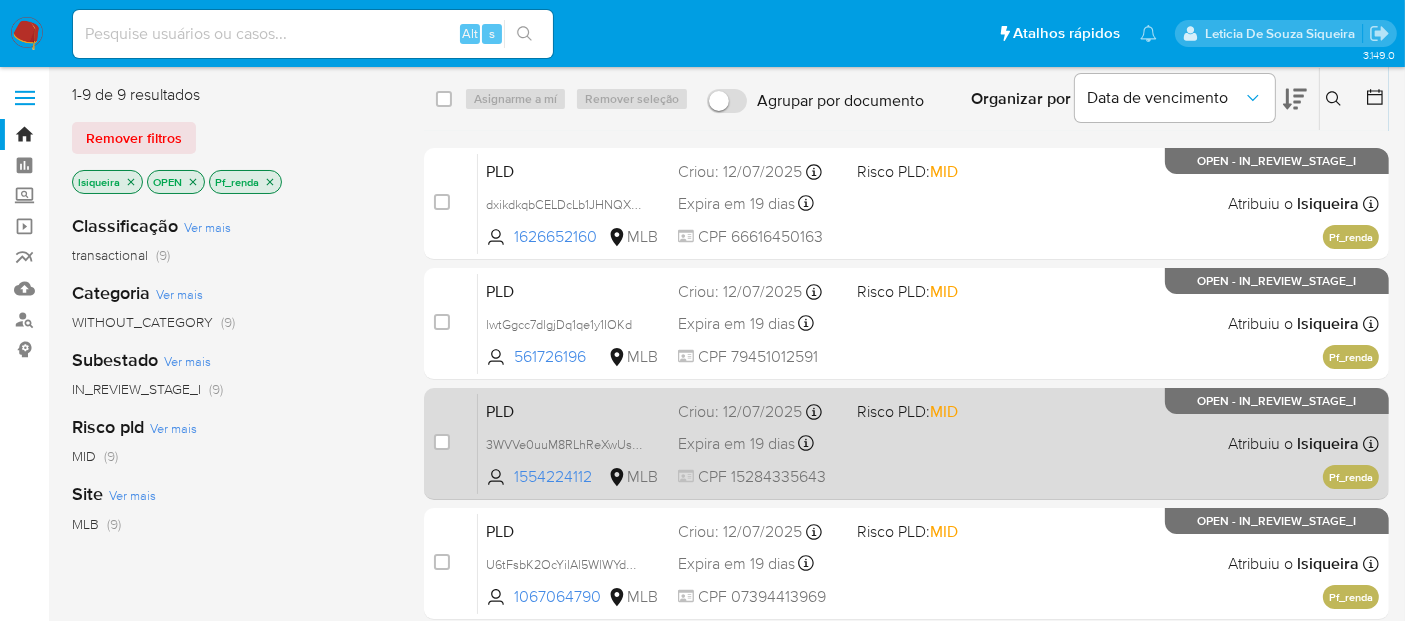 click on "PLD 3WVVe0uuM8RLhReXwUsnarPW 1554224112 MLB Risco PLD:  MID Criou: 12/07/2025   Criou: 12/07/2025 01:05:26 Expira em 19 dias   Expira em 26/08/2025 01:05:27 CPF   15284335643 Atribuiu o   lsiqueira   Asignado el: 24/07/2025 16:22:13 Pf_renda OPEN - IN_REVIEW_STAGE_I" at bounding box center [928, 443] 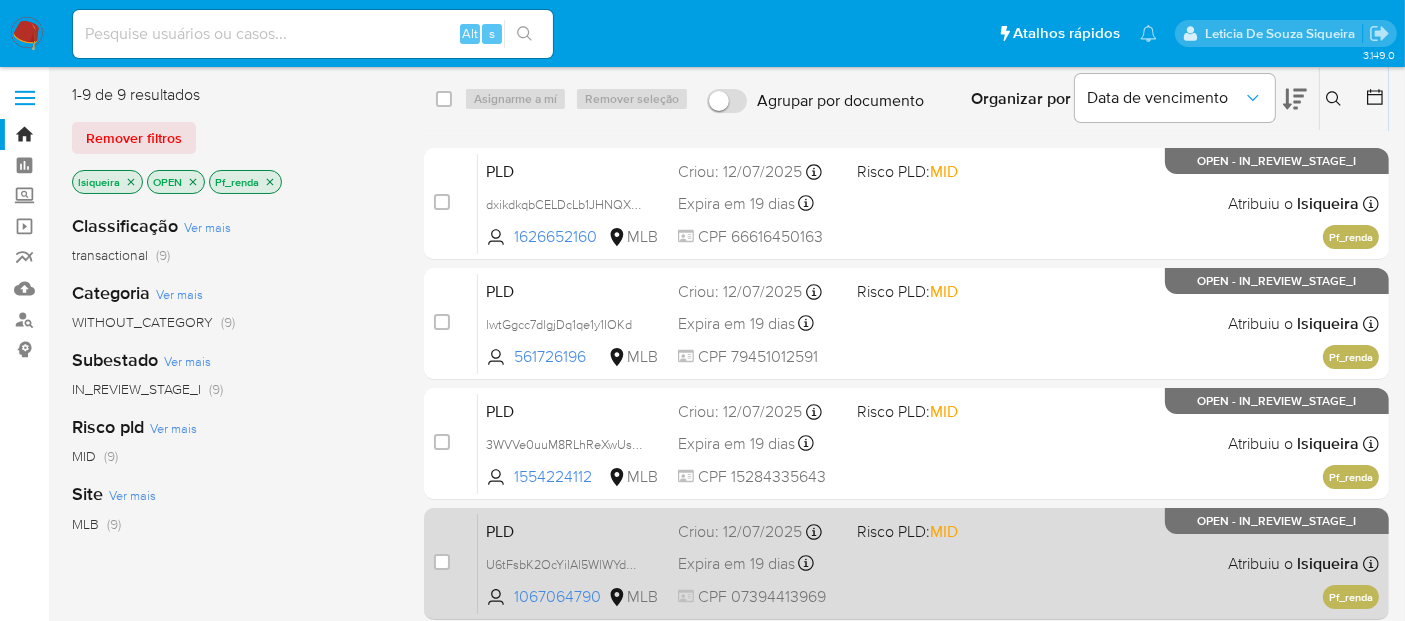 click on "PLD U6tFsbK2OcYilAl5WlWYdMHB 1067064790 MLB Risco PLD:  MID Criou: 12/07/2025   Criou: 12/07/2025 01:04:39 Expira em 19 dias   Expira em 26/08/2025 01:04:39 CPF   07394413969 Atribuiu o   lsiqueira   Asignado el: 24/07/2025 16:21:57 Pf_renda OPEN - IN_REVIEW_STAGE_I" at bounding box center [928, 563] 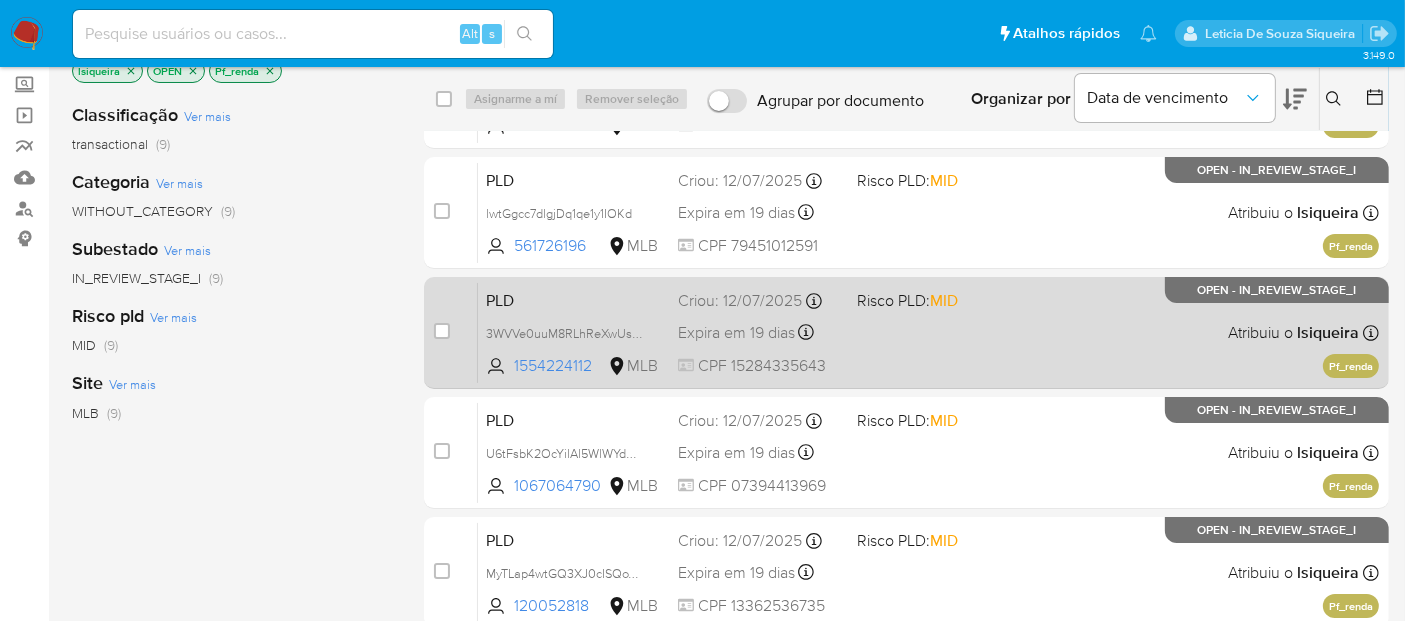 scroll, scrollTop: 222, scrollLeft: 0, axis: vertical 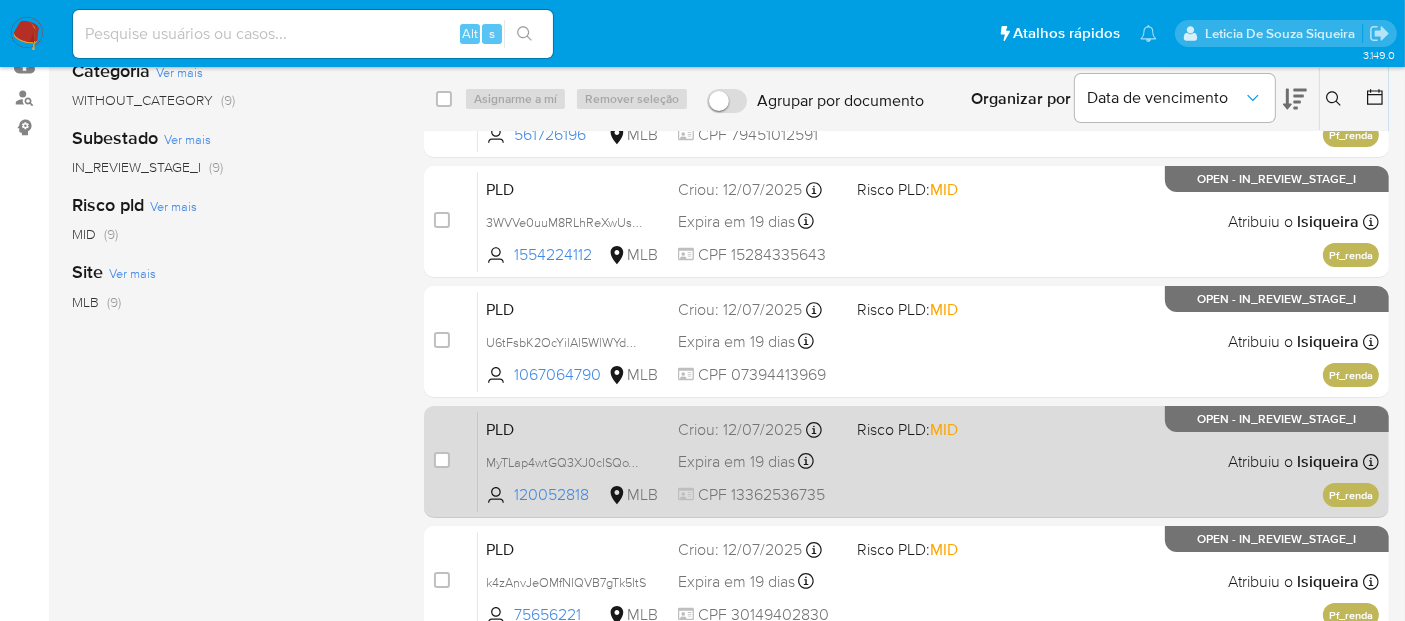 click on "PLD MyTLap4wtGQ3XJ0cISQoVpaM 120052818 MLB Risco PLD:  MID Criou: 12/07/2025   Criou: 12/07/2025 01:03:30 Expira em 19 dias   Expira em 26/08/2025 01:03:31 CPF   13362536735 Atribuiu o   lsiqueira   Asignado el: 24/07/2025 16:22:08 Pf_renda OPEN - IN_REVIEW_STAGE_I" at bounding box center [928, 461] 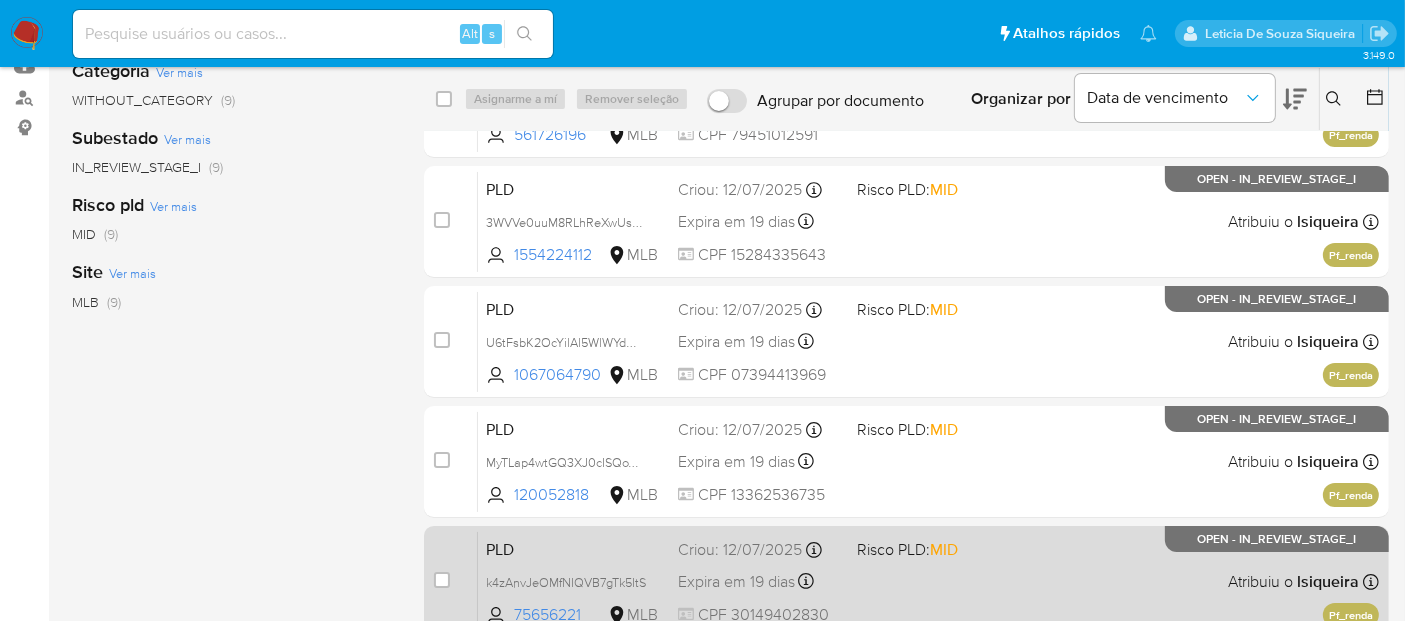click on "Risco PLD:  MID" at bounding box center (938, 548) 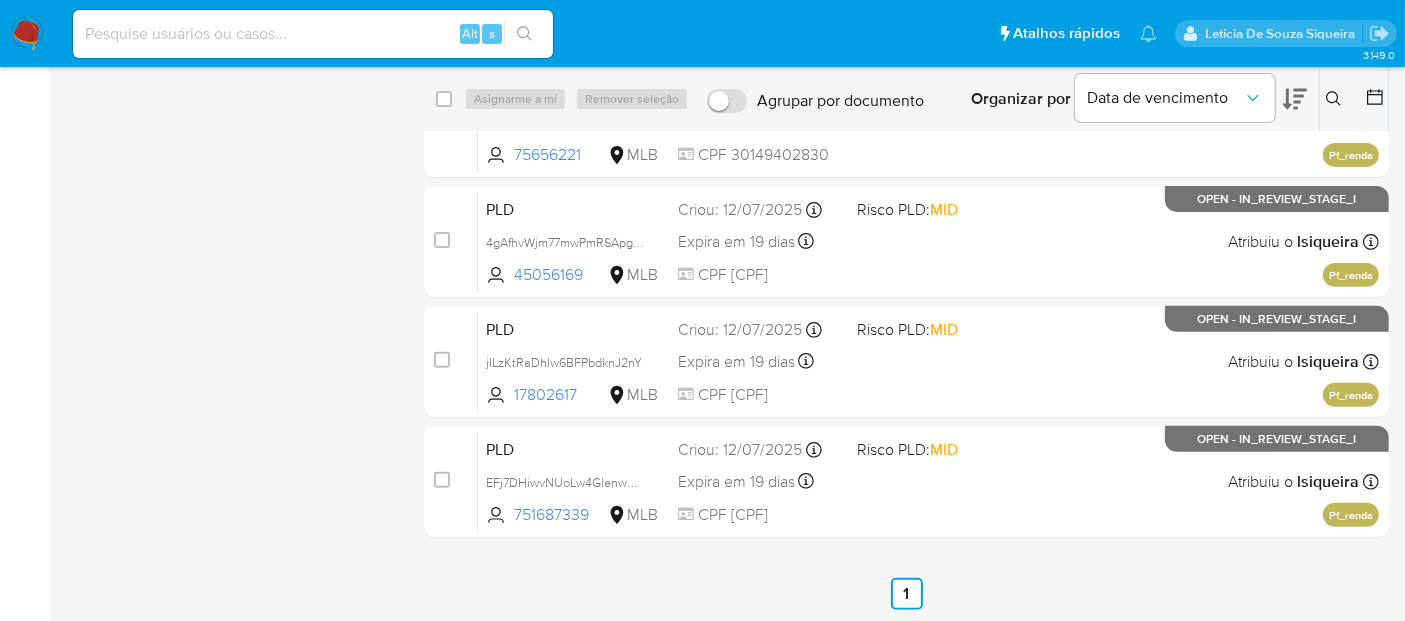 scroll, scrollTop: 682, scrollLeft: 0, axis: vertical 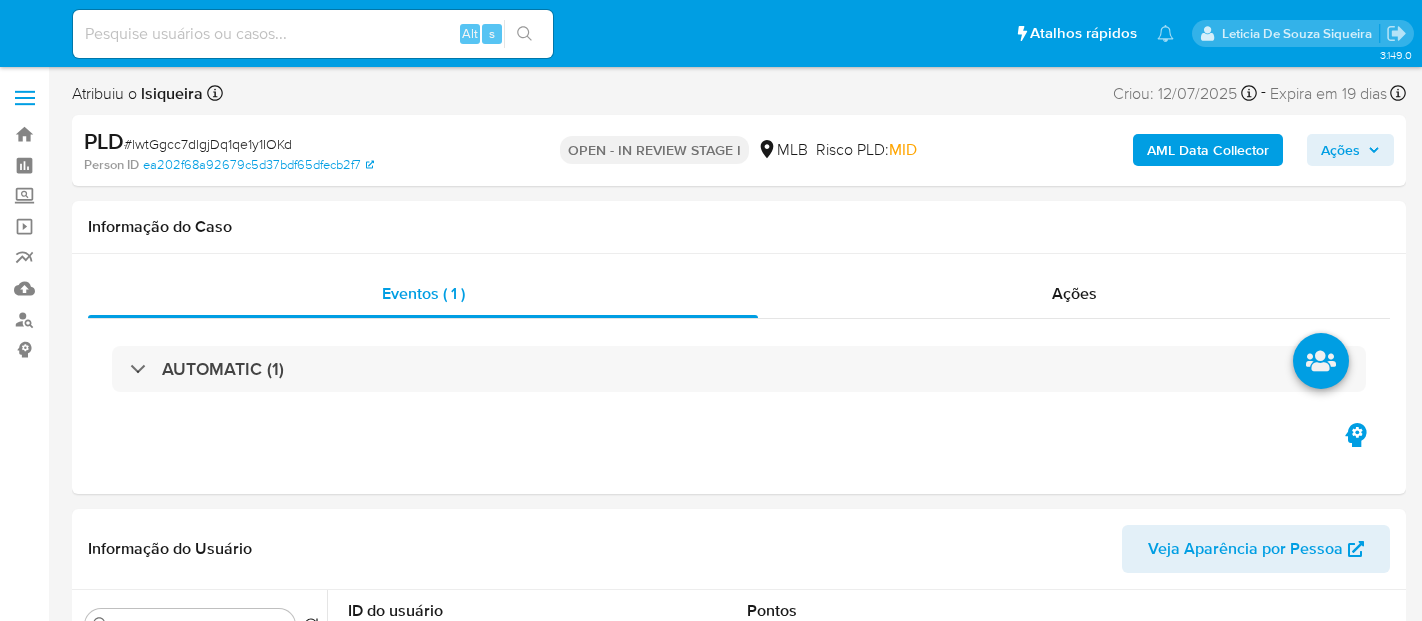 select on "10" 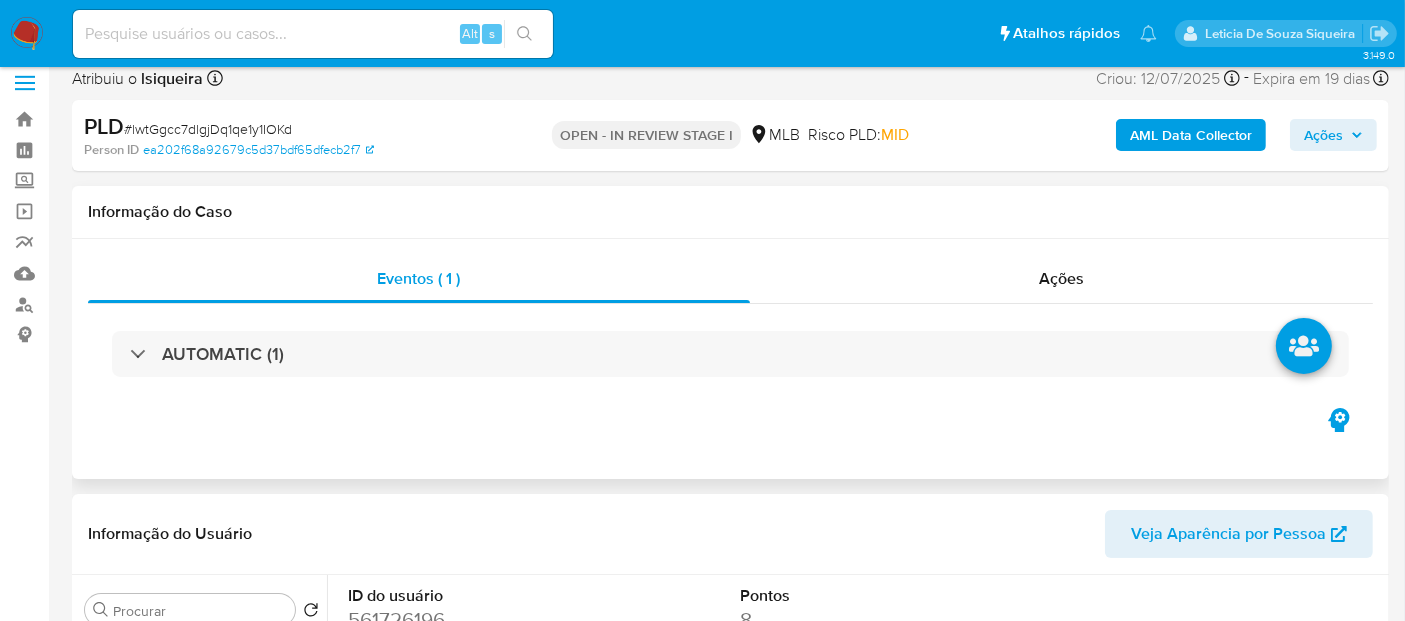 scroll, scrollTop: 111, scrollLeft: 0, axis: vertical 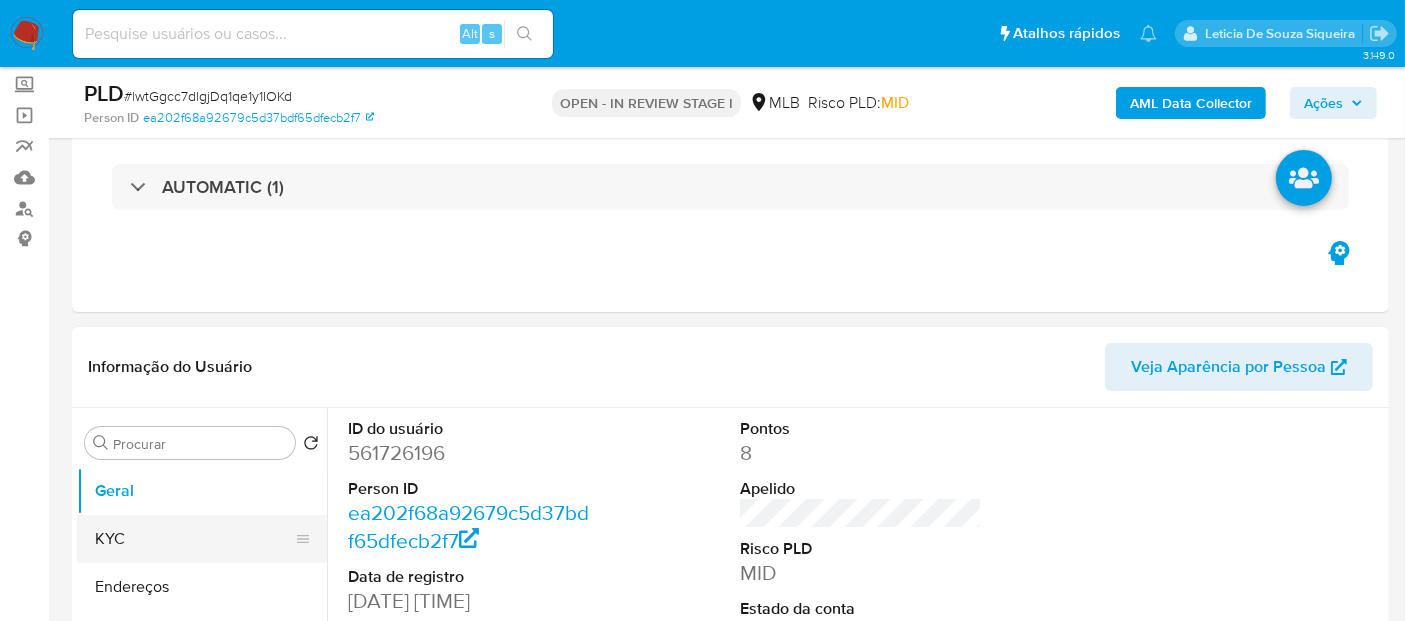 click on "KYC" at bounding box center [194, 539] 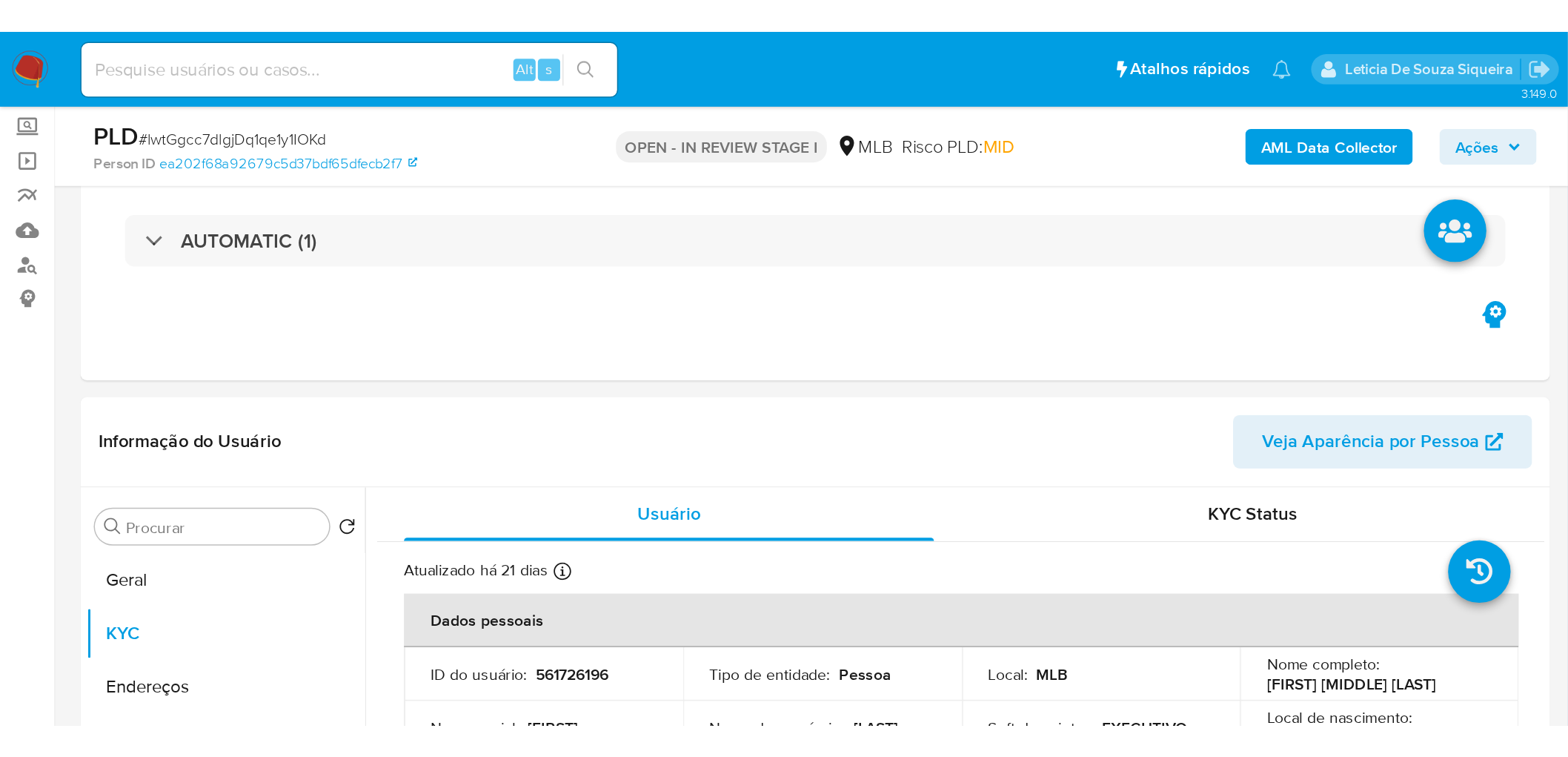 scroll, scrollTop: 82, scrollLeft: 0, axis: vertical 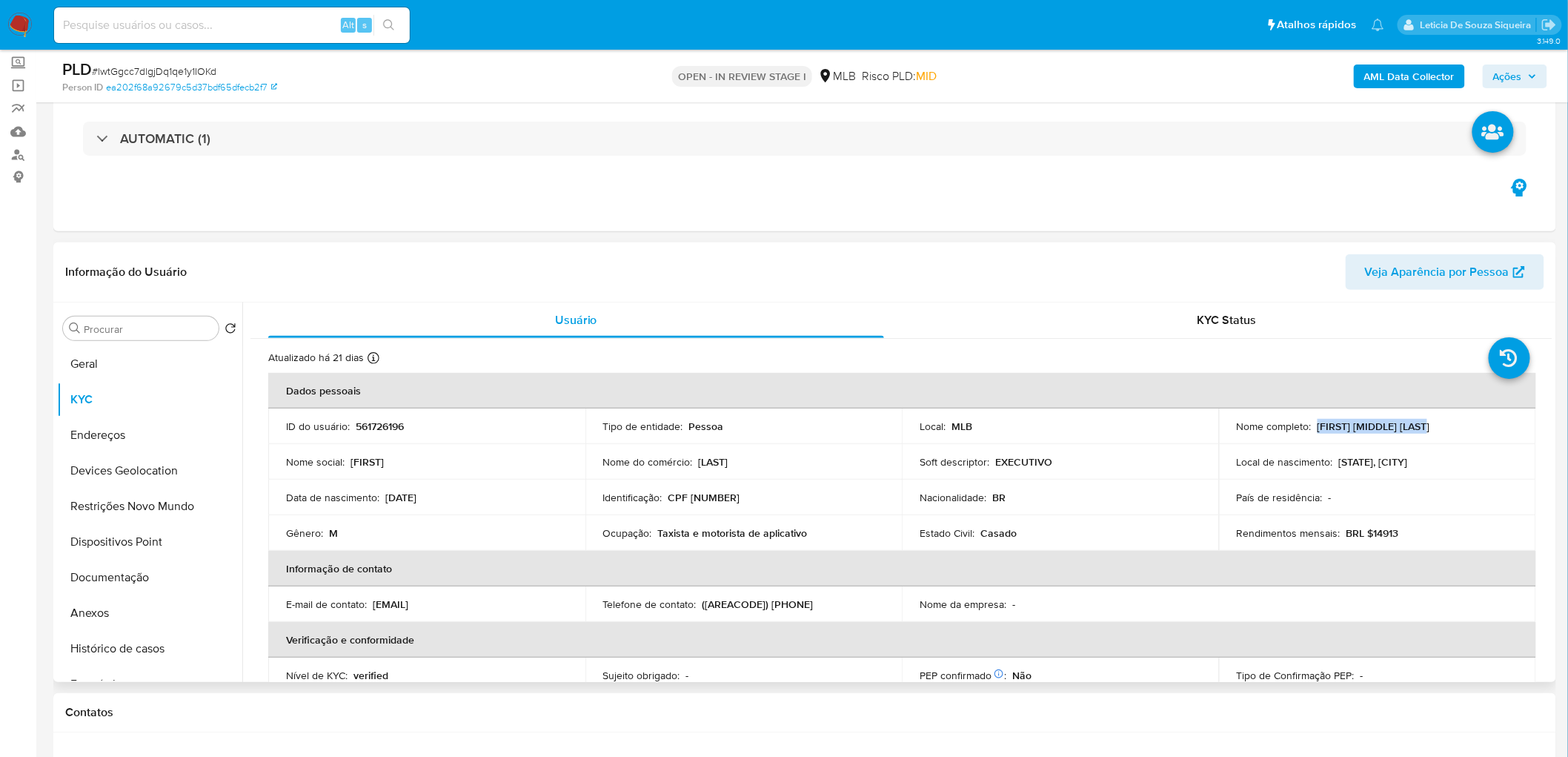 drag, startPoint x: 1442, startPoint y: 432, endPoint x: 1312, endPoint y: 428, distance: 130.06152 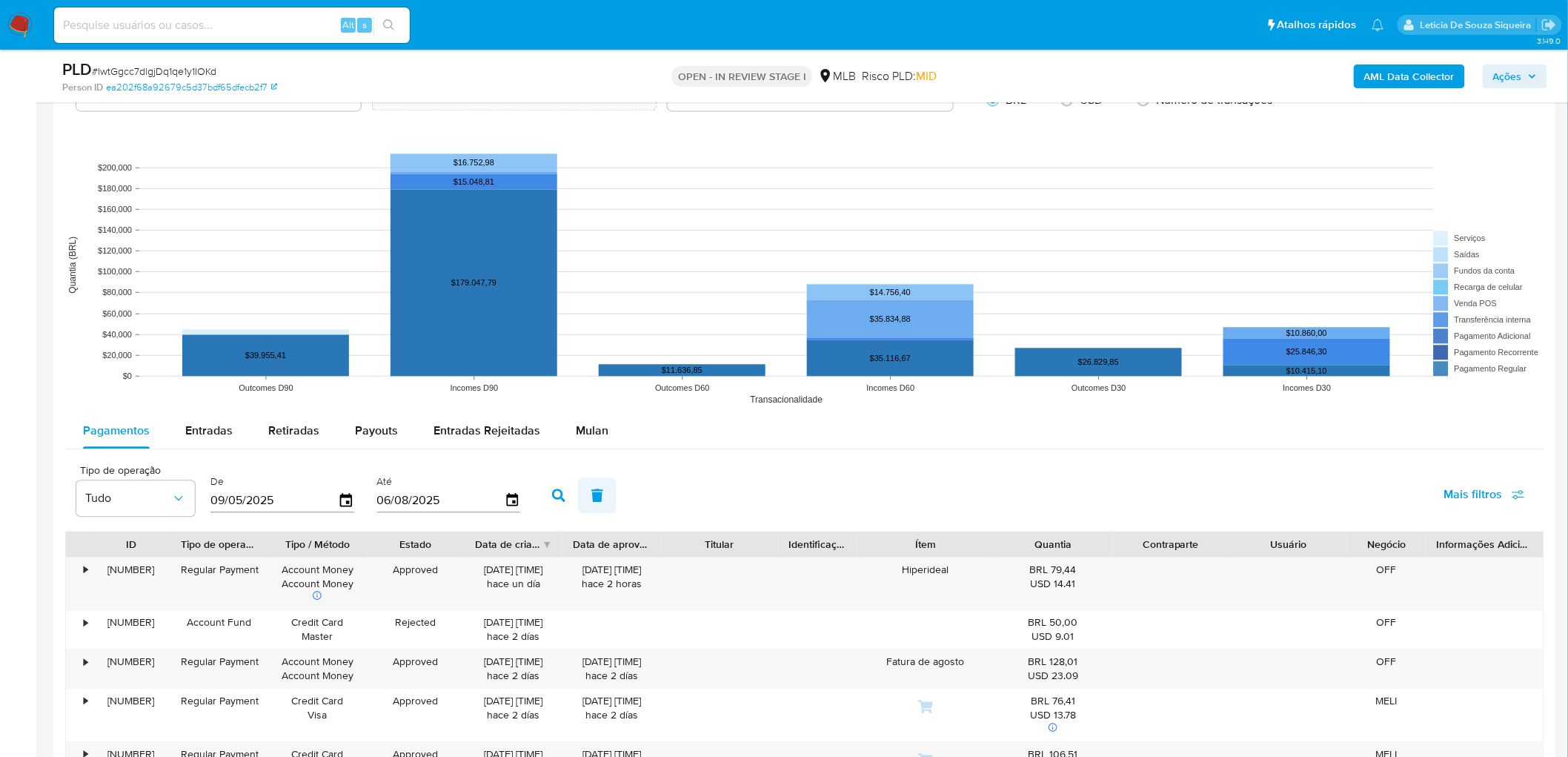 scroll, scrollTop: 1400, scrollLeft: 0, axis: vertical 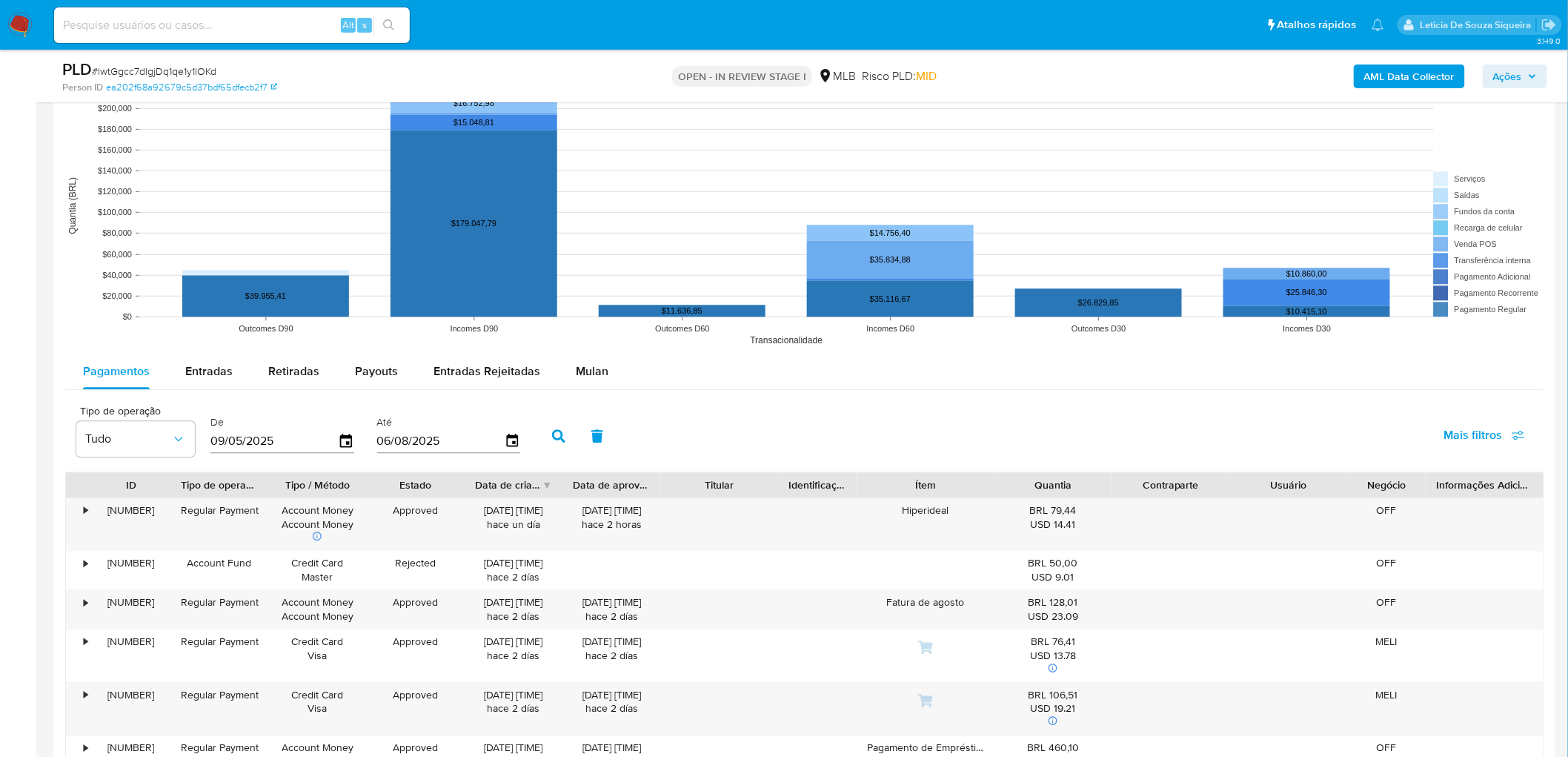 drag, startPoint x: 584, startPoint y: 380, endPoint x: 568, endPoint y: 393, distance: 20.615528 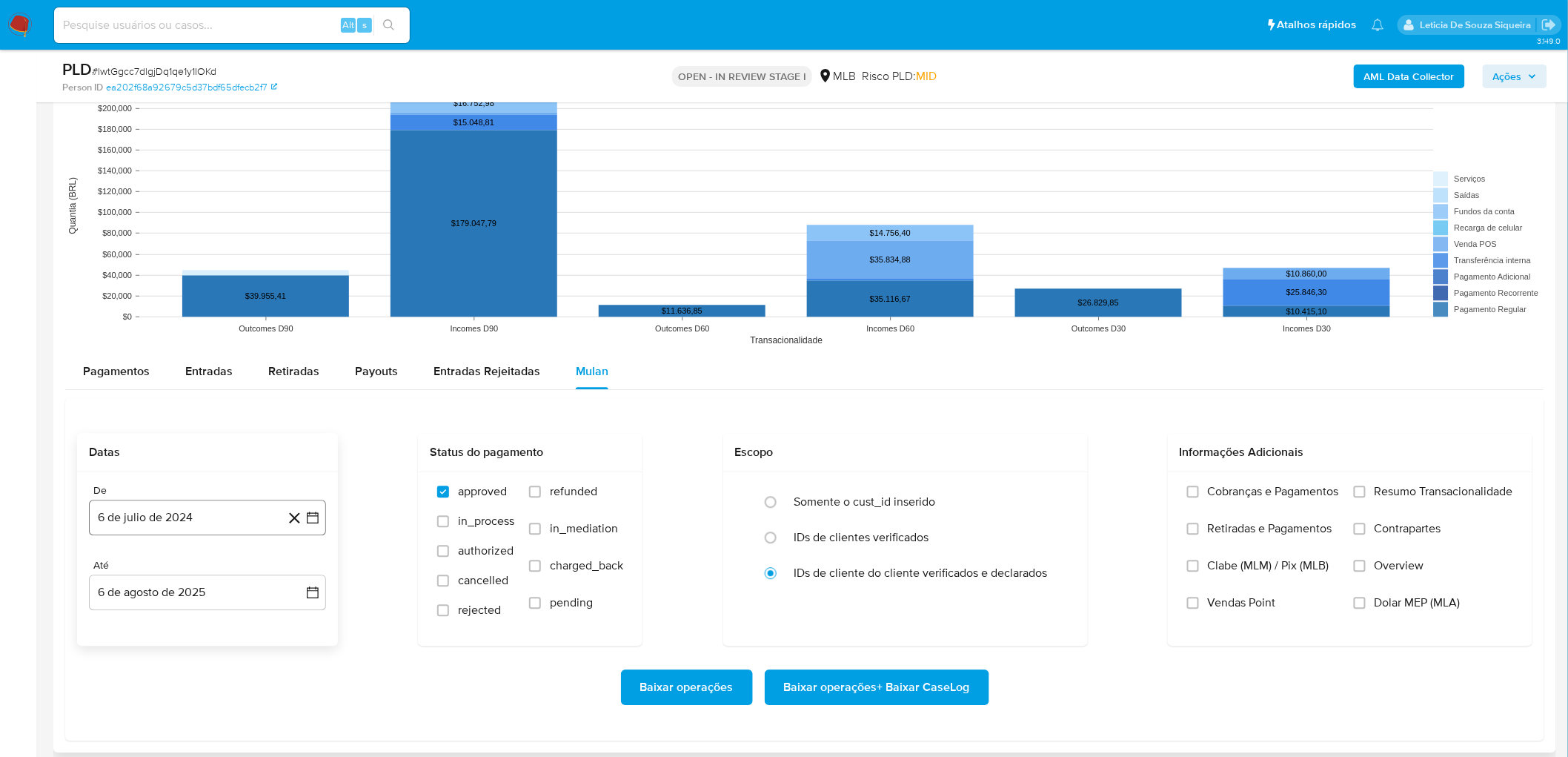 click on "6 de julio de 2024" at bounding box center [207, 518] 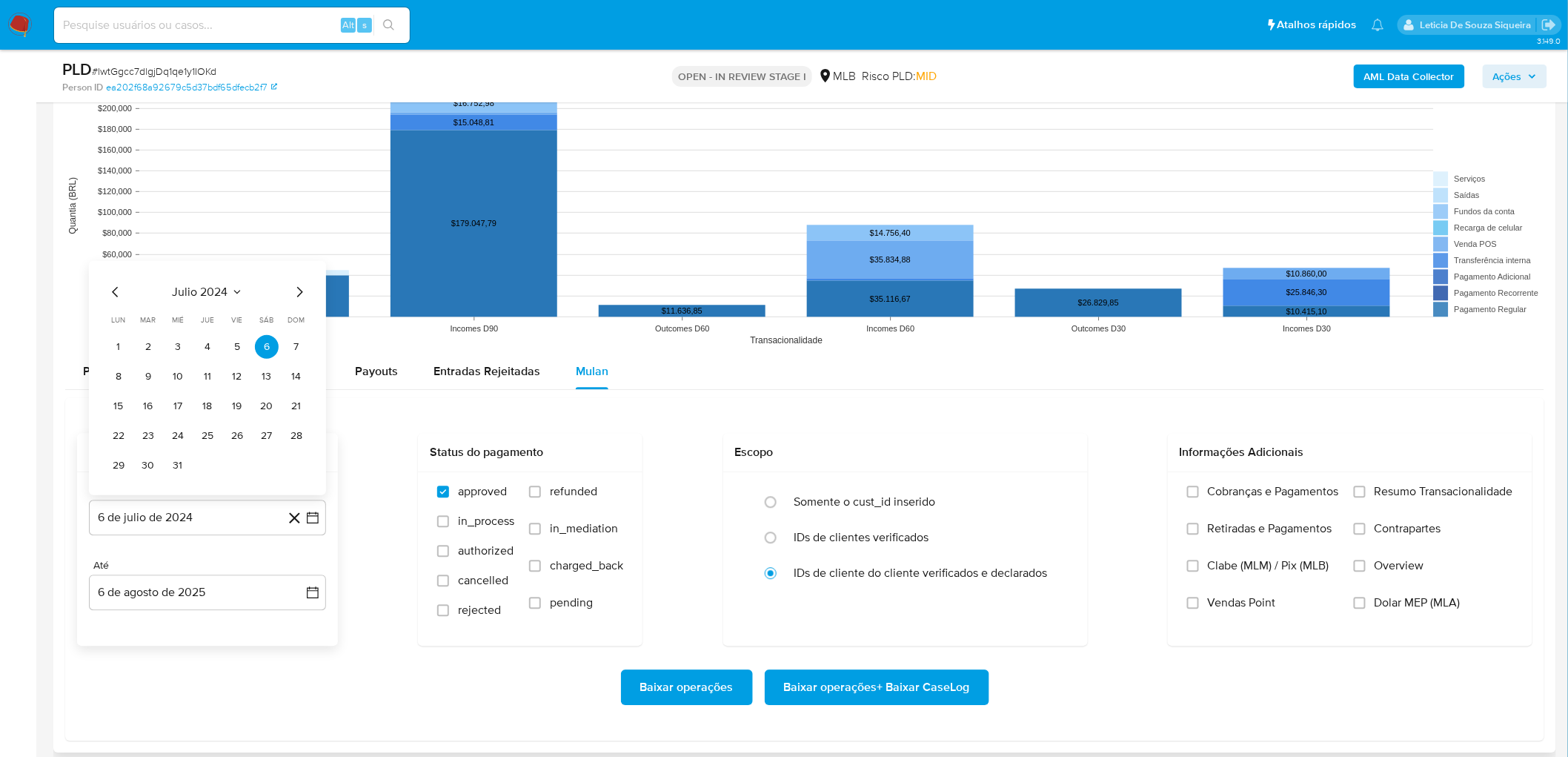 click on "julio 2024" at bounding box center (200, 291) 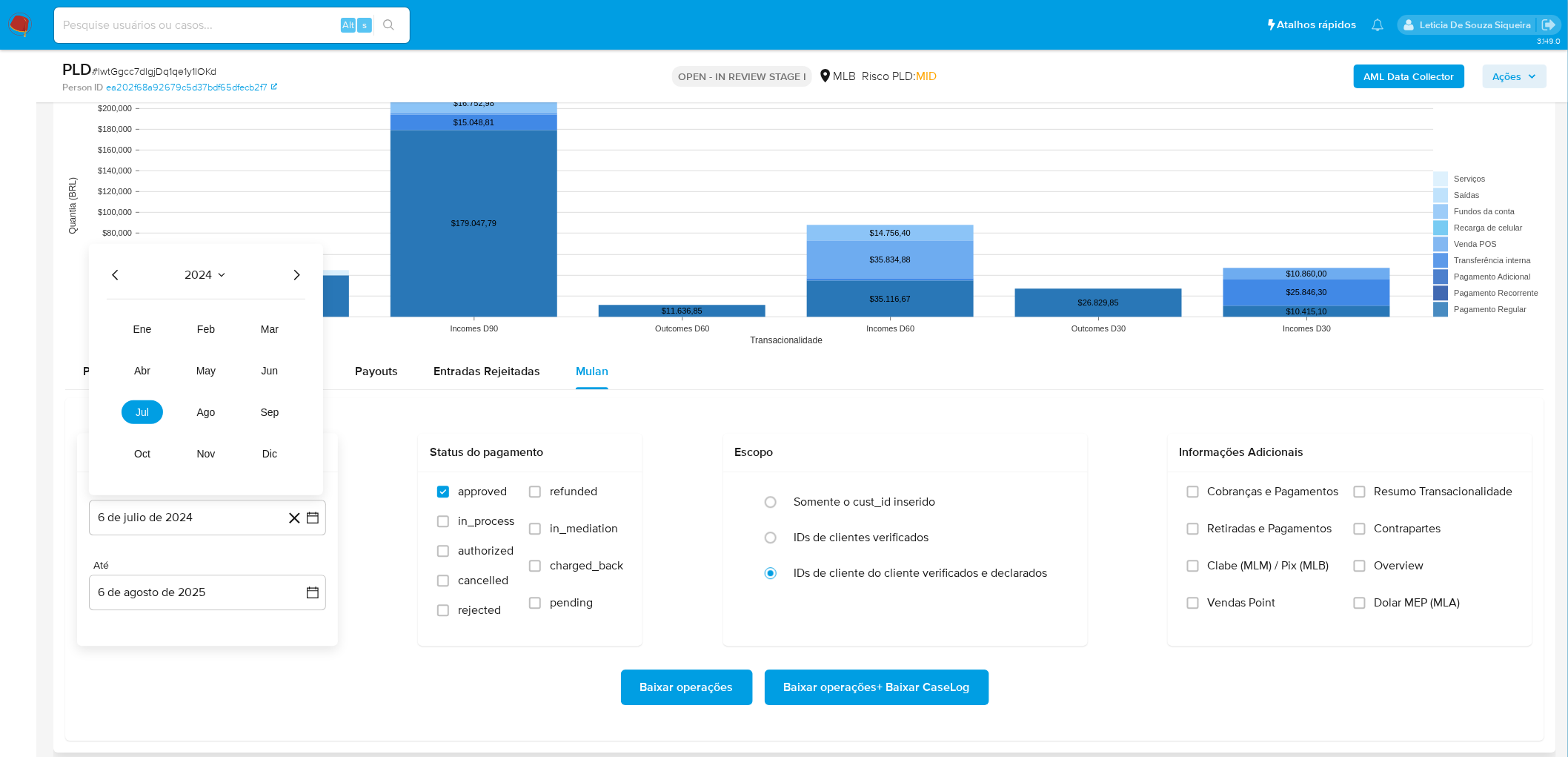 click 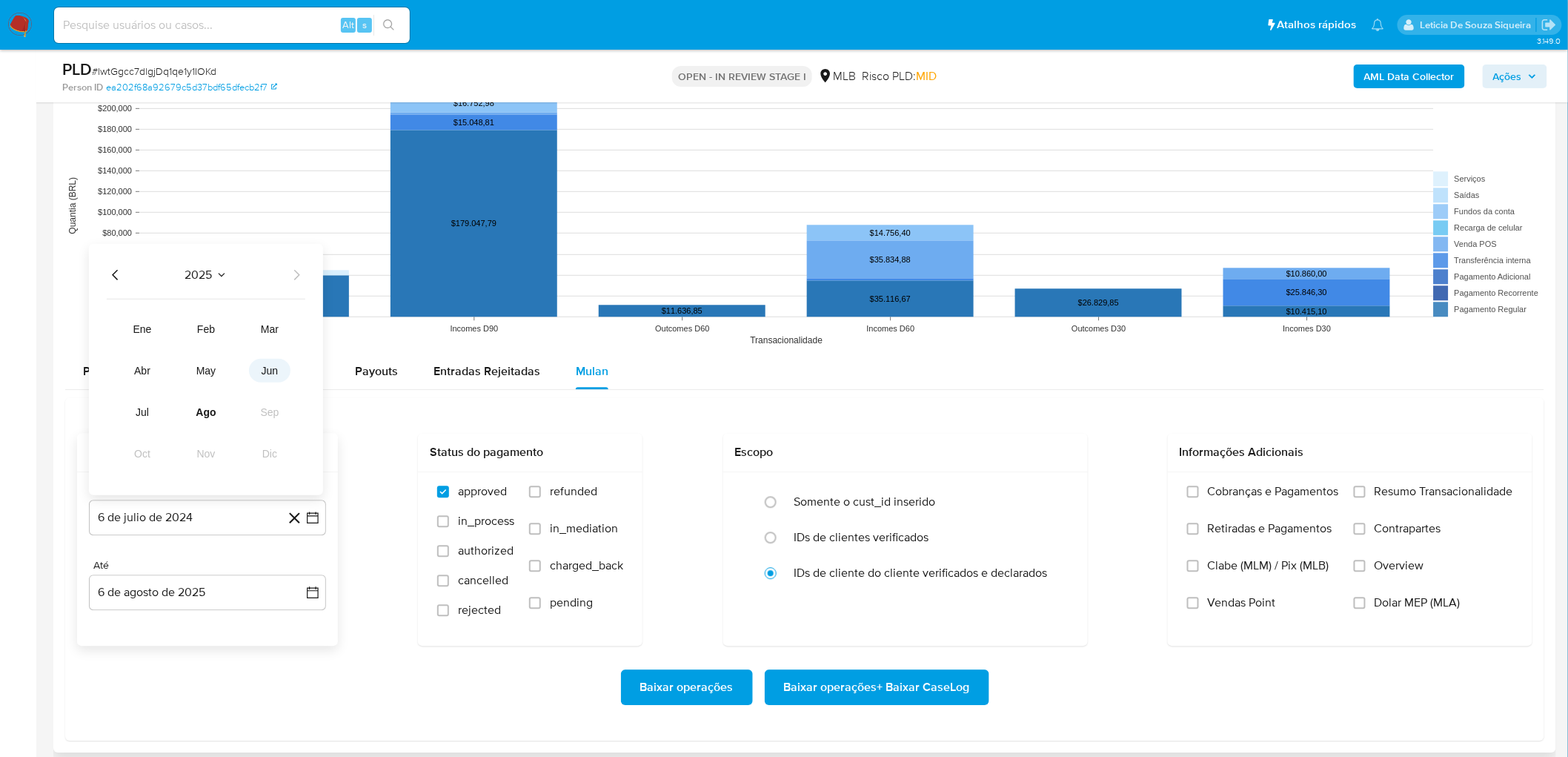 click on "jun" at bounding box center [270, 370] 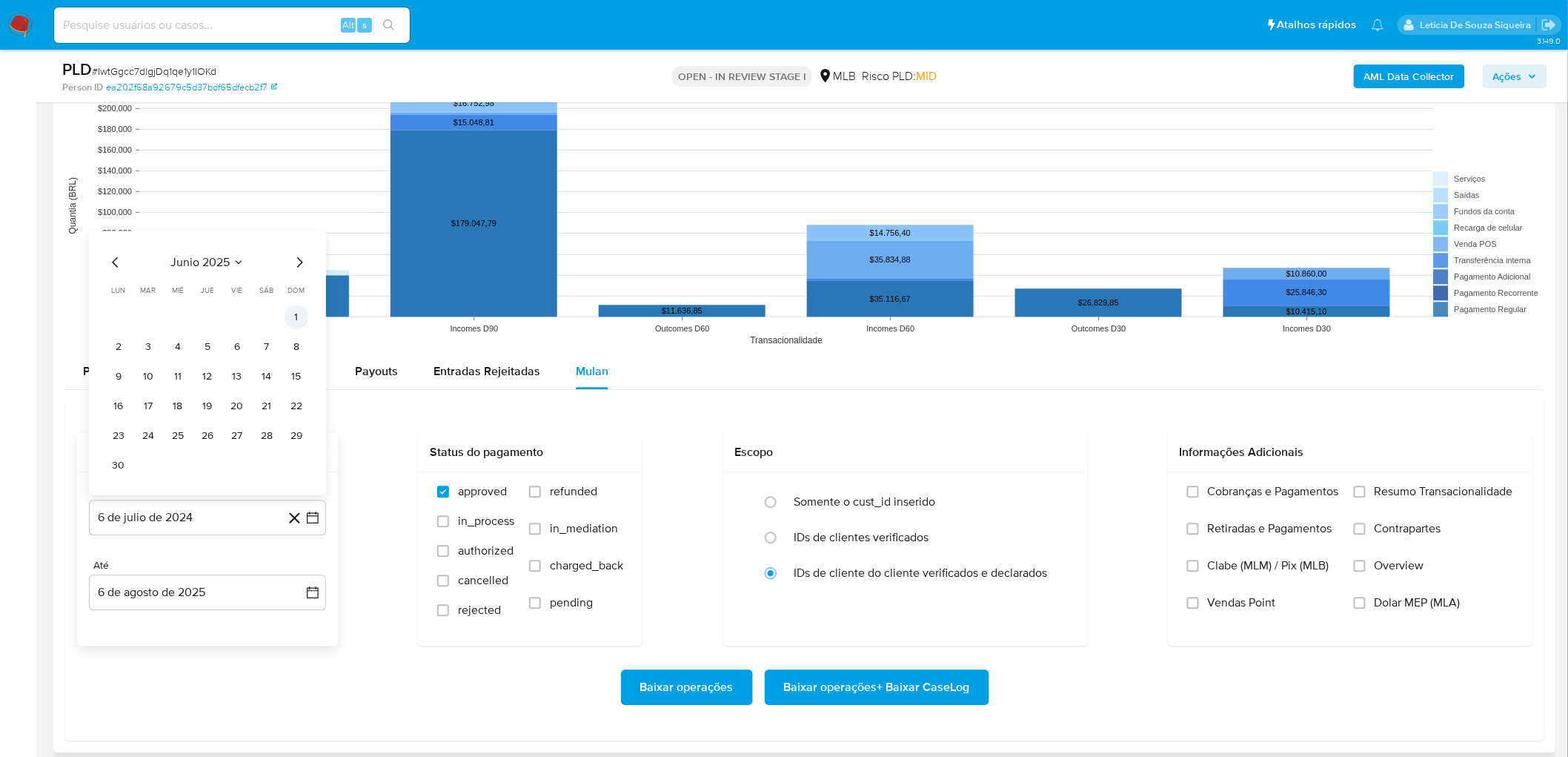 click on "1" at bounding box center (296, 317) 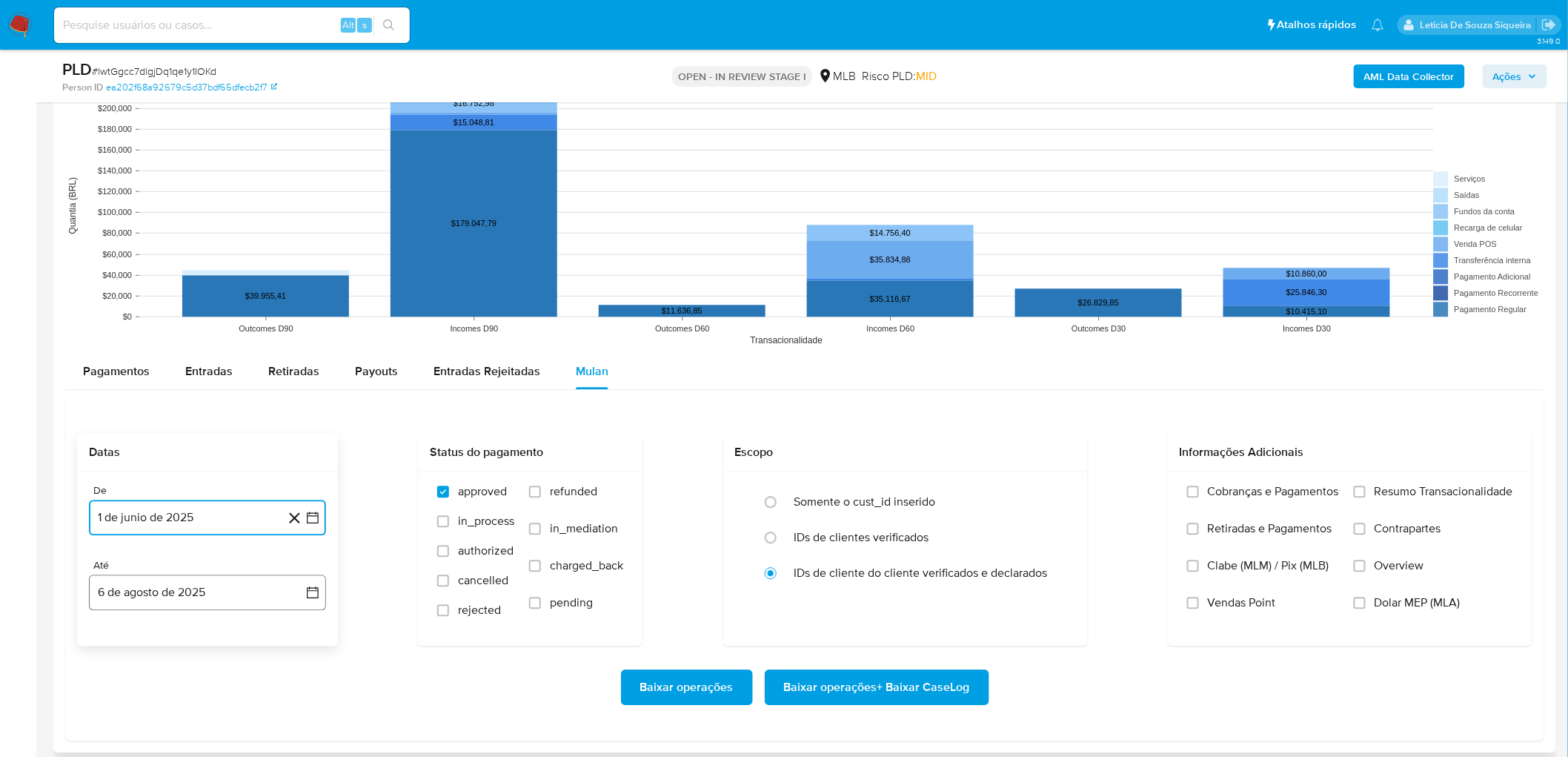 click on "6 de agosto de 2025" at bounding box center (207, 592) 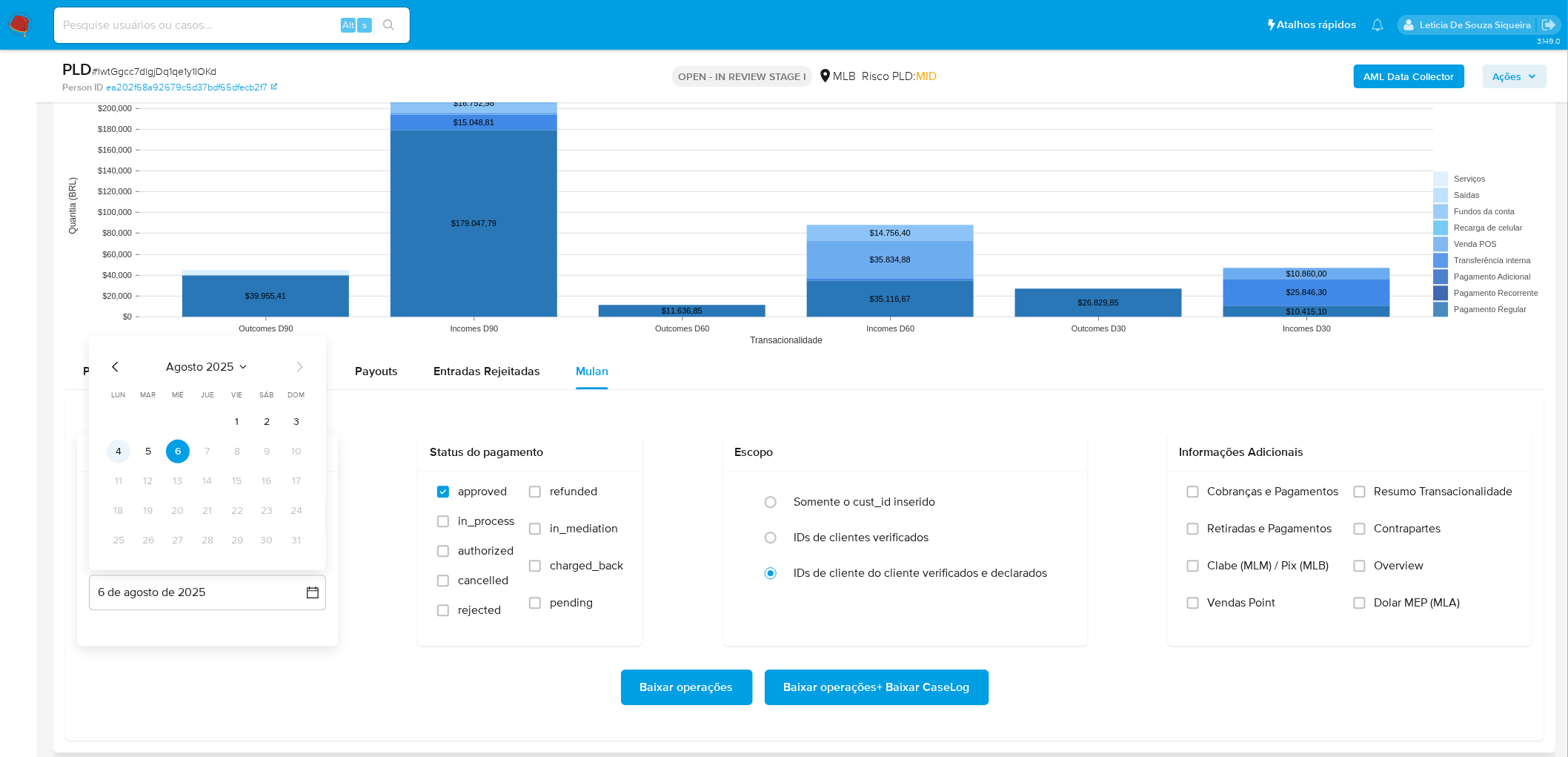 click on "4" at bounding box center [119, 451] 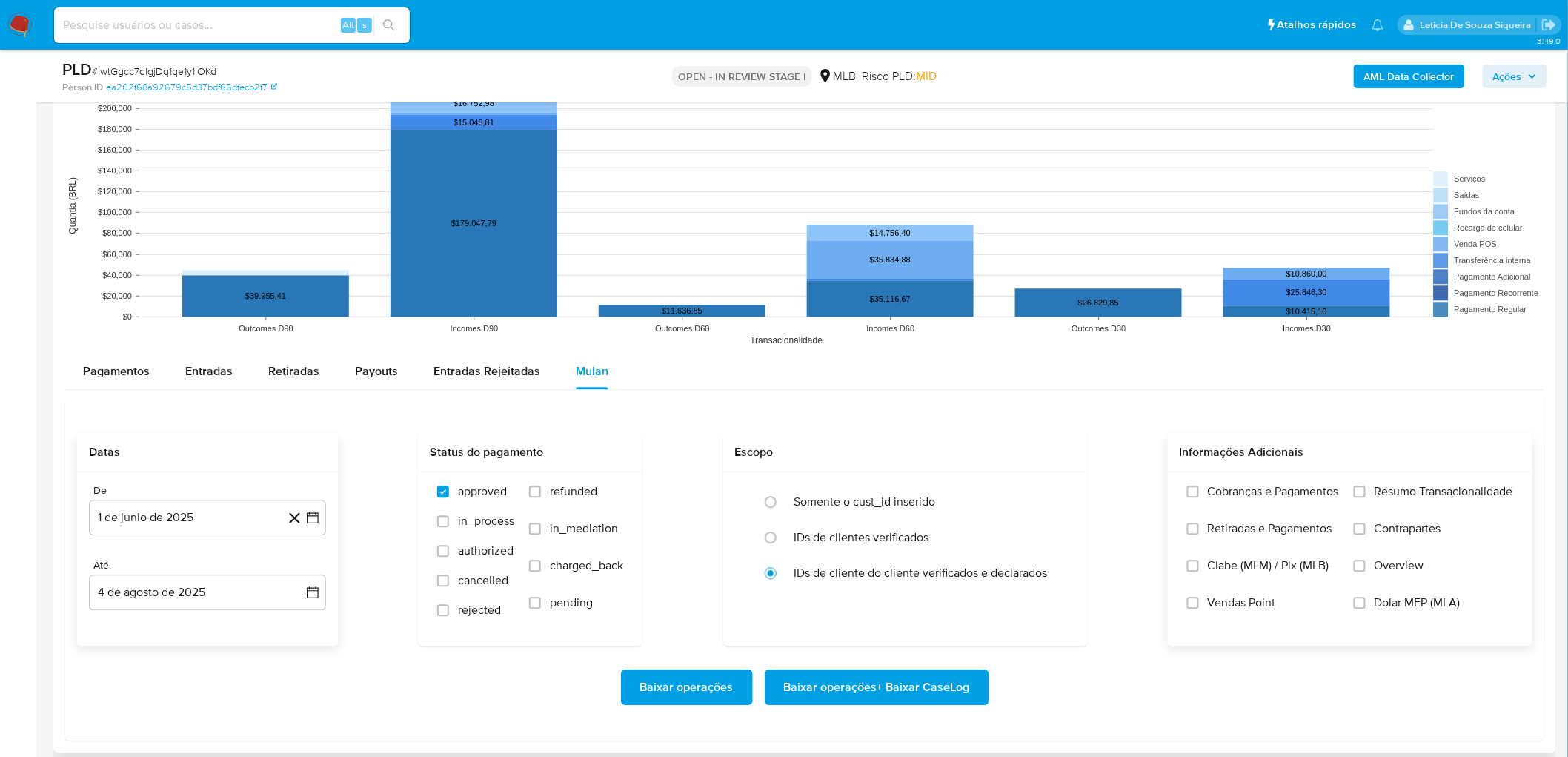 click on "Resumo Transacionalidade" at bounding box center [1433, 503] 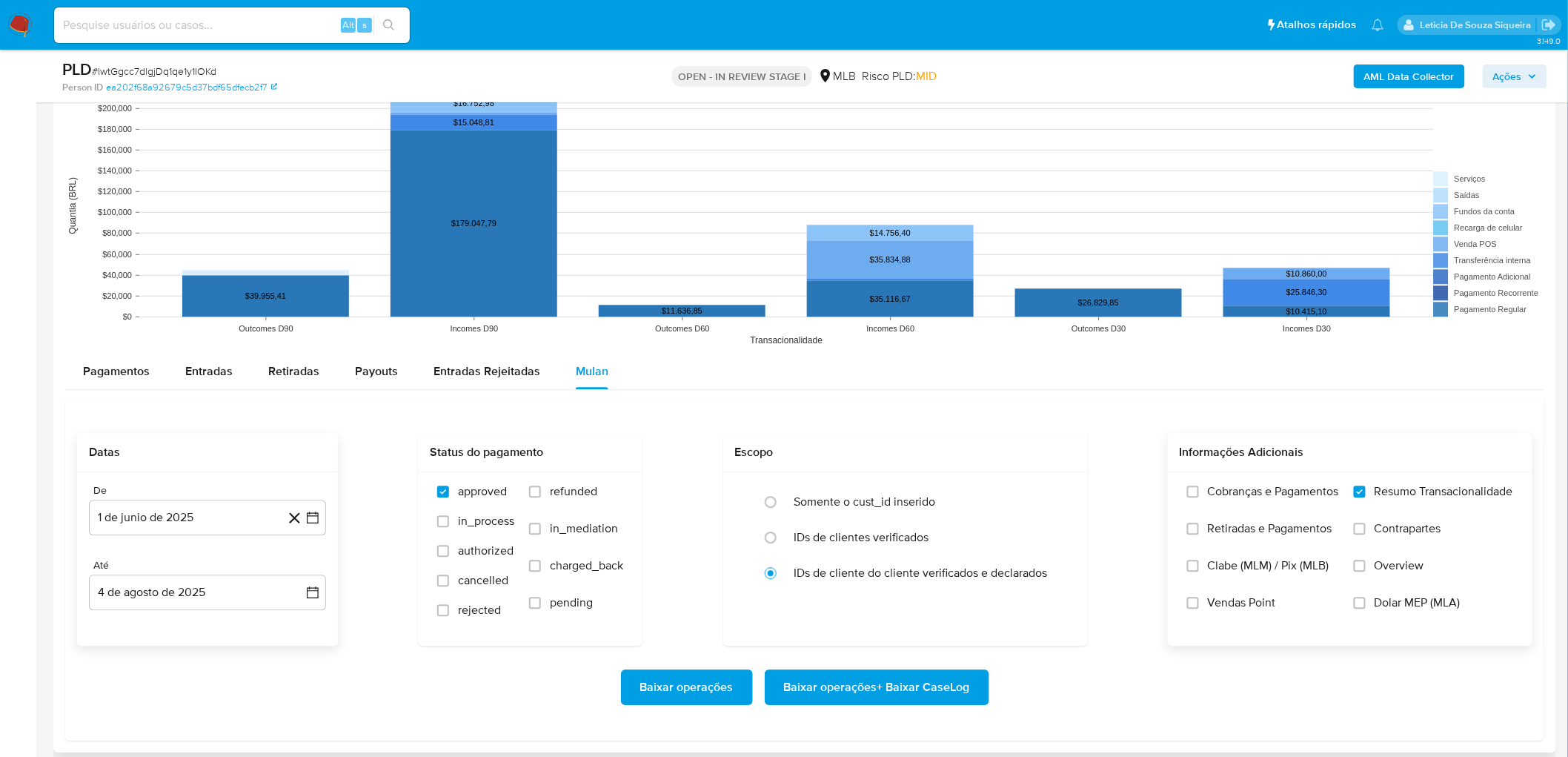 drag, startPoint x: 1238, startPoint y: 606, endPoint x: 1179, endPoint y: 630, distance: 63.69458 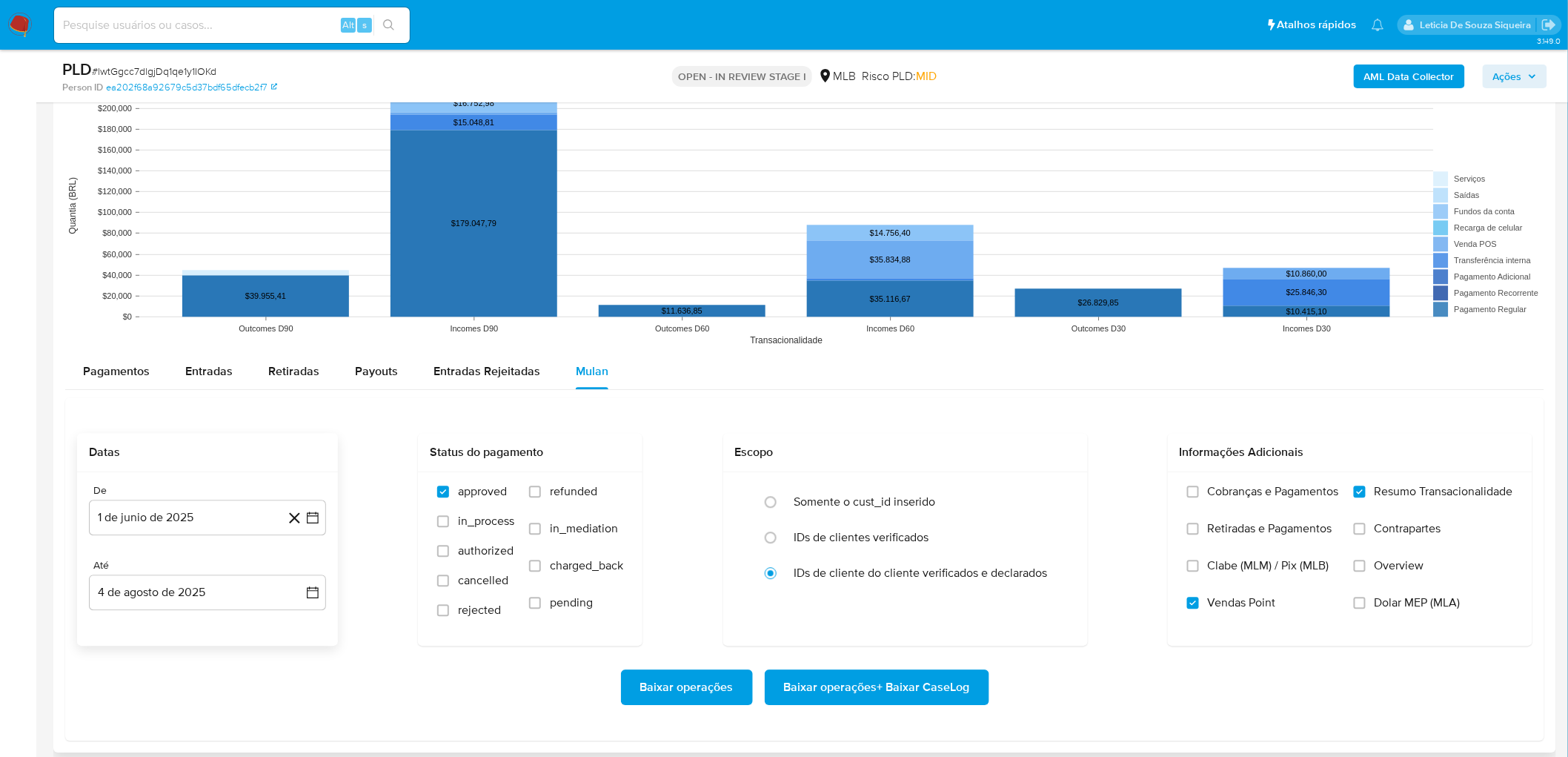 click on "Baixar operações  +   Baixar CaseLog" at bounding box center (877, 687) 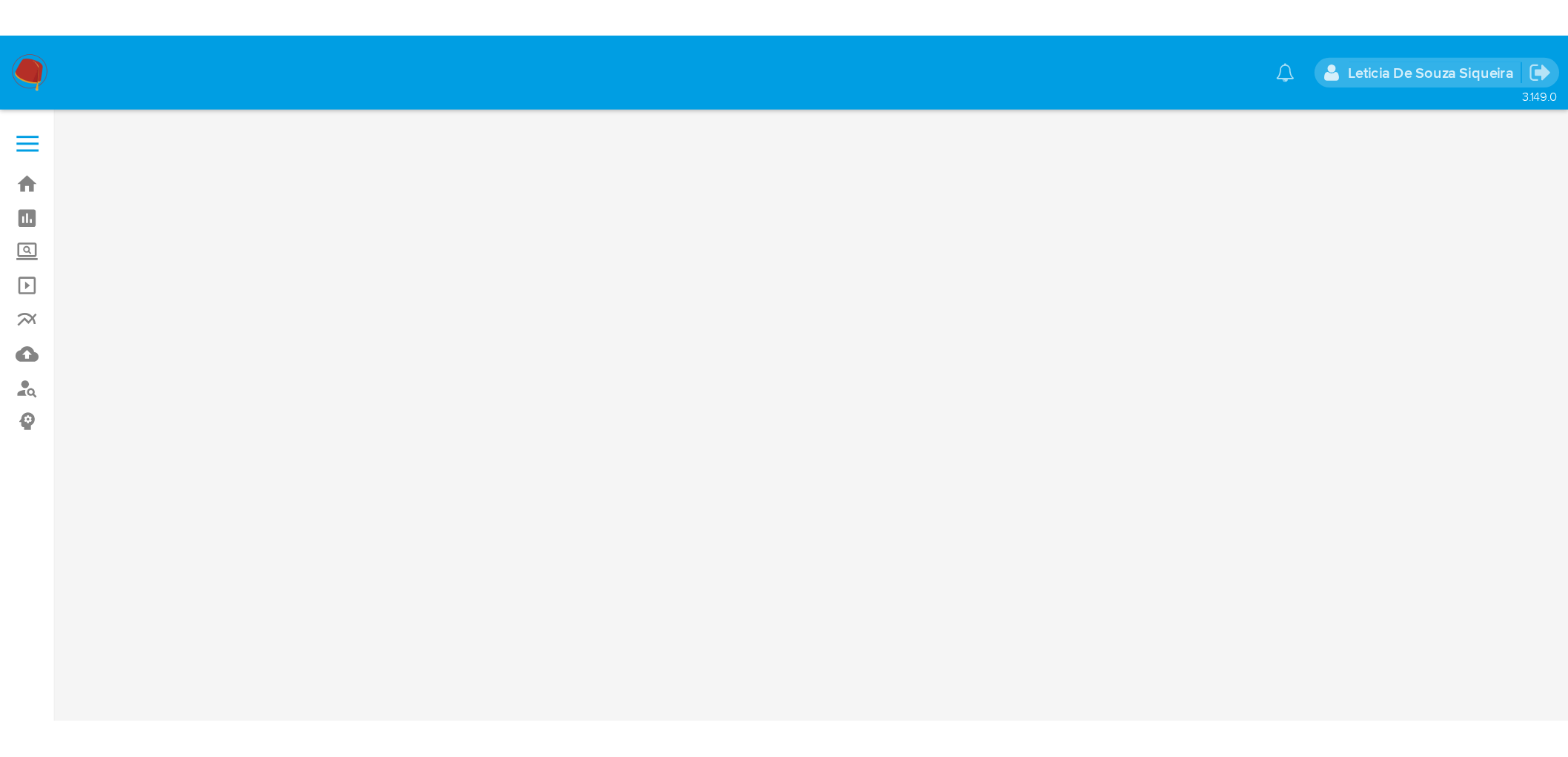 scroll, scrollTop: 0, scrollLeft: 0, axis: both 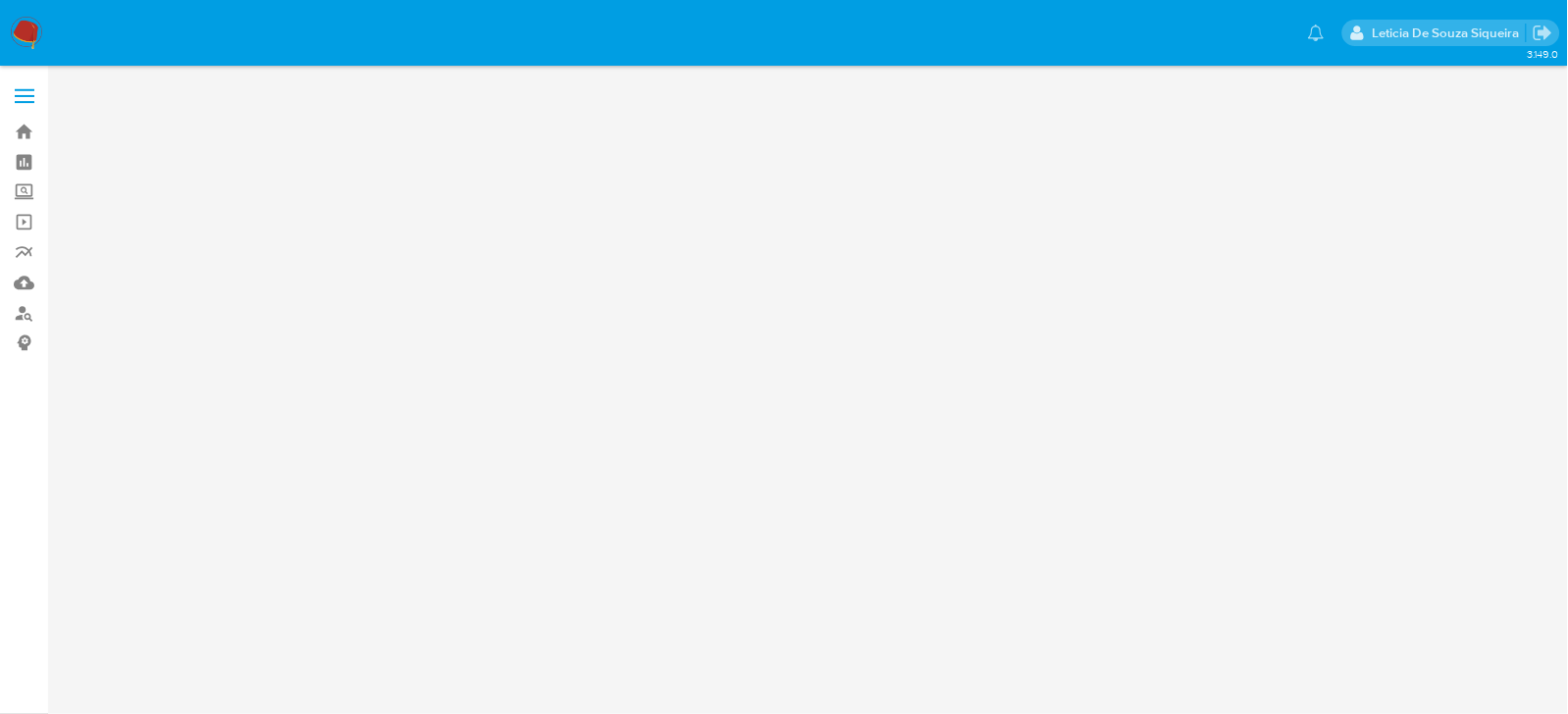 click on "Pausado Ver notificaciones [FIRST] [LAST] Siqueira Bandeja Painel Screening Pesquisa em Listas Watchlist Ferramentas Operações em massa relatórios Mulan Localizador de pessoas Consolidado 3.149.0" at bounding box center (784, 357) 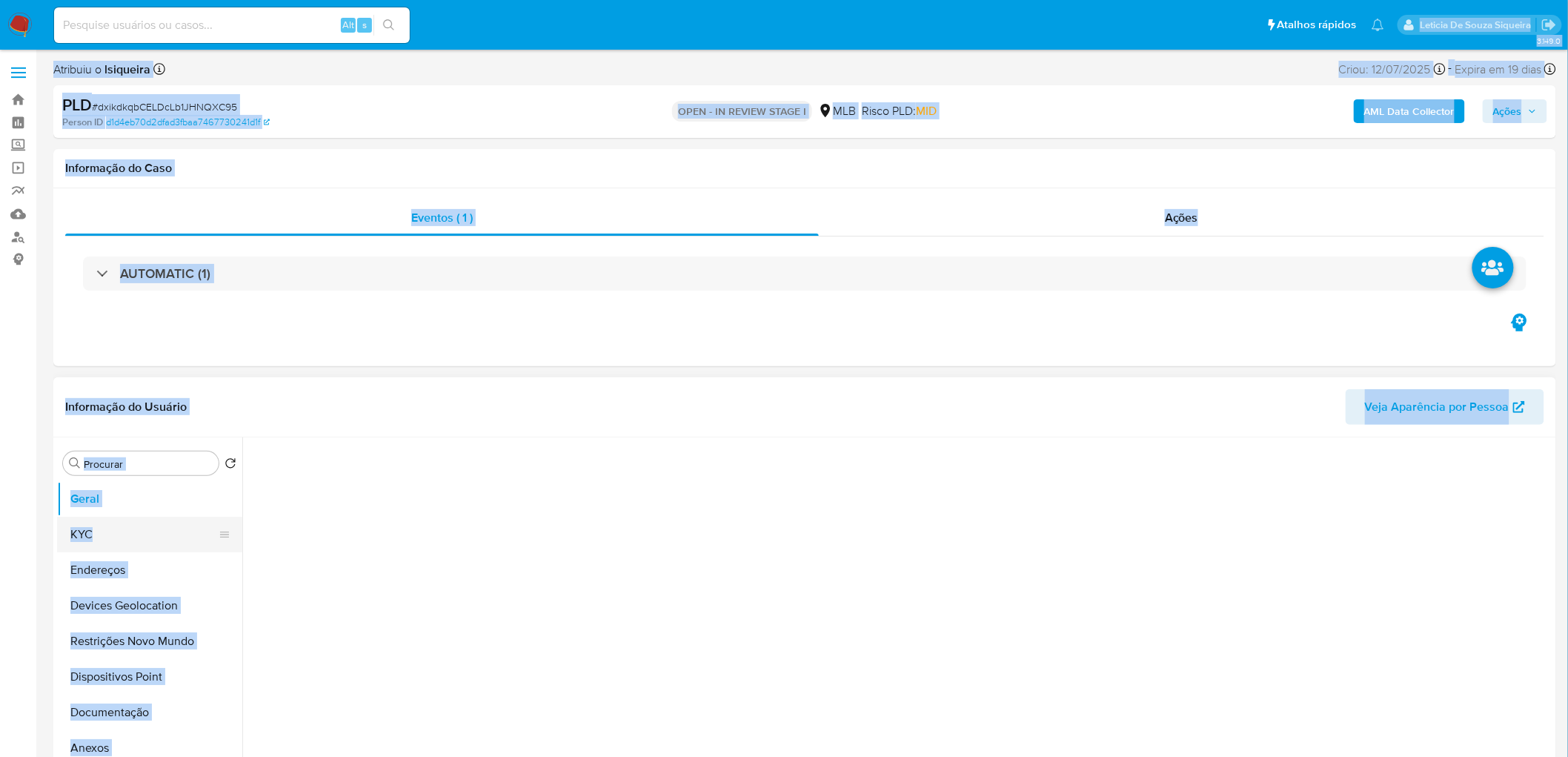 drag, startPoint x: 102, startPoint y: 535, endPoint x: 119, endPoint y: 521, distance: 22.02272 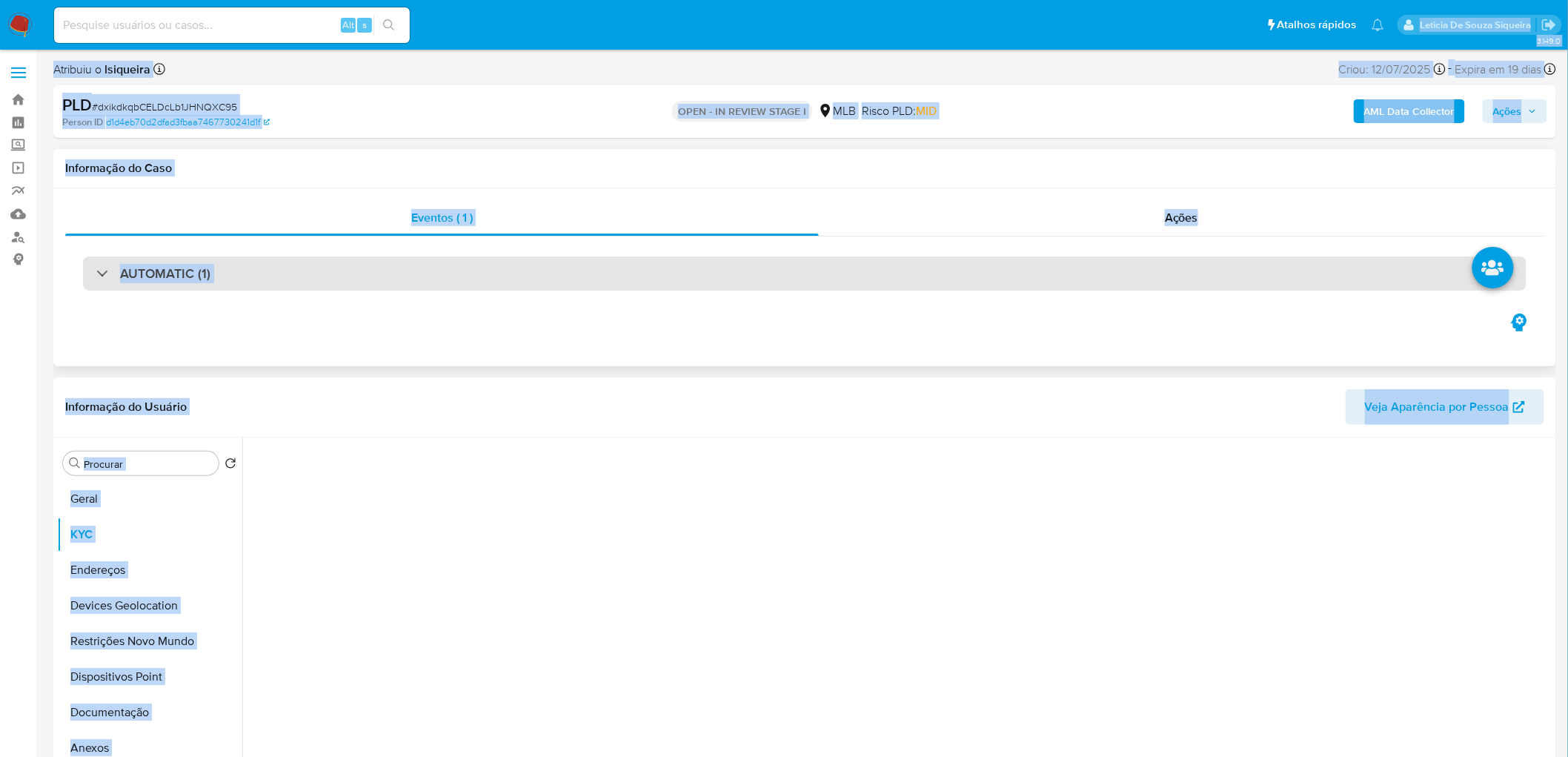 scroll, scrollTop: 82, scrollLeft: 0, axis: vertical 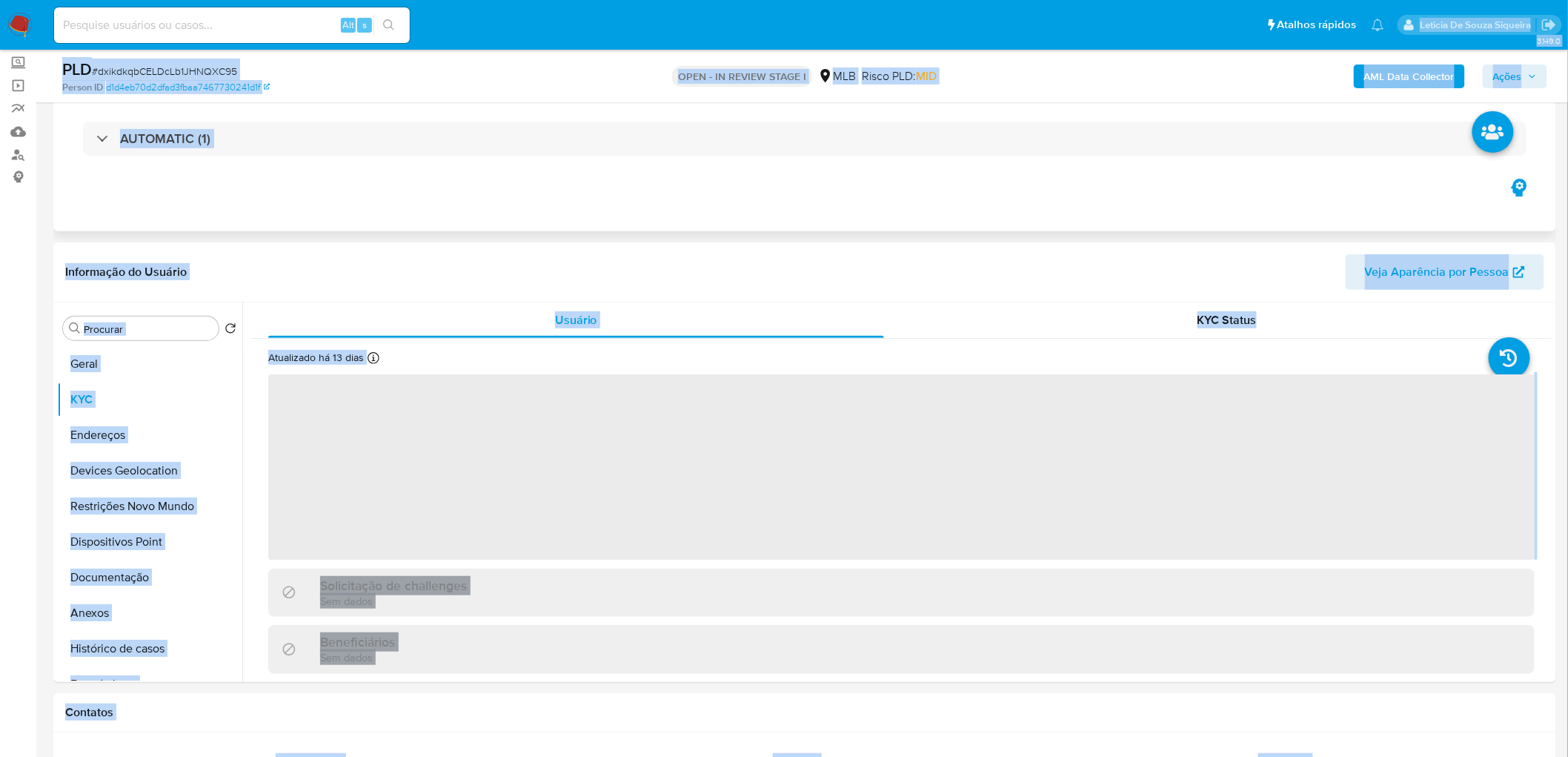 click on "Eventos ( 1 ) Ações AUTOMATIC (1)" at bounding box center [805, 142] 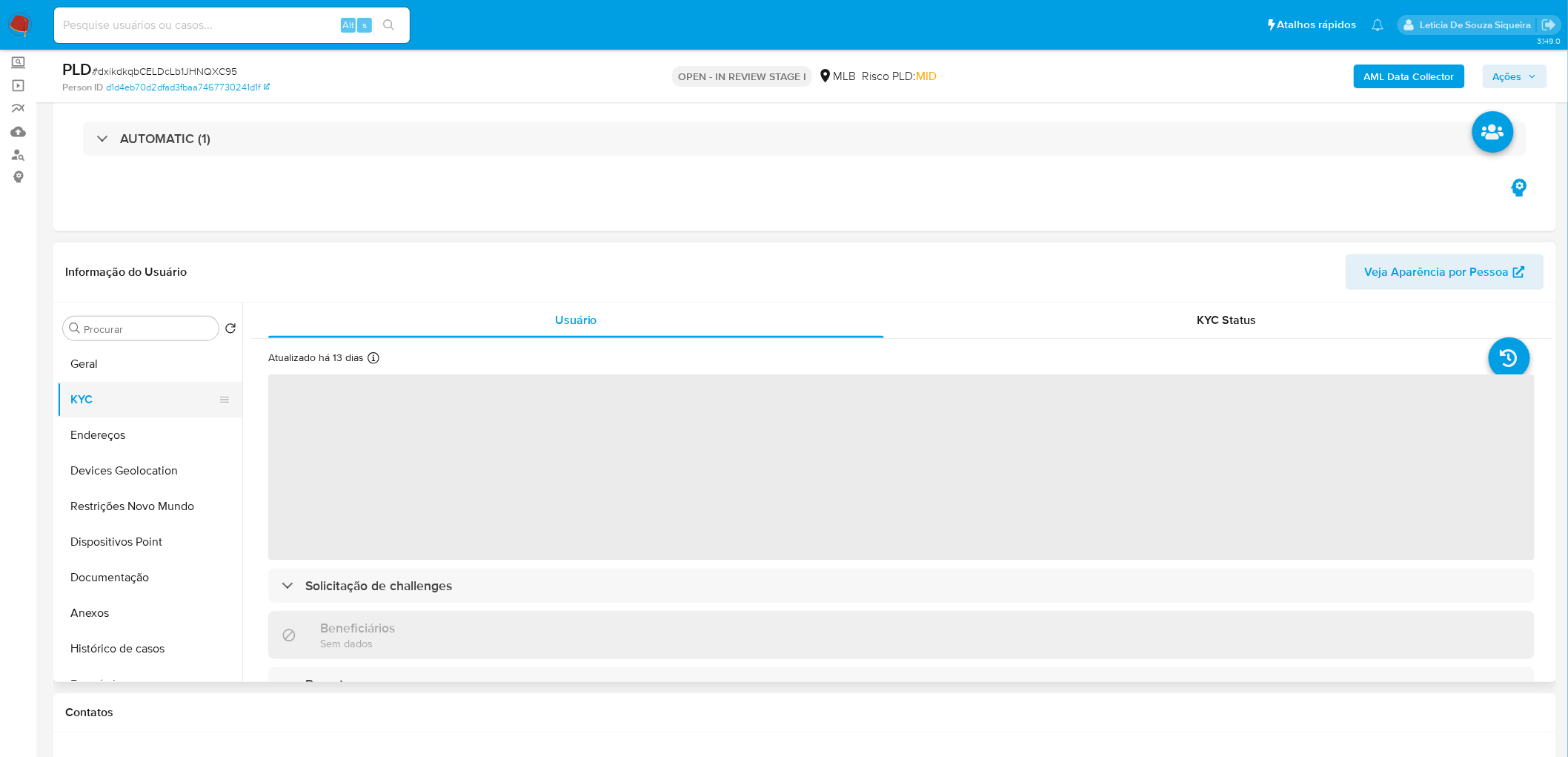 select on "10" 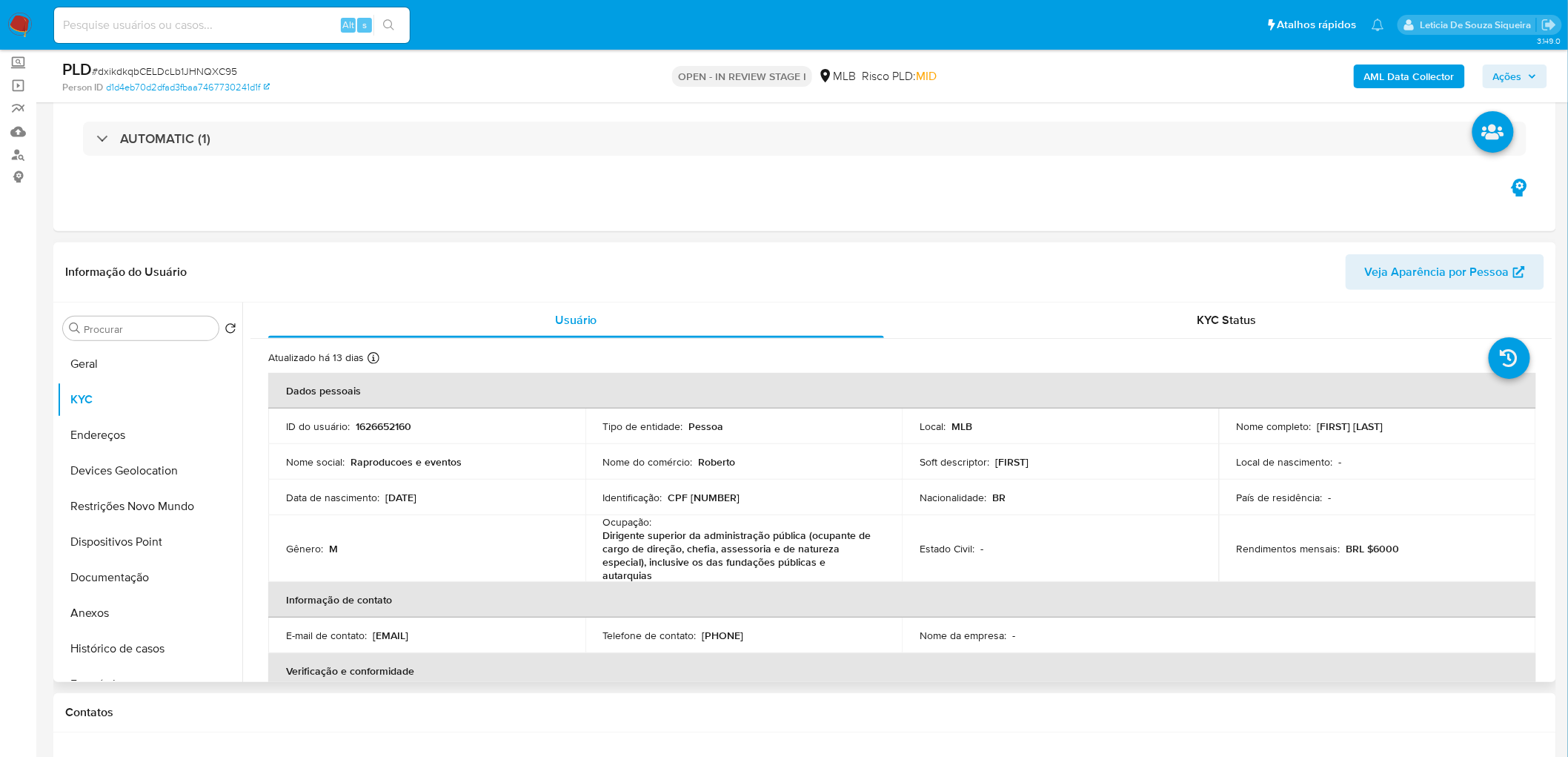 drag, startPoint x: 1428, startPoint y: 425, endPoint x: 1308, endPoint y: 426, distance: 120.00417 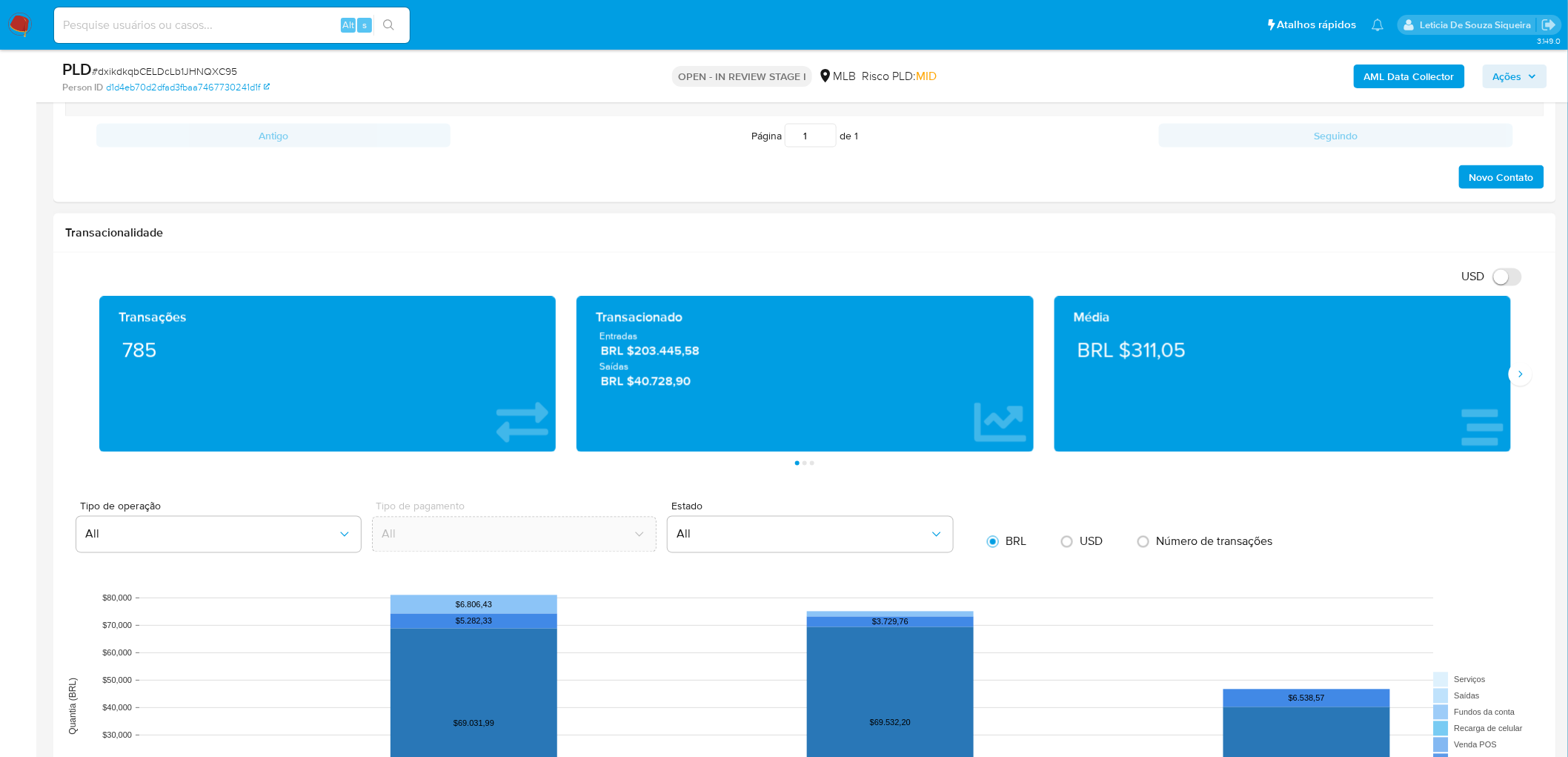 scroll, scrollTop: 1318, scrollLeft: 0, axis: vertical 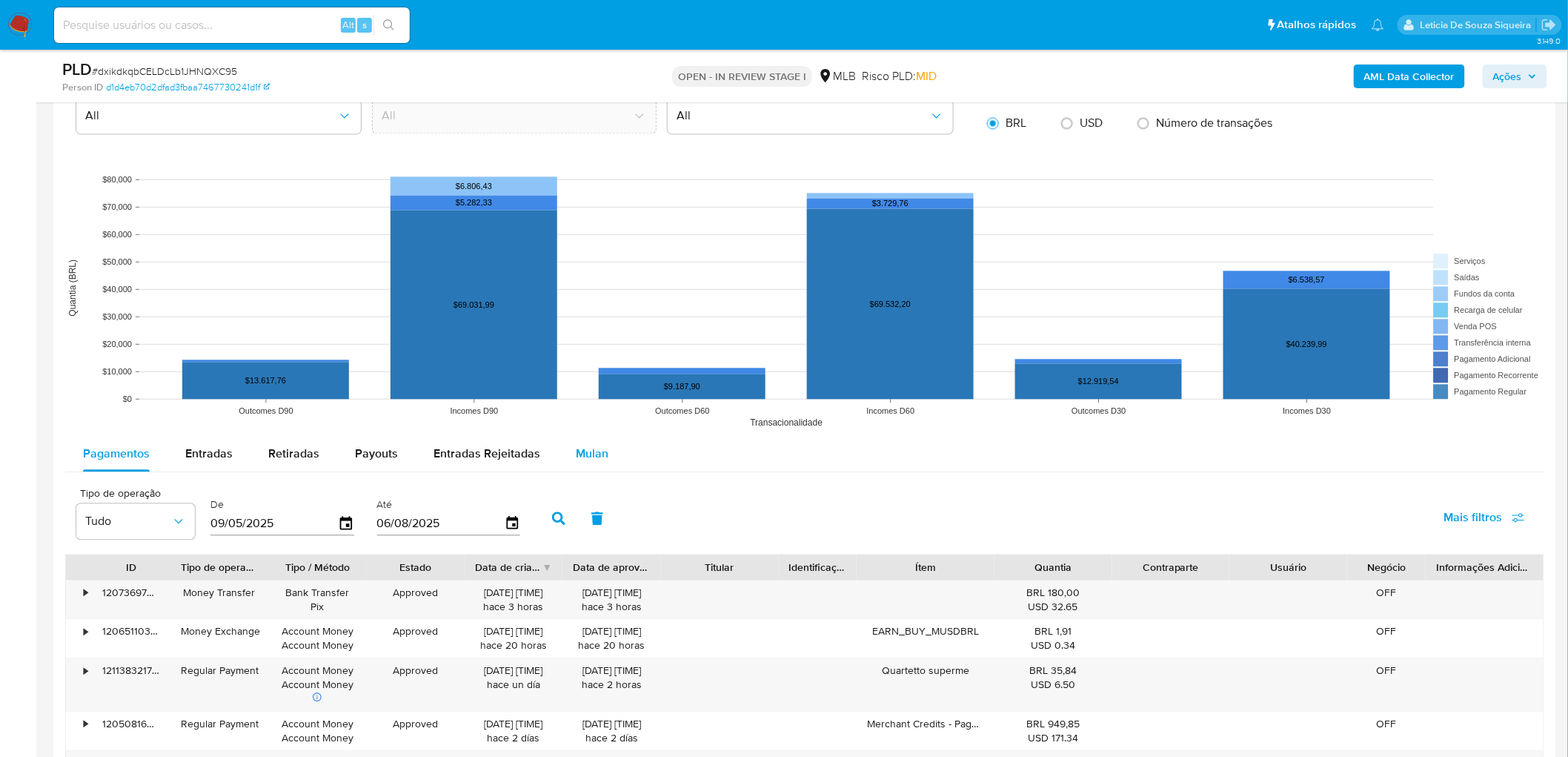 click on "Mulan" at bounding box center (592, 454) 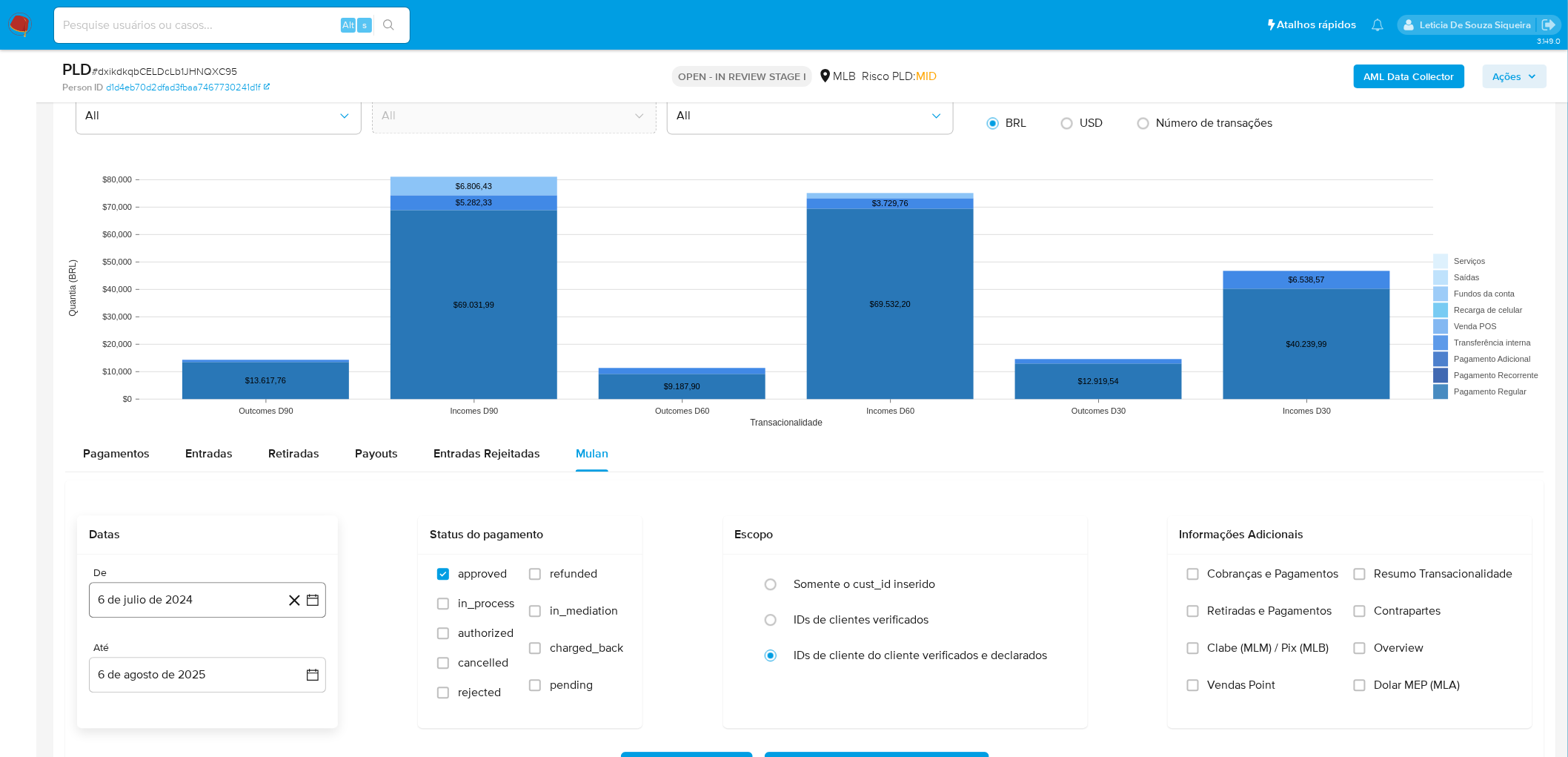 click on "6 de julio de 2024" at bounding box center [207, 600] 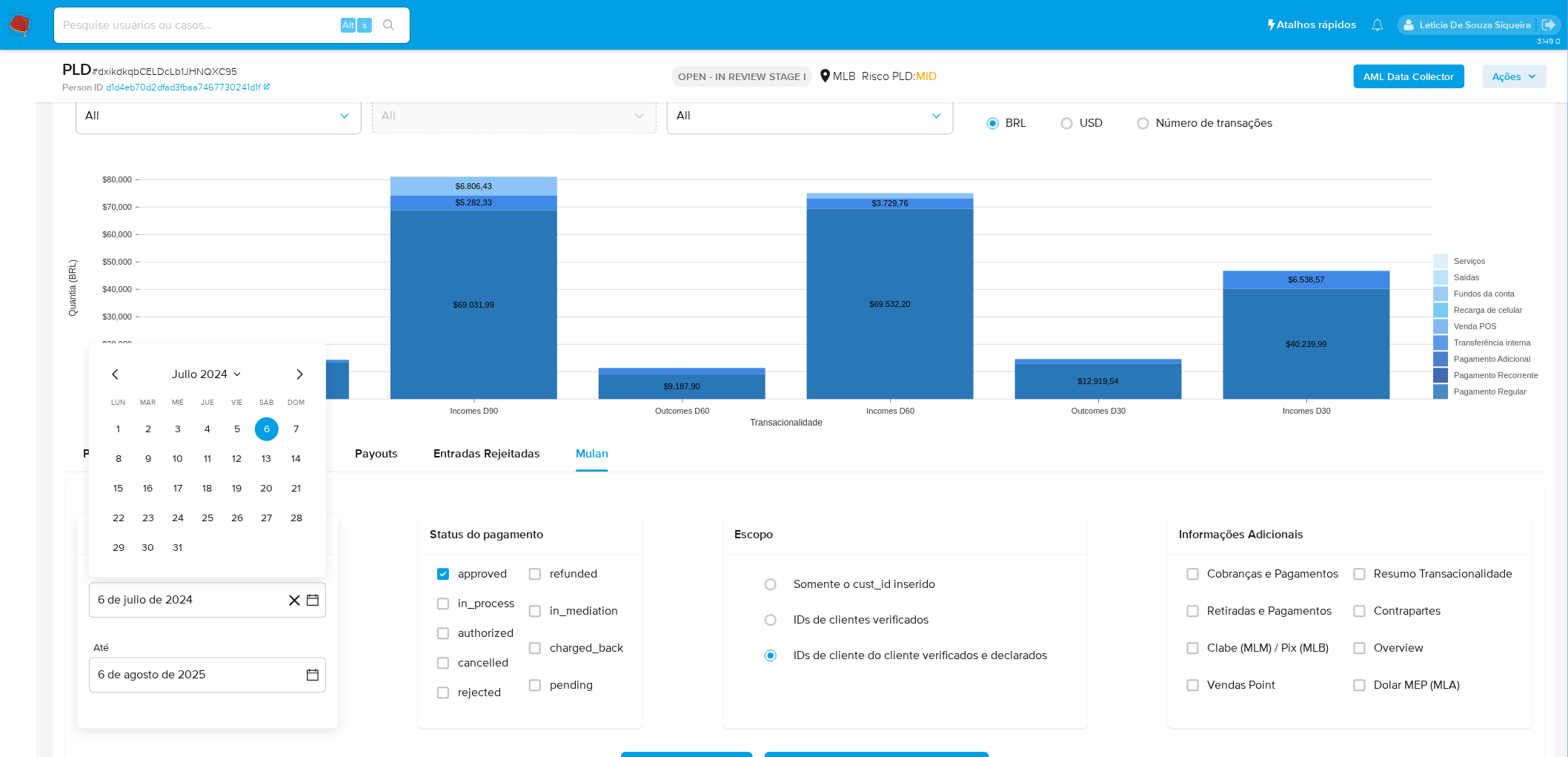 click on "julio 2024" at bounding box center [200, 374] 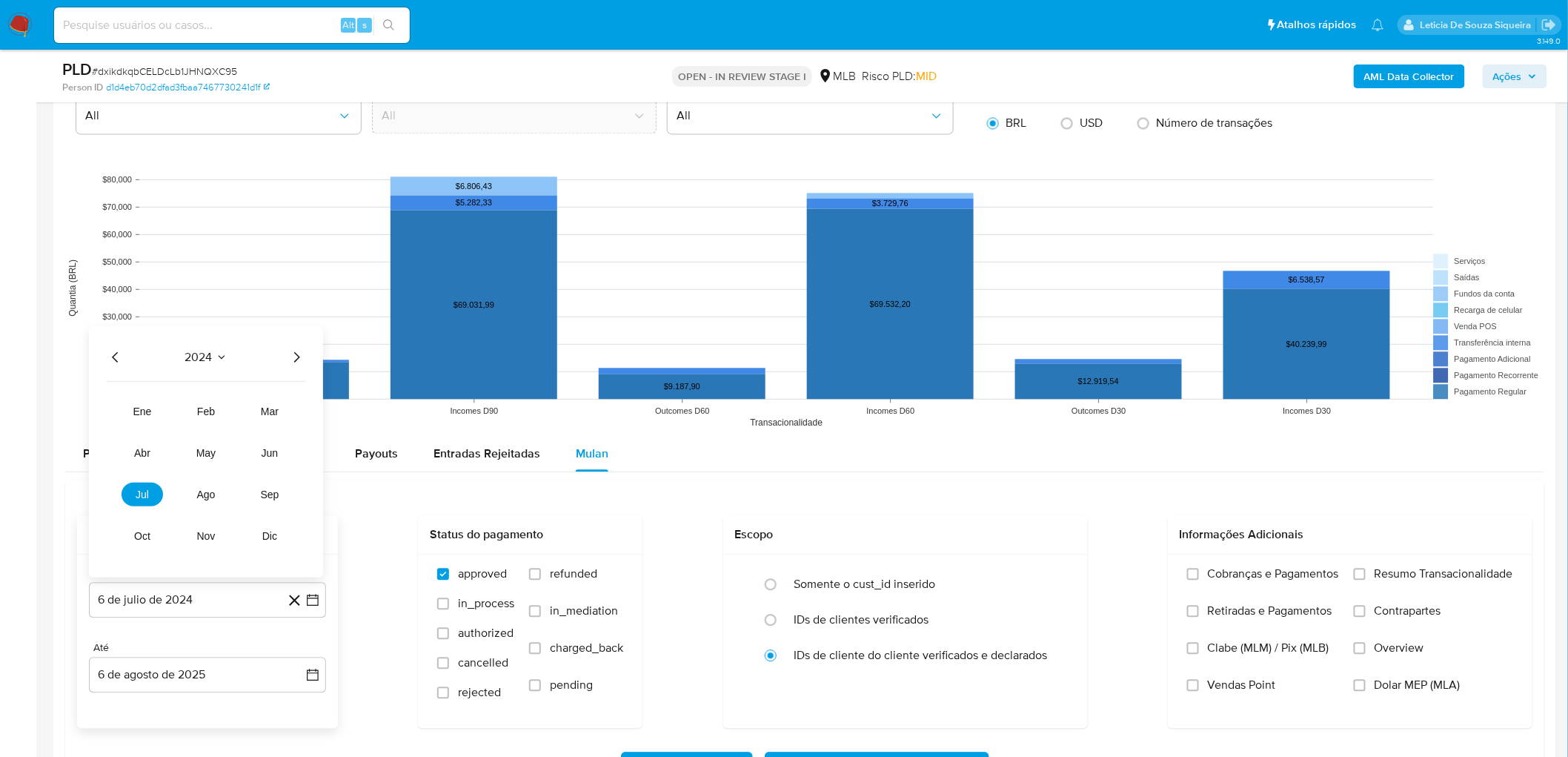 click 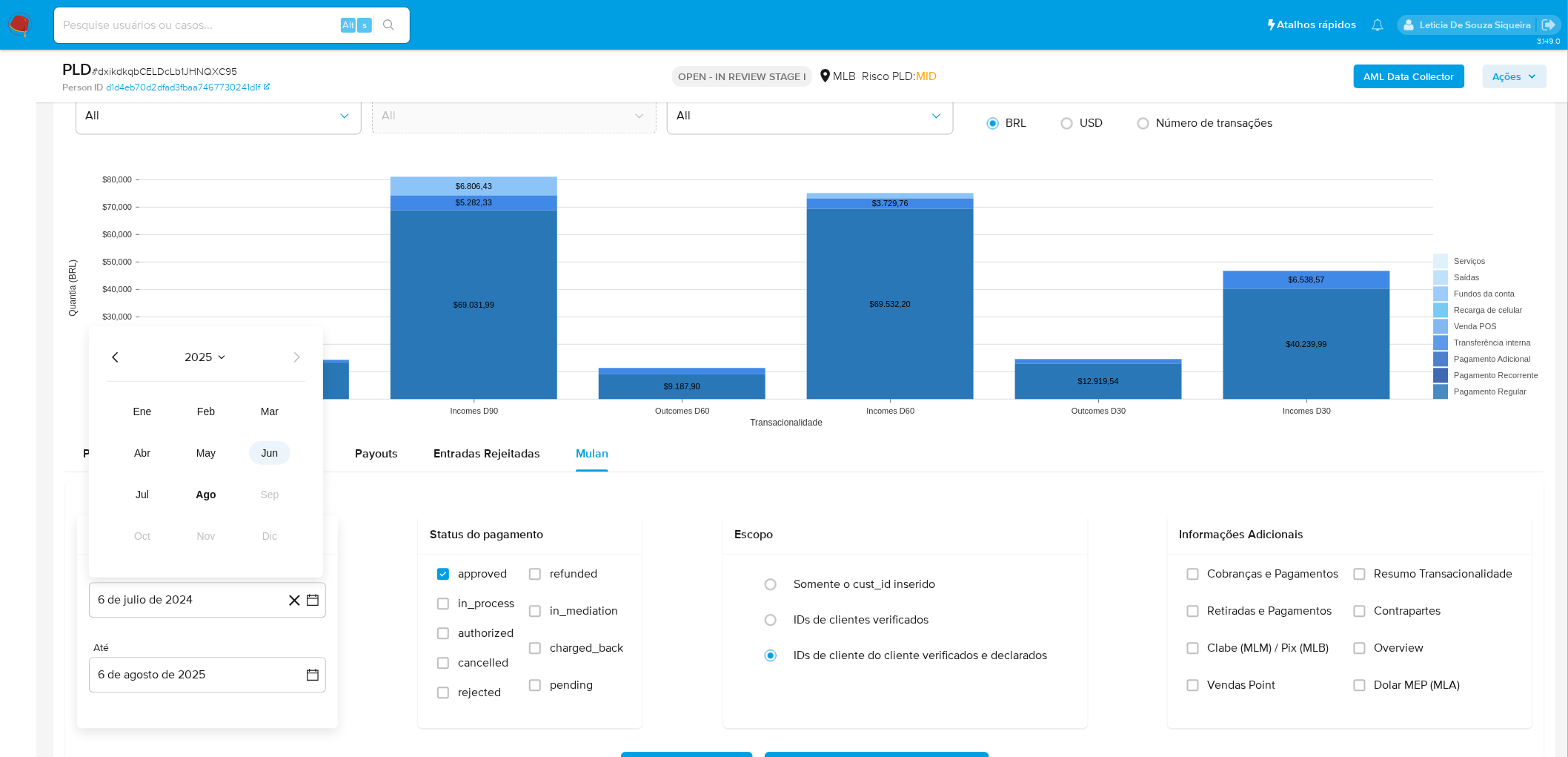 click on "jun" at bounding box center (270, 452) 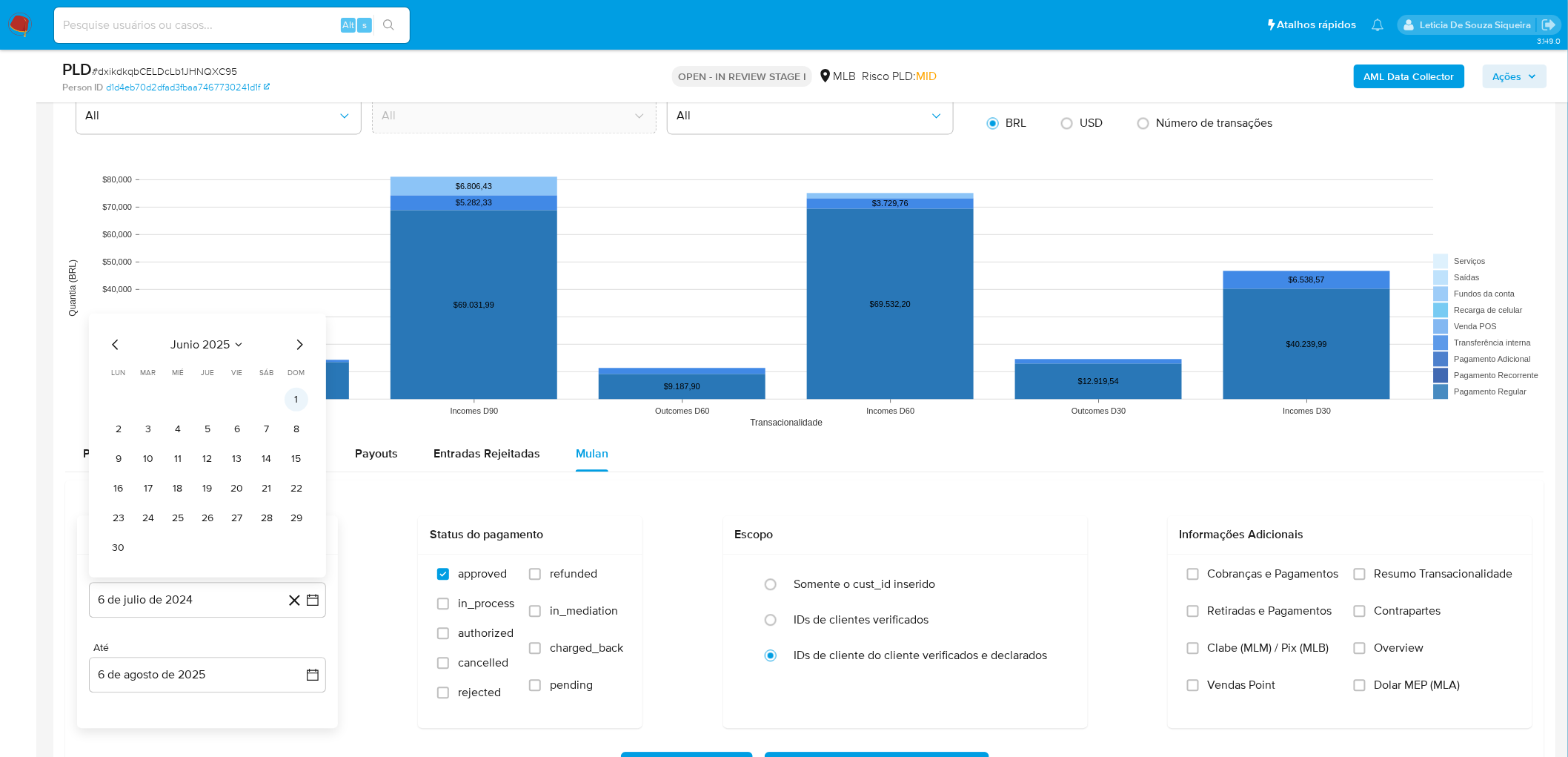 click on "1" at bounding box center (296, 399) 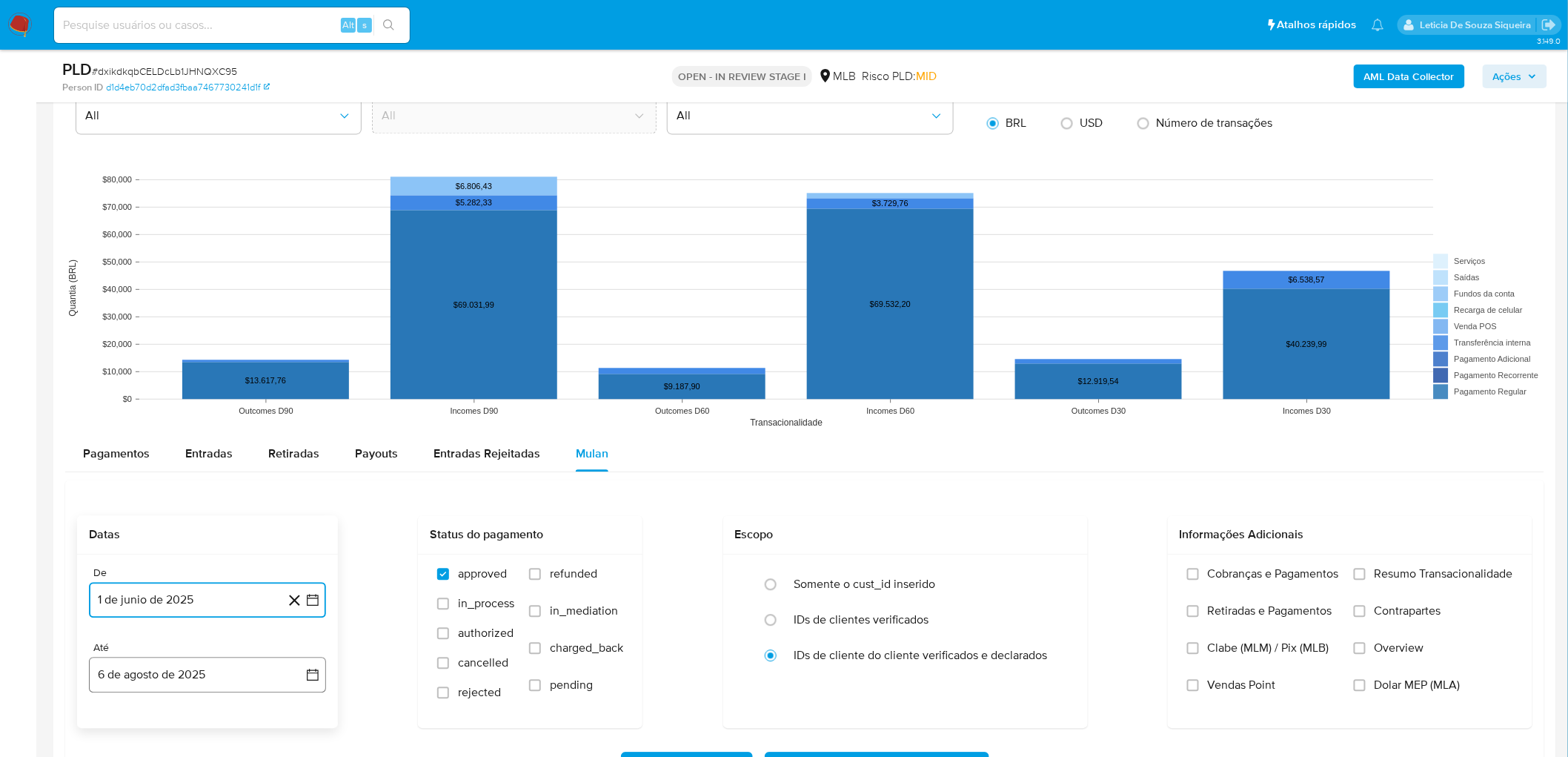click on "6 de agosto de 2025" at bounding box center (207, 675) 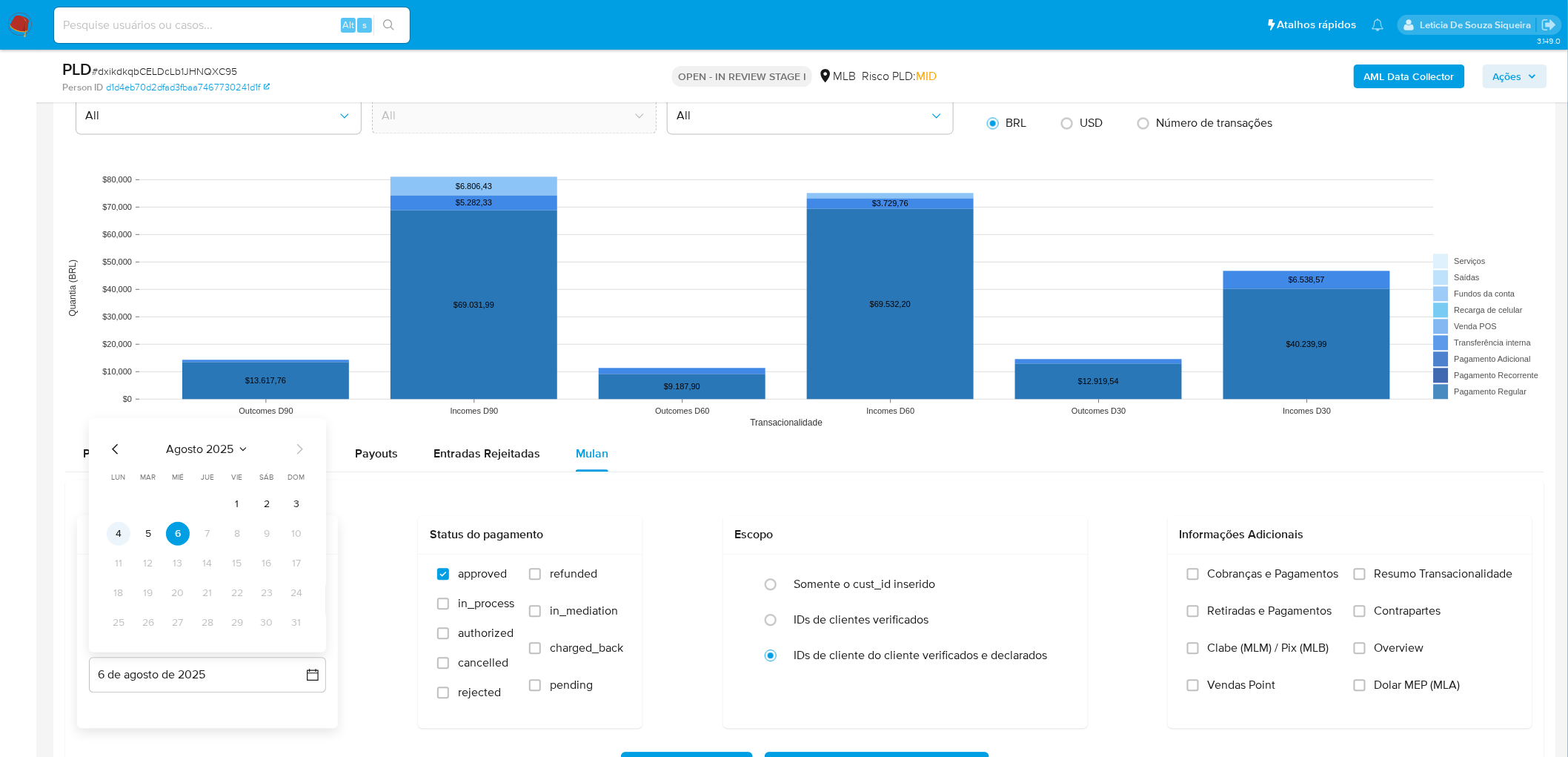 click on "4" at bounding box center (119, 533) 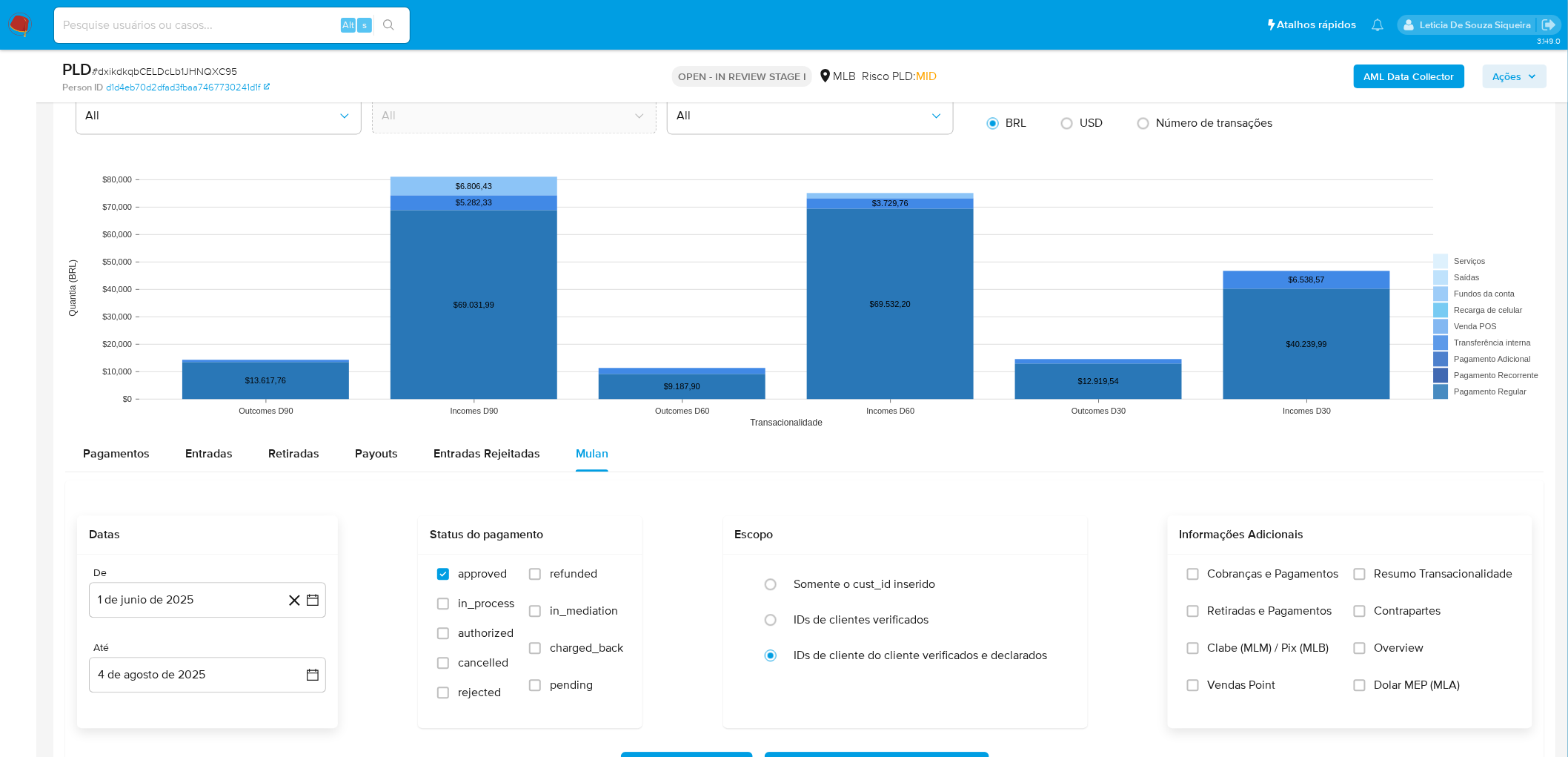 click on "Resumo Transacionalidade" at bounding box center (1444, 574) 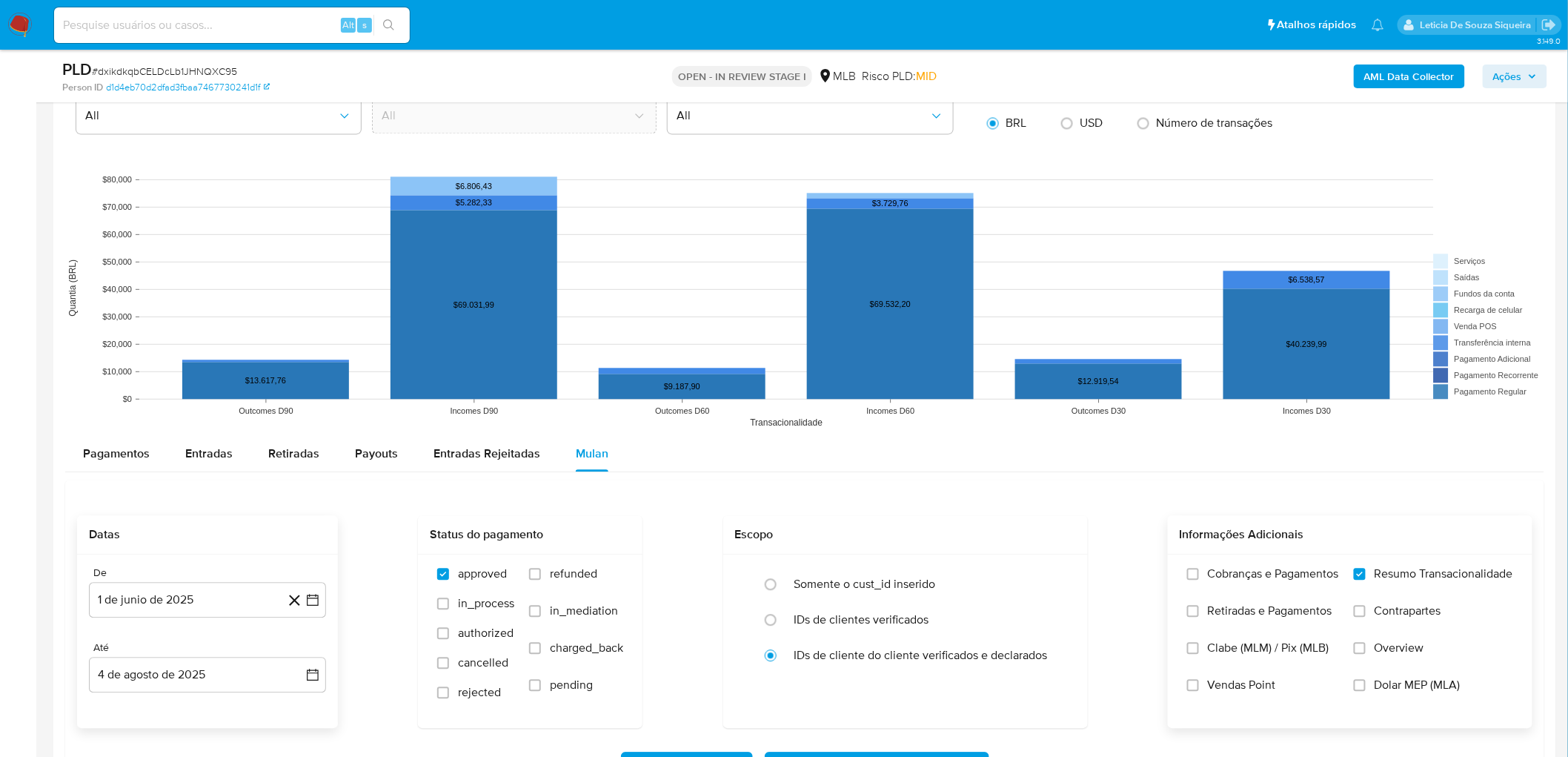 click on "Vendas Point" at bounding box center (1242, 685) 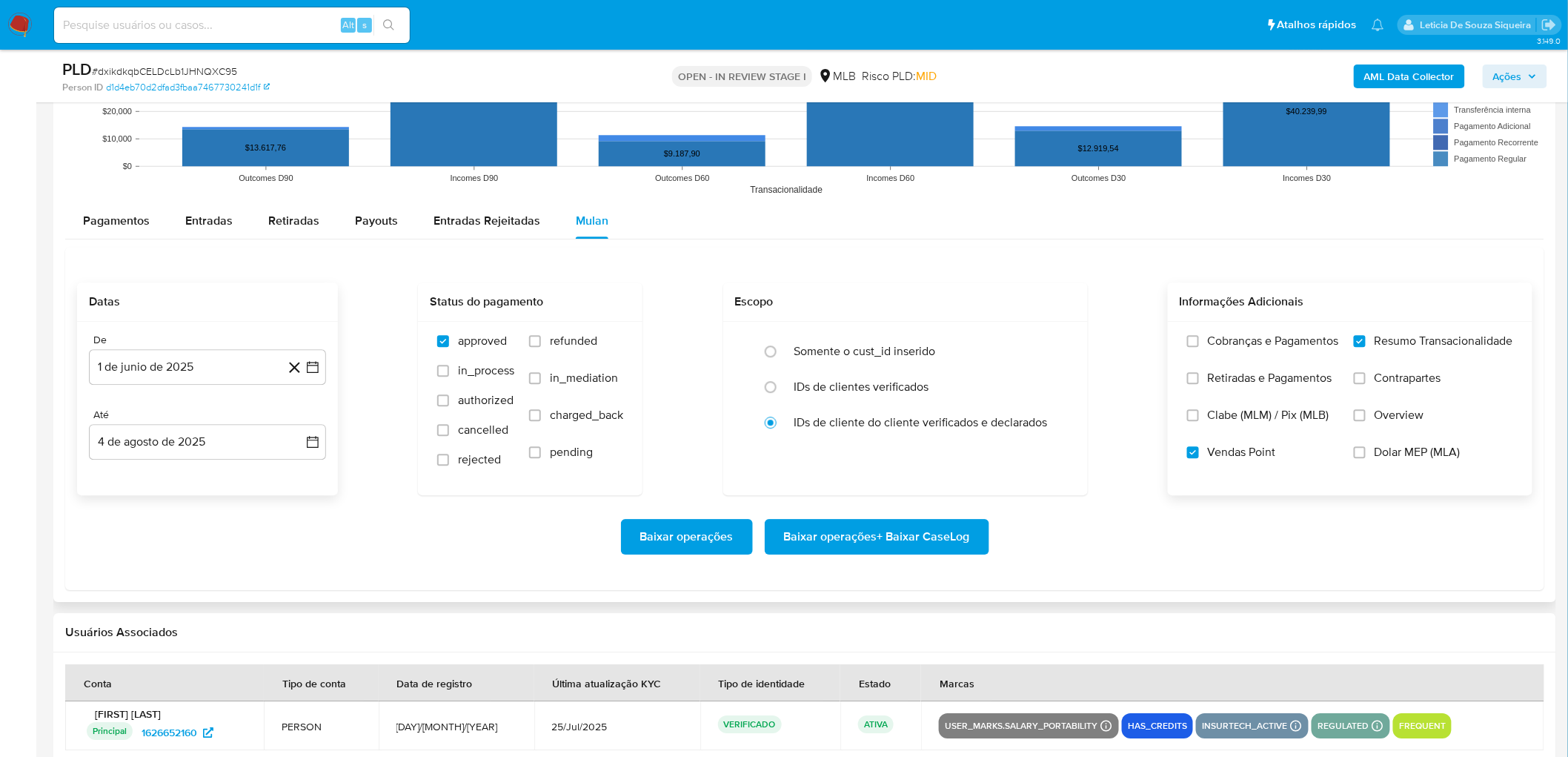scroll, scrollTop: 1565, scrollLeft: 0, axis: vertical 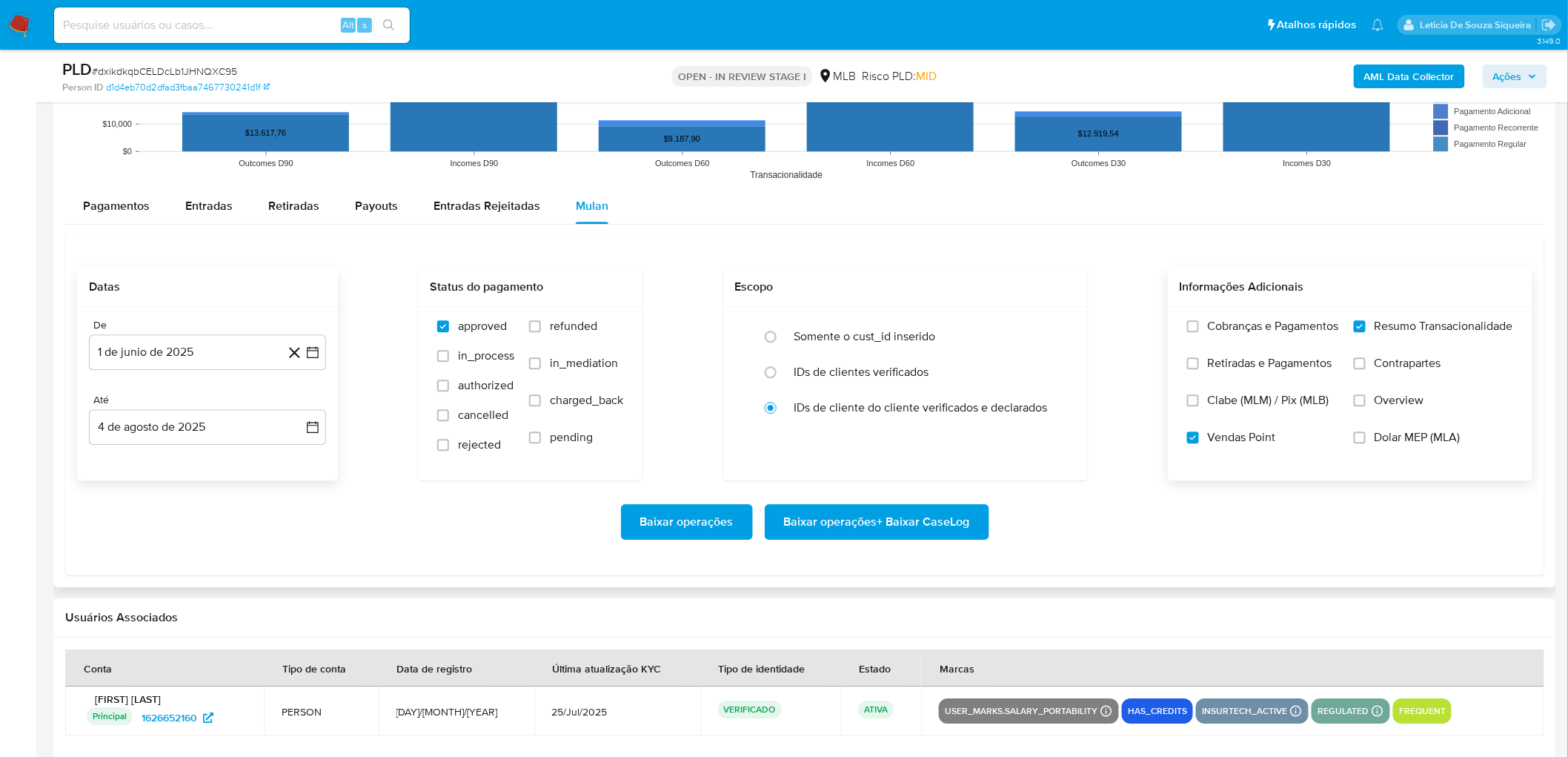 click on "Baixar operações  +   Baixar CaseLog" at bounding box center (877, 522) 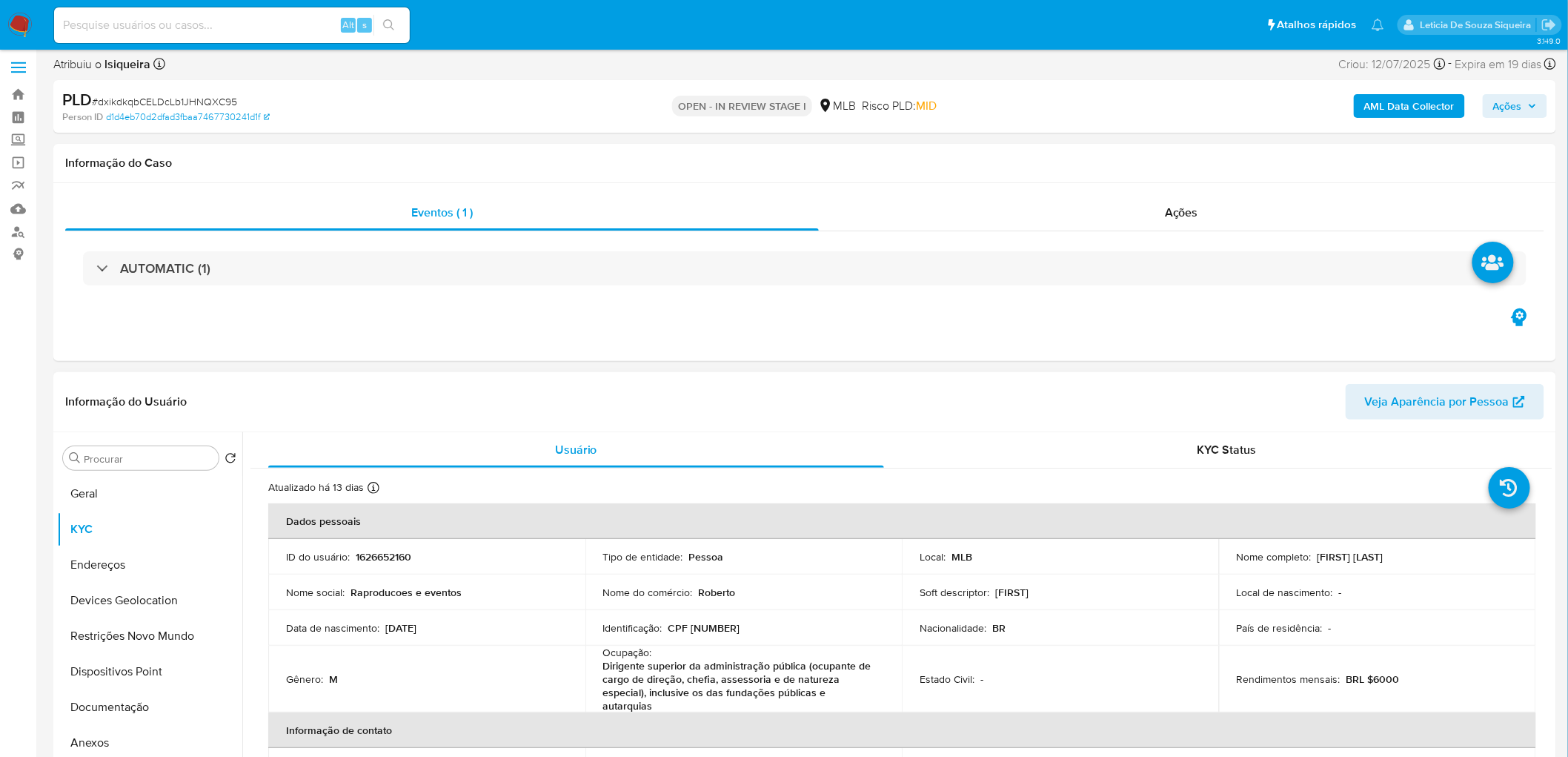 scroll, scrollTop: 0, scrollLeft: 0, axis: both 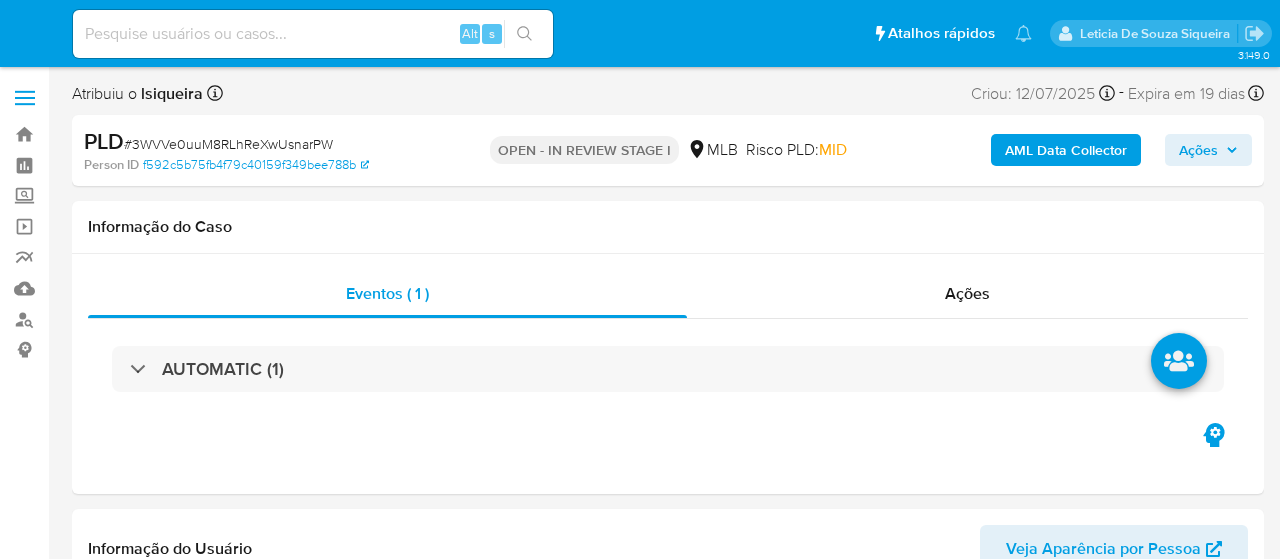 select on "10" 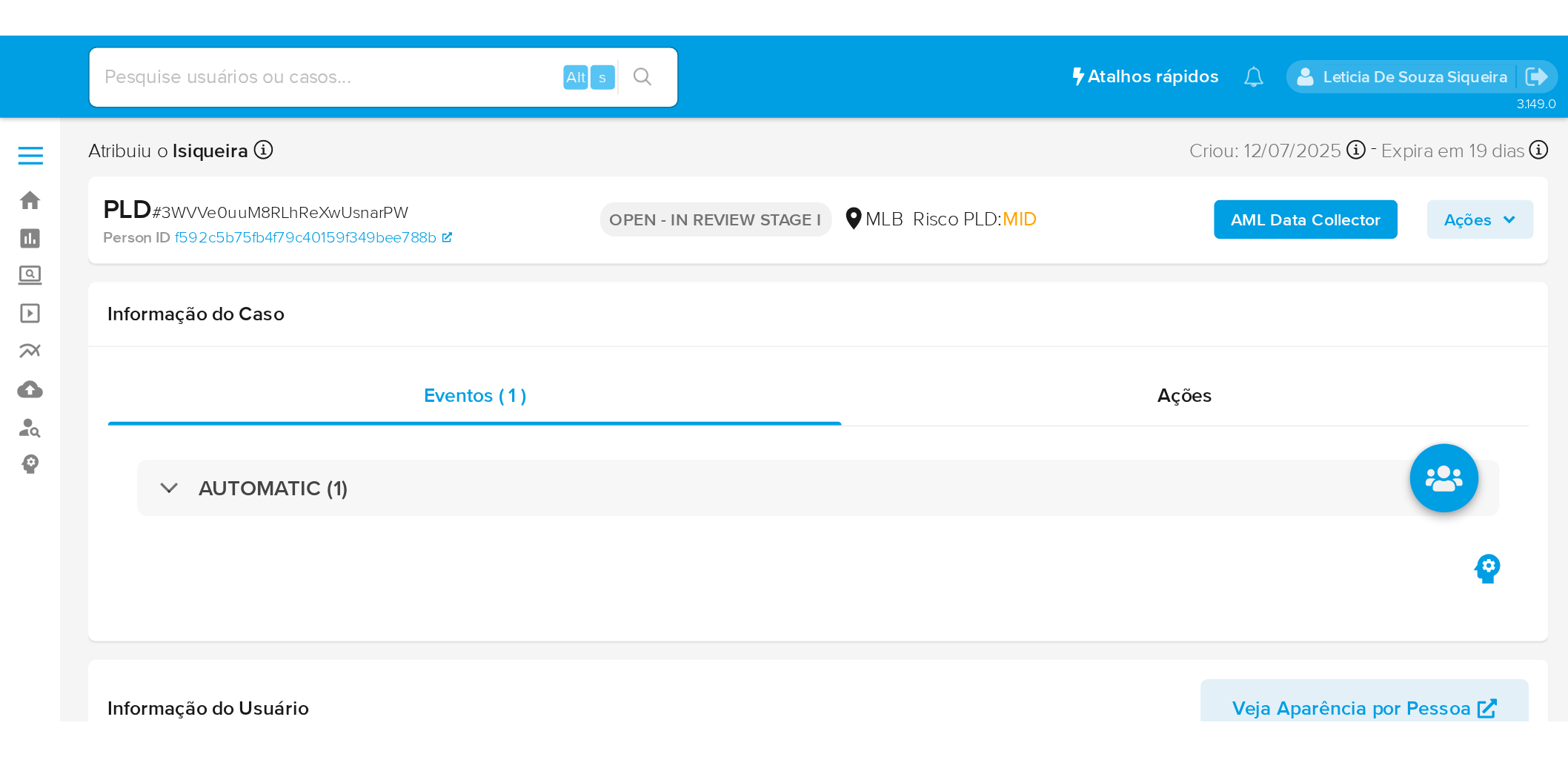 scroll, scrollTop: 0, scrollLeft: 0, axis: both 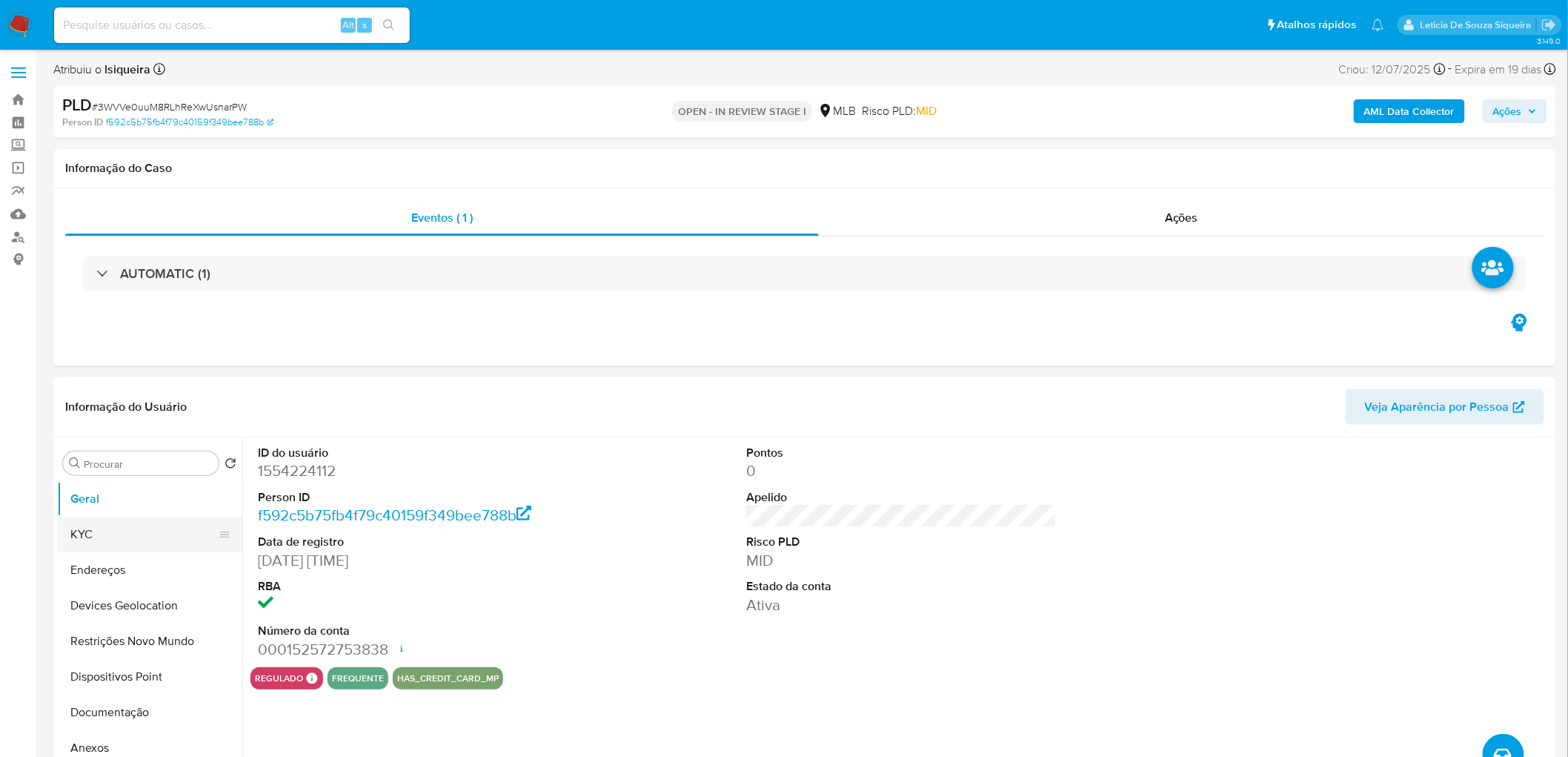 click on "KYC" at bounding box center [144, 535] 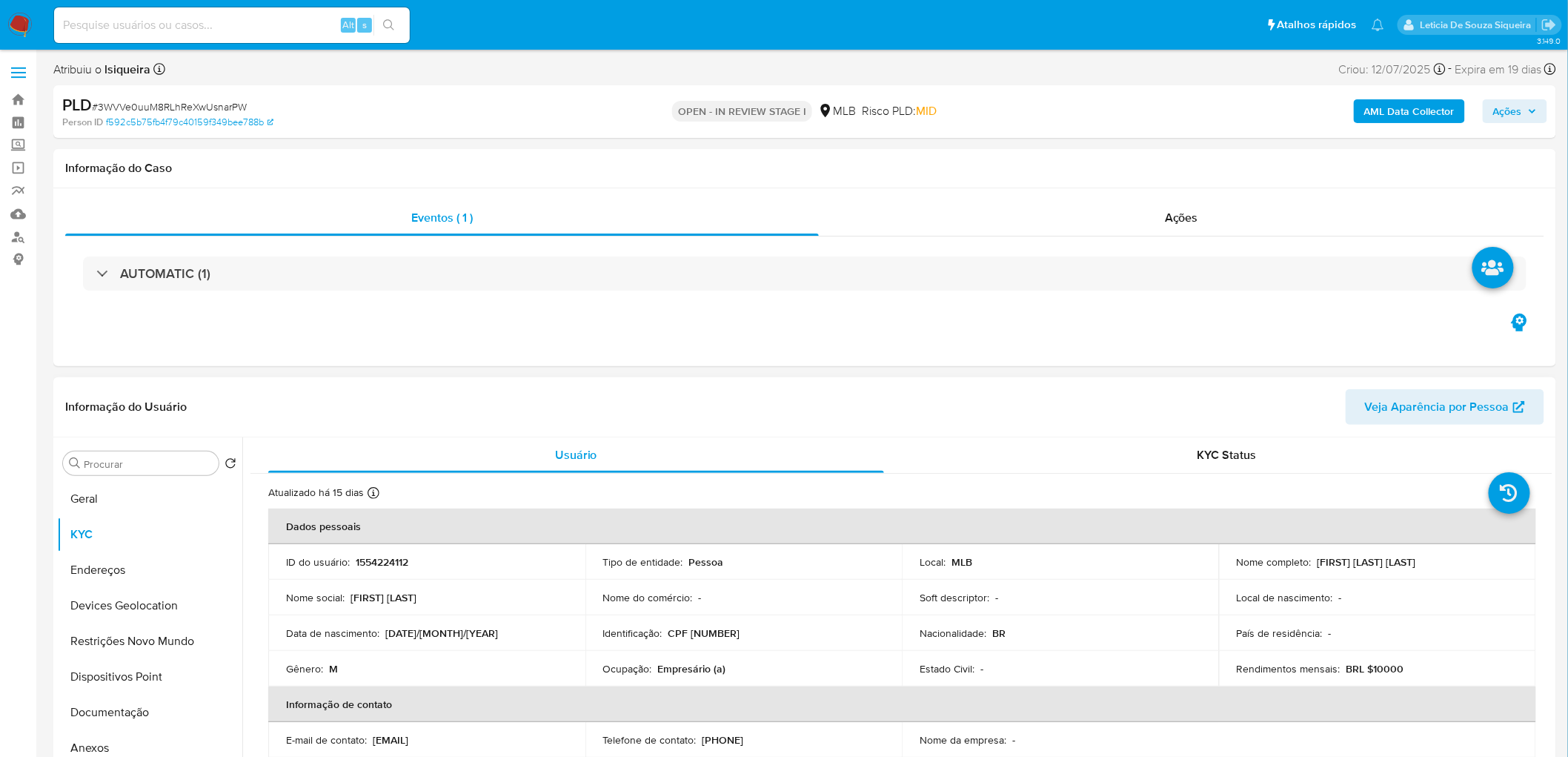 drag, startPoint x: 1310, startPoint y: 563, endPoint x: 1424, endPoint y: 562, distance: 114.00439 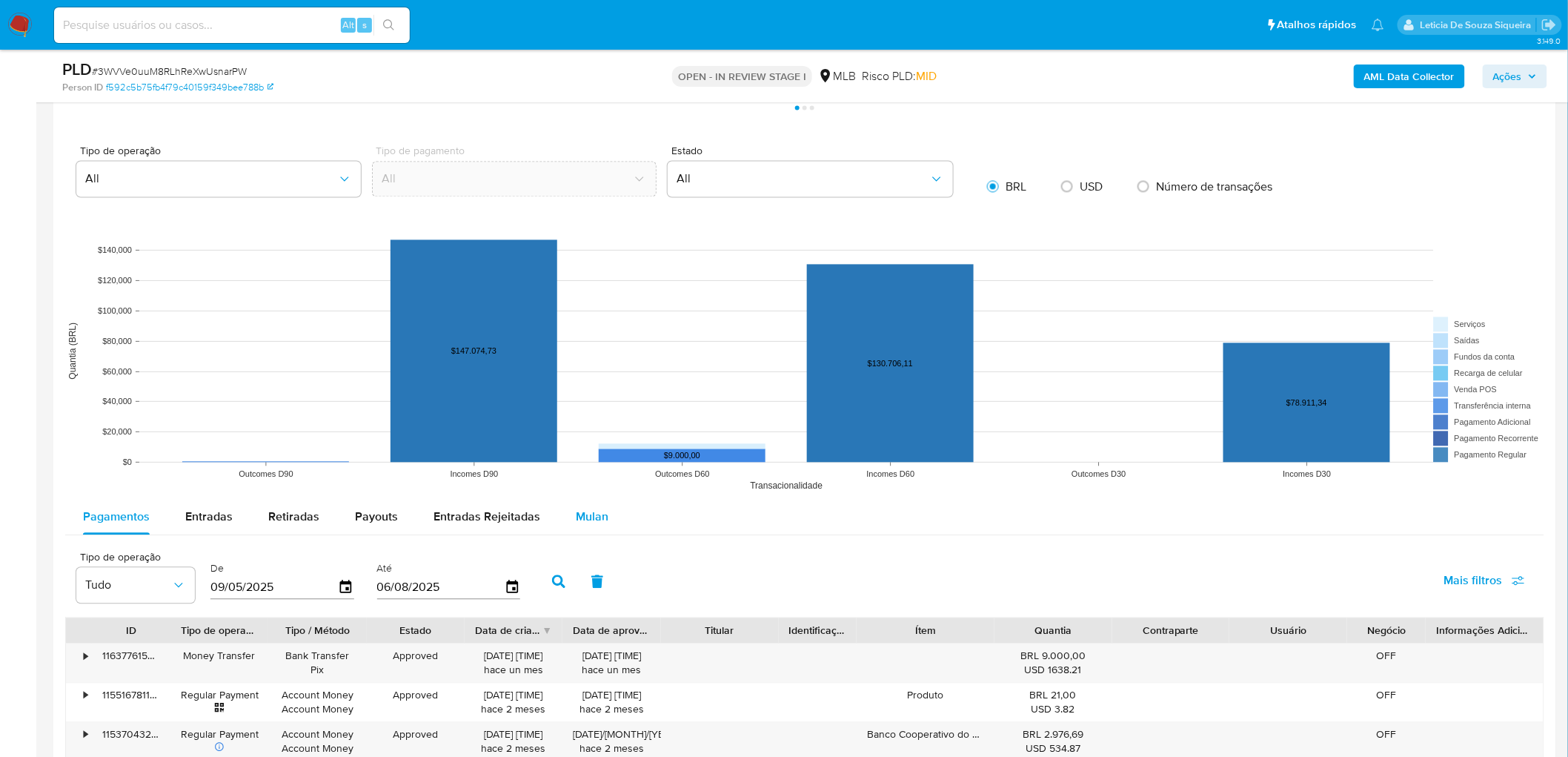 click on "Mulan" at bounding box center [592, 517] 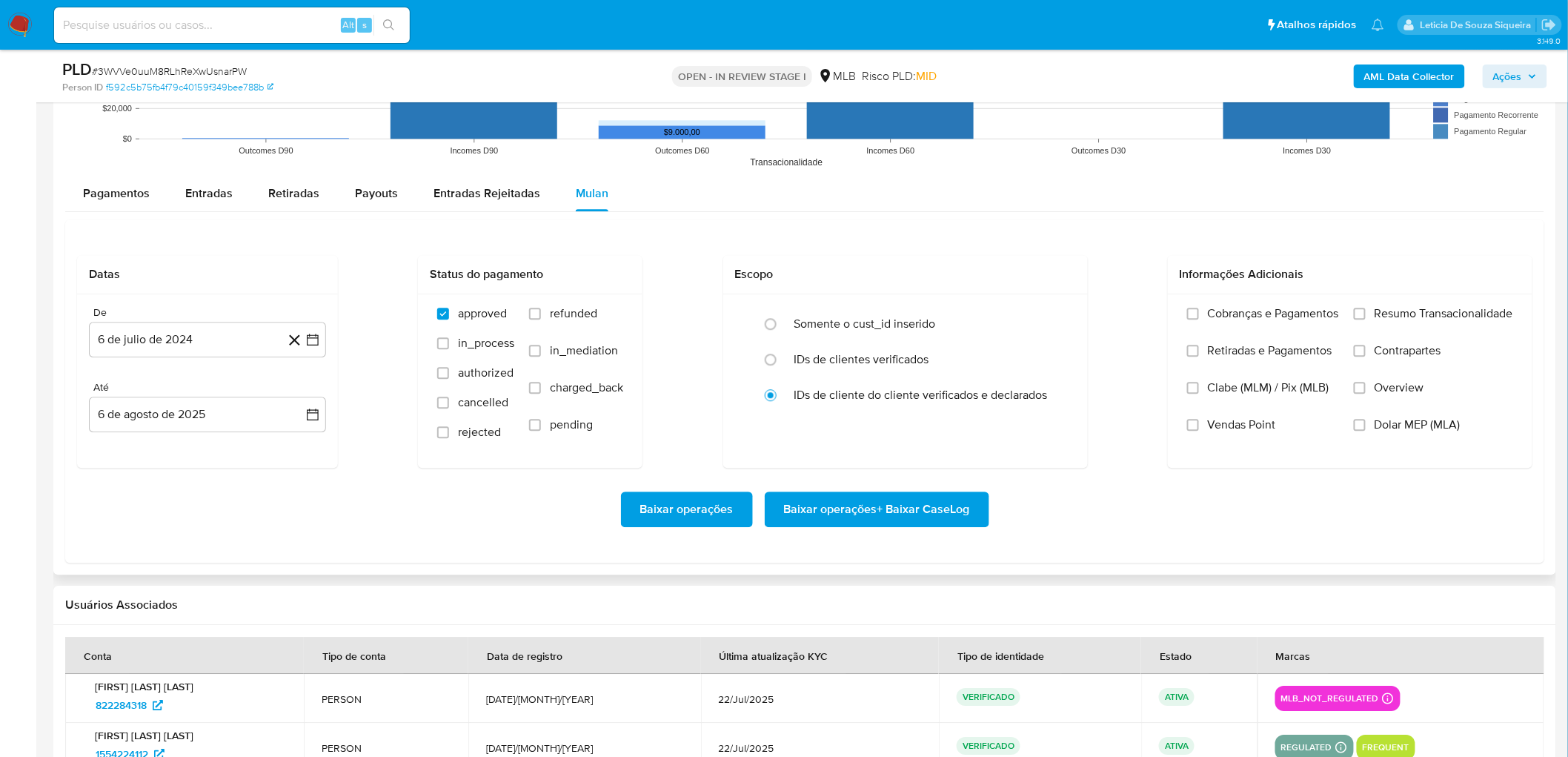 scroll, scrollTop: 1483, scrollLeft: 0, axis: vertical 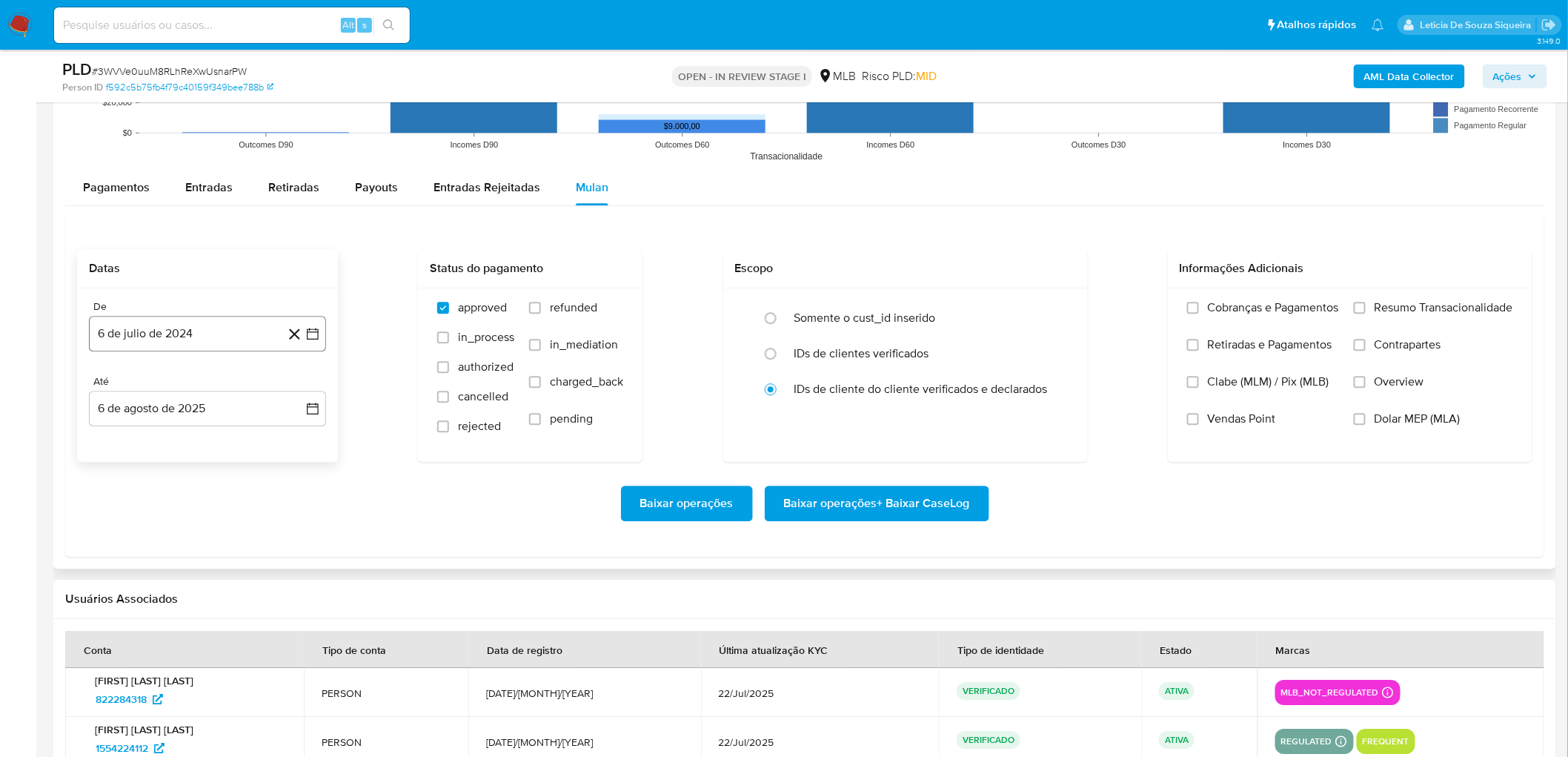 click on "6 de julio de 2024" at bounding box center (207, 334) 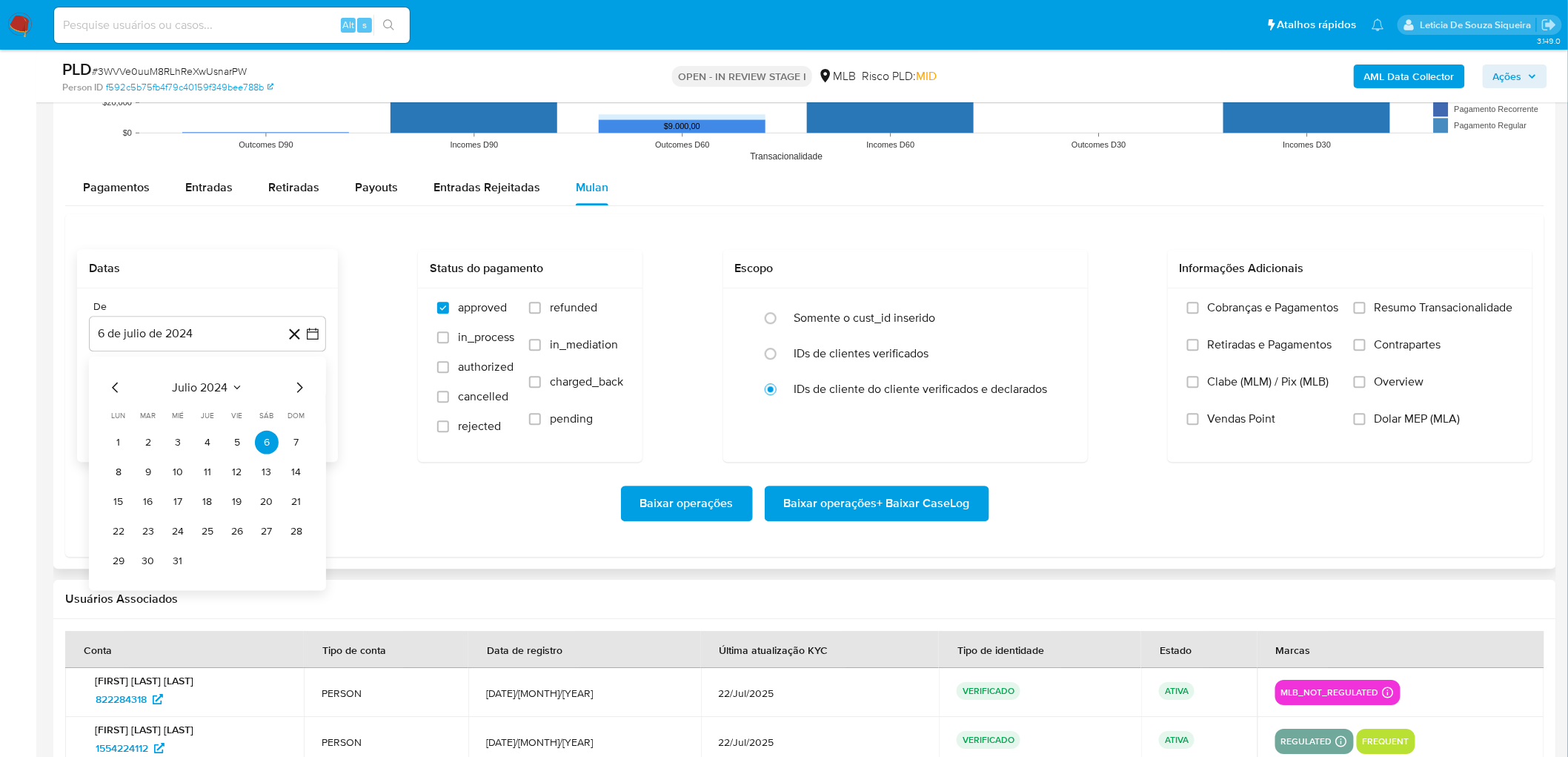 click on "julio 2024" at bounding box center [200, 388] 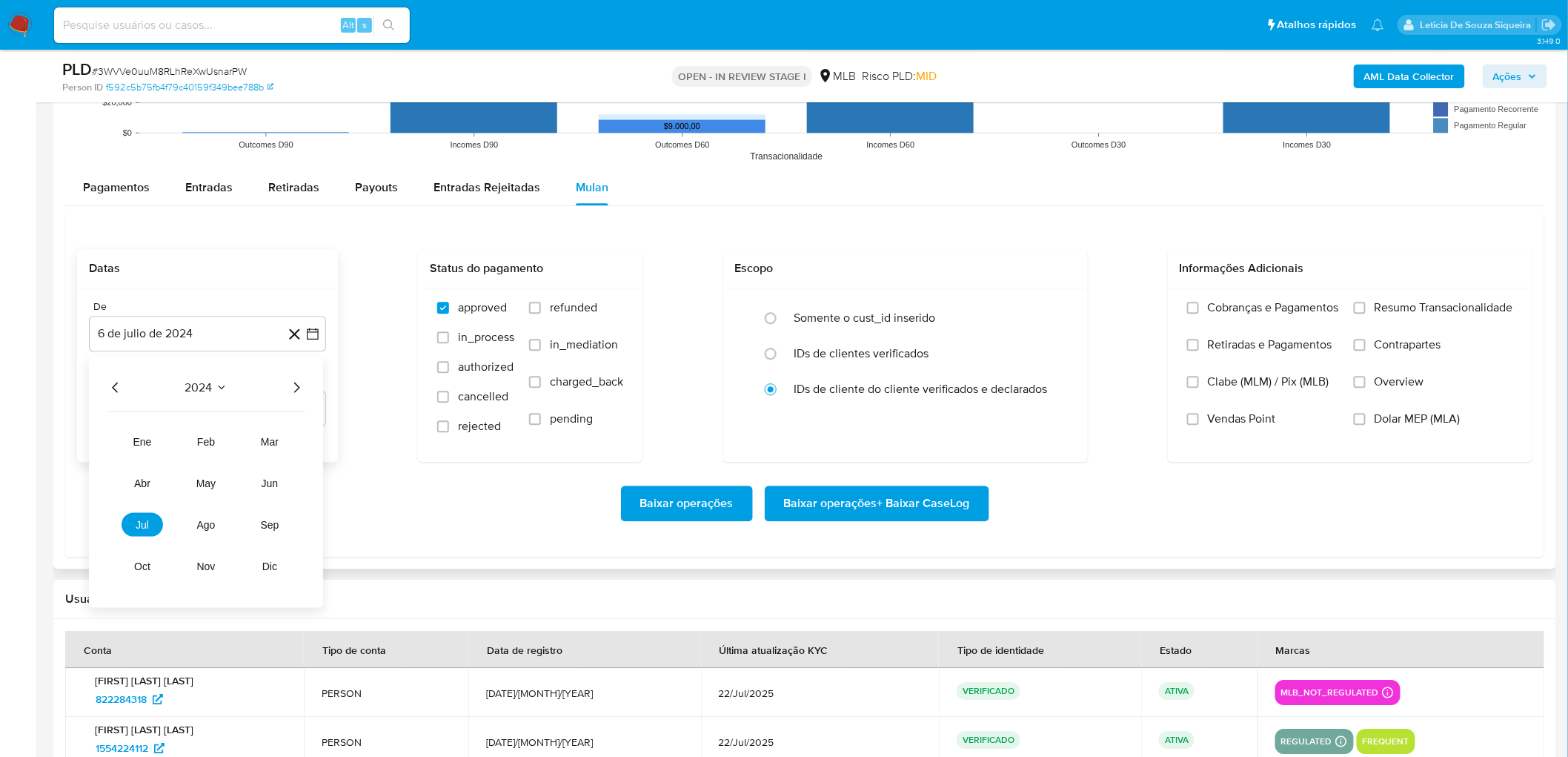click 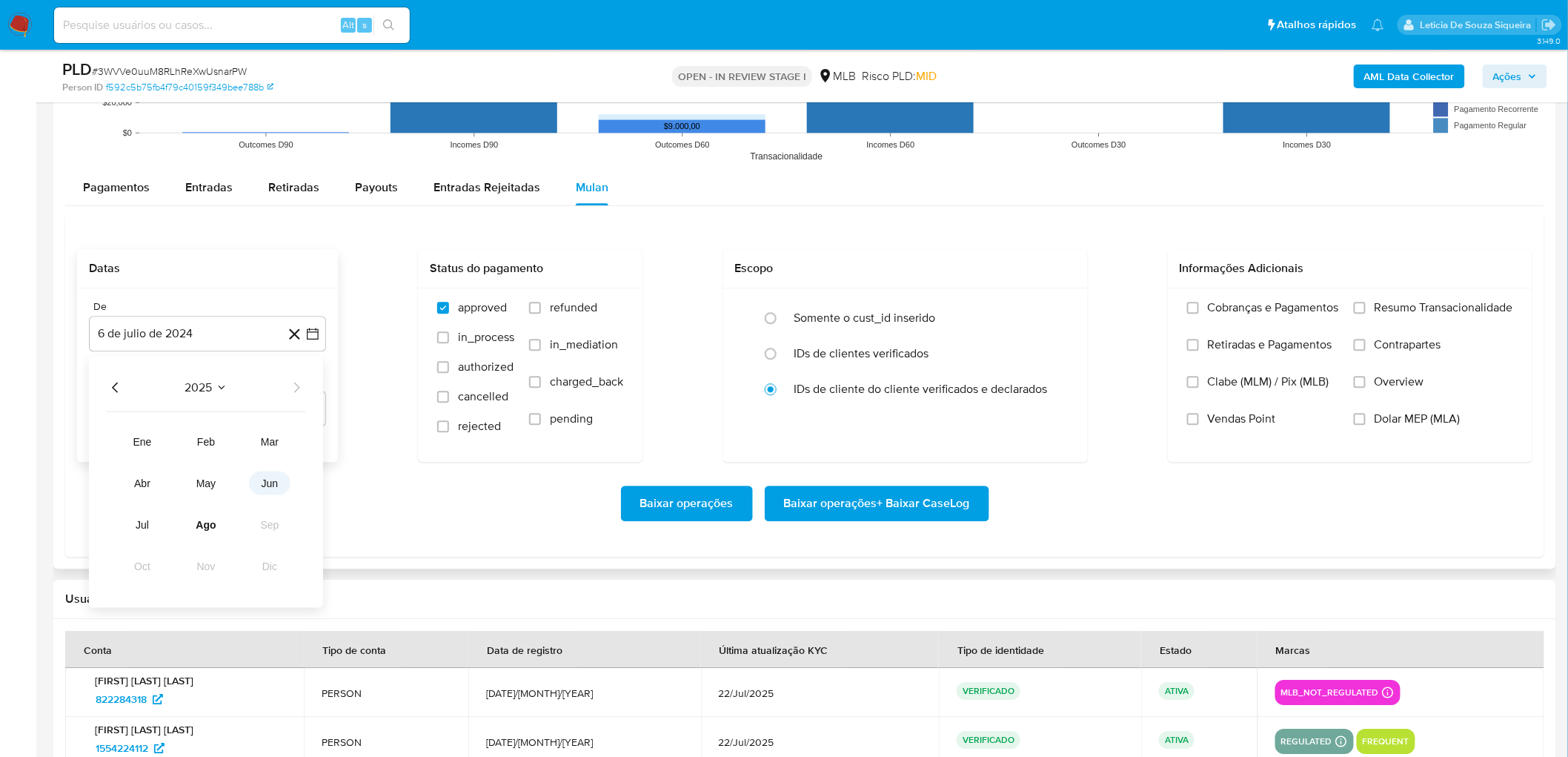 click on "jun" at bounding box center [270, 483] 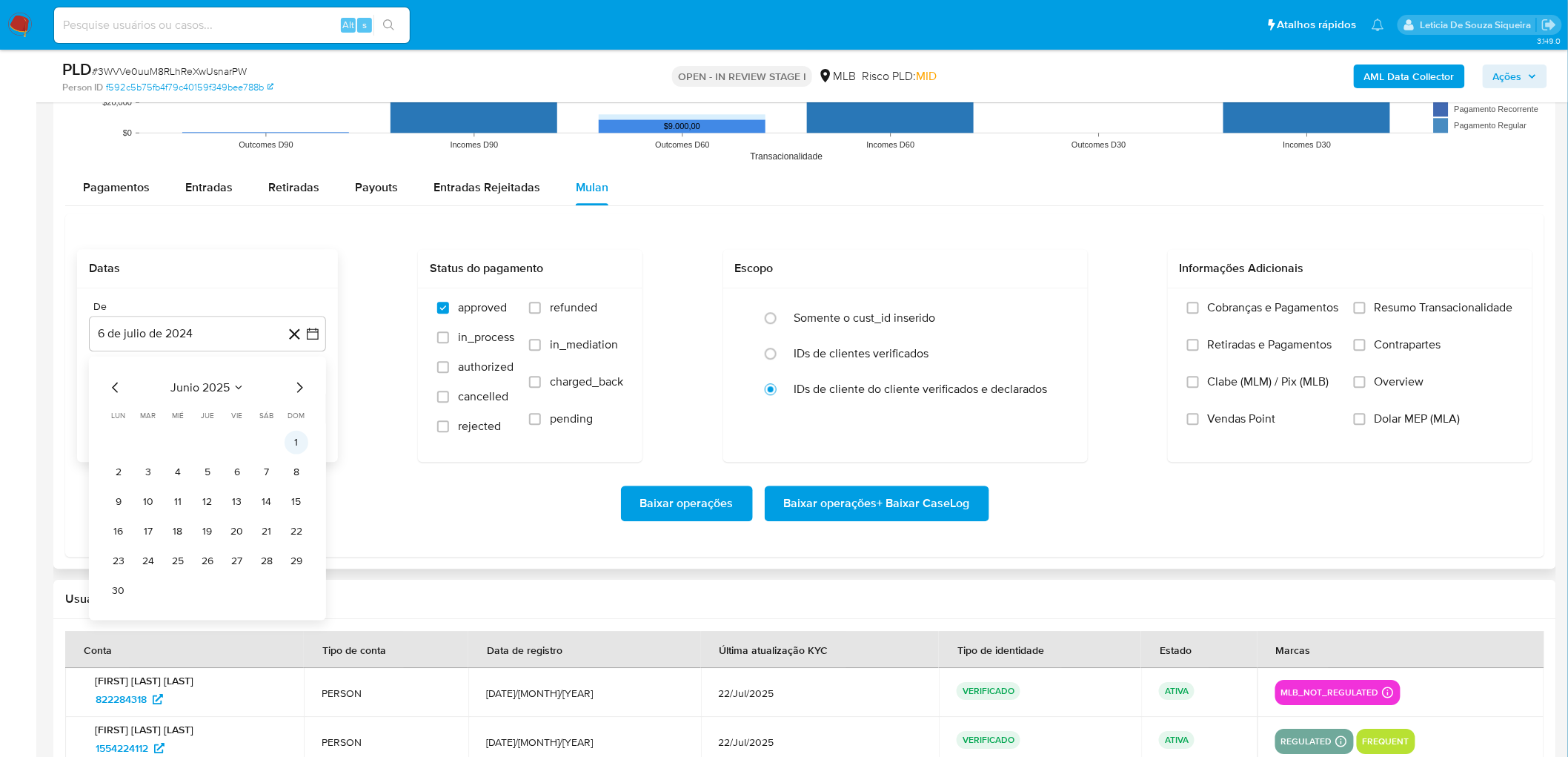 click on "1" at bounding box center (296, 443) 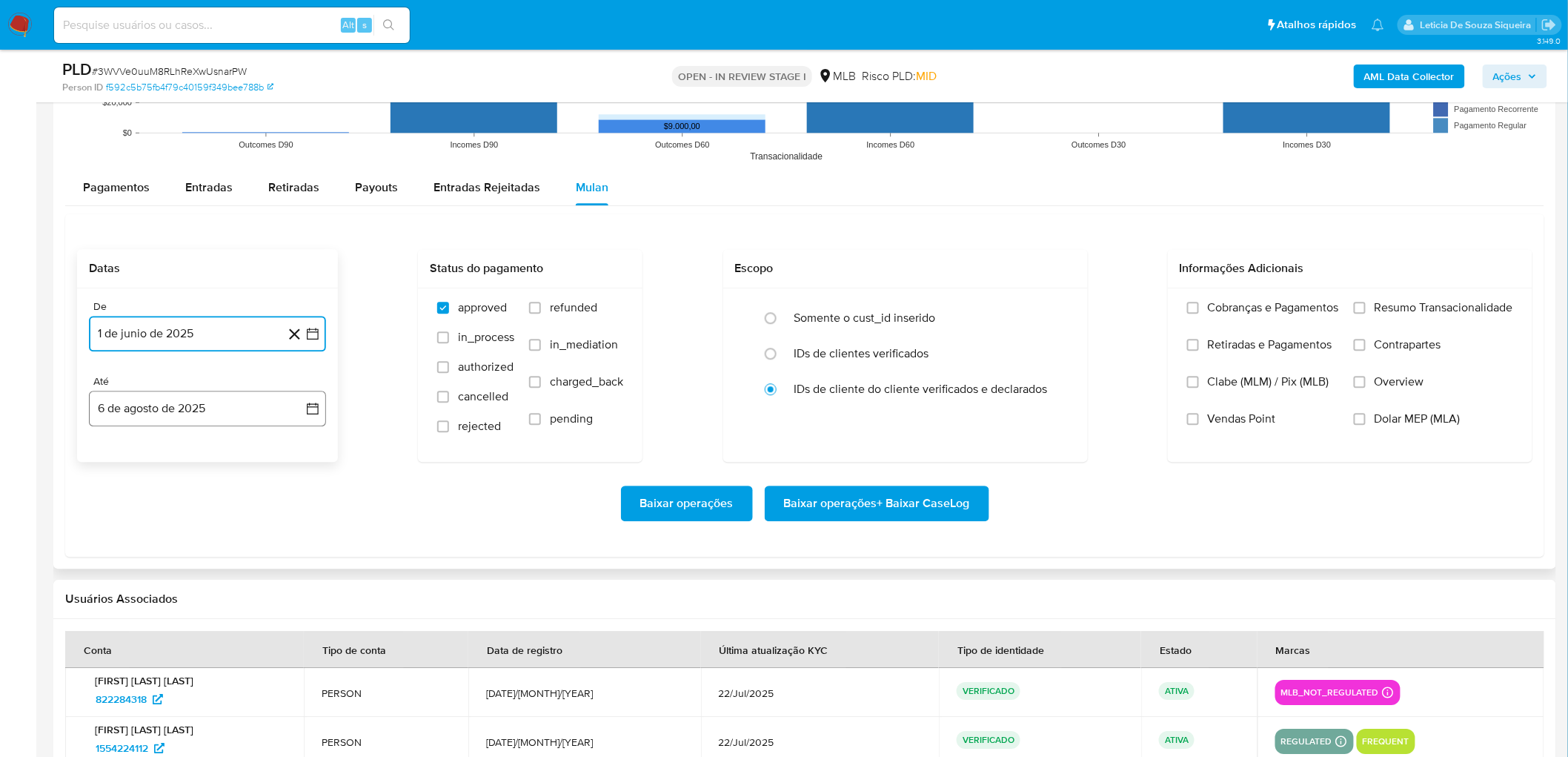 click on "6 de agosto de 2025" at bounding box center [207, 409] 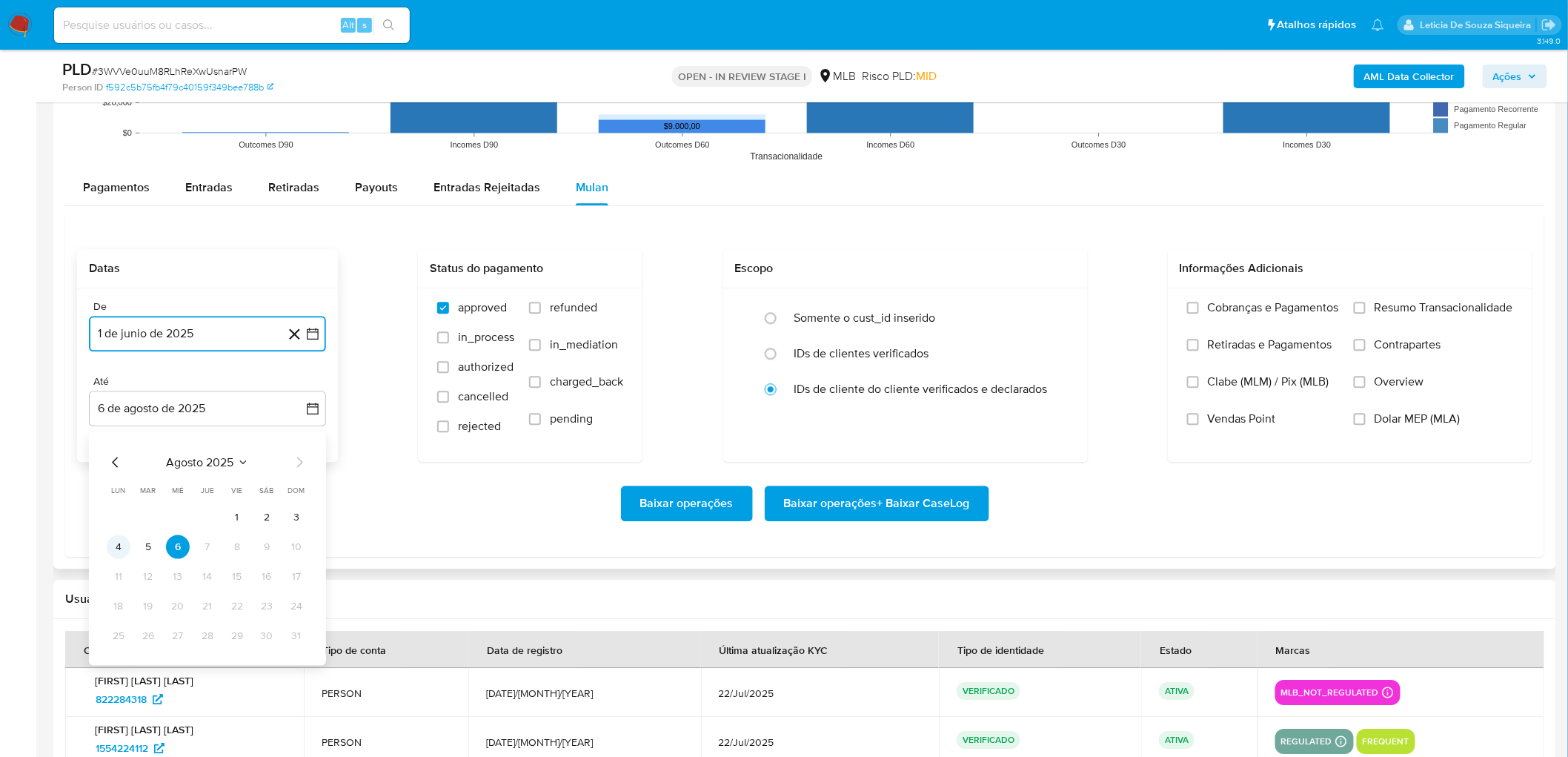 click on "4" at bounding box center [119, 547] 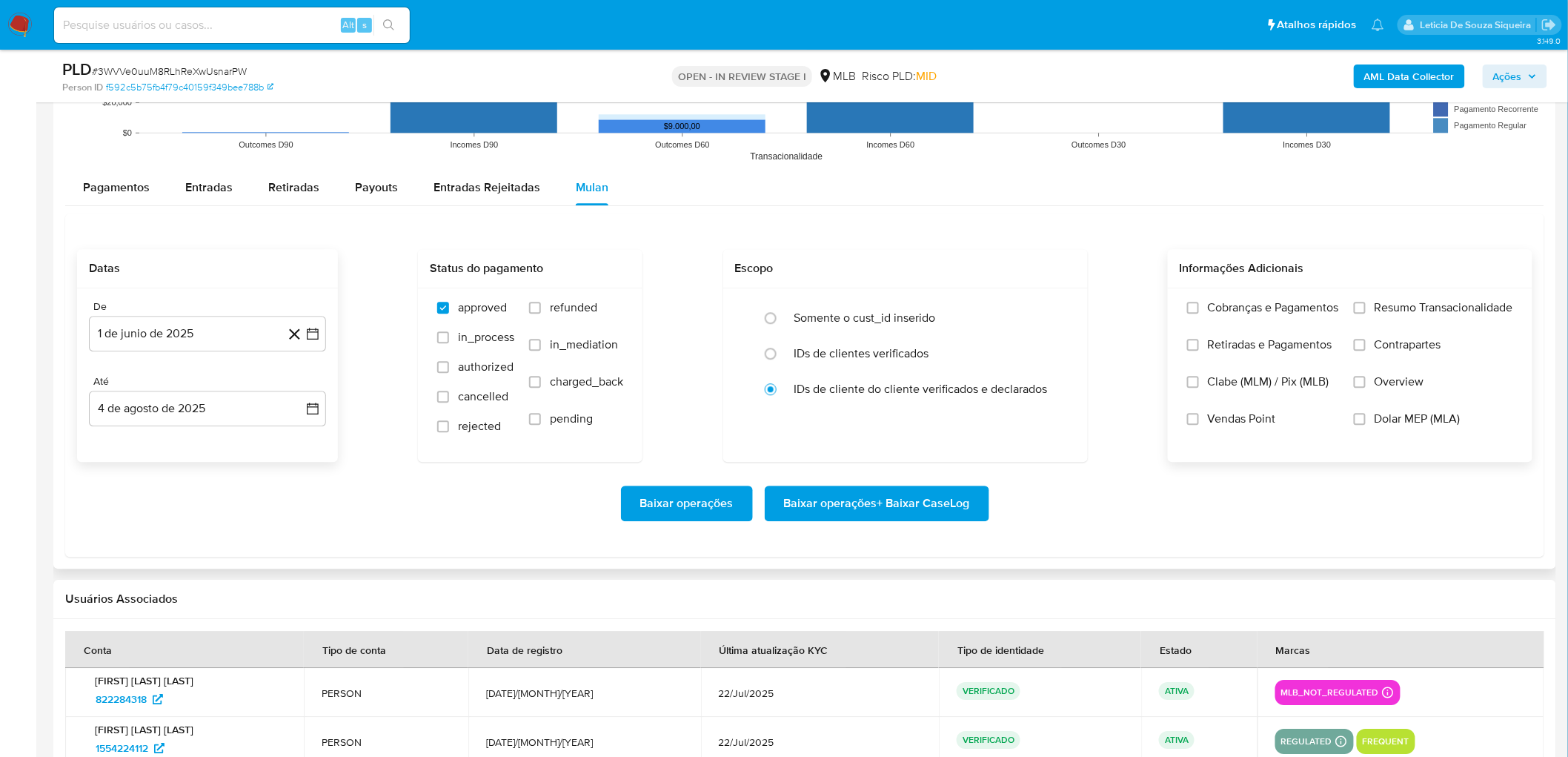 click on "Resumo Transacionalidade" at bounding box center (1444, 308) 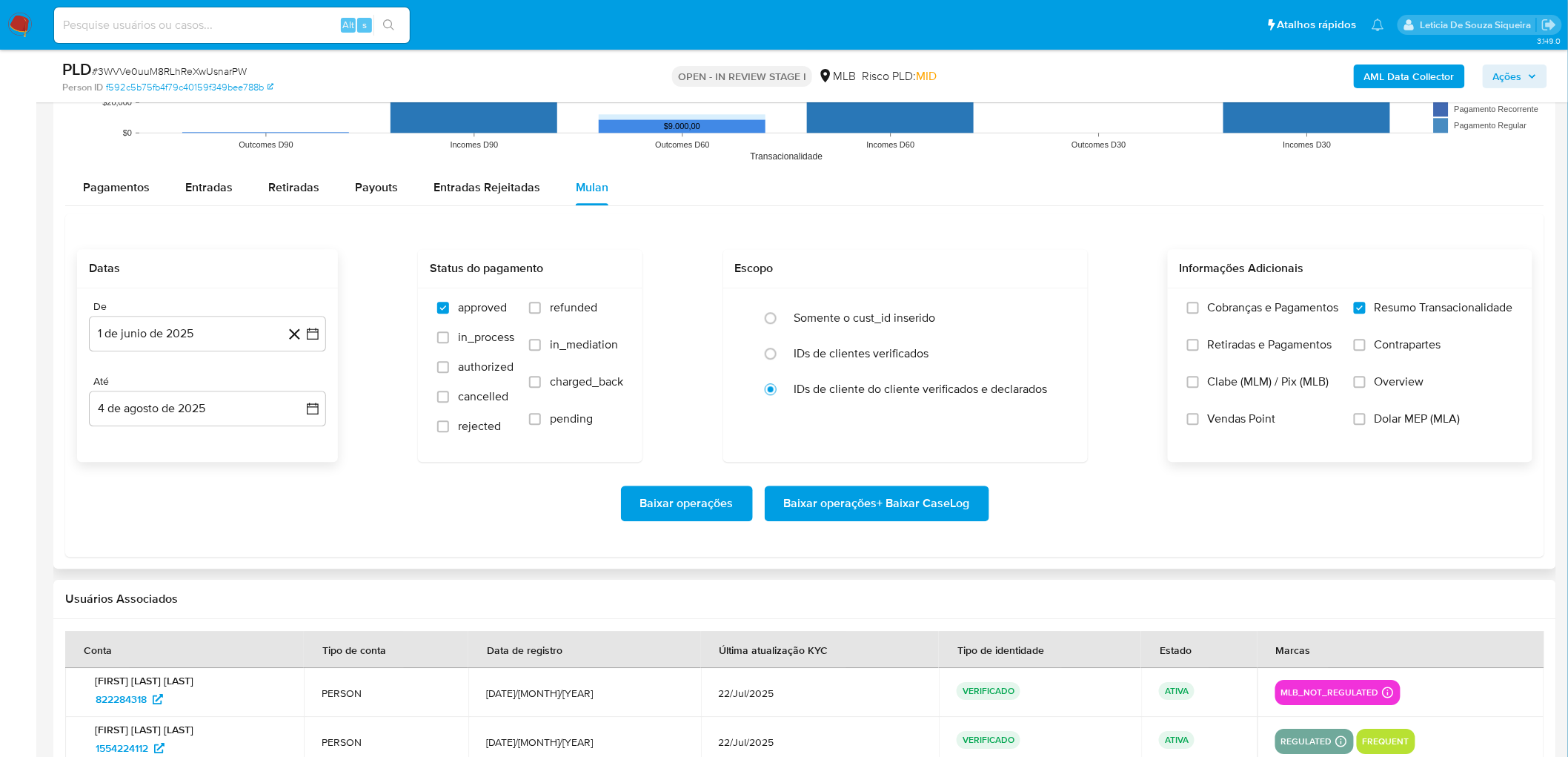 click on "Vendas Point" at bounding box center [1242, 419] 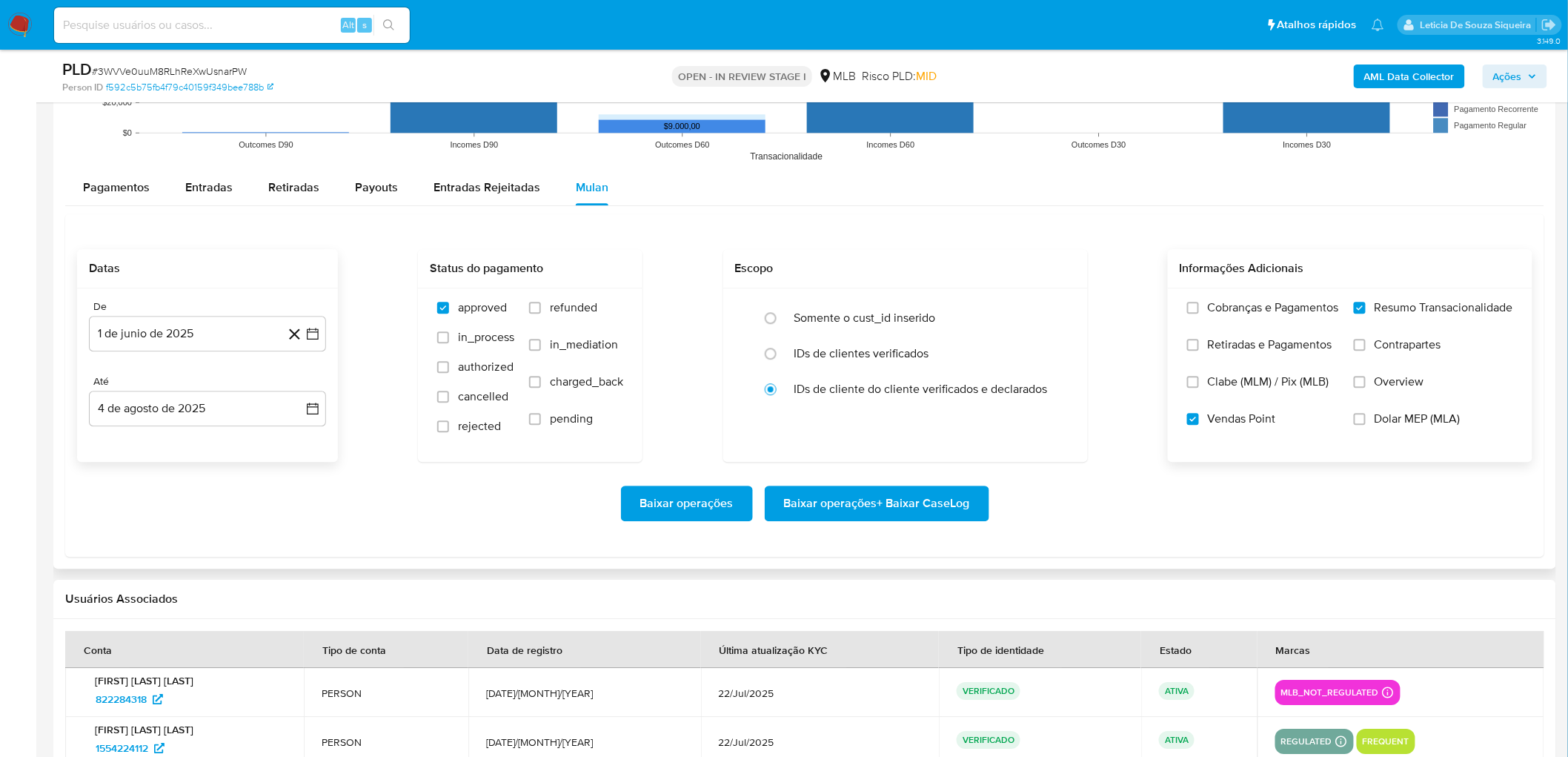 click on "Baixar operações  +   Baixar CaseLog" at bounding box center [877, 503] 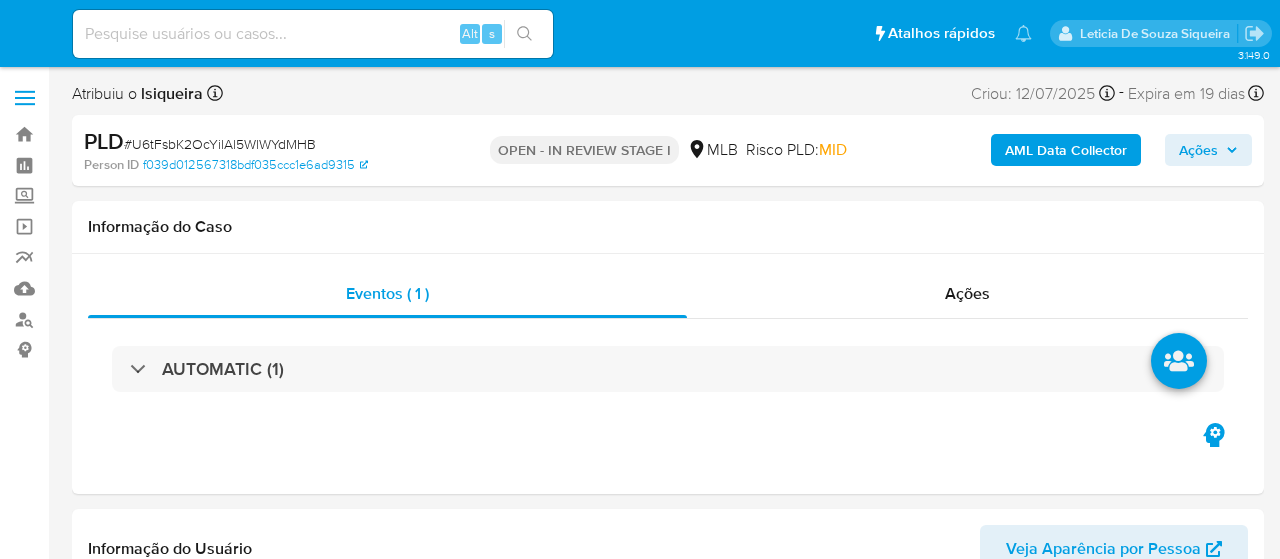 select on "10" 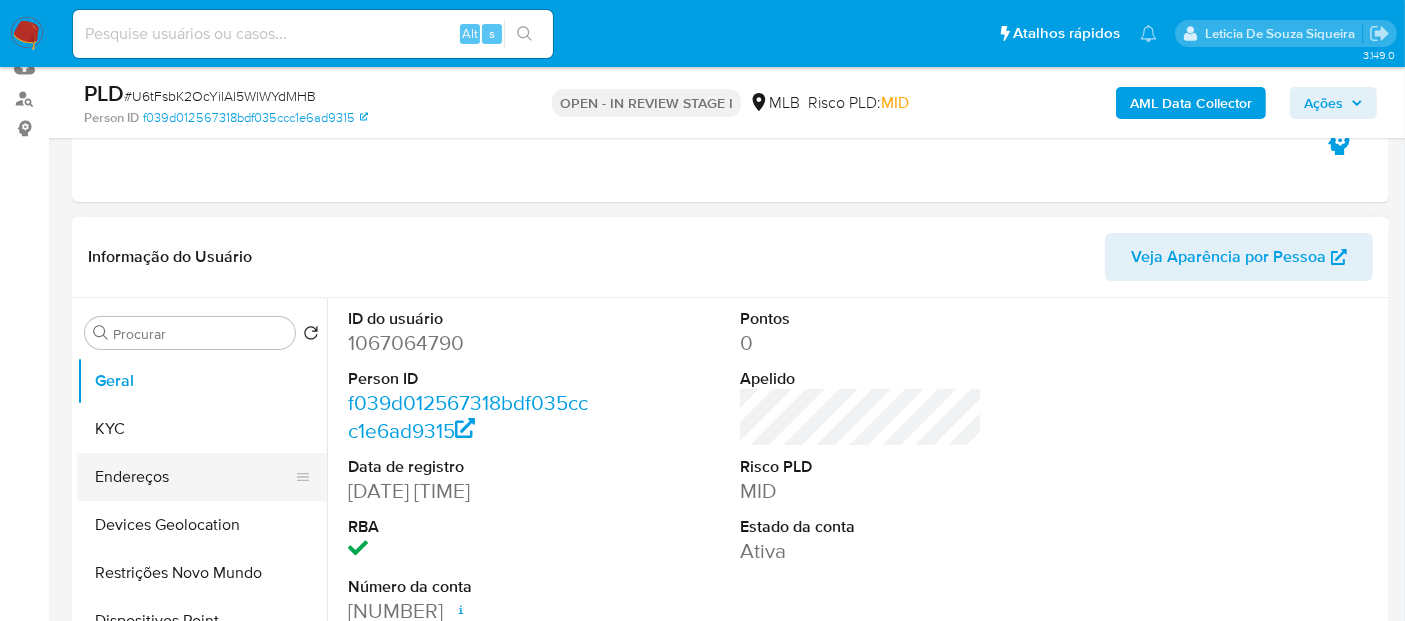 scroll, scrollTop: 222, scrollLeft: 0, axis: vertical 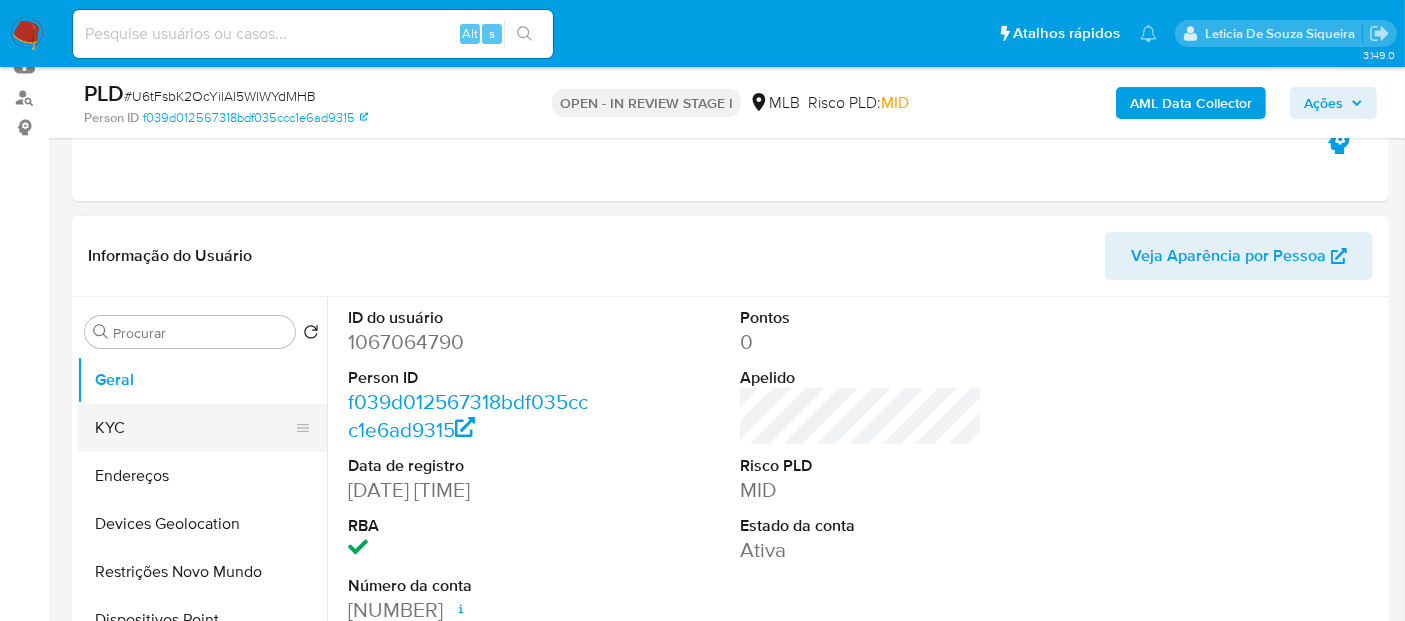 click on "KYC" at bounding box center [194, 428] 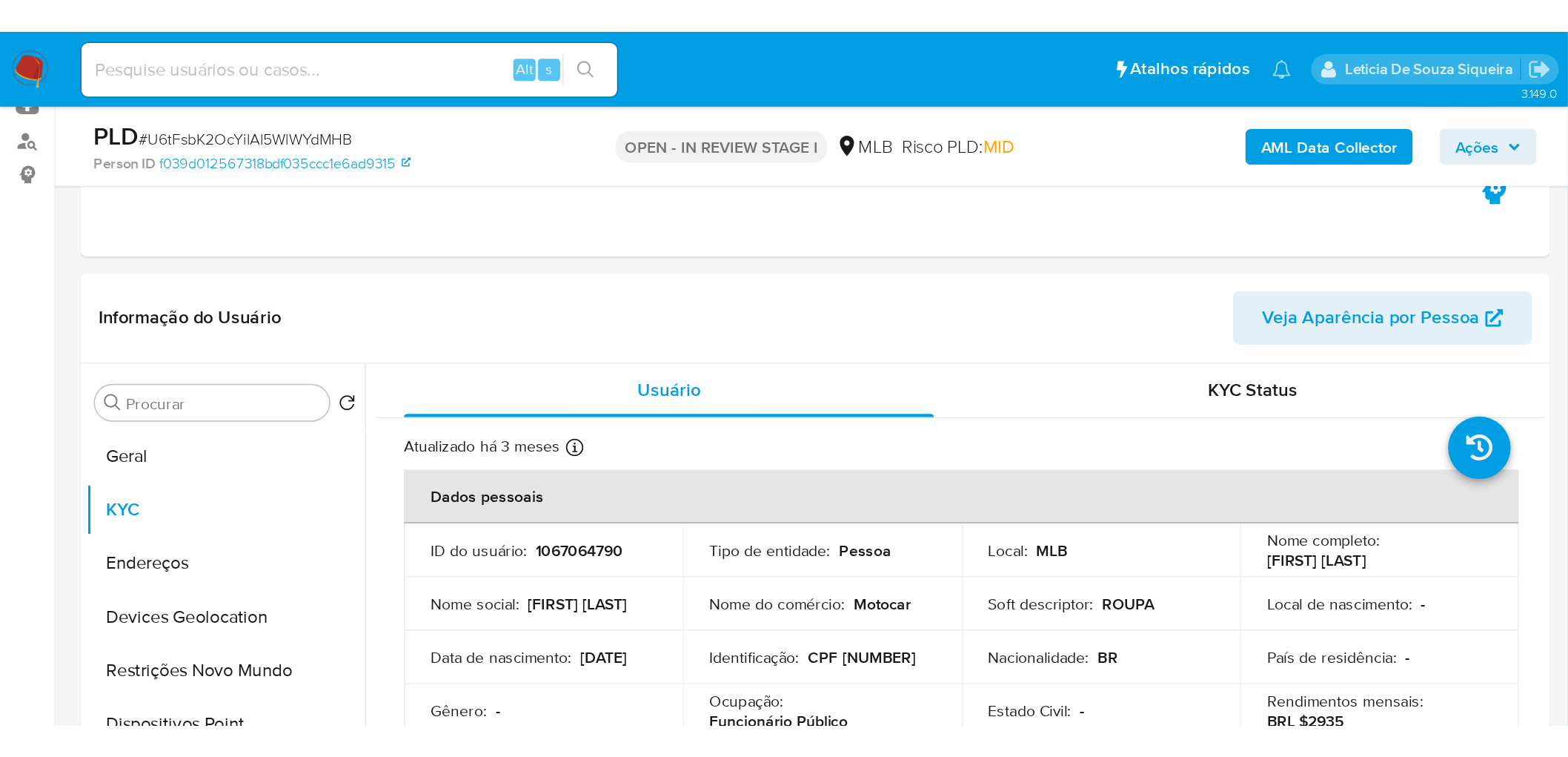 scroll, scrollTop: 165, scrollLeft: 0, axis: vertical 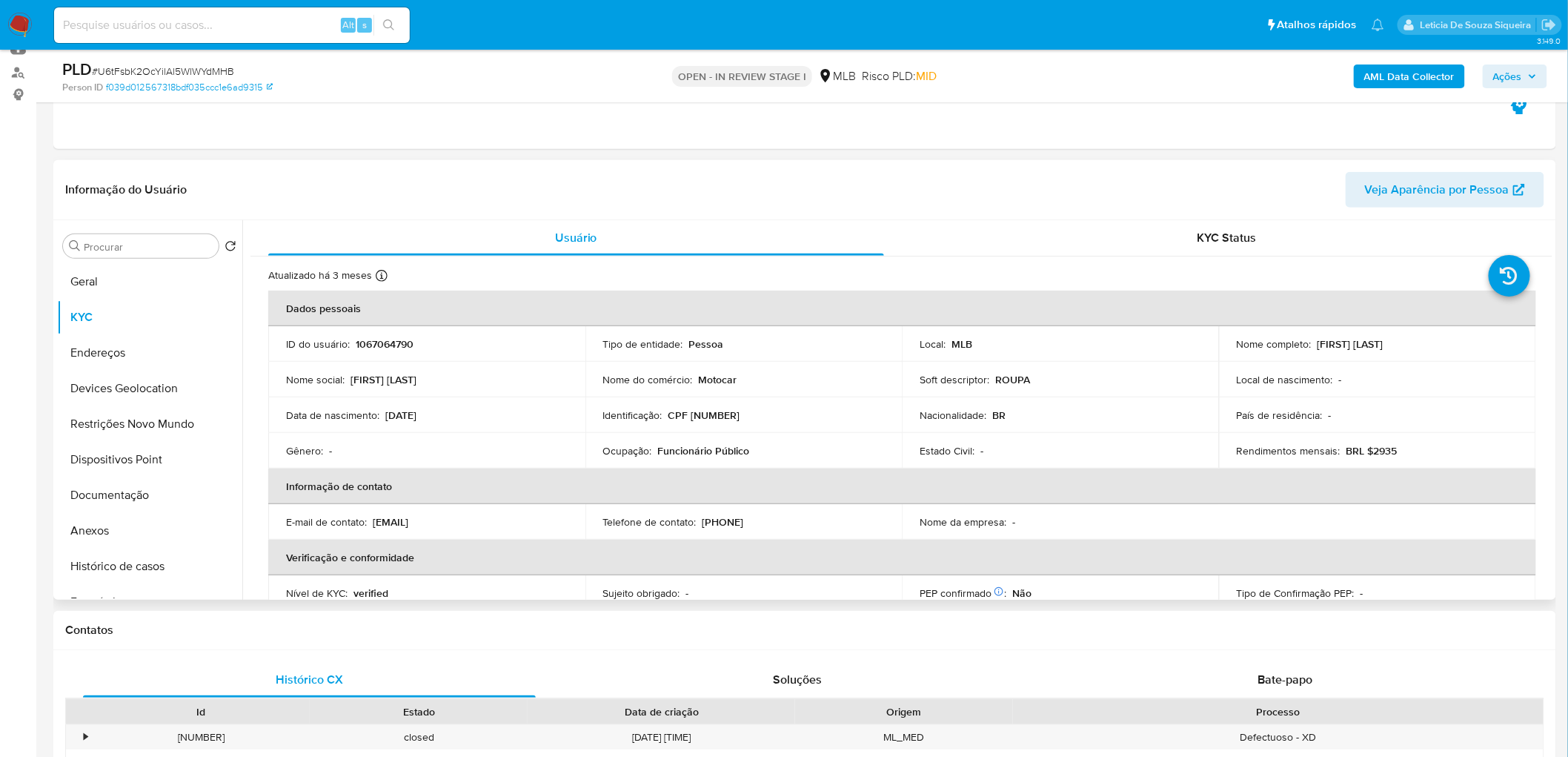 drag, startPoint x: 1438, startPoint y: 344, endPoint x: 1309, endPoint y: 353, distance: 129.31357 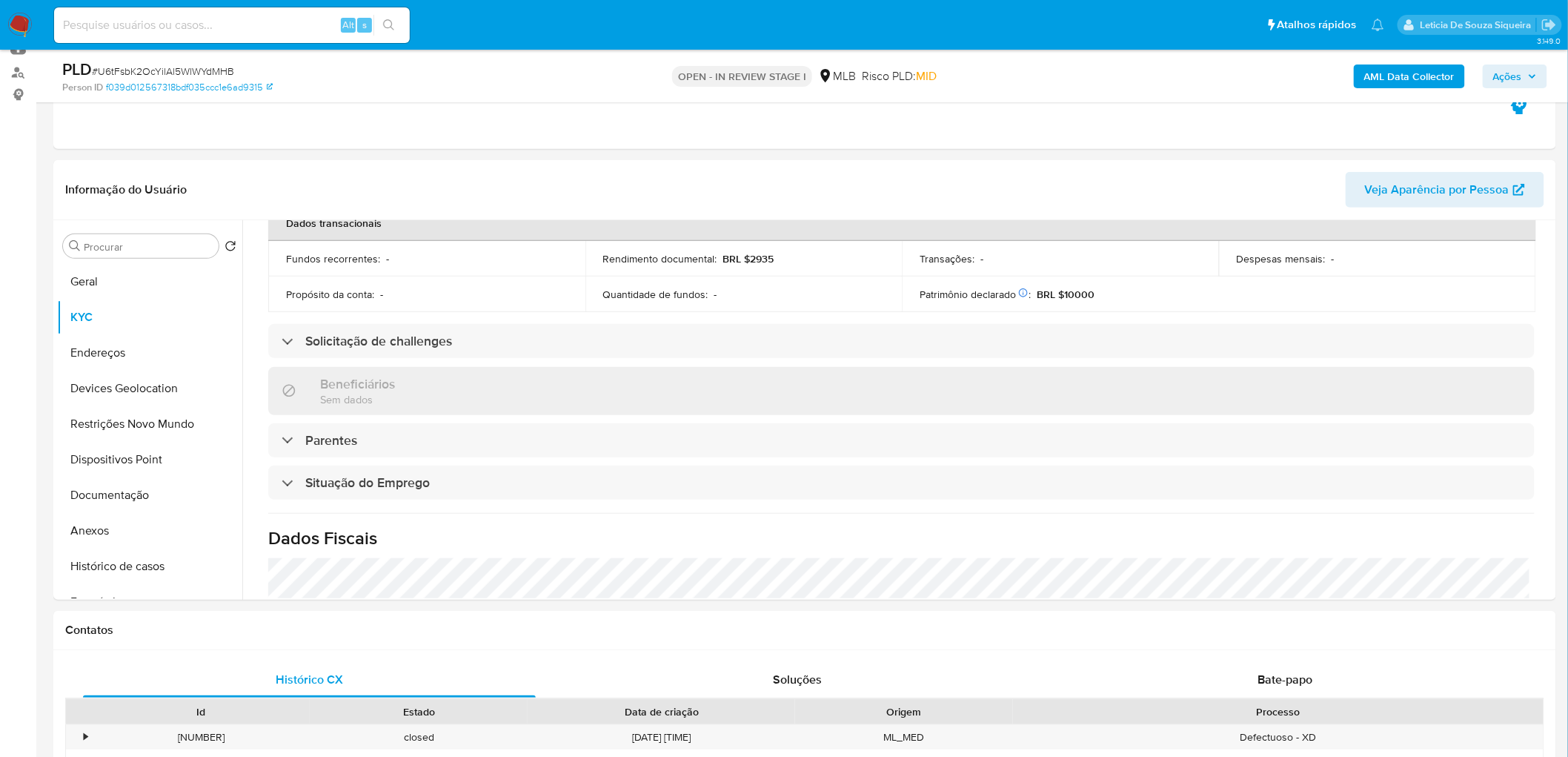 scroll, scrollTop: 411, scrollLeft: 0, axis: vertical 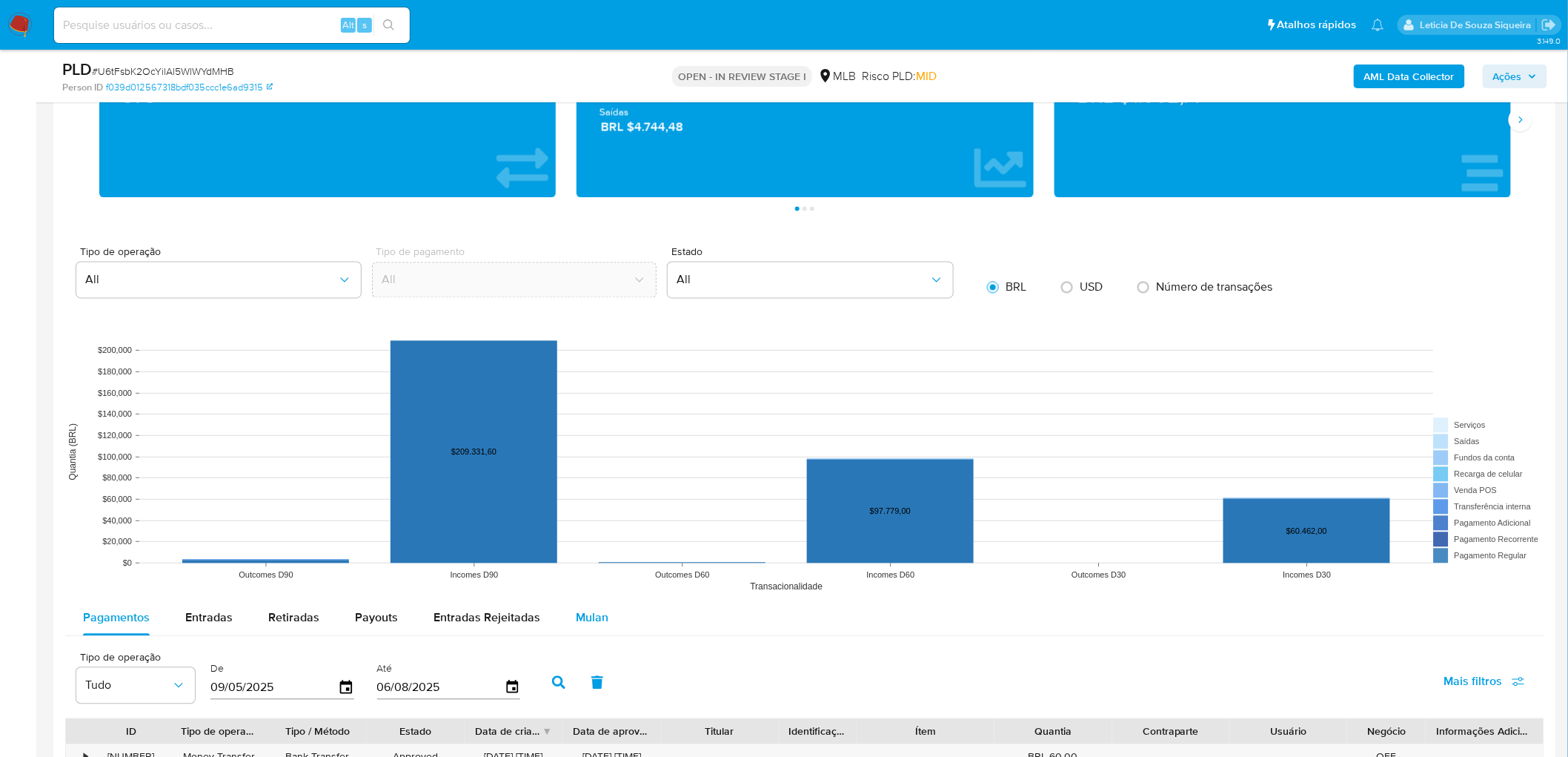 click on "Mulan" at bounding box center (592, 618) 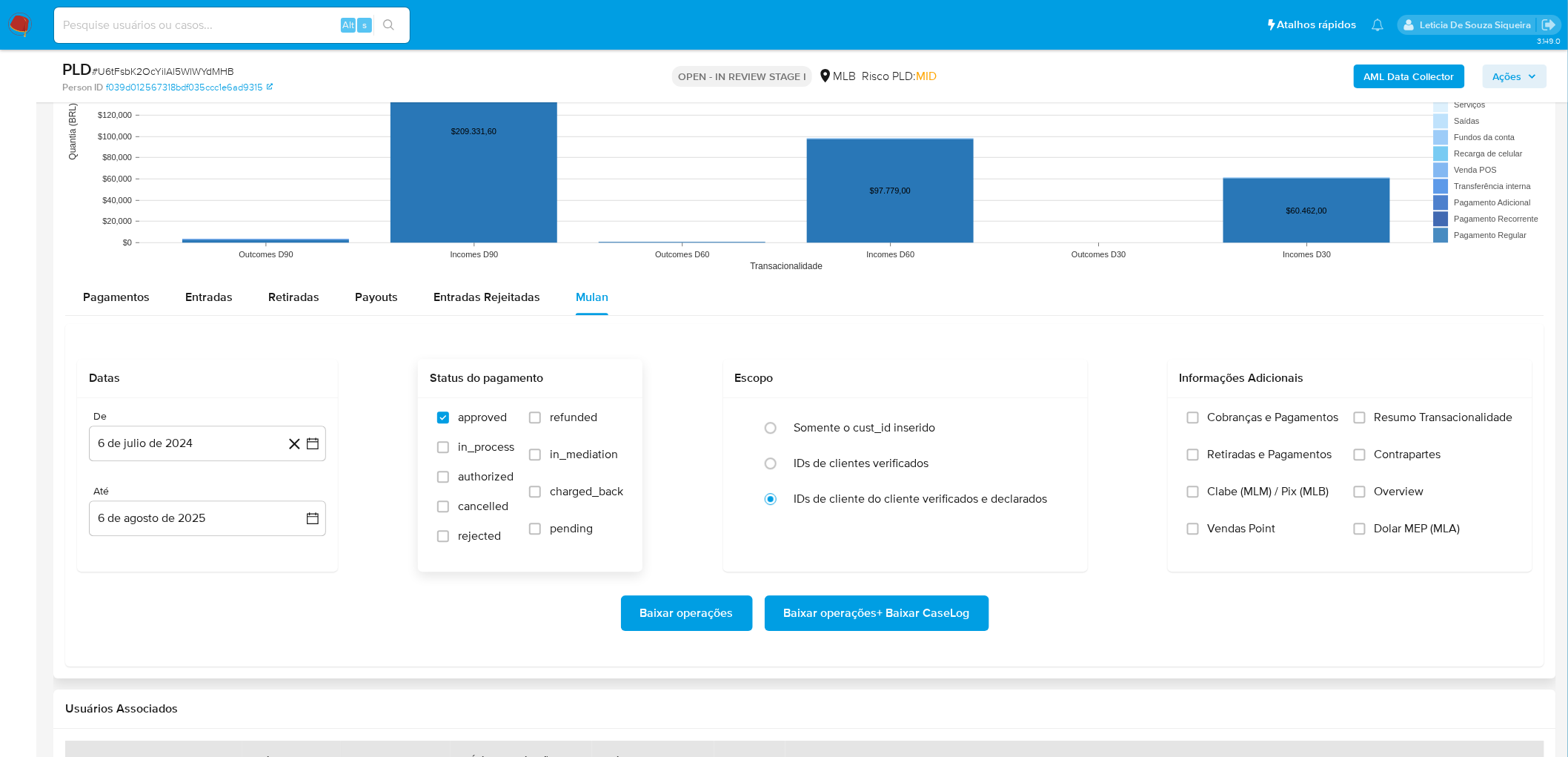 scroll, scrollTop: 1483, scrollLeft: 0, axis: vertical 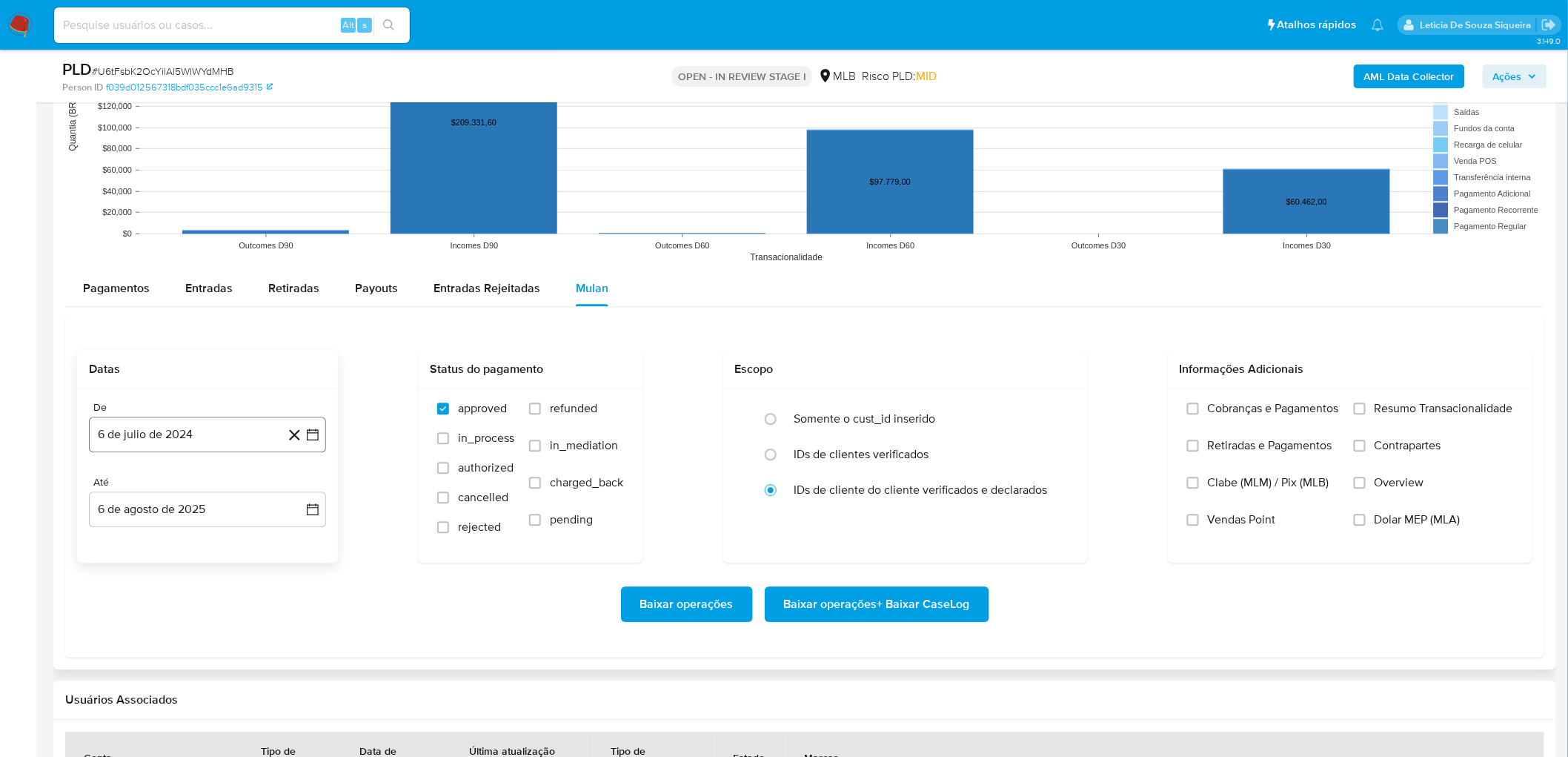 click on "6 de julio de 2024" at bounding box center (207, 434) 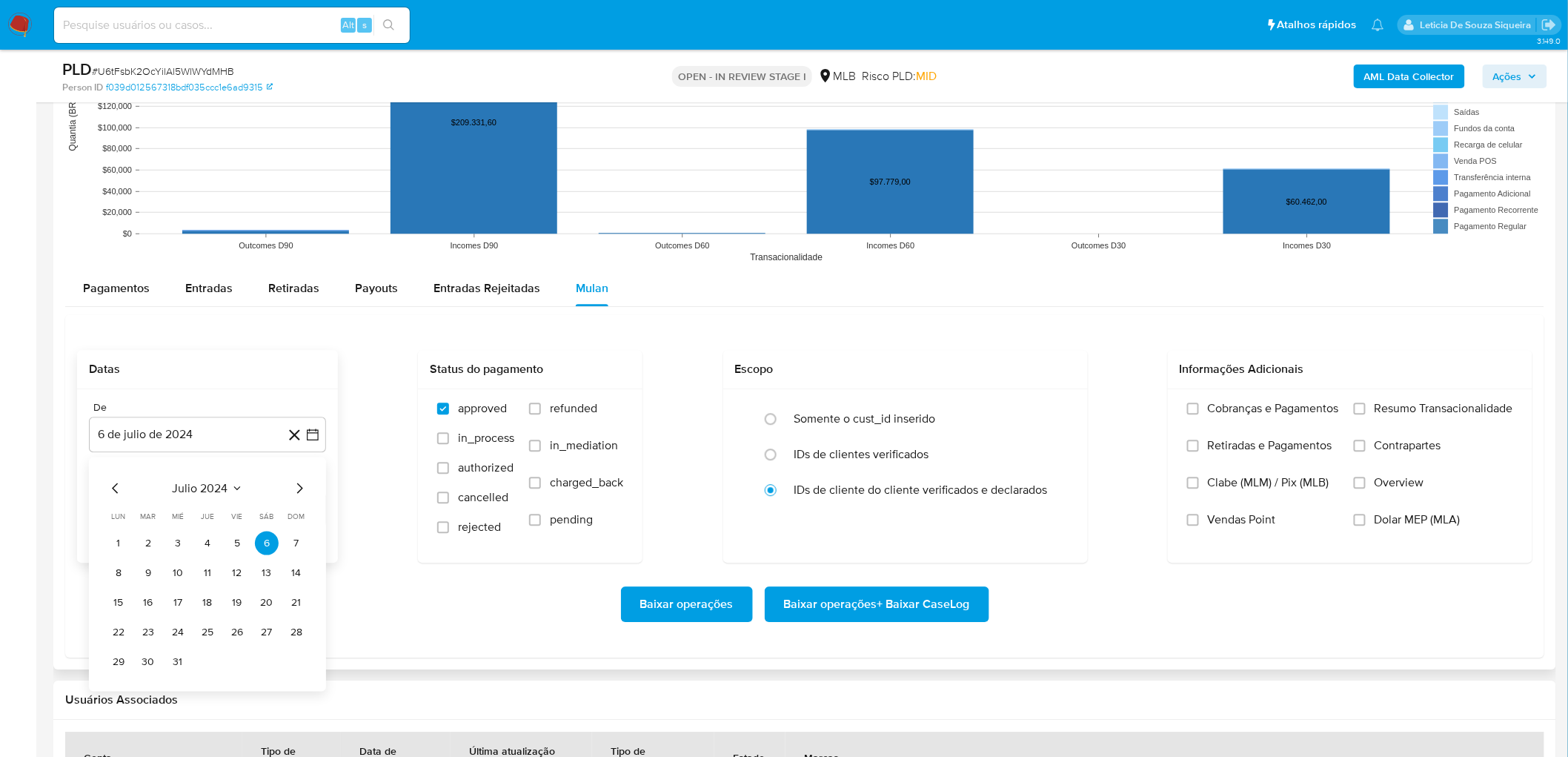 click on "julio 2024" at bounding box center [200, 488] 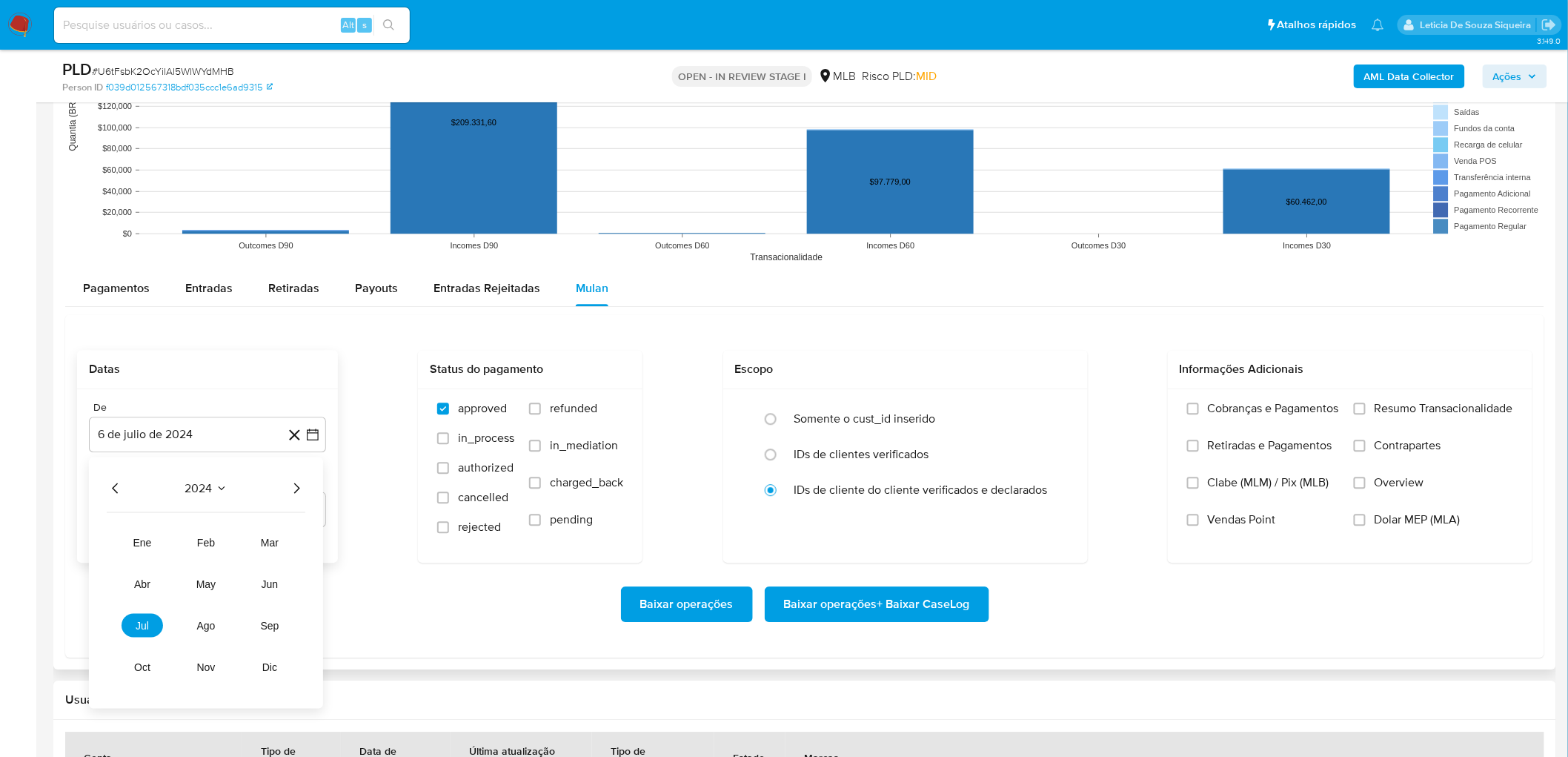 click 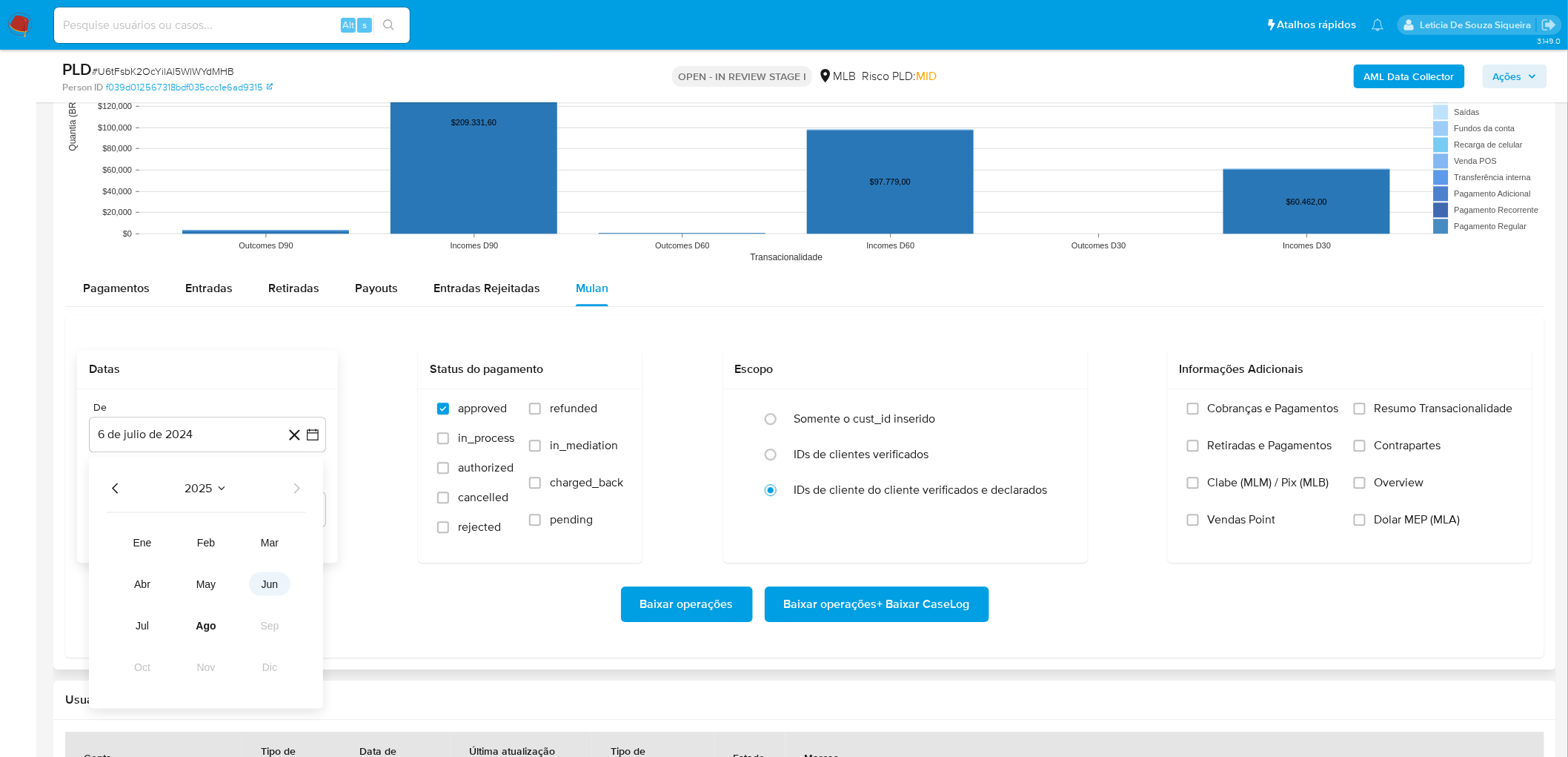 click on "jun" at bounding box center [270, 584] 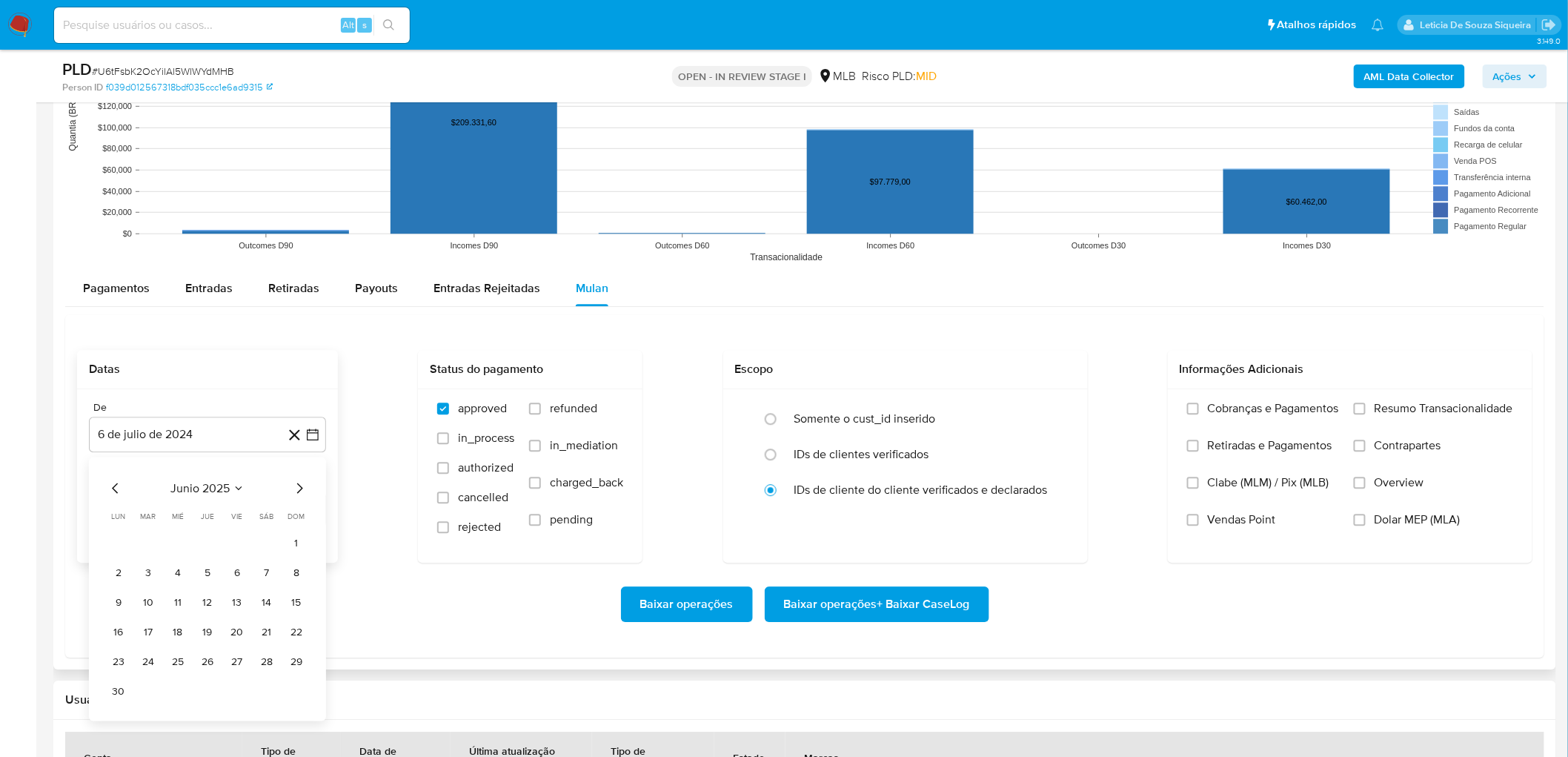 click on "1" at bounding box center [296, 543] 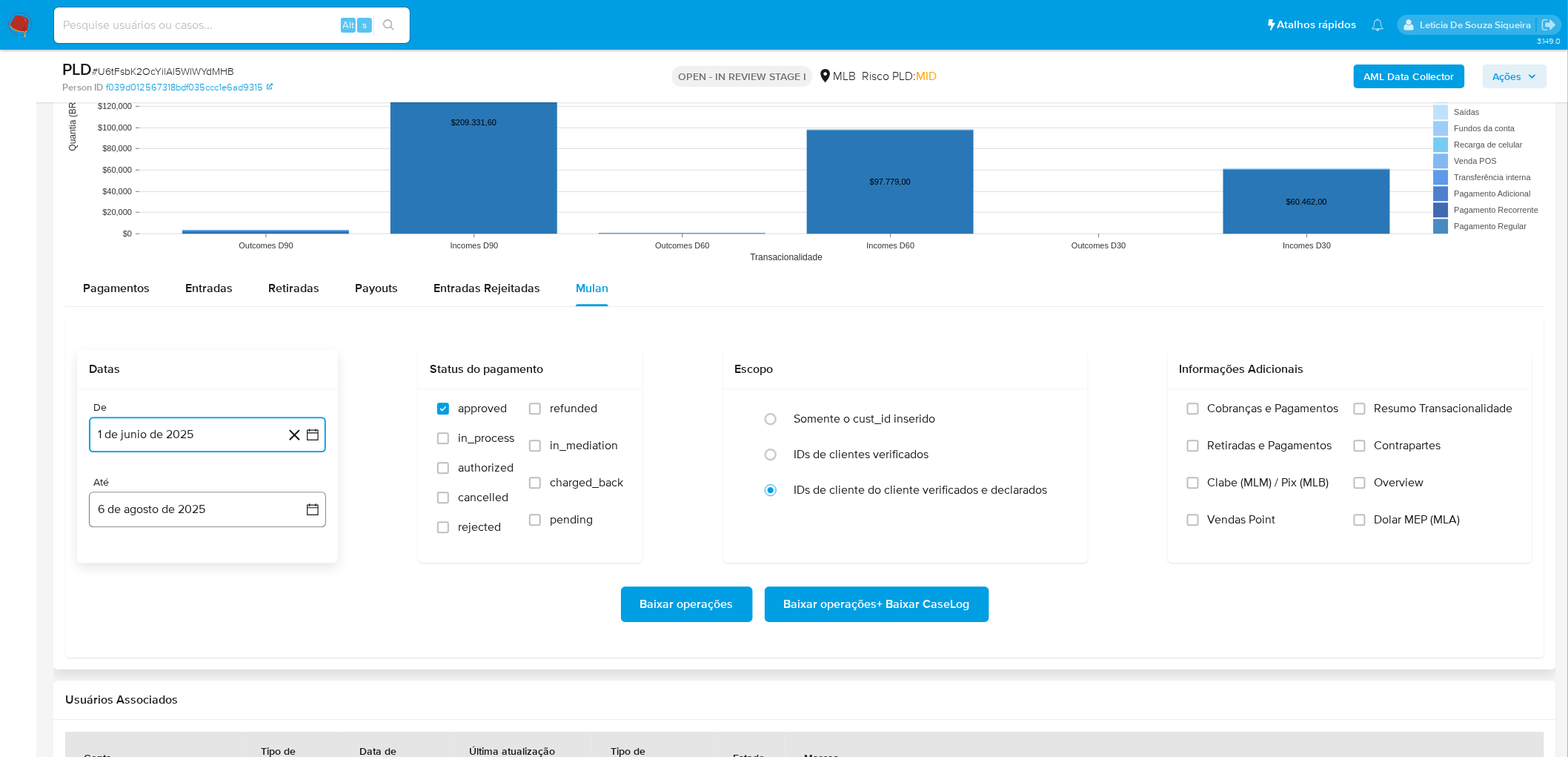 click on "6 de agosto de 2025" at bounding box center (207, 509) 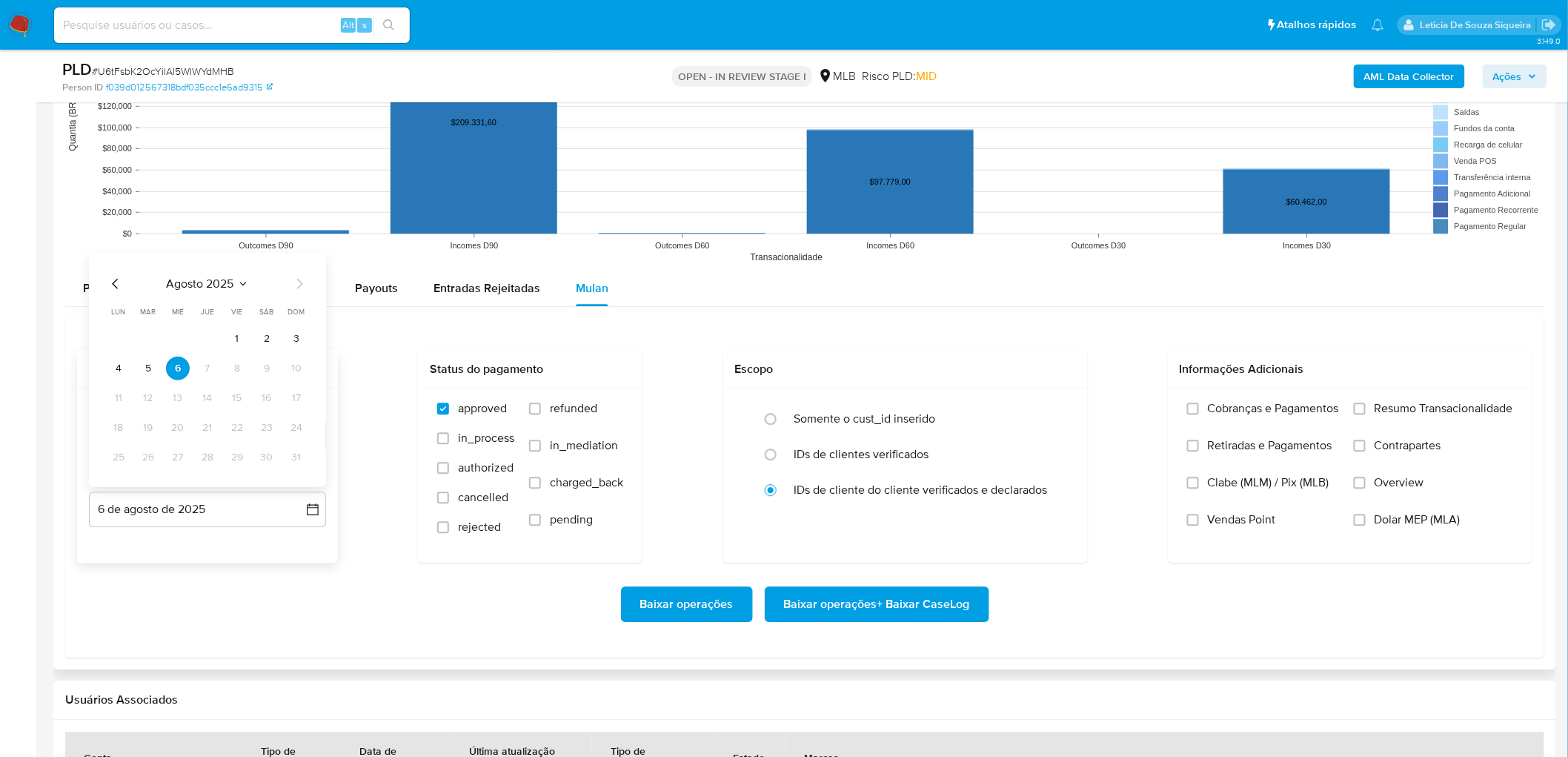 click on "4" at bounding box center [119, 368] 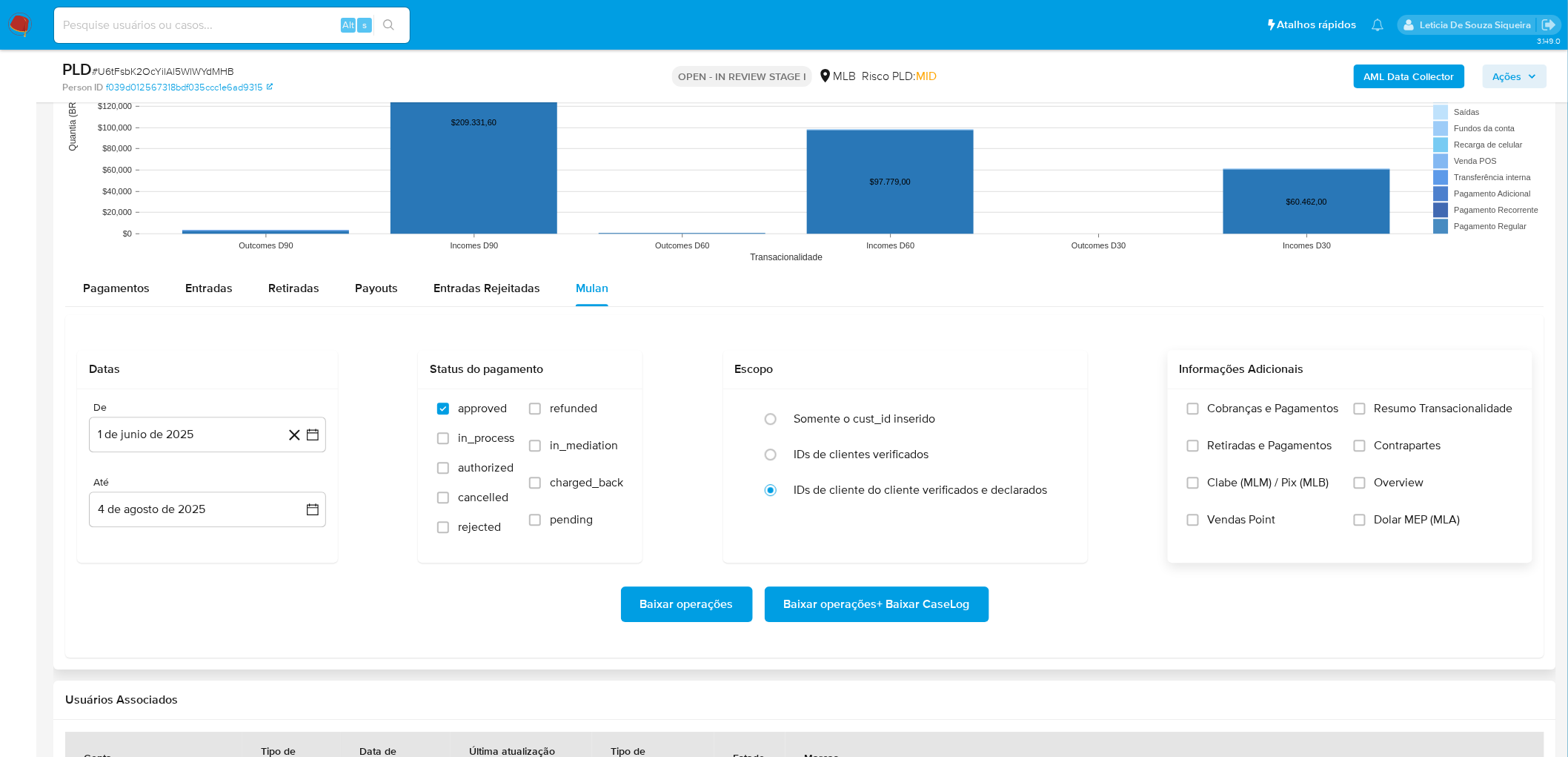 click on "Resumo Transacionalidade" at bounding box center (1433, 420) 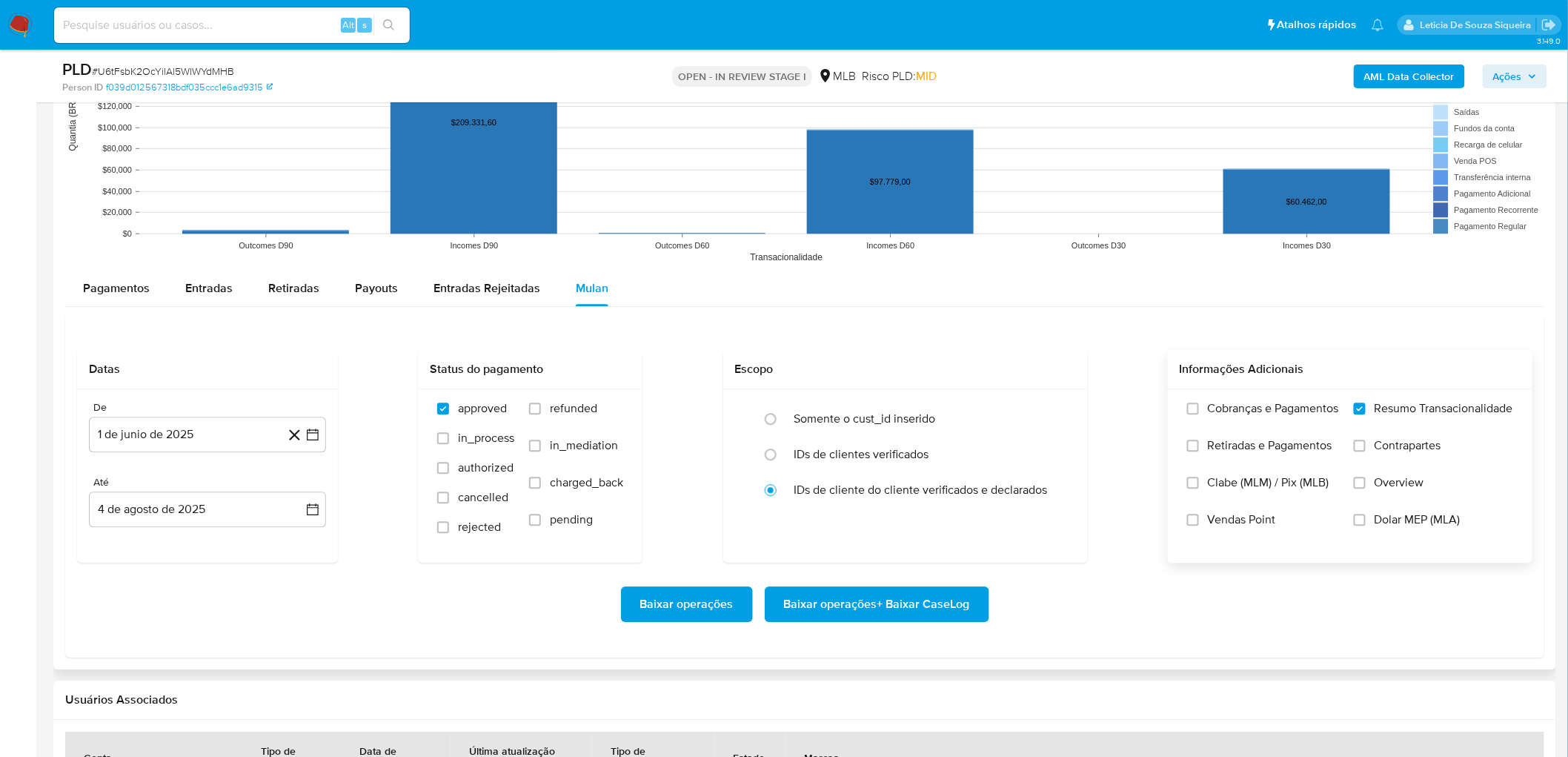 click on "Vendas Point" at bounding box center [1242, 520] 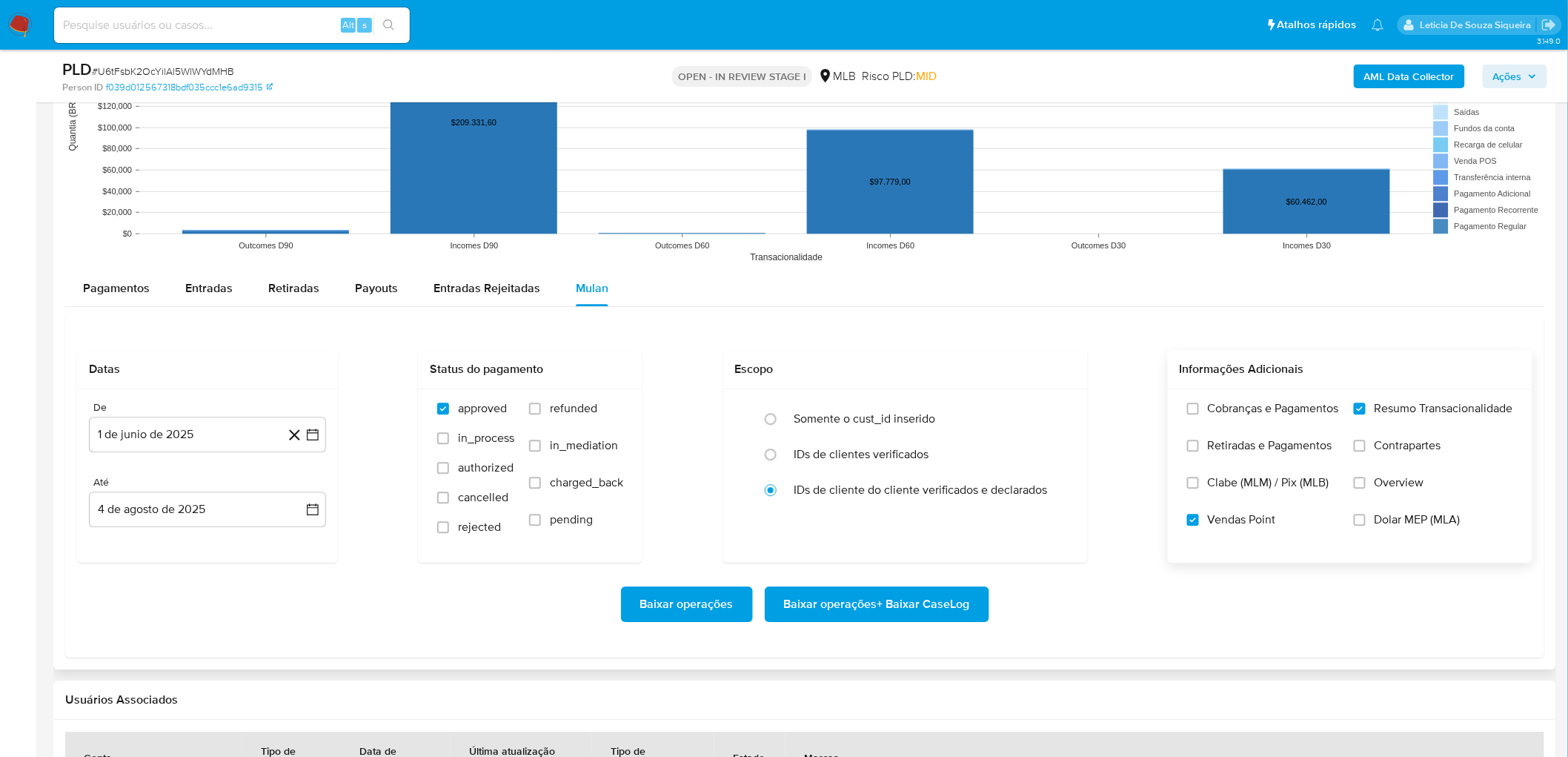 click on "Baixar operações  +   Baixar CaseLog" at bounding box center (877, 604) 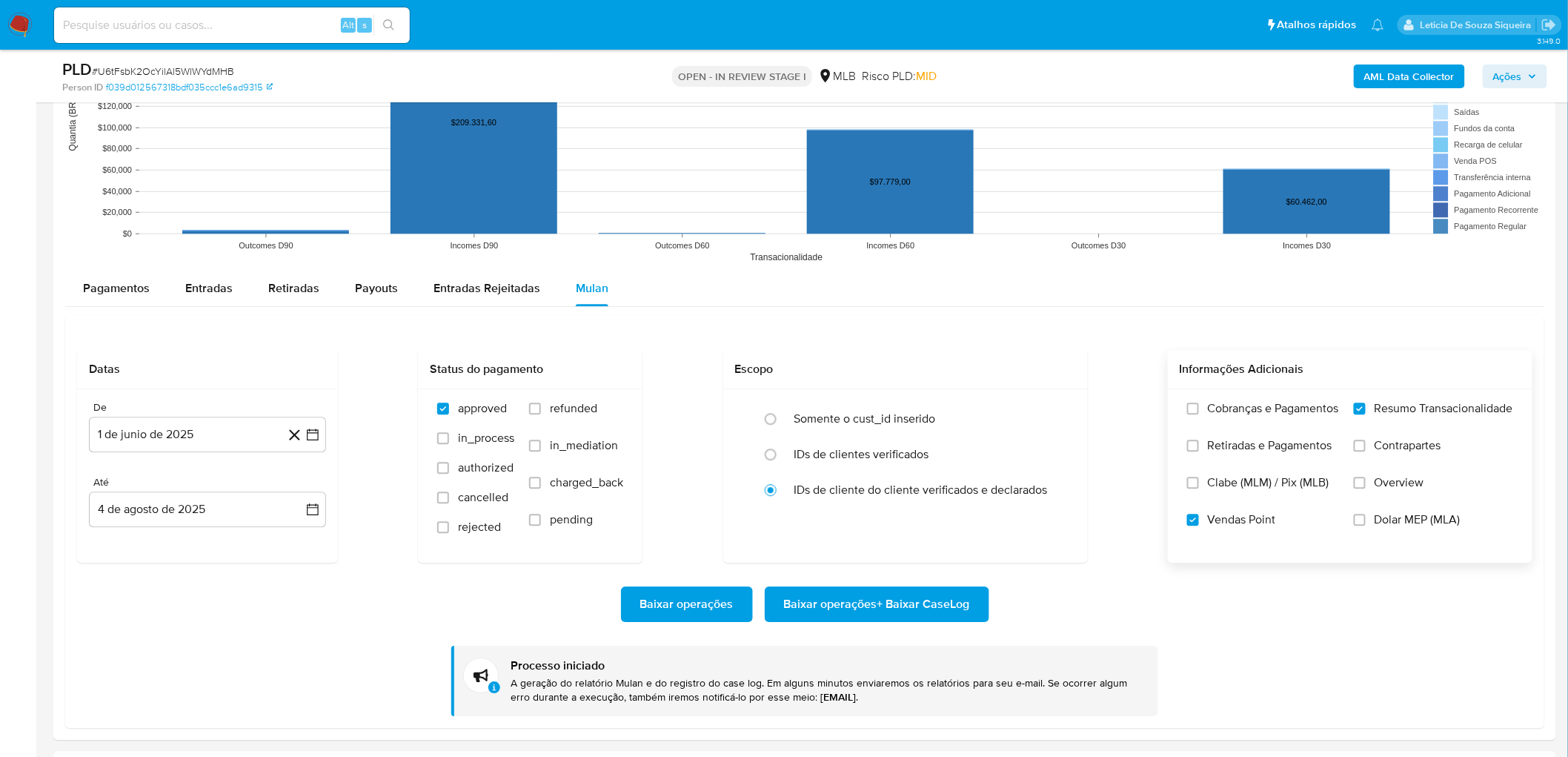 type 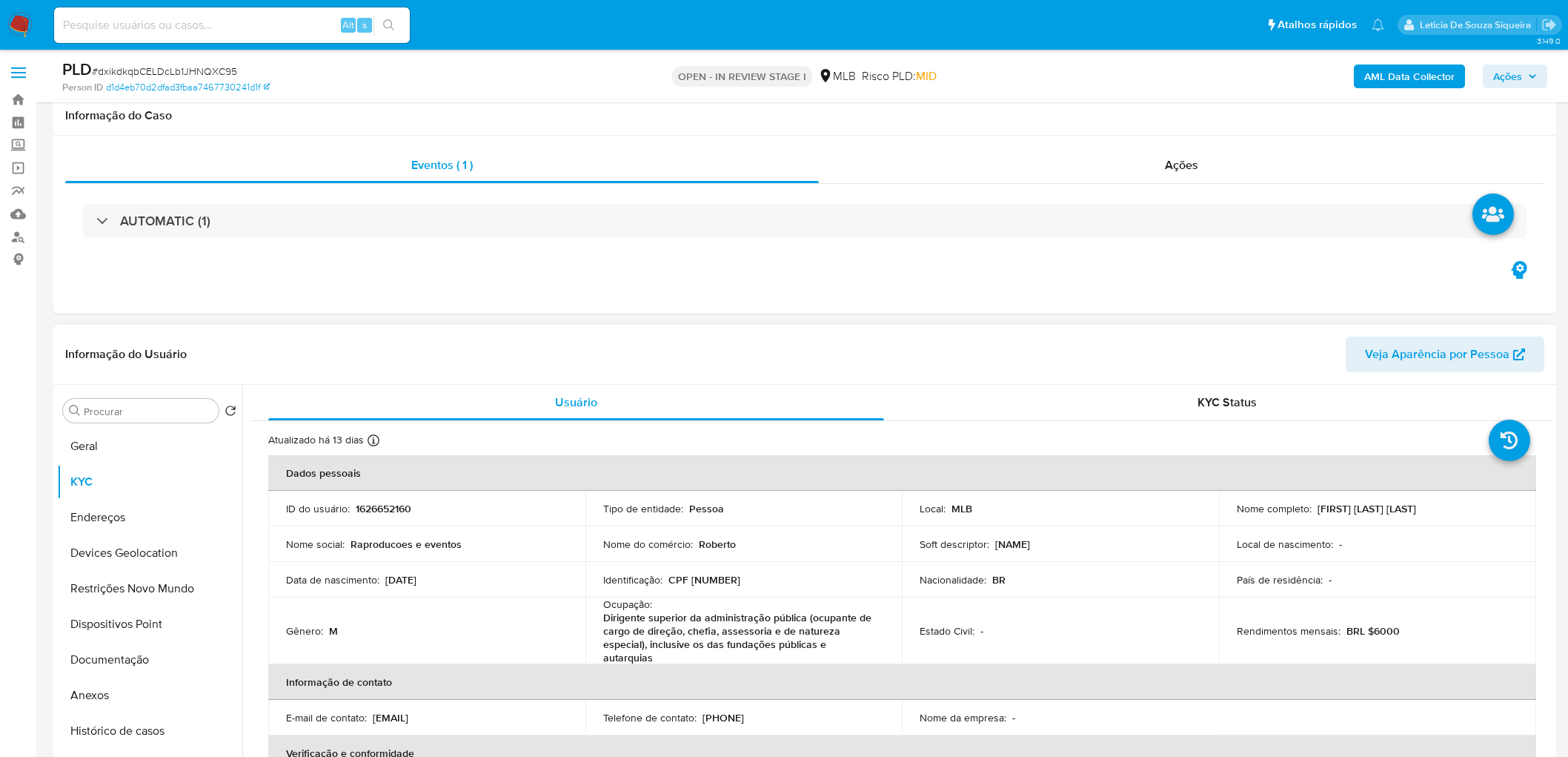 scroll, scrollTop: 130, scrollLeft: 0, axis: vertical 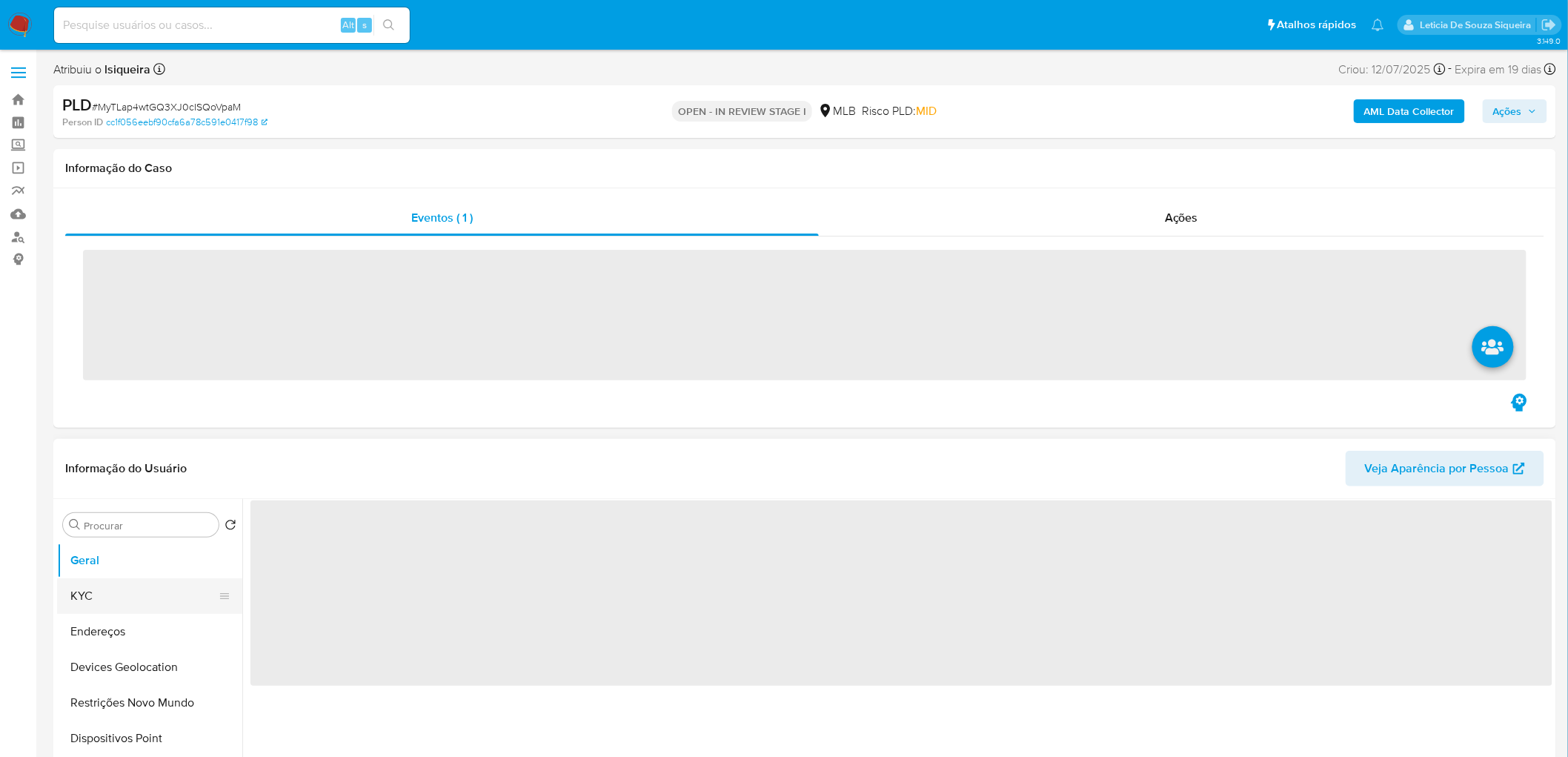 click on "KYC" at bounding box center (144, 596) 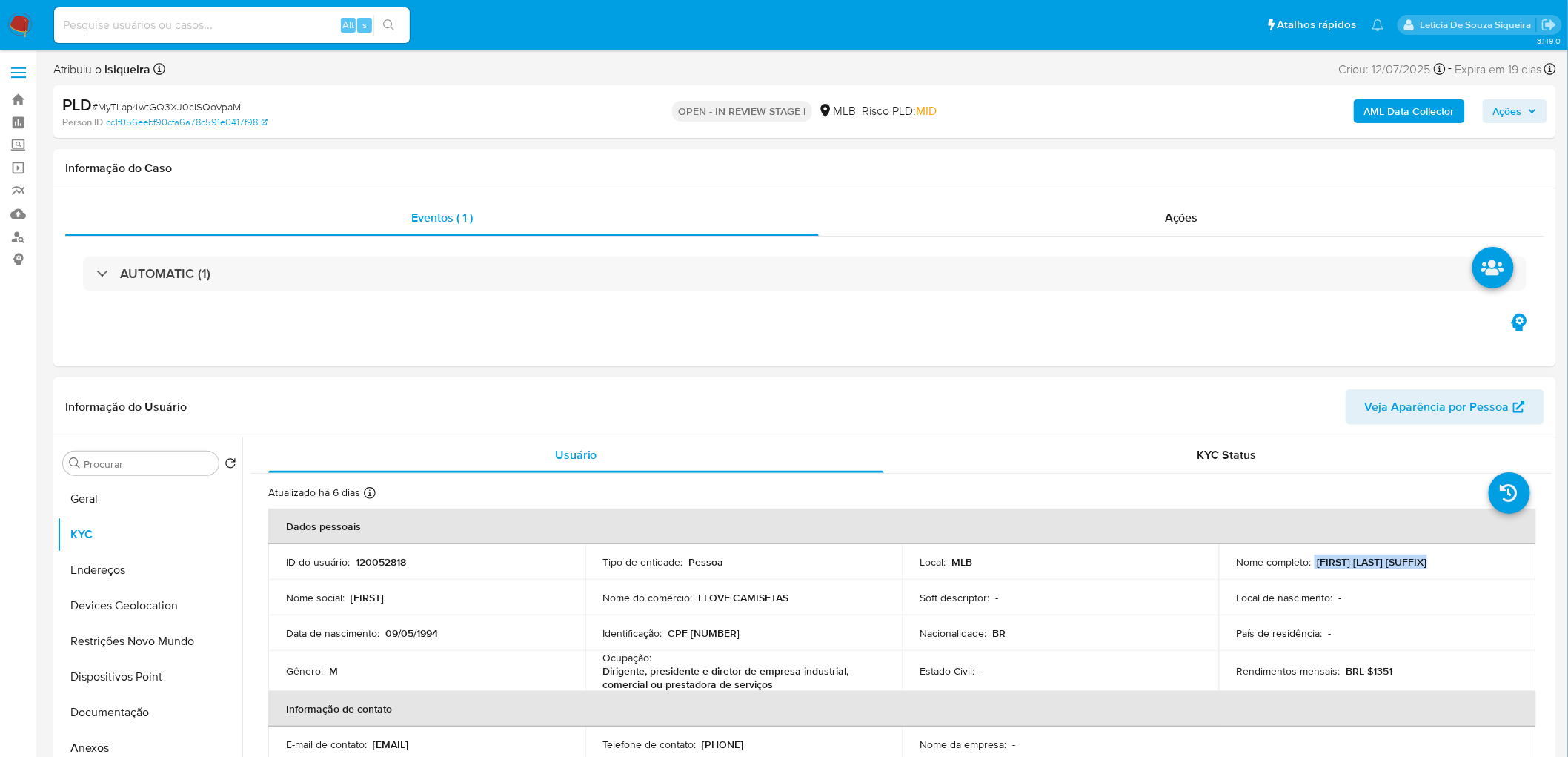 drag, startPoint x: 1441, startPoint y: 567, endPoint x: 1310, endPoint y: 568, distance: 131.00382 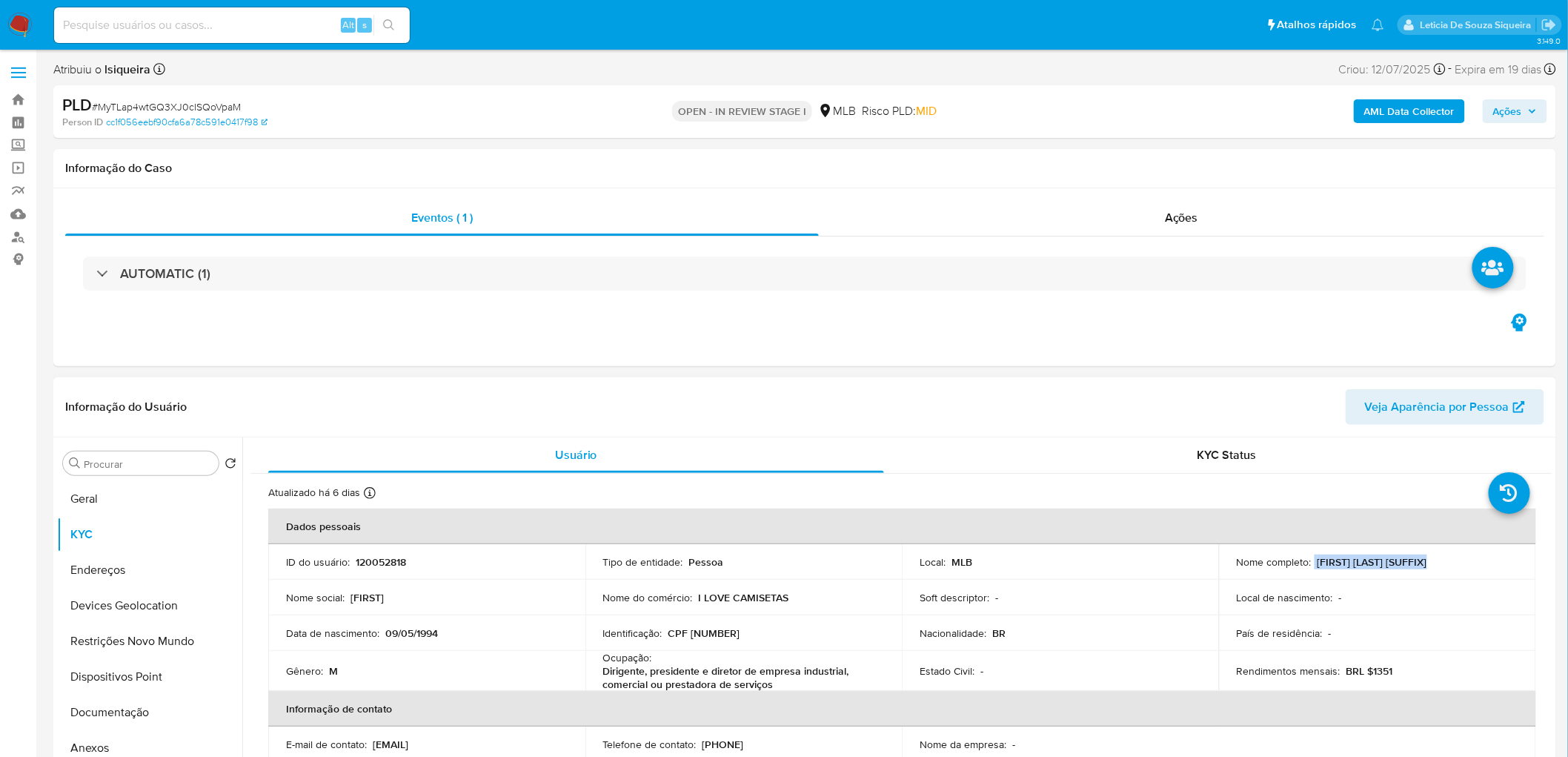 copy on "[FIRST] [LAST] [SUFFIX]" 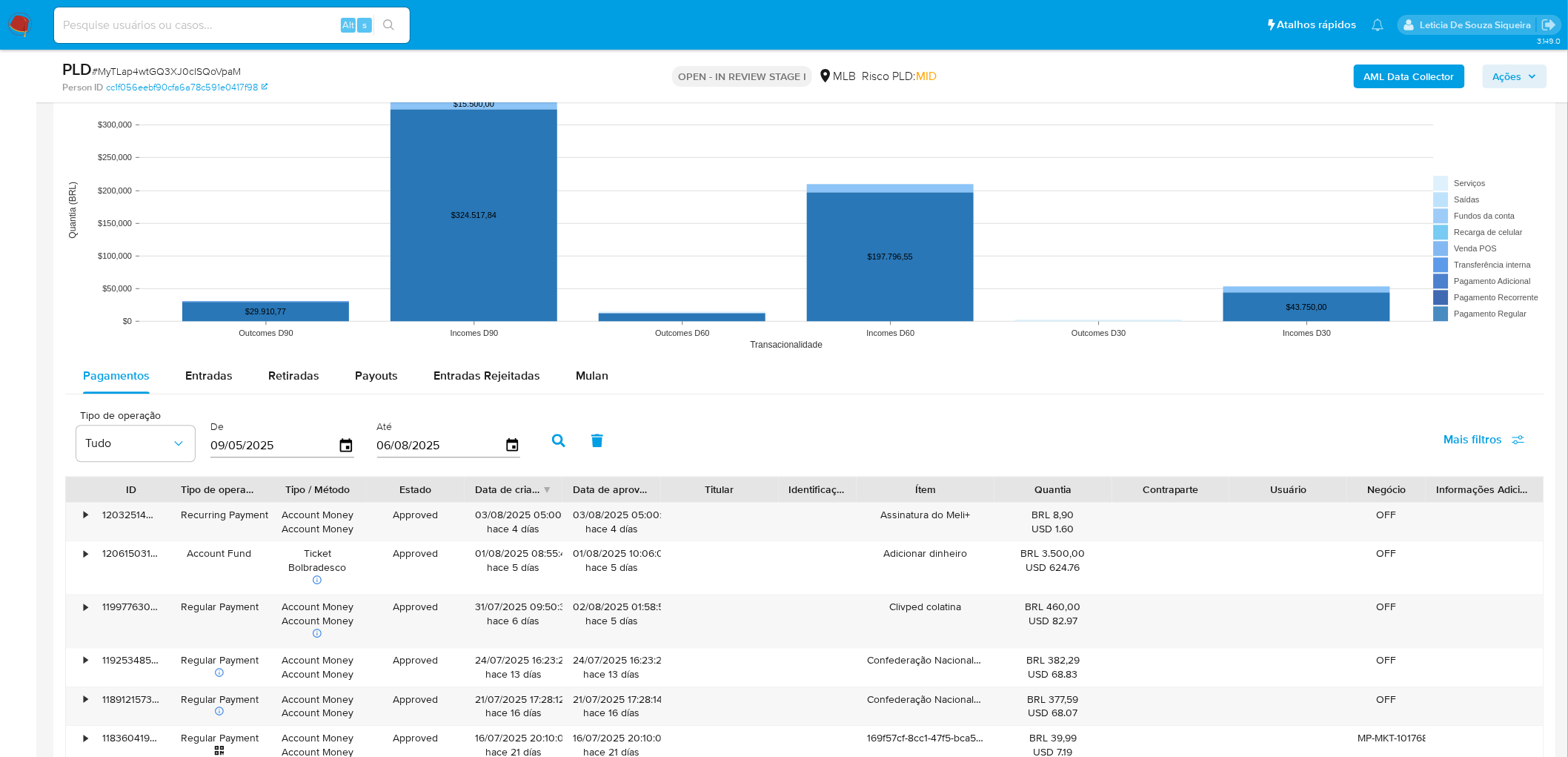 scroll, scrollTop: 1400, scrollLeft: 0, axis: vertical 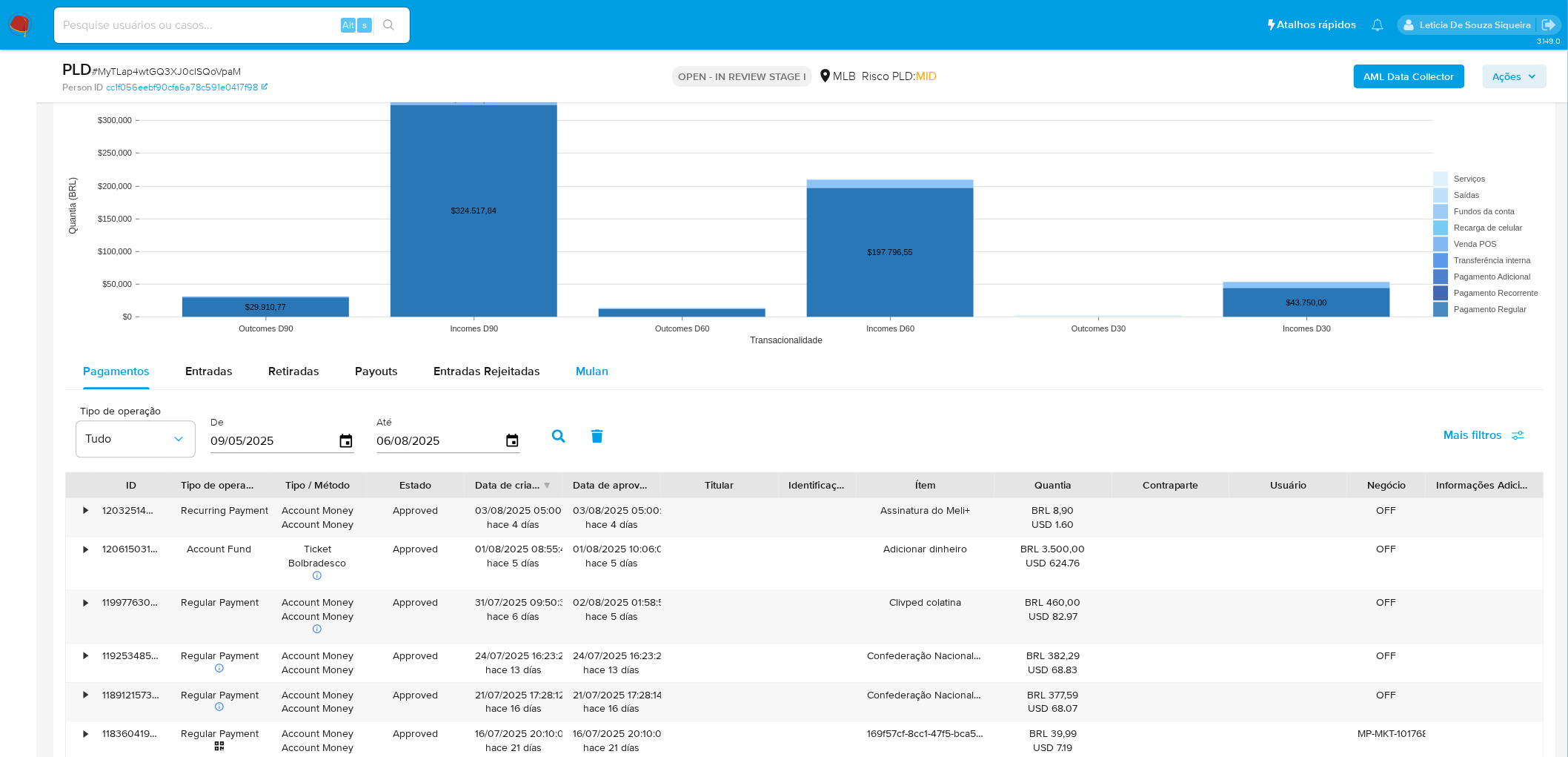 click on "Mulan" at bounding box center [592, 371] 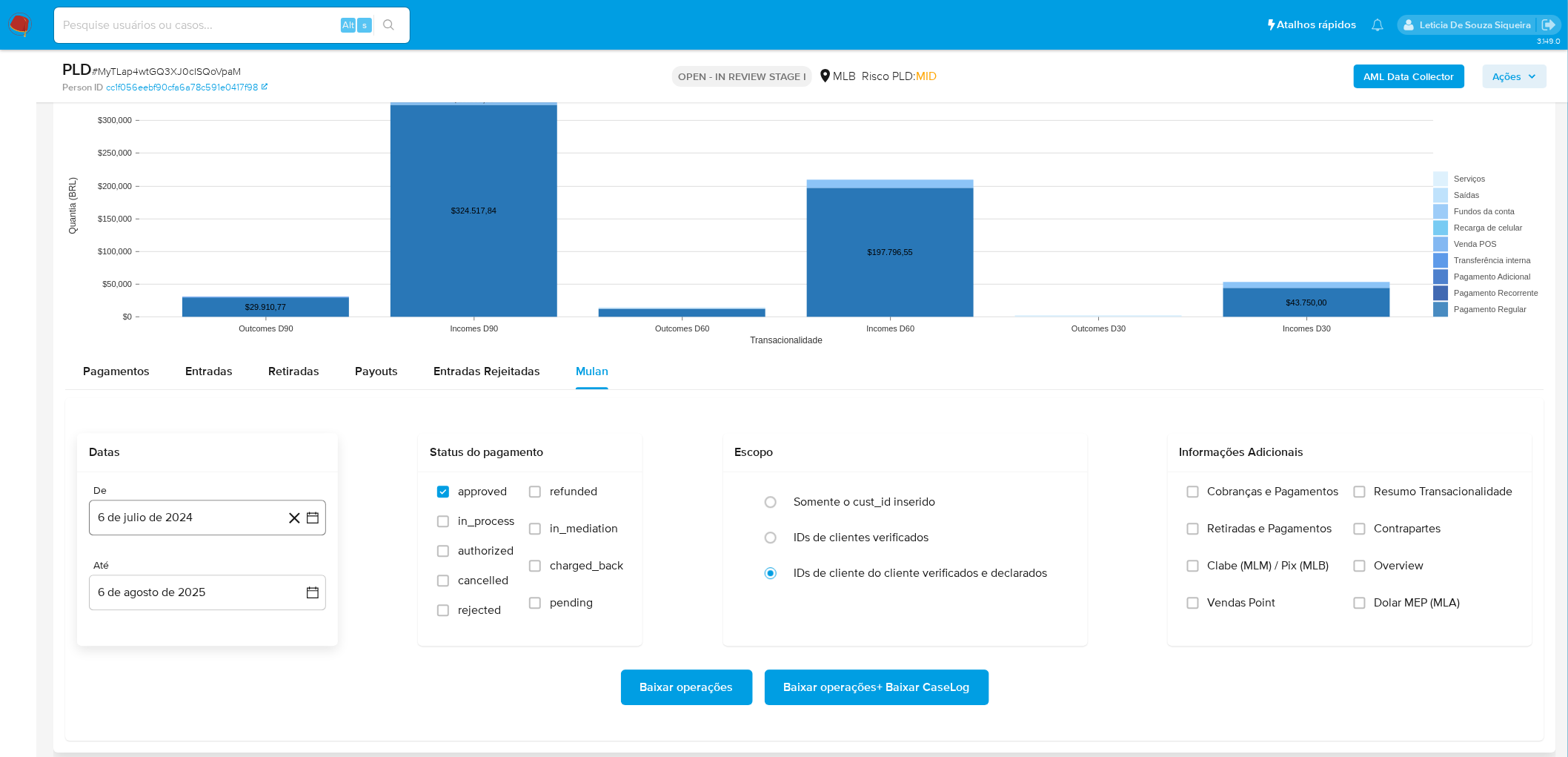 click on "6 de julio de 2024" at bounding box center (207, 518) 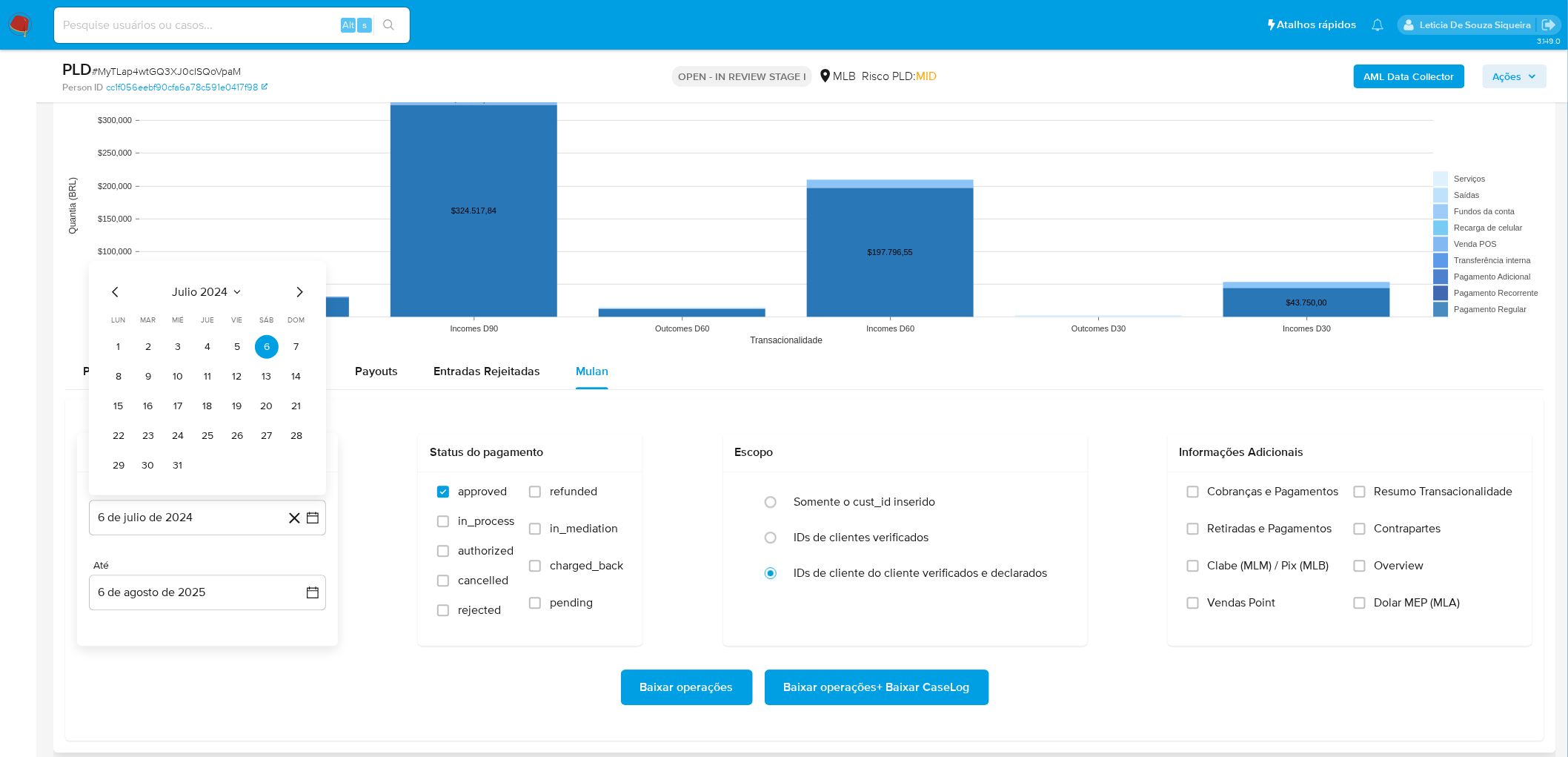 click on "julio 2024" at bounding box center (200, 291) 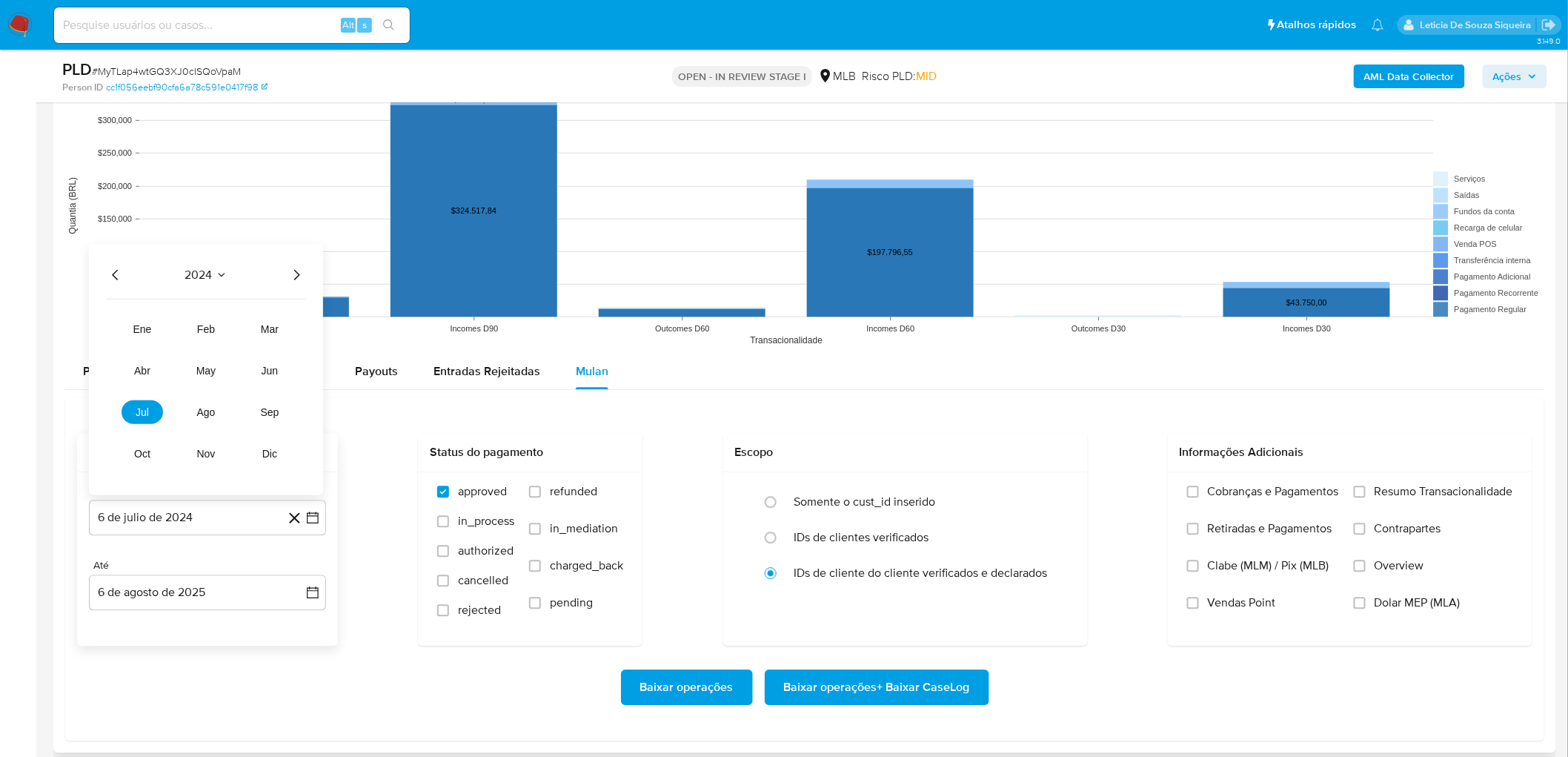 drag, startPoint x: 293, startPoint y: 282, endPoint x: 285, endPoint y: 299, distance: 18.788294 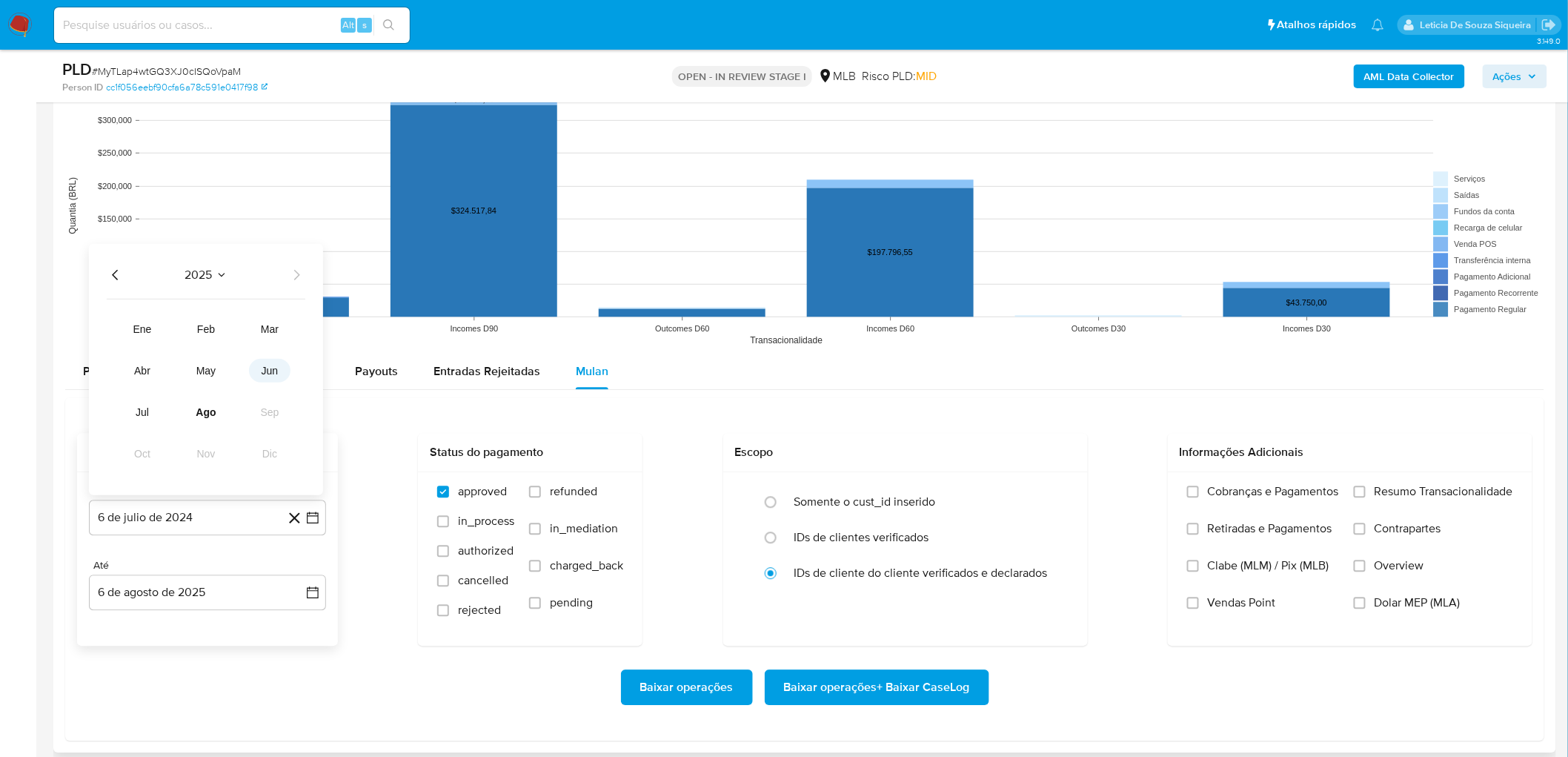 click on "jun" at bounding box center [270, 370] 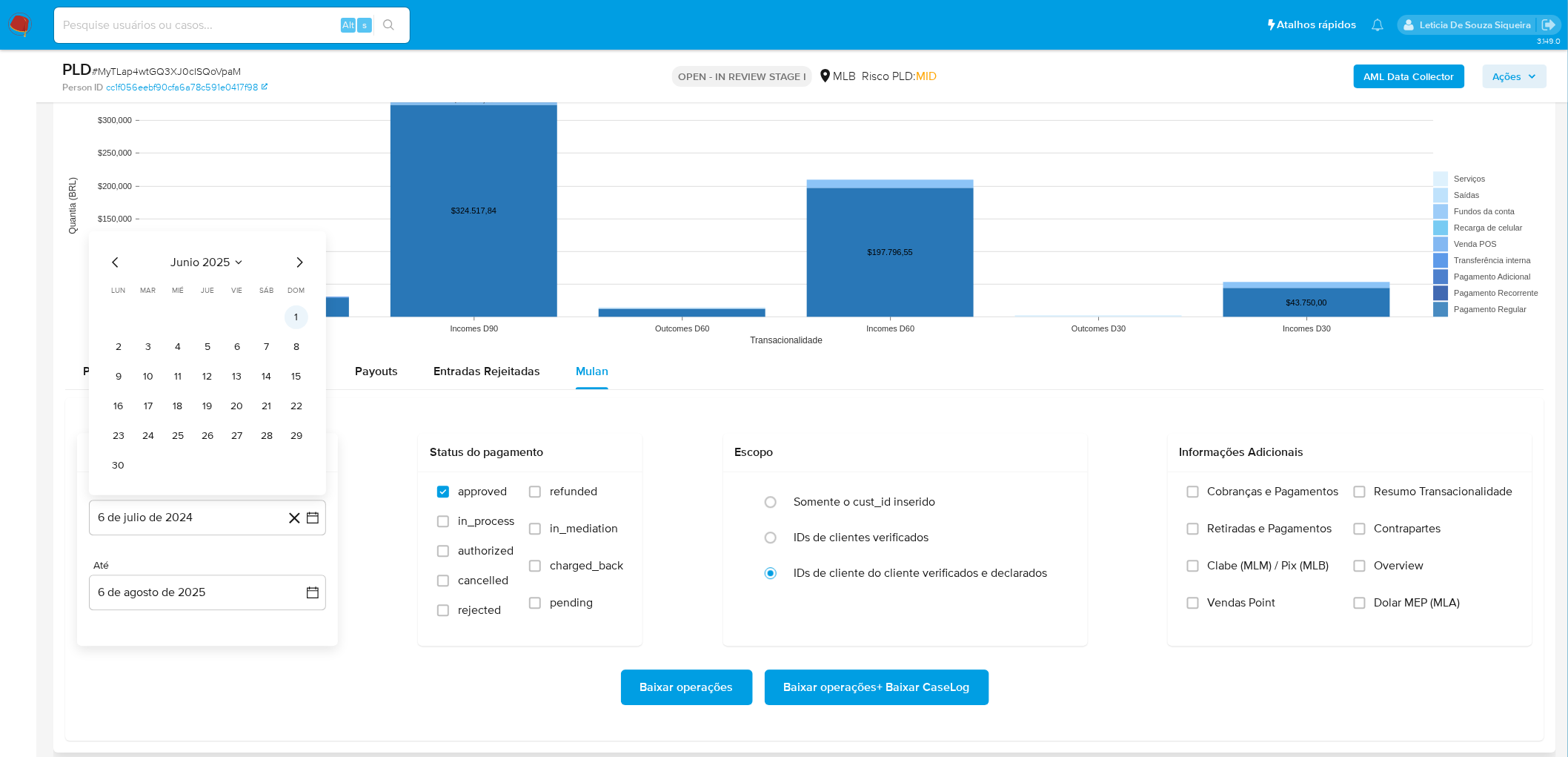 click on "1" at bounding box center [296, 317] 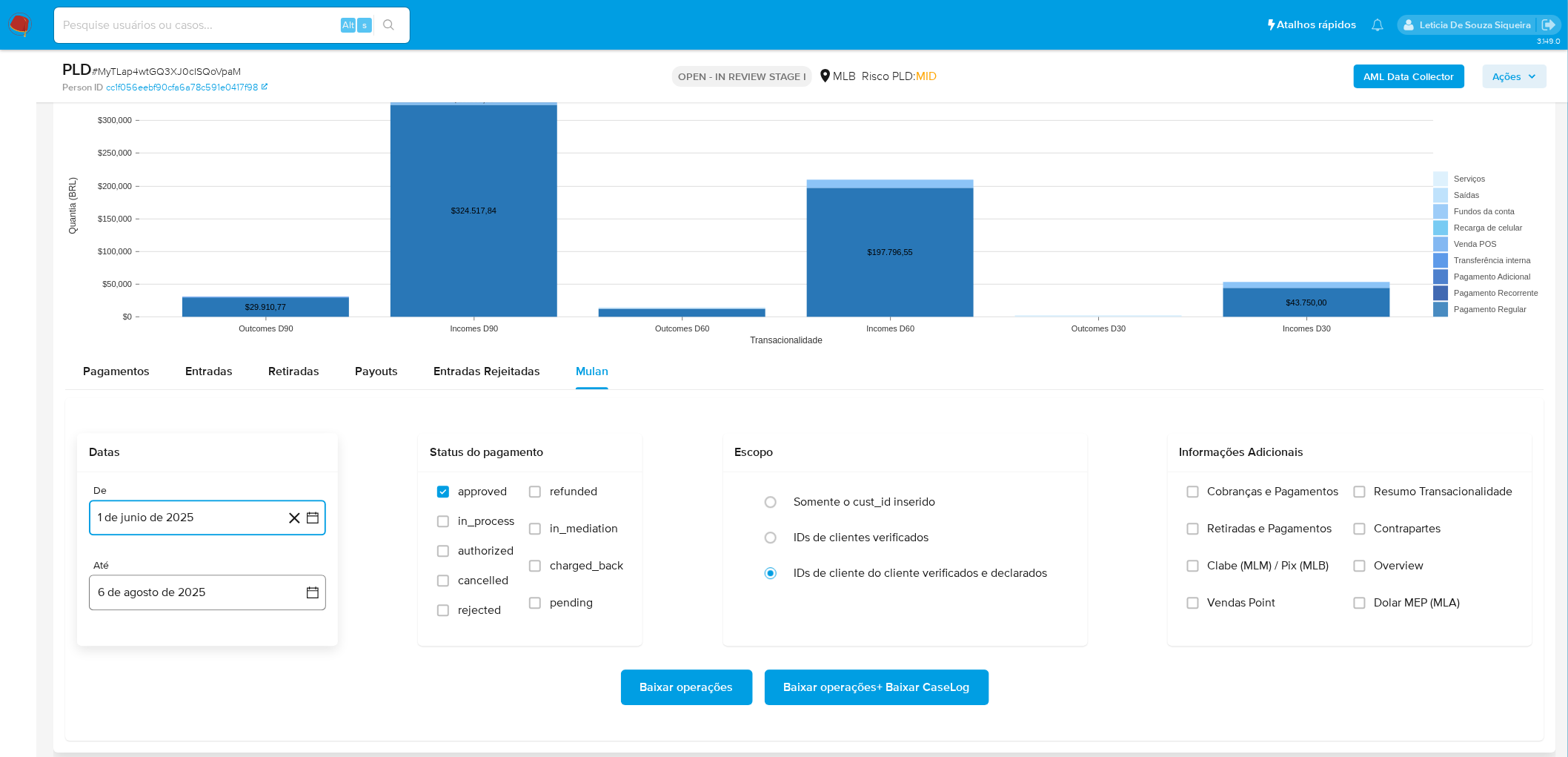 click on "6 de agosto de 2025" at bounding box center (207, 592) 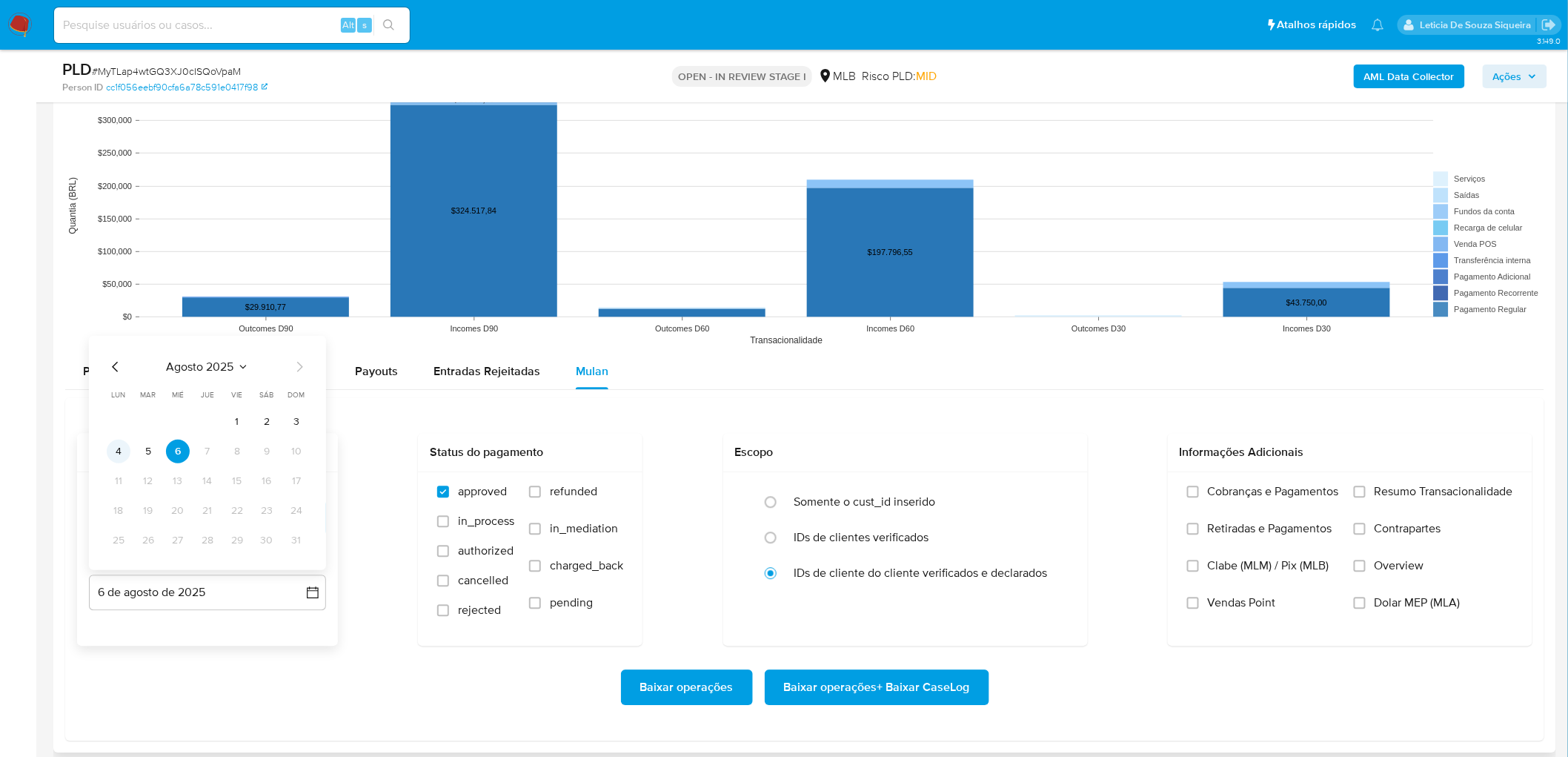 click on "4" at bounding box center [119, 451] 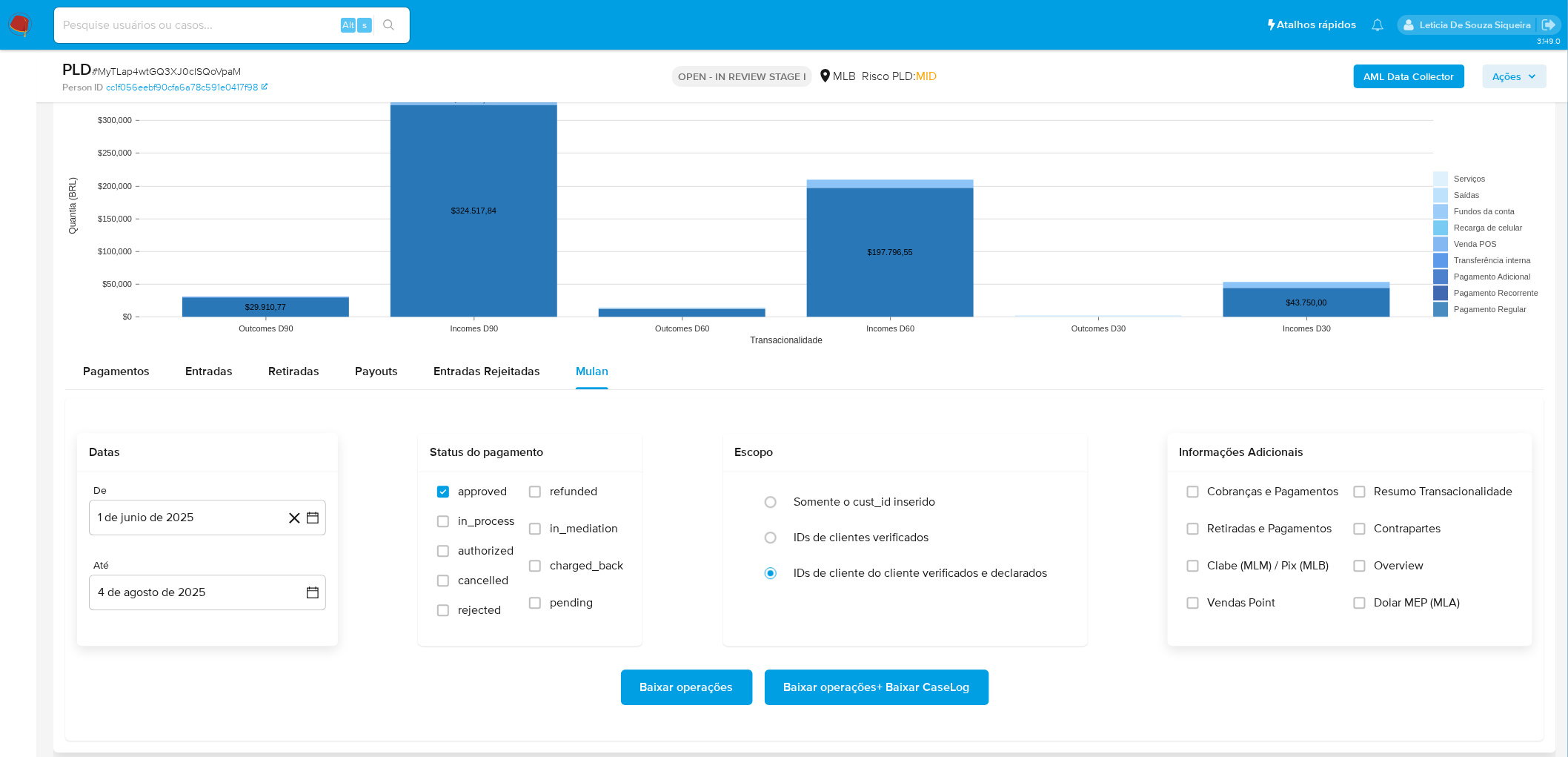 click on "Resumo Transacionalidade" at bounding box center [1444, 492] 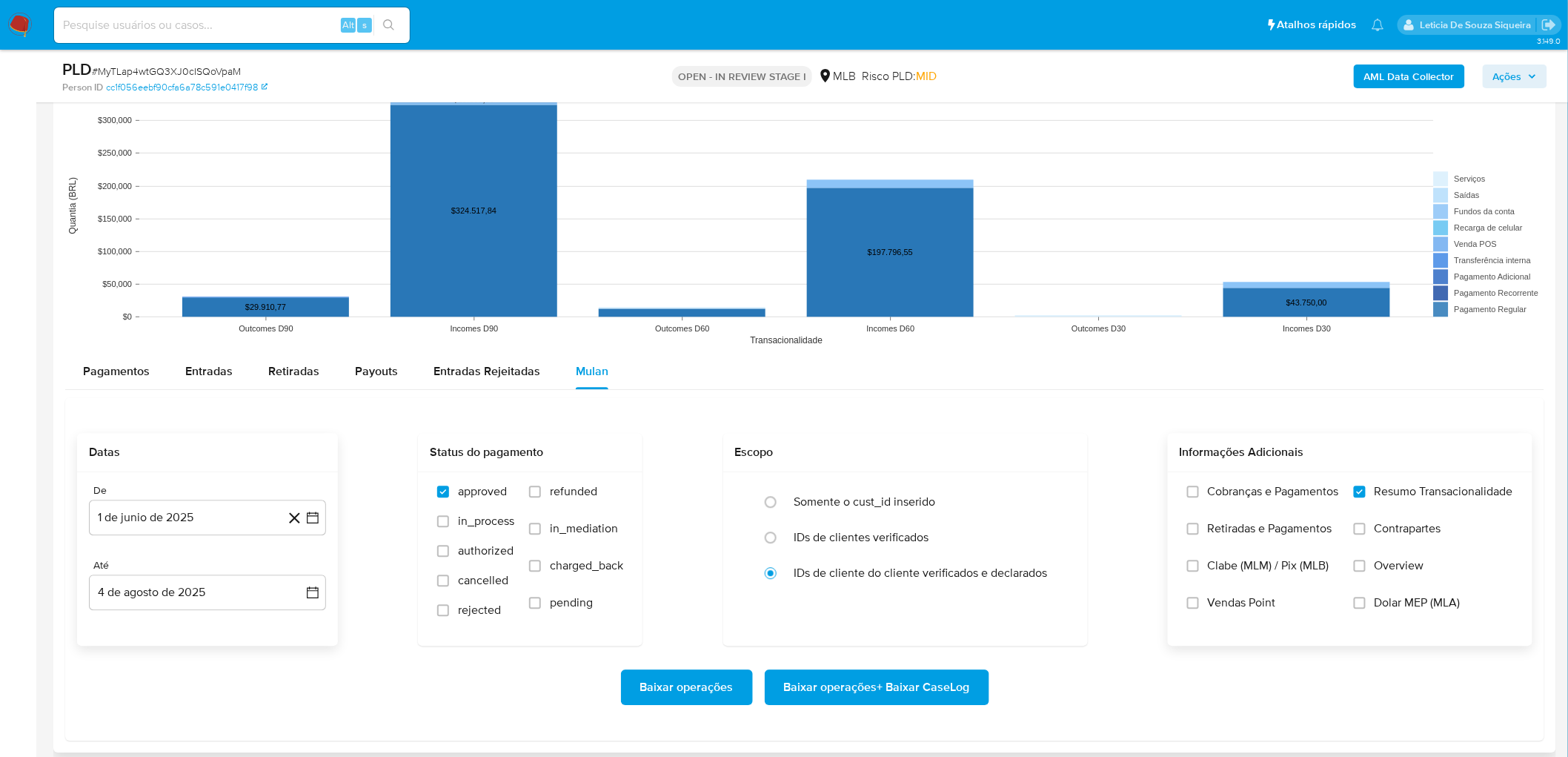 click on "Vendas Point" at bounding box center [1263, 614] 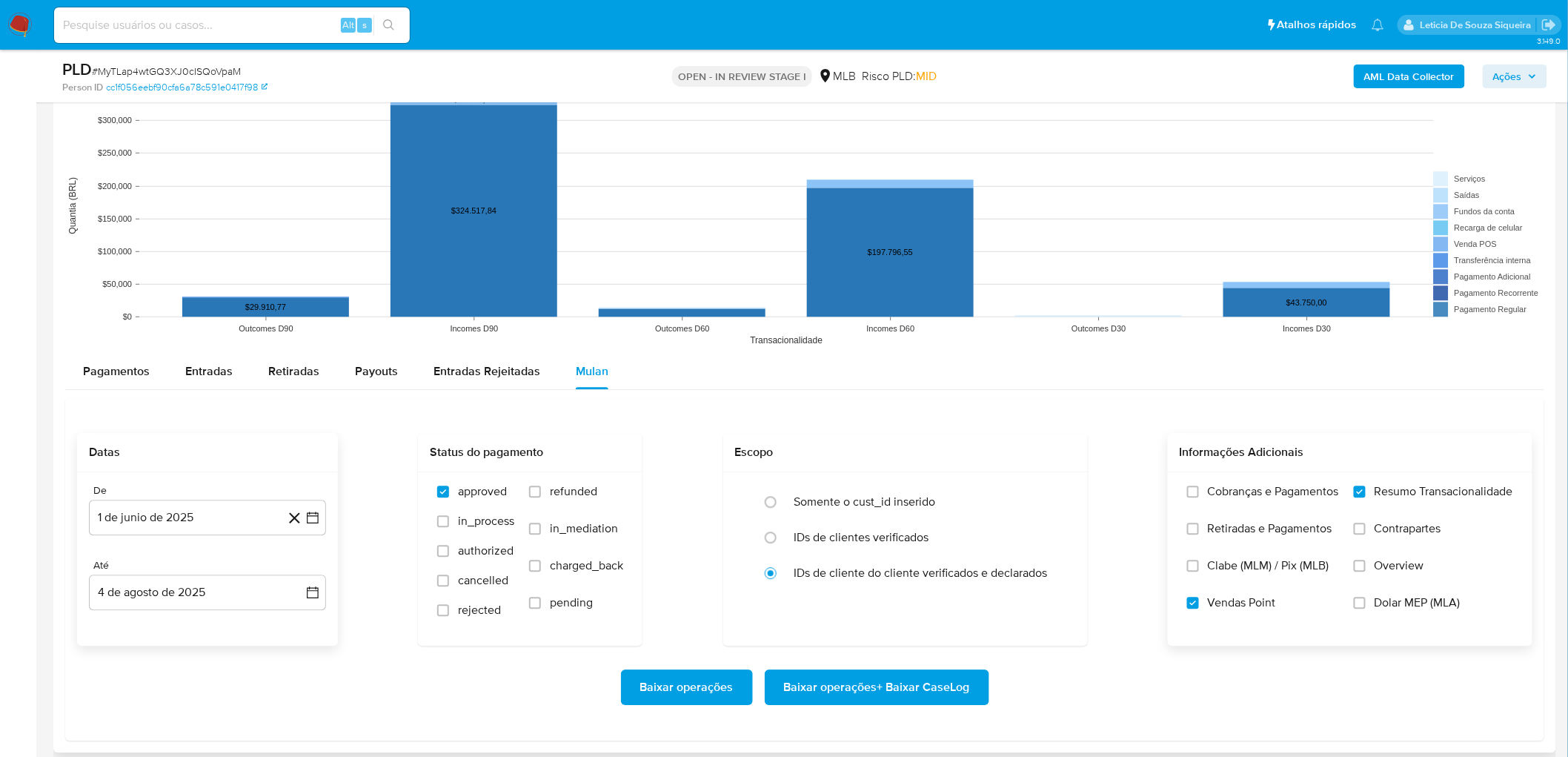 click on "Baixar operações  +   Baixar CaseLog" at bounding box center (877, 687) 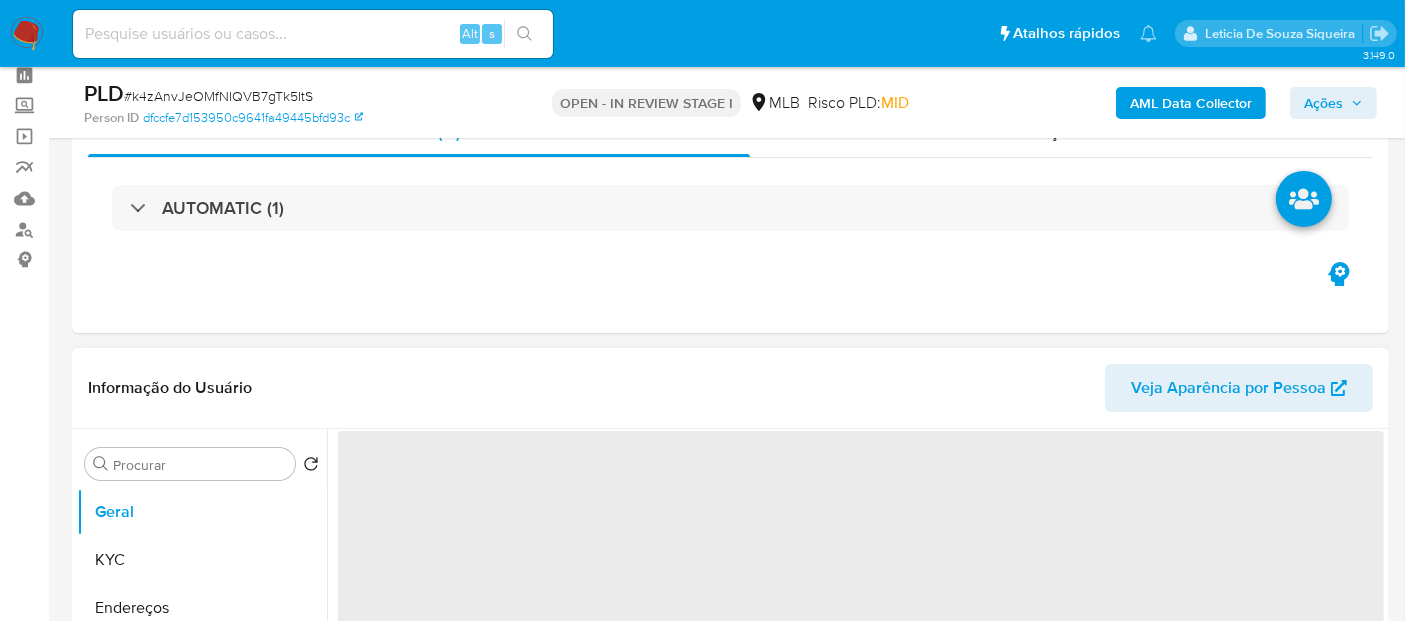 scroll, scrollTop: 111, scrollLeft: 0, axis: vertical 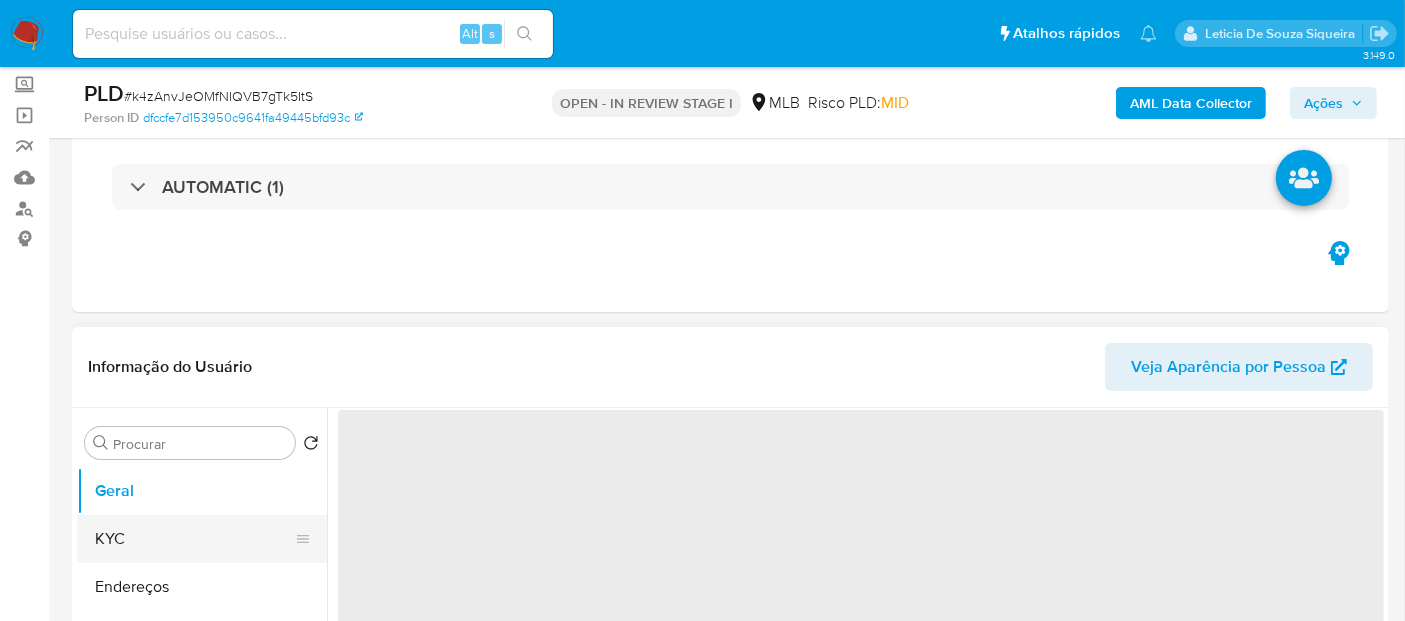 click on "KYC" at bounding box center (194, 539) 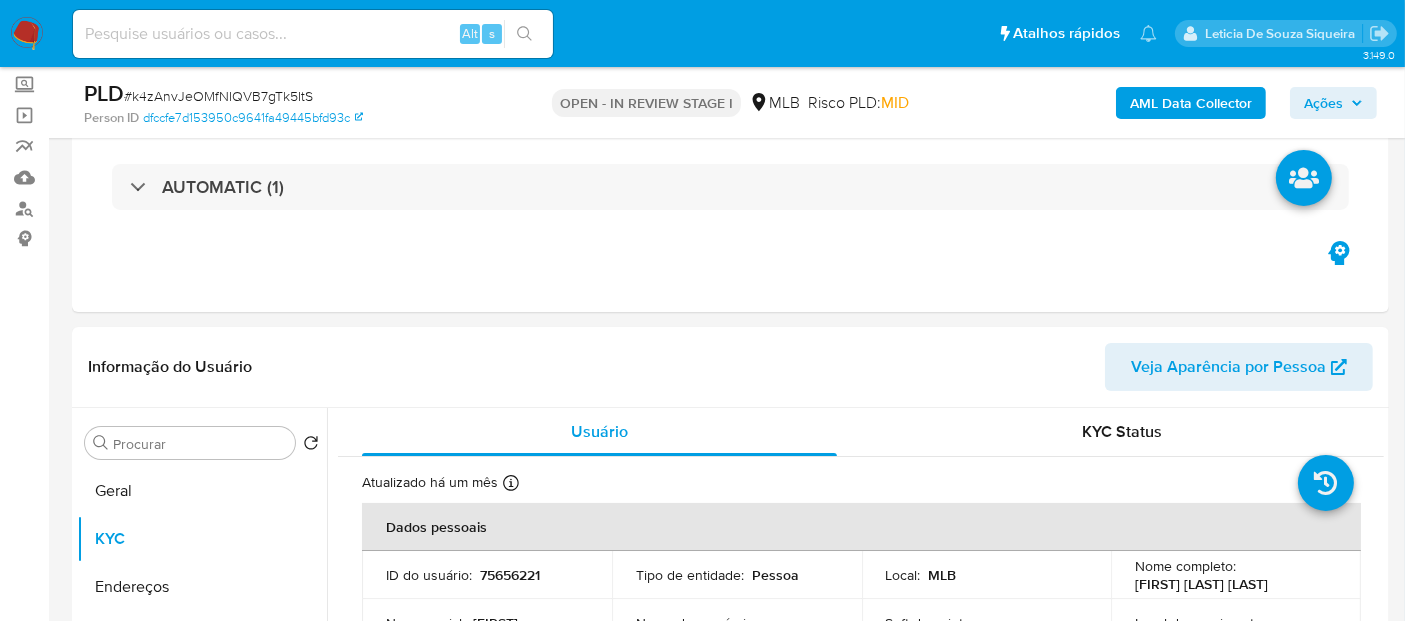 select on "10" 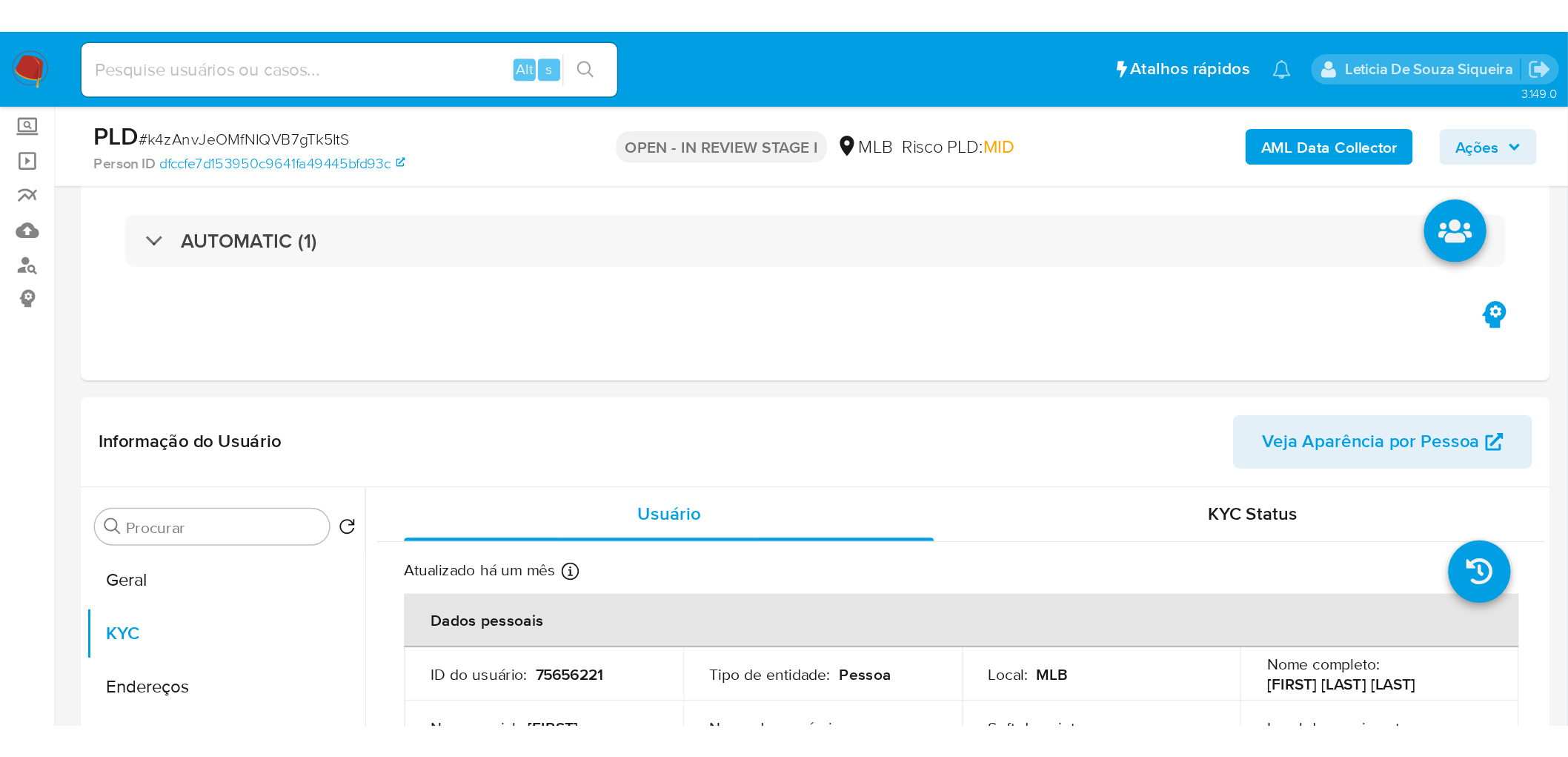 scroll, scrollTop: 82, scrollLeft: 0, axis: vertical 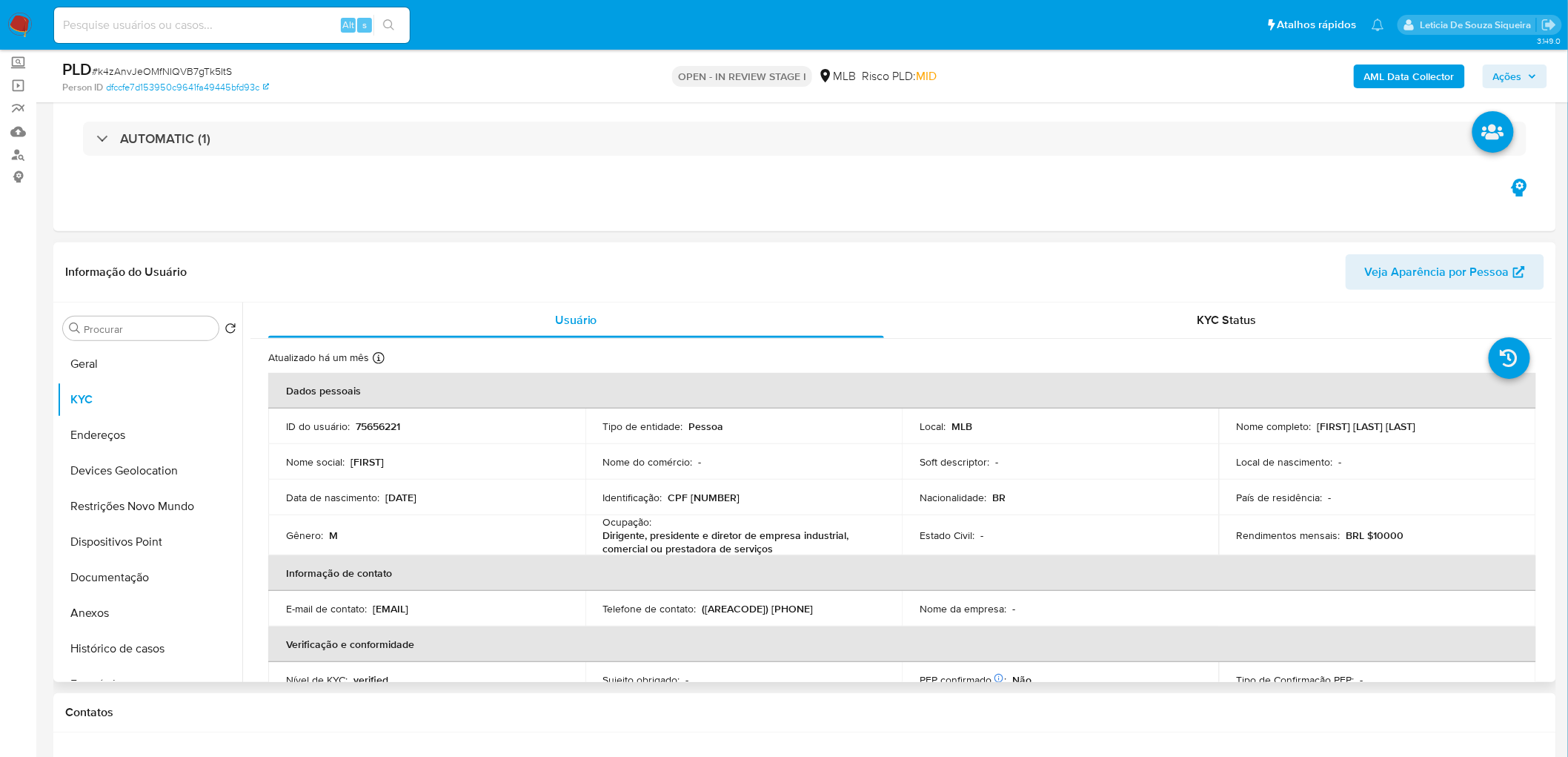 drag, startPoint x: 1458, startPoint y: 423, endPoint x: 1313, endPoint y: 427, distance: 145.05516 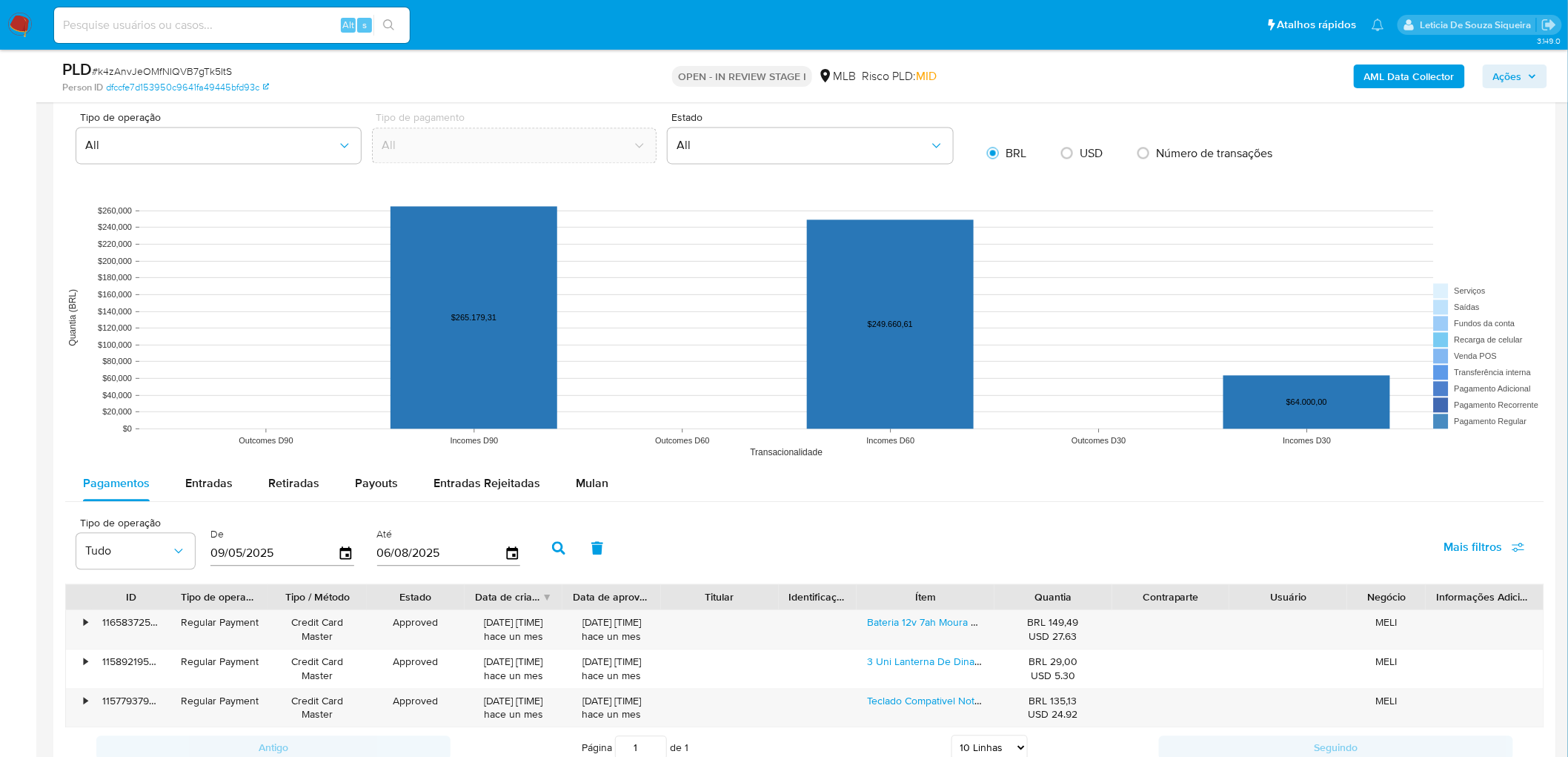 scroll, scrollTop: 1235, scrollLeft: 0, axis: vertical 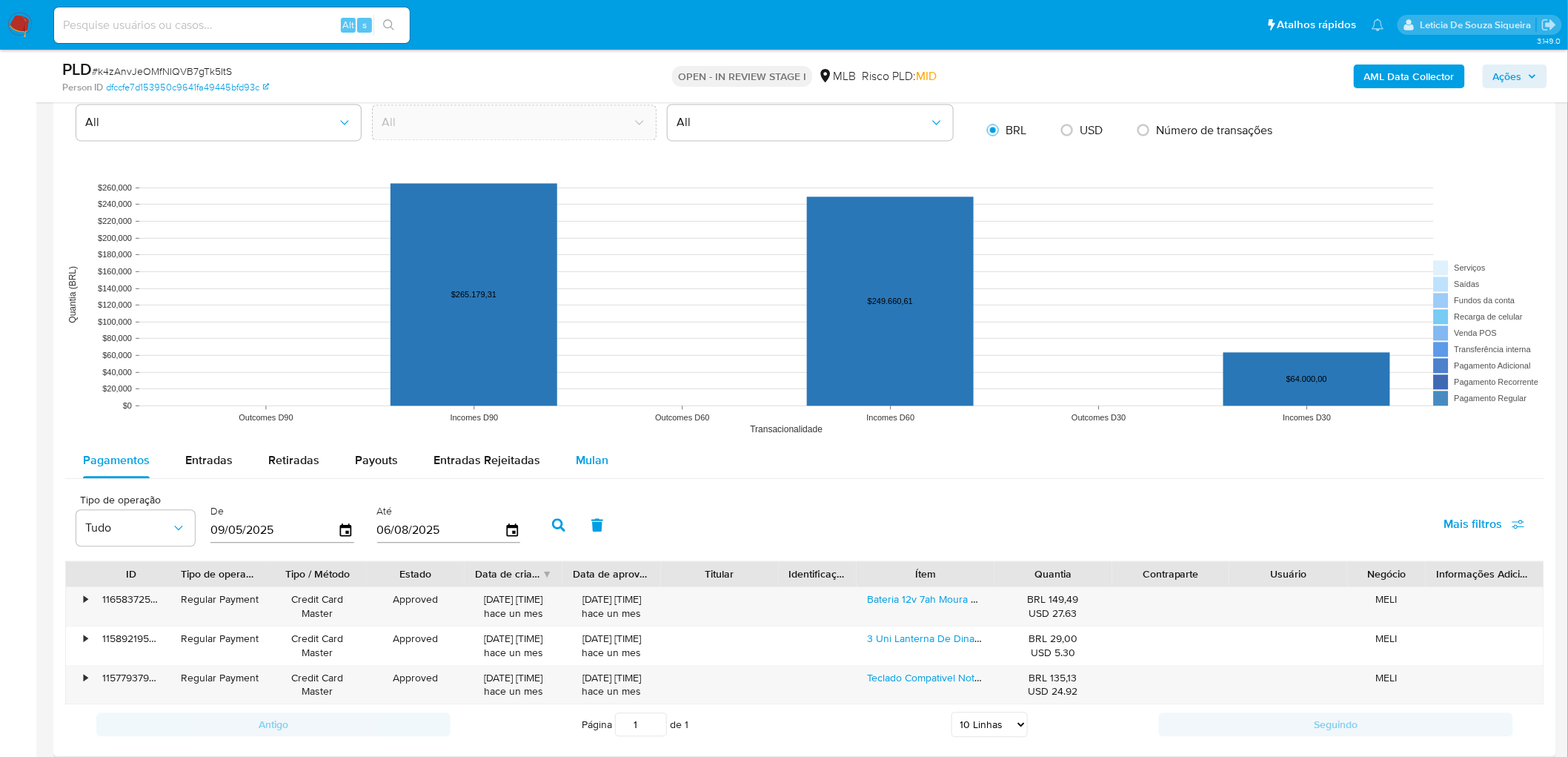 click on "Mulan" at bounding box center [592, 460] 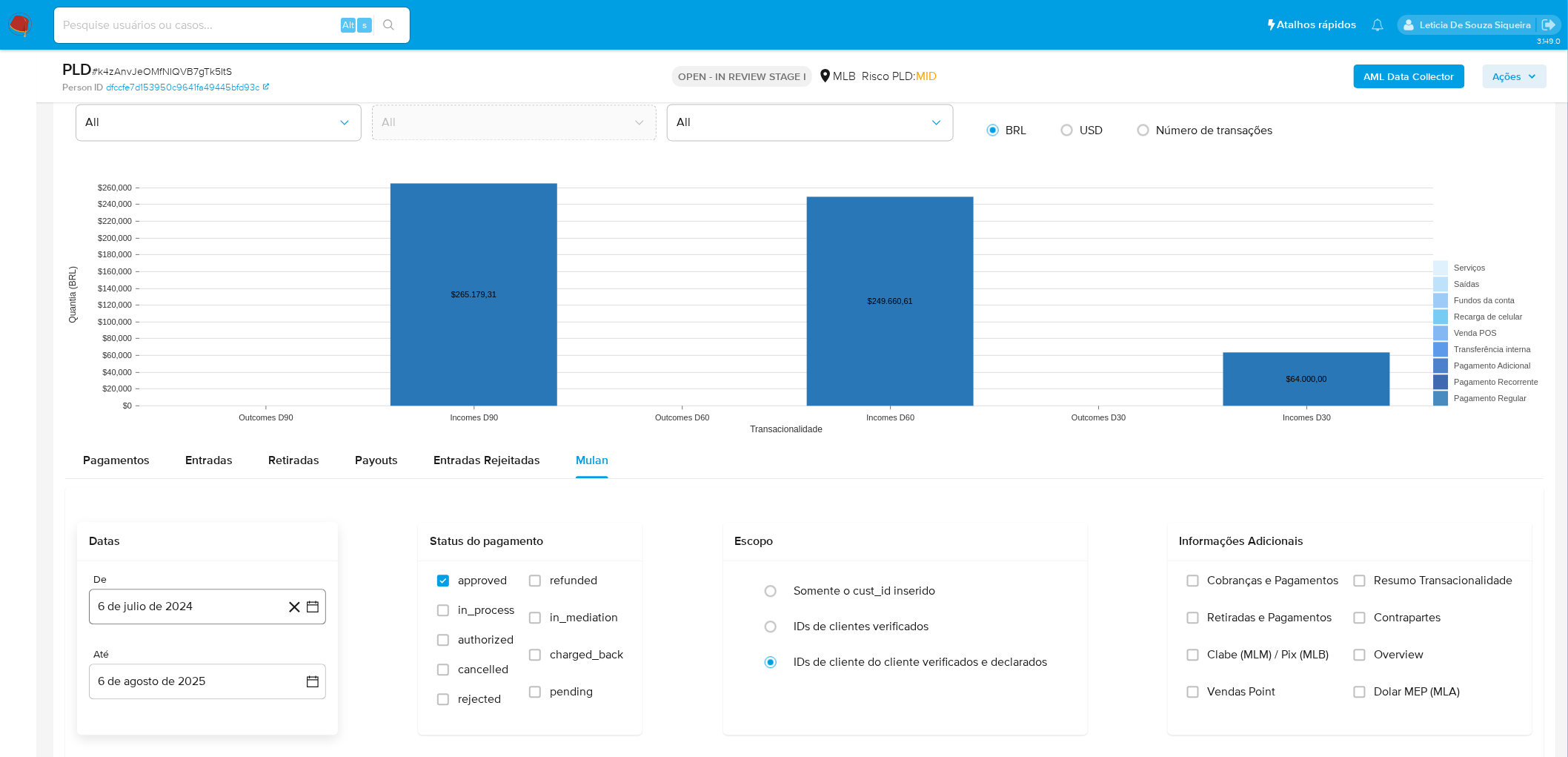 click on "6 de julio de 2024" at bounding box center [207, 606] 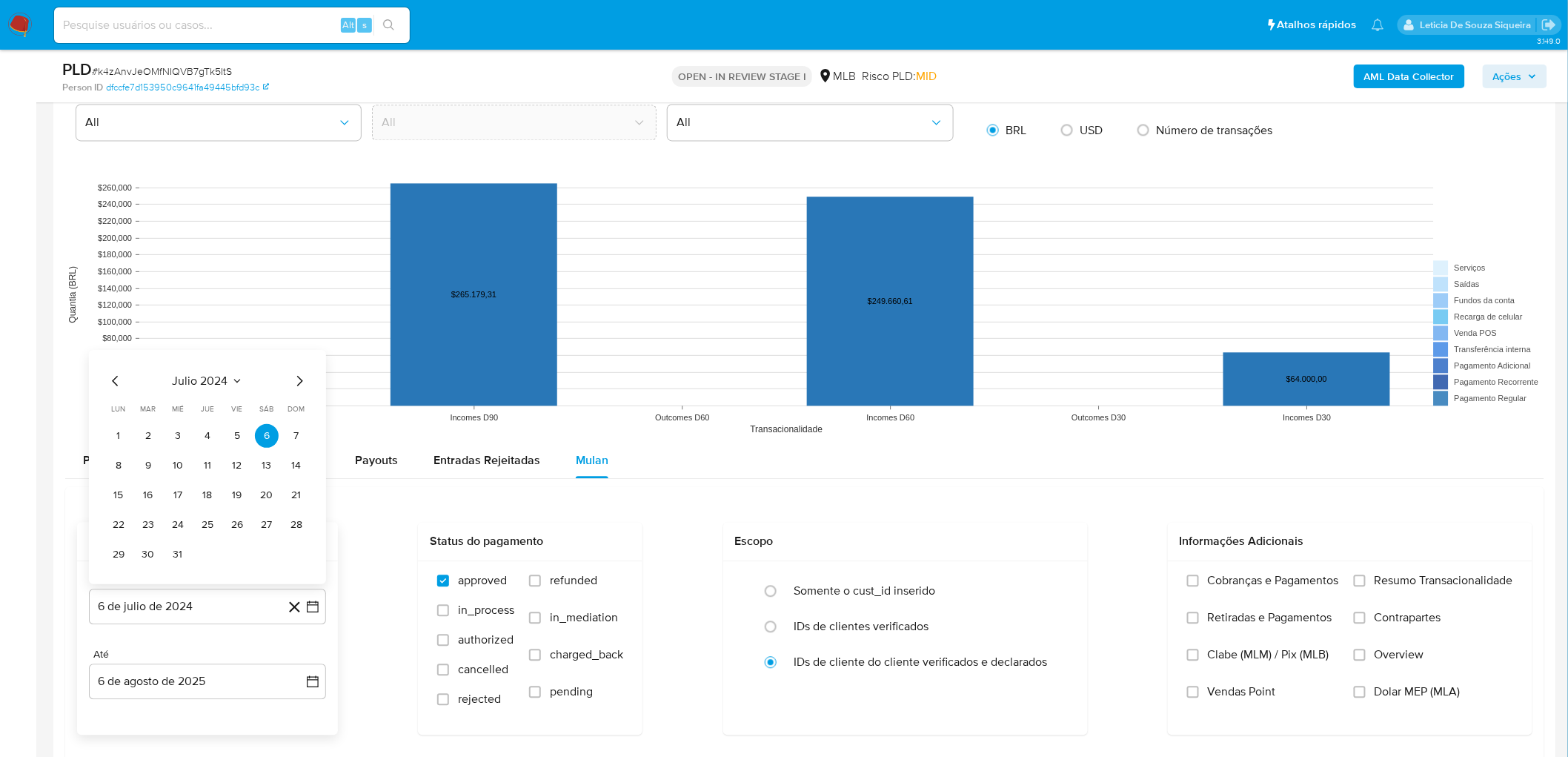 click on "julio 2024" at bounding box center (200, 381) 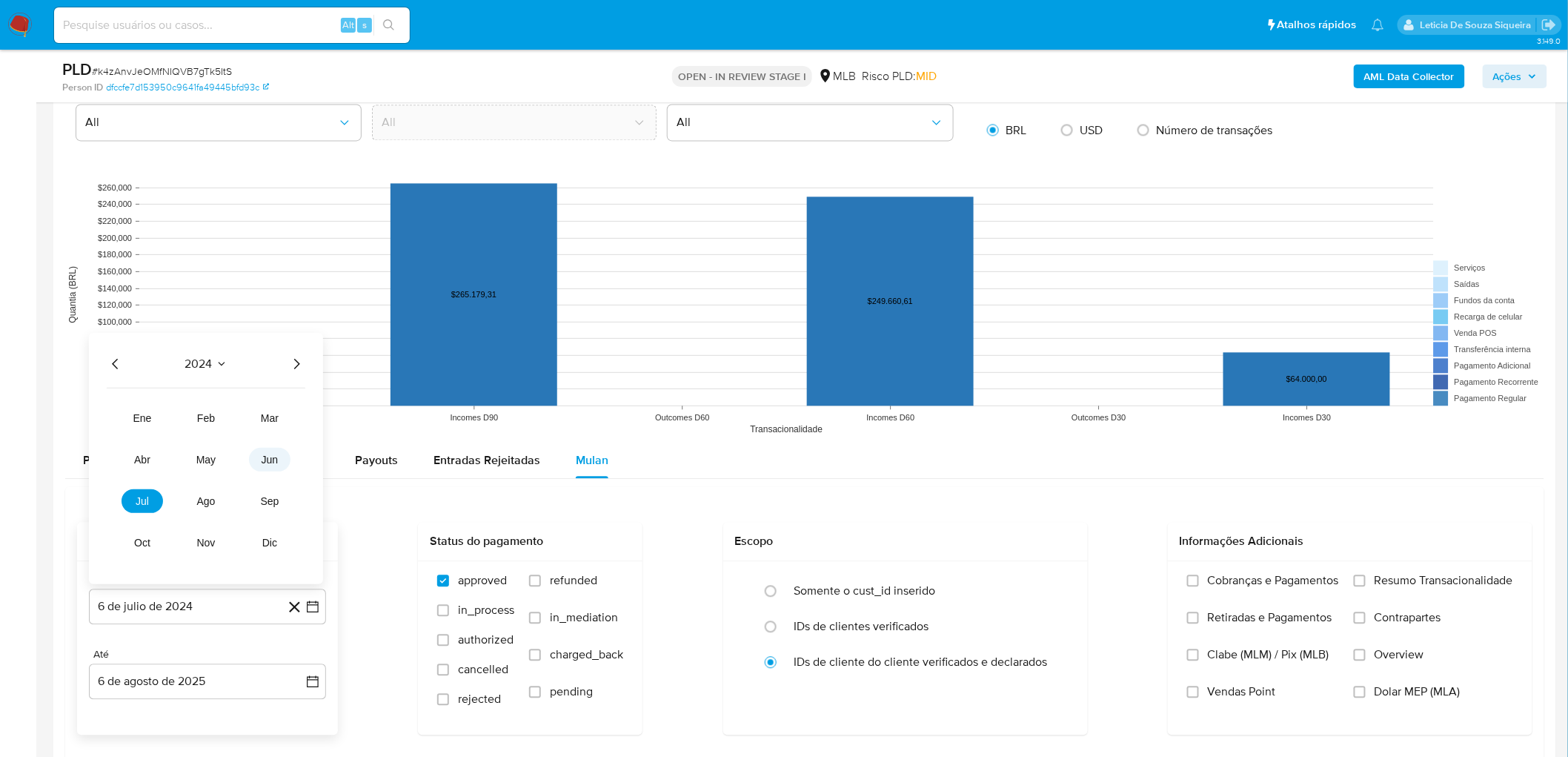 click on "jun" at bounding box center [270, 460] 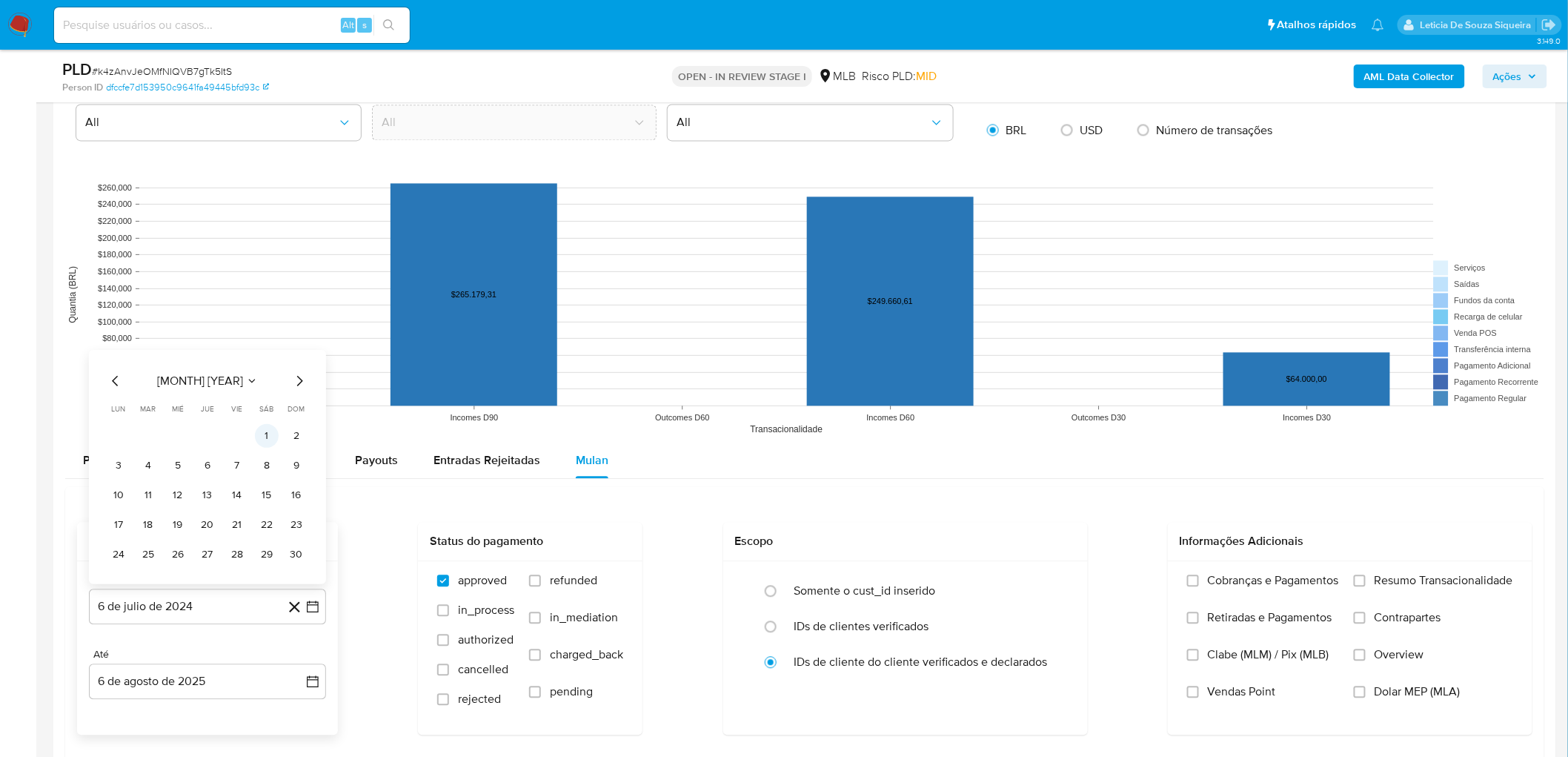 click on "1" at bounding box center [267, 436] 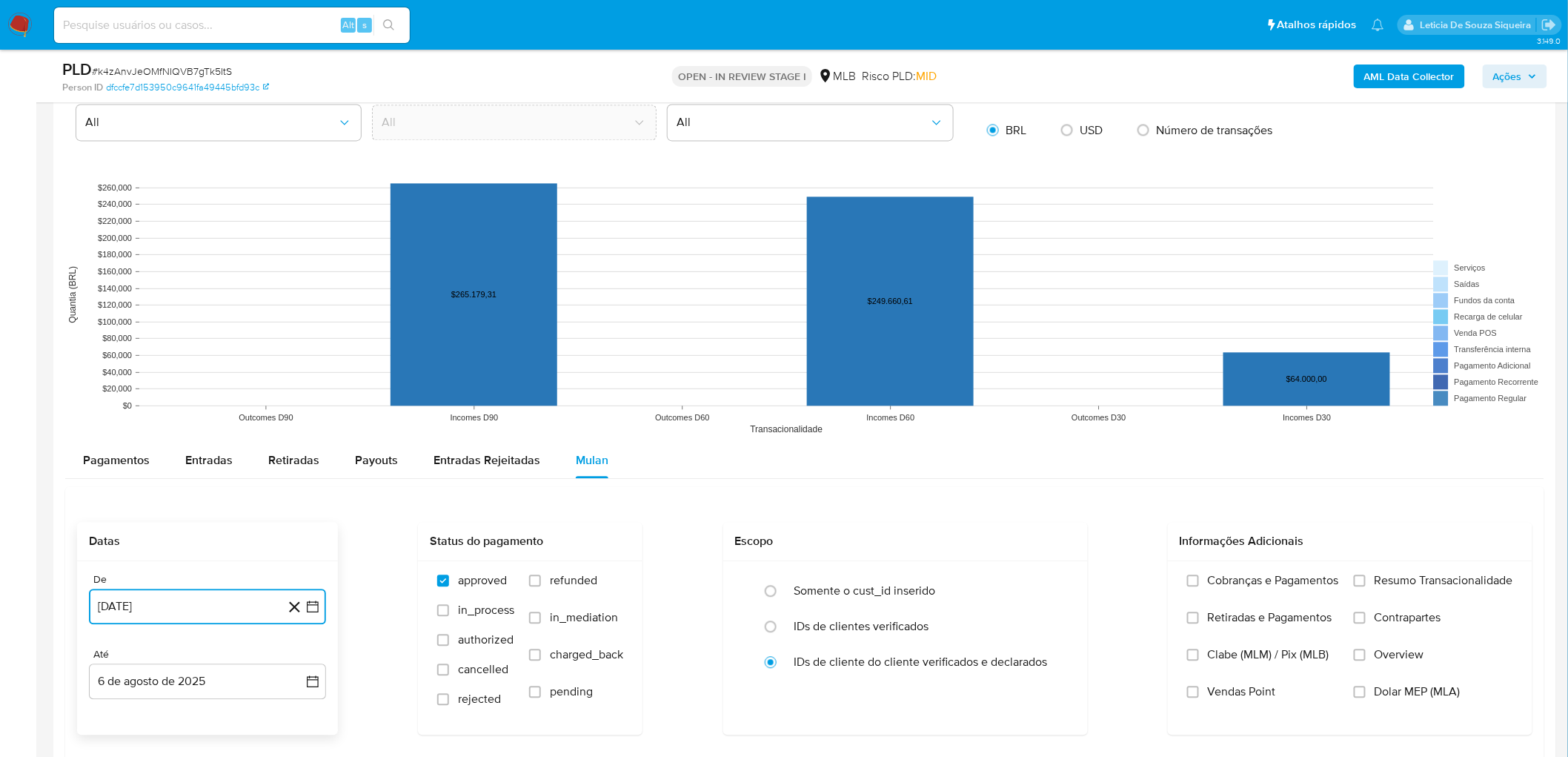 click on "1 de junio de 2024" at bounding box center (207, 606) 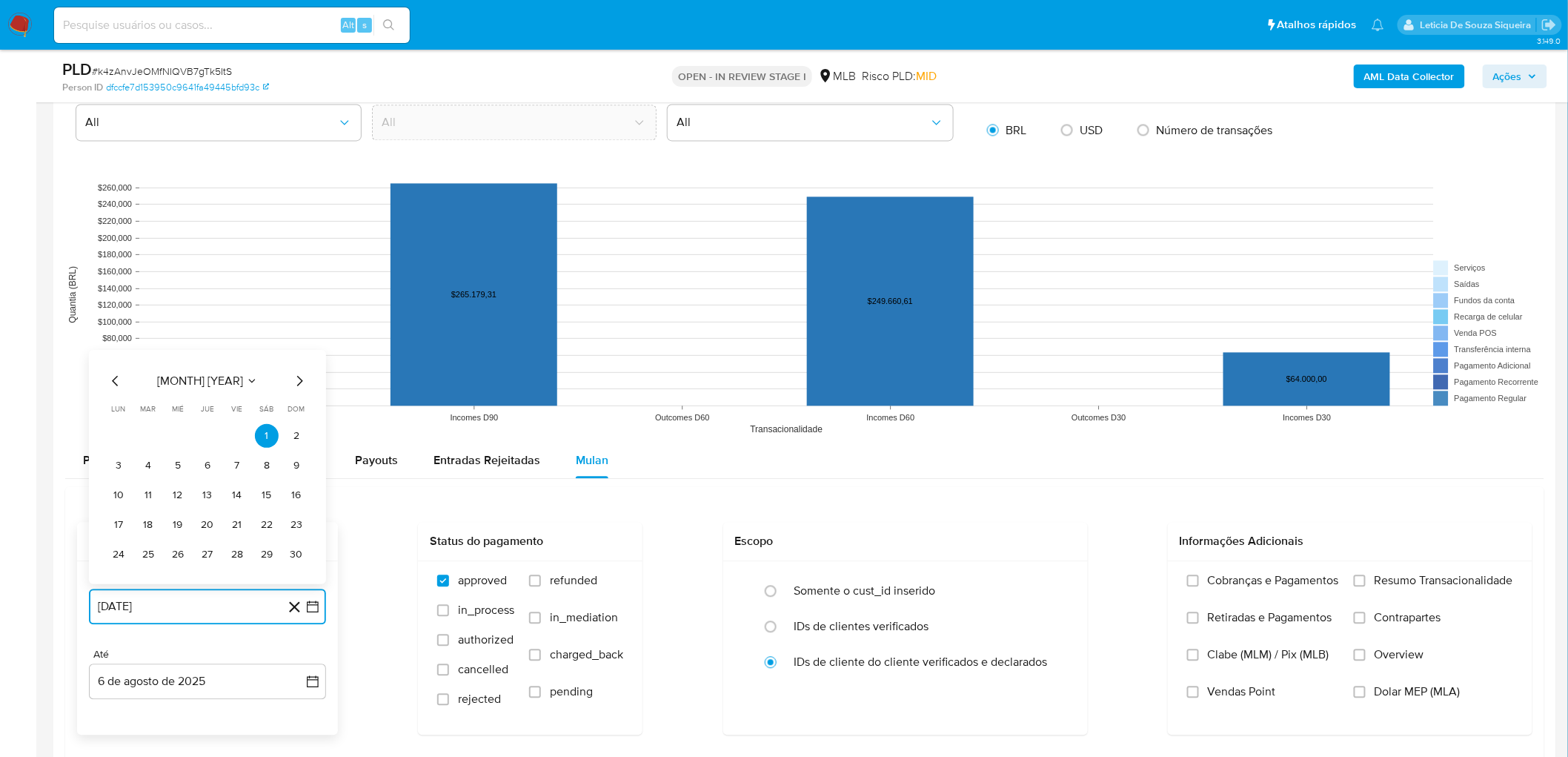 click 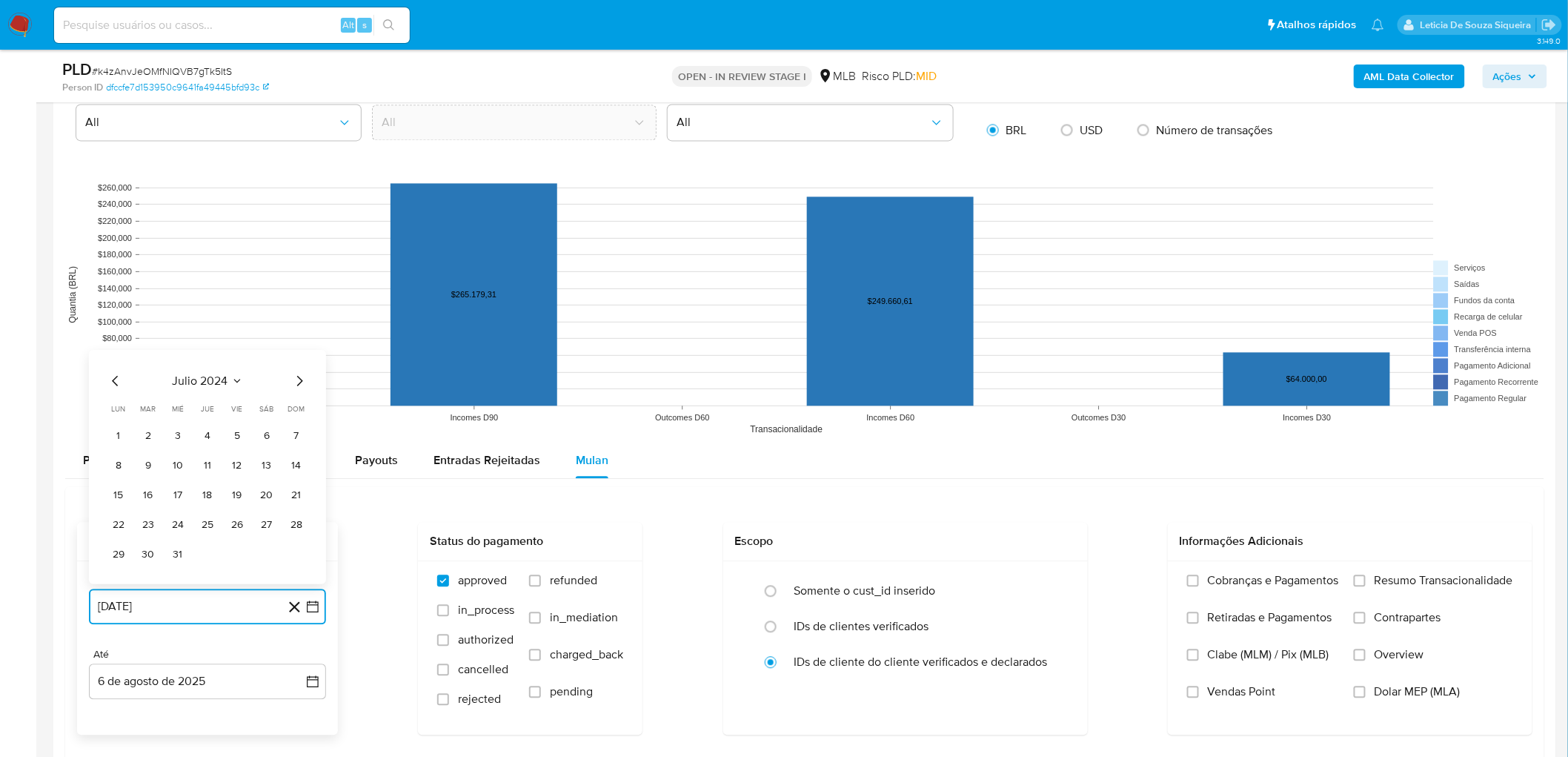 click on "julio 2024" at bounding box center (207, 381) 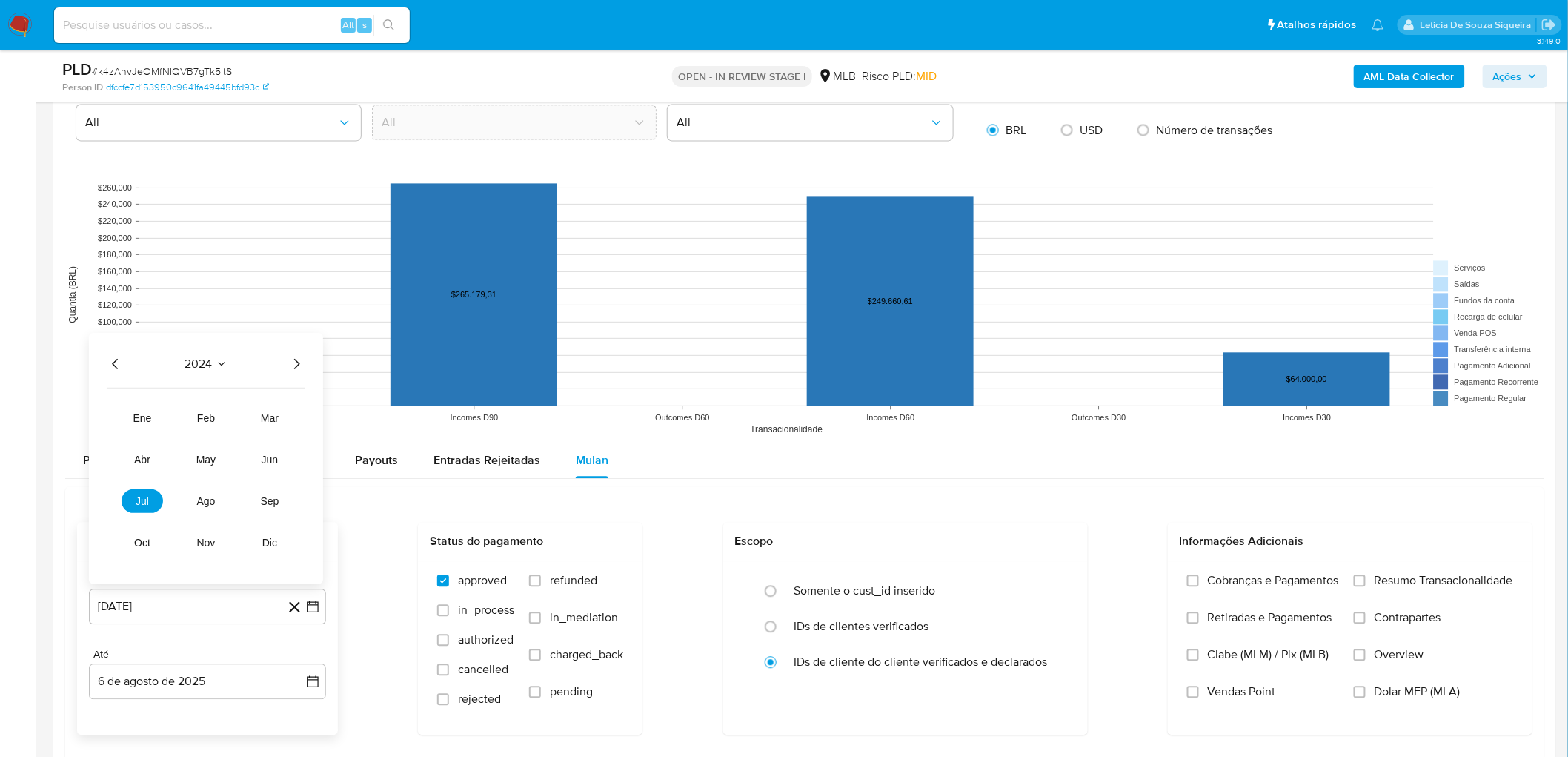click 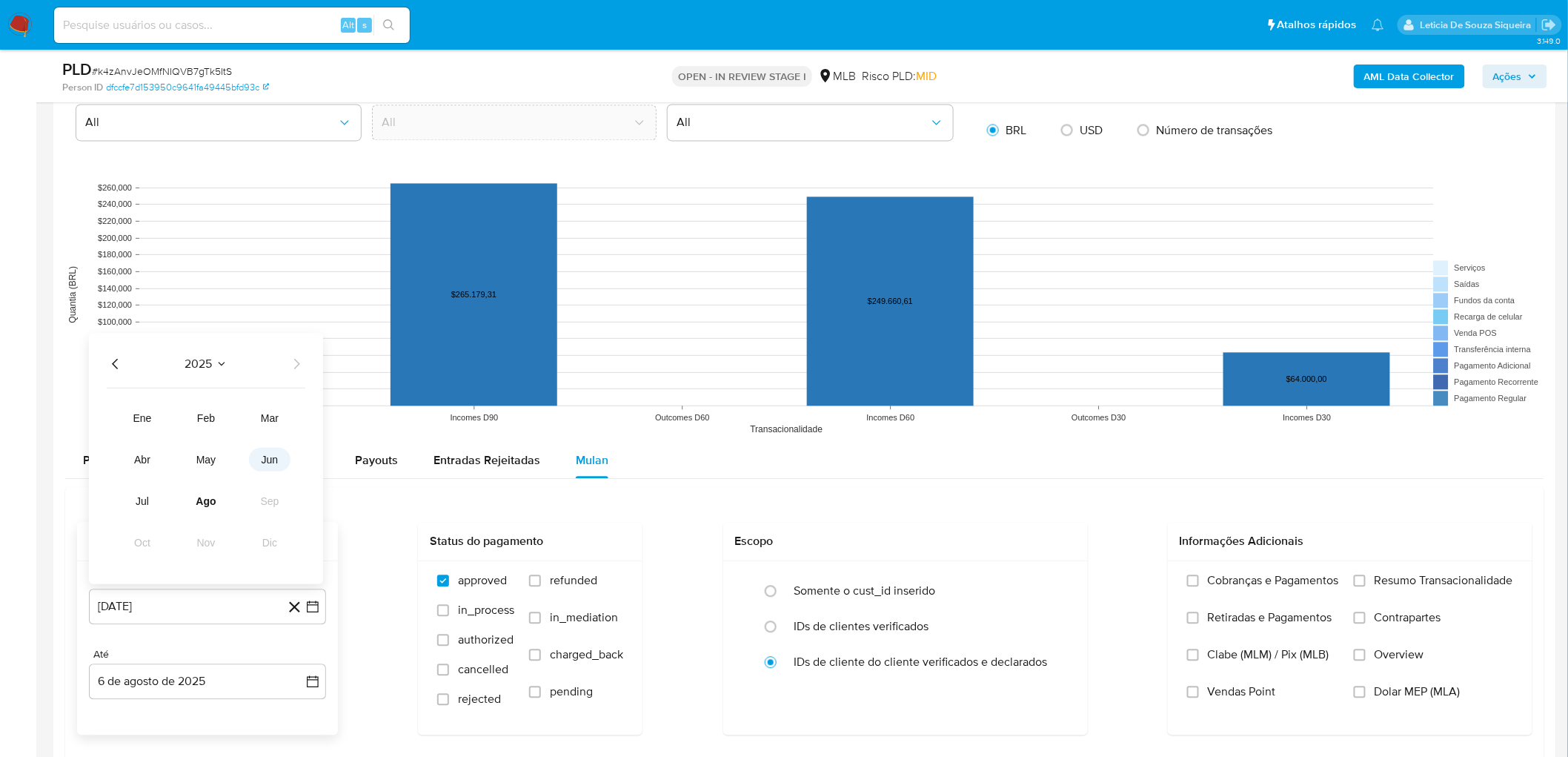 click on "jun" at bounding box center [270, 460] 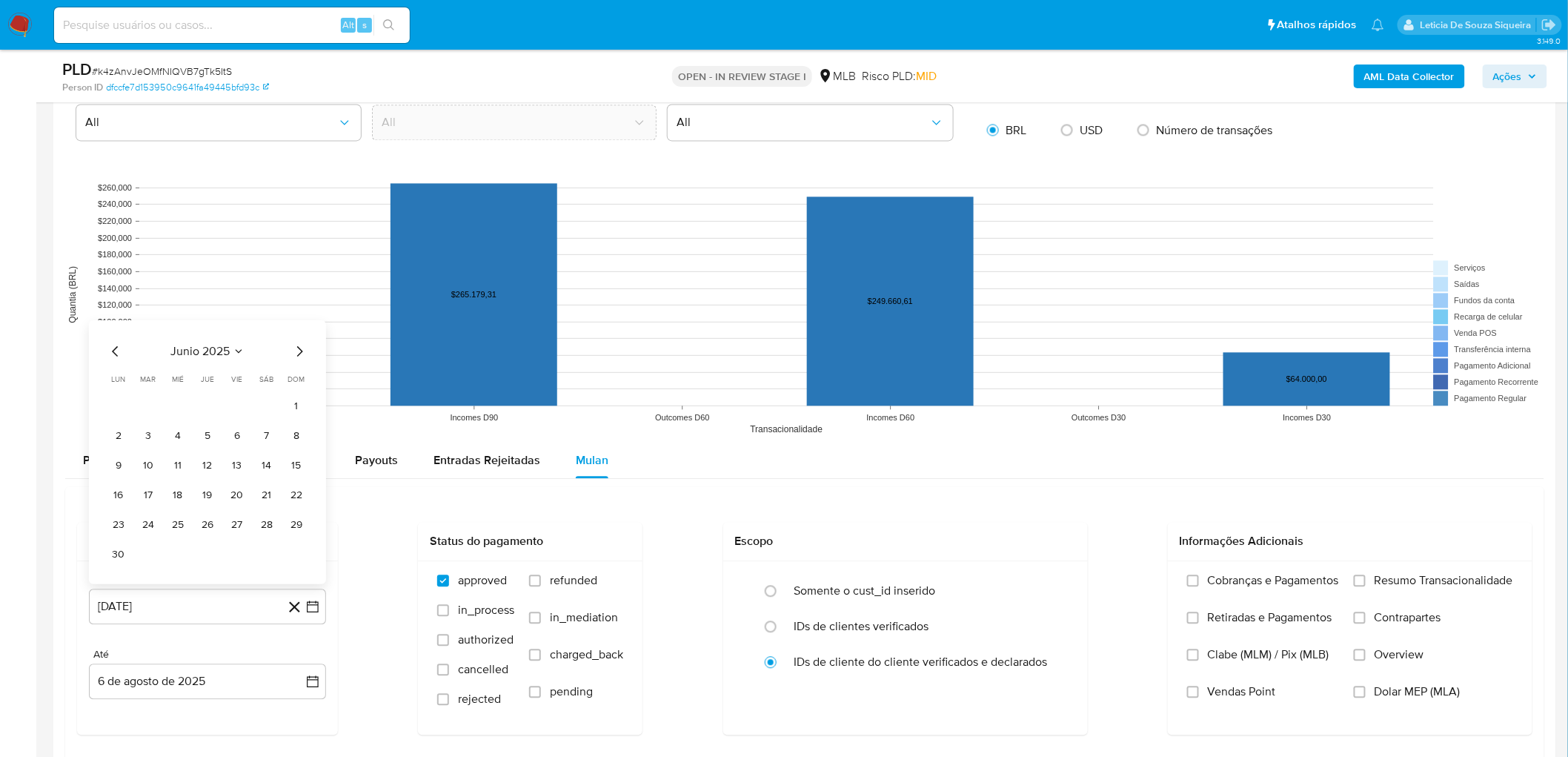 click on "1" at bounding box center (296, 406) 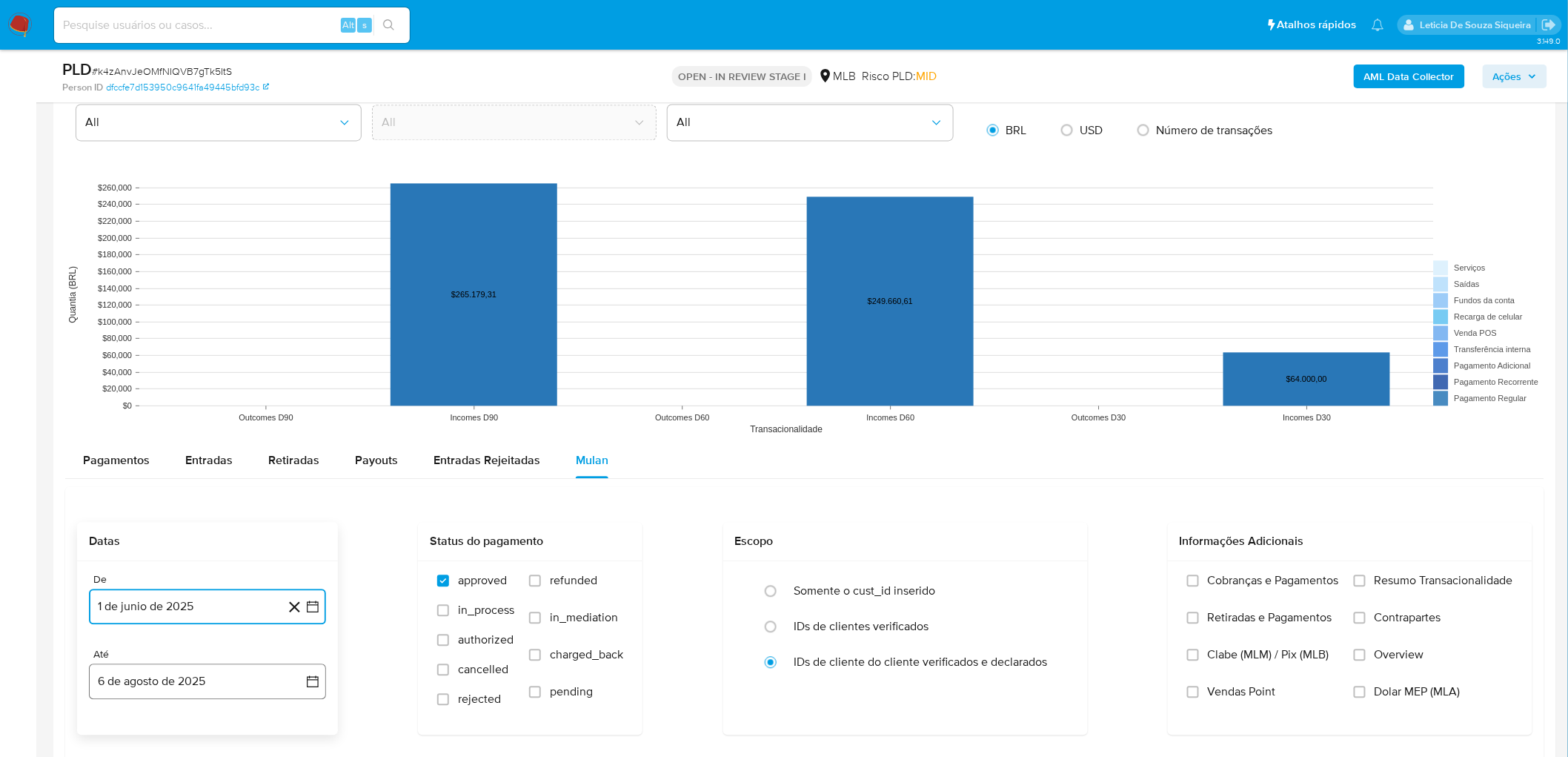 click on "6 de agosto de 2025" at bounding box center [207, 681] 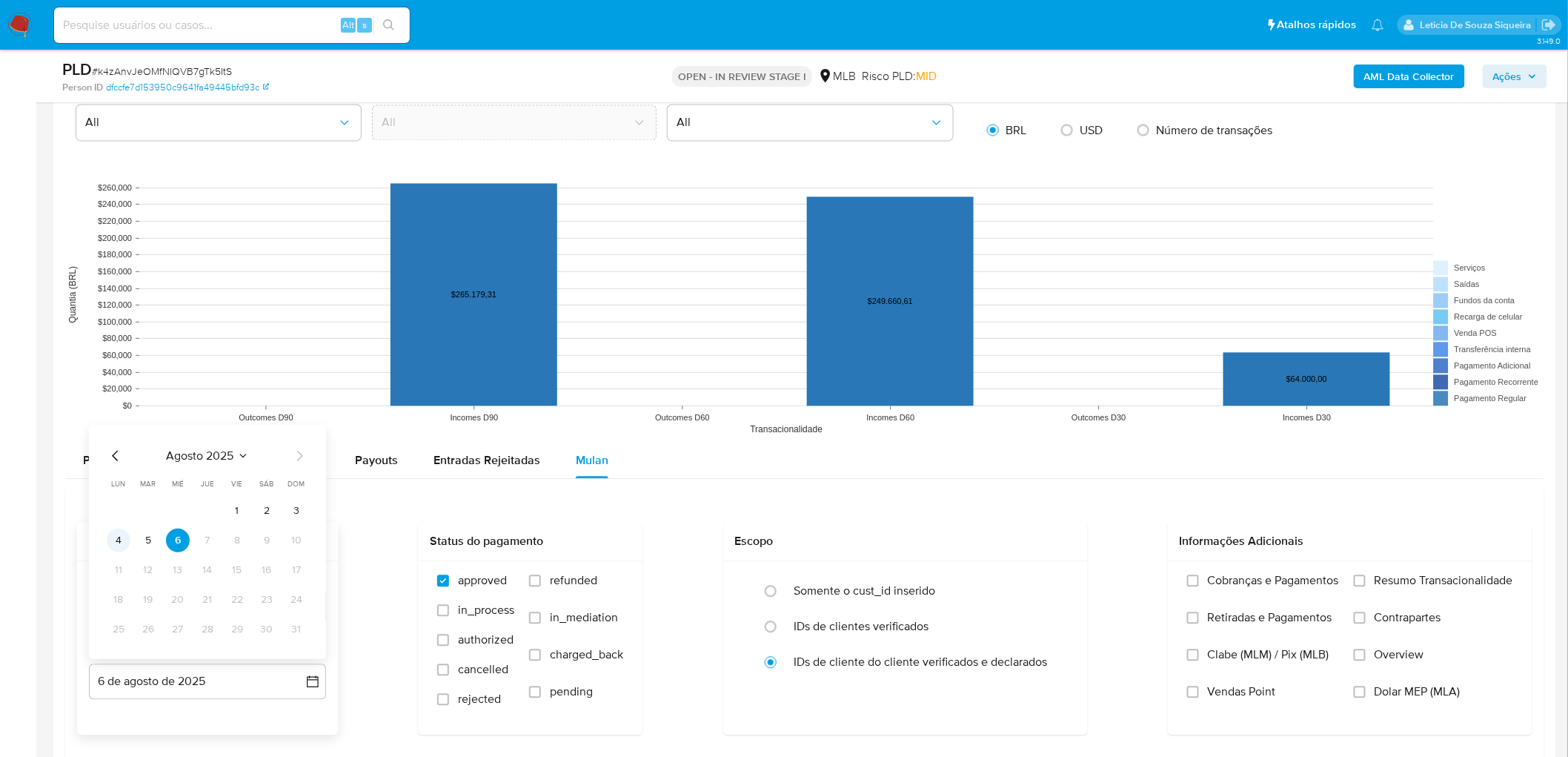 click on "4" at bounding box center [119, 541] 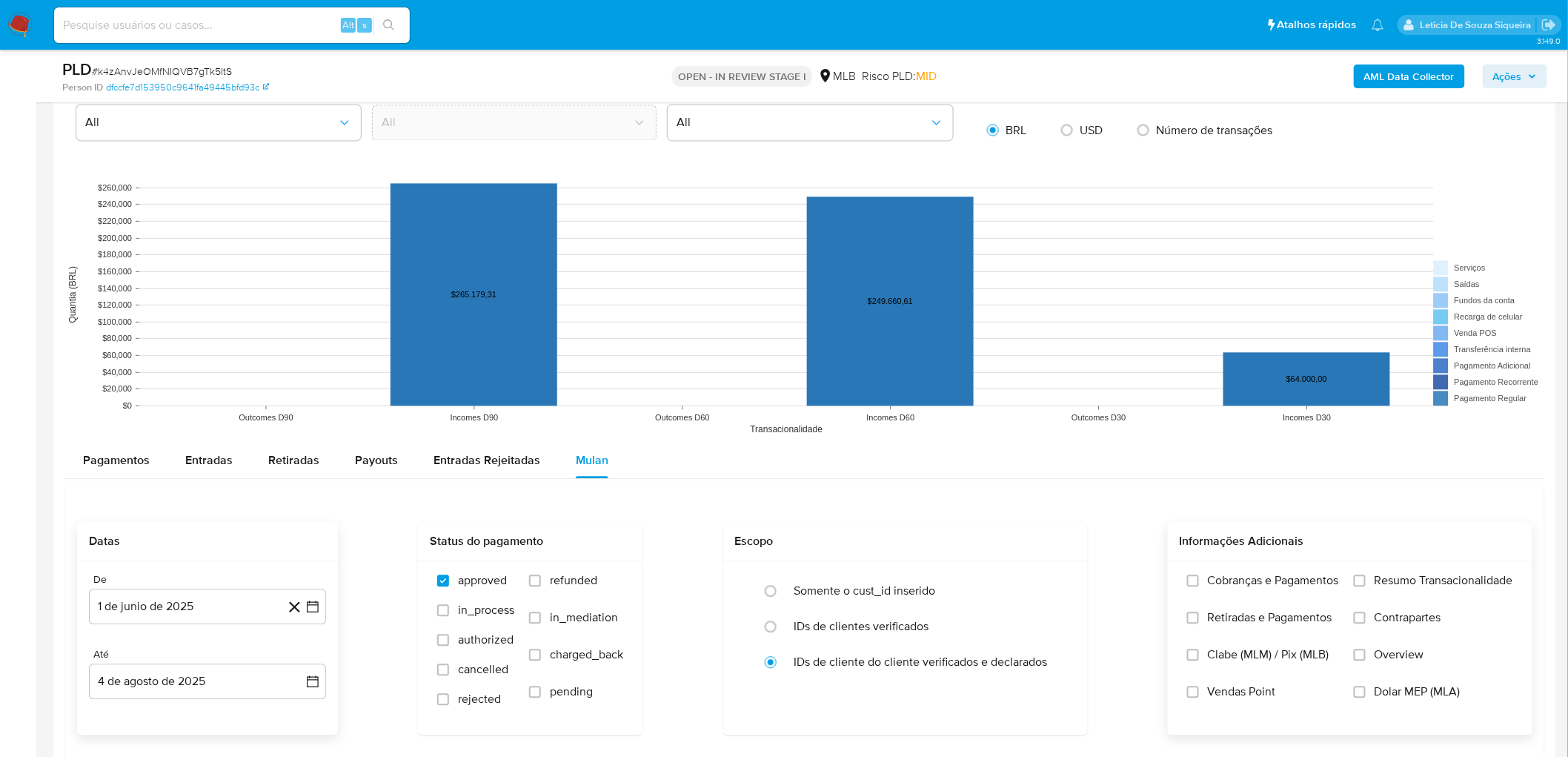 click on "Resumo Transacionalidade" at bounding box center [1444, 581] 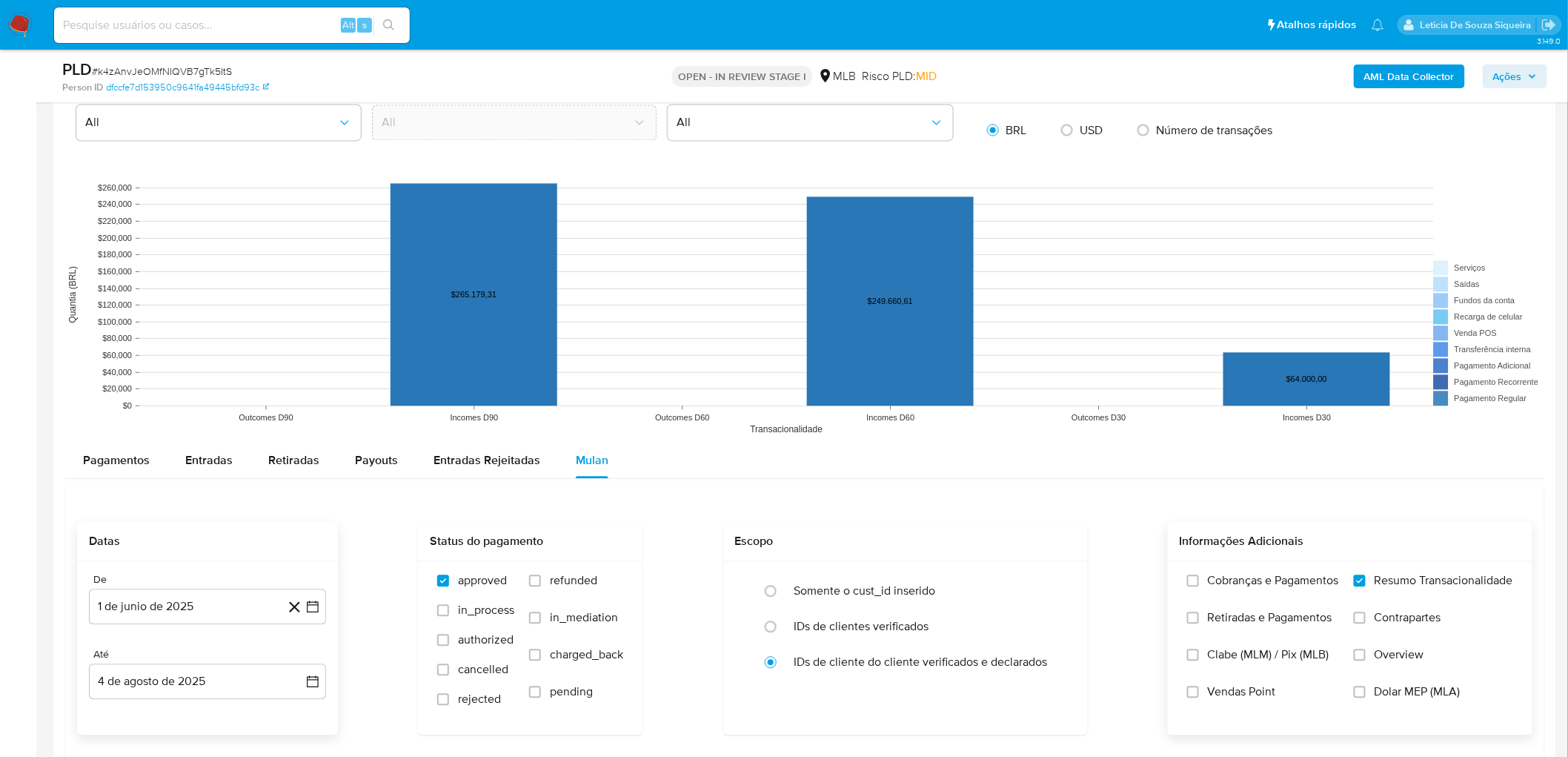 click on "Vendas Point" at bounding box center (1242, 692) 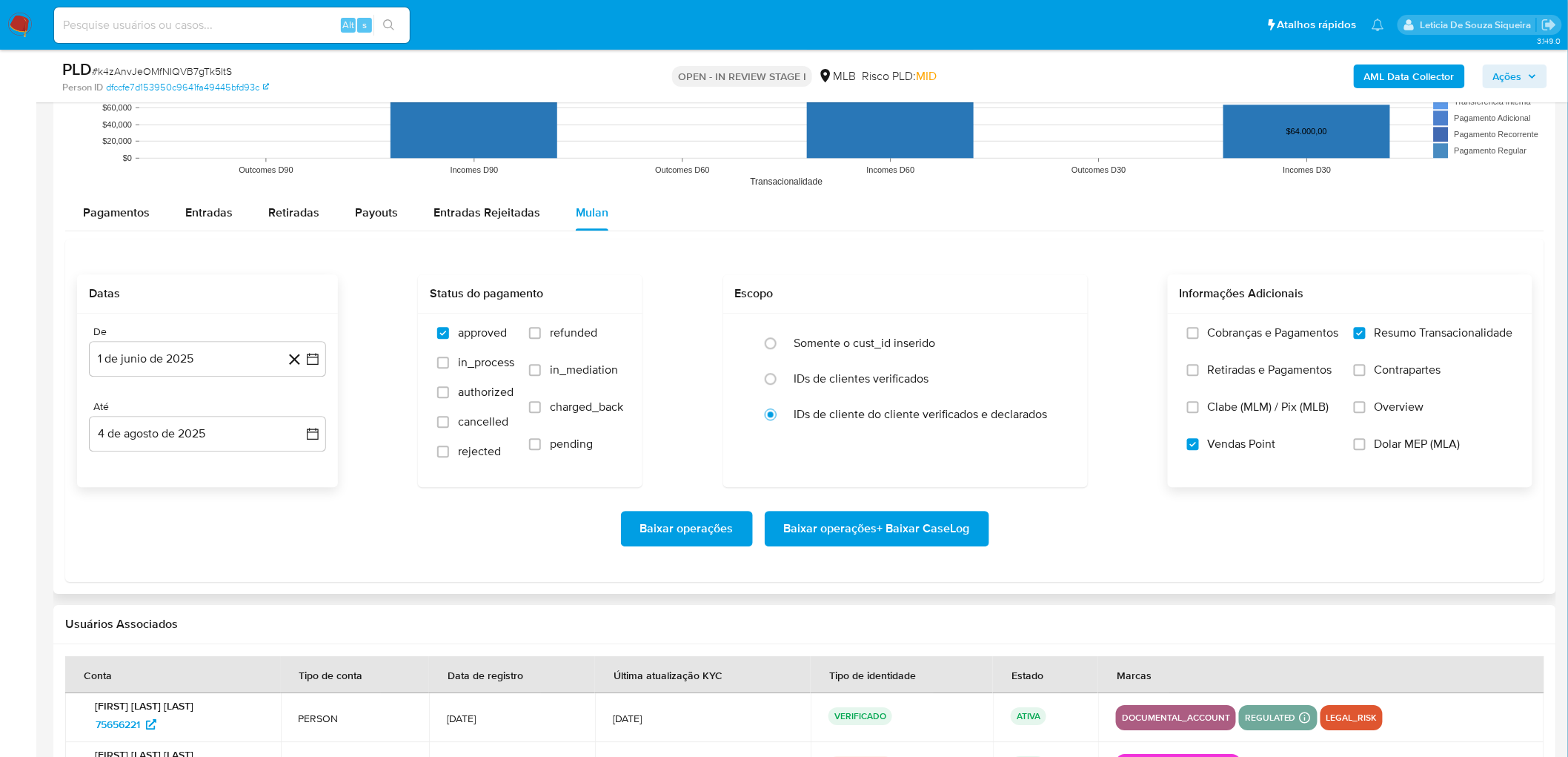 scroll, scrollTop: 1647, scrollLeft: 0, axis: vertical 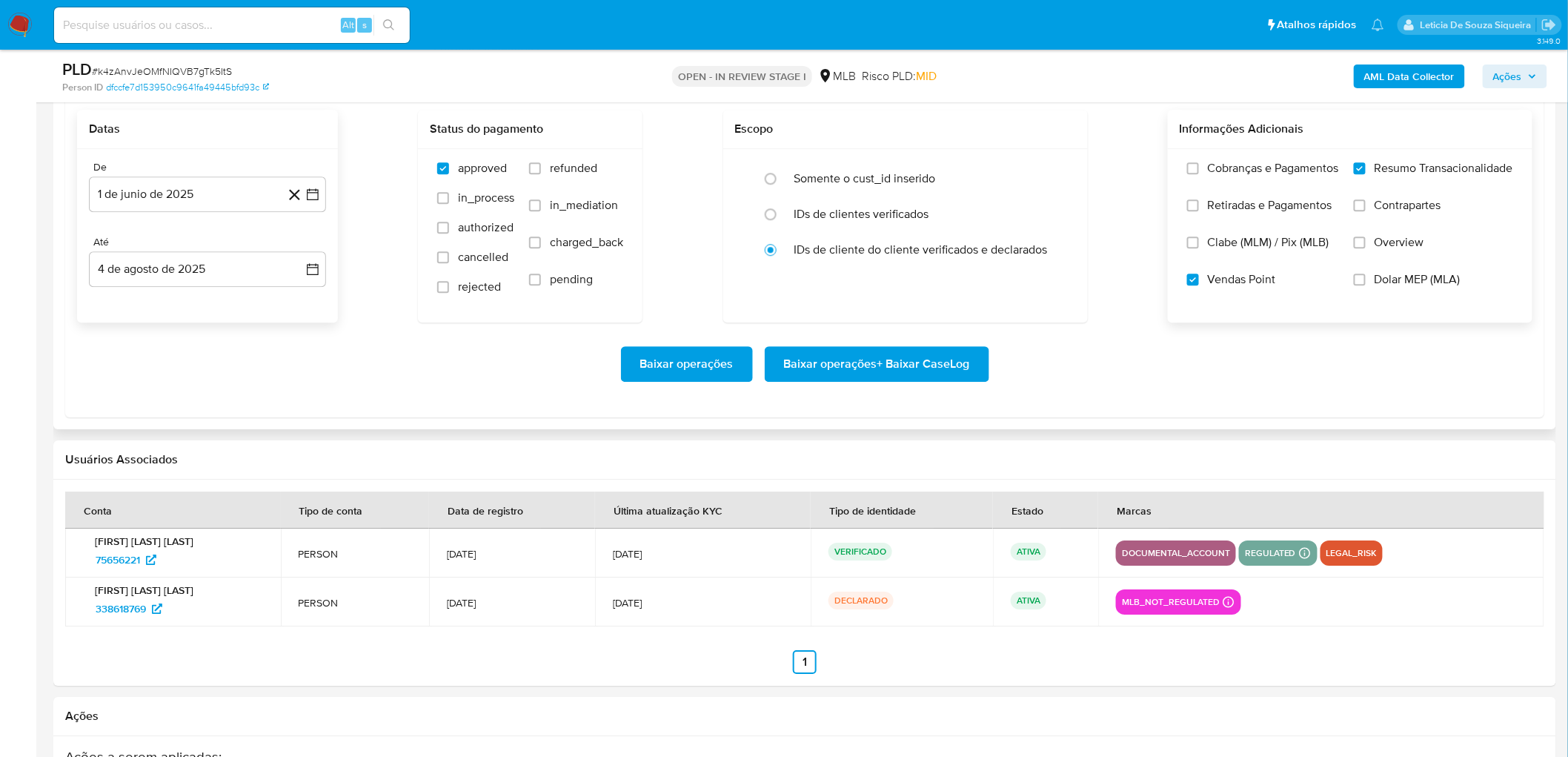click on "Baixar operações  +   Baixar CaseLog" at bounding box center [877, 364] 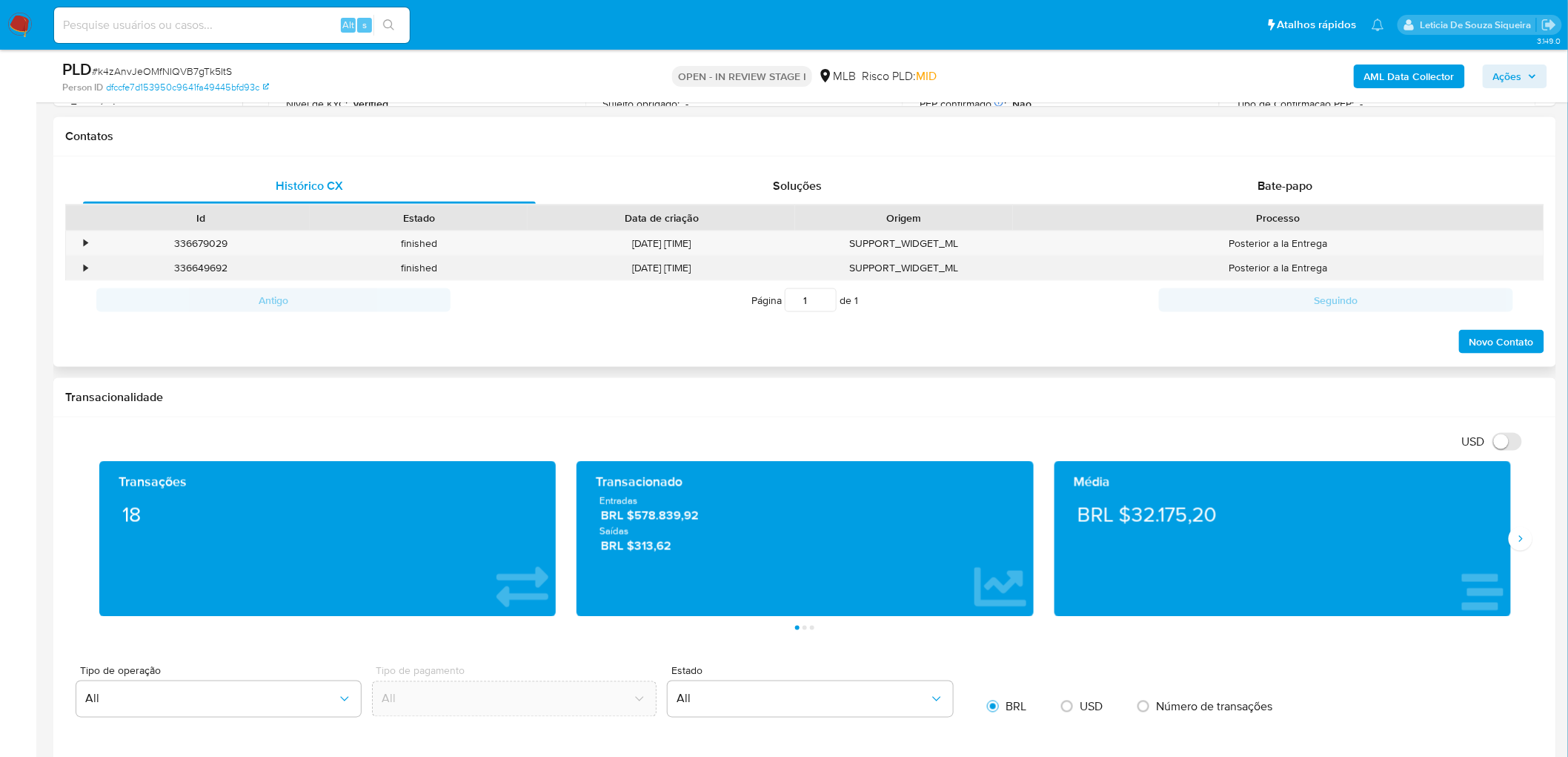 scroll, scrollTop: 411, scrollLeft: 0, axis: vertical 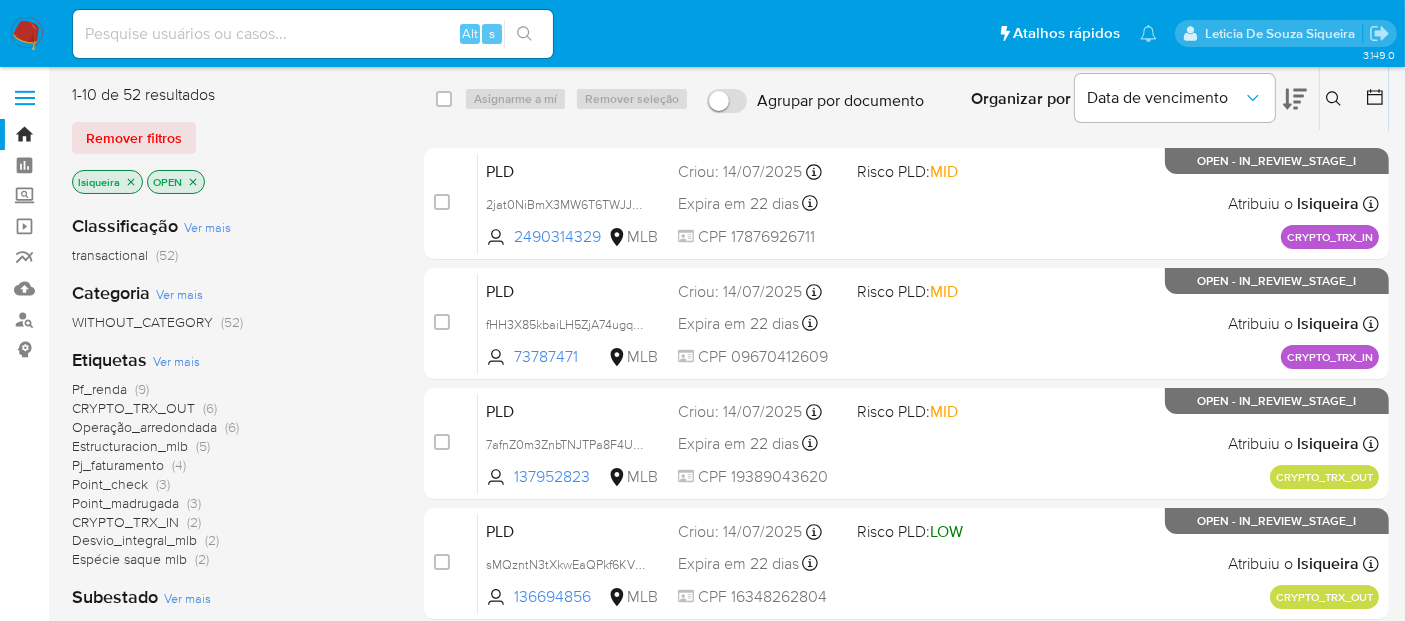 click on "Ver mais" at bounding box center (176, 361) 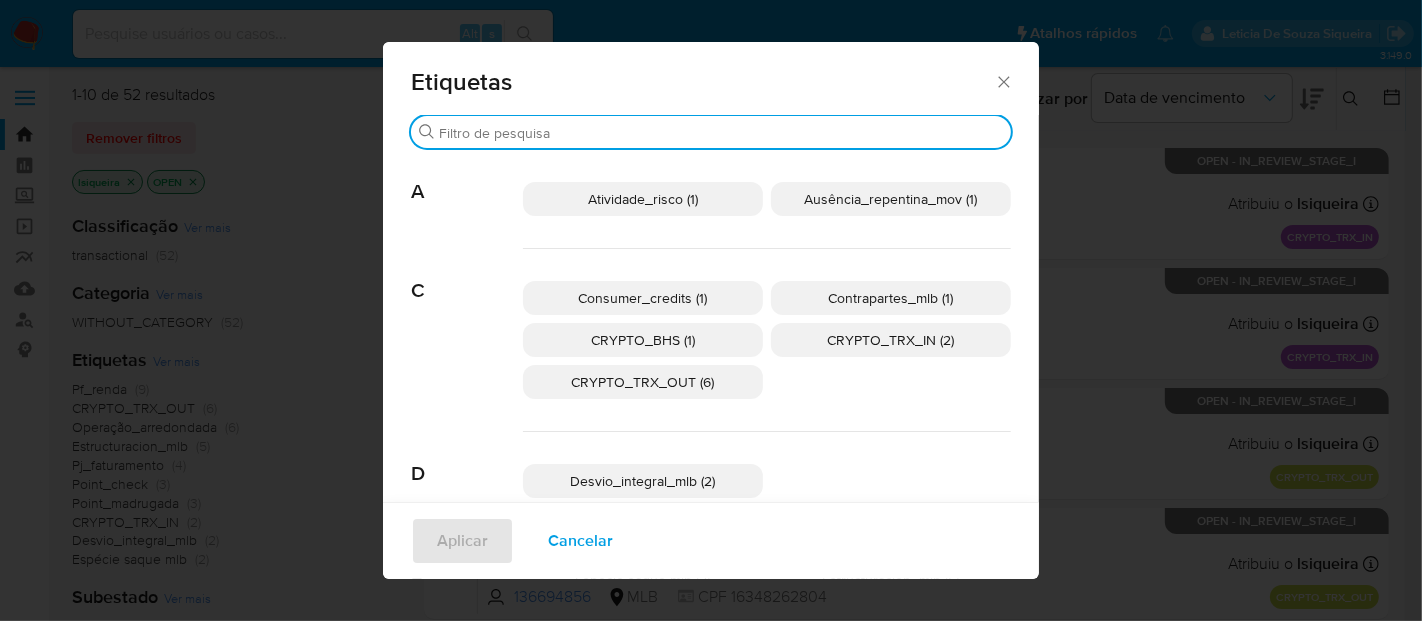 click on "Buscar" at bounding box center (721, 133) 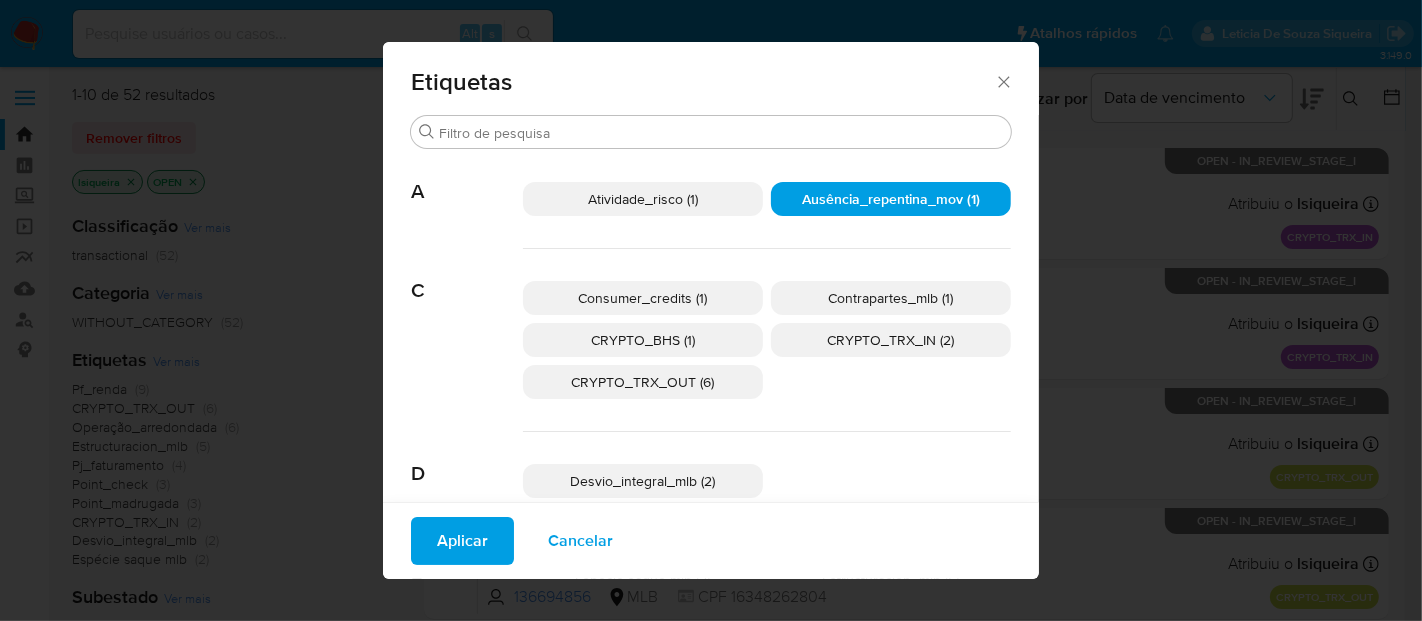 click on "Aplicar" at bounding box center [462, 541] 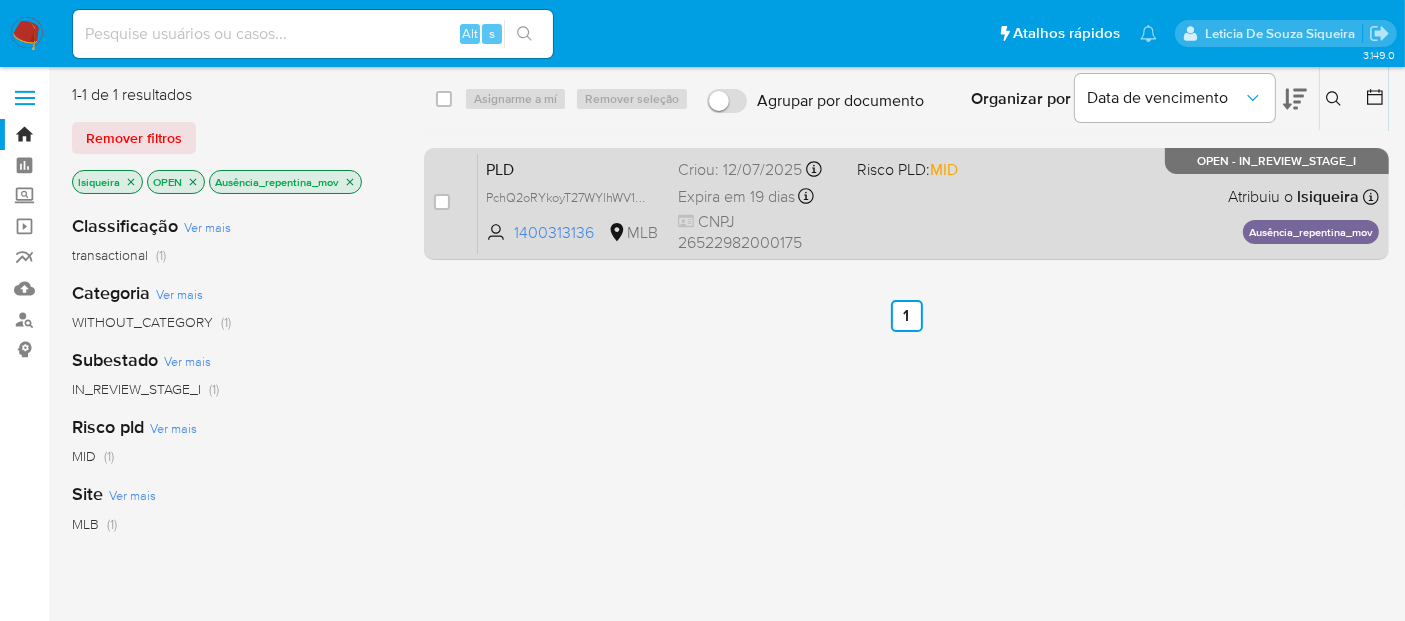 click on "PLD PchQ2oRYkoyT27WYlhWV1Dug 1400313136 MLB Risco PLD:  MID Criou: [DATE]   Criou: [DATE] [TIME] Expira em 19 dias   Expira em [DATE] [TIME] CNPJ   [NUMBER] Atribuiu o   [USERNAME]   Asignado el: [DATE] [TIME] Ausência_repentina_mov OPEN - IN_REVIEW_STAGE_I" at bounding box center [928, 203] 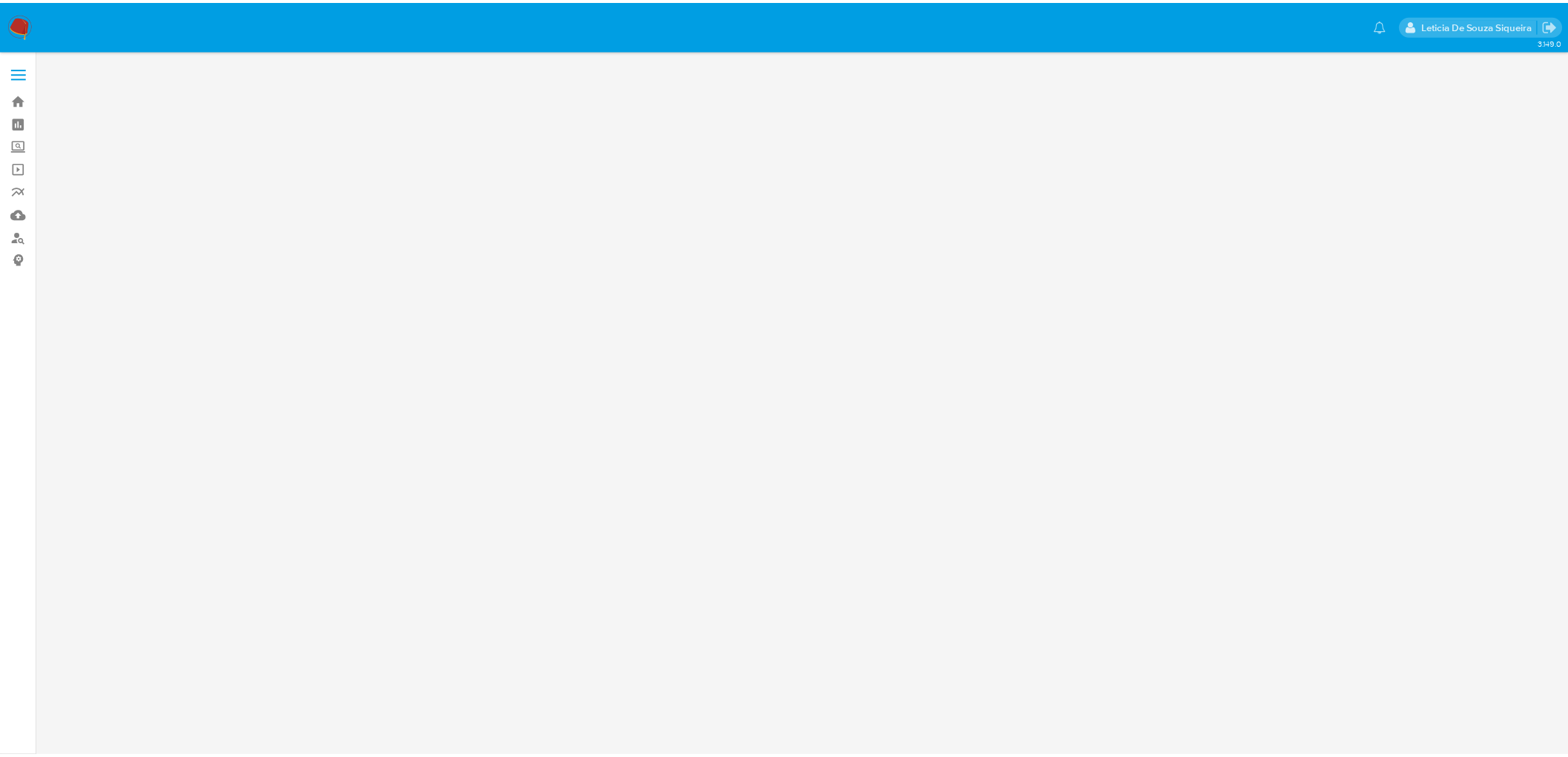 scroll, scrollTop: 0, scrollLeft: 0, axis: both 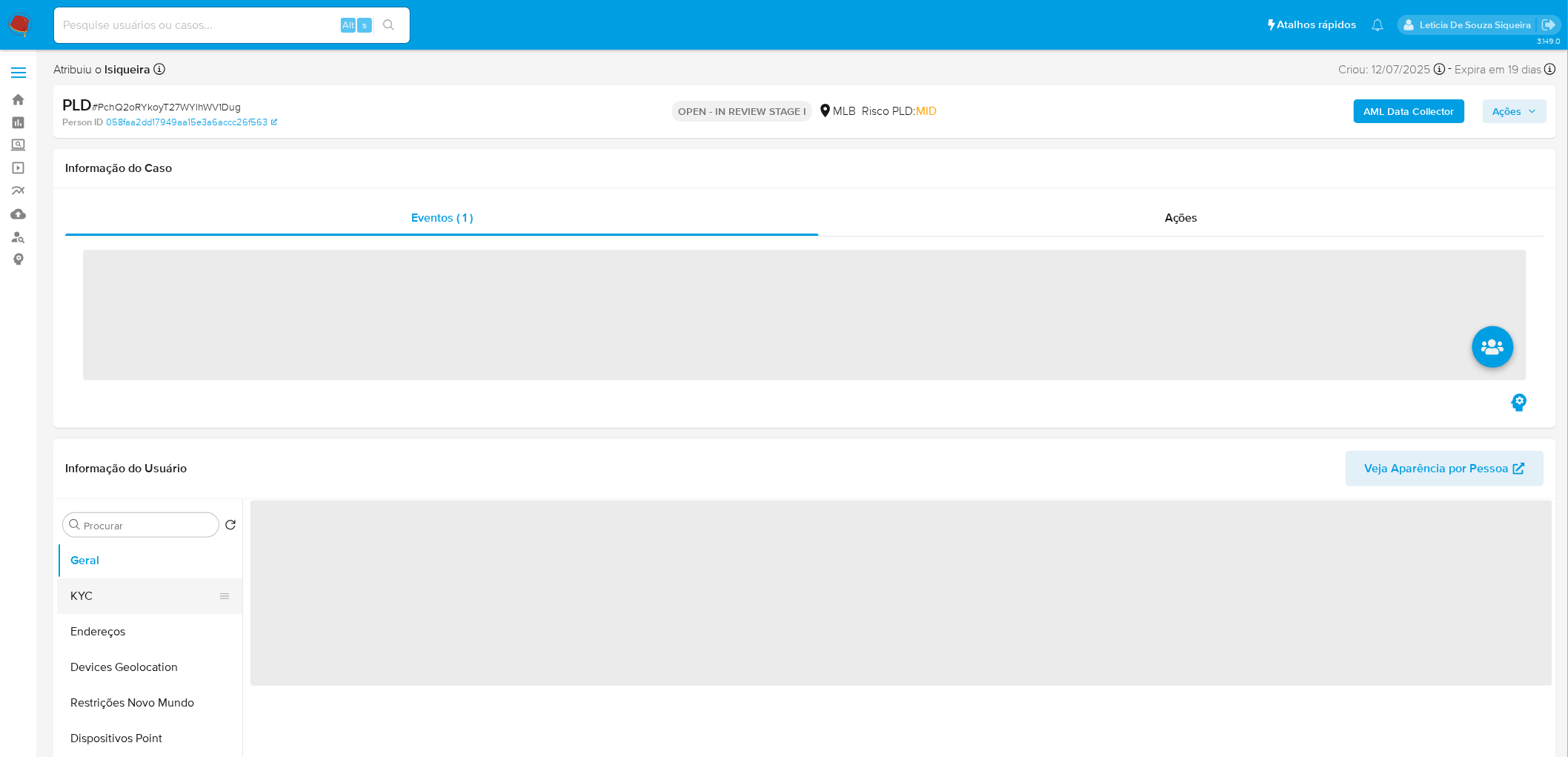 click on "Geral KYC Endereços Devices Geolocation Restrições Novo Mundo Dispositivos Point Documentação Anexos Histórico de casos Empréstimos Financiamento de Veículos Lista Interna Dados Modificados Adiantamentos de Dinheiro Cartões Contas Bancárias Detalhe da geolocalização Fecha Compliant Histórico de Risco PLD Histórico de conversas IV Challenges Insurtech Items Listas Externas Marcas AML Perfis Relacionados" at bounding box center (150, 710) 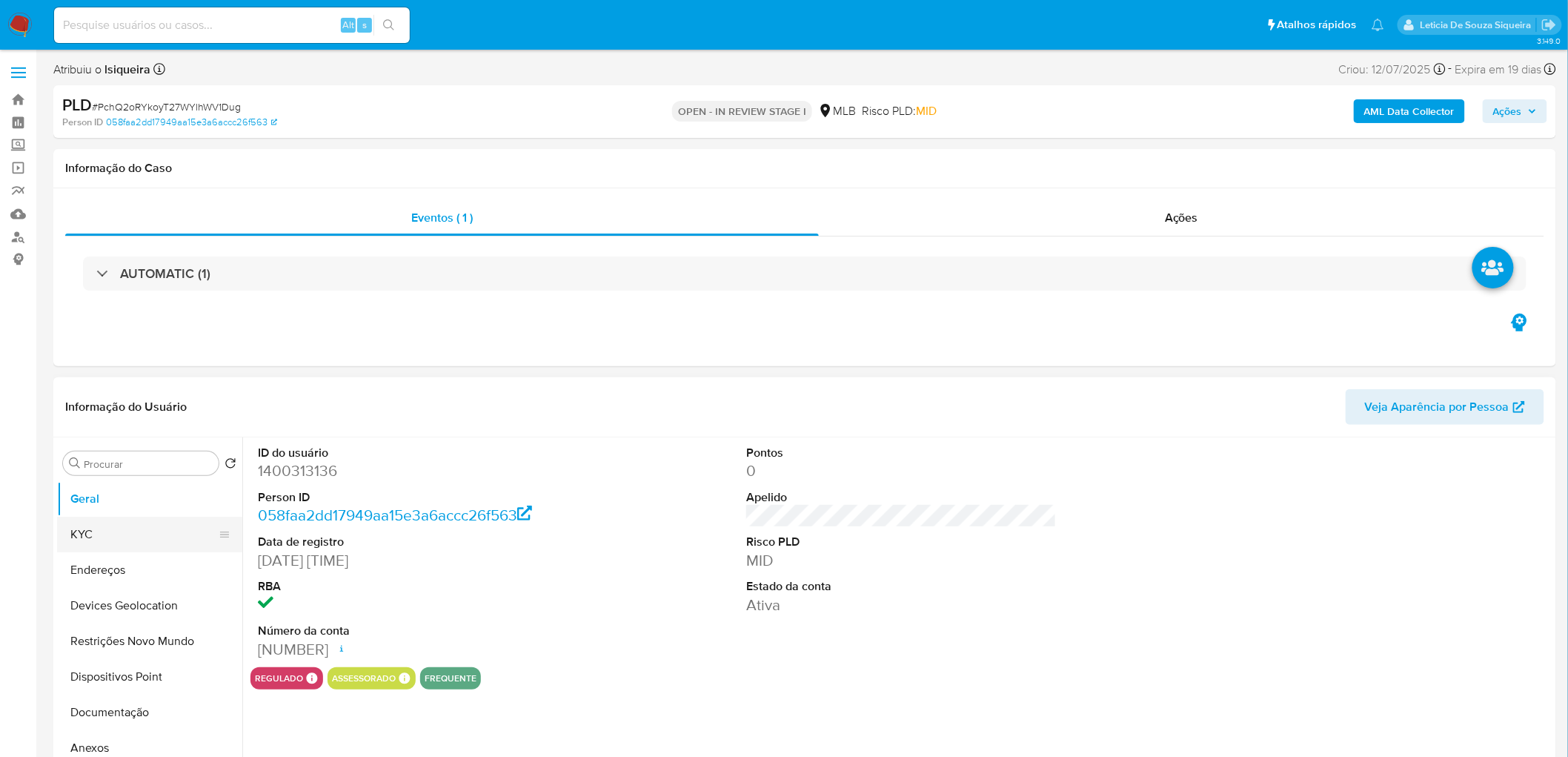 select on "10" 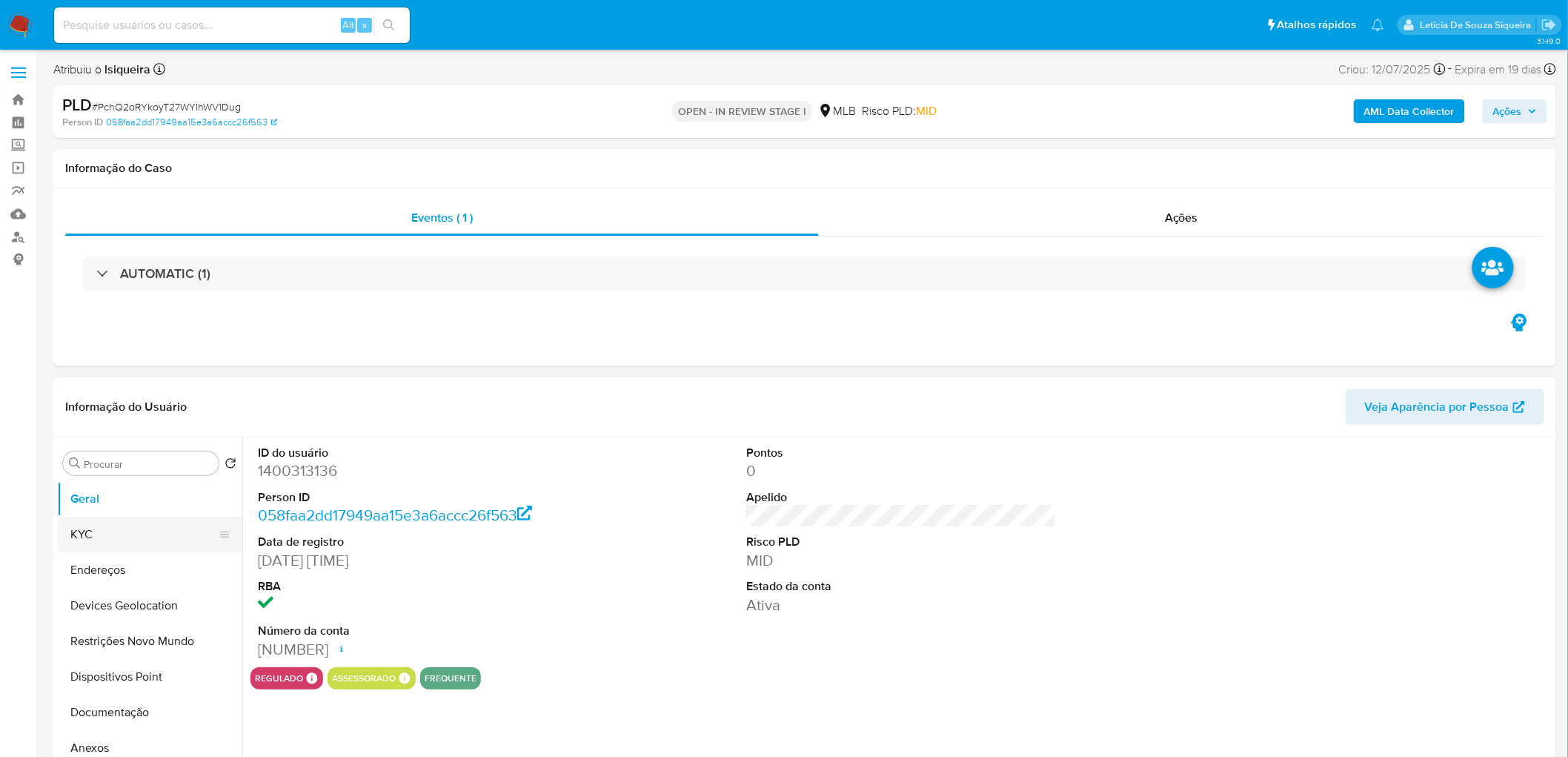 click on "KYC" at bounding box center [144, 535] 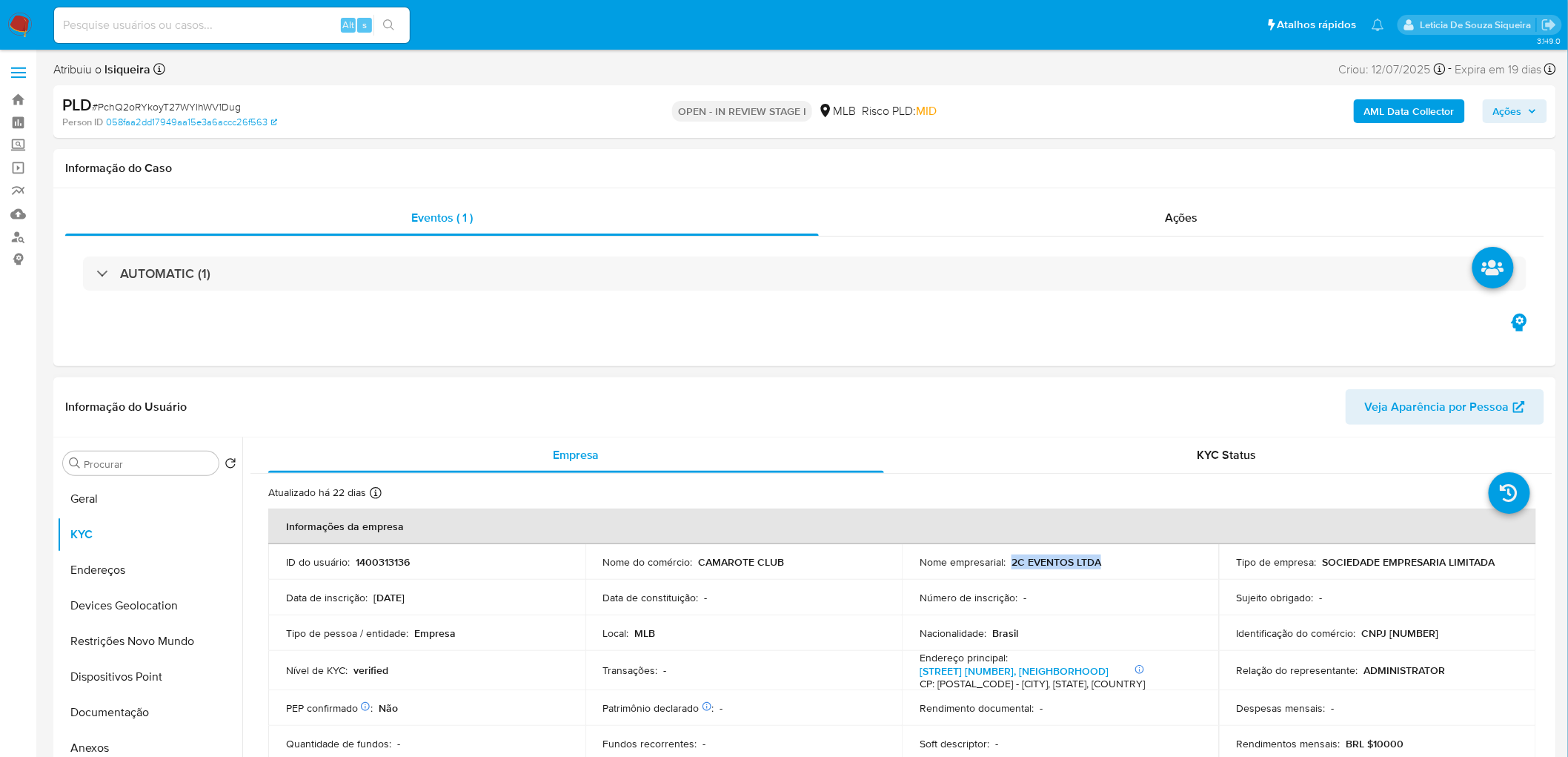 drag, startPoint x: 1106, startPoint y: 566, endPoint x: 1009, endPoint y: 566, distance: 97 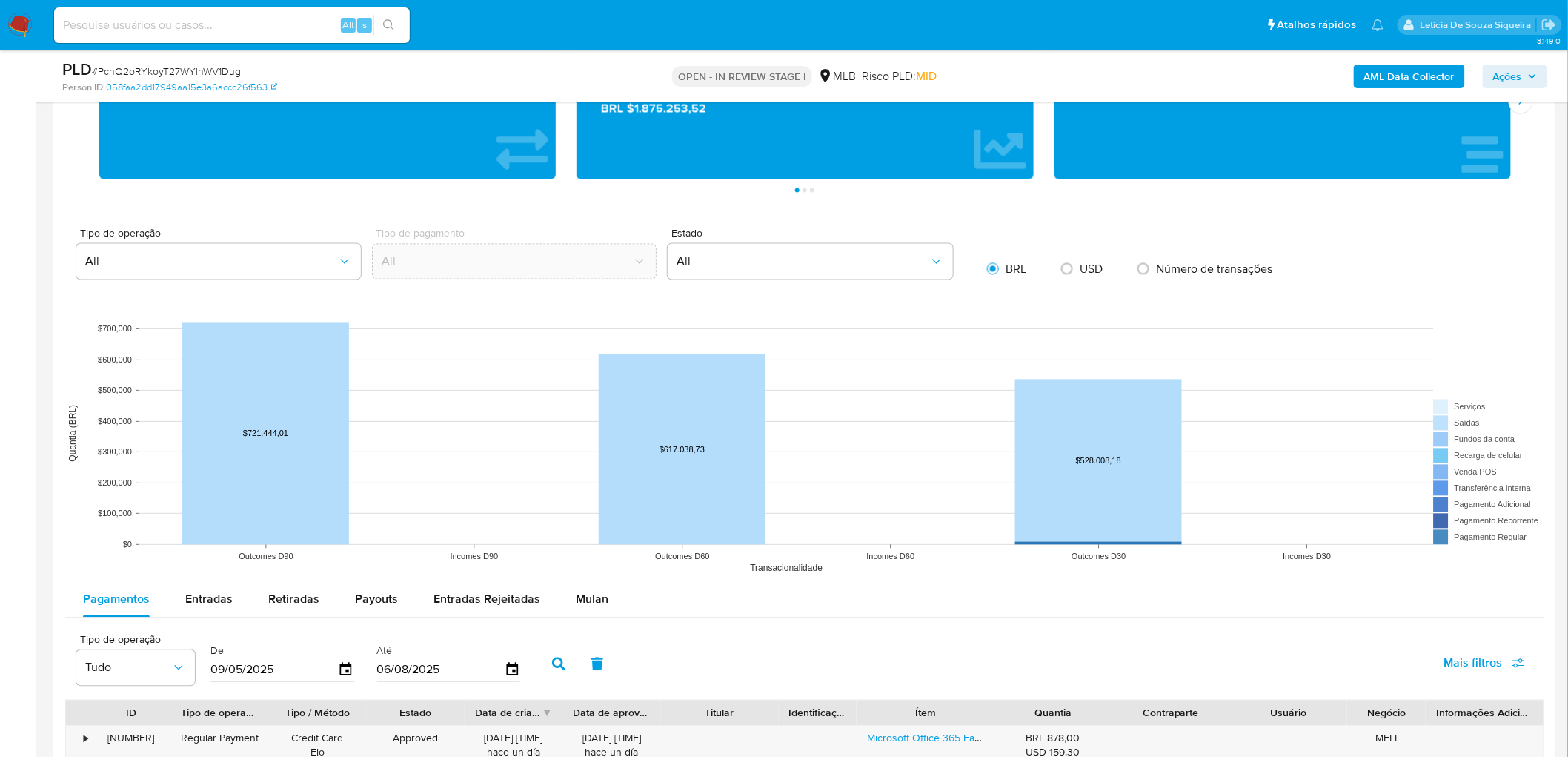 drag, startPoint x: 582, startPoint y: 604, endPoint x: 643, endPoint y: 590, distance: 62.58594 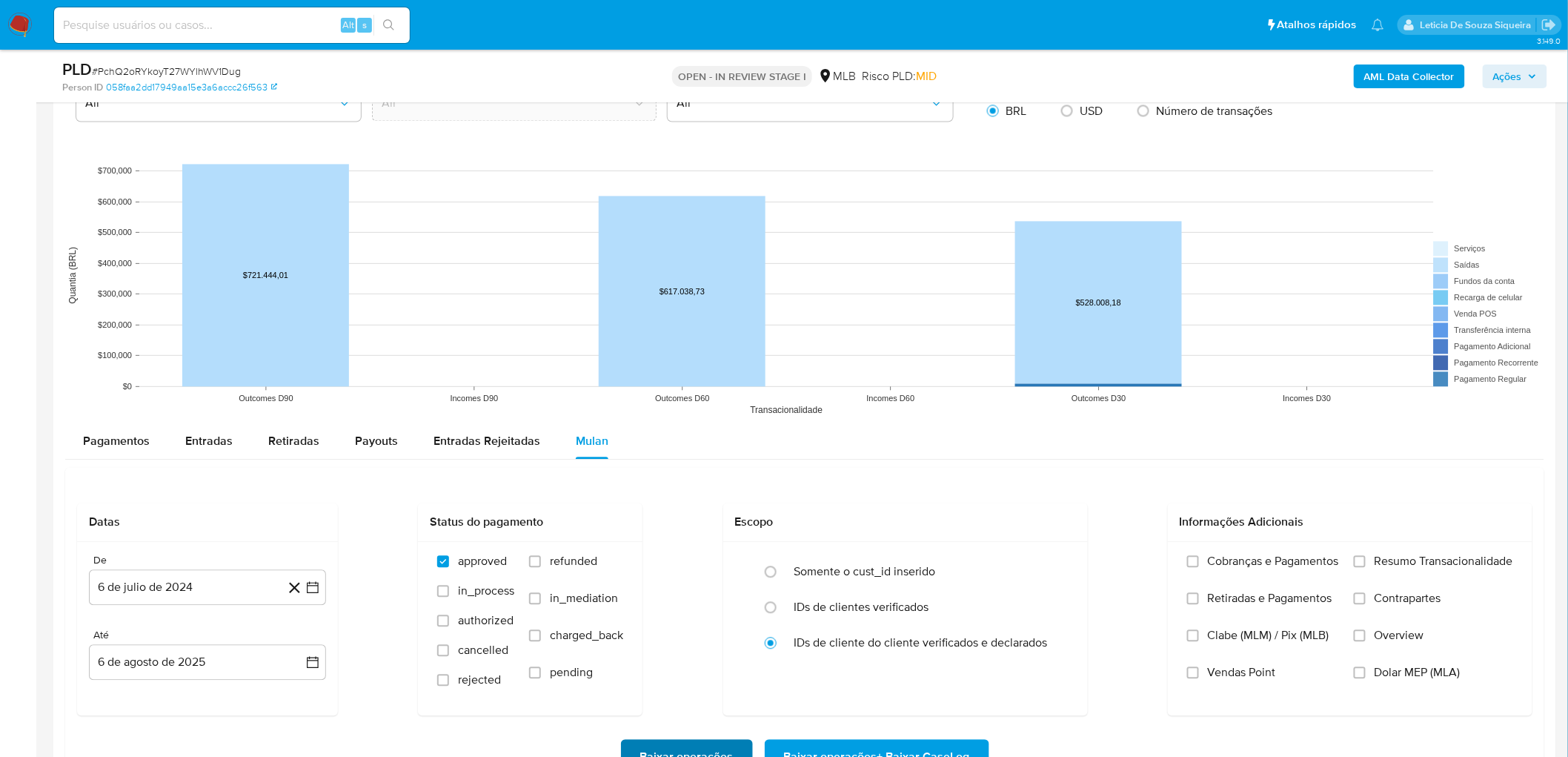 scroll, scrollTop: 1400, scrollLeft: 0, axis: vertical 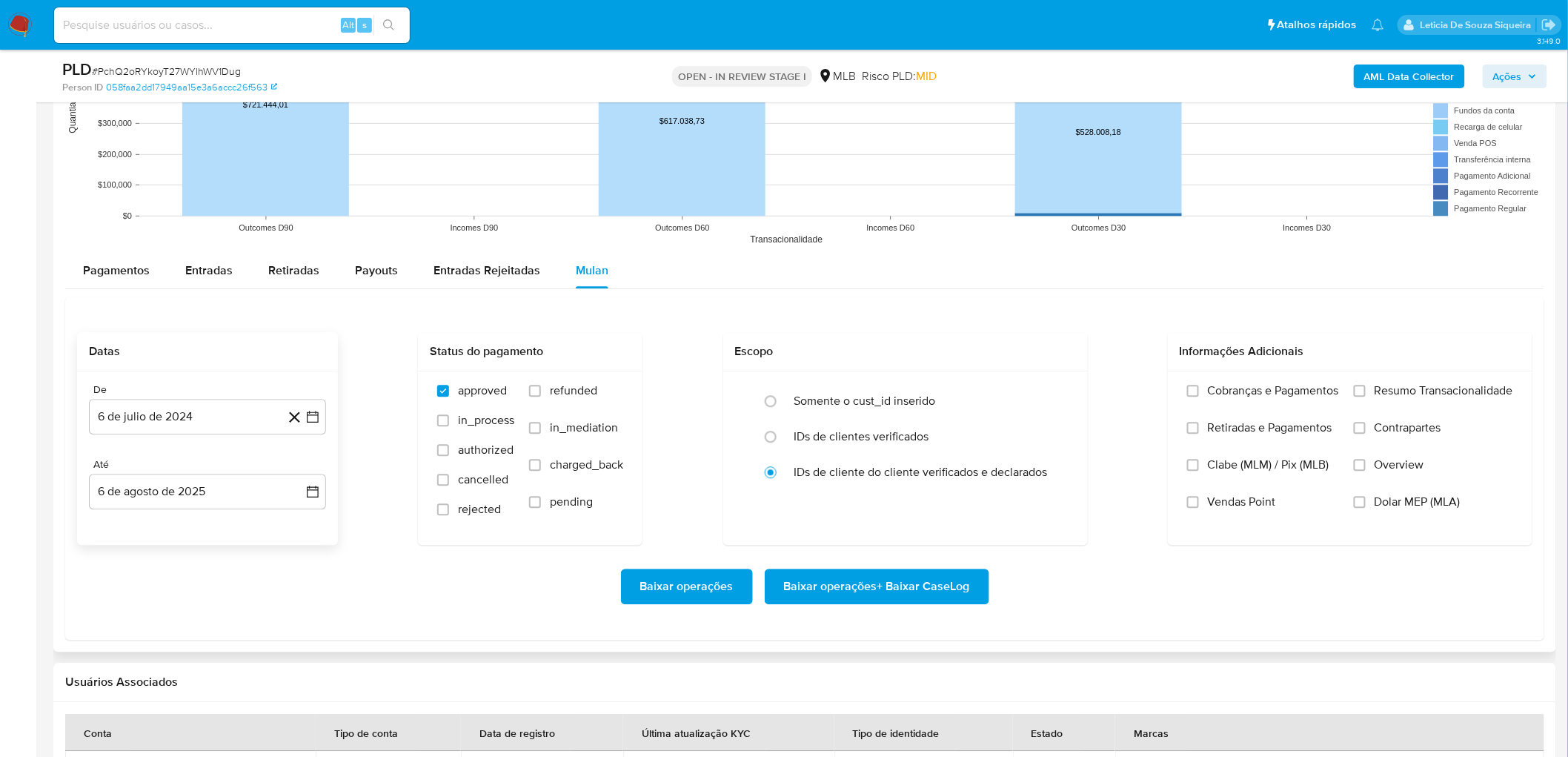 click on "De [DATE] [DATE] Até [DATE] [DATE]" at bounding box center (207, 458) 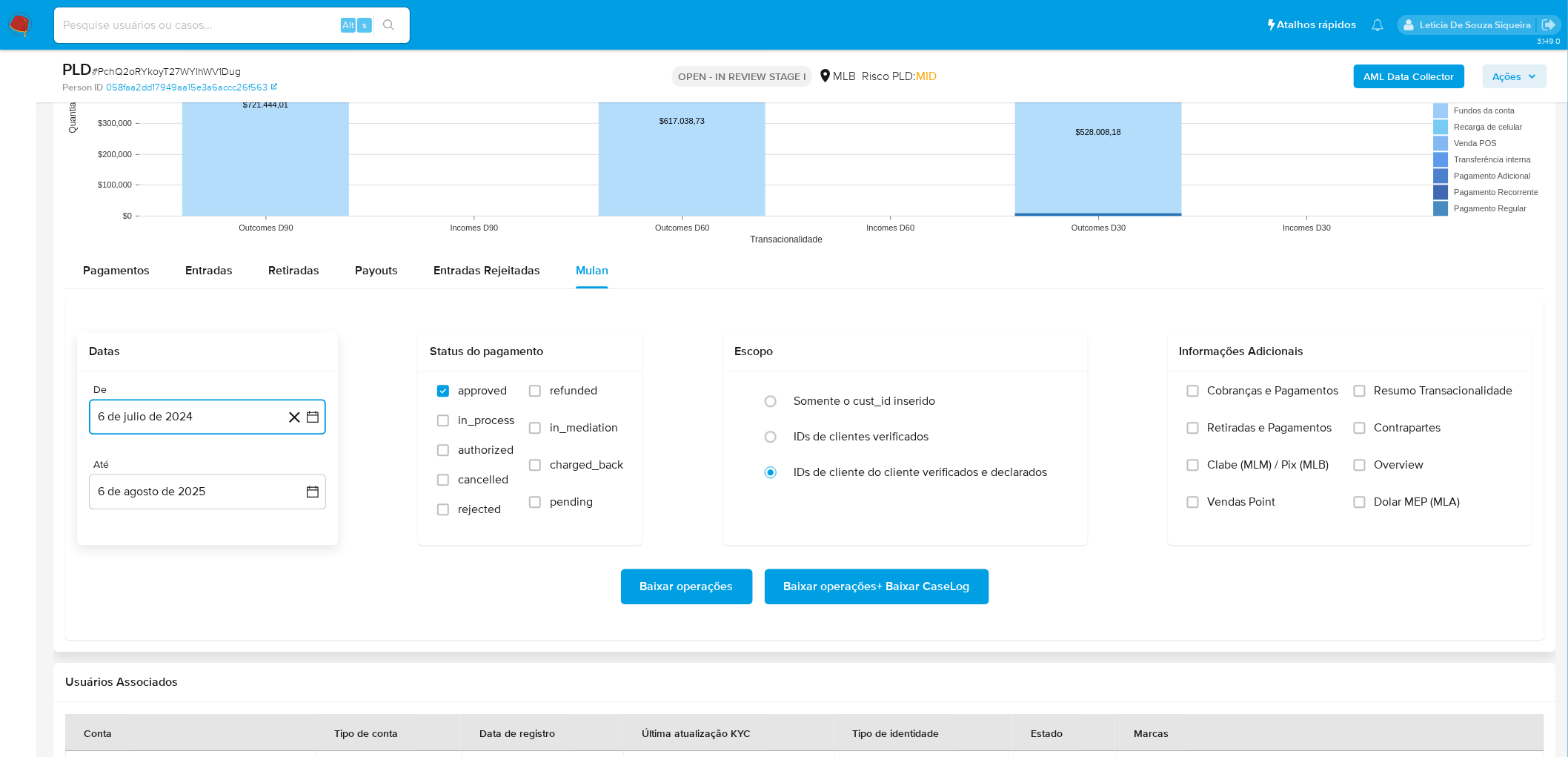 click on "6 de julio de 2024" at bounding box center [207, 417] 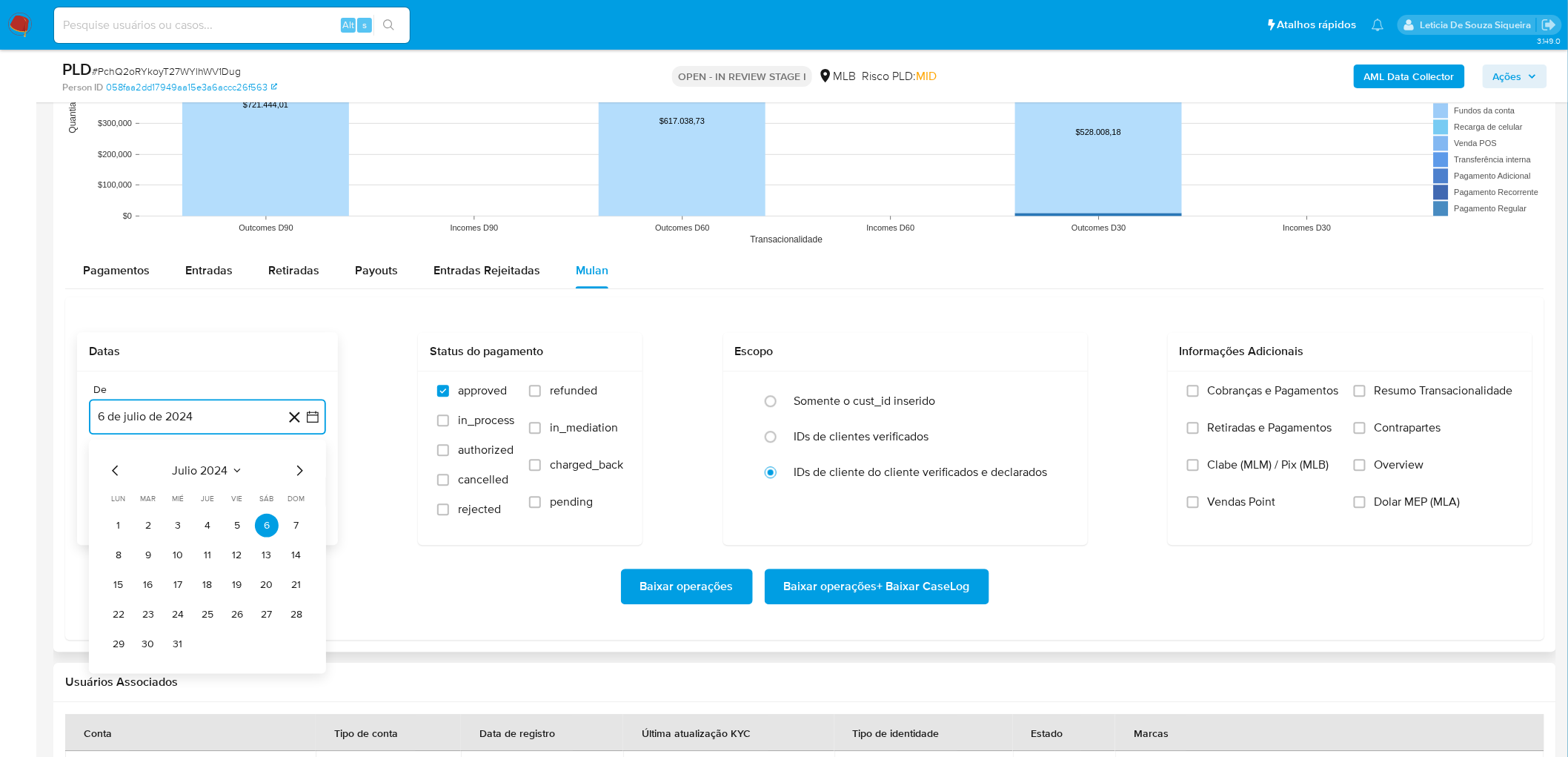 click 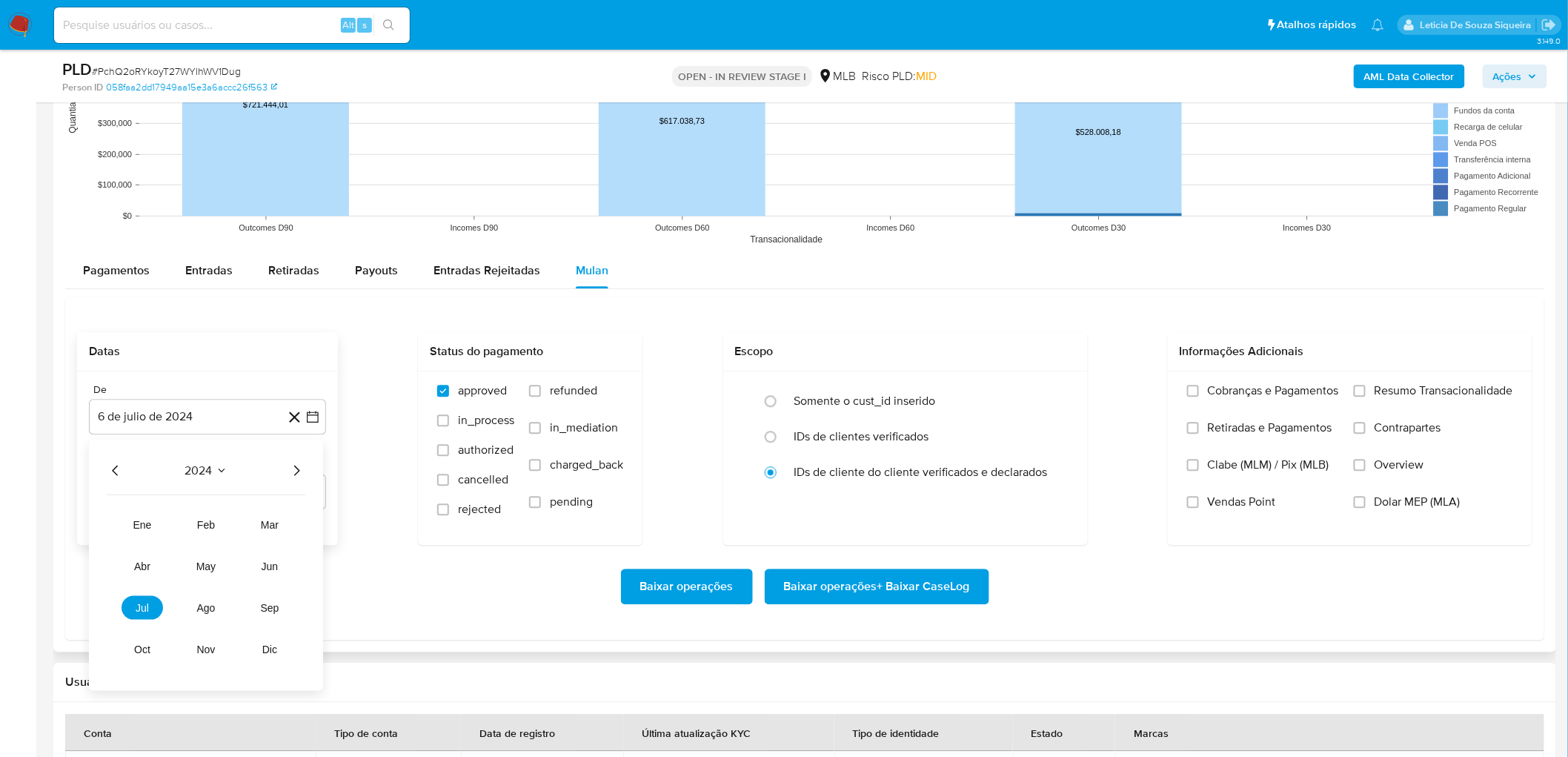 click 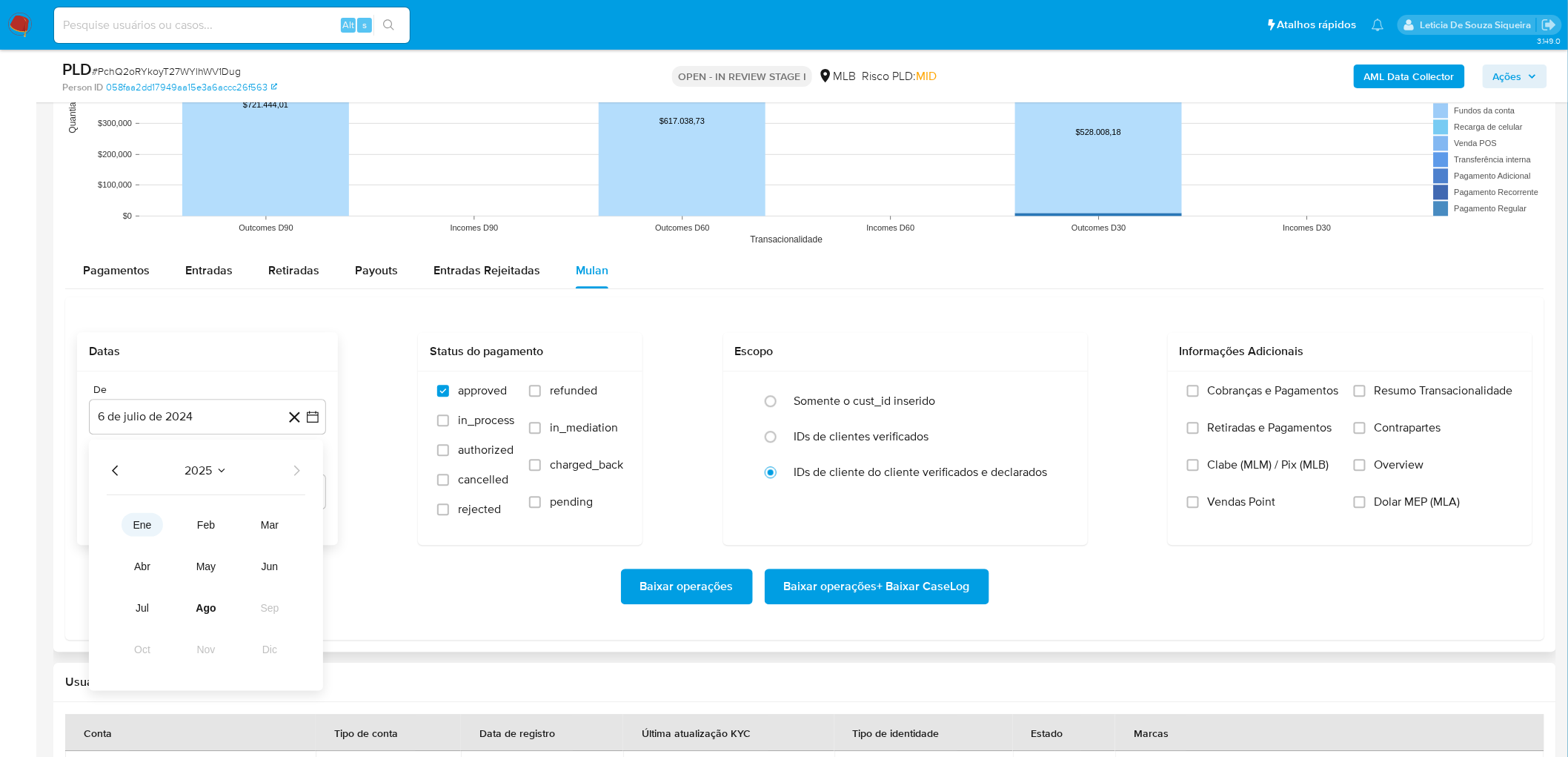 click on "ene" at bounding box center [142, 525] 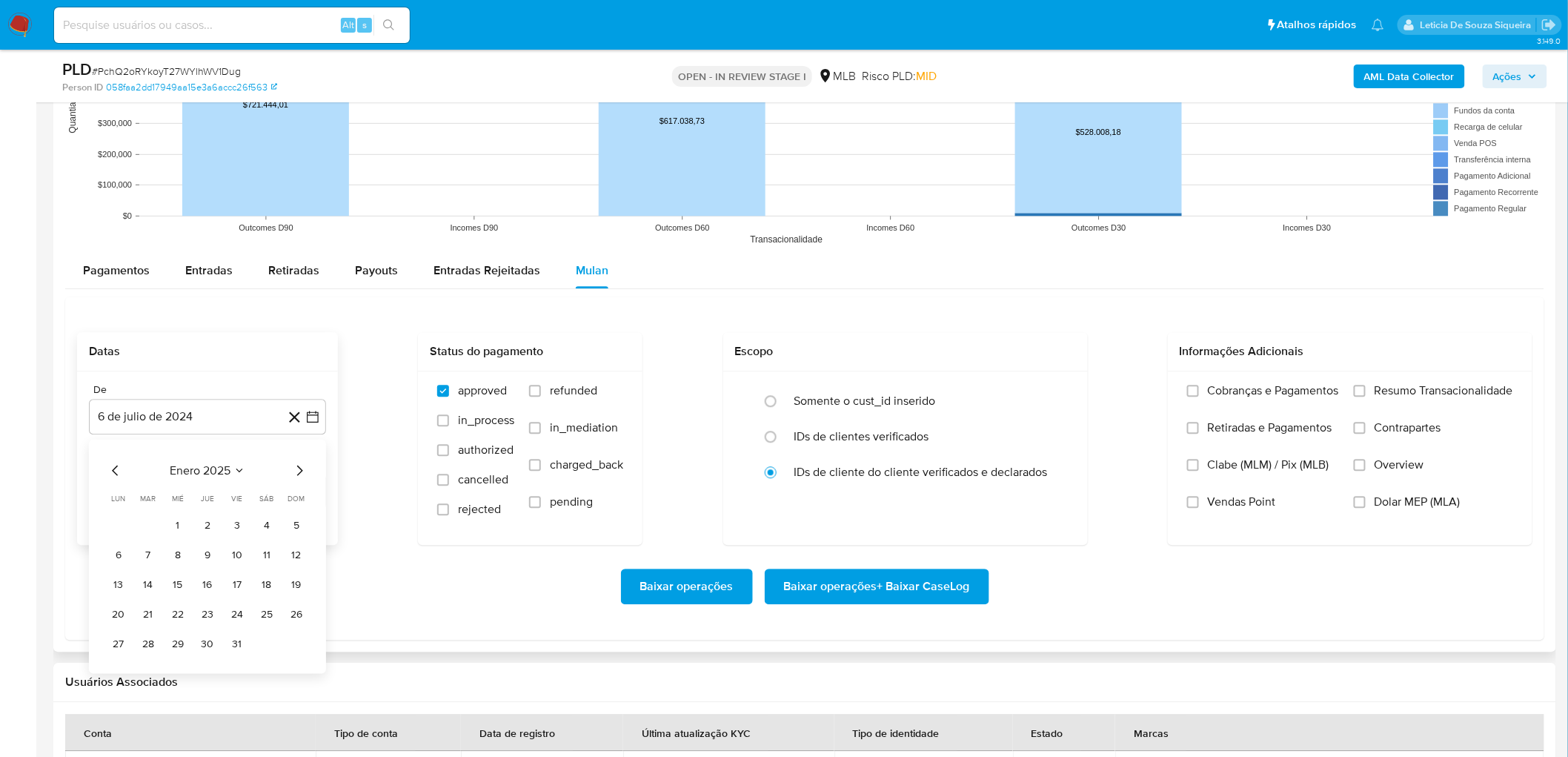 click on "1" at bounding box center (178, 526) 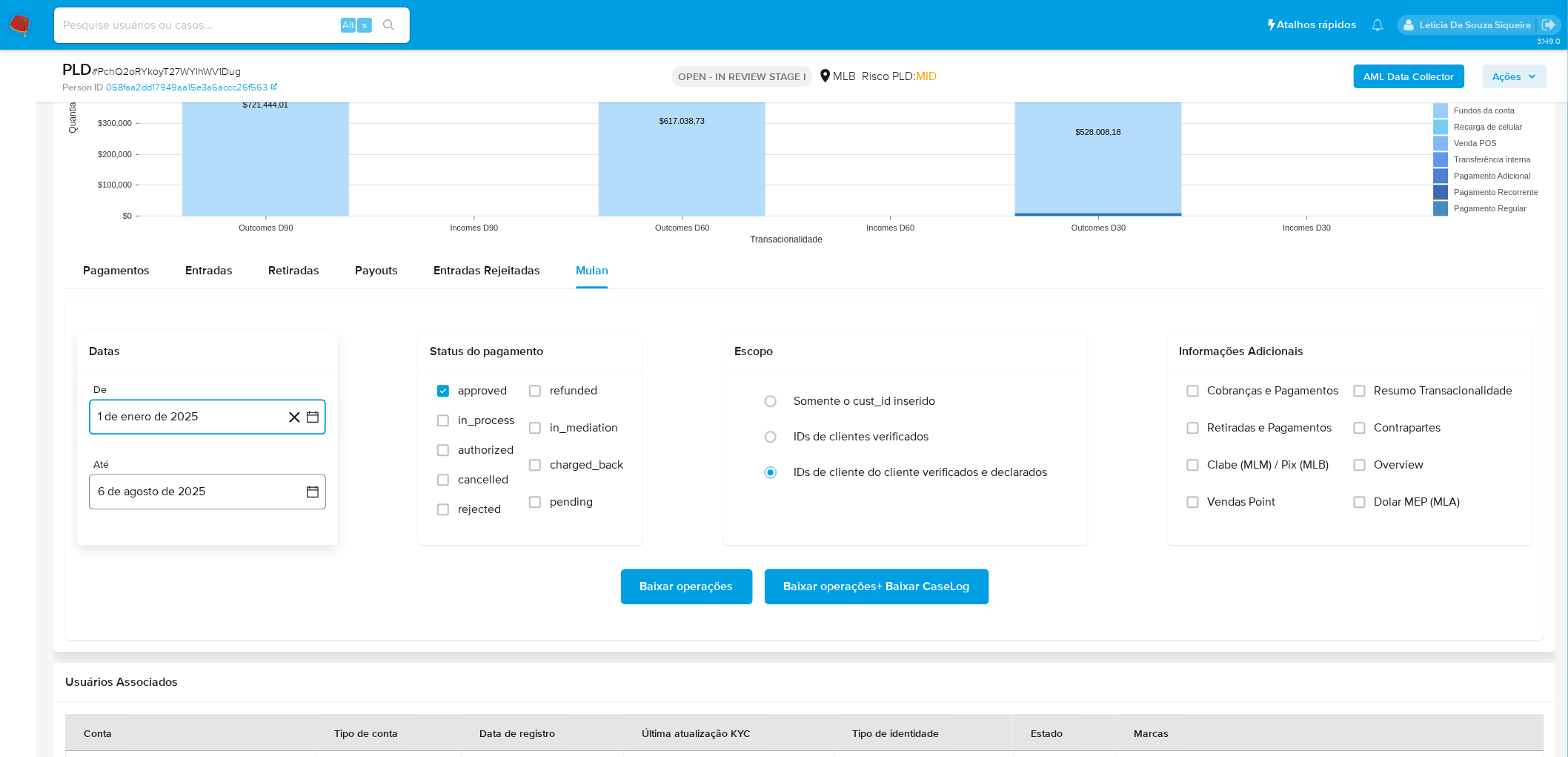 click on "6 de agosto de 2025" at bounding box center [207, 492] 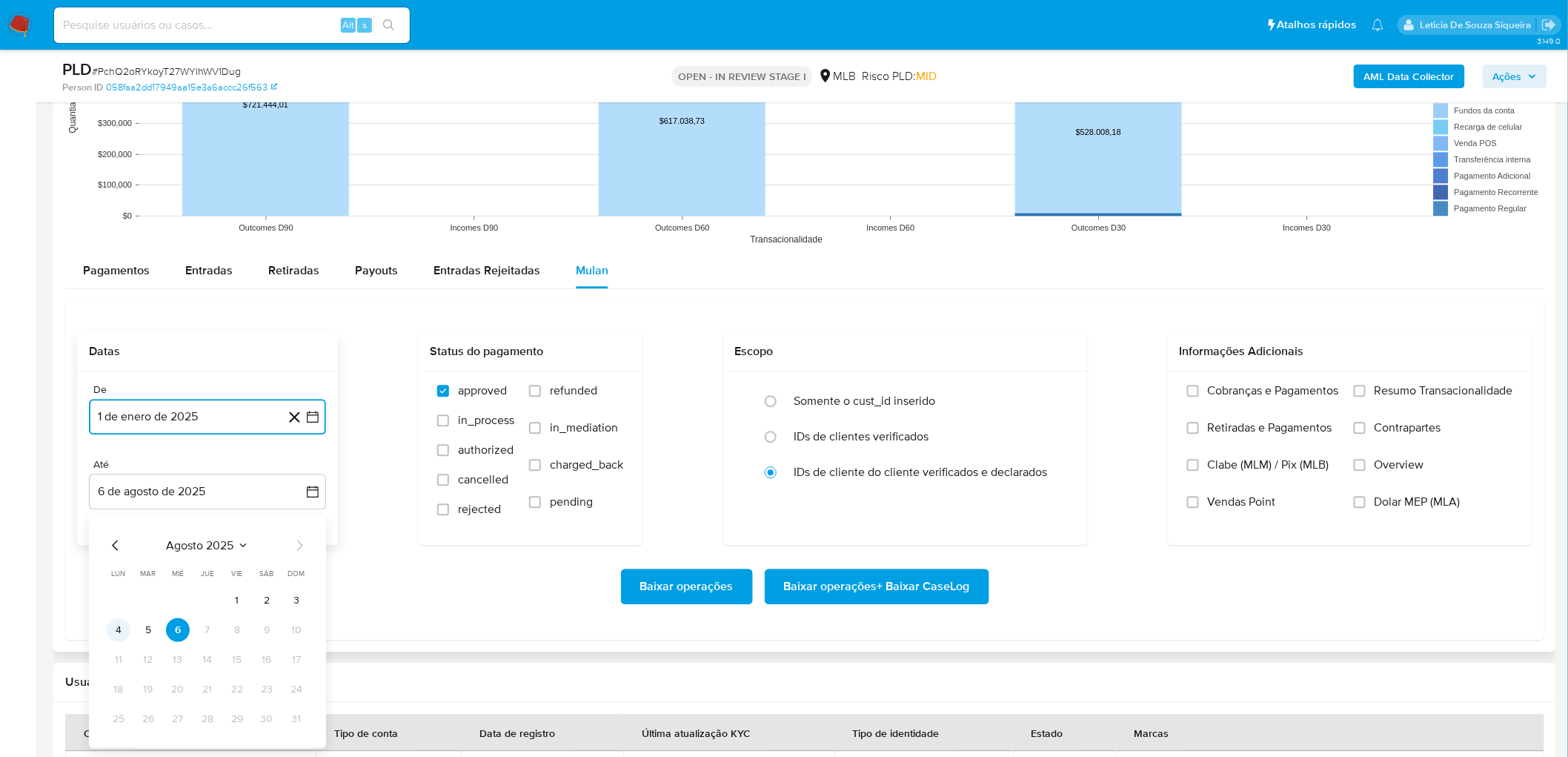 click on "4" at bounding box center [119, 630] 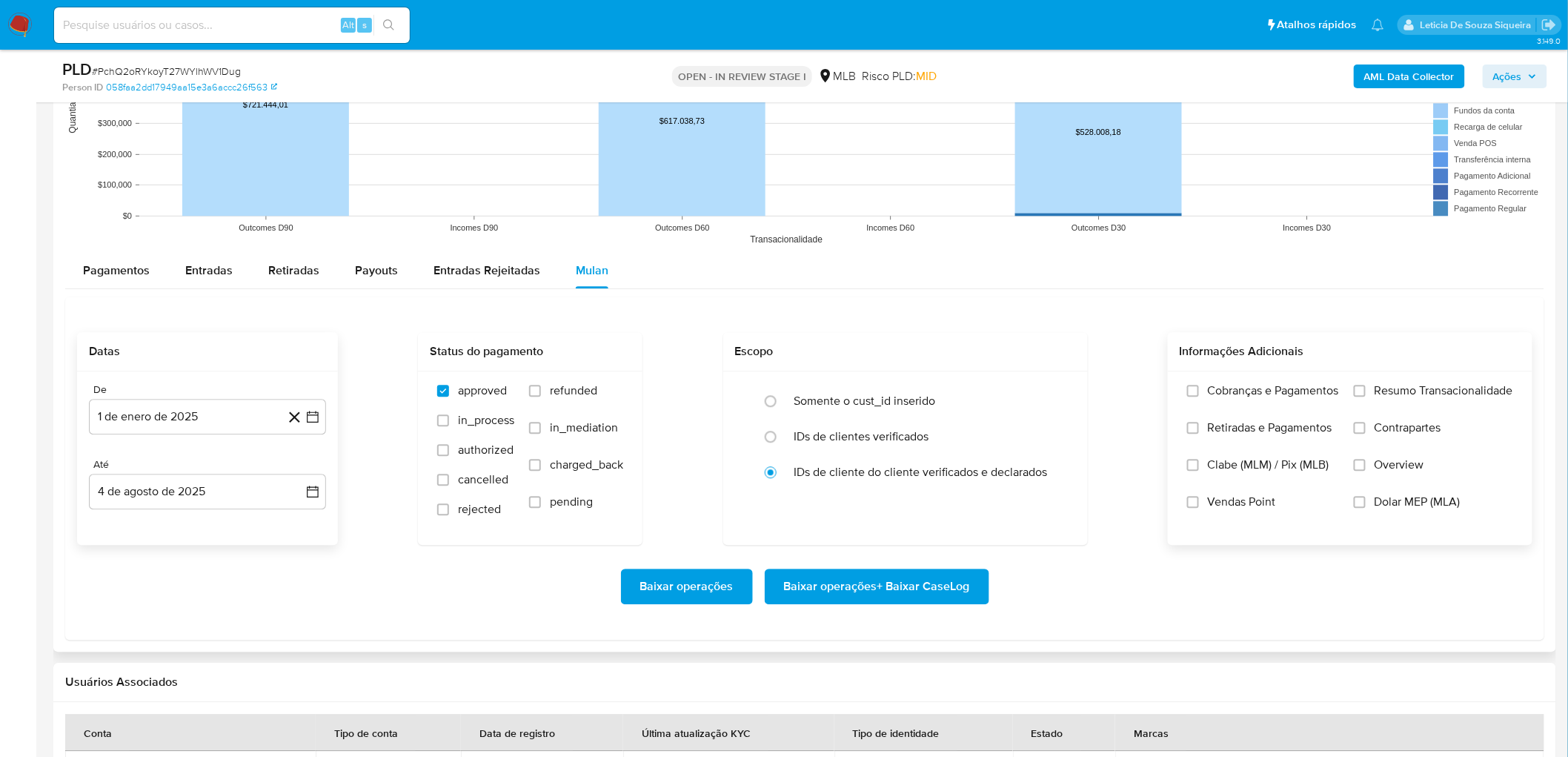click on "Resumo Transacionalidade" at bounding box center [1444, 391] 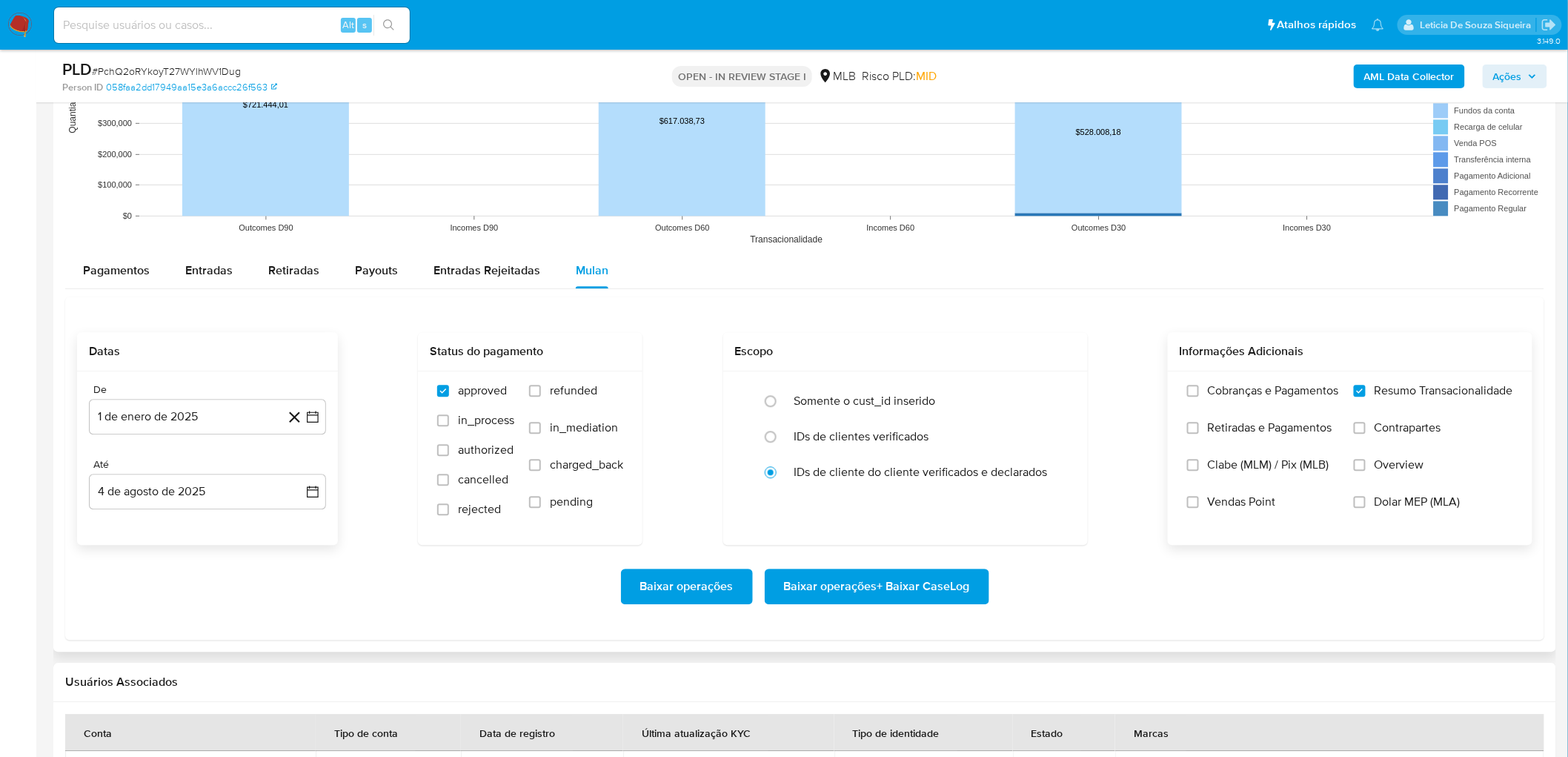 click on "Vendas Point" at bounding box center (1242, 502) 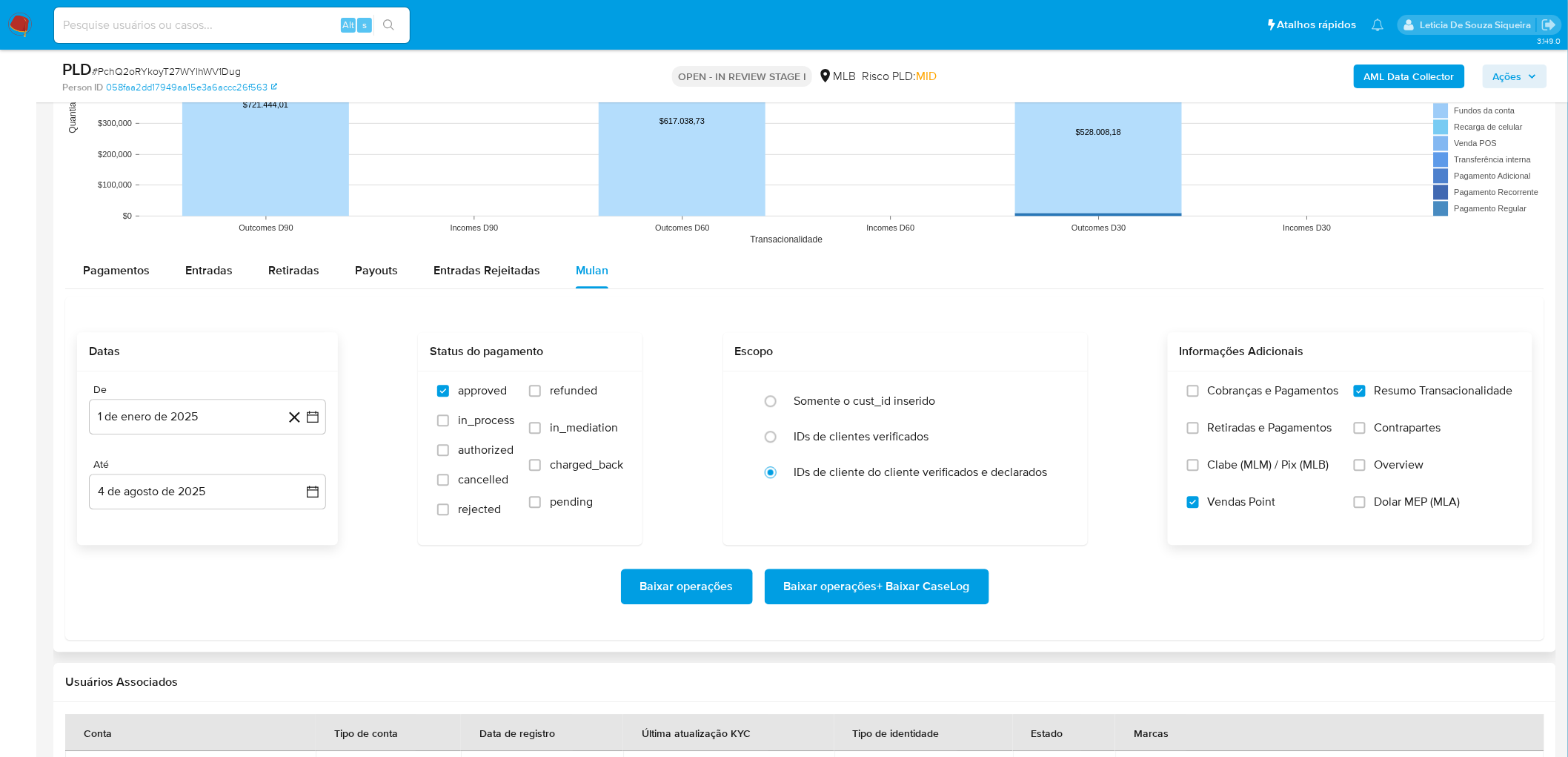 click on "Baixar operações  +   Baixar CaseLog" at bounding box center (877, 586) 